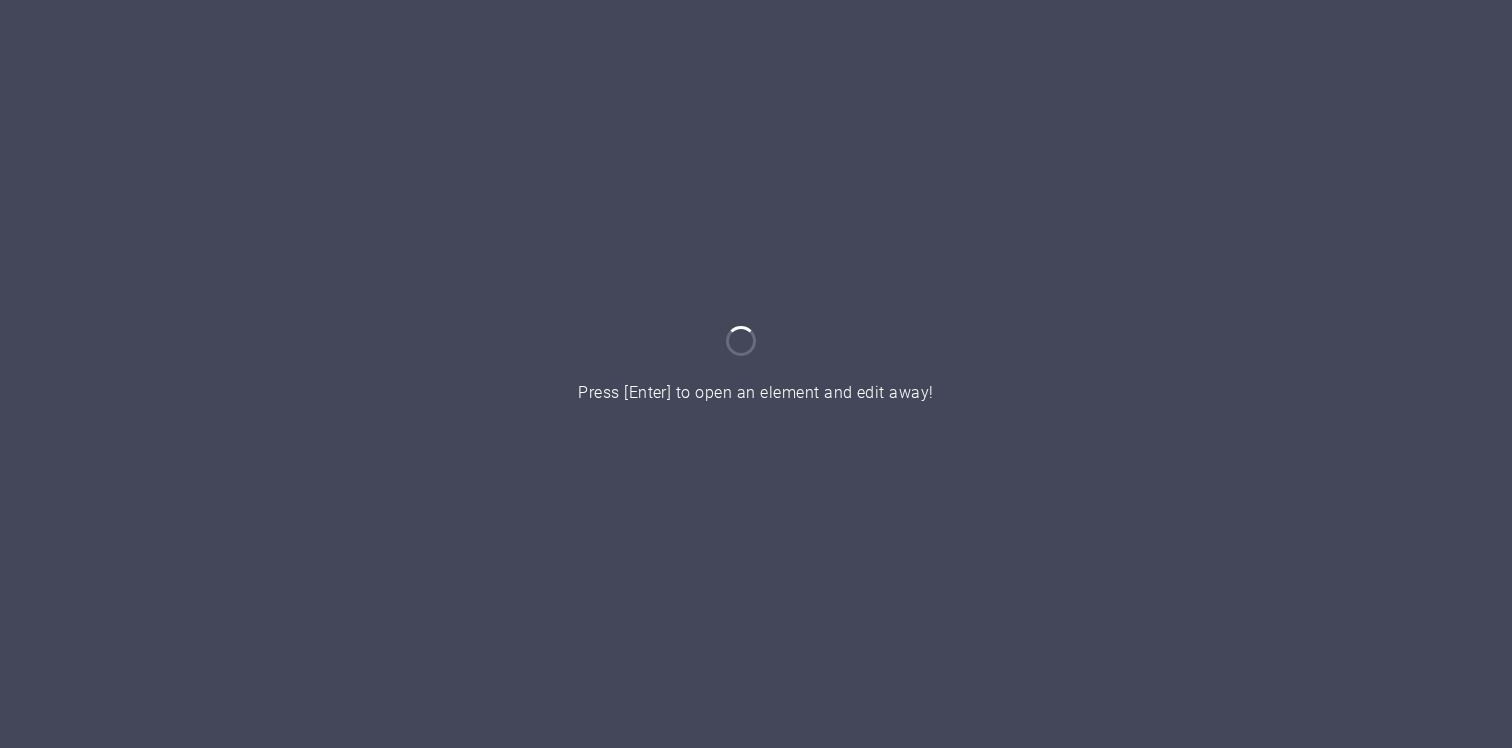 scroll, scrollTop: 0, scrollLeft: 0, axis: both 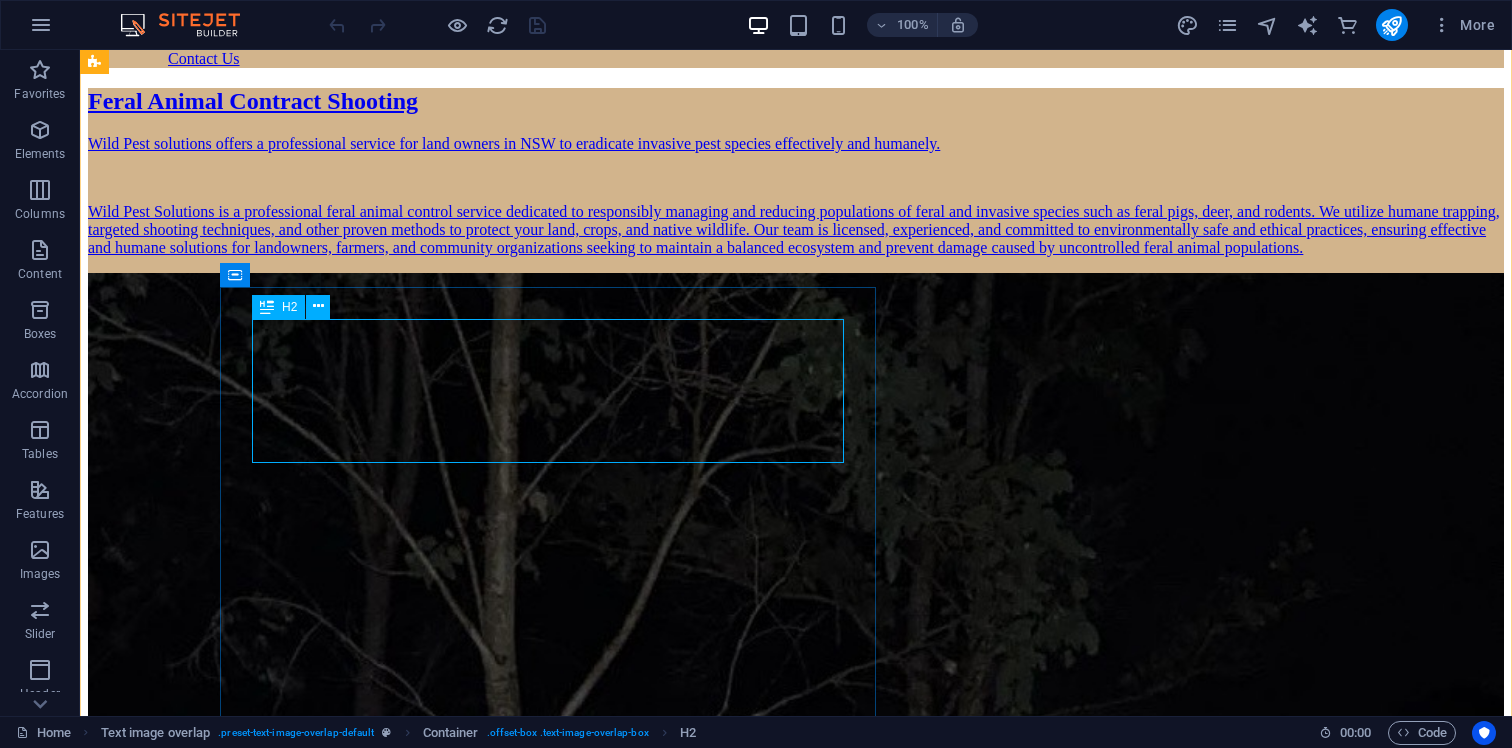 click on "Feral Animal Contract Shooting" at bounding box center (796, 101) 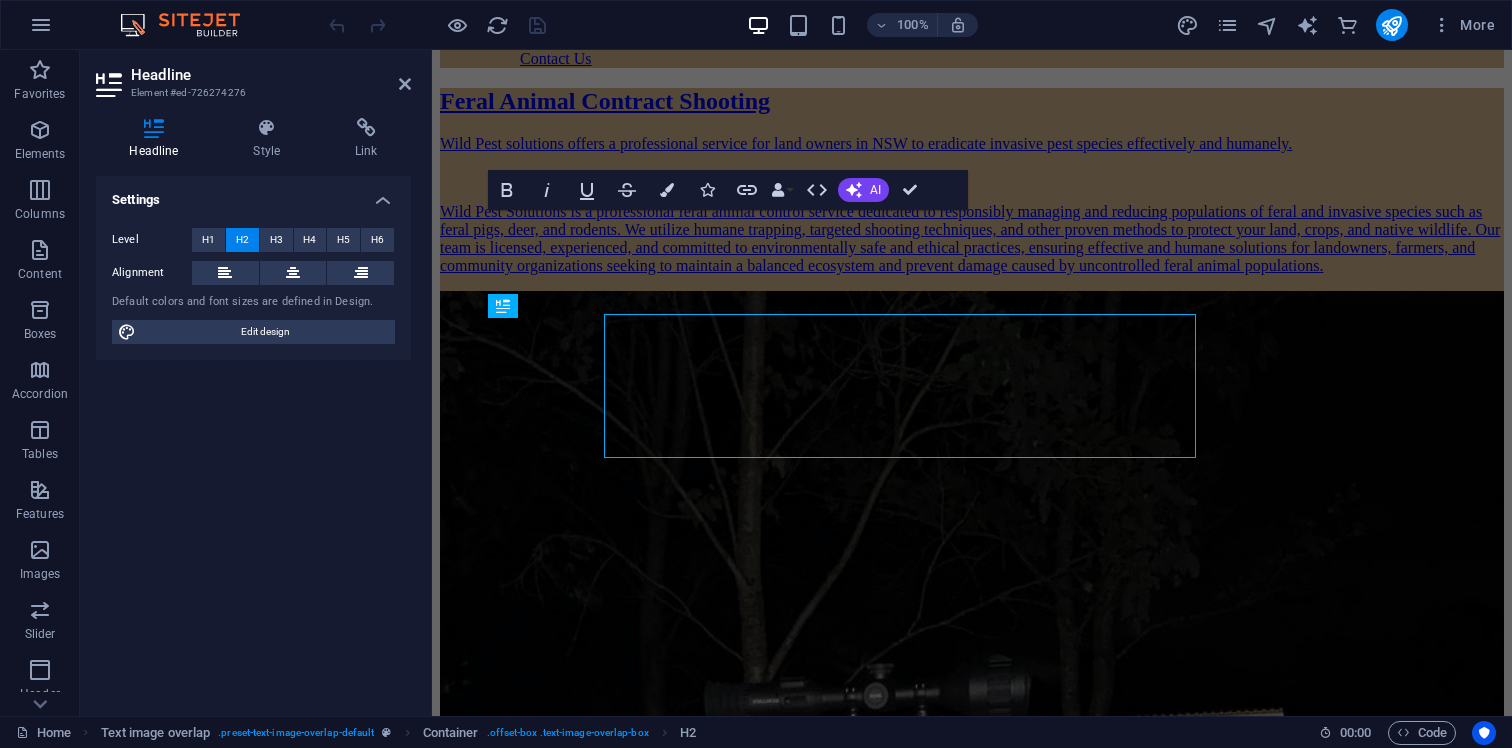 scroll, scrollTop: 148, scrollLeft: 0, axis: vertical 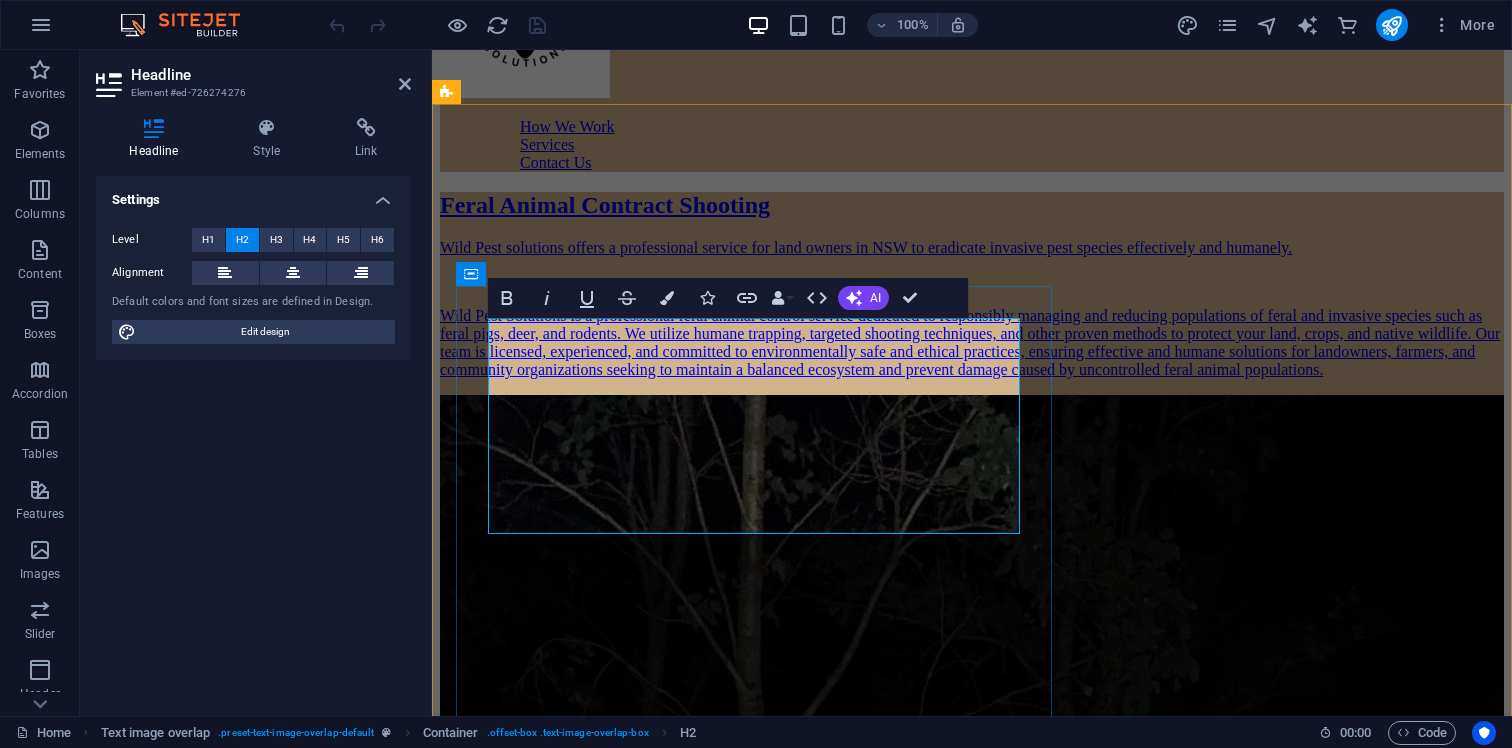 click on "Feral Animal Contract Shooting" at bounding box center [972, 205] 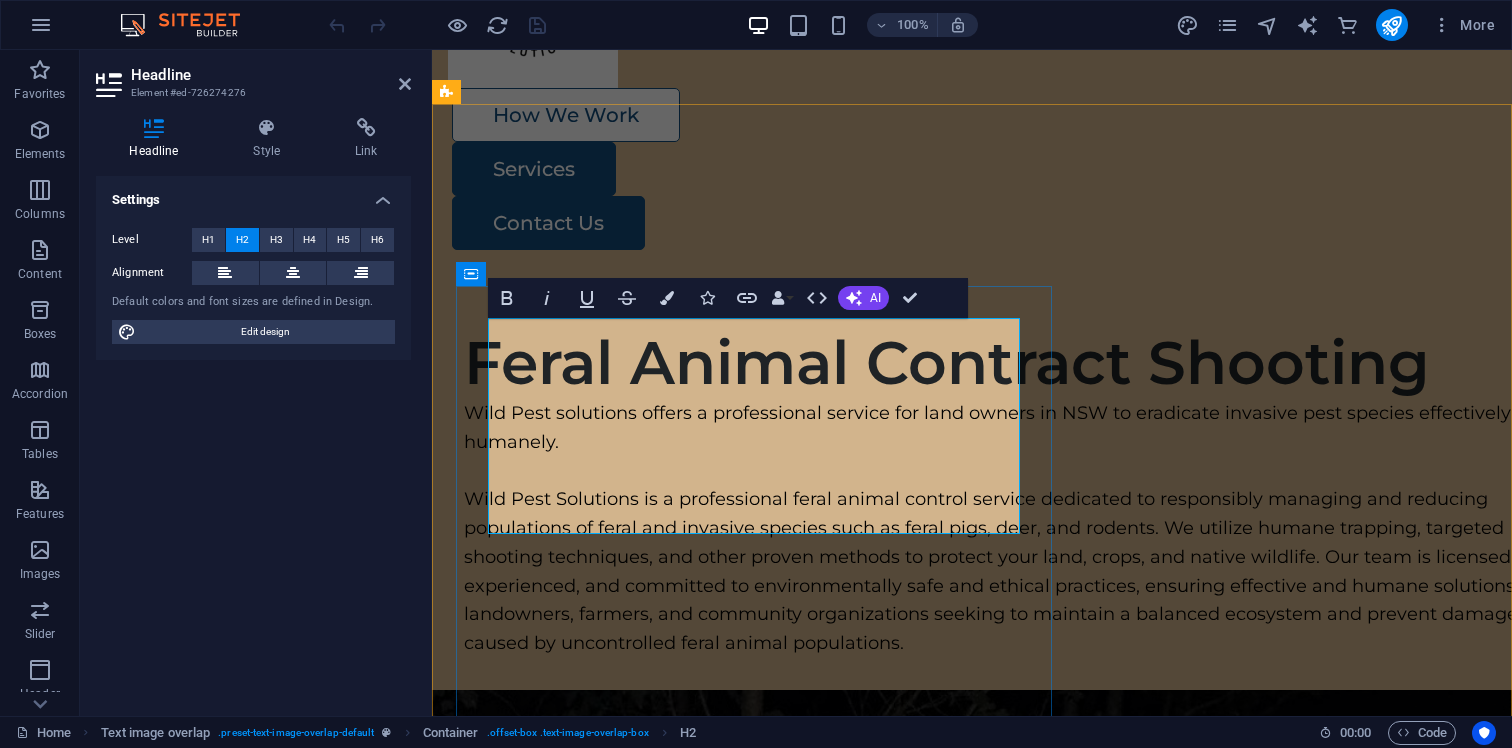 click on "Feral Animal Contract Shooting" at bounding box center [1012, 363] 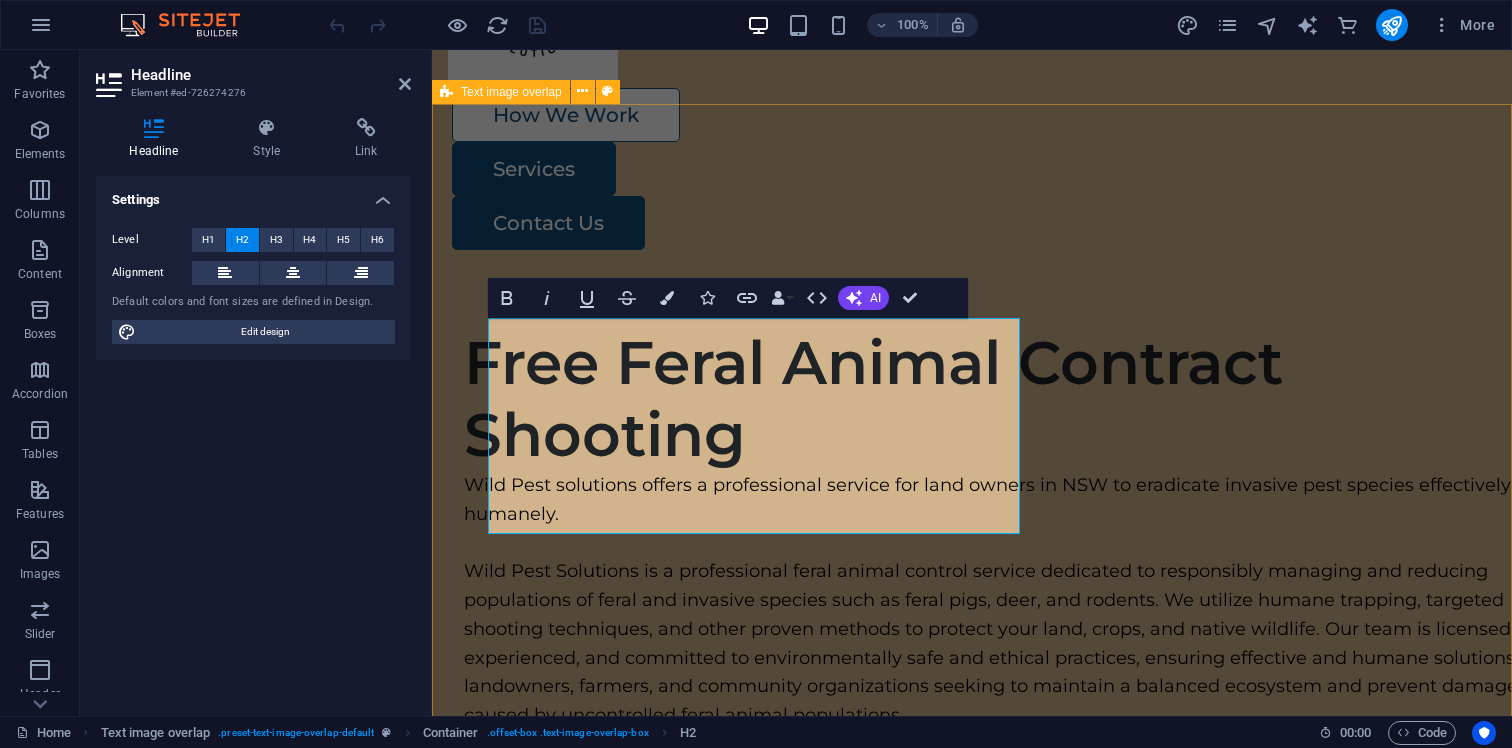click on "Free Feral Animal Contract Shooting Wild Pest solutions offers a professional service for land owners in [STATE] to eradicate invasive pest species effectively and humanely. Wild Pest Solutions is a professional feral animal control service dedicated to responsibly managing and reducing populations of feral and invasive species such as feral pigs, deer, and rodents. We utilize humane trapping, targeted shooting techniques, and other proven methods to protect your land, crops, and native wildlife. Our team is licensed, experienced, and committed to environmentally safe and ethical practices, ensuring effective and humane solutions for landowners, farmers, and community organizations seeking to maintain a balanced ecosystem and prevent damage caused by uncontrolled feral animal populations." at bounding box center [972, 1489] 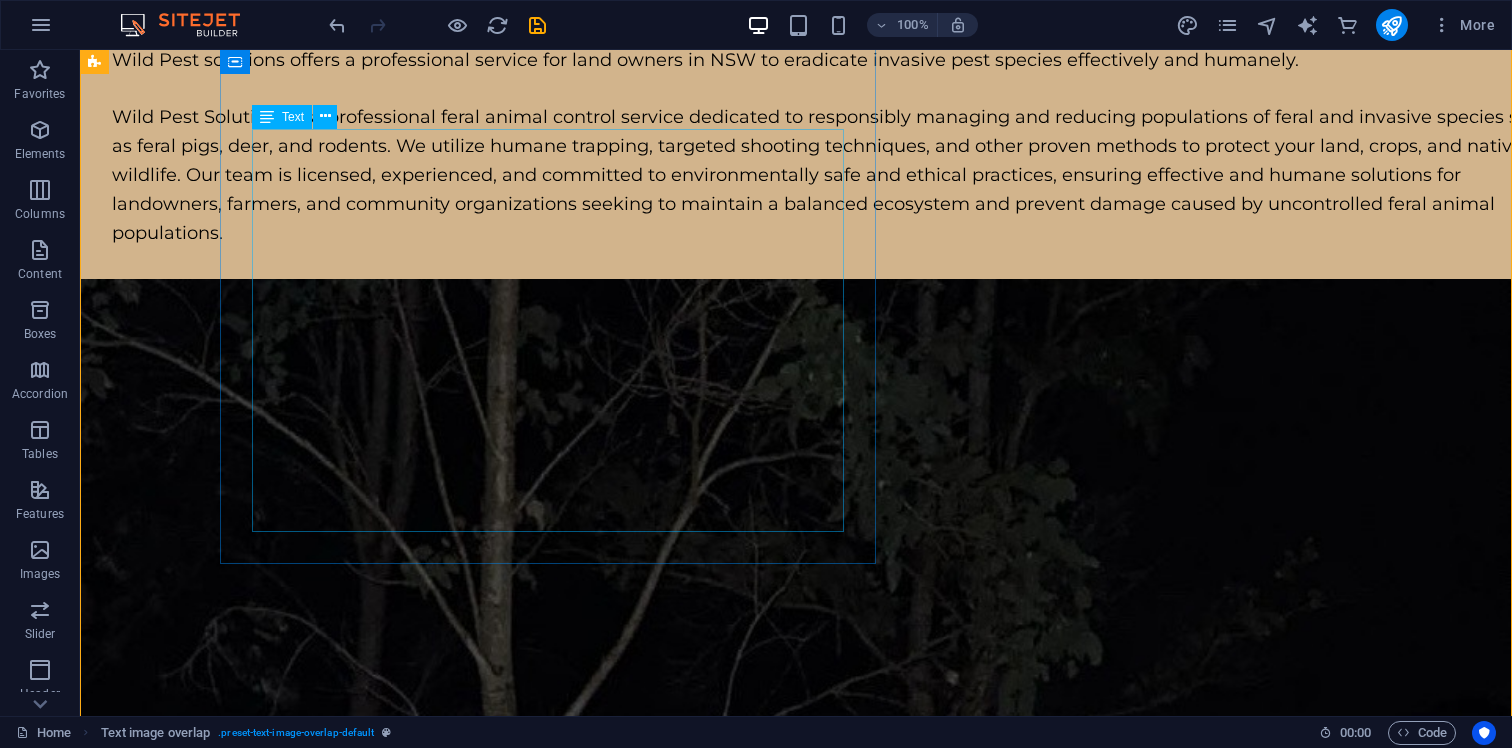 scroll, scrollTop: 480, scrollLeft: 0, axis: vertical 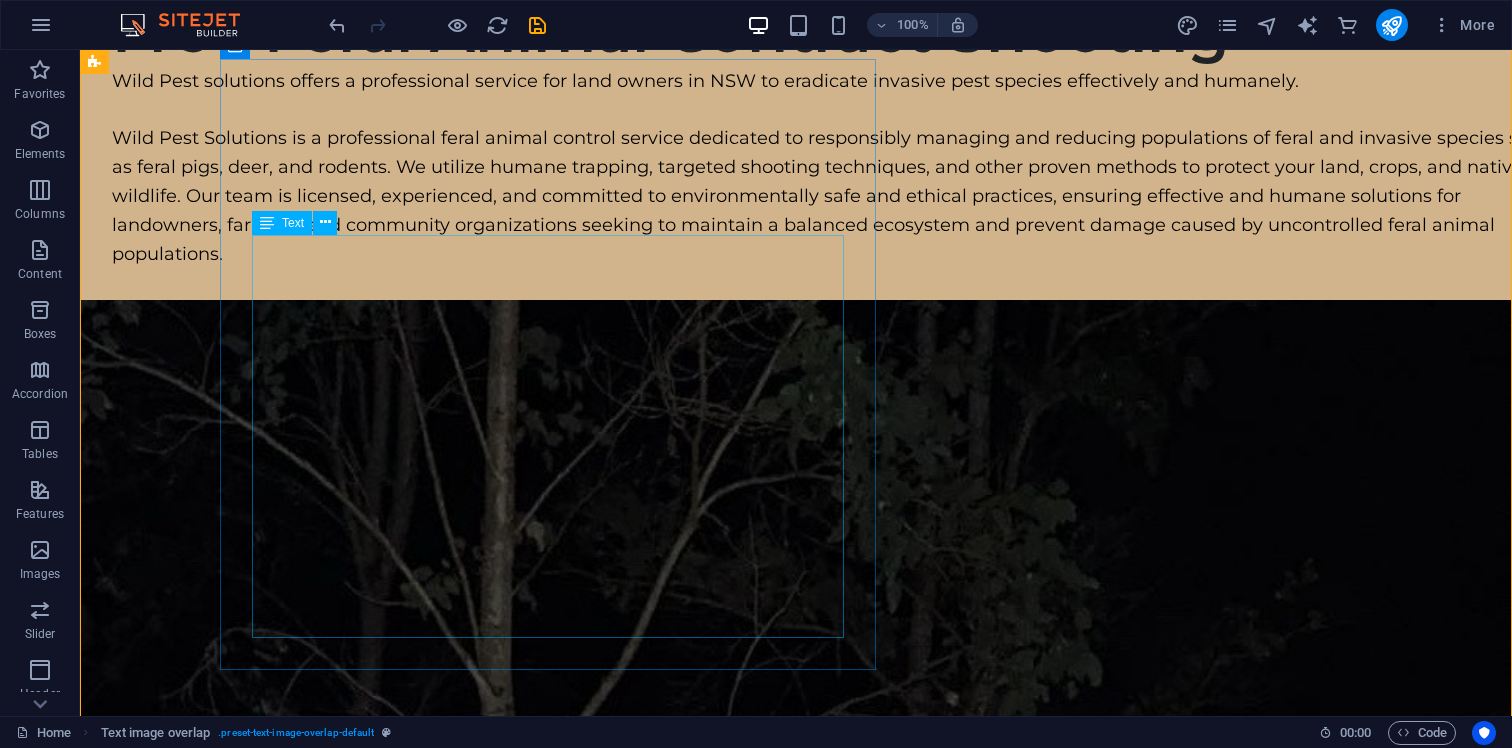 click on "Wild Pest solutions offers a professional service for land owners in [STATE] to eradicate invasive pest species effectively and humanely. Wild Pest Solutions is a professional feral animal control service dedicated to responsibly managing and reducing populations of feral and invasive species such as feral pigs, deer, and rodents. We utilize humane trapping, targeted shooting techniques, and other proven methods to protect your land, crops, and native wildlife. Our team is licensed, experienced, and committed to environmentally safe and ethical practices, ensuring effective and humane solutions for landowners, farmers, and community organizations seeking to maintain a balanced ecosystem and prevent damage caused by uncontrolled feral animal populations." at bounding box center (836, 168) 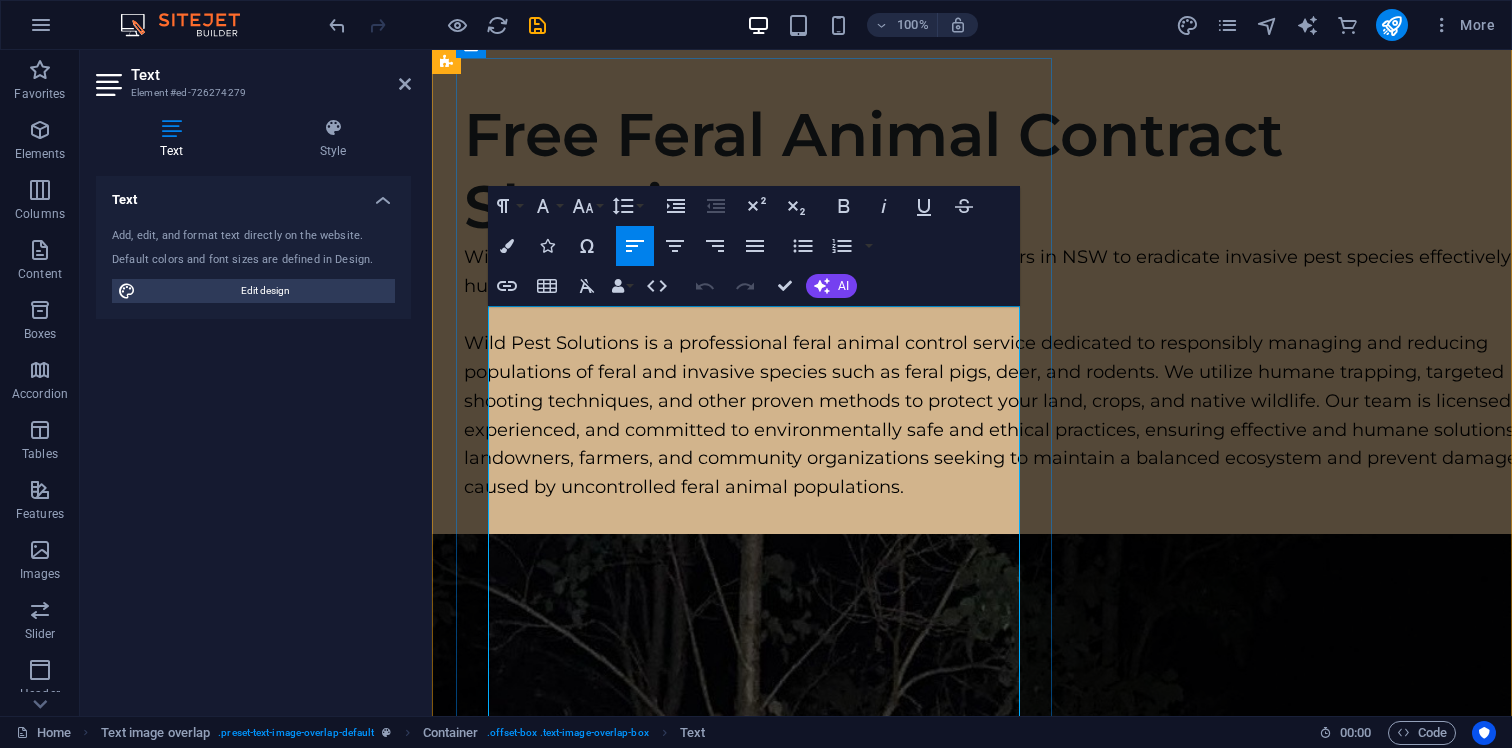 click on "Wild Pest solutions offers a professional service for land owners in NSW to eradicate invasive pest species effectively and humanely." at bounding box center (1012, 272) 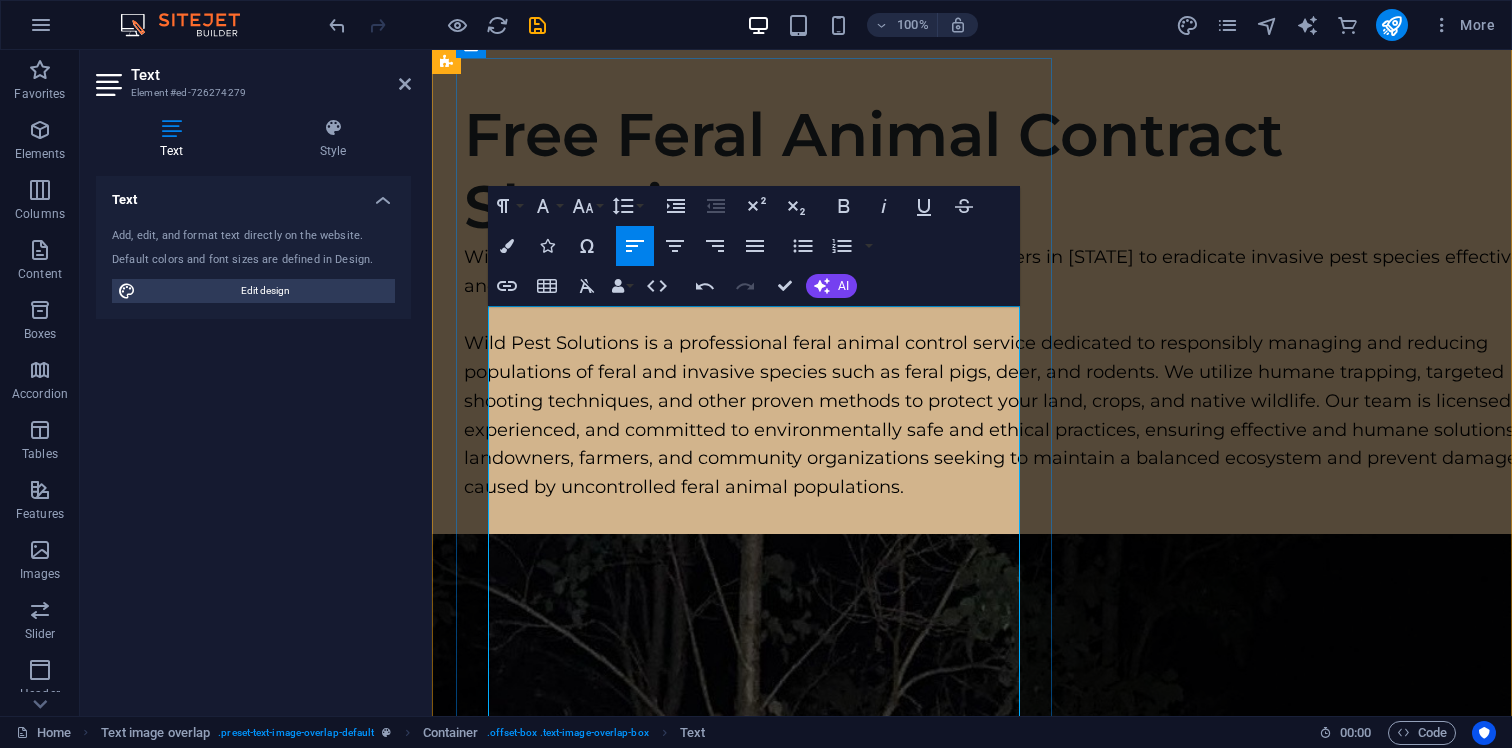 click on "Wild Pest solutions offers a fprofessional service for land owners in [STATE] to eradicate invasive pest species effectively and humanely." at bounding box center (1012, 272) 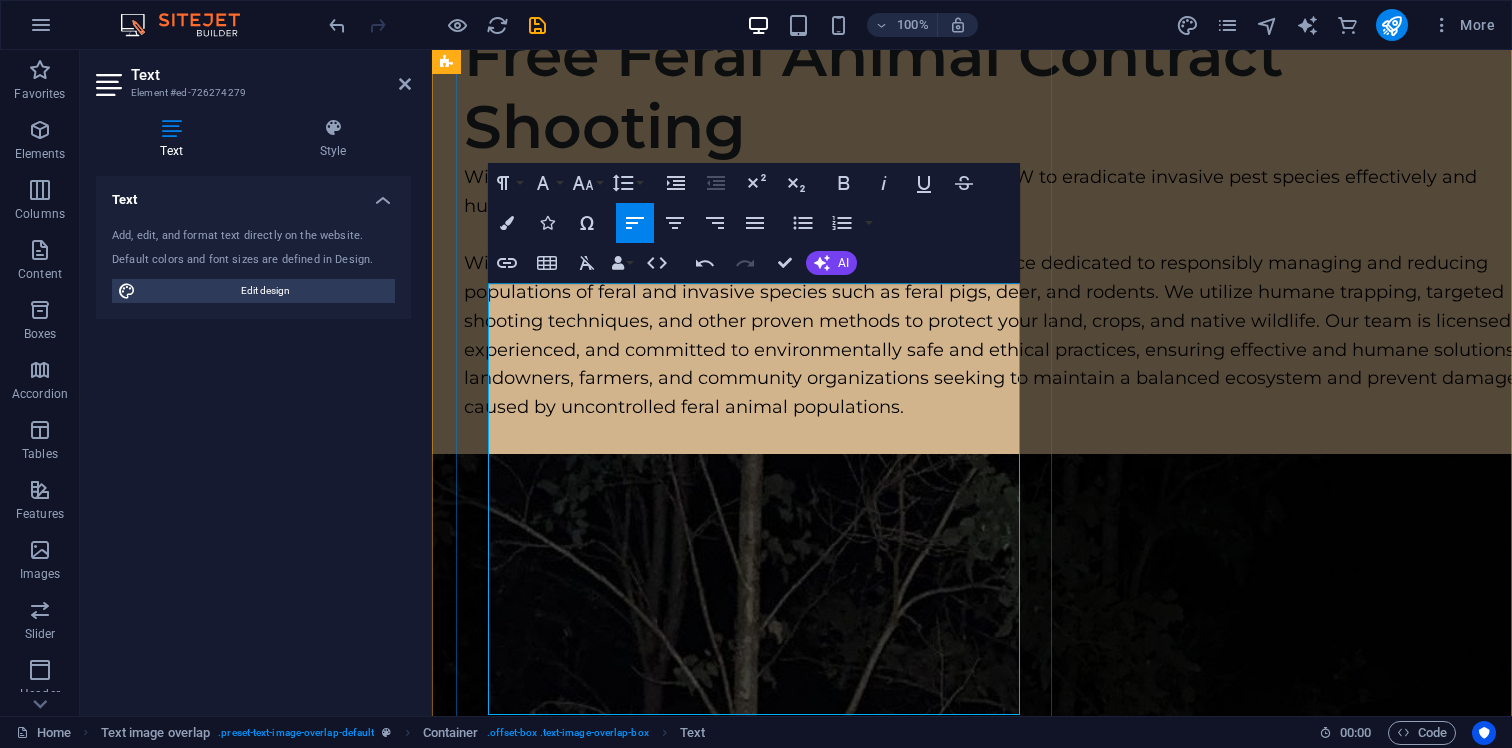 scroll, scrollTop: 460, scrollLeft: 0, axis: vertical 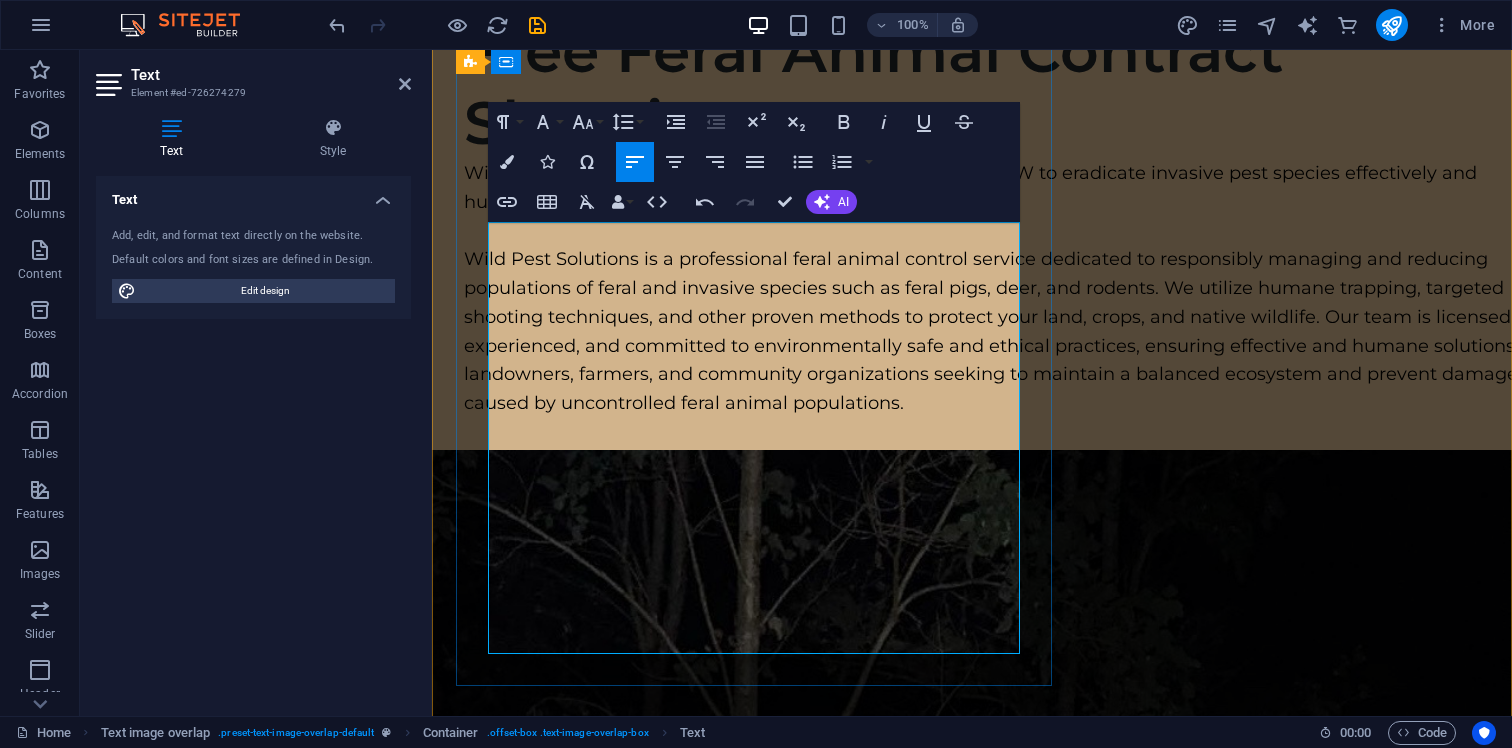 click on "Wild Pest Solutions is a professional feral animal control service dedicated to responsibly managing and reducing populations of feral and invasive species such as feral pigs, deer, and rodents. We utilize humane trapping, targeted shooting techniques, and other proven methods to protect your land, crops, and native wildlife. Our team is licensed, experienced, and committed to environmentally safe and ethical practices, ensuring effective and humane solutions for landowners, farmers, and community organizations seeking to maintain a balanced ecosystem and prevent damage caused by uncontrolled feral animal populations." at bounding box center (1012, 331) 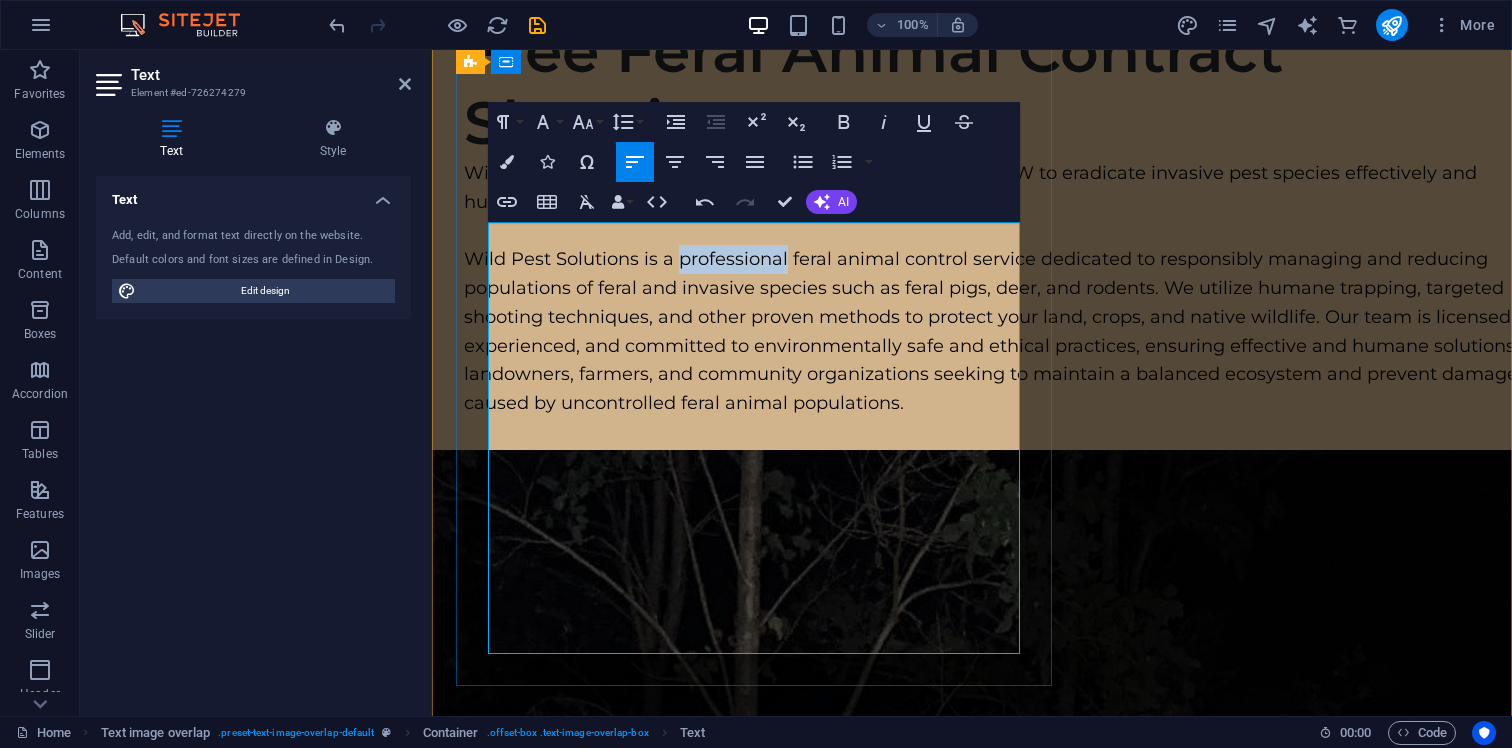 click on "Wild Pest Solutions is a professional feral animal control service dedicated to responsibly managing and reducing populations of feral and invasive species such as feral pigs, deer, and rodents. We utilize humane trapping, targeted shooting techniques, and other proven methods to protect your land, crops, and native wildlife. Our team is licensed, experienced, and committed to environmentally safe and ethical practices, ensuring effective and humane solutions for landowners, farmers, and community organizations seeking to maintain a balanced ecosystem and prevent damage caused by uncontrolled feral animal populations." at bounding box center (1012, 331) 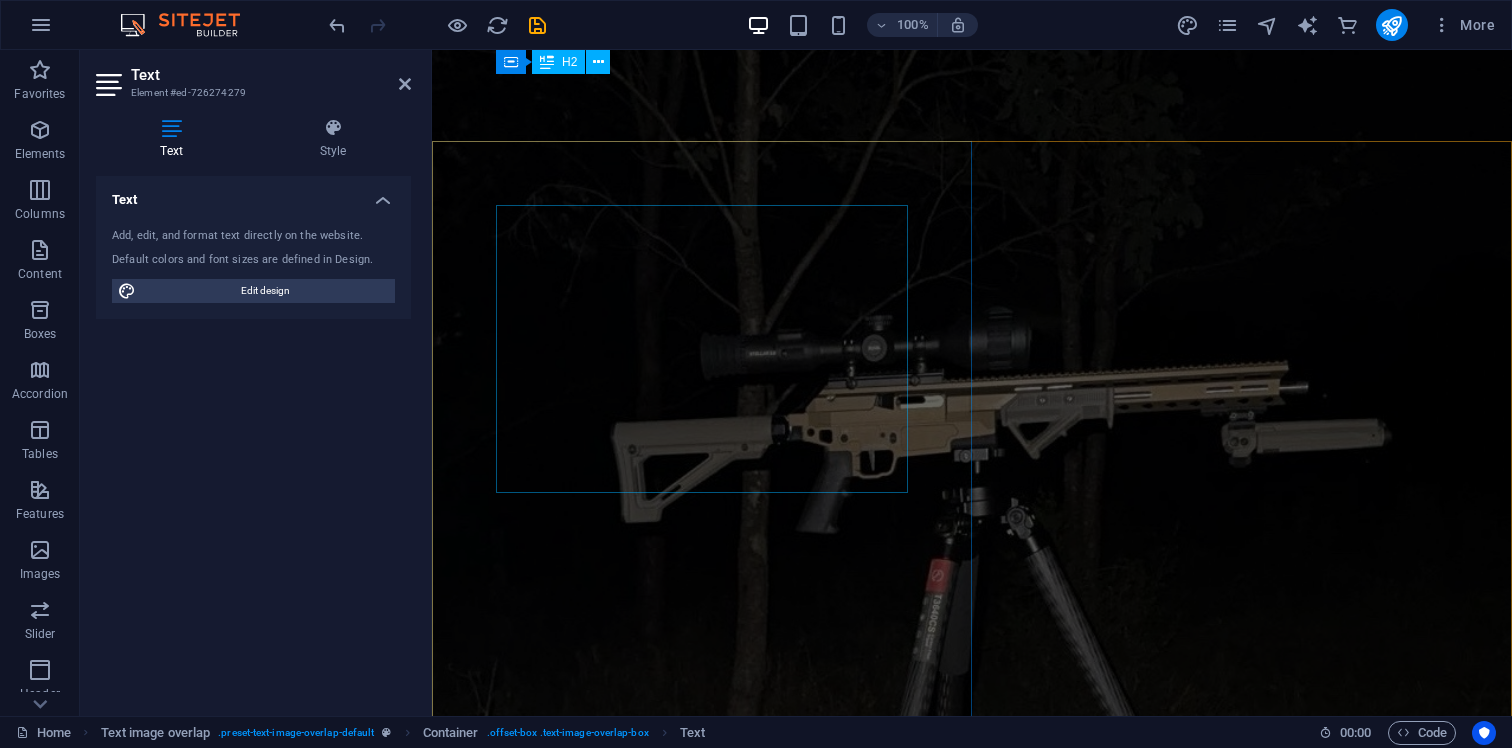scroll, scrollTop: 901, scrollLeft: 0, axis: vertical 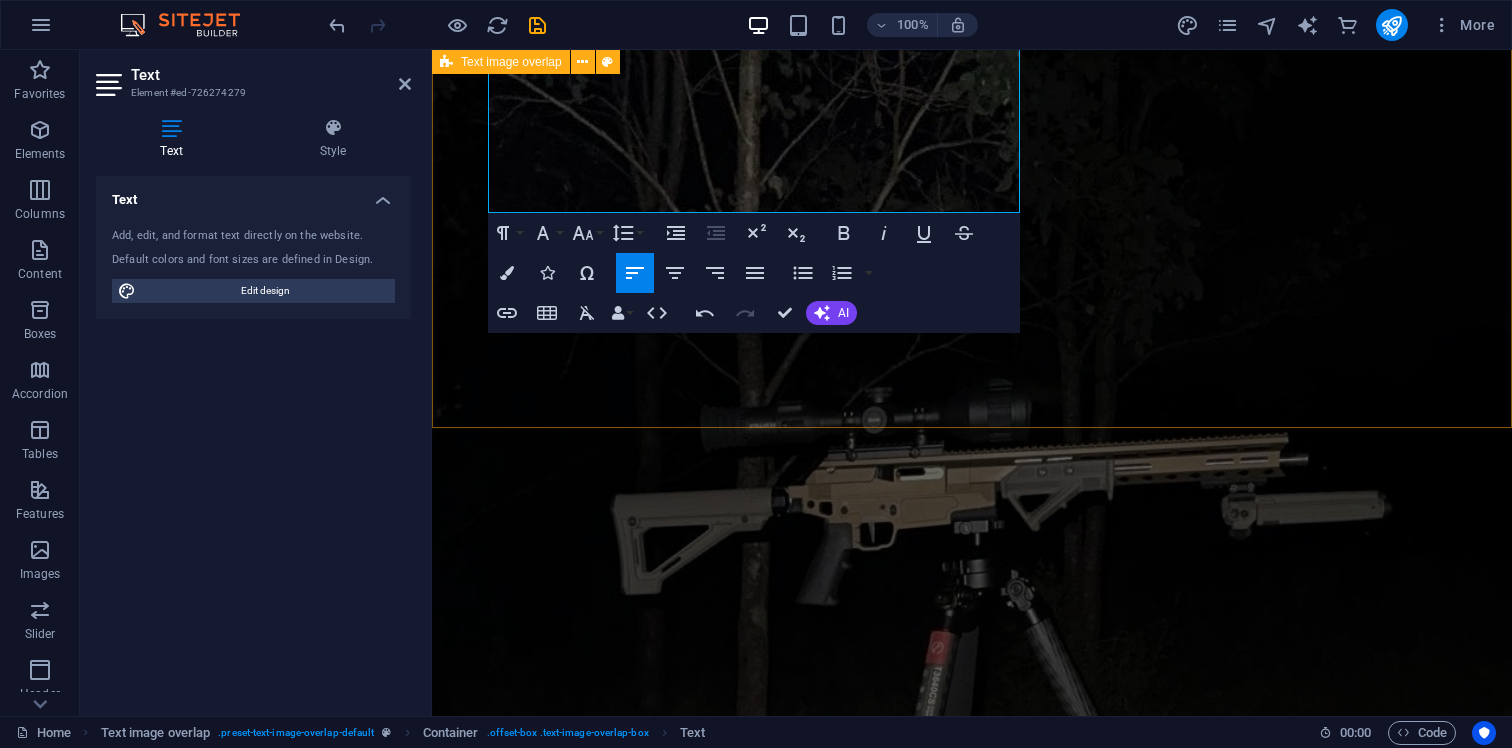 click on "Free Feral Animal Contract Shooting Wild Pest solutions offers a free service for land owners in [STATE] to eradicate invasive pest species effectively and humanely. Wild Pest Solutions is a free feral animal control service dedicated to responsibly managing and reducing populations of feral and invasive species such as feral pigs, deer, and rodents. We utilize humane trapping, targeted shooting techniques, and other proven methods to protect your land, crops, and native wildlife. Our team is licensed, experienced, and committed to environmentally safe and ethical practices, ensuring effective and humane solutions for landowners, farmers, and community organizations seeking to maintain a balanced ecosystem and prevent damage caused by uncontrolled feral animal populations." at bounding box center (972, 736) 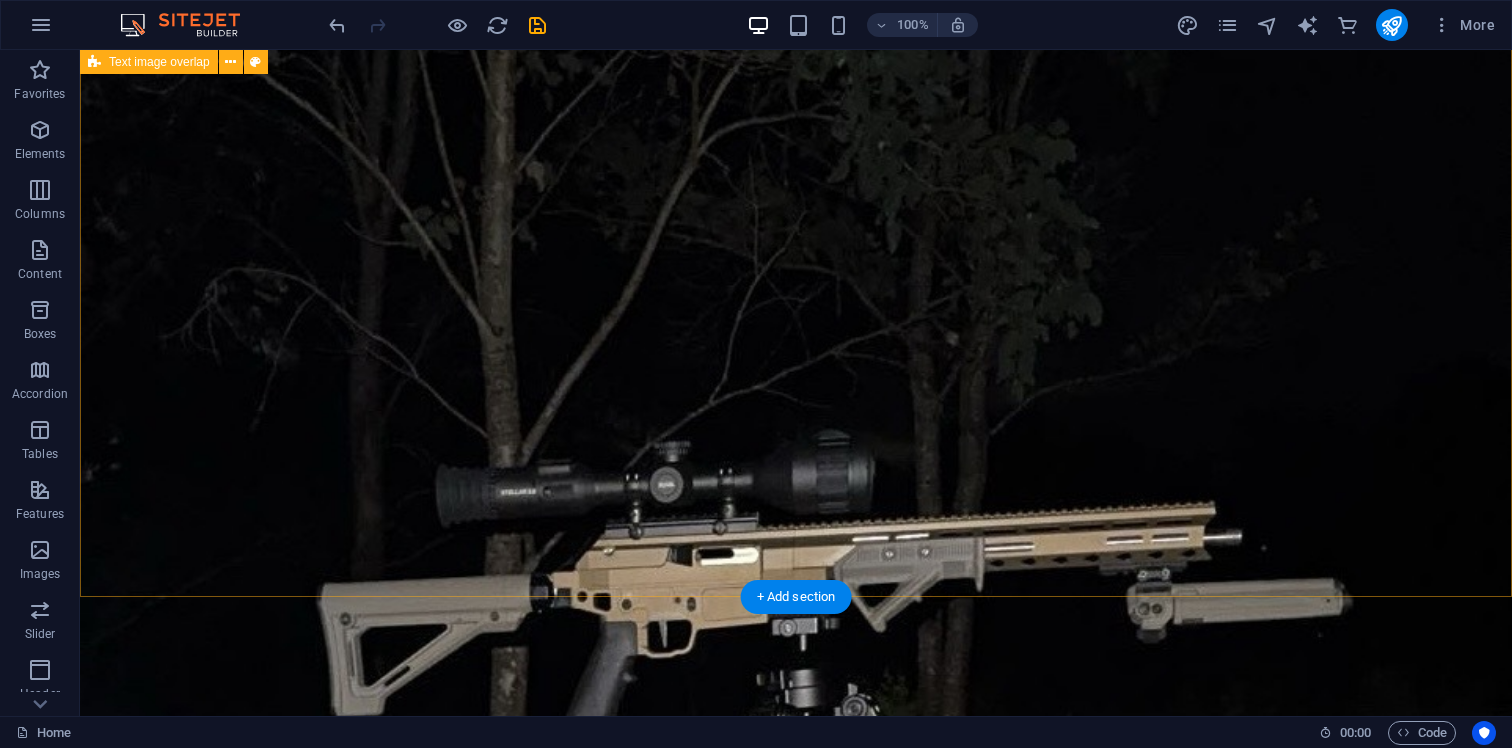 scroll, scrollTop: 806, scrollLeft: 0, axis: vertical 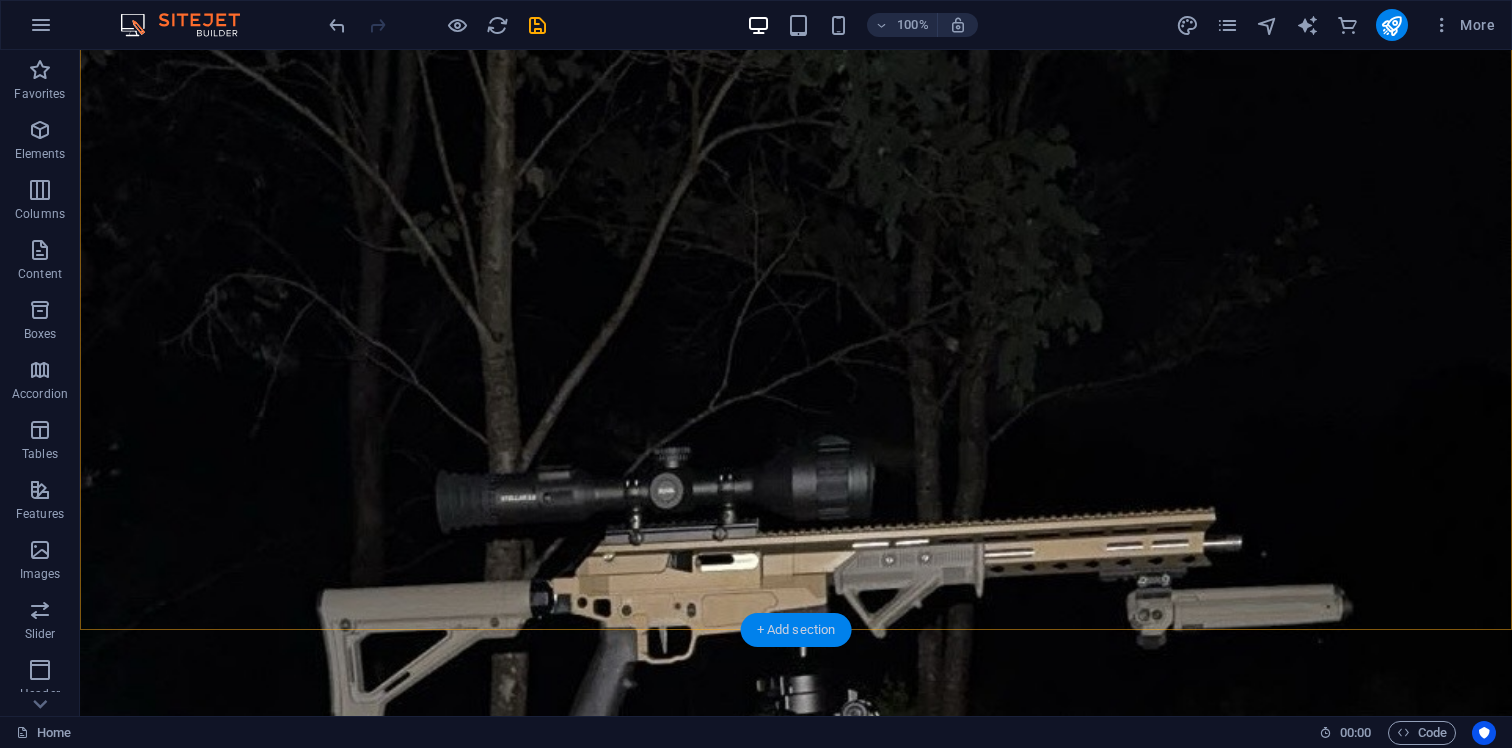 click on "+ Add section" at bounding box center [796, 630] 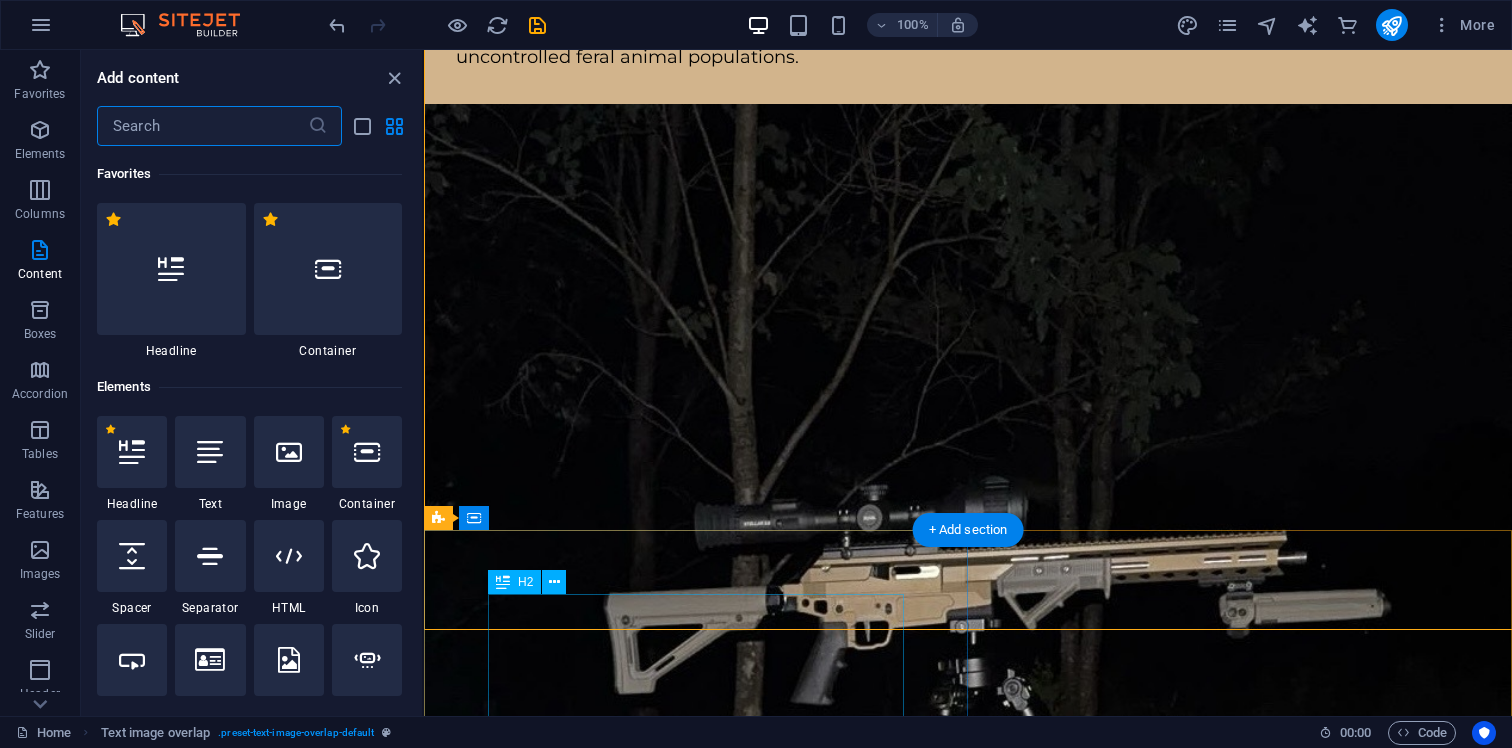 scroll, scrollTop: 806, scrollLeft: 0, axis: vertical 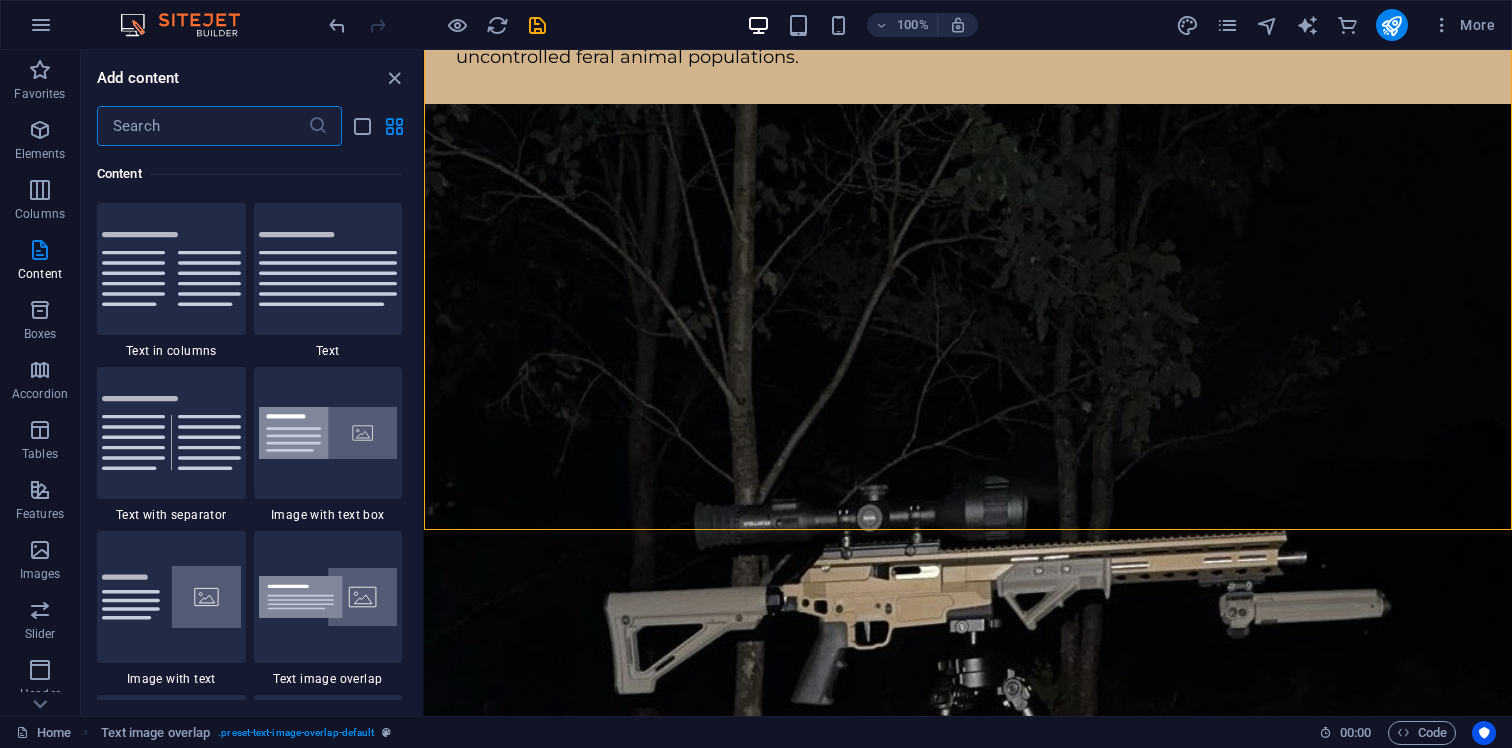 click at bounding box center (202, 126) 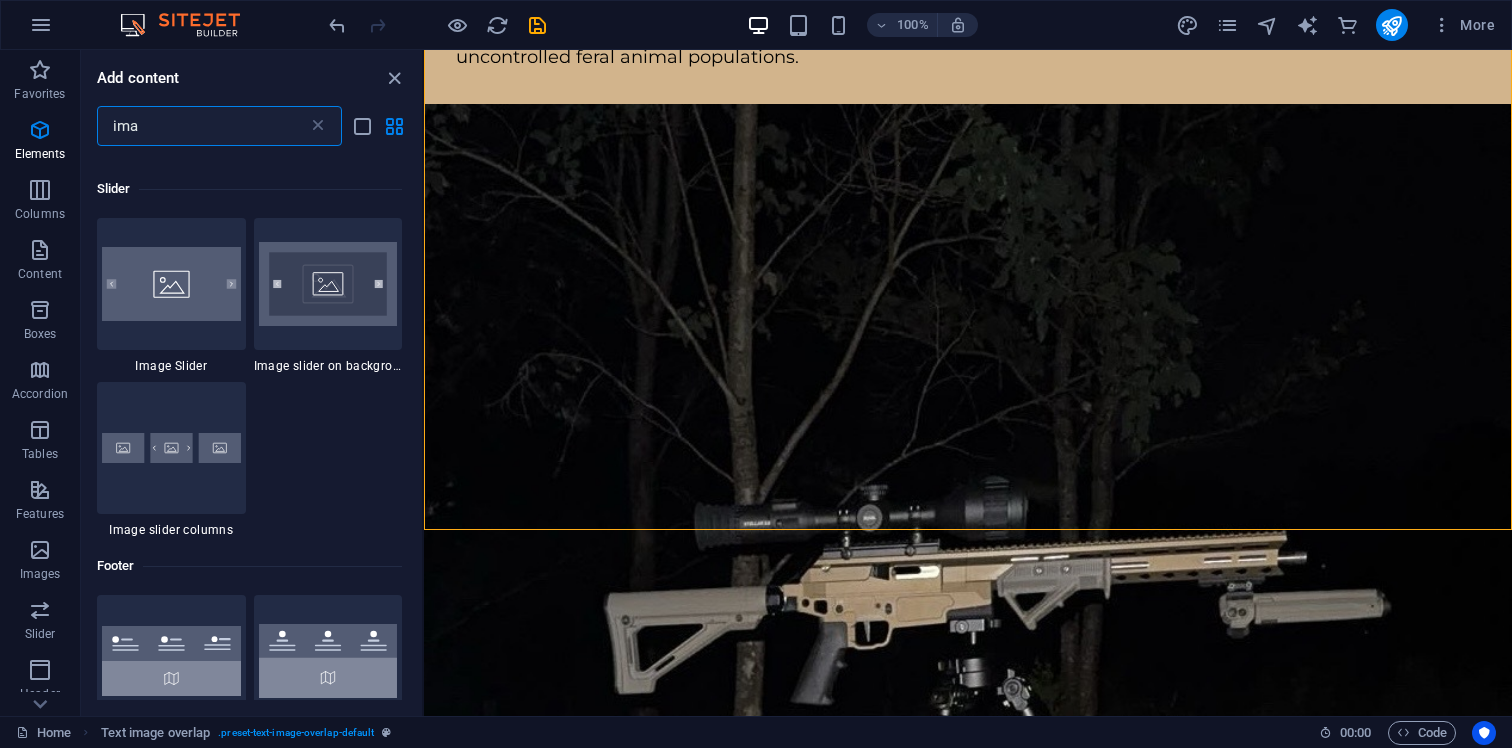scroll, scrollTop: 0, scrollLeft: 0, axis: both 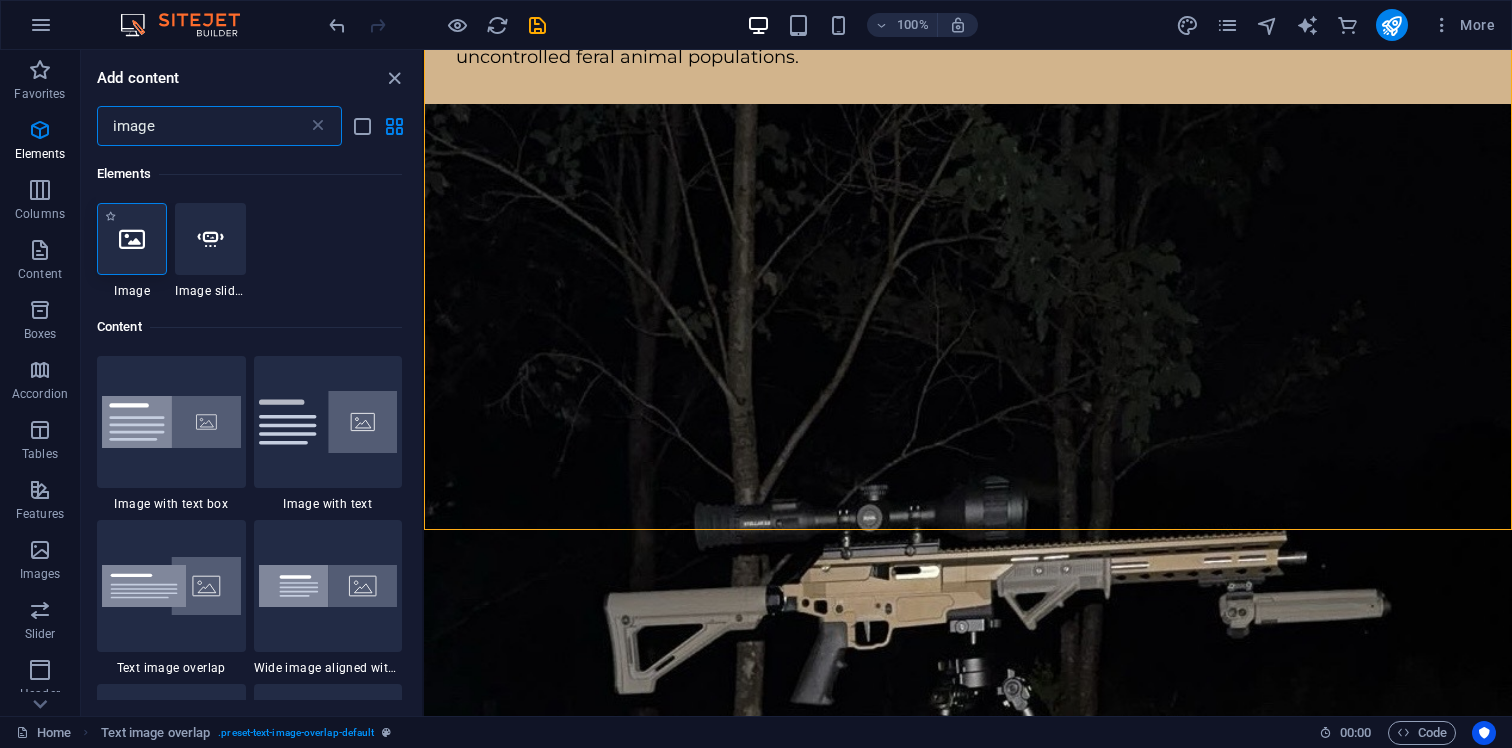 type on "image" 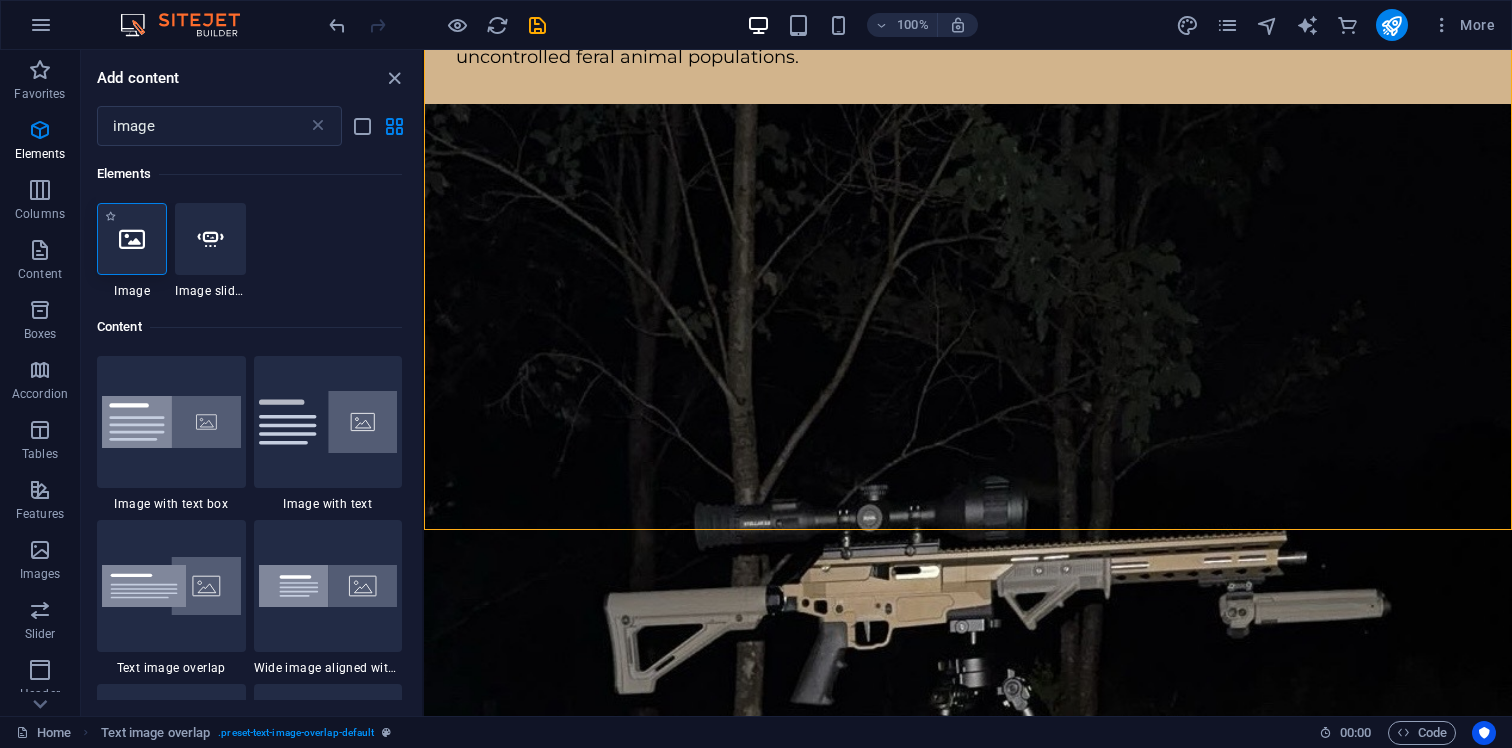 click at bounding box center (132, 239) 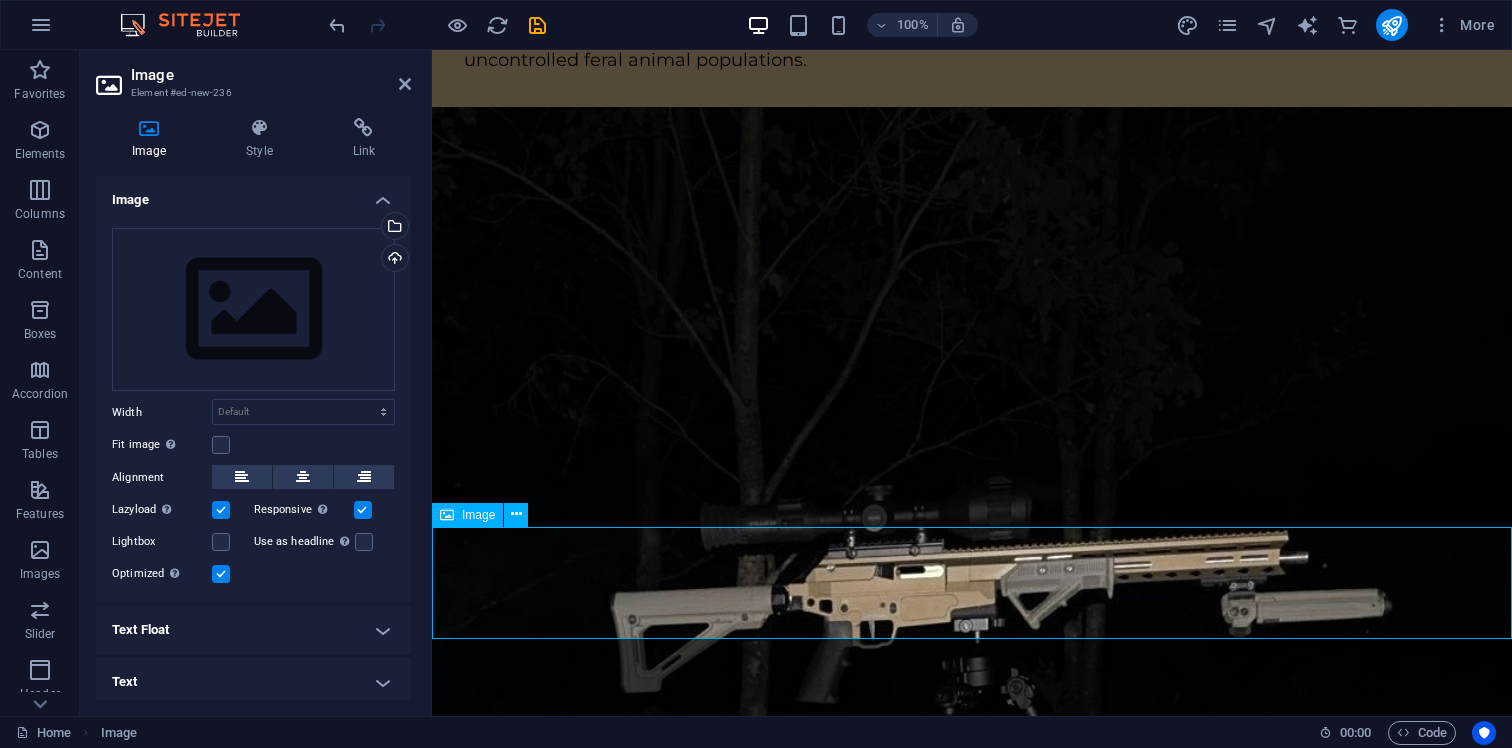 click at bounding box center (972, 2169) 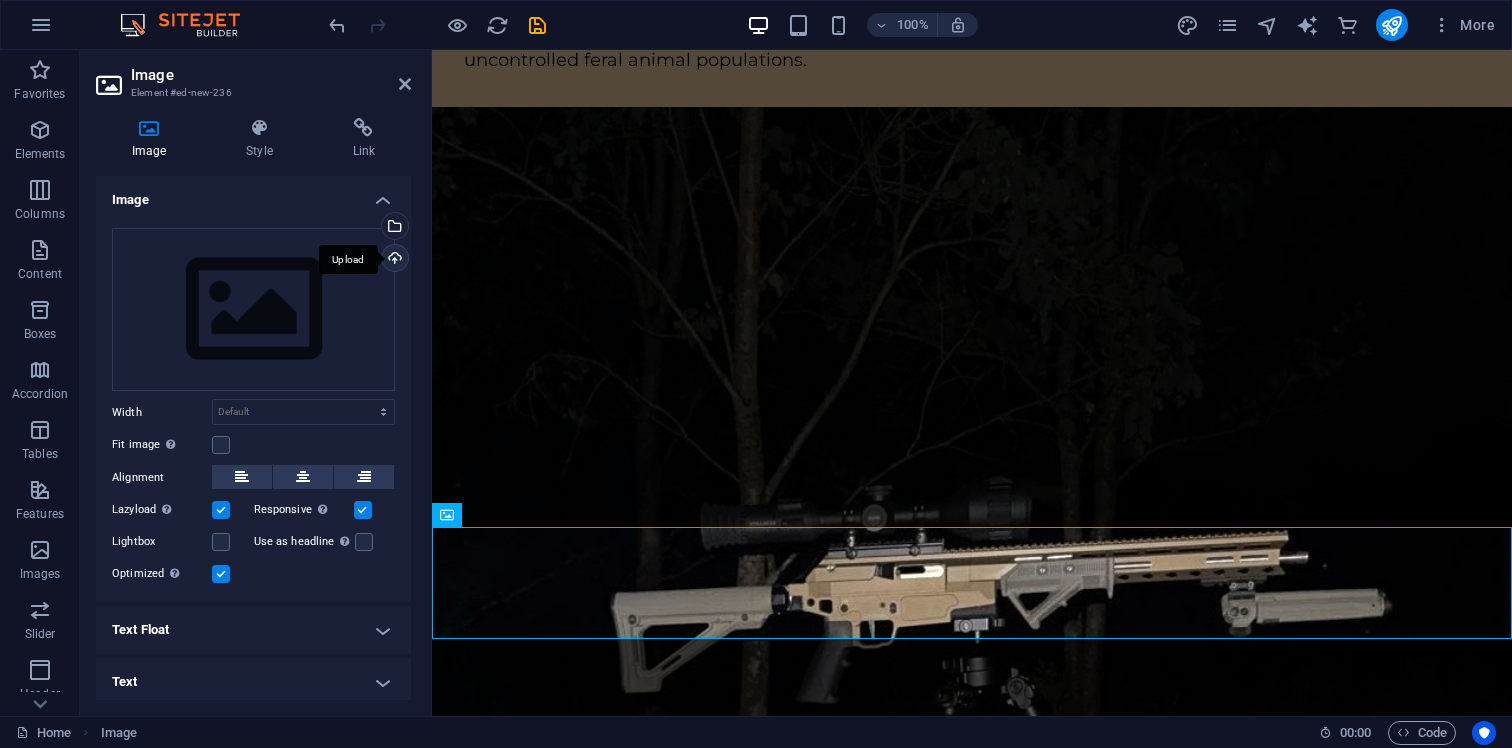 click on "Upload" at bounding box center (393, 260) 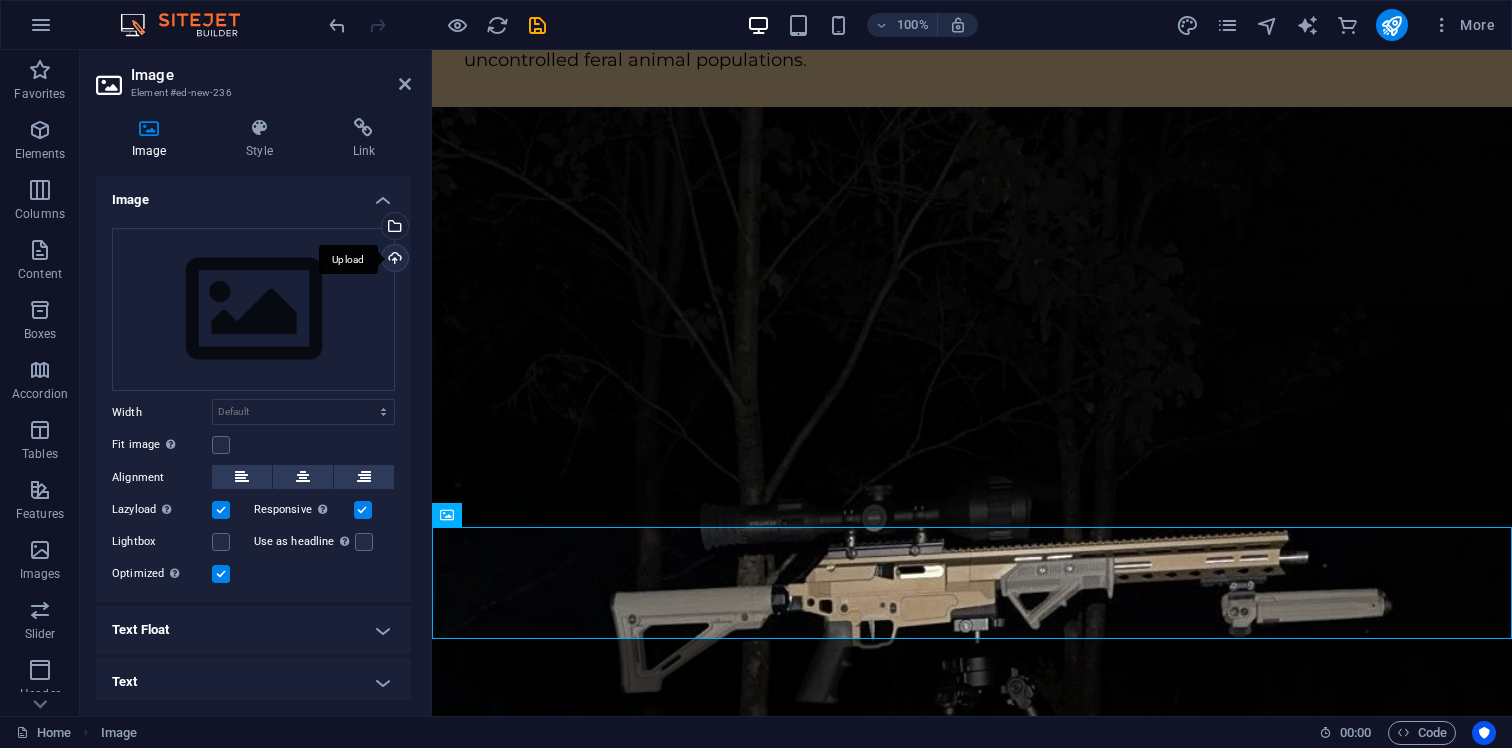 click on "Upload" at bounding box center [393, 260] 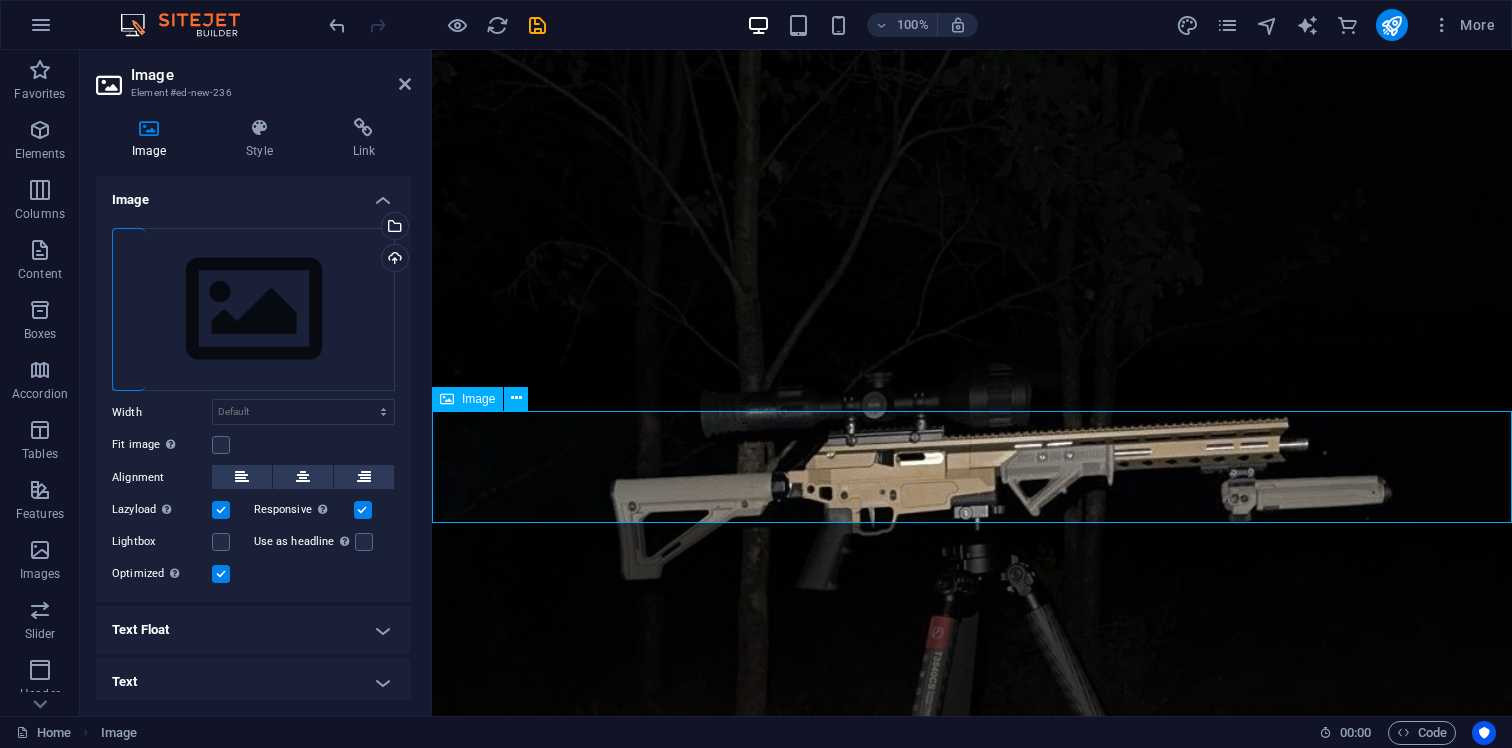 scroll, scrollTop: 928, scrollLeft: 0, axis: vertical 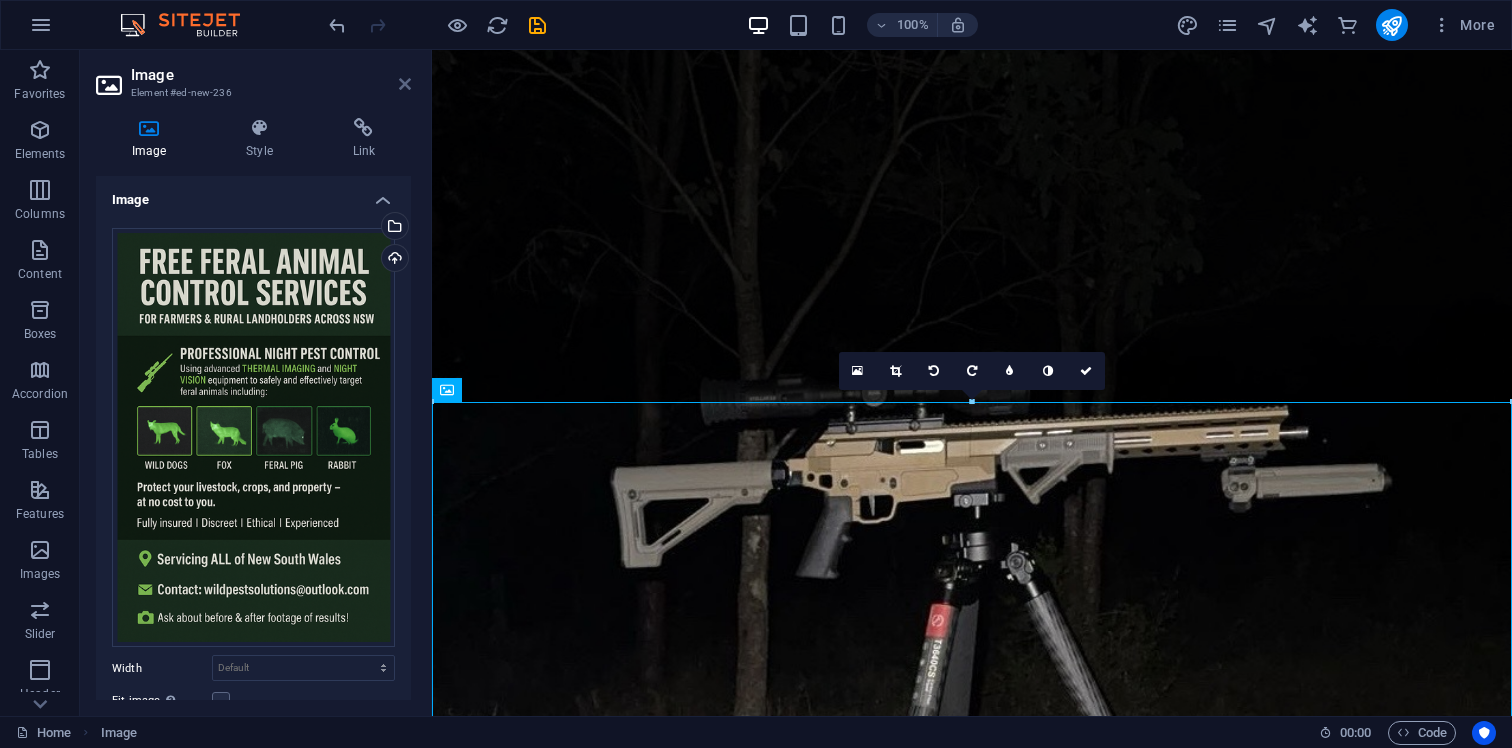 click at bounding box center (405, 84) 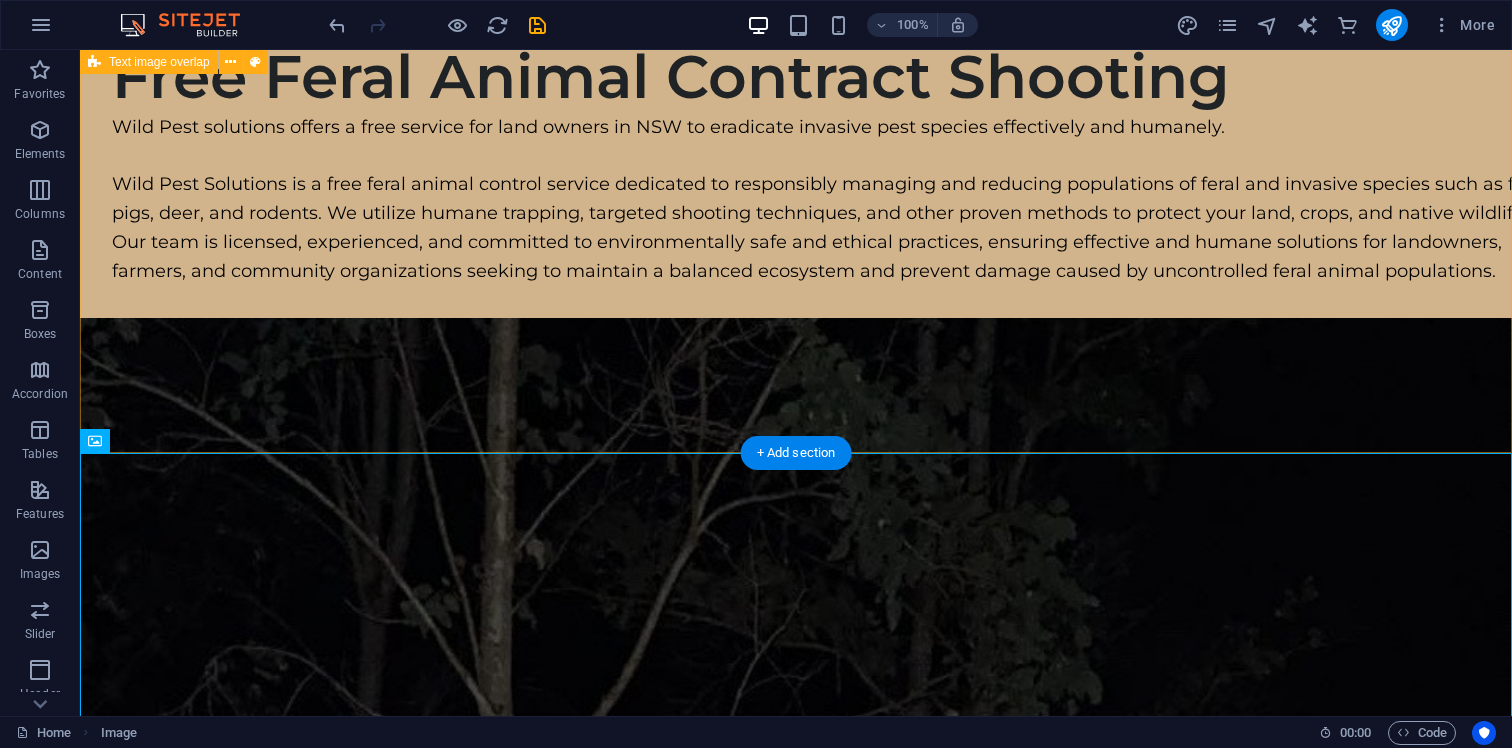 scroll, scrollTop: 359, scrollLeft: 0, axis: vertical 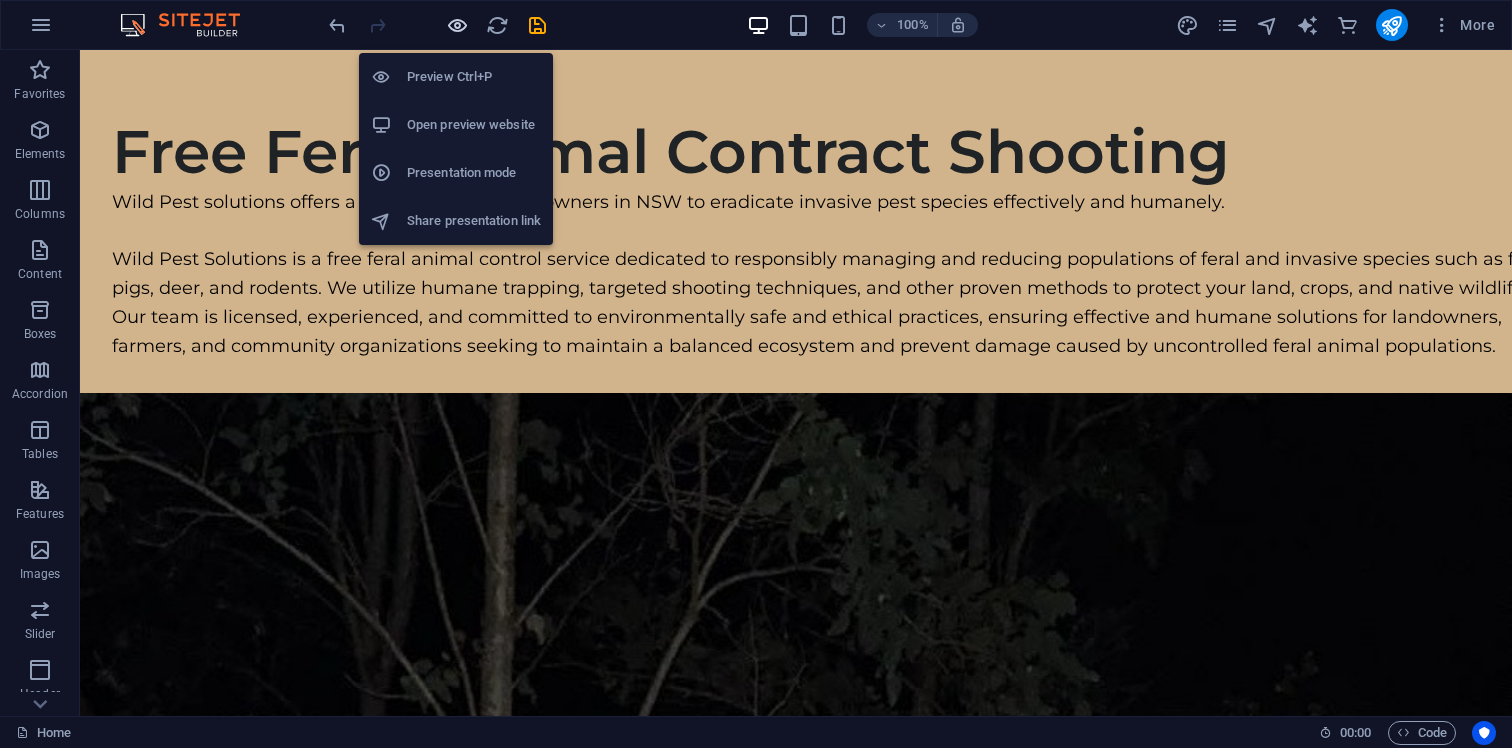 click at bounding box center [457, 25] 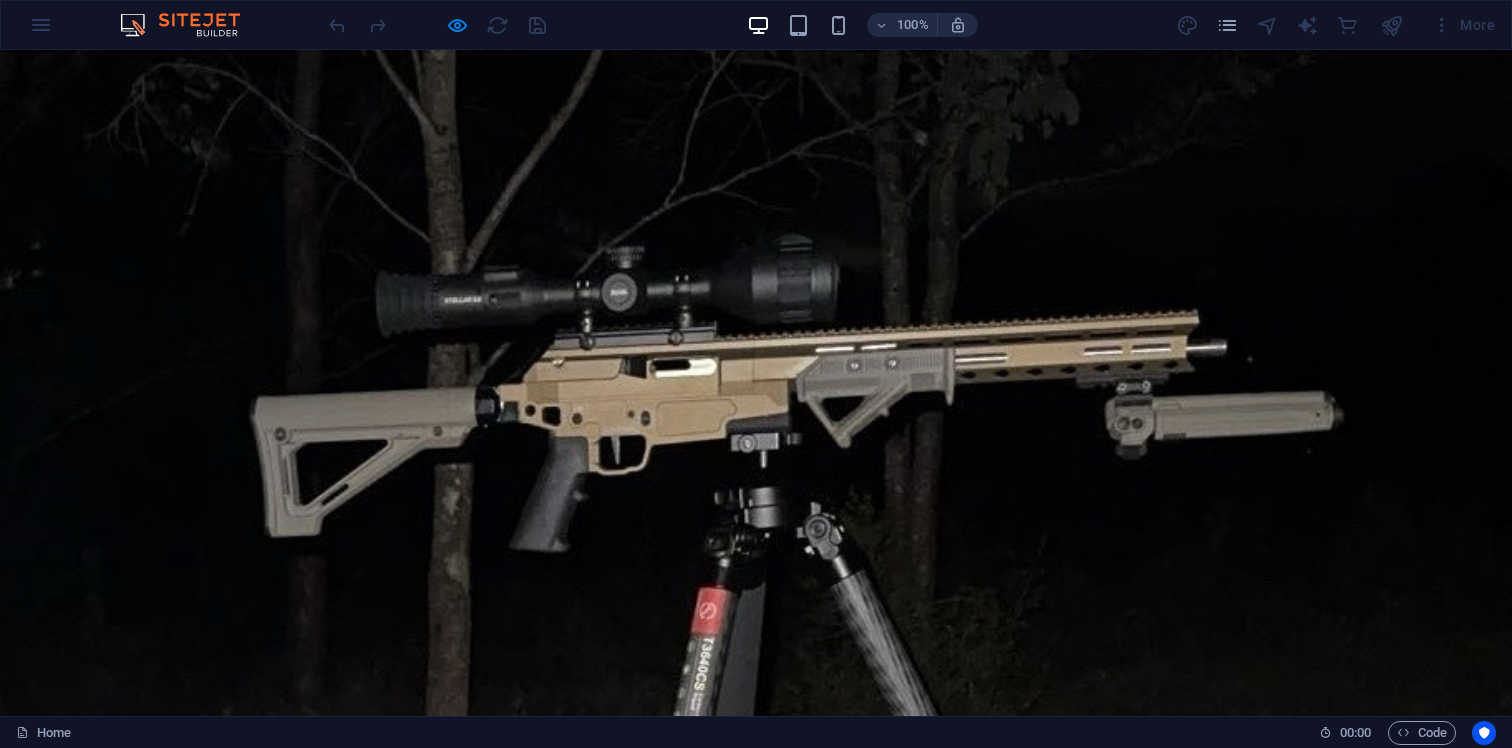 scroll, scrollTop: 580, scrollLeft: 0, axis: vertical 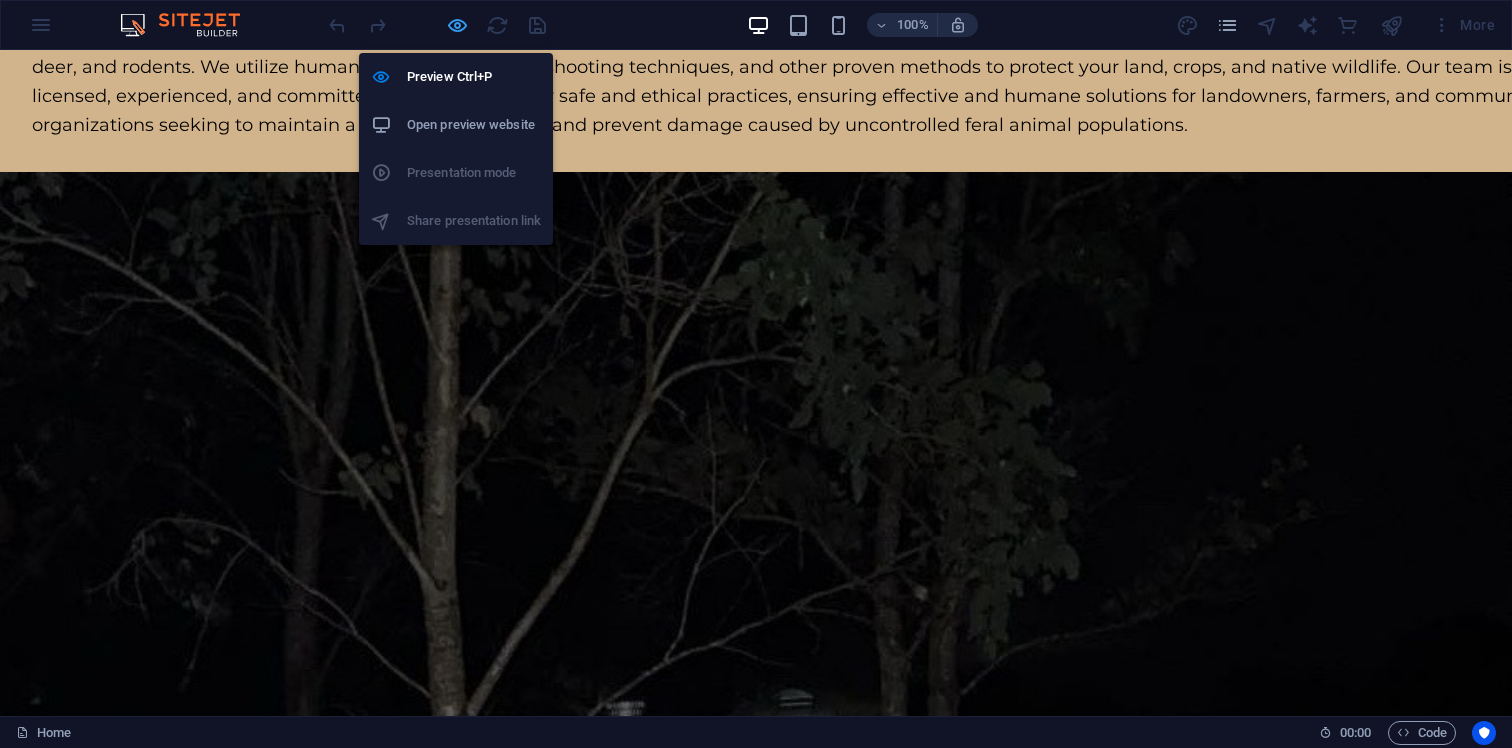 click at bounding box center [457, 25] 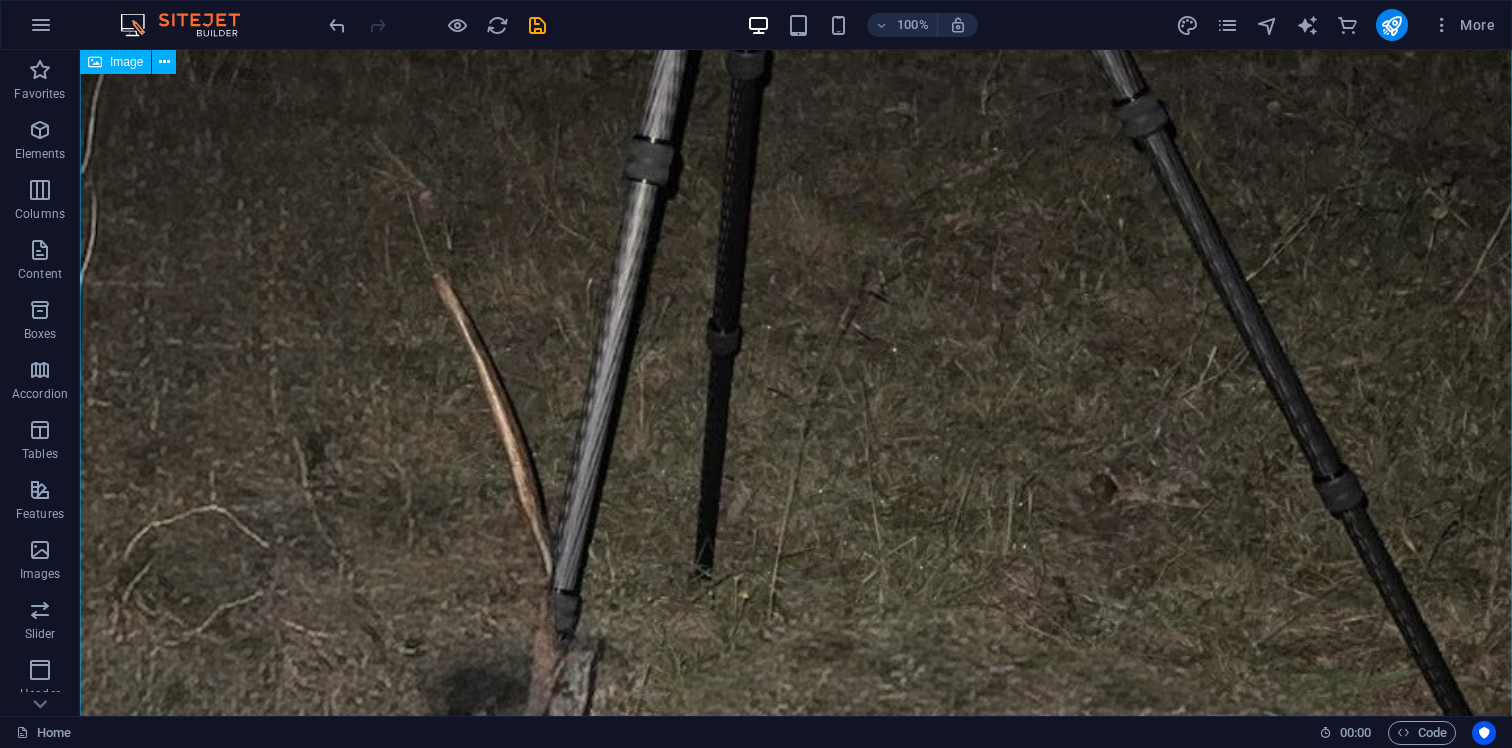 click at bounding box center [796, 2442] 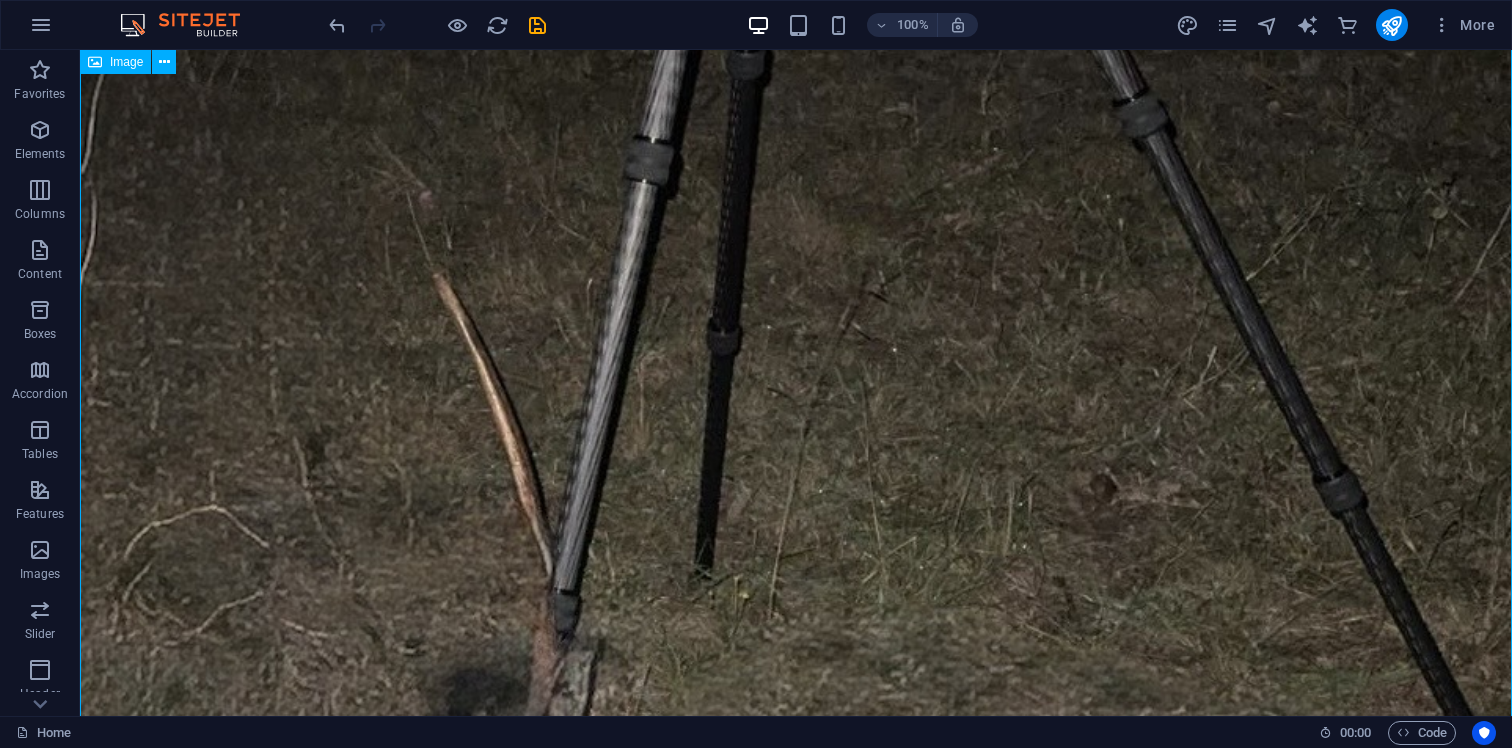 click at bounding box center [796, 2442] 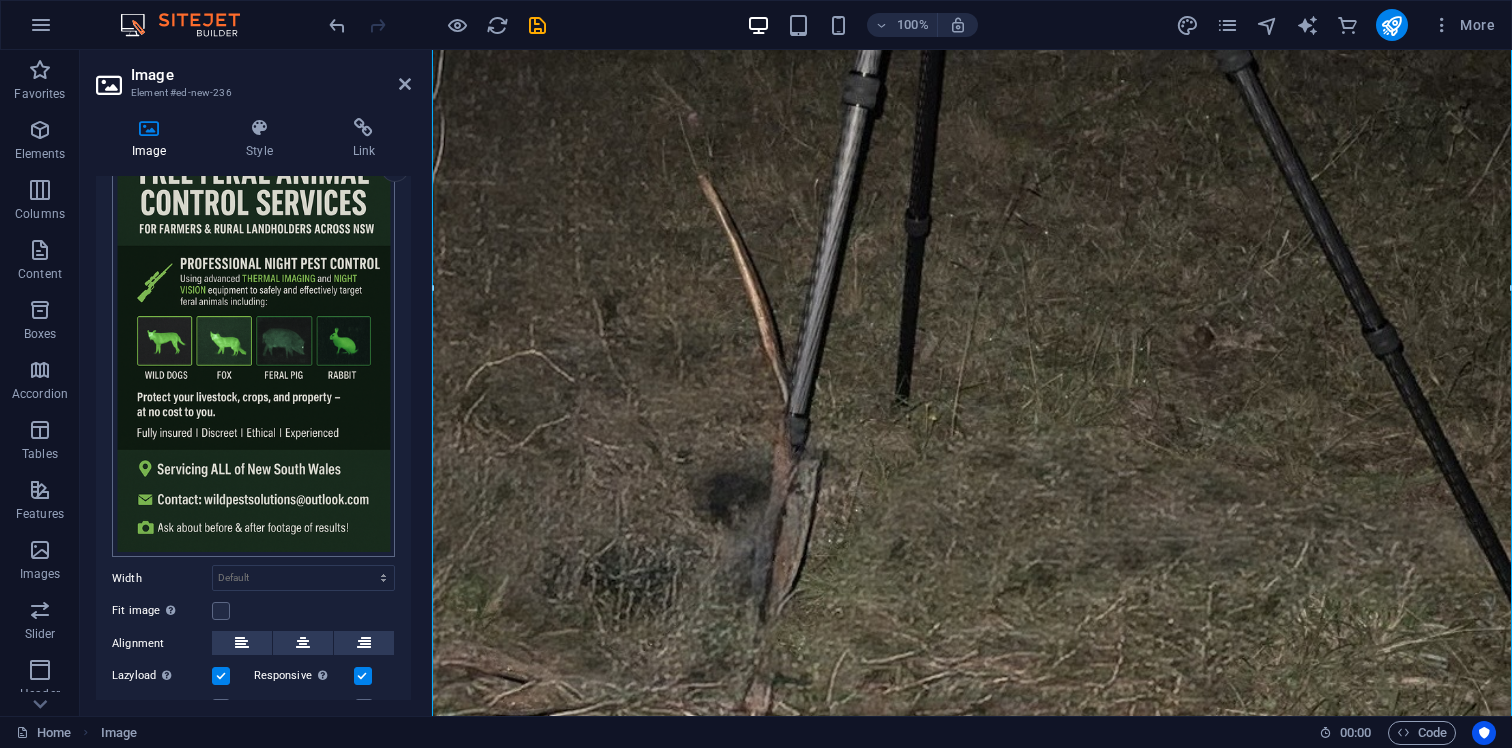 scroll, scrollTop: 120, scrollLeft: 0, axis: vertical 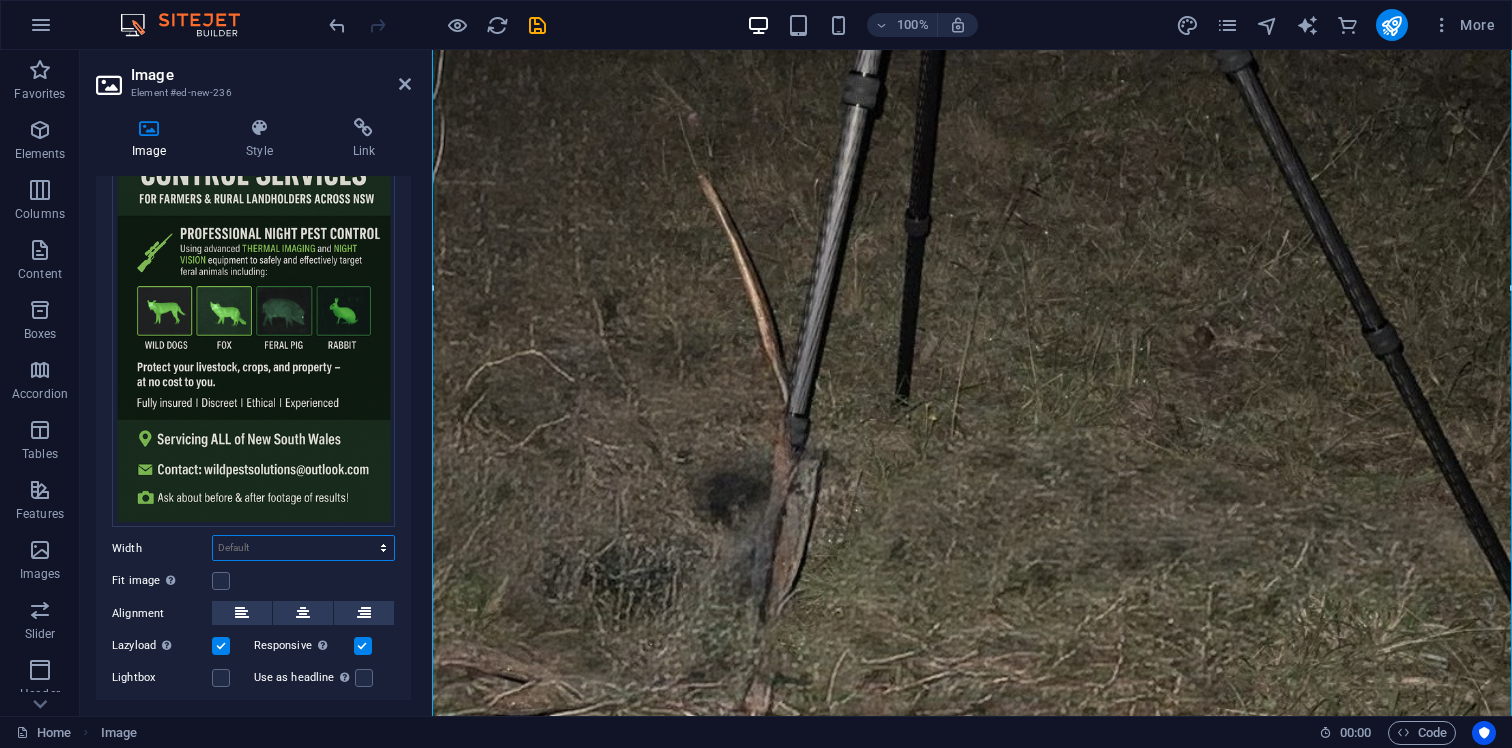 click on "Default auto px rem % em vh vw" at bounding box center (303, 548) 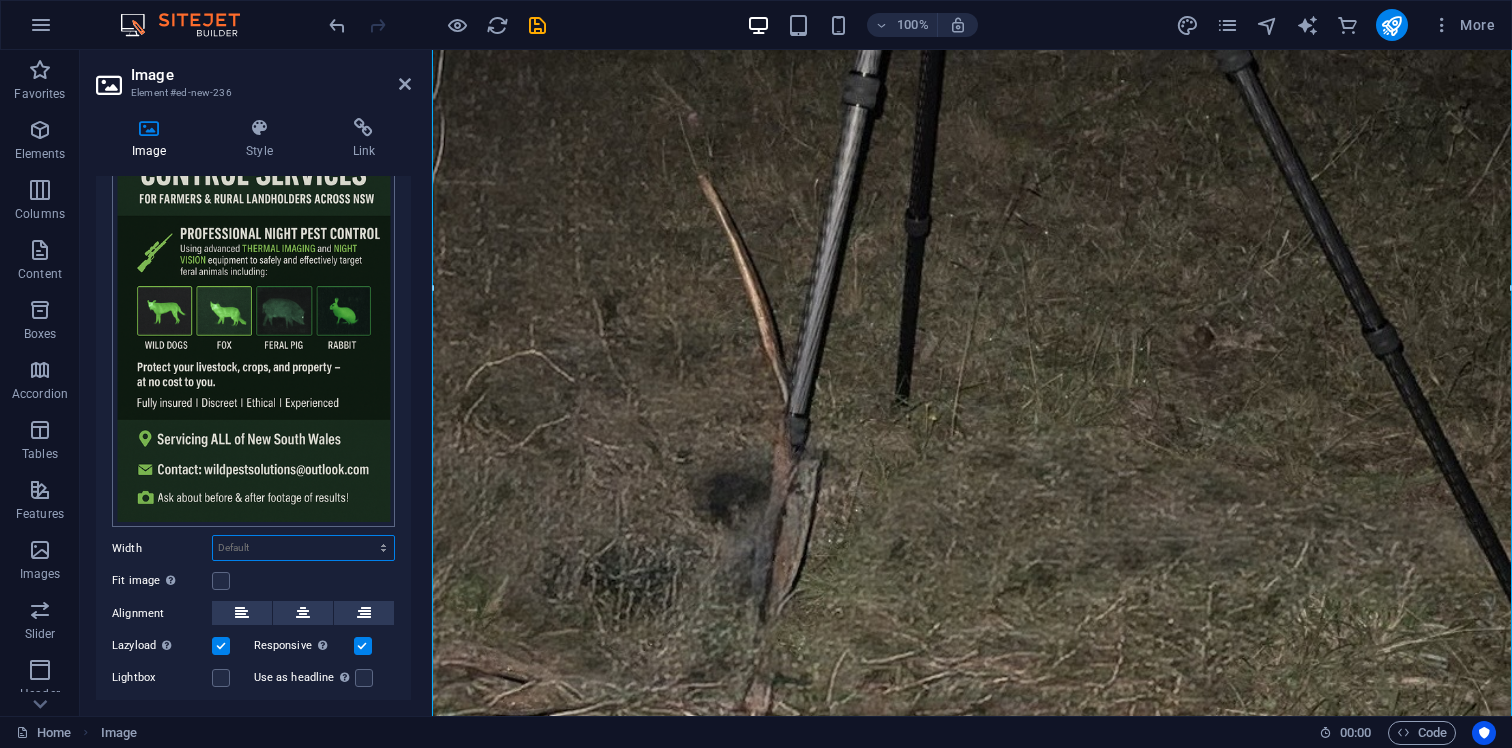 scroll, scrollTop: 256, scrollLeft: 0, axis: vertical 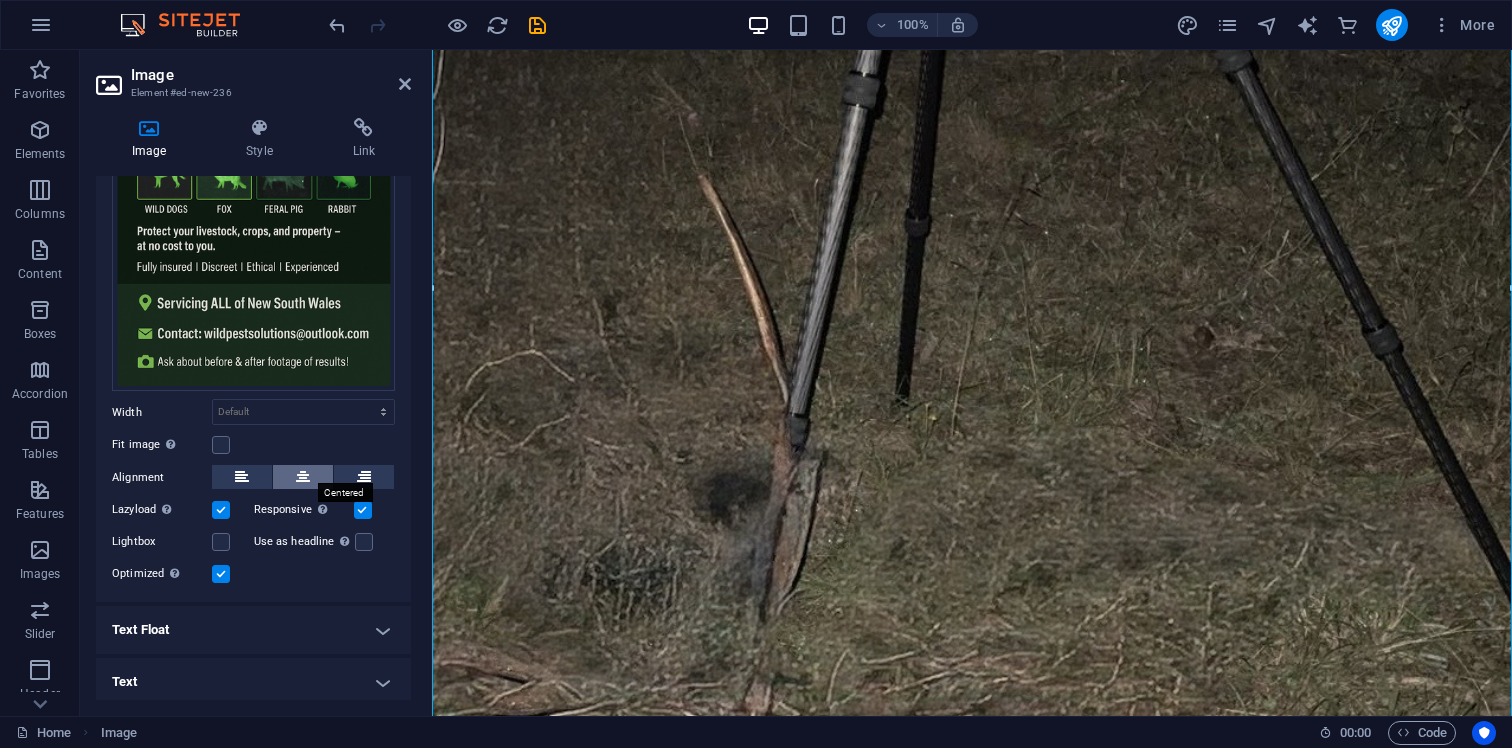 click at bounding box center (303, 477) 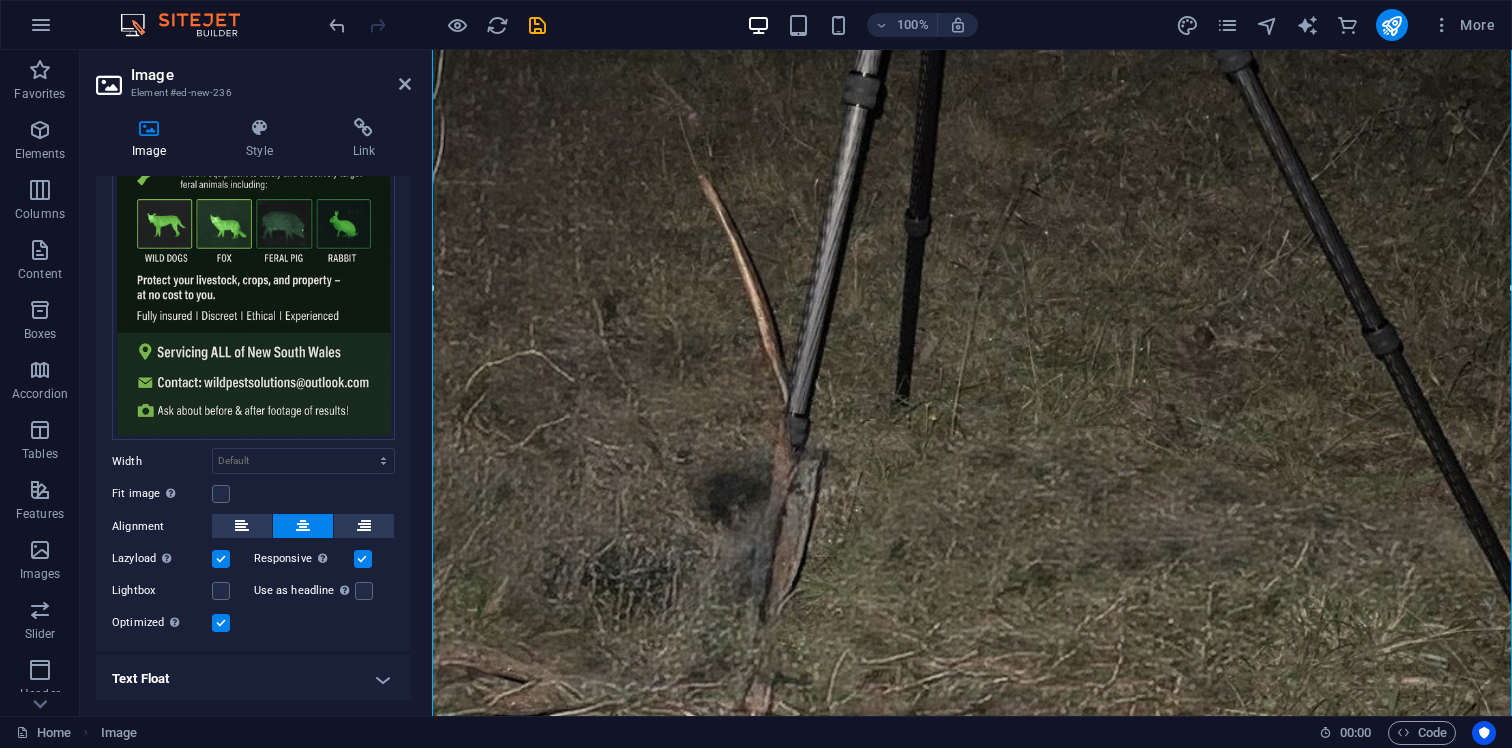 scroll, scrollTop: 203, scrollLeft: 0, axis: vertical 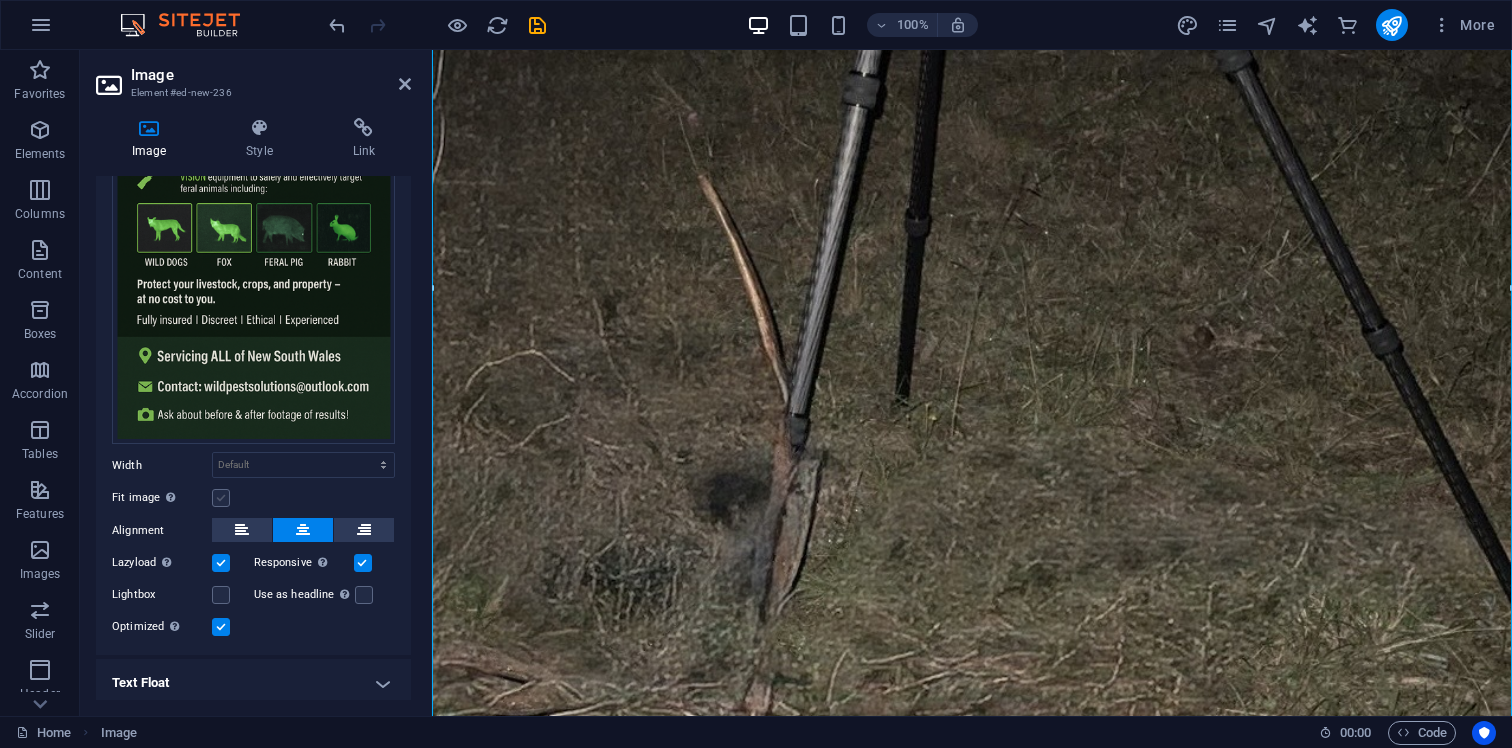 click at bounding box center (221, 498) 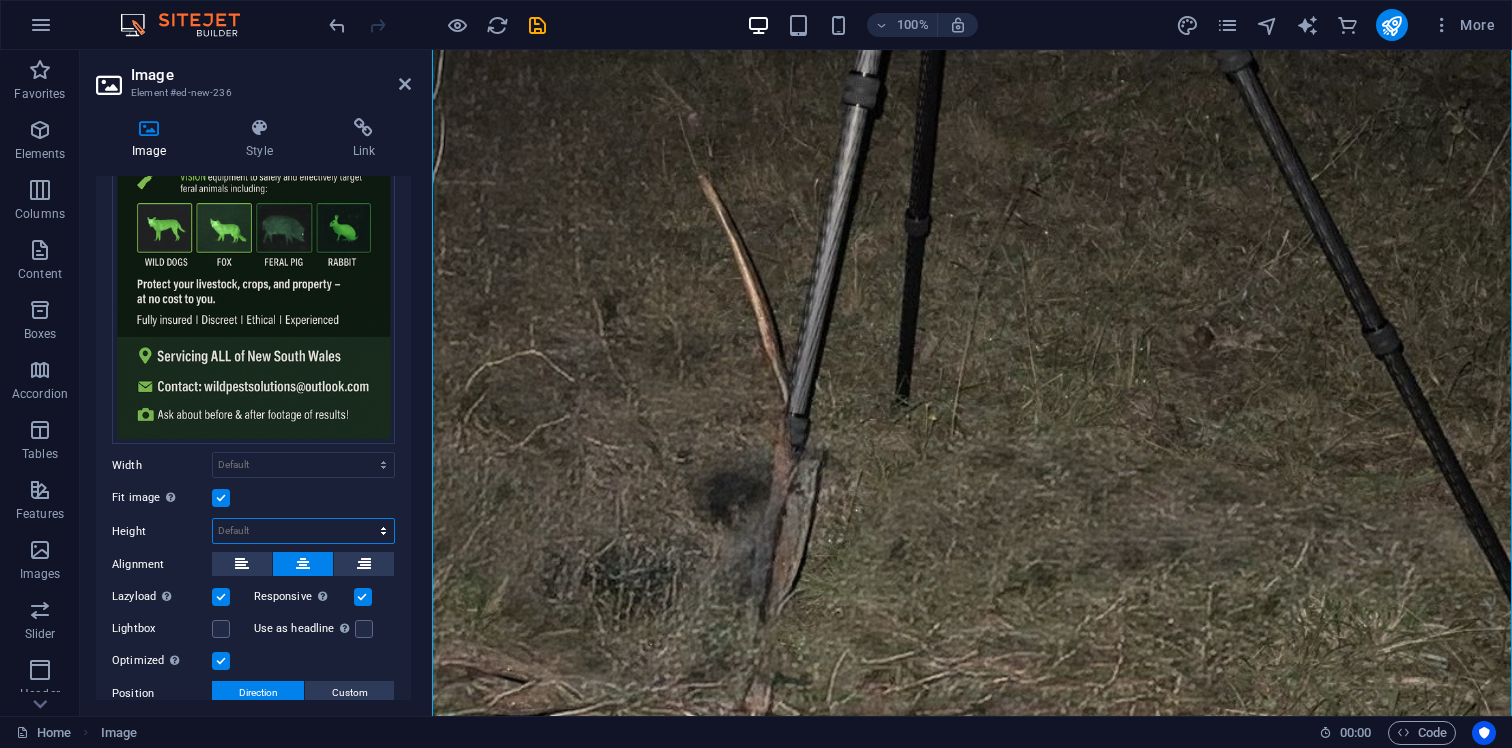 click on "Default auto px" at bounding box center (303, 531) 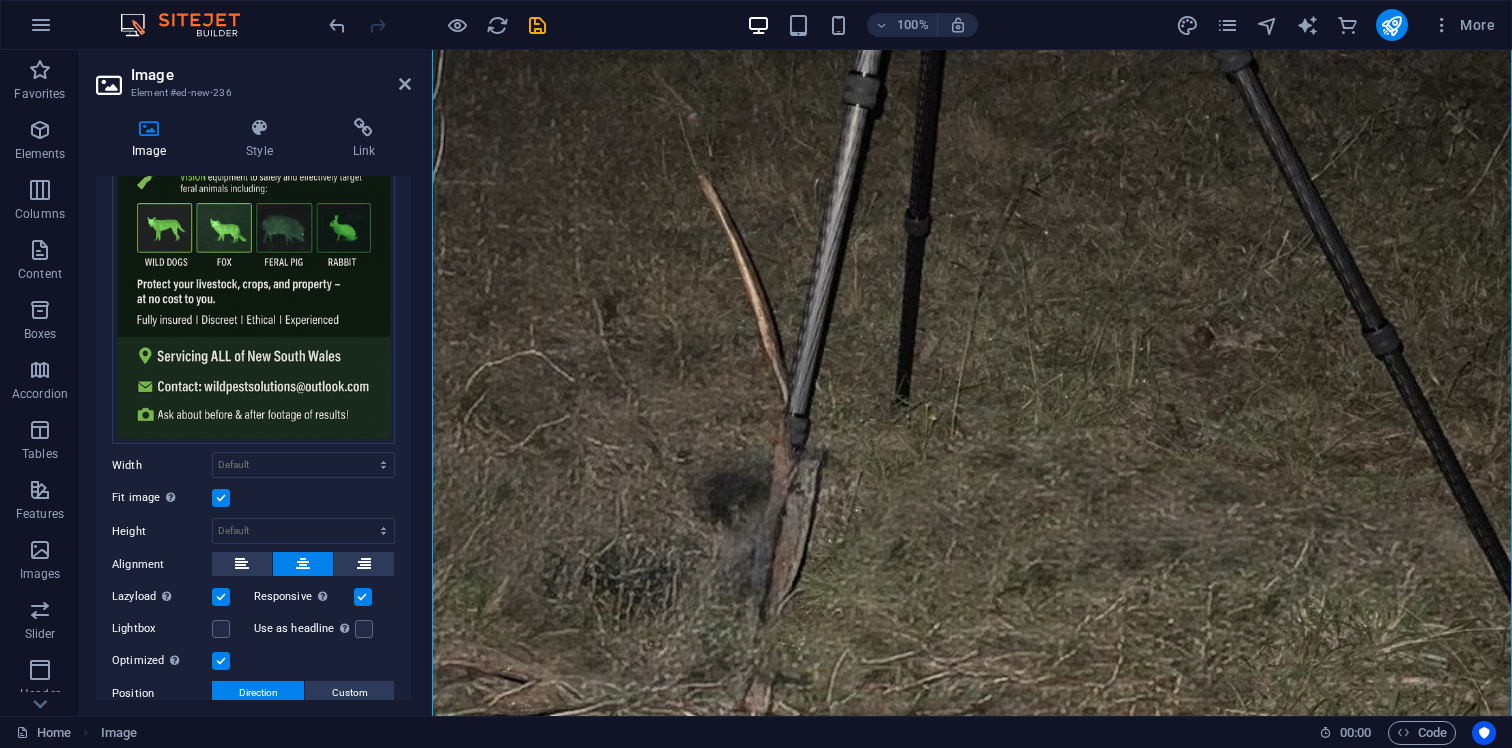 click at bounding box center [221, 498] 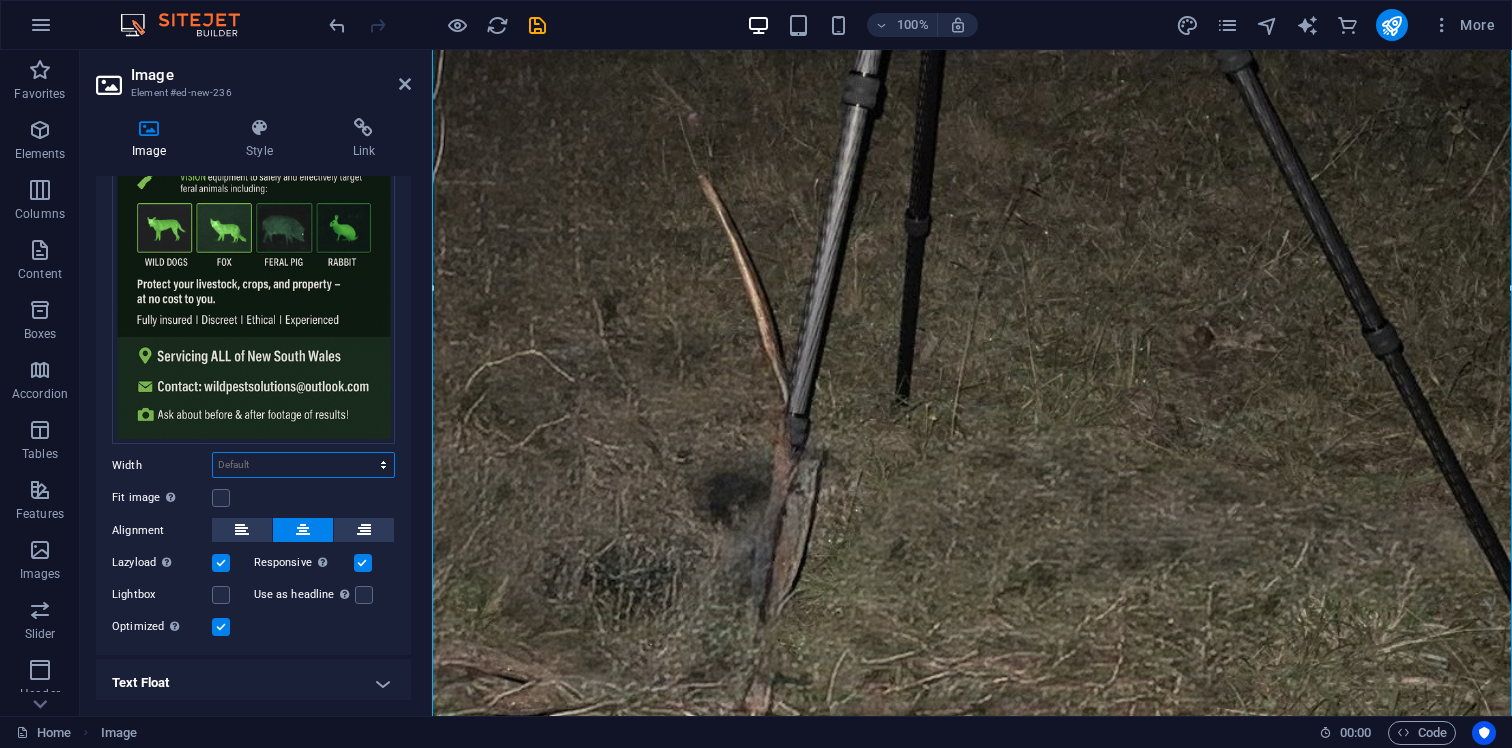 click on "Default auto px rem % em vh vw" at bounding box center (303, 465) 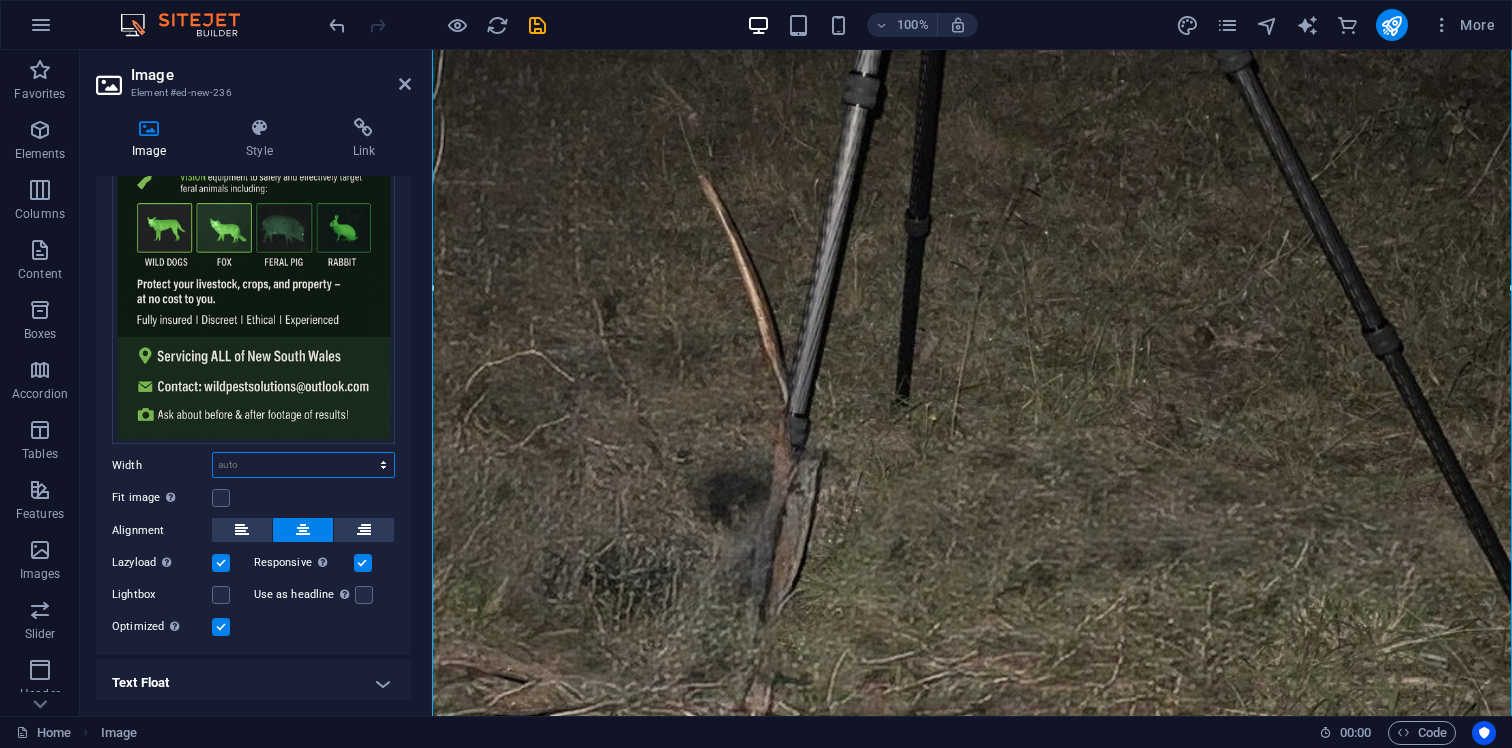 click on "Default auto px rem % em vh vw" at bounding box center (303, 465) 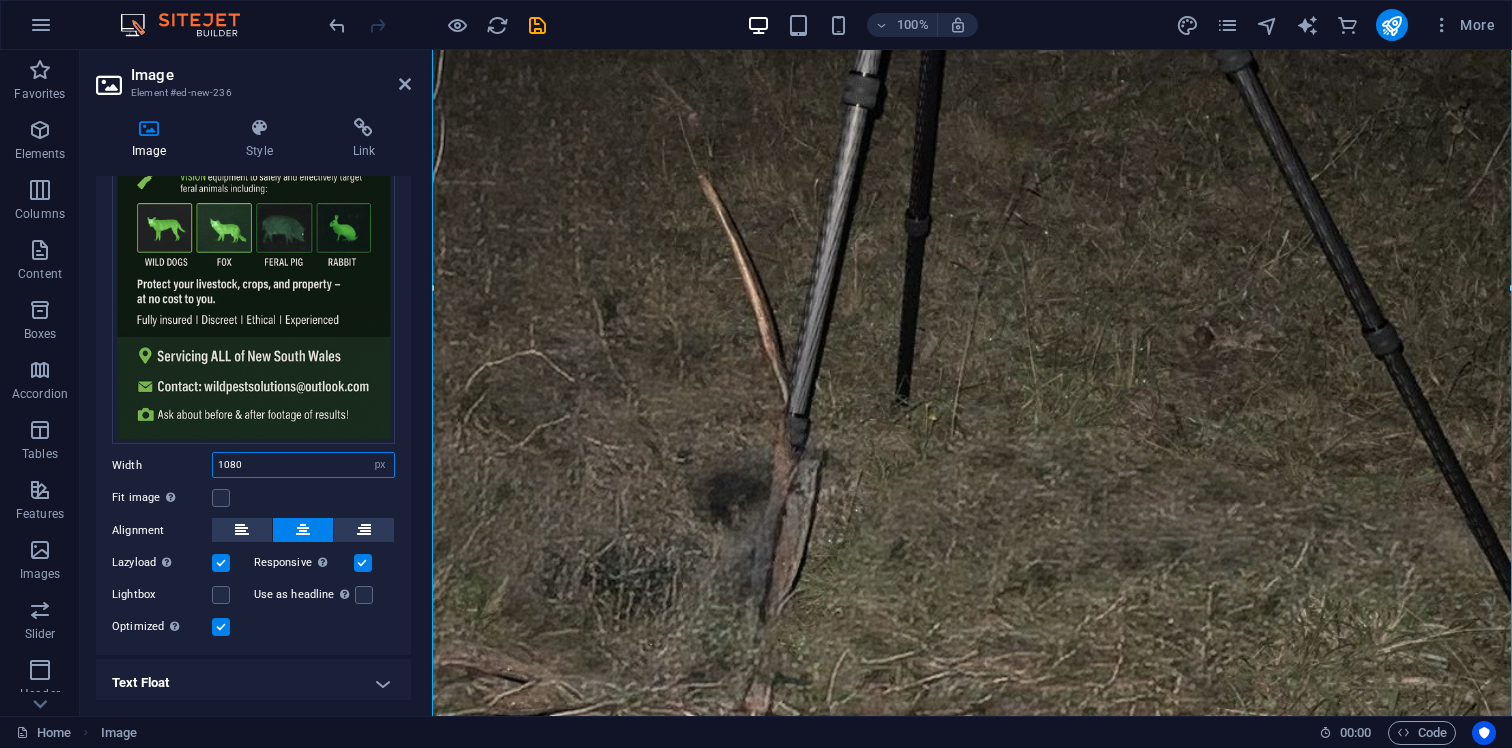 click on "1080" at bounding box center (303, 465) 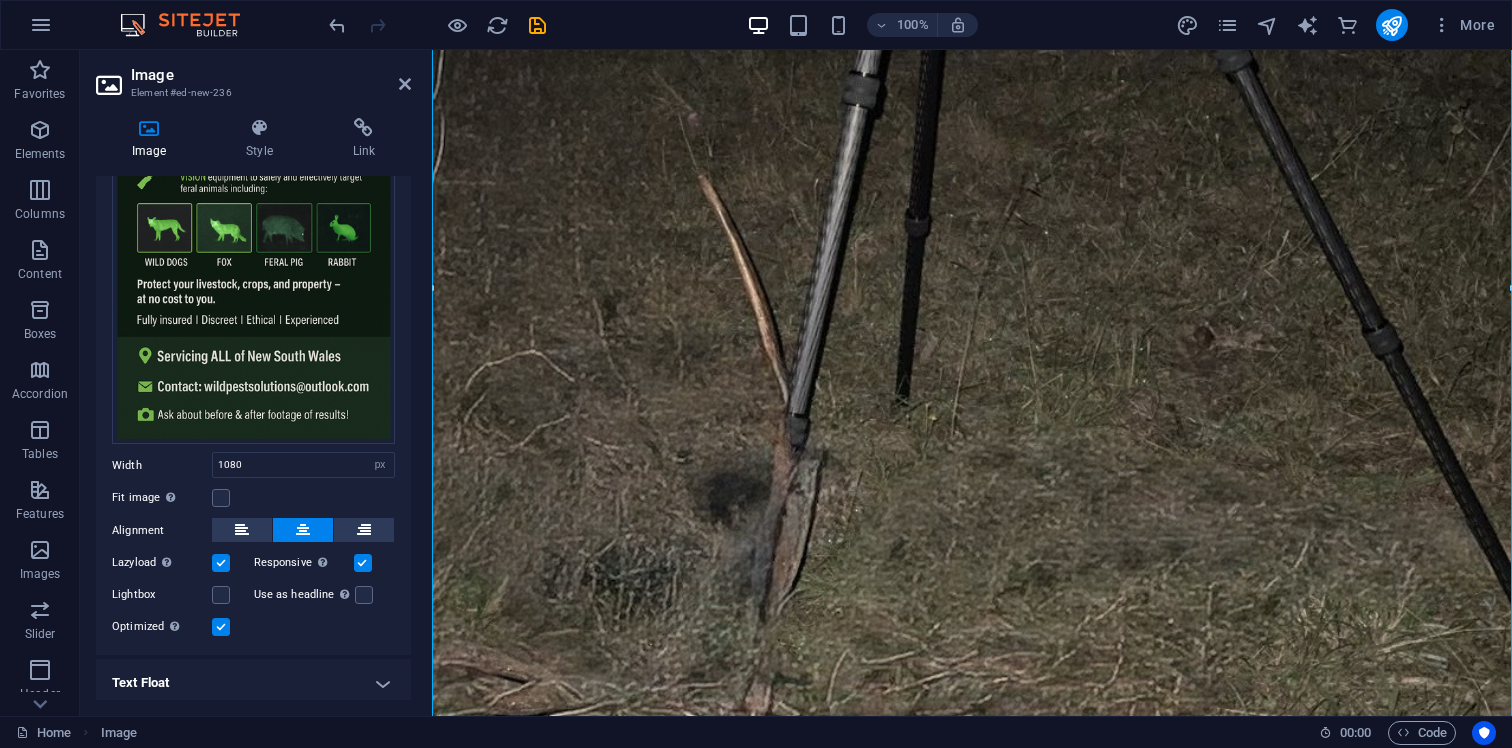 click on "Drag files here, click to choose files or select files from Files or our free stock photos & videos Select files from the file manager, stock photos, or upload file(s) Upload Width 1080 Default auto px rem % em vh vw Fit image Automatically fit image to a fixed width and height Height Default auto px Alignment Lazyload Loading images after the page loads improves page speed. Responsive Automatically load retina image and smartphone optimized sizes. Lightbox Use as headline The image will be wrapped in an H1 headline tag. Useful for giving alternative text the weight of an H1 headline, e.g. for the logo. Leave unchecked if uncertain. Optimized Images are compressed to improve page speed. Position Direction Custom X offset 50 px rem % vh vw Y offset 50 px rem % vh vw" at bounding box center [253, 332] 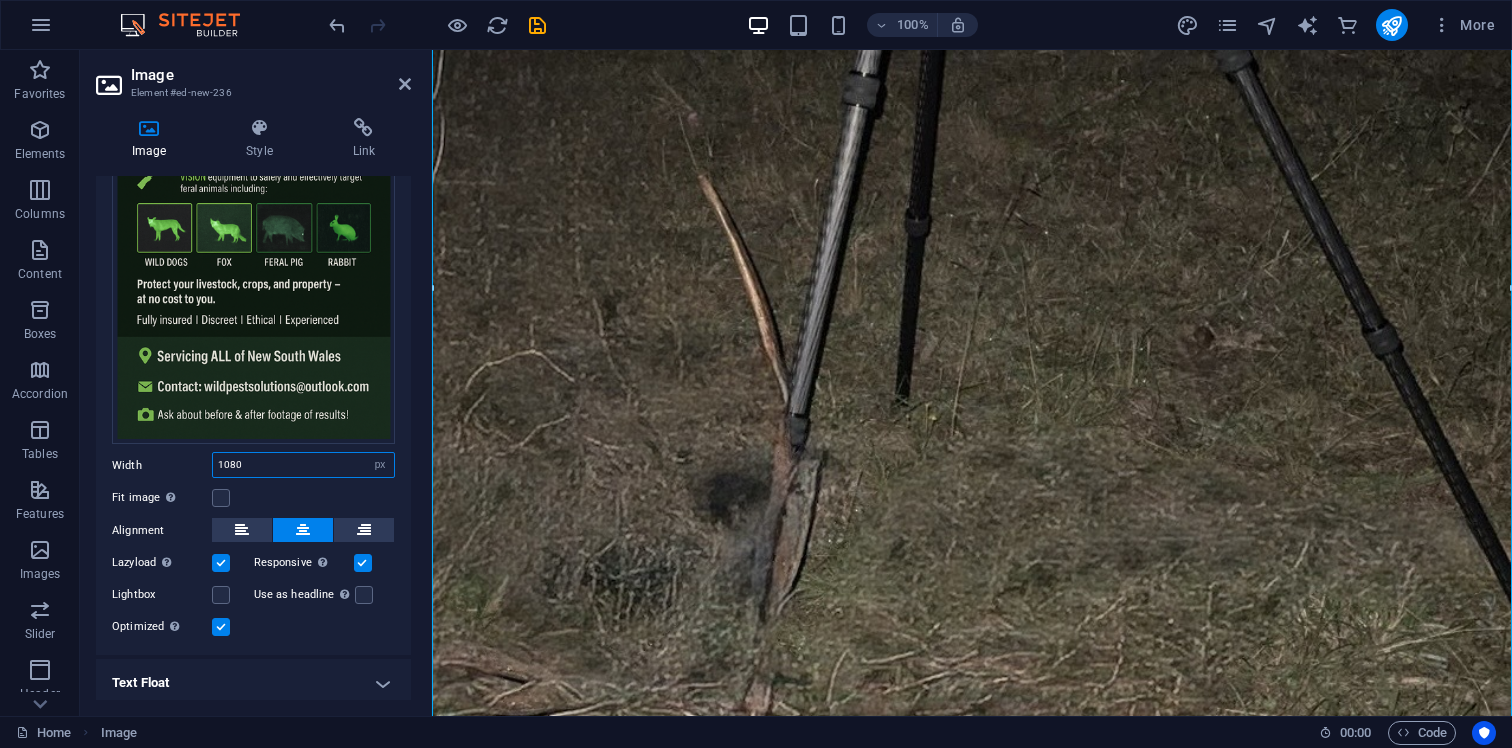 click on "1080" at bounding box center [303, 465] 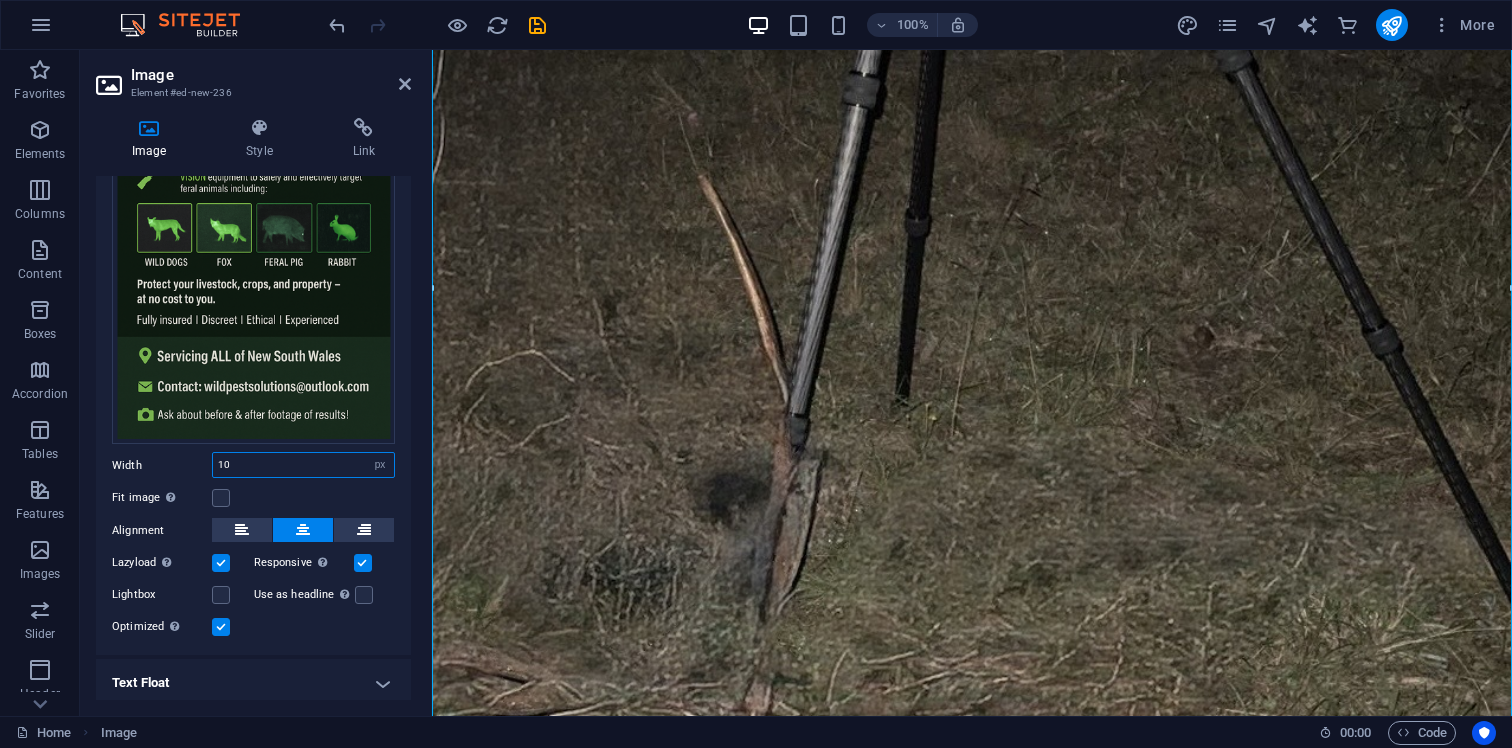 type on "1" 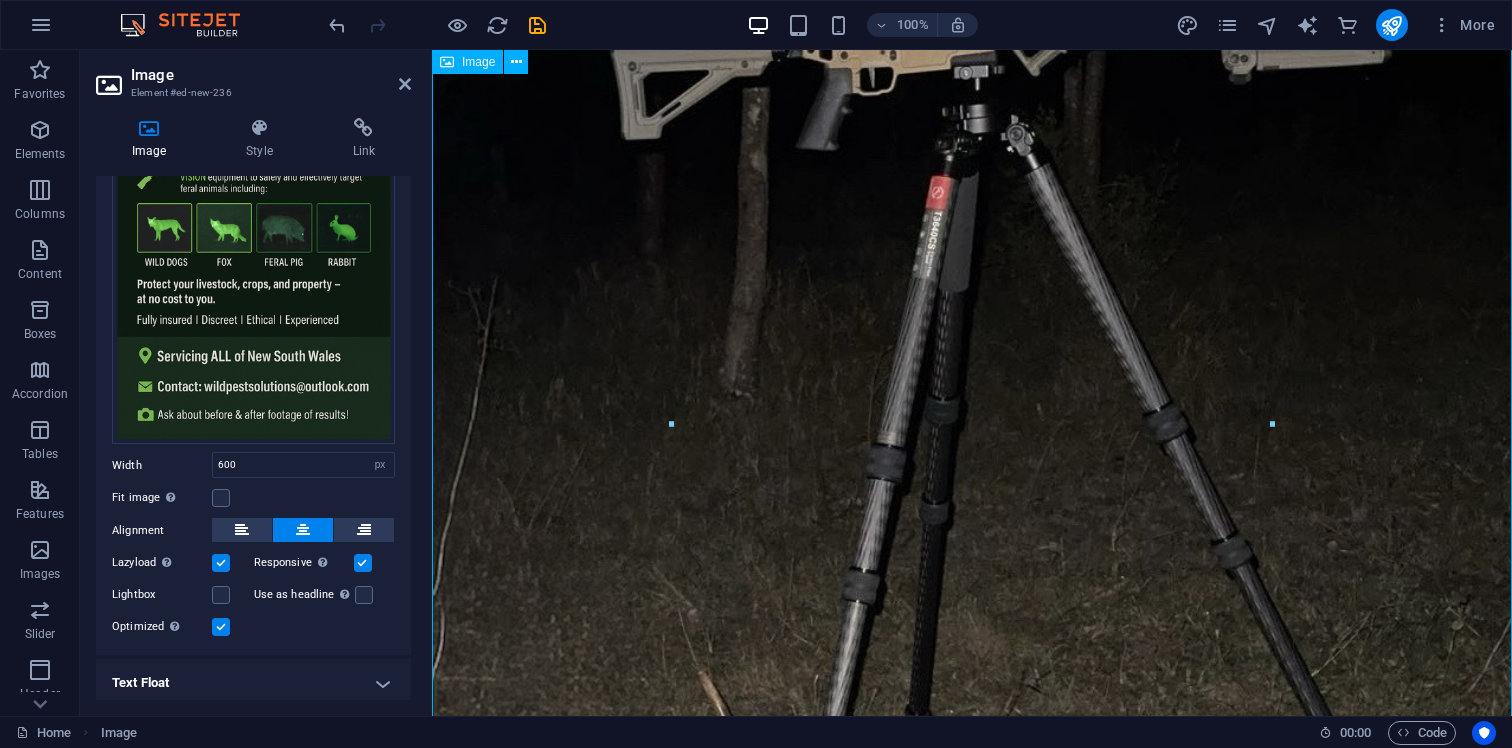 scroll, scrollTop: 1424, scrollLeft: 0, axis: vertical 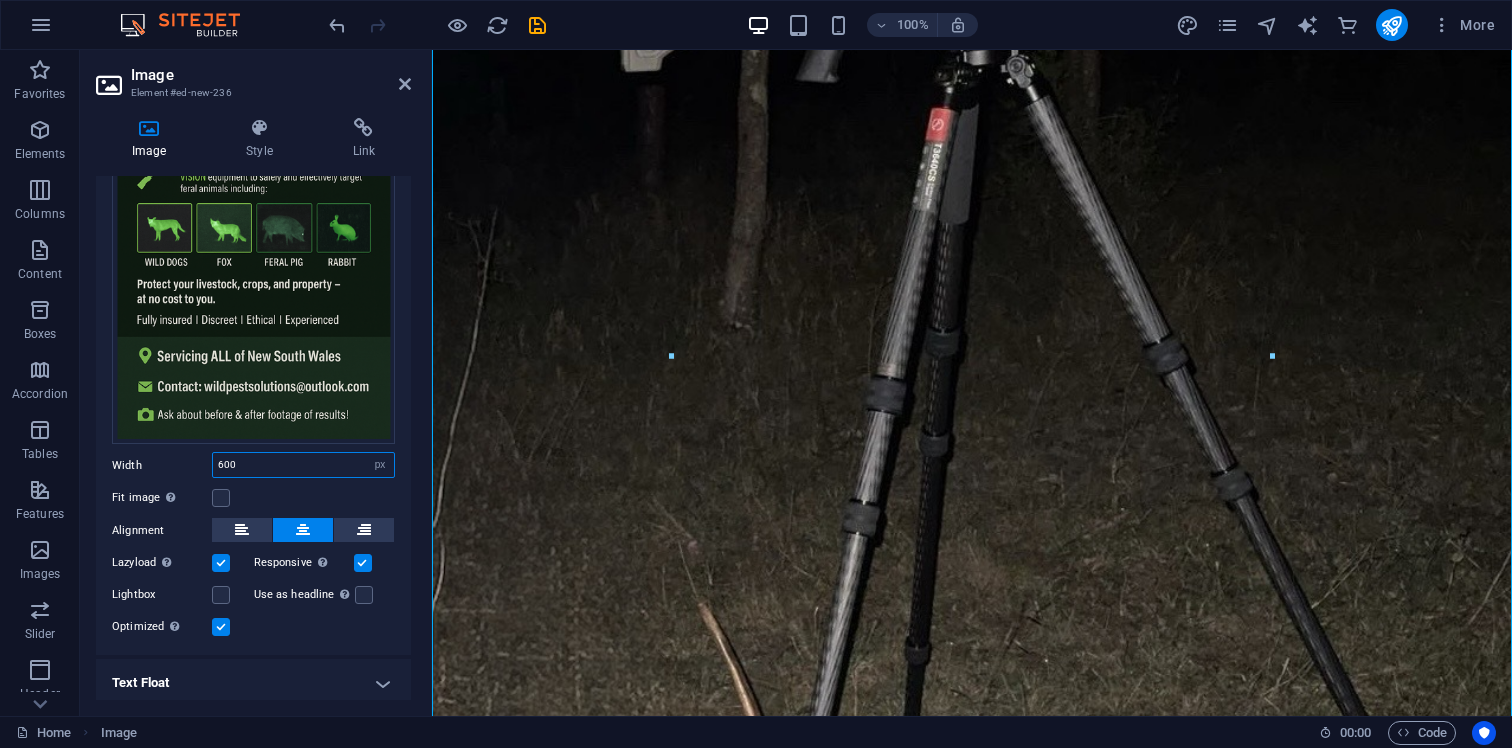 drag, startPoint x: 262, startPoint y: 460, endPoint x: 193, endPoint y: 454, distance: 69.260376 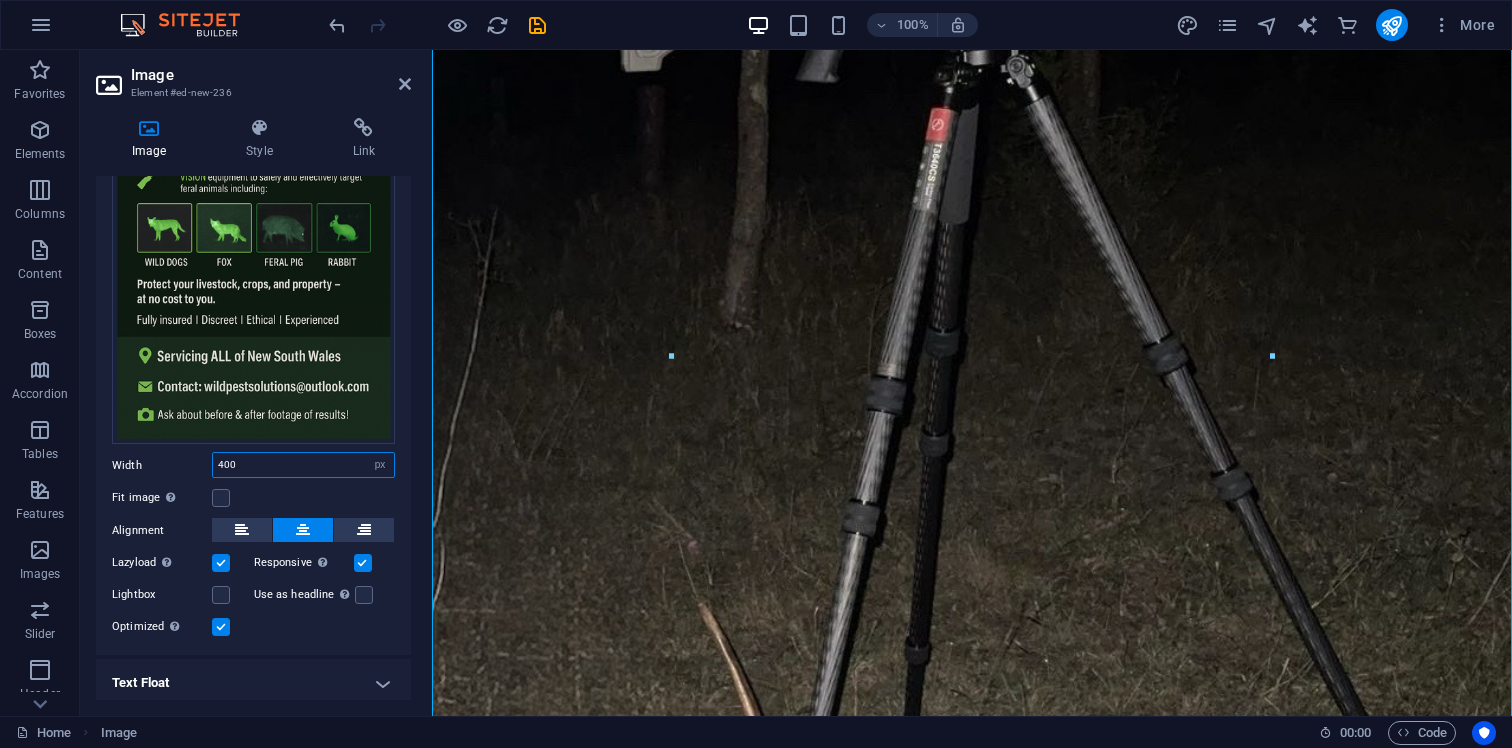 type on "400" 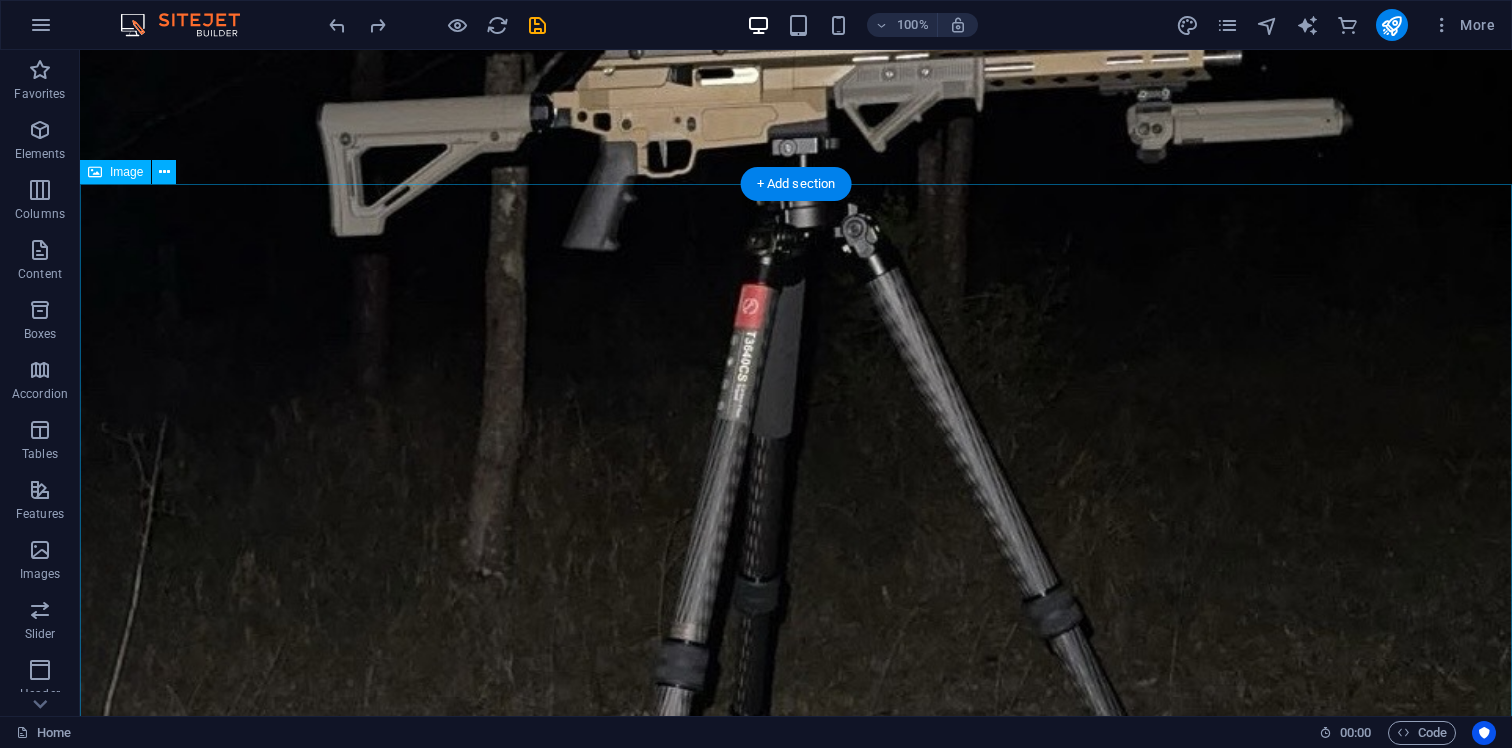 scroll, scrollTop: 1303, scrollLeft: 0, axis: vertical 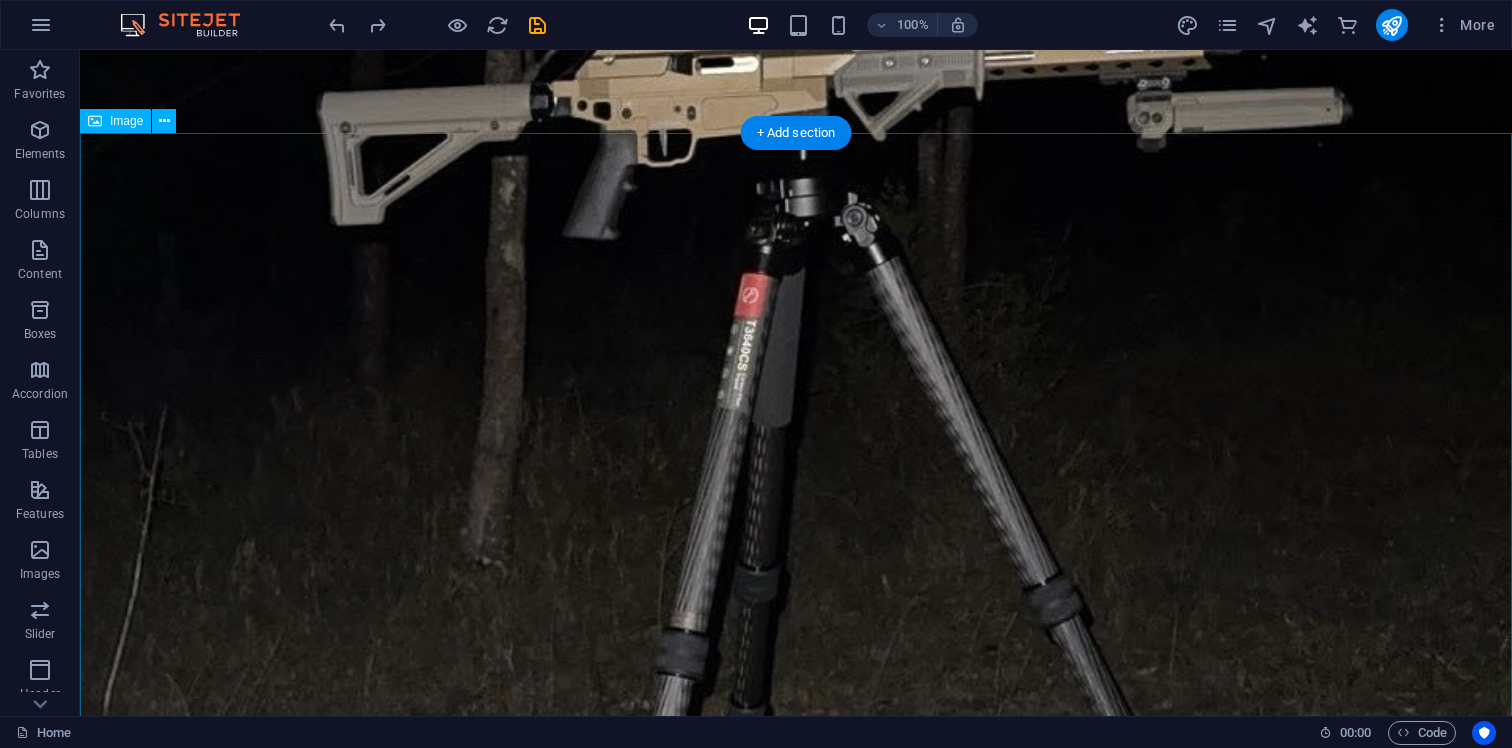 click at bounding box center (796, 2324) 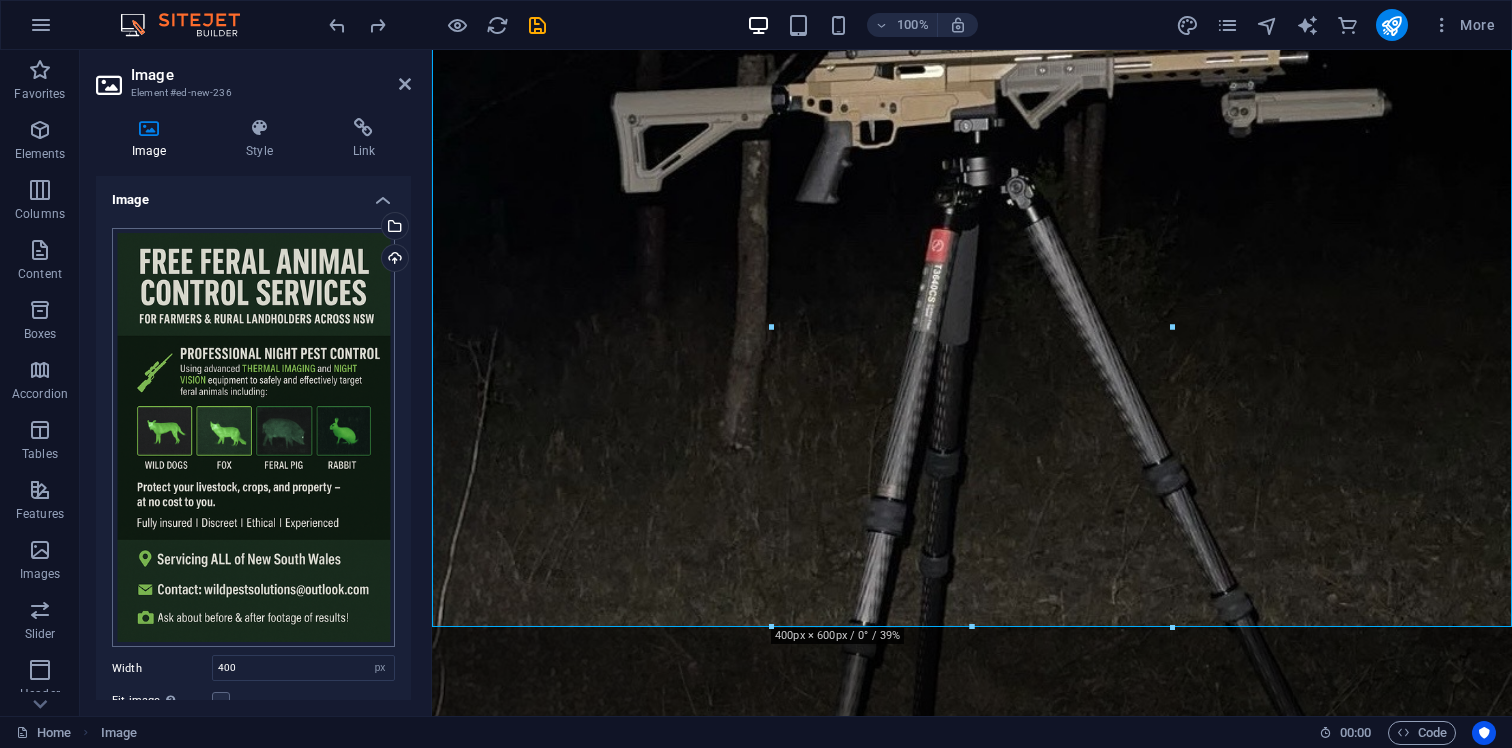 scroll, scrollTop: 75, scrollLeft: 0, axis: vertical 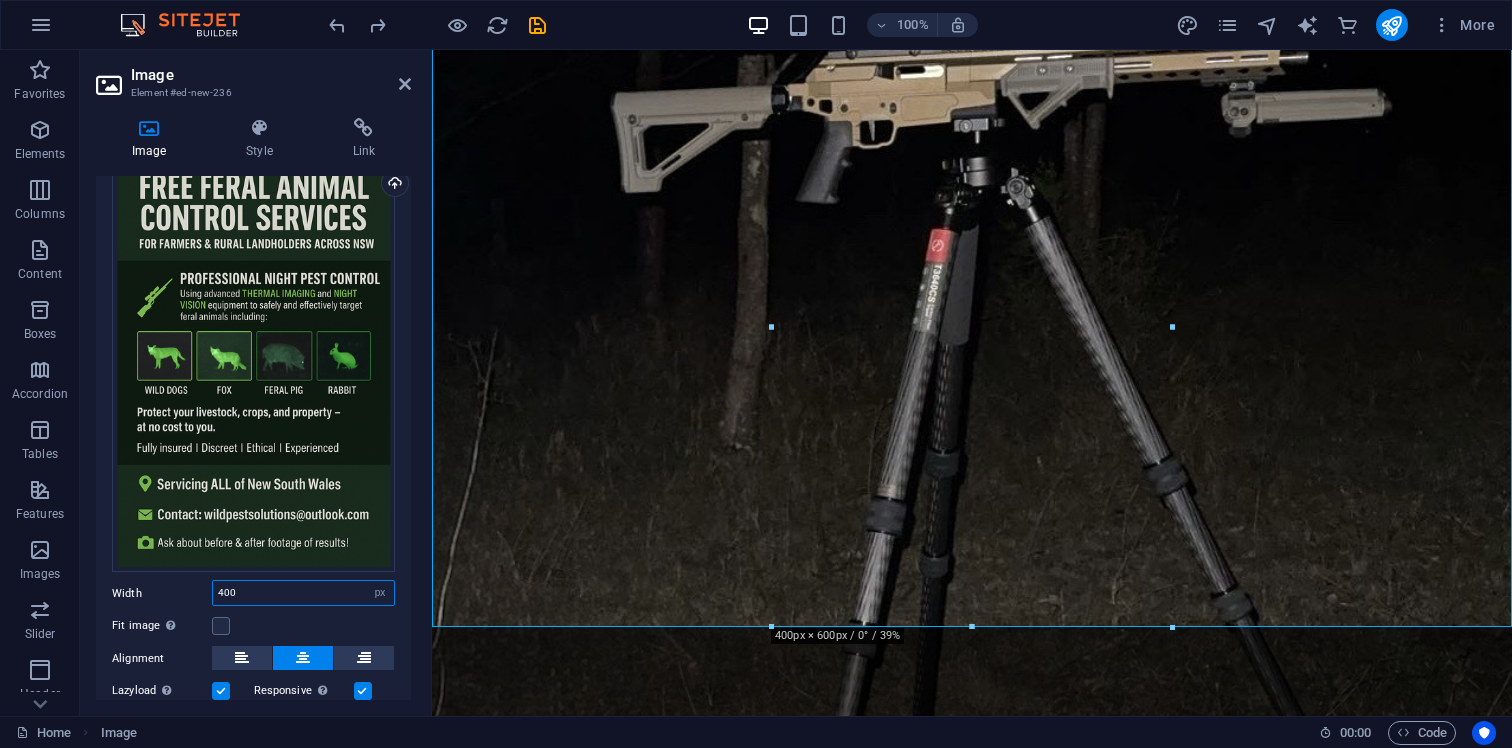 click on "400" at bounding box center (303, 593) 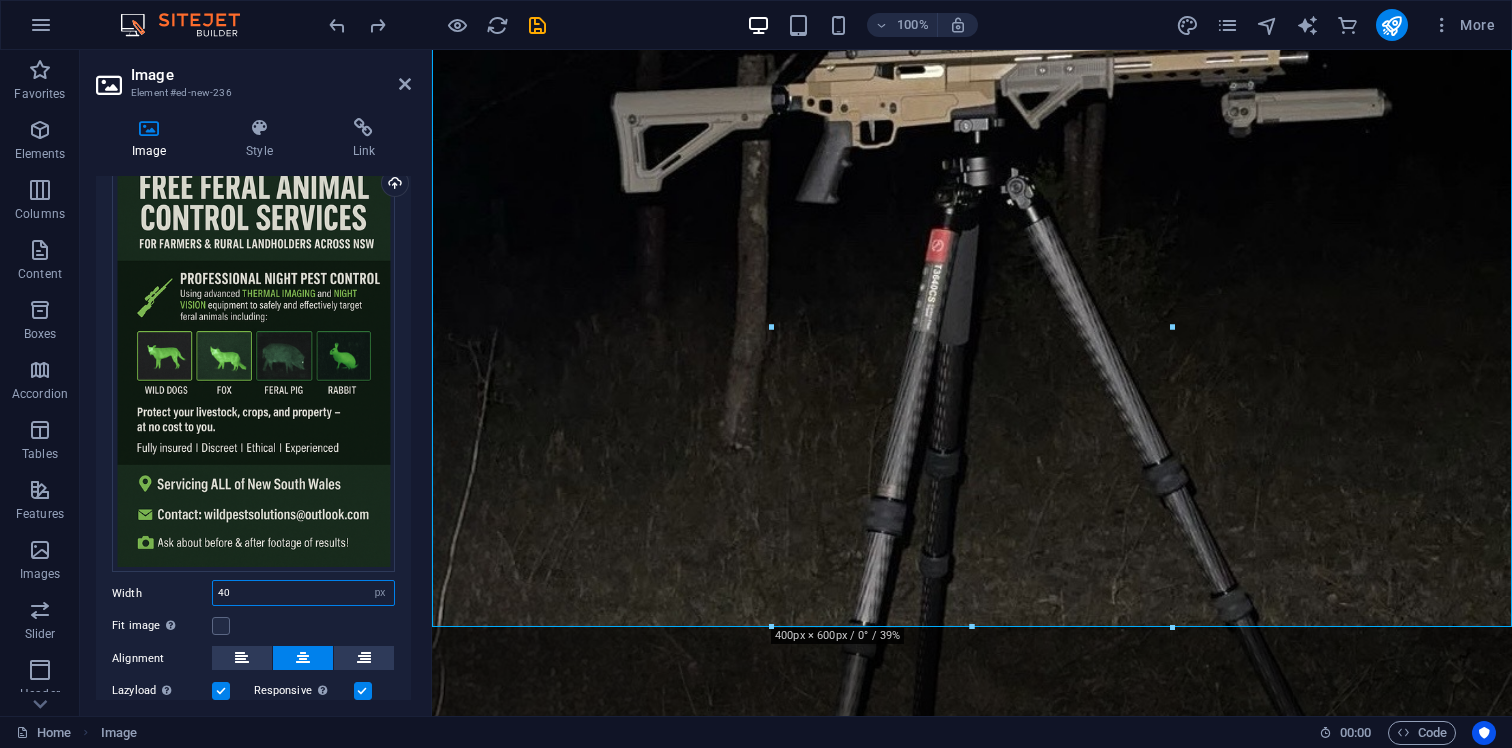 type on "4" 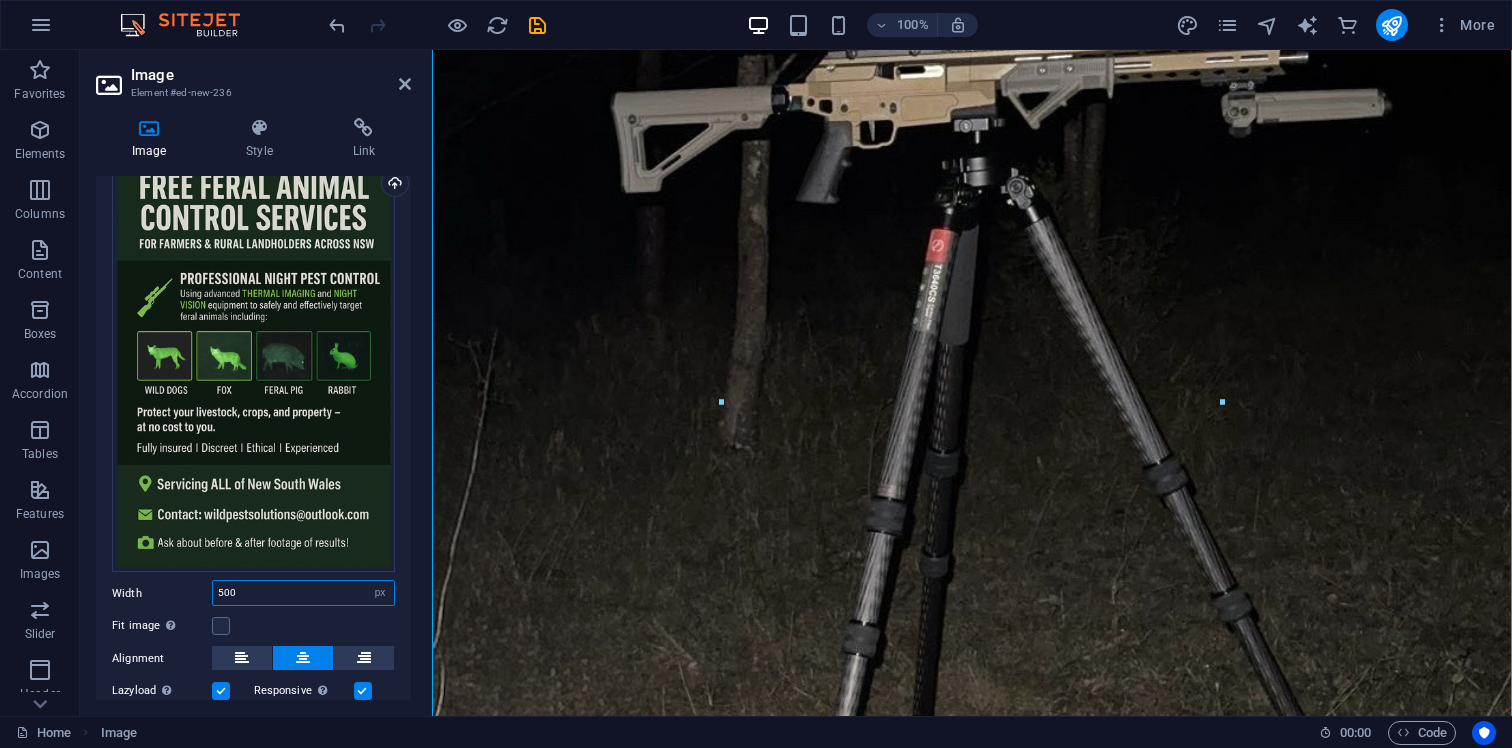 click on "500" at bounding box center (303, 593) 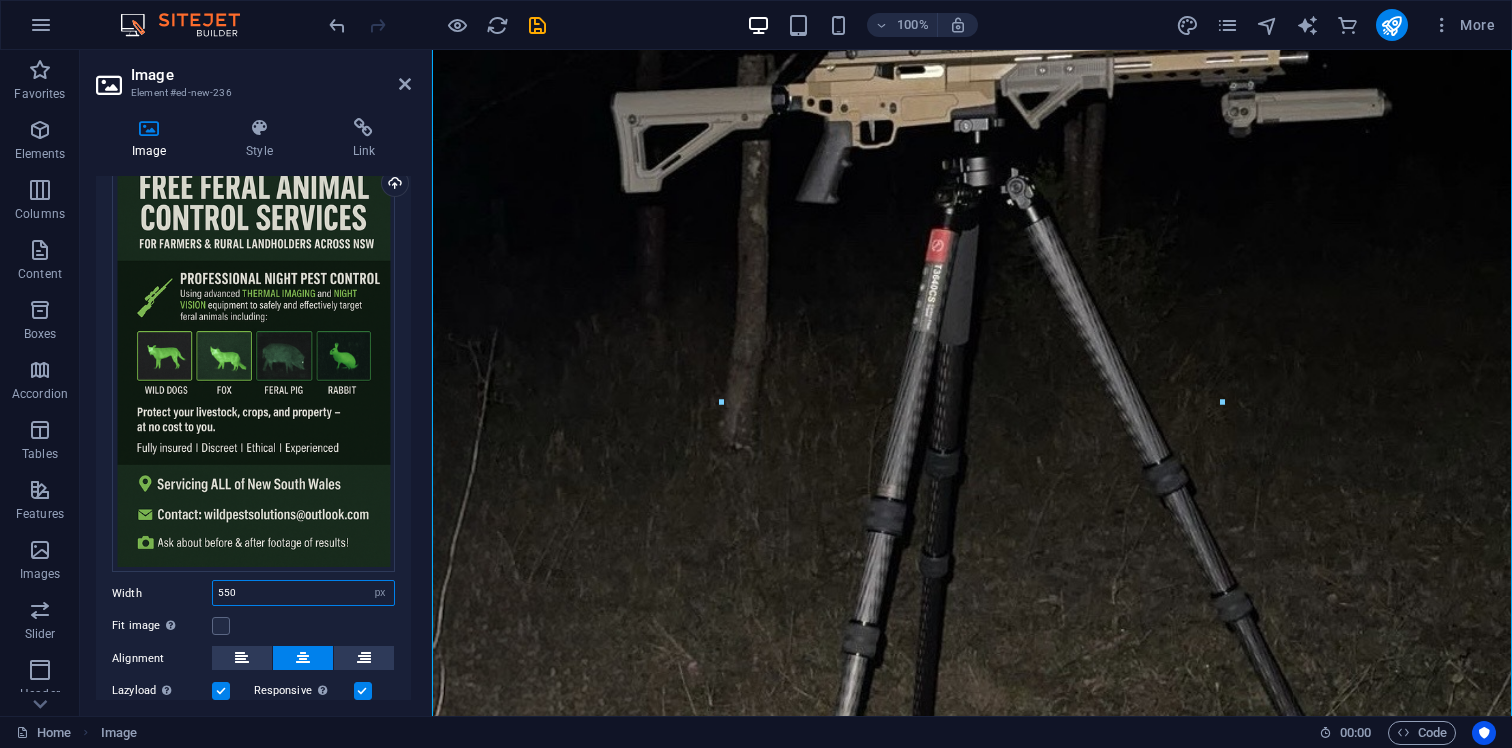type on "550" 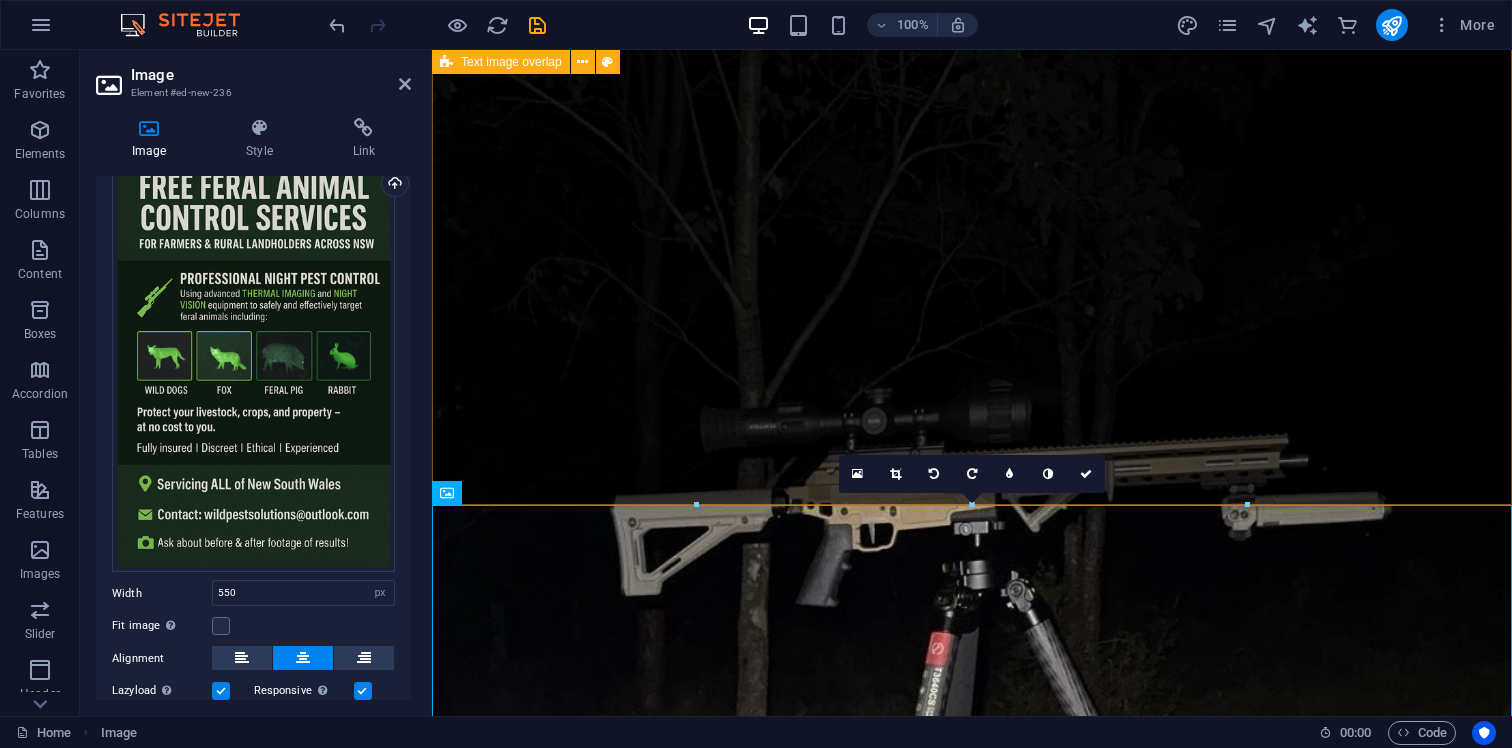 scroll, scrollTop: 960, scrollLeft: 0, axis: vertical 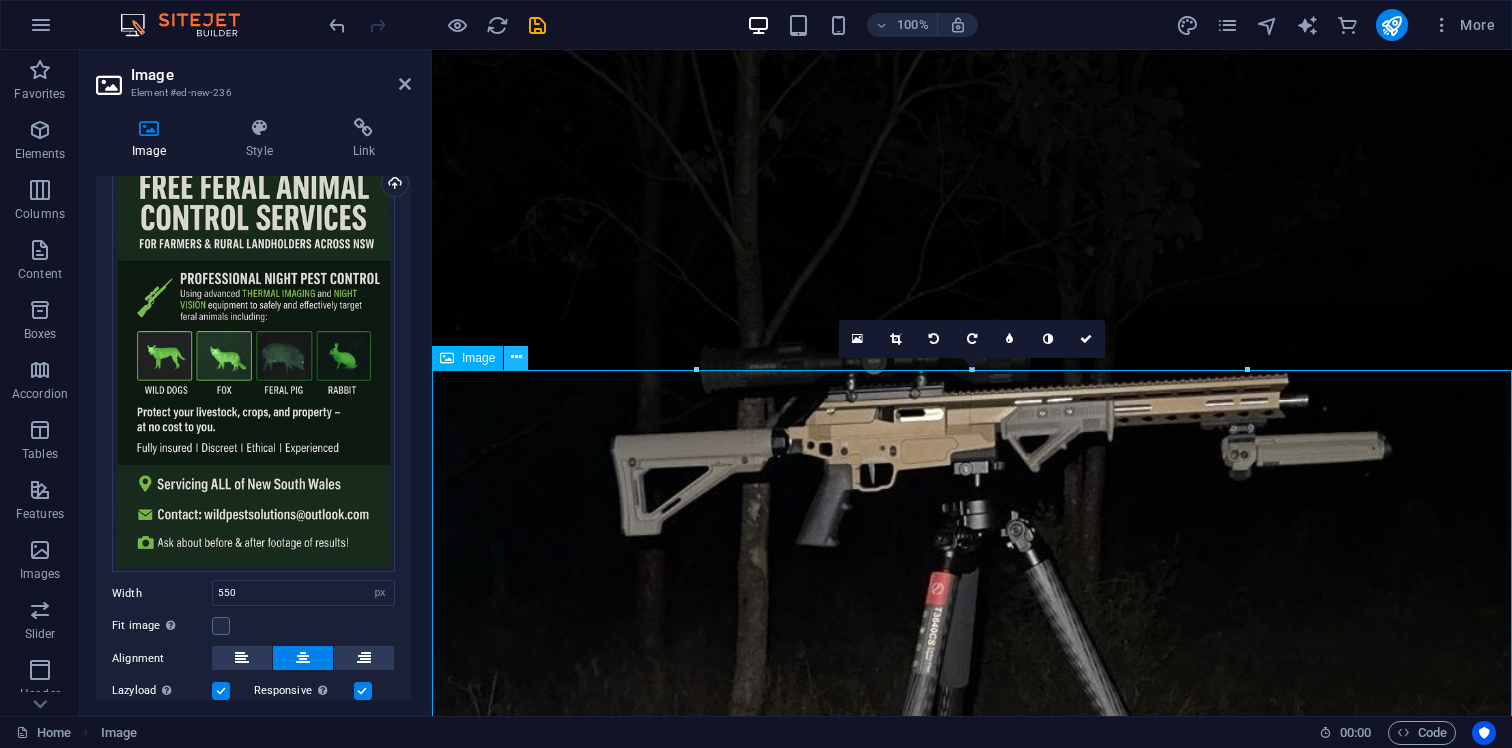 click at bounding box center [516, 357] 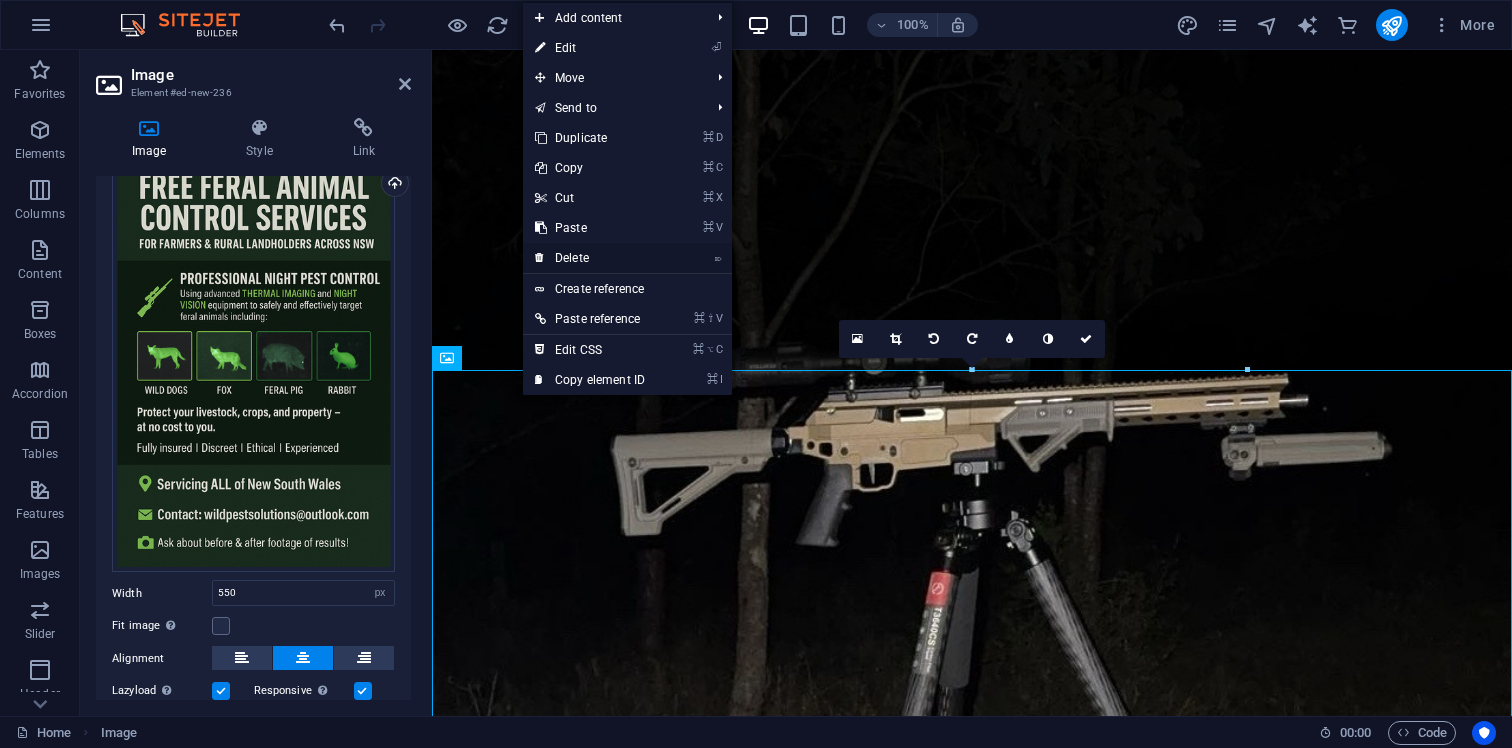 click on "⌦  Delete" at bounding box center [590, 258] 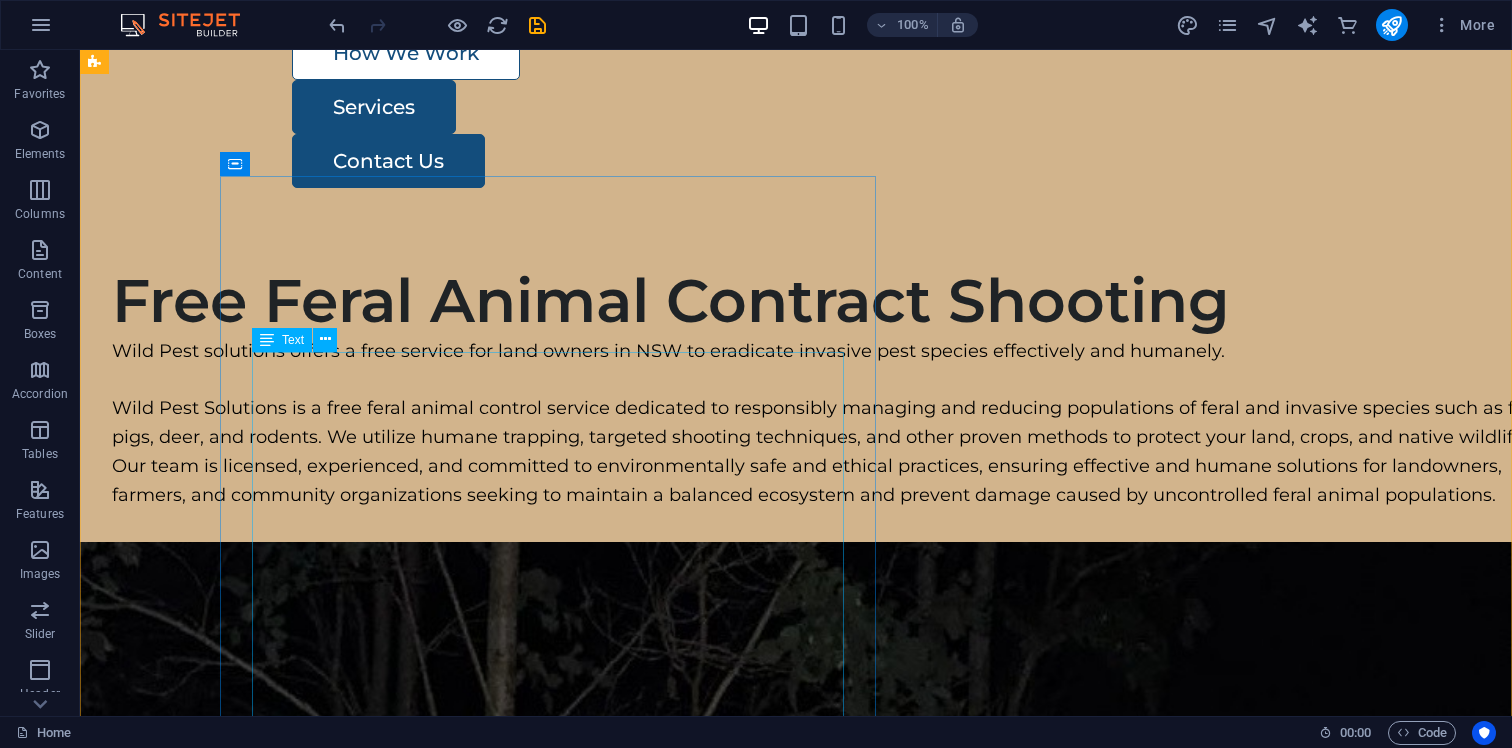 scroll, scrollTop: 0, scrollLeft: 0, axis: both 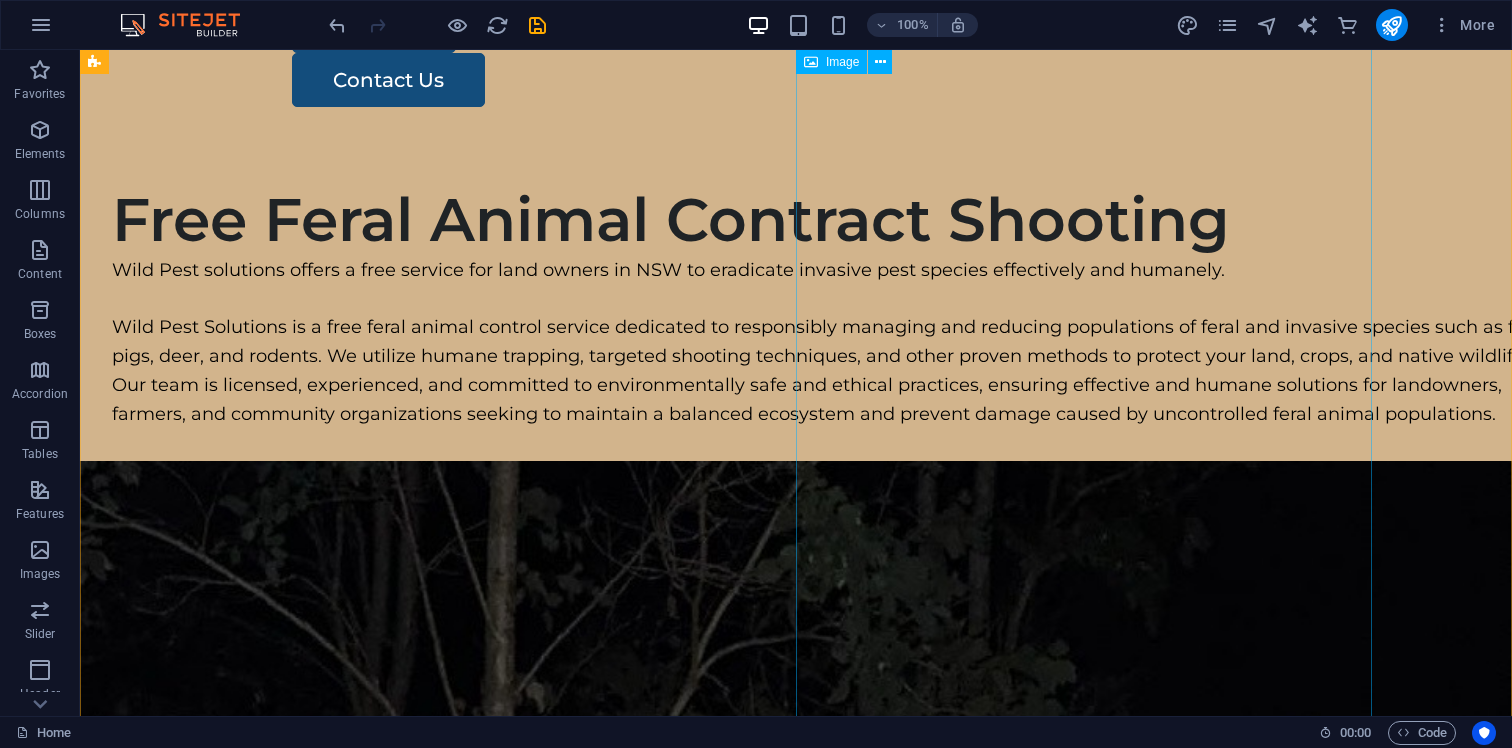 click at bounding box center (796, 1734) 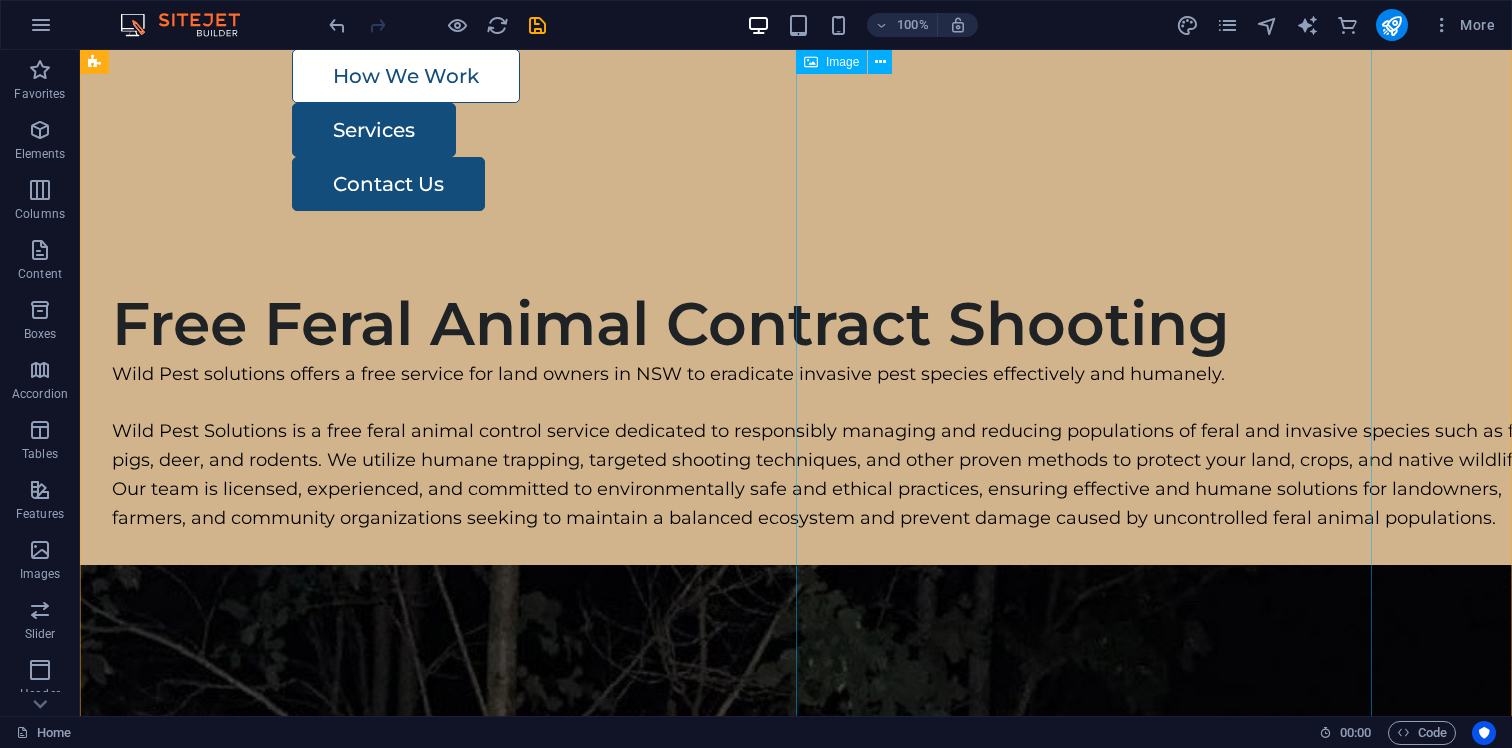 select on "%" 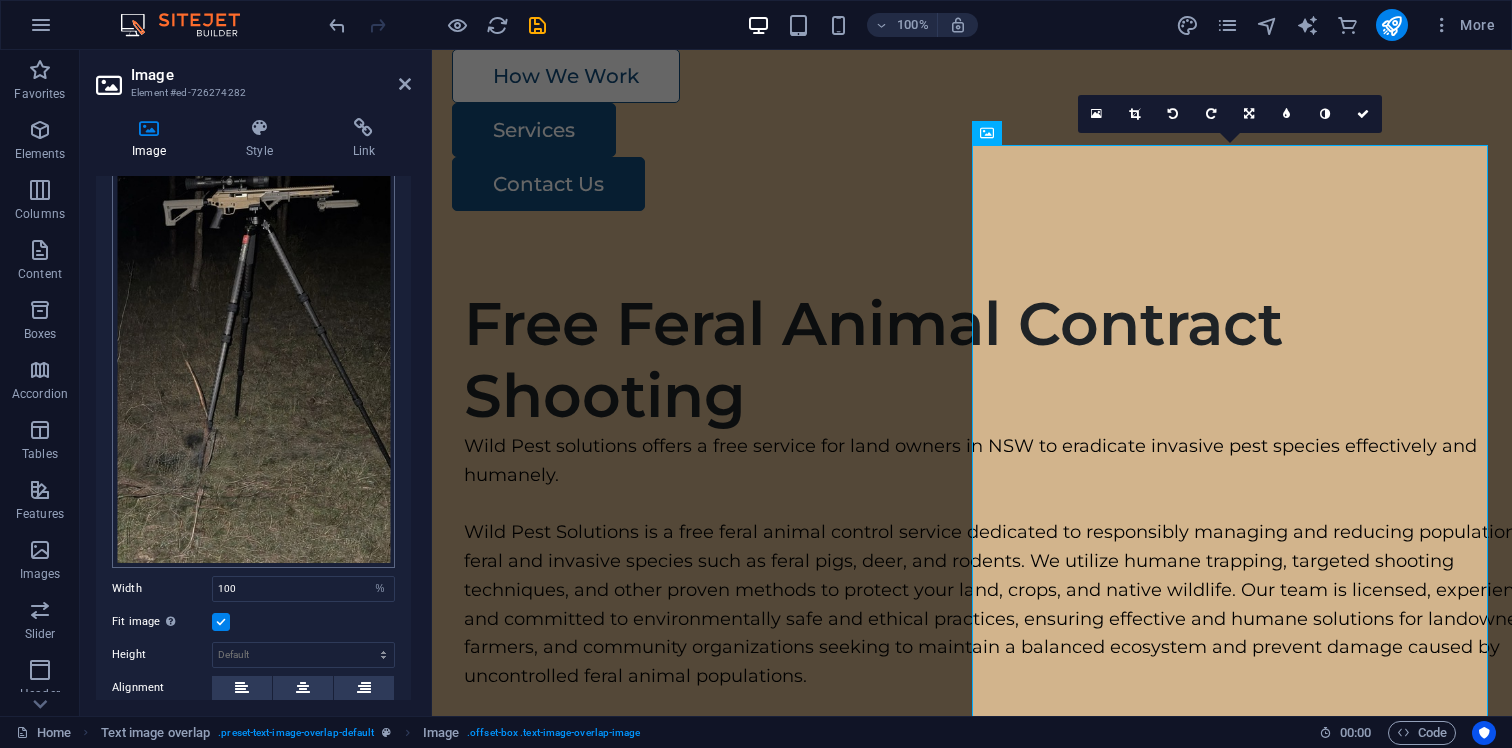 scroll, scrollTop: 169, scrollLeft: 0, axis: vertical 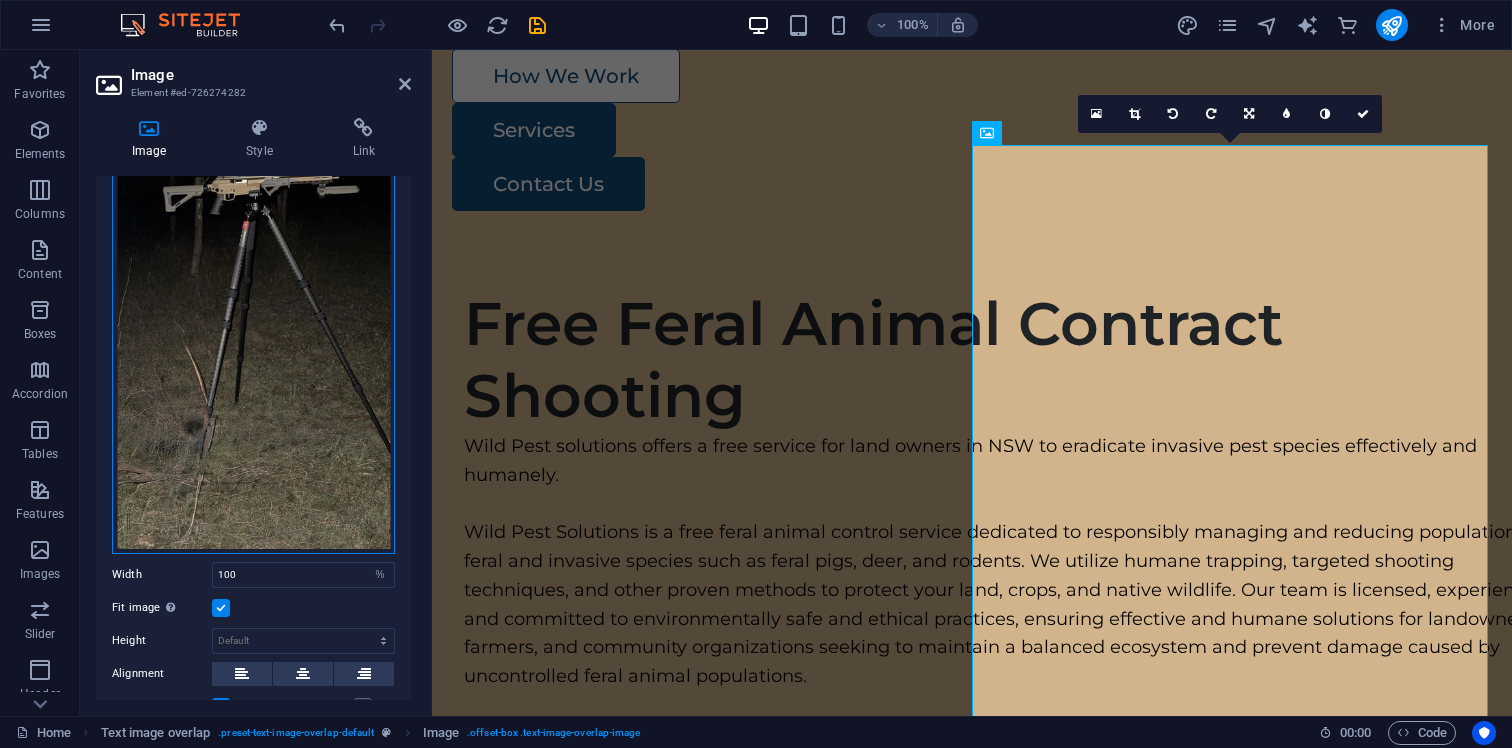 click on "Drag files here, click to choose files or select files from Files or our free stock photos & videos" at bounding box center [253, 306] 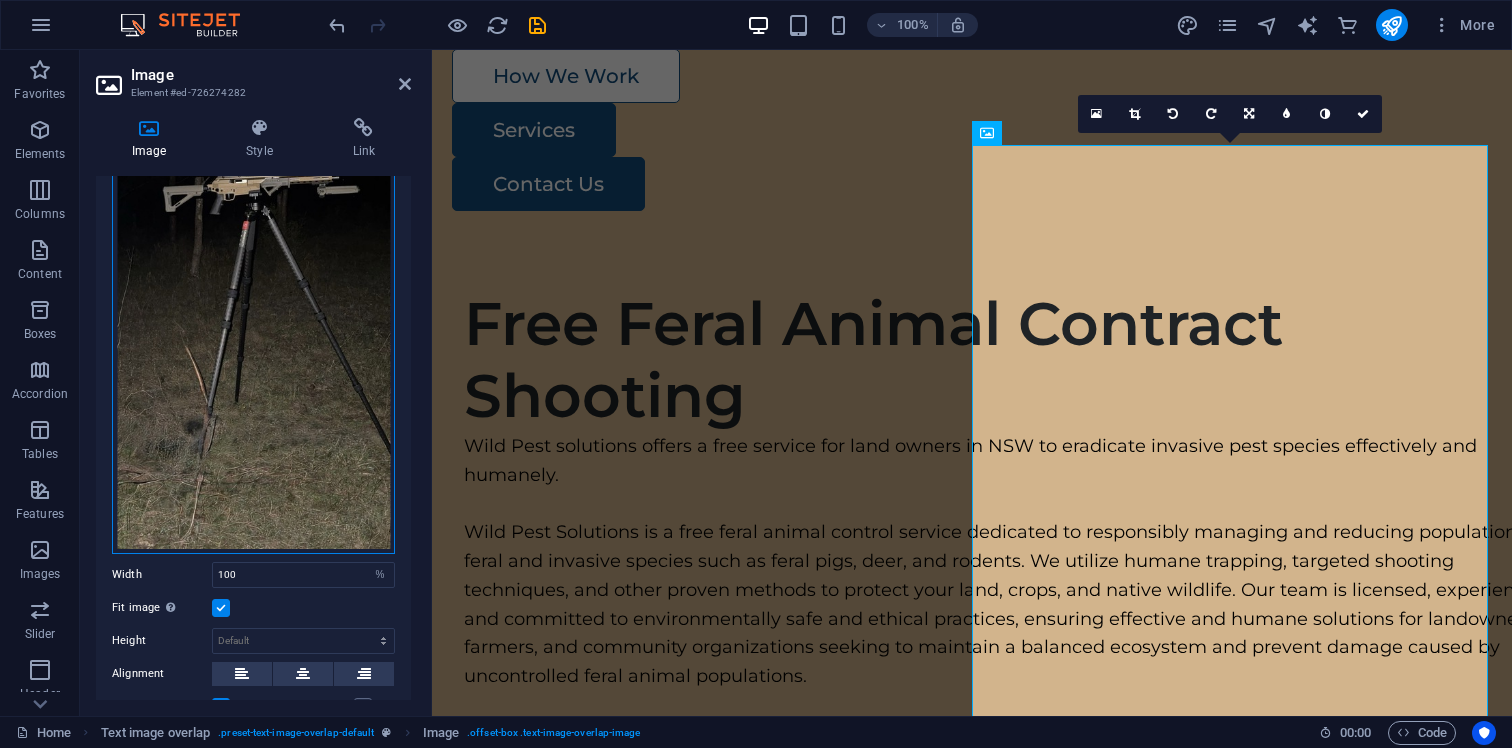 scroll, scrollTop: 138, scrollLeft: 0, axis: vertical 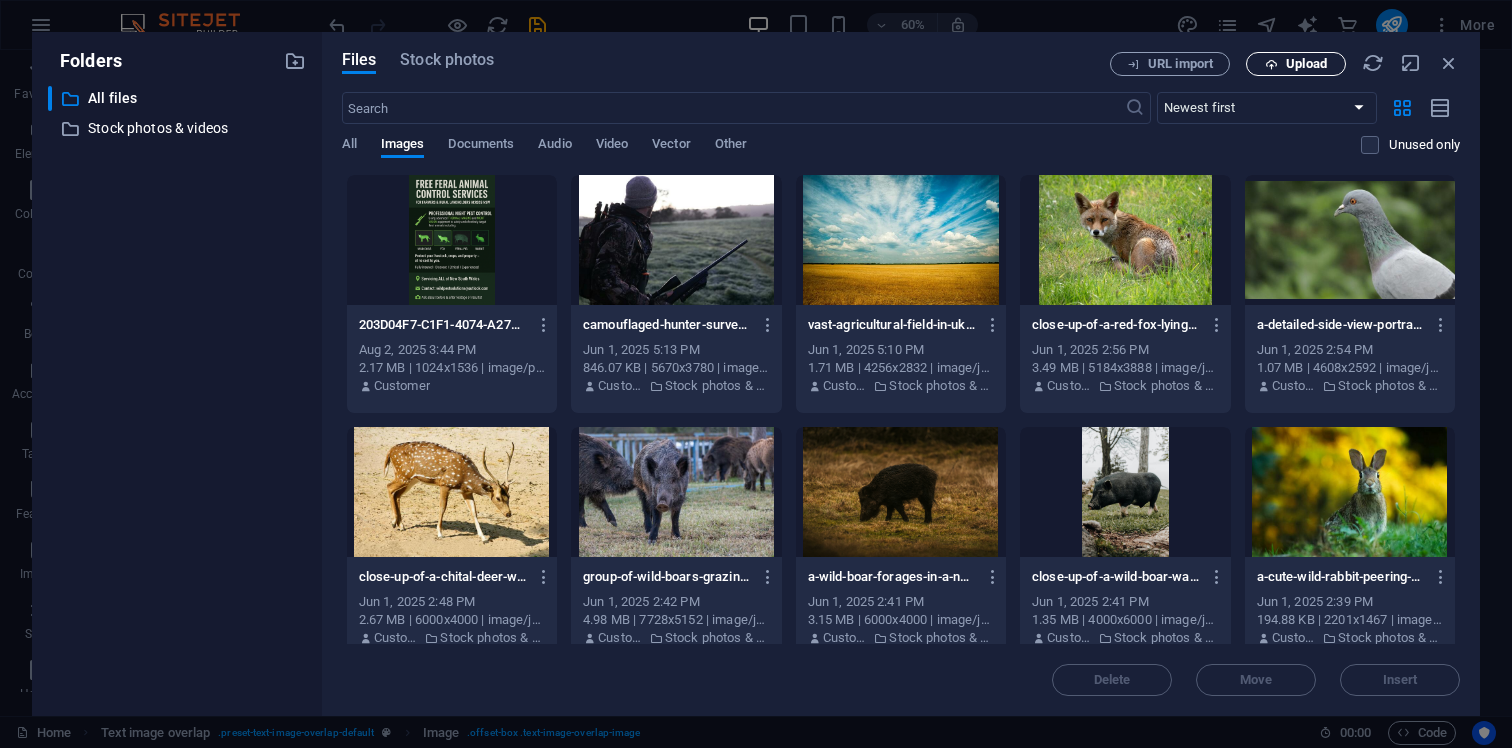click on "Upload" at bounding box center [1306, 64] 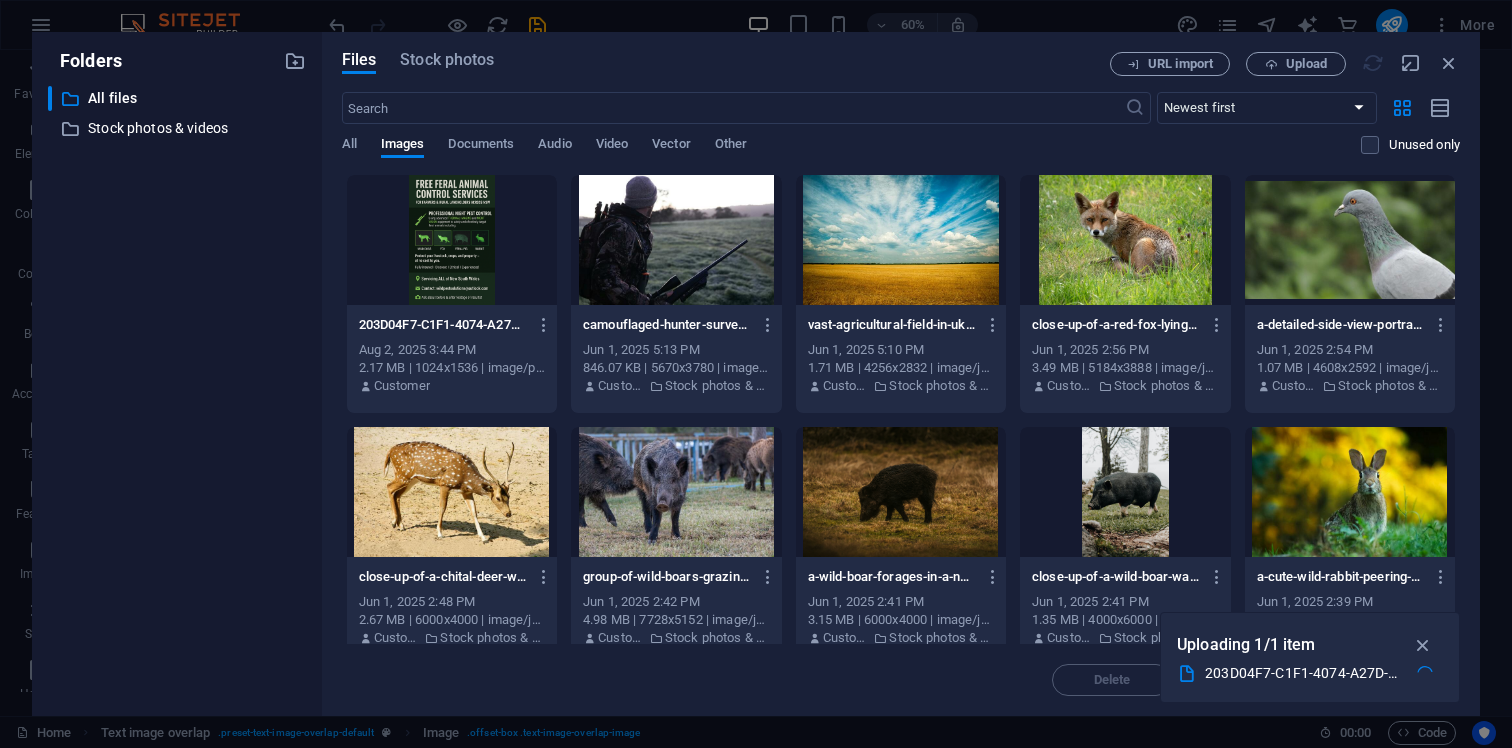 click at bounding box center (452, 240) 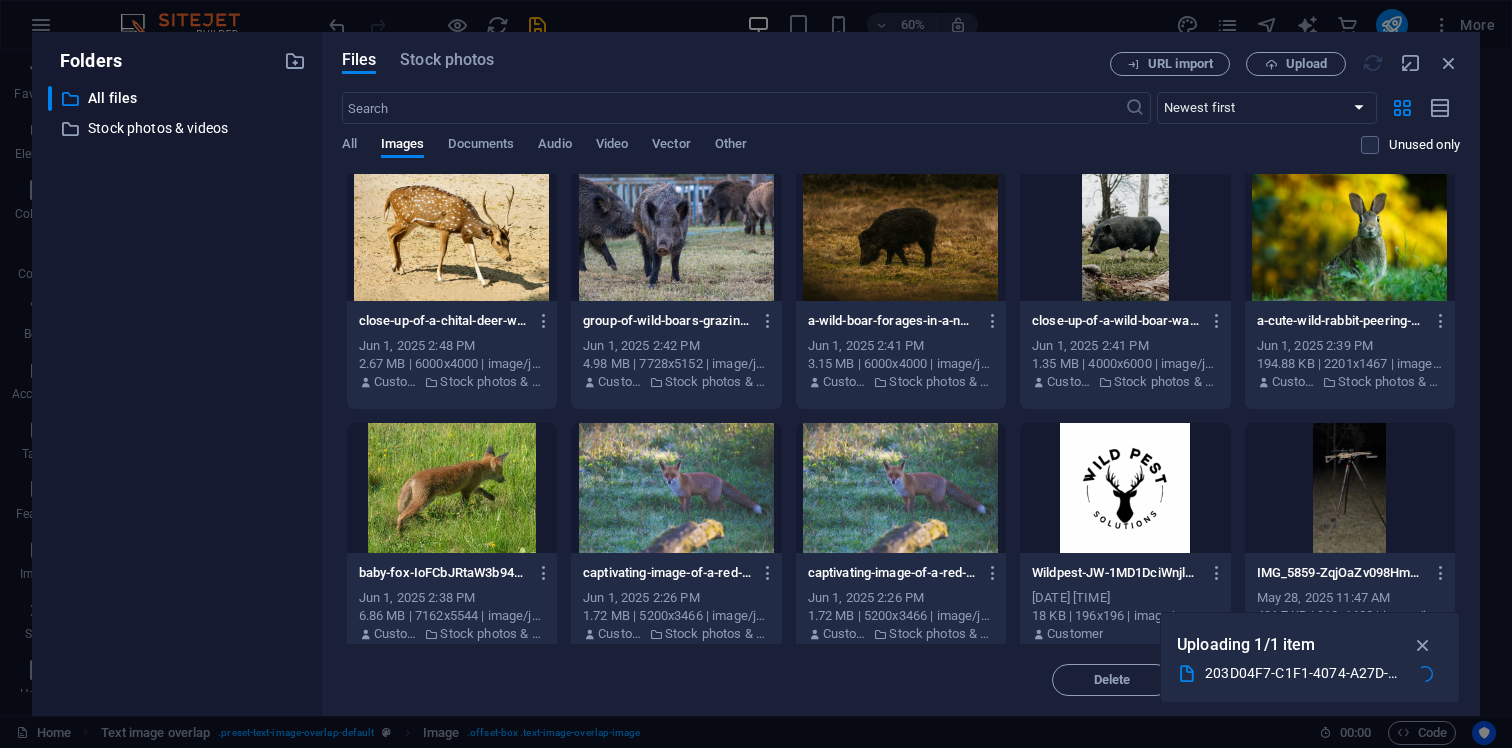 scroll, scrollTop: 526, scrollLeft: 0, axis: vertical 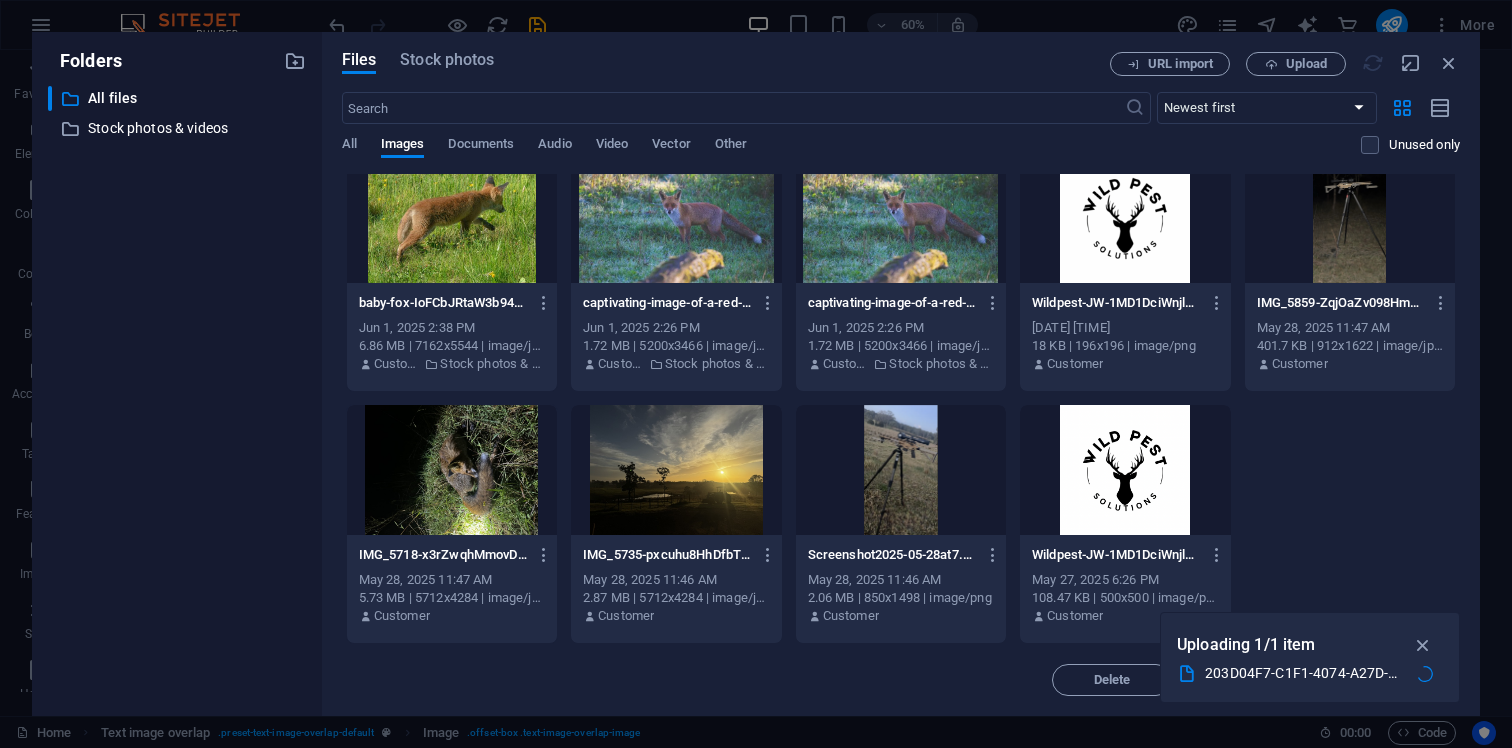 click at bounding box center (1350, 218) 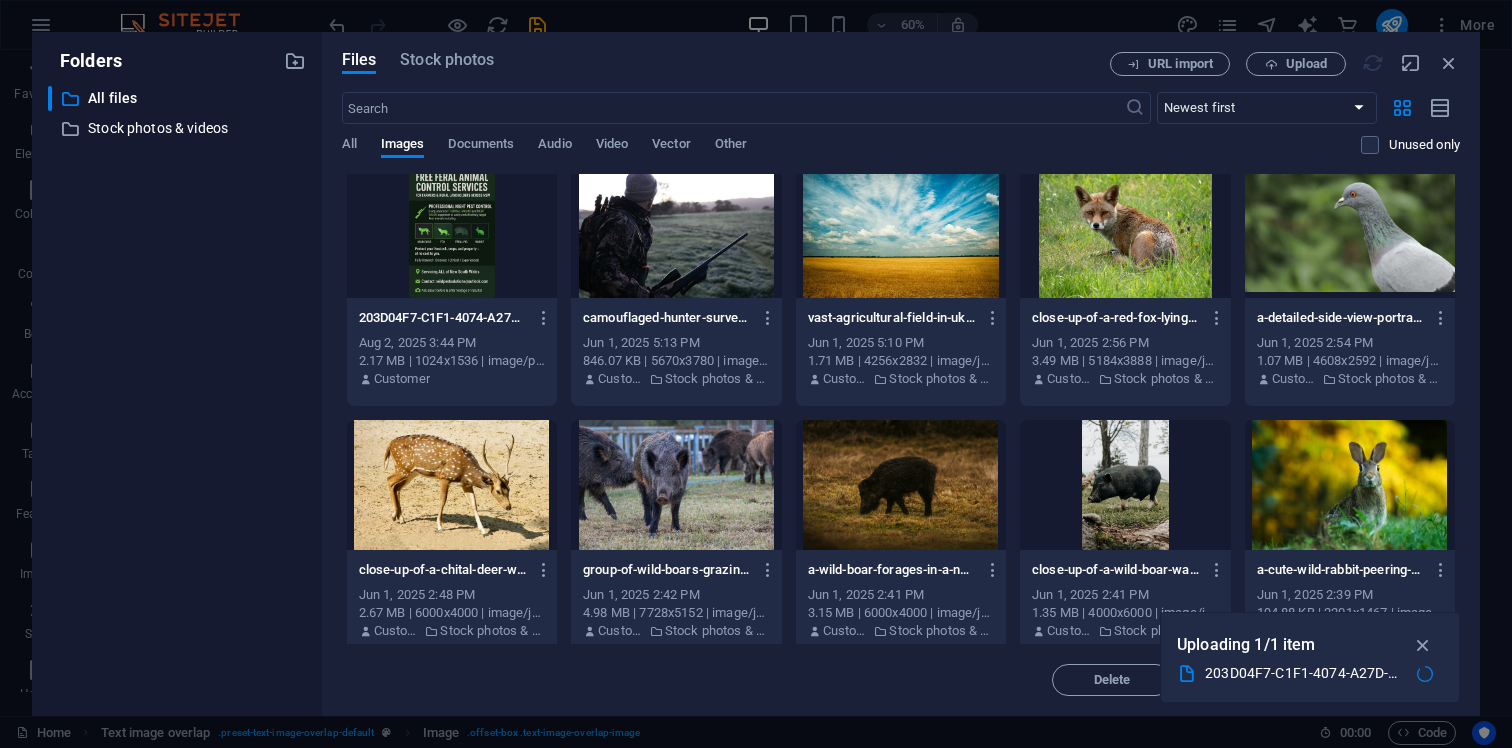 scroll, scrollTop: 0, scrollLeft: 0, axis: both 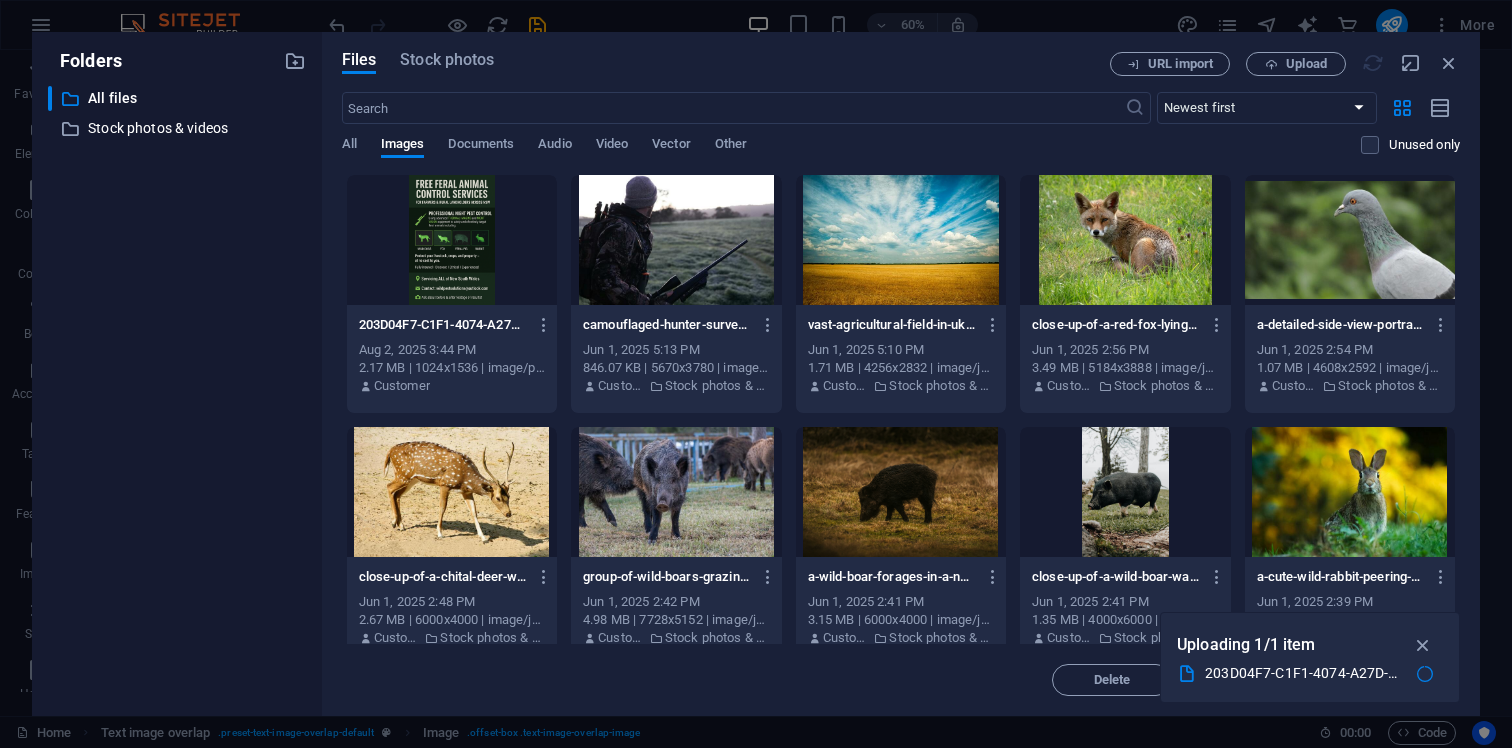 click at bounding box center [452, 240] 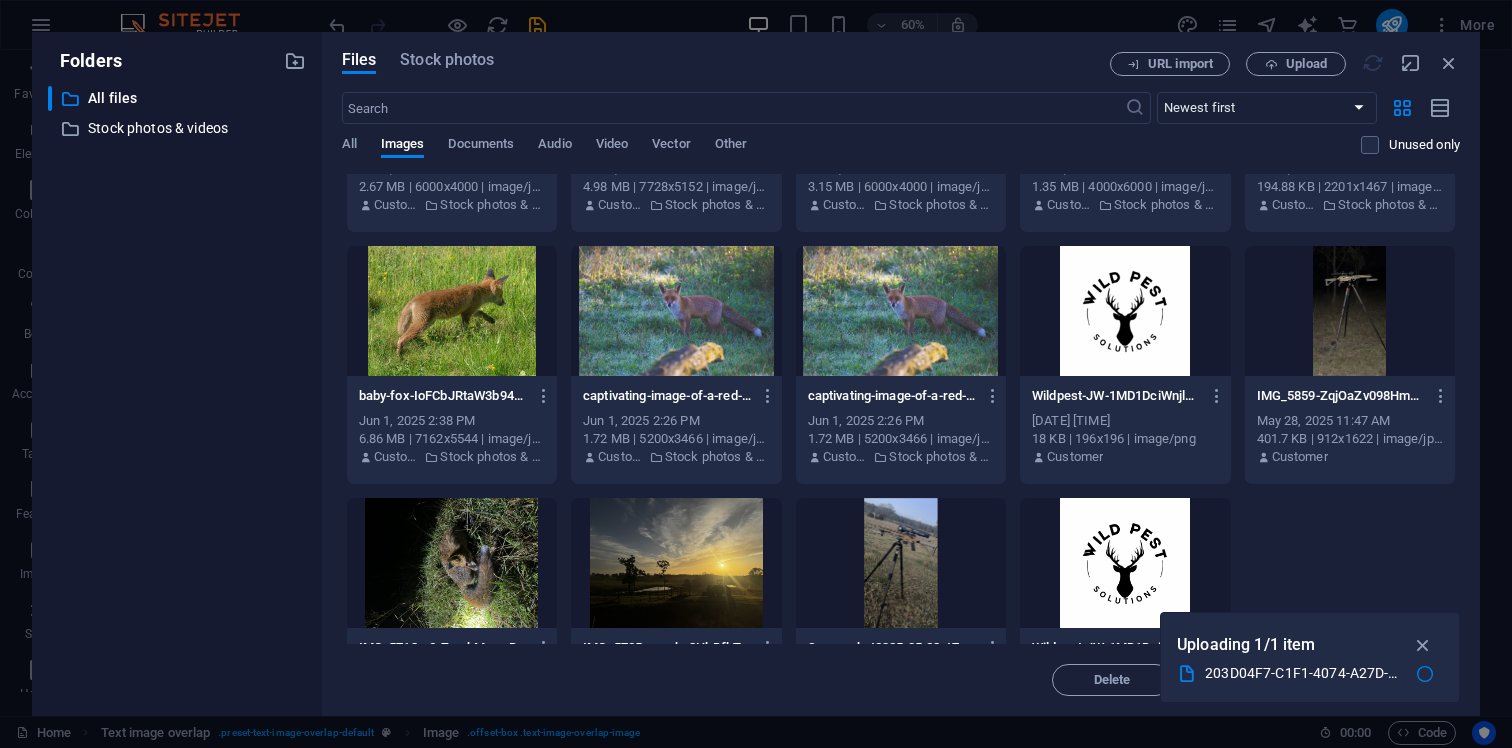 scroll, scrollTop: 449, scrollLeft: 0, axis: vertical 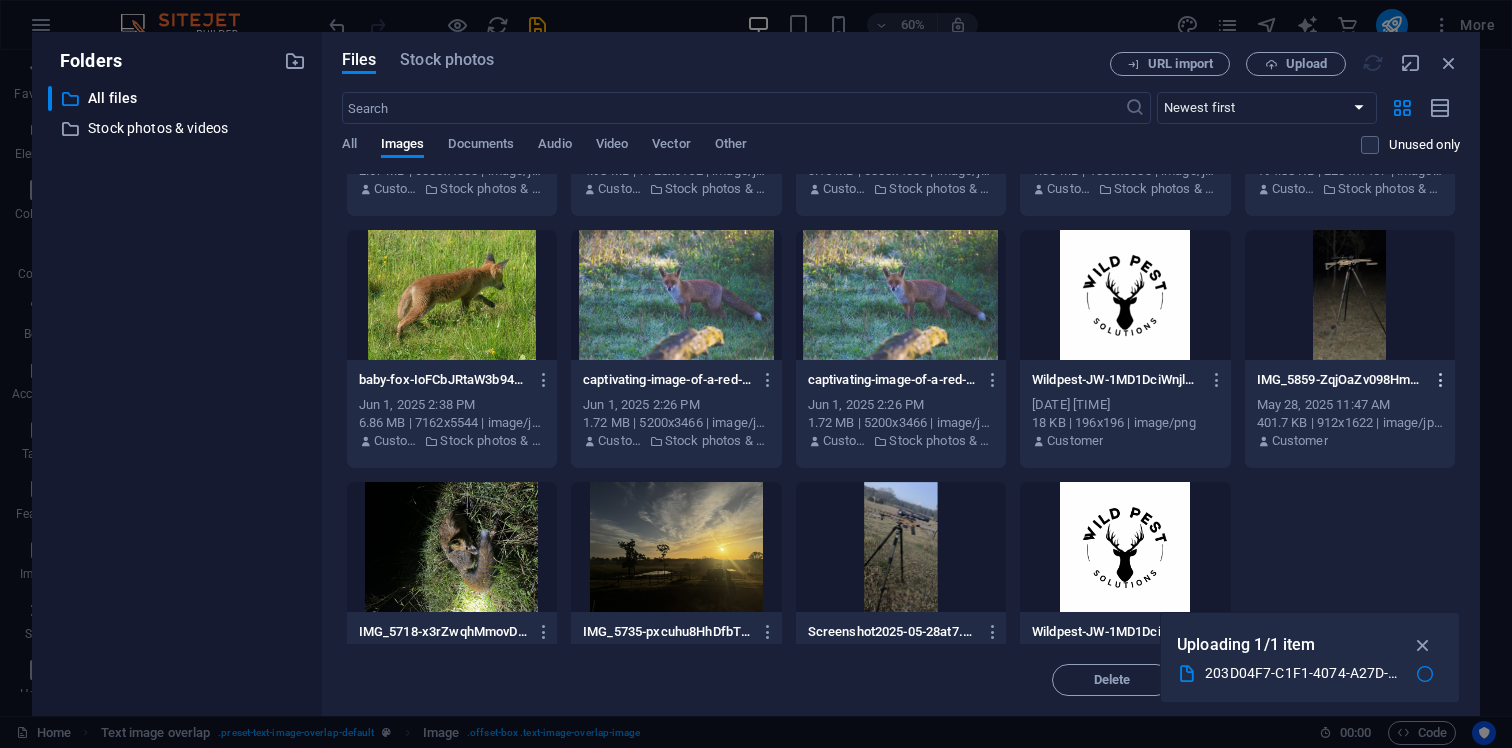 click at bounding box center [1441, 380] 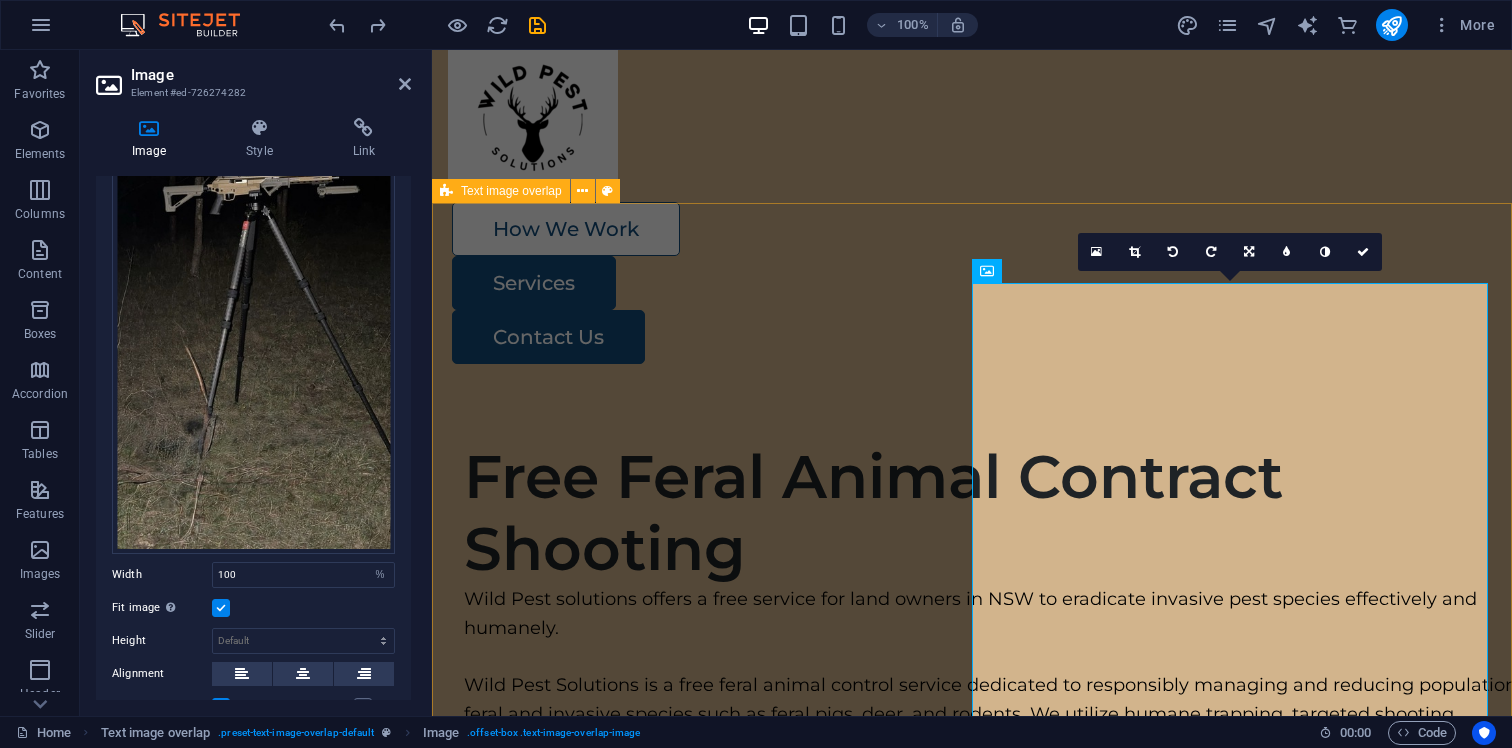 scroll, scrollTop: 22, scrollLeft: 0, axis: vertical 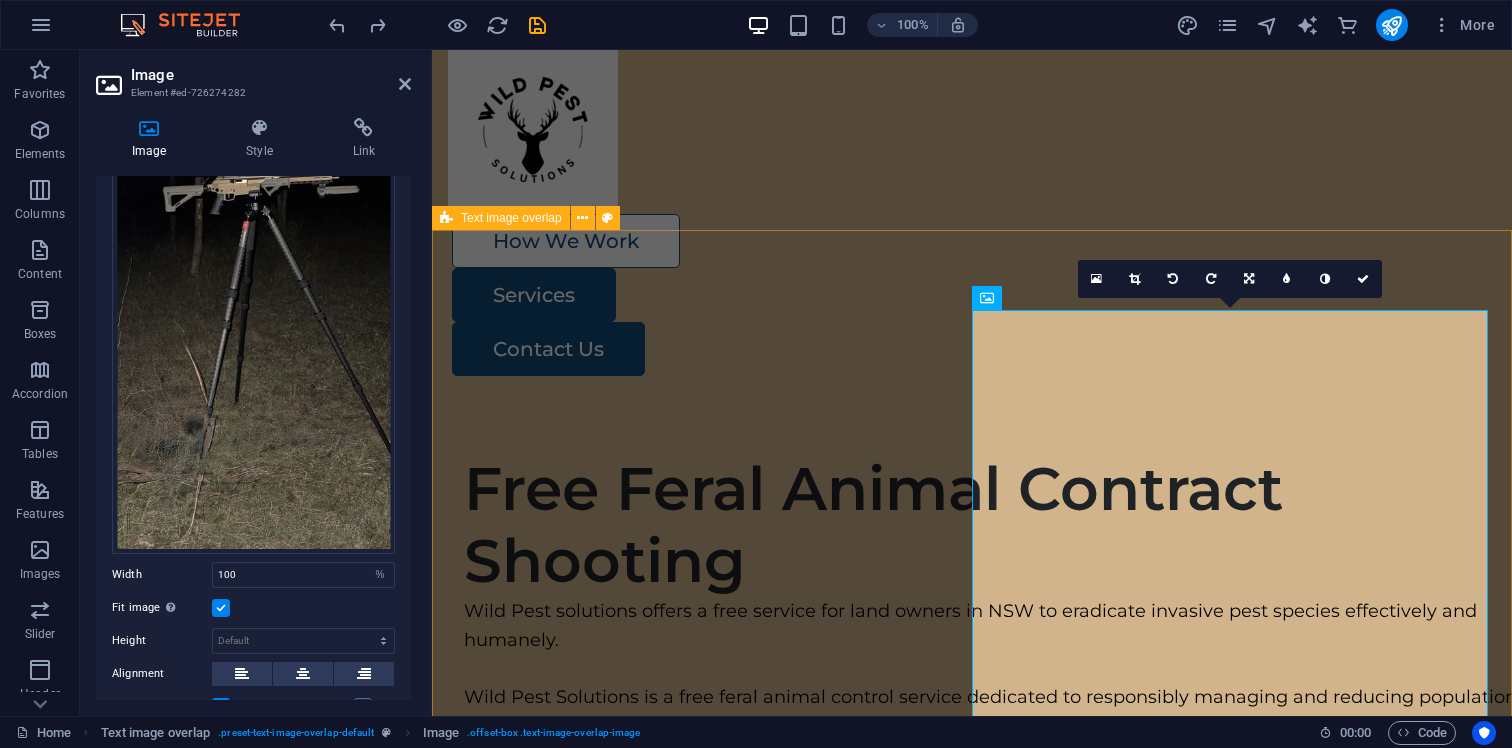 click on "Free Feral Animal Contract Shooting Wild Pest solutions offers a free service for land owners in [STATE] to eradicate invasive pest species effectively and humanely. Wild Pest Solutions is a free feral animal control service dedicated to responsibly managing and reducing populations of feral and invasive species such as feral pigs, deer, and rodents. We utilize humane trapping, targeted shooting techniques, and other proven methods to protect your land, crops, and native wildlife. Our team is licensed, experienced, and committed to environmentally safe and ethical practices, ensuring effective and humane solutions for landowners, farmers, and community organizations seeking to maintain a balanced ecosystem and prevent damage caused by uncontrolled feral animal populations." at bounding box center (972, 1615) 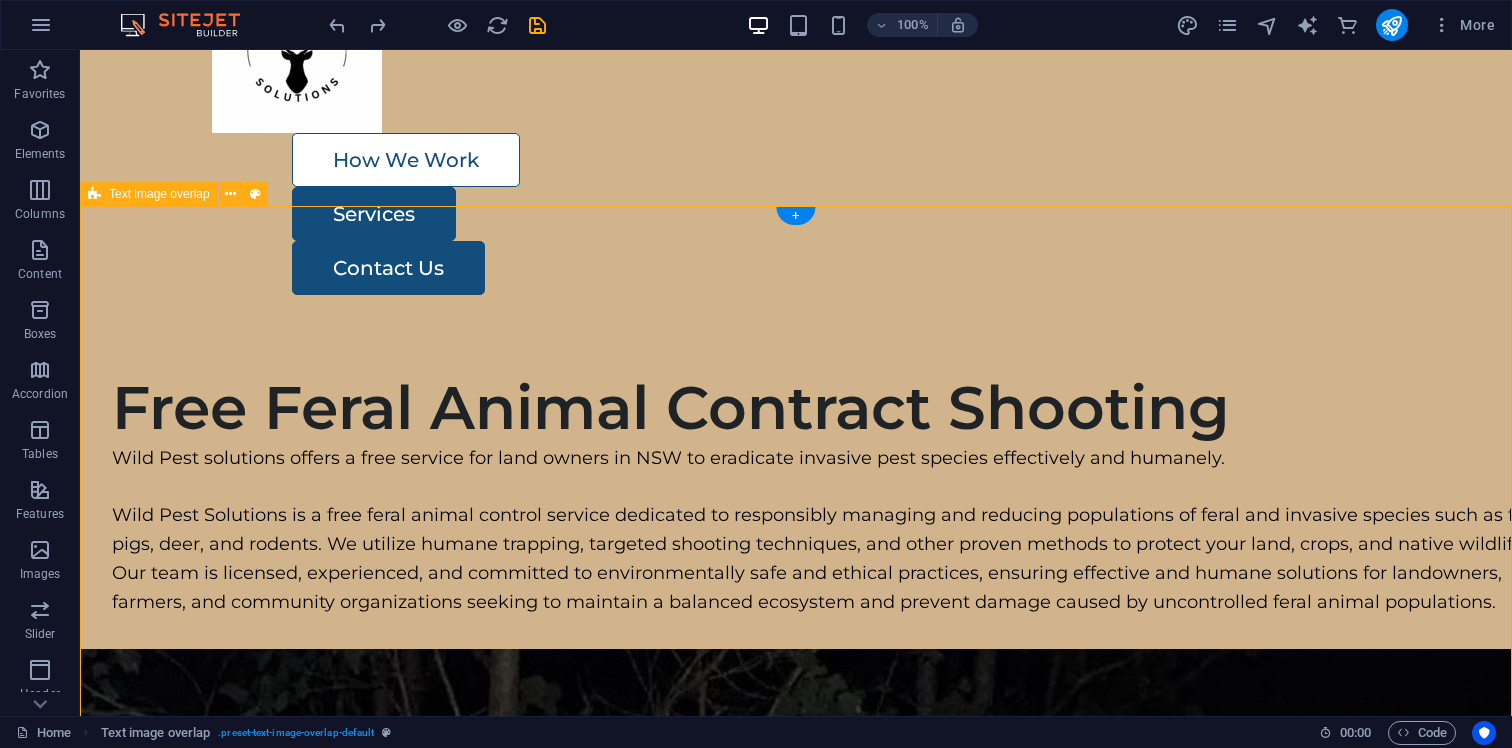 scroll, scrollTop: 0, scrollLeft: 0, axis: both 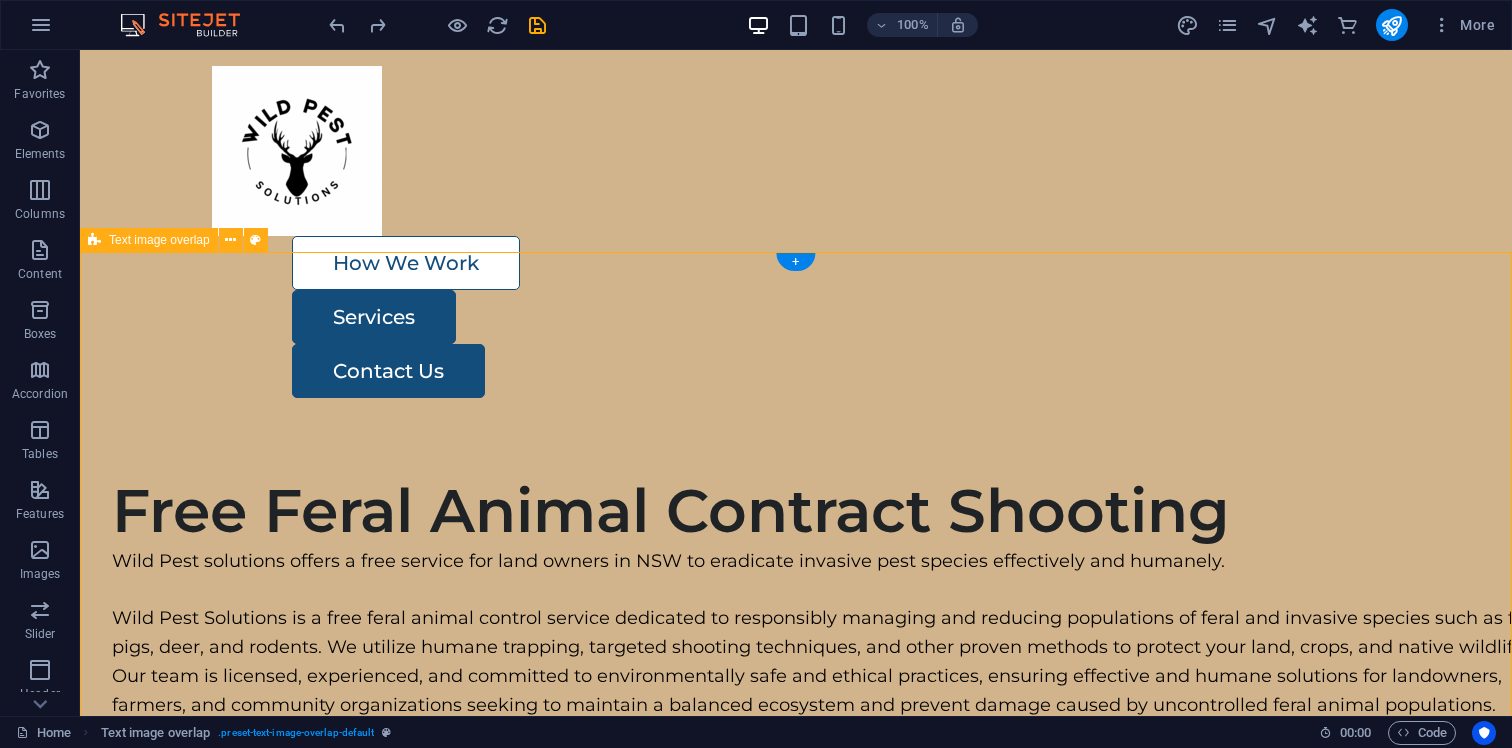 click on "Free Feral Animal Contract Shooting Wild Pest solutions offers a free service for land owners in [STATE] to eradicate invasive pest species effectively and humanely. Wild Pest Solutions is a free feral animal control service dedicated to responsibly managing and reducing populations of feral and invasive species such as feral pigs, deer, and rodents. We utilize humane trapping, targeted shooting techniques, and other proven methods to protect your land, crops, and native wildlife. Our team is licensed, experienced, and committed to environmentally safe and ethical practices, ensuring effective and humane solutions for landowners, farmers, and community organizations seeking to maintain a balanced ecosystem and prevent damage caused by uncontrolled feral animal populations." at bounding box center [796, 1870] 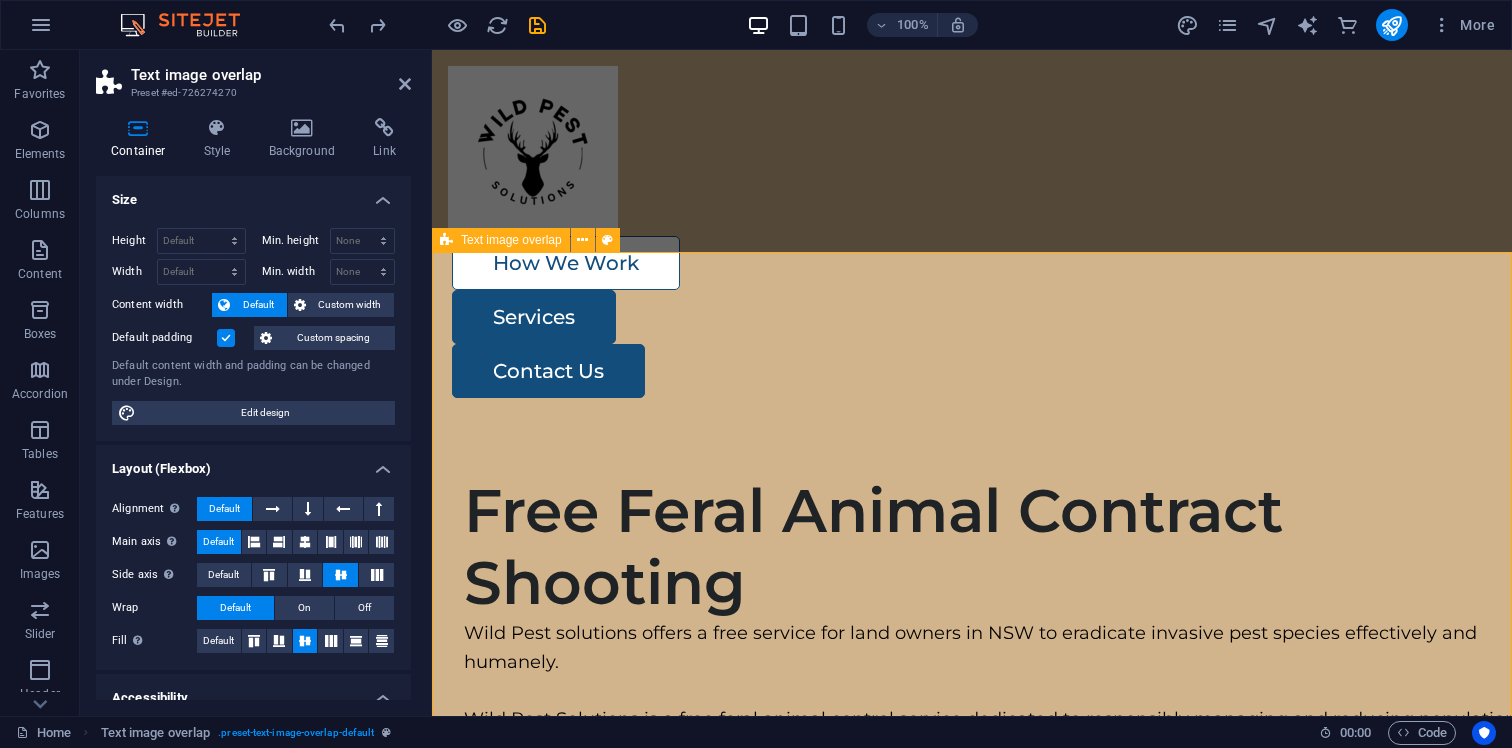 click on "Free Feral Animal Contract Shooting Wild Pest solutions offers a free service for land owners in [STATE] to eradicate invasive pest species effectively and humanely. Wild Pest Solutions is a free feral animal control service dedicated to responsibly managing and reducing populations of feral and invasive species such as feral pigs, deer, and rodents. We utilize humane trapping, targeted shooting techniques, and other proven methods to protect your land, crops, and native wildlife. Our team is licensed, experienced, and committed to environmentally safe and ethical practices, ensuring effective and humane solutions for landowners, farmers, and community organizations seeking to maintain a balanced ecosystem and prevent damage caused by uncontrolled feral animal populations." at bounding box center [972, 1637] 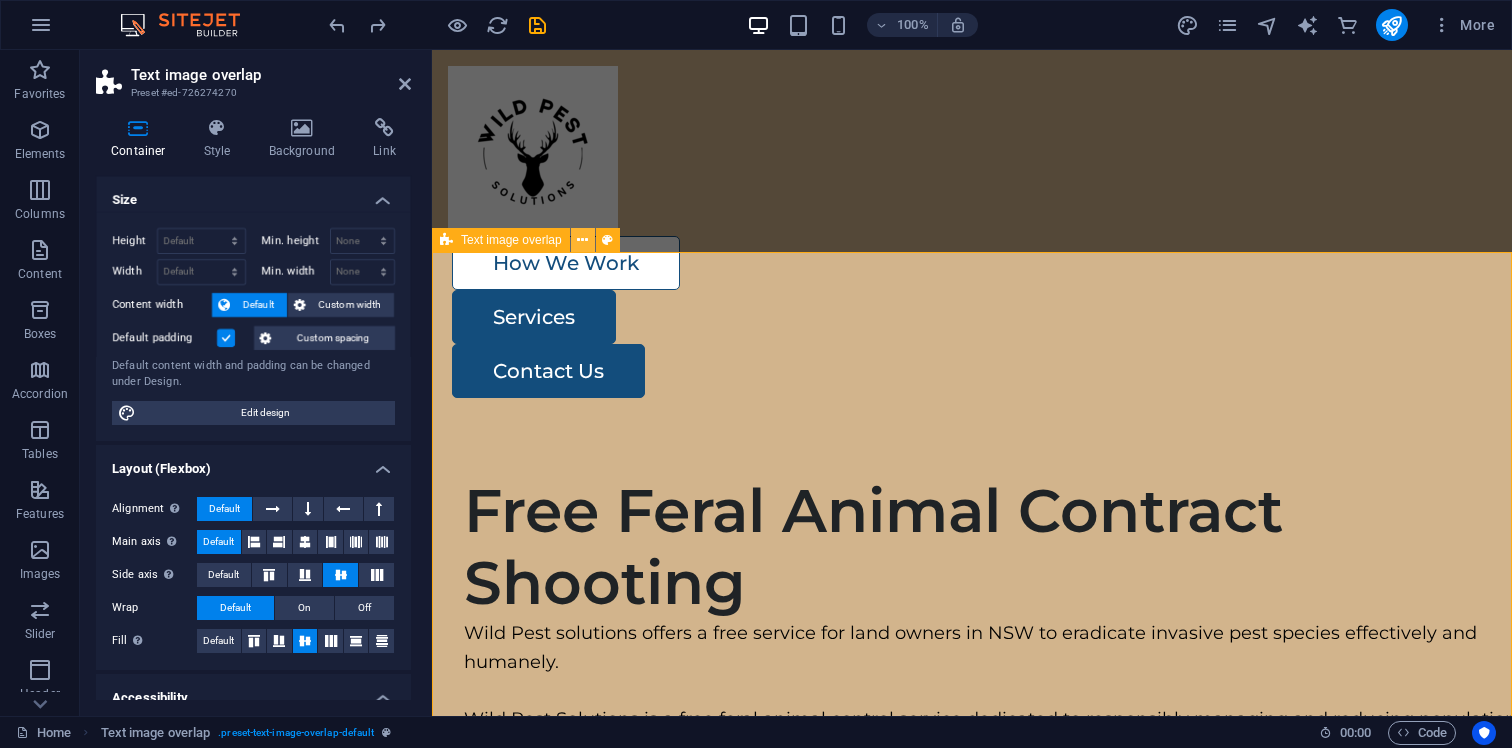 click at bounding box center [582, 240] 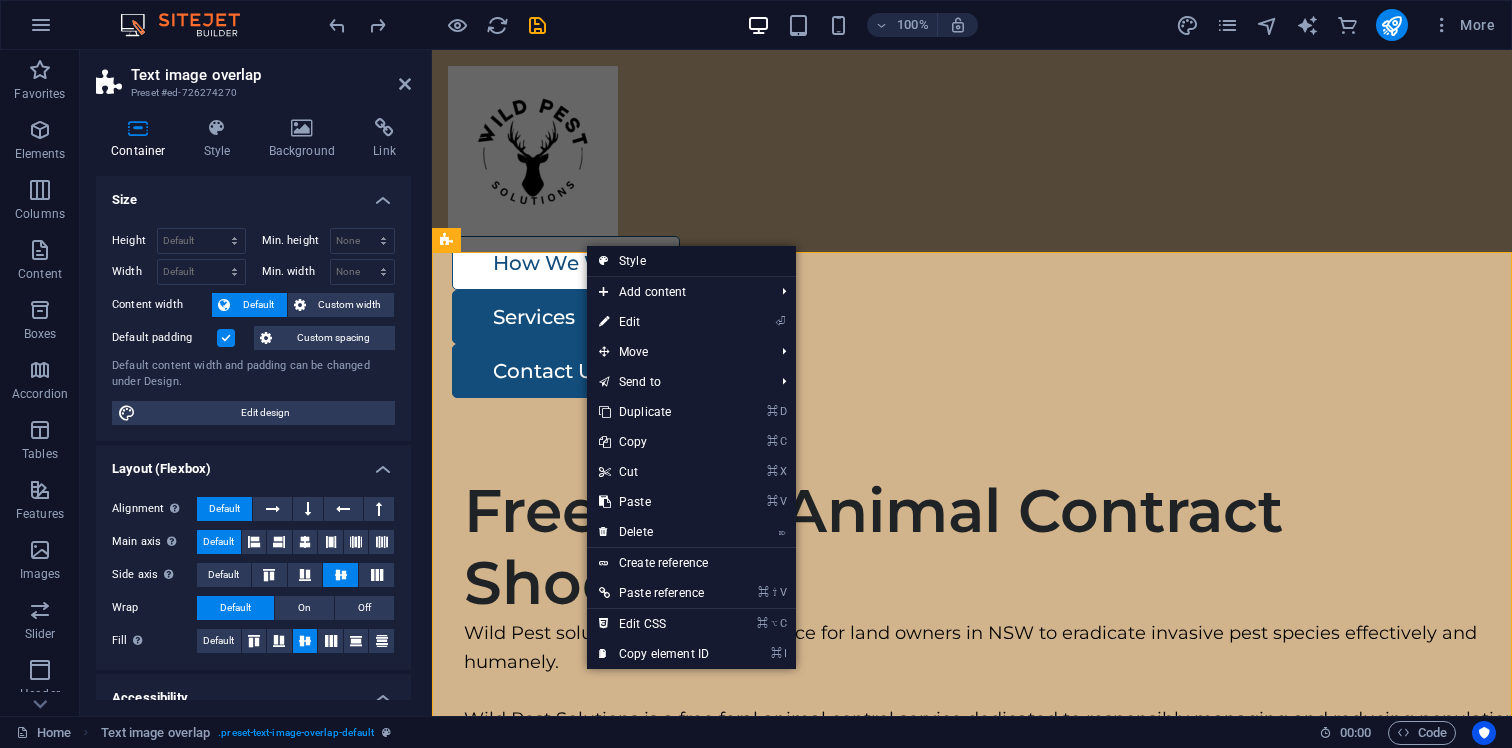 click on "Style" at bounding box center [691, 261] 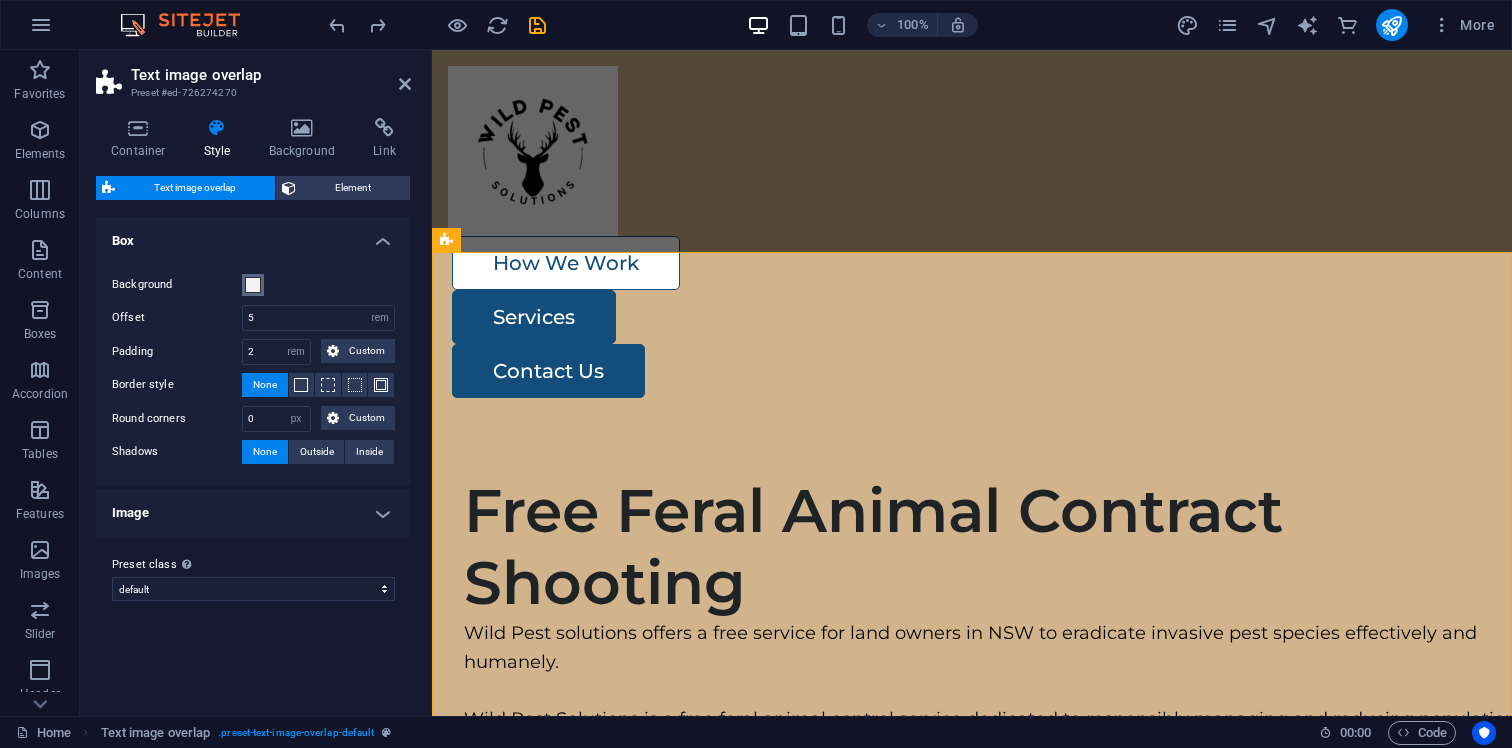 click at bounding box center [253, 285] 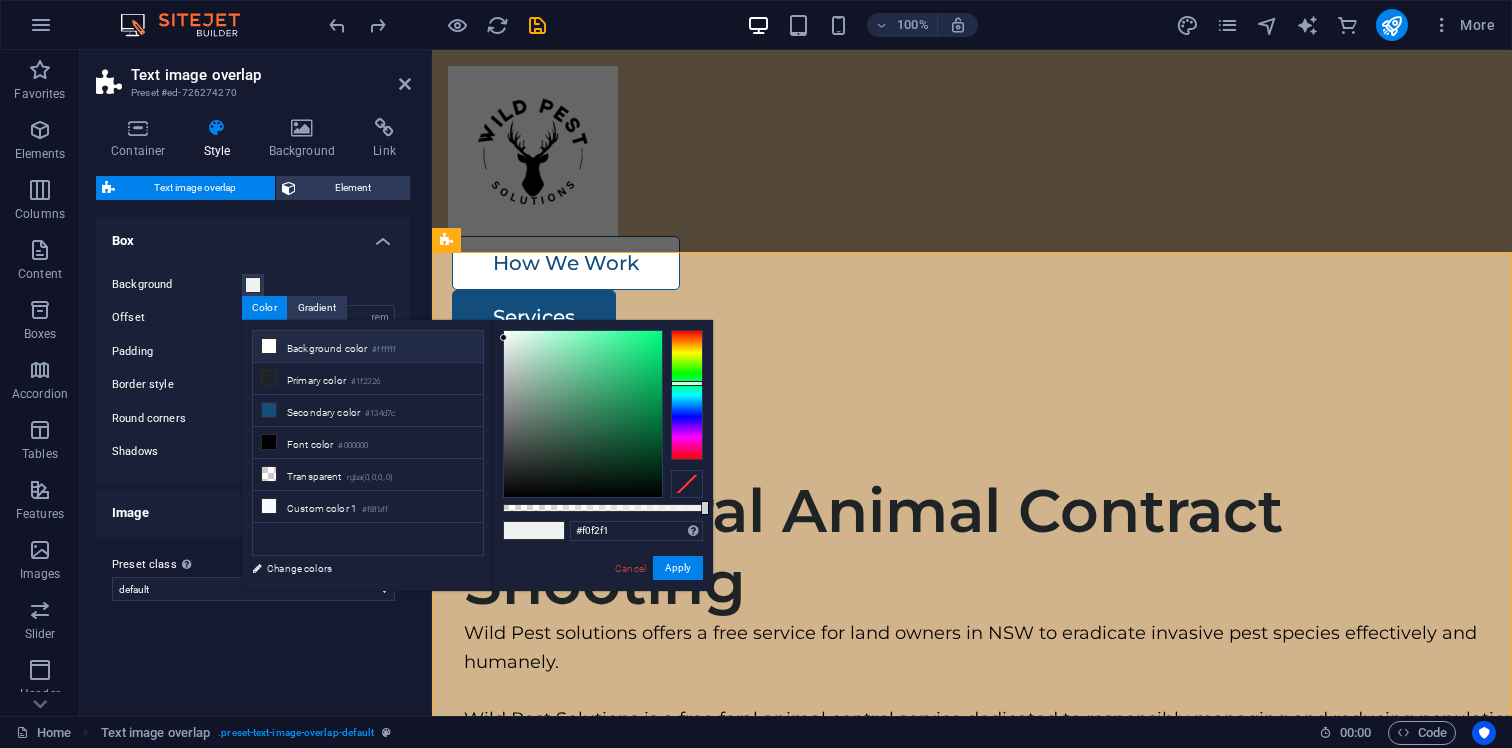 click at bounding box center (269, 346) 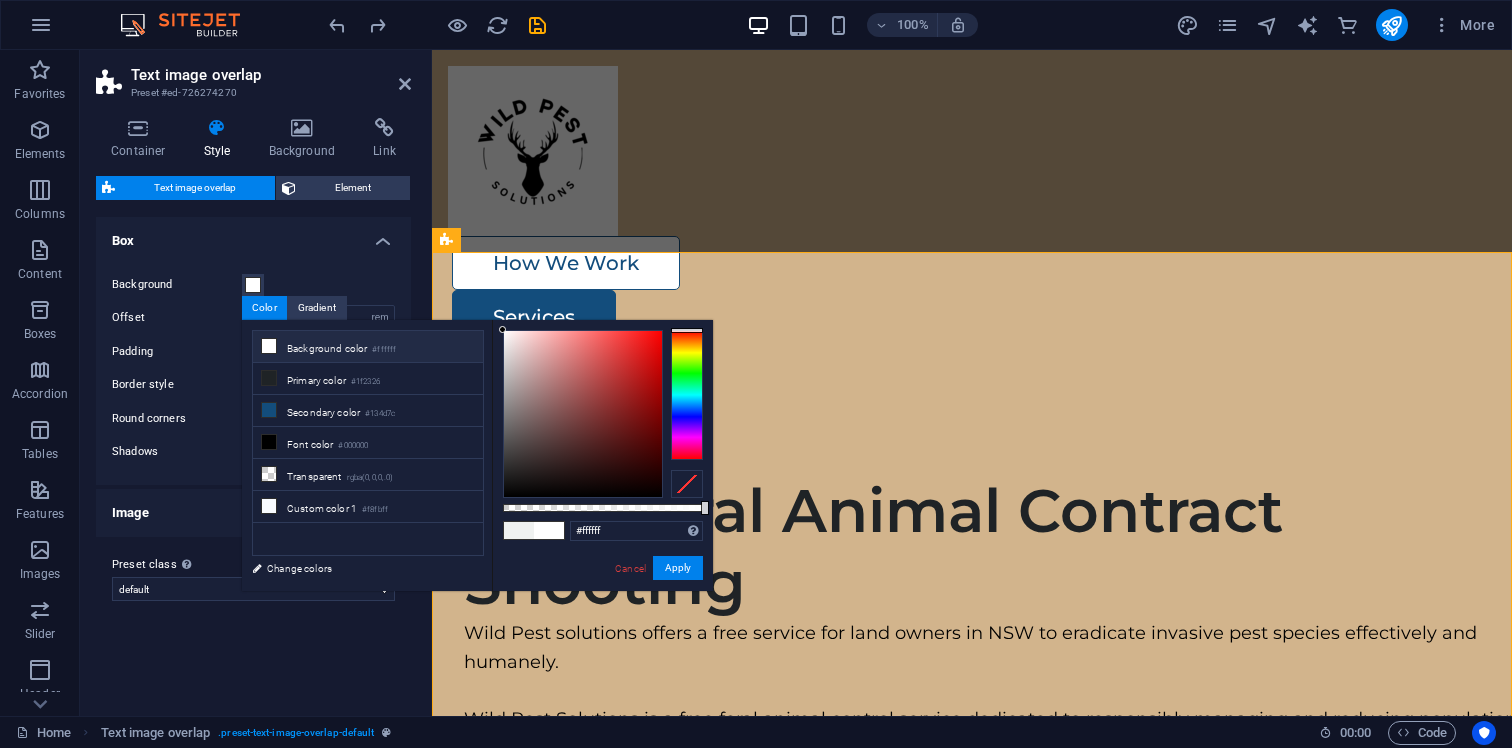 type on "rgba(255, 255, 255, 0.17)" 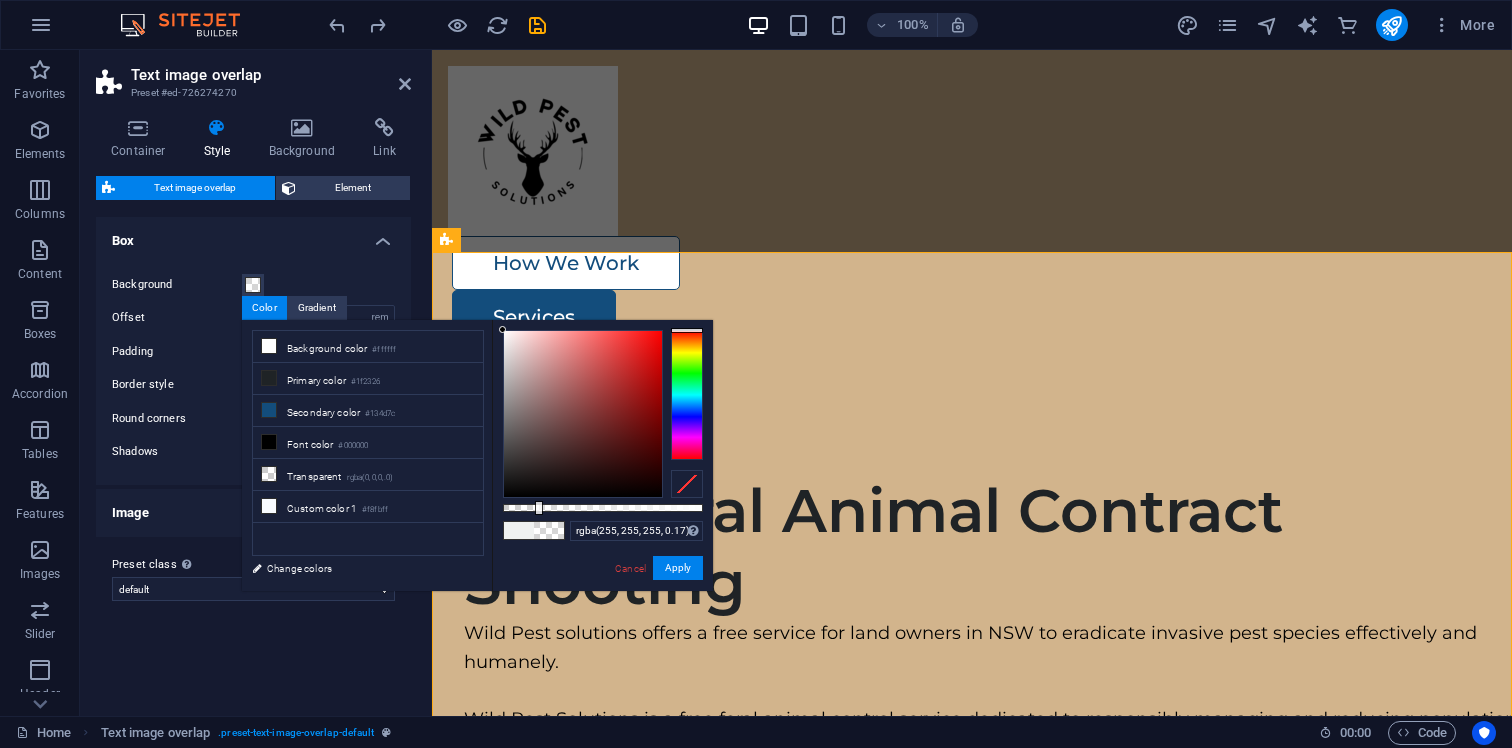 click at bounding box center (603, 508) 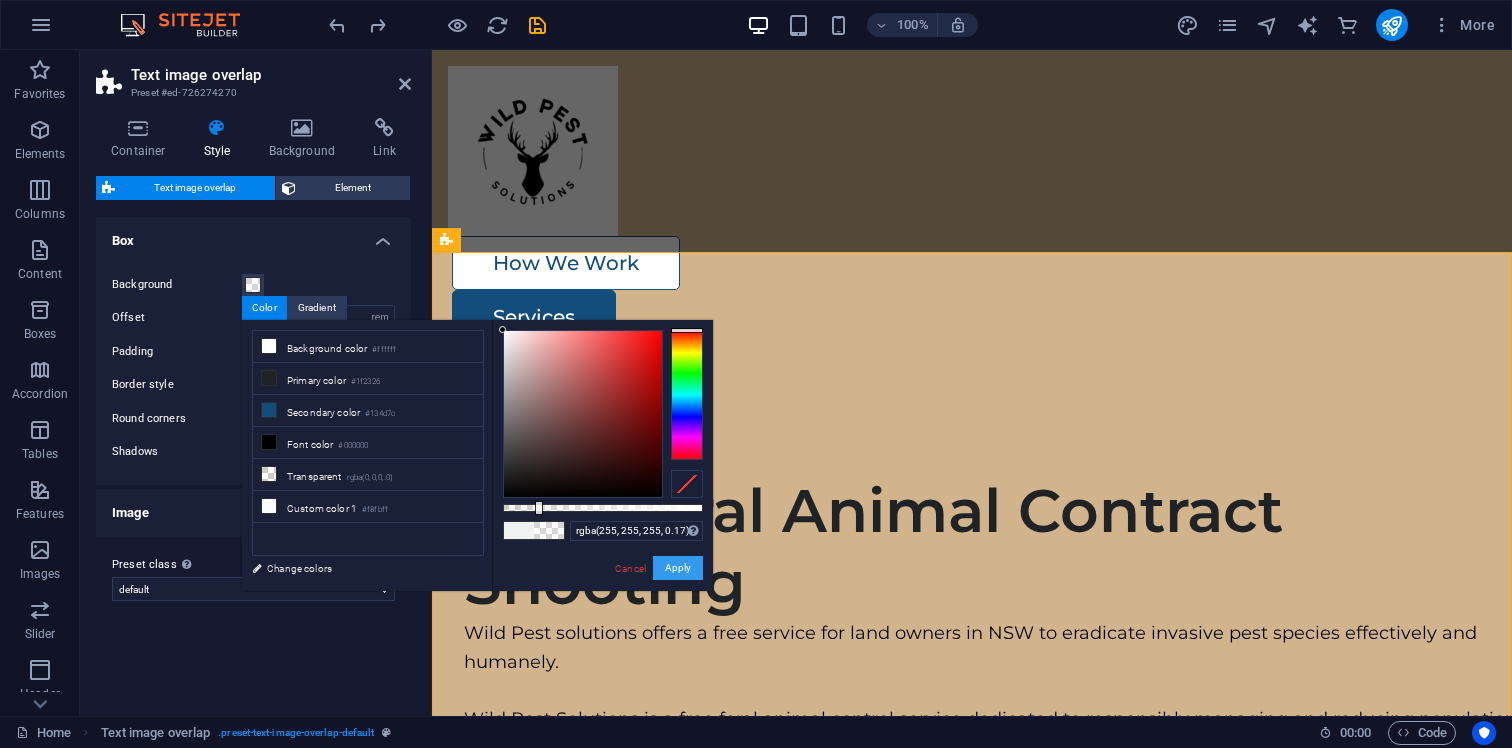 click on "Apply" at bounding box center (678, 568) 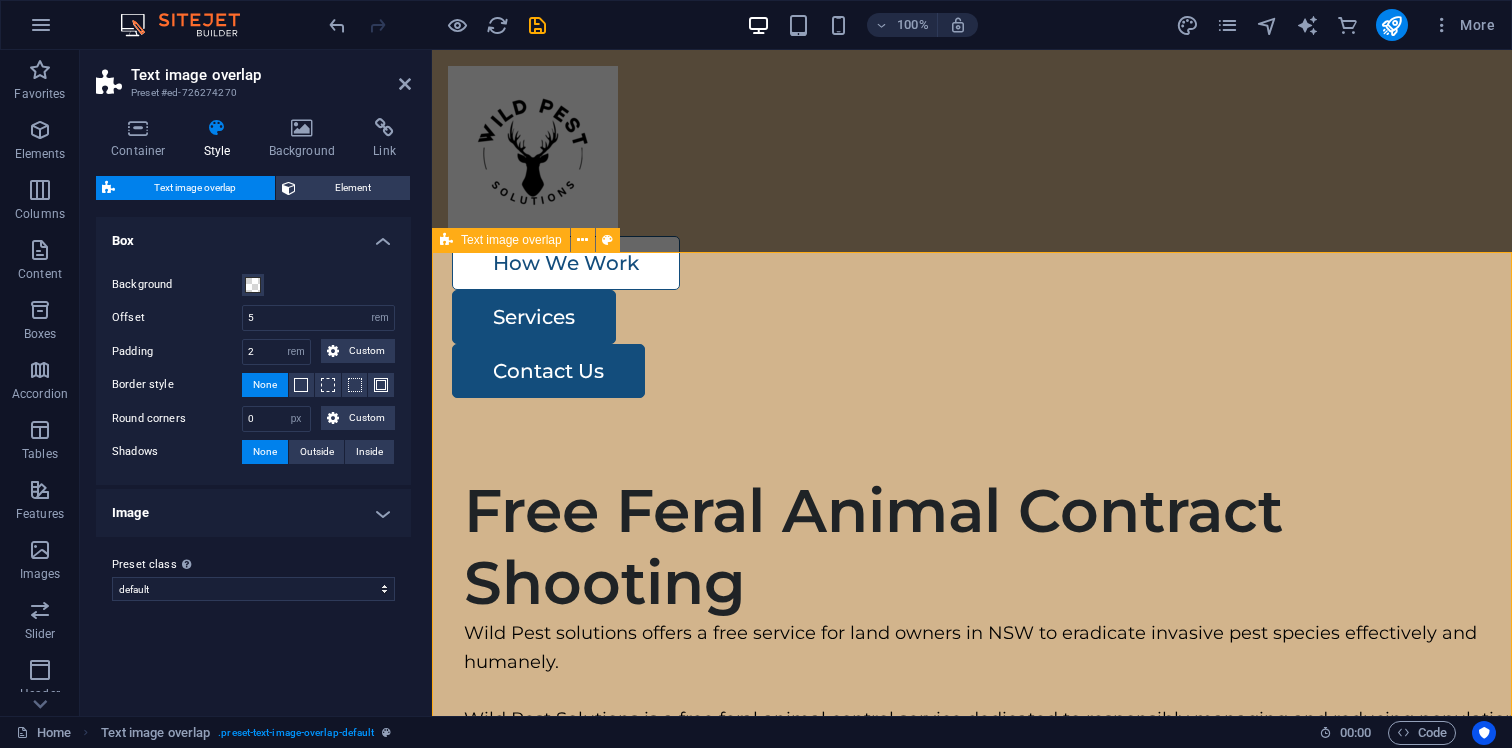 click on "Free Feral Animal Contract Shooting Wild Pest solutions offers a free service for land owners in [STATE] to eradicate invasive pest species effectively and humanely. Wild Pest Solutions is a free feral animal control service dedicated to responsibly managing and reducing populations of feral and invasive species such as feral pigs, deer, and rodents. We utilize humane trapping, targeted shooting techniques, and other proven methods to protect your land, crops, and native wildlife. Our team is licensed, experienced, and committed to environmentally safe and ethical practices, ensuring effective and humane solutions for landowners, farmers, and community organizations seeking to maintain a balanced ecosystem and prevent damage caused by uncontrolled feral animal populations." at bounding box center [972, 1637] 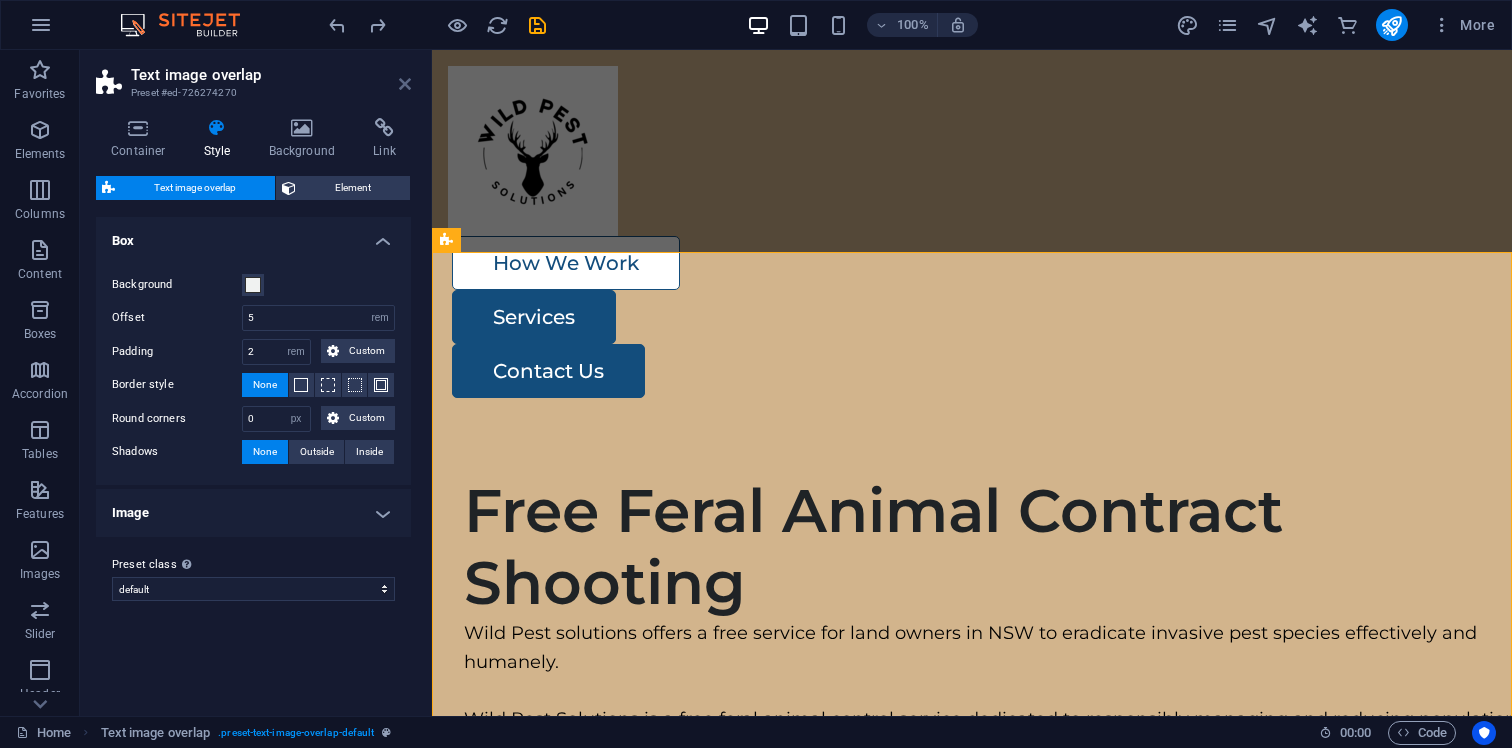 click at bounding box center (405, 84) 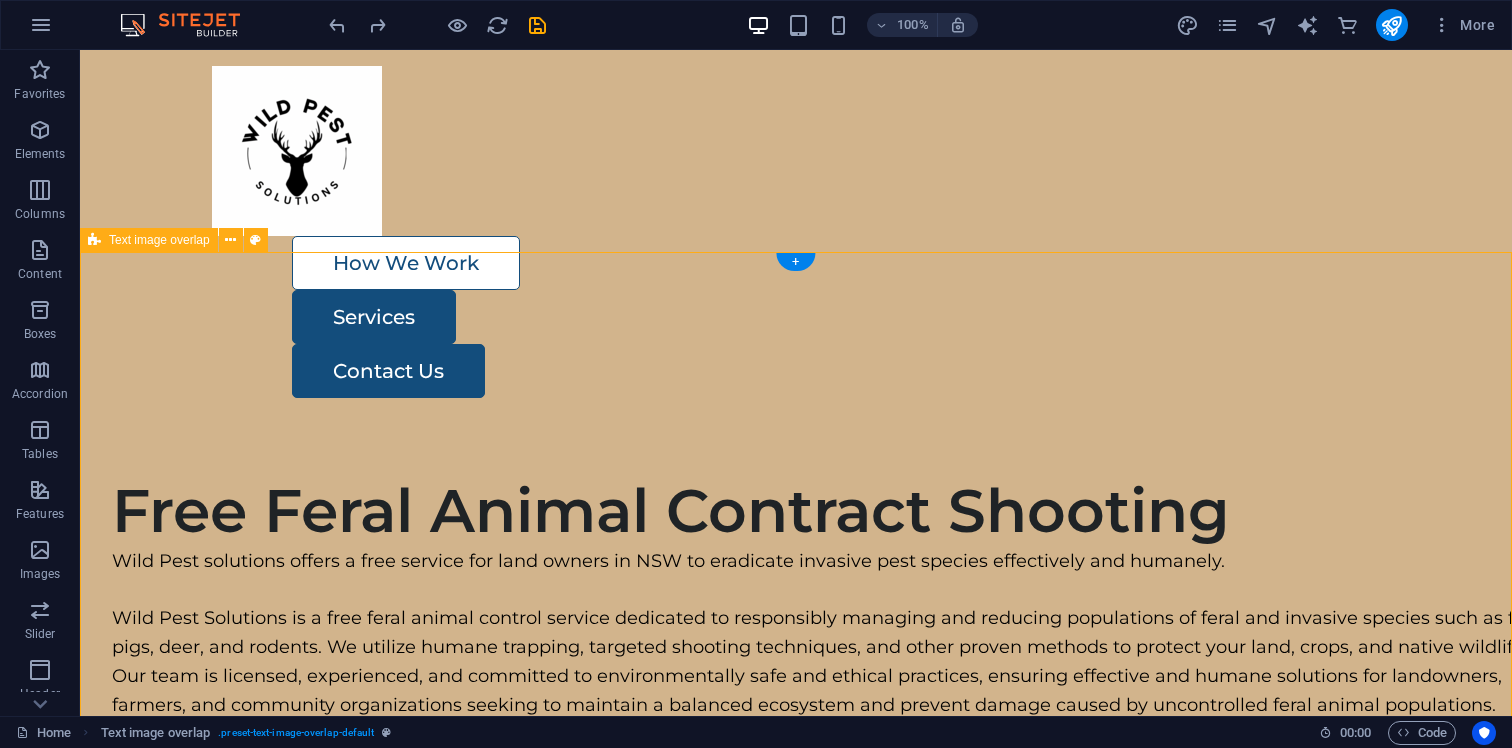 click on "Free Feral Animal Contract Shooting Wild Pest solutions offers a free service for land owners in [STATE] to eradicate invasive pest species effectively and humanely. Wild Pest Solutions is a free feral animal control service dedicated to responsibly managing and reducing populations of feral and invasive species such as feral pigs, deer, and rodents. We utilize humane trapping, targeted shooting techniques, and other proven methods to protect your land, crops, and native wildlife. Our team is licensed, experienced, and committed to environmentally safe and ethical practices, ensuring effective and humane solutions for landowners, farmers, and community organizations seeking to maintain a balanced ecosystem and prevent damage caused by uncontrolled feral animal populations." at bounding box center [796, 1870] 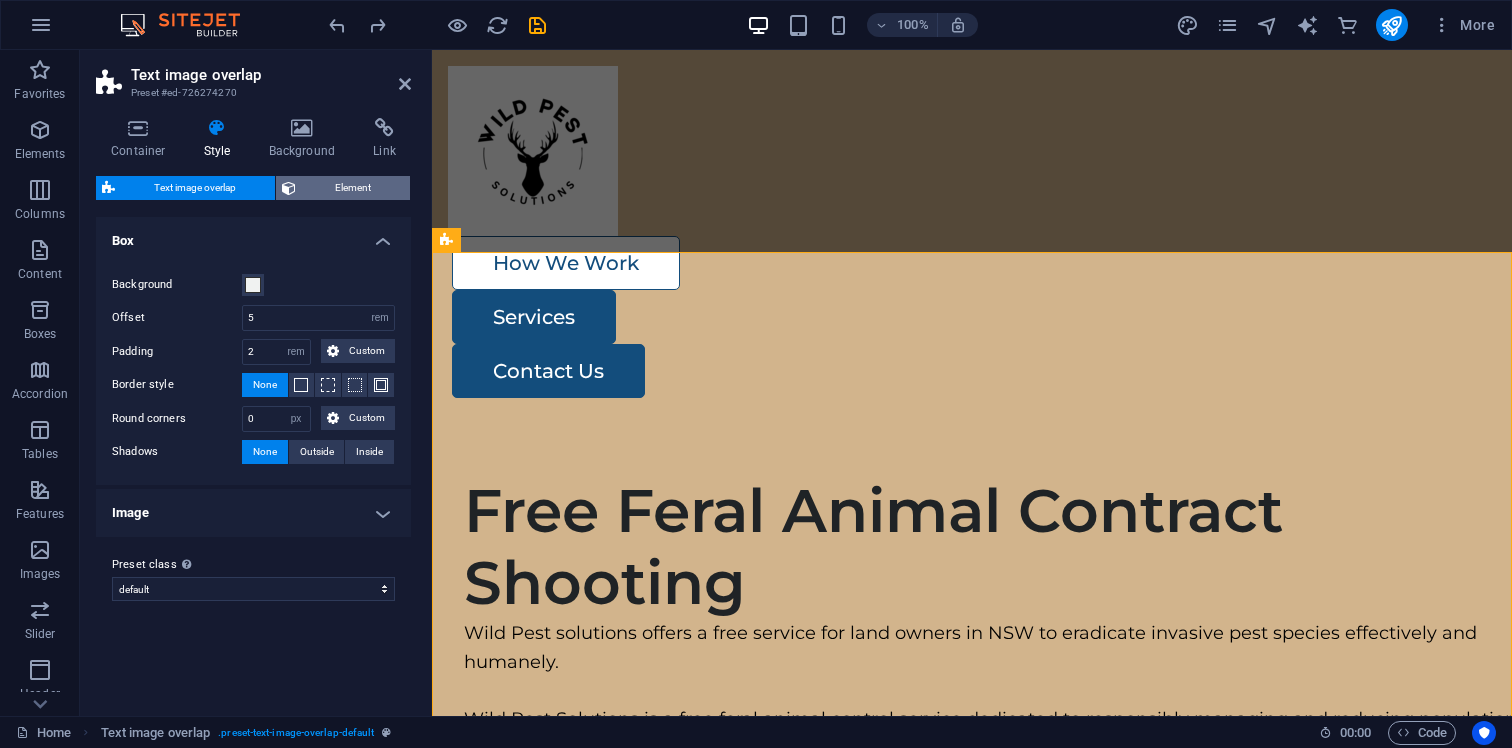click on "Element" at bounding box center (353, 188) 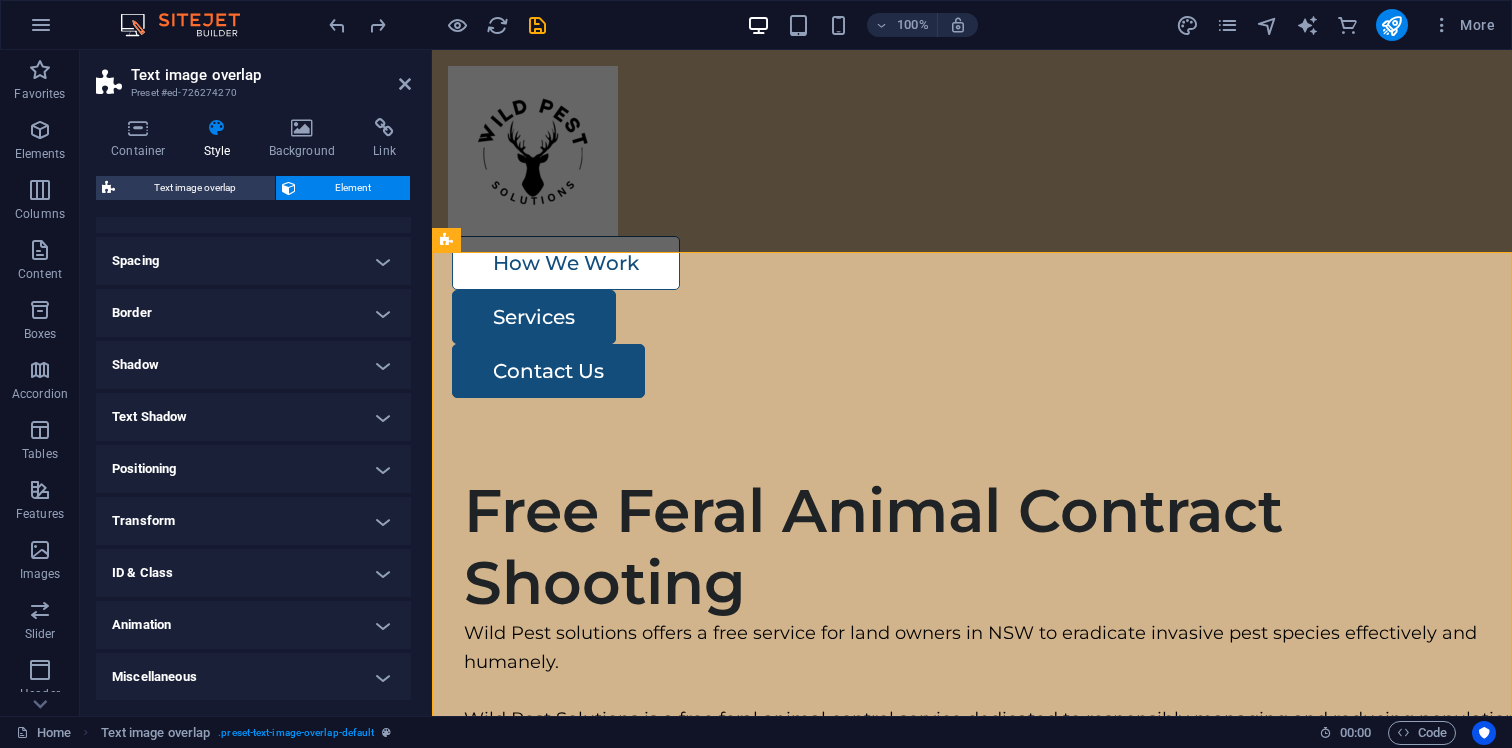 scroll, scrollTop: 0, scrollLeft: 0, axis: both 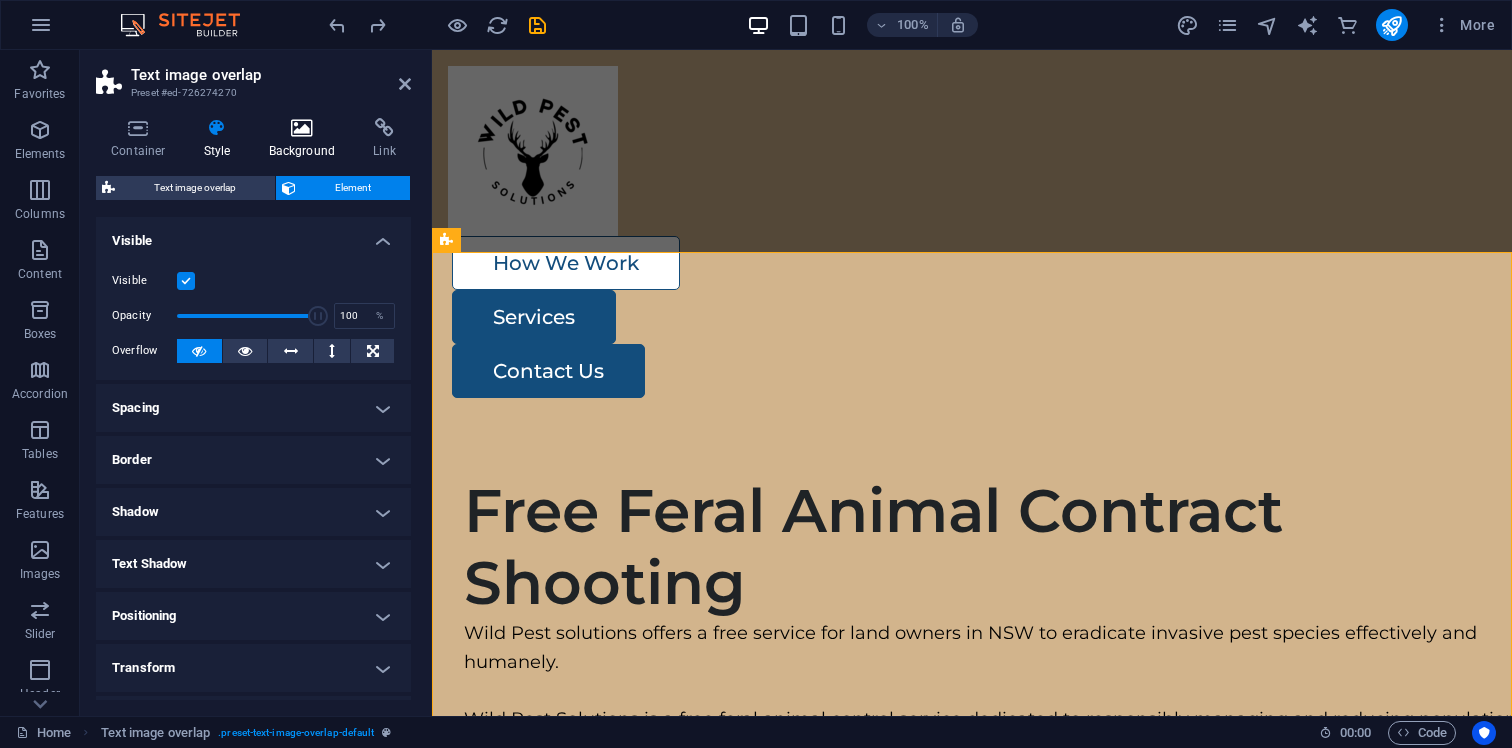 click on "Background" at bounding box center (306, 139) 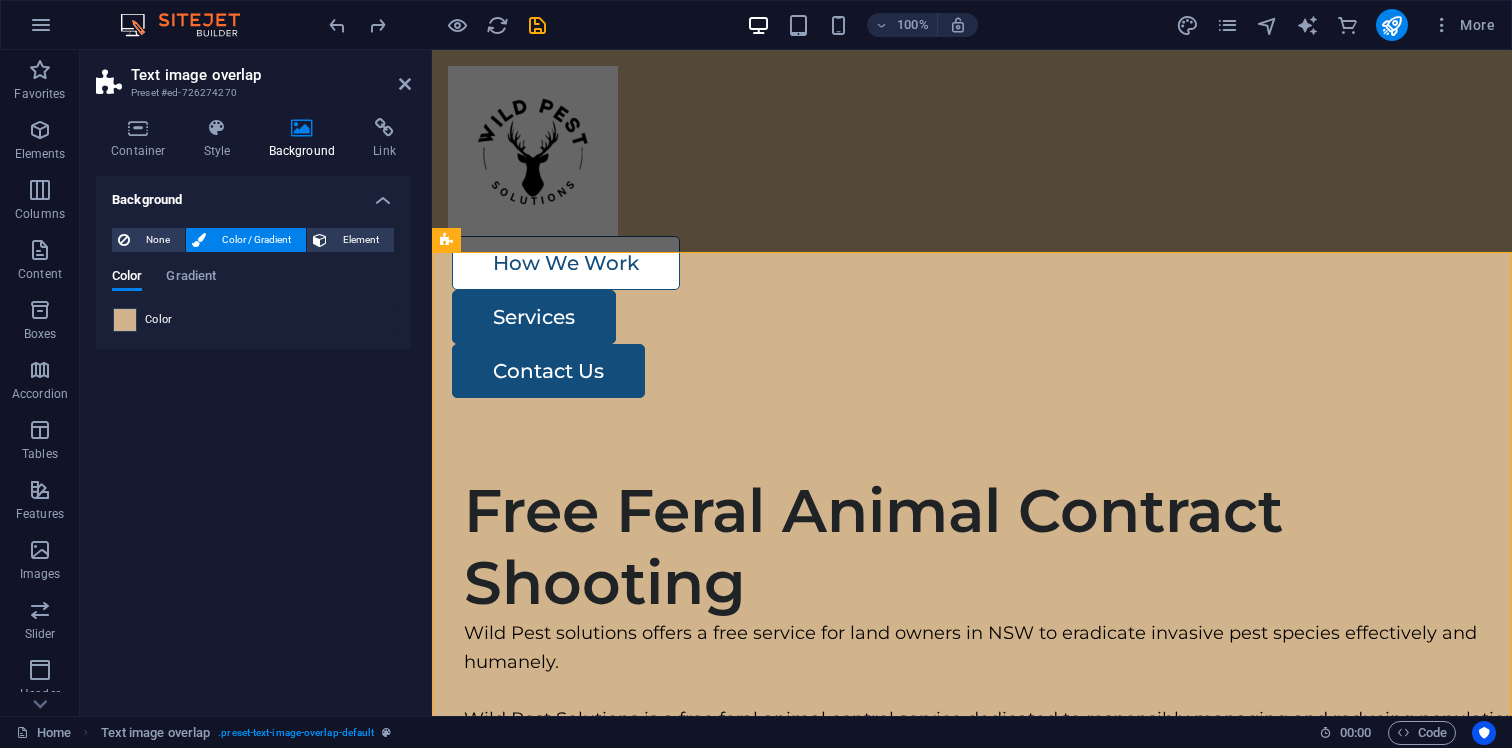 click at bounding box center [125, 320] 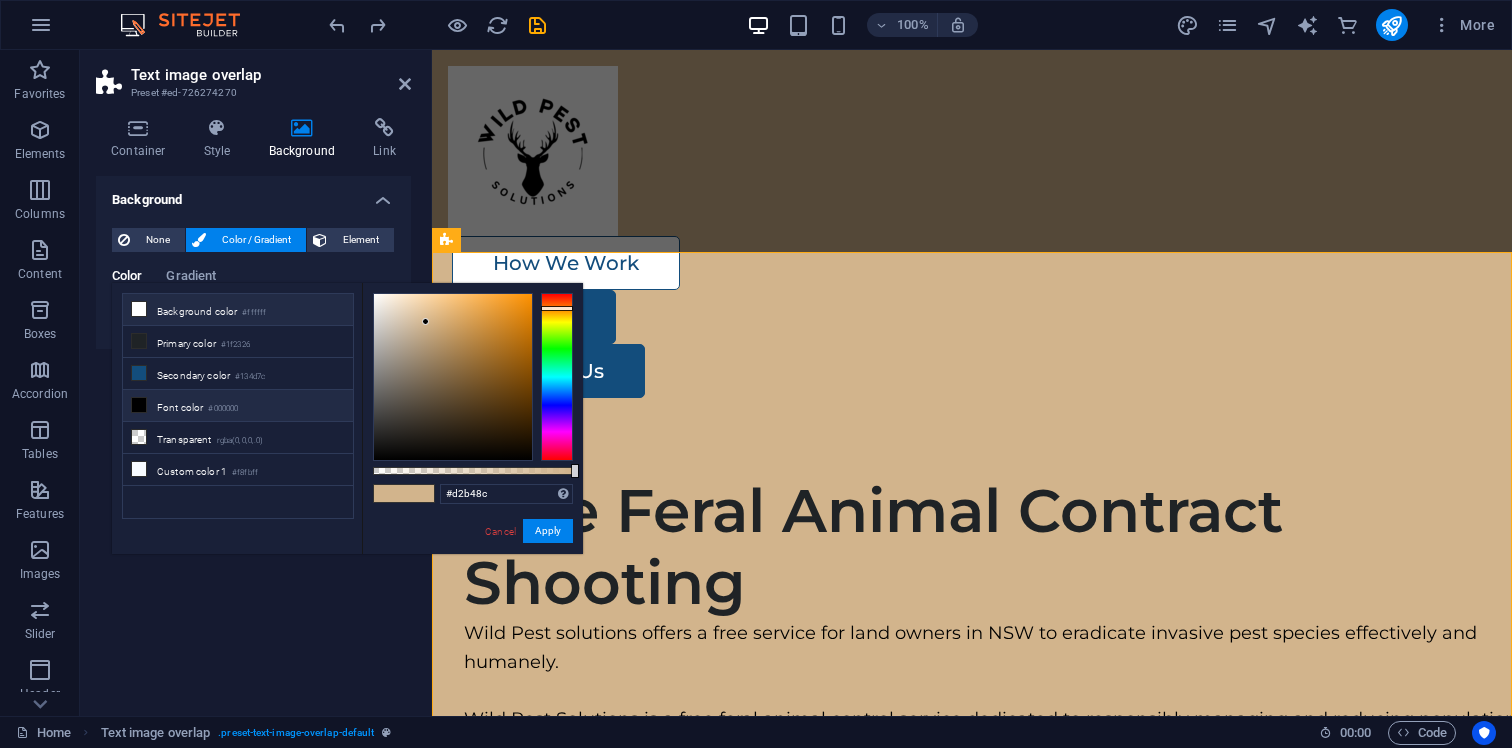 click at bounding box center (139, 309) 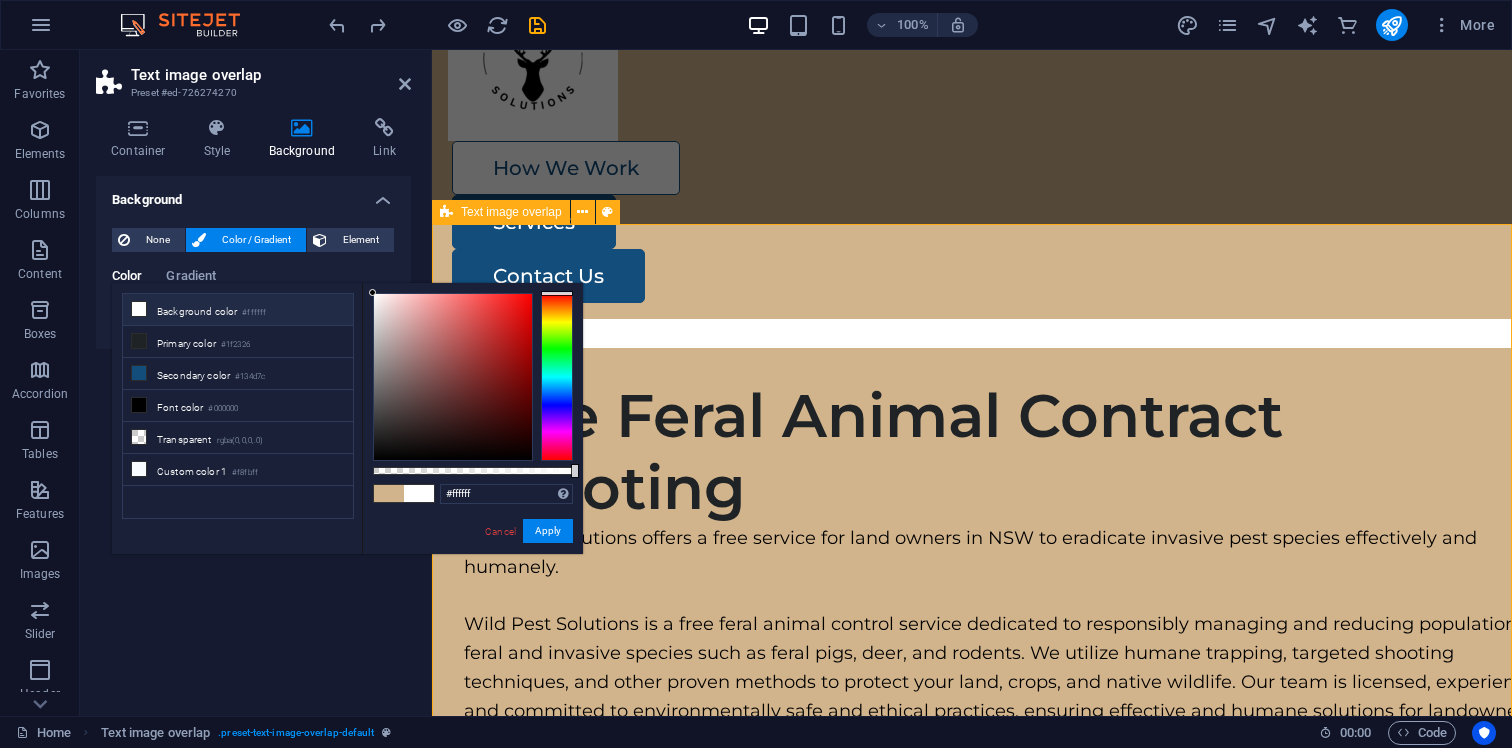 scroll, scrollTop: 99, scrollLeft: 0, axis: vertical 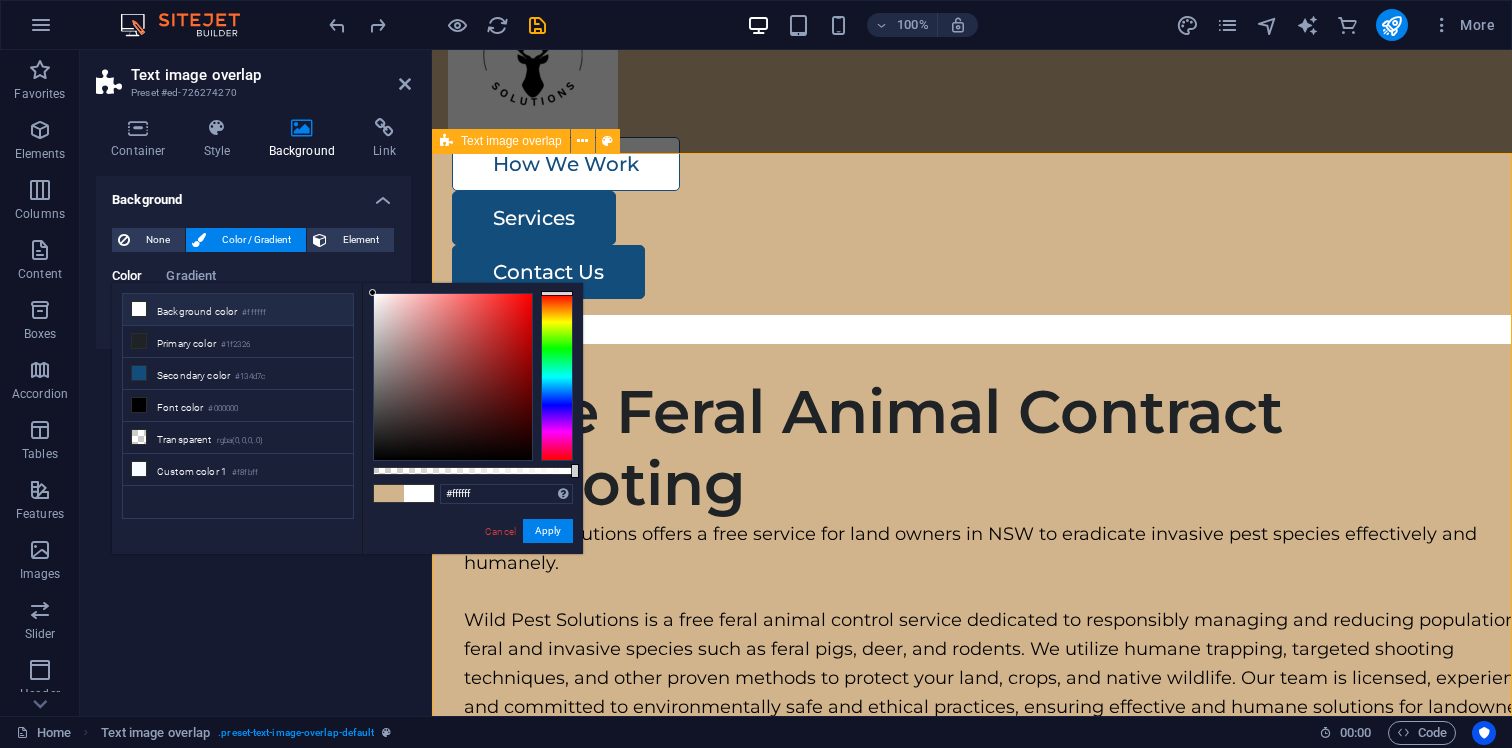 click on "Free Feral Animal Contract Shooting Wild Pest solutions offers a free service for land owners in [STATE] to eradicate invasive pest species effectively and humanely. Wild Pest Solutions is a free feral animal control service dedicated to responsibly managing and reducing populations of feral and invasive species such as feral pigs, deer, and rodents. We utilize humane trapping, targeted shooting techniques, and other proven methods to protect your land, crops, and native wildlife. Our team is licensed, experienced, and committed to environmentally safe and ethical practices, ensuring effective and humane solutions for landowners, farmers, and community organizations seeking to maintain a balanced ecosystem and prevent damage caused by uncontrolled feral animal populations." at bounding box center (972, 1538) 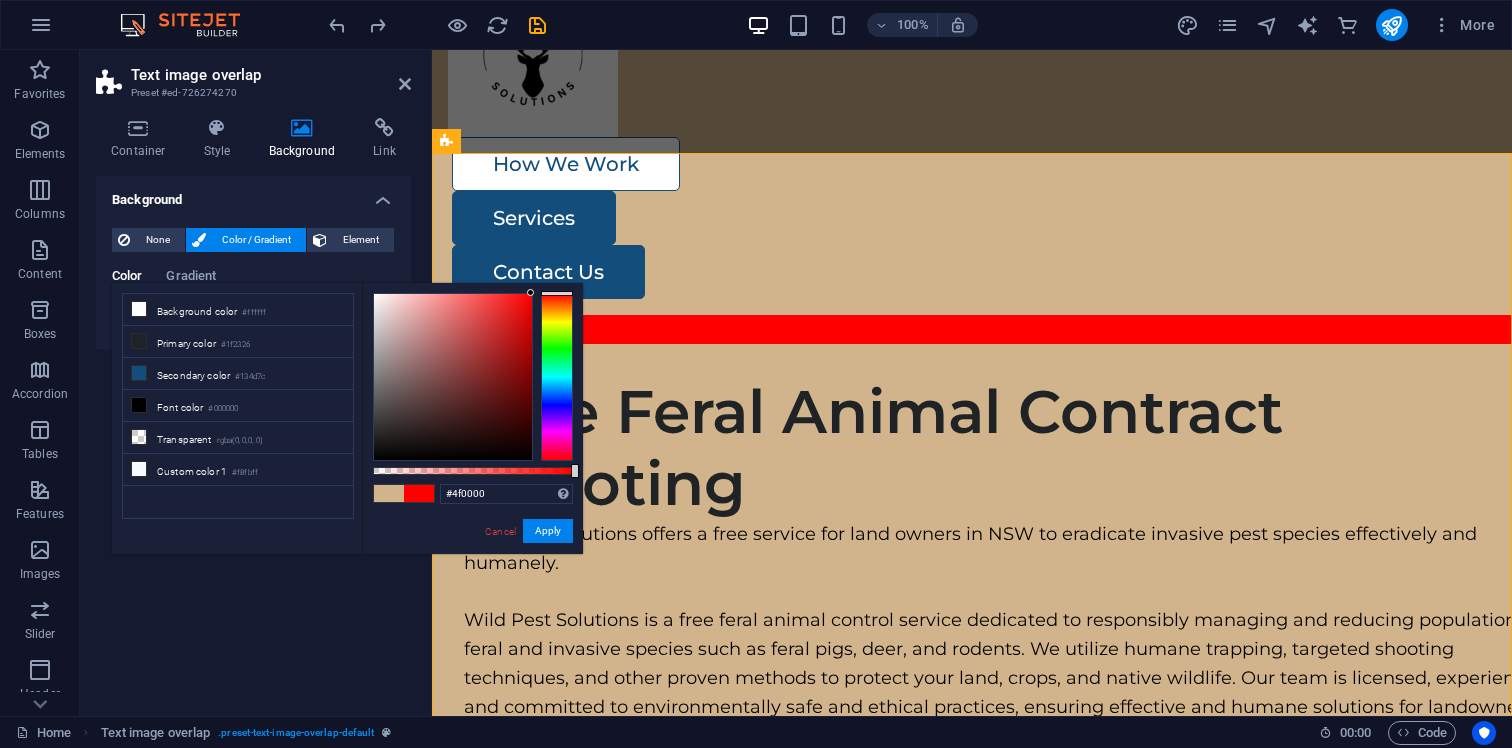 type on "#000000" 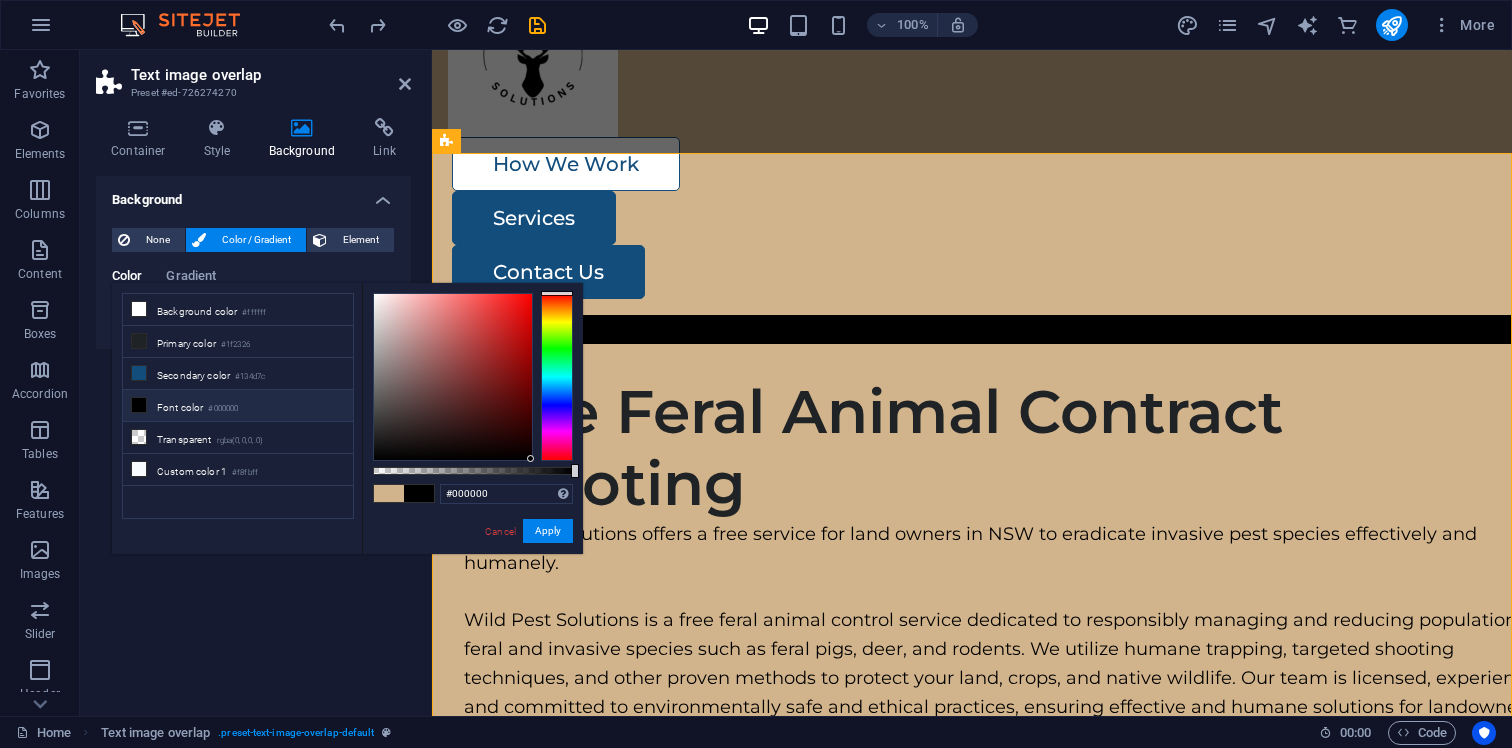 drag, startPoint x: 373, startPoint y: 293, endPoint x: 548, endPoint y: 579, distance: 335.29242 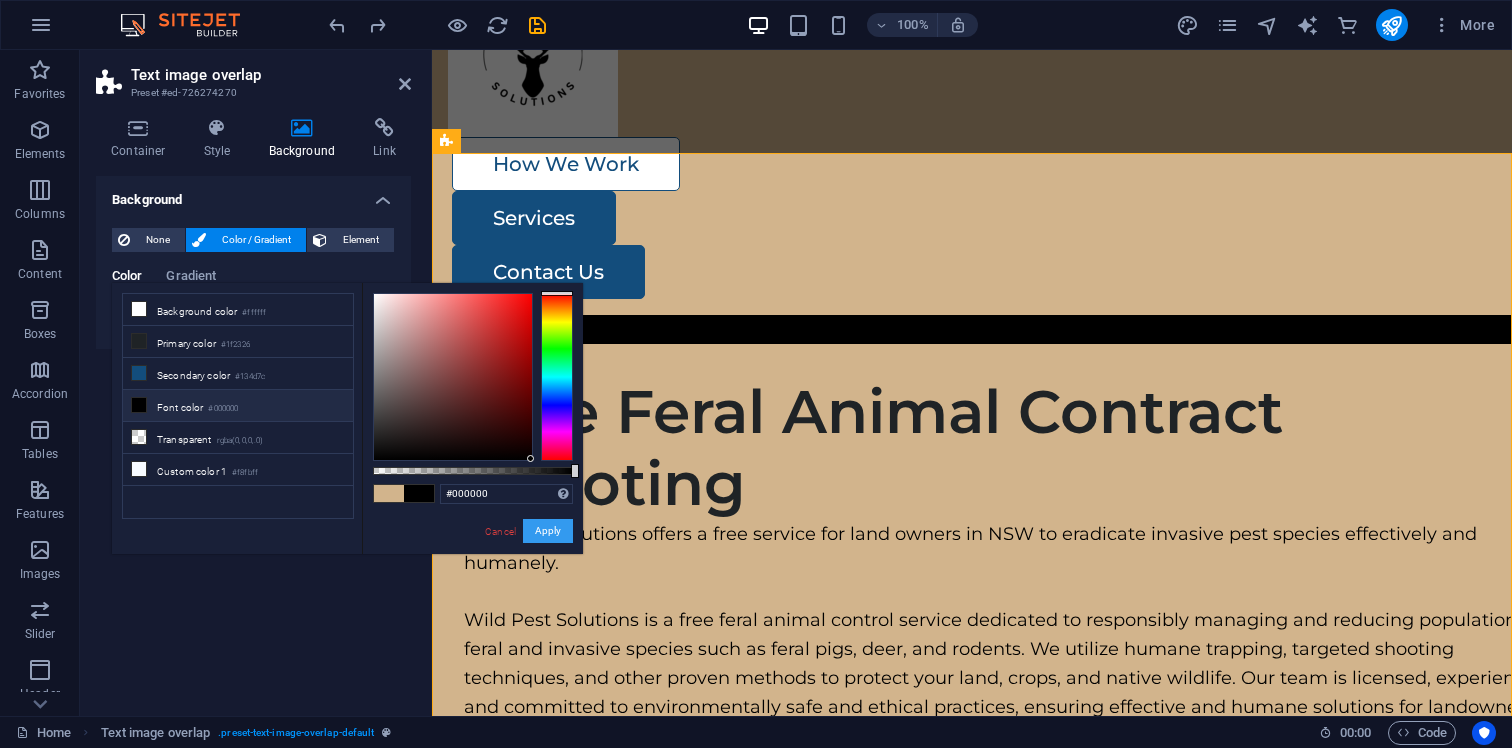 click on "Apply" at bounding box center [548, 531] 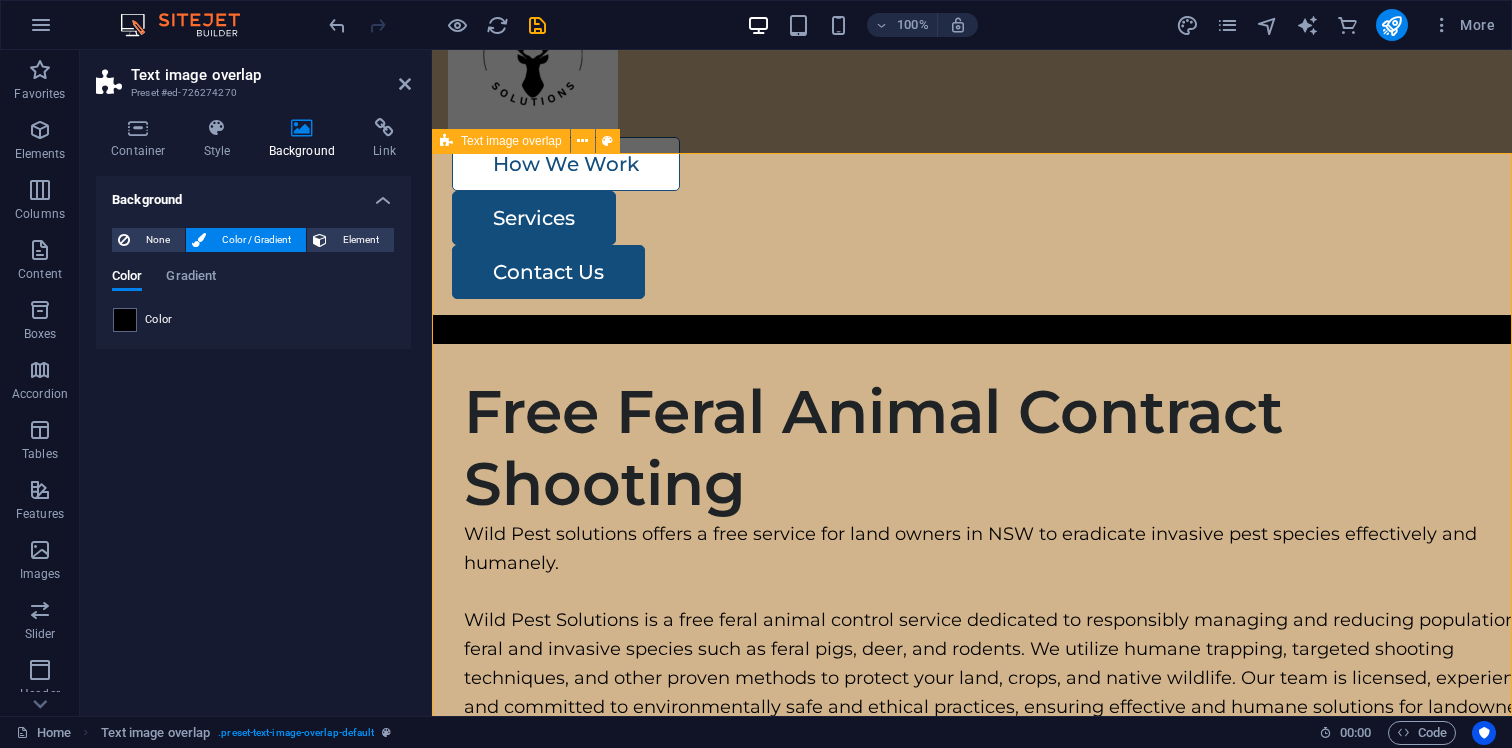 click on "Free Feral Animal Contract Shooting Wild Pest solutions offers a free service for land owners in [STATE] to eradicate invasive pest species effectively and humanely. Wild Pest Solutions is a free feral animal control service dedicated to responsibly managing and reducing populations of feral and invasive species such as feral pigs, deer, and rodents. We utilize humane trapping, targeted shooting techniques, and other proven methods to protect your land, crops, and native wildlife. Our team is licensed, experienced, and committed to environmentally safe and ethical practices, ensuring effective and humane solutions for landowners, farmers, and community organizations seeking to maintain a balanced ecosystem and prevent damage caused by uncontrolled feral animal populations." at bounding box center (972, 1538) 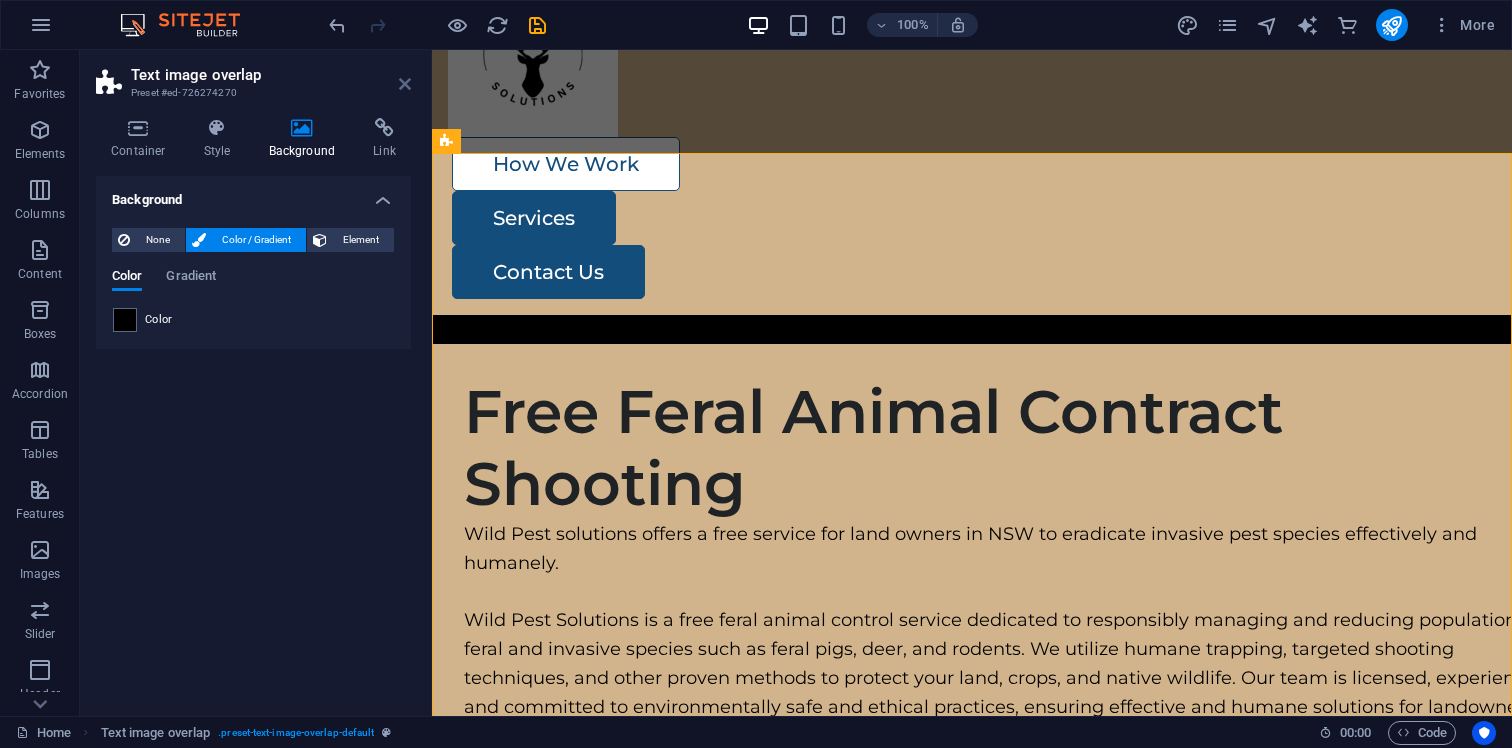 click at bounding box center (405, 84) 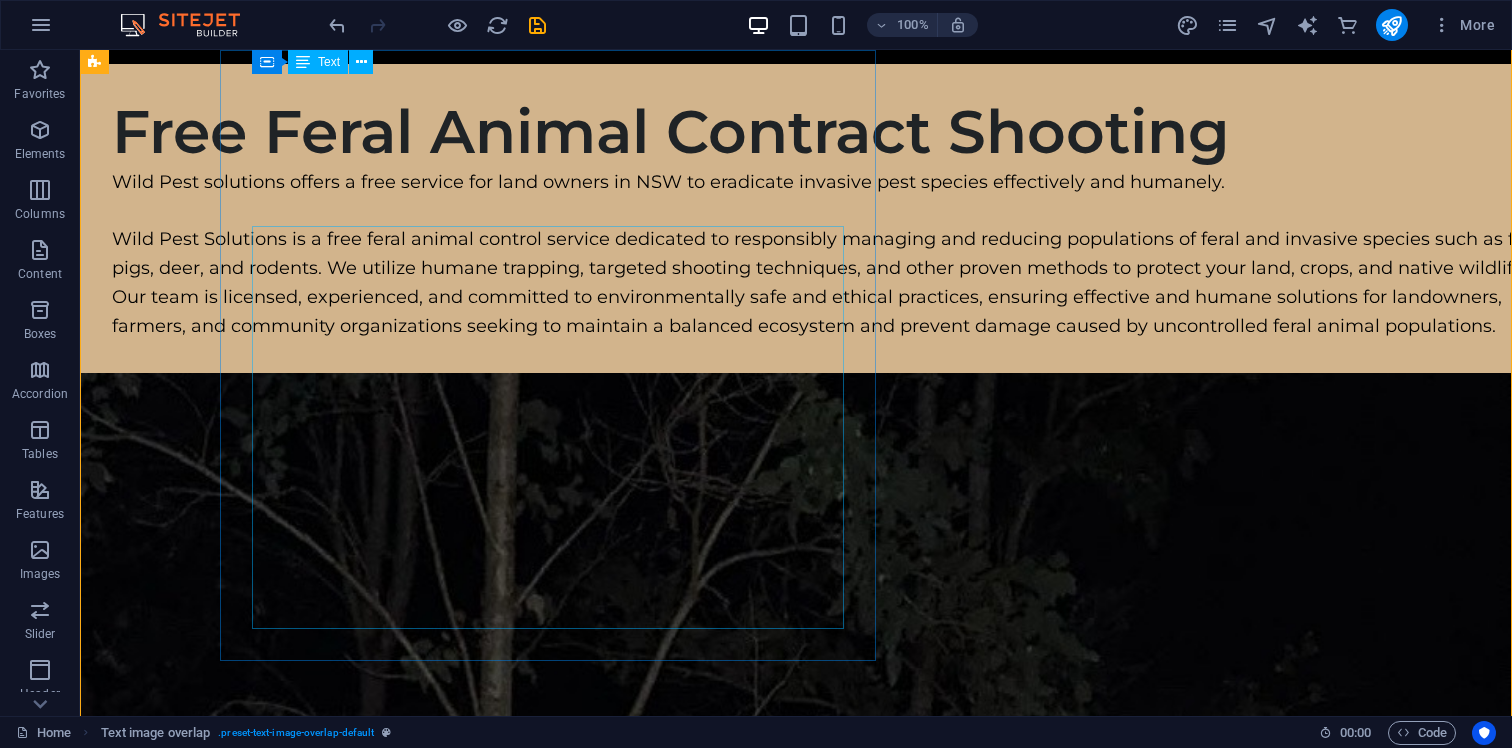 scroll, scrollTop: 339, scrollLeft: 0, axis: vertical 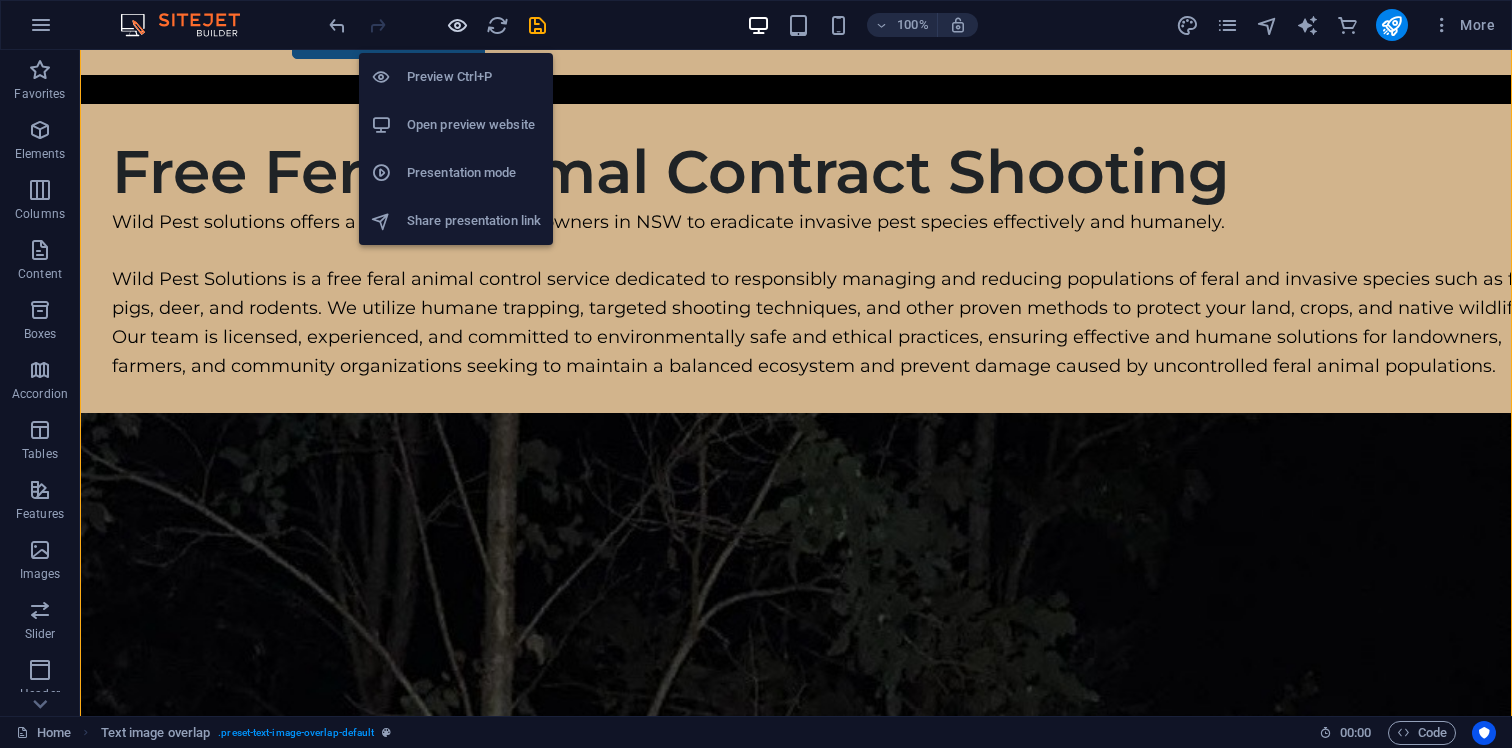 click at bounding box center (457, 25) 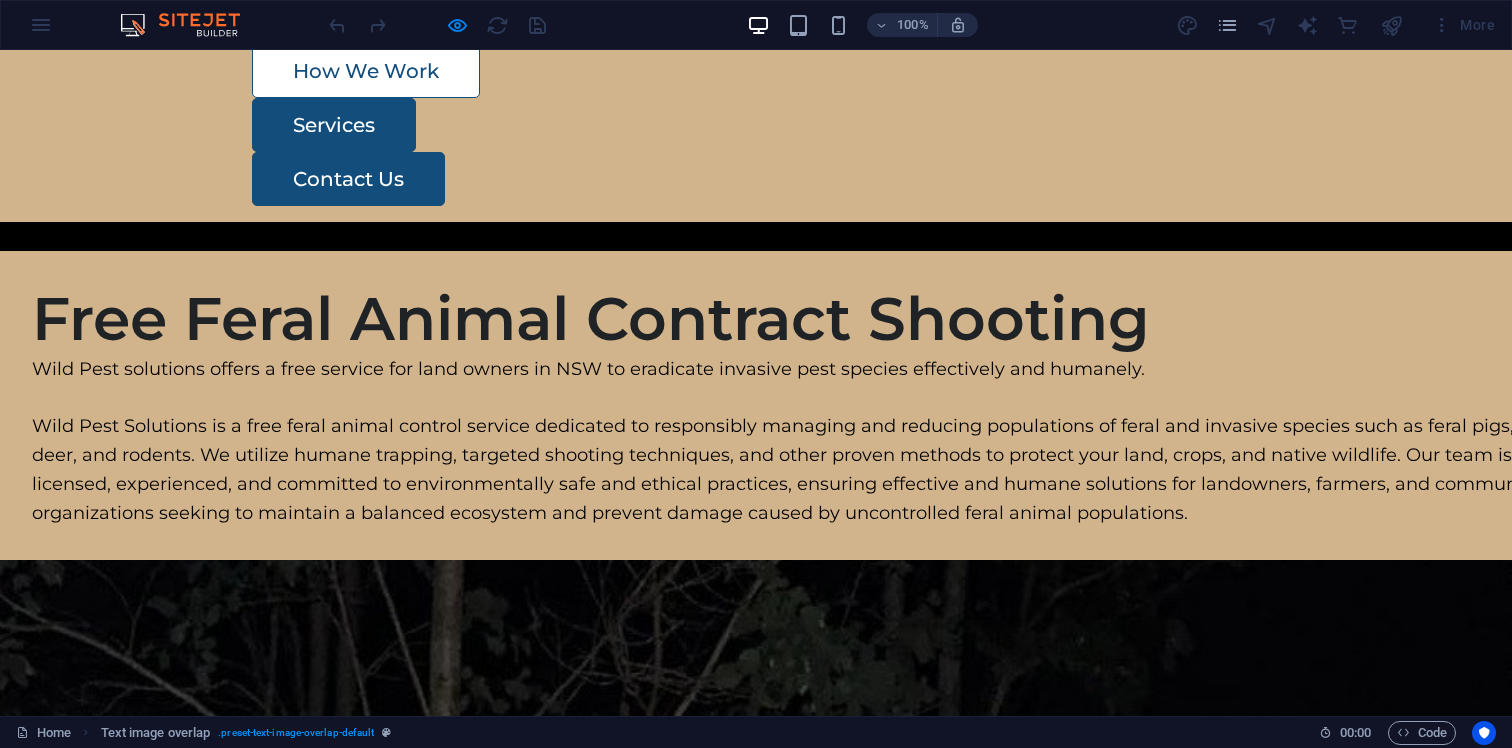 scroll, scrollTop: 196, scrollLeft: 0, axis: vertical 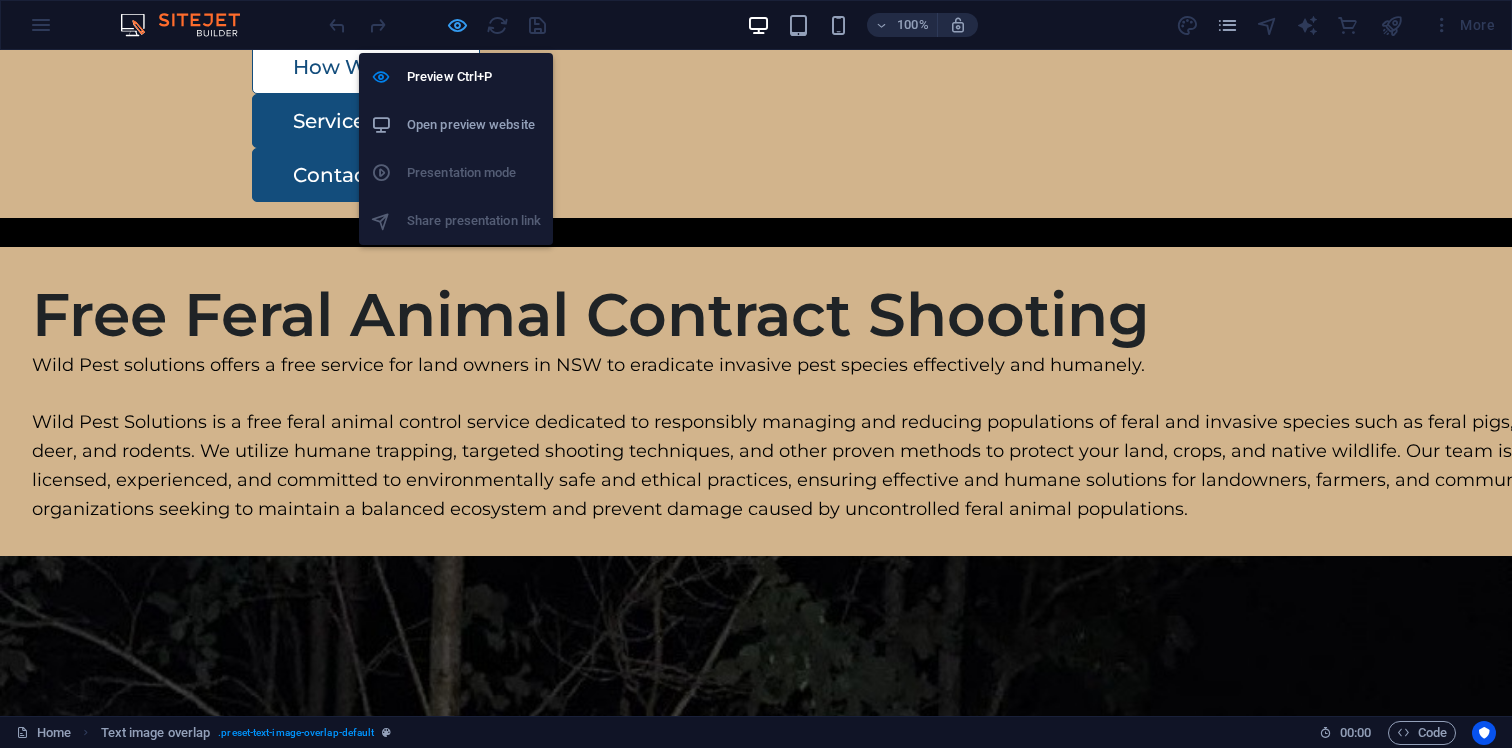 click at bounding box center (457, 25) 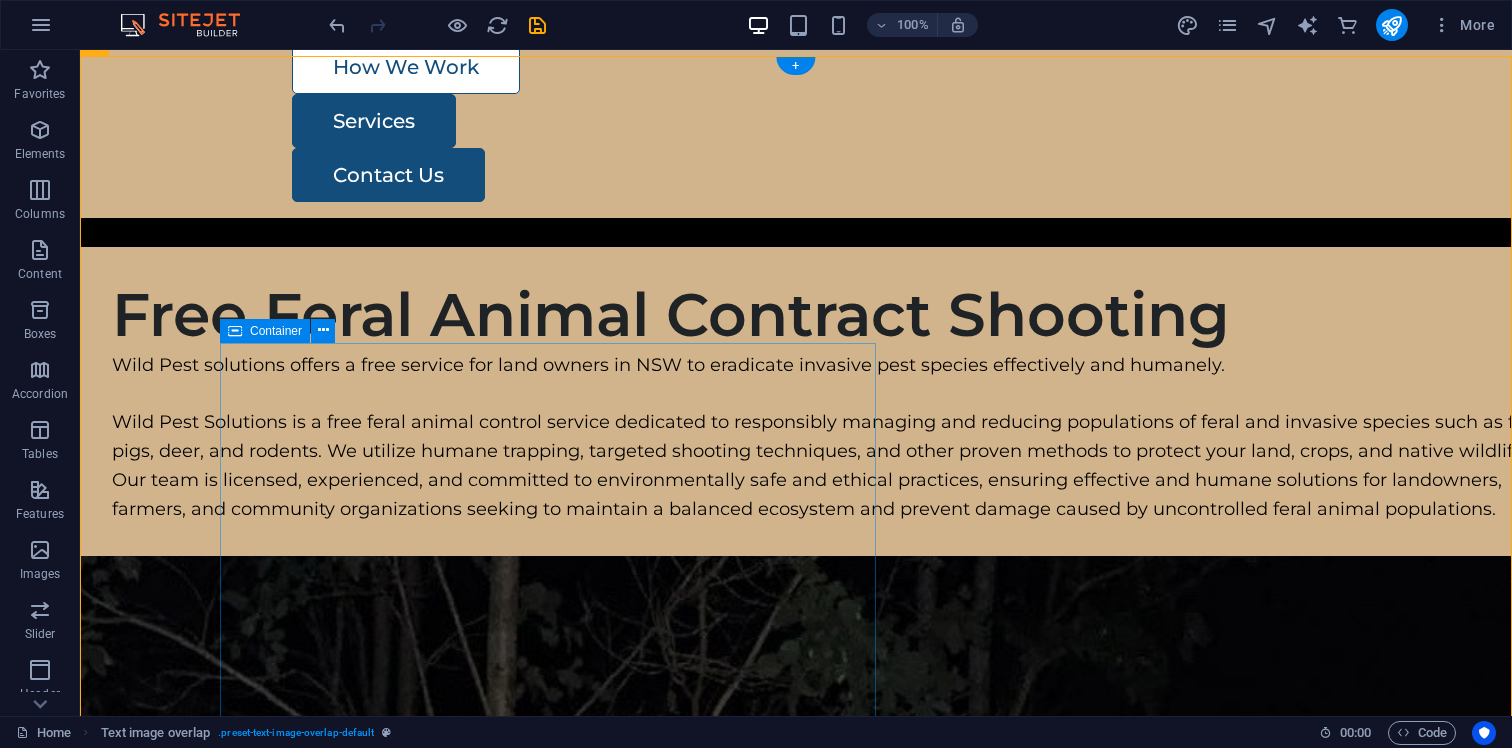 click on "Free Feral Animal Contract Shooting Wild Pest solutions offers a free service for land owners in [STATE] to eradicate invasive pest species effectively and humanely. Wild Pest Solutions is a free feral animal control service dedicated to responsibly managing and reducing populations of feral and invasive species such as feral pigs, deer, and rodents. We utilize humane trapping, targeted shooting techniques, and other proven methods to protect your land, crops, and native wildlife. Our team is licensed, experienced, and committed to environmentally safe and ethical practices, ensuring effective and humane solutions for landowners, farmers, and community organizations seeking to maintain a balanced ecosystem and prevent damage caused by uncontrolled feral animal populations." at bounding box center (836, 401) 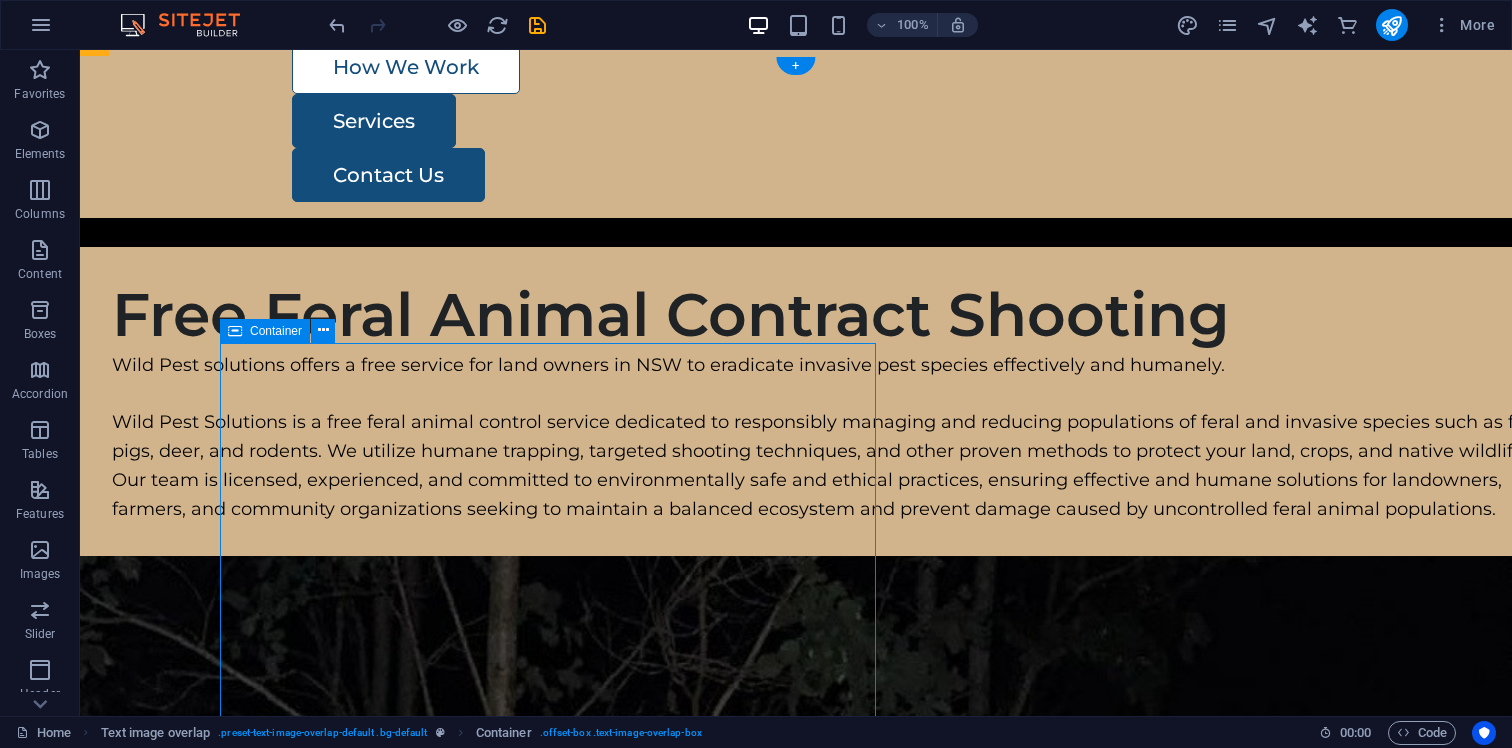 click on "Free Feral Animal Contract Shooting Wild Pest solutions offers a free service for land owners in [STATE] to eradicate invasive pest species effectively and humanely. Wild Pest Solutions is a free feral animal control service dedicated to responsibly managing and reducing populations of feral and invasive species such as feral pigs, deer, and rodents. We utilize humane trapping, targeted shooting techniques, and other proven methods to protect your land, crops, and native wildlife. Our team is licensed, experienced, and committed to environmentally safe and ethical practices, ensuring effective and humane solutions for landowners, farmers, and community organizations seeking to maintain a balanced ecosystem and prevent damage caused by uncontrolled feral animal populations." at bounding box center [836, 401] 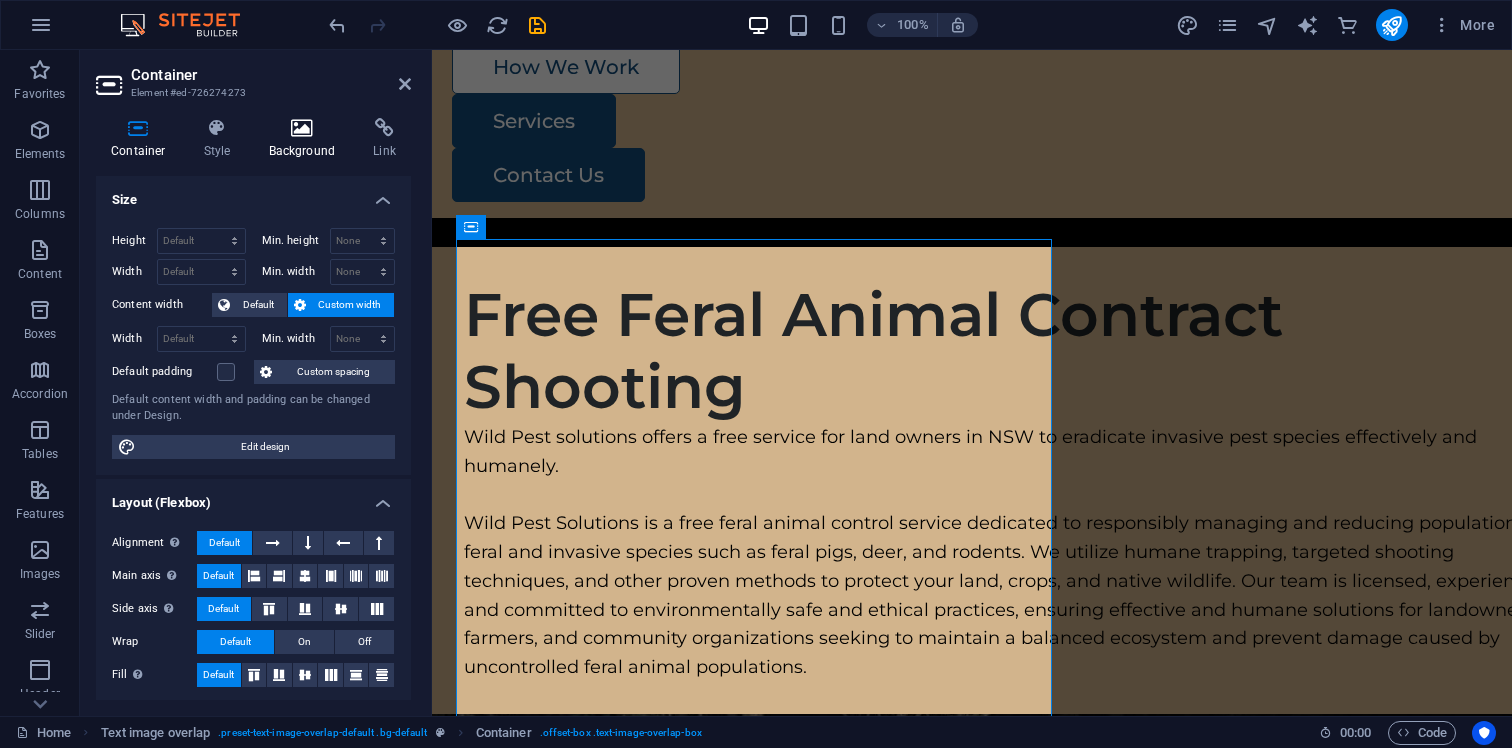 click at bounding box center (302, 128) 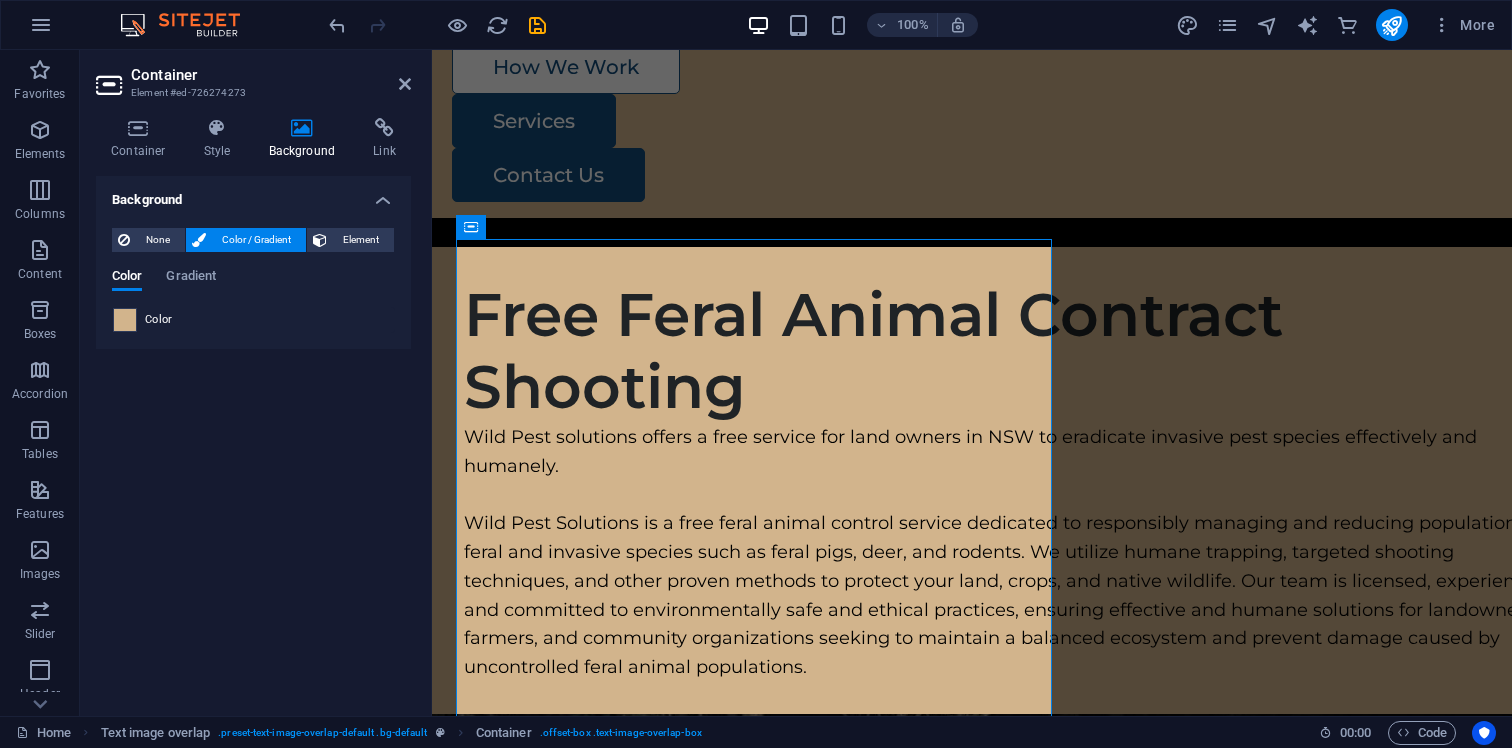 click at bounding box center [125, 320] 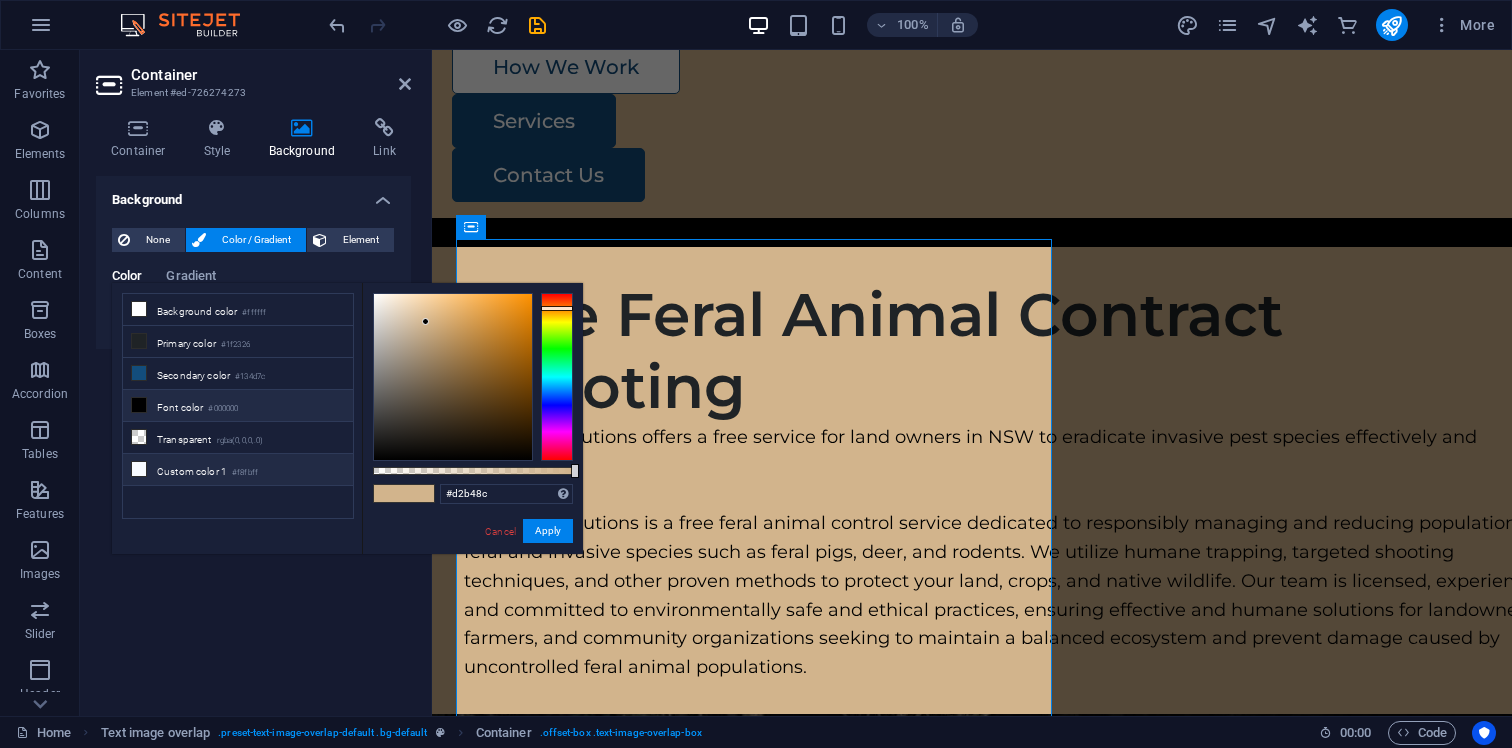 click at bounding box center (139, 469) 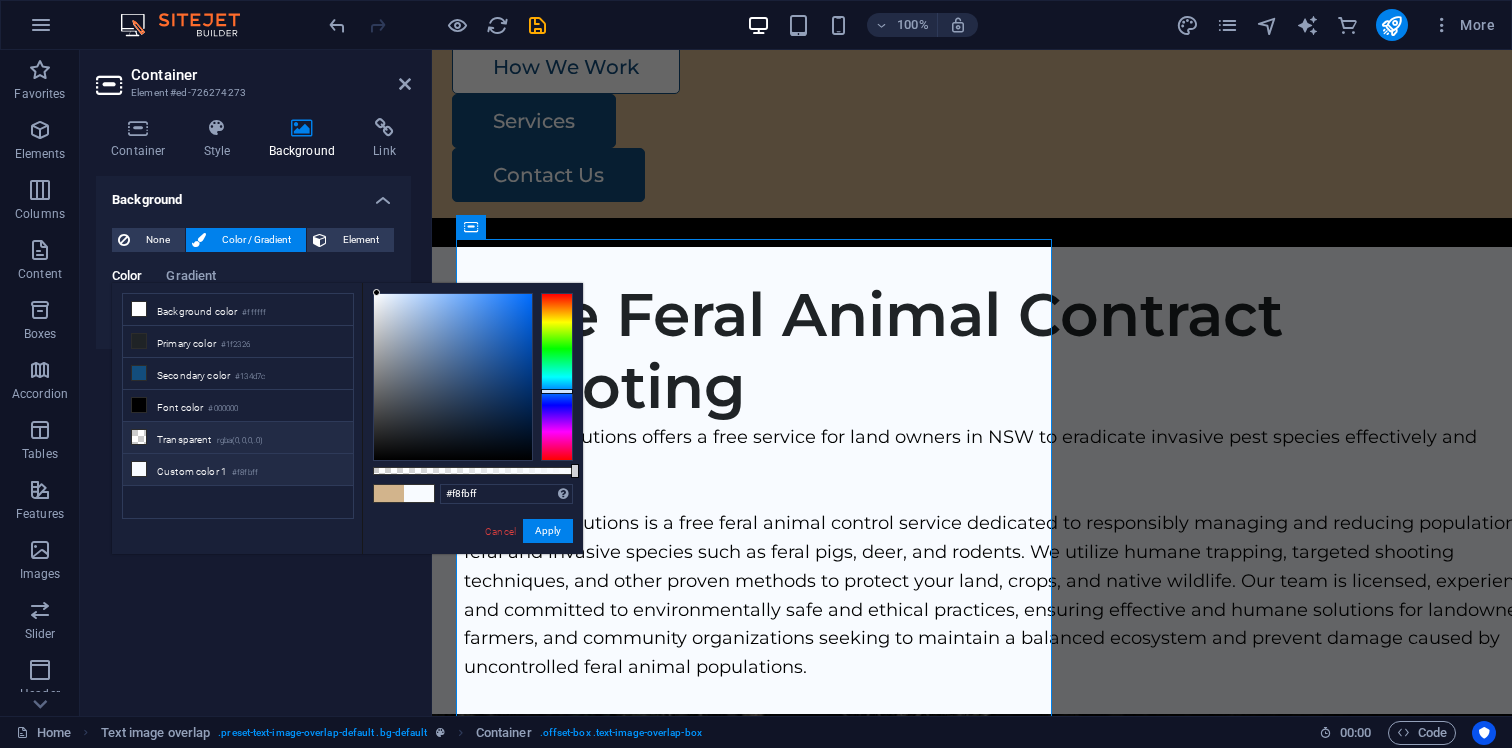 click at bounding box center (139, 437) 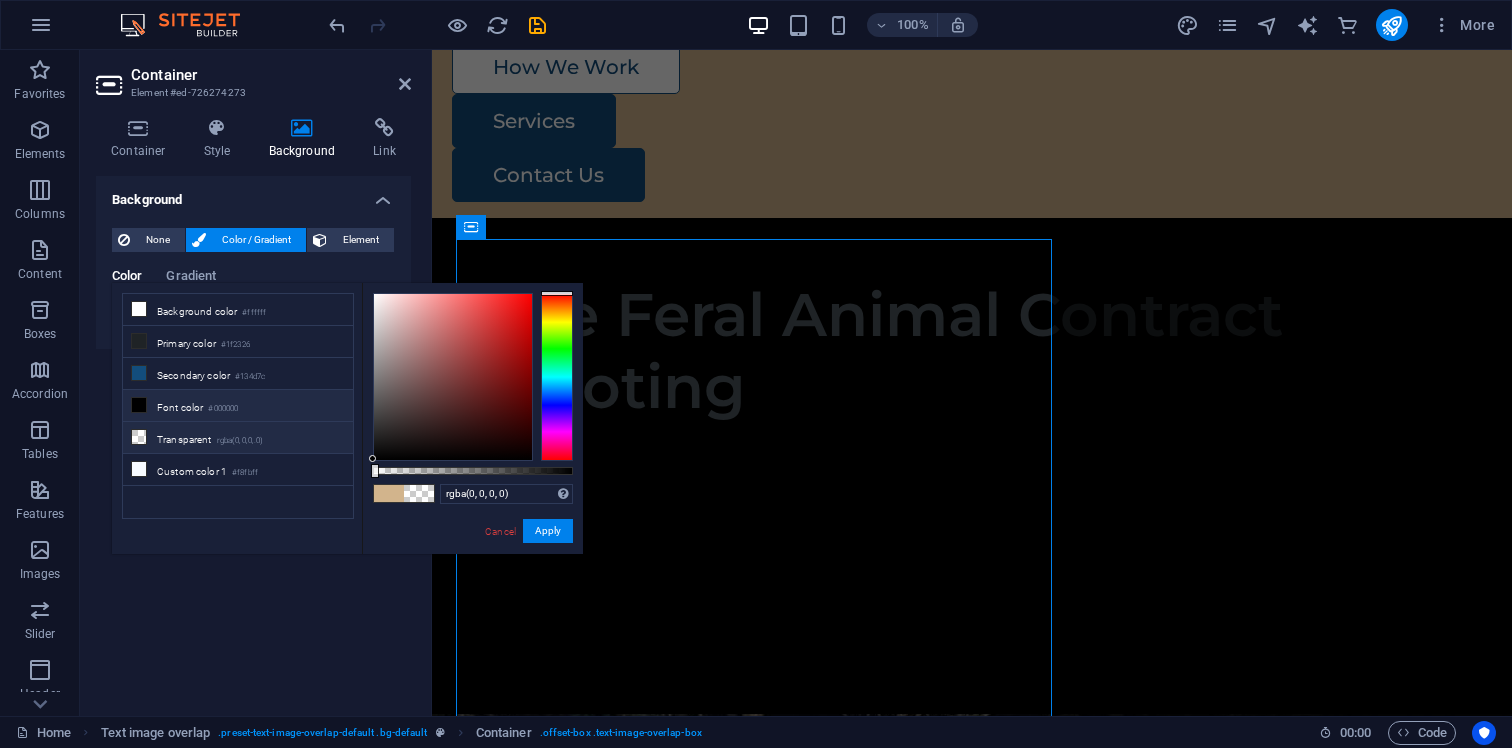 click at bounding box center (139, 405) 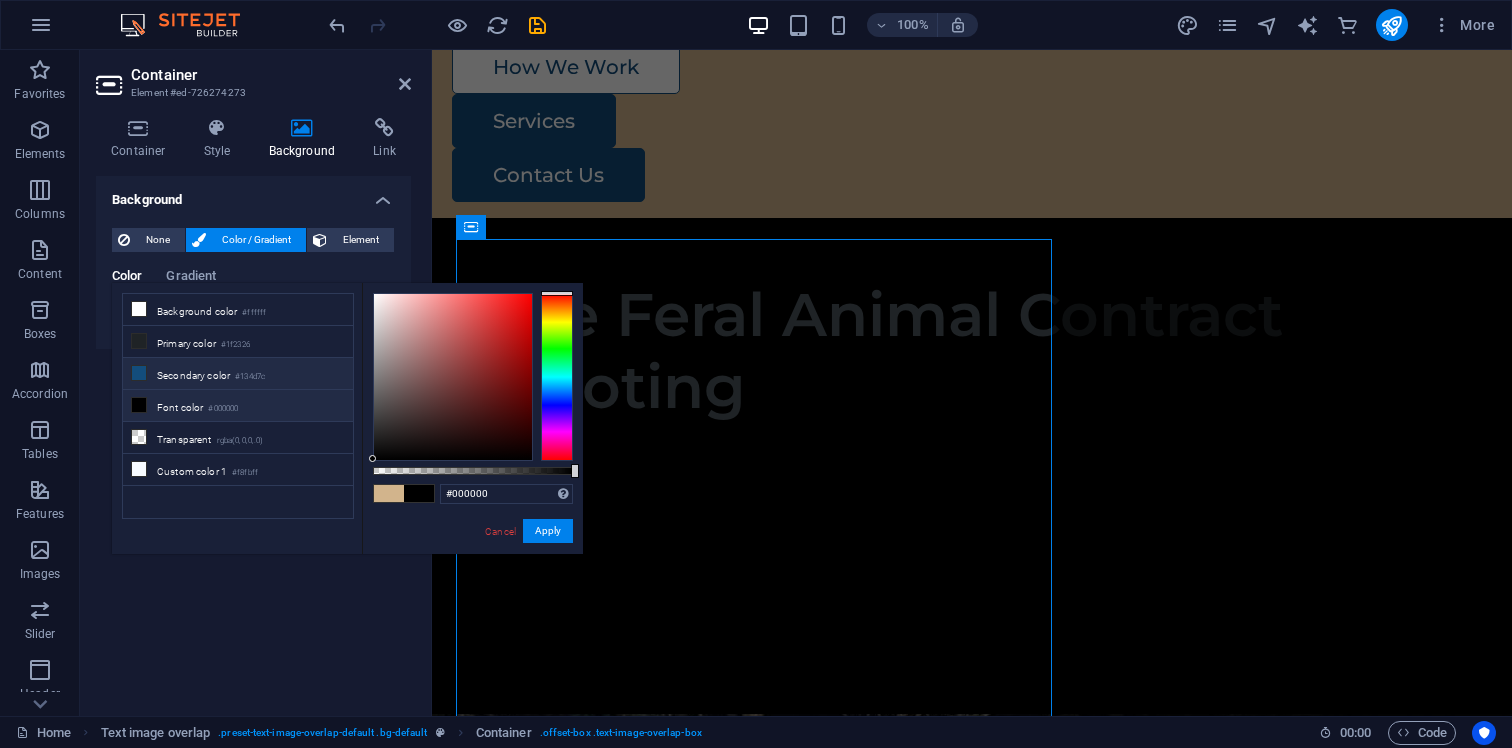 click on "Secondary color
#134d7c" at bounding box center [238, 374] 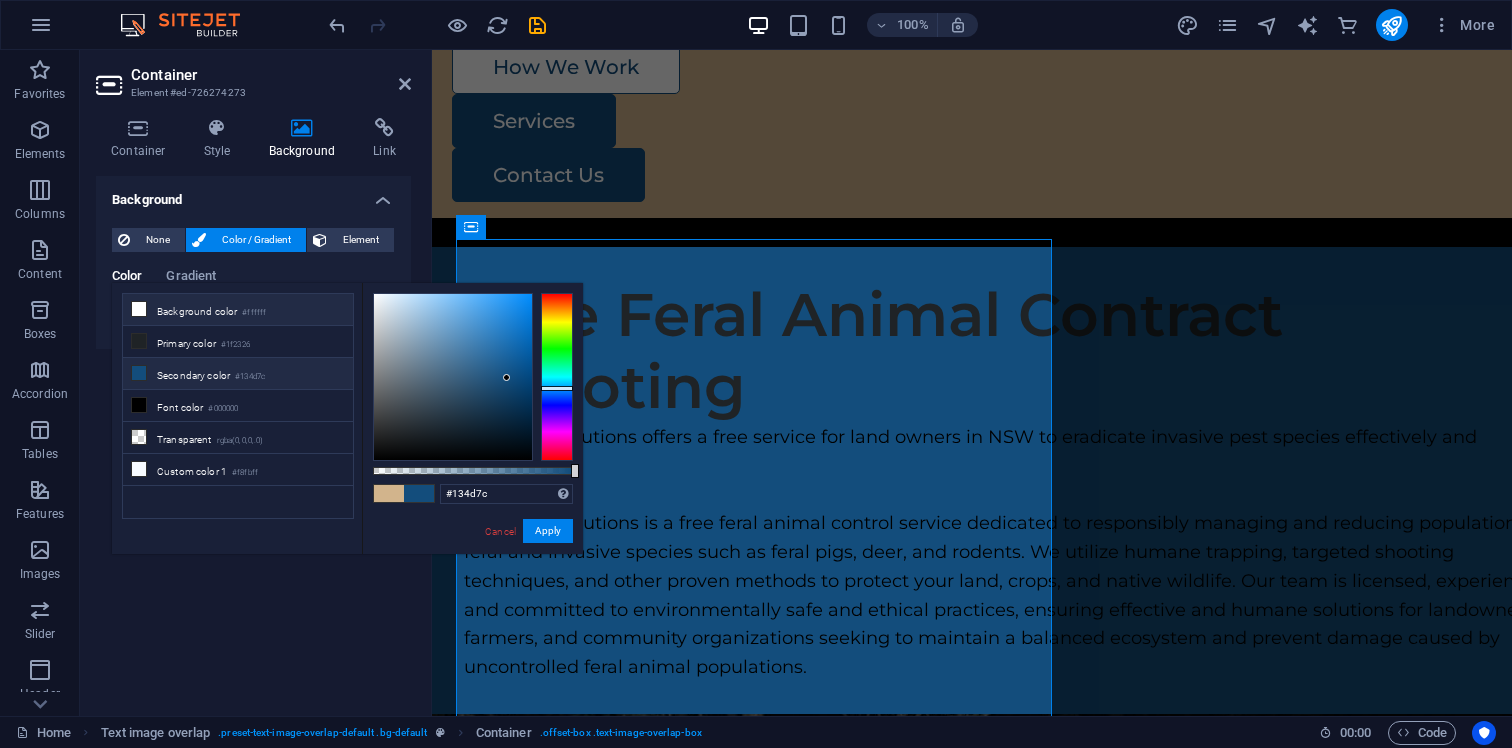 click on "Background color
#ffffff" at bounding box center (238, 310) 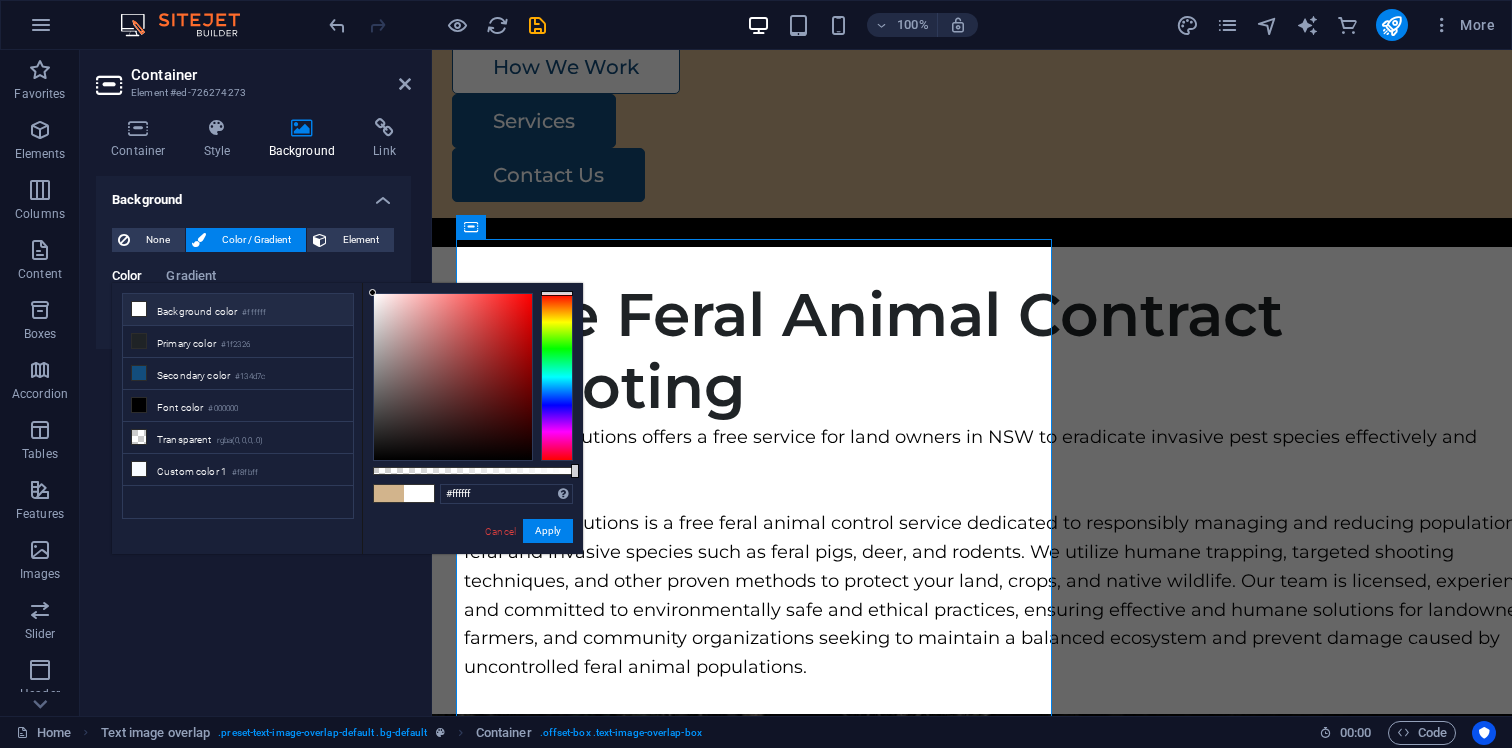 click at bounding box center (139, 309) 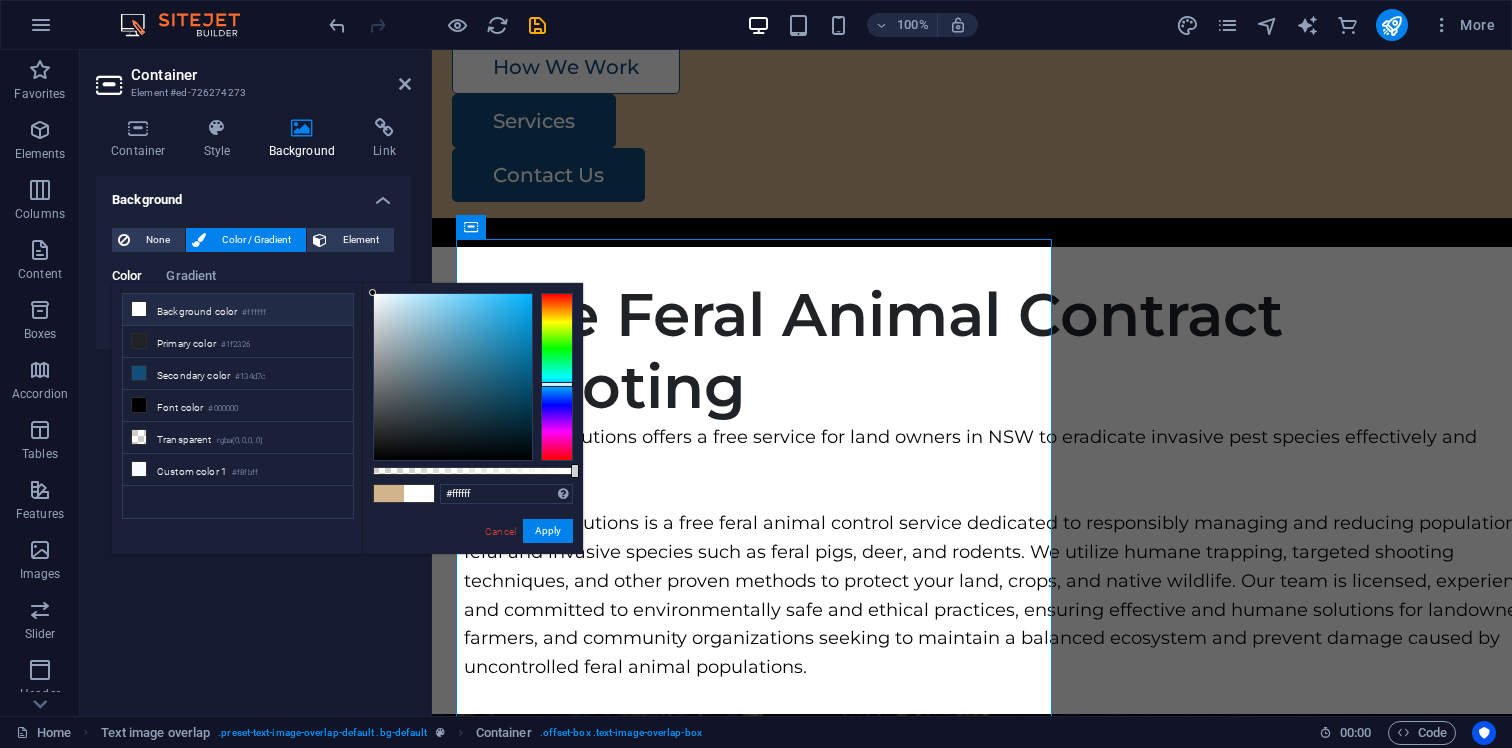 click at bounding box center (557, 377) 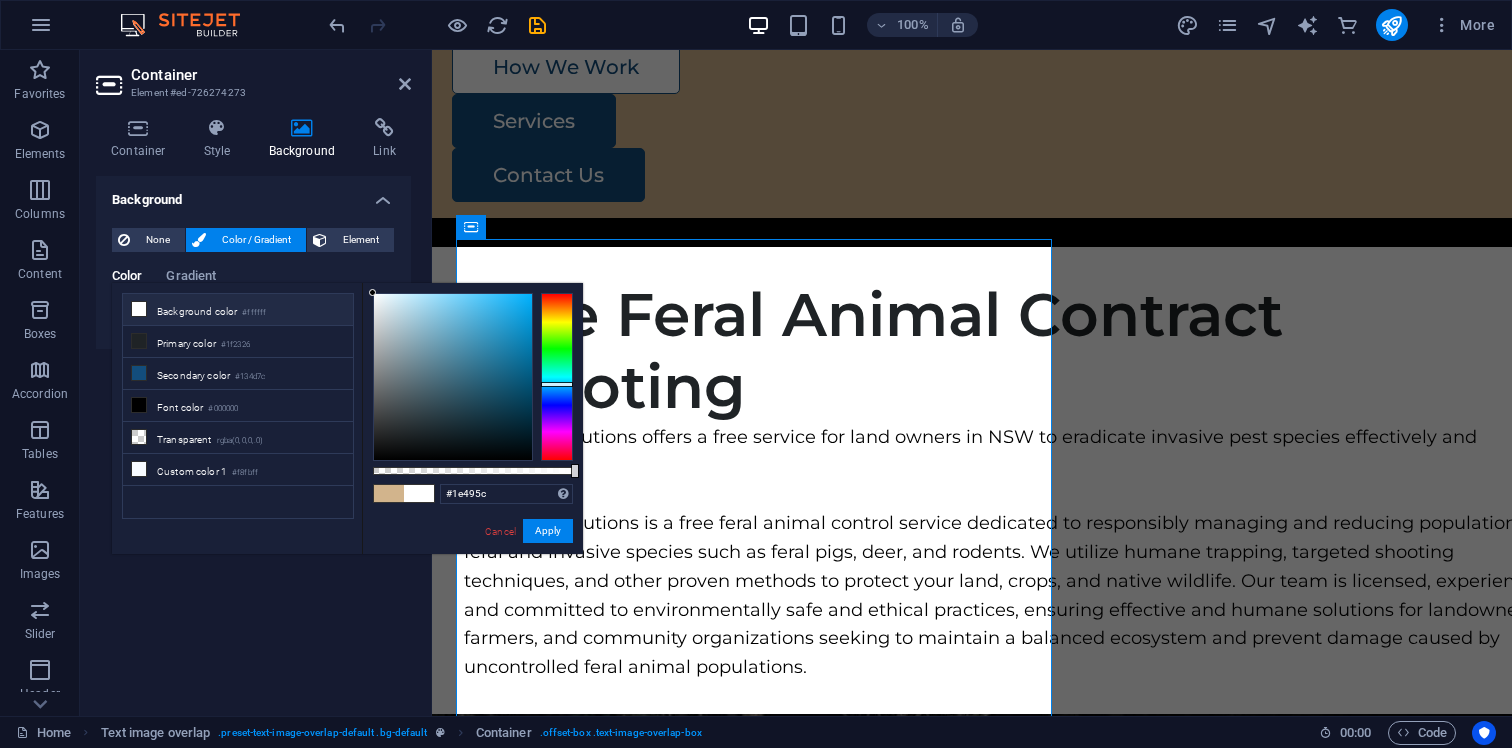 click at bounding box center (453, 377) 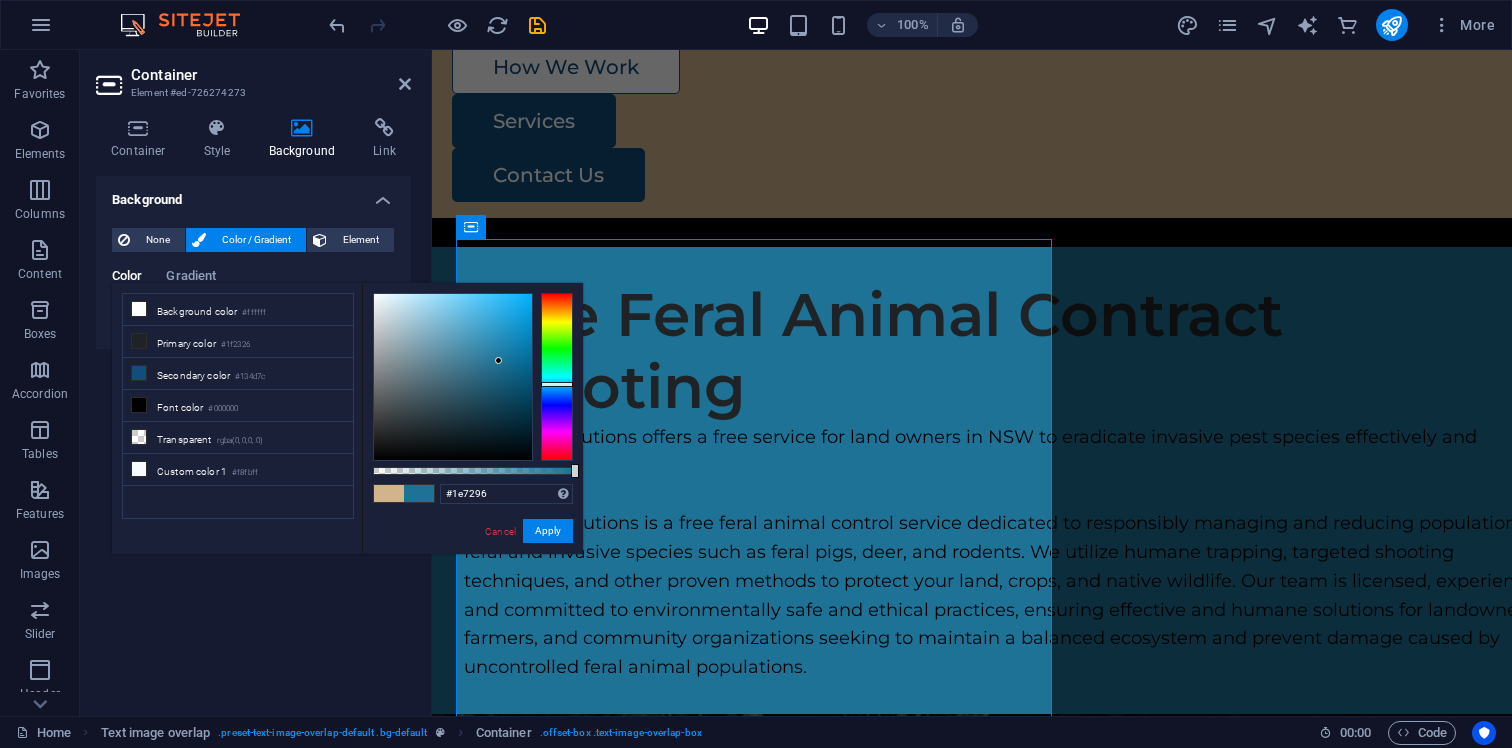 drag, startPoint x: 492, startPoint y: 376, endPoint x: 499, endPoint y: 361, distance: 16.552946 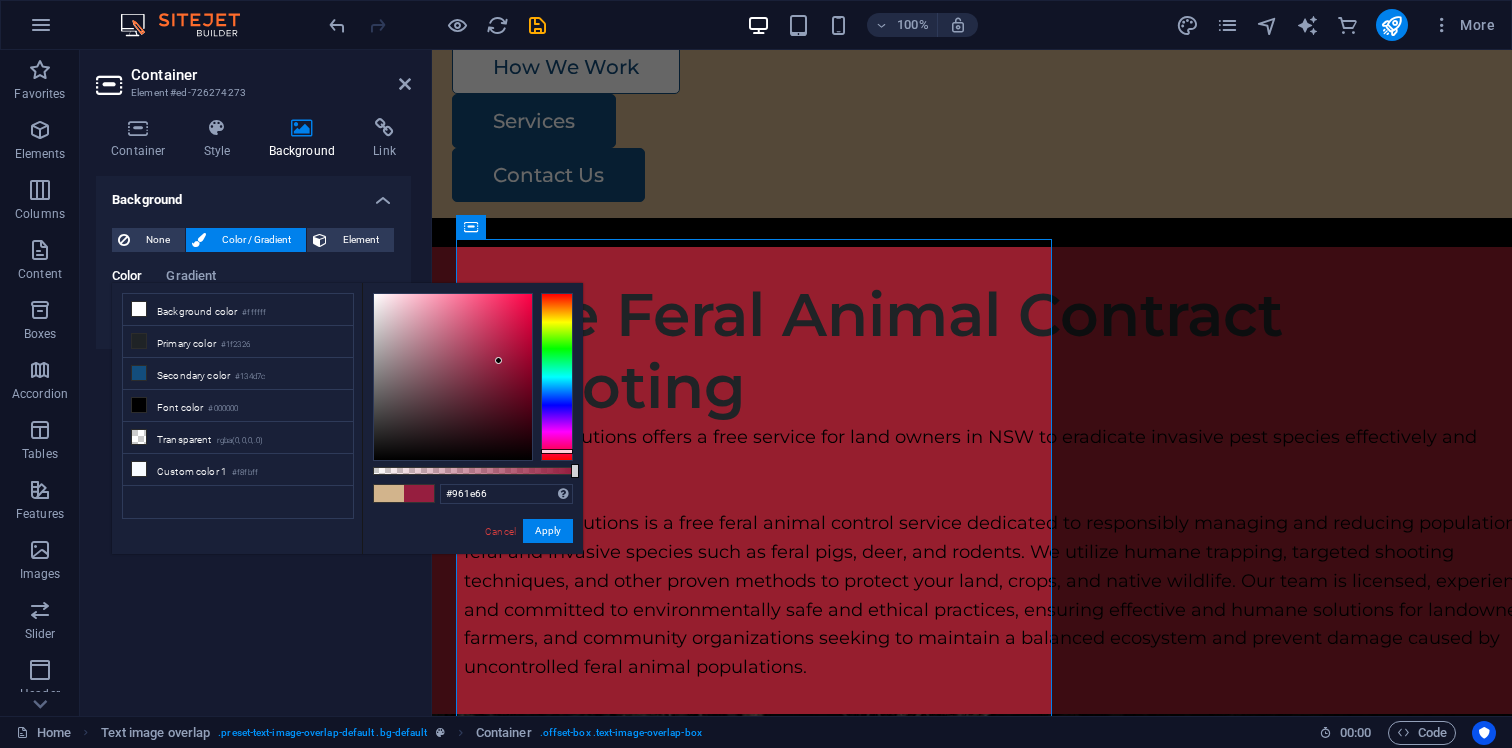 drag, startPoint x: 550, startPoint y: 348, endPoint x: 543, endPoint y: 442, distance: 94.26028 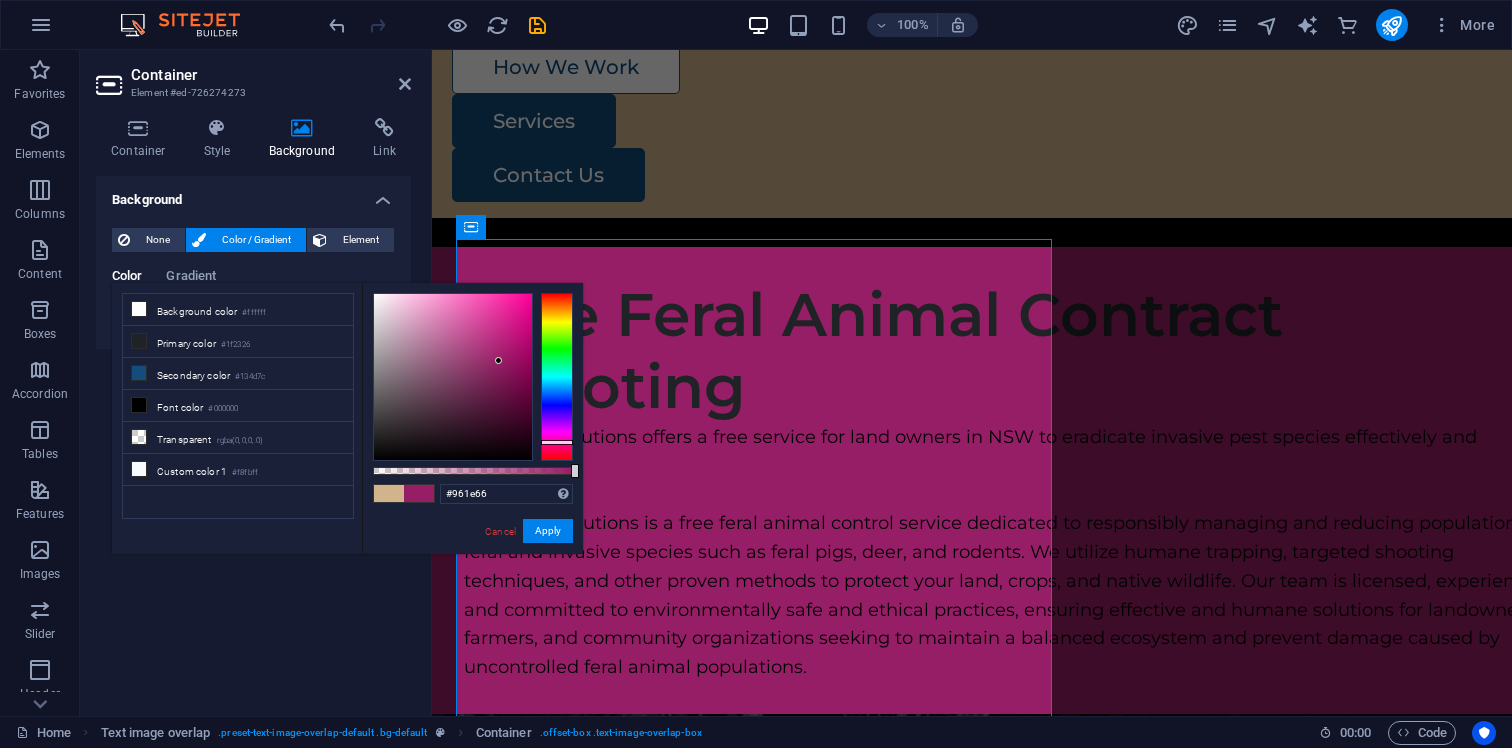 drag, startPoint x: 575, startPoint y: 470, endPoint x: 728, endPoint y: 456, distance: 153.63919 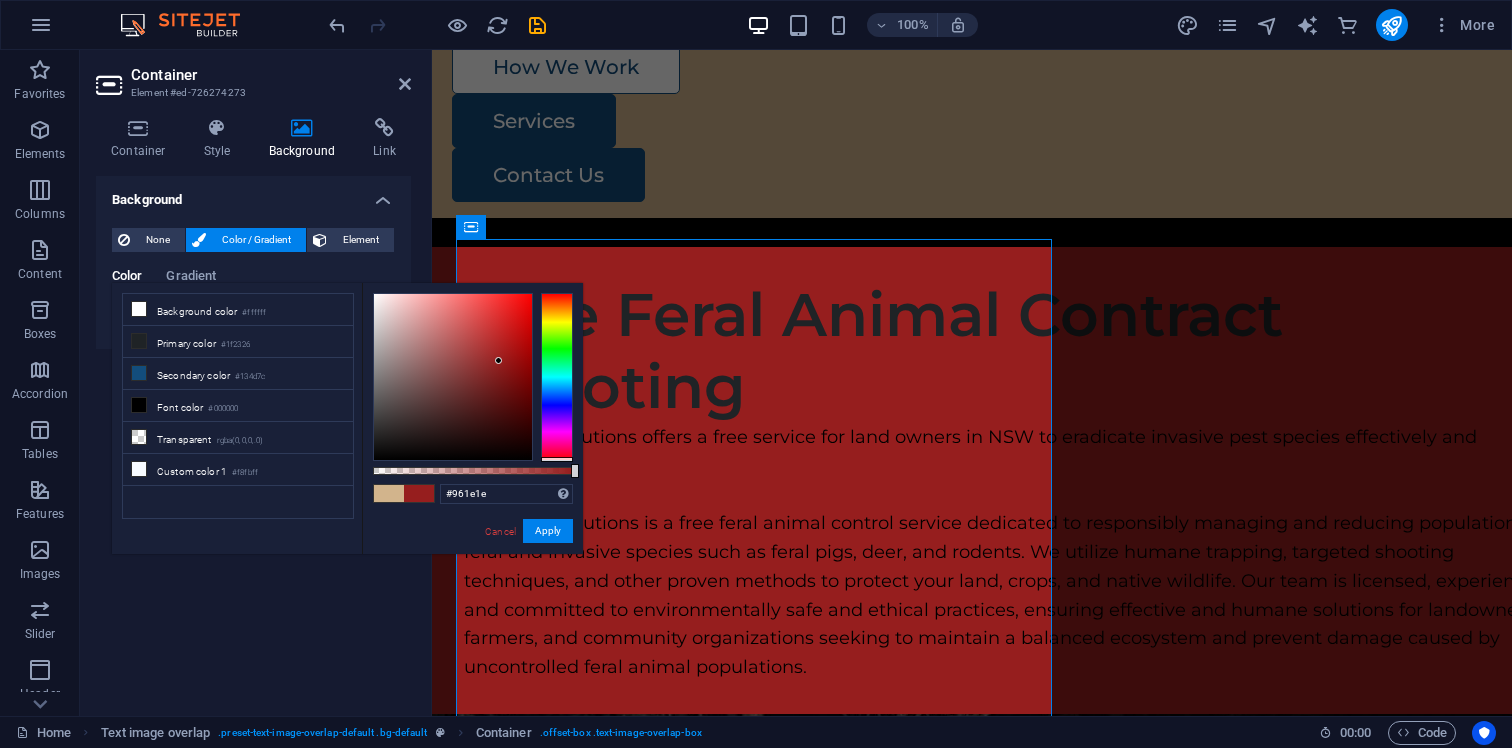 drag, startPoint x: 549, startPoint y: 389, endPoint x: 537, endPoint y: 467, distance: 78.91768 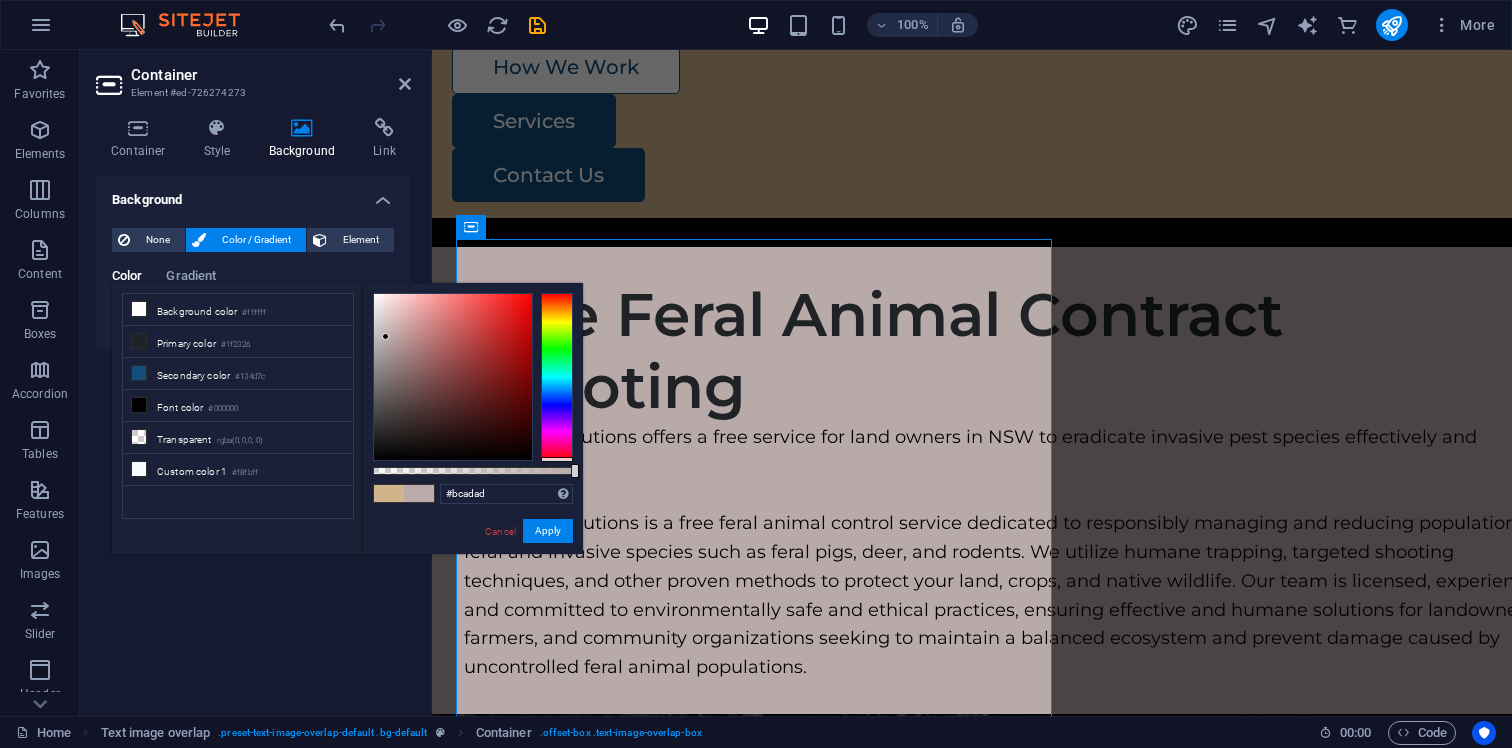 type on "#beaeae" 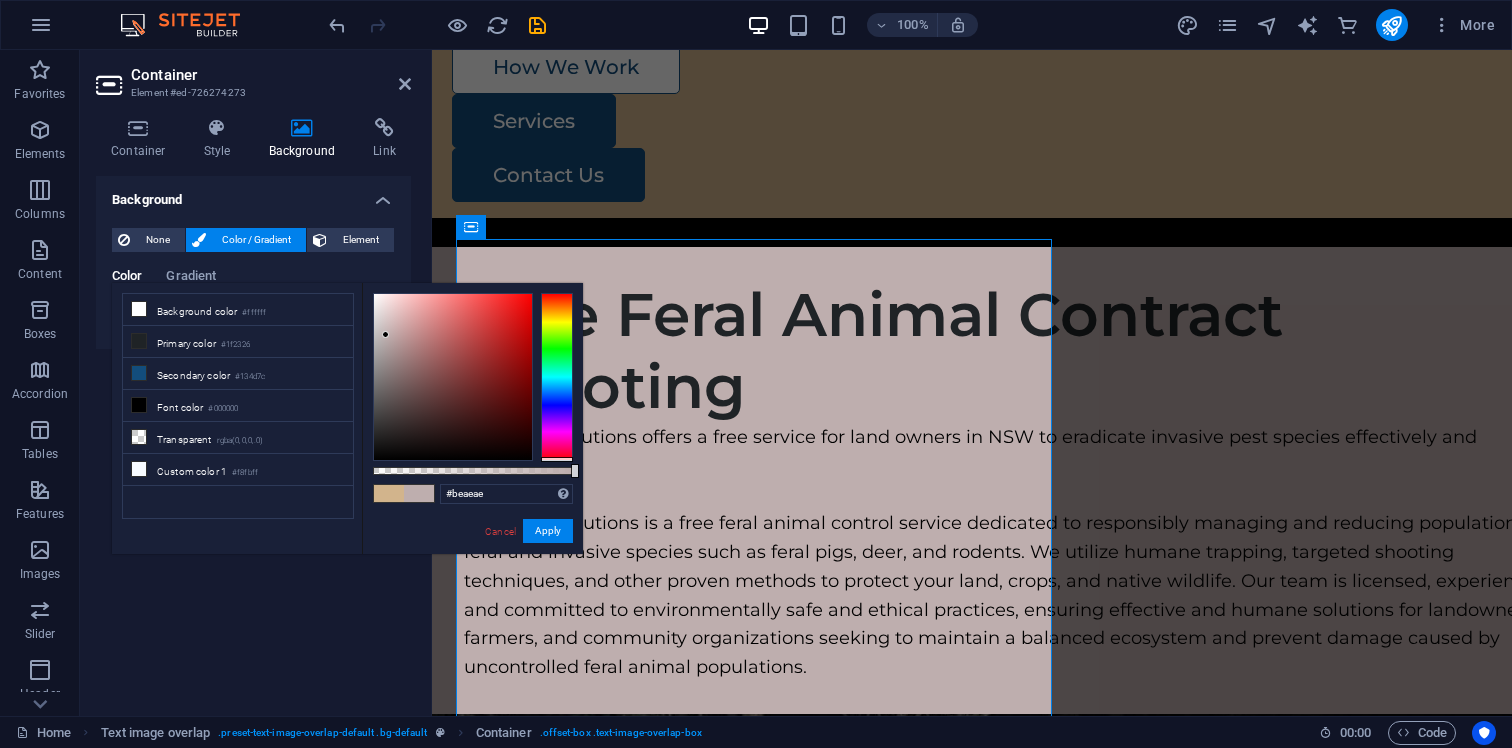 drag, startPoint x: 424, startPoint y: 337, endPoint x: 386, endPoint y: 335, distance: 38.052597 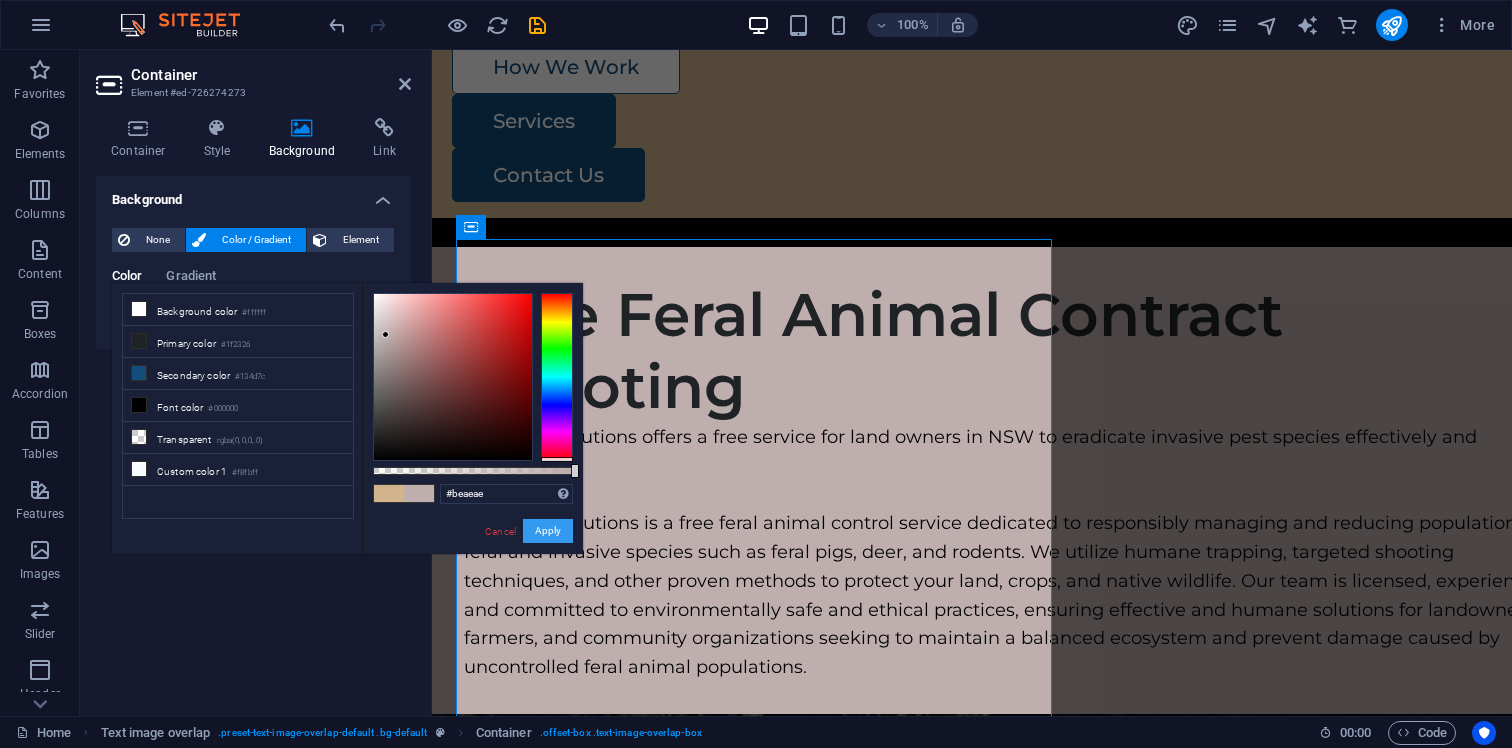 click on "Apply" at bounding box center [548, 531] 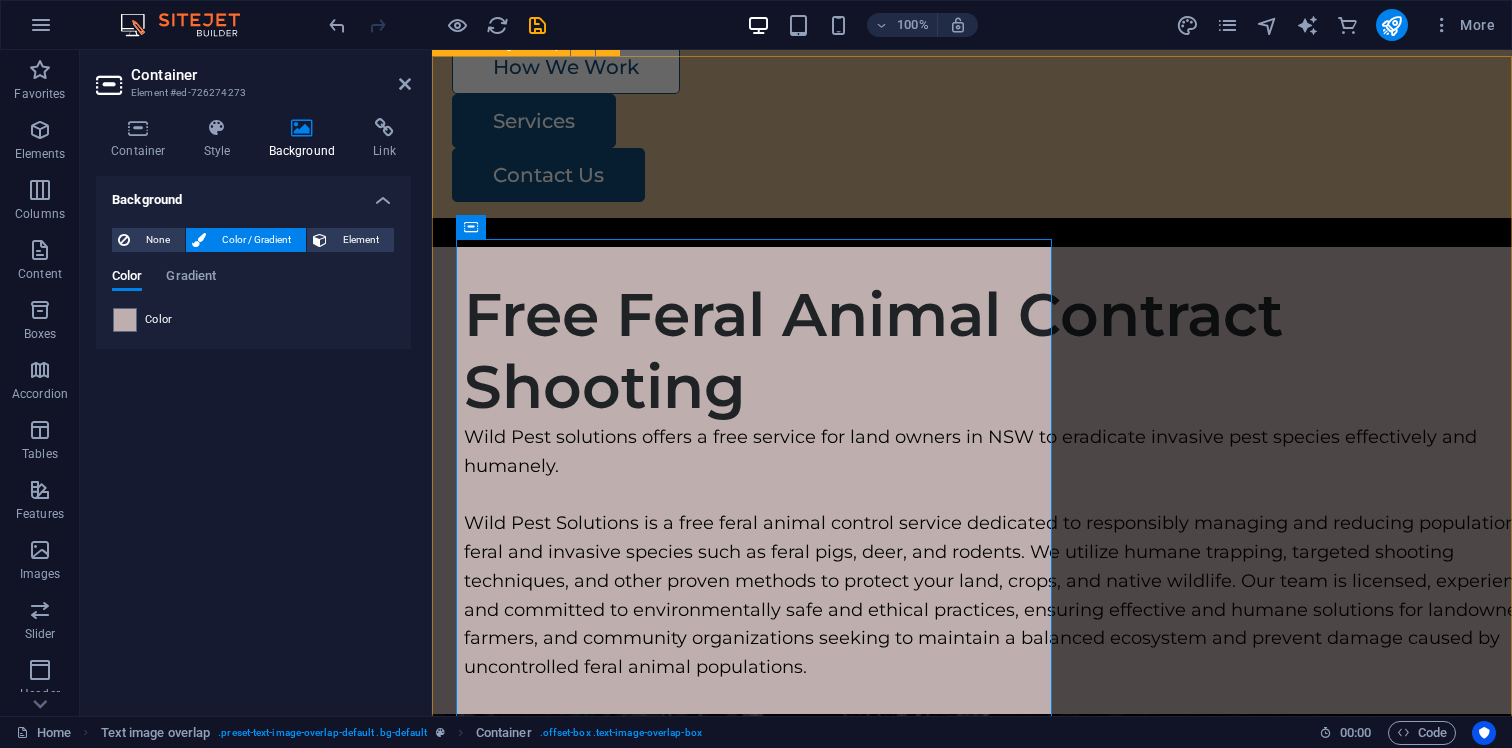 click on "Free Feral Animal Contract Shooting Wild Pest solutions offers a free service for land owners in [STATE] to eradicate invasive pest species effectively and humanely. Wild Pest Solutions is a free feral animal control service dedicated to responsibly managing and reducing populations of feral and invasive species such as feral pigs, deer, and rodents. We utilize humane trapping, targeted shooting techniques, and other proven methods to protect your land, crops, and native wildlife. Our team is licensed, experienced, and committed to environmentally safe and ethical practices, ensuring effective and humane solutions for landowners, farmers, and community organizations seeking to maintain a balanced ecosystem and prevent damage caused by uncontrolled feral animal populations." at bounding box center (972, 1441) 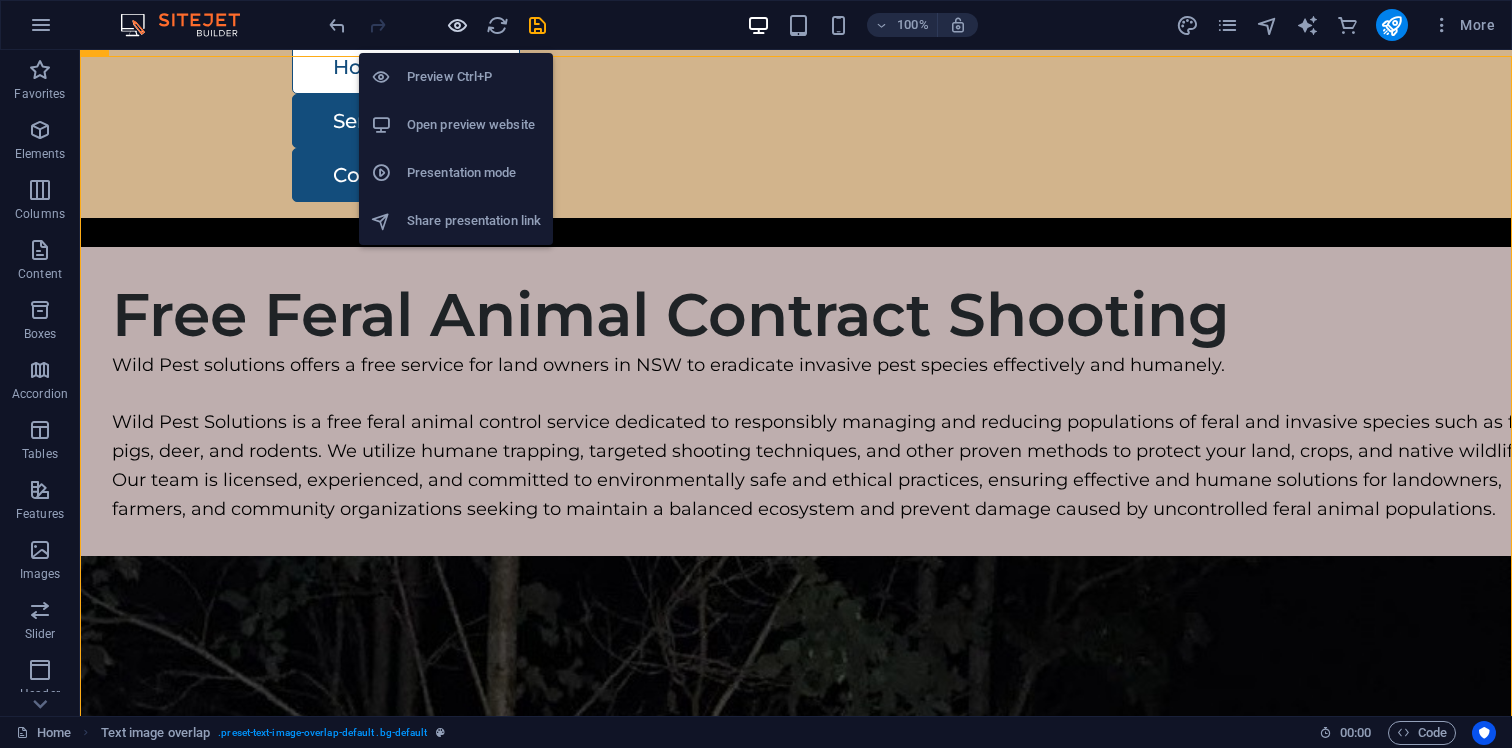 click at bounding box center (457, 25) 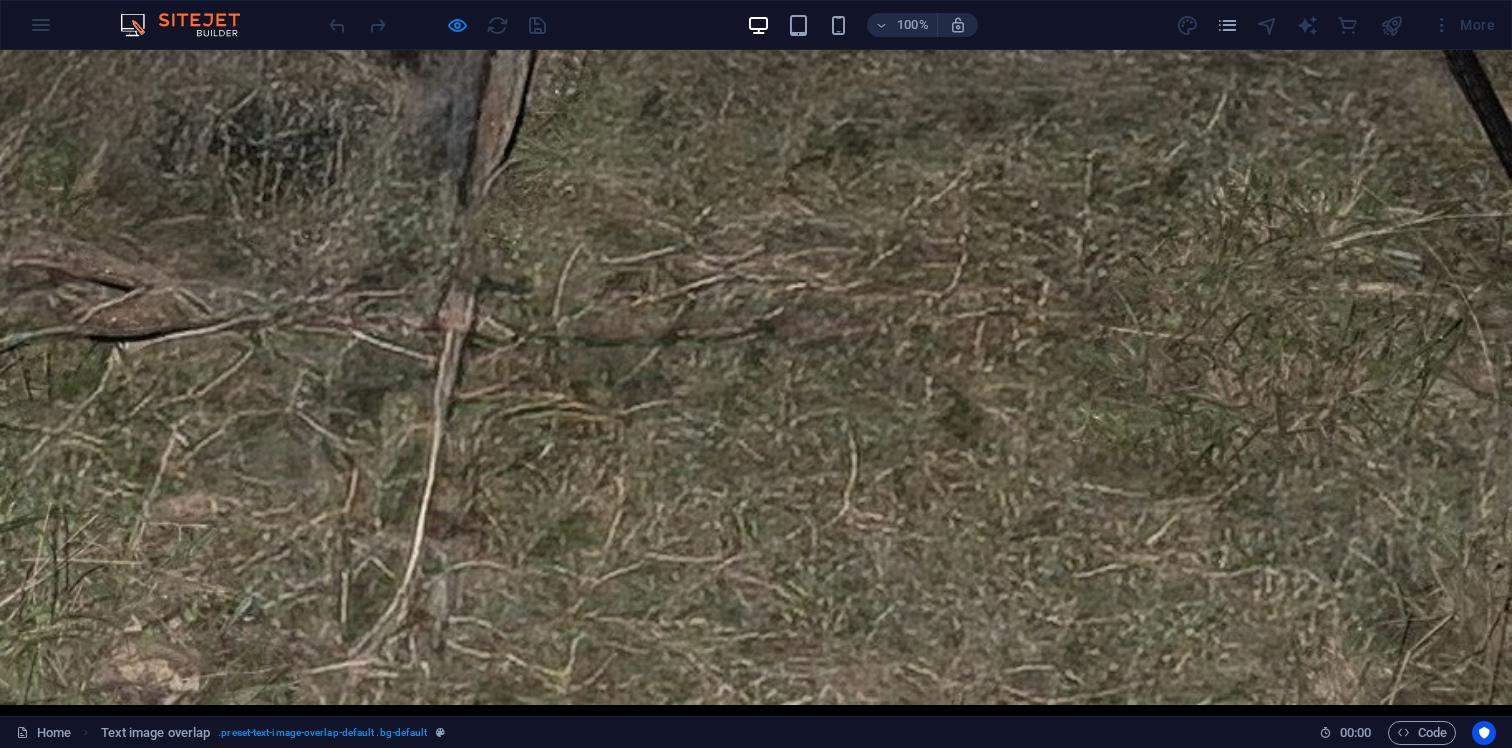 scroll, scrollTop: 2718, scrollLeft: 0, axis: vertical 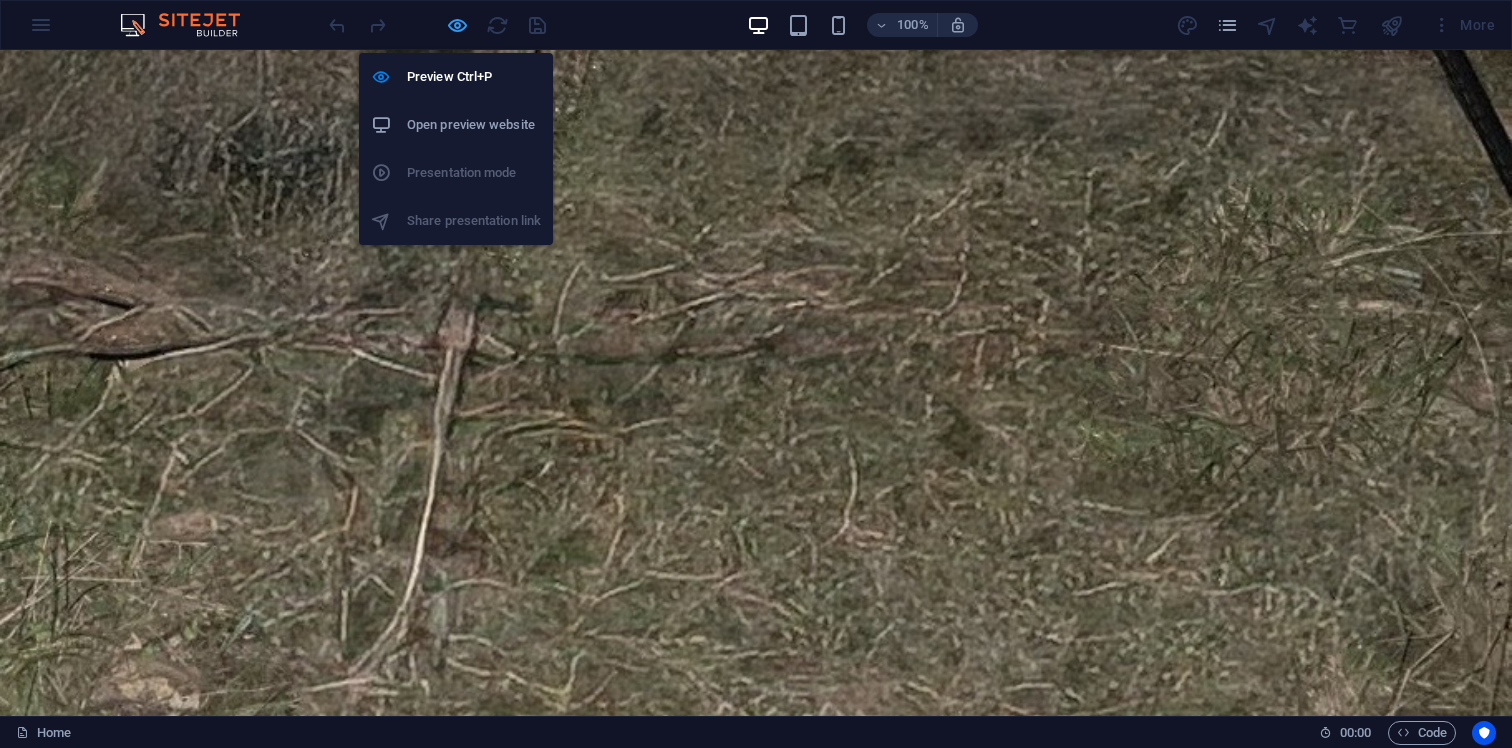 click at bounding box center (457, 25) 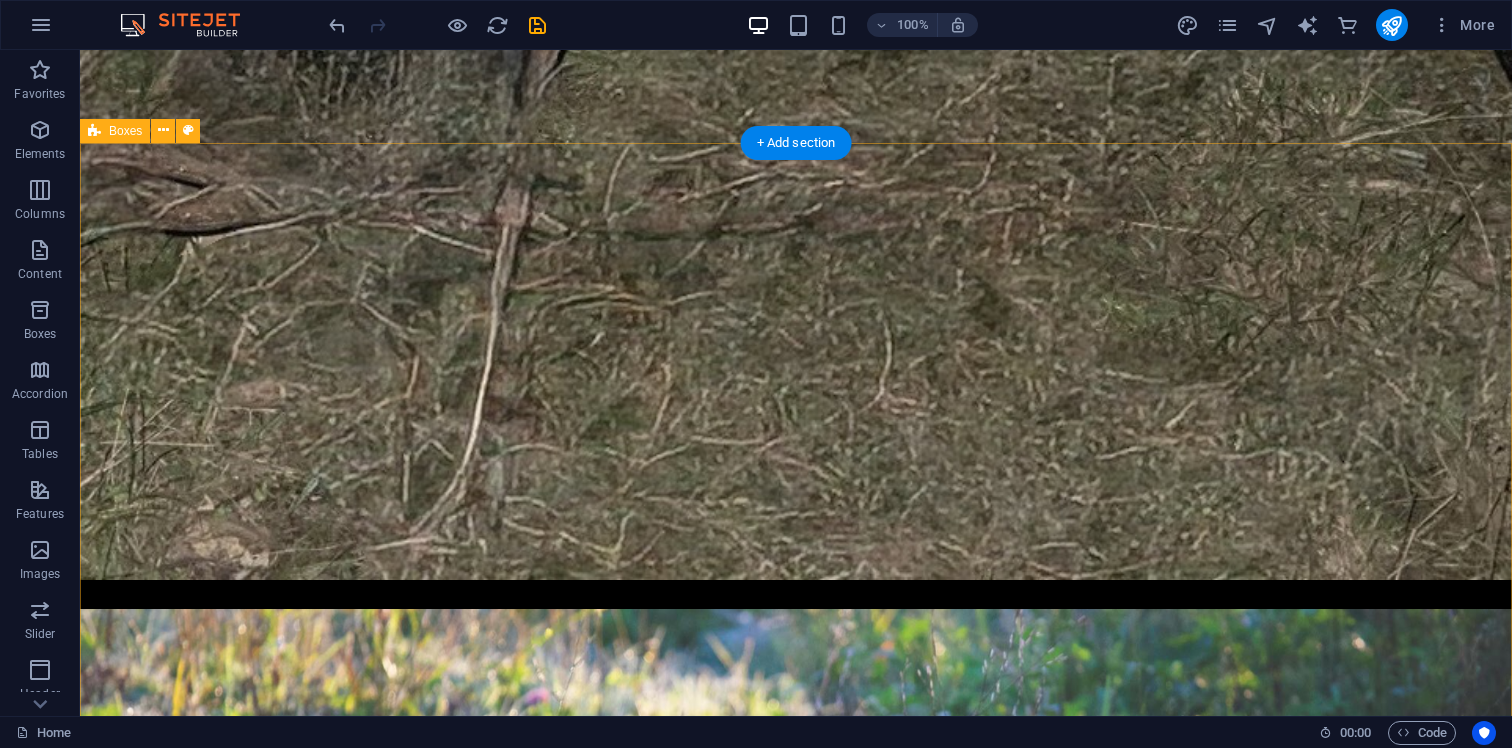 scroll, scrollTop: 2807, scrollLeft: 0, axis: vertical 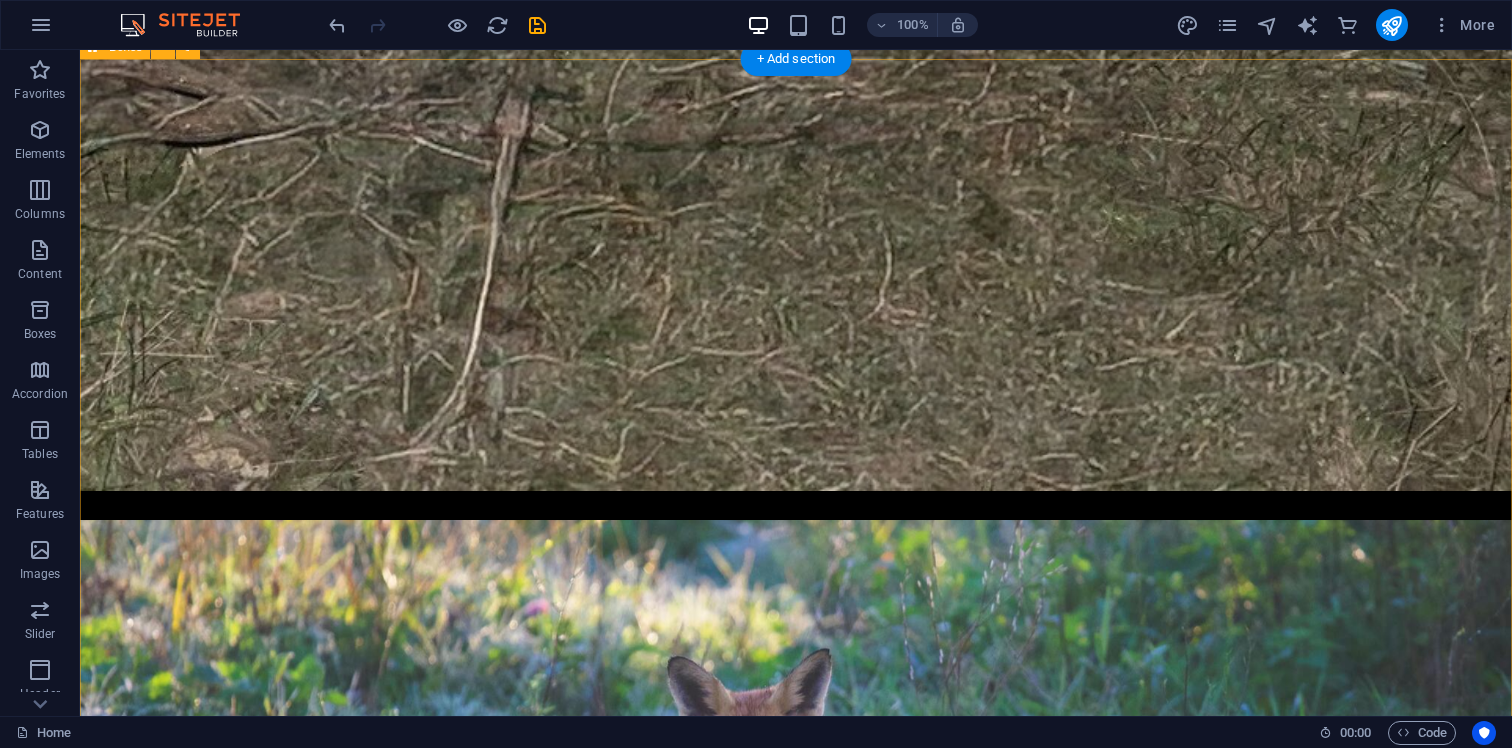 click on "Feral animal management We are able to evaluate and report on any issues involving feral animals in any settings where vertebrate pests are present By providing a thorough plan for managing feral animals, reporting can help find long-term solutions to issues that have been discovered .fa-secondary{opacity:.4} Equipment Using specifically designed rifles that fit the area is important, aswell as making sure to take responsible and ethical shots at feral animals Using special air rifles and small rimfire calibres for hunting small animals allows for ethical practices while causing little harm to delicate structures, and using bigger centrefire calibre rifles when necessary to manage larger groups of animals like feral pigs and wild dogs. Rifles can have different types of optics. During the day they consist of high quality glass scopes, whilst at night we switch to advanced thermal and night vision optics. Feral animal target species Species targeted for clients include Rats & Rodents Rabbits & Hares Foxes Pigs" at bounding box center [796, 5314] 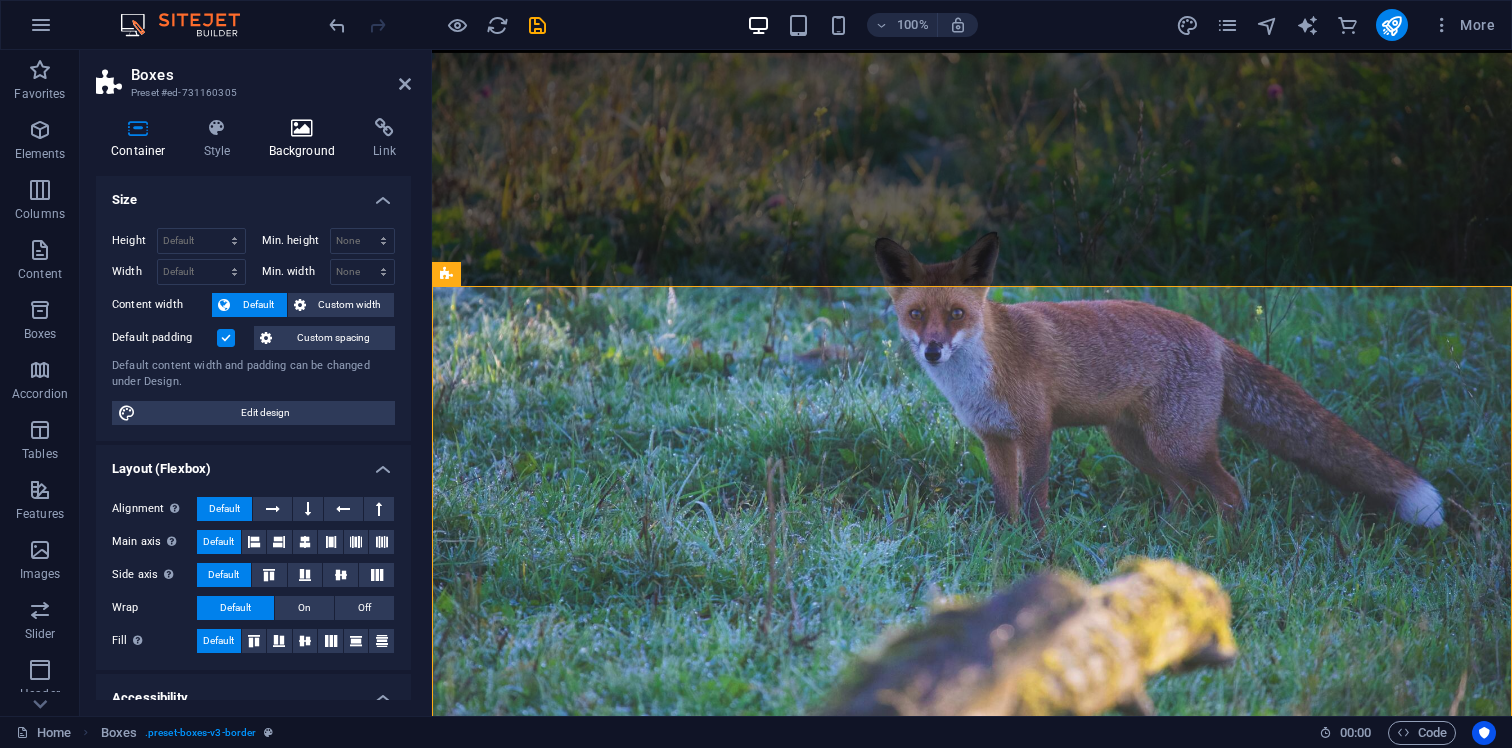 click at bounding box center [302, 128] 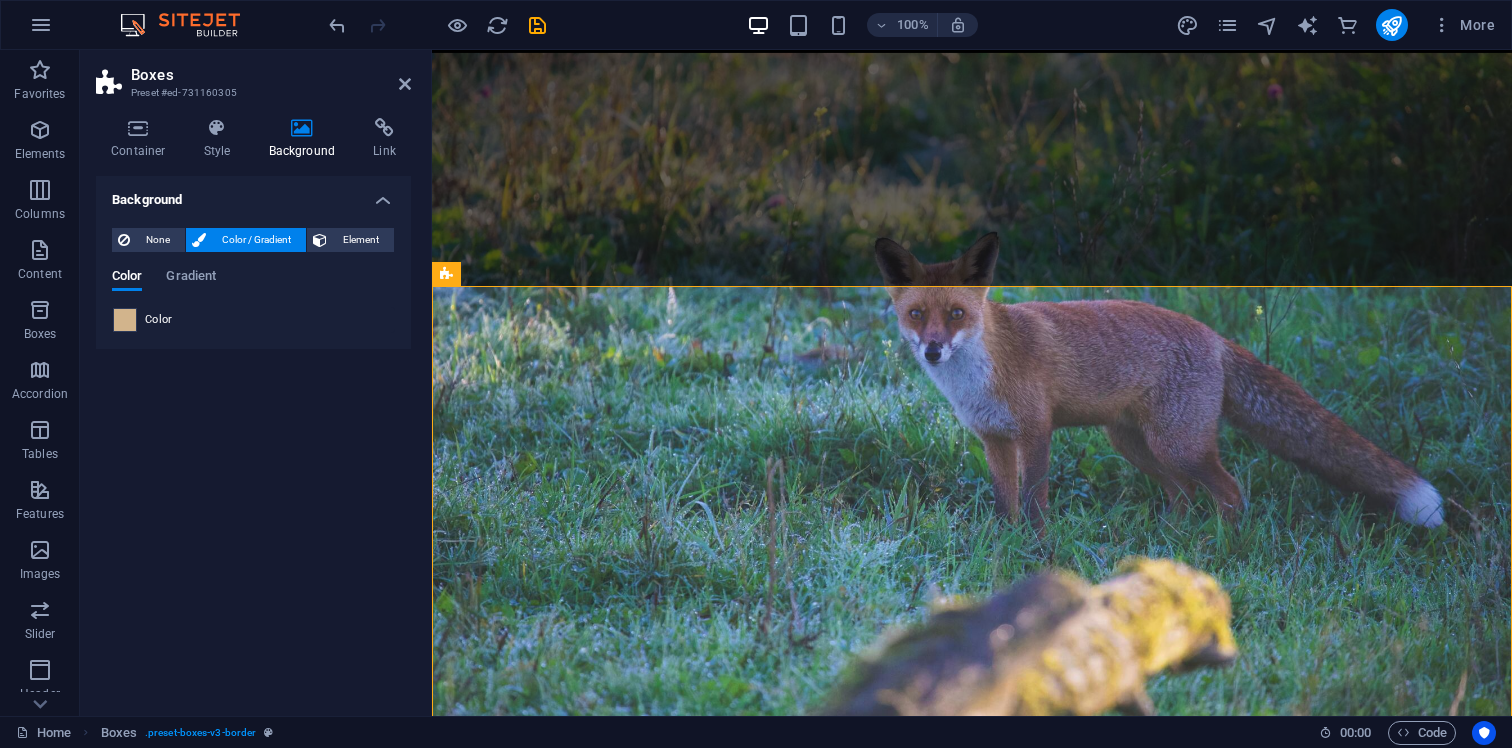 click at bounding box center (125, 320) 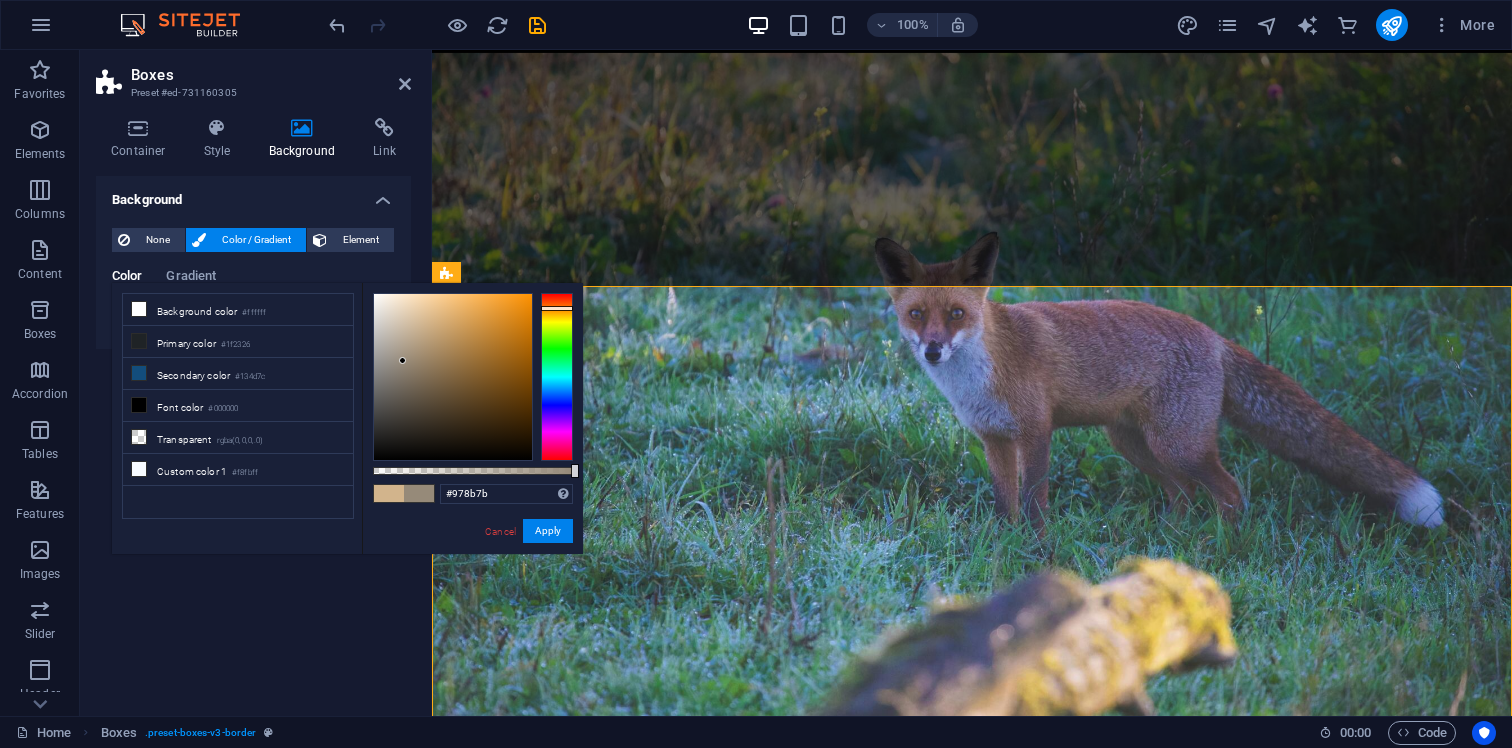 type on "#998d7c" 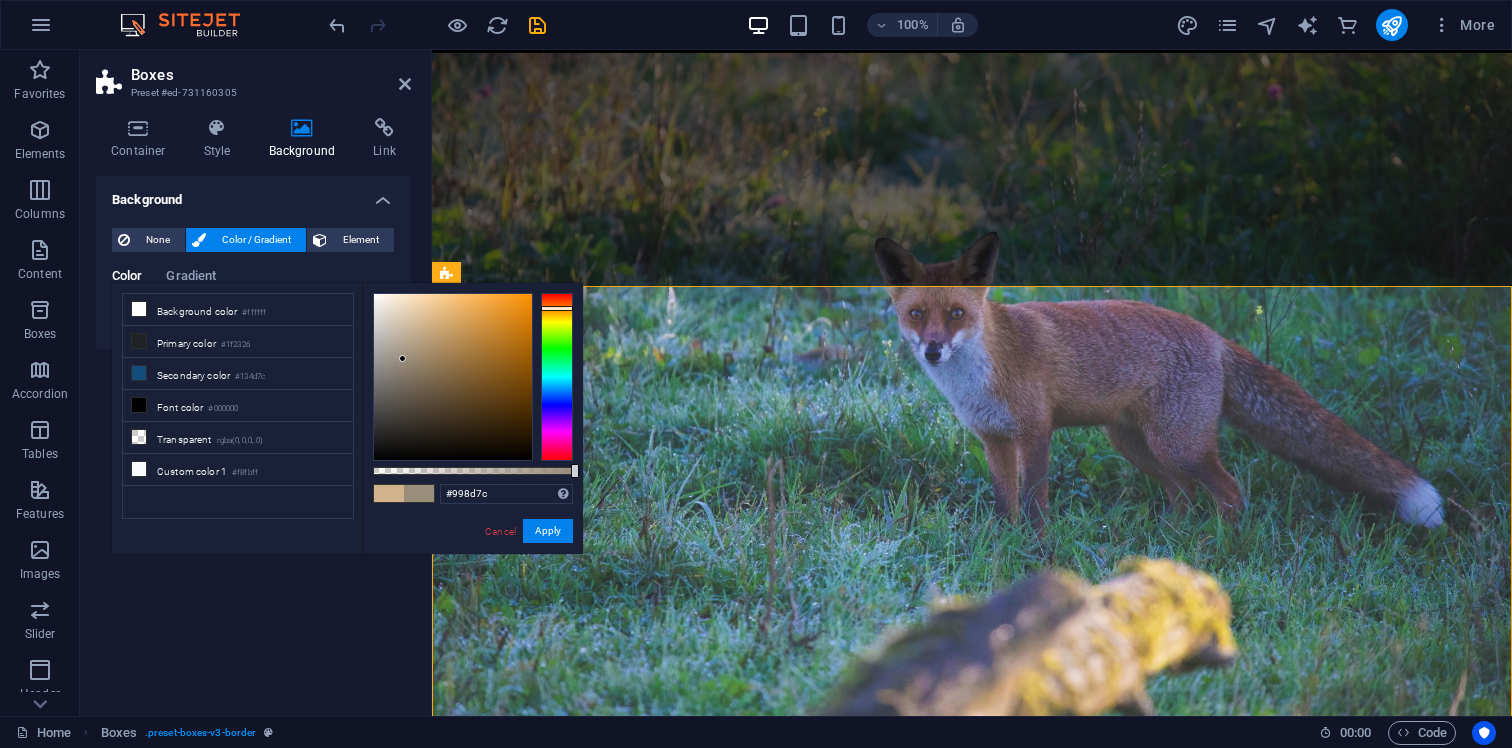 drag, startPoint x: 423, startPoint y: 319, endPoint x: 403, endPoint y: 360, distance: 45.617977 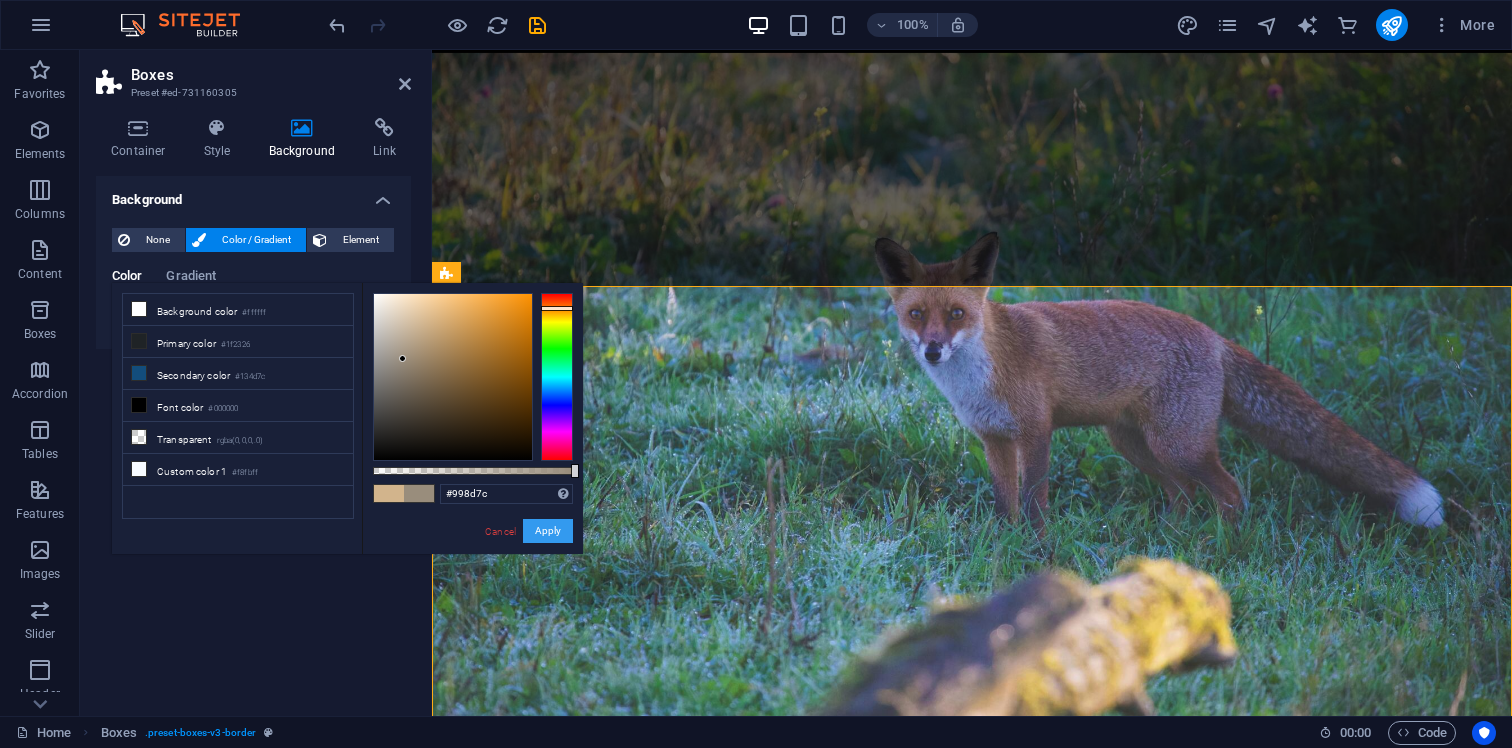 click on "Apply" at bounding box center [548, 531] 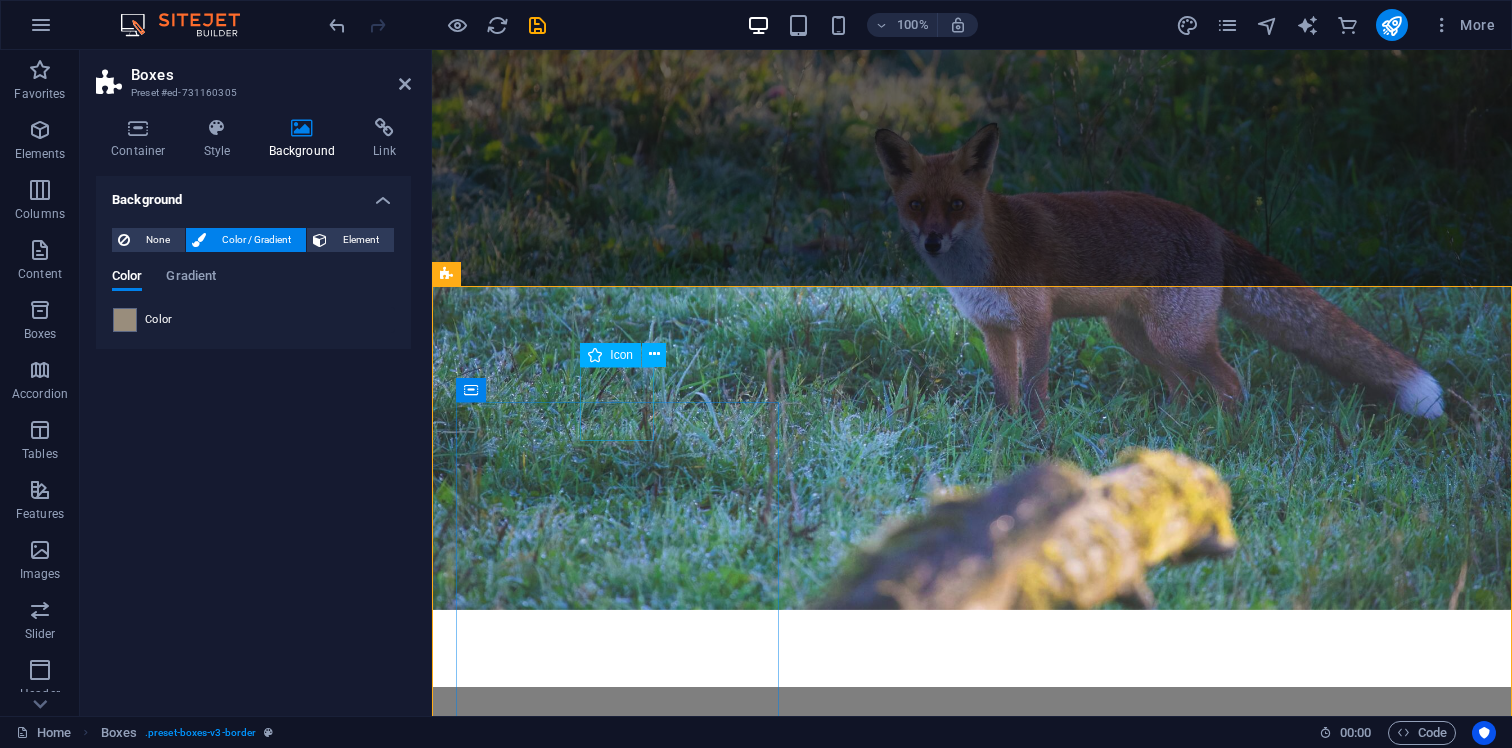 scroll, scrollTop: 2949, scrollLeft: 0, axis: vertical 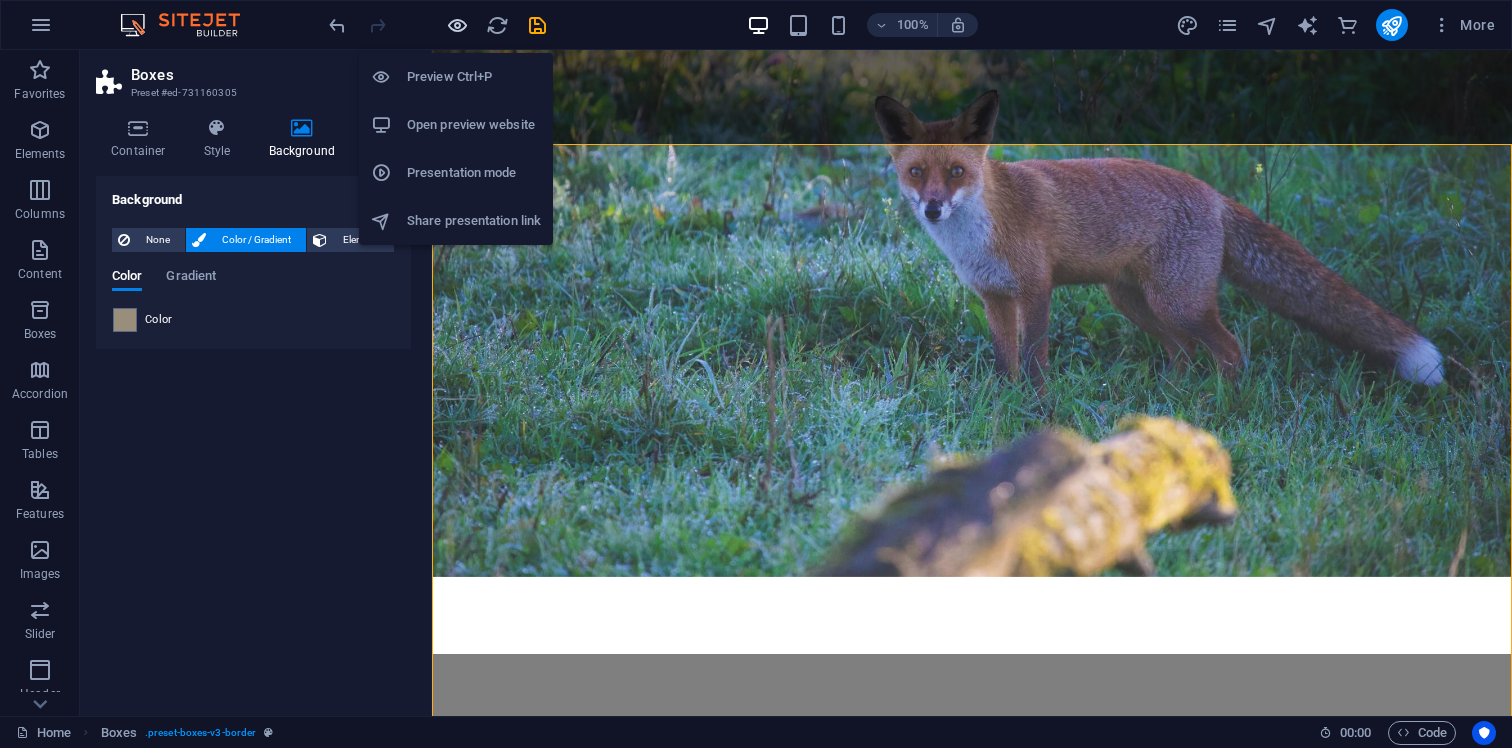 click at bounding box center (457, 25) 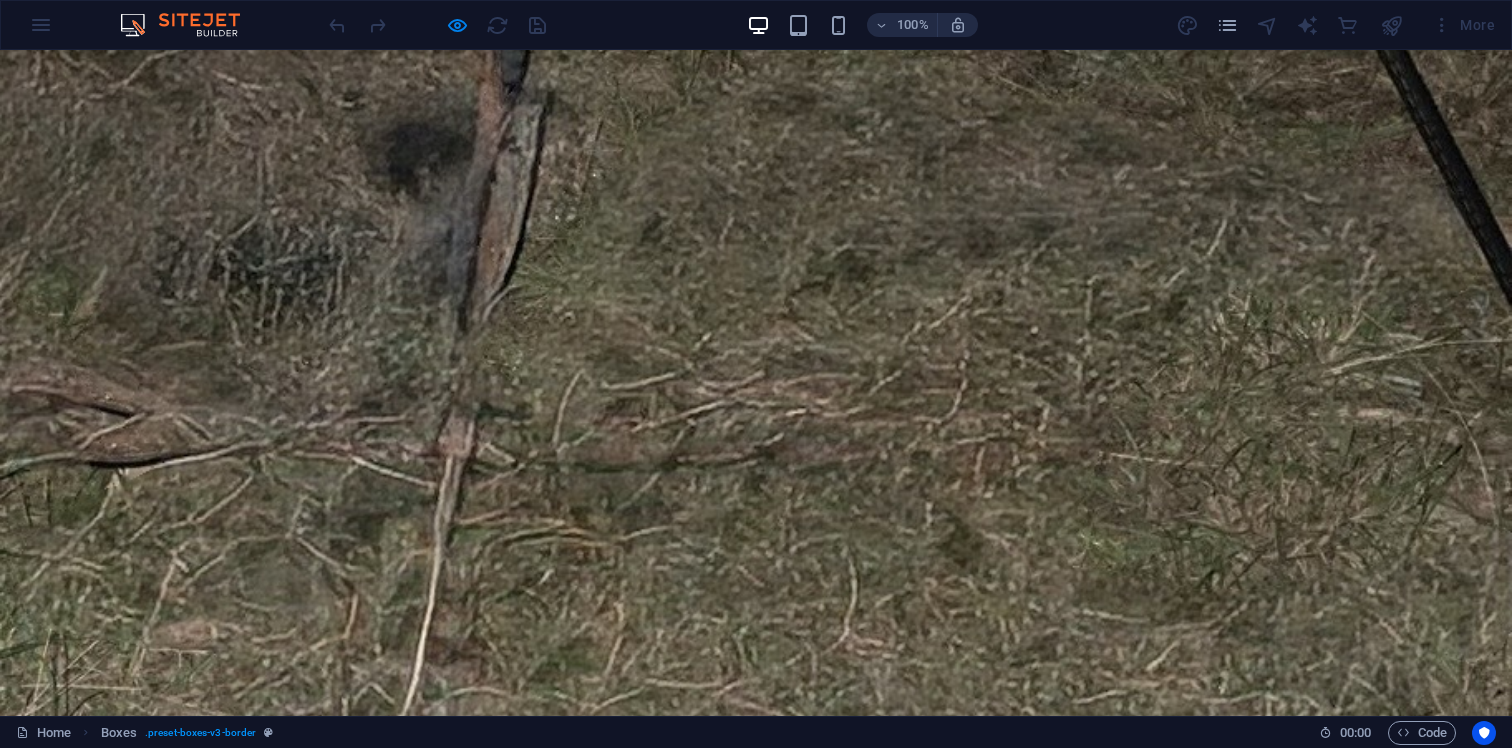 scroll, scrollTop: 2617, scrollLeft: 0, axis: vertical 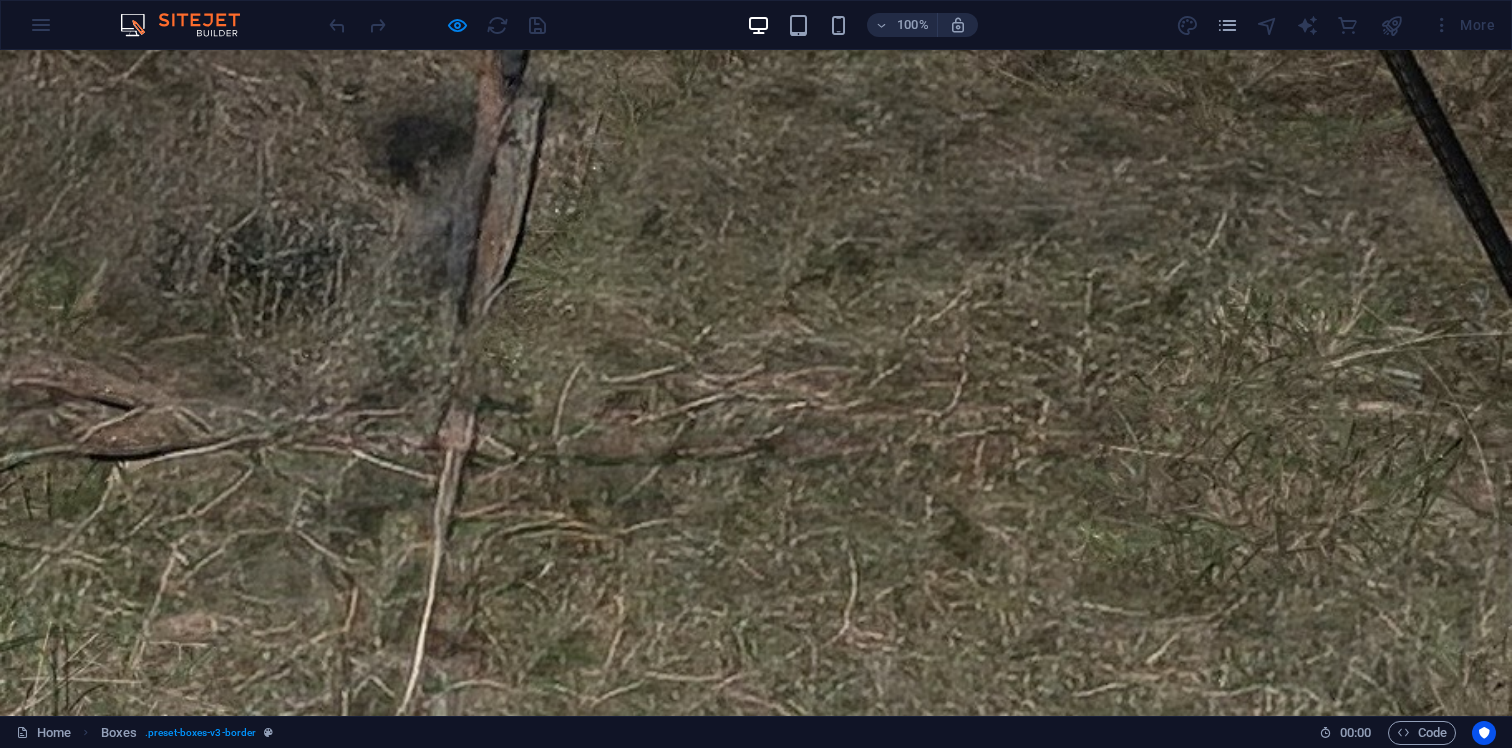 click on "Feral animal management We are able to evaluate and report on any issues involving feral animals in any settings where vertebrate pests are present By providing a thorough plan for managing feral animals, reporting can help find long-term solutions to issues that have been discovered .fa-secondary{opacity:.4} Equipment Using specifically designed rifles that fit the area is important, aswell as making sure to take responsible and ethical shots at feral animals Using special air rifles and small rimfire calibres for hunting small animals allows for ethical practices while causing little harm to delicate structures, and using bigger centrefire calibre rifles when necessary to manage larger groups of animals like feral pigs and wild dogs. Rifles can have different types of optics. During the day they consist of high quality glass scopes, whilst at night we switch to advanced thermal and night vision optics. Feral animal target species Species targeted for clients include Rats & Rodents Rabbits & Hares Foxes Pigs" at bounding box center (756, 5618) 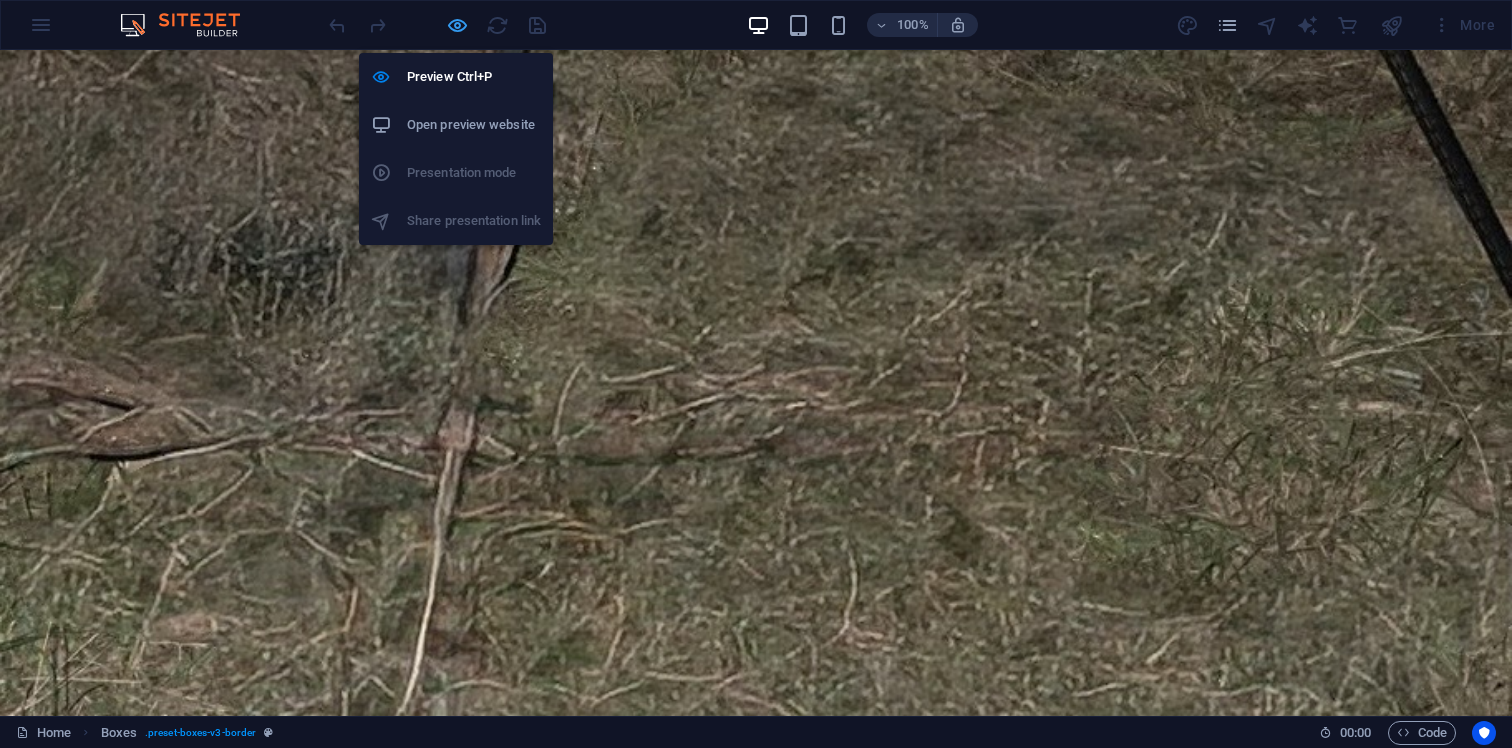 click at bounding box center (457, 25) 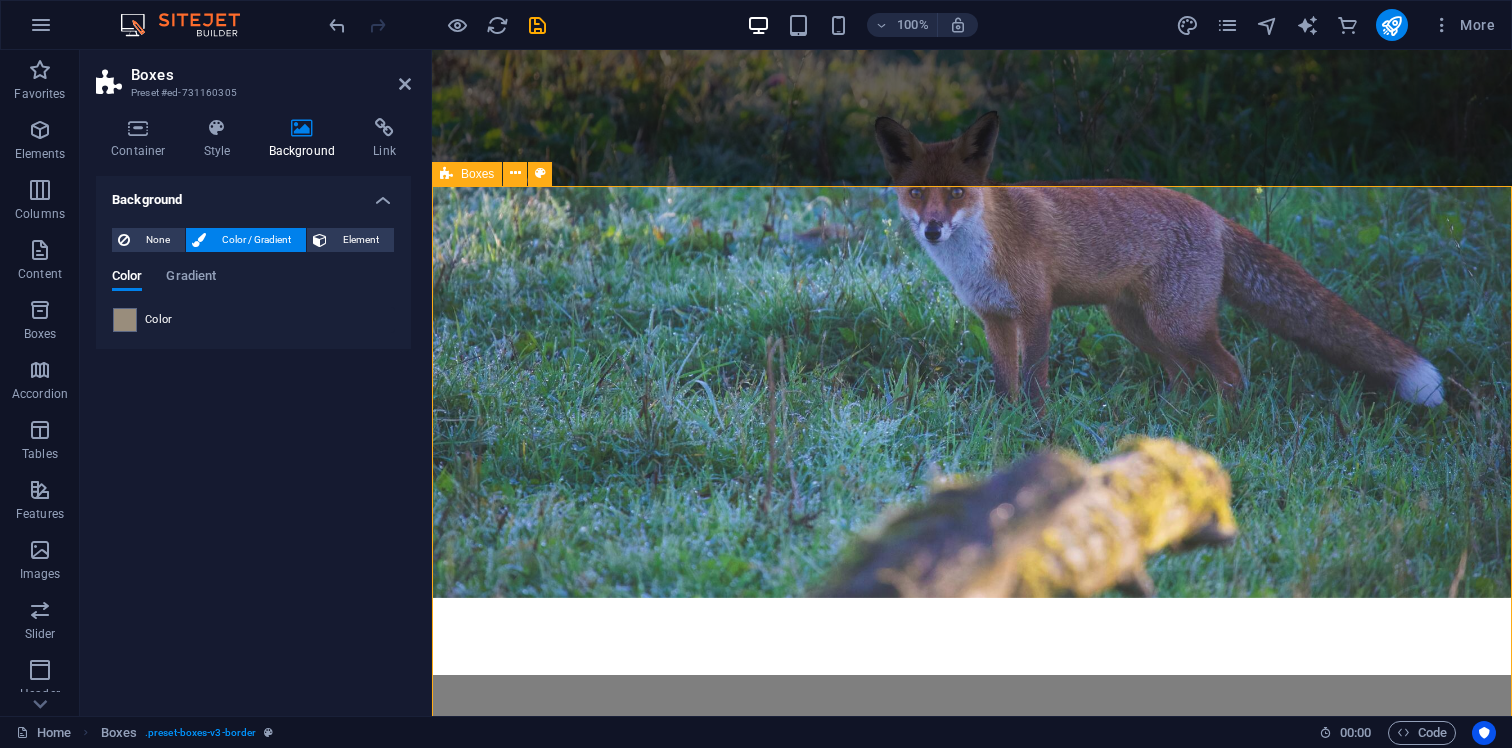 scroll, scrollTop: 2931, scrollLeft: 0, axis: vertical 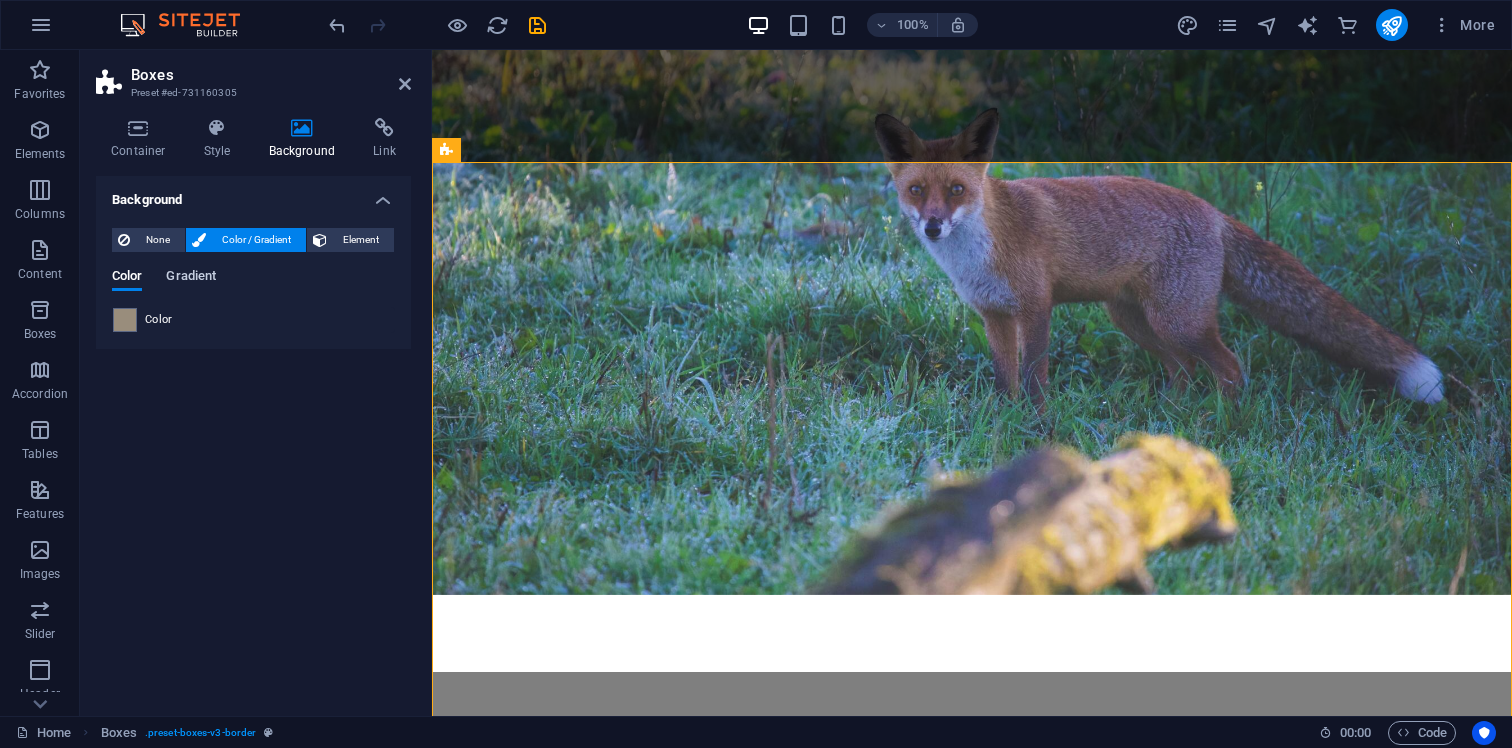 click on "Gradient" at bounding box center [191, 278] 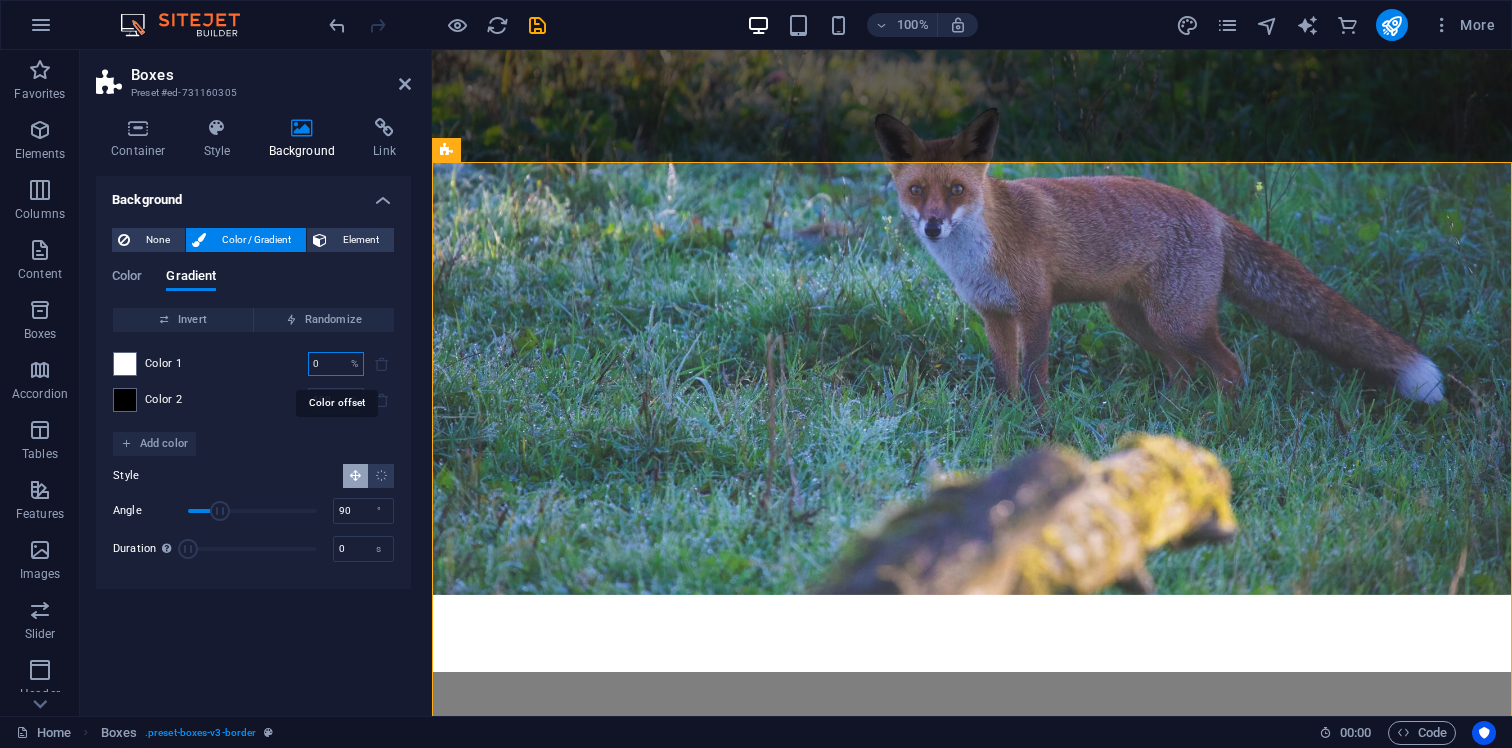 click on "0" at bounding box center [325, 364] 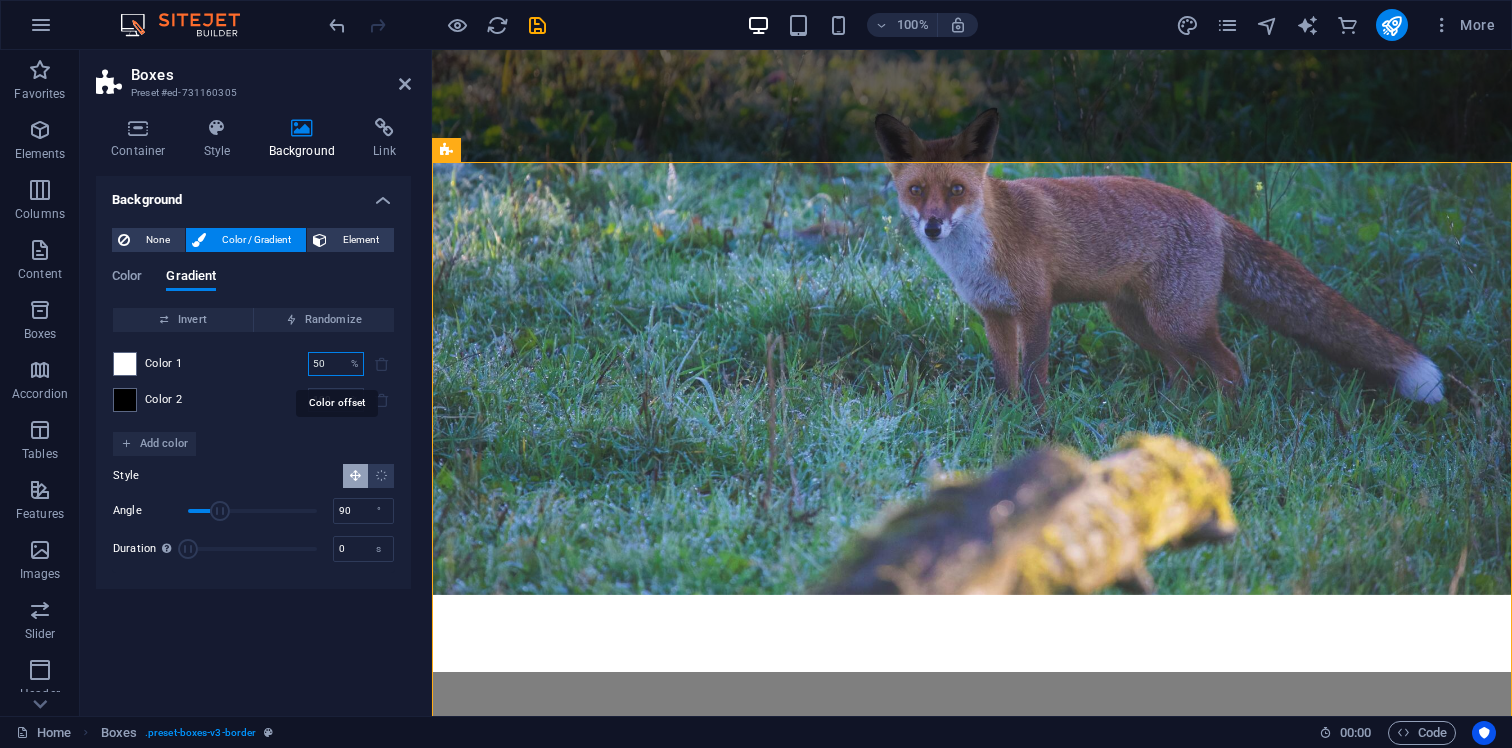 type on "50" 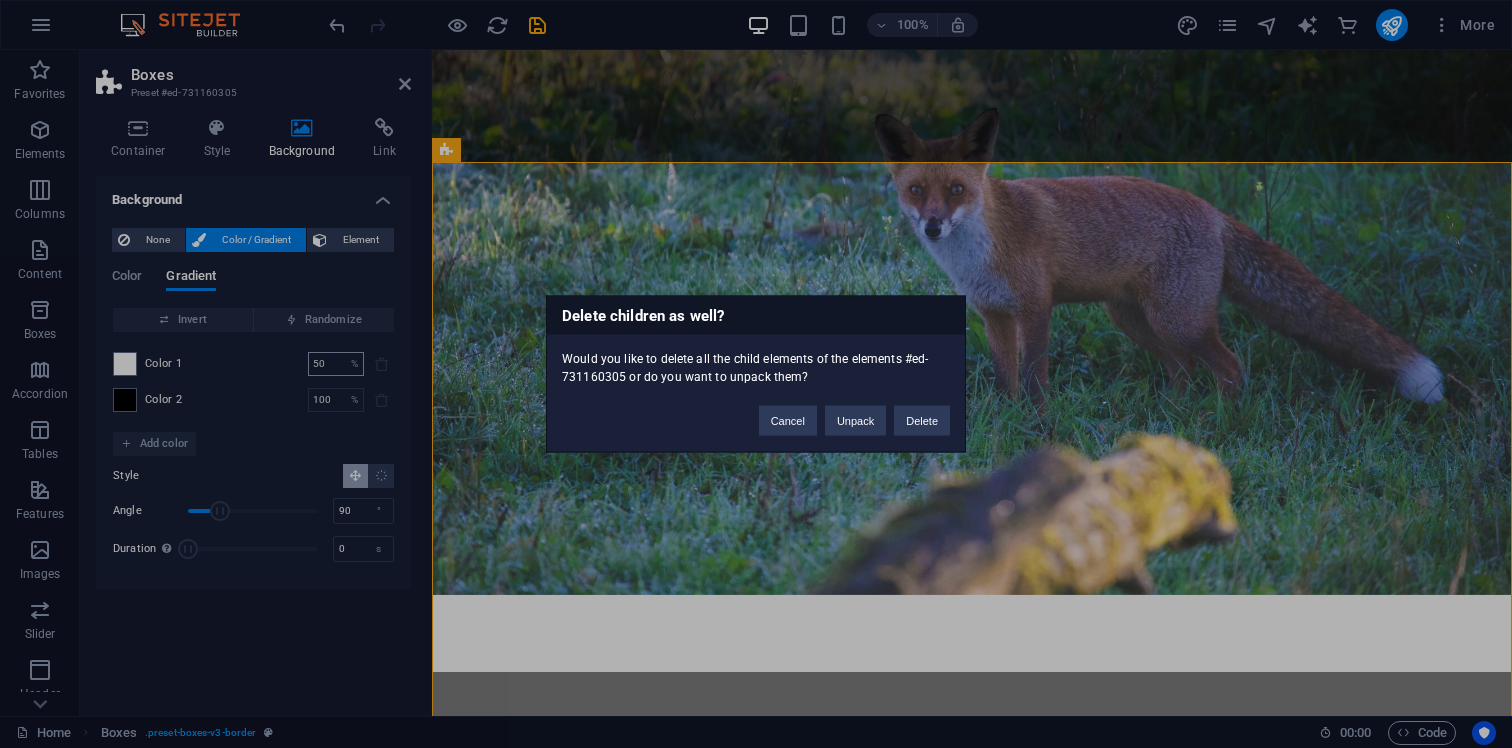 type 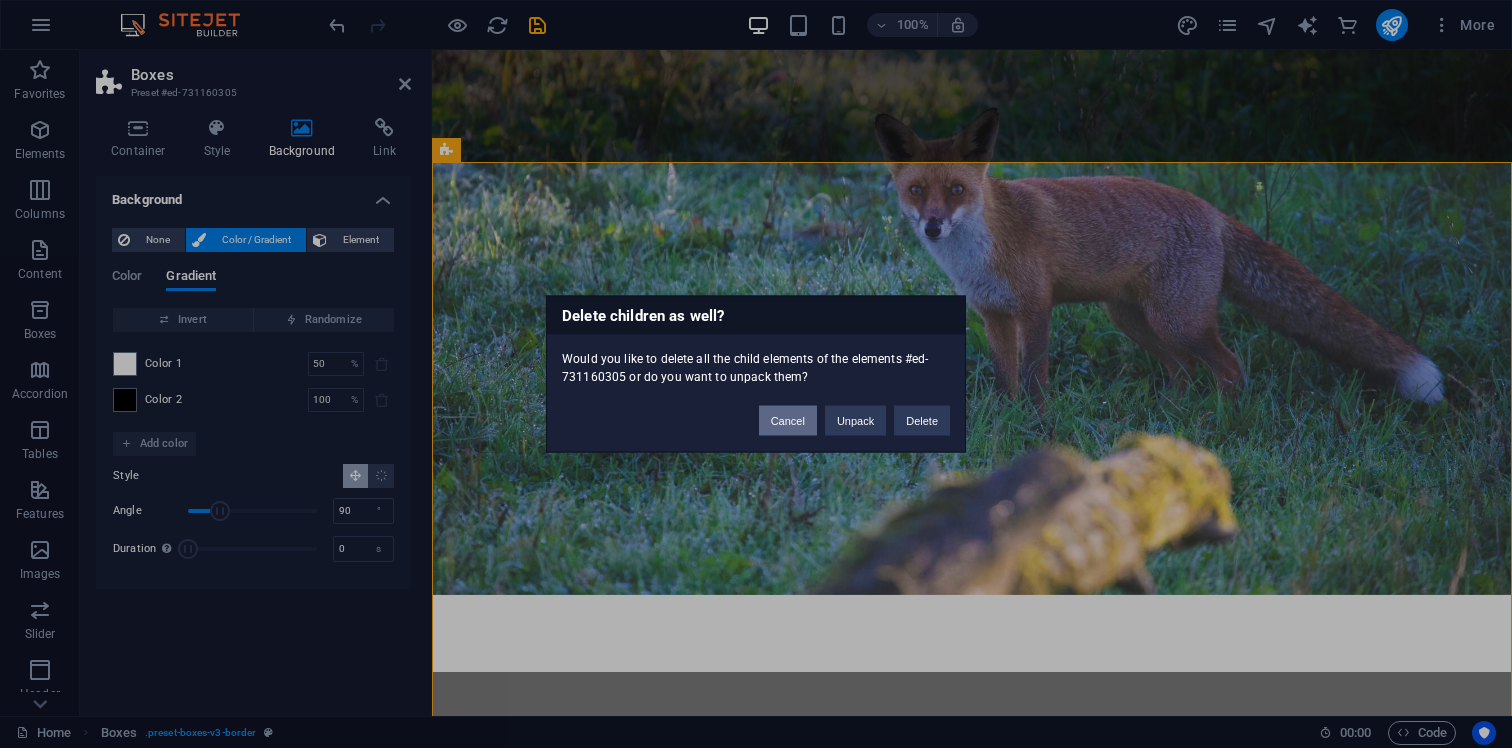 click on "Cancel" at bounding box center [788, 421] 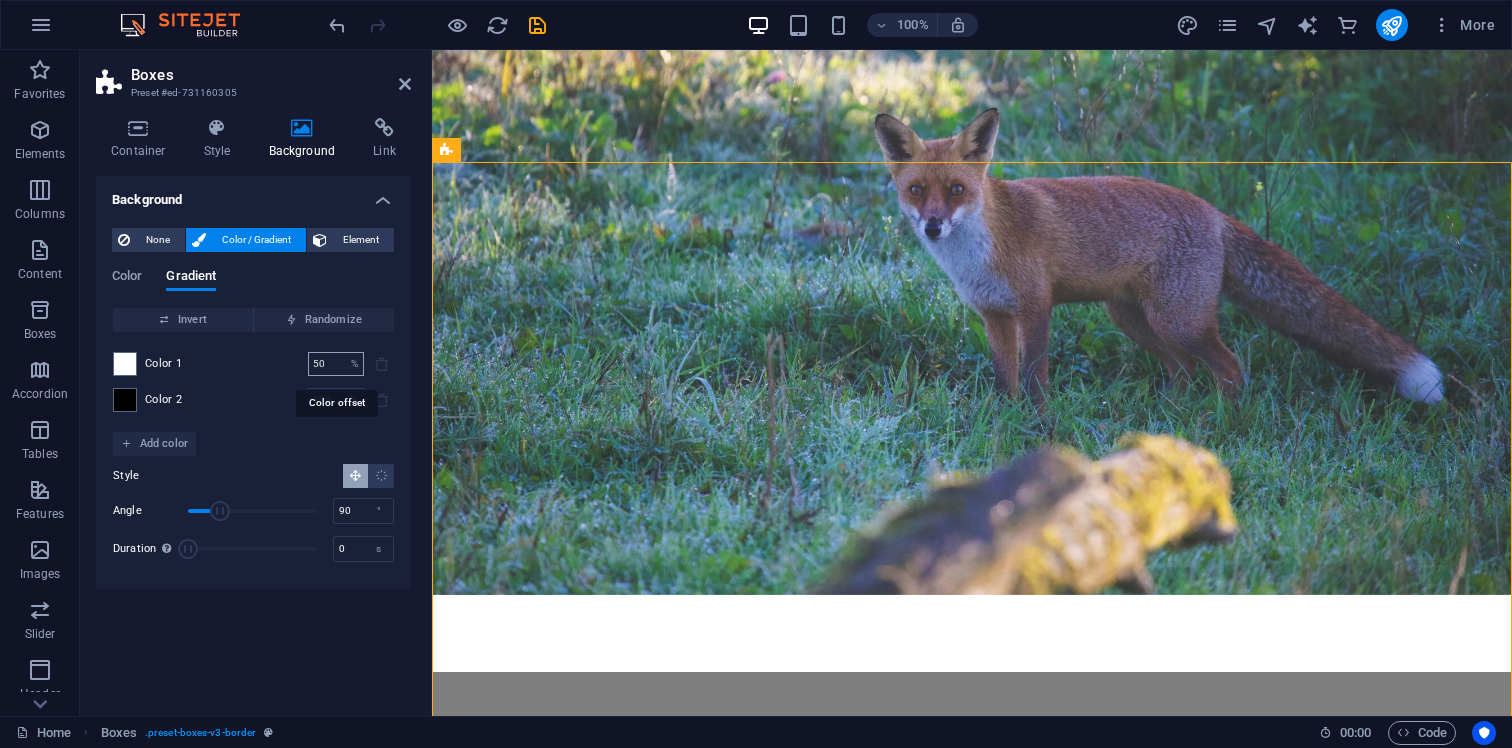click on "50" at bounding box center (325, 364) 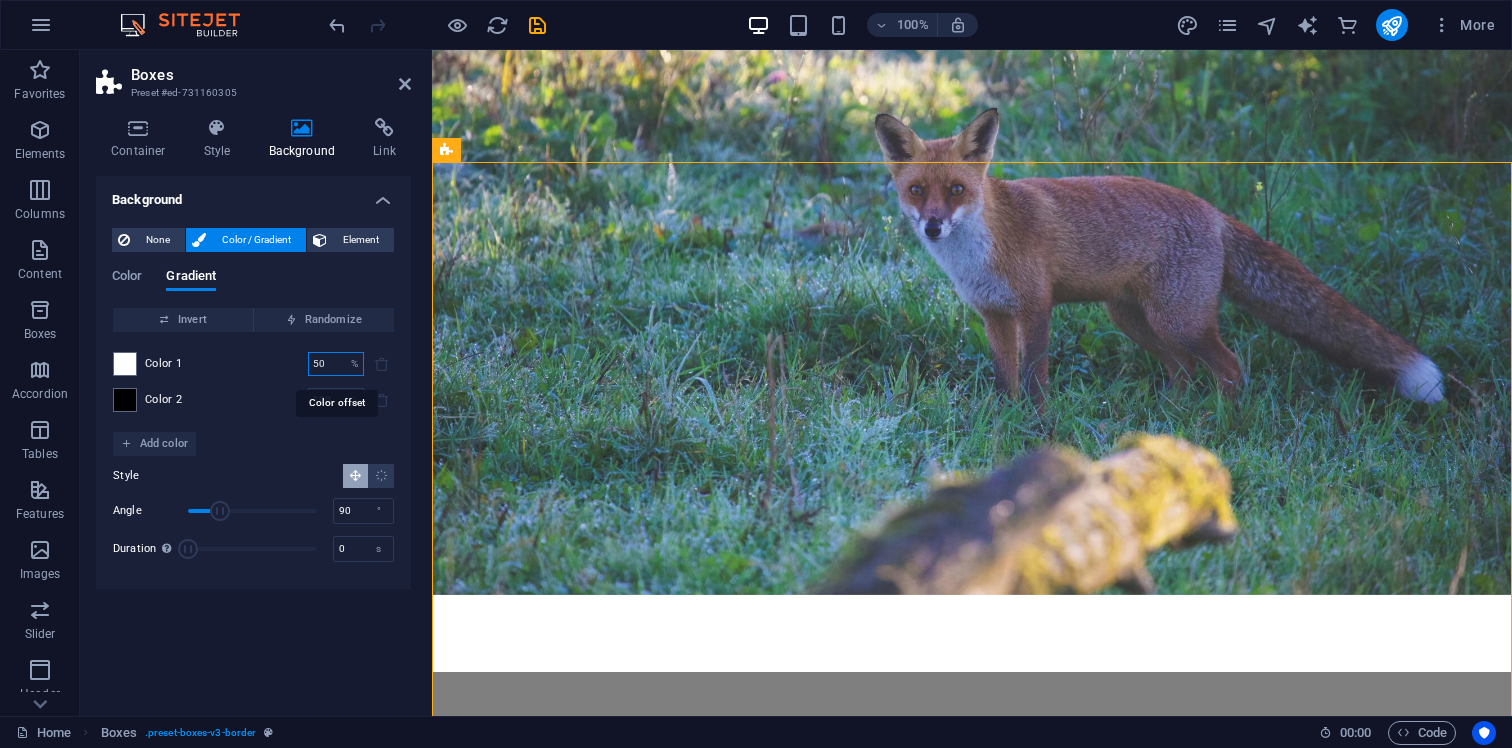 type on "5" 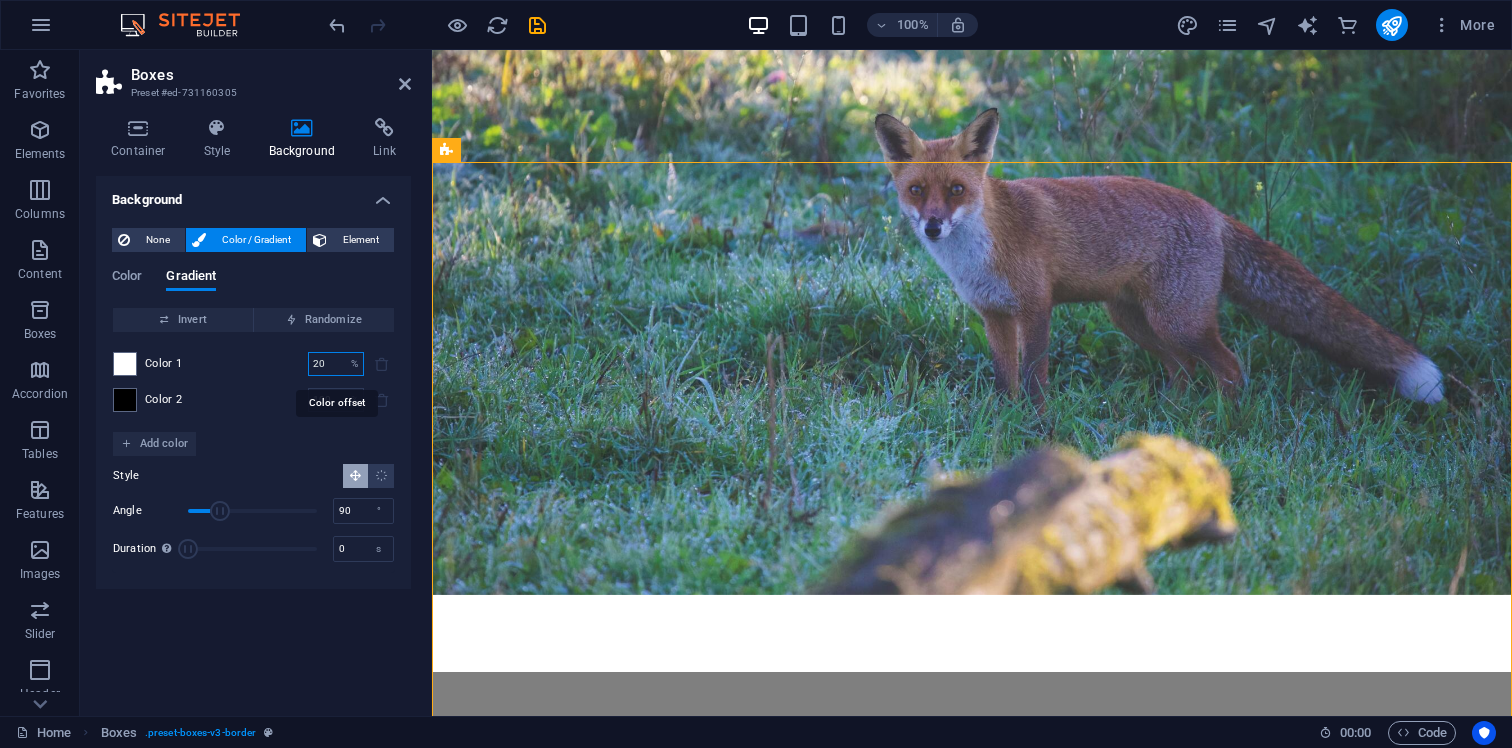 type on "20" 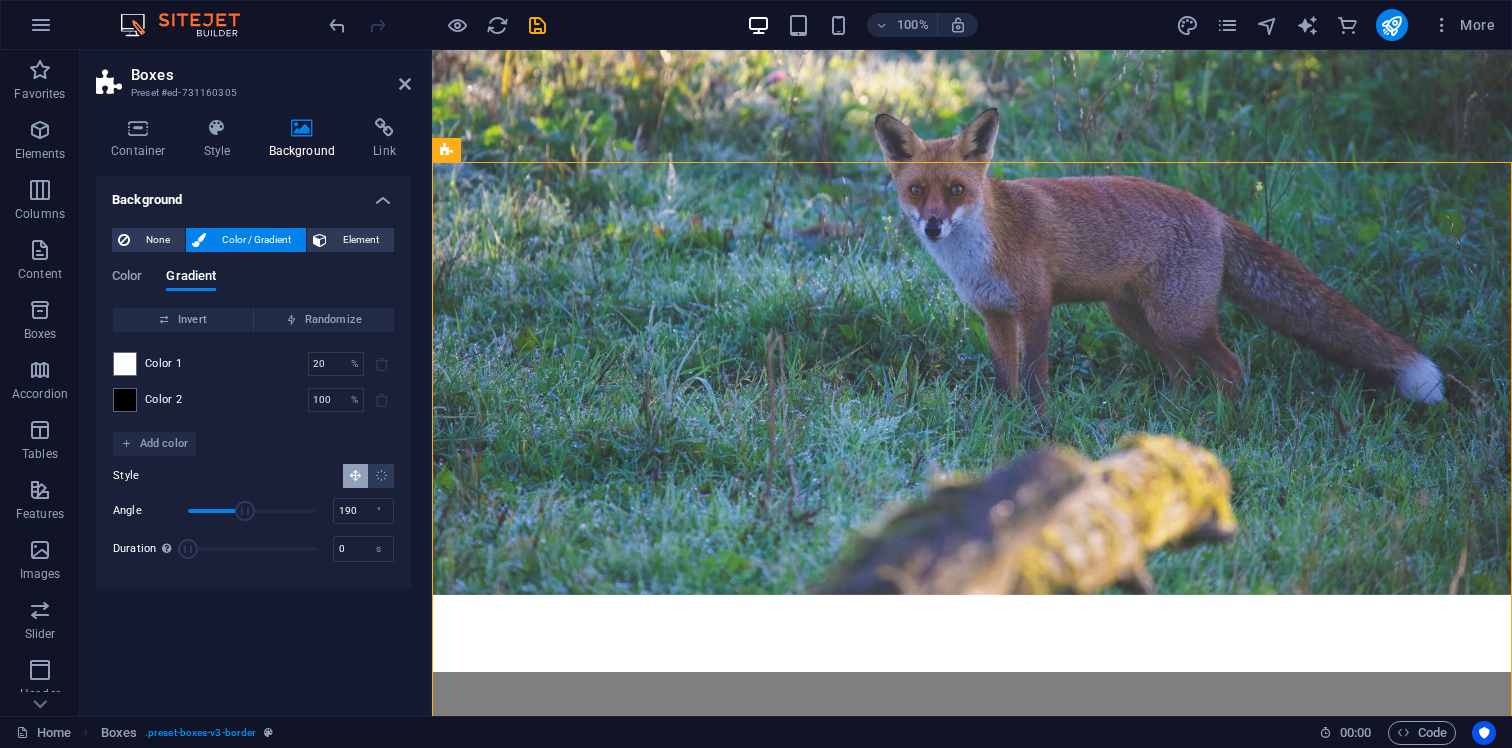 drag, startPoint x: 219, startPoint y: 510, endPoint x: 256, endPoint y: 509, distance: 37.01351 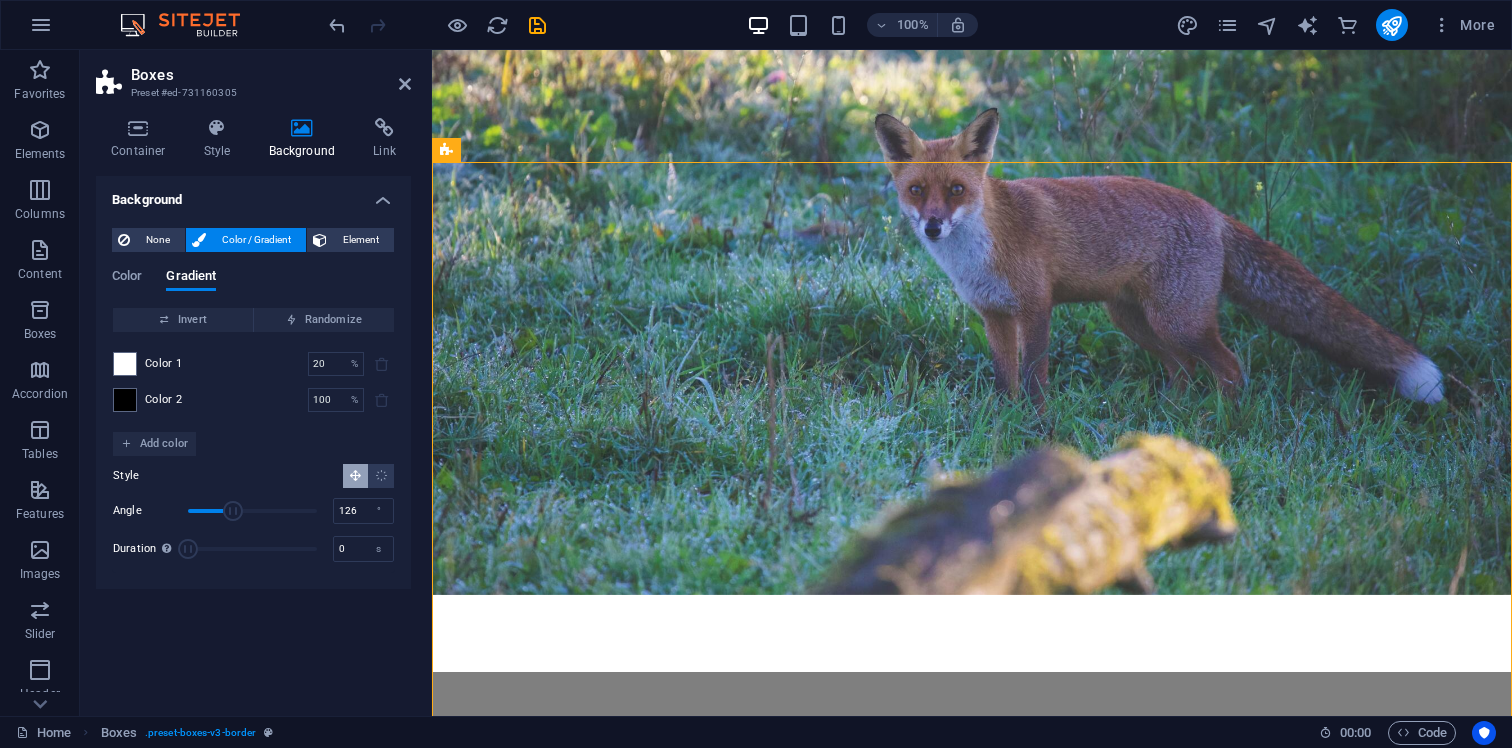 drag, startPoint x: 256, startPoint y: 509, endPoint x: 233, endPoint y: 509, distance: 23 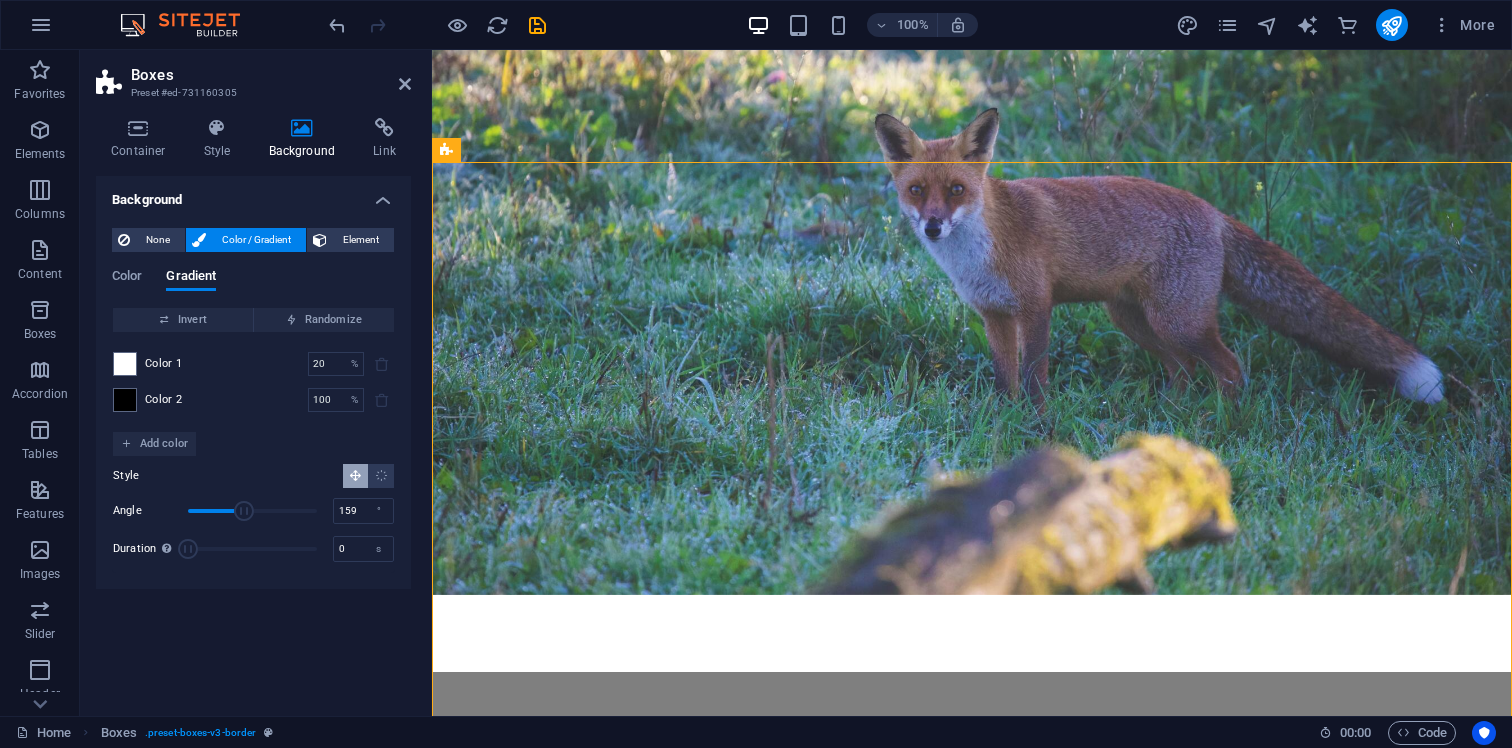 drag, startPoint x: 233, startPoint y: 509, endPoint x: 245, endPoint y: 508, distance: 12.0415945 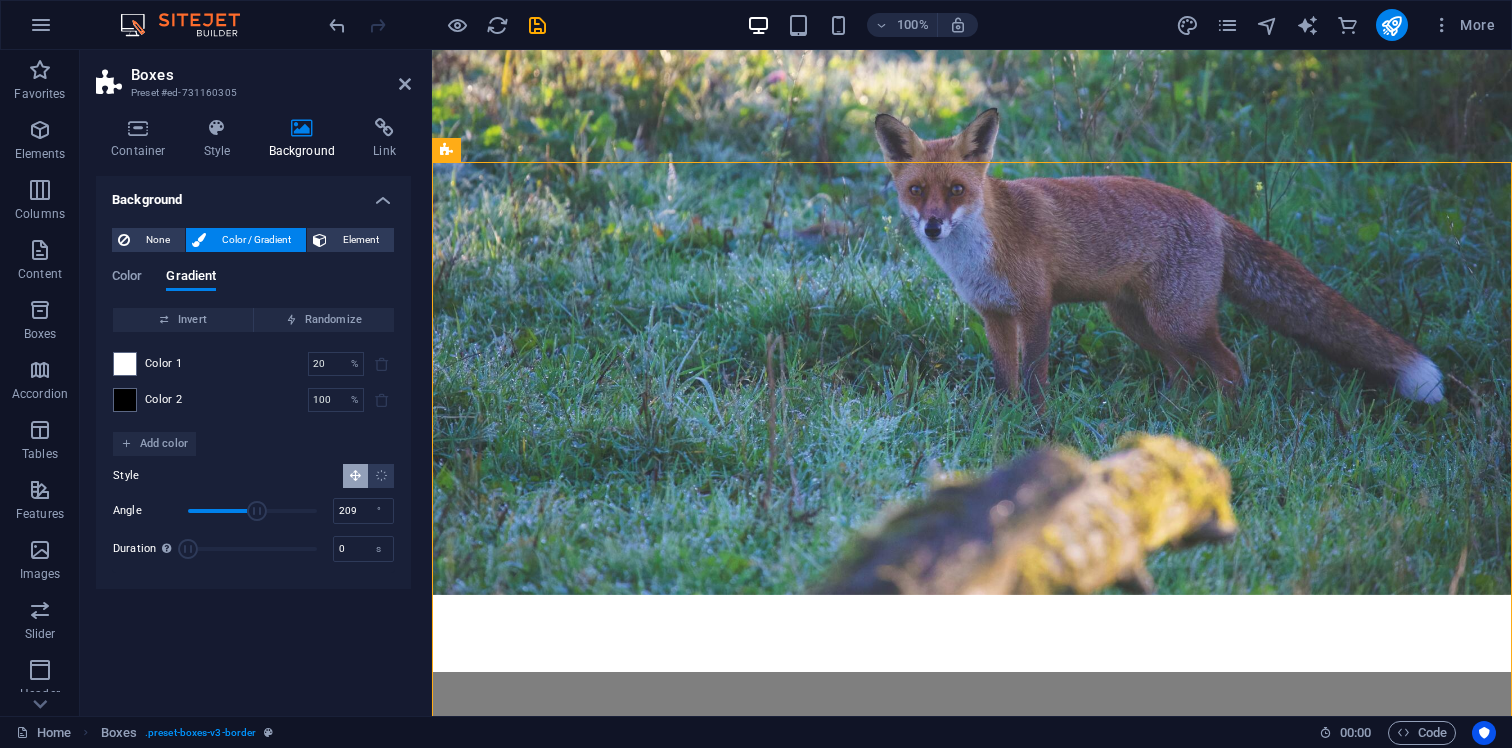 drag, startPoint x: 238, startPoint y: 507, endPoint x: 263, endPoint y: 509, distance: 25.079872 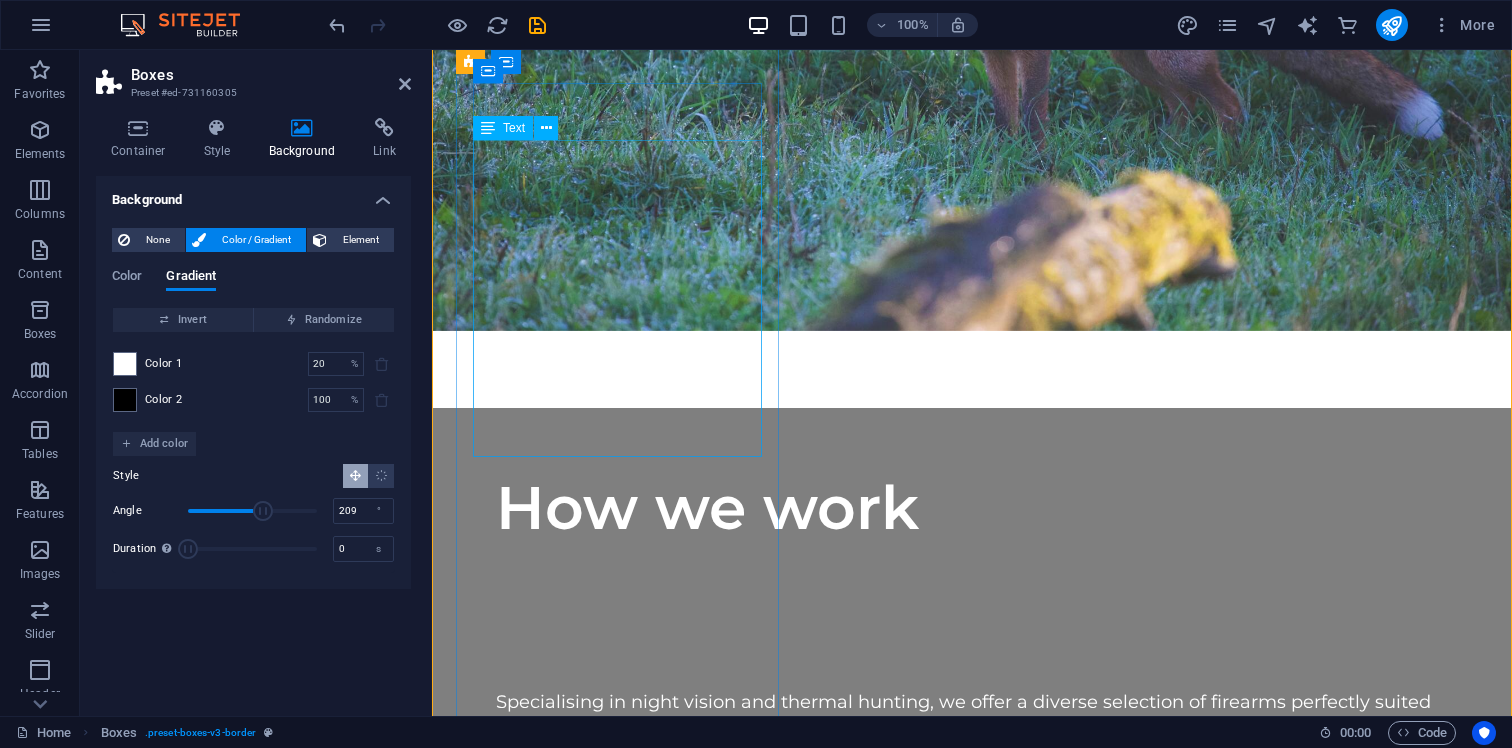 scroll, scrollTop: 3135, scrollLeft: 0, axis: vertical 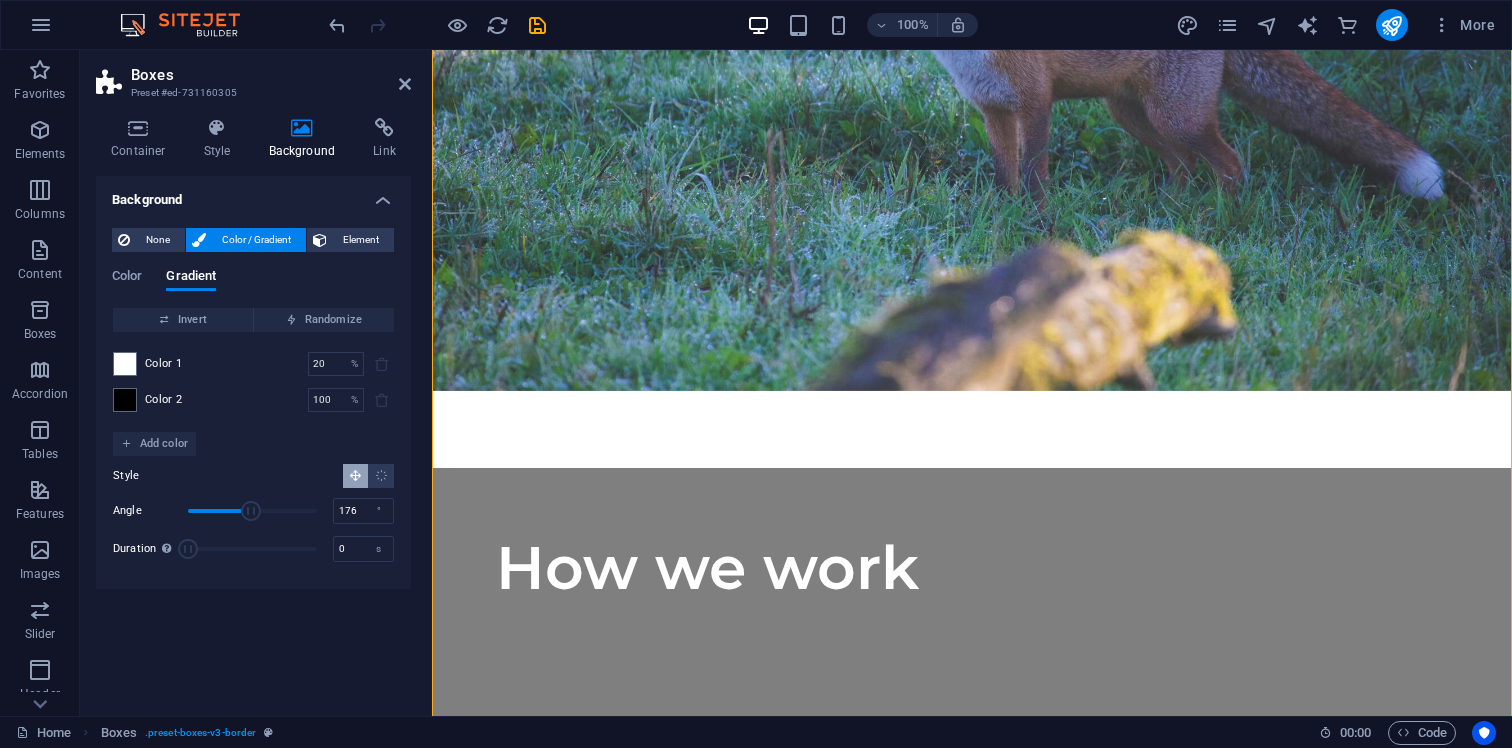 drag, startPoint x: 265, startPoint y: 513, endPoint x: 251, endPoint y: 513, distance: 14 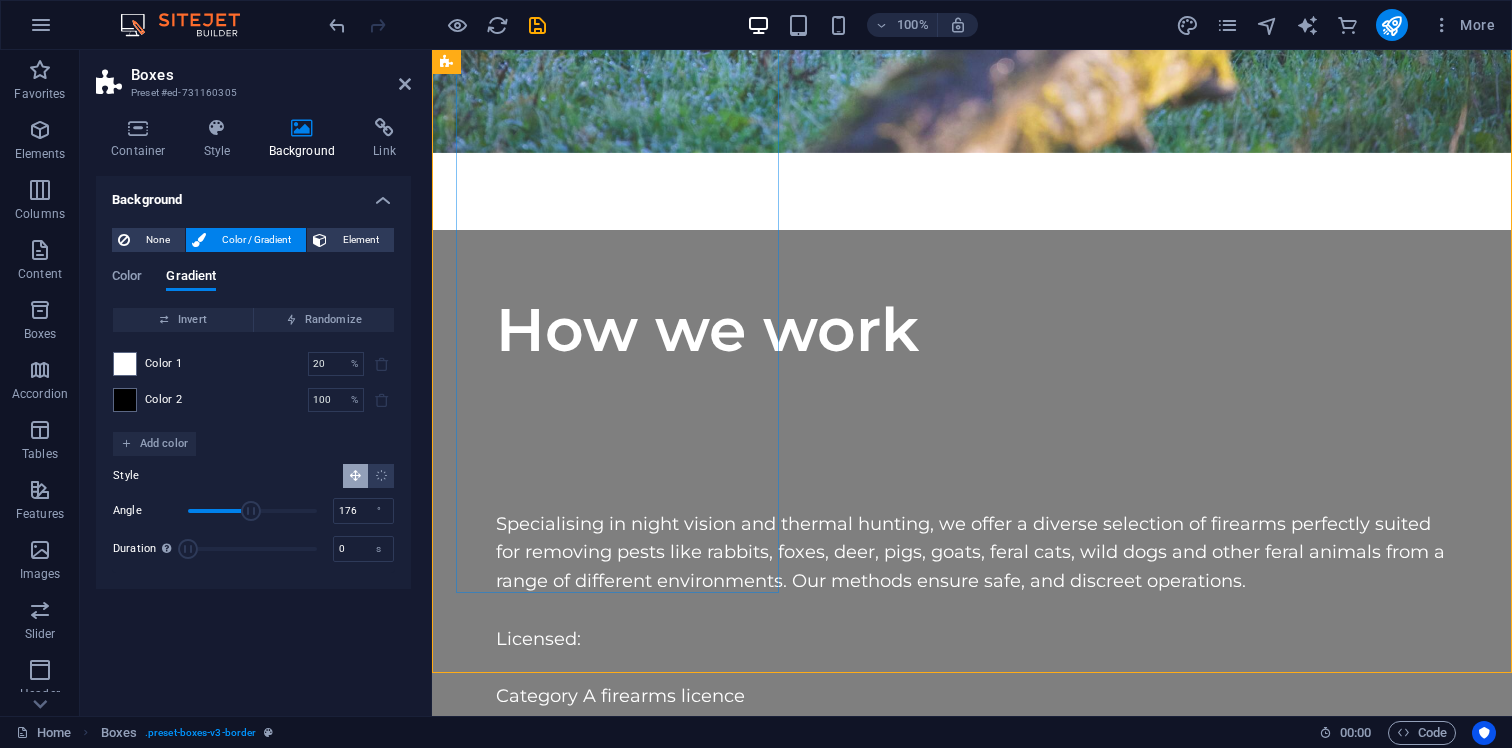scroll, scrollTop: 3381, scrollLeft: 0, axis: vertical 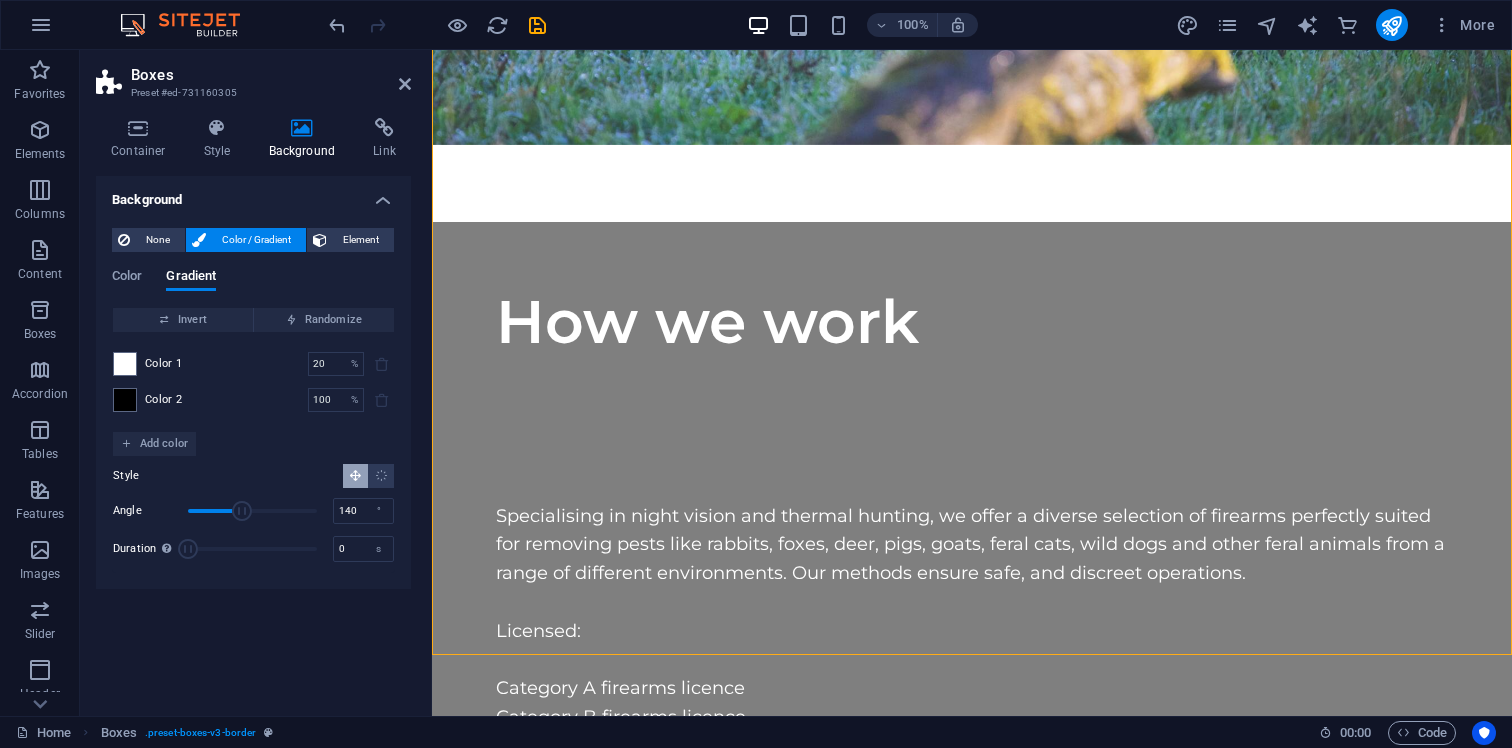 click at bounding box center [242, 511] 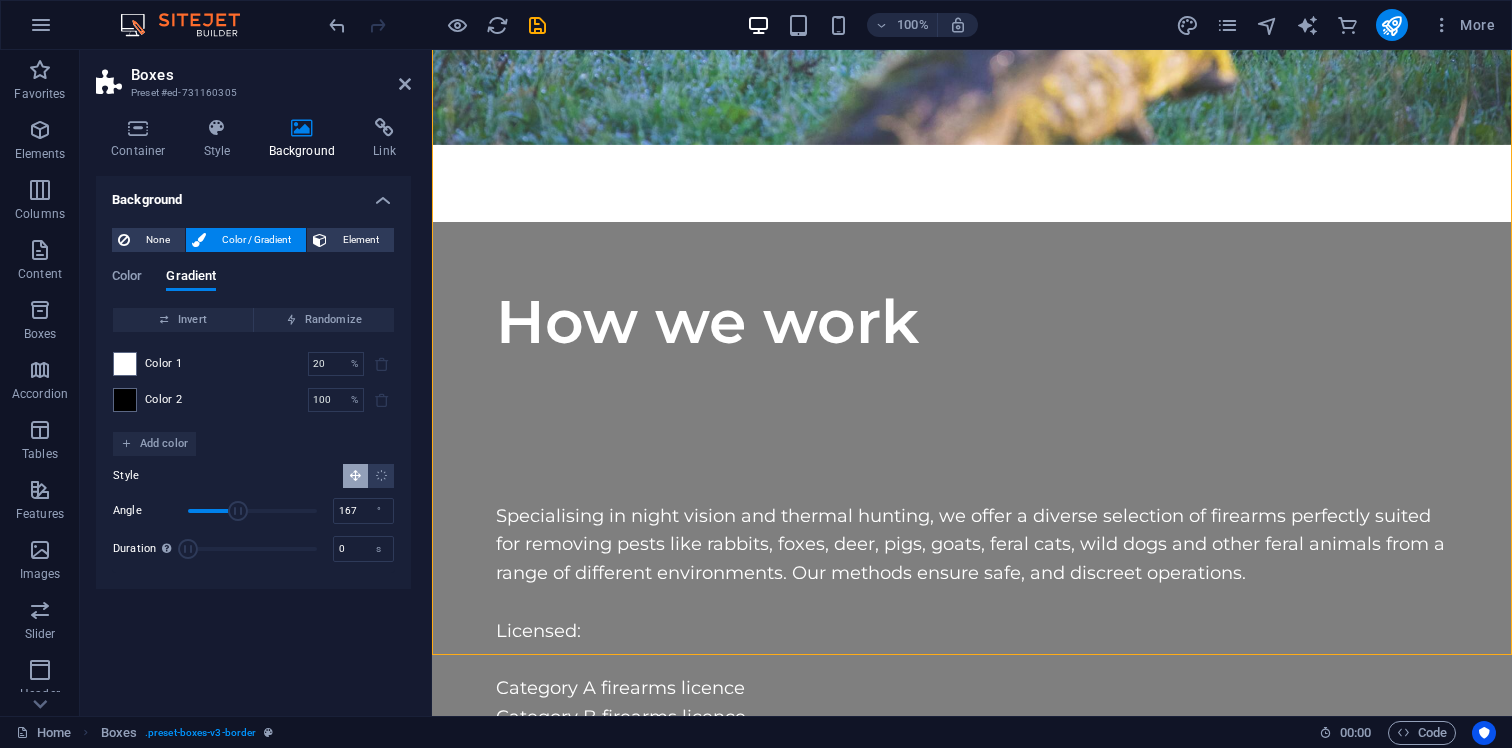 type on "170" 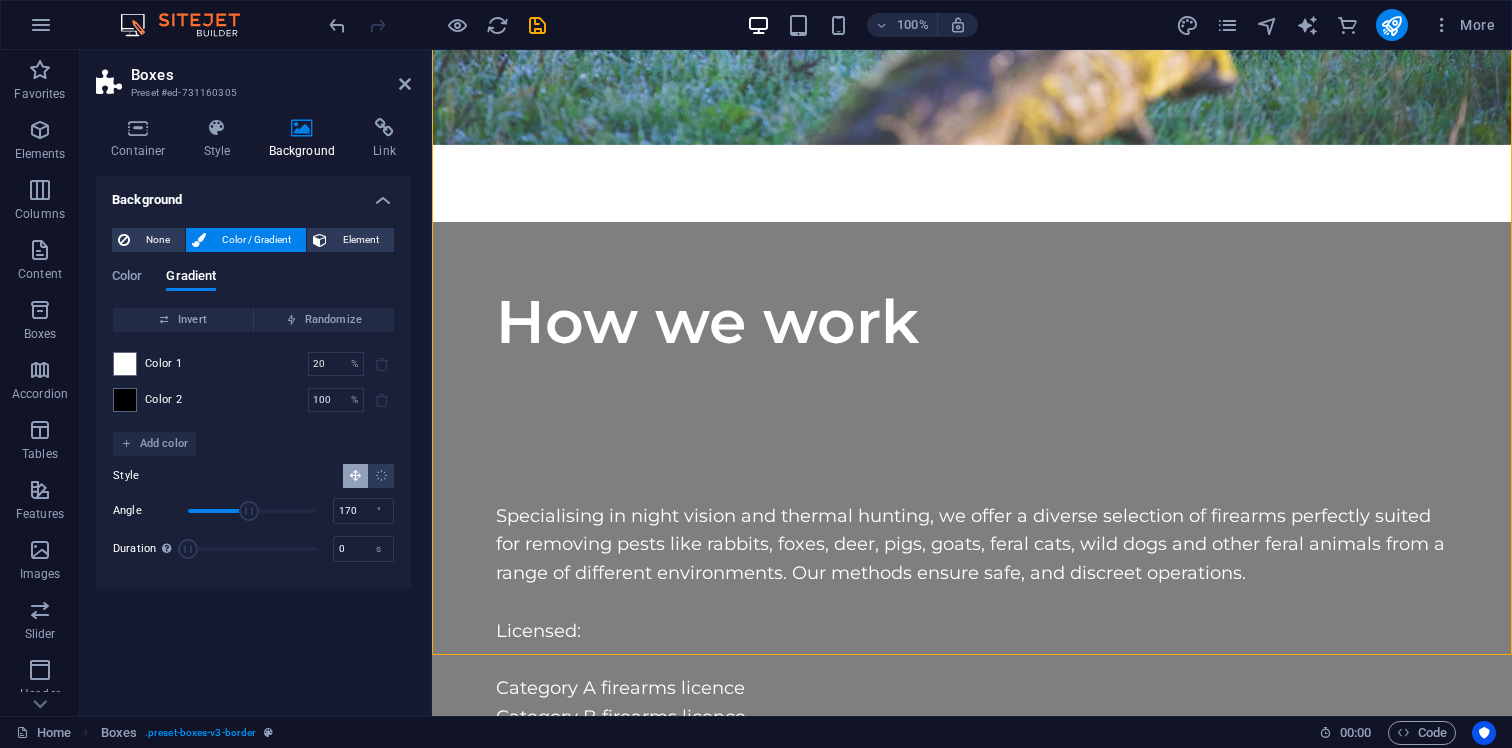 drag, startPoint x: 238, startPoint y: 509, endPoint x: 249, endPoint y: 508, distance: 11.045361 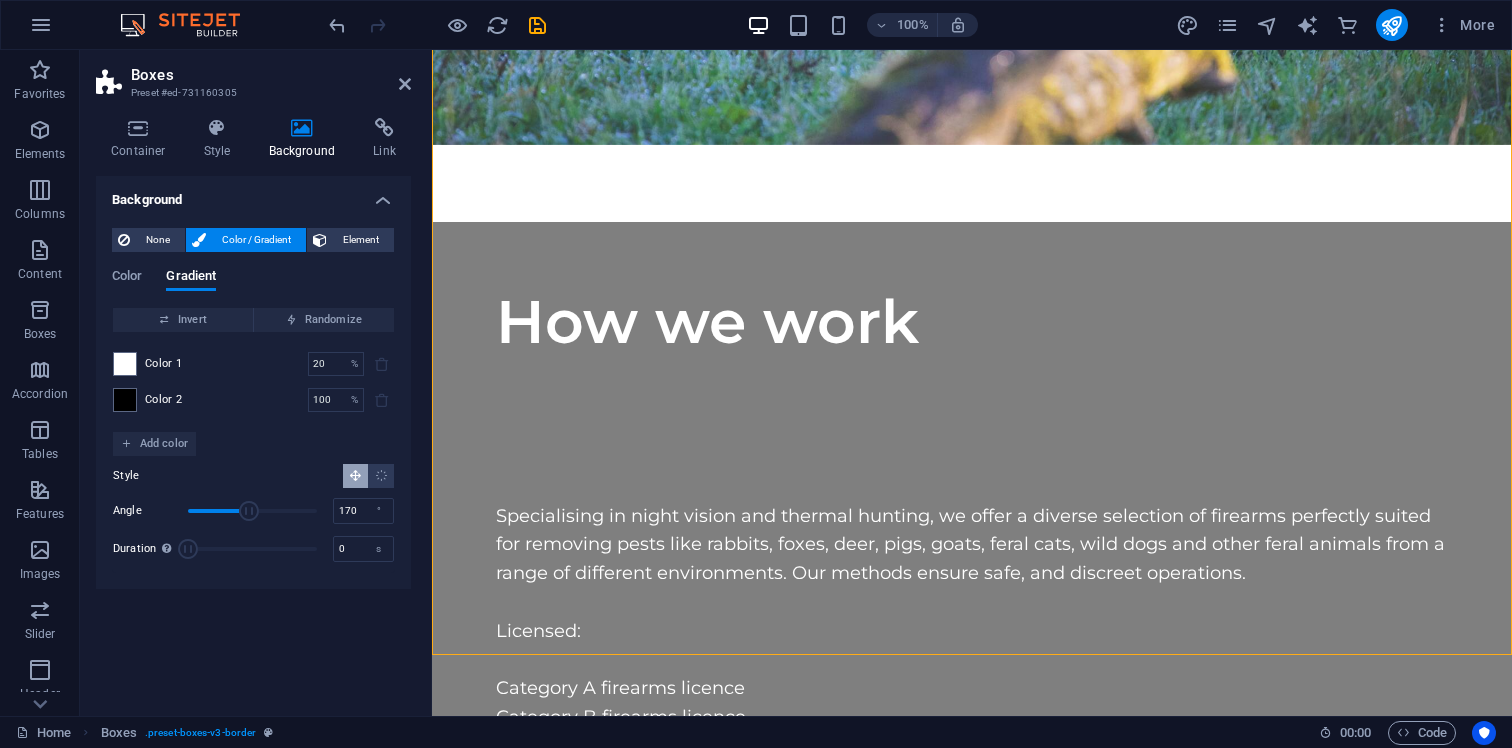 click on "None Color / Gradient Element Stretch background to full-width Color overlay Places an overlay over the background to colorize it Parallax 0 % Image Image slider Map Video YouTube Vimeo HTML Color Gradient Color Invert Randomize Color 1 20 % ​ Color 2 100 % ​ Add color Style Angle 170 ° Duration Duration of the background animation. A value of "0" disables the animation 0 s A parent element contains a background. Edit background on parent element" at bounding box center [253, 400] 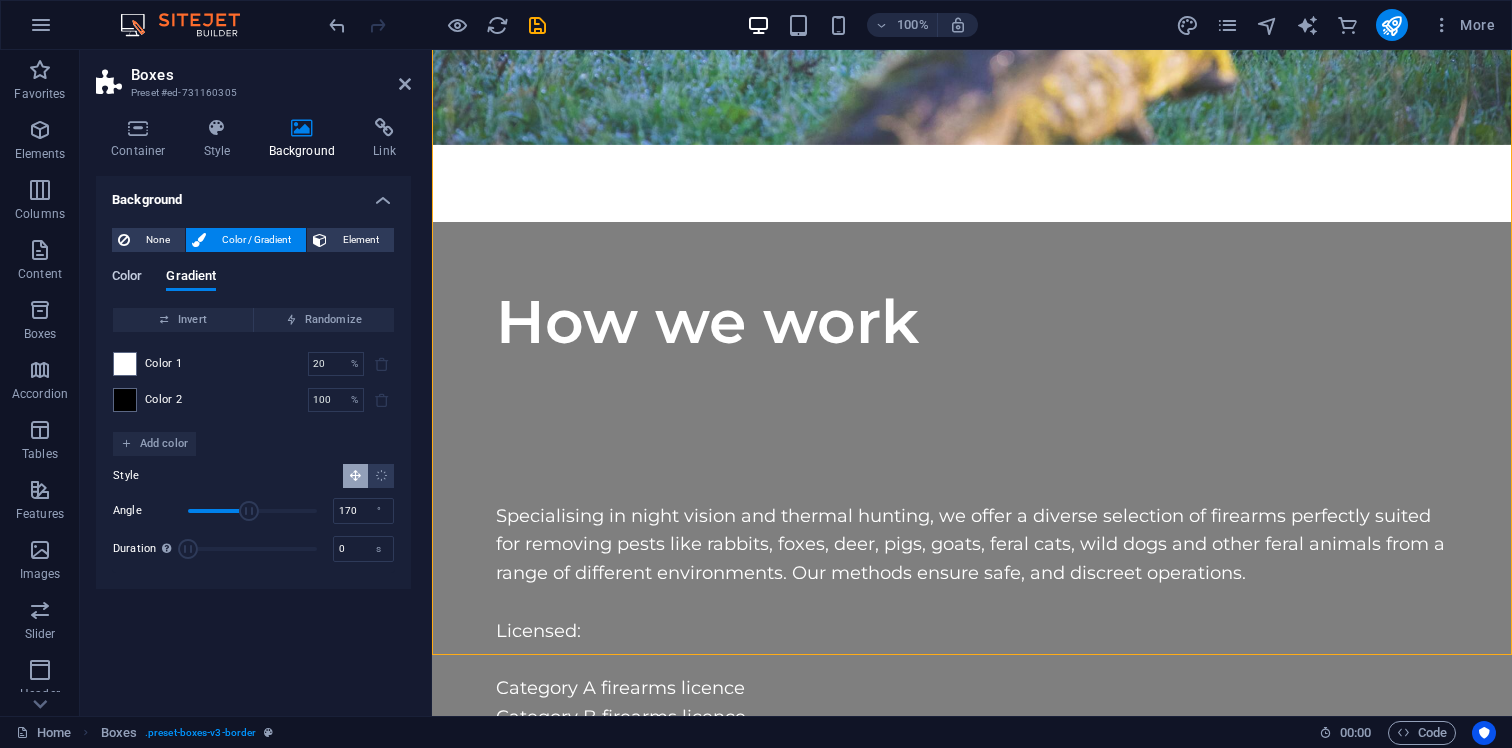click on "Color" at bounding box center (127, 278) 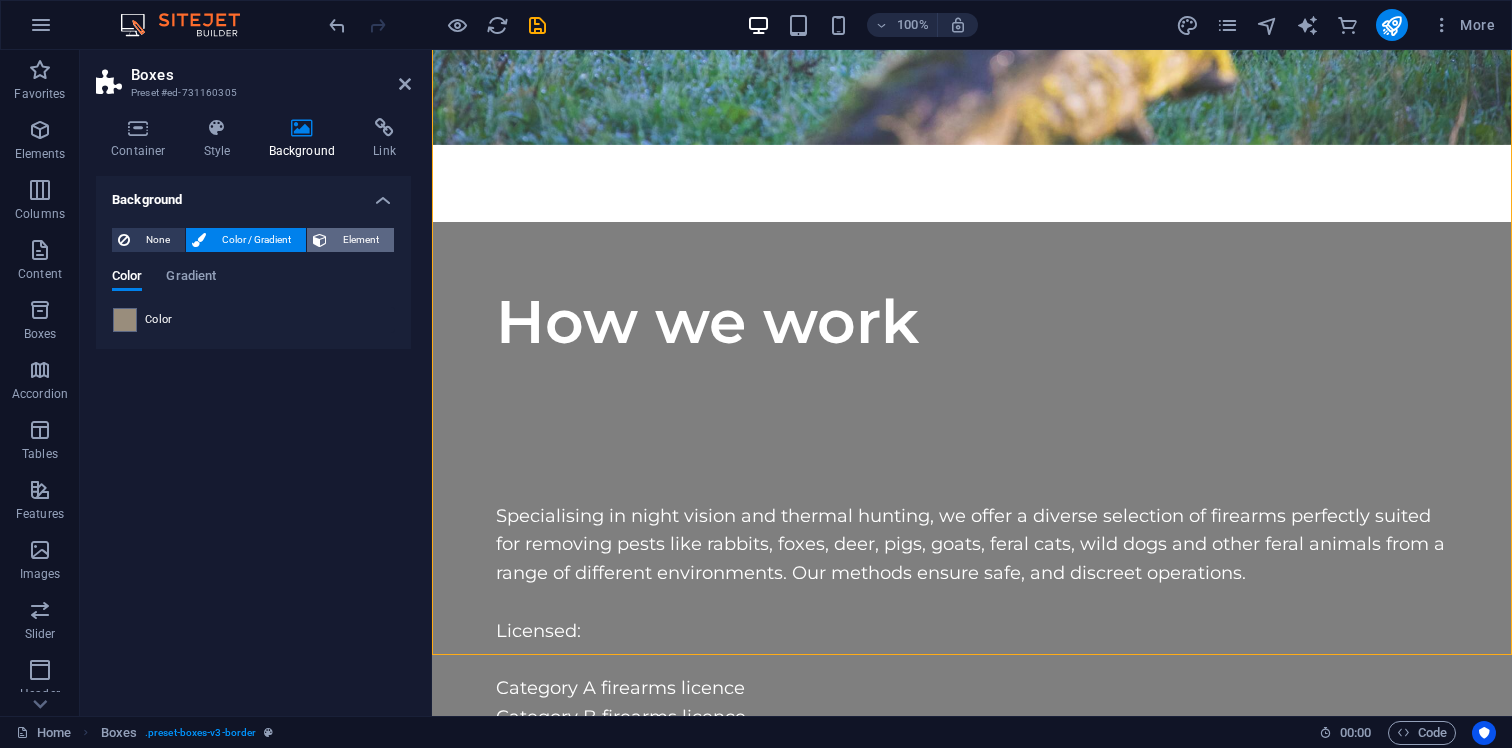 click on "Element" at bounding box center [360, 240] 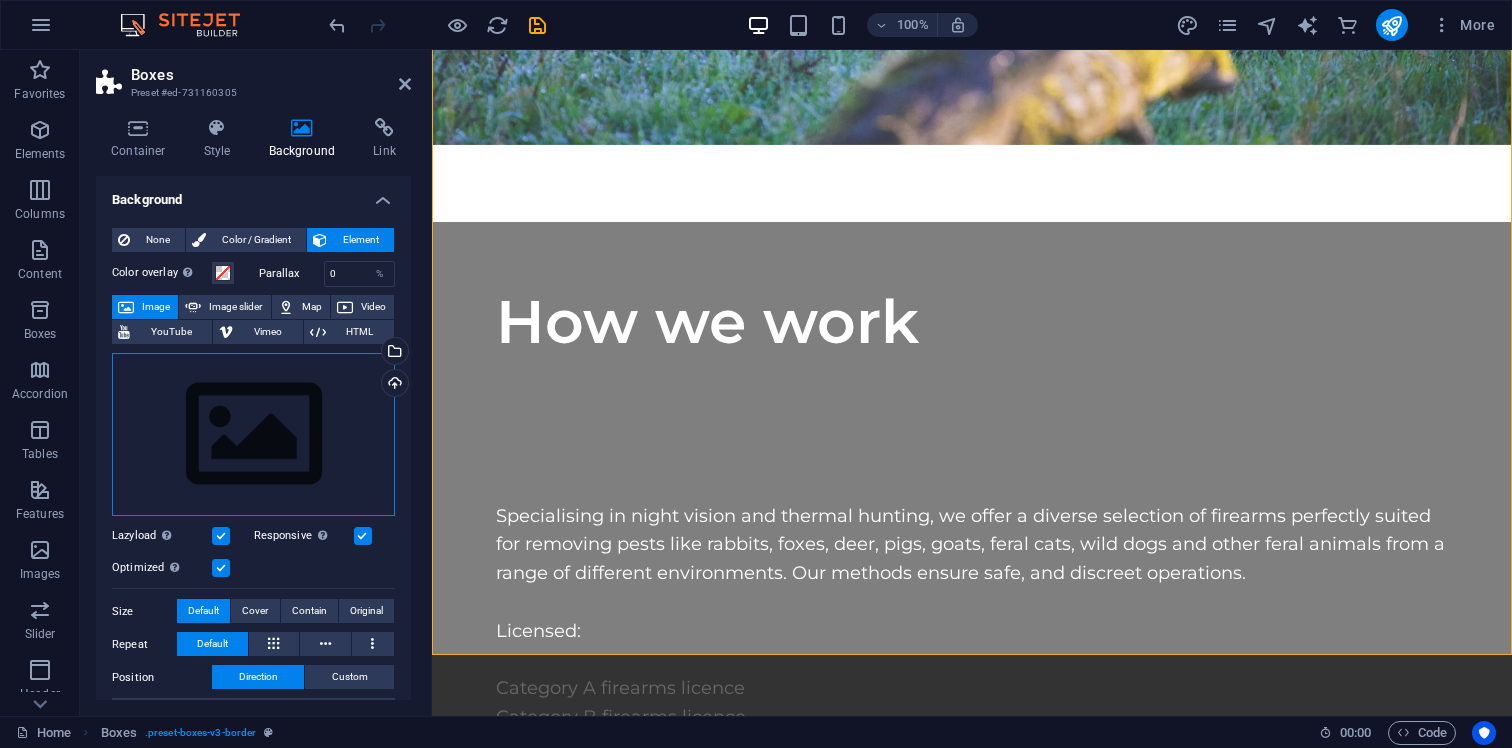 click on "Drag files here, click to choose files or select files from Files or our free stock photos & videos" at bounding box center (253, 435) 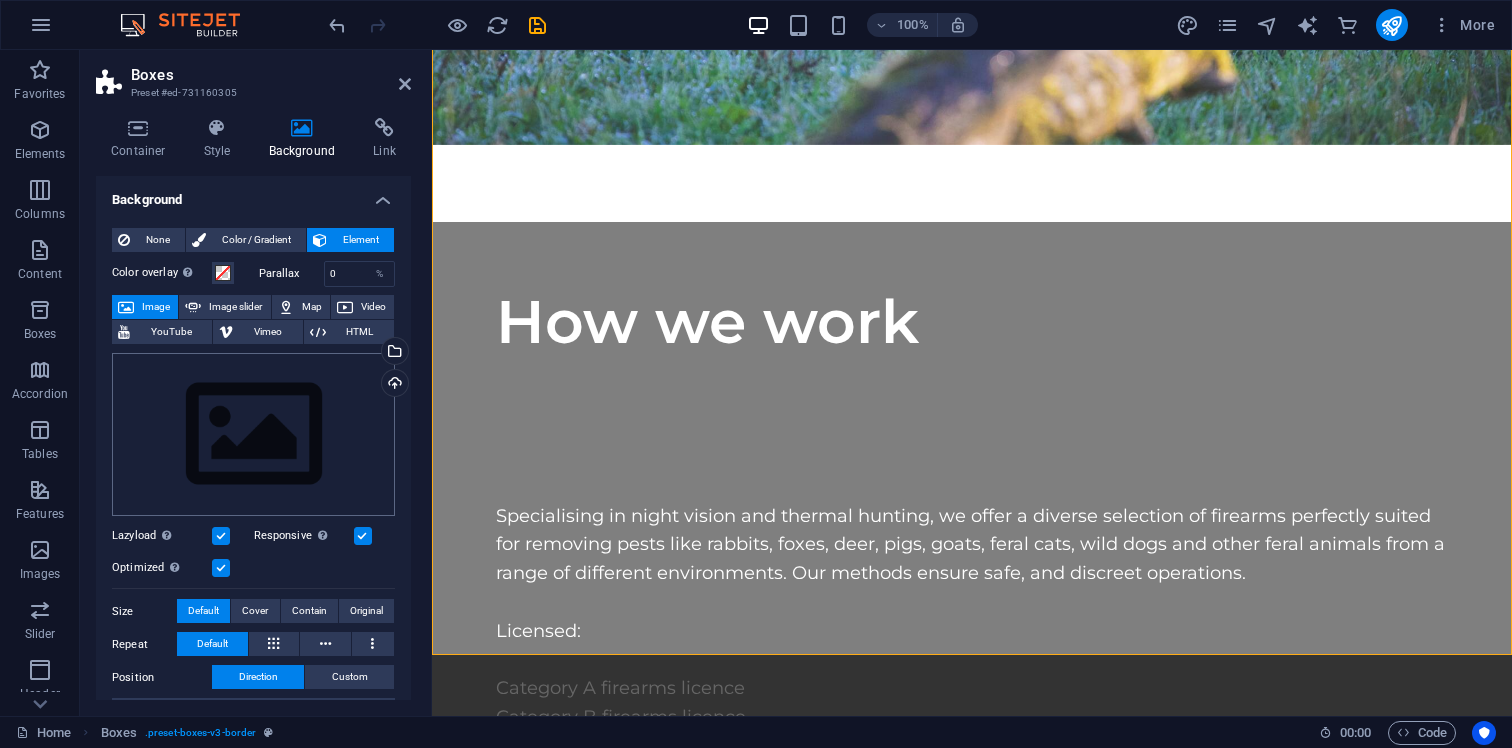 scroll, scrollTop: 3387, scrollLeft: 0, axis: vertical 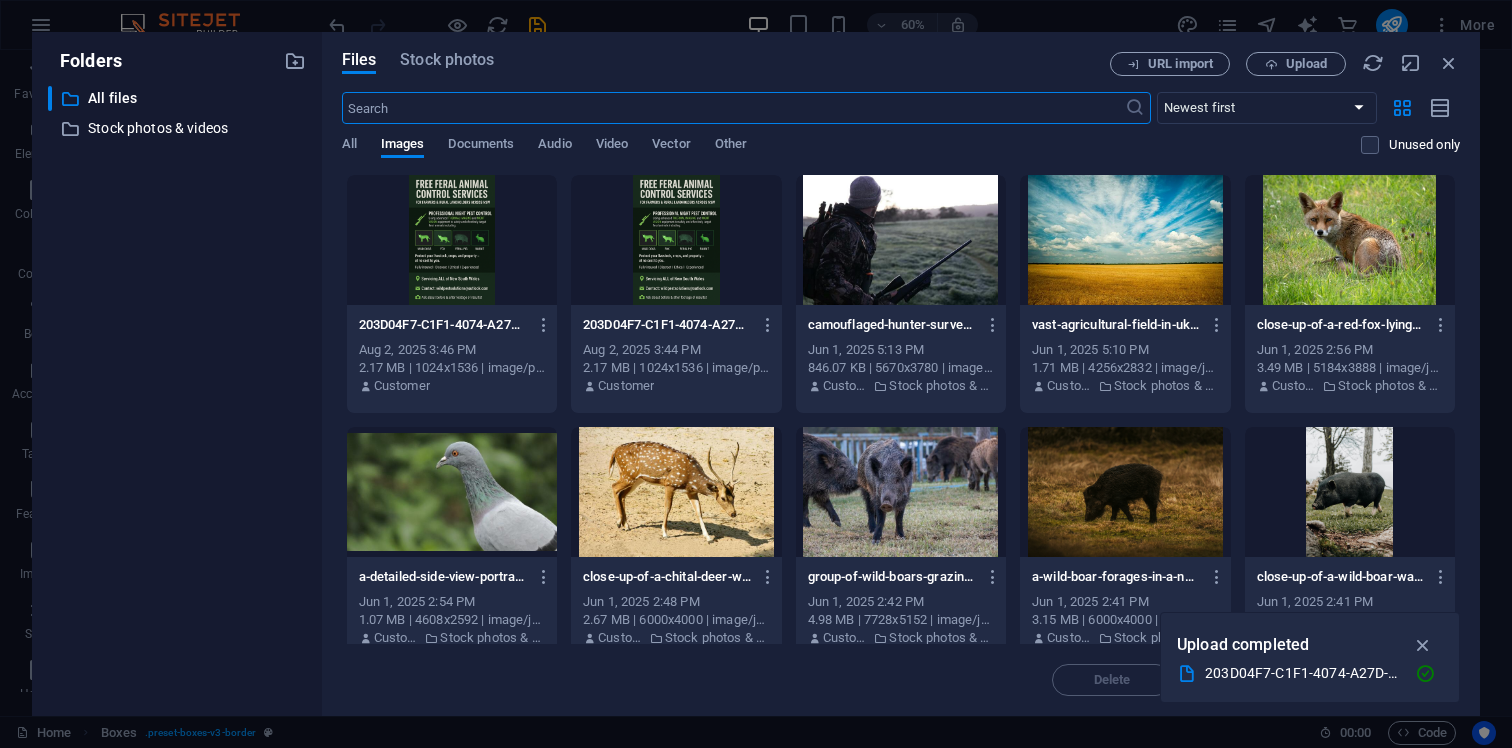 click at bounding box center [1125, 492] 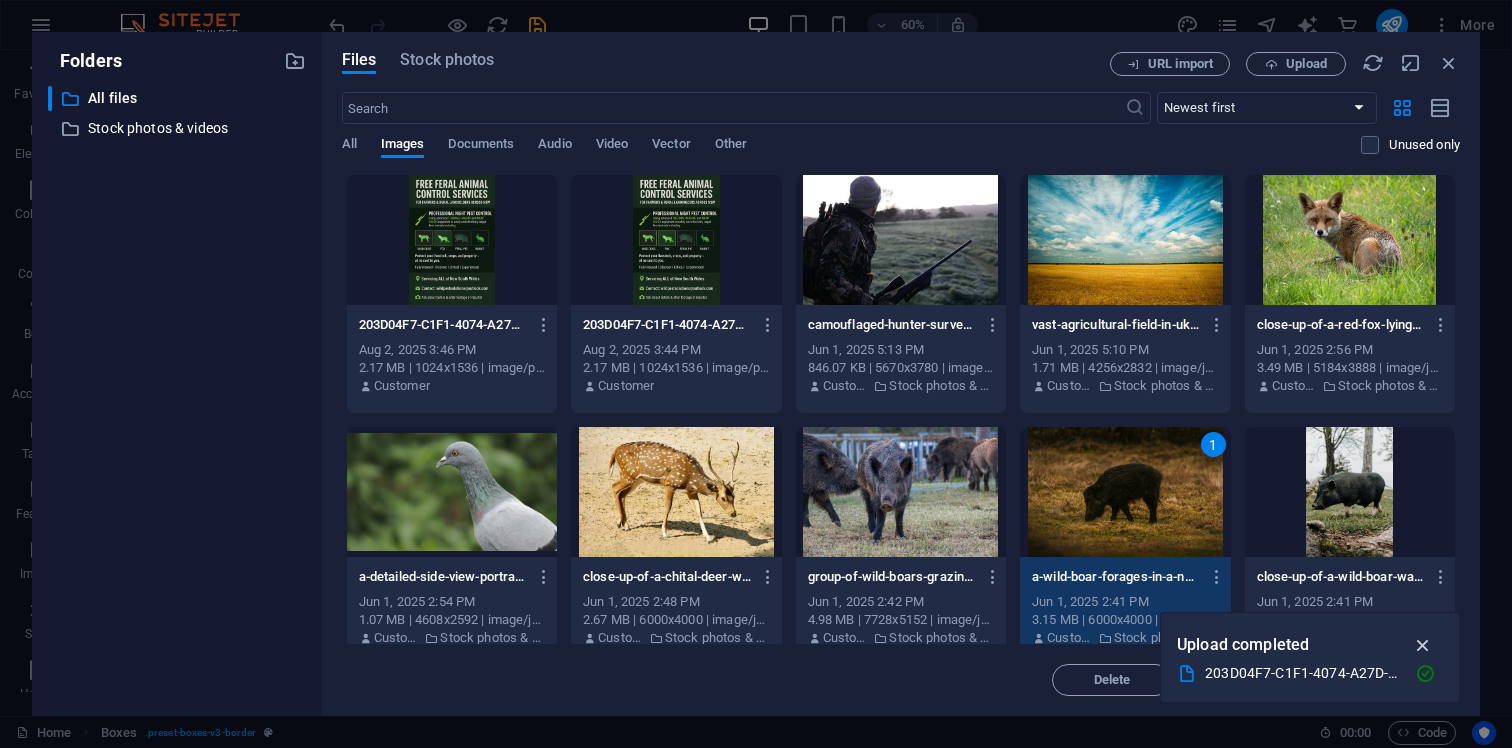 click at bounding box center [1423, 645] 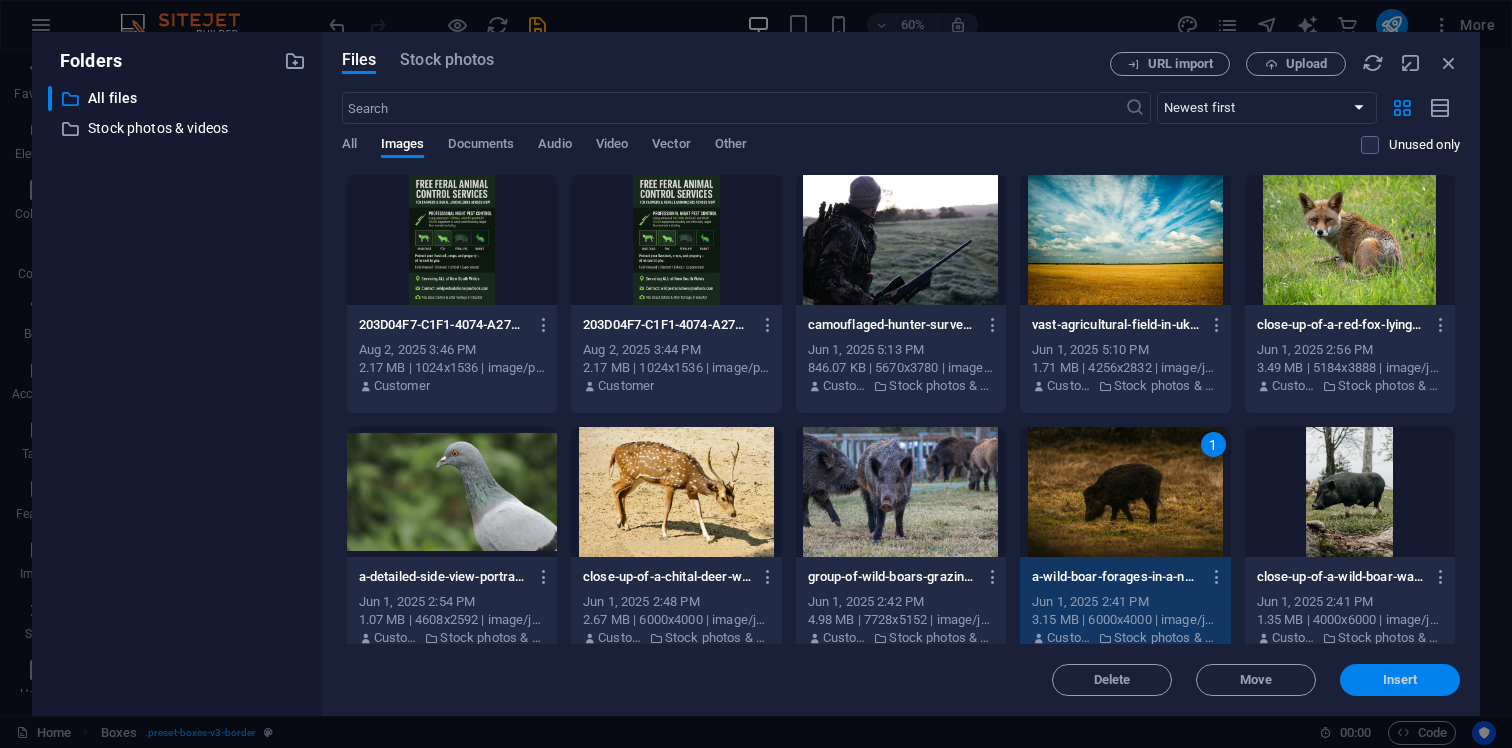 click on "Insert" at bounding box center [1400, 680] 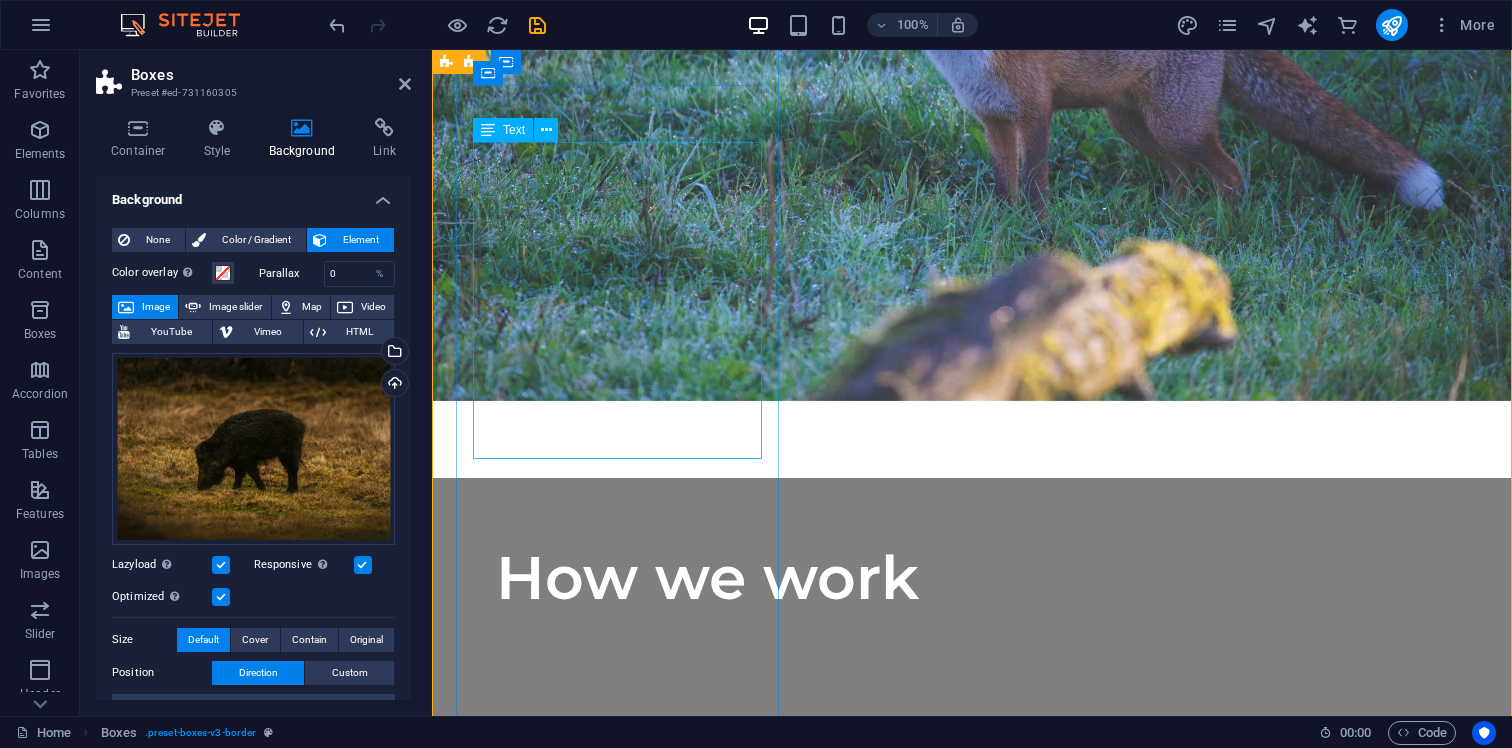 scroll, scrollTop: 3114, scrollLeft: 0, axis: vertical 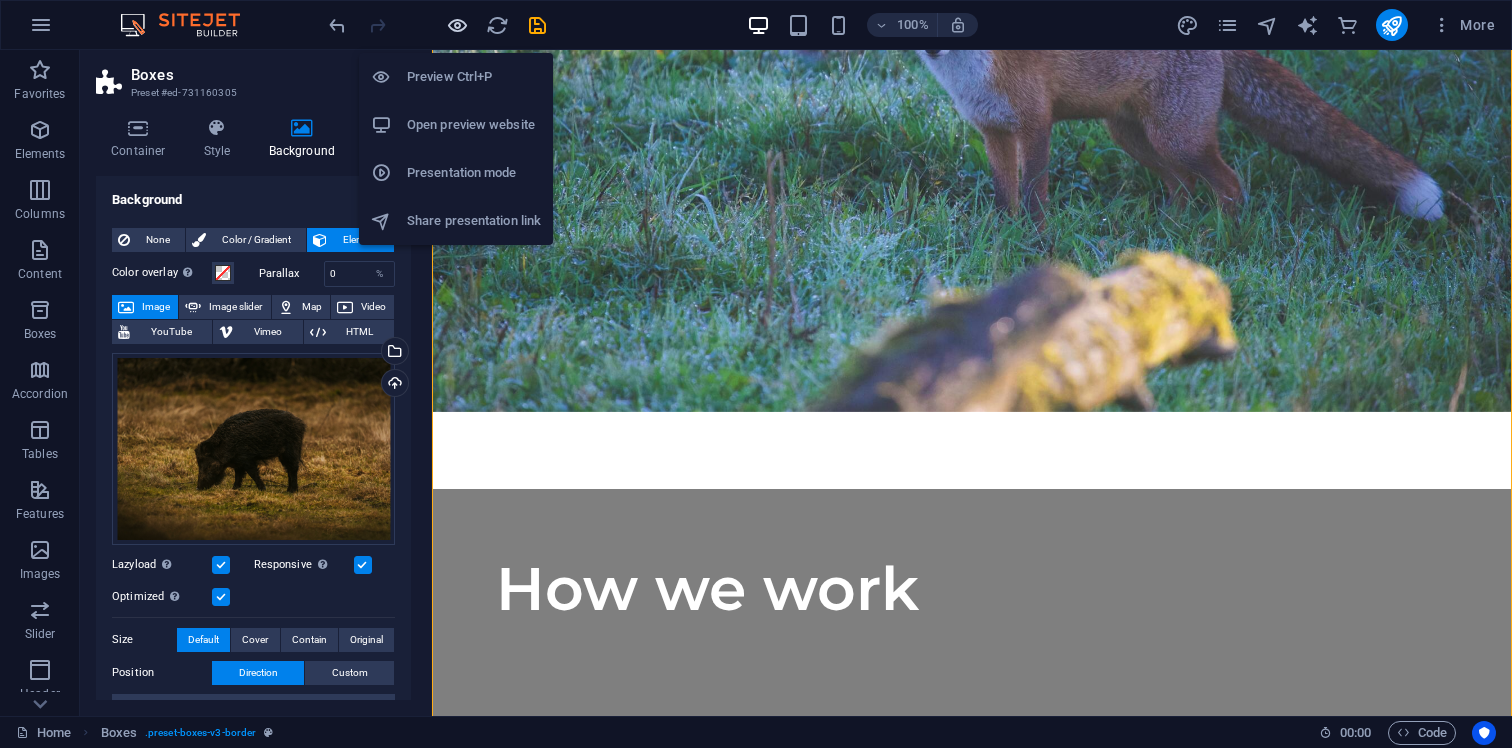 click at bounding box center [457, 25] 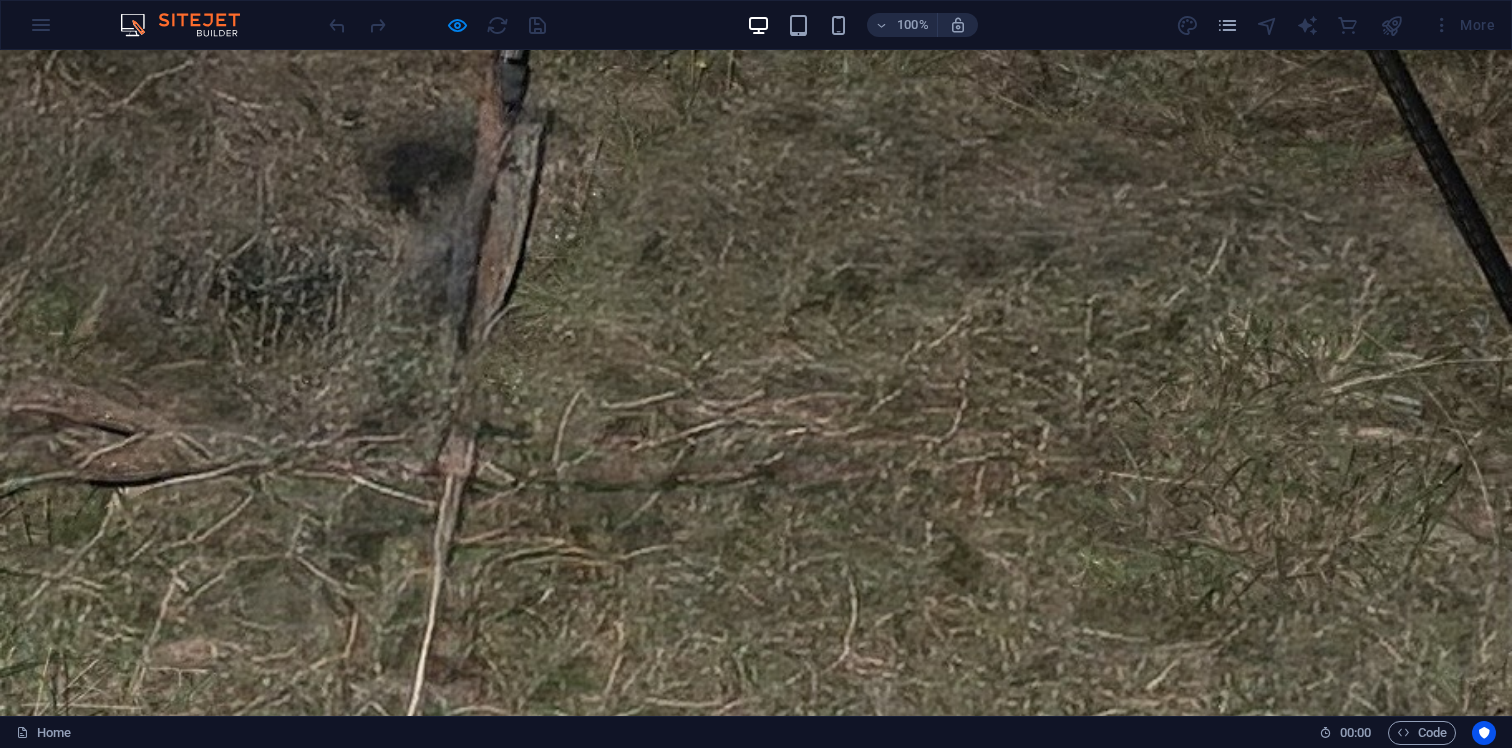 scroll, scrollTop: 2427, scrollLeft: 0, axis: vertical 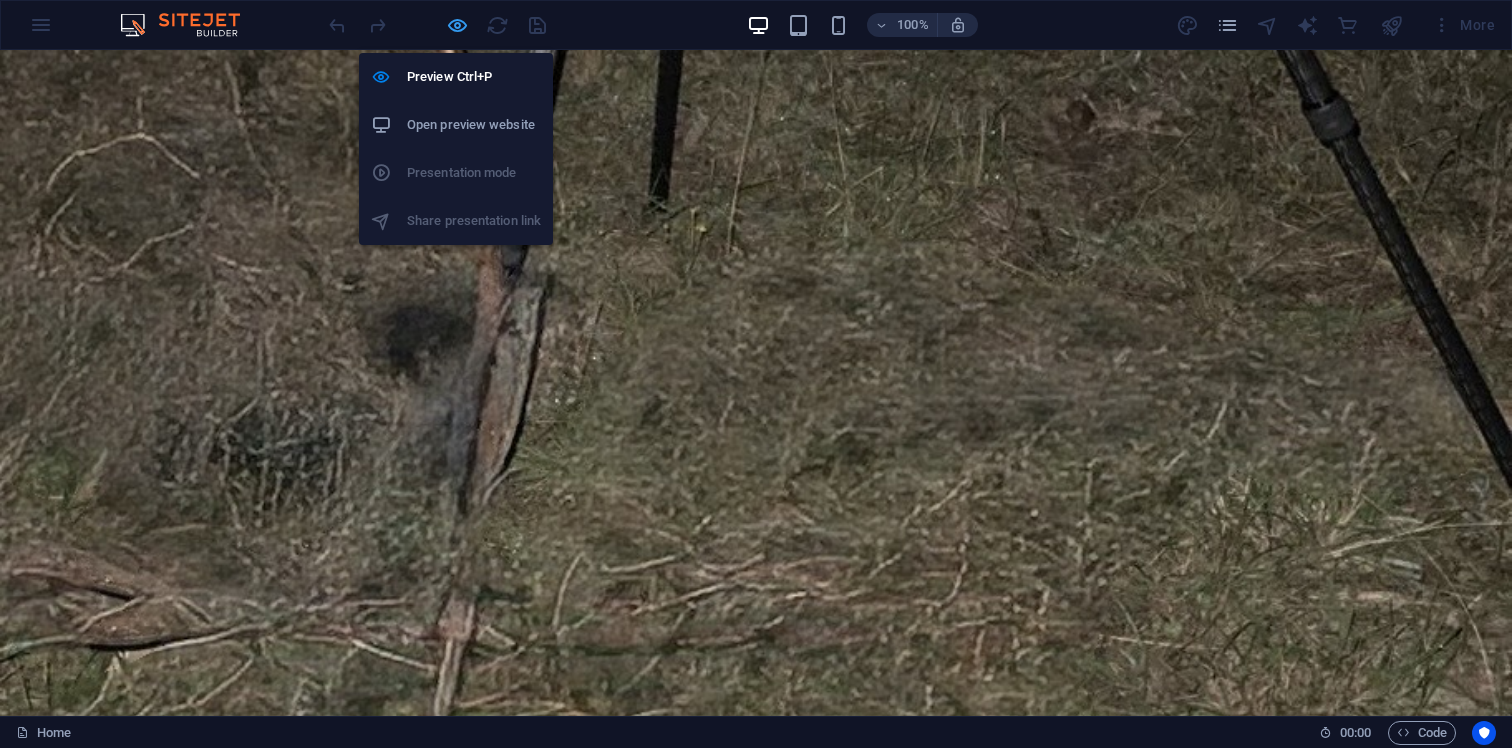 click at bounding box center (457, 25) 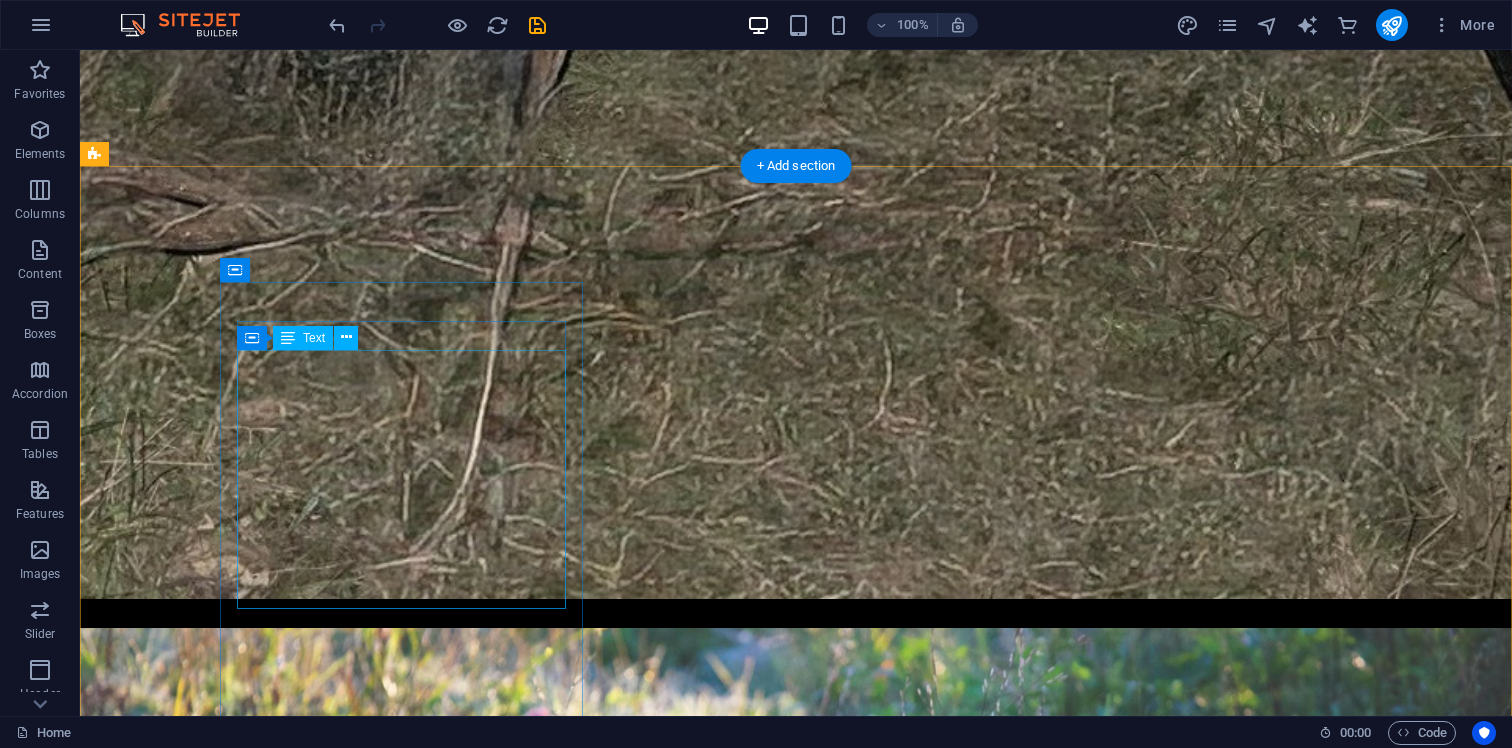 scroll, scrollTop: 2701, scrollLeft: 0, axis: vertical 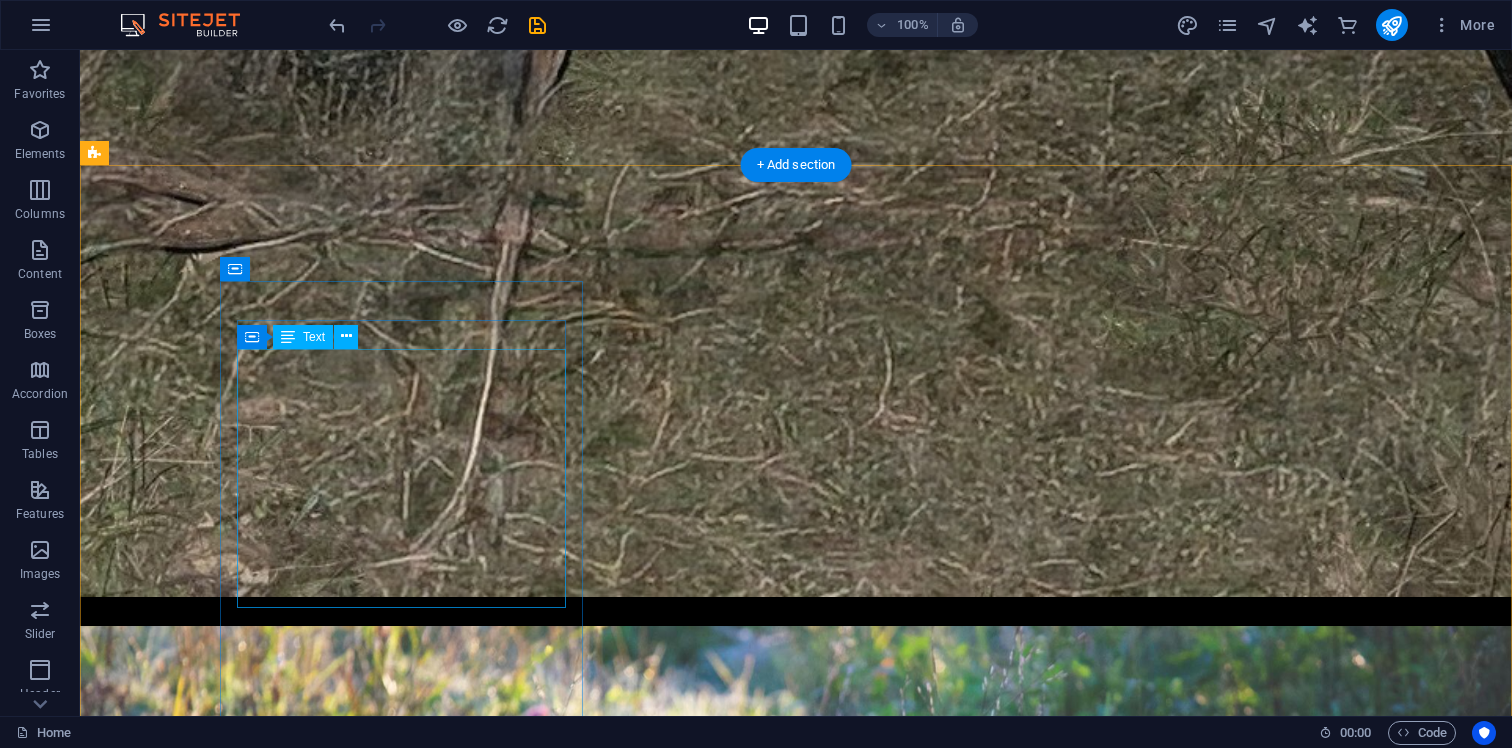 click on "We are able to evaluate and report on any issues involving feral animals in any settings where vertebrate pests are present By providing a thorough plan for managing feral animals, reporting can help find long-term solutions to issues that have been discovered" at bounding box center [285, 5680] 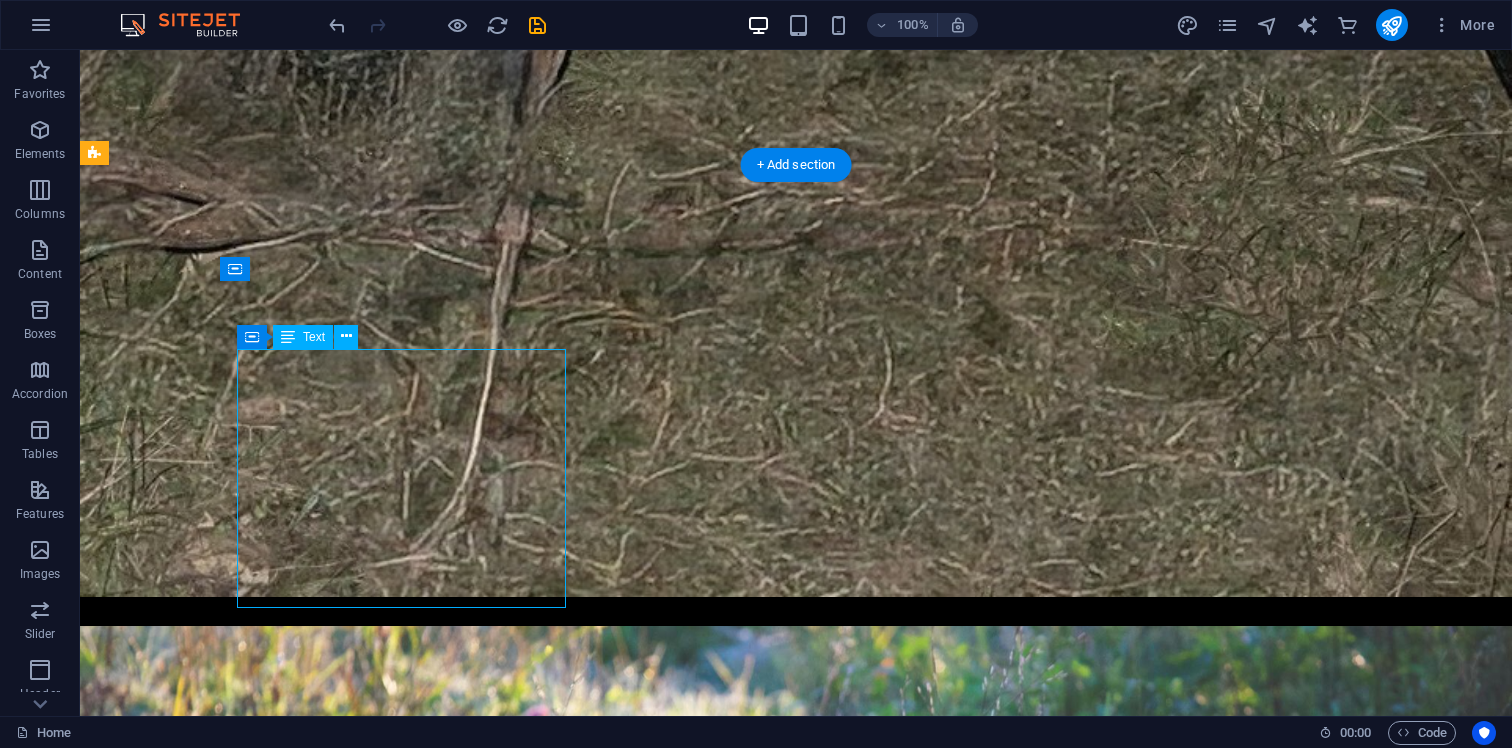 click on "We are able to evaluate and report on any issues involving feral animals in any settings where vertebrate pests are present By providing a thorough plan for managing feral animals, reporting can help find long-term solutions to issues that have been discovered" at bounding box center (285, 5680) 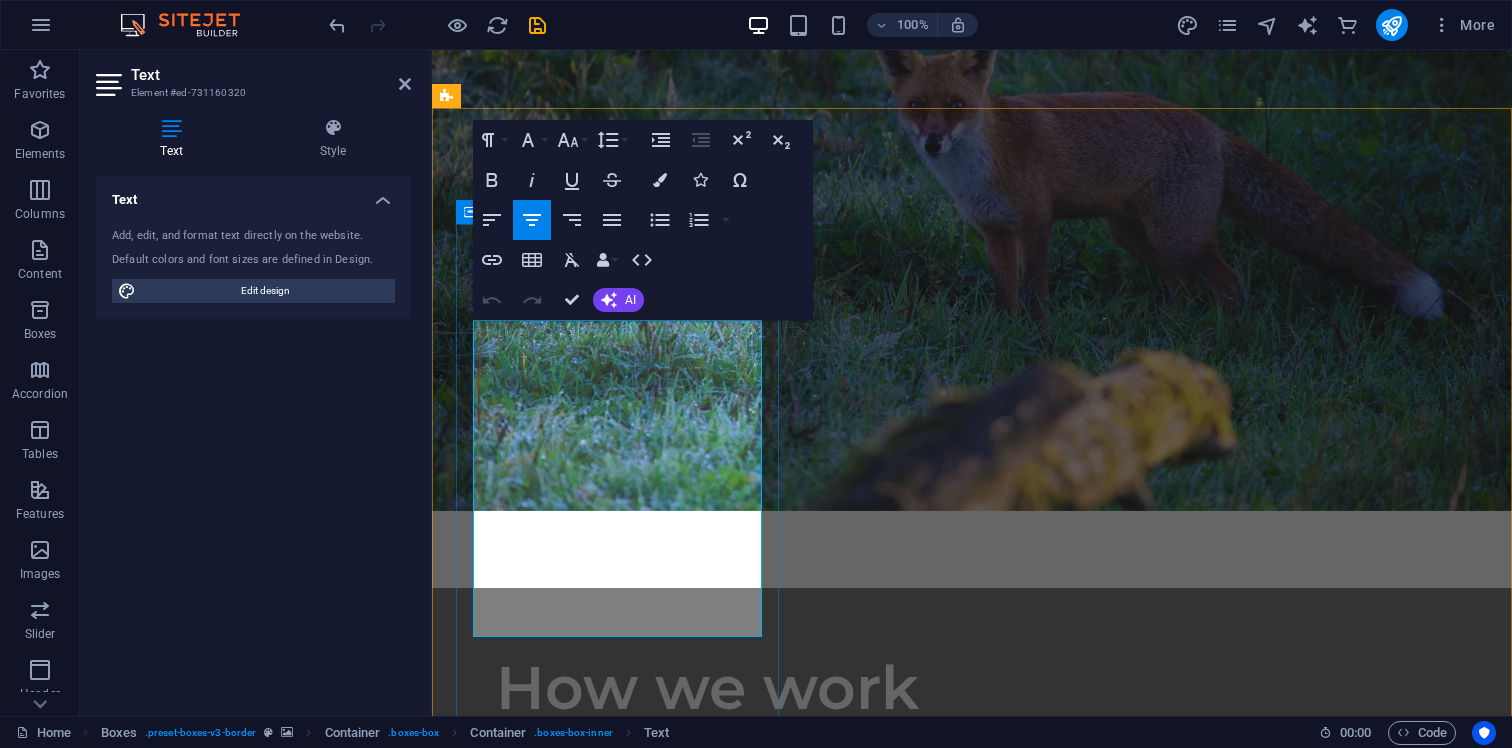 scroll, scrollTop: 3018, scrollLeft: 0, axis: vertical 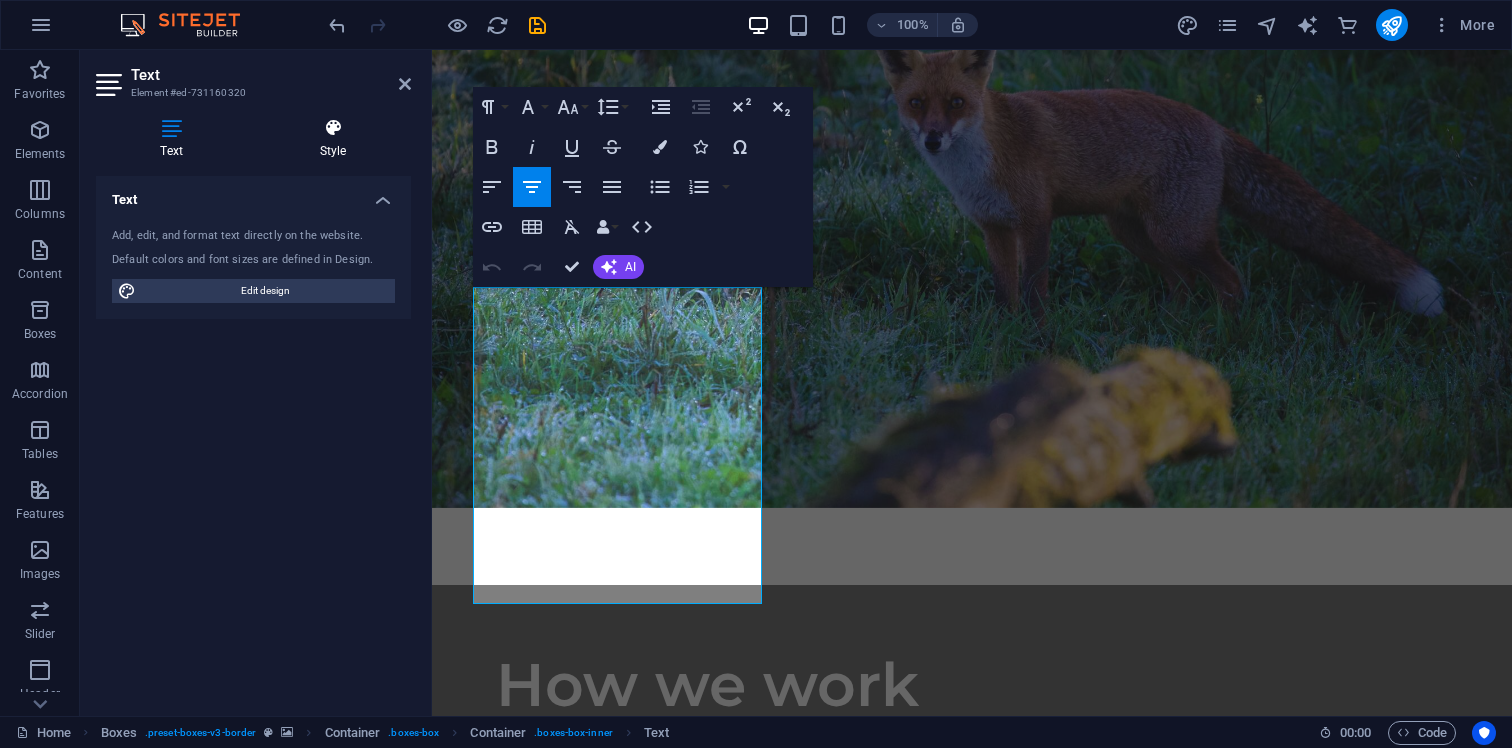 click on "Style" at bounding box center (333, 139) 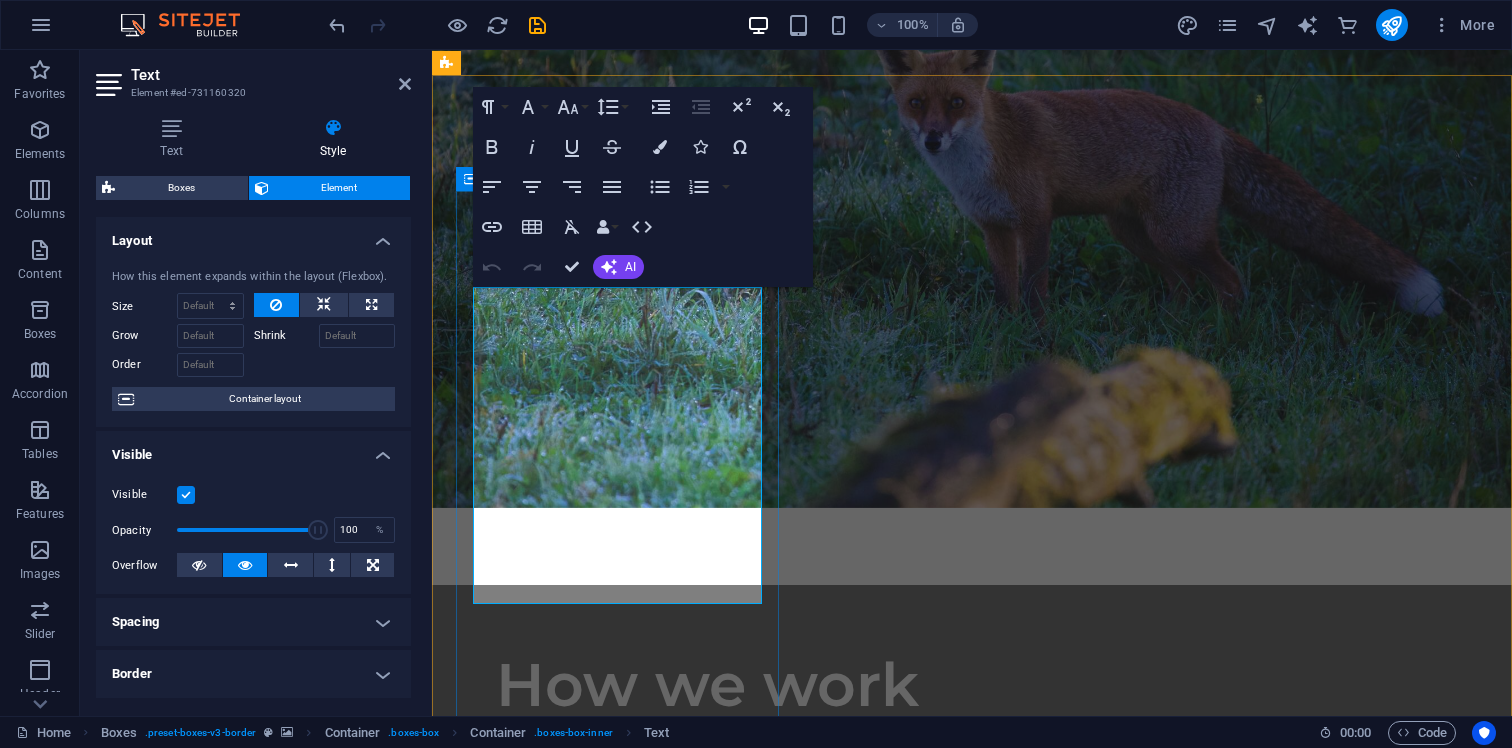 click on "By providing a thorough plan for managing feral animals, reporting can help find long-term solutions to issues that have been discovered" at bounding box center [617, 5586] 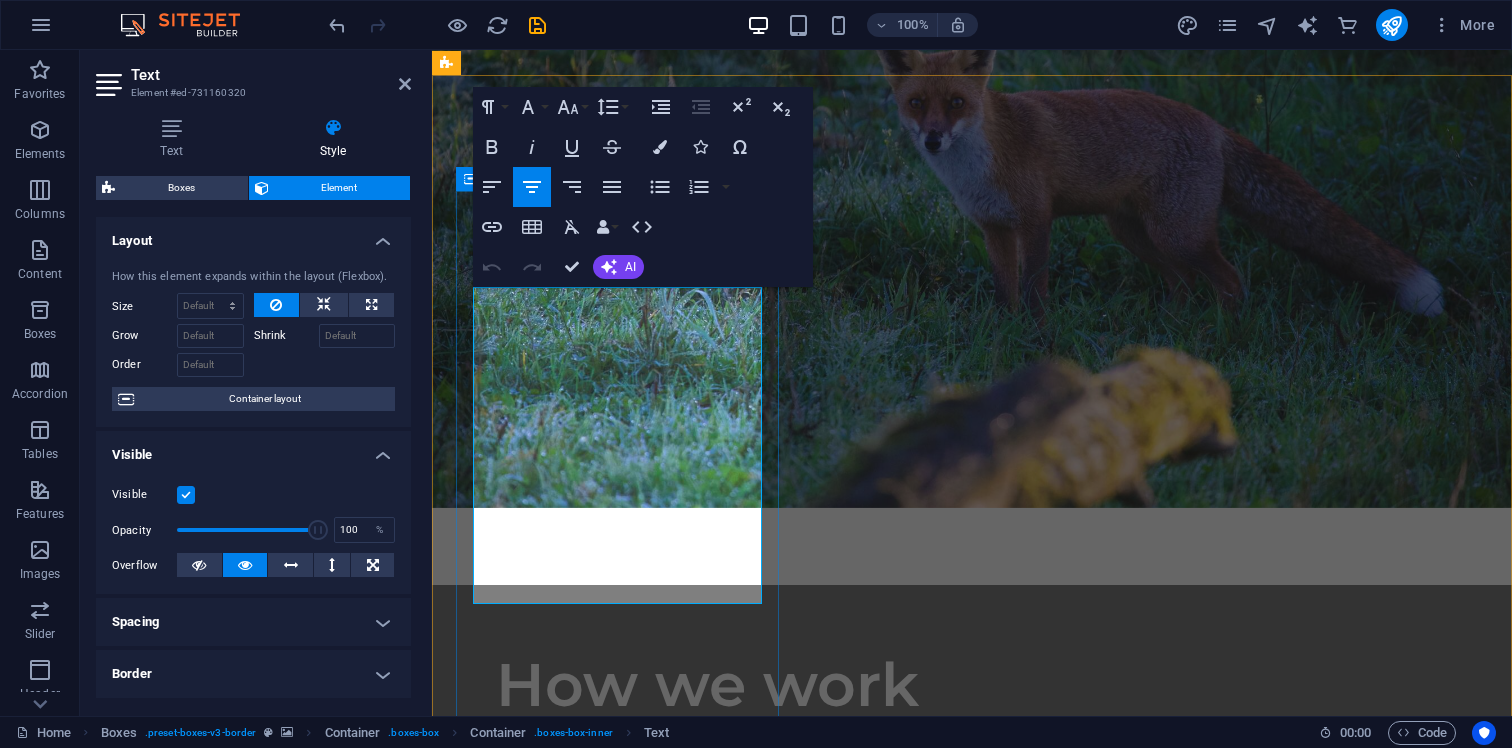 click on "By providing a thorough plan for managing feral animals, reporting can help find long-term solutions to issues that have been discovered" at bounding box center (617, 5586) 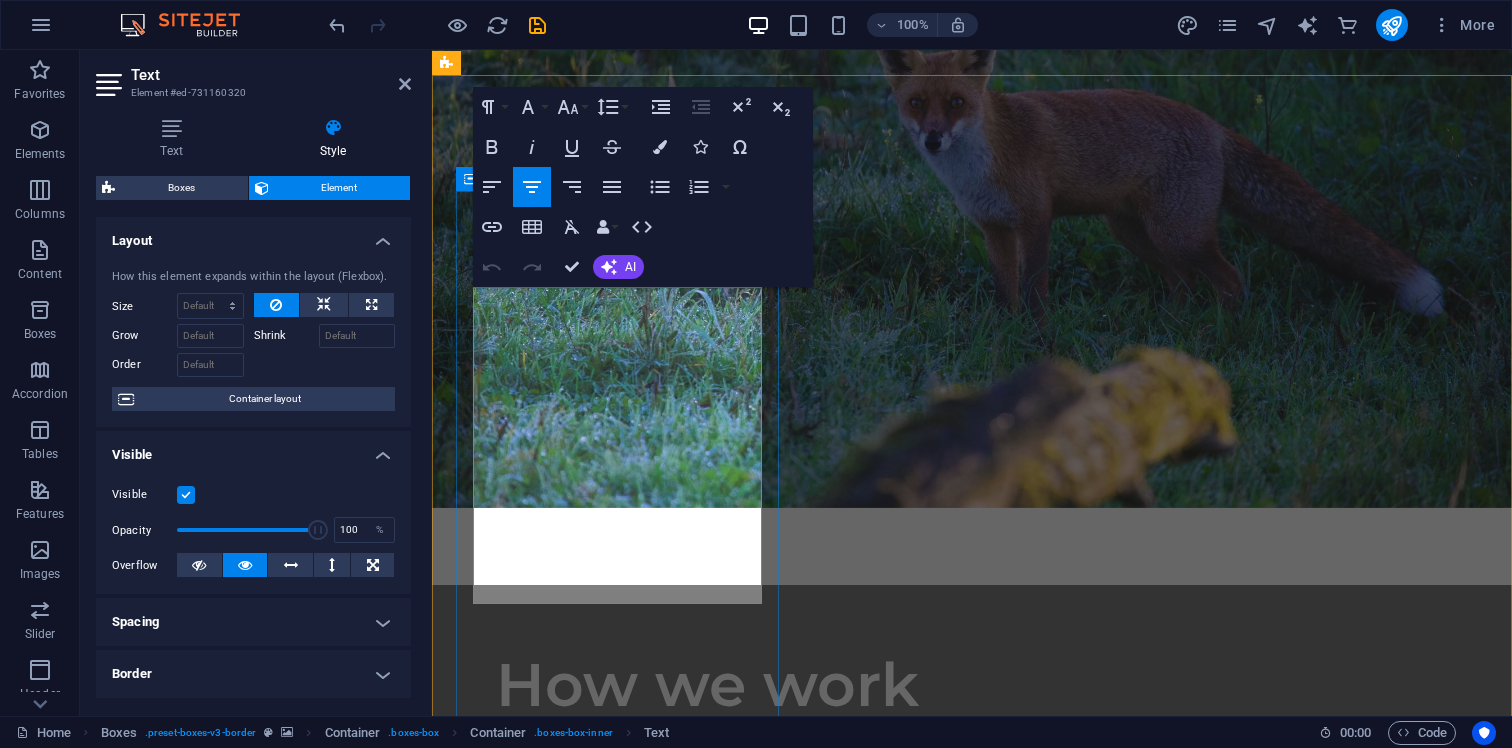 drag, startPoint x: 738, startPoint y: 588, endPoint x: 472, endPoint y: 297, distance: 394.255 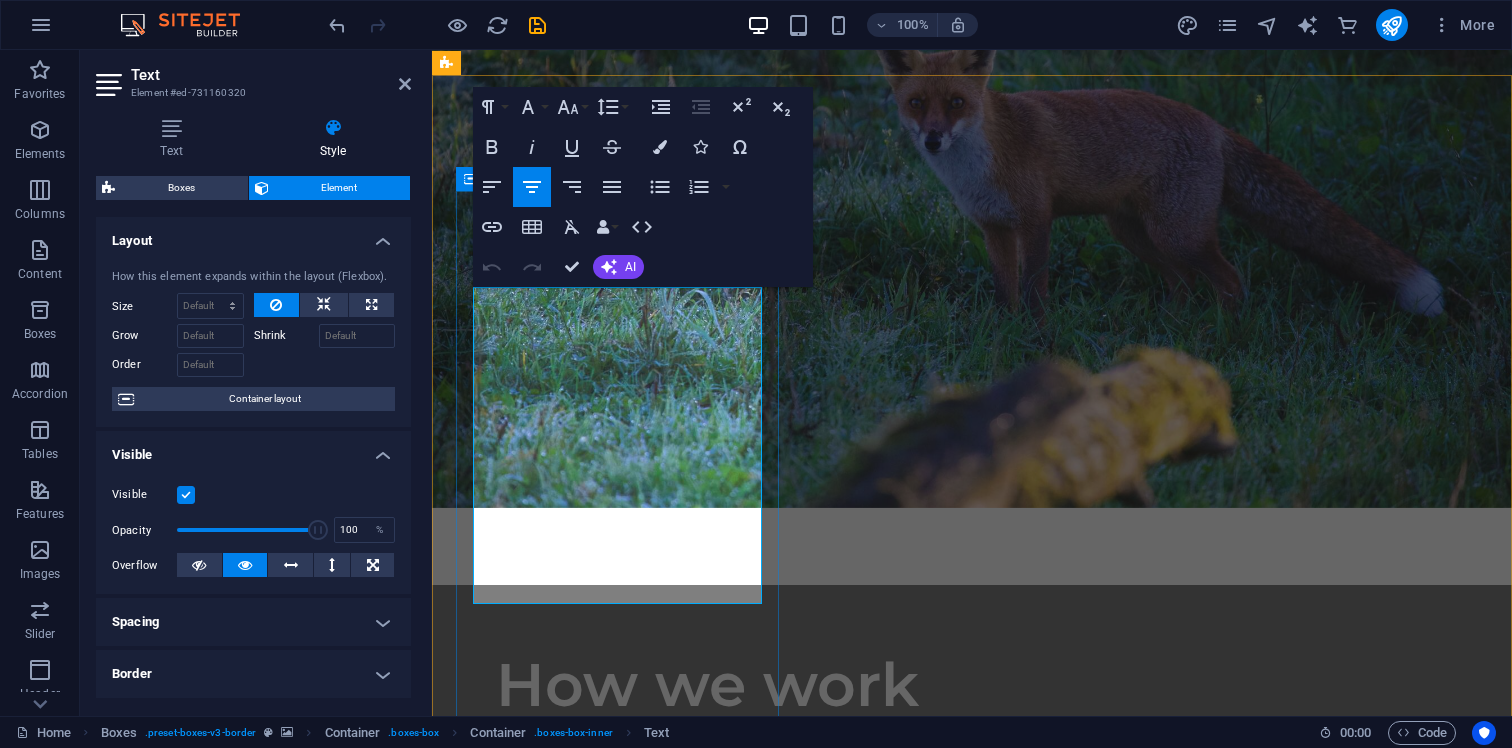 click on "Feral animal management We are able to evaluate and report on any issues involving feral animals in any settings where vertebrate pests are present By providing a thorough plan for managing feral animals, reporting can help find long-term solutions to issues that have been discovered" at bounding box center (617, 5460) 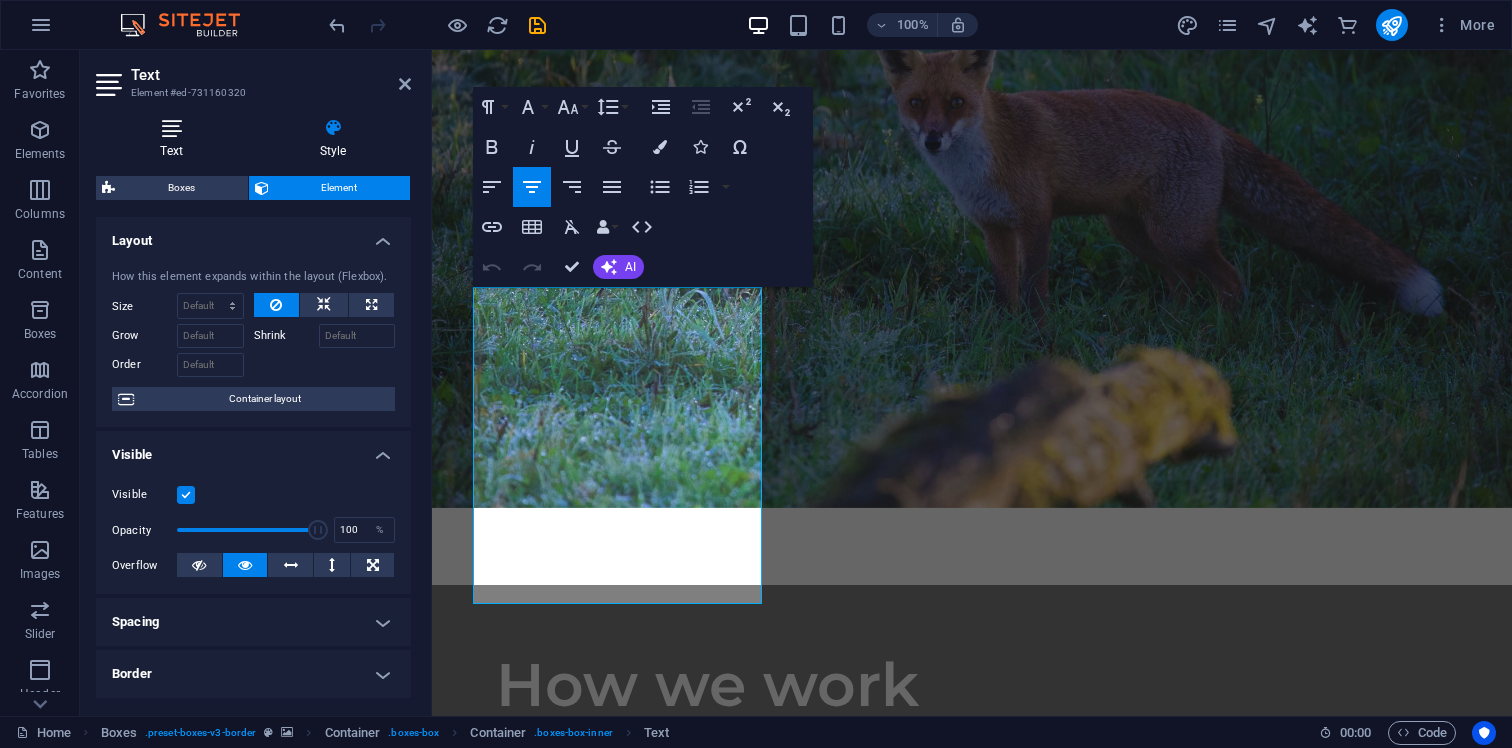 click on "Text" at bounding box center (175, 139) 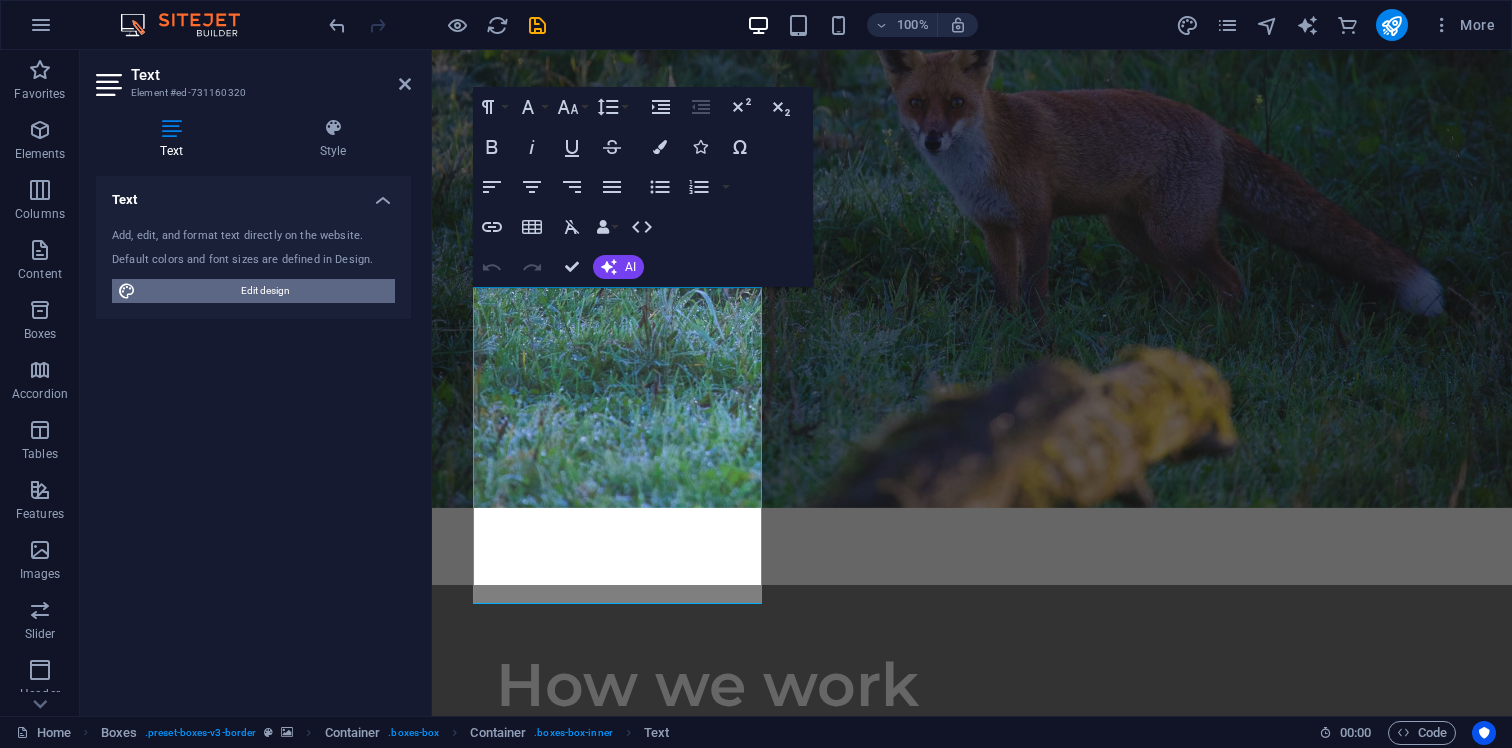 click on "Edit design" at bounding box center (265, 291) 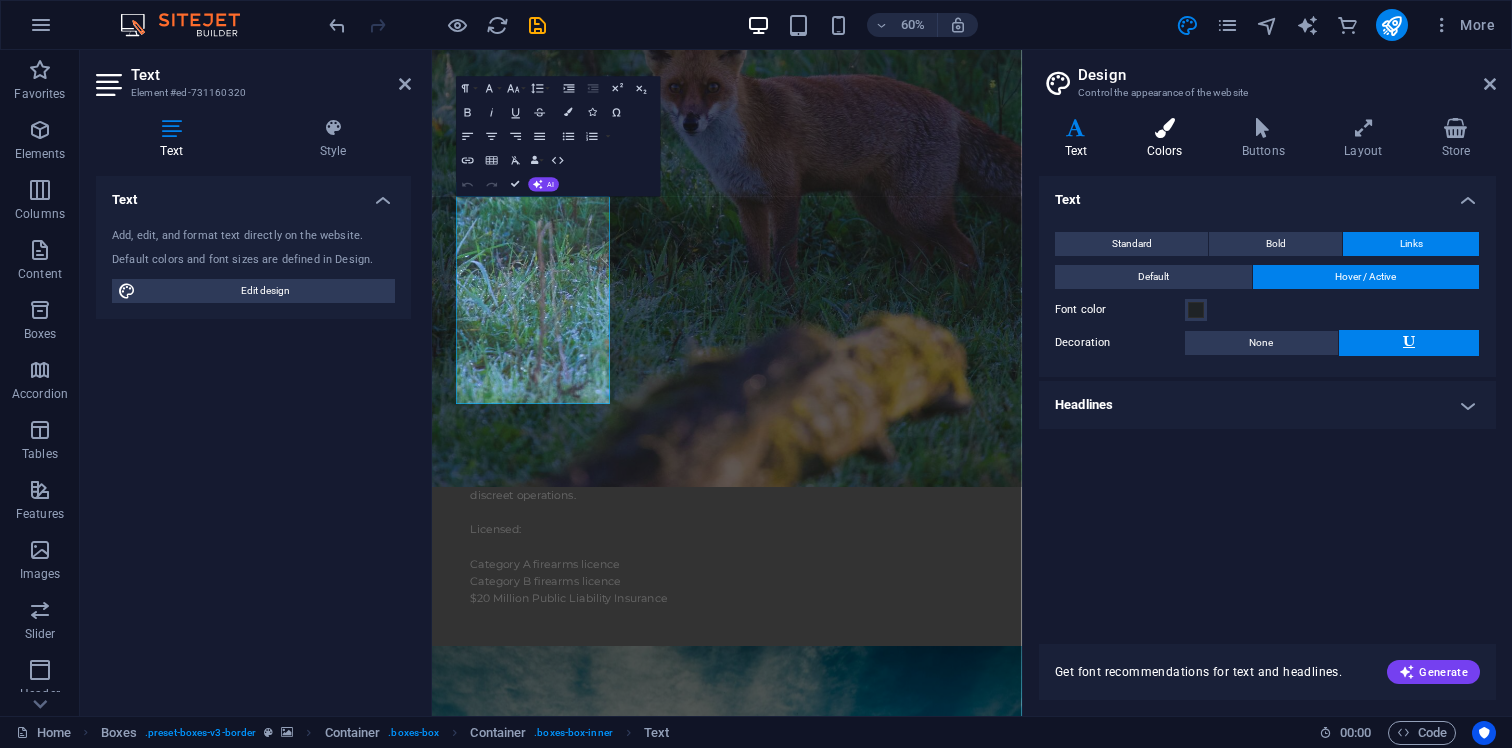 click at bounding box center (1164, 128) 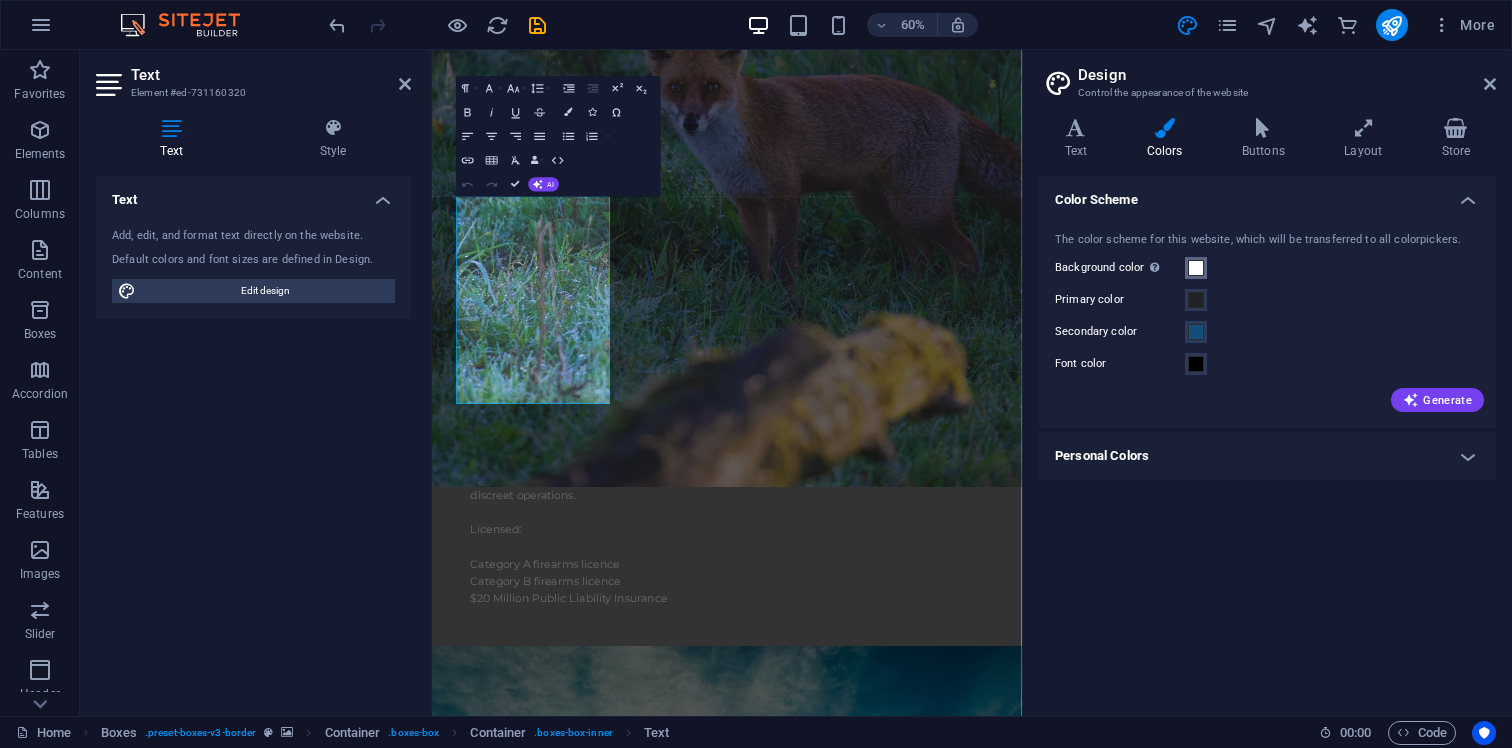 click at bounding box center [1196, 268] 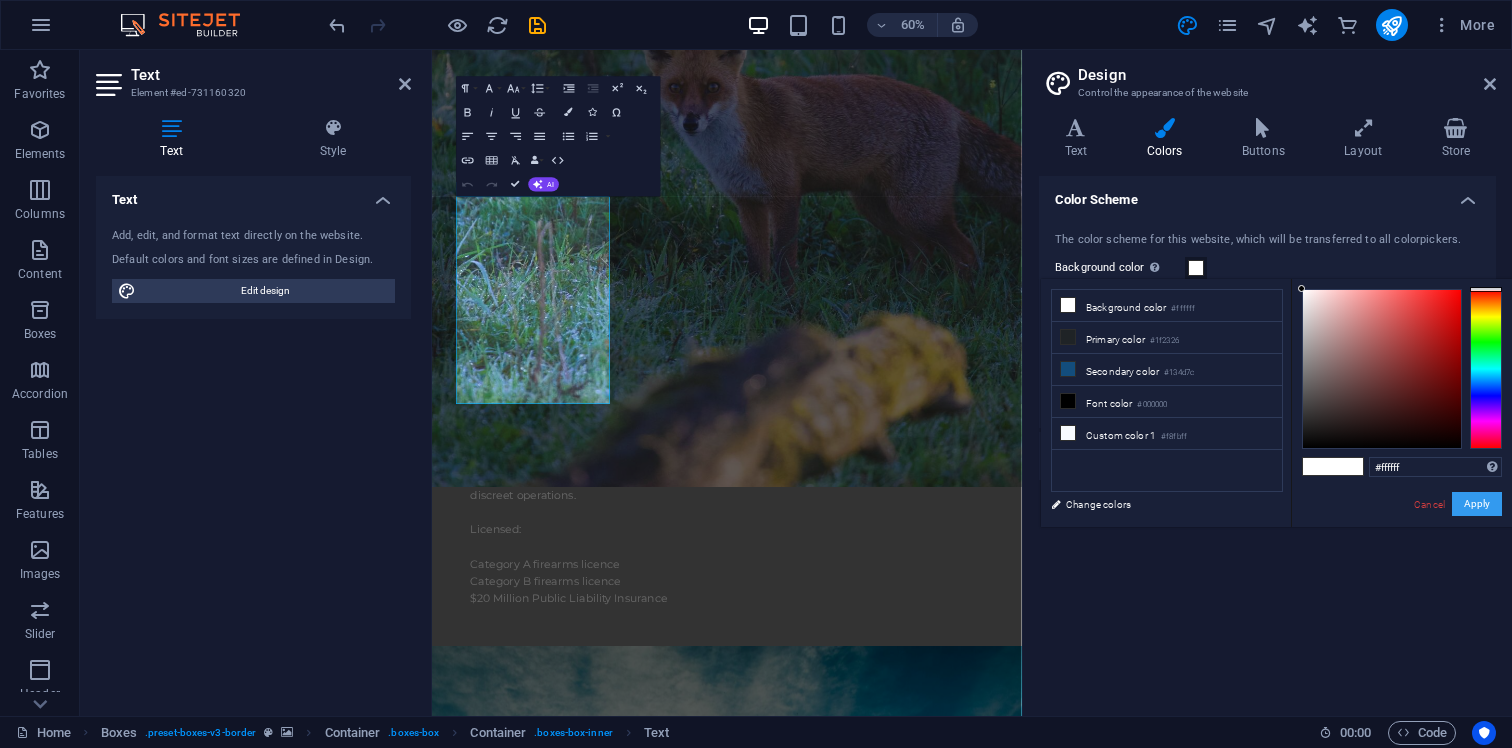 click on "Apply" at bounding box center [1477, 504] 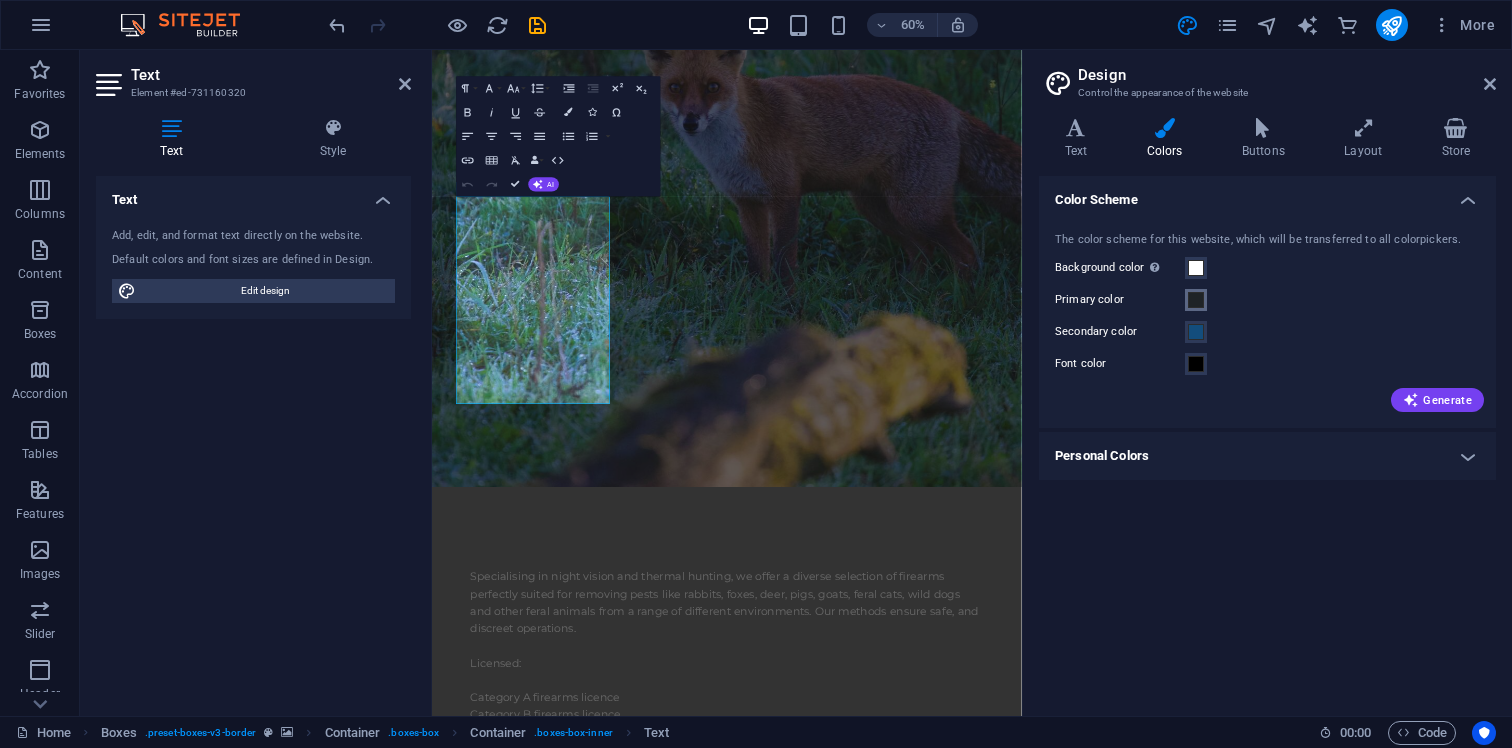 click at bounding box center (1196, 300) 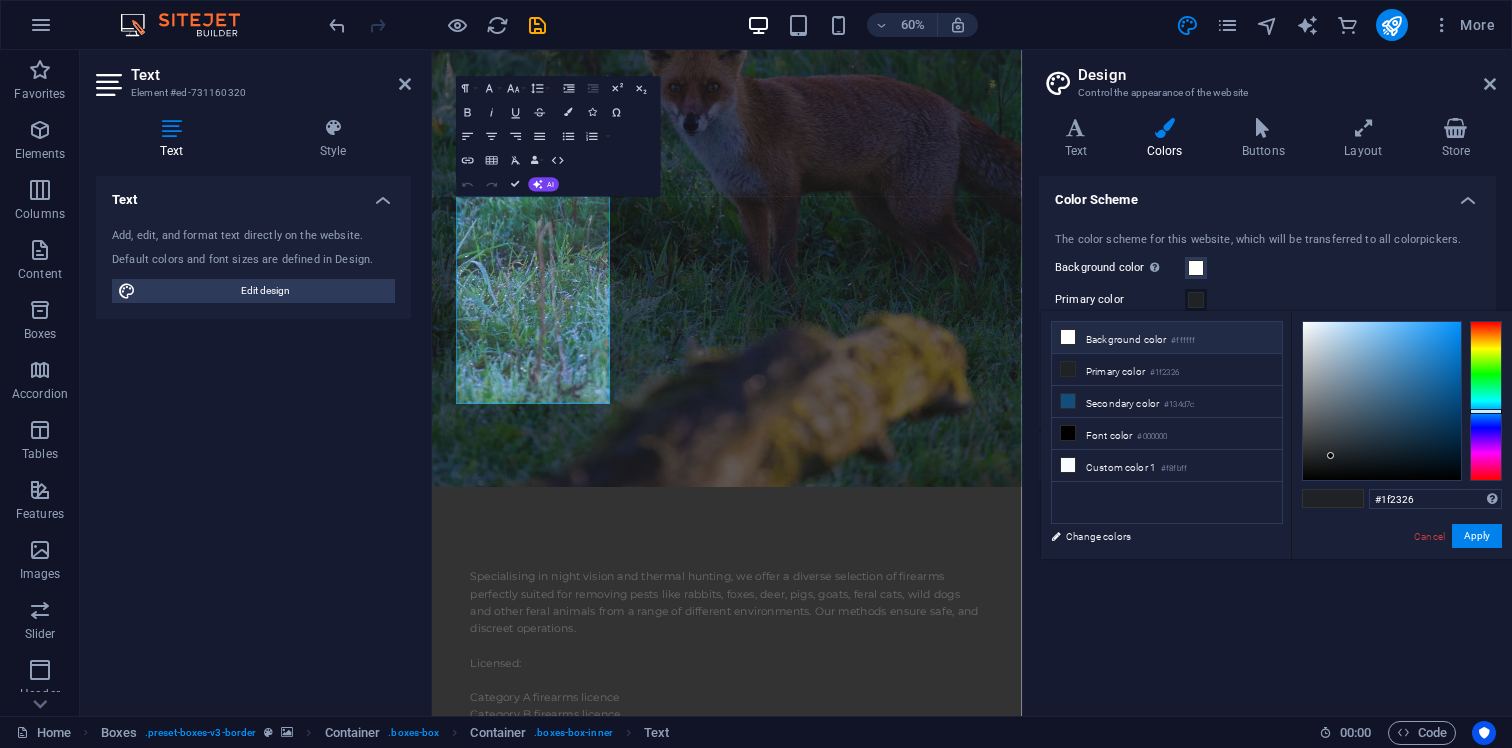 click at bounding box center (1068, 337) 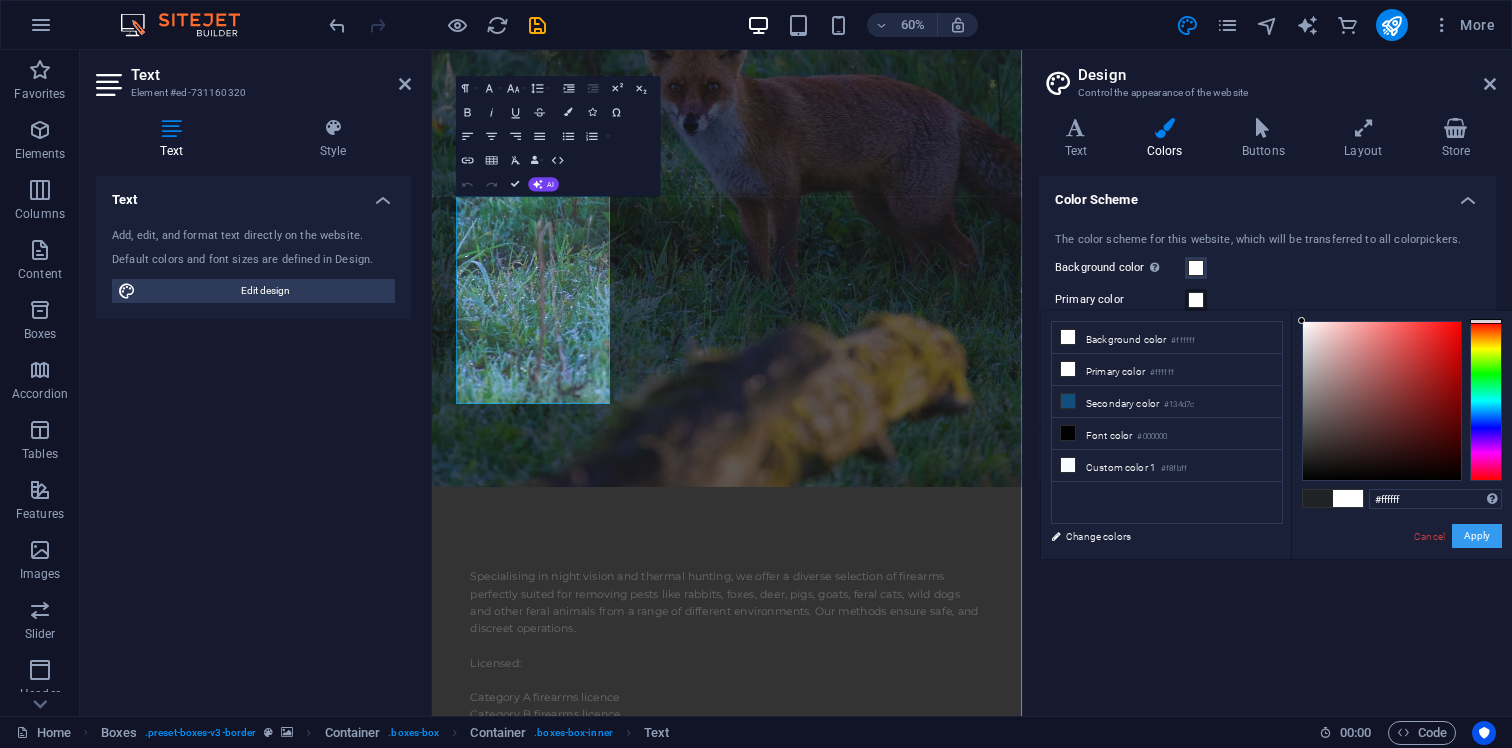 click on "Apply" at bounding box center (1477, 536) 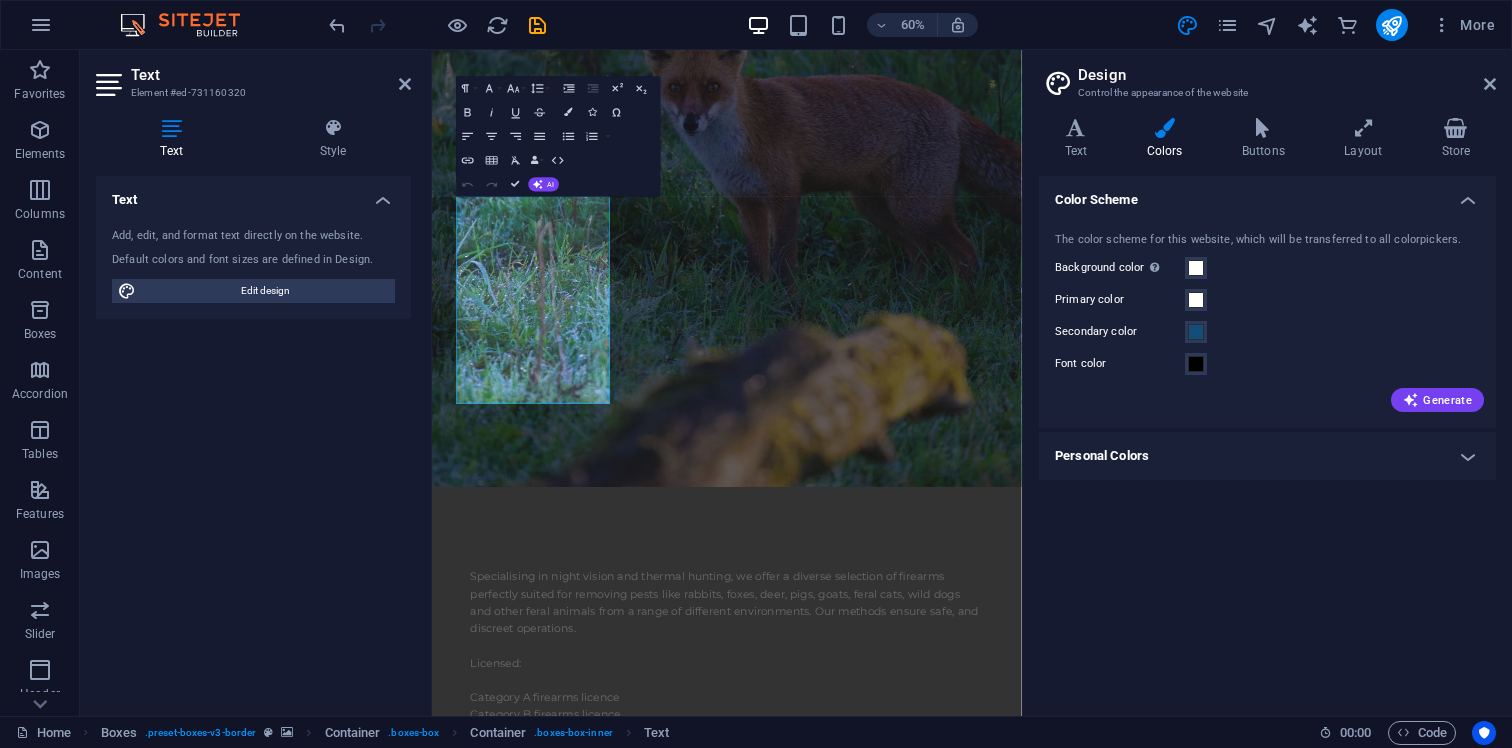 click on "Secondary color" at bounding box center [1267, 332] 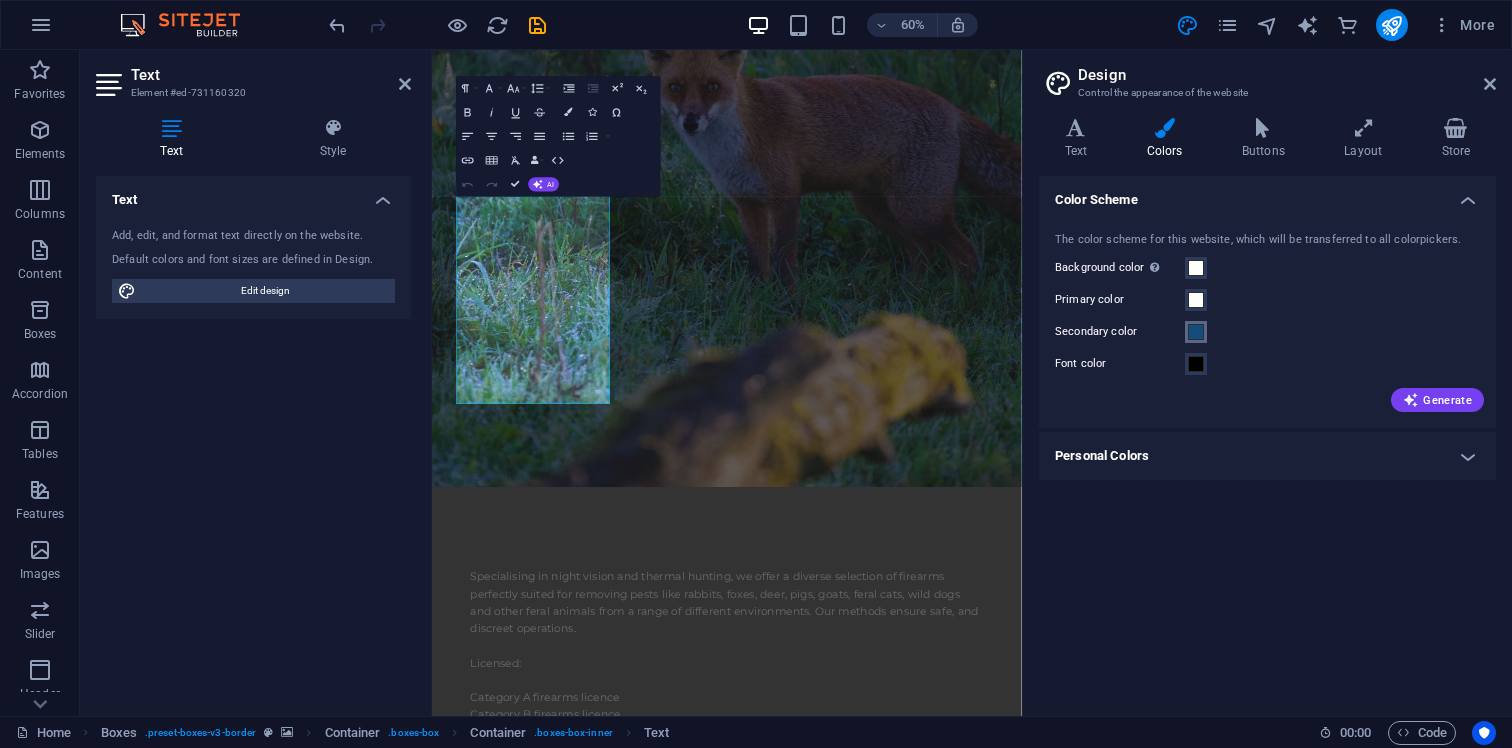 click at bounding box center (1196, 332) 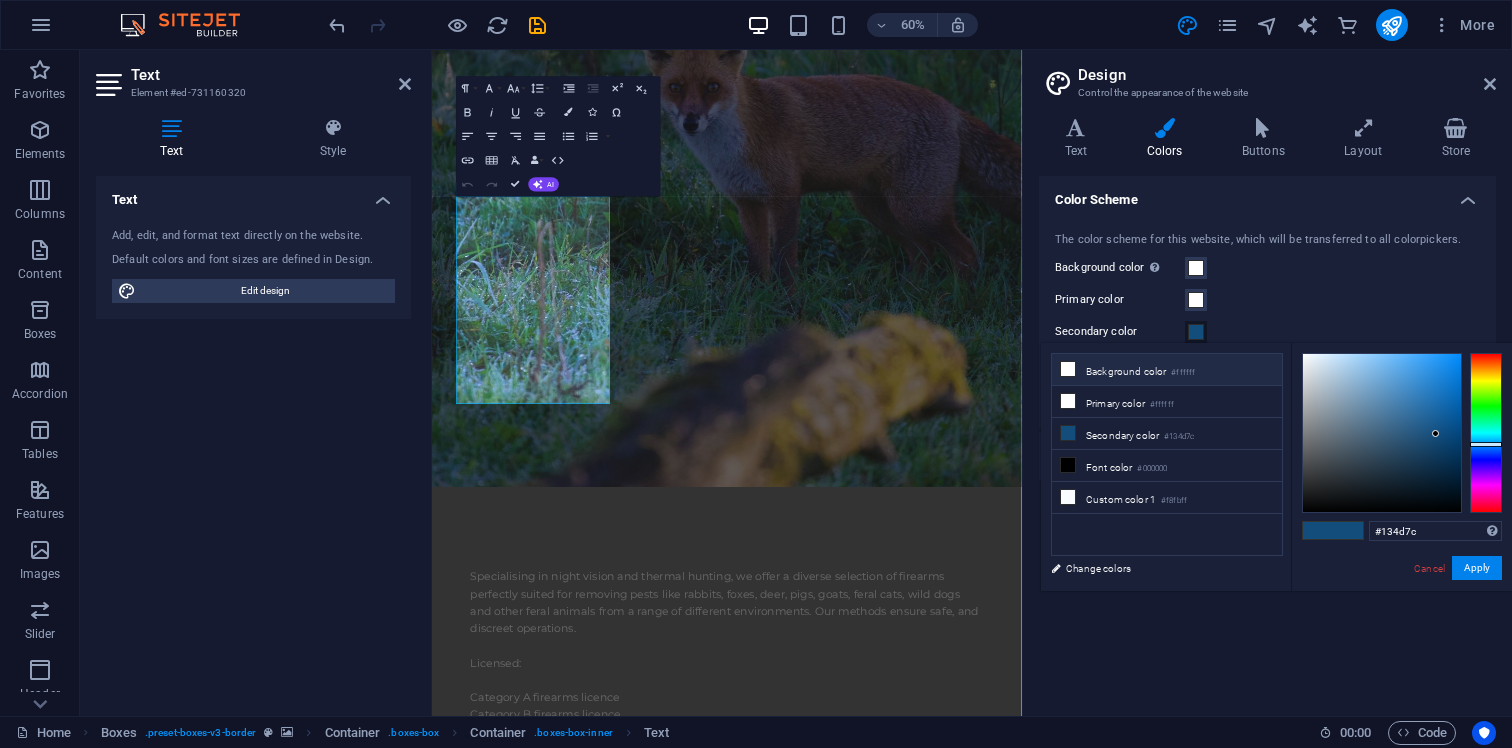 click at bounding box center [1068, 369] 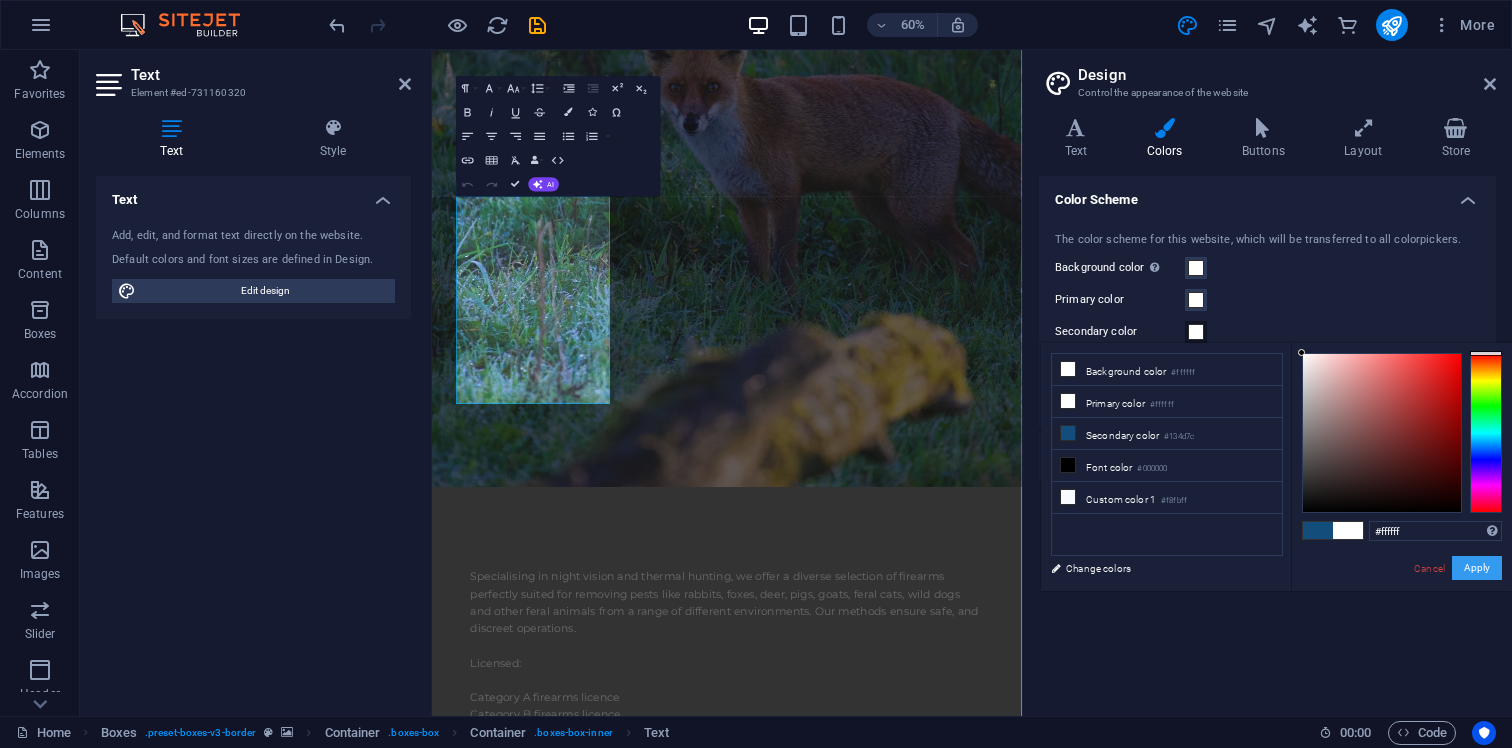 click on "Apply" at bounding box center (1477, 568) 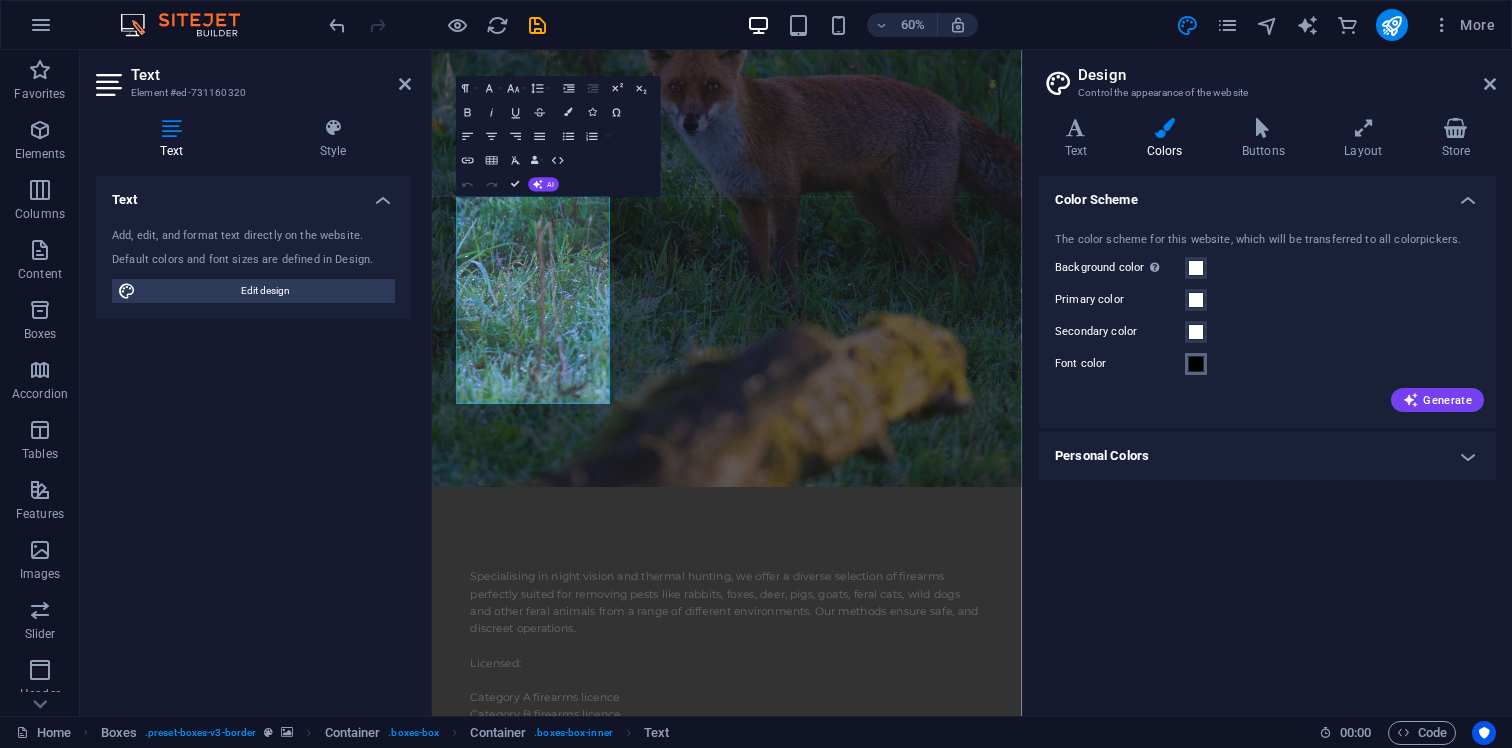 click at bounding box center (1196, 364) 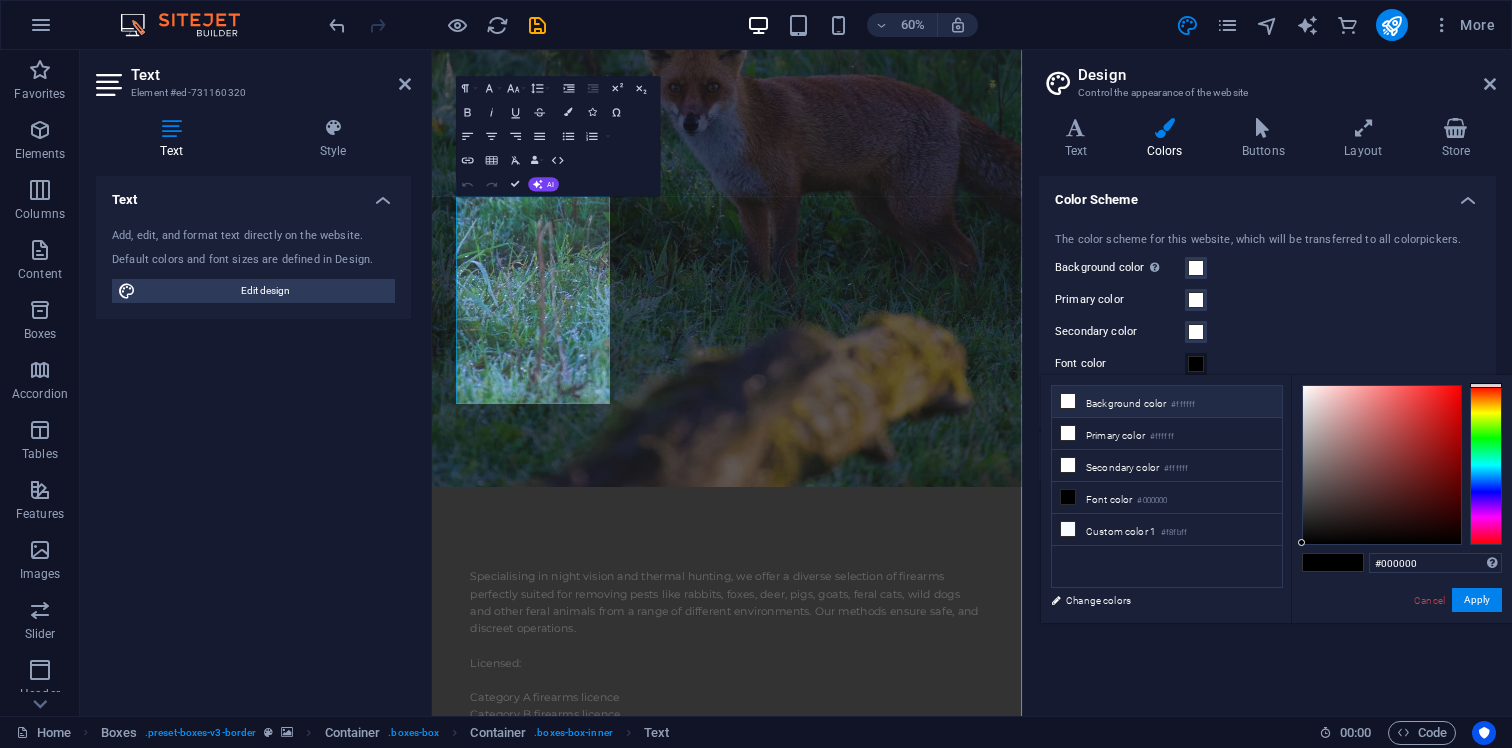 click at bounding box center (1068, 401) 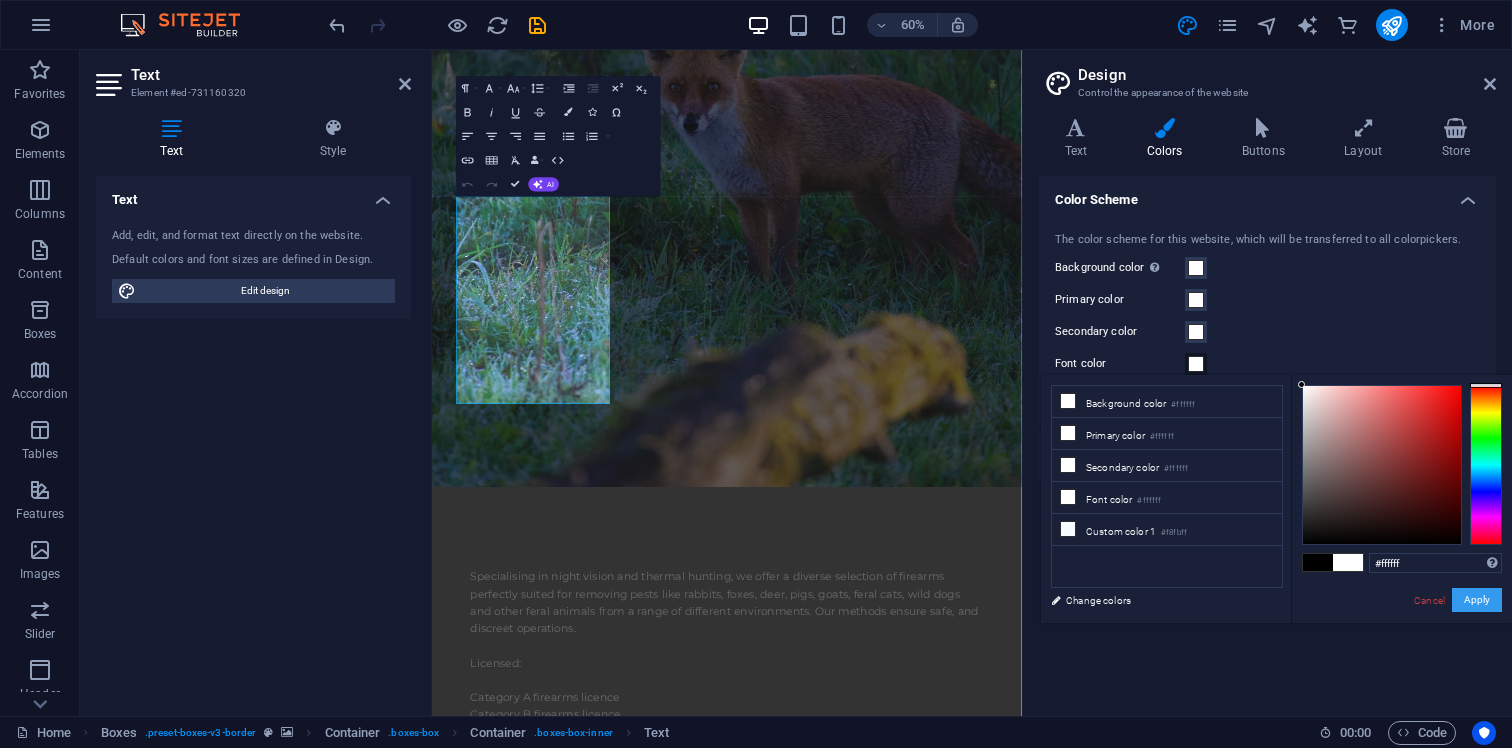 click on "Apply" at bounding box center [1477, 600] 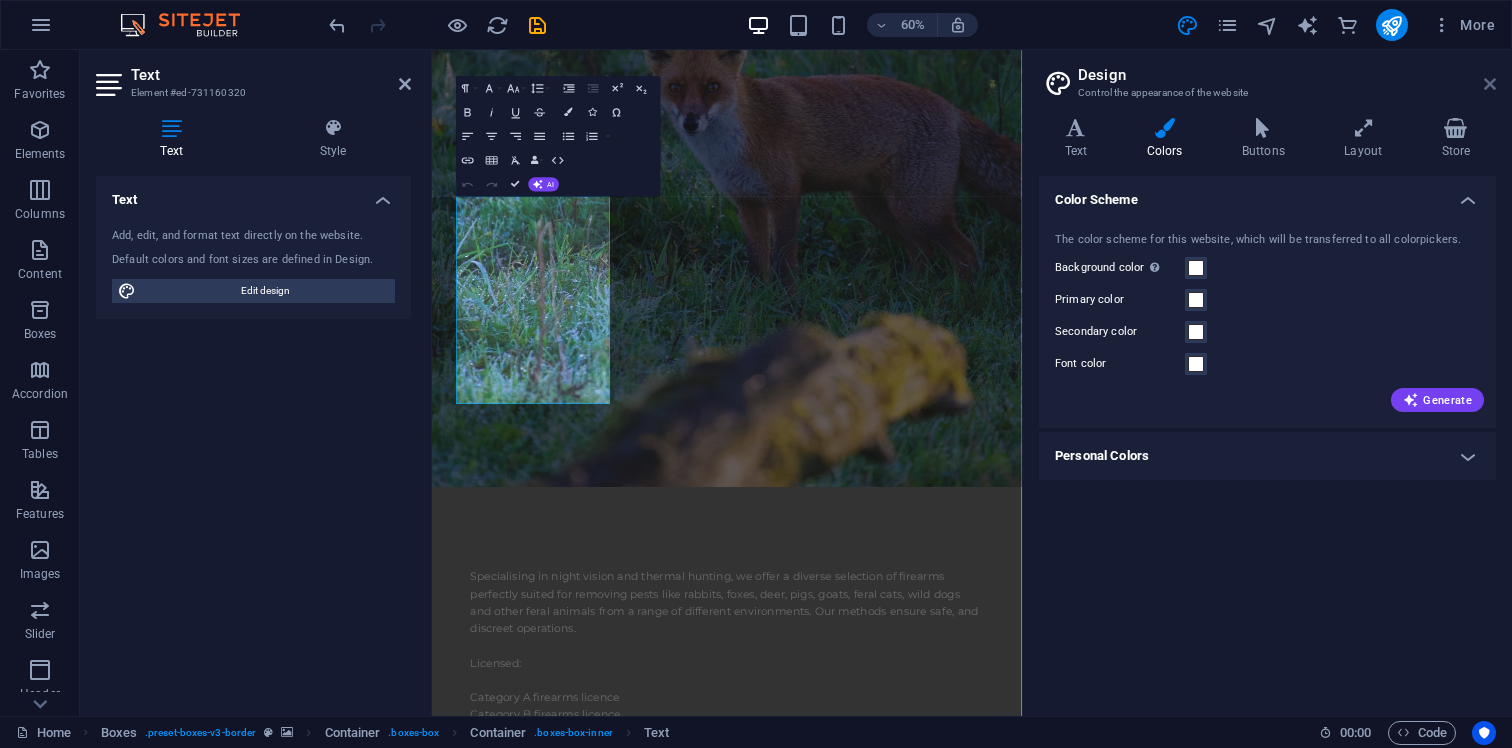 click at bounding box center [1490, 84] 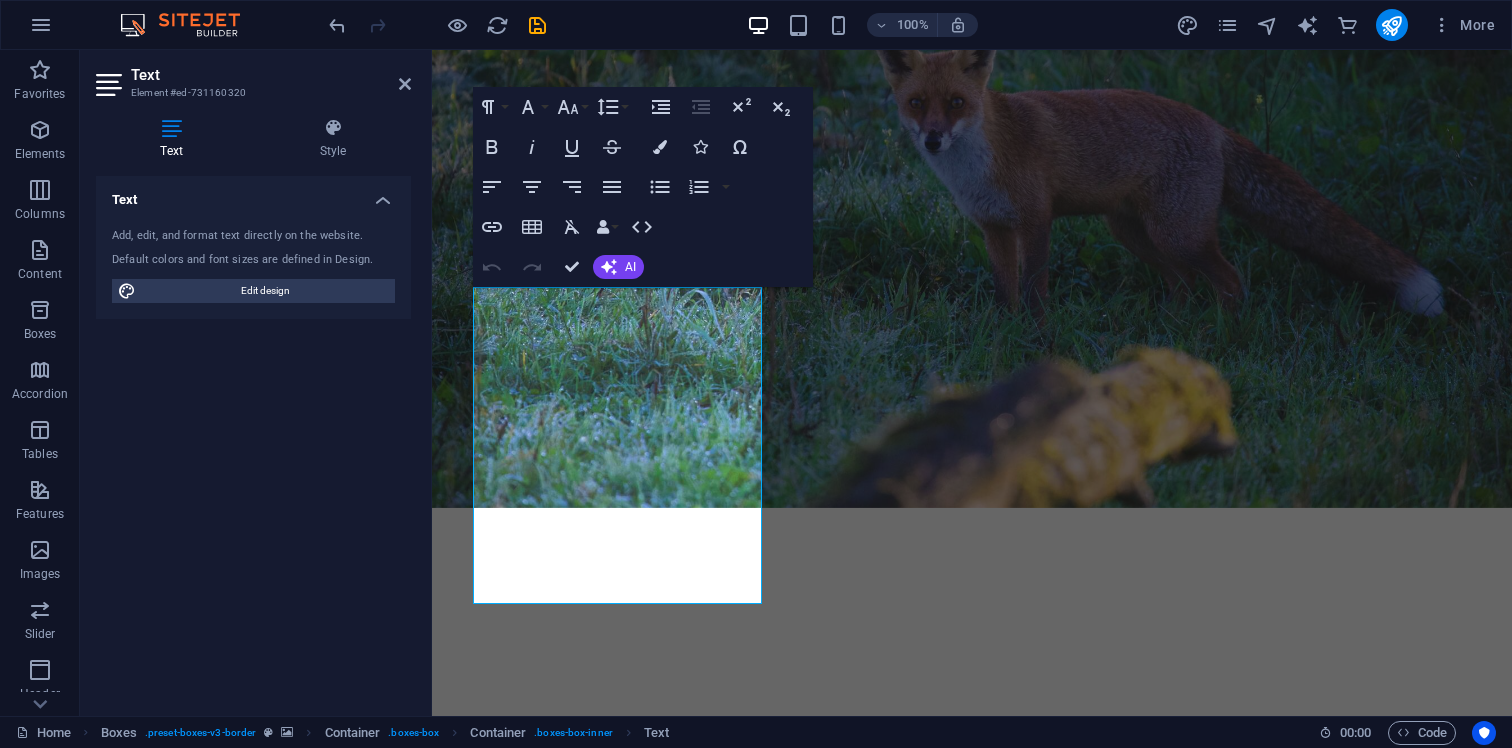 click at bounding box center (972, 4937) 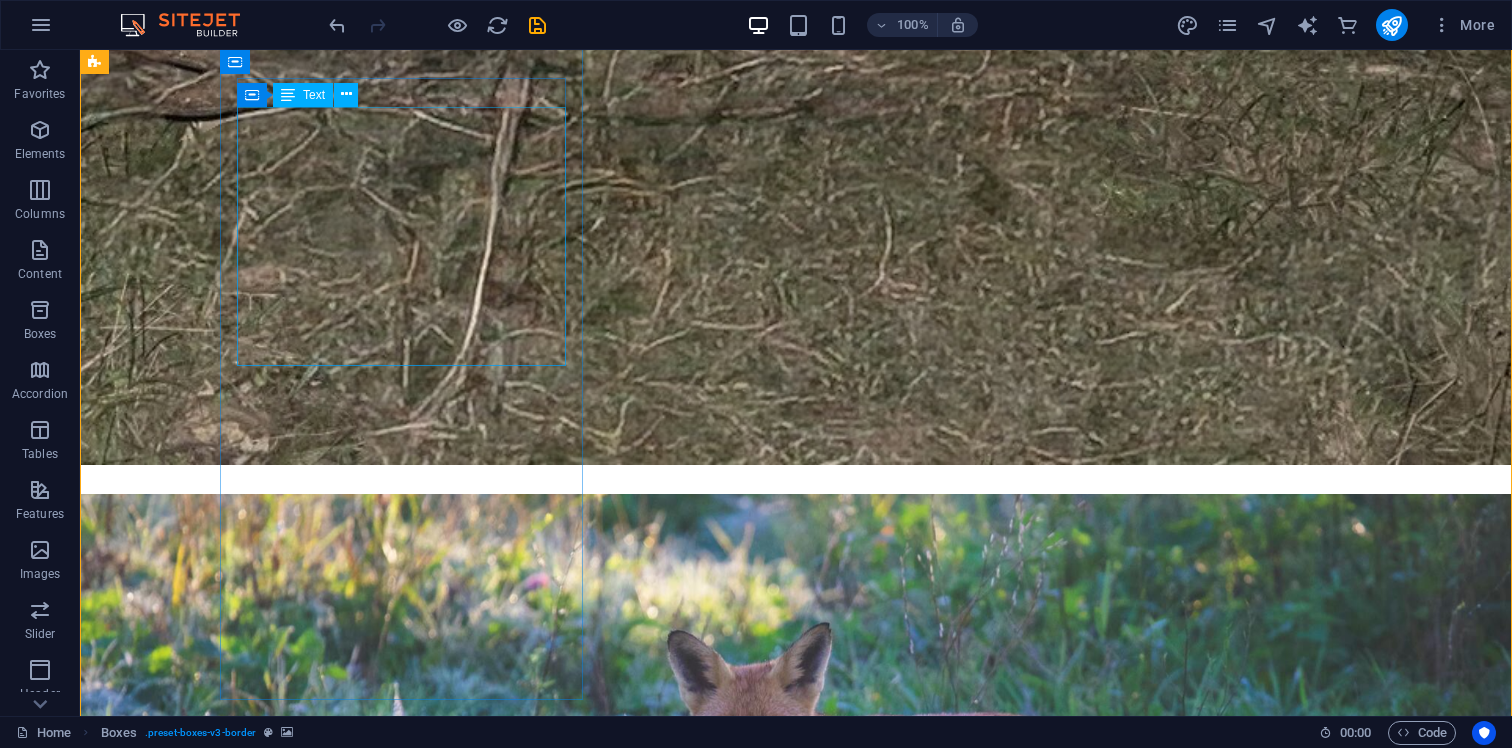 scroll, scrollTop: 2830, scrollLeft: 0, axis: vertical 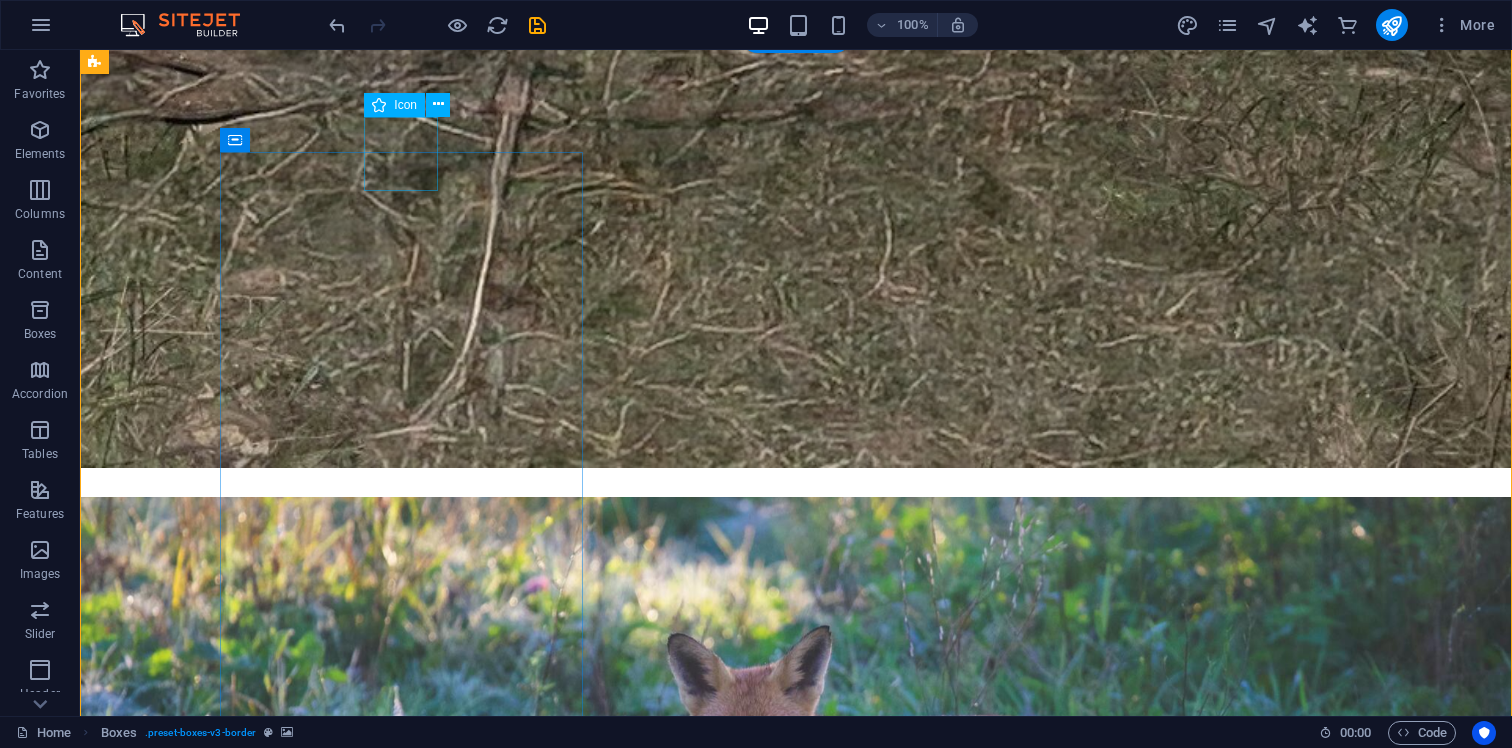 click at bounding box center [285, 5327] 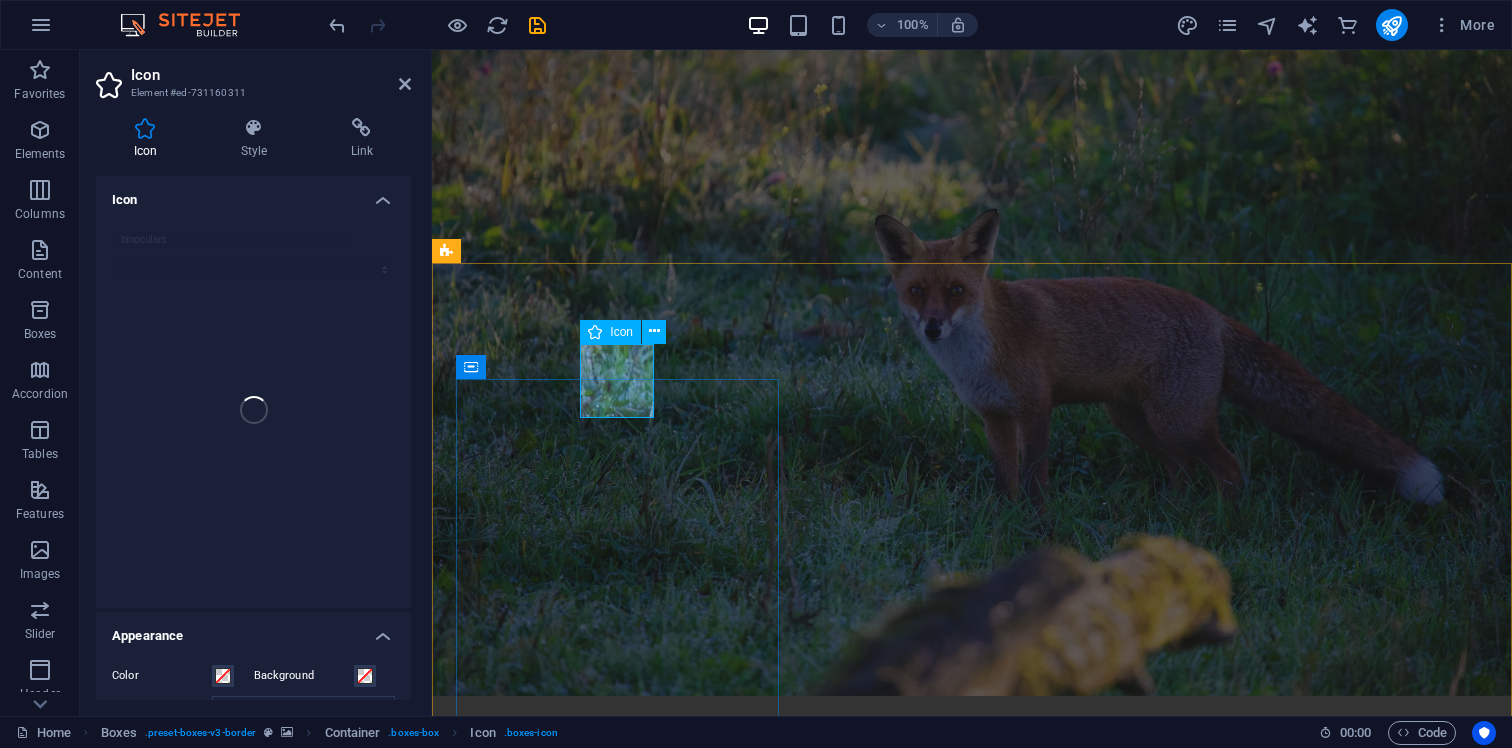 click at bounding box center [617, 5095] 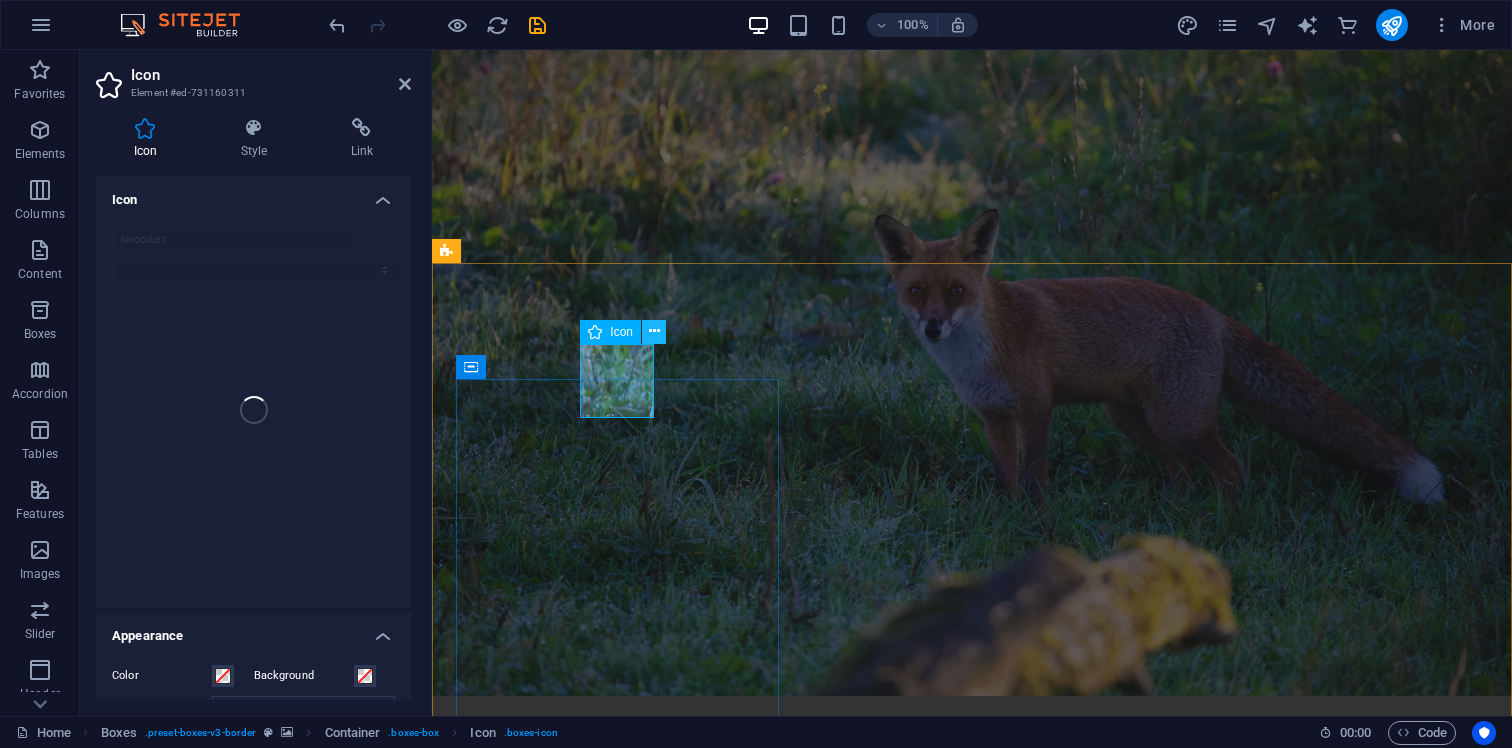 click at bounding box center (654, 331) 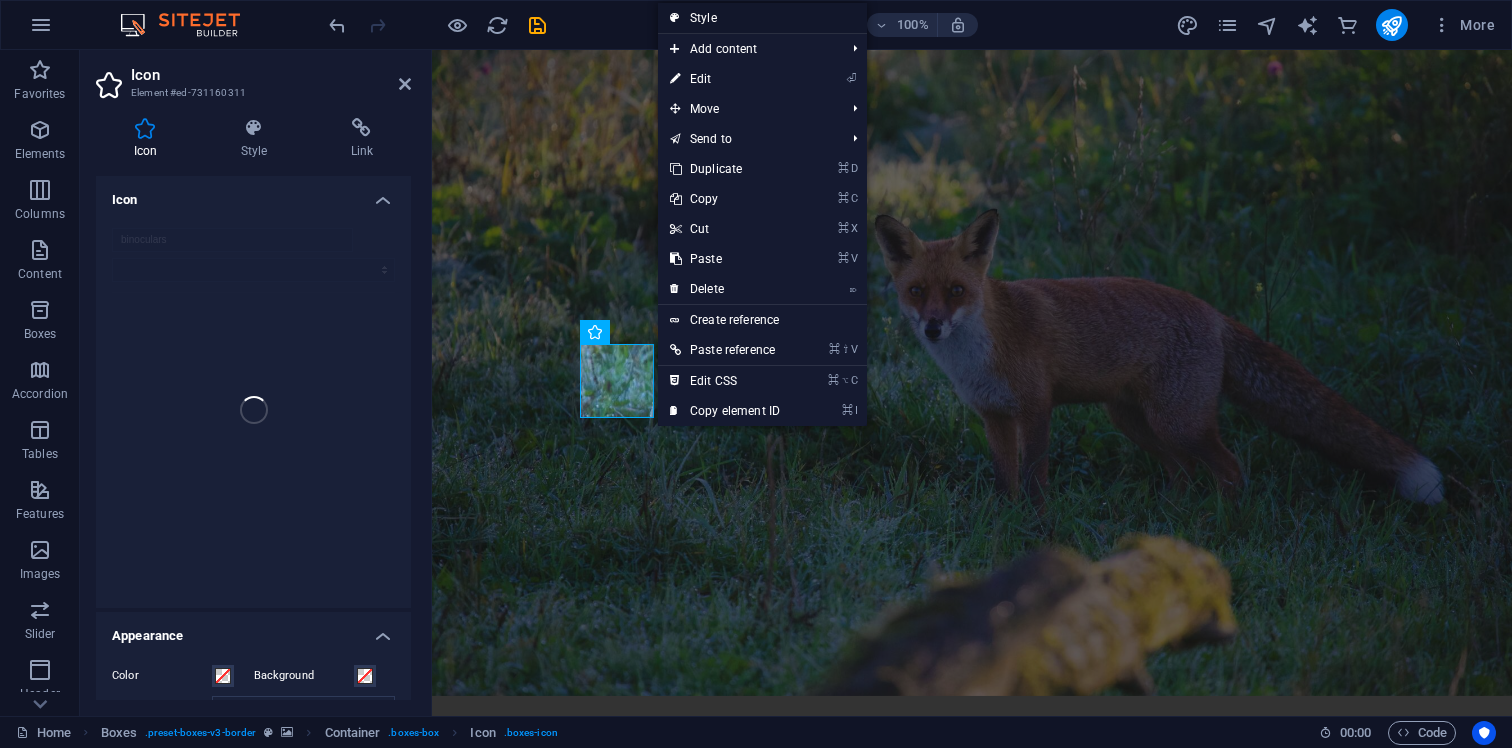 click on "Style" at bounding box center (762, 18) 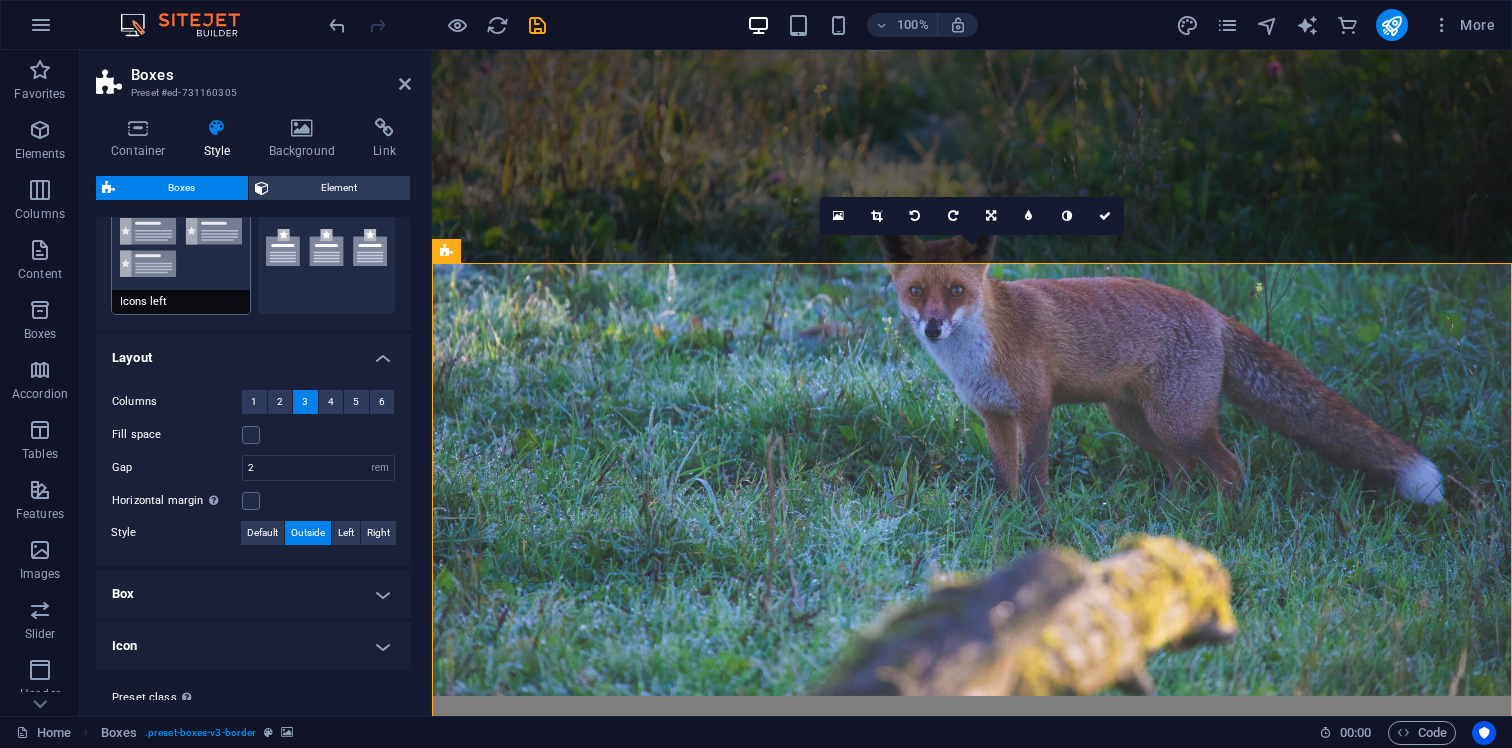 scroll, scrollTop: 276, scrollLeft: 0, axis: vertical 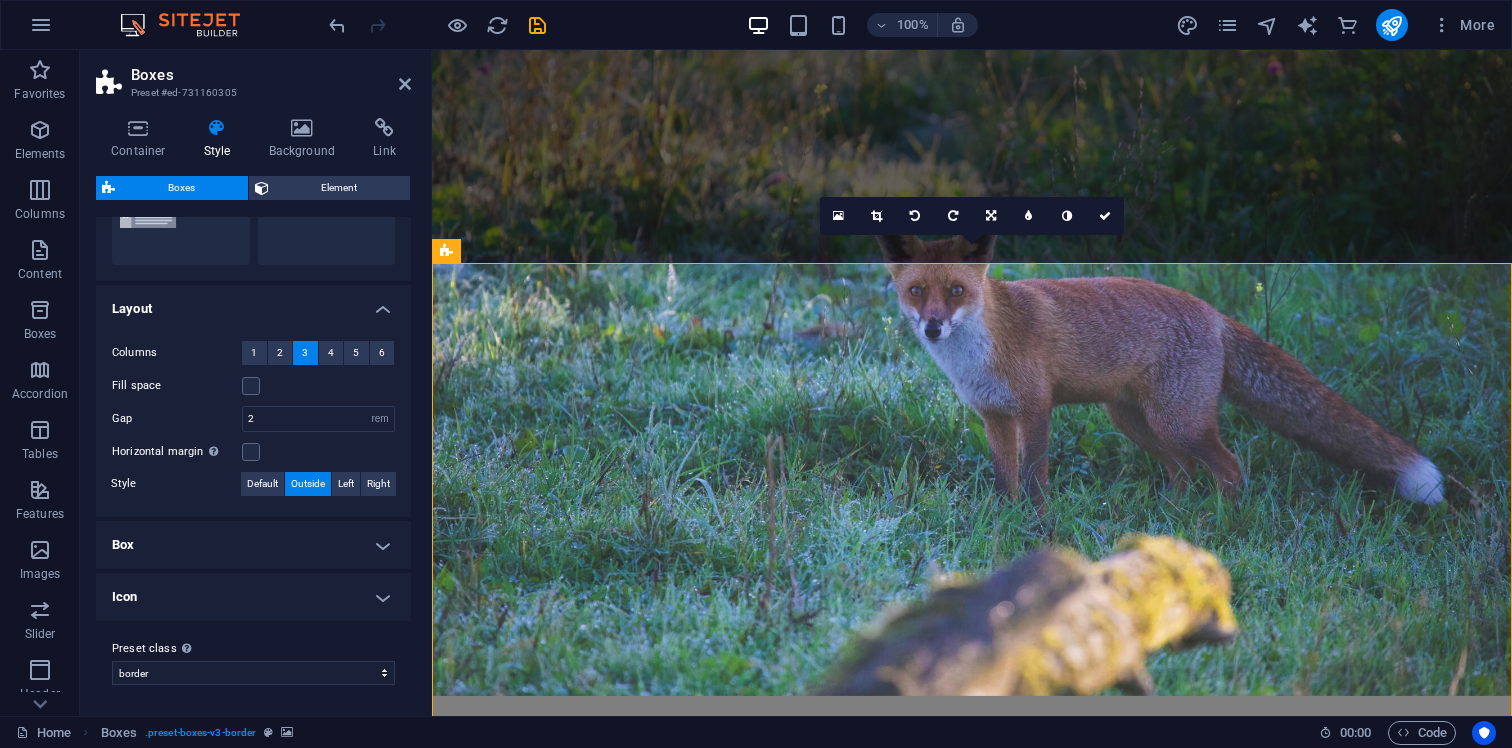 click on "Box" at bounding box center (253, 545) 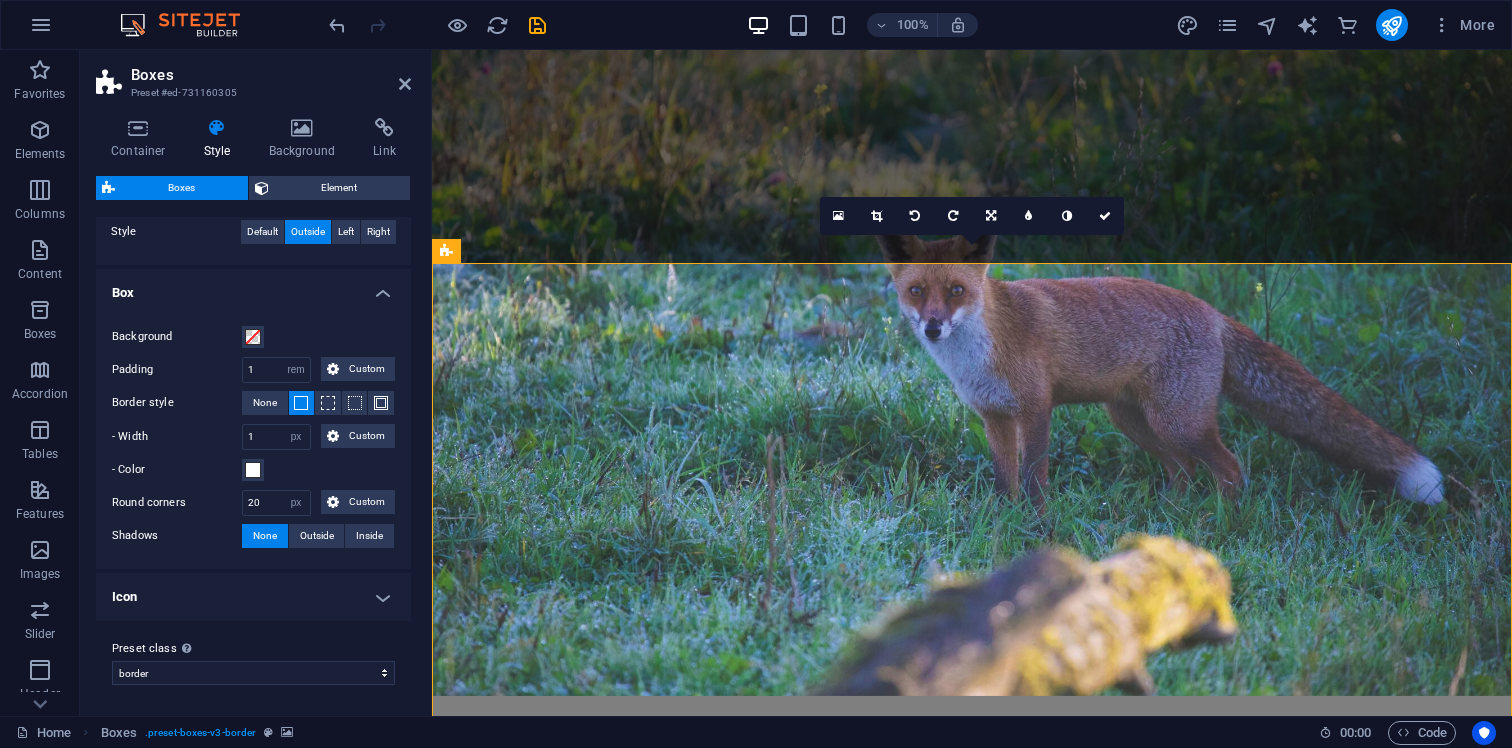 click on "Icon" at bounding box center [253, 597] 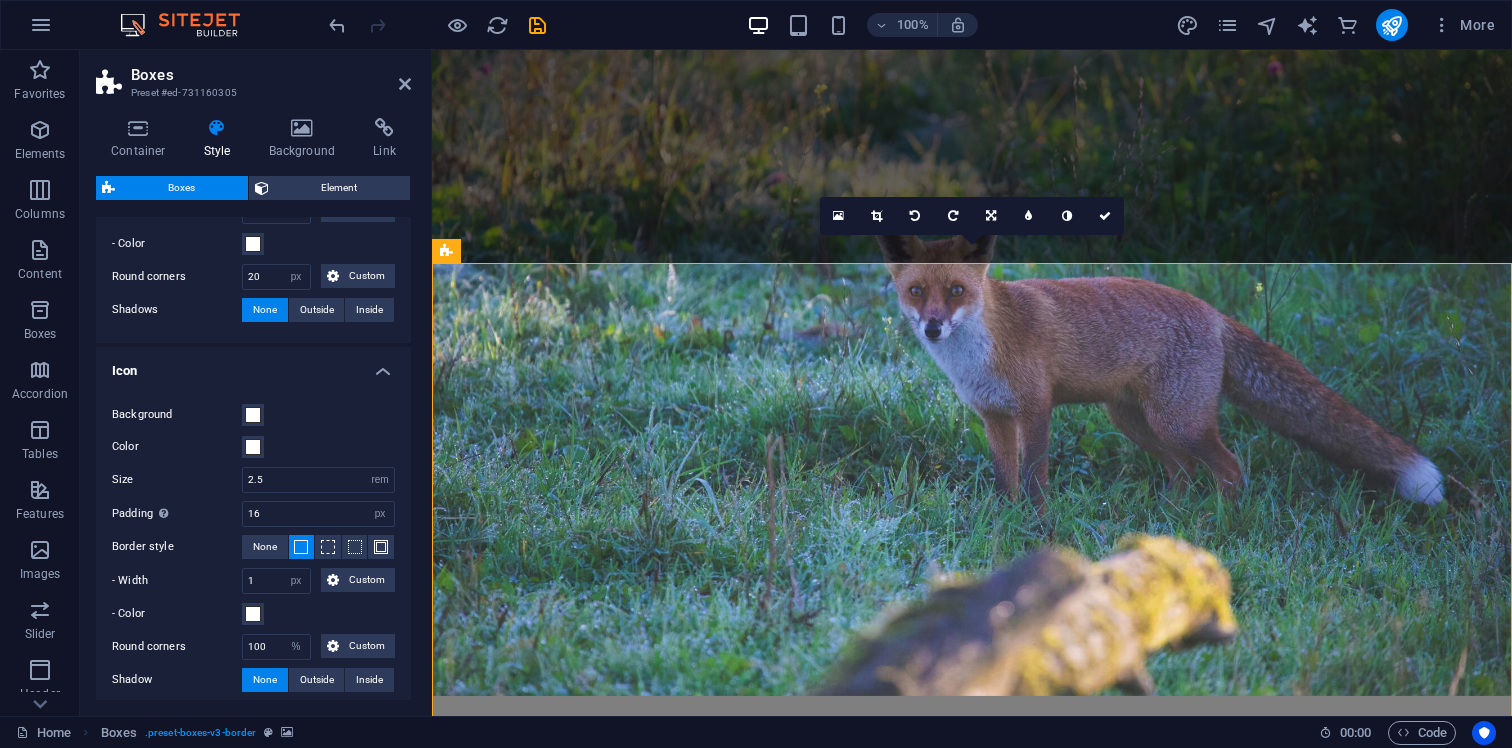 scroll, scrollTop: 769, scrollLeft: 0, axis: vertical 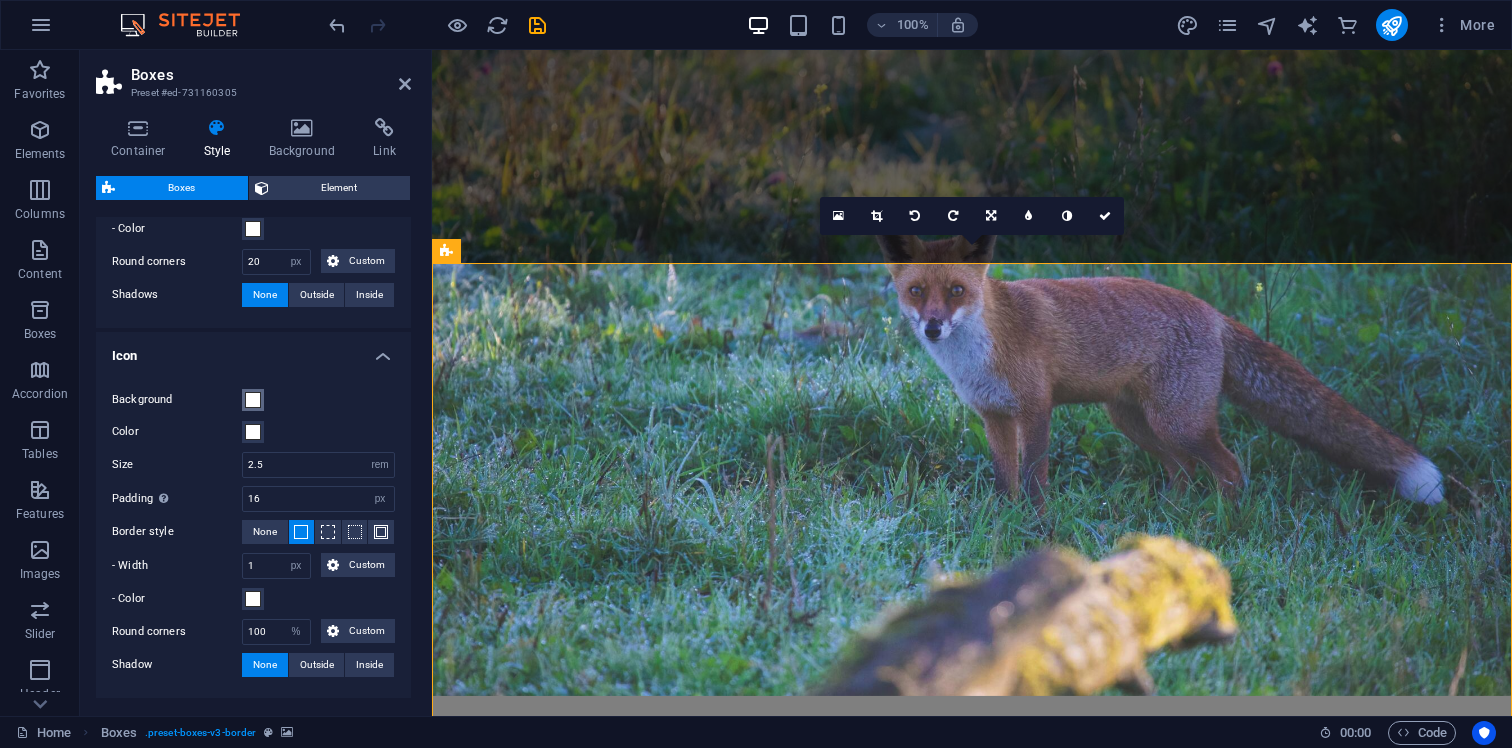 click at bounding box center [253, 400] 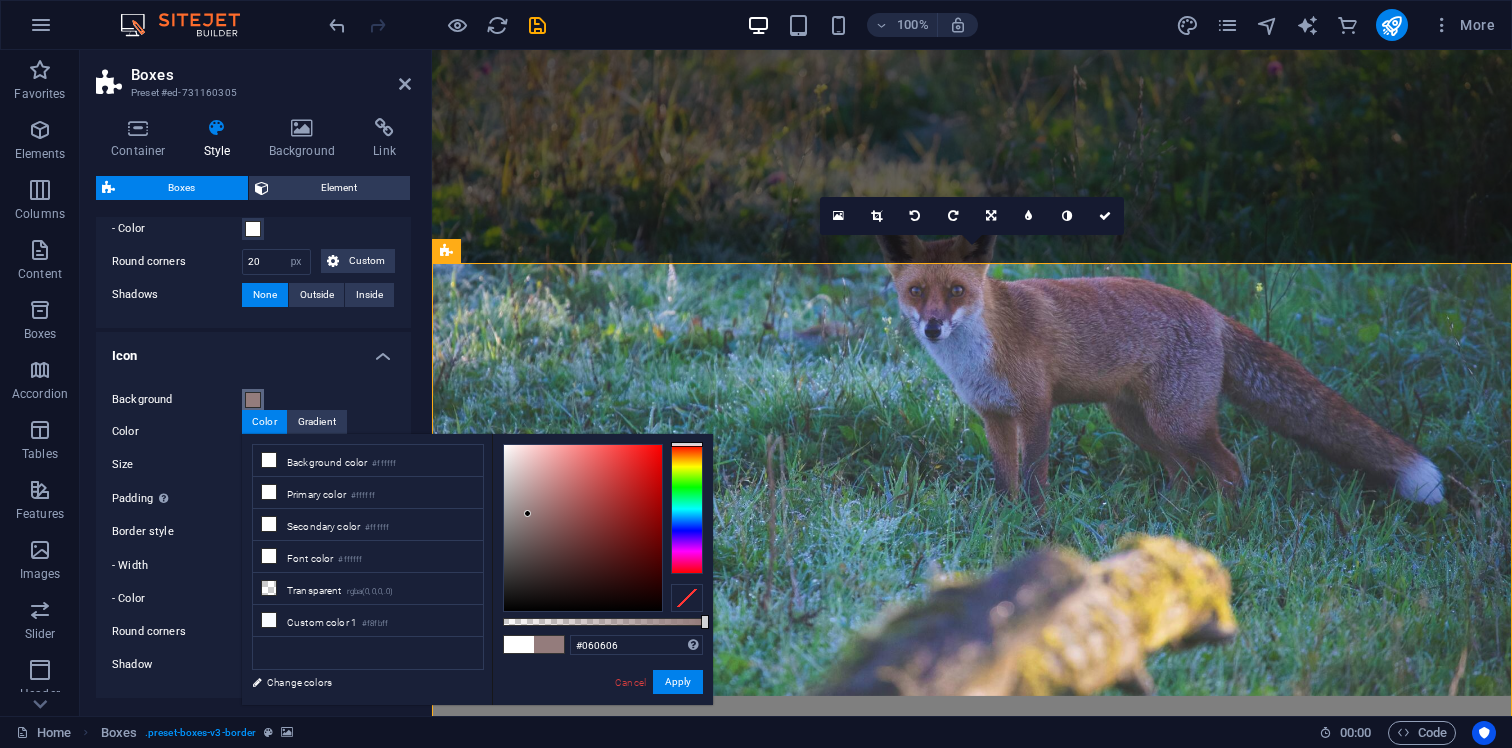 type on "#000000" 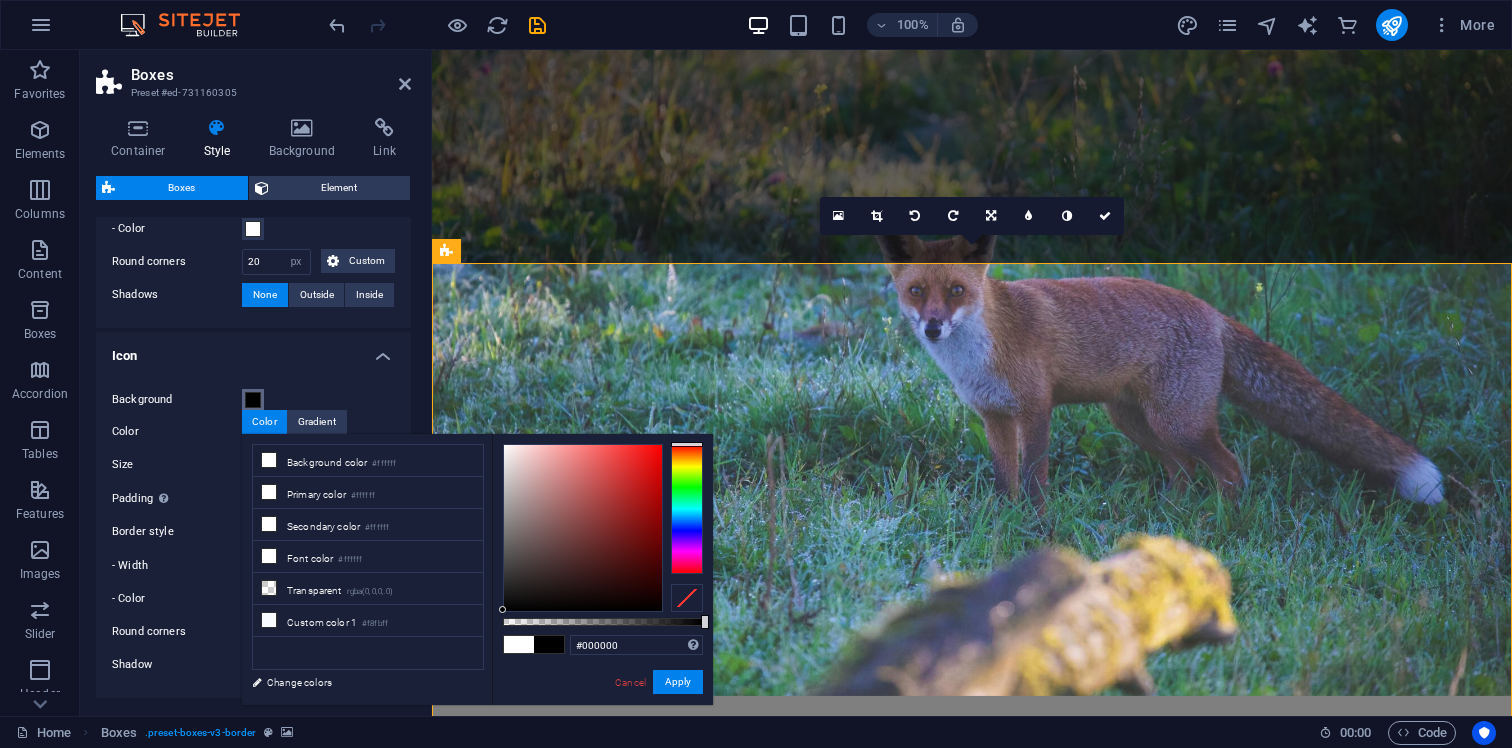drag, startPoint x: 546, startPoint y: 557, endPoint x: 499, endPoint y: 627, distance: 84.31489 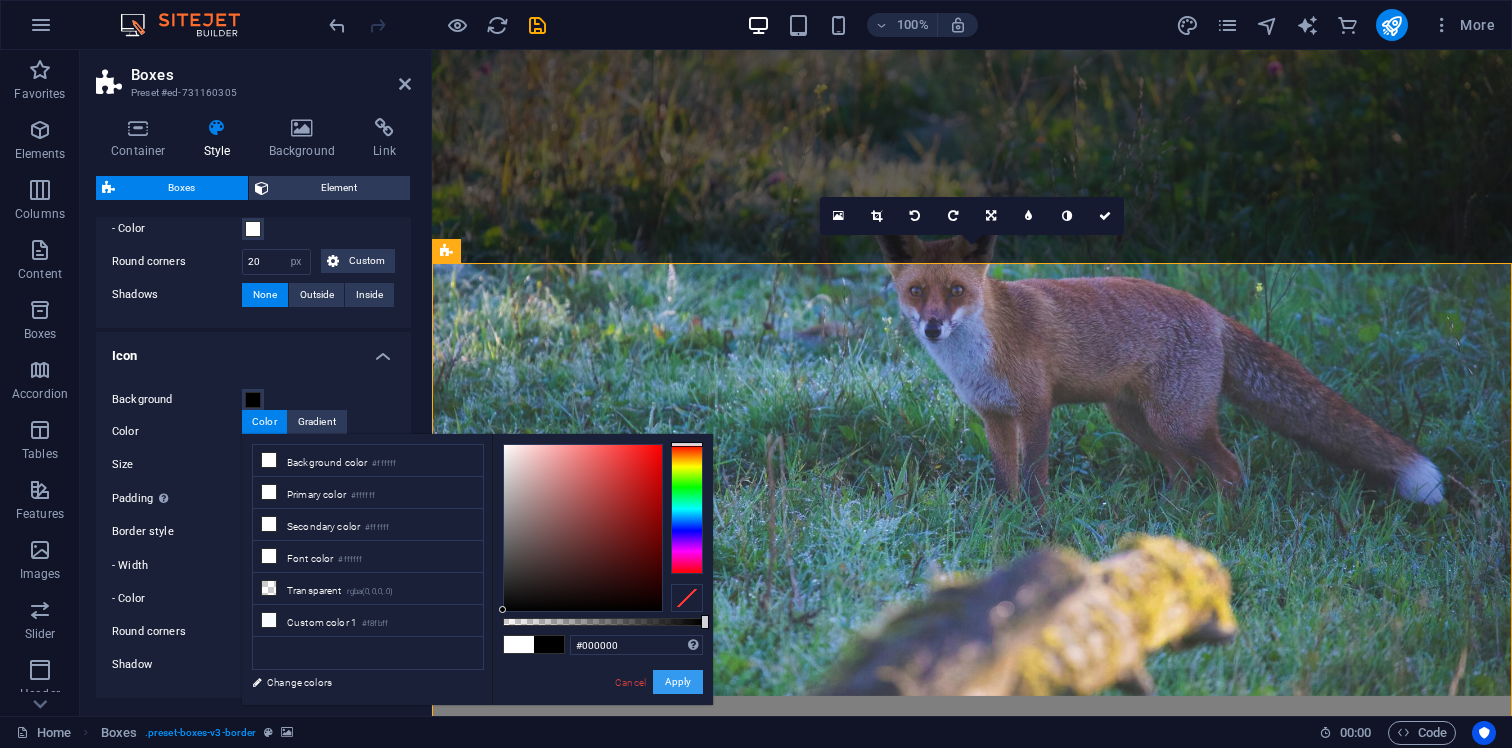 click on "Apply" at bounding box center (678, 682) 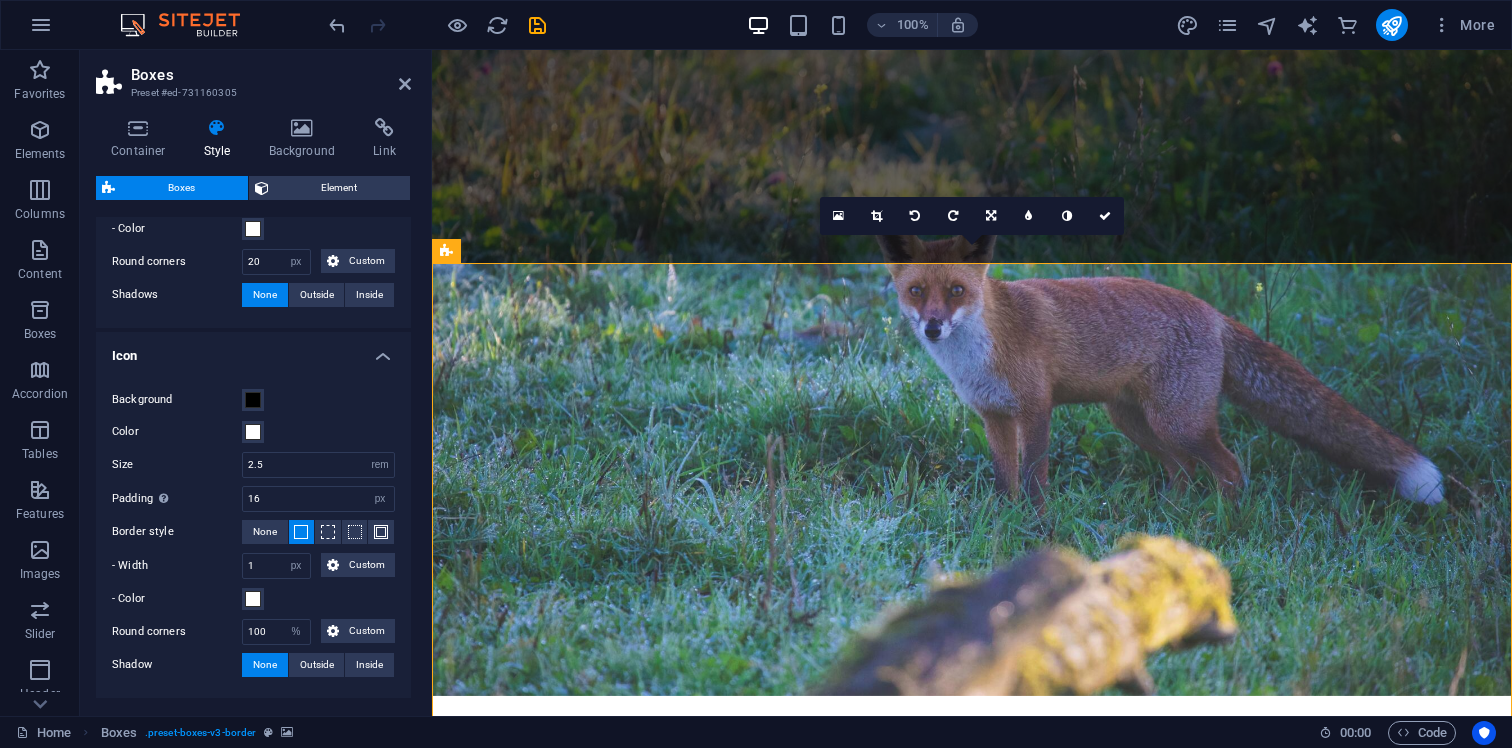 click at bounding box center (972, 4845) 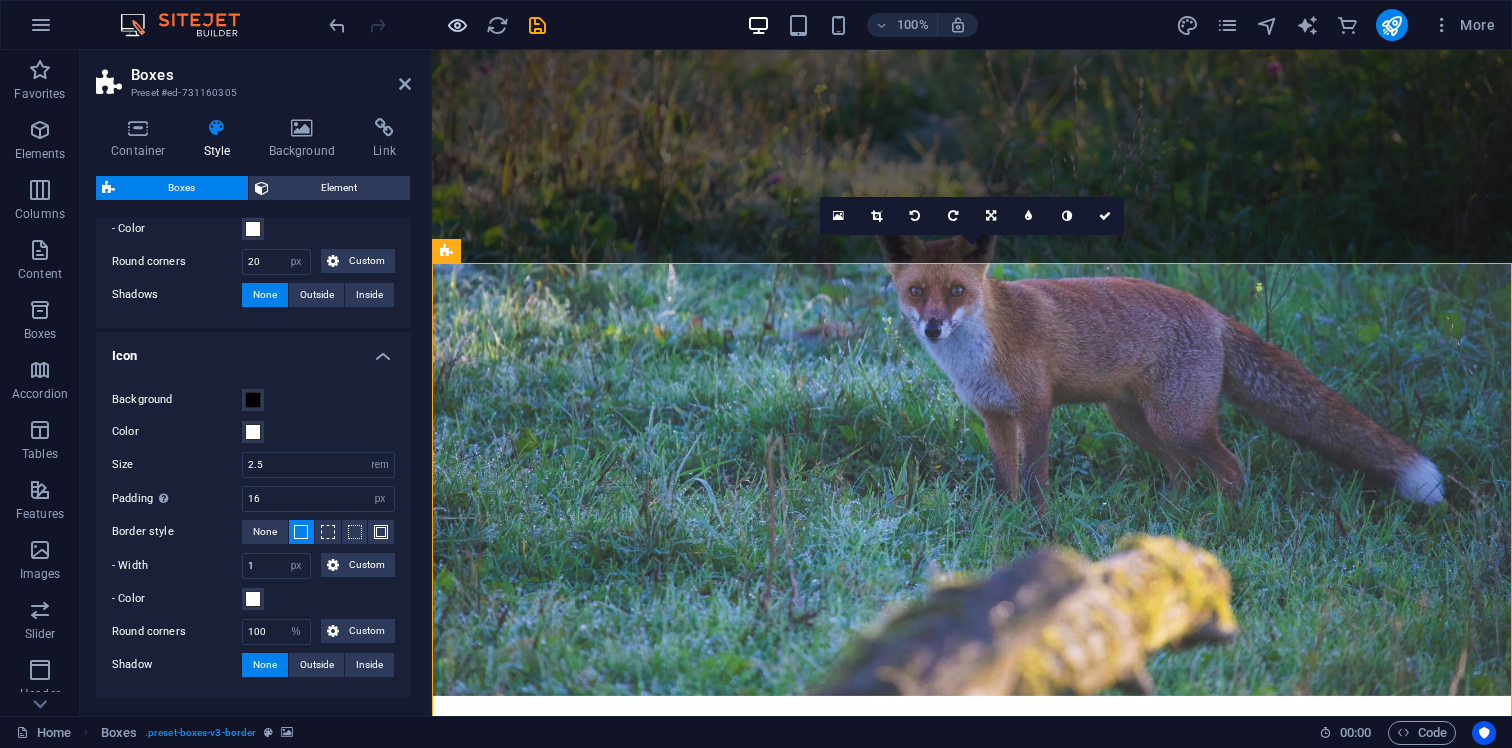 click at bounding box center [457, 25] 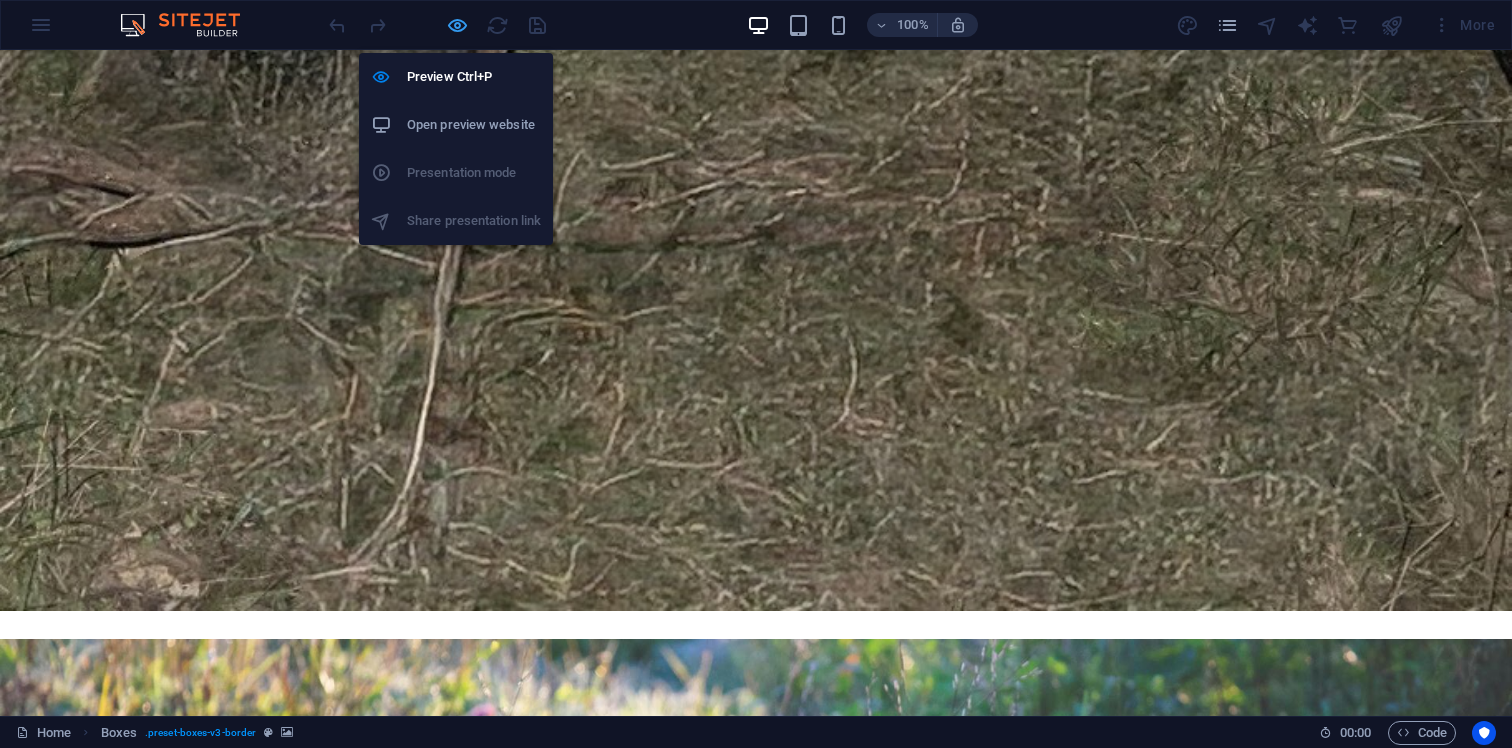 click at bounding box center (457, 25) 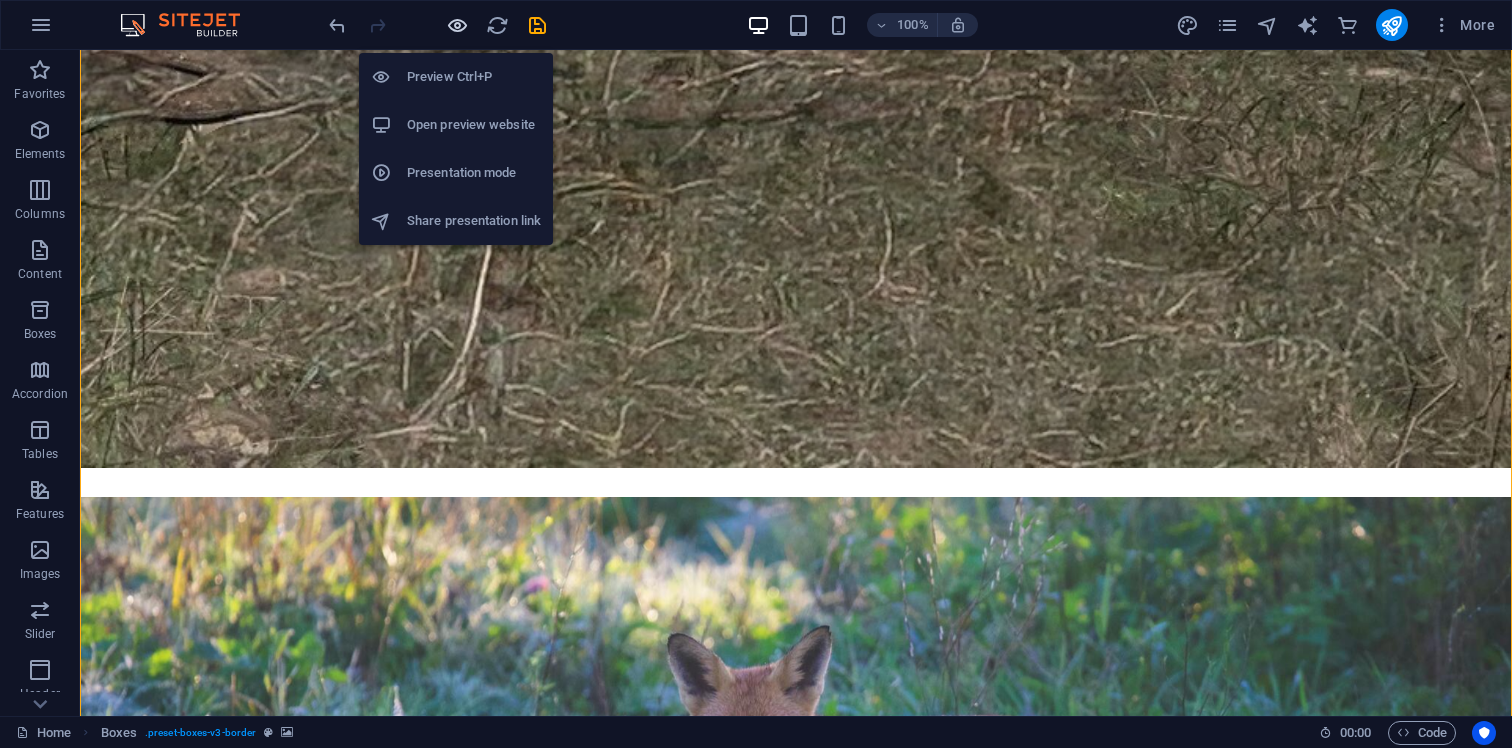 click at bounding box center (457, 25) 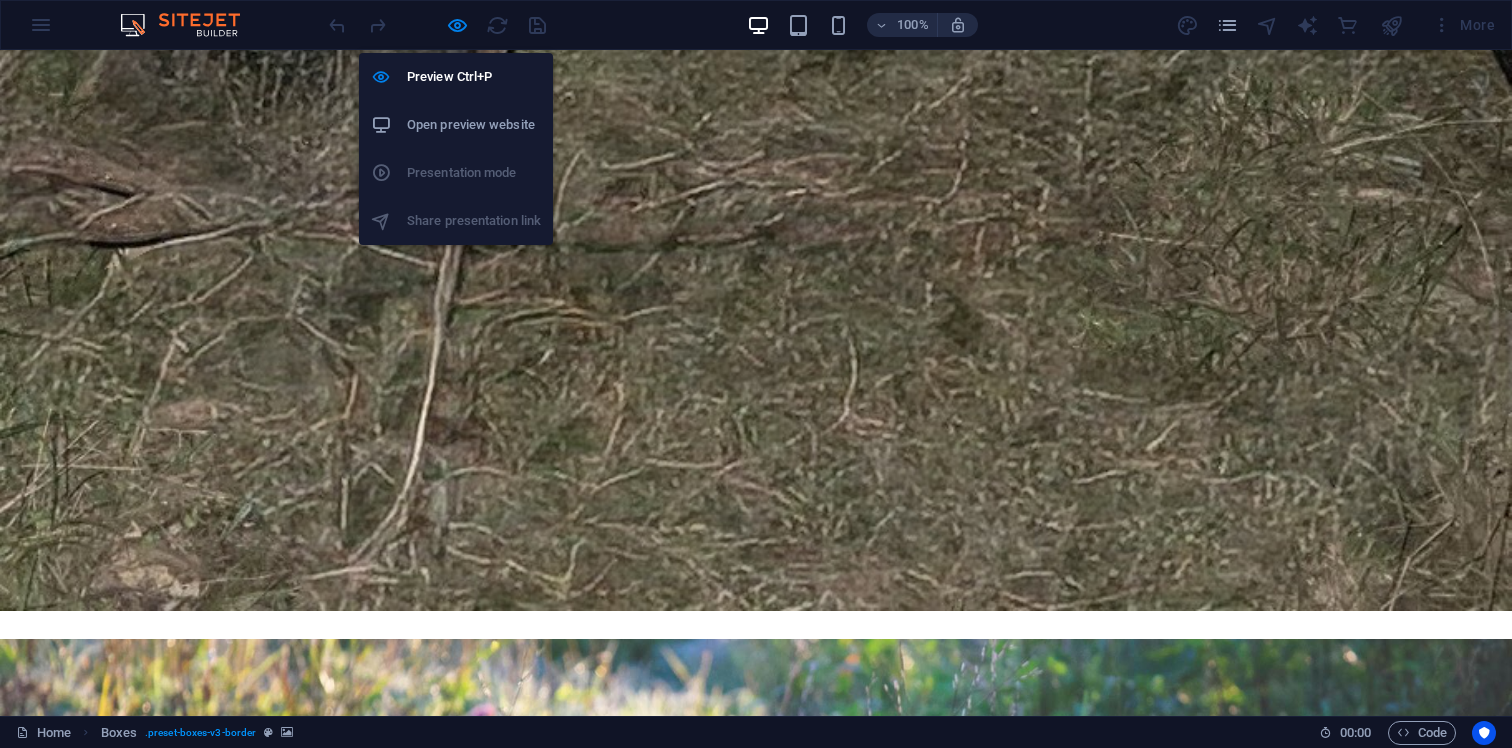 click at bounding box center [437, 25] 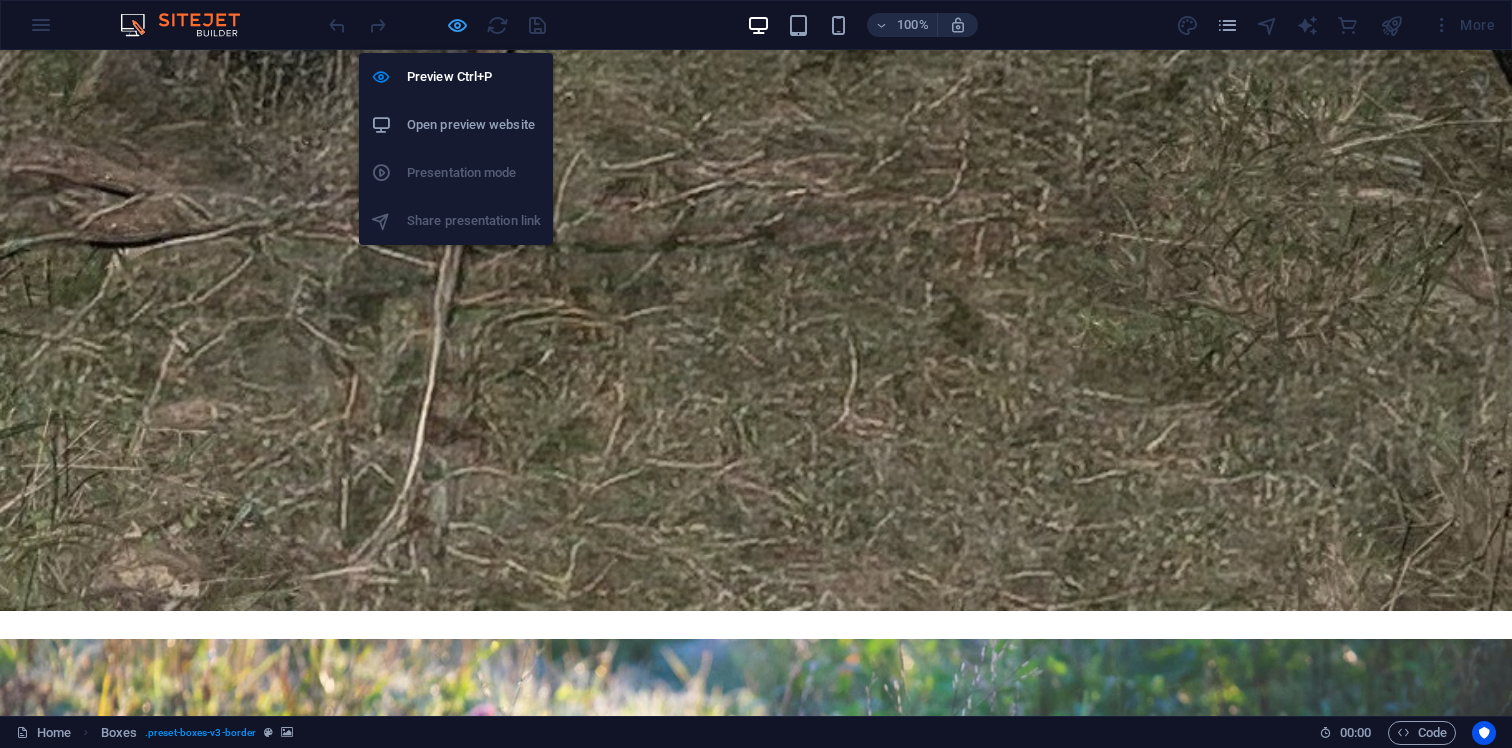 click at bounding box center [457, 25] 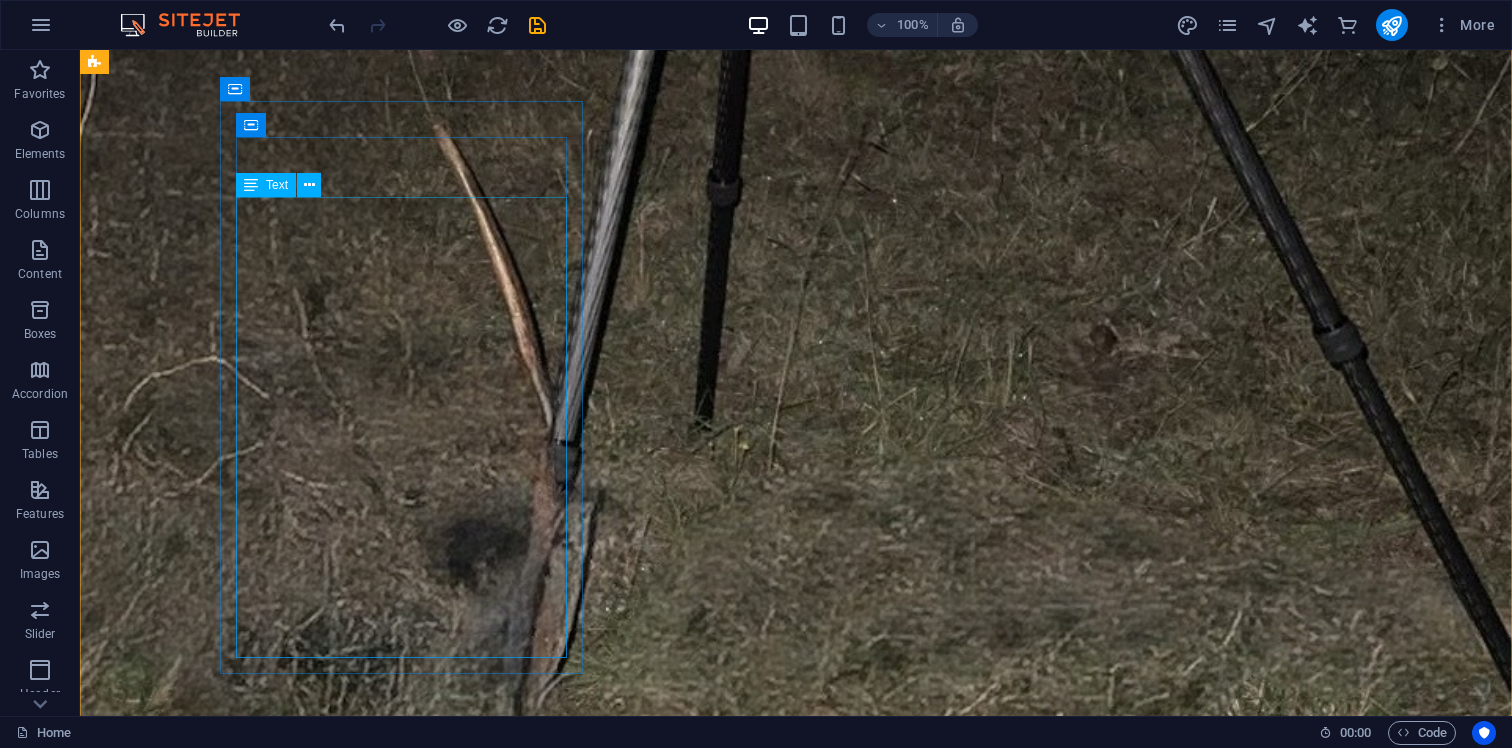 scroll, scrollTop: 2113, scrollLeft: 0, axis: vertical 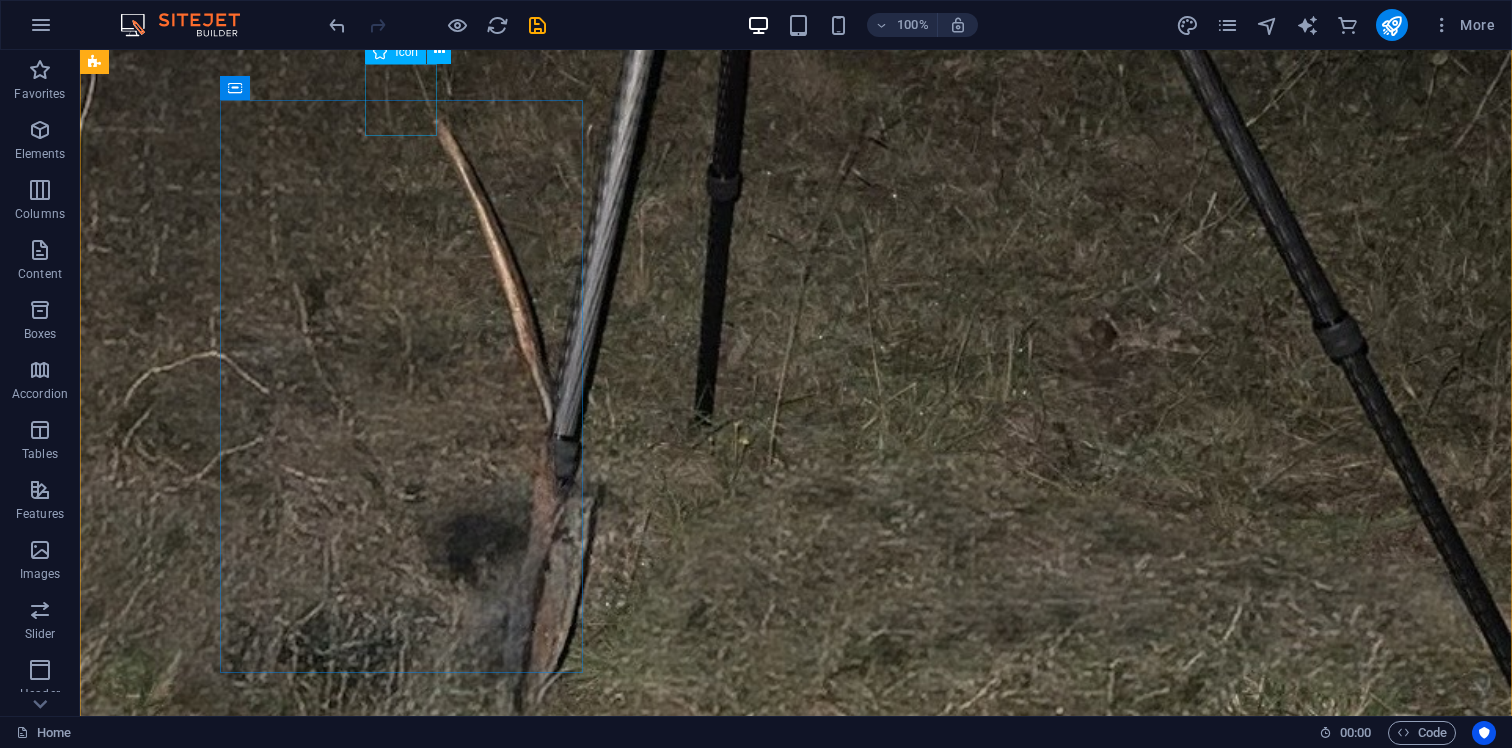 click at bounding box center (285, 3366) 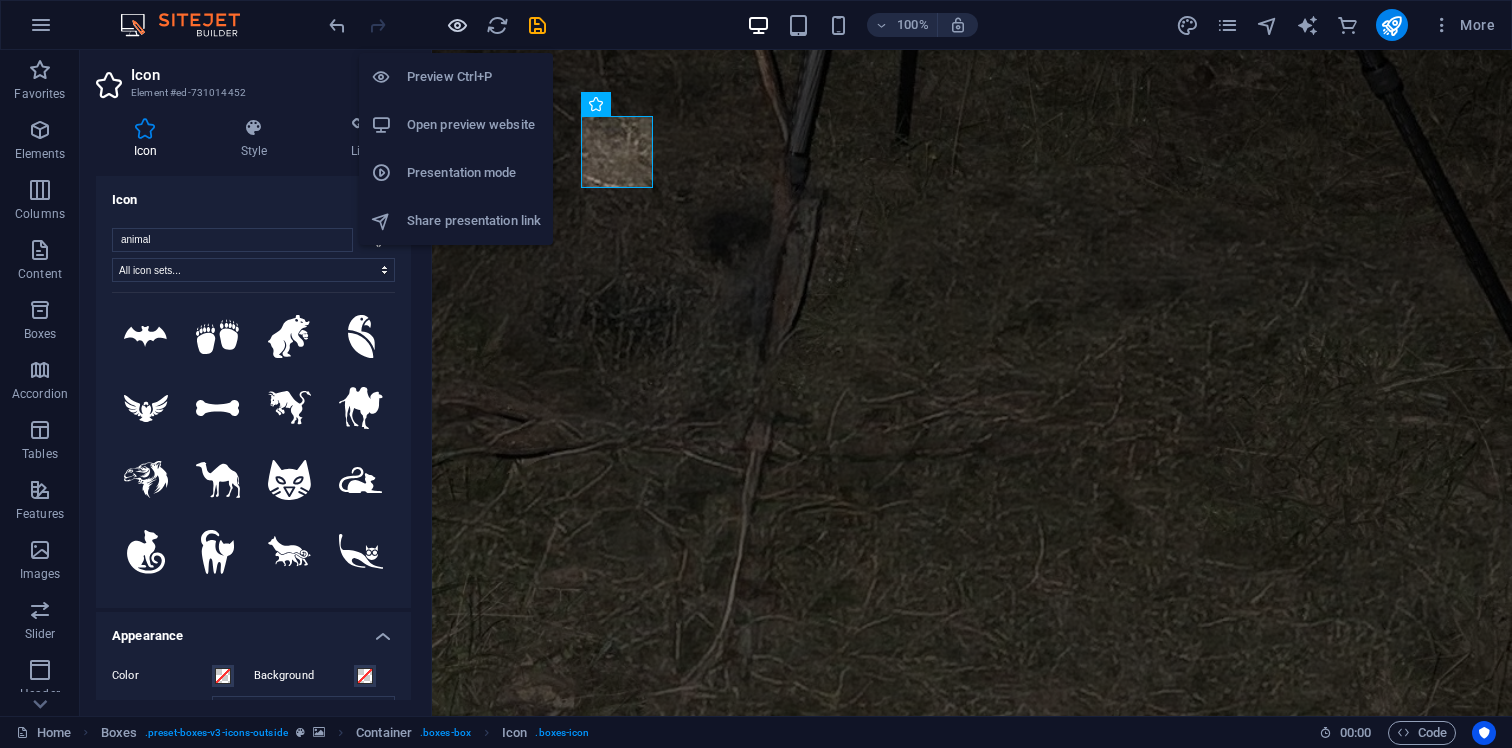 click at bounding box center [457, 25] 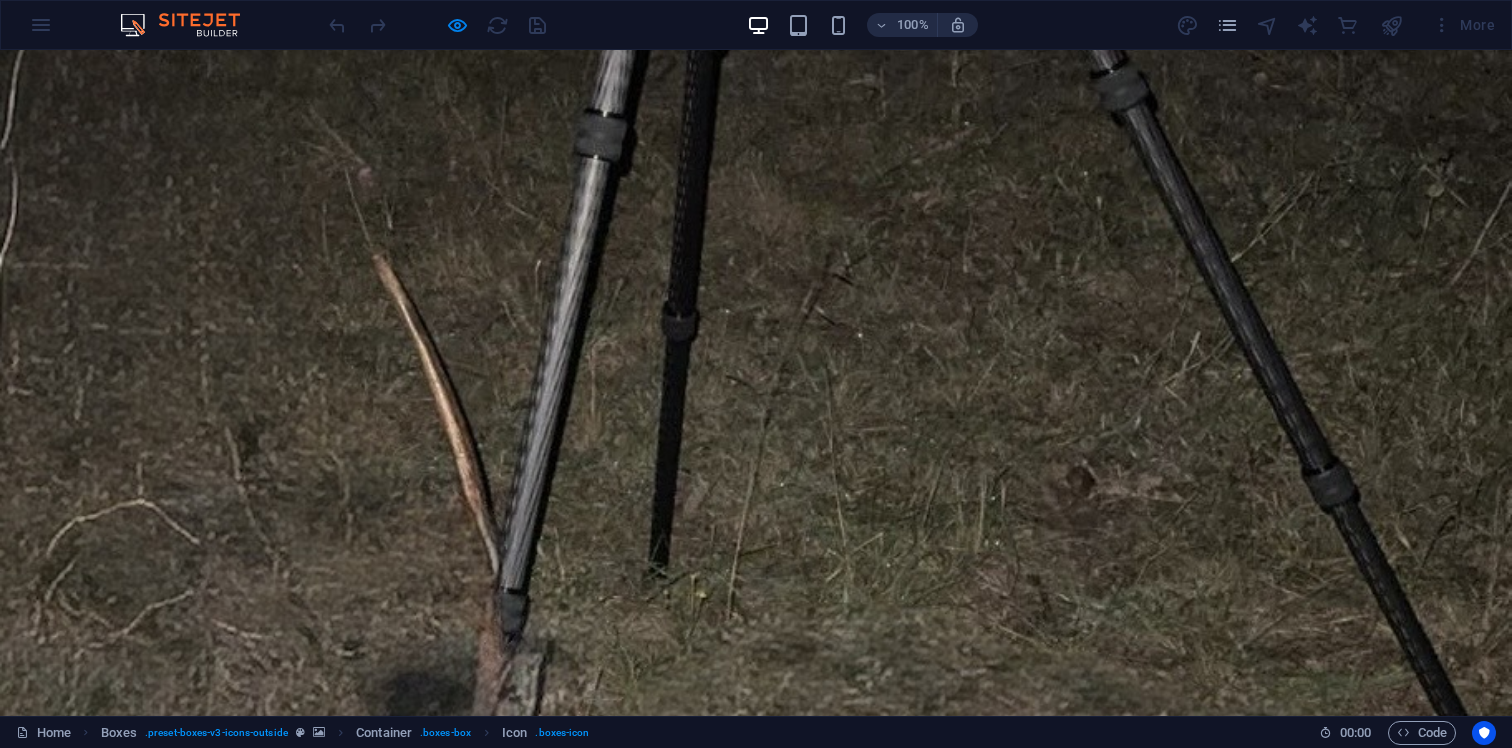 click 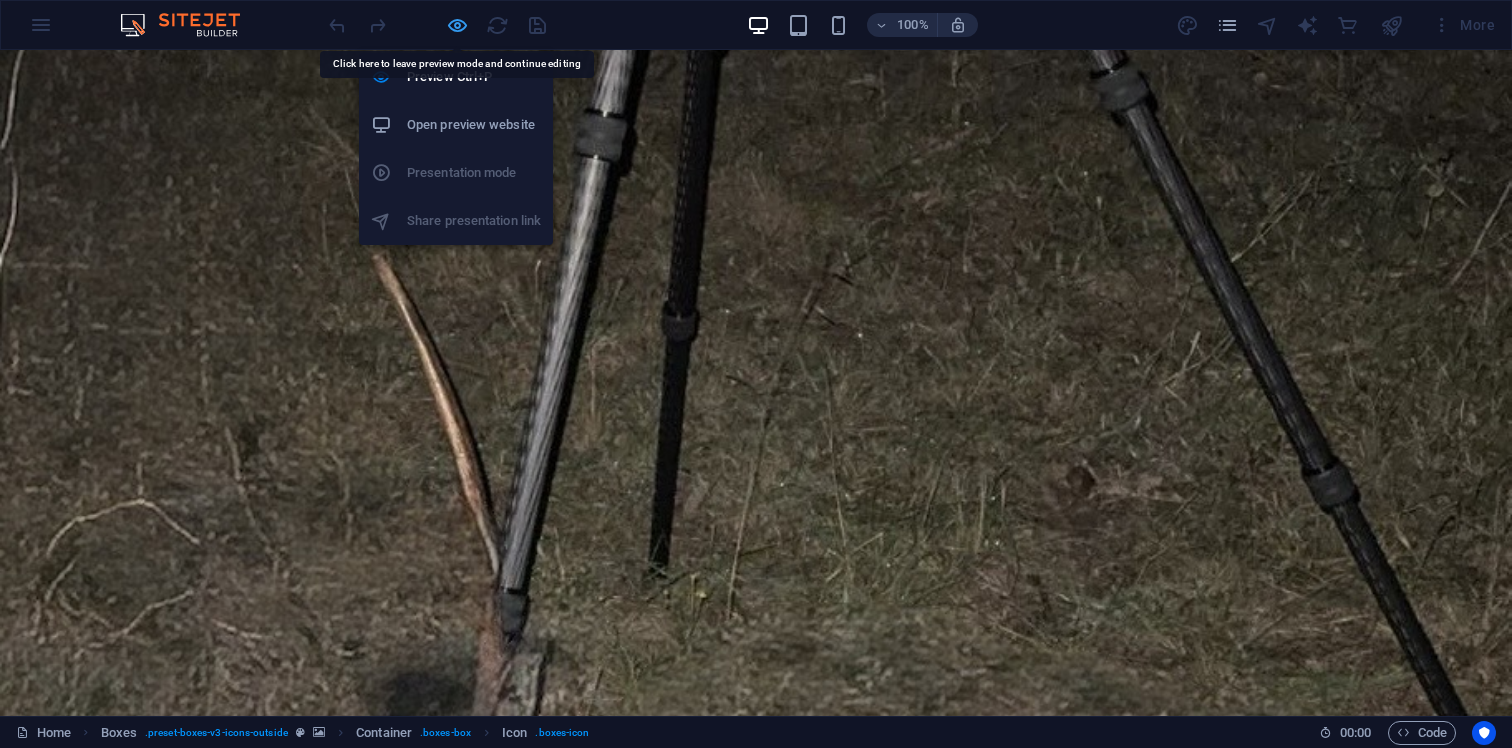 click at bounding box center [457, 25] 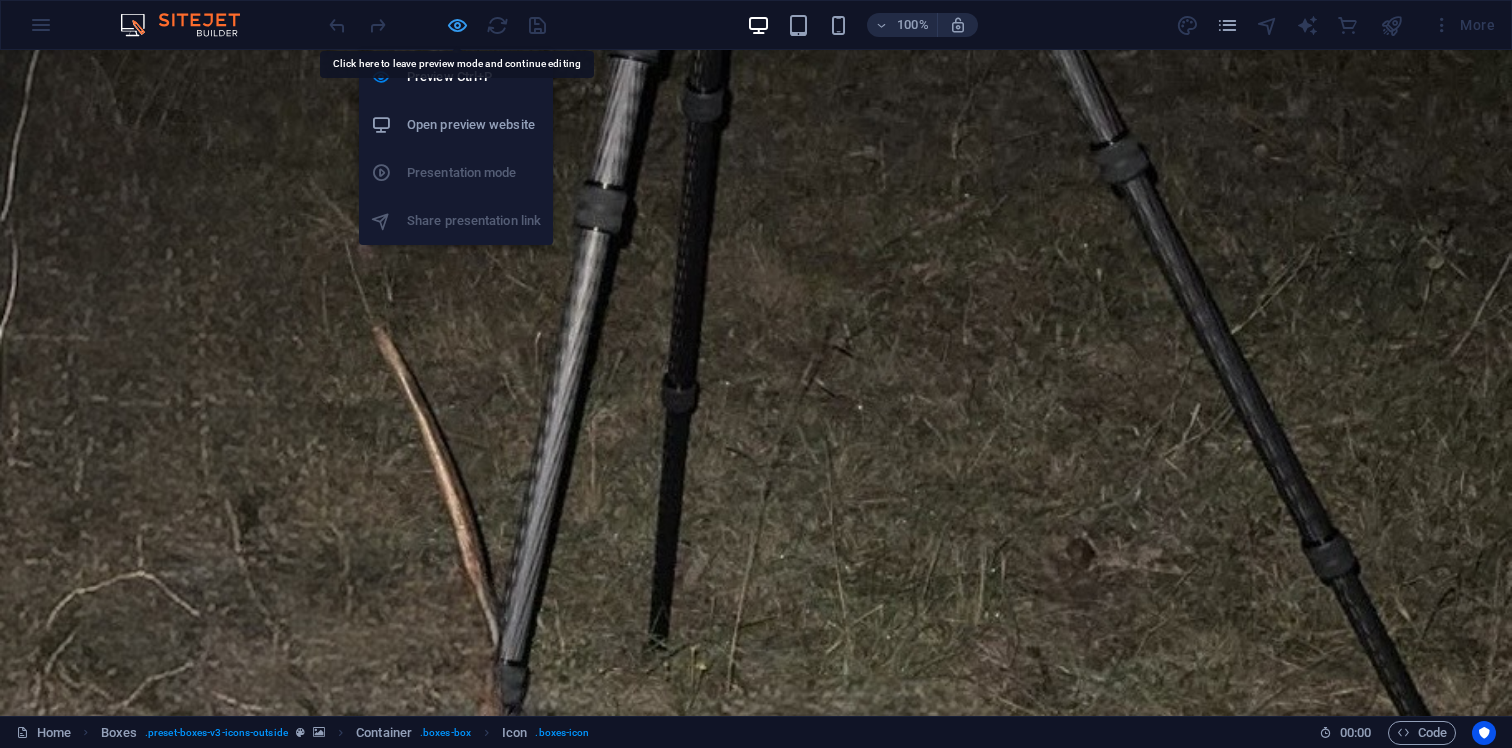 select on "xMidYMid" 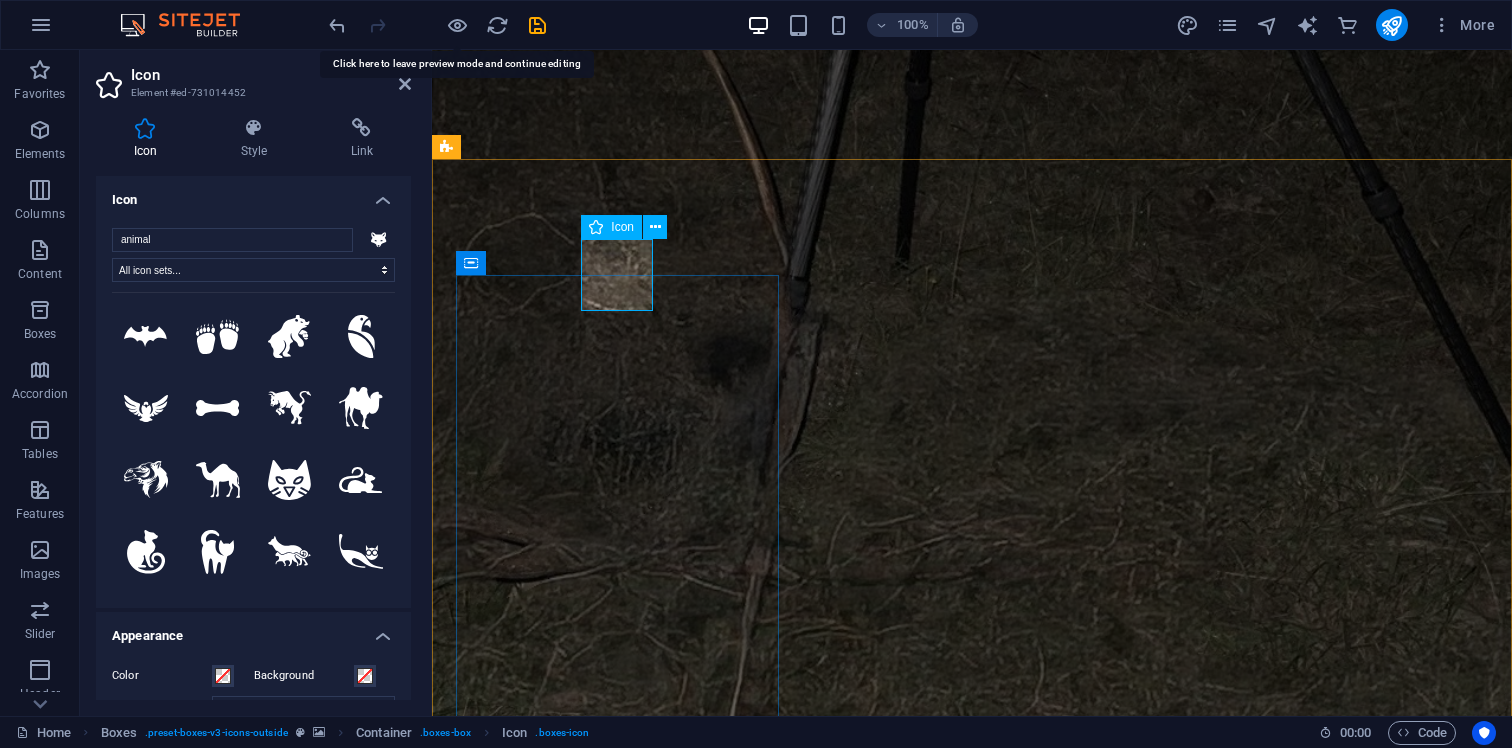 click at bounding box center [617, 3277] 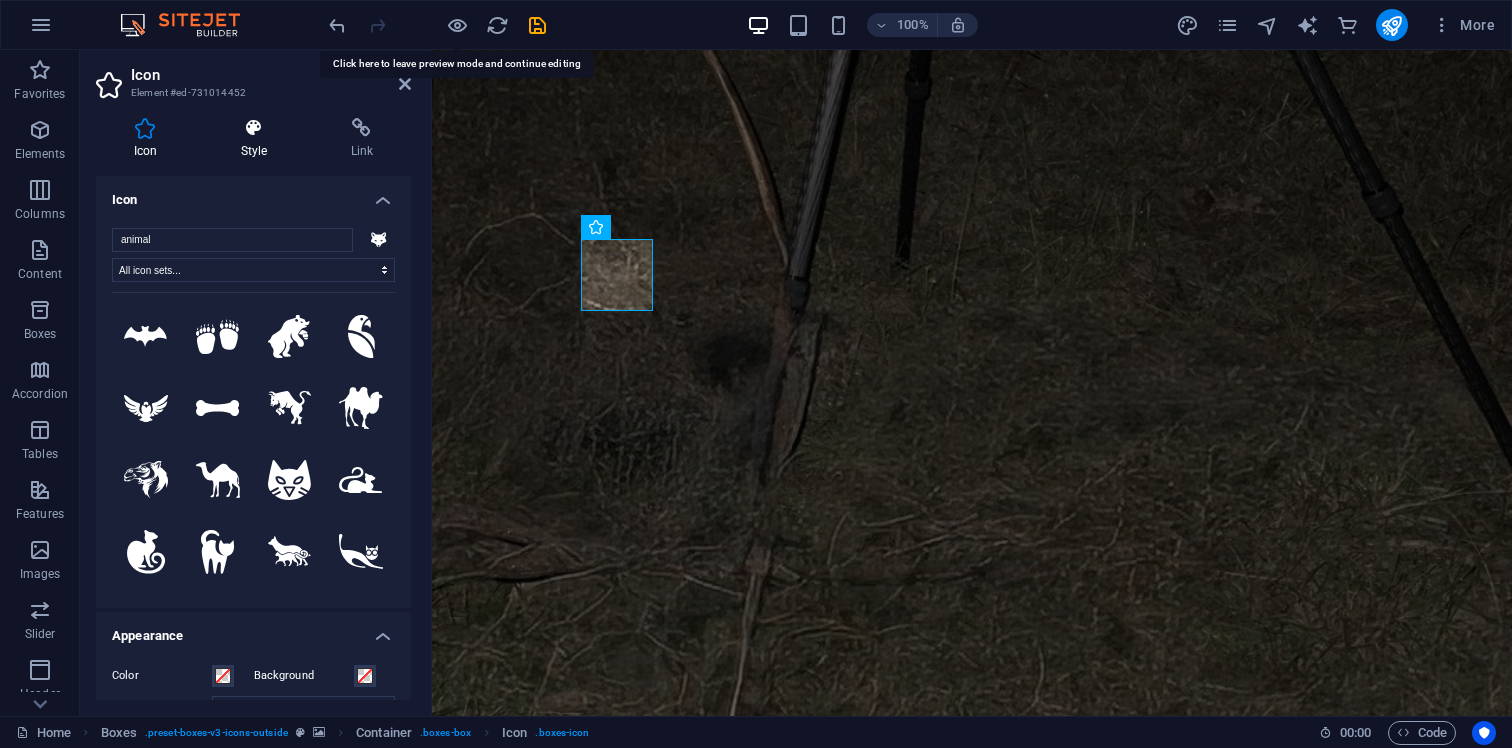 click on "Style" at bounding box center (258, 139) 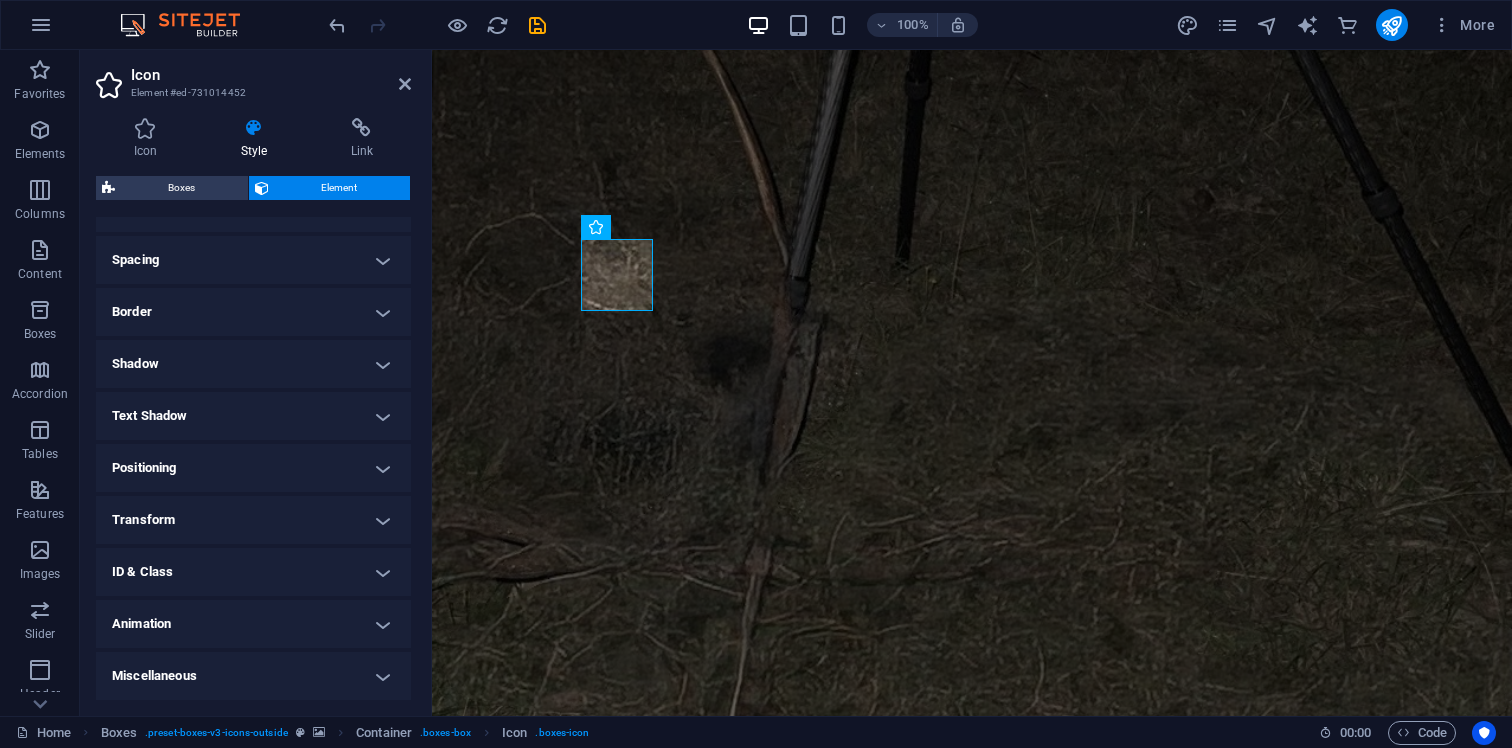 scroll, scrollTop: 0, scrollLeft: 0, axis: both 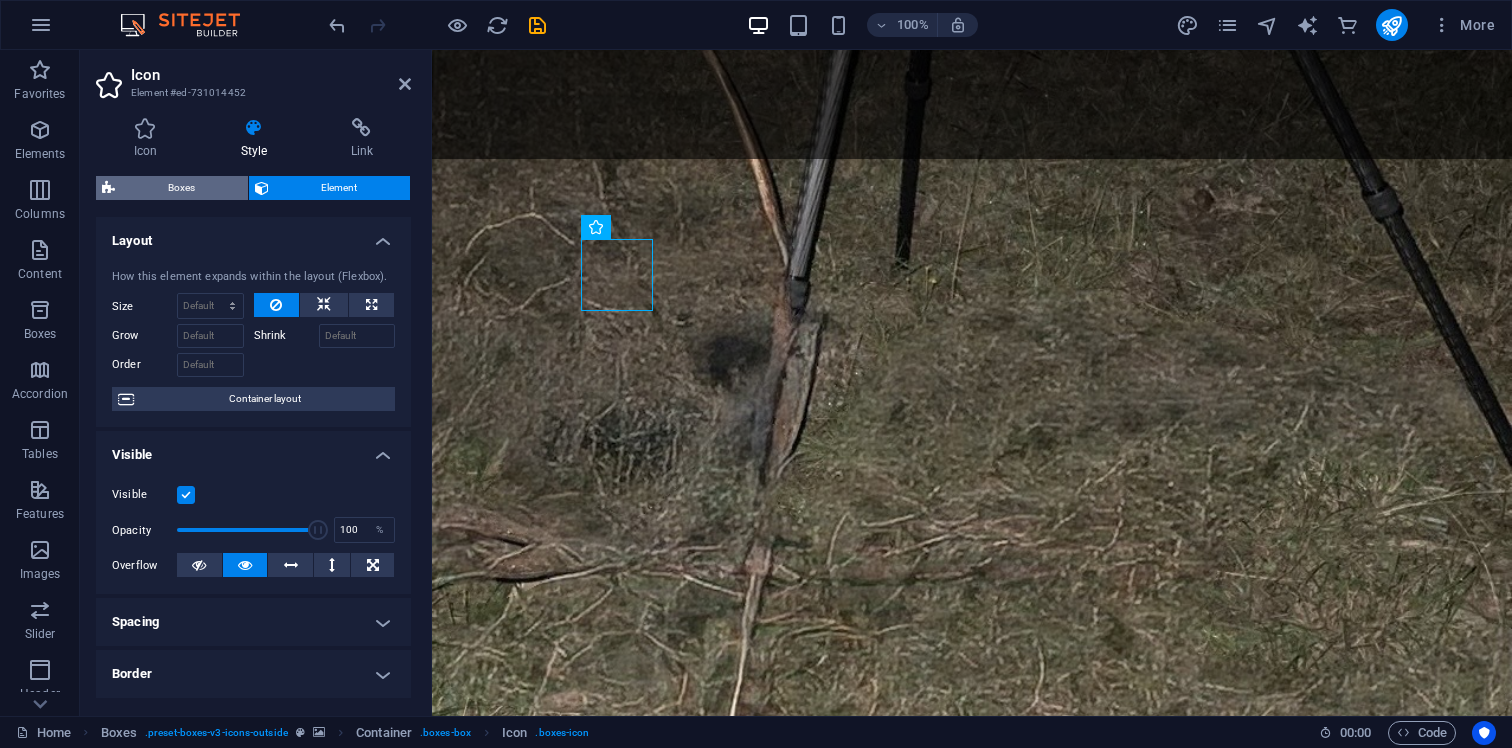 click on "Boxes" at bounding box center (181, 188) 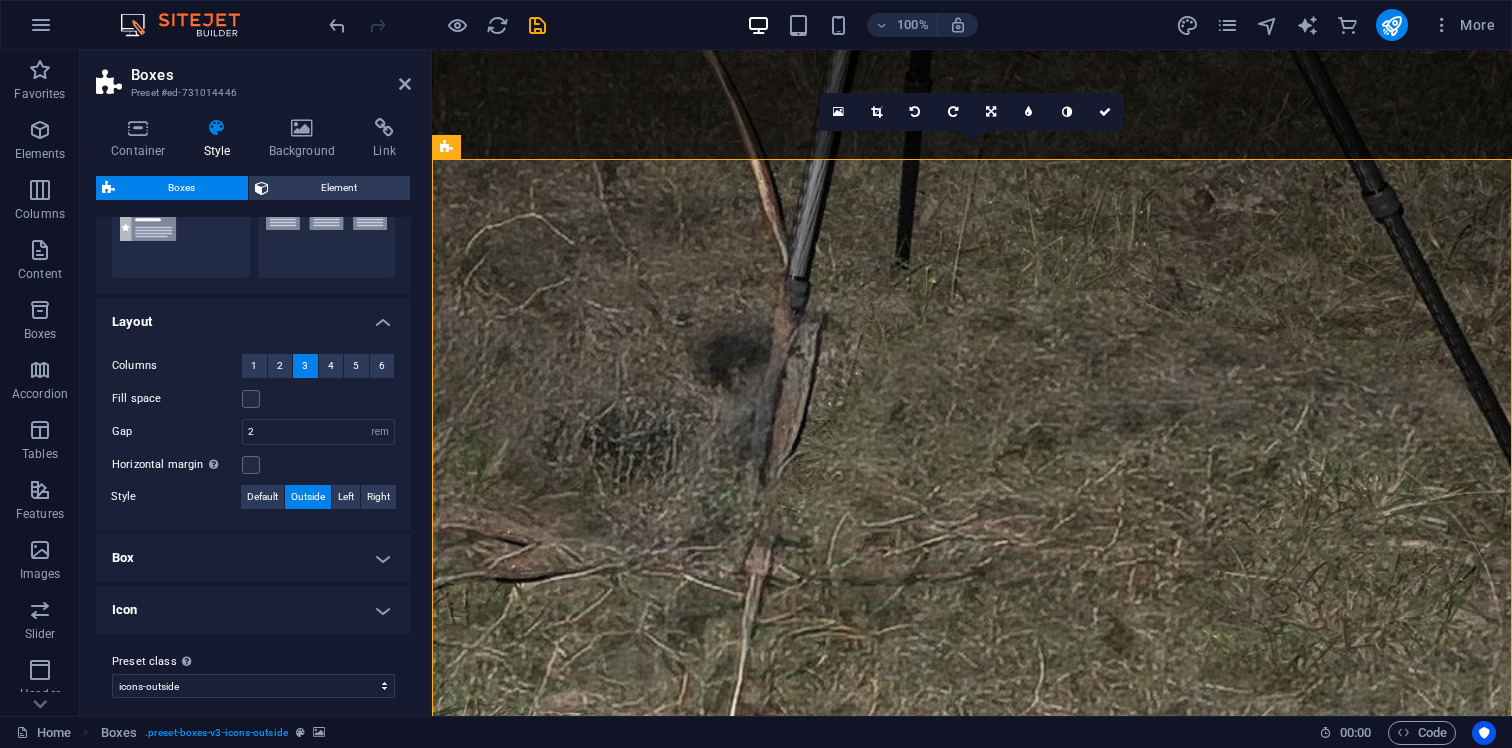 scroll, scrollTop: 276, scrollLeft: 0, axis: vertical 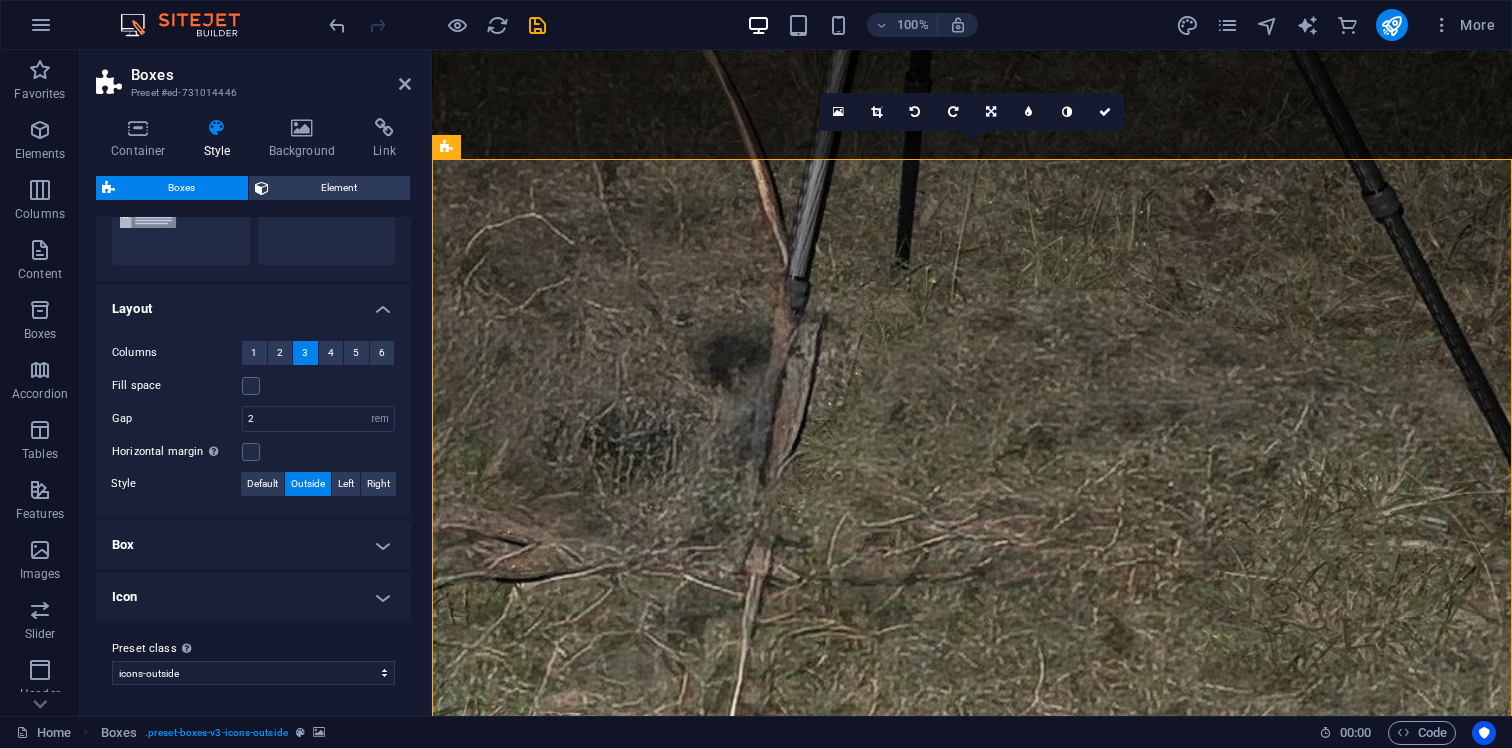 click on "Icon" at bounding box center (253, 597) 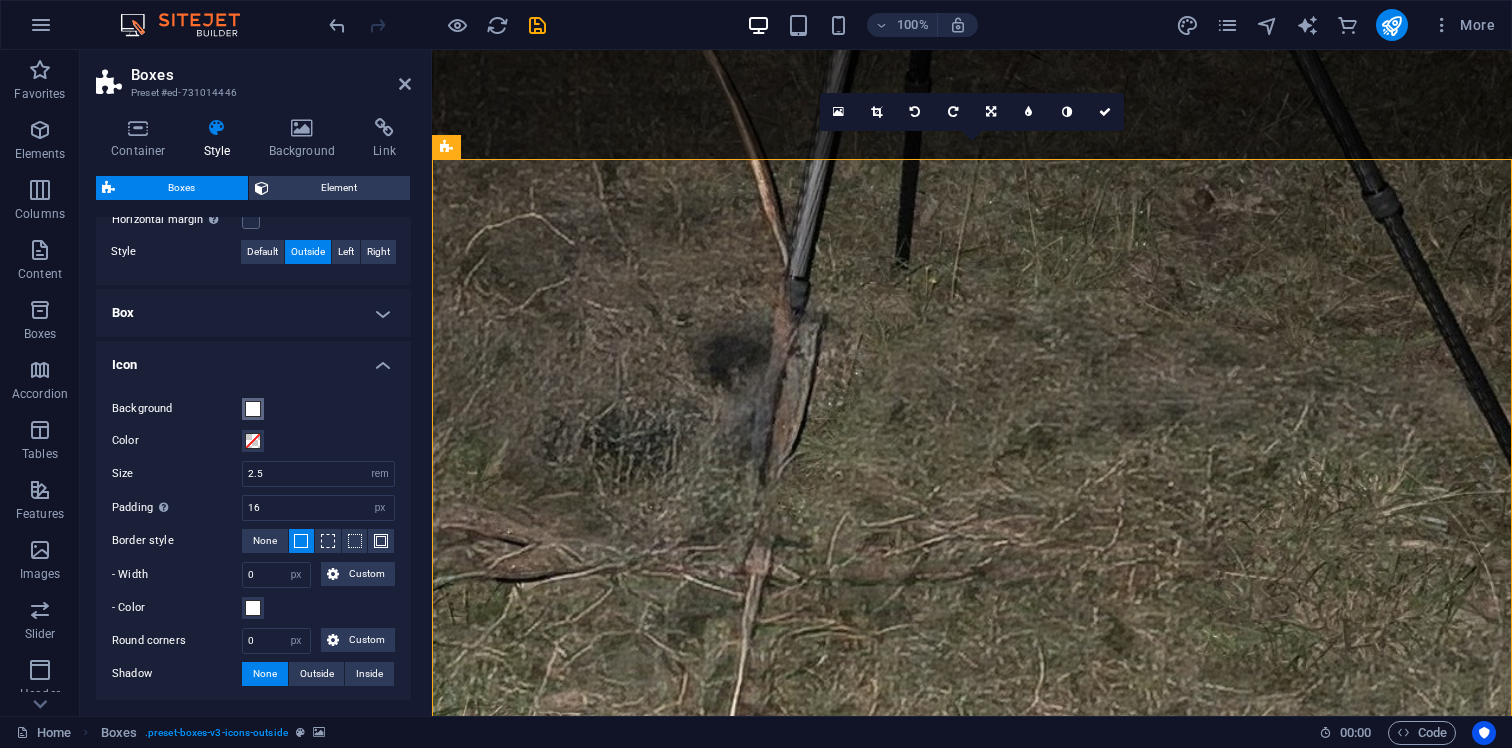 scroll, scrollTop: 512, scrollLeft: 0, axis: vertical 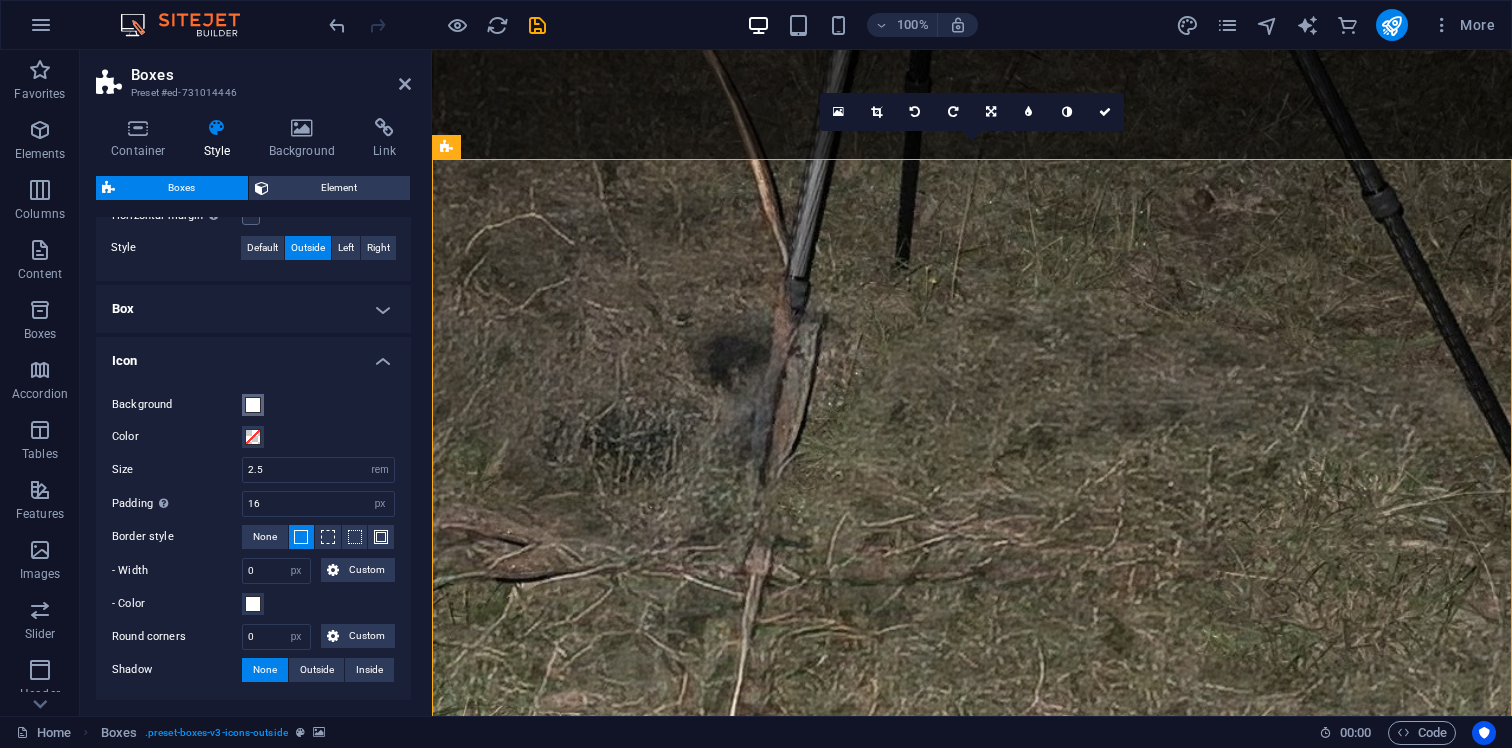 click at bounding box center (253, 405) 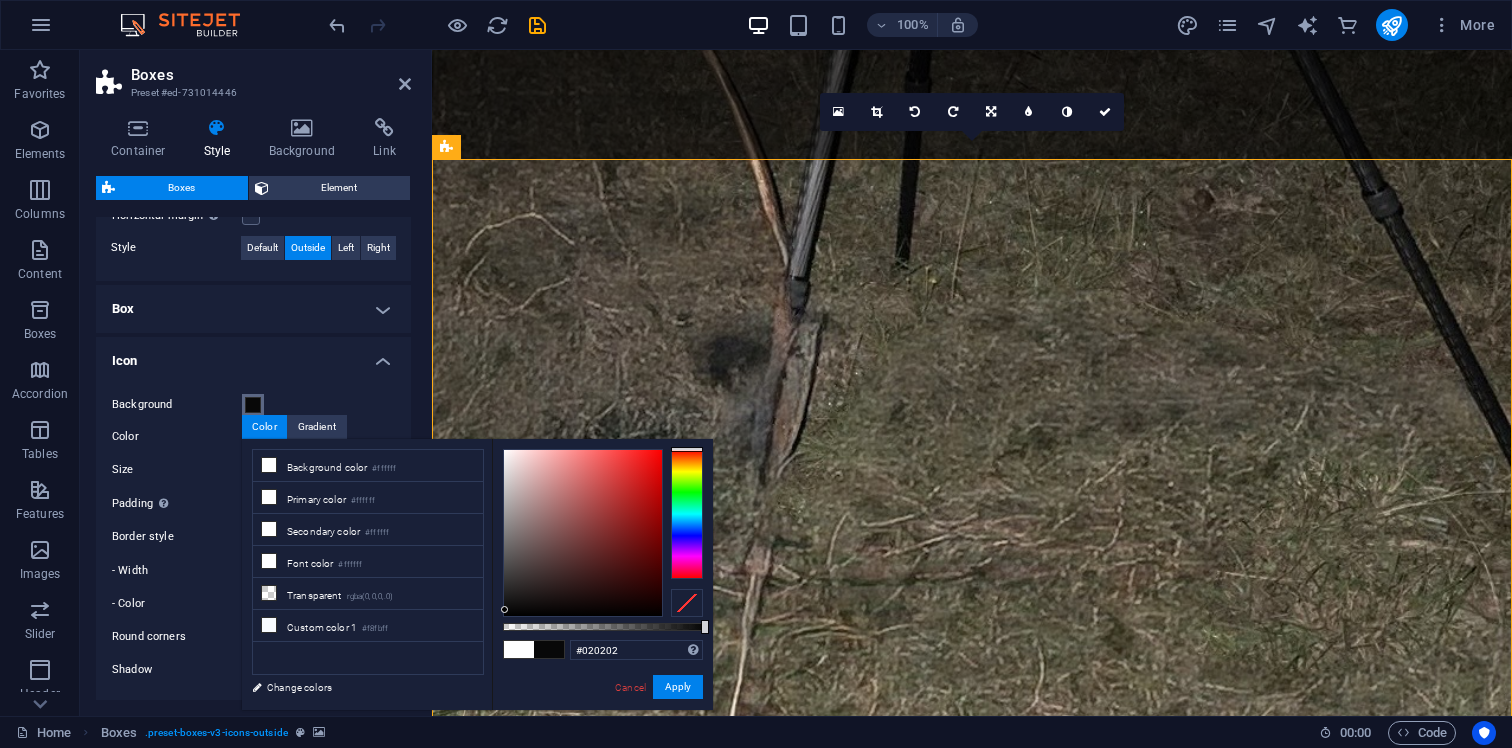 type on "#000000" 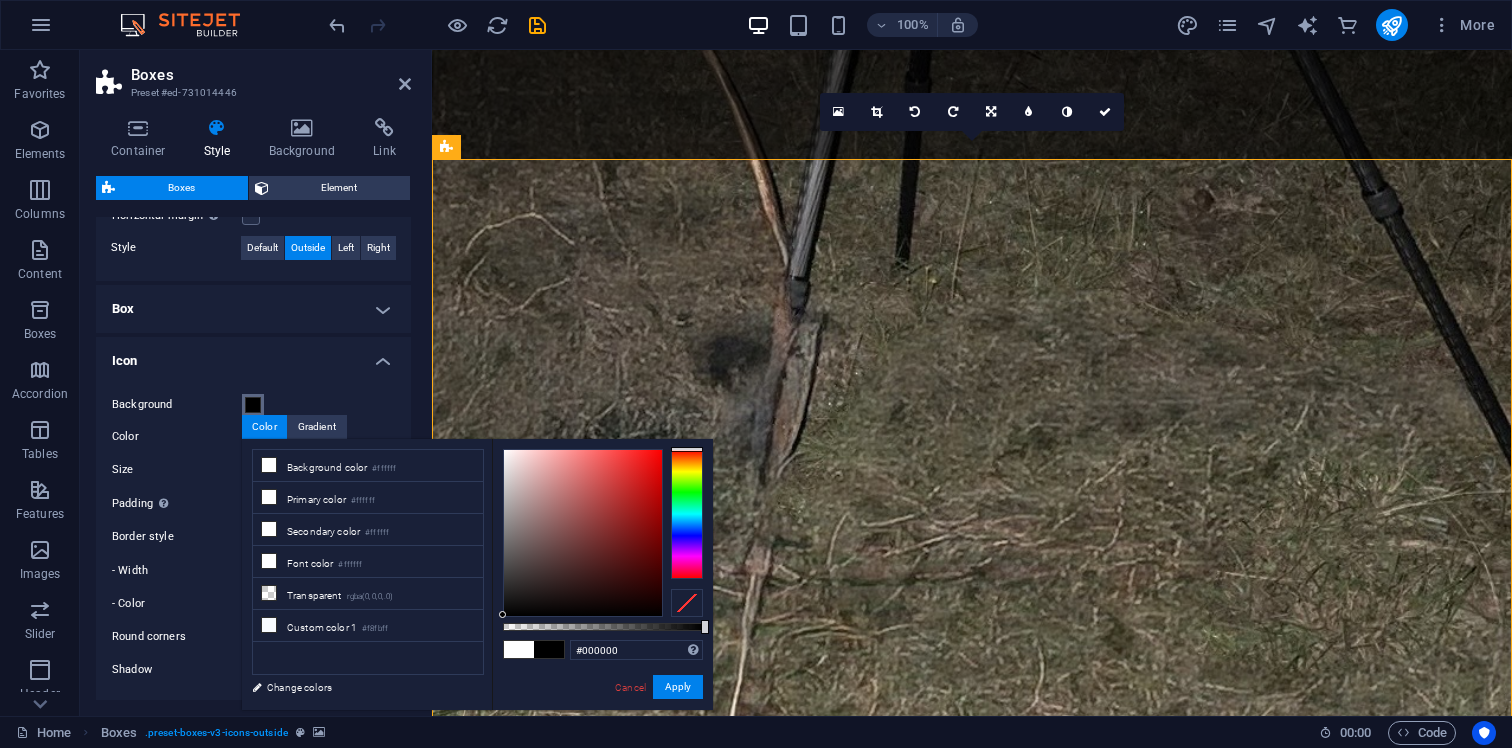 drag, startPoint x: 543, startPoint y: 535, endPoint x: 513, endPoint y: 617, distance: 87.31552 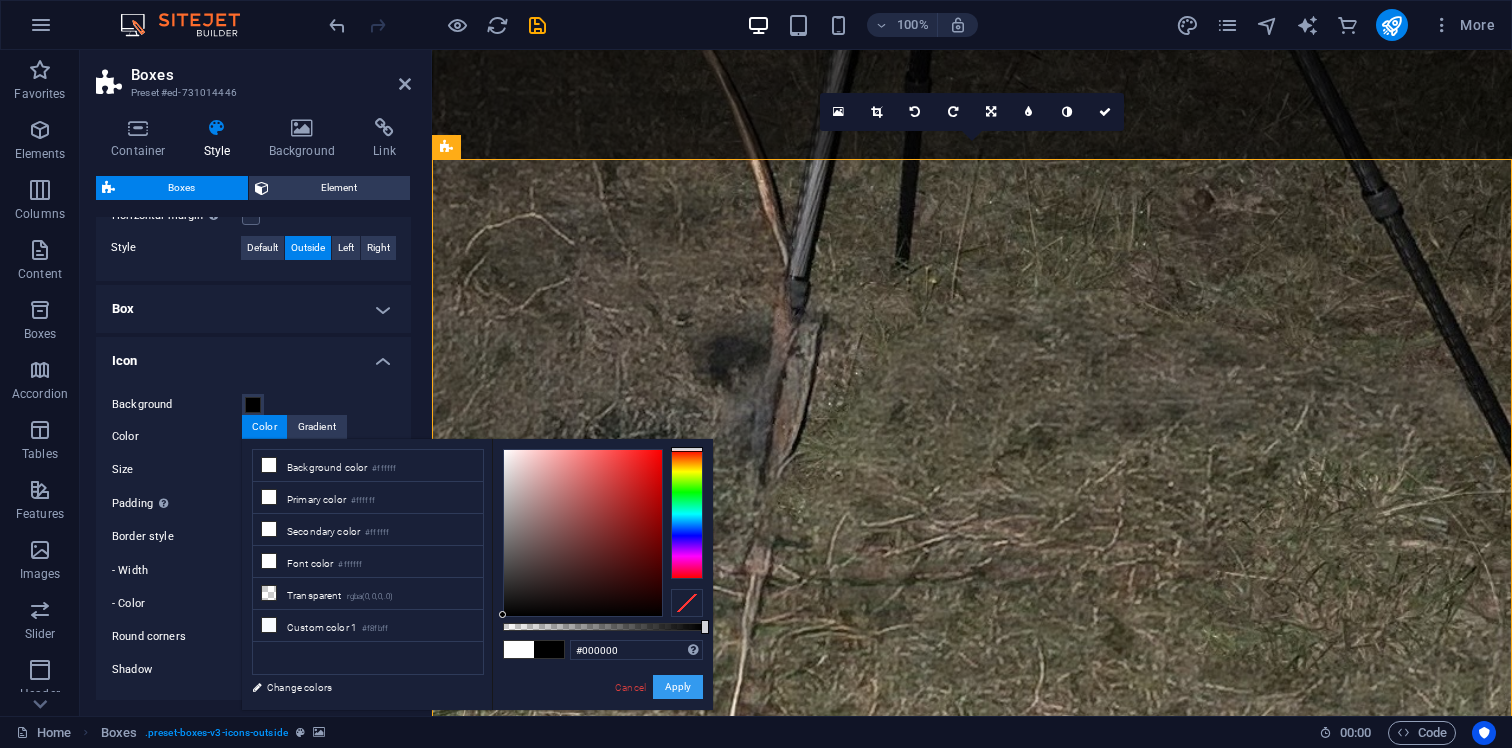 click on "Apply" at bounding box center (678, 687) 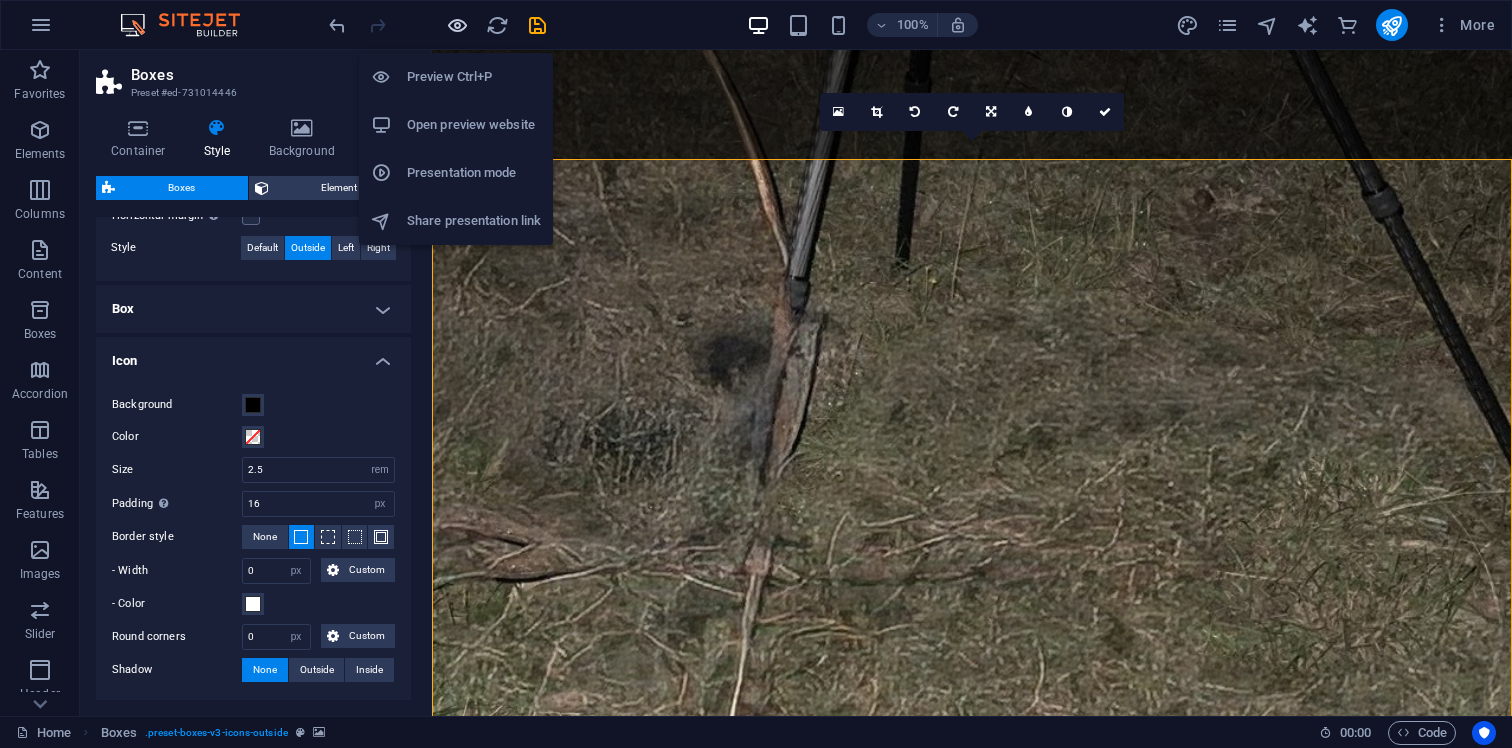 click at bounding box center (457, 25) 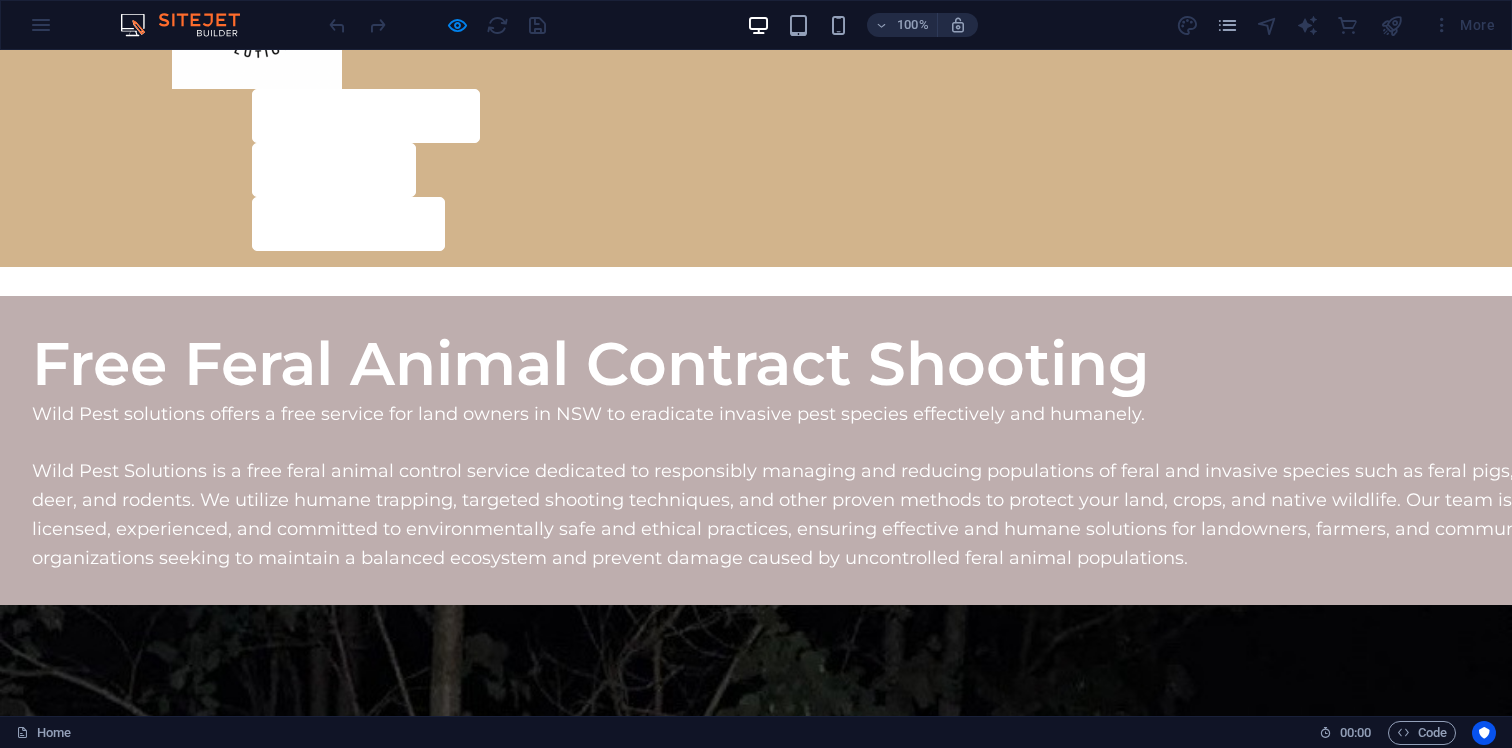scroll, scrollTop: 0, scrollLeft: 0, axis: both 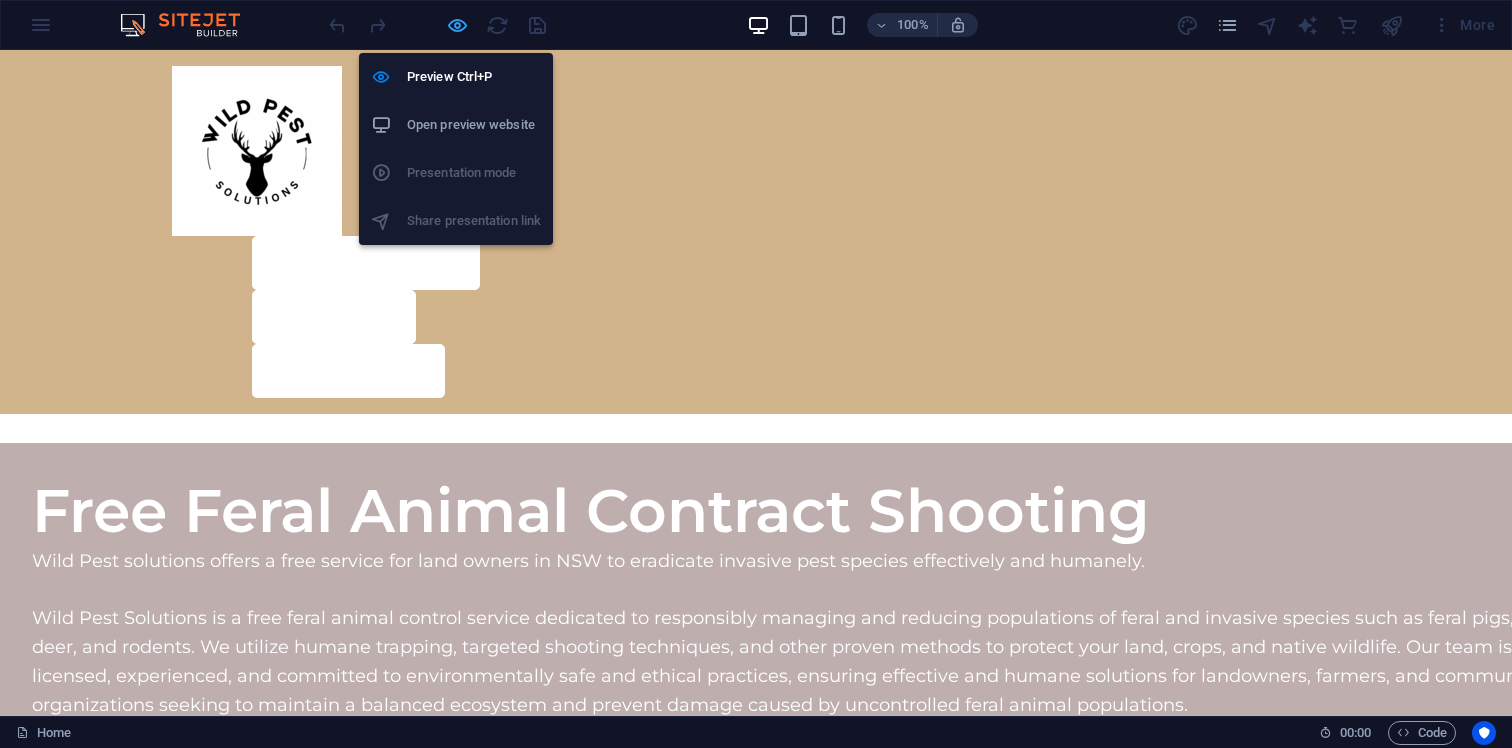 click at bounding box center (457, 25) 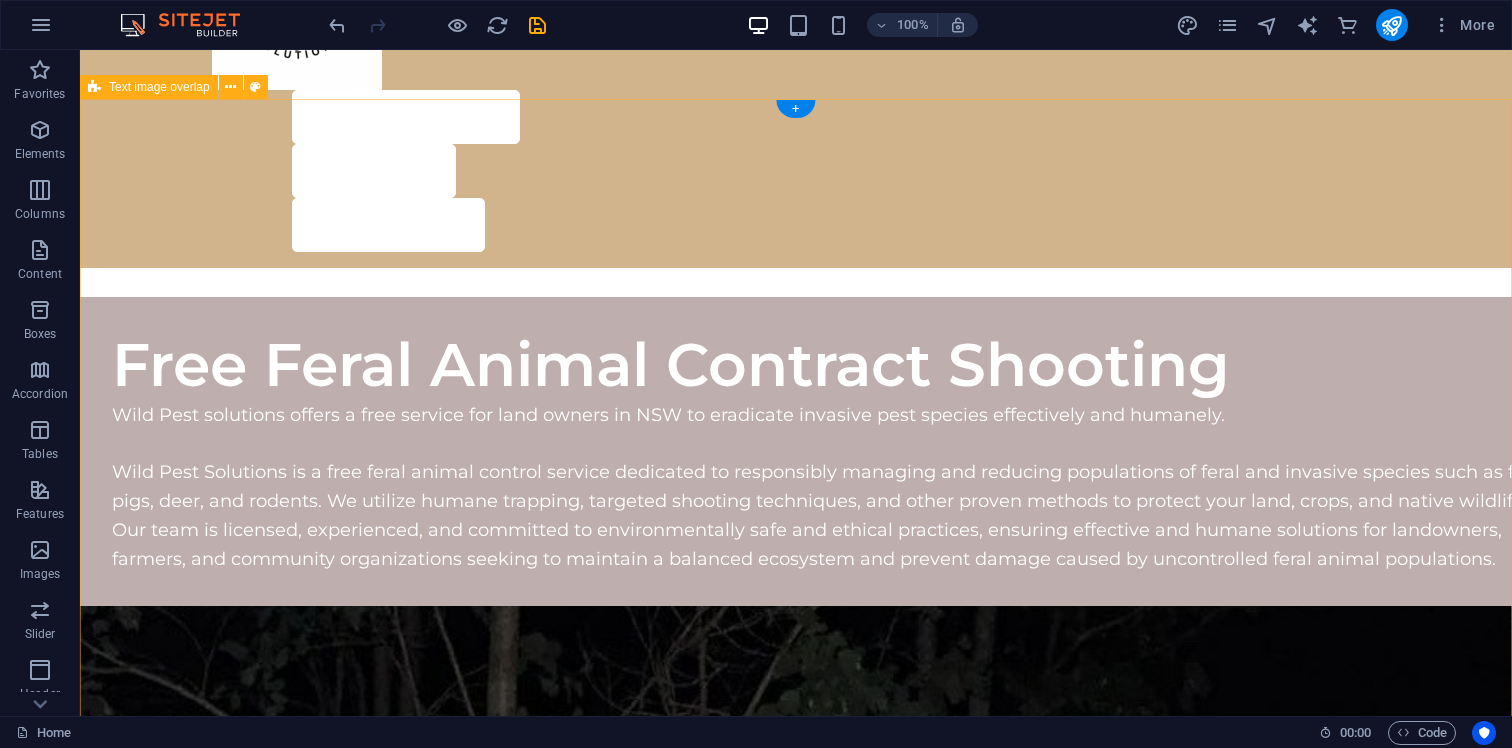 scroll, scrollTop: 192, scrollLeft: 0, axis: vertical 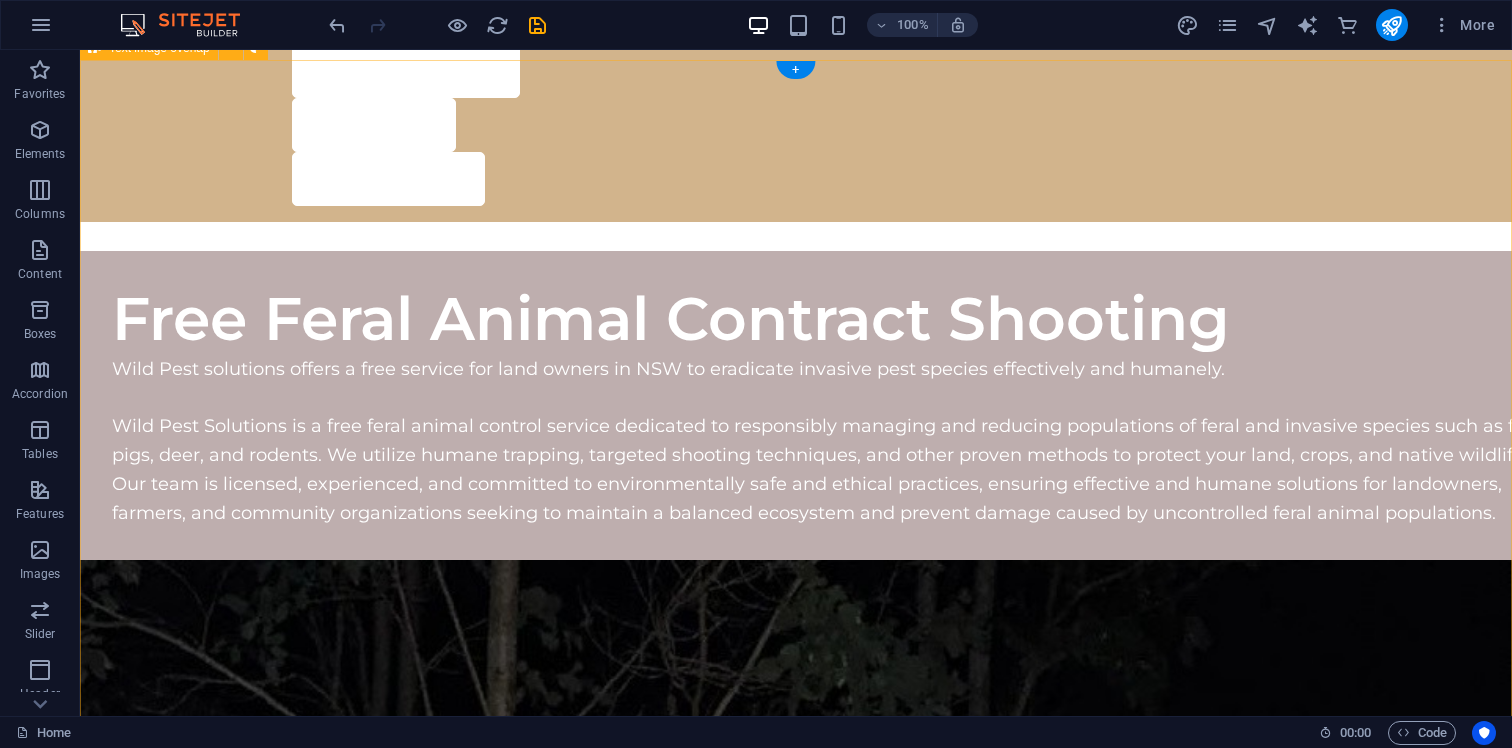 click on "Free Feral Animal Contract Shooting Wild Pest solutions offers a free service for land owners in [STATE] to eradicate invasive pest species effectively and humanely. Wild Pest Solutions is a free feral animal control service dedicated to responsibly managing and reducing populations of feral and invasive species such as feral pigs, deer, and rodents. We utilize humane trapping, targeted shooting techniques, and other proven methods to protect your land, crops, and native wildlife. Our team is licensed, experienced, and committed to environmentally safe and ethical practices, ensuring effective and humane solutions for landowners, farmers, and community organizations seeking to maintain a balanced ecosystem and prevent damage caused by uncontrolled feral animal populations." at bounding box center (796, 1678) 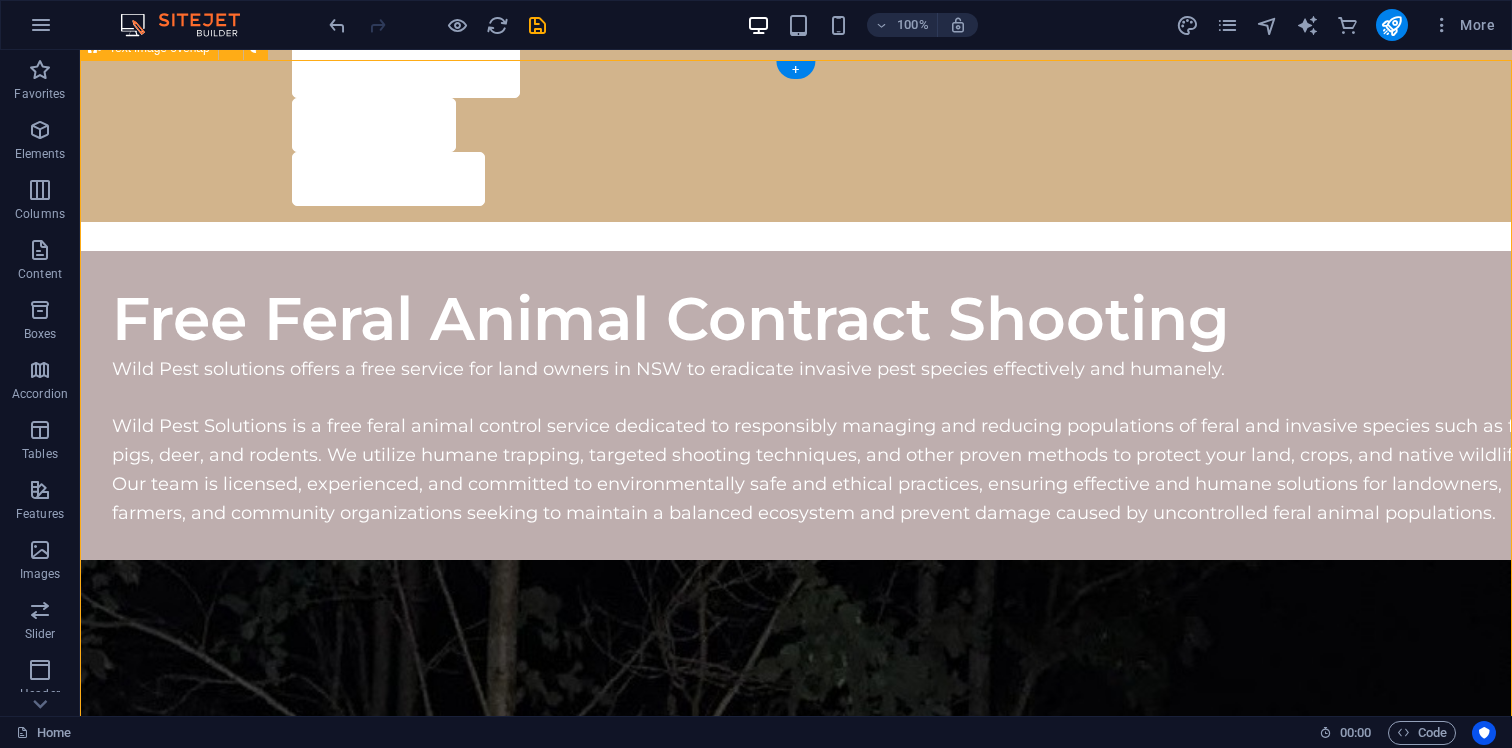 click on "Free Feral Animal Contract Shooting Wild Pest solutions offers a free service for land owners in [STATE] to eradicate invasive pest species effectively and humanely. Wild Pest Solutions is a free feral animal control service dedicated to responsibly managing and reducing populations of feral and invasive species such as feral pigs, deer, and rodents. We utilize humane trapping, targeted shooting techniques, and other proven methods to protect your land, crops, and native wildlife. Our team is licensed, experienced, and committed to environmentally safe and ethical practices, ensuring effective and humane solutions for landowners, farmers, and community organizations seeking to maintain a balanced ecosystem and prevent damage caused by uncontrolled feral animal populations." at bounding box center [796, 1678] 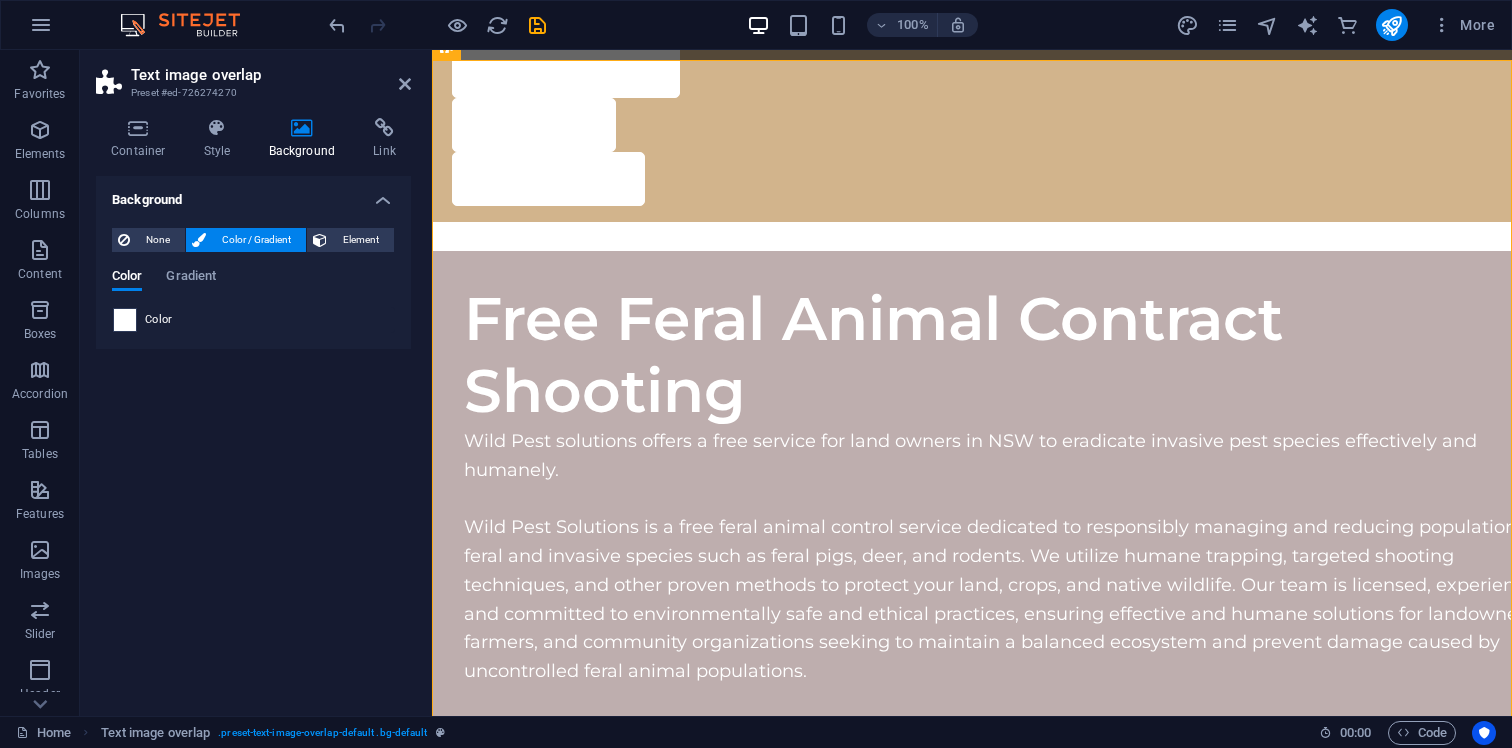 click at bounding box center (125, 320) 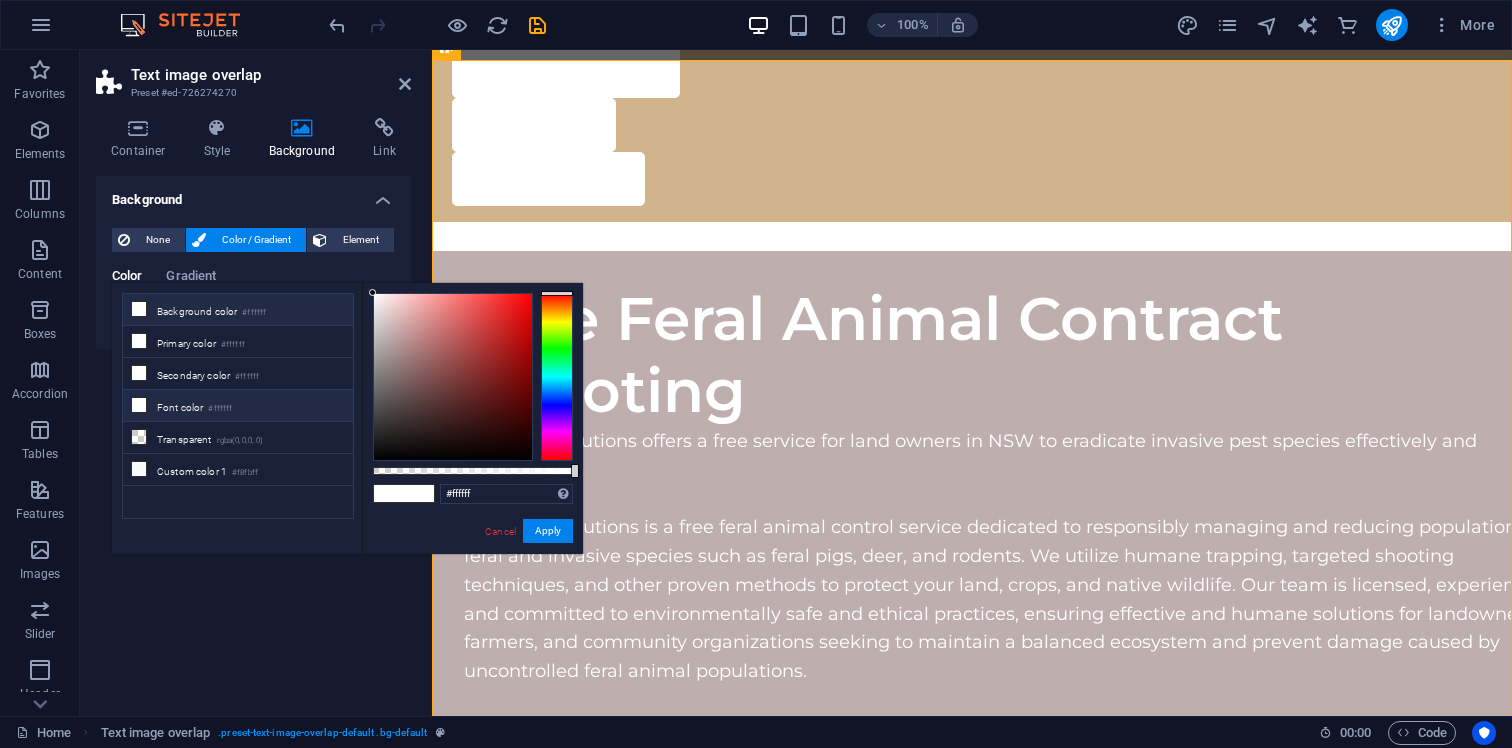 click at bounding box center (139, 309) 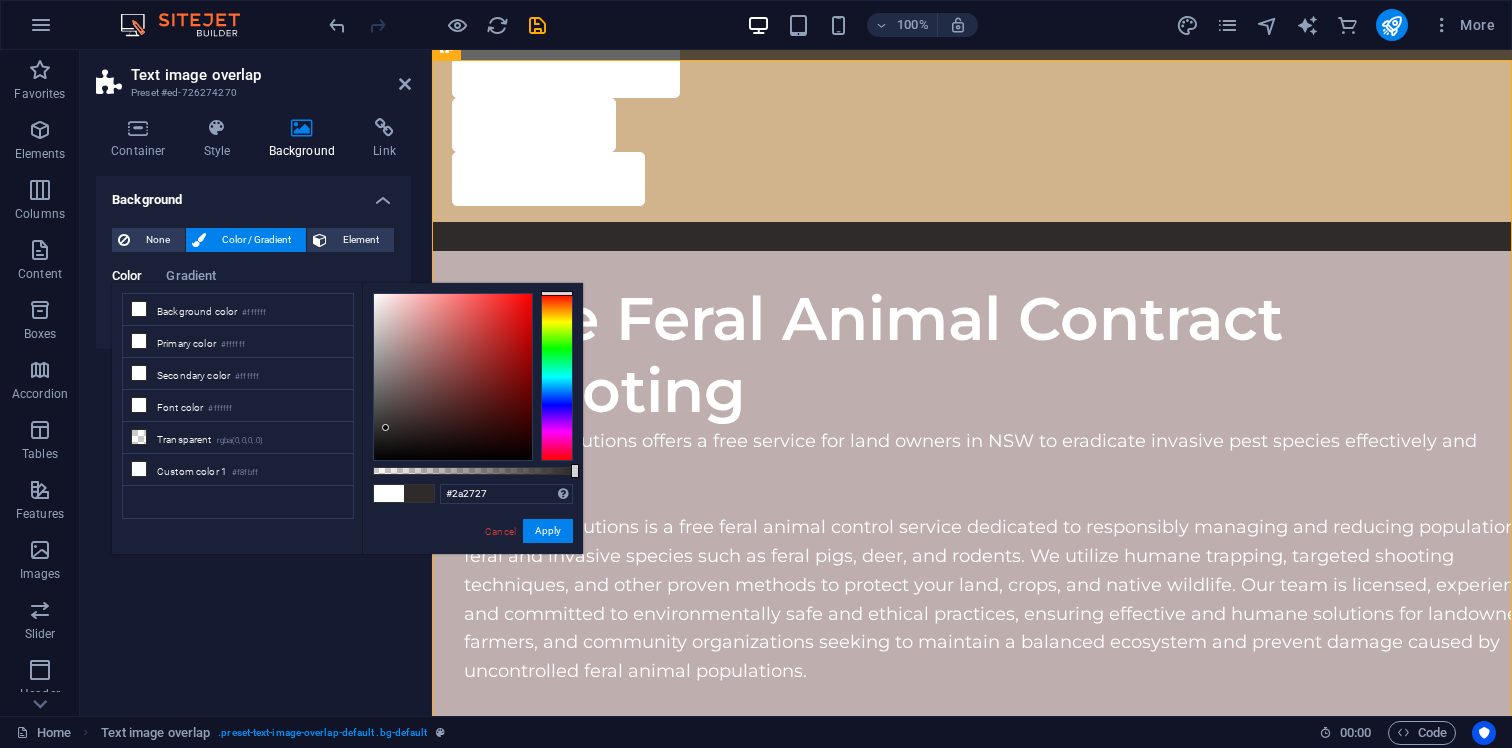 type on "#292525" 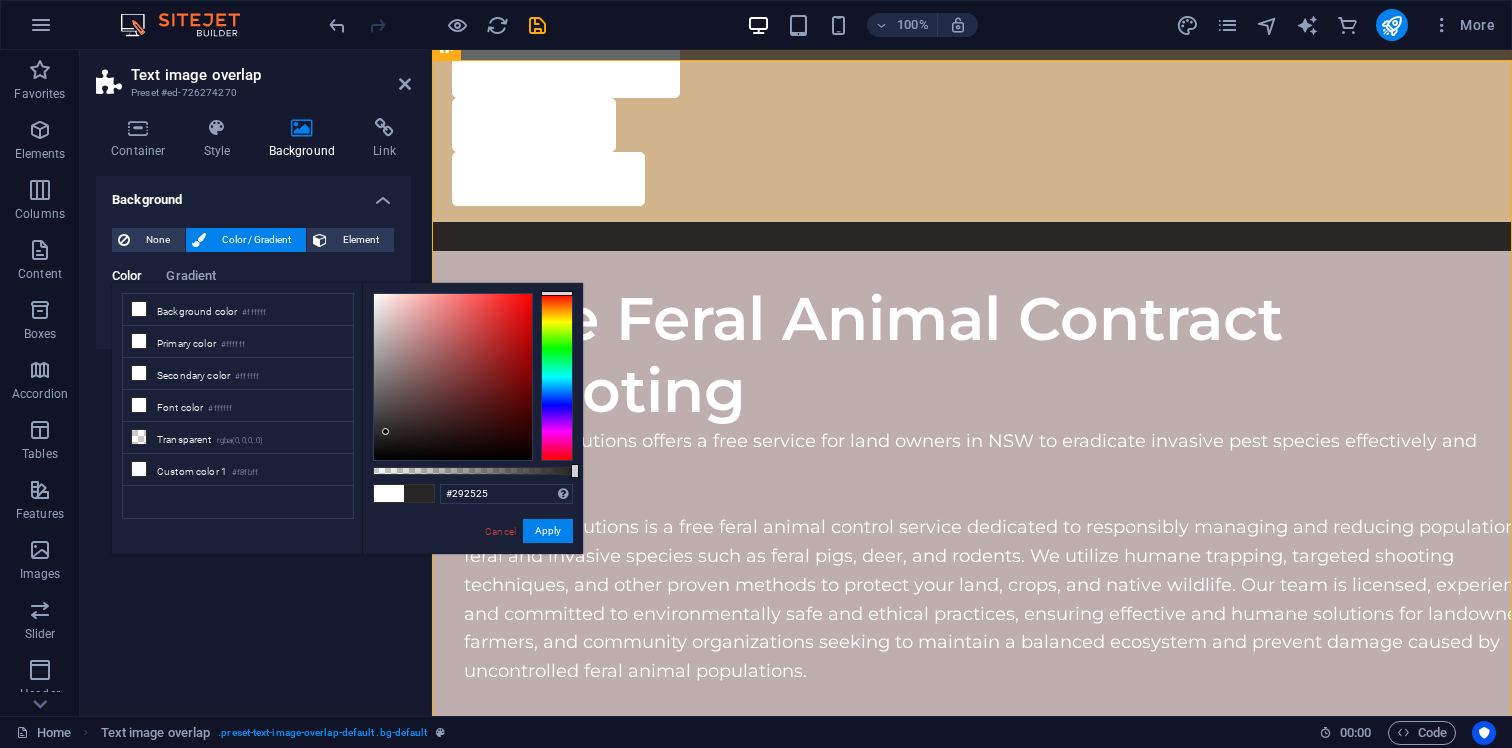 click at bounding box center (453, 377) 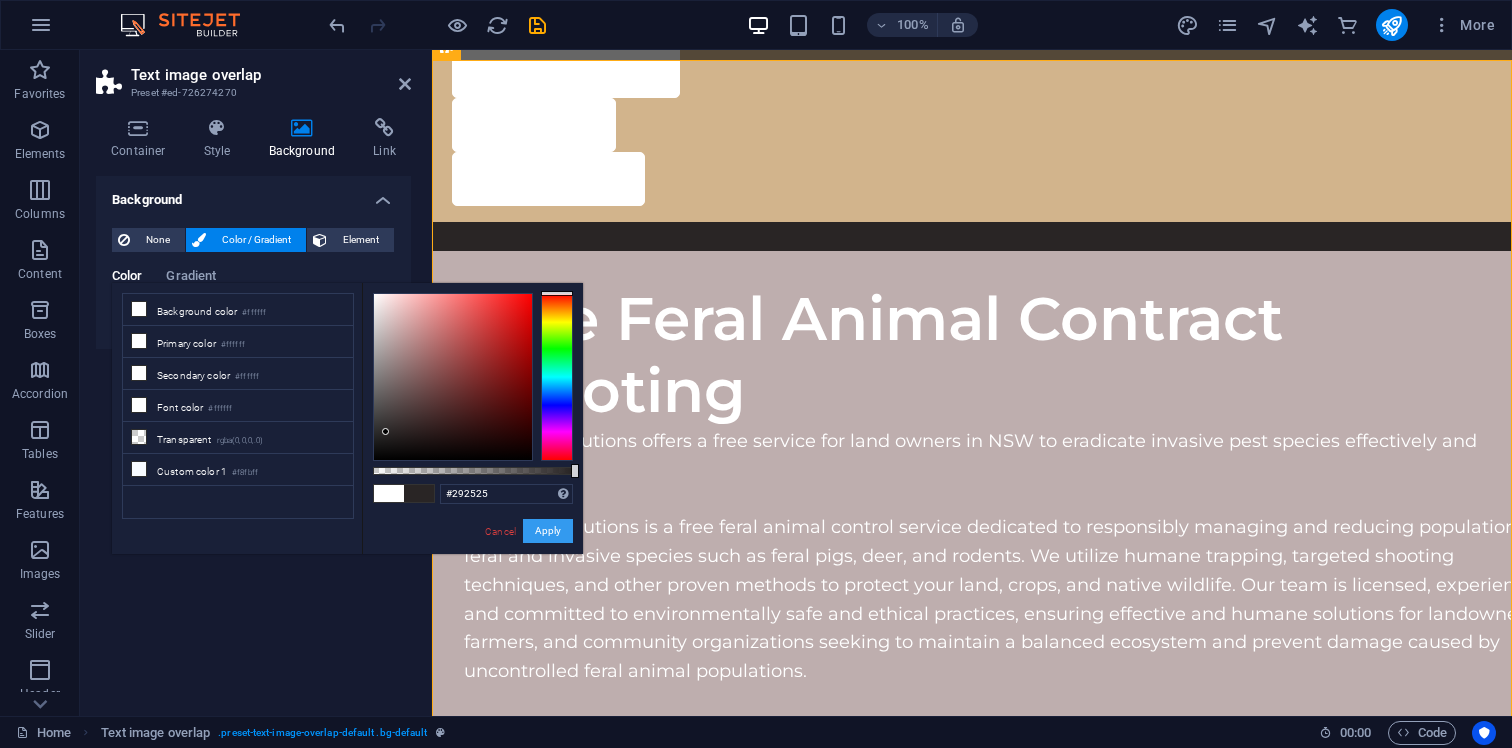 click on "Apply" at bounding box center [548, 531] 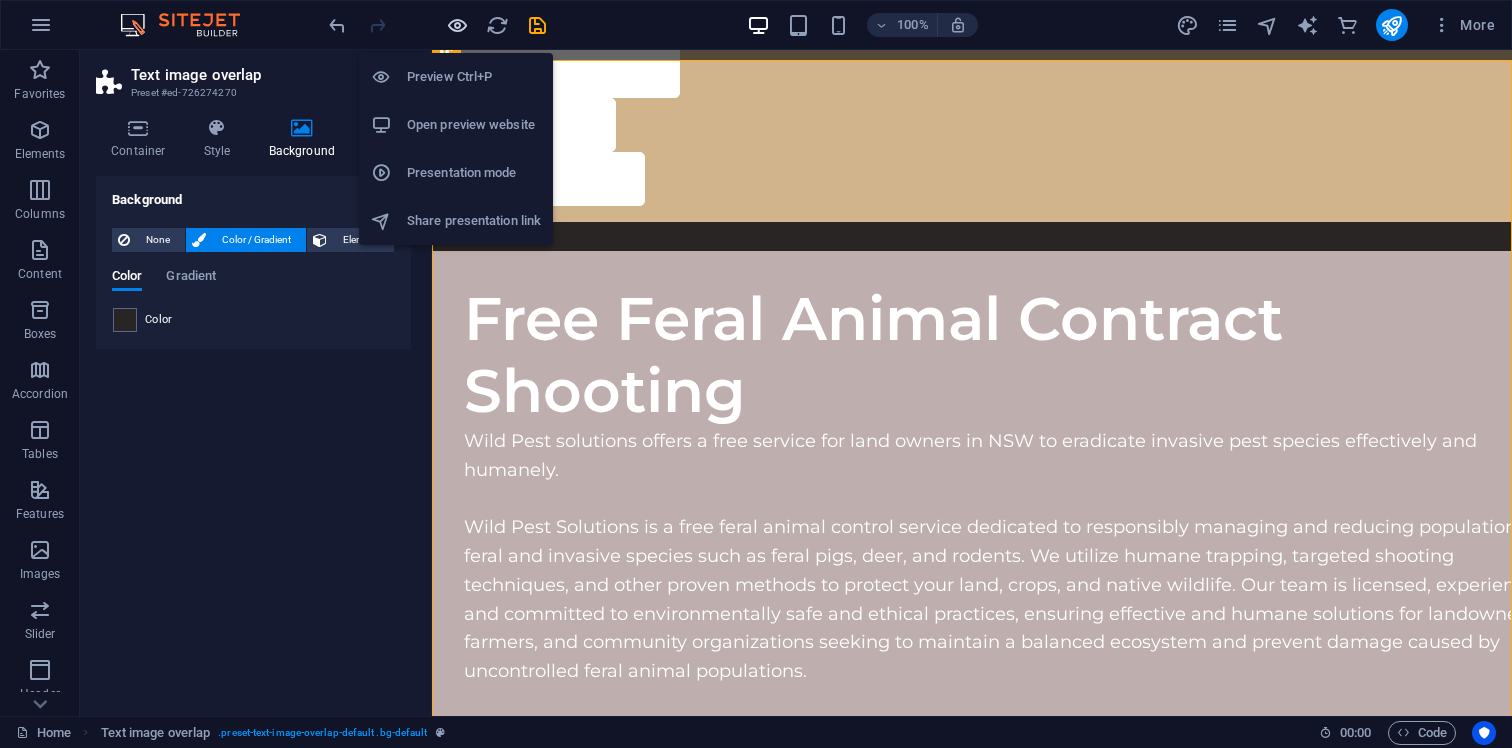 click at bounding box center [457, 25] 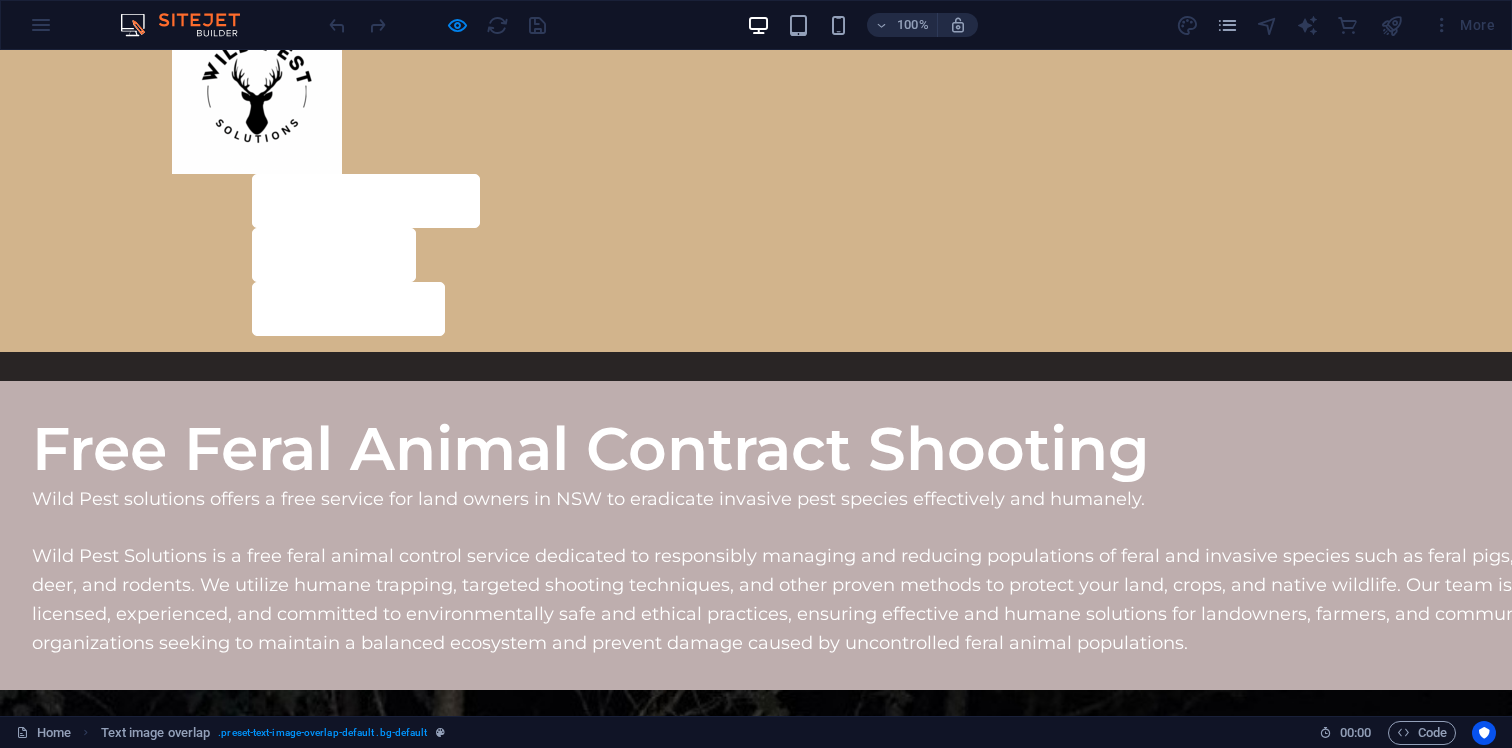 scroll, scrollTop: 0, scrollLeft: 0, axis: both 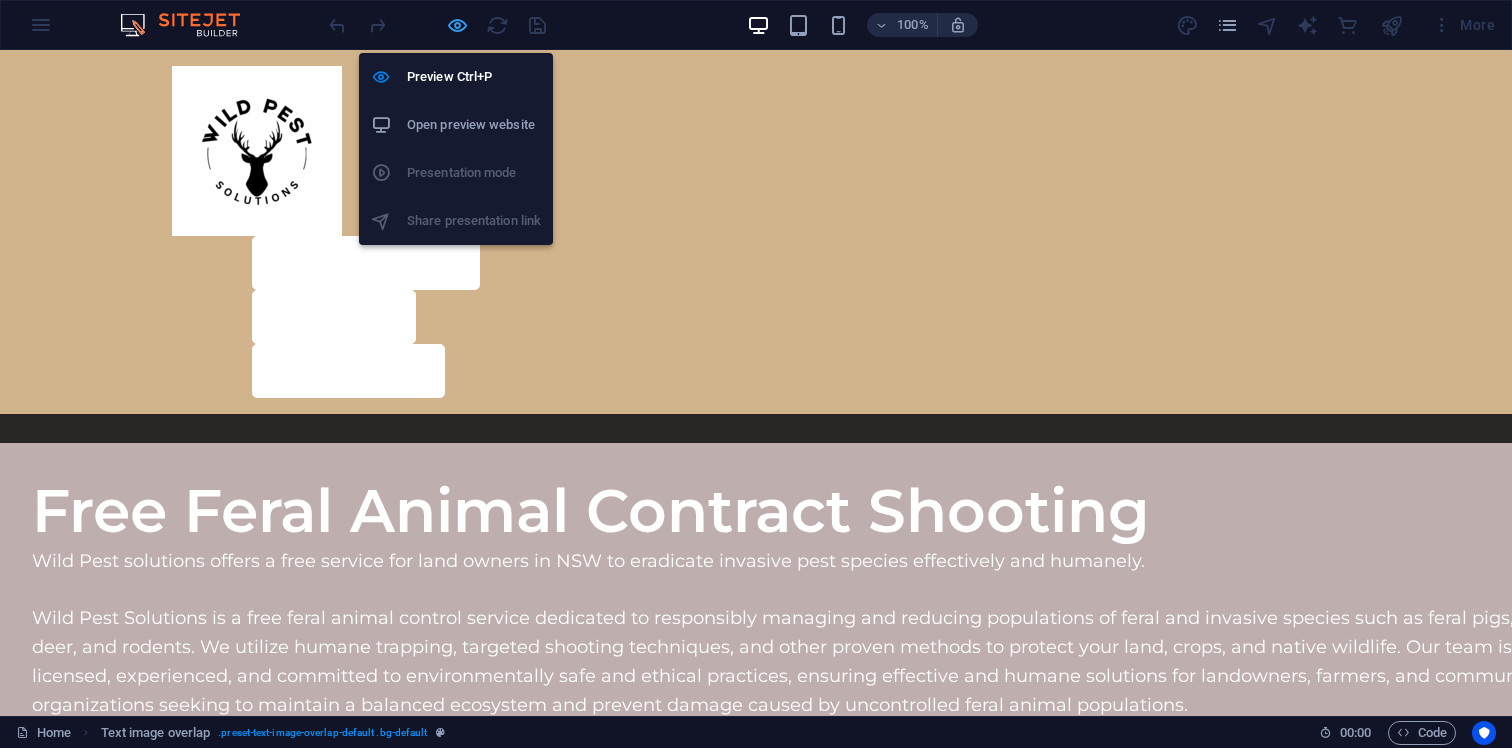 click at bounding box center (457, 25) 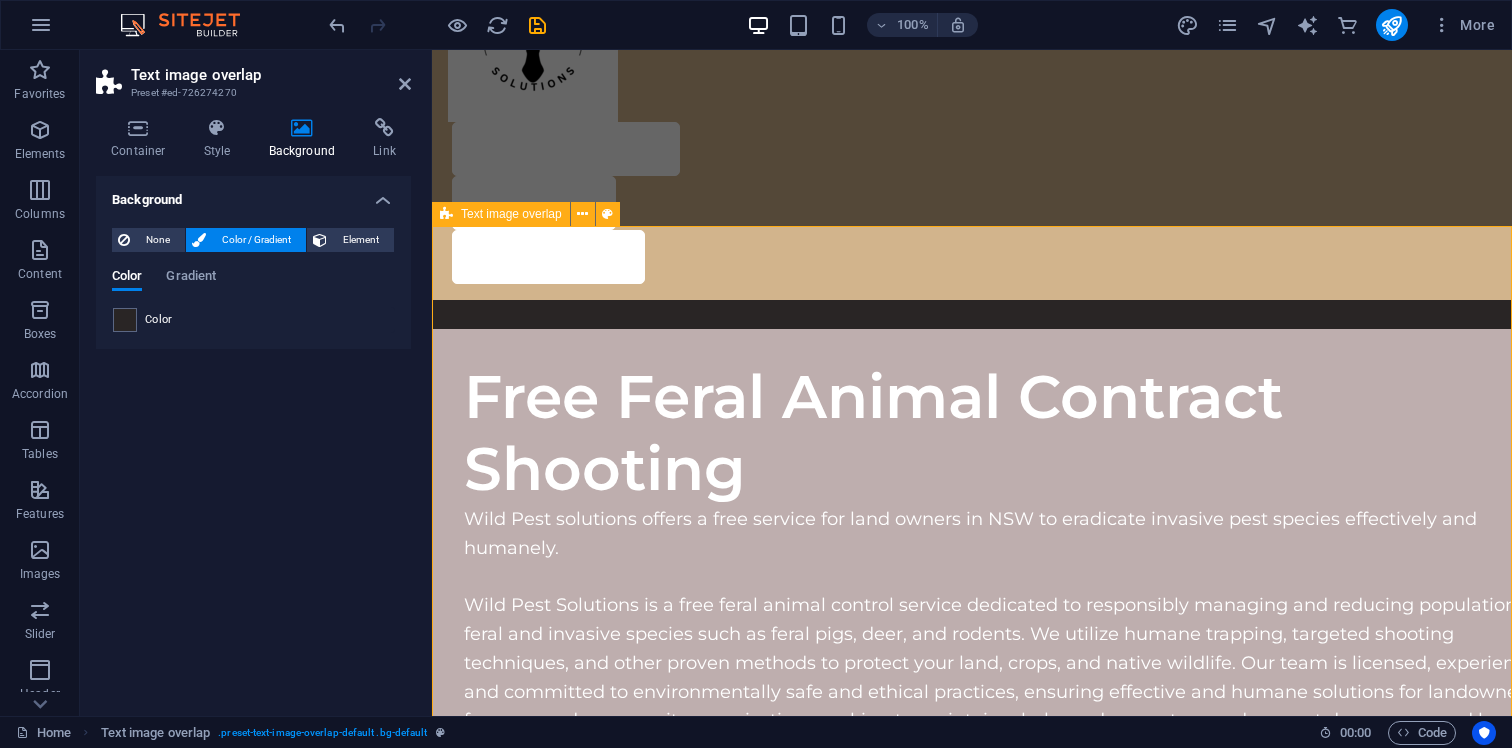scroll, scrollTop: 118, scrollLeft: 0, axis: vertical 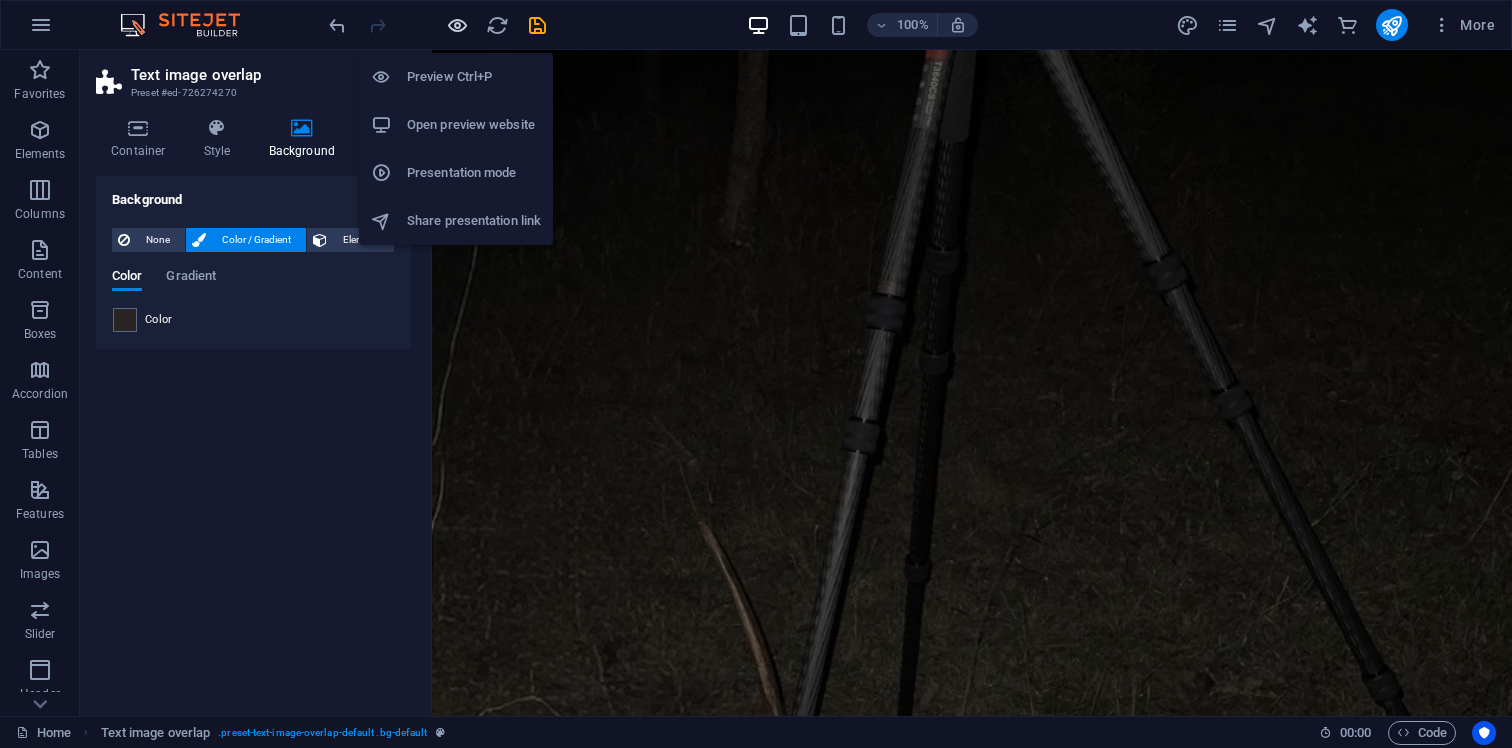 click at bounding box center [457, 25] 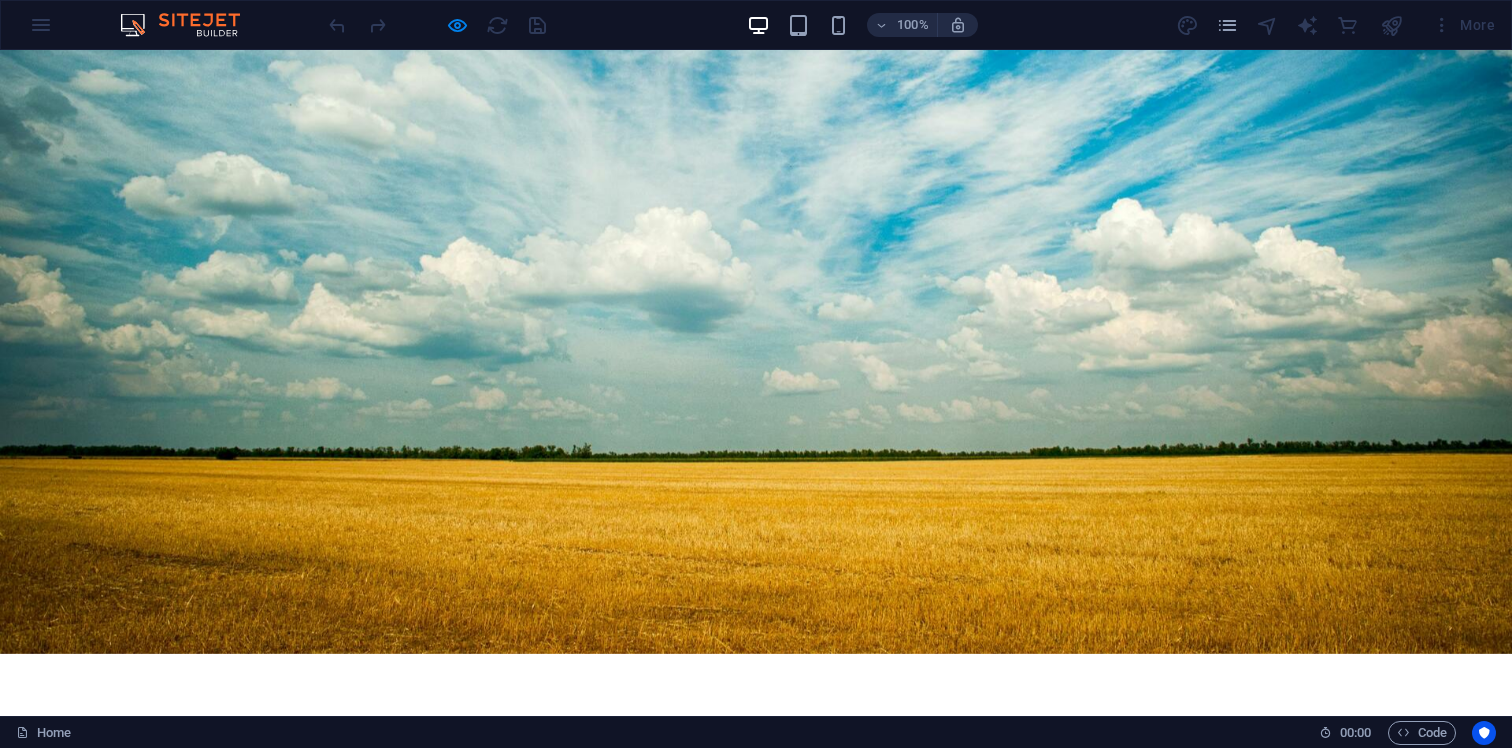 scroll, scrollTop: 4857, scrollLeft: 0, axis: vertical 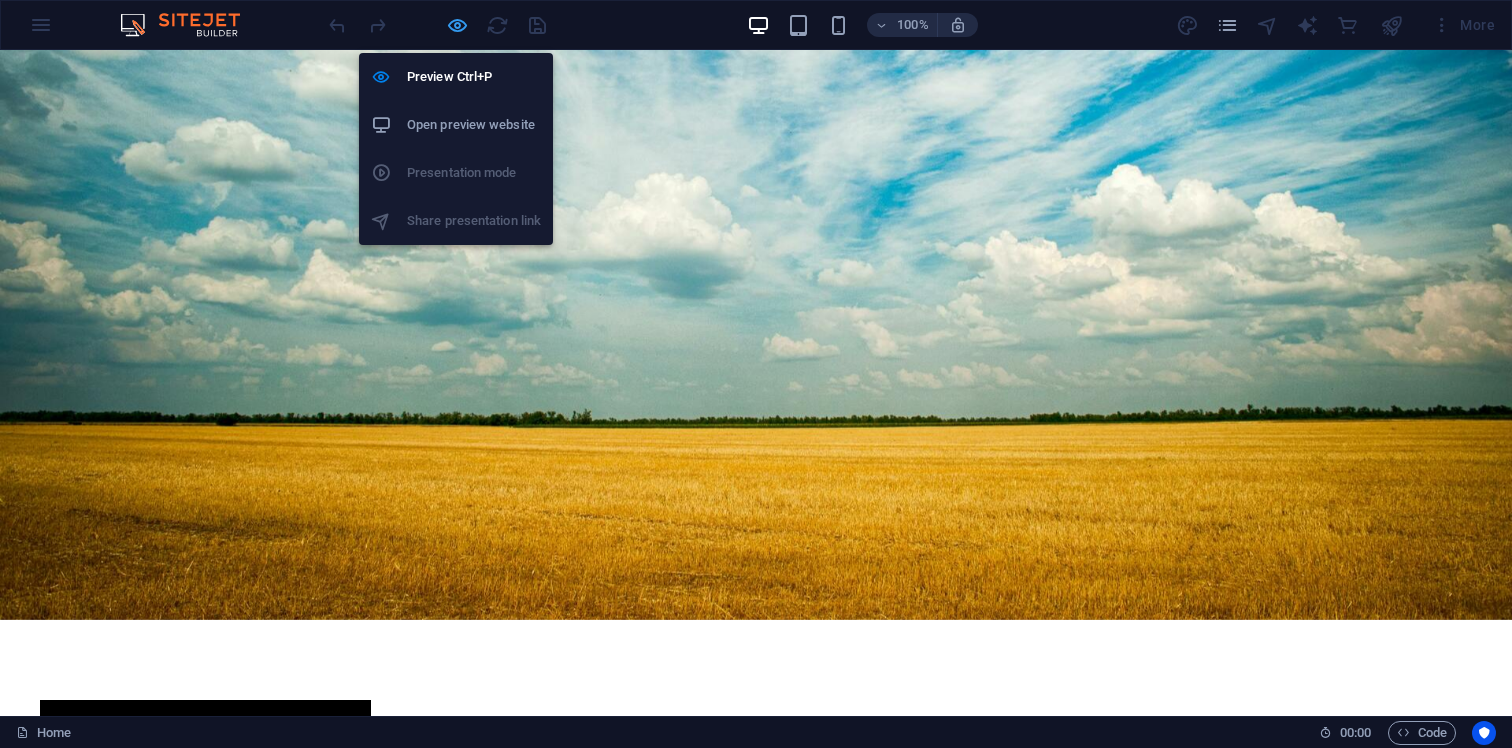 click at bounding box center [457, 25] 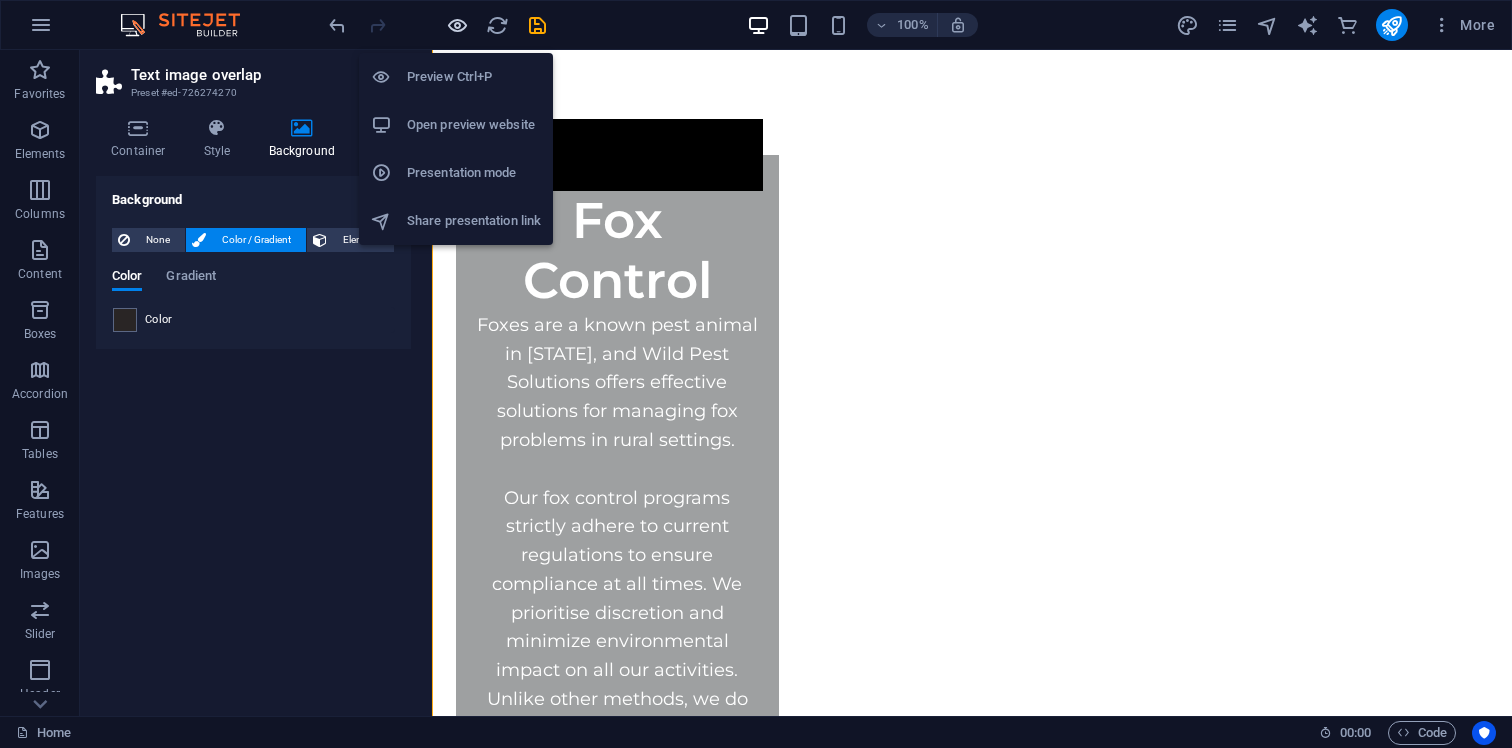 scroll, scrollTop: 408, scrollLeft: 0, axis: vertical 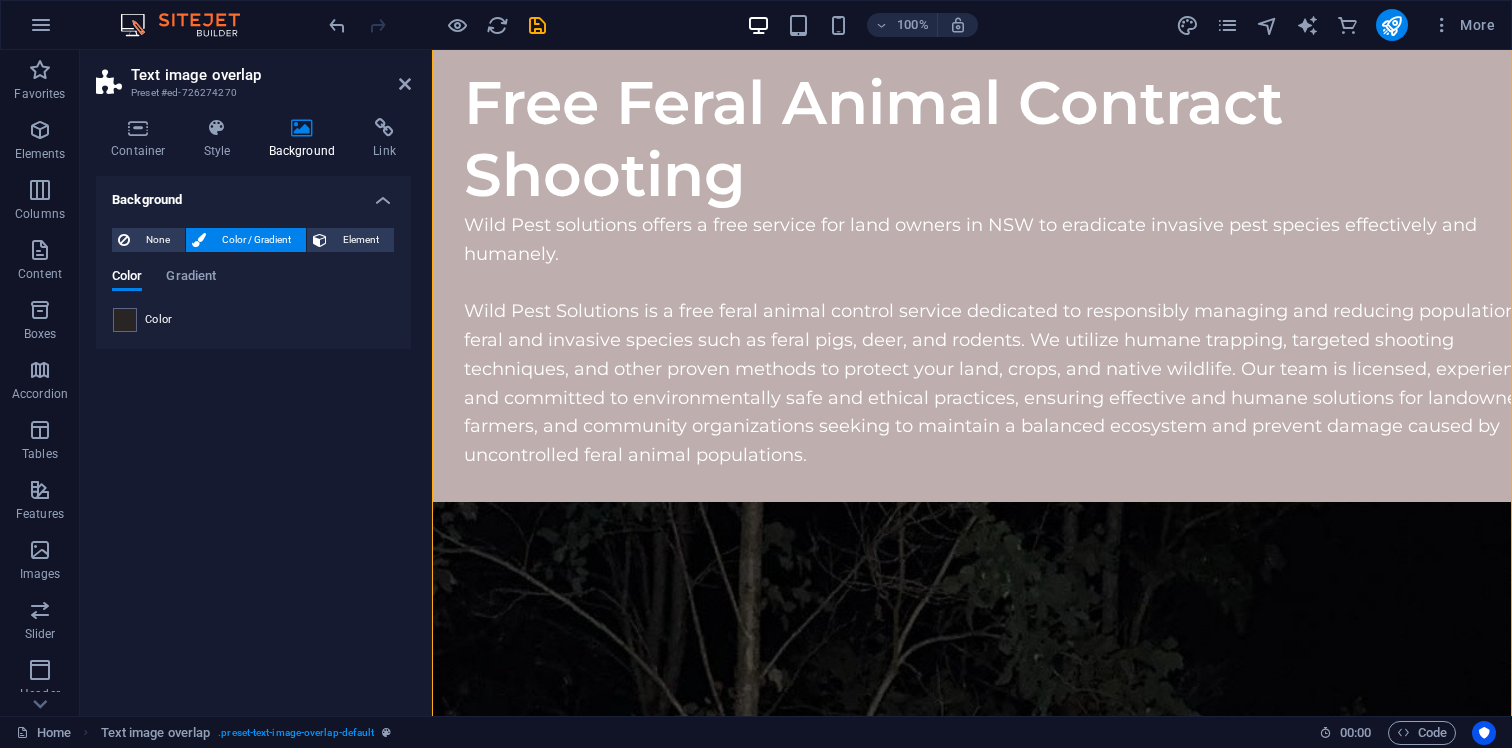 click on "Text image overlap" at bounding box center (271, 75) 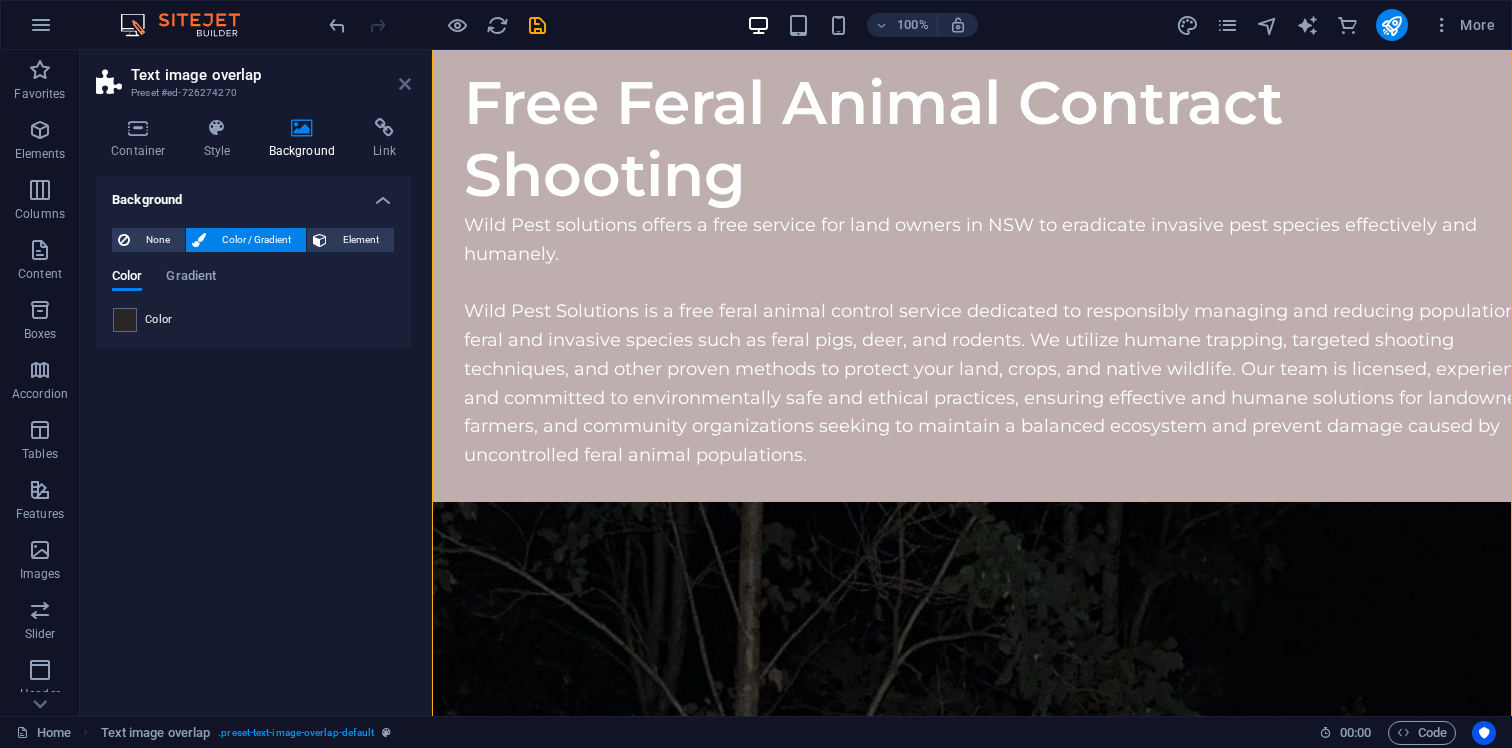 click at bounding box center [405, 84] 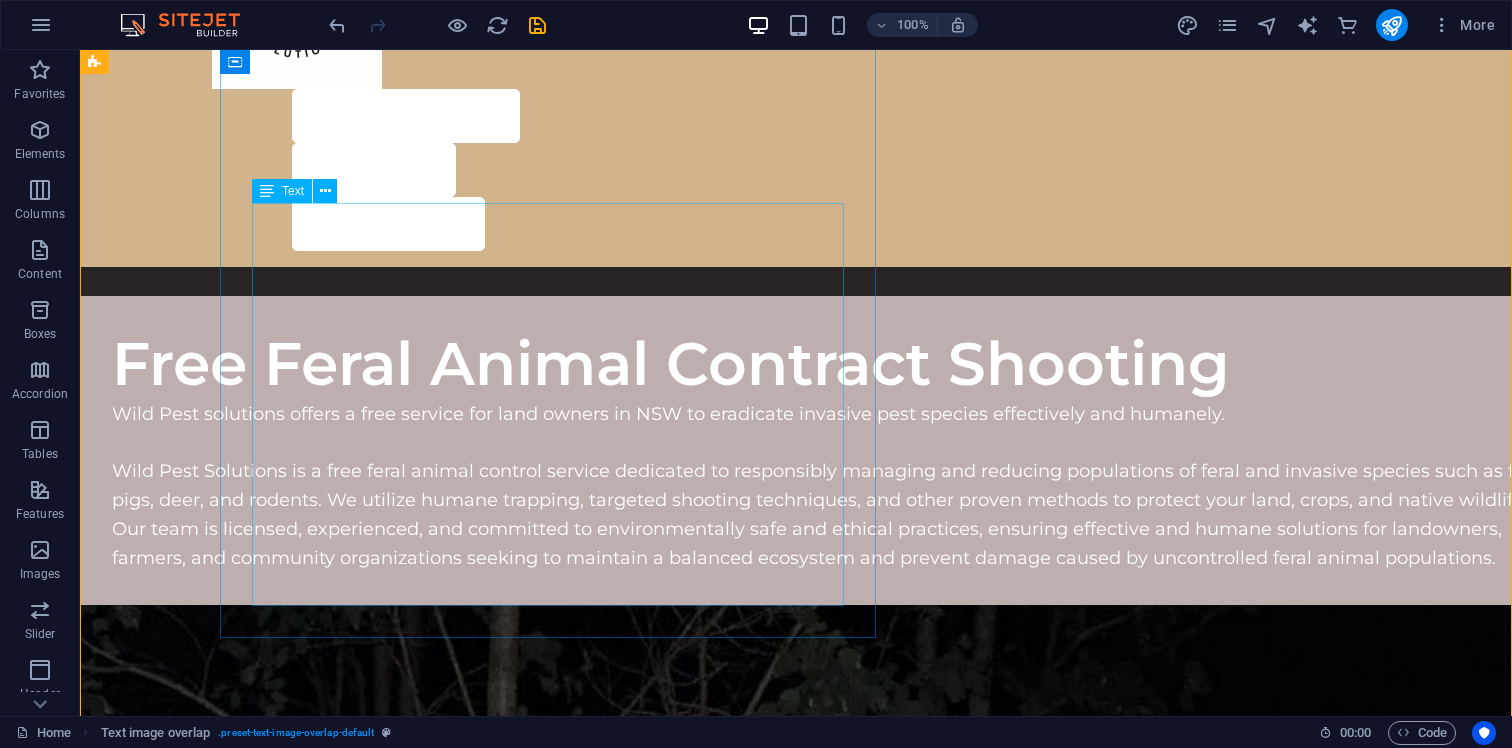 scroll, scrollTop: 0, scrollLeft: 0, axis: both 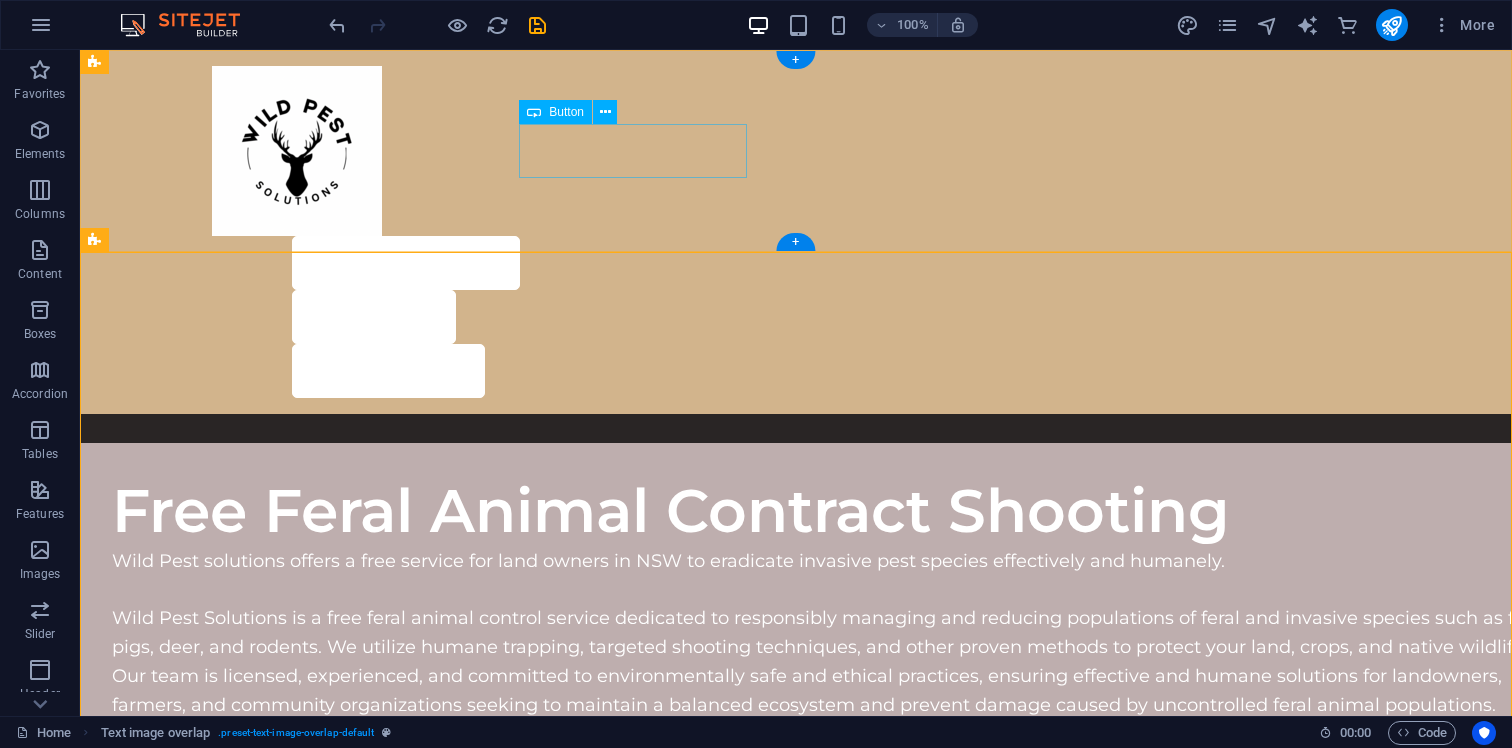click on "How We Work" at bounding box center [836, 263] 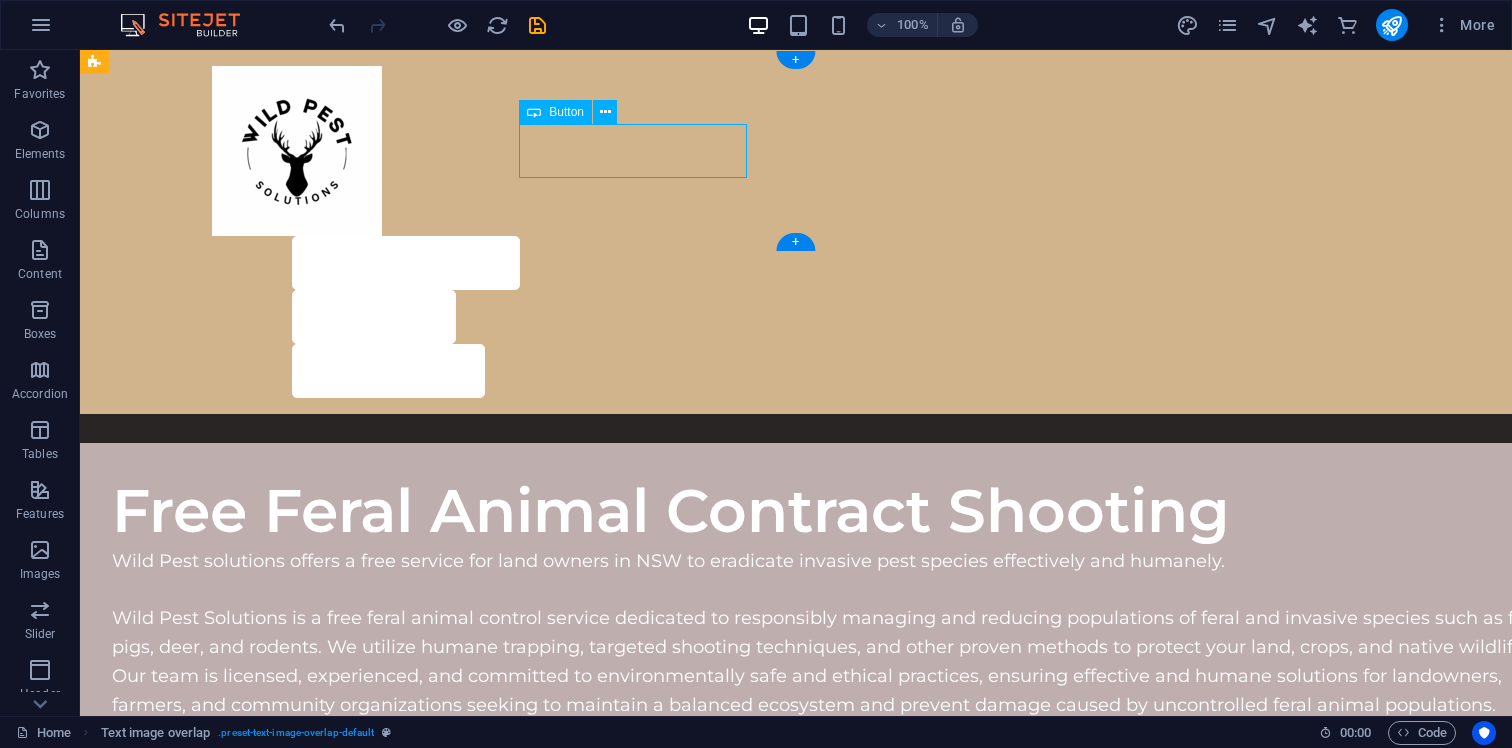 click on "How We Work" at bounding box center [836, 263] 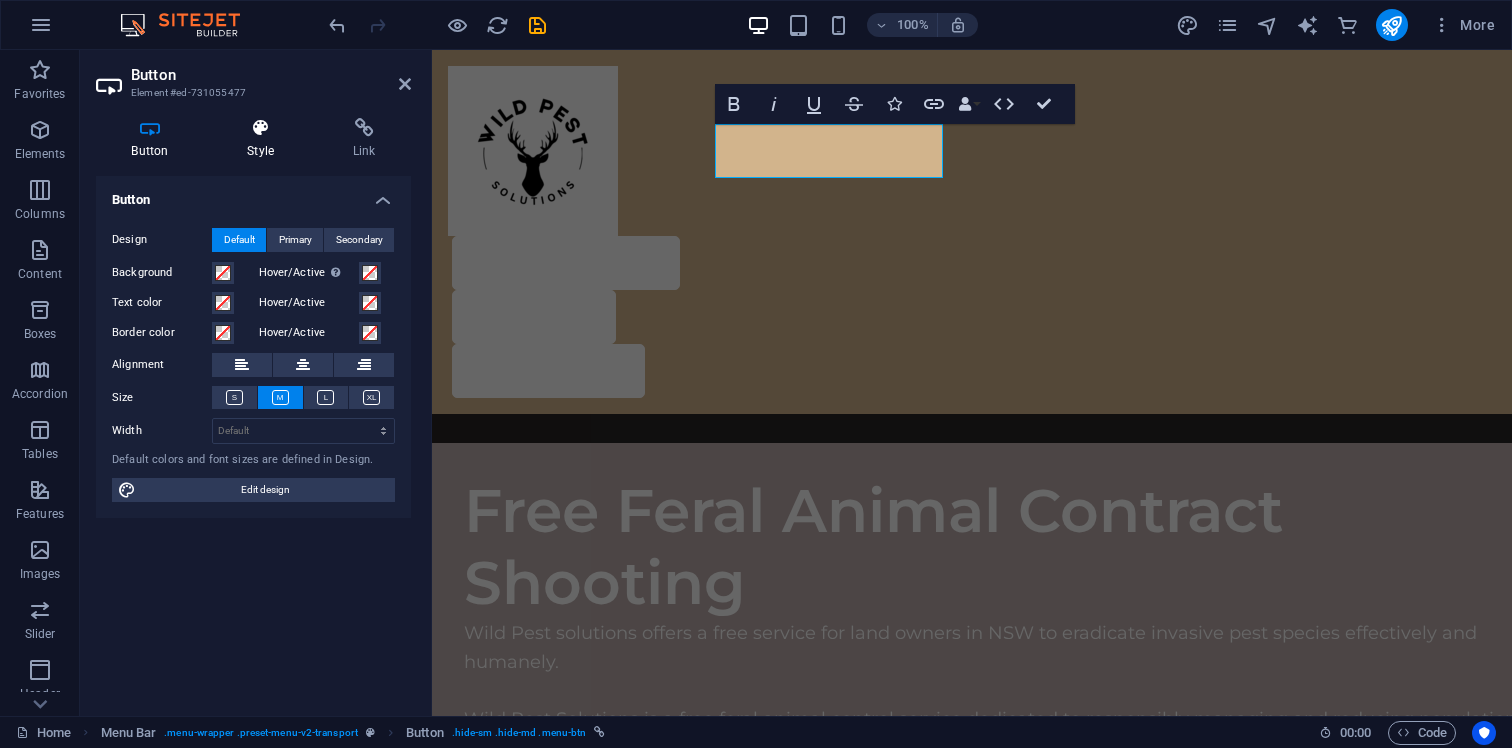 click at bounding box center (261, 128) 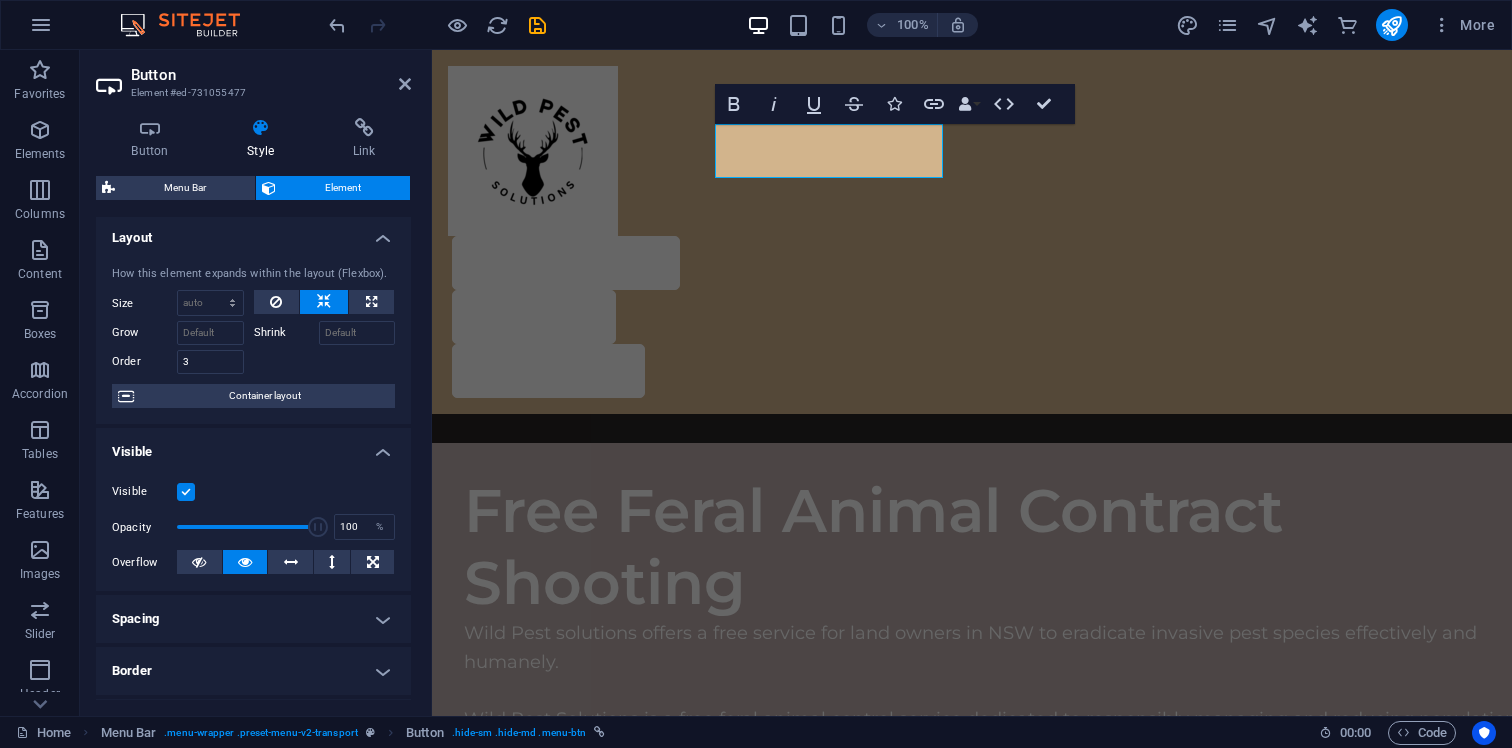 scroll, scrollTop: 0, scrollLeft: 0, axis: both 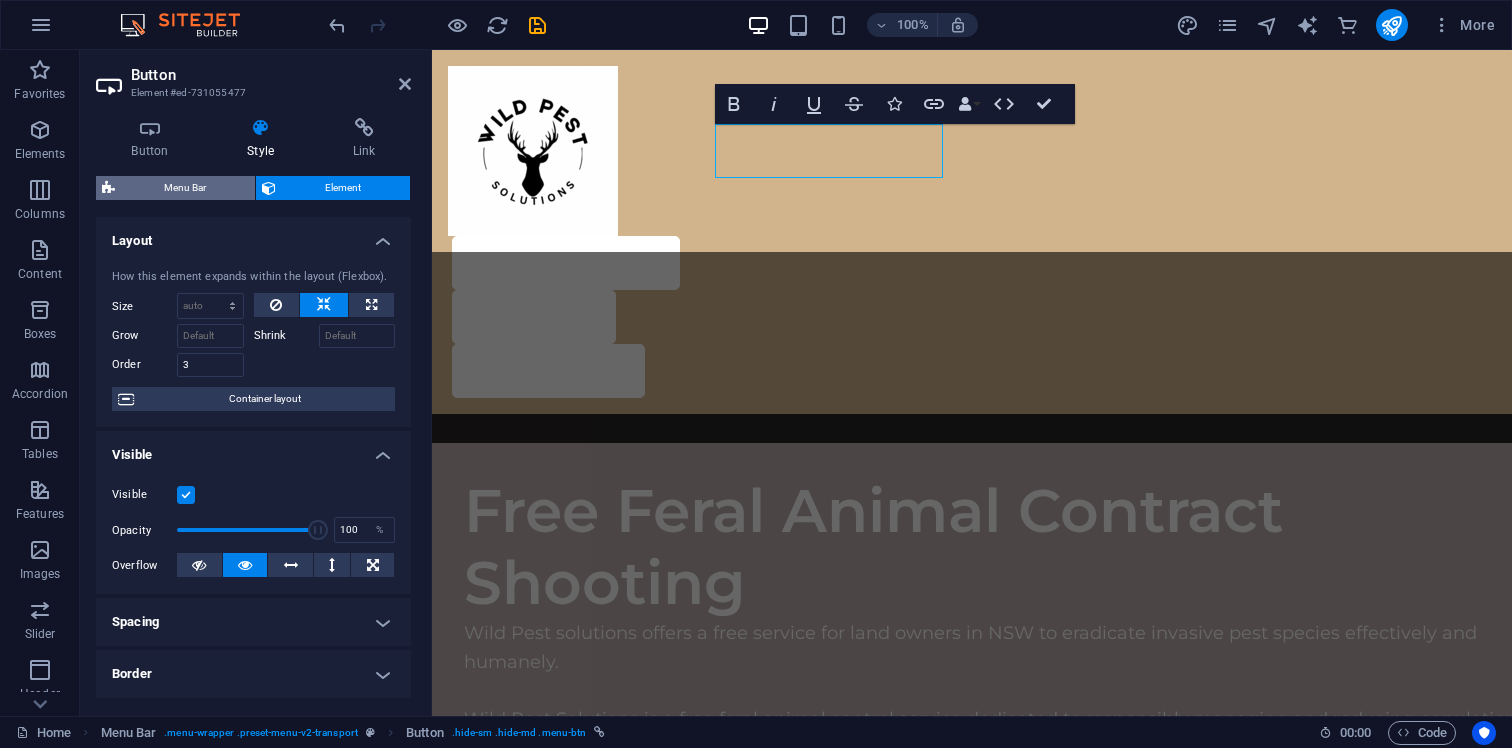 click on "Menu Bar" at bounding box center [185, 188] 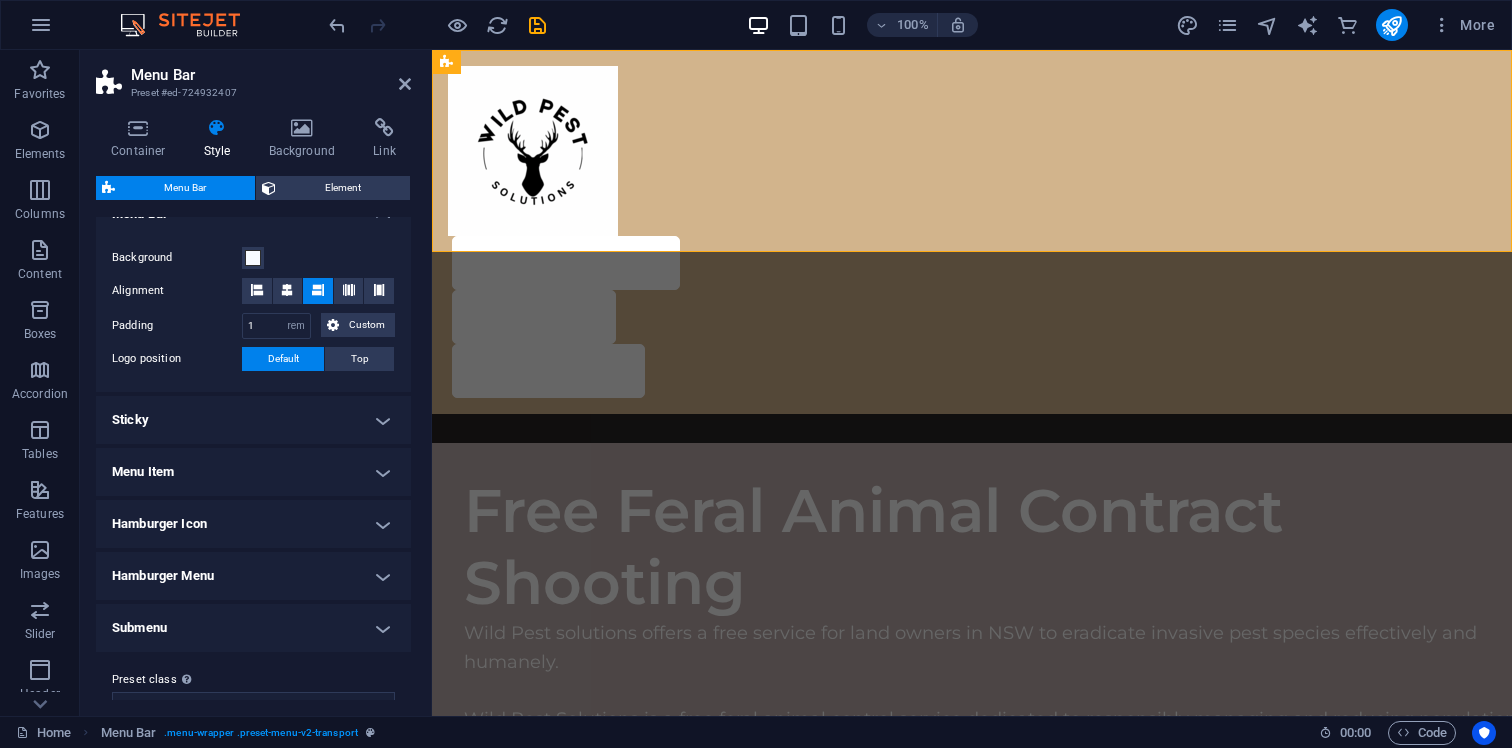 scroll, scrollTop: 390, scrollLeft: 0, axis: vertical 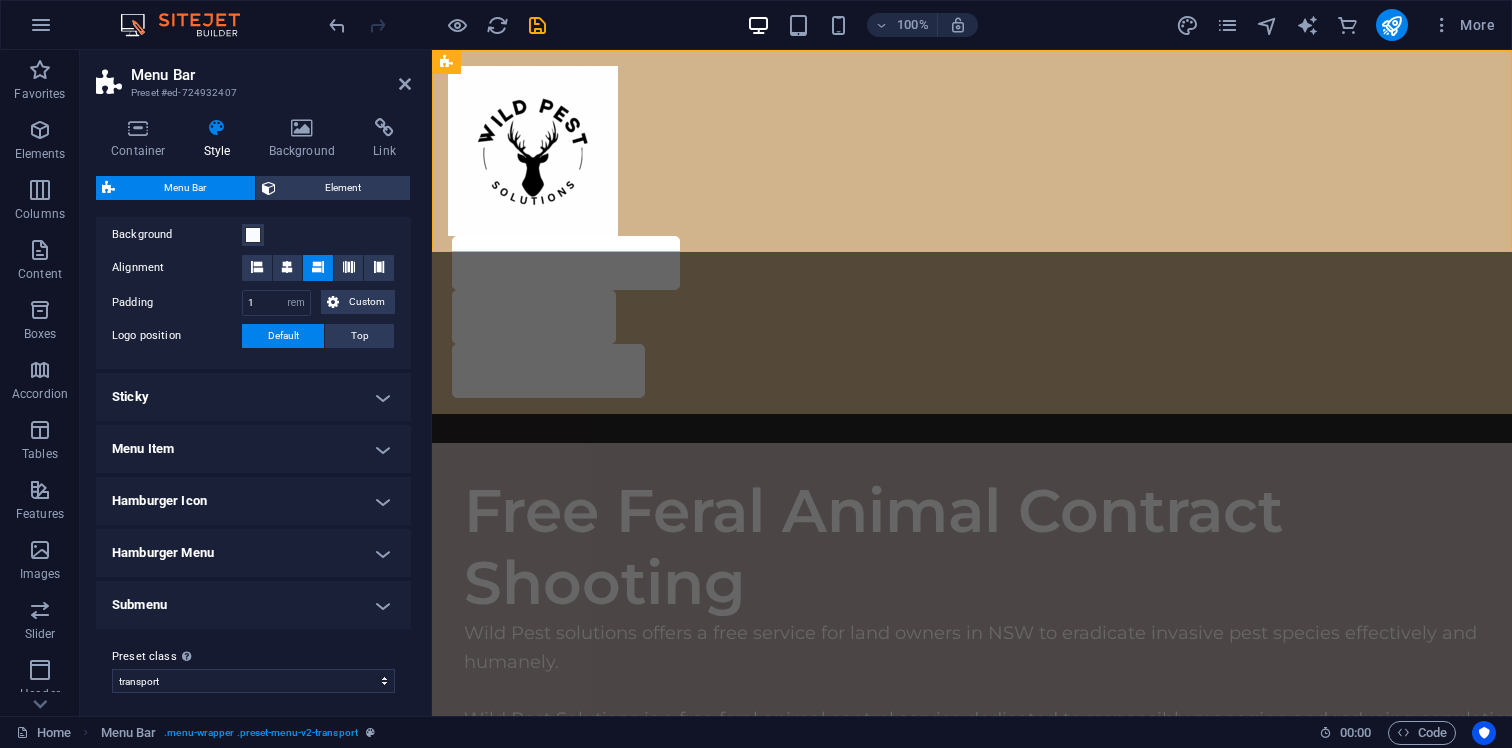 click on "Sticky" at bounding box center [253, 397] 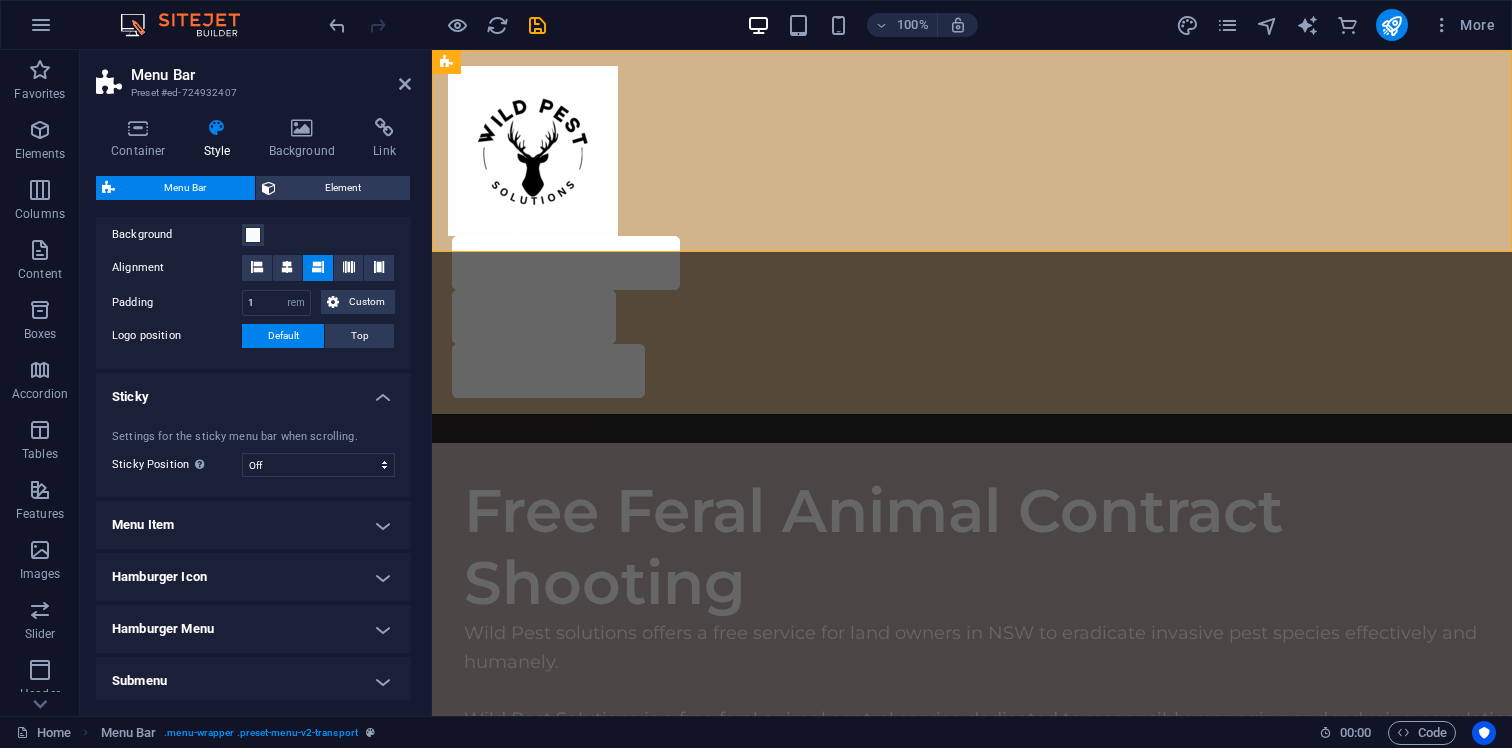 click on "Sticky" at bounding box center [253, 391] 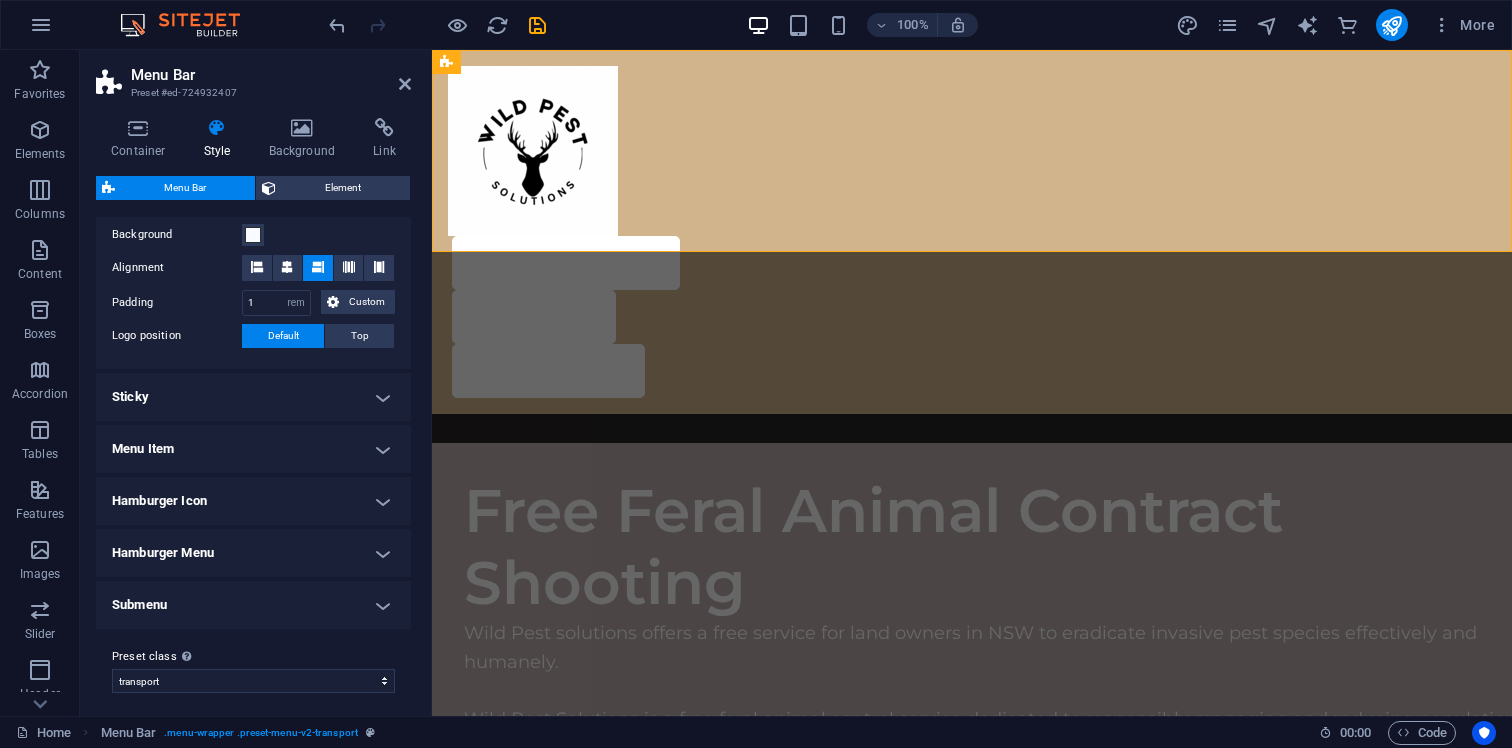 click on "Menu Item" at bounding box center (253, 449) 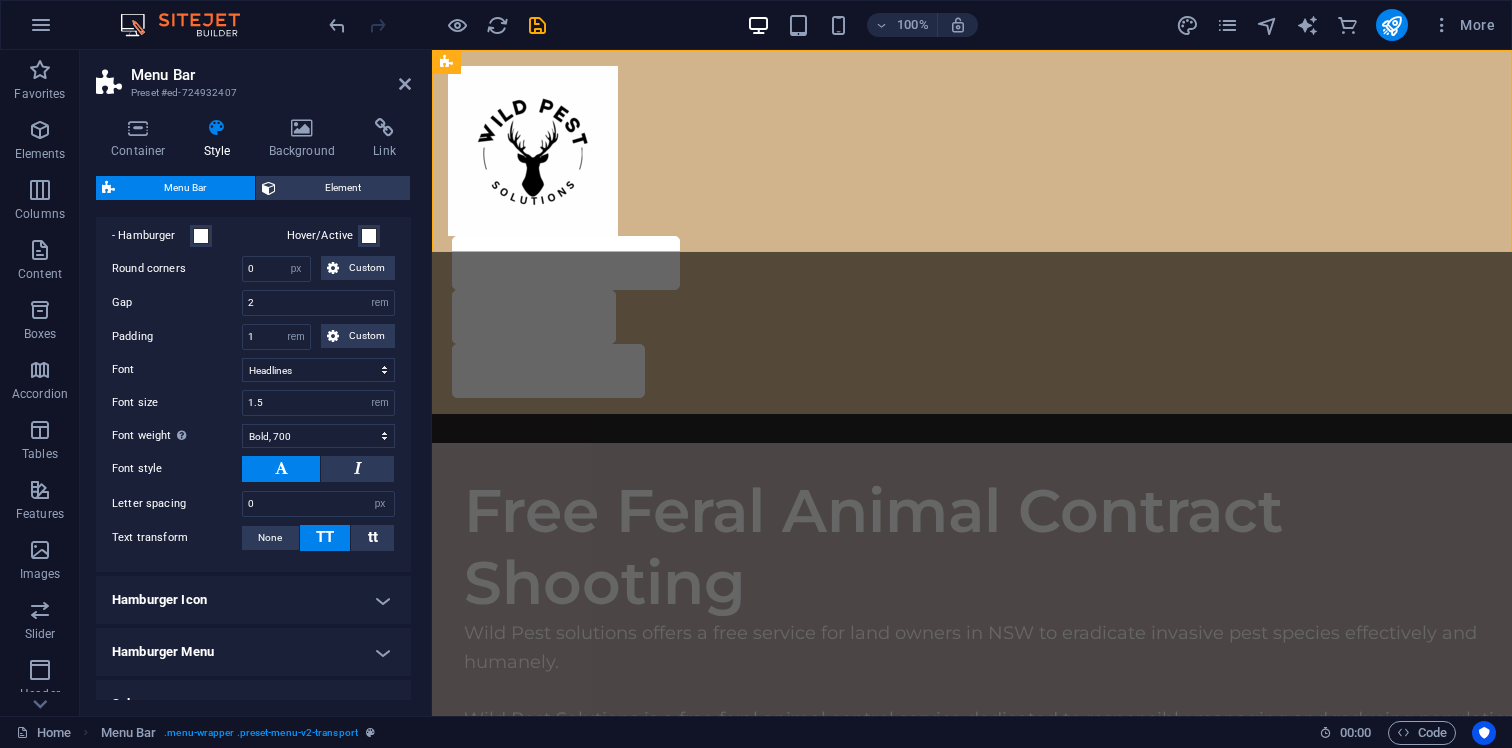 scroll, scrollTop: 850, scrollLeft: 0, axis: vertical 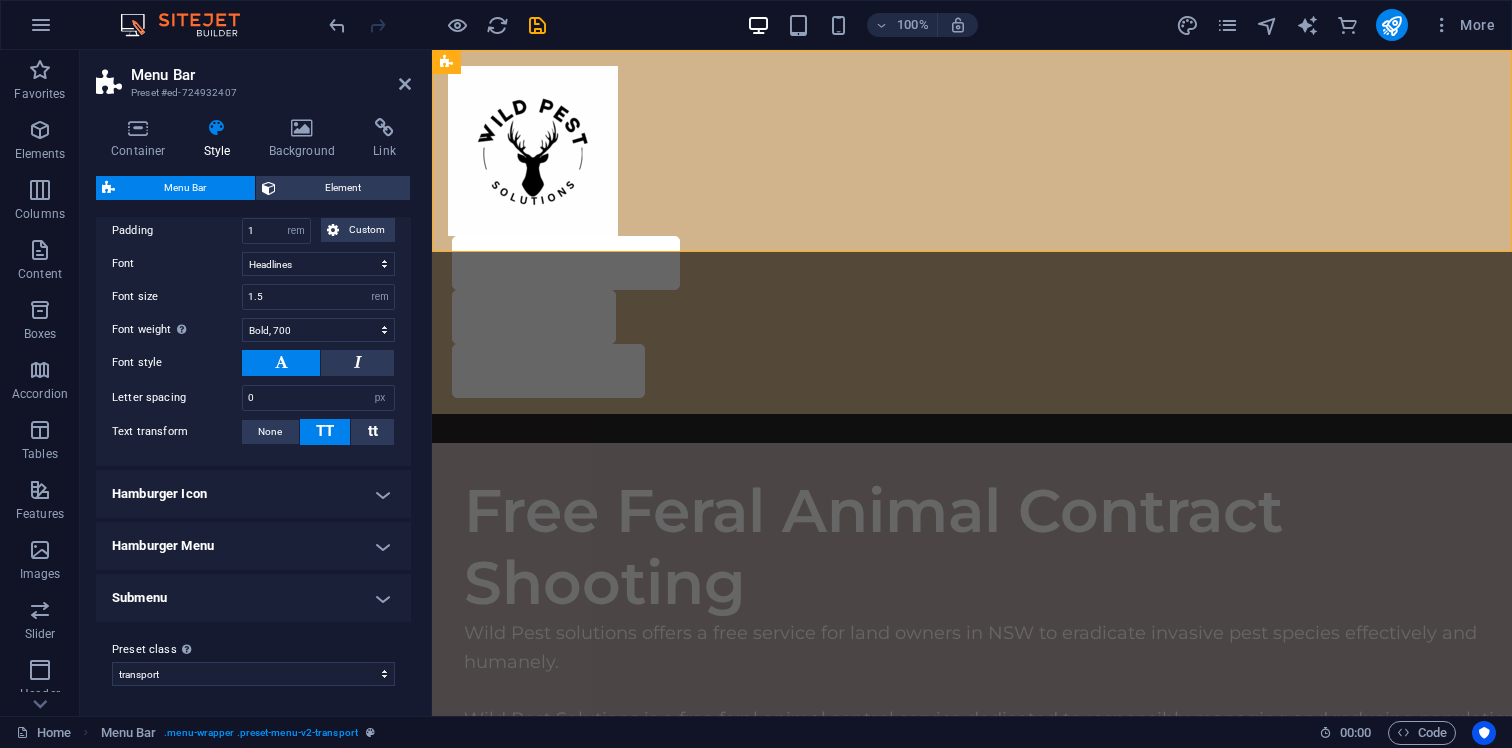 click on "Submenu" at bounding box center [253, 598] 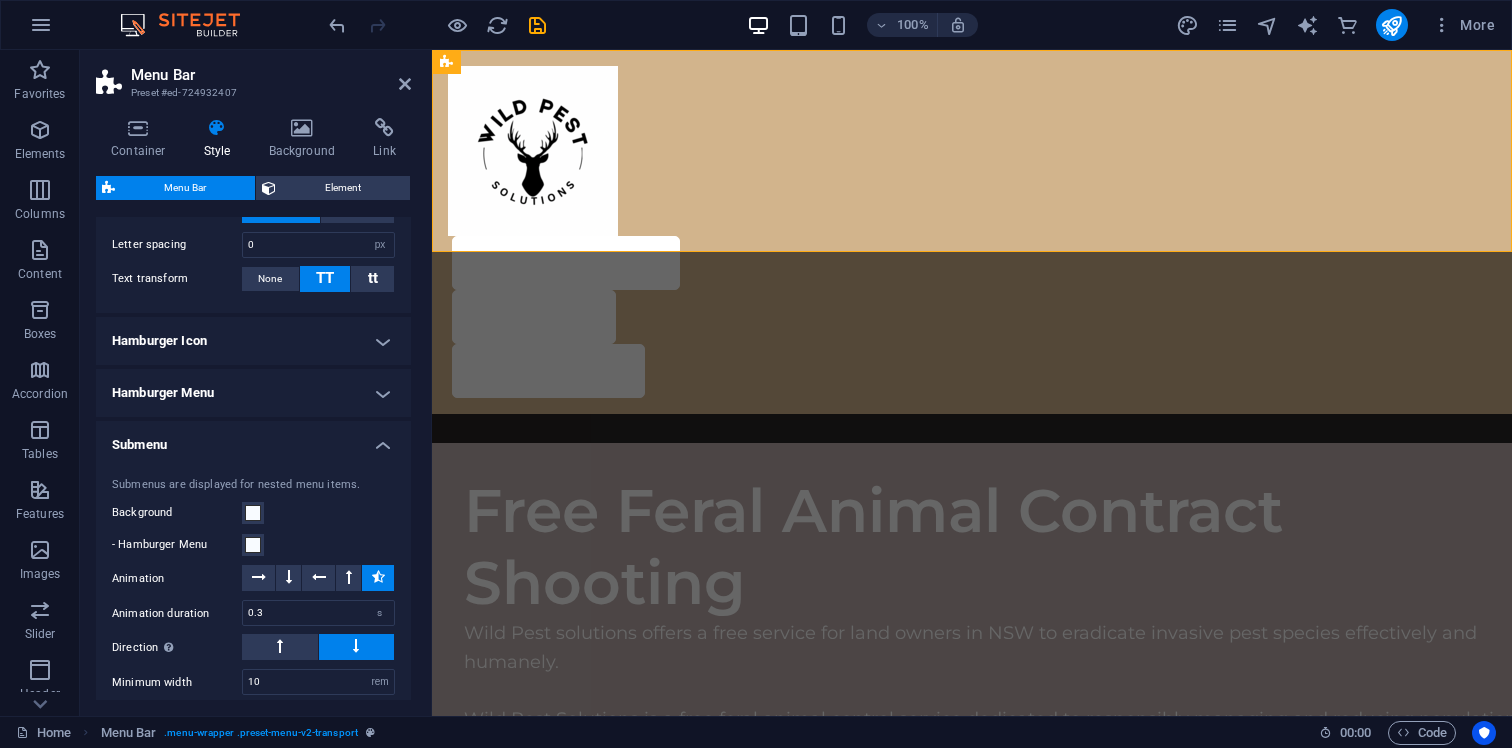 scroll, scrollTop: 1009, scrollLeft: 0, axis: vertical 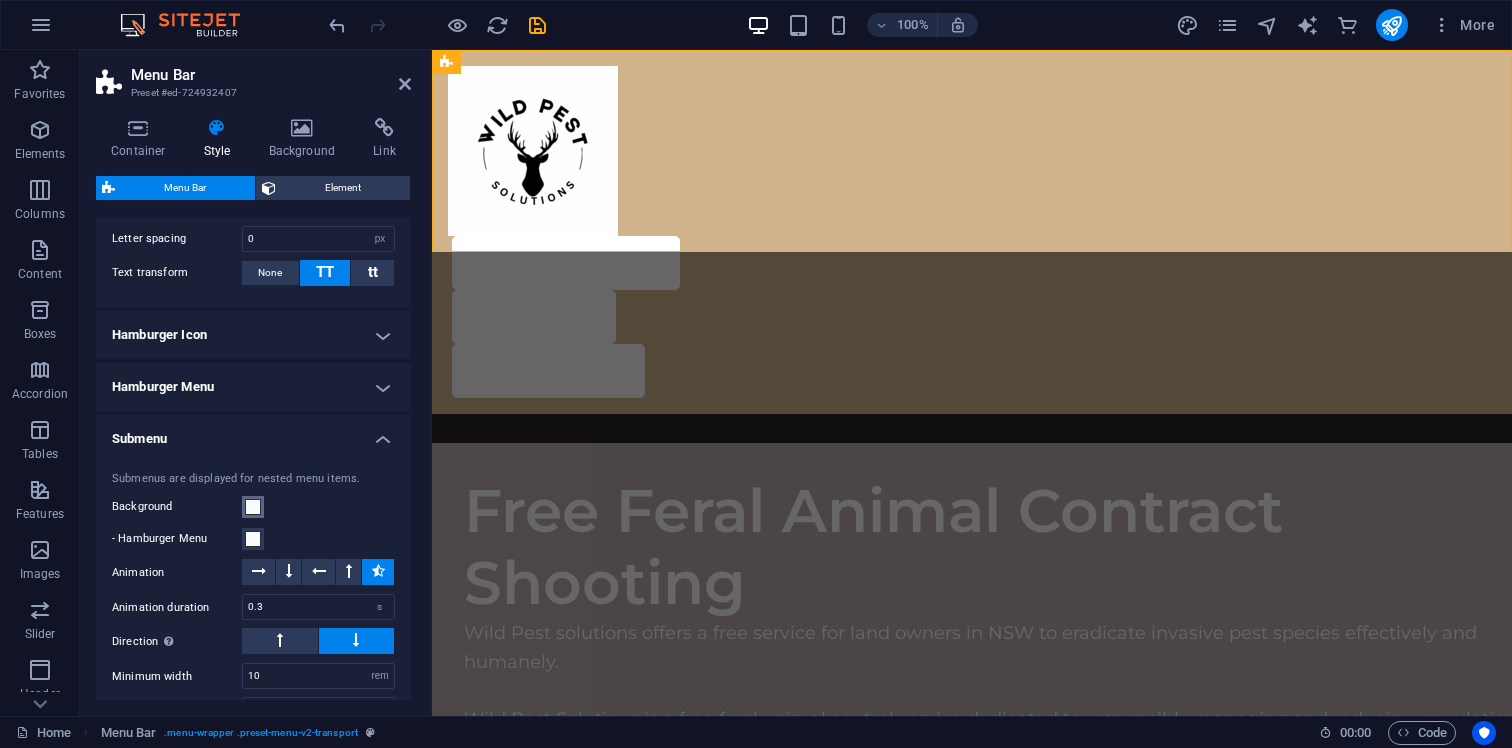 click at bounding box center (253, 507) 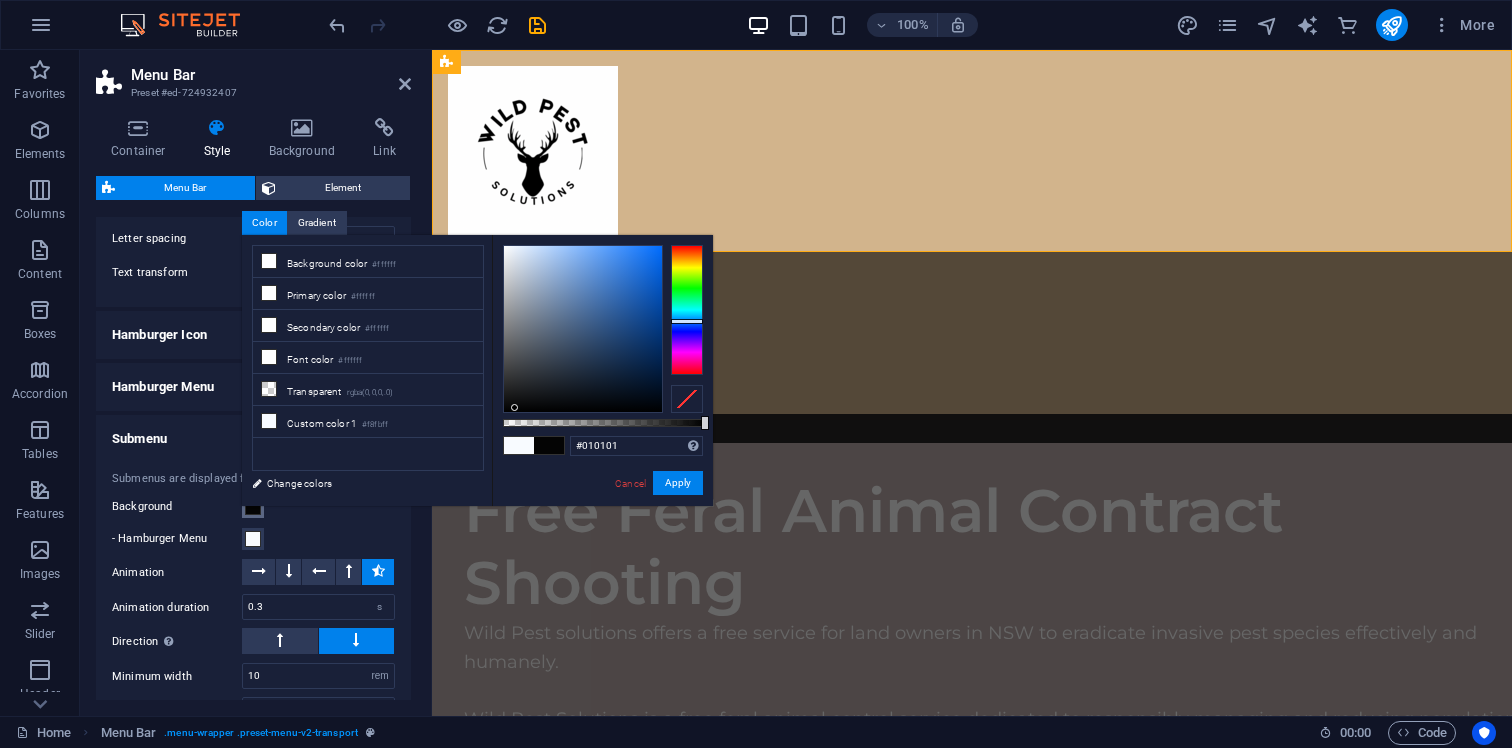 type on "#000000" 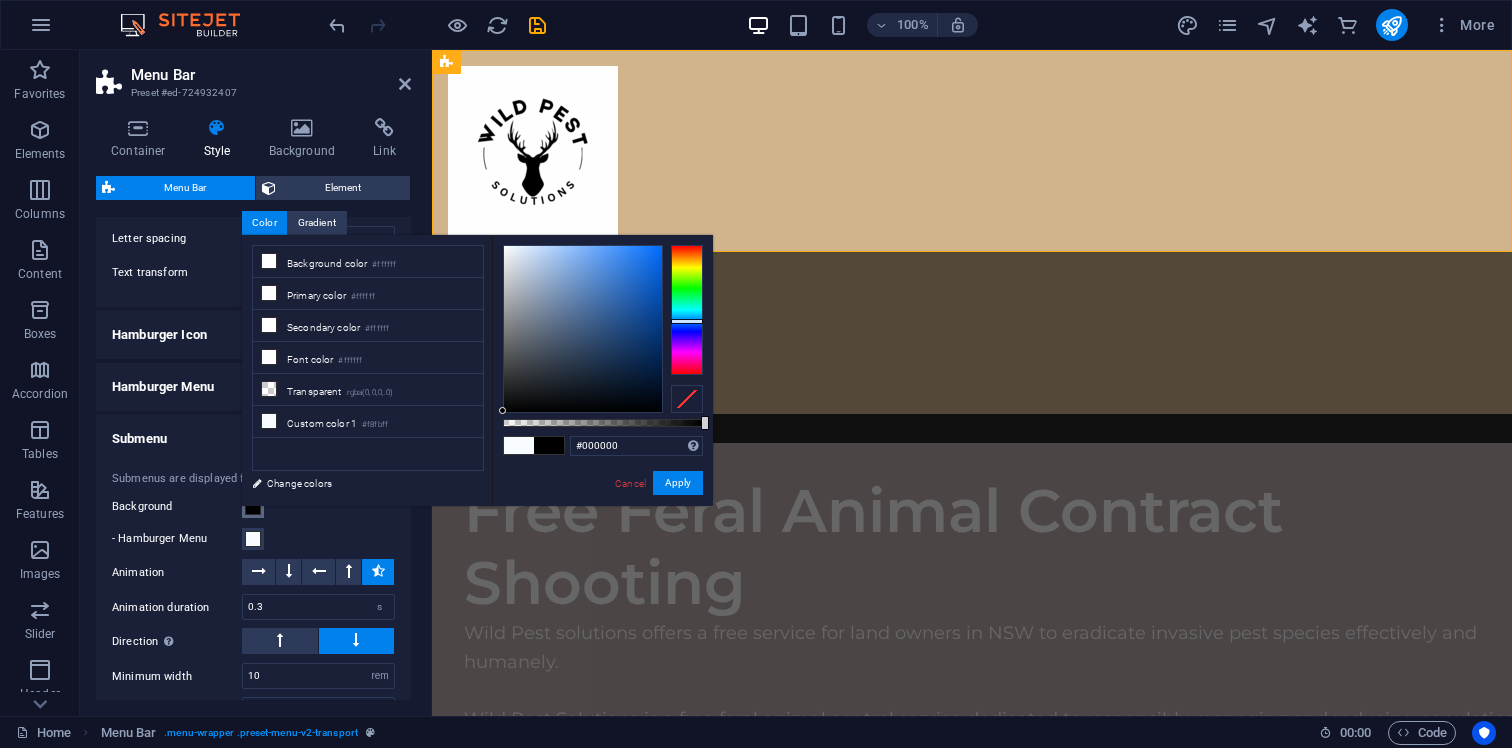 drag, startPoint x: 515, startPoint y: 377, endPoint x: 498, endPoint y: 420, distance: 46.238514 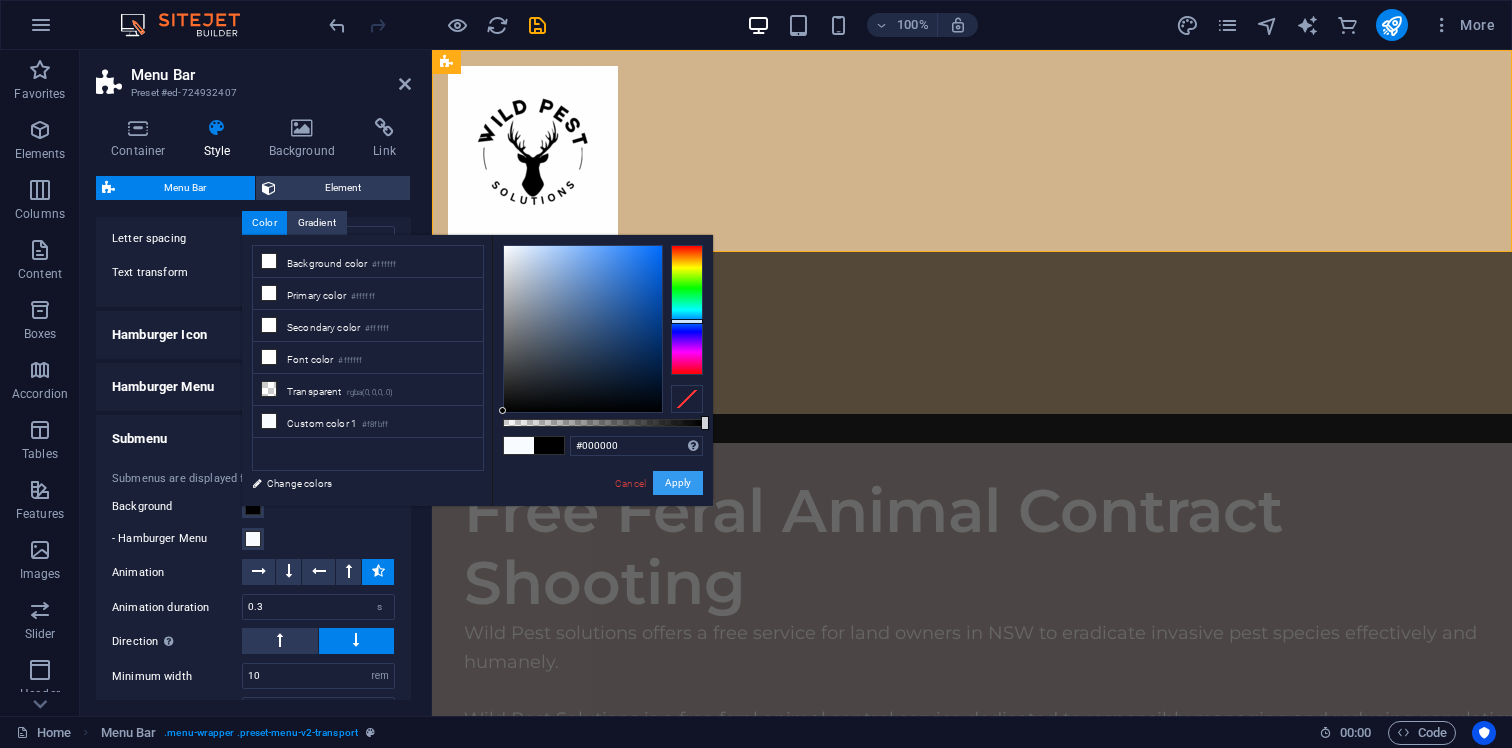 click on "Apply" at bounding box center (678, 483) 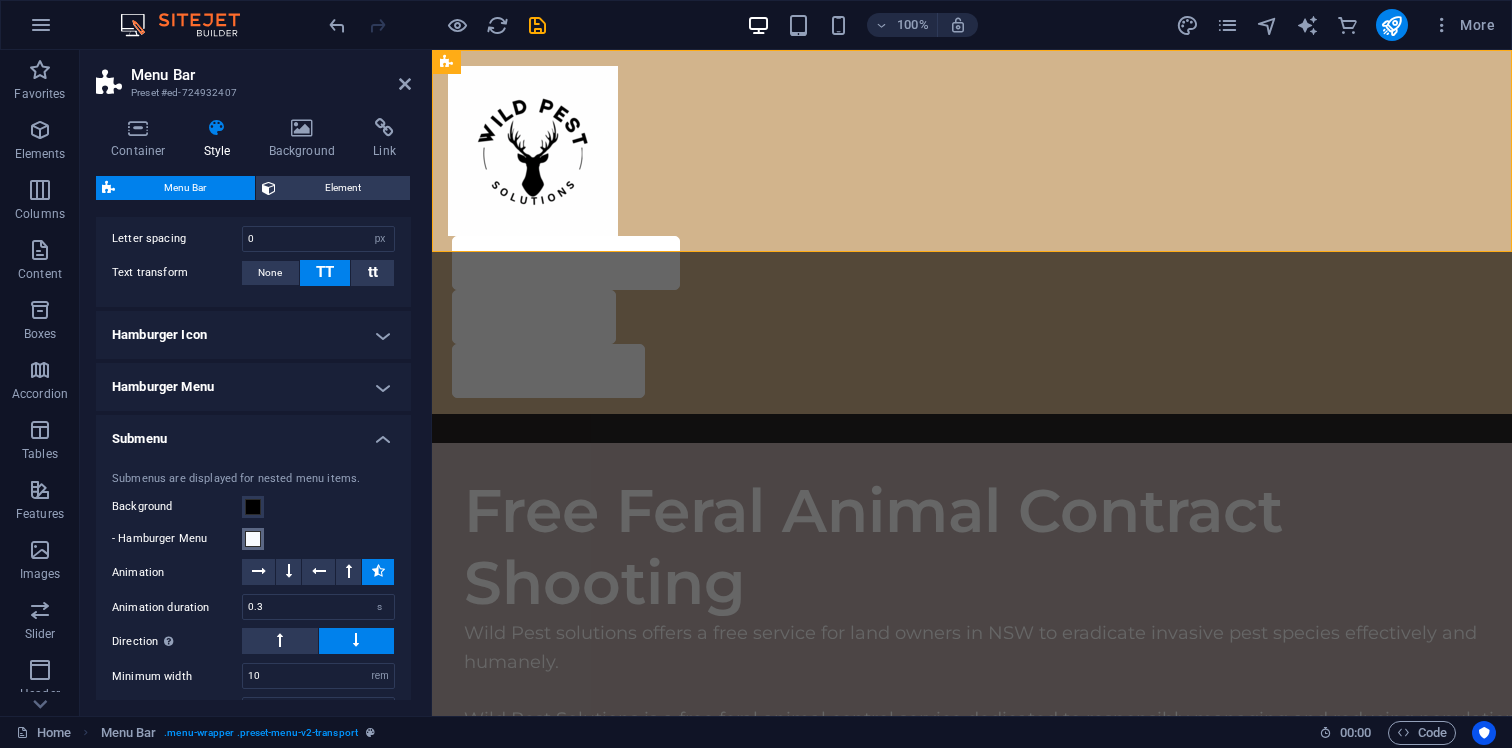 click on "- Hamburger Menu" at bounding box center [253, 539] 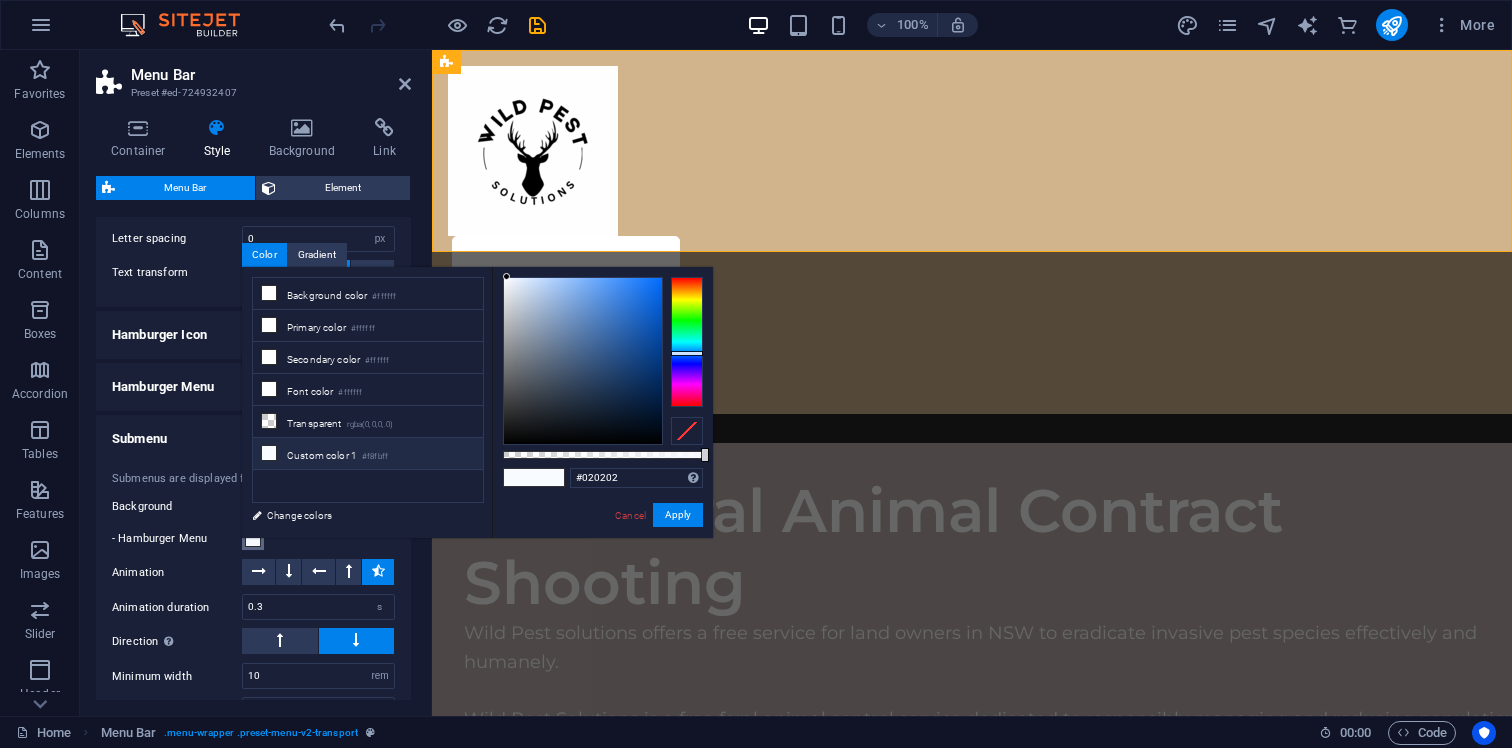 type on "#000000" 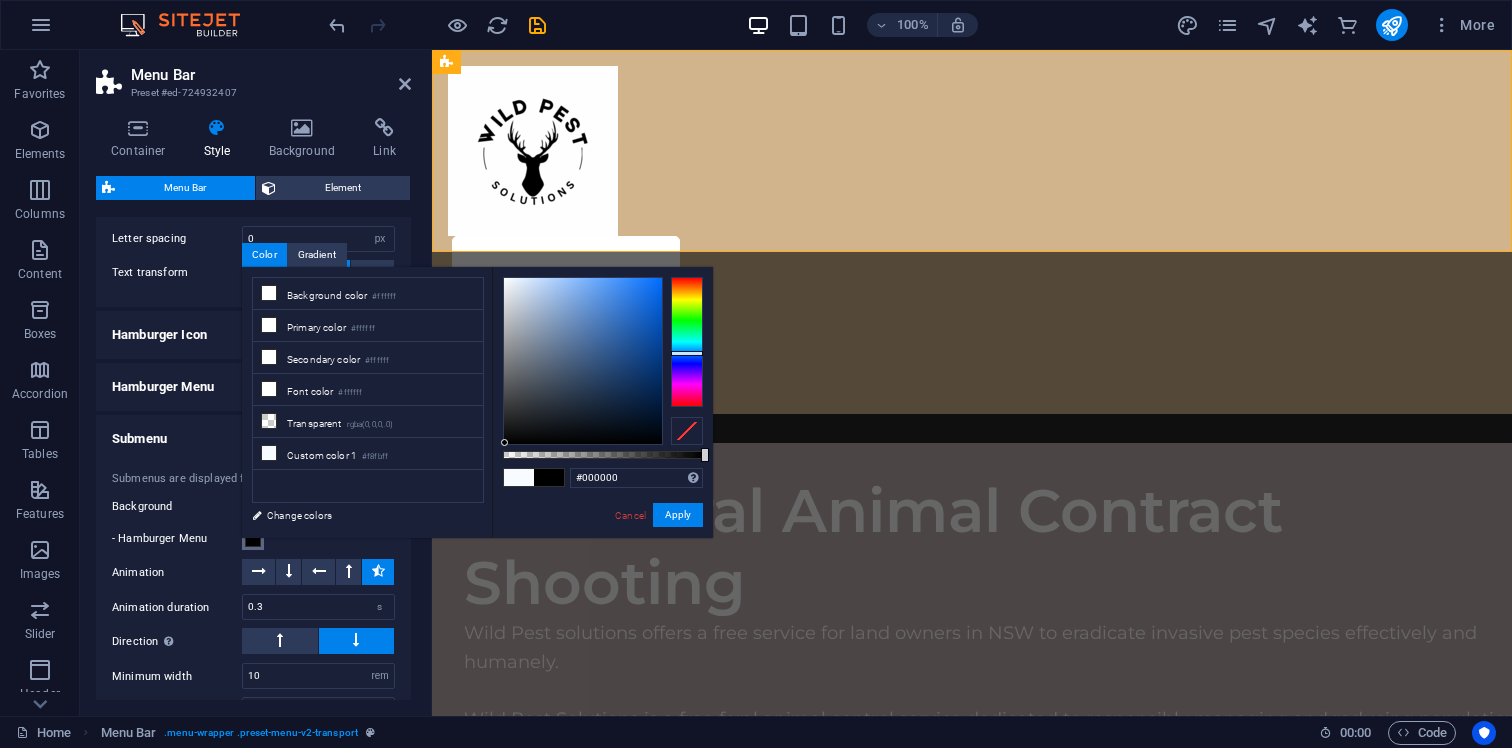 drag, startPoint x: 532, startPoint y: 363, endPoint x: 498, endPoint y: 478, distance: 119.92081 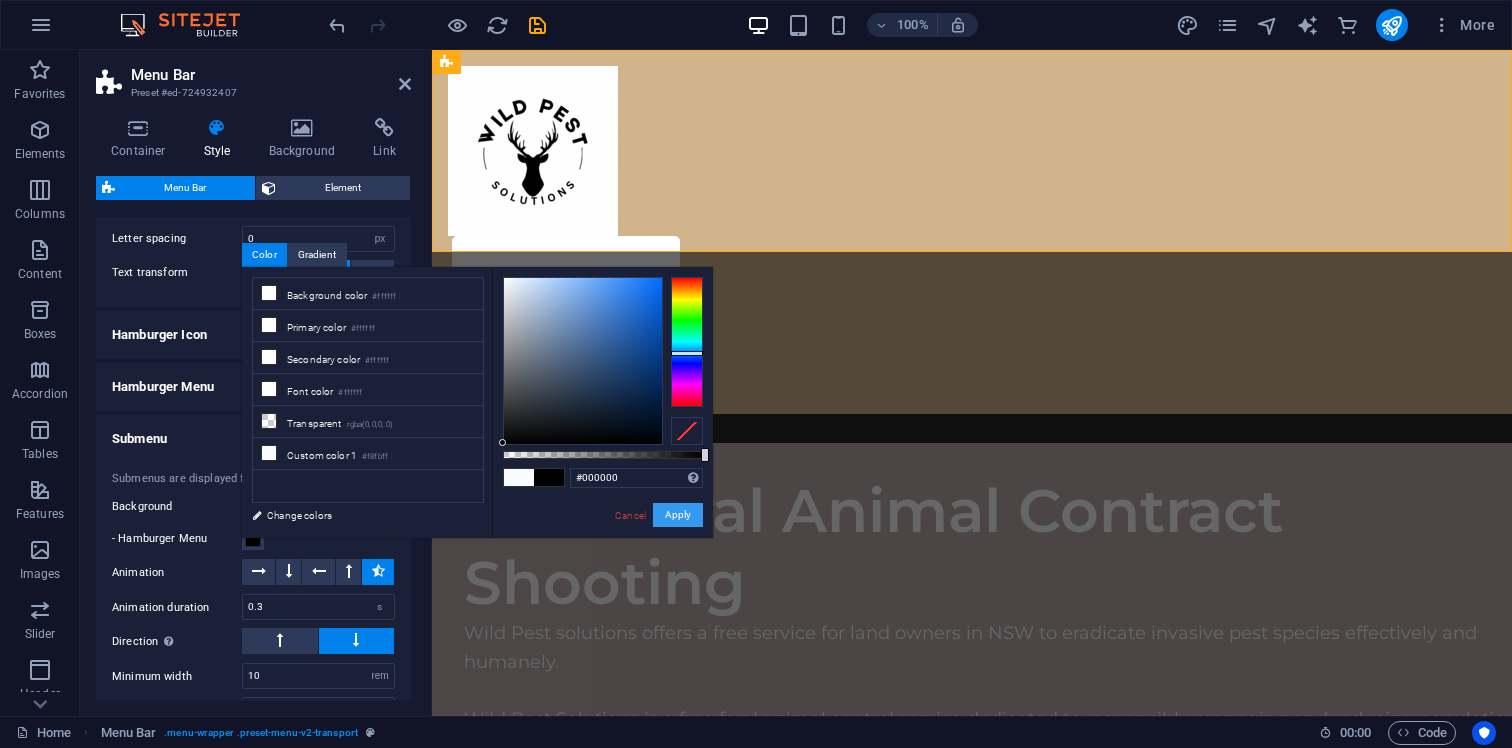 click on "Apply" at bounding box center (678, 515) 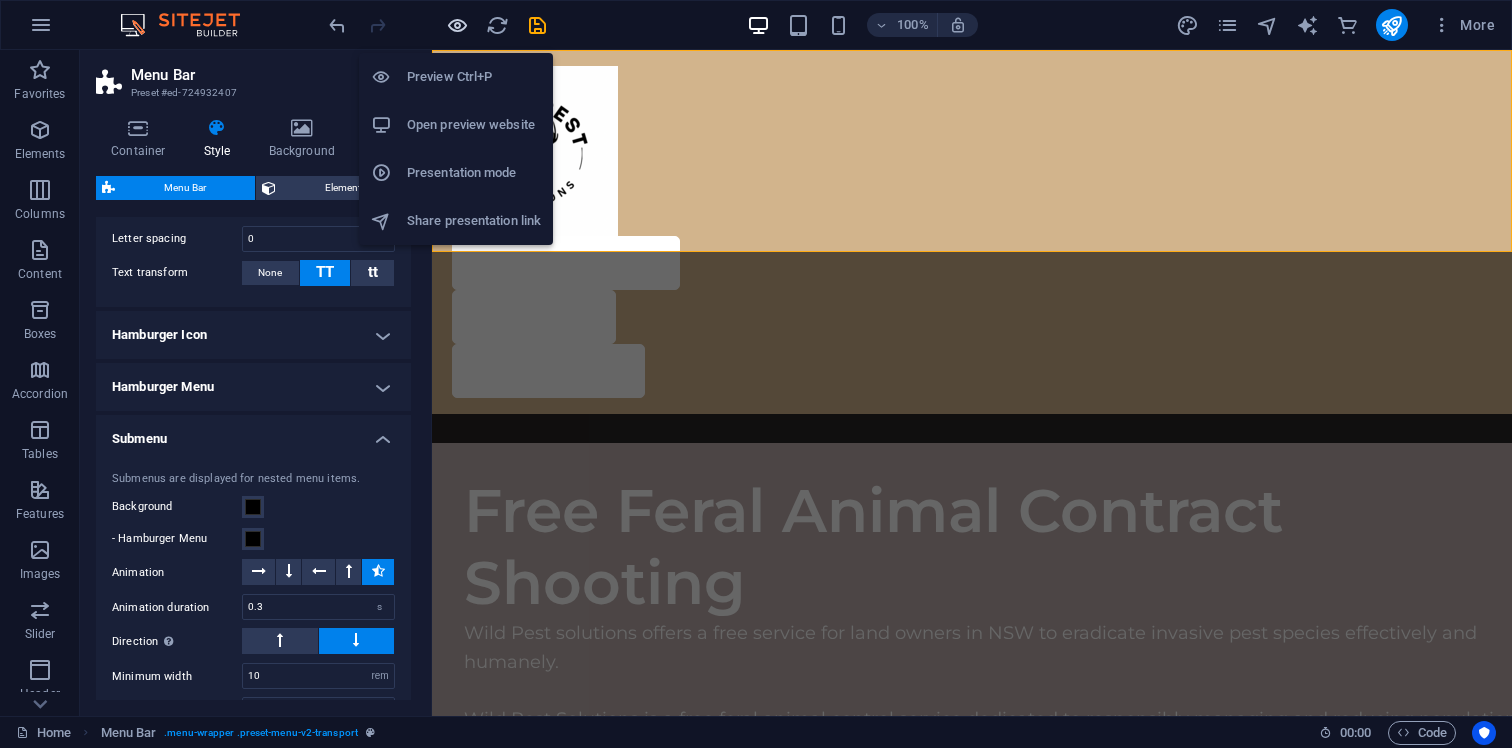 click at bounding box center (457, 25) 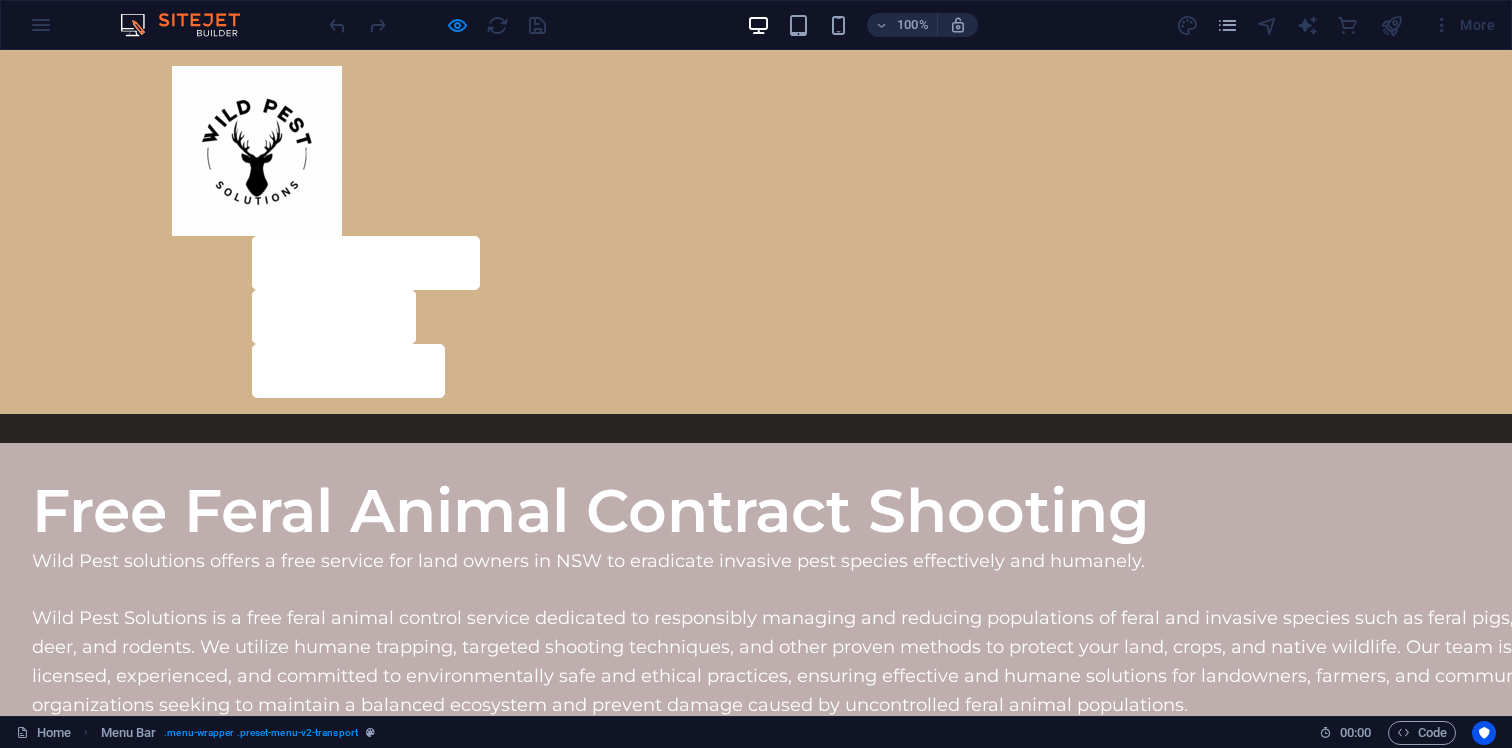 click on "How We Work" at bounding box center [366, 263] 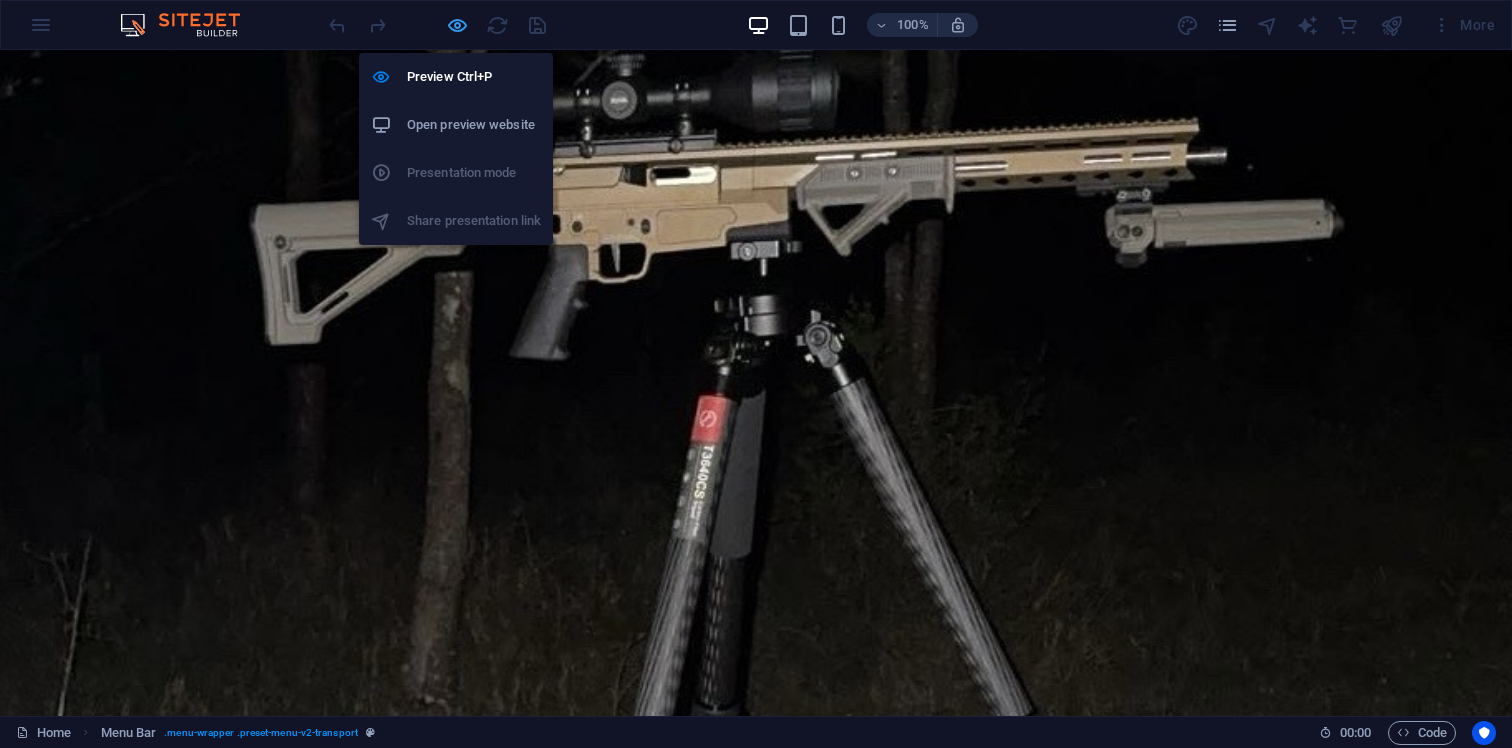 scroll, scrollTop: 1286, scrollLeft: 0, axis: vertical 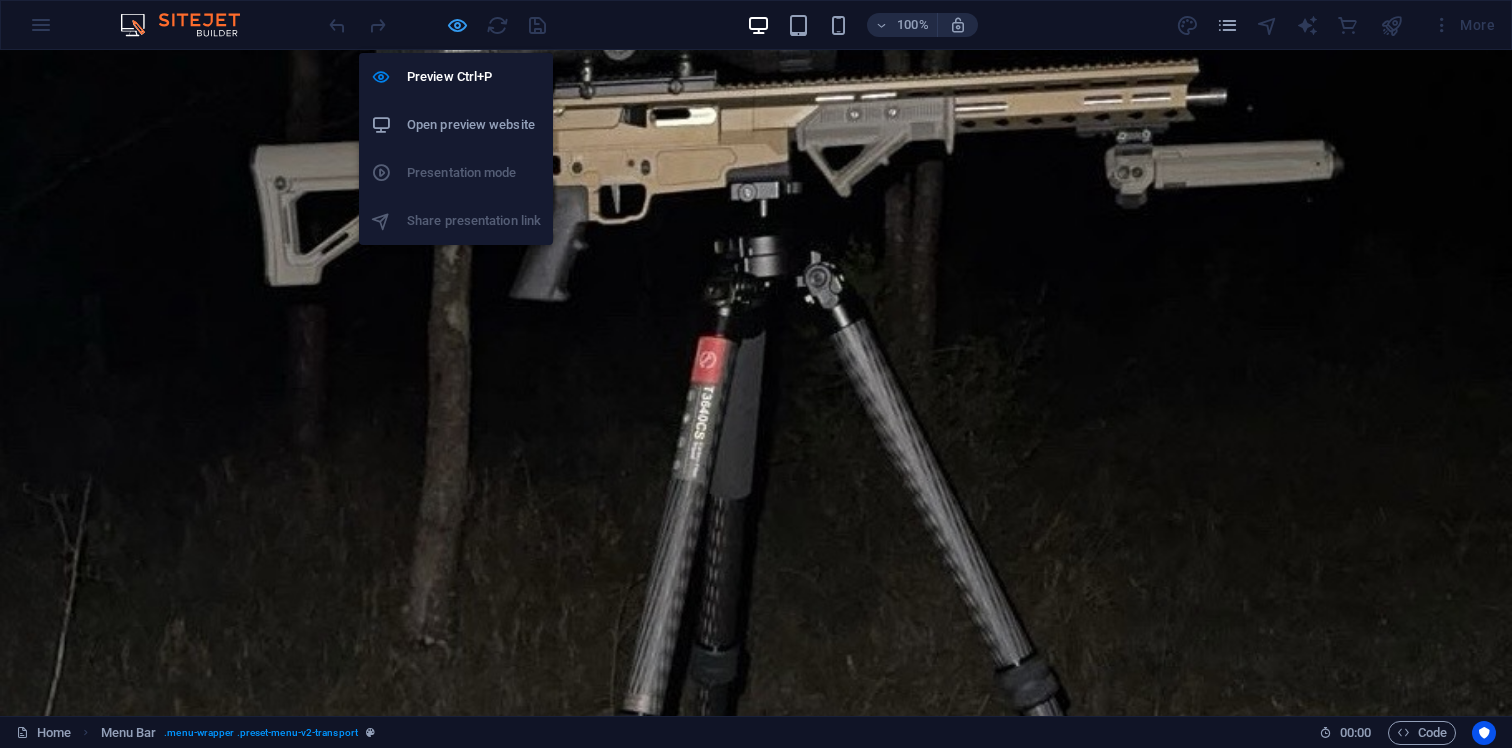 click at bounding box center (457, 25) 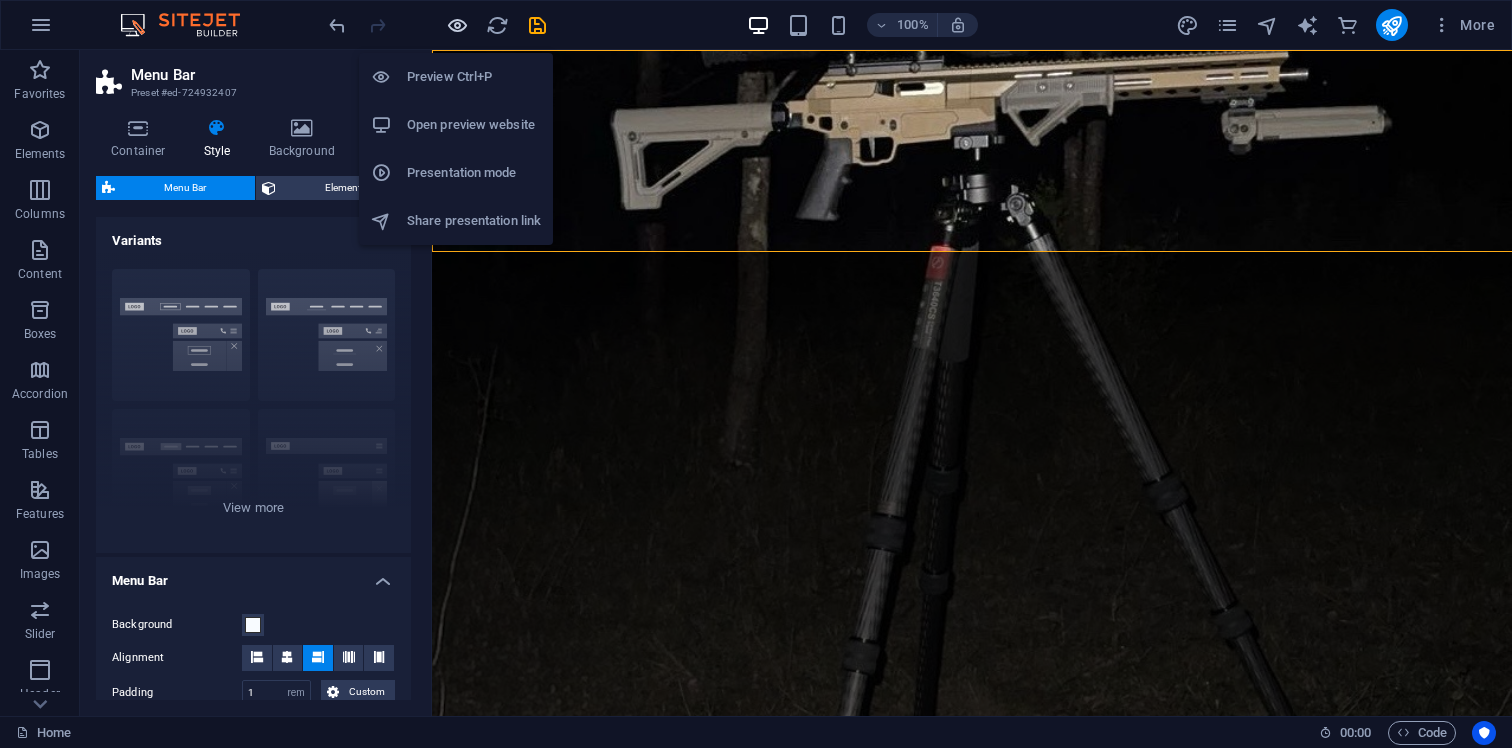 scroll, scrollTop: 0, scrollLeft: 0, axis: both 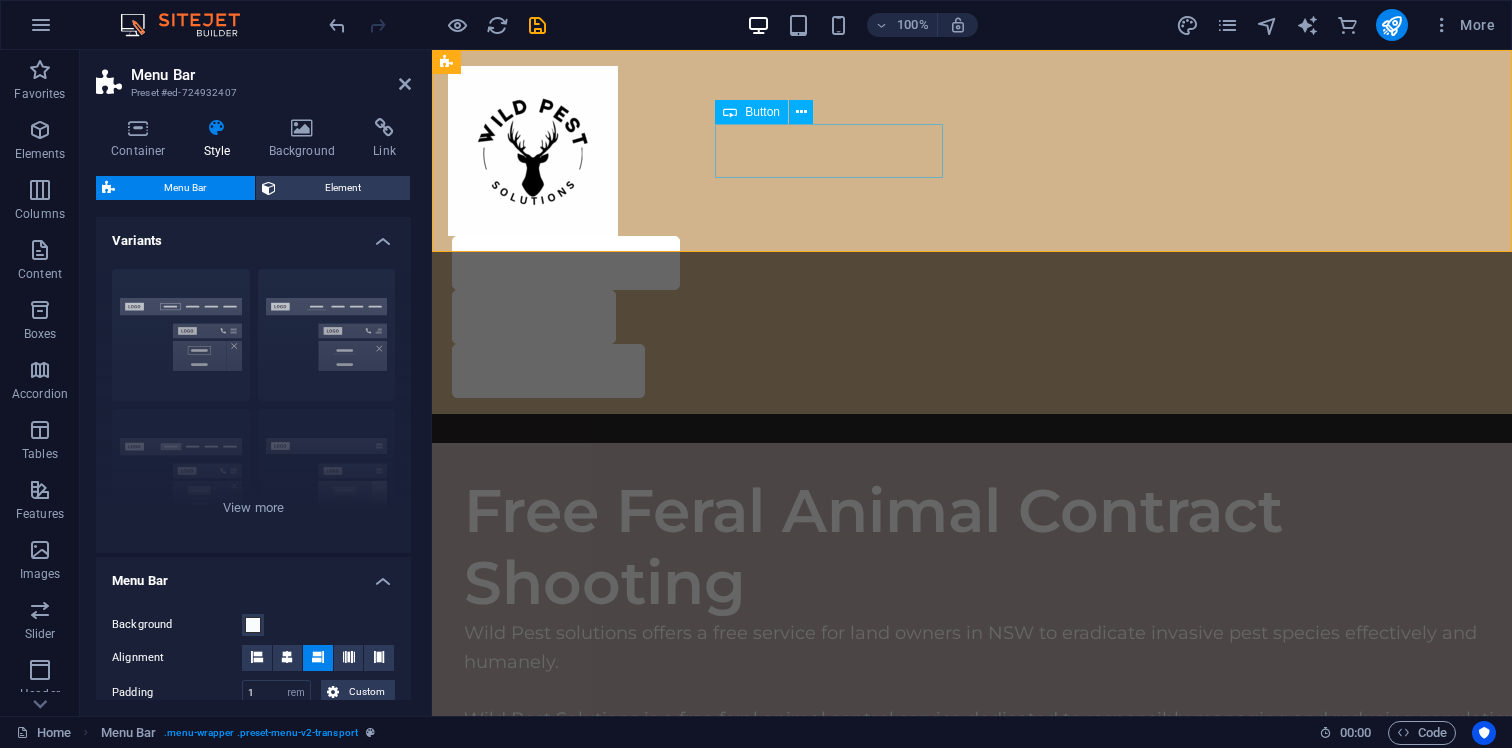 click on "How We Work" at bounding box center [974, 263] 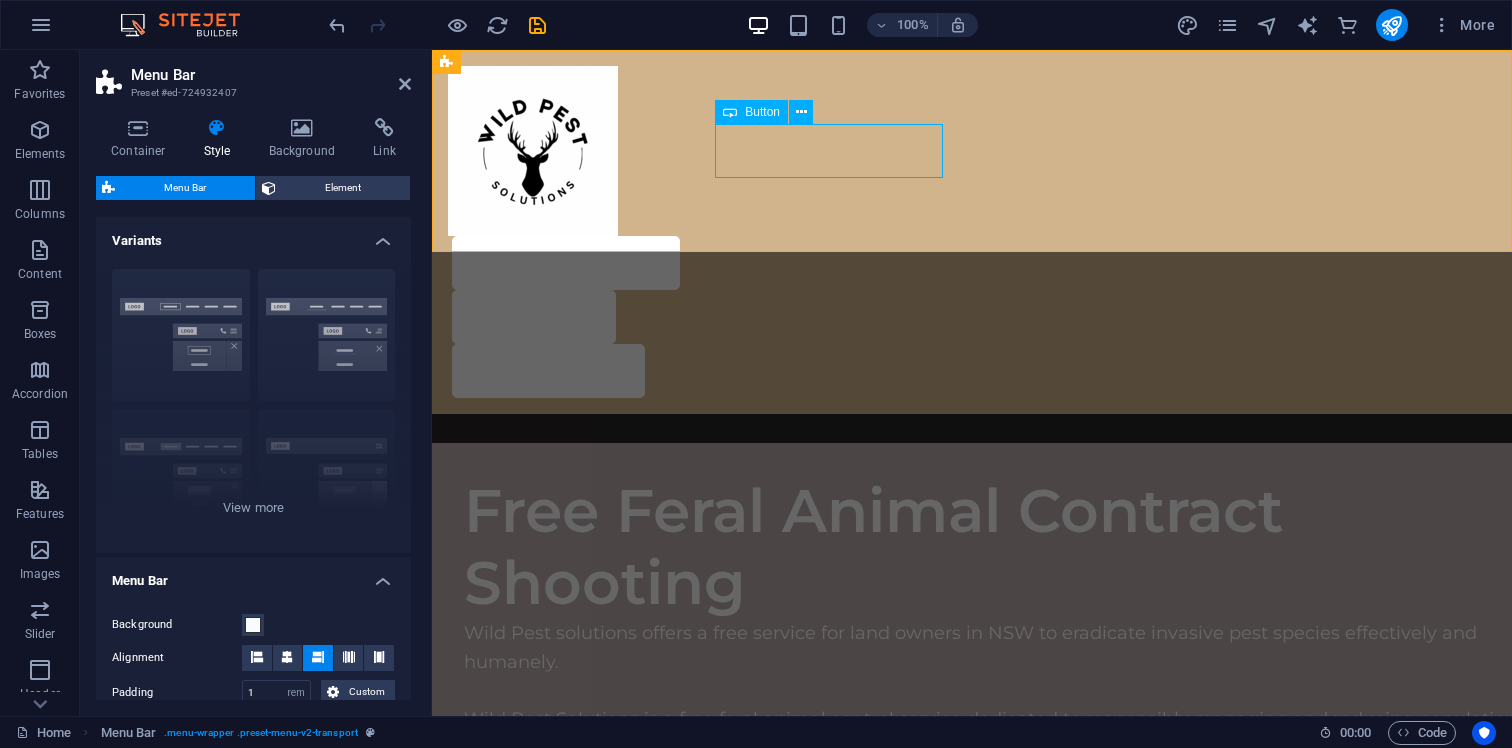 click on "How We Work" at bounding box center (974, 263) 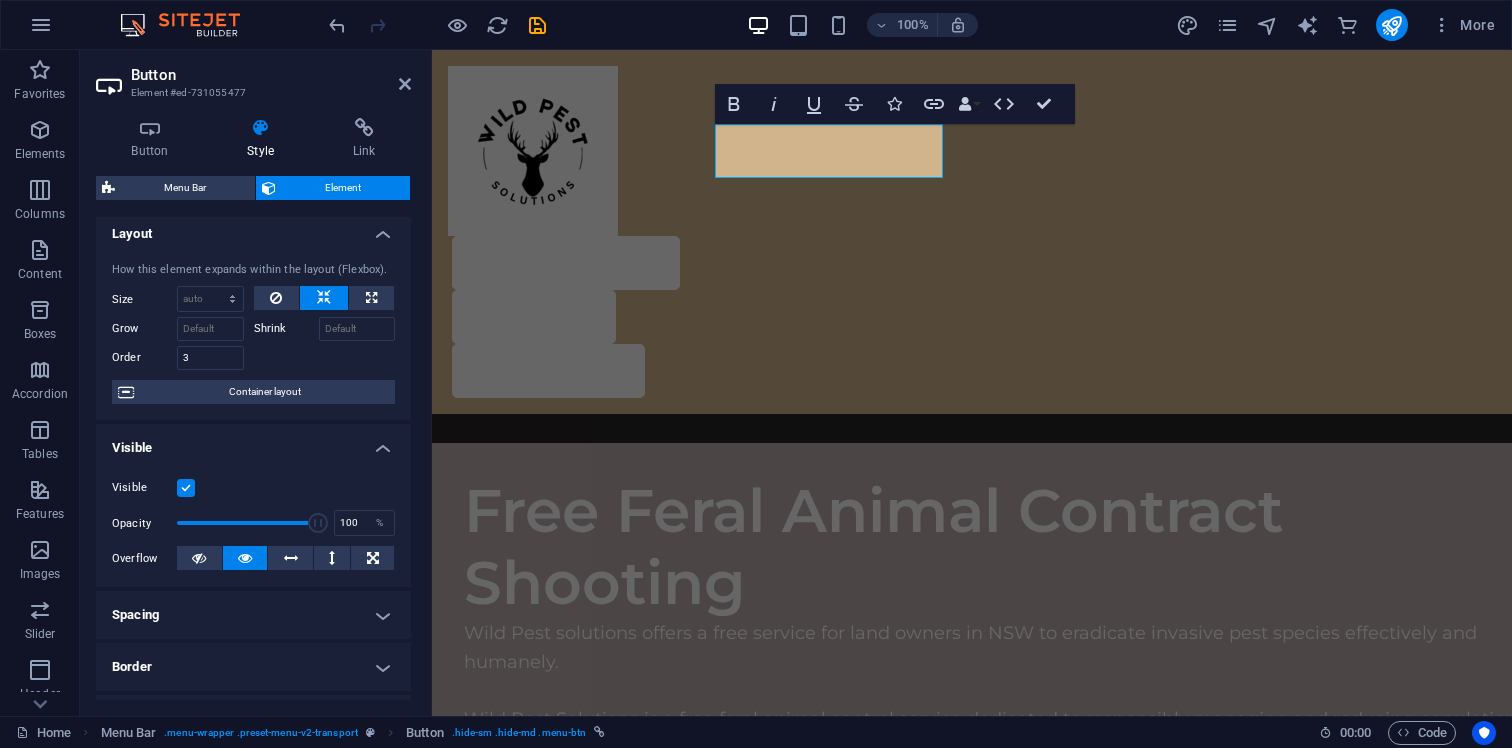 scroll, scrollTop: 0, scrollLeft: 0, axis: both 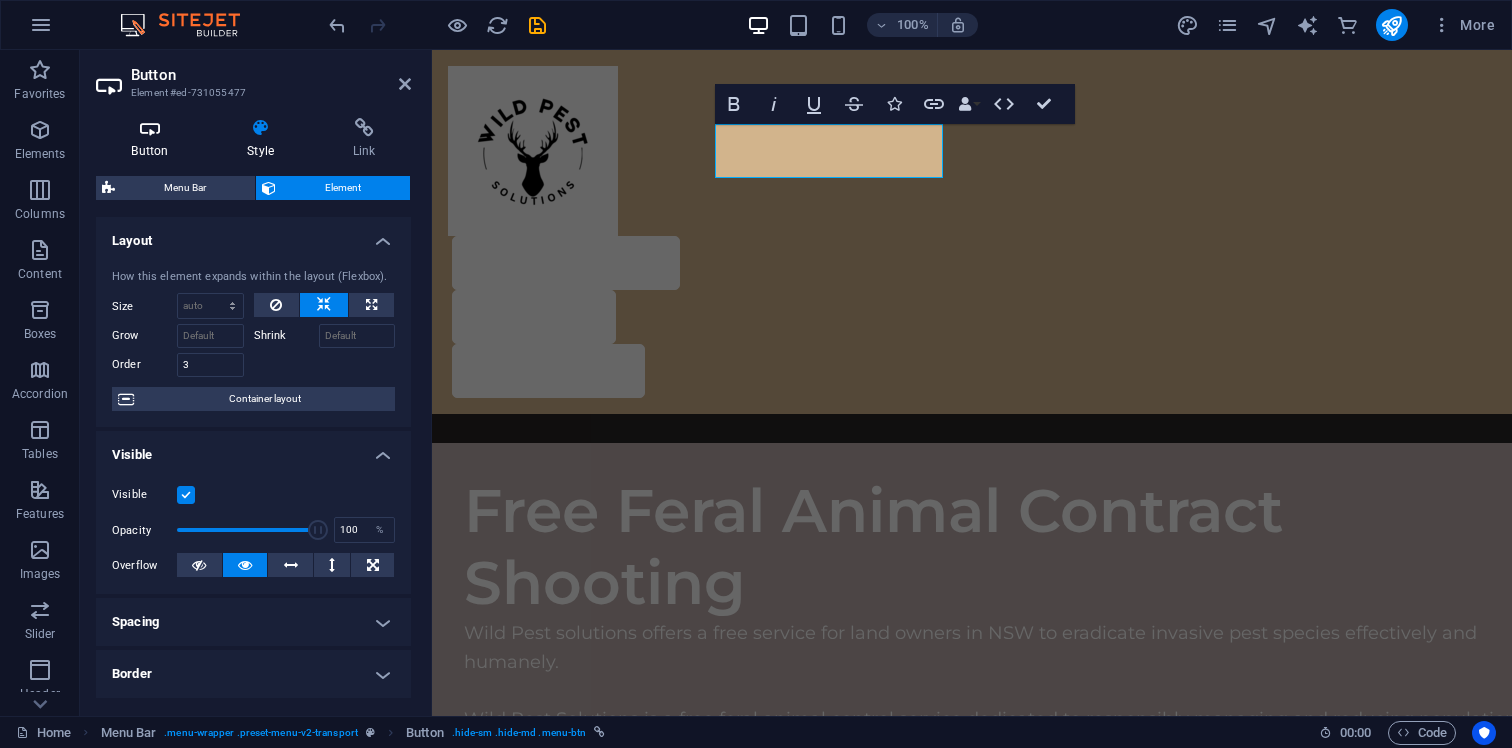 click at bounding box center [150, 128] 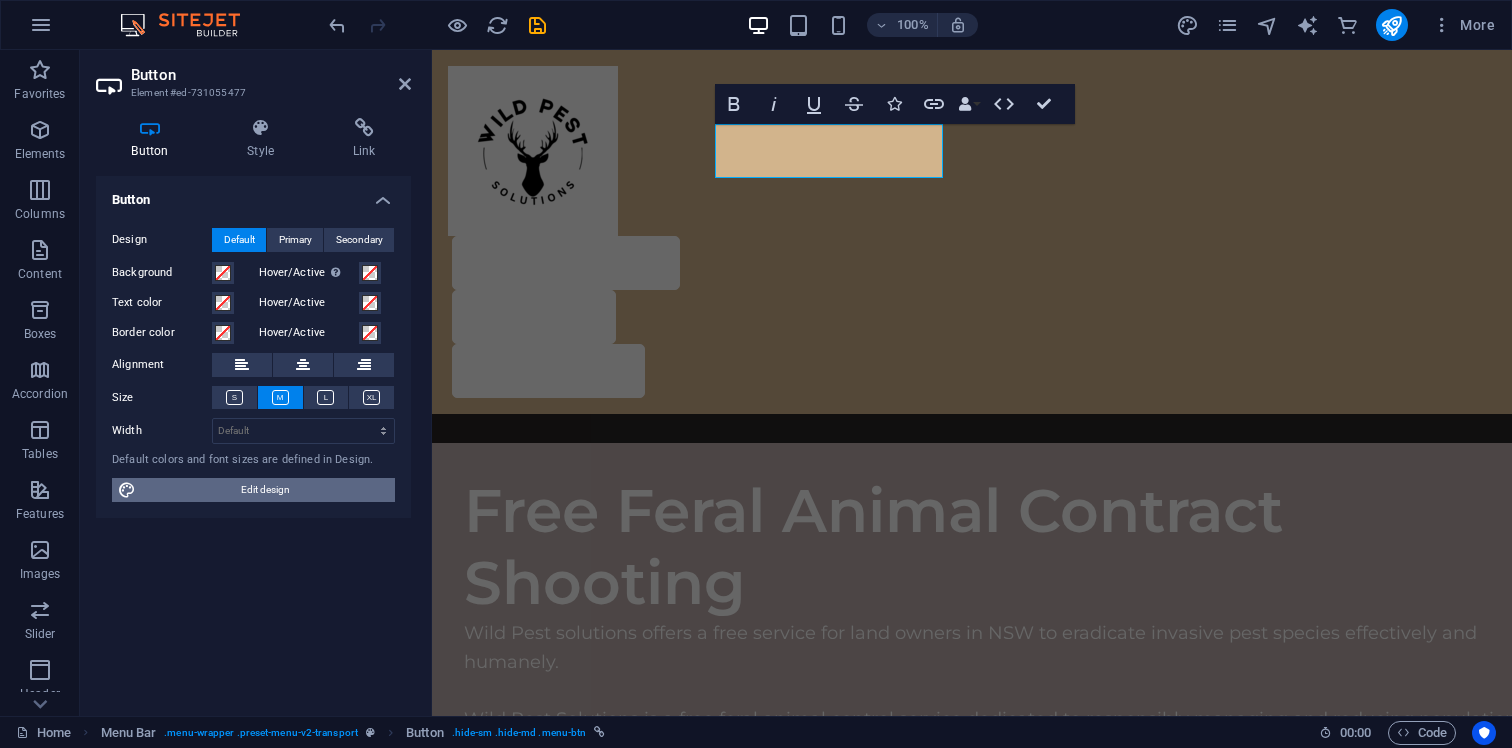 click on "Edit design" at bounding box center (265, 490) 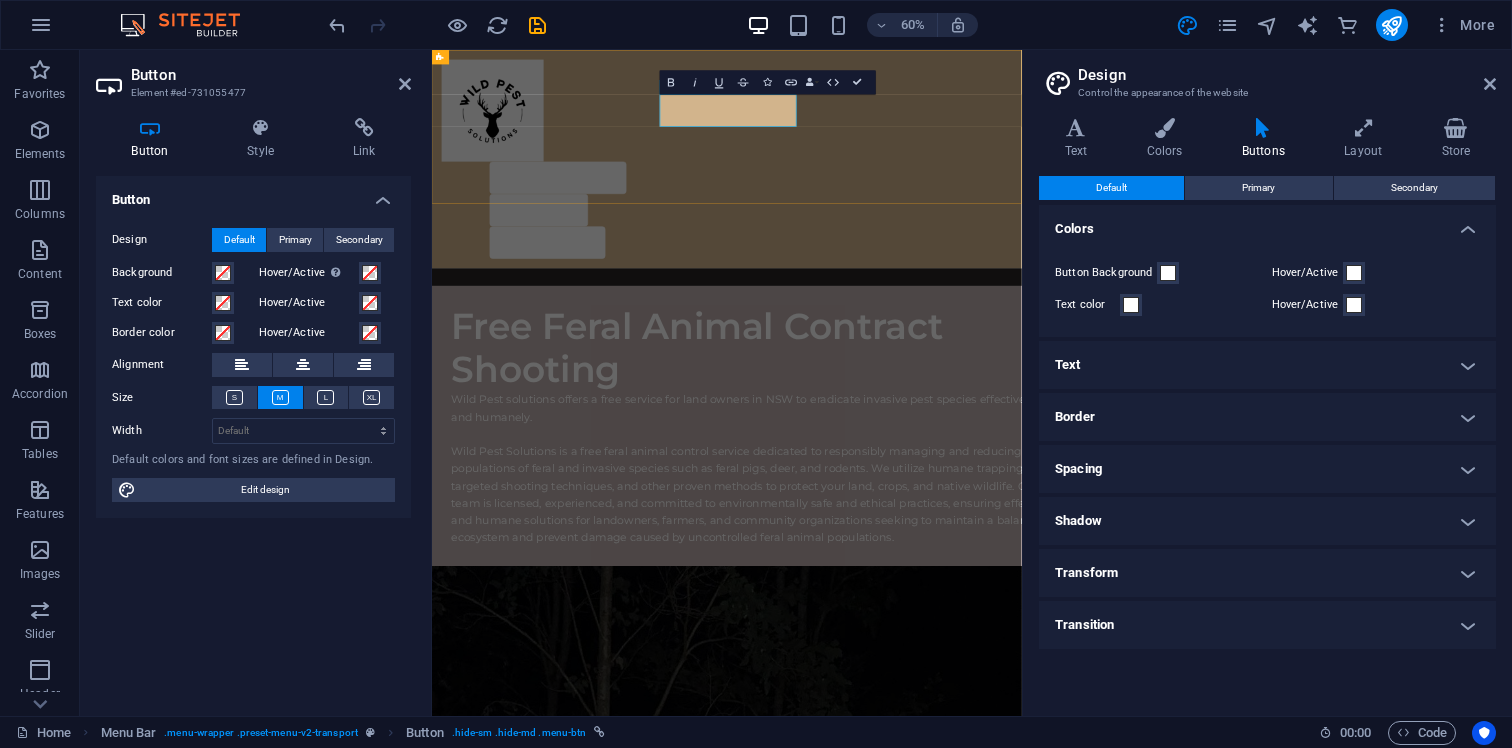 click on "How We Work" at bounding box center (642, 263) 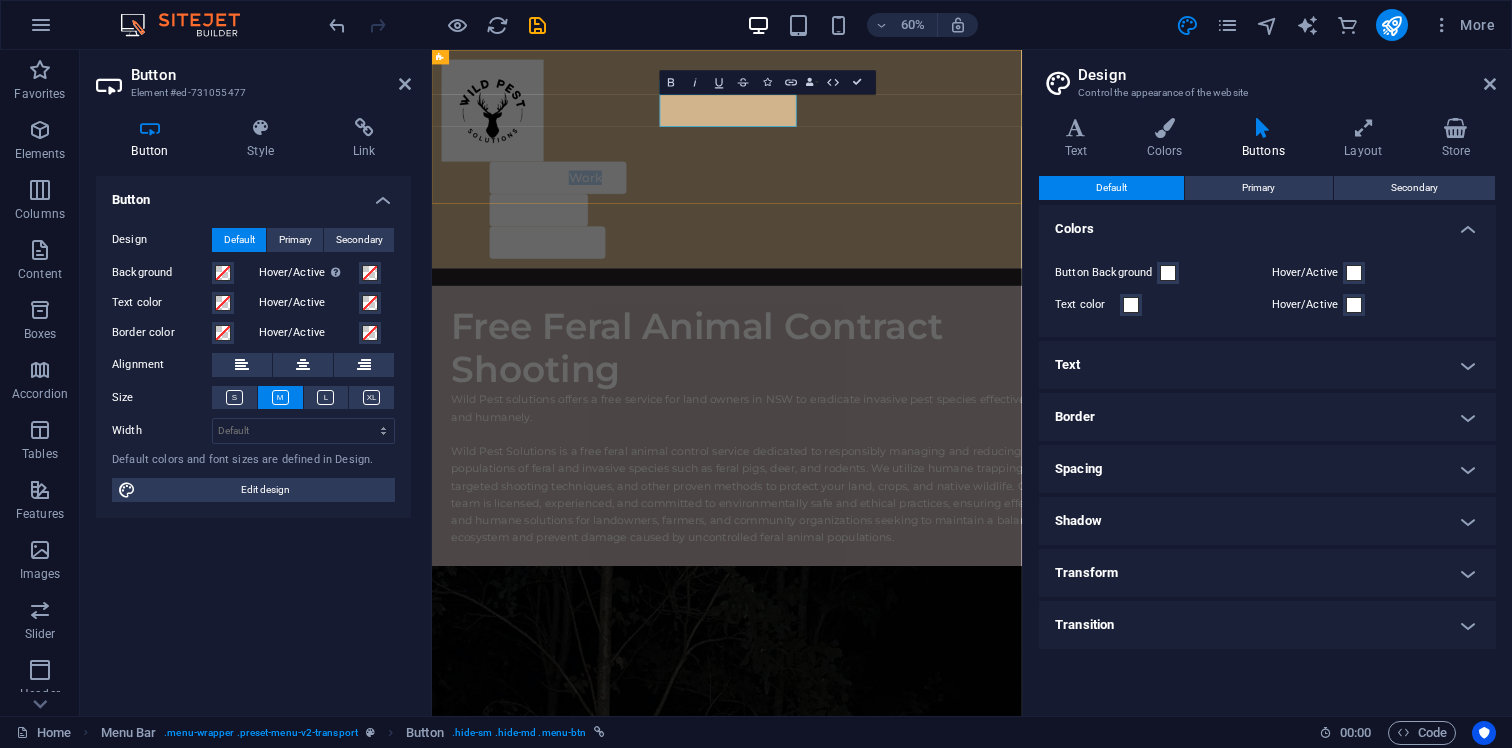 click on "How We Work" at bounding box center (642, 263) 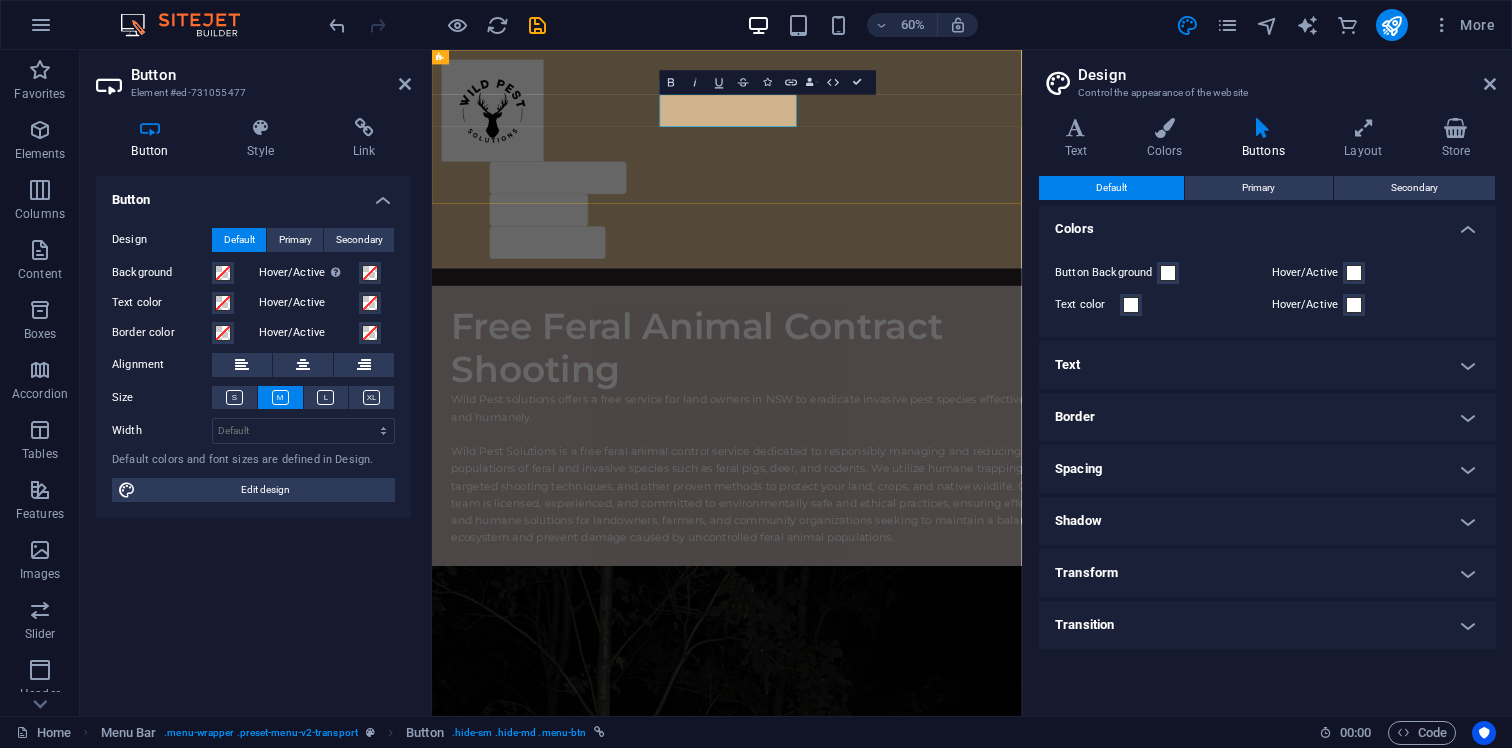 click on "How We Work" at bounding box center [642, 263] 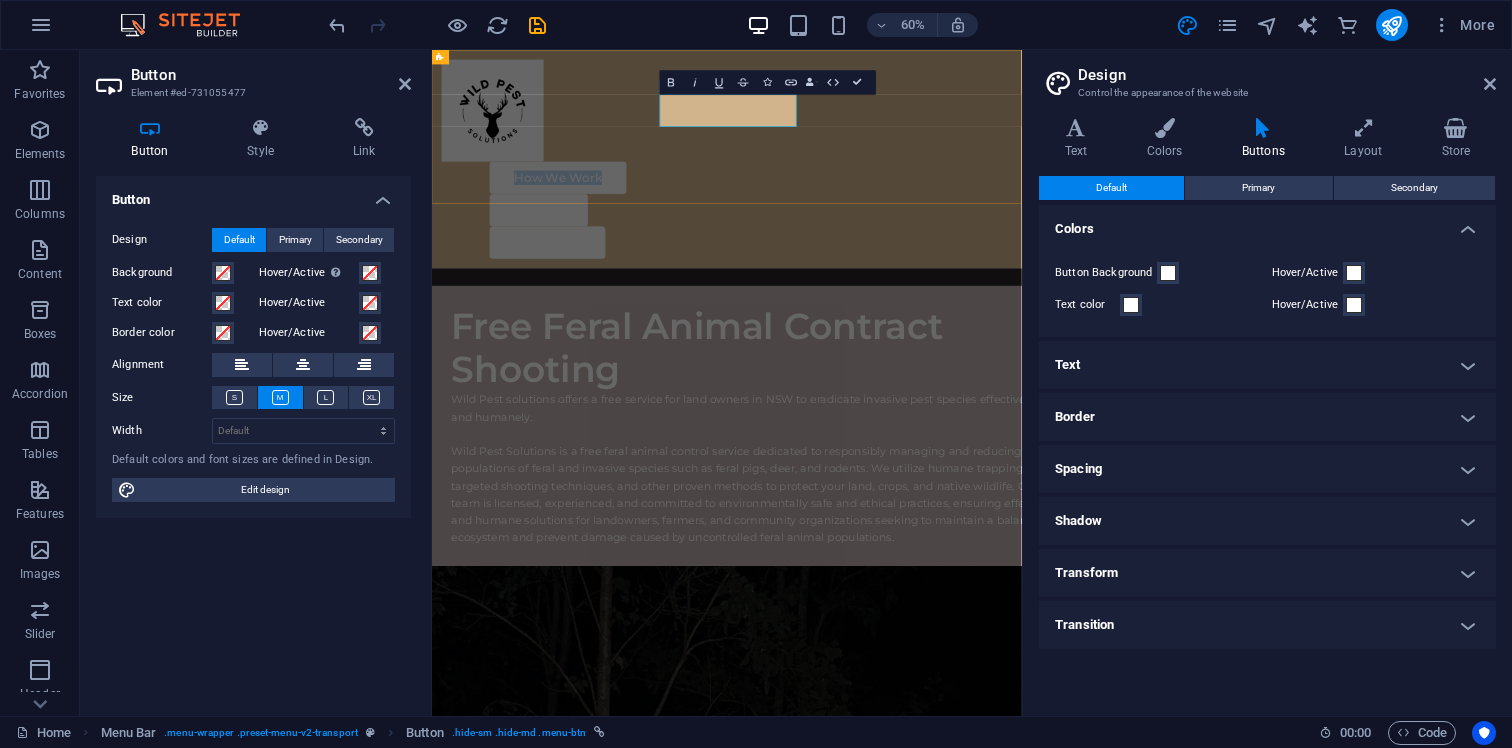 drag, startPoint x: 1015, startPoint y: 150, endPoint x: 840, endPoint y: 150, distance: 175 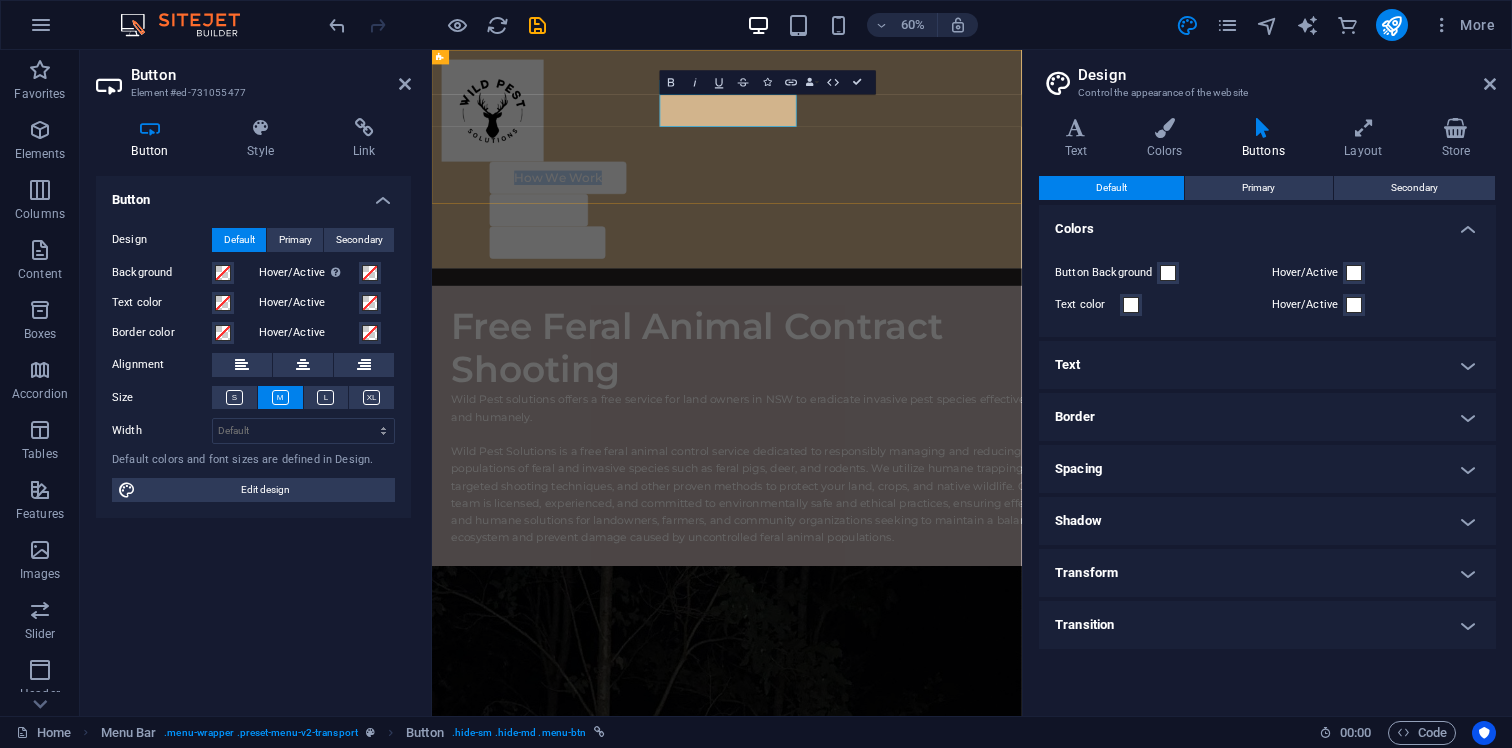 click on "How We Work" at bounding box center (642, 263) 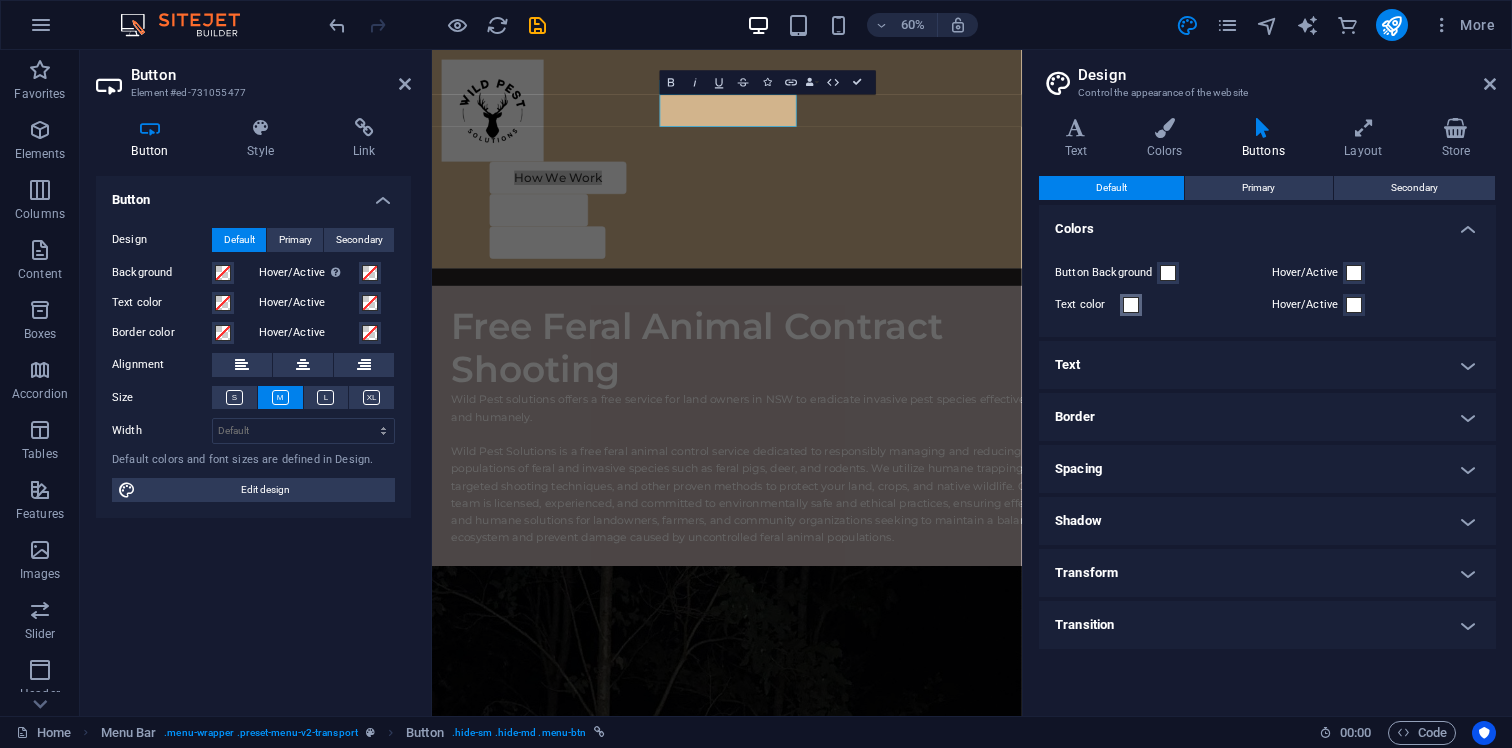 click at bounding box center [1131, 305] 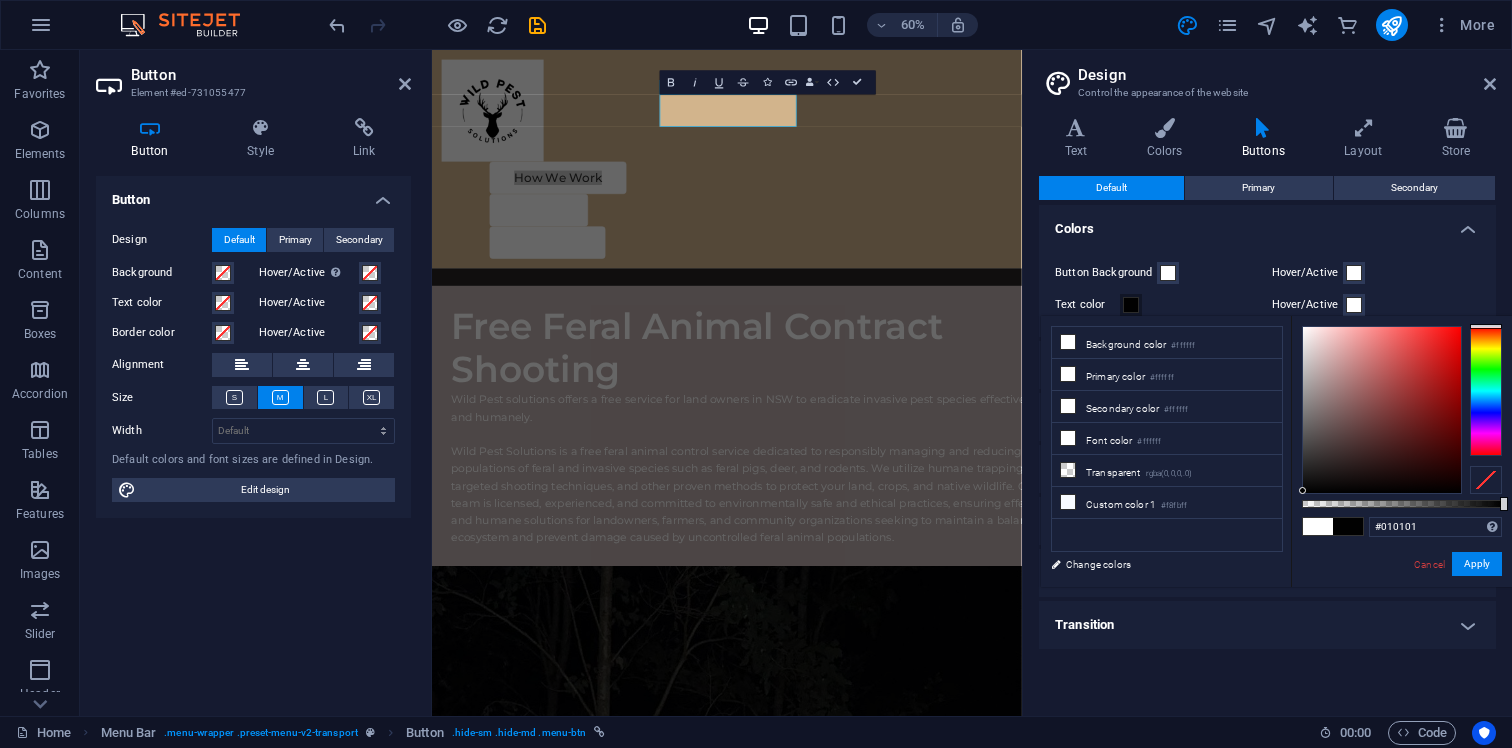 type on "#000000" 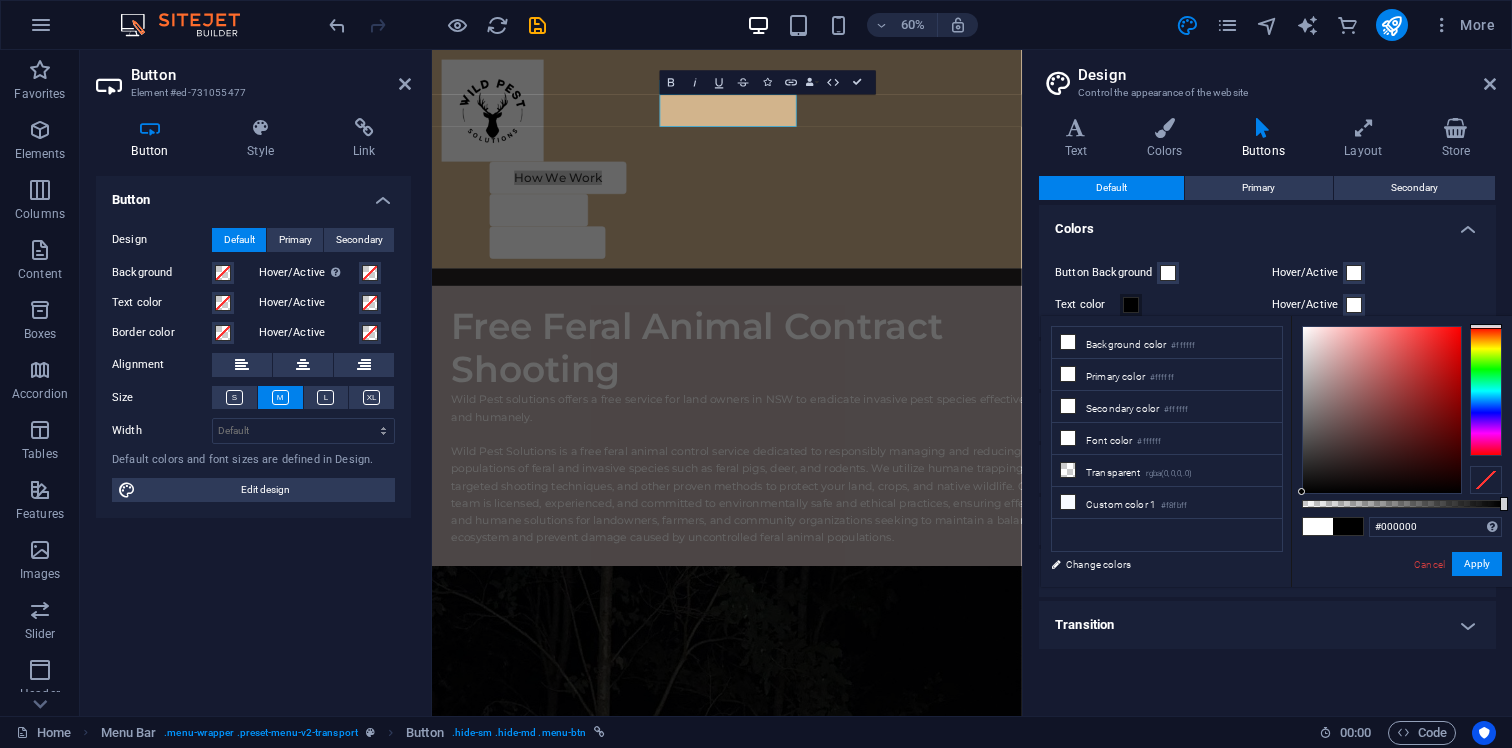 drag, startPoint x: 1320, startPoint y: 472, endPoint x: 1295, endPoint y: 502, distance: 39.051247 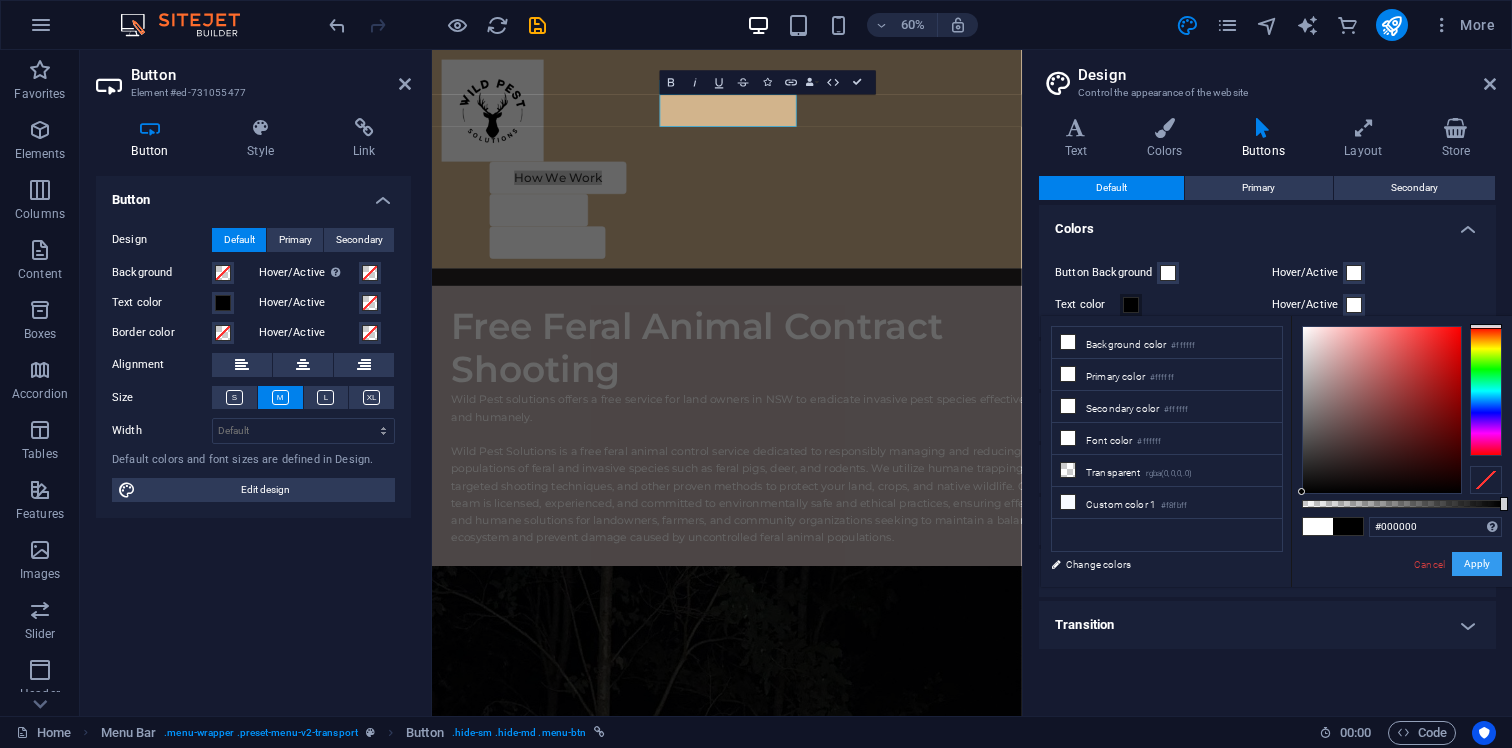 click on "Apply" at bounding box center (1477, 564) 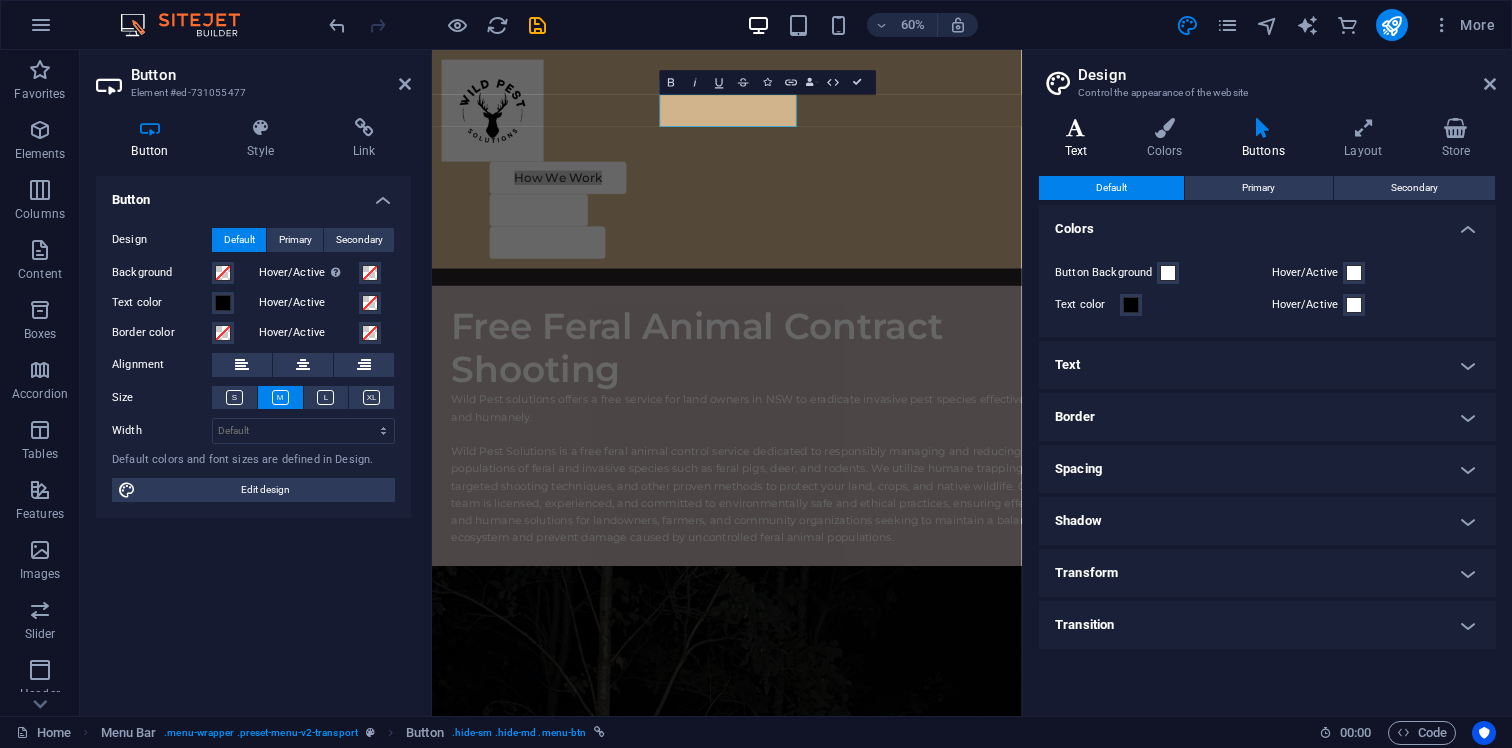 click at bounding box center (1076, 128) 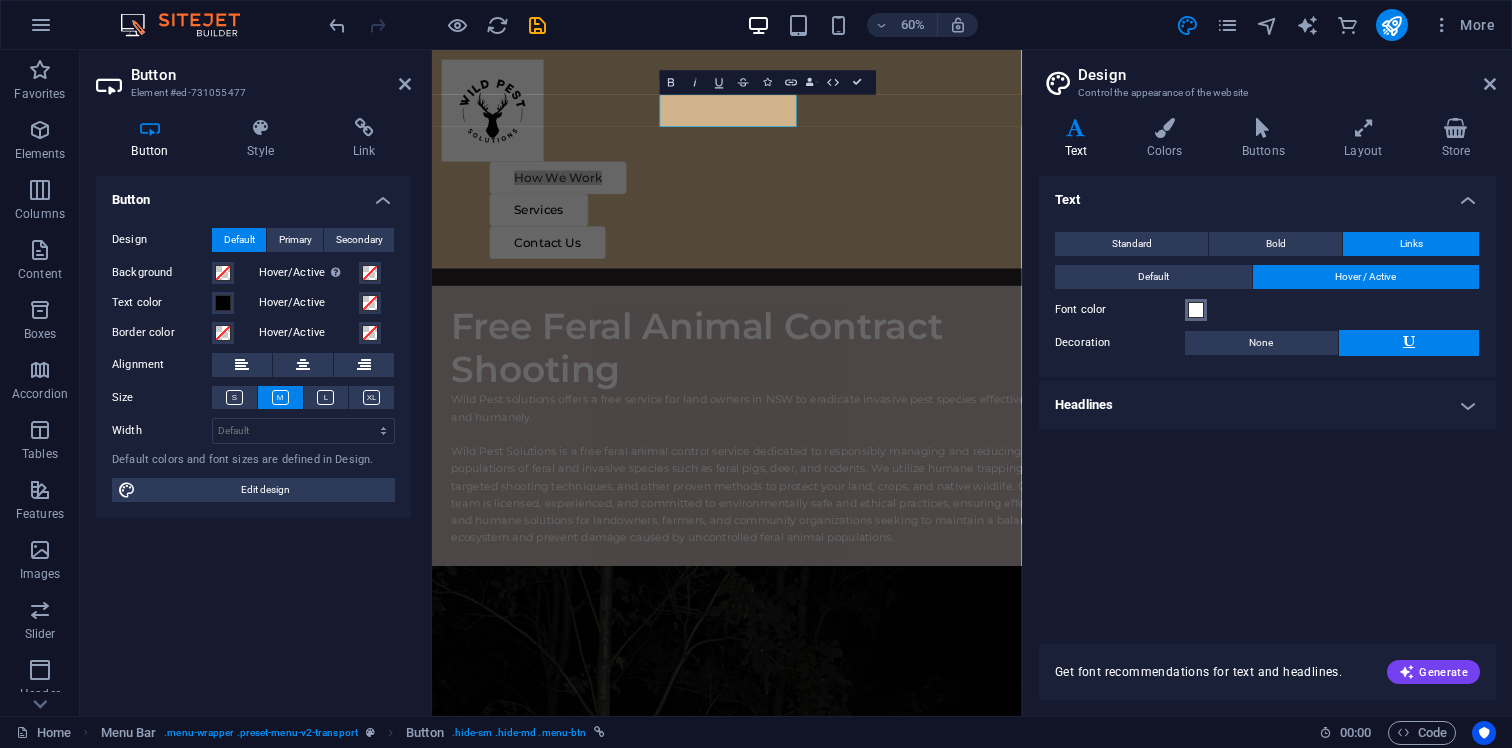 click at bounding box center [1196, 310] 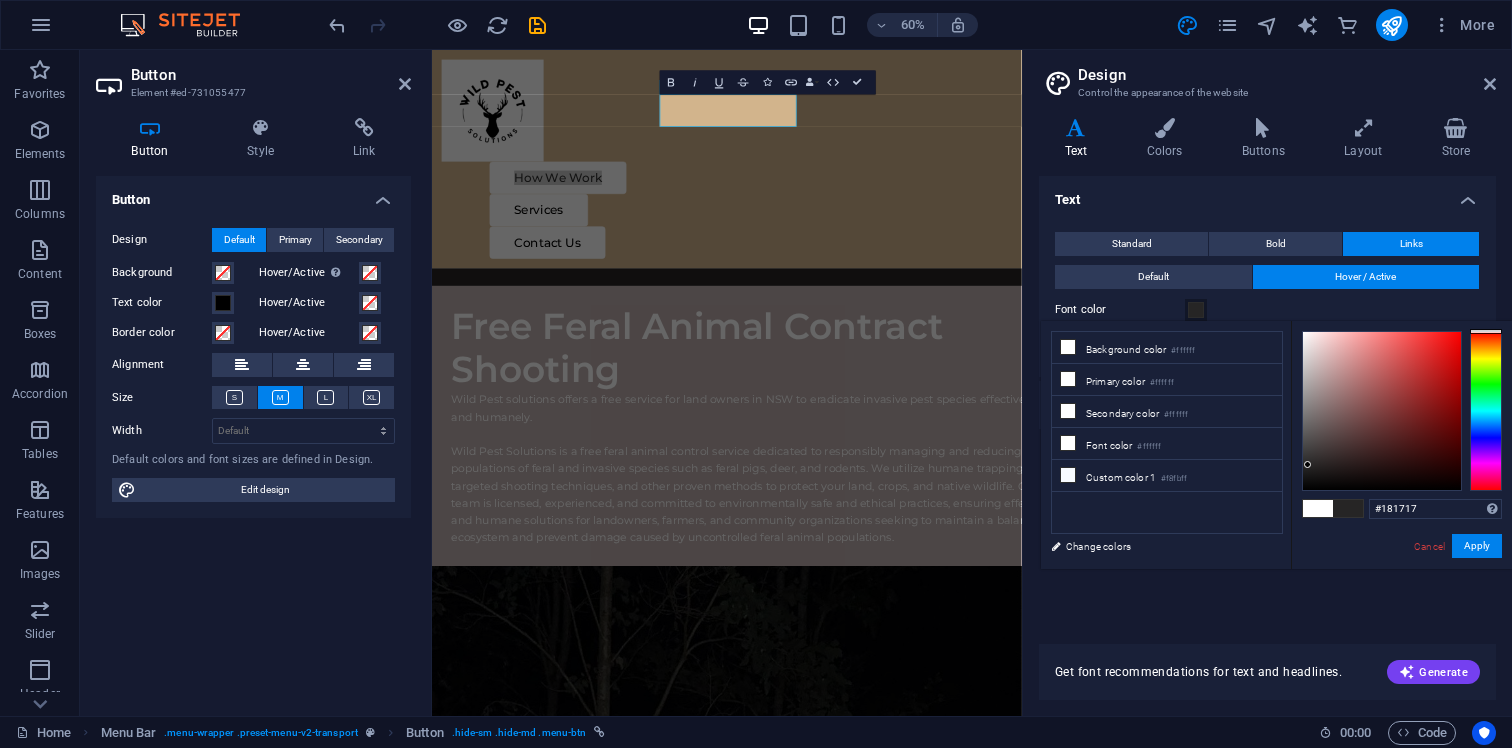 type on "#000000" 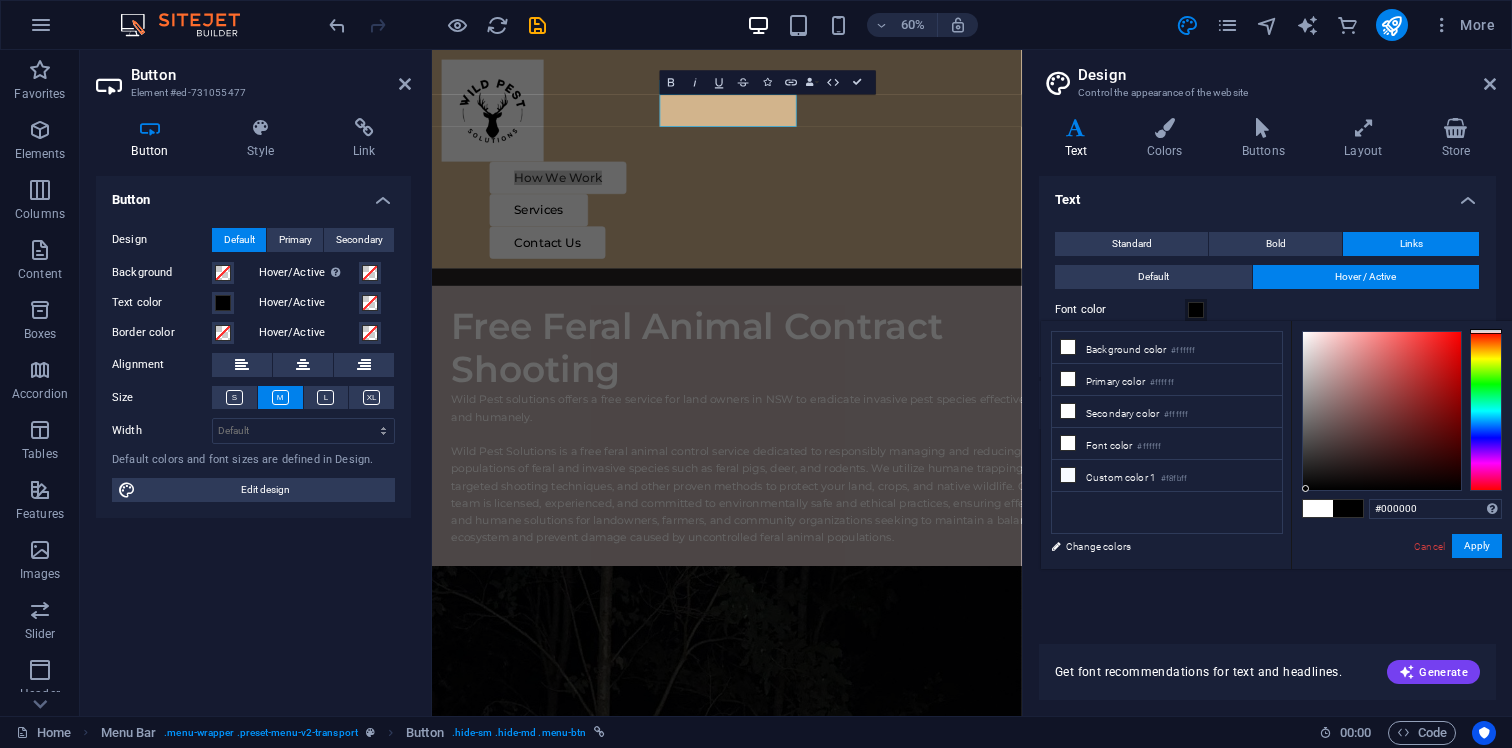 drag, startPoint x: 1308, startPoint y: 463, endPoint x: 1306, endPoint y: 525, distance: 62.03225 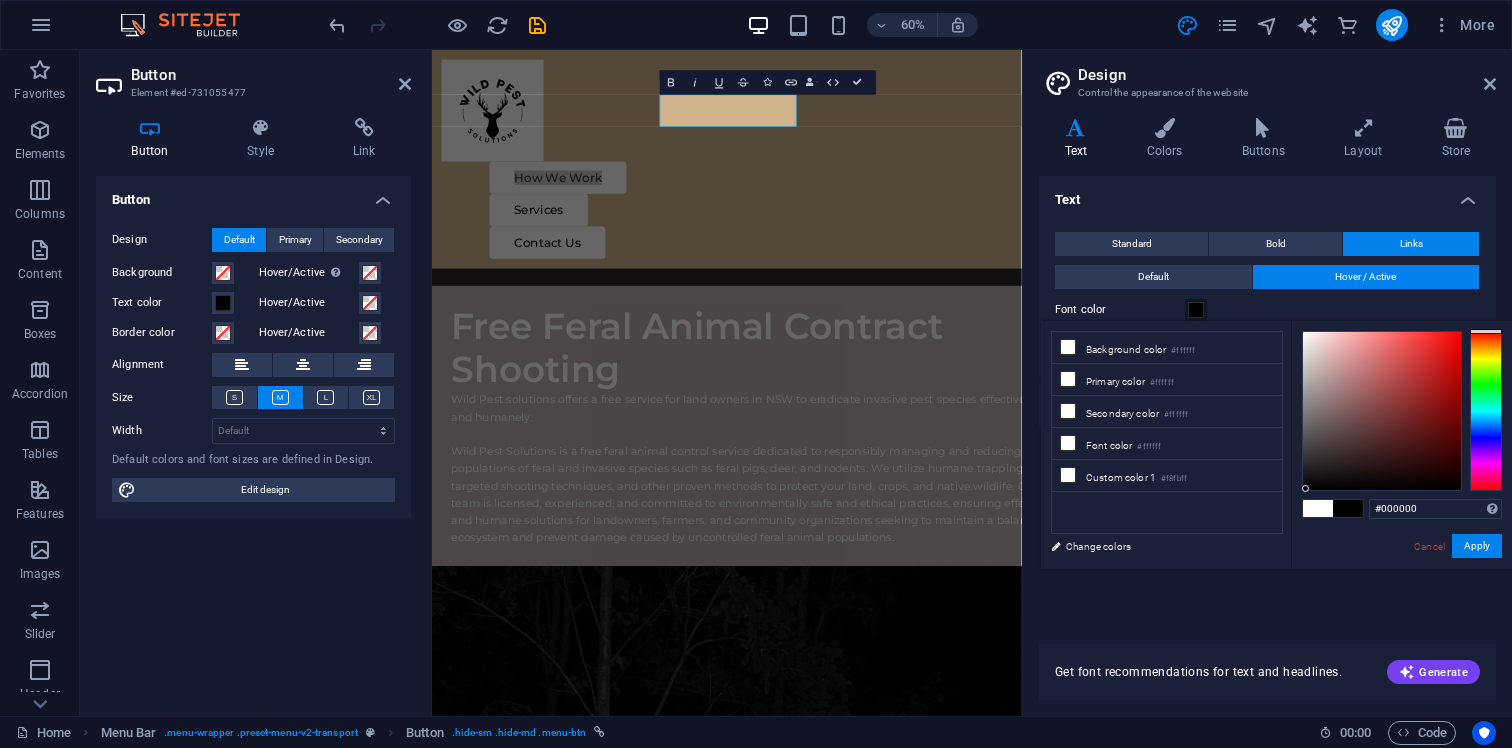 click on "#000000 Supported formats #0852ed rgb(8, 82, 237) rgba(8, 82, 237, 90%) hsv(221,97,93) hsl(221, 93%, 48%) Cancel Apply" at bounding box center (1401, 590) 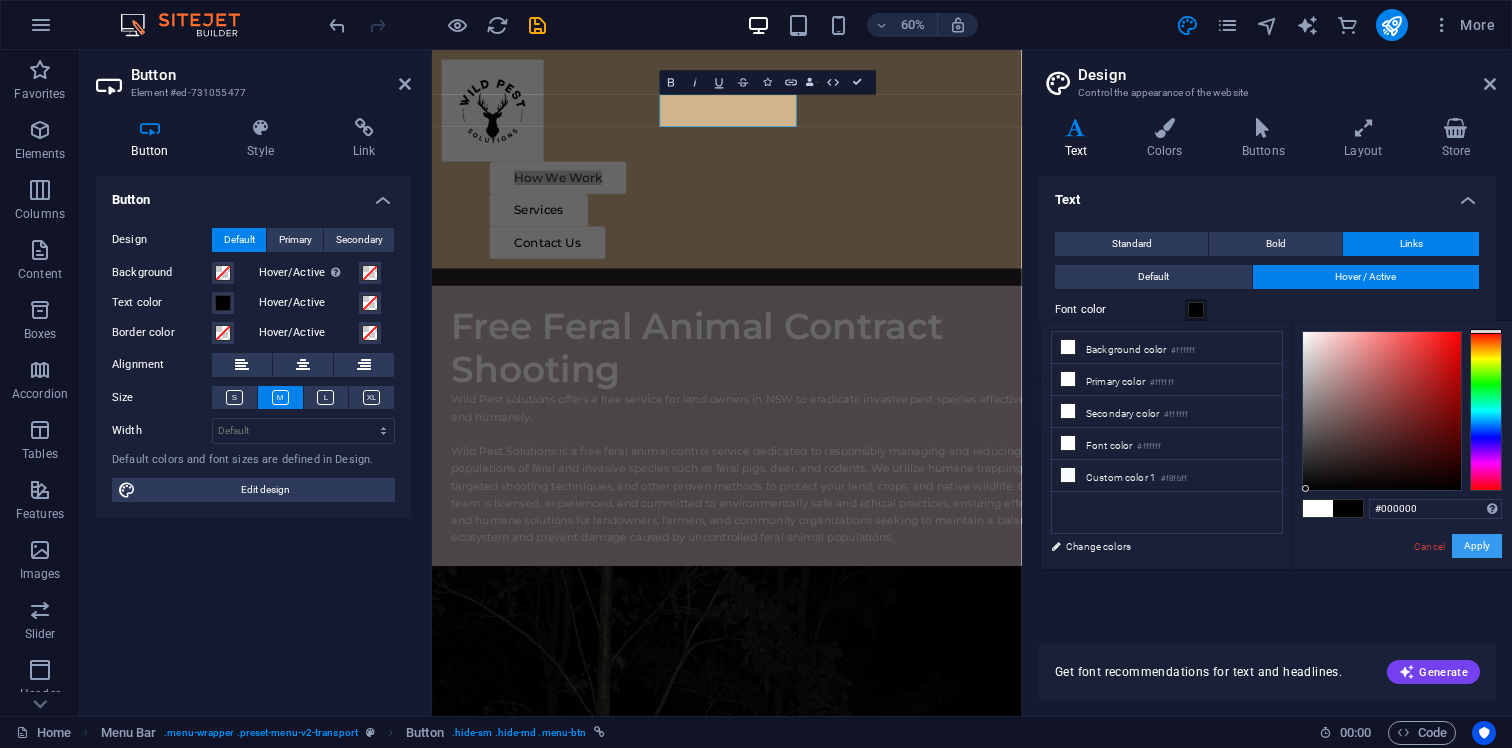 click on "Apply" at bounding box center (1477, 546) 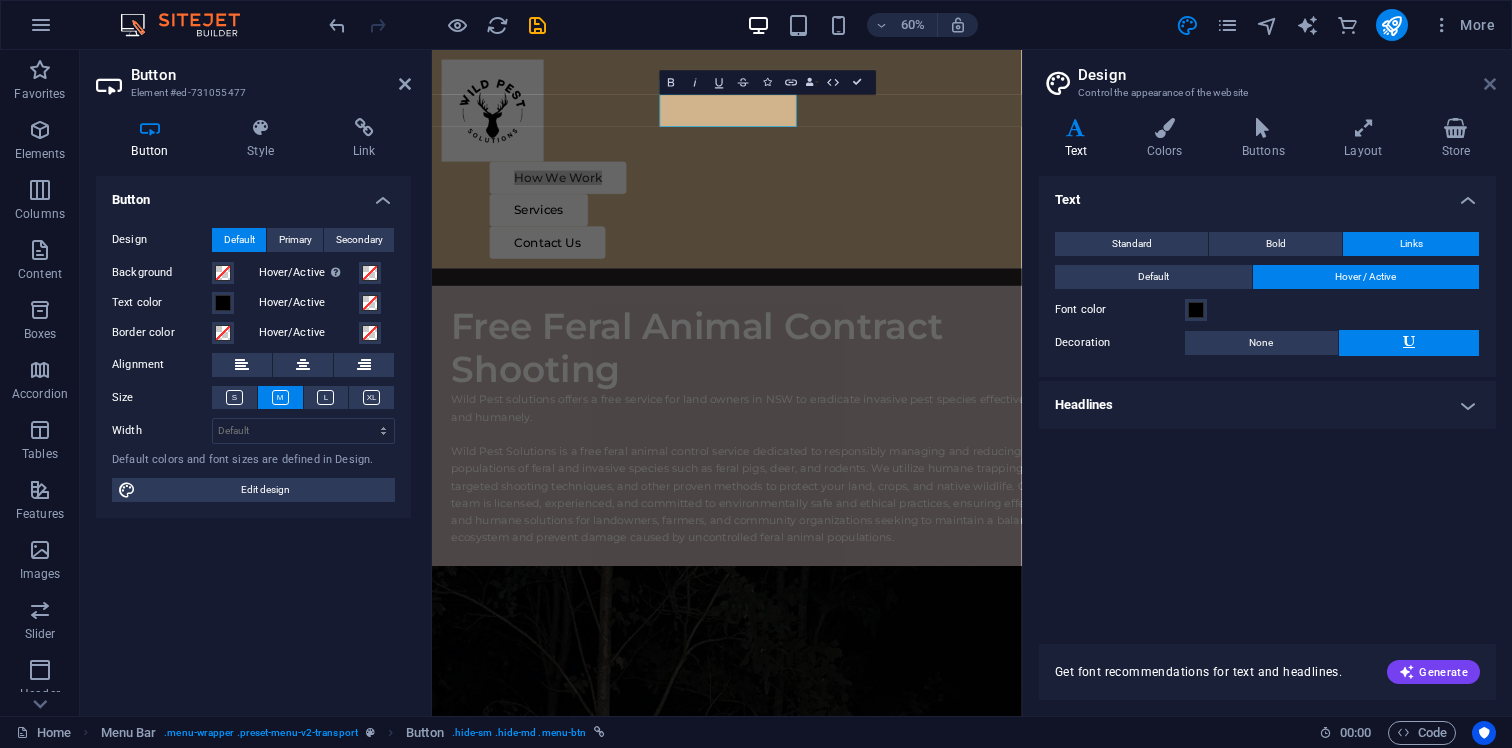 click at bounding box center (1490, 84) 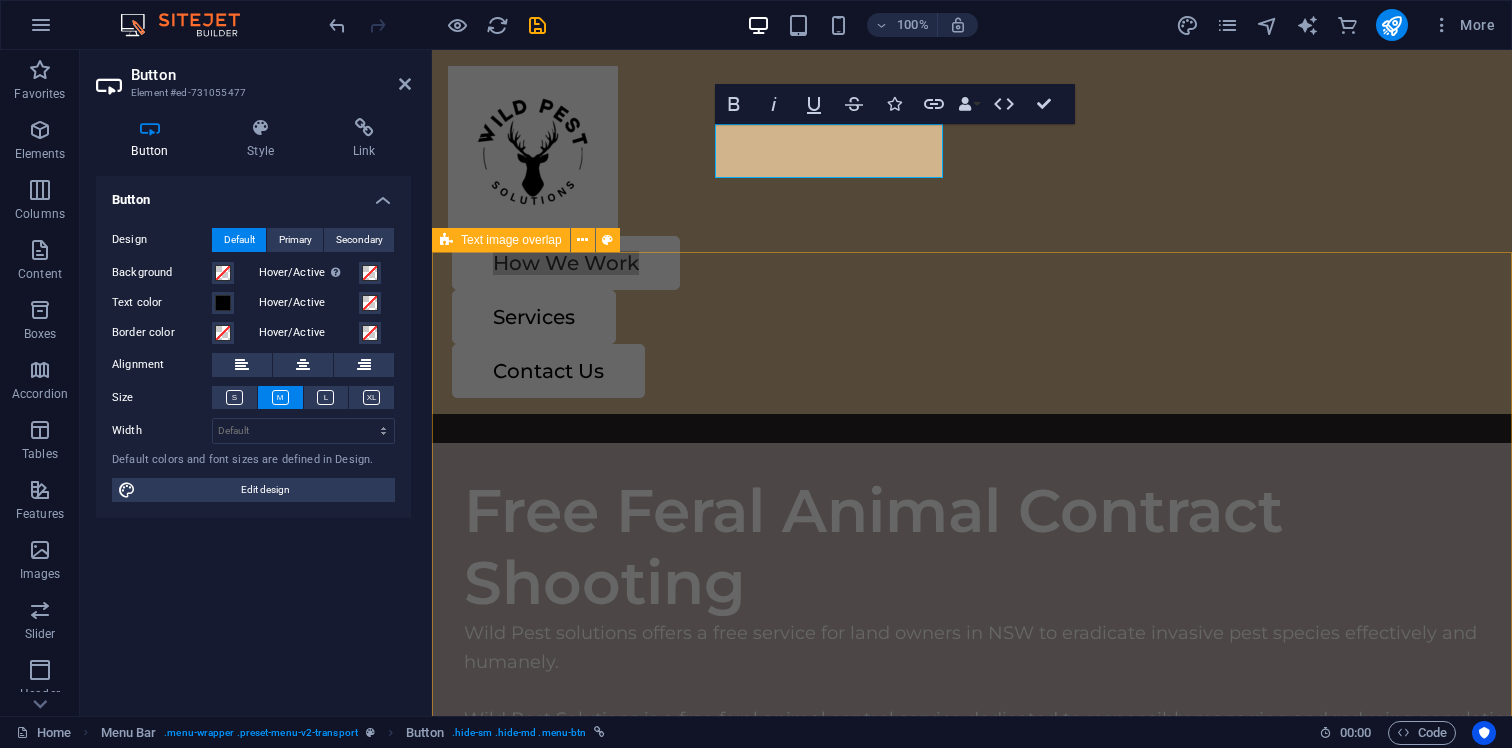 click on "Free Feral Animal Contract Shooting Wild Pest solutions offers a free service for land owners in [STATE] to eradicate invasive pest species effectively and humanely. Wild Pest Solutions is a free feral animal control service dedicated to responsibly managing and reducing populations of feral and invasive species such as feral pigs, deer, and rodents. We utilize humane trapping, targeted shooting techniques, and other proven methods to protect your land, crops, and native wildlife. Our team is licensed, experienced, and committed to environmentally safe and ethical practices, ensuring effective and humane solutions for landowners, farmers, and community organizations seeking to maintain a balanced ecosystem and prevent damage caused by uncontrolled feral animal populations." at bounding box center (972, 1637) 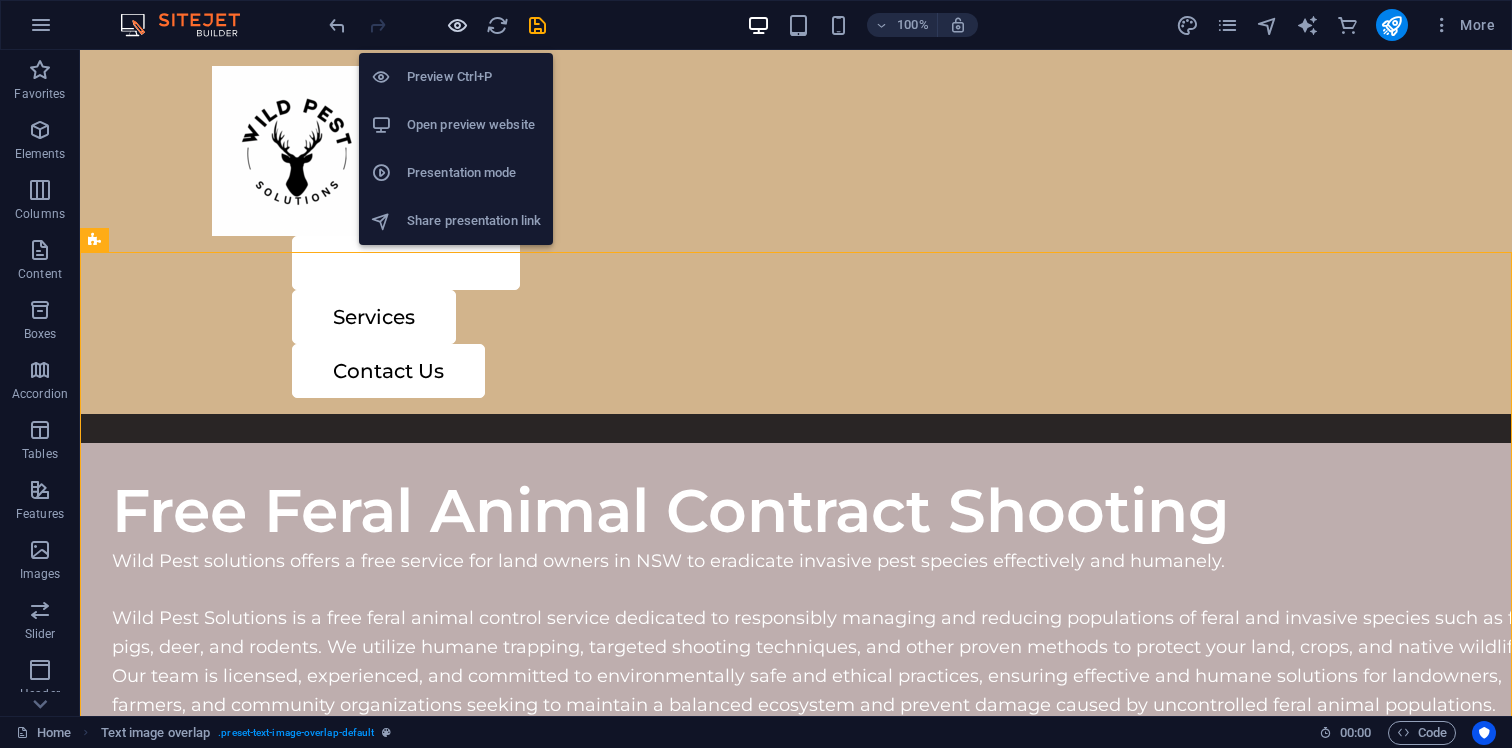 click at bounding box center (457, 25) 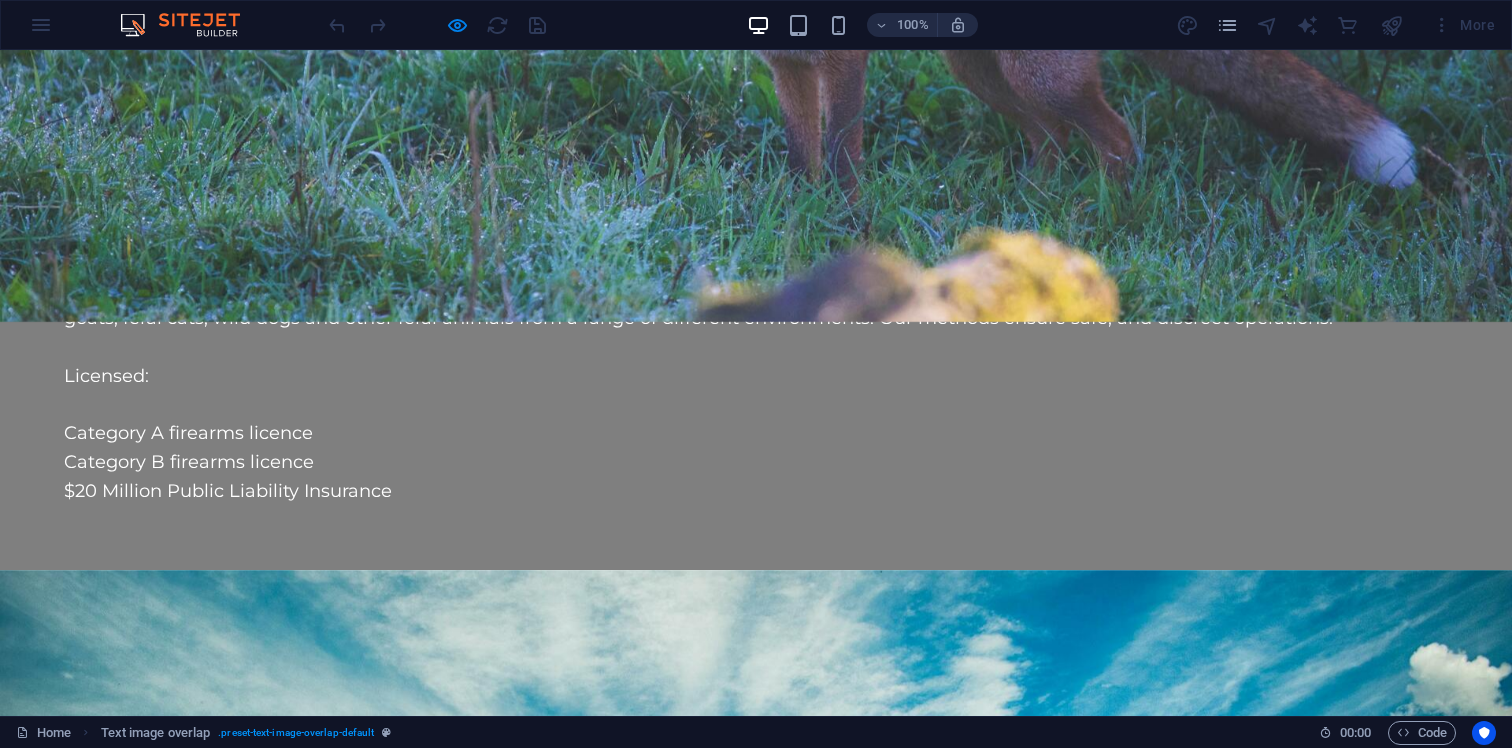 scroll, scrollTop: 4013, scrollLeft: 0, axis: vertical 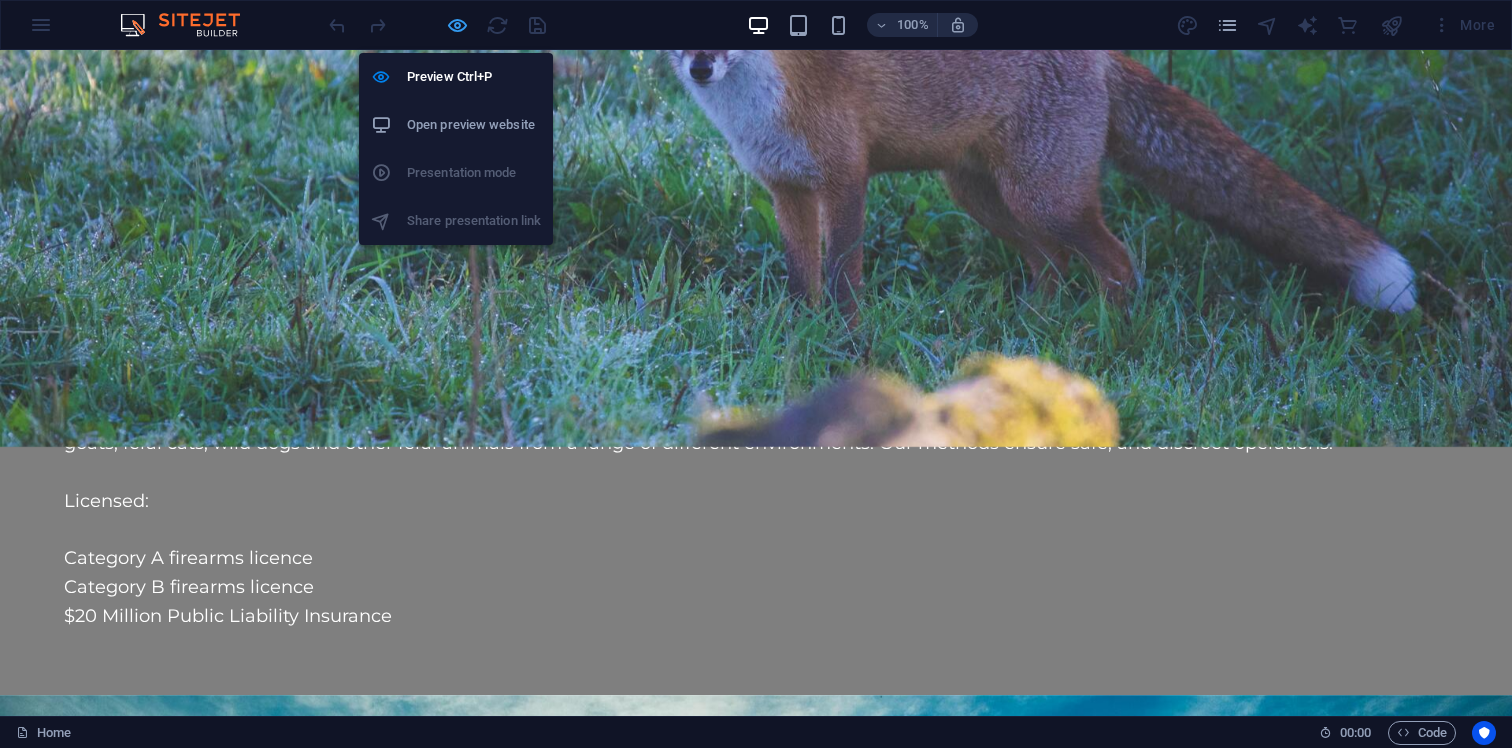click at bounding box center (457, 25) 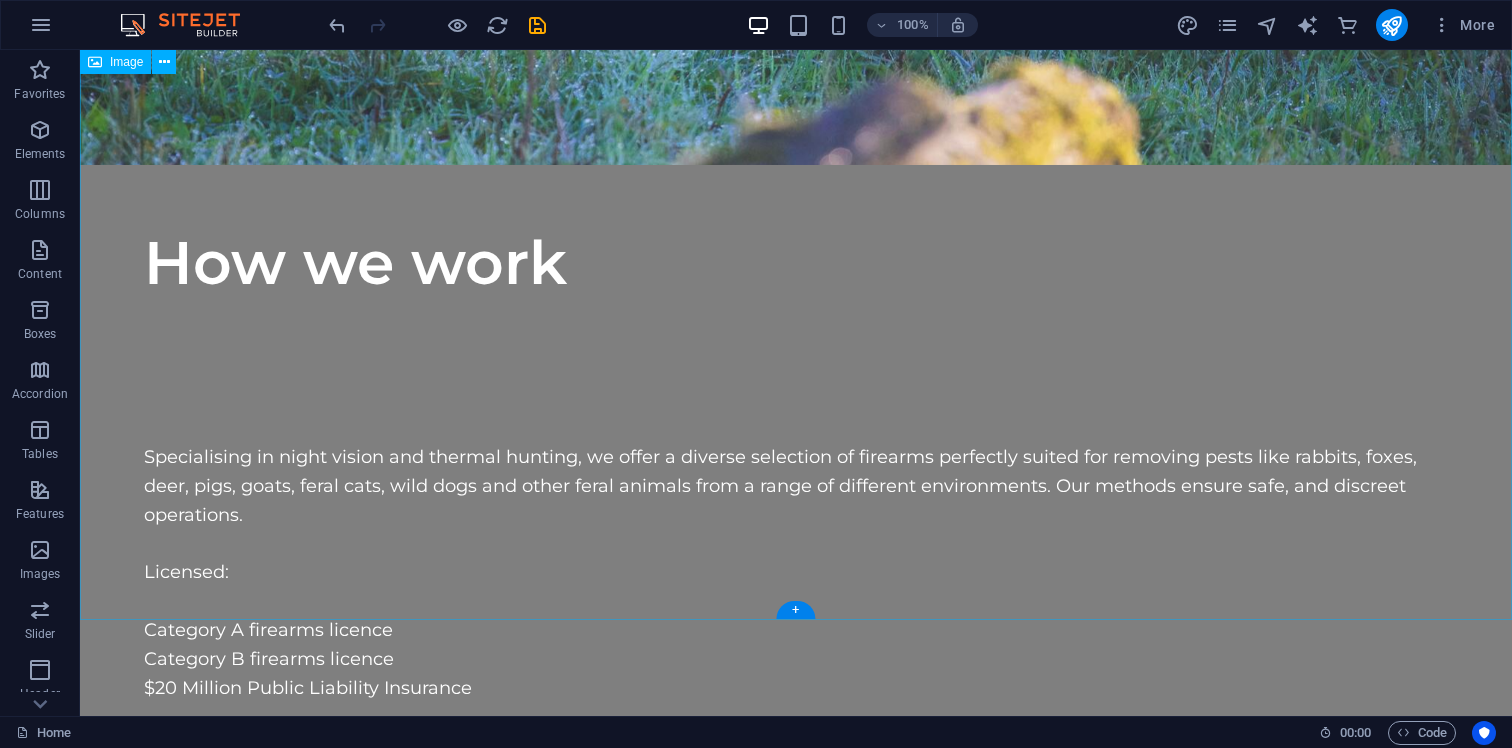 scroll, scrollTop: 3726, scrollLeft: 0, axis: vertical 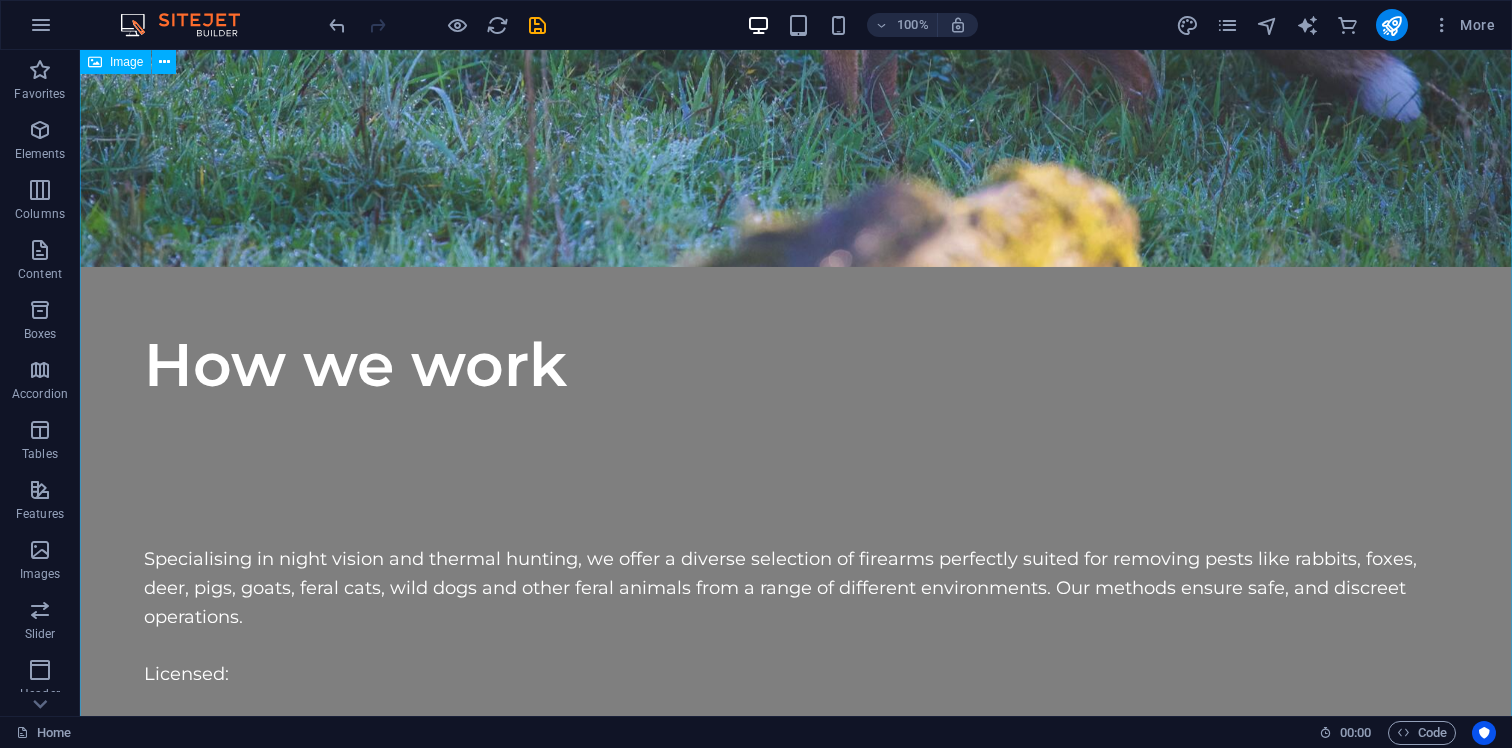 click at bounding box center (796, 6729) 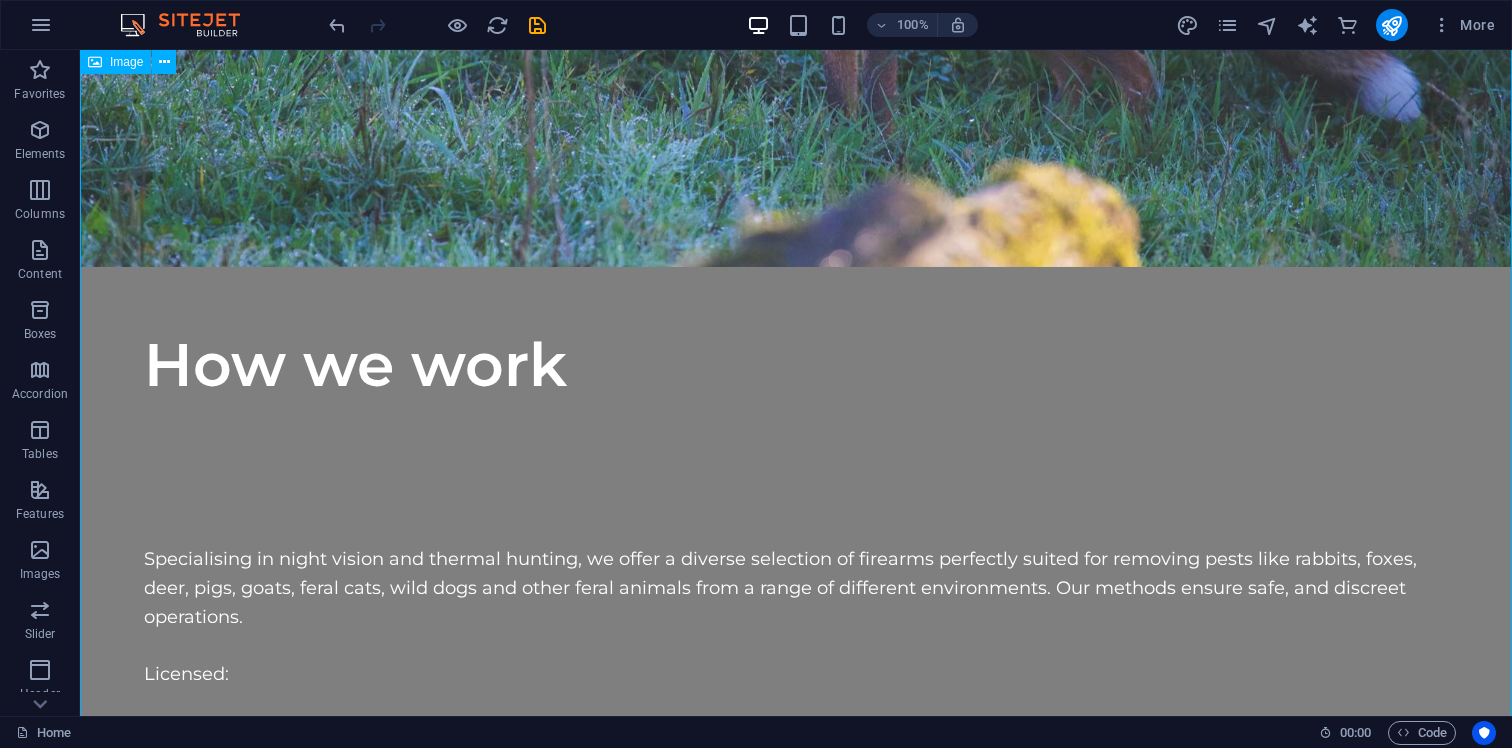 click at bounding box center (796, 6729) 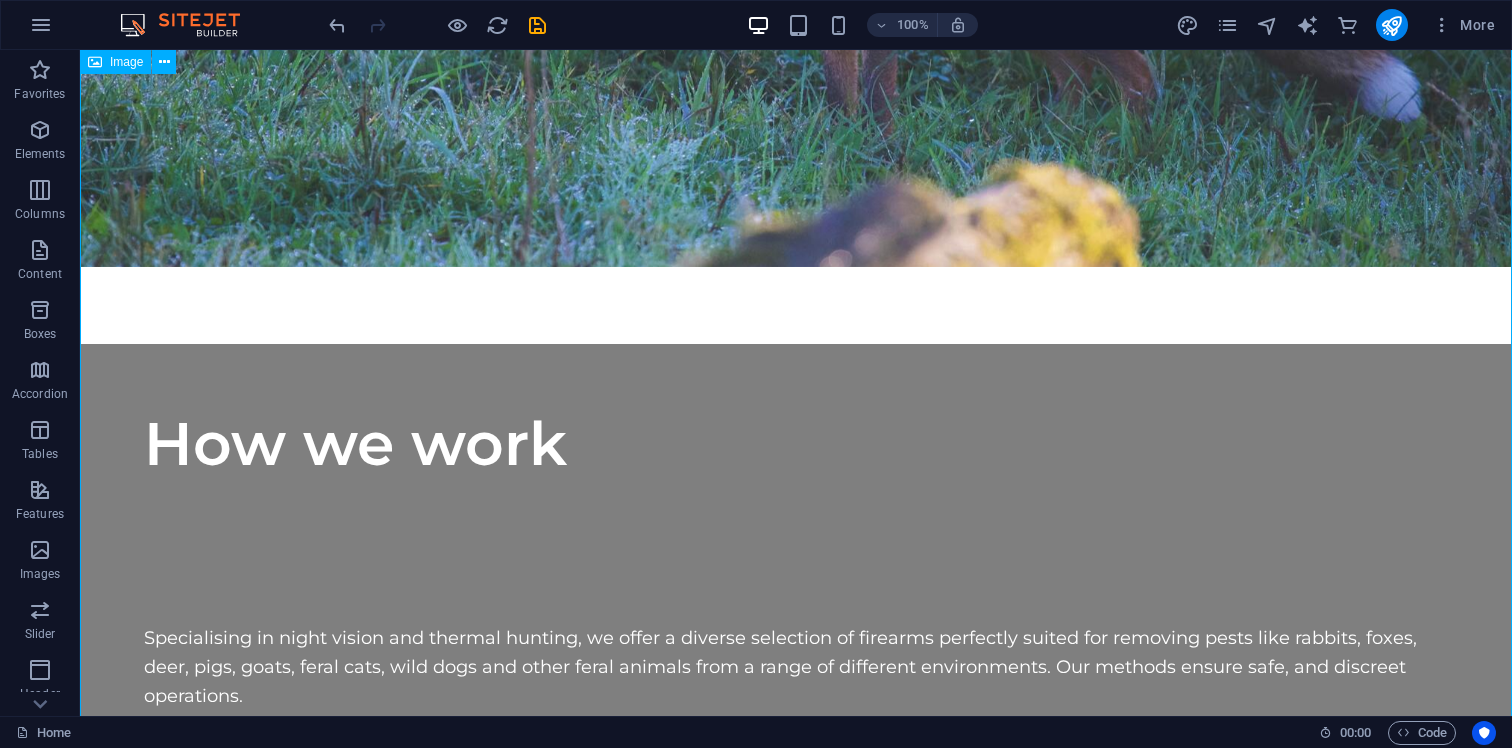 scroll, scrollTop: 4039, scrollLeft: 0, axis: vertical 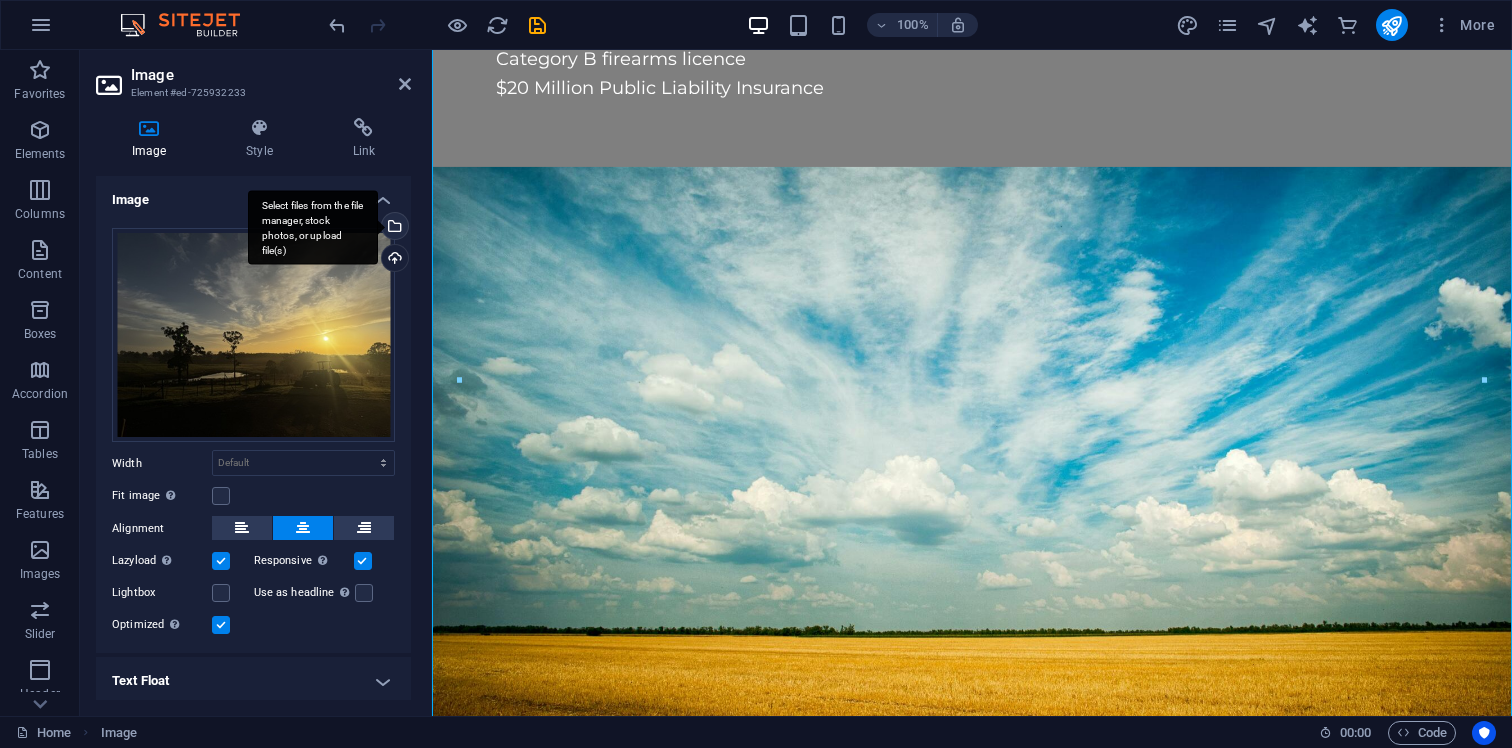 click on "Select files from the file manager, stock photos, or upload file(s)" at bounding box center [393, 228] 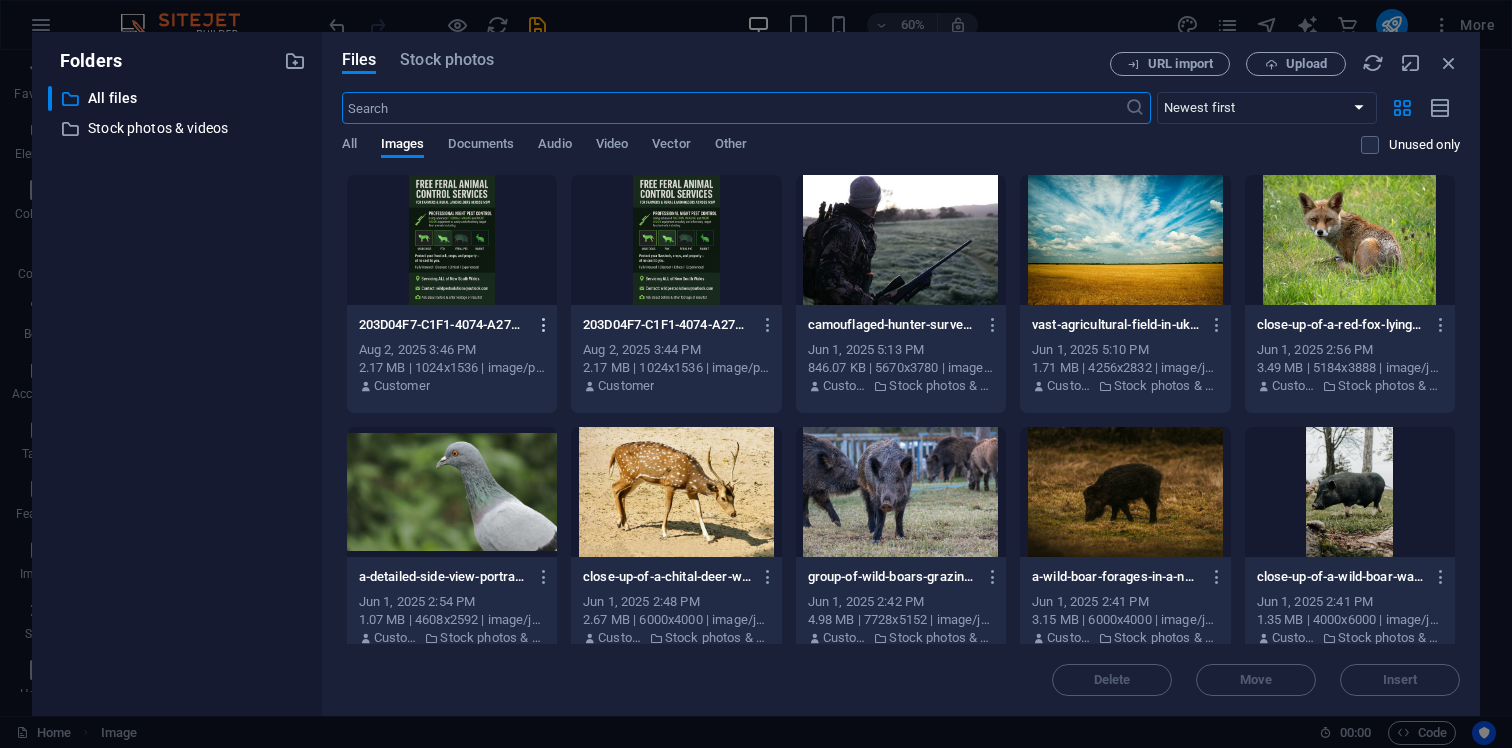 click at bounding box center (544, 325) 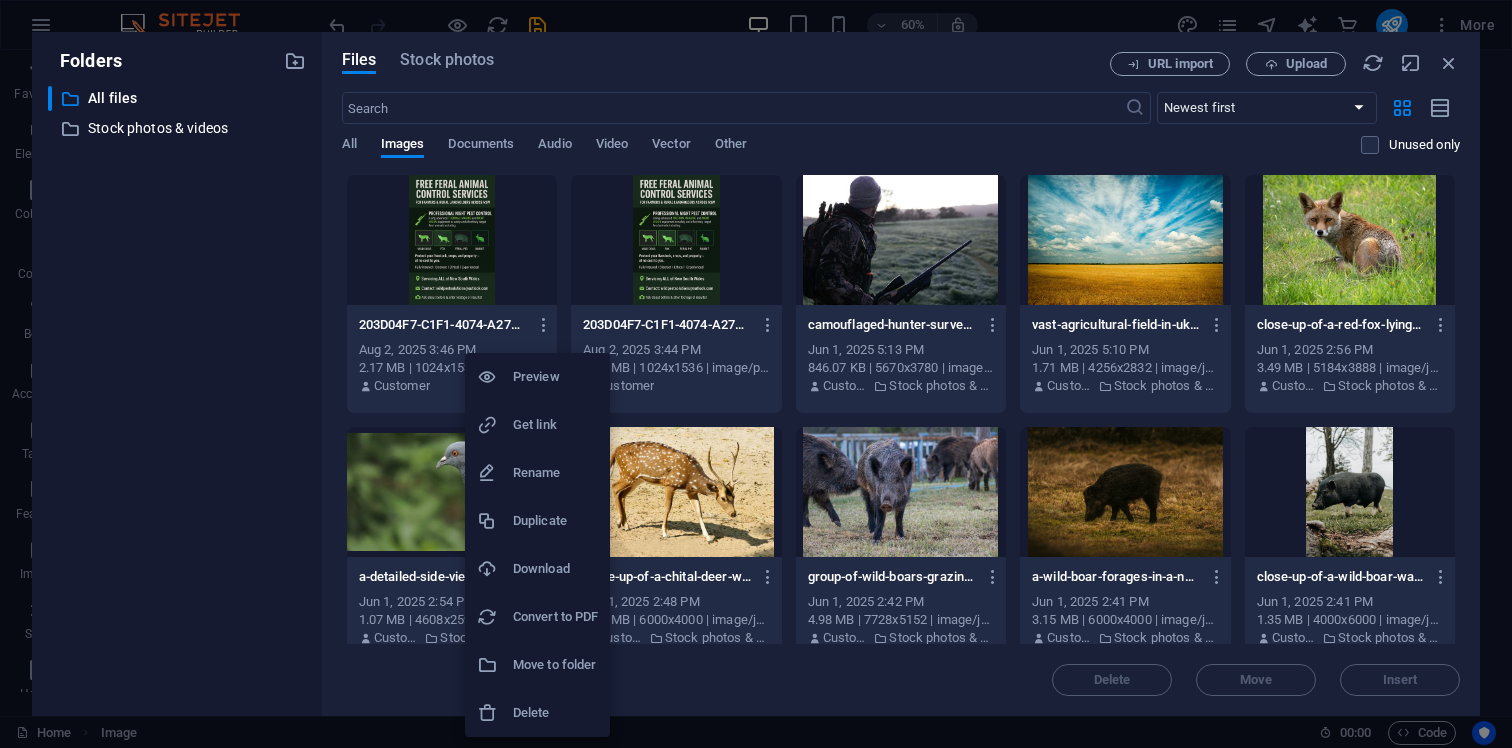 click at bounding box center [756, 374] 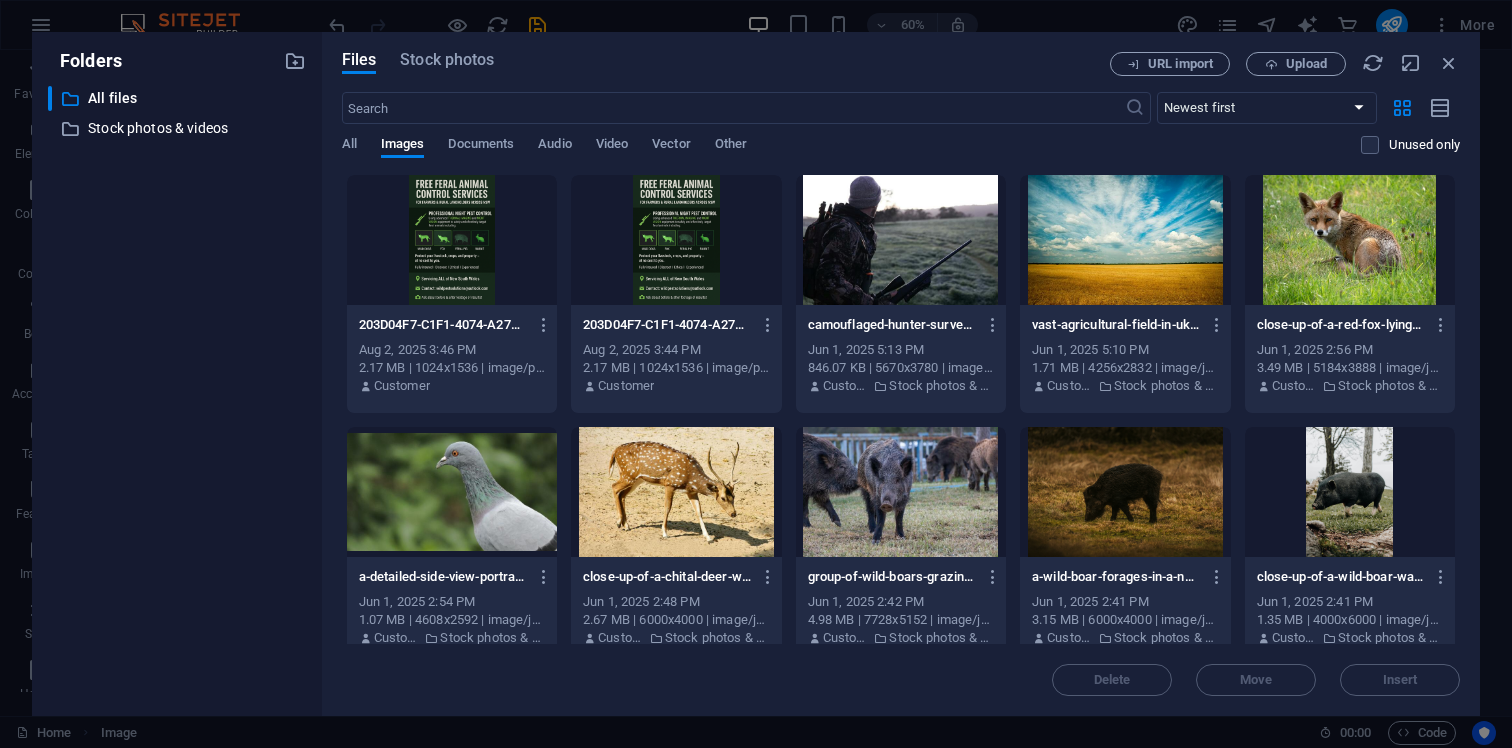 click on "203D04F7-C1F1-4074-A27D-3563A50F065B-HflI2qA6BozIwT40MvDjPA.png" at bounding box center [443, 325] 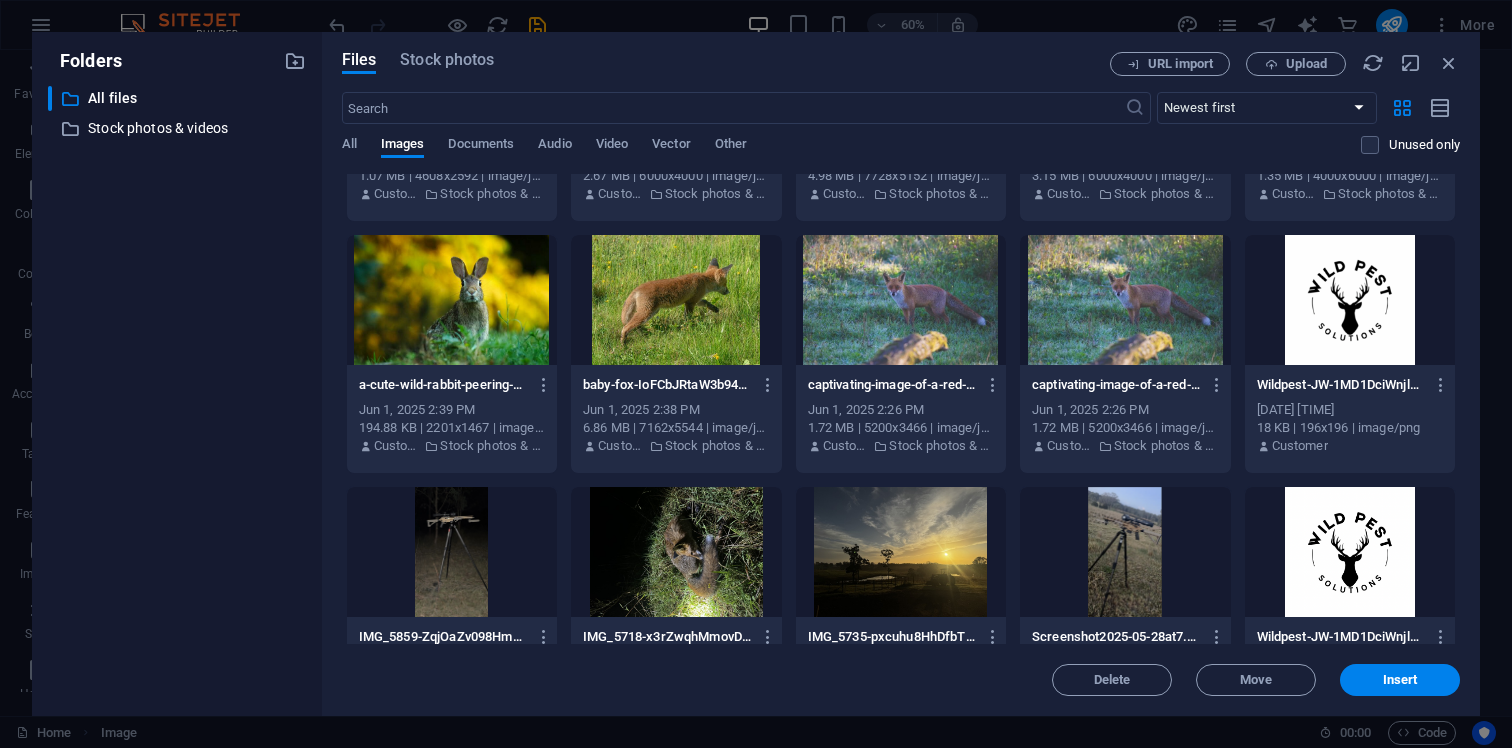 scroll, scrollTop: 526, scrollLeft: 0, axis: vertical 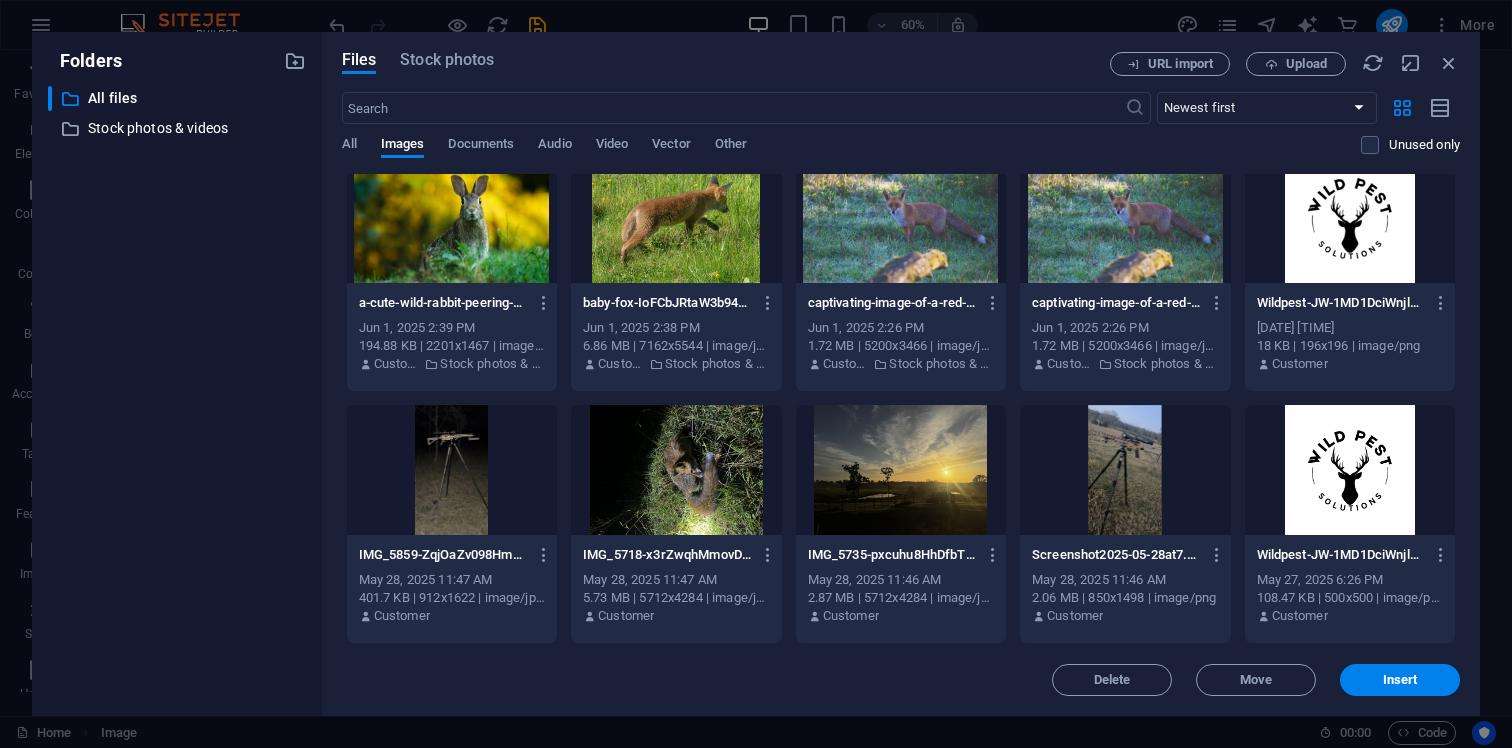 click on "May 28, 2025 11:46 AM" at bounding box center (901, 580) 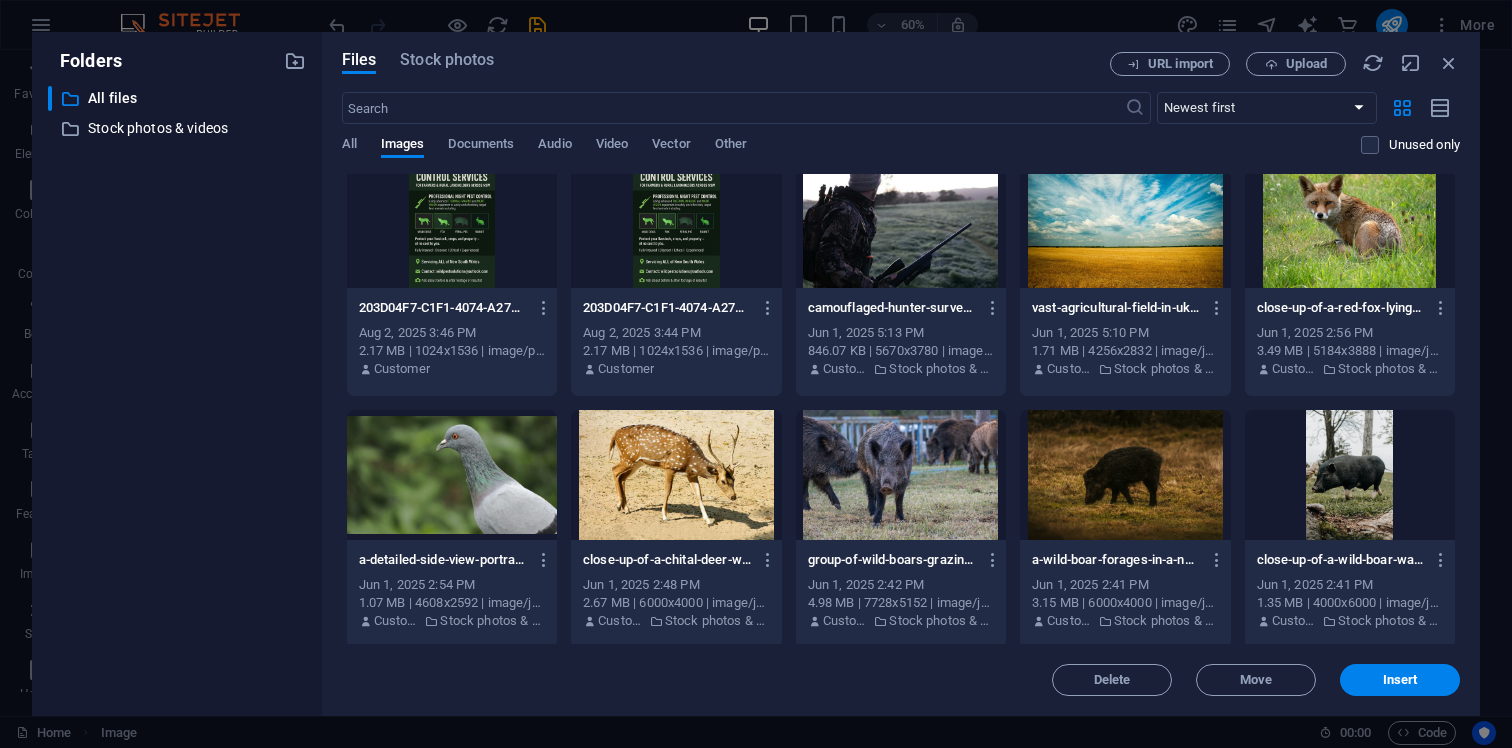 scroll, scrollTop: 0, scrollLeft: 0, axis: both 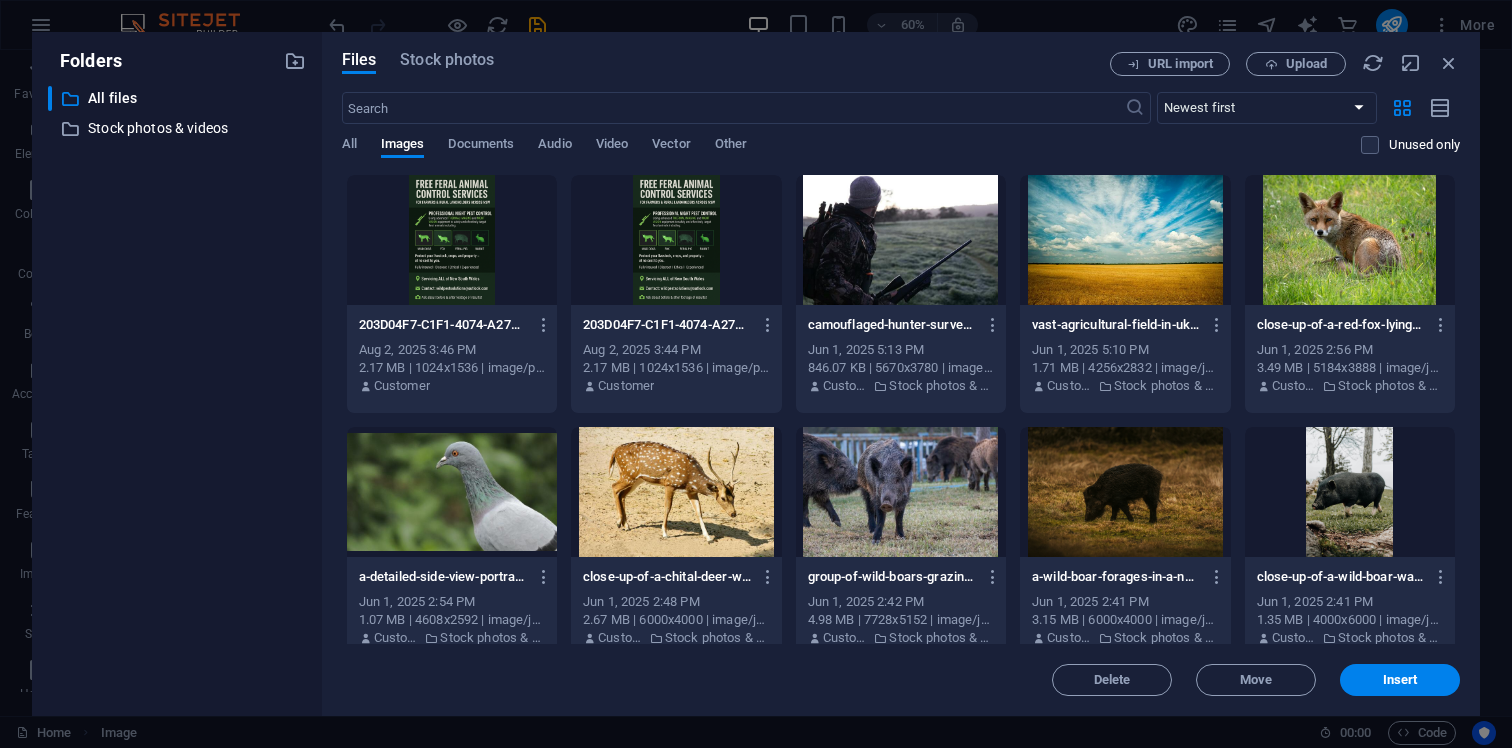 click on "203D04F7-C1F1-4074-A27D-3563A50F065B-HflI2qA6BozIwT40MvDjPA.png" at bounding box center (443, 325) 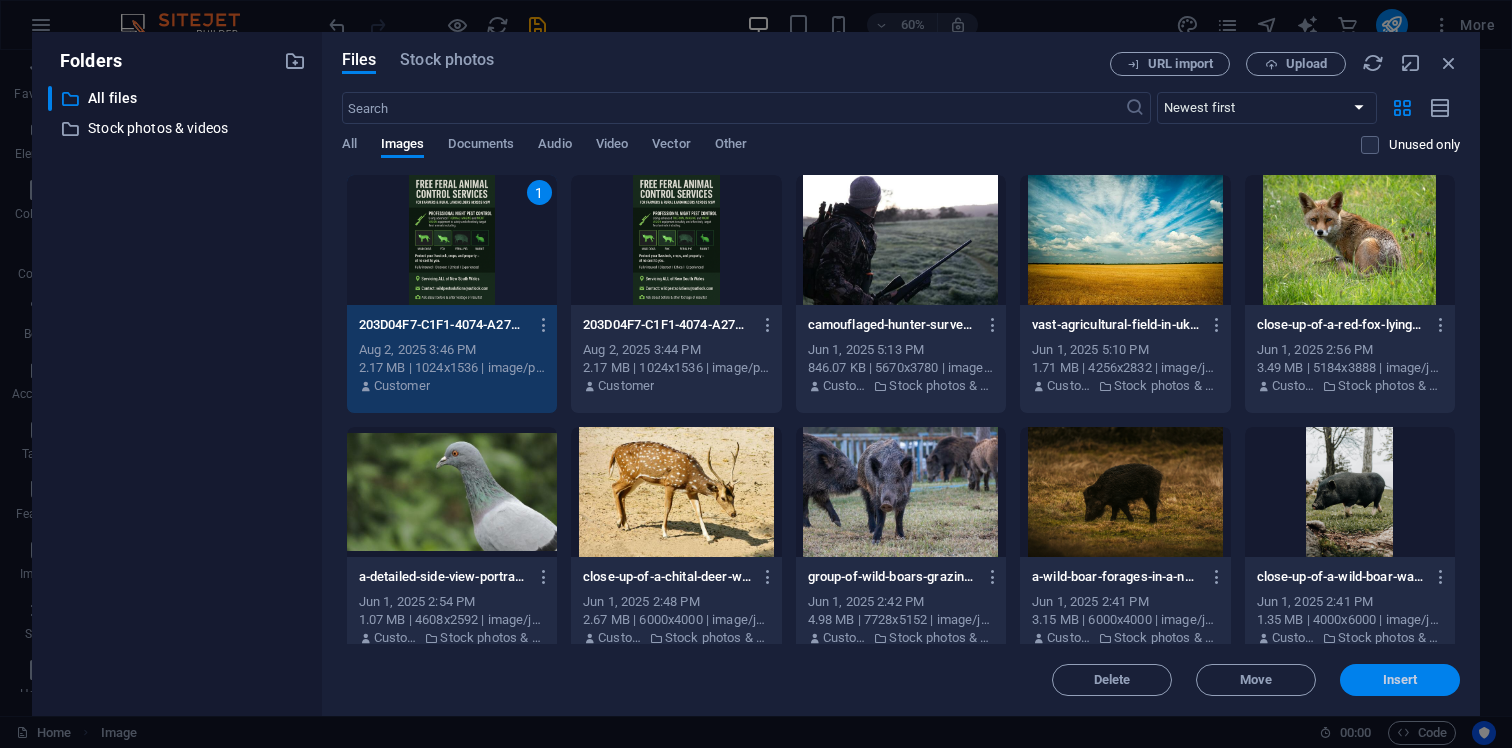 click on "Insert" at bounding box center (1400, 680) 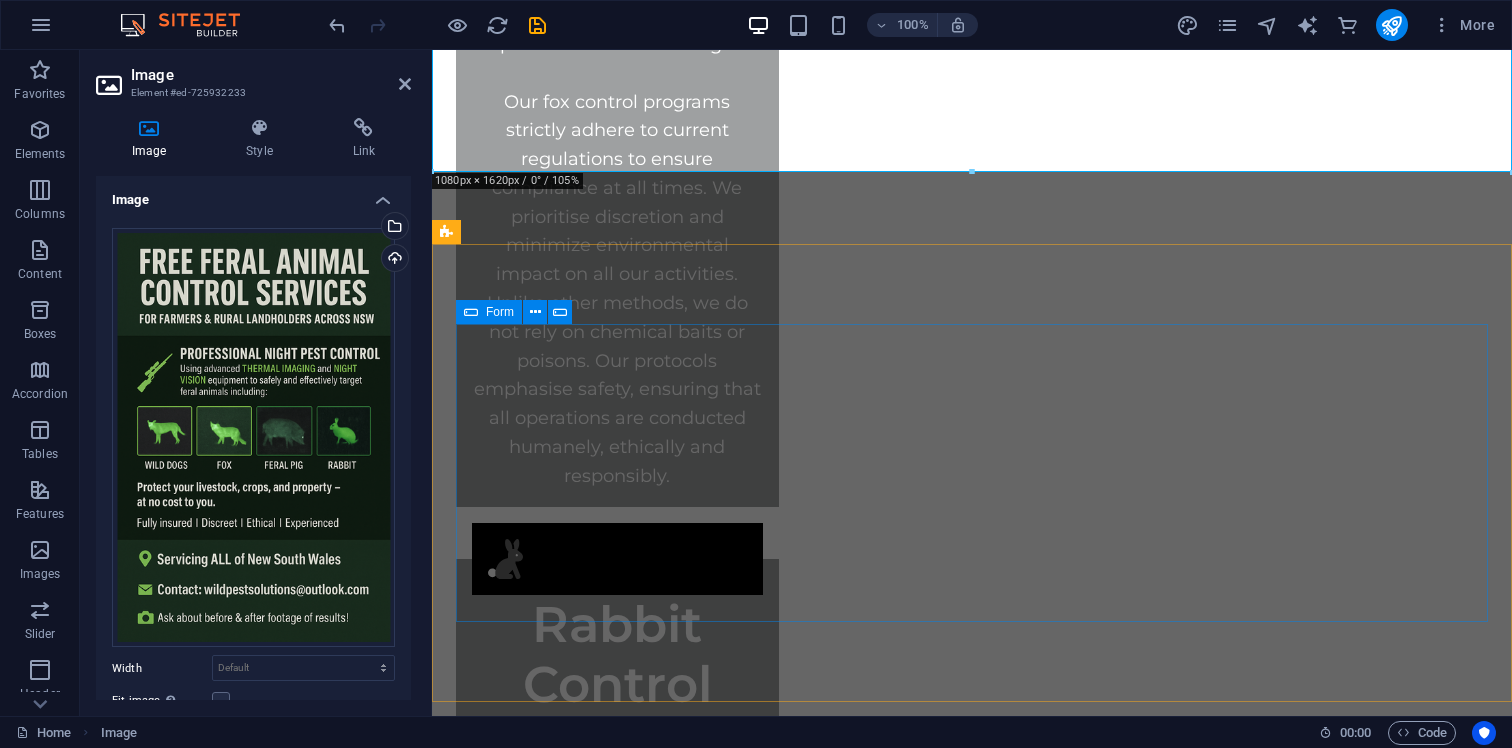 scroll, scrollTop: 5456, scrollLeft: 0, axis: vertical 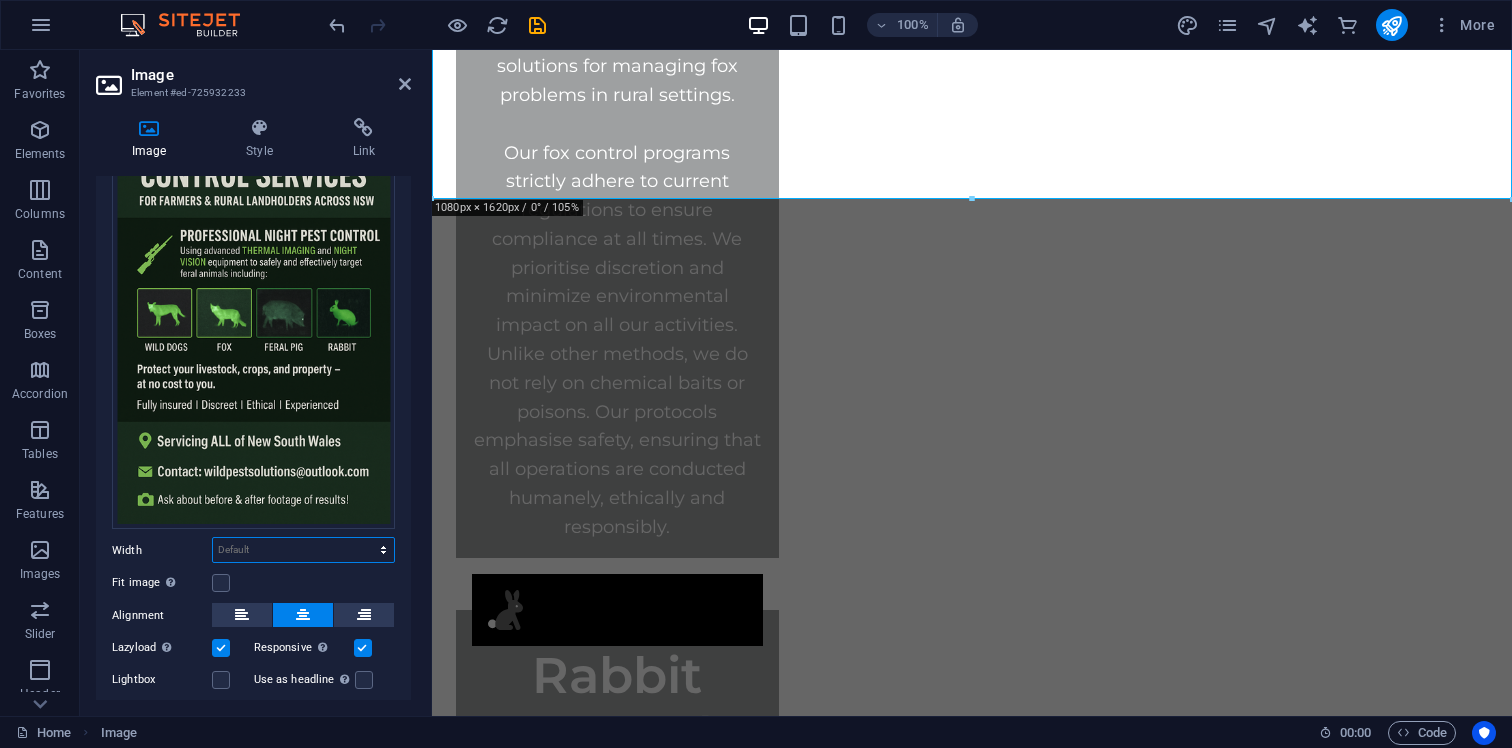 click on "Default auto px rem % em vh vw" at bounding box center [303, 550] 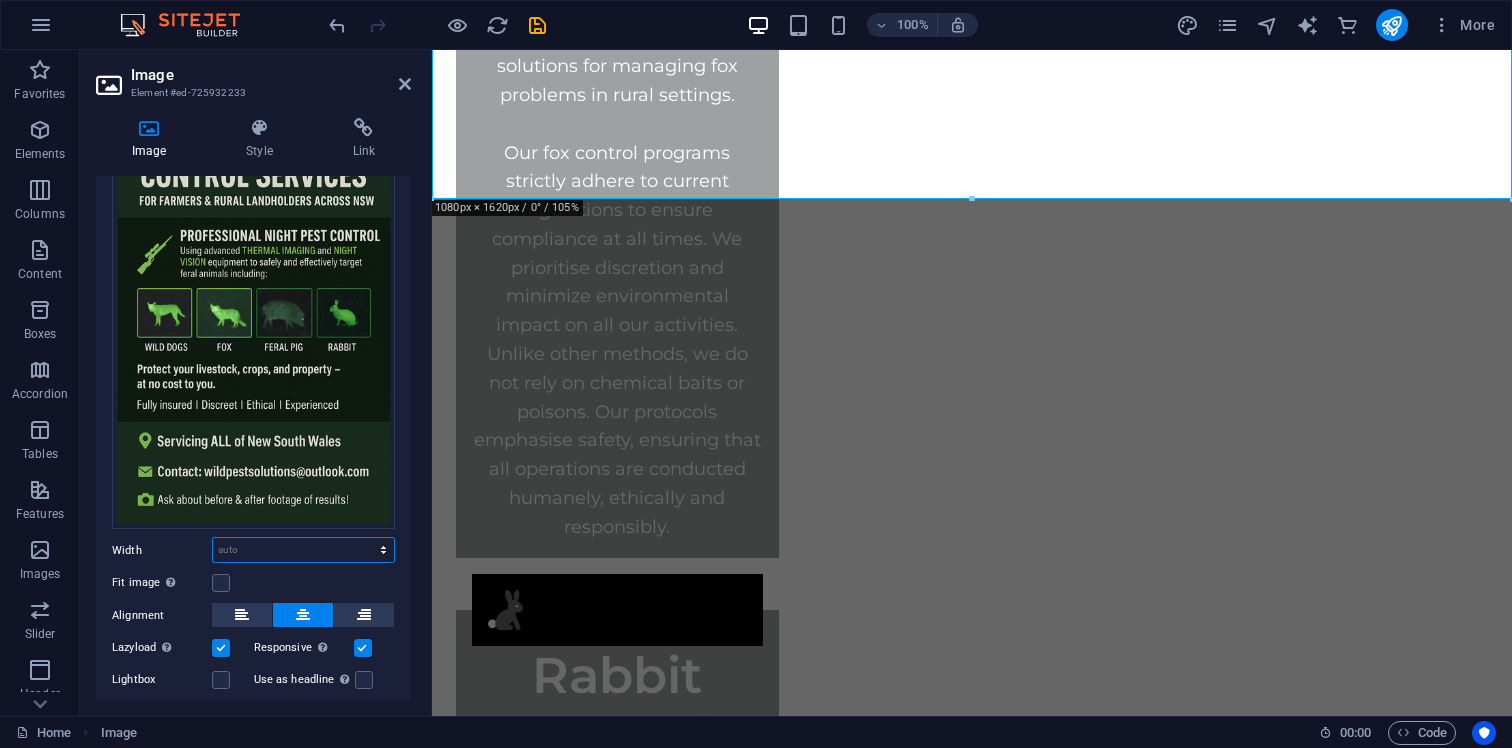 click on "Default auto px rem % em vh vw" at bounding box center [303, 550] 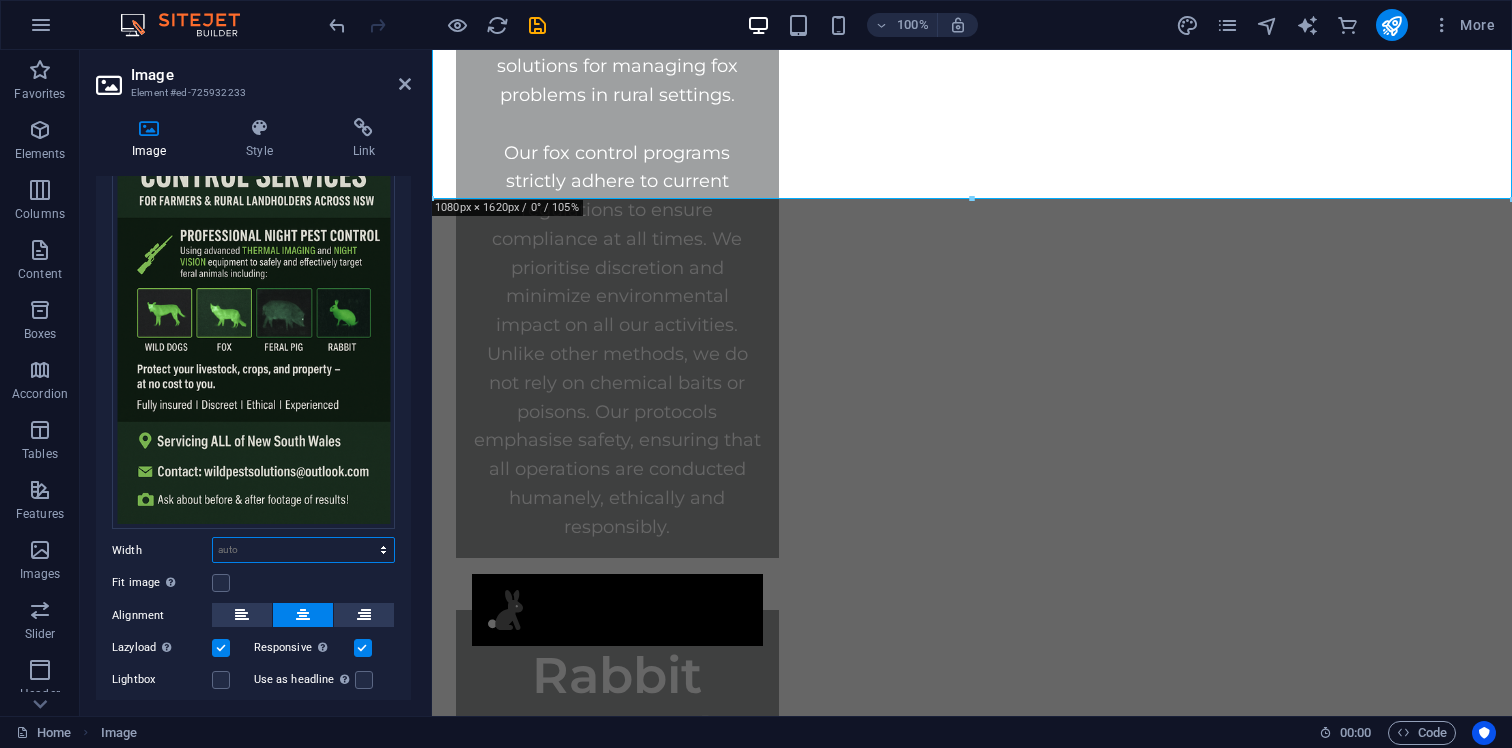 select on "px" 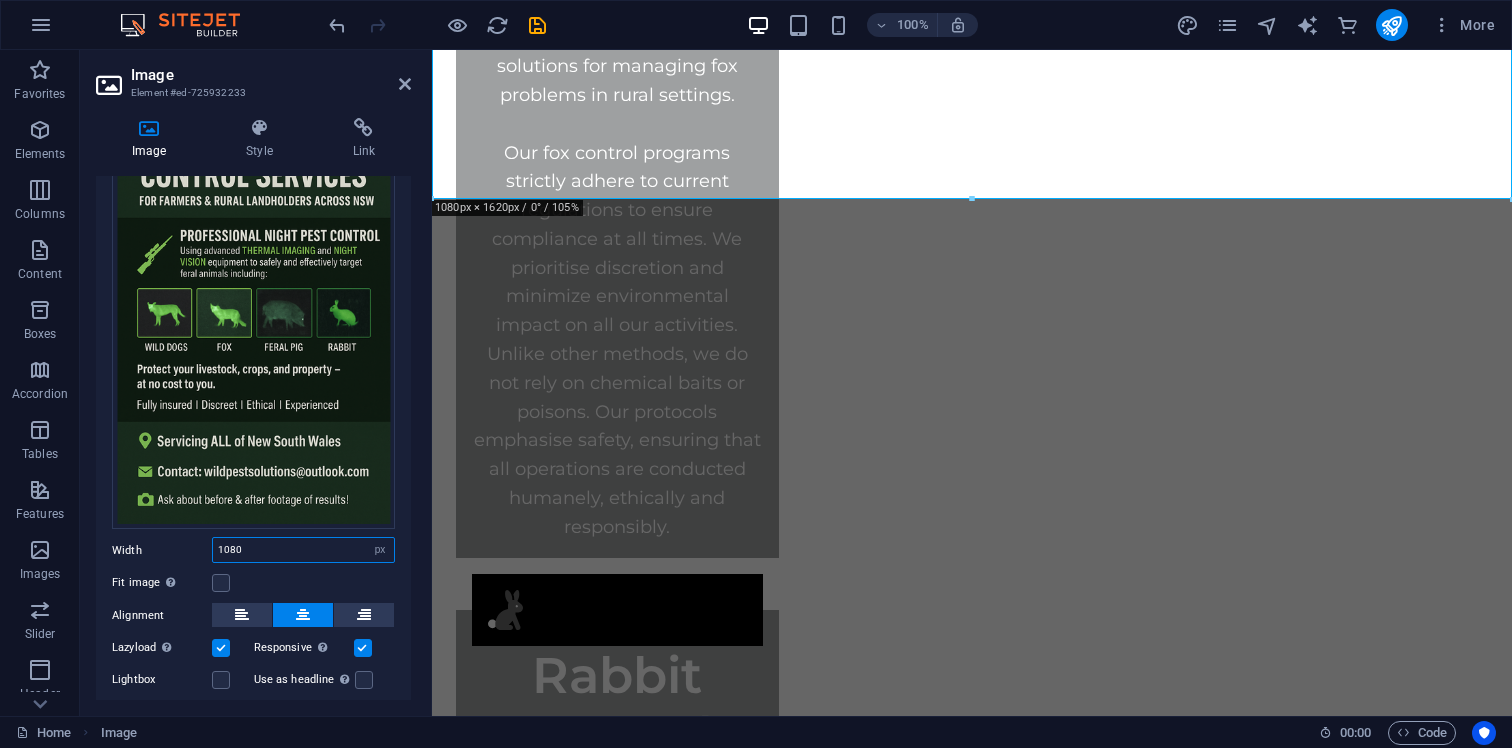click on "1080" at bounding box center (303, 550) 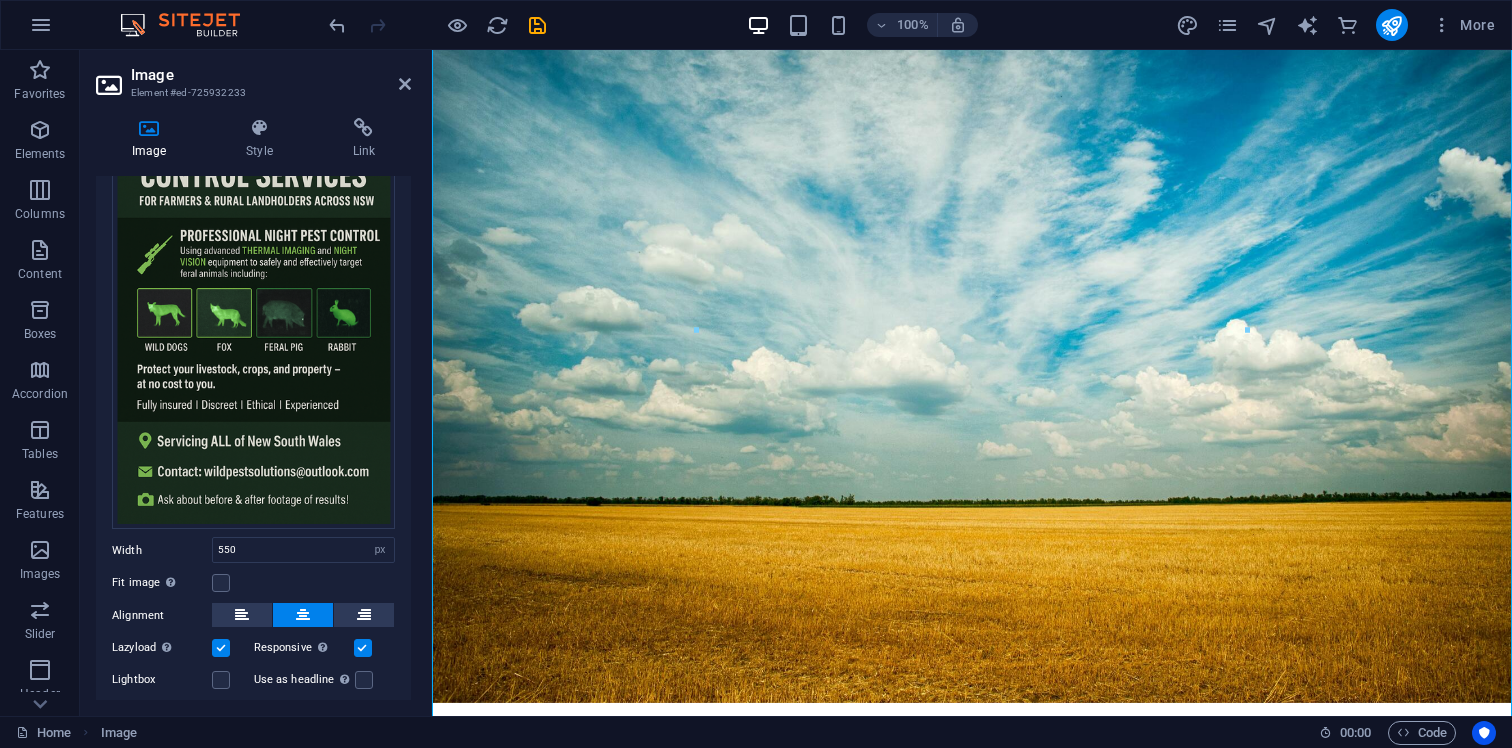 scroll, scrollTop: 4065, scrollLeft: 0, axis: vertical 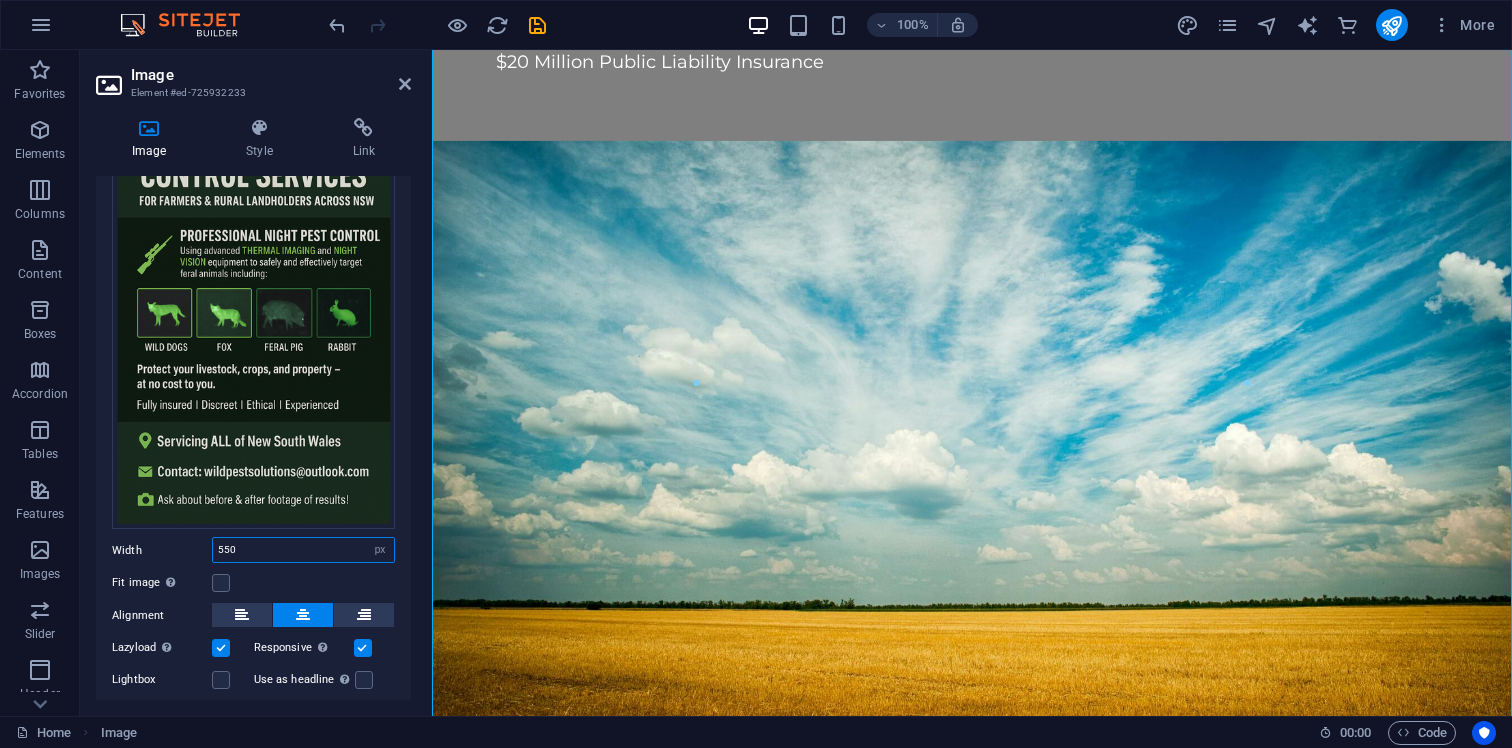 click on "550" at bounding box center (303, 550) 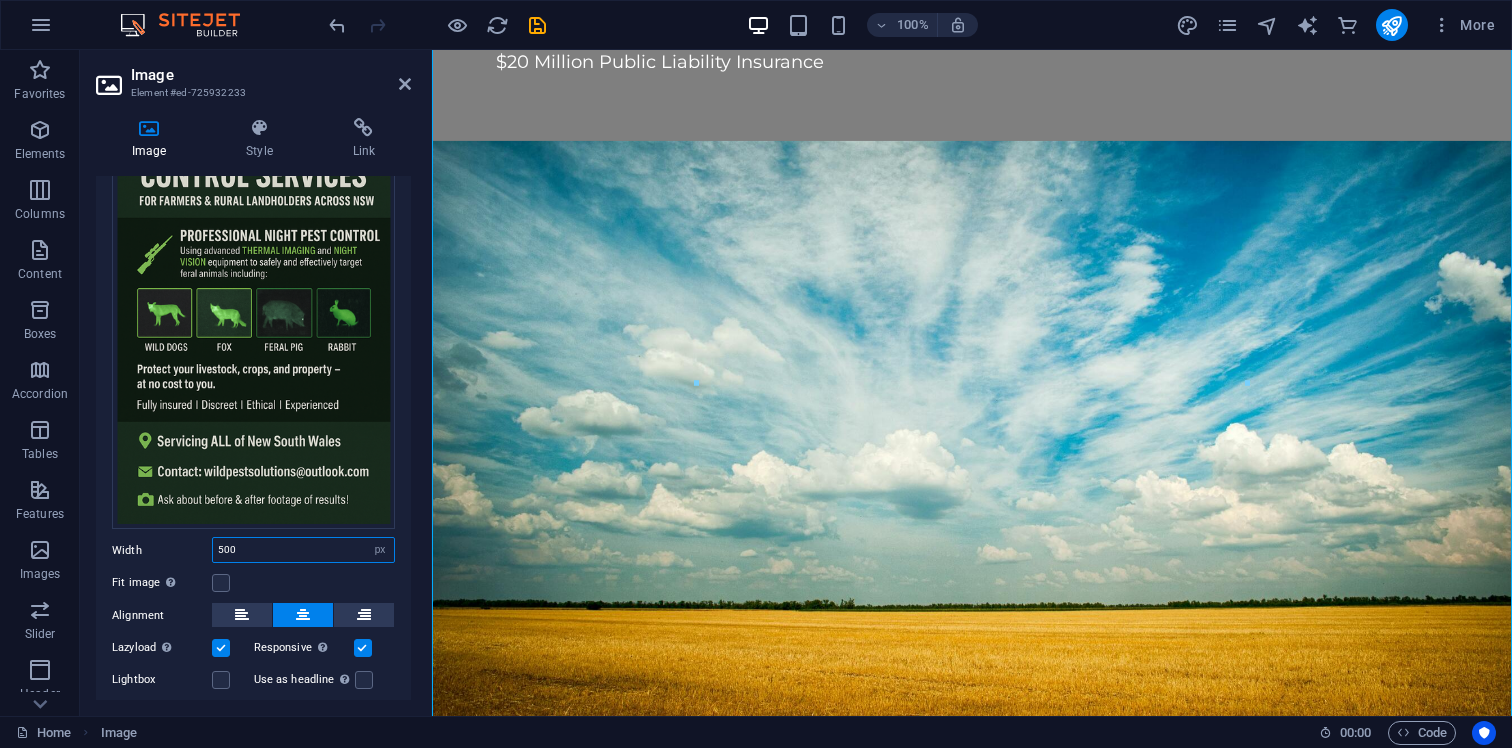 type on "500" 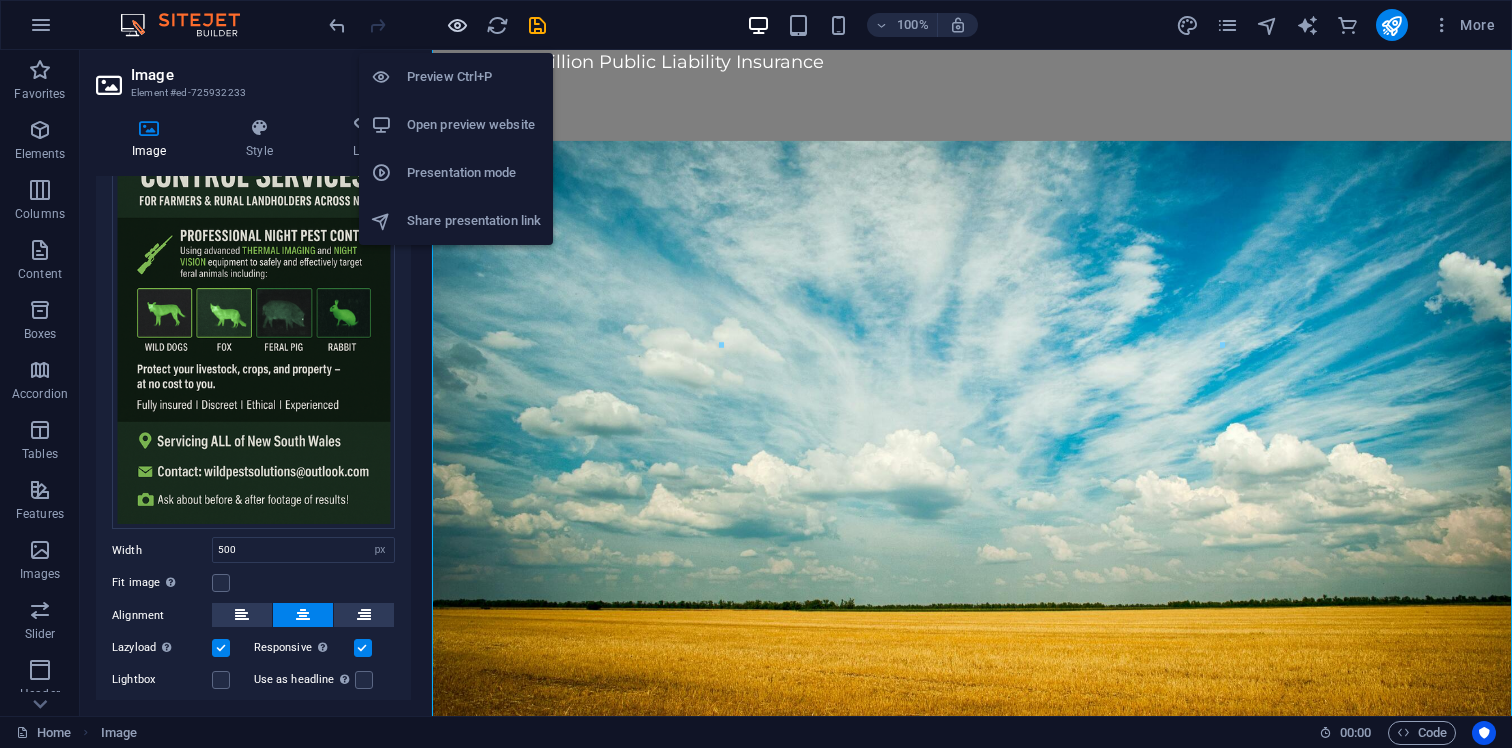click at bounding box center (457, 25) 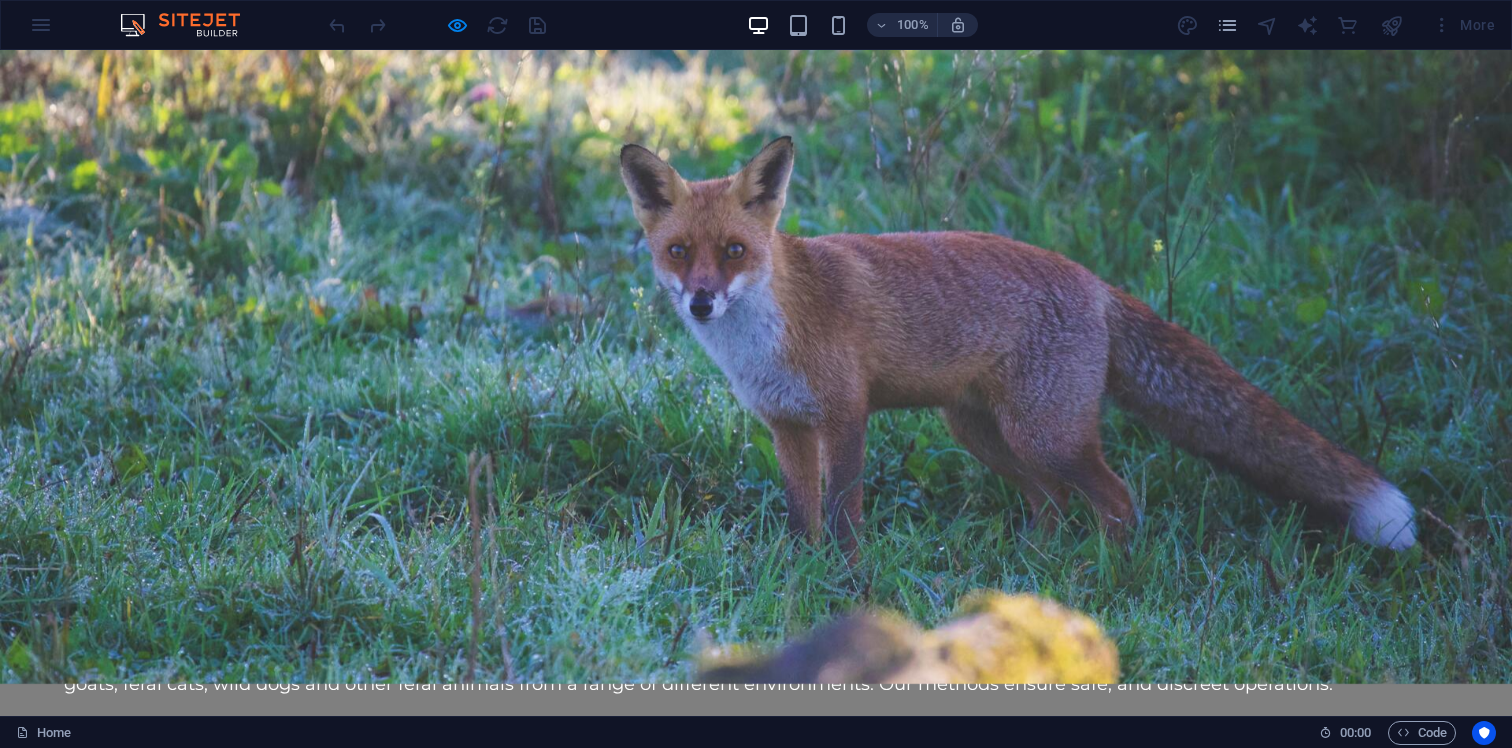 scroll, scrollTop: 3794, scrollLeft: 0, axis: vertical 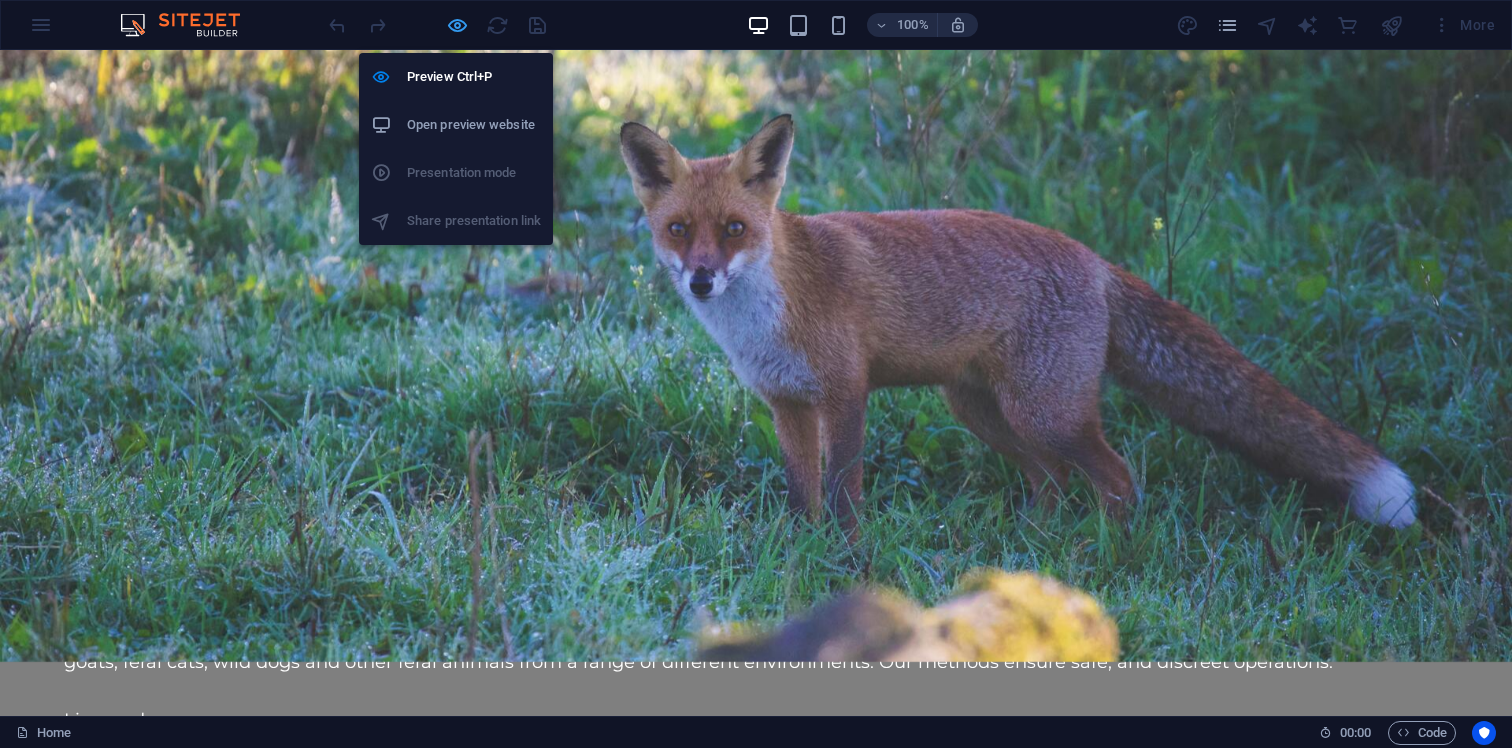 click at bounding box center [457, 25] 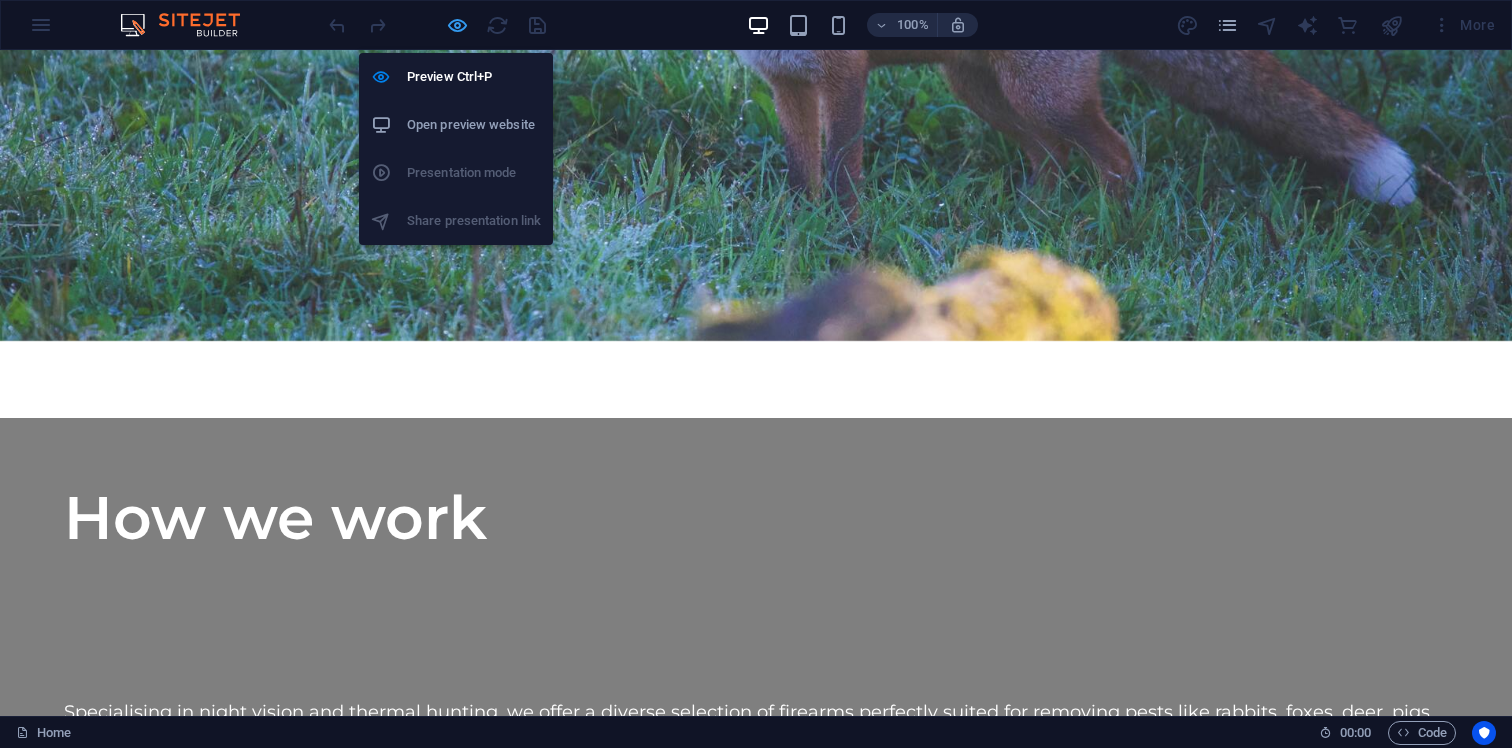 scroll, scrollTop: 4107, scrollLeft: 0, axis: vertical 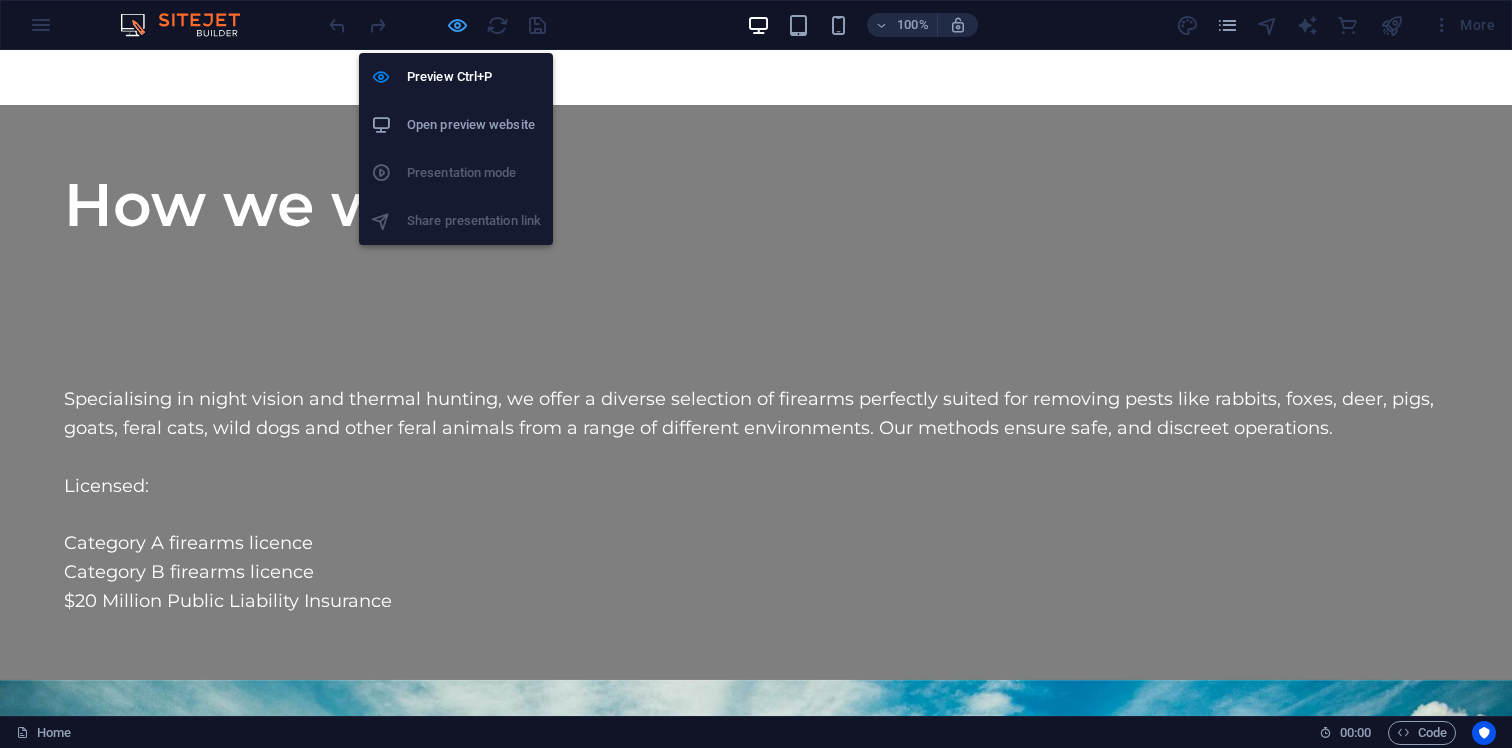 select on "px" 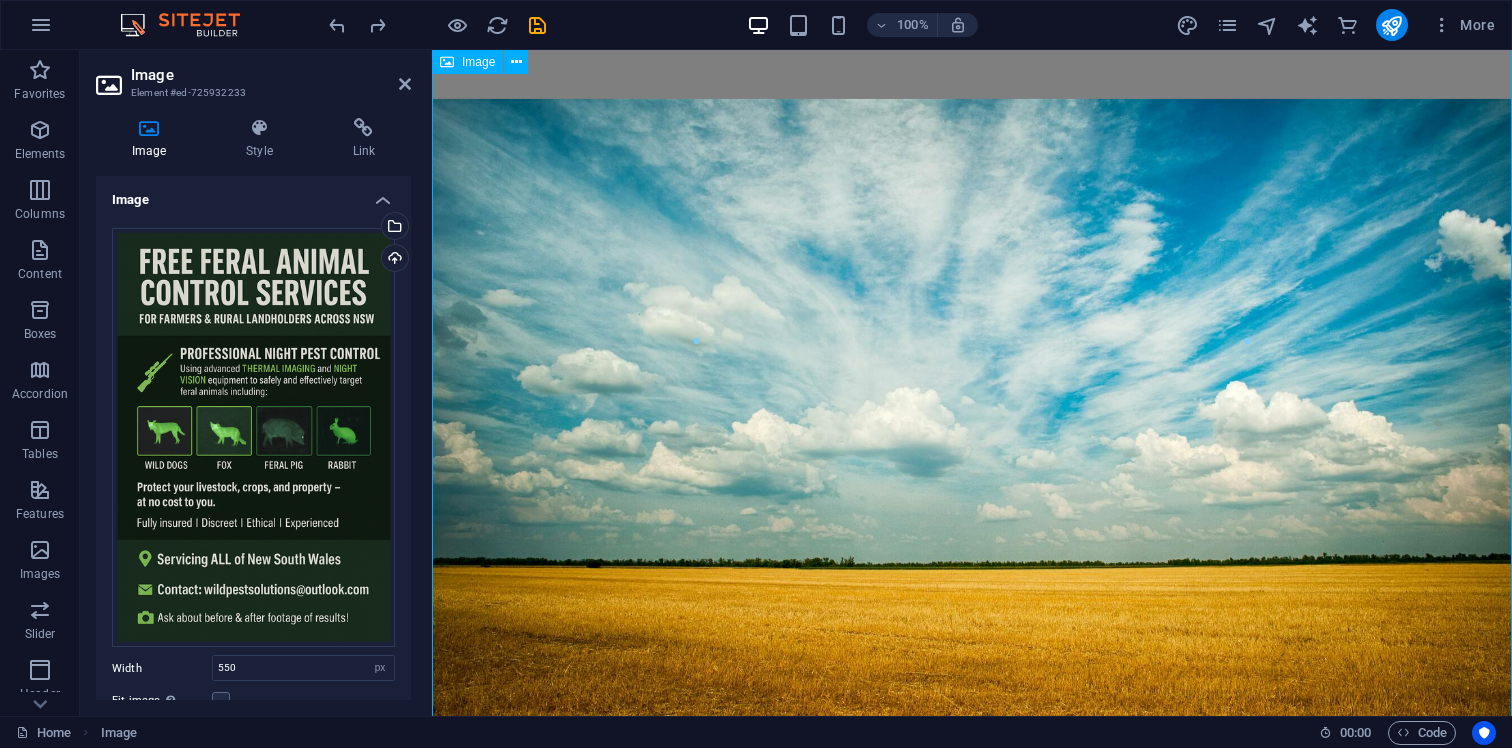 type on "1080" 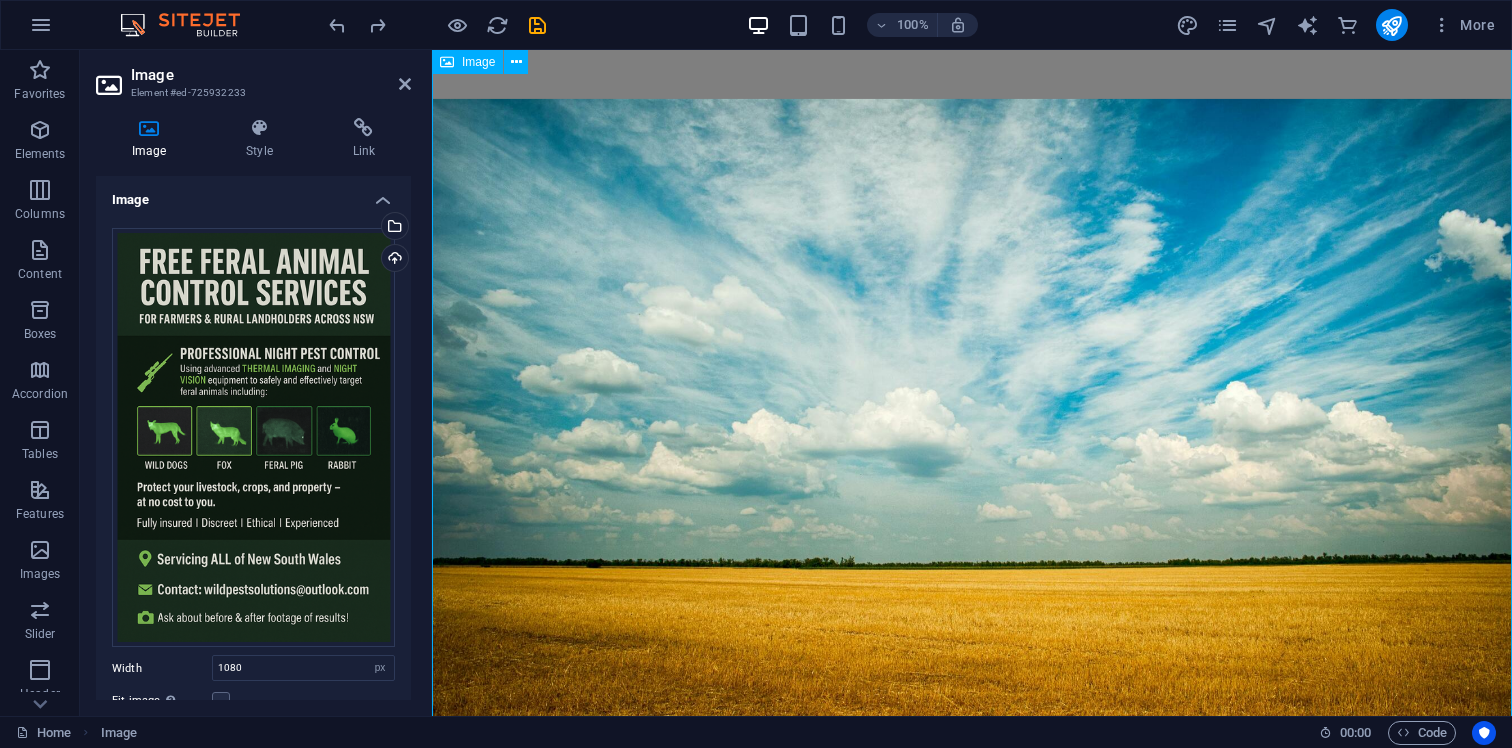 type 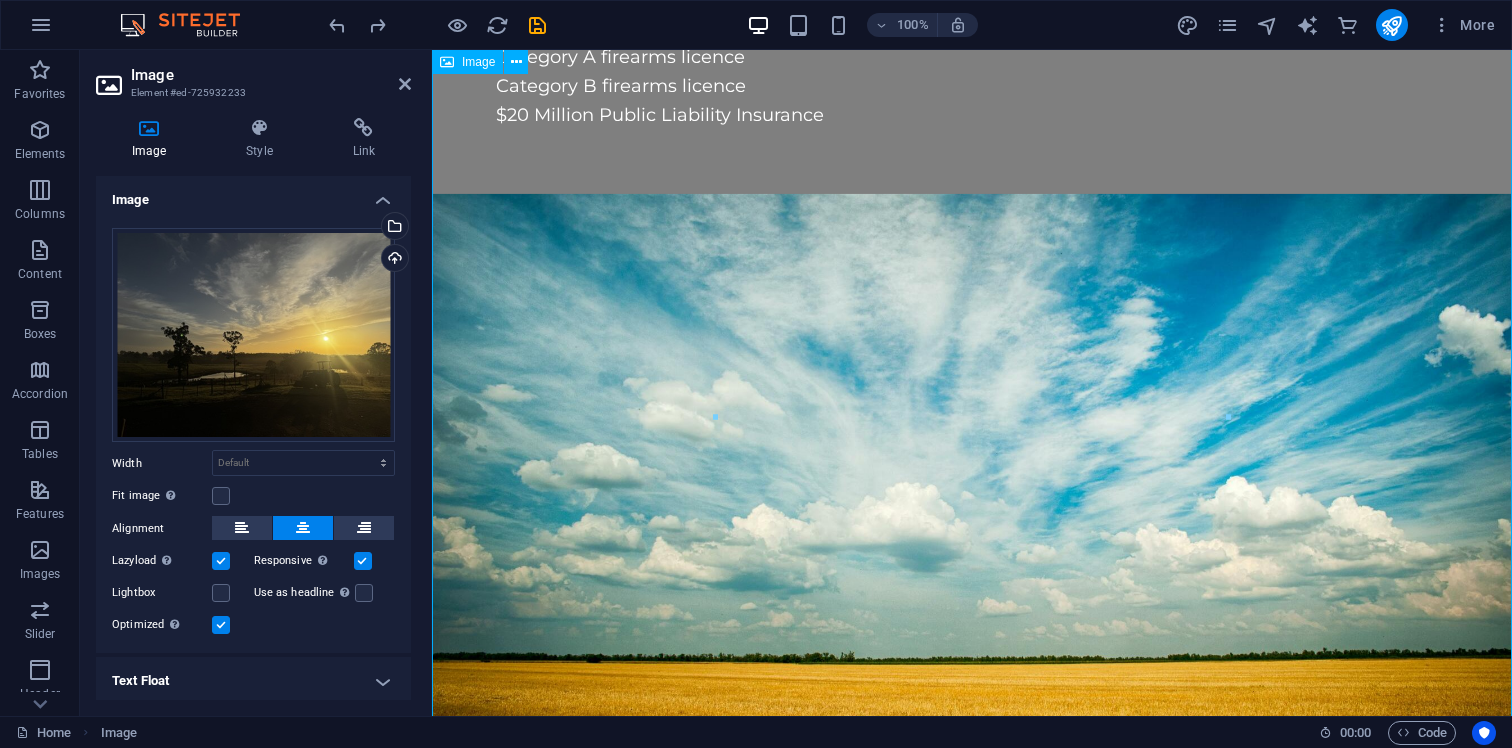 scroll, scrollTop: 3965, scrollLeft: 0, axis: vertical 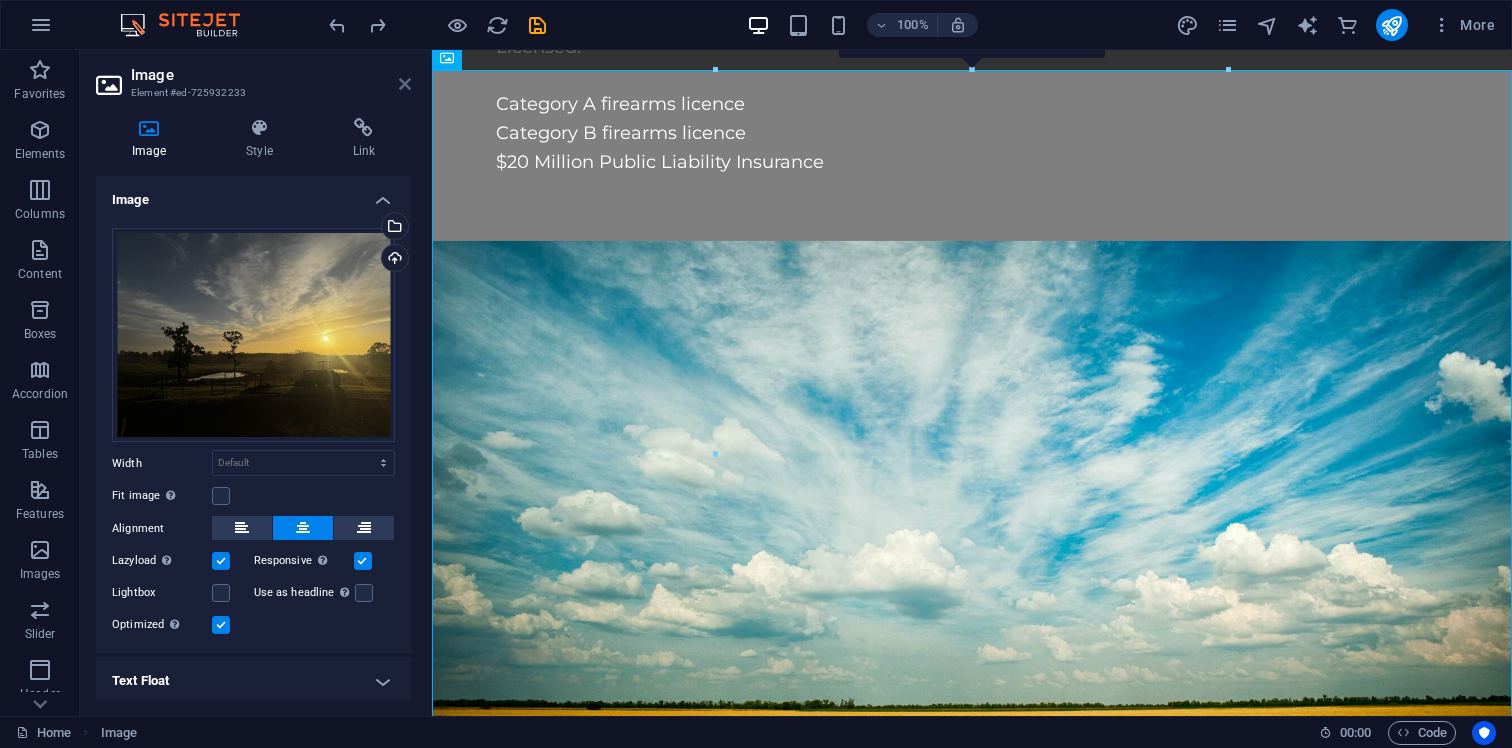 click at bounding box center (405, 84) 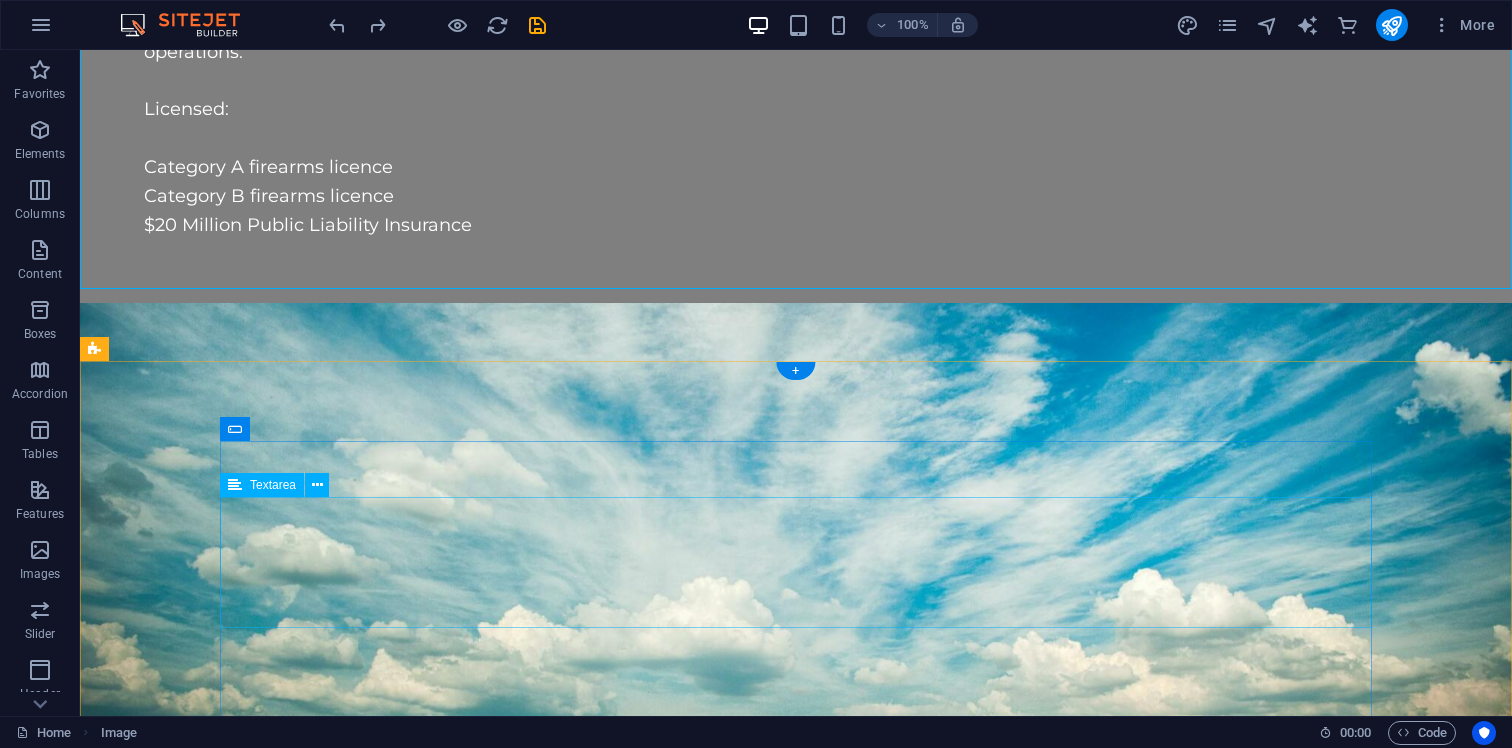 scroll, scrollTop: 4362, scrollLeft: 0, axis: vertical 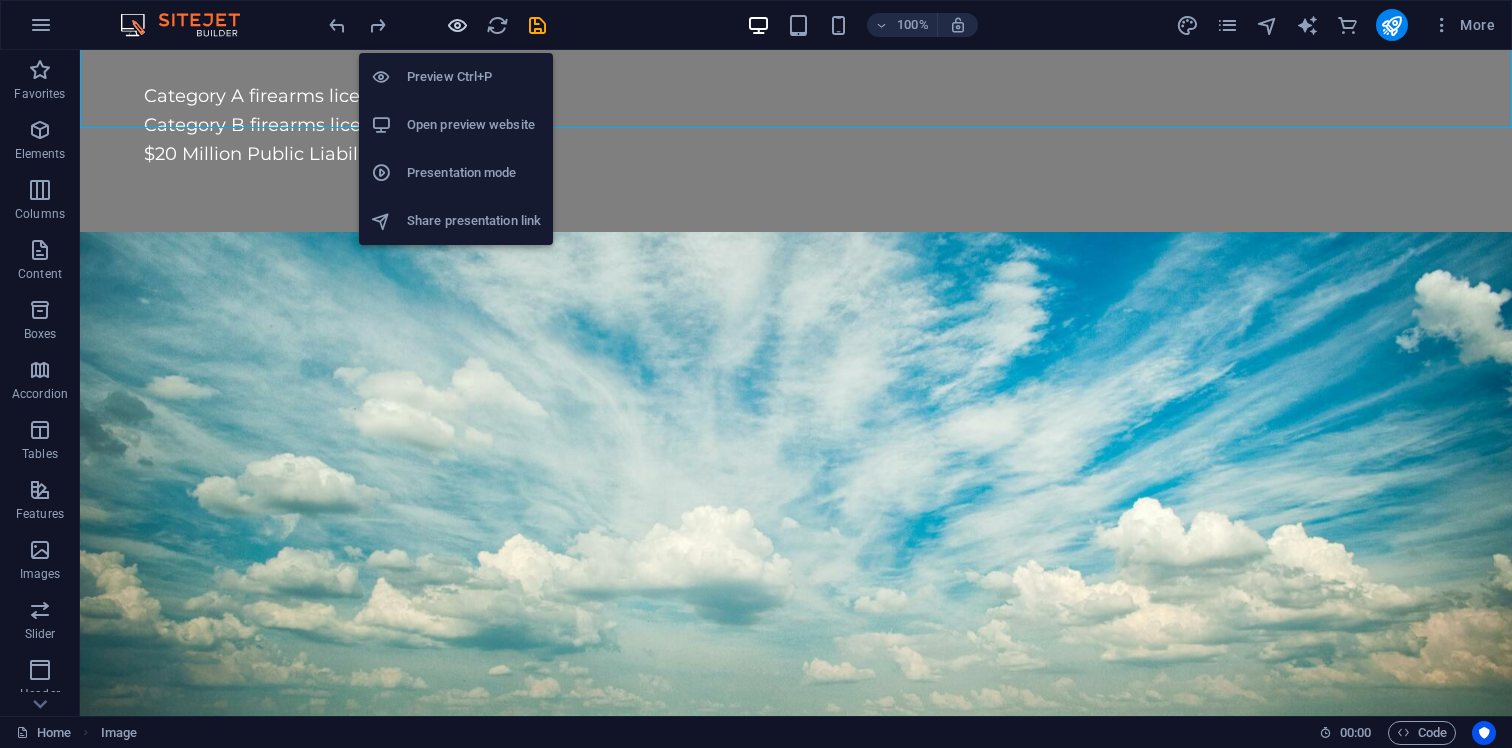 click at bounding box center [457, 25] 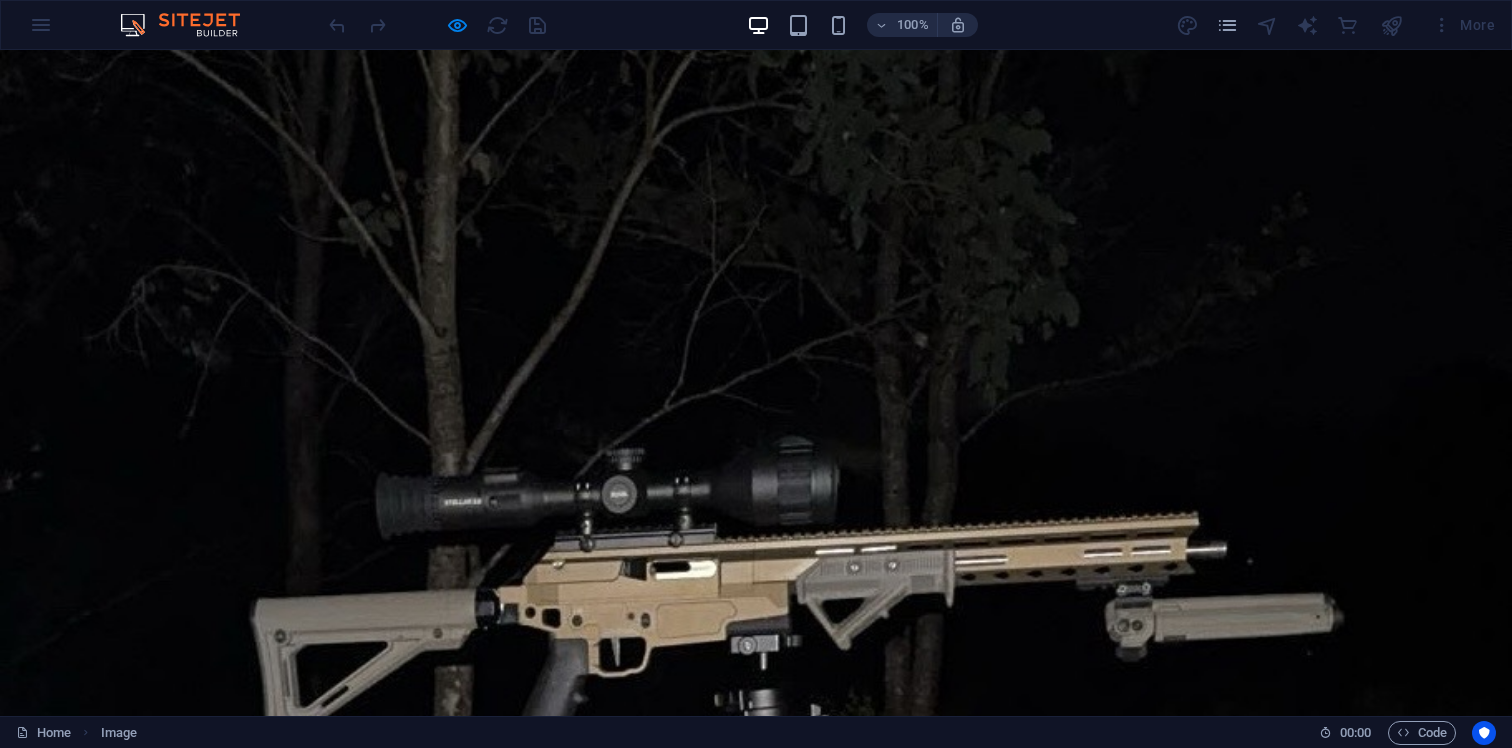 scroll, scrollTop: 0, scrollLeft: 0, axis: both 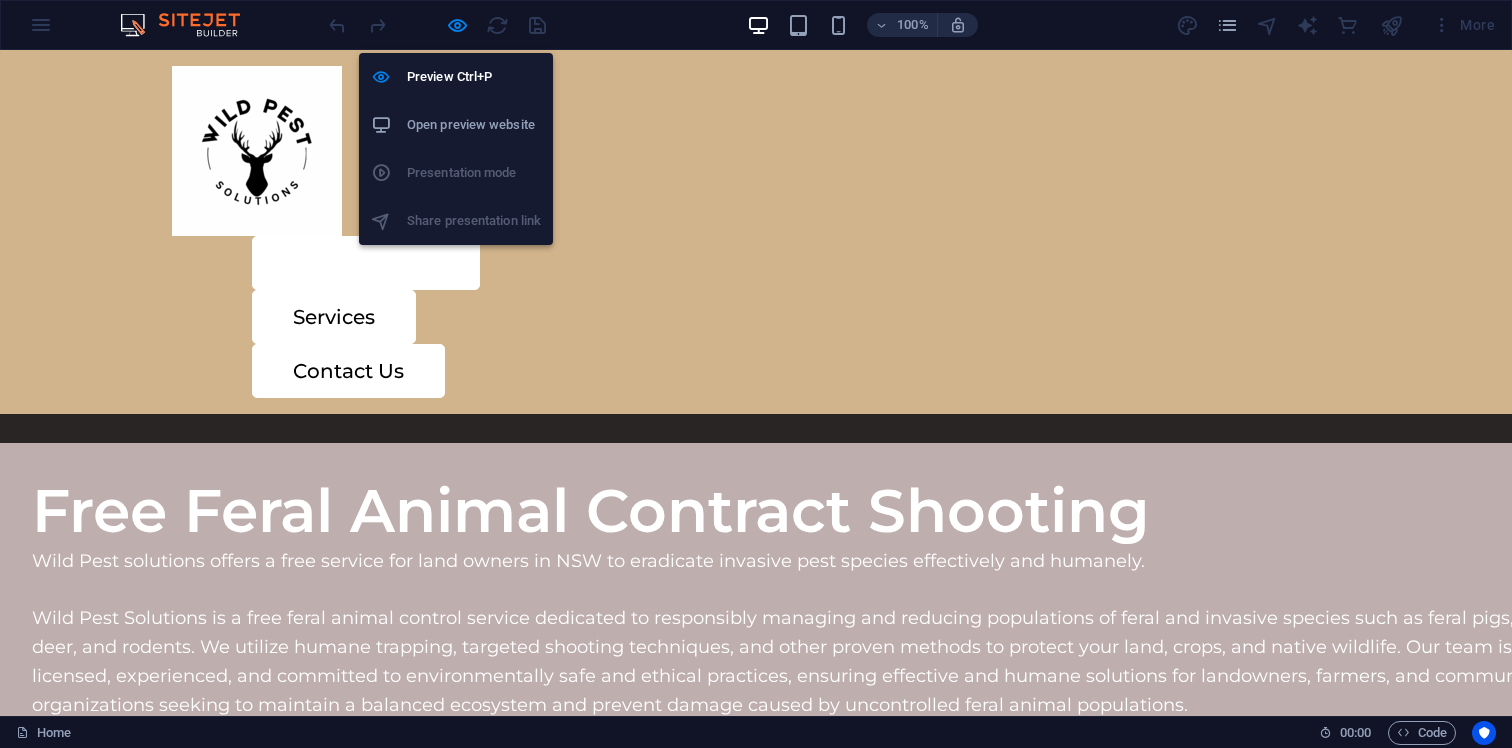 click on "Open preview website" at bounding box center [474, 125] 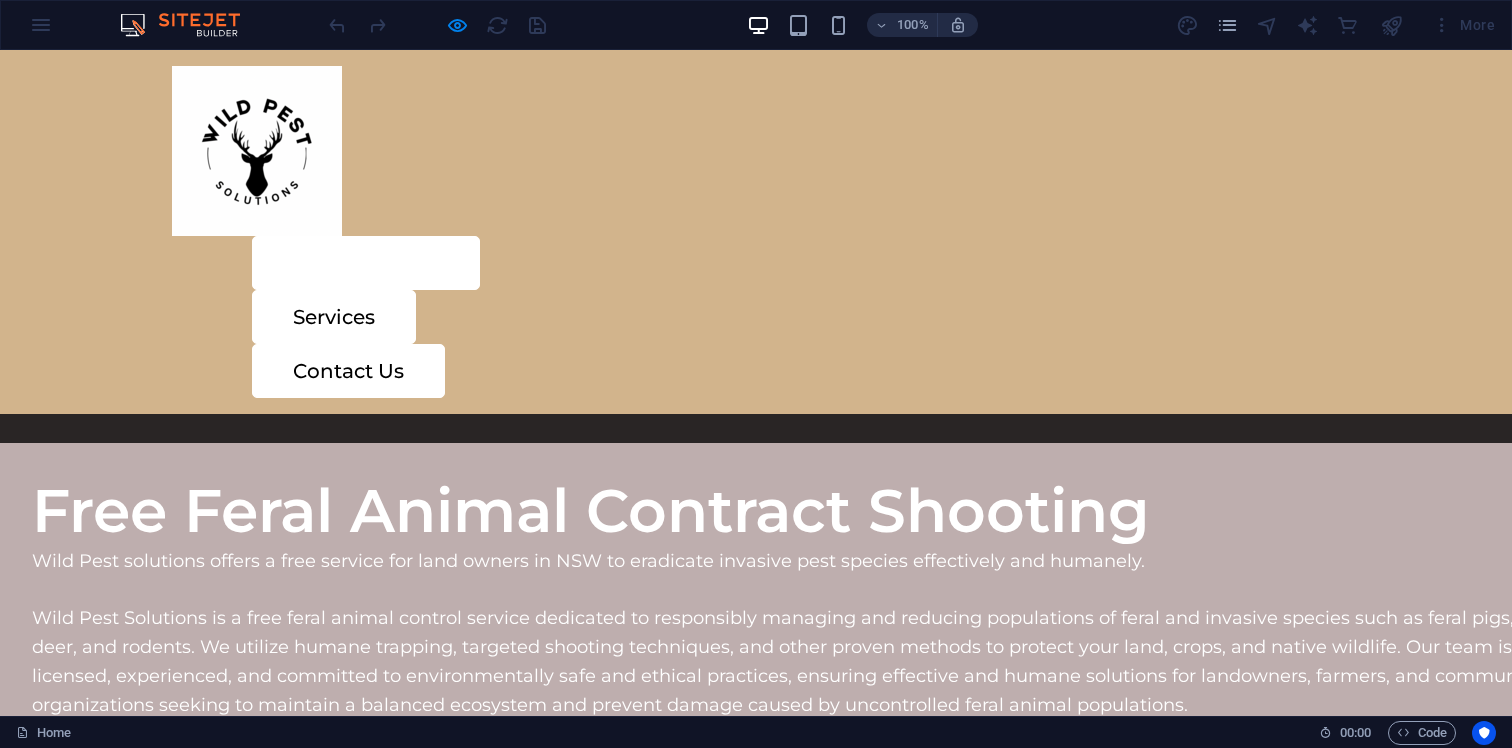 click on "How We Work" at bounding box center (366, 263) 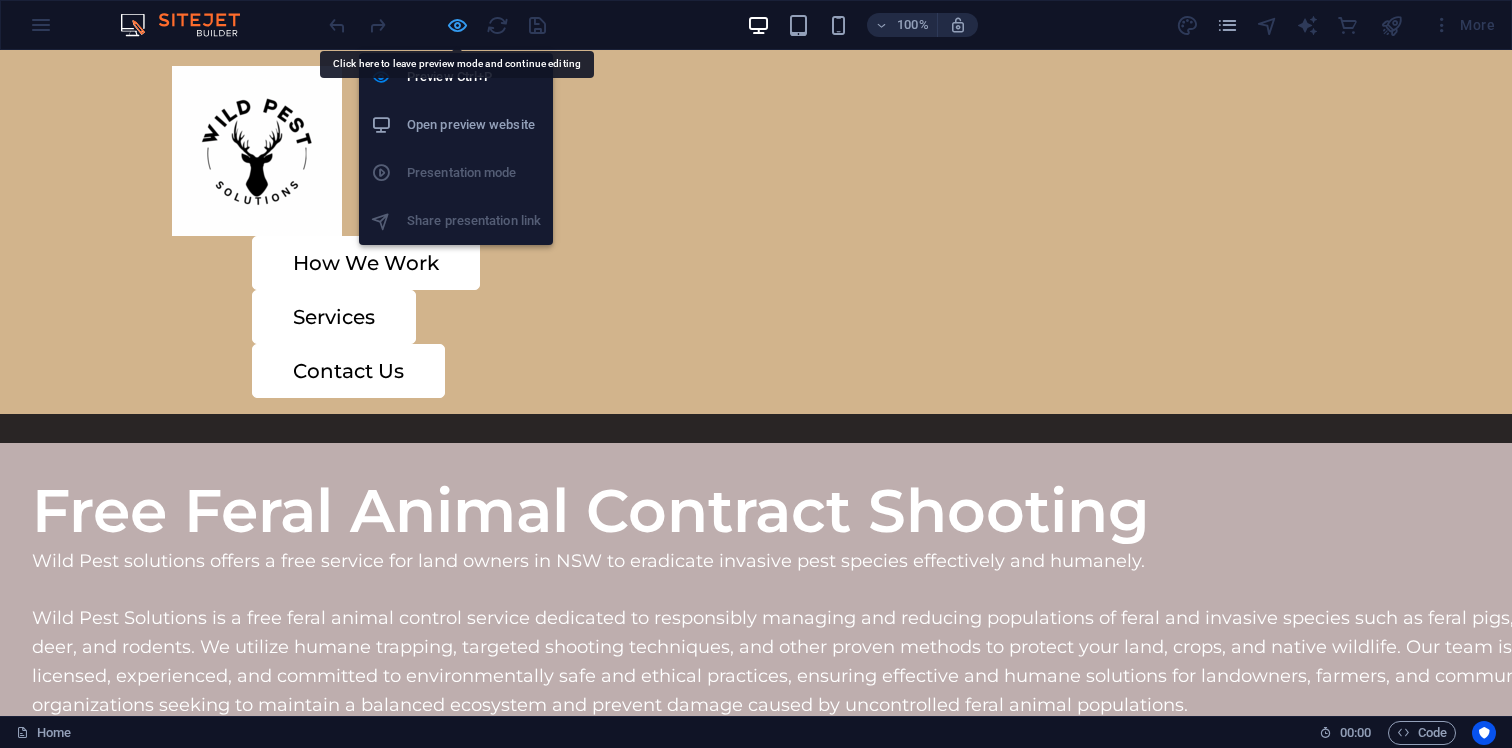 click at bounding box center (457, 25) 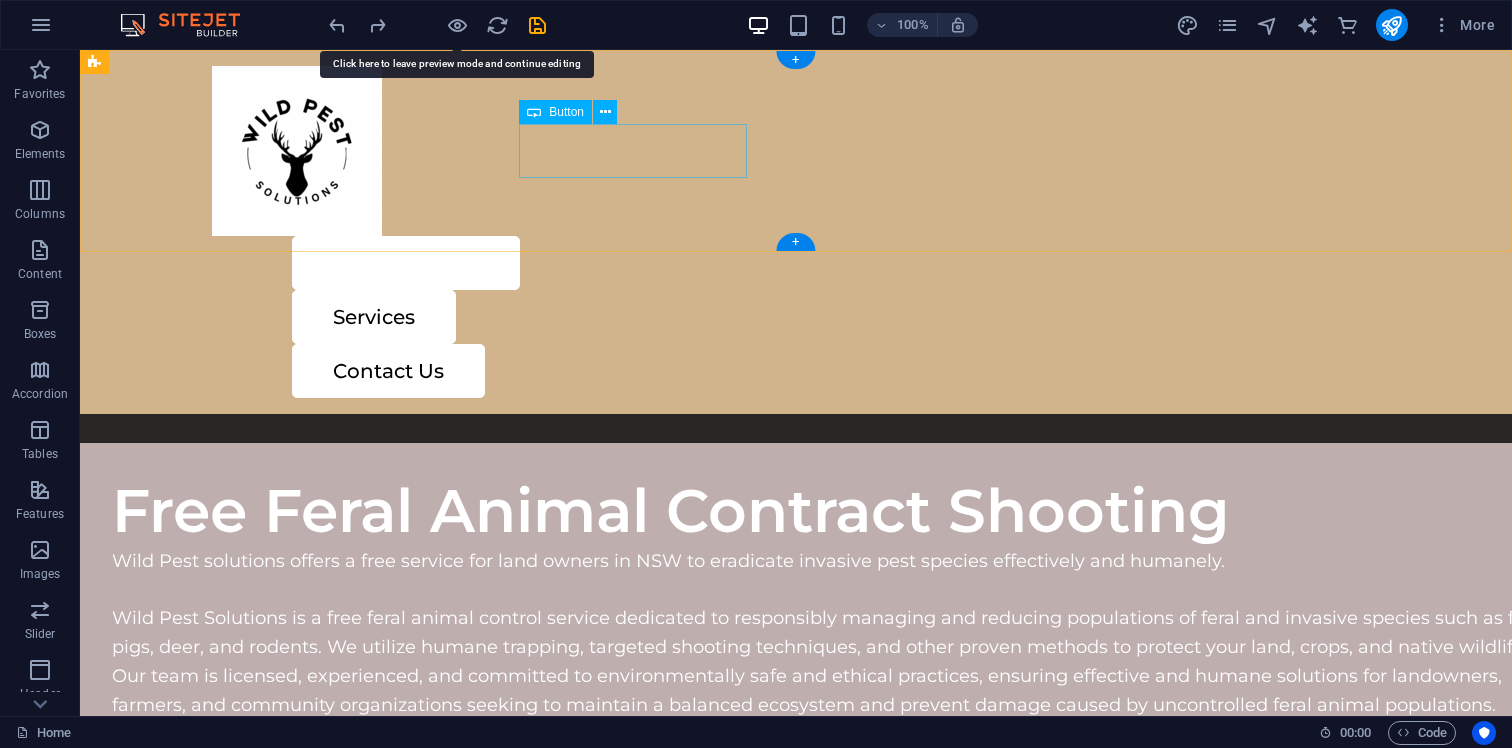 click on "How We Work" at bounding box center (836, 263) 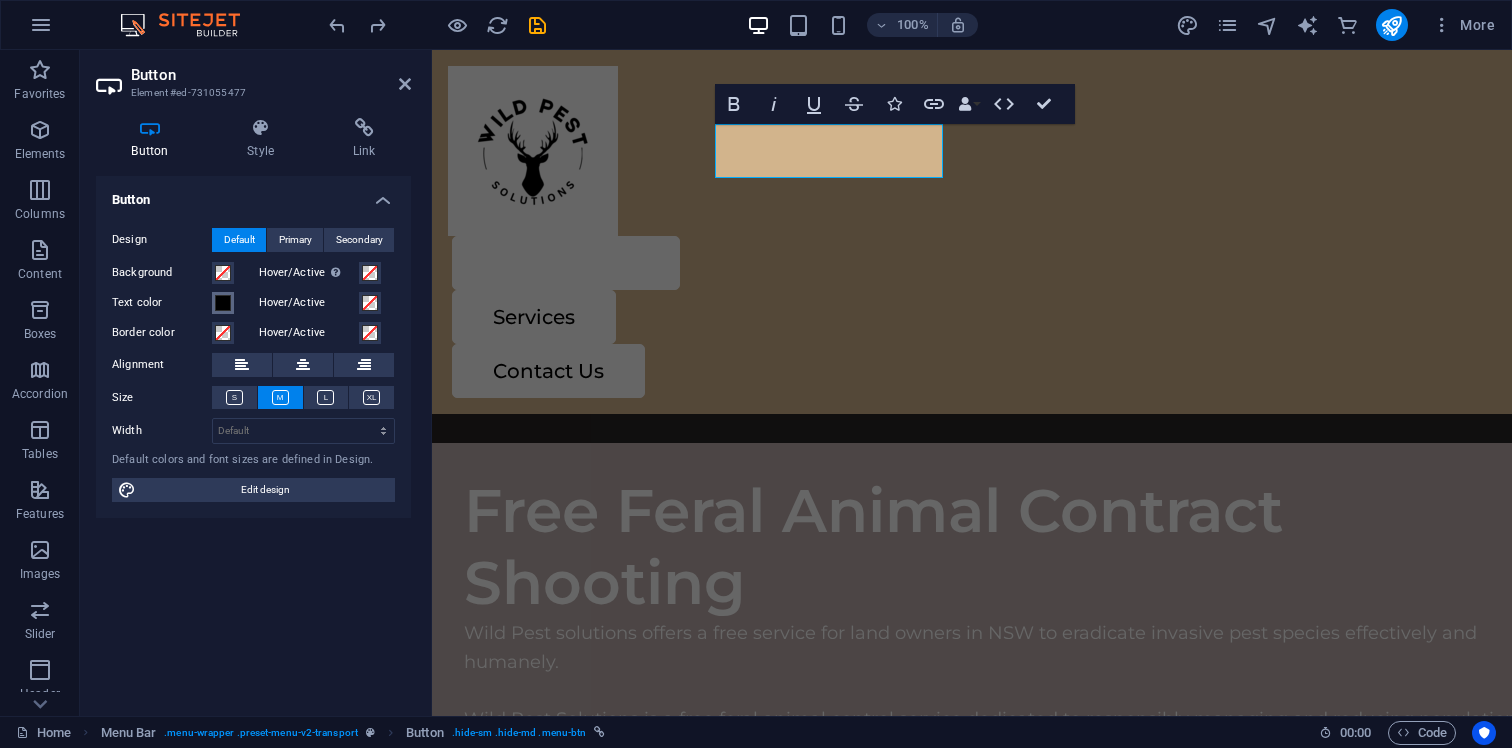 click at bounding box center [223, 303] 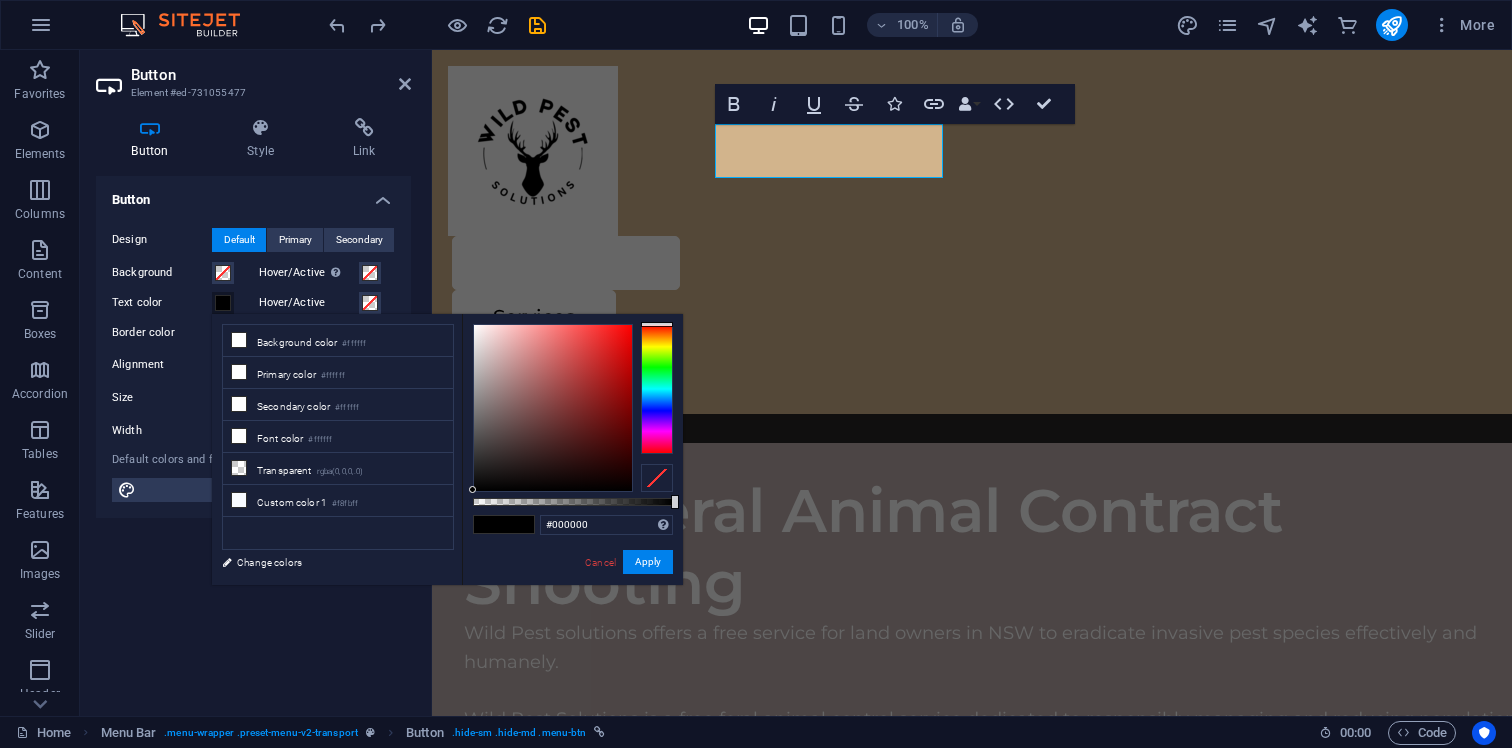 click at bounding box center [223, 303] 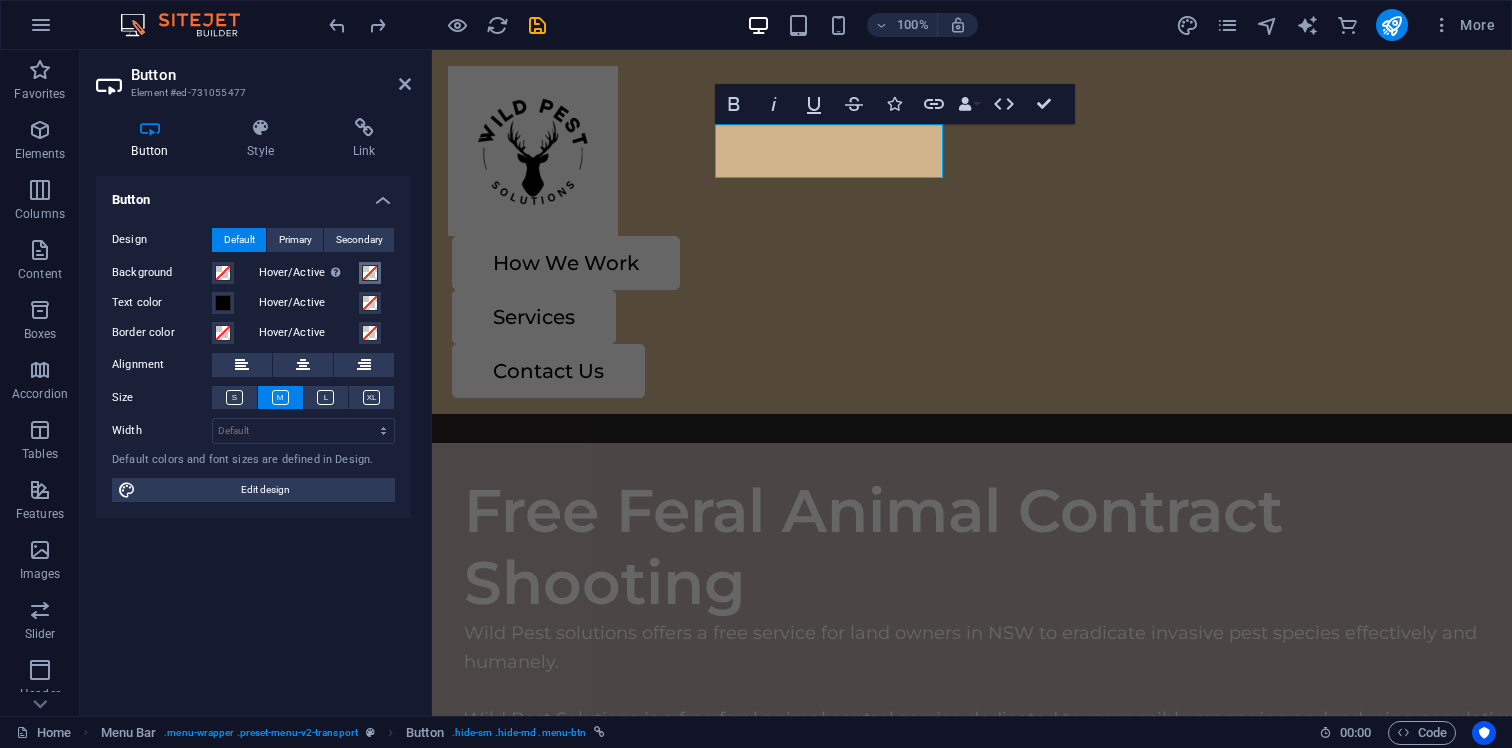 click at bounding box center (370, 273) 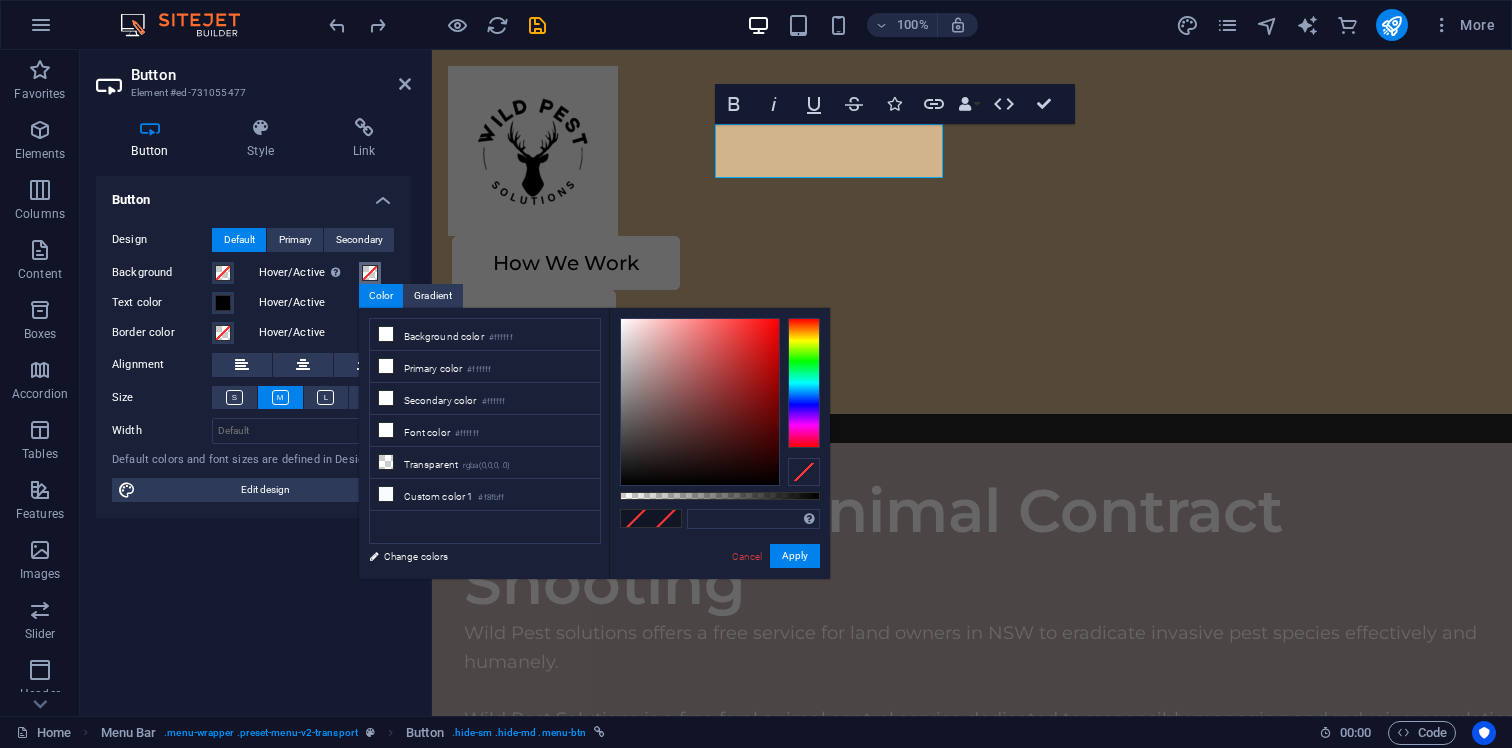 click at bounding box center (370, 273) 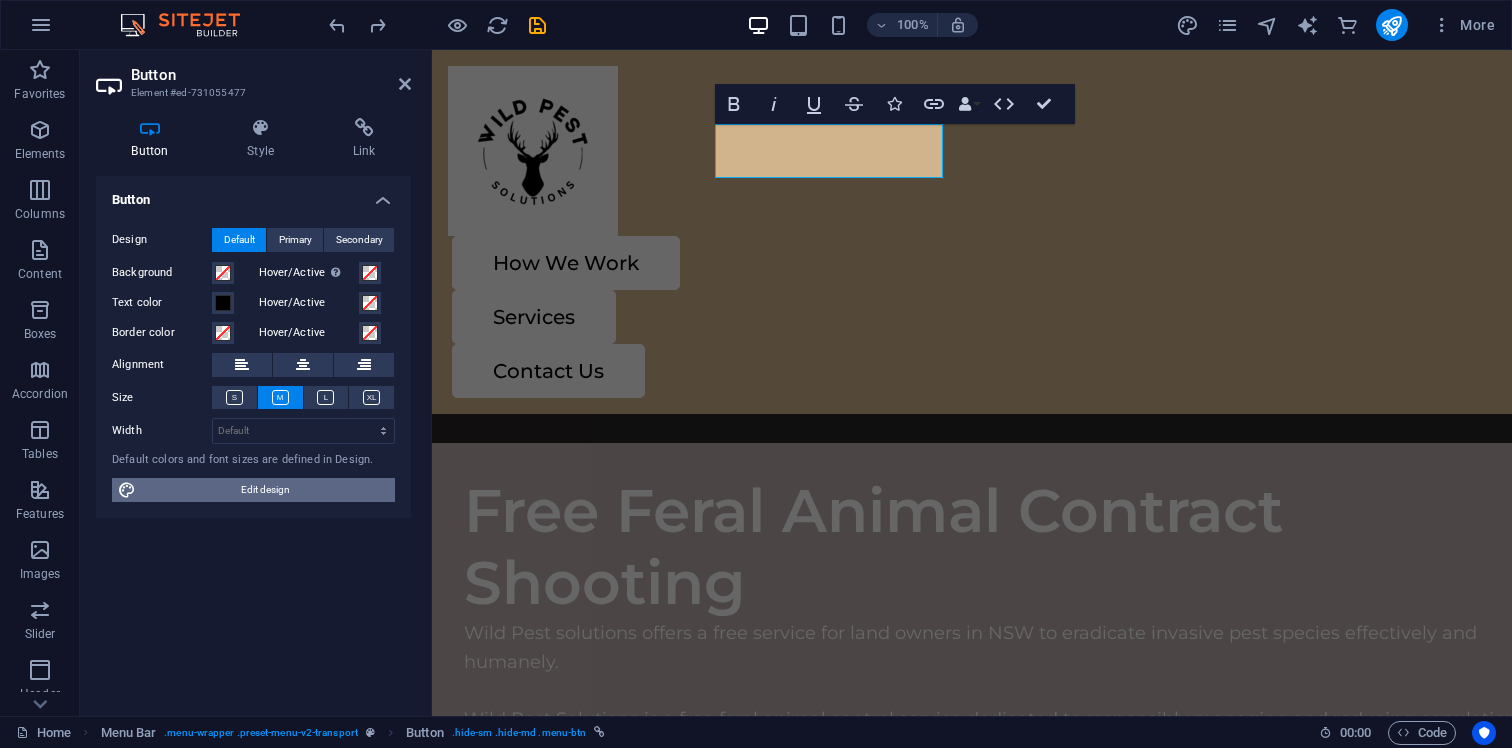 click on "Edit design" at bounding box center [265, 490] 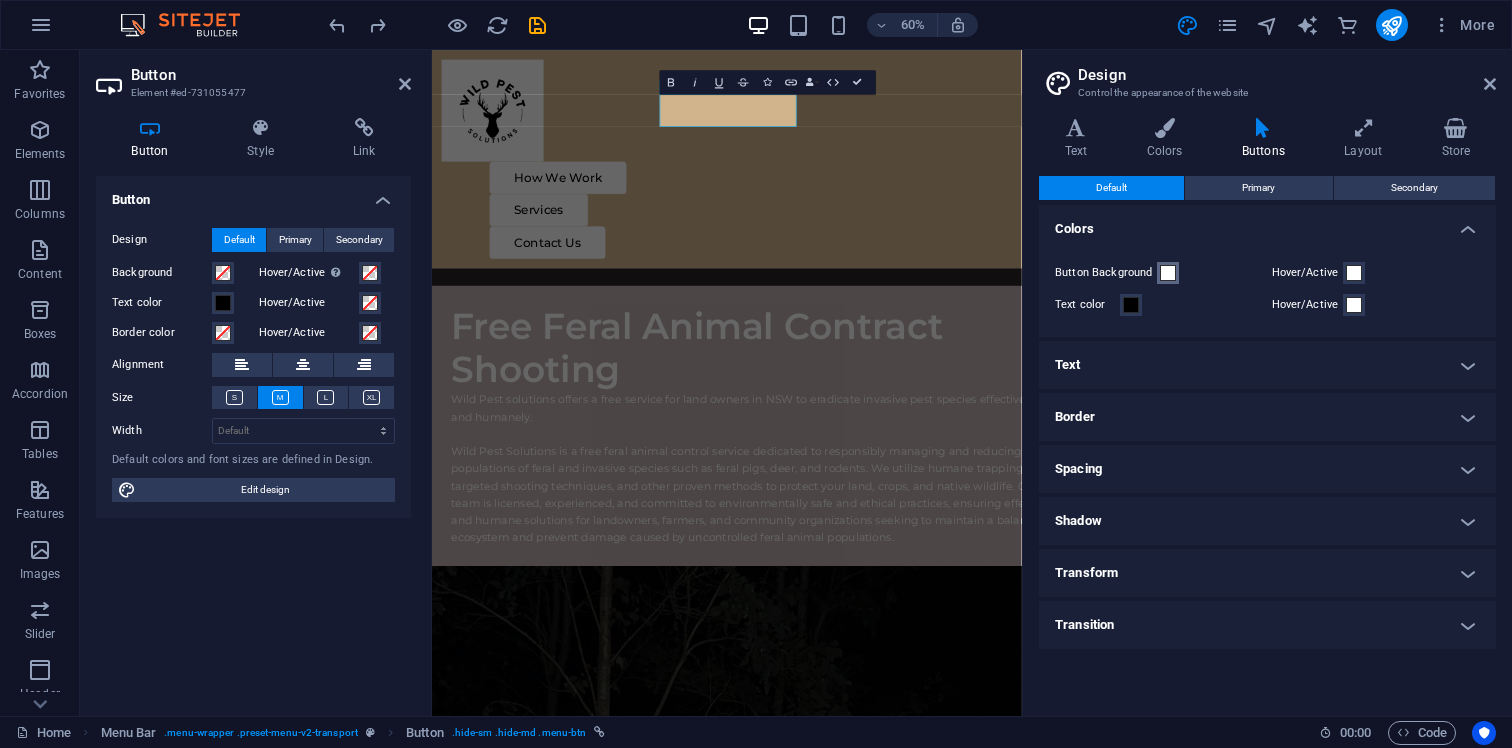 click at bounding box center (1168, 273) 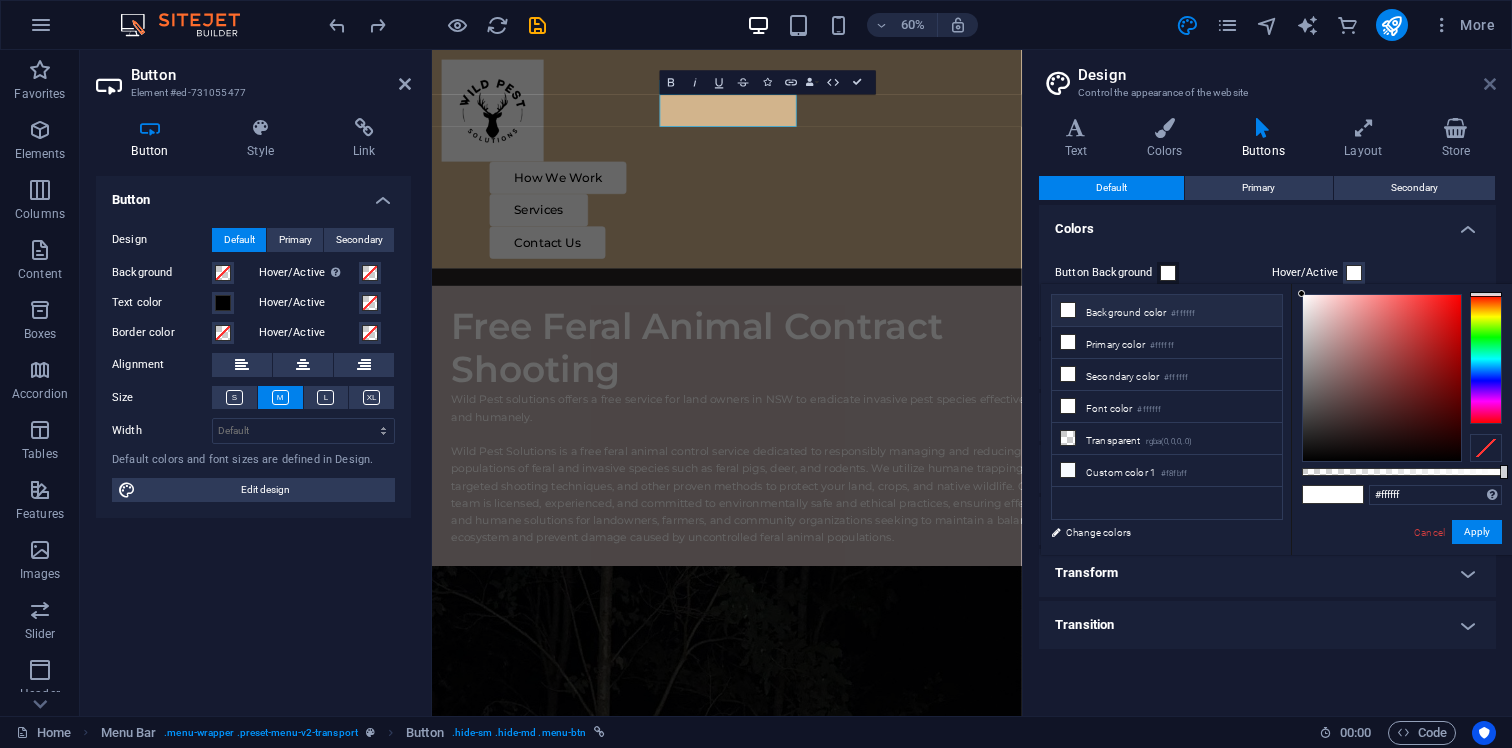 click at bounding box center [1490, 84] 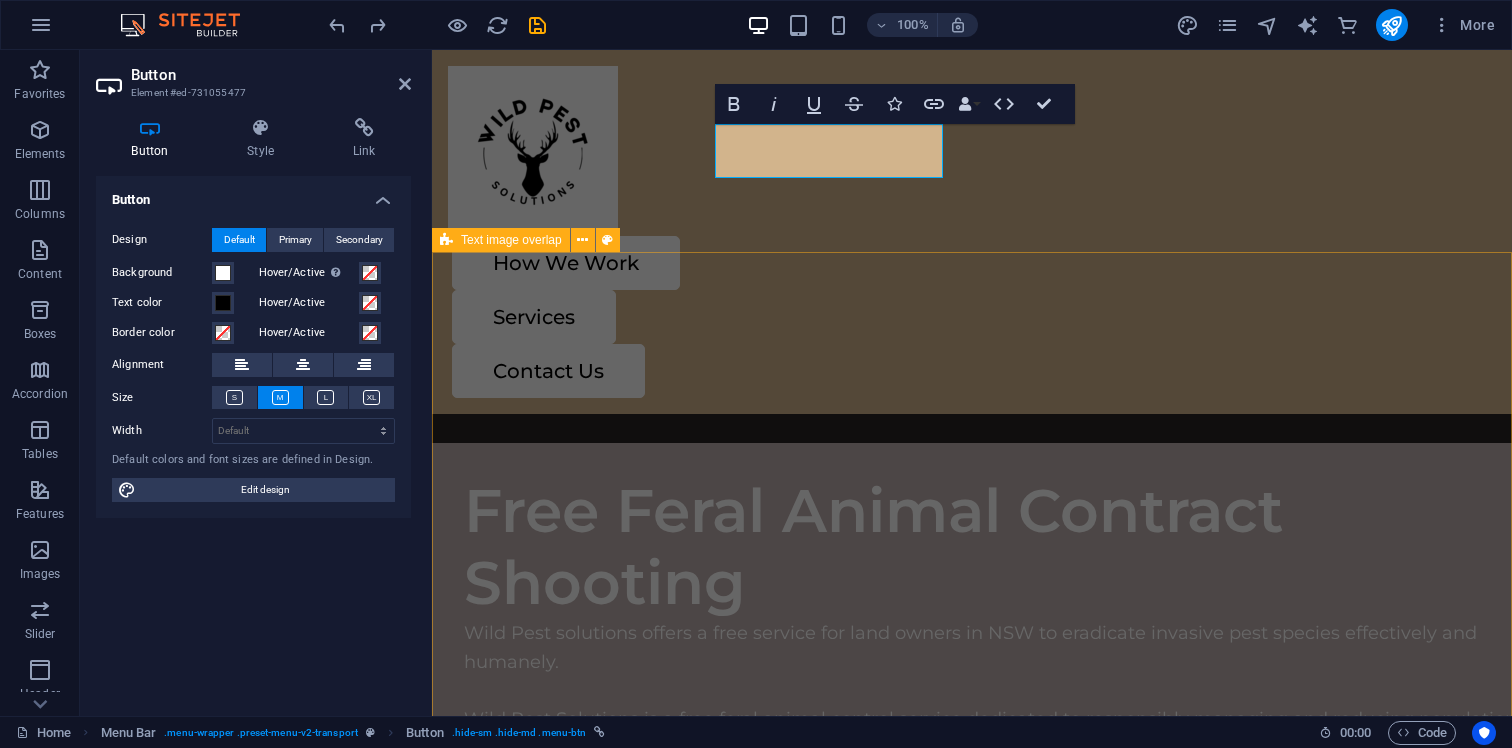 click on "Free Feral Animal Contract Shooting Wild Pest solutions offers a free service for land owners in [STATE] to eradicate invasive pest species effectively and humanely. Wild Pest Solutions is a free feral animal control service dedicated to responsibly managing and reducing populations of feral and invasive species such as feral pigs, deer, and rodents. We utilize humane trapping, targeted shooting techniques, and other proven methods to protect your land, crops, and native wildlife. Our team is licensed, experienced, and committed to environmentally safe and ethical practices, ensuring effective and humane solutions for landowners, farmers, and community organizations seeking to maintain a balanced ecosystem and prevent damage caused by uncontrolled feral animal populations." at bounding box center (972, 1637) 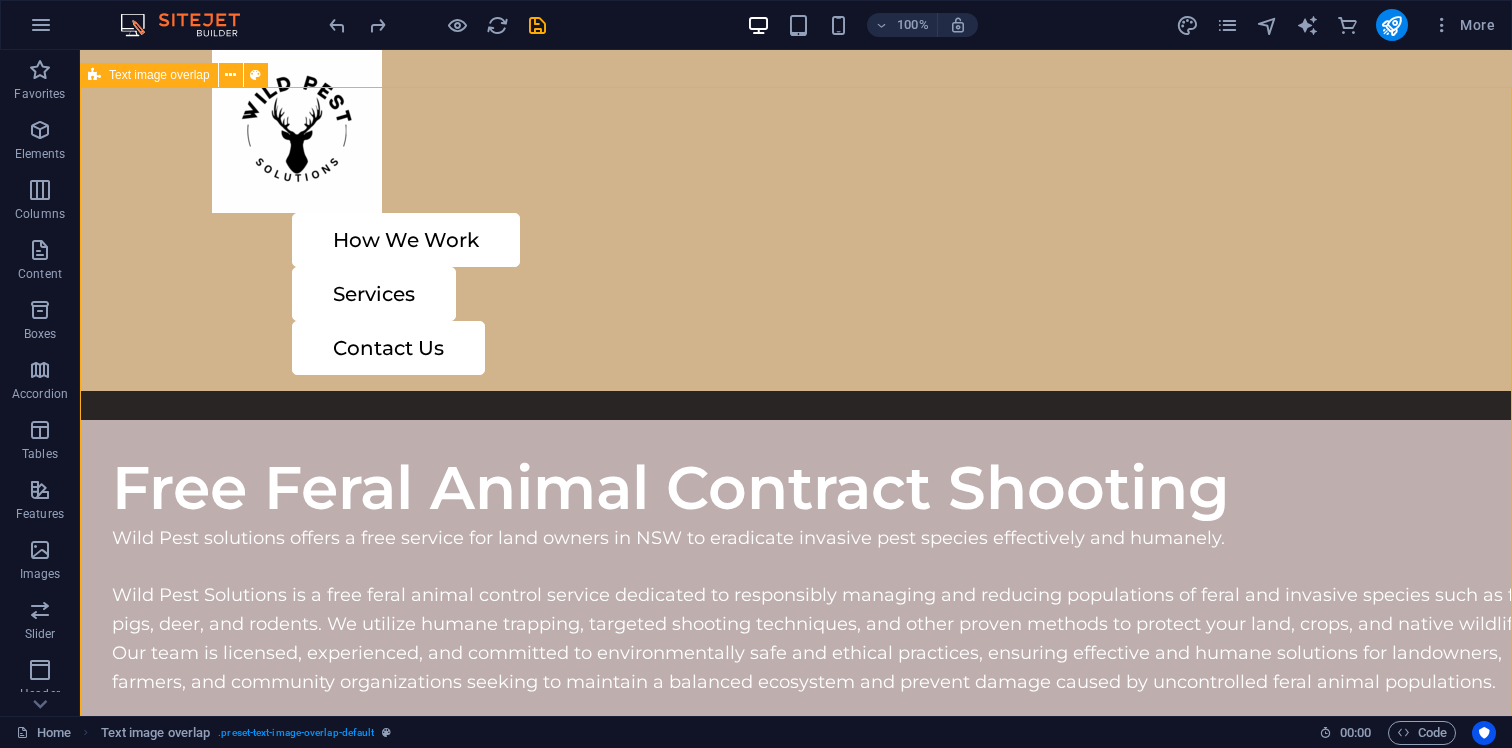 scroll, scrollTop: 0, scrollLeft: 0, axis: both 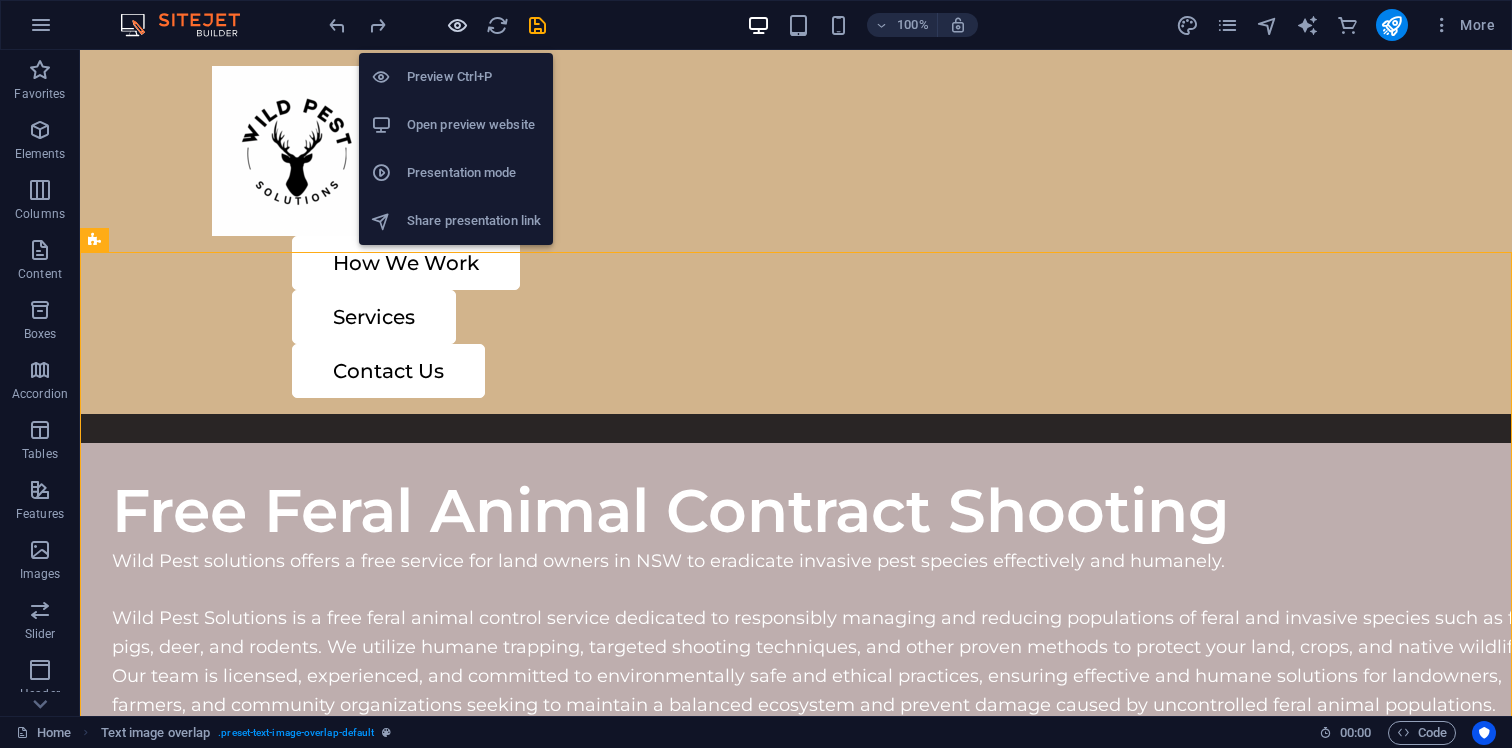 click at bounding box center (457, 25) 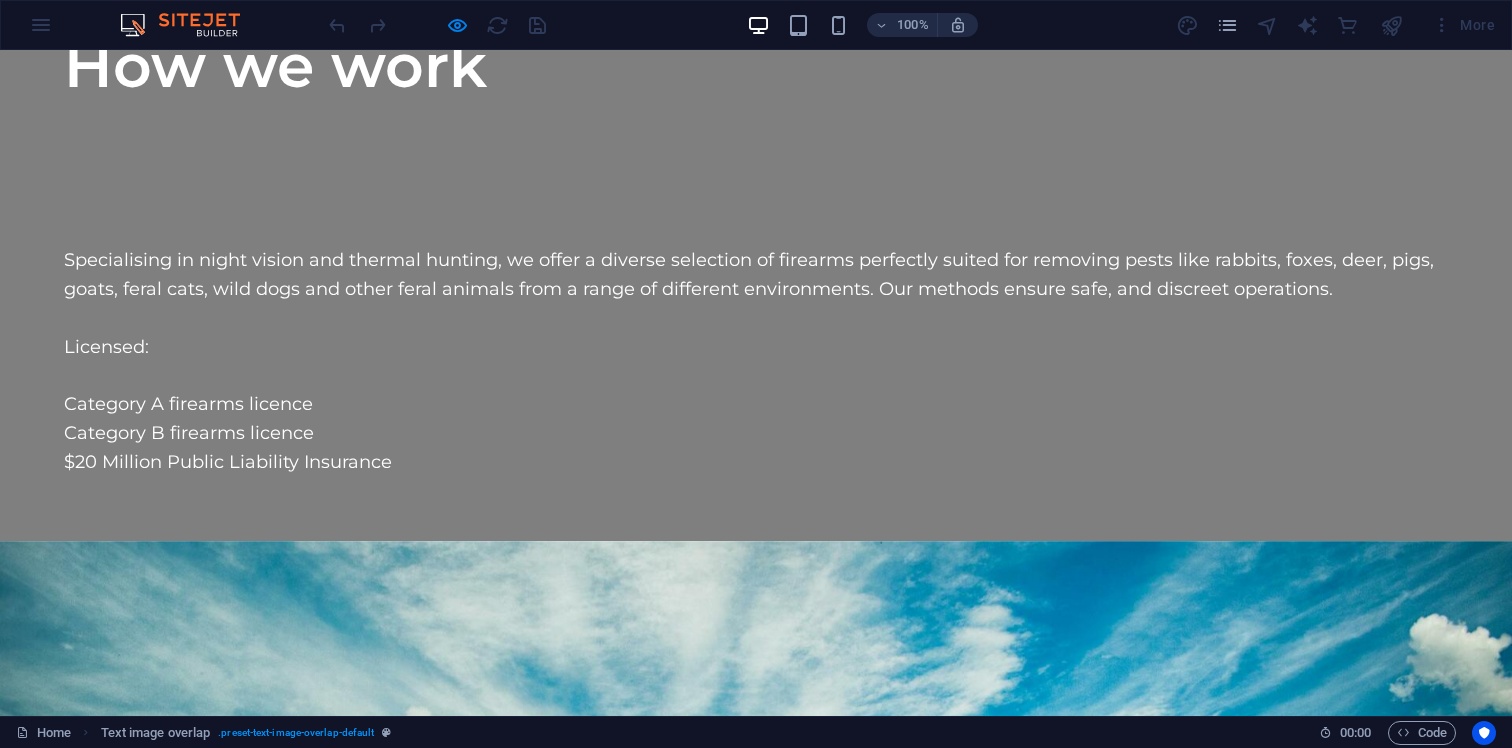 scroll, scrollTop: 4167, scrollLeft: 0, axis: vertical 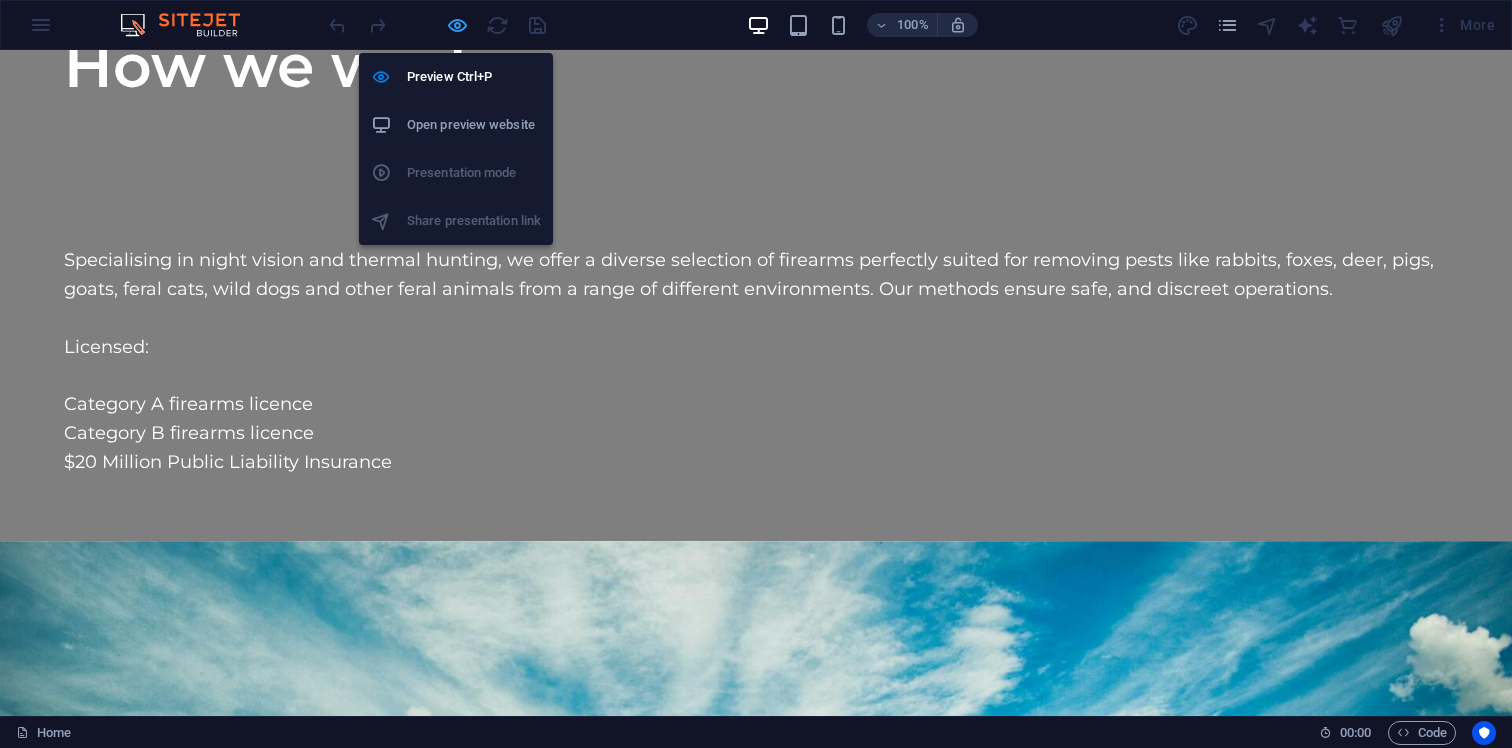 click at bounding box center (457, 25) 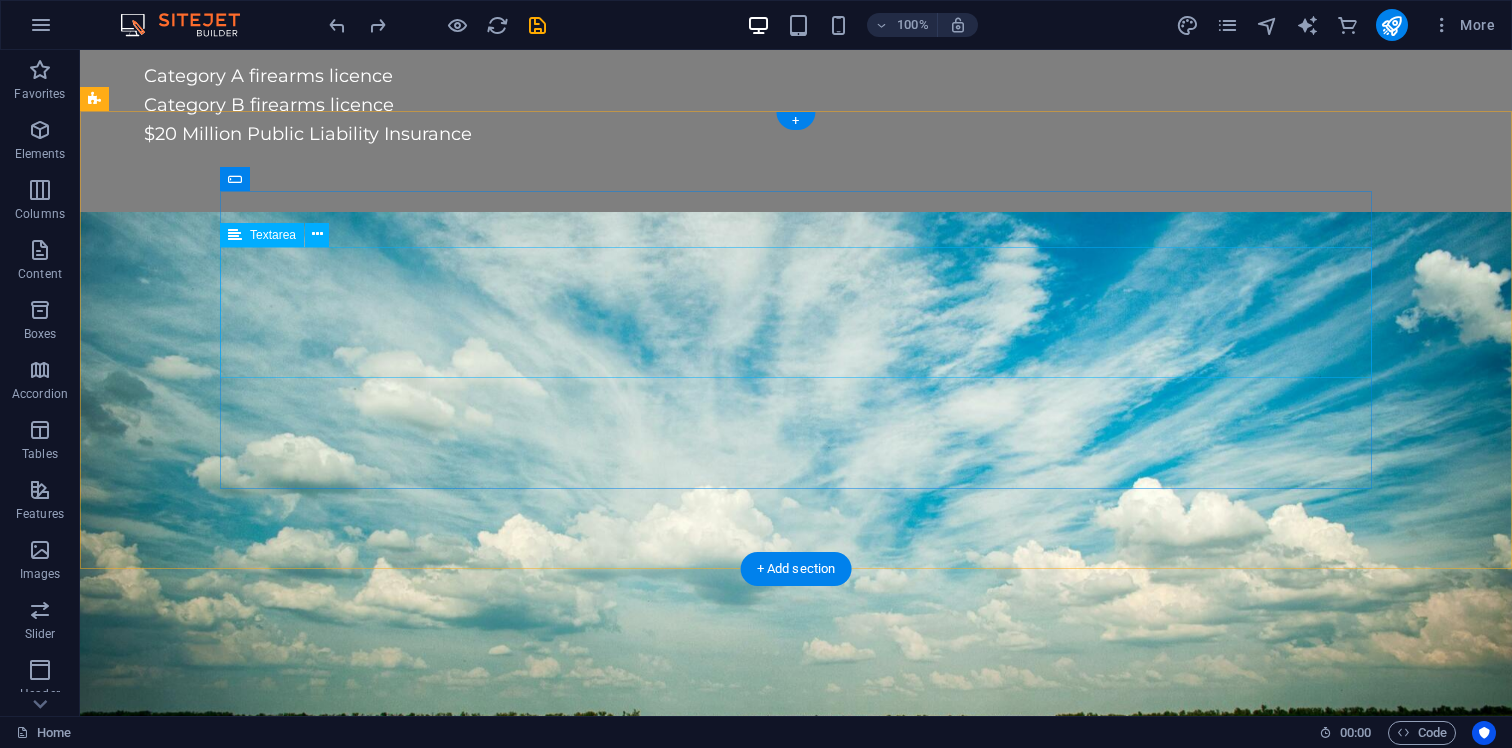 scroll, scrollTop: 4482, scrollLeft: 0, axis: vertical 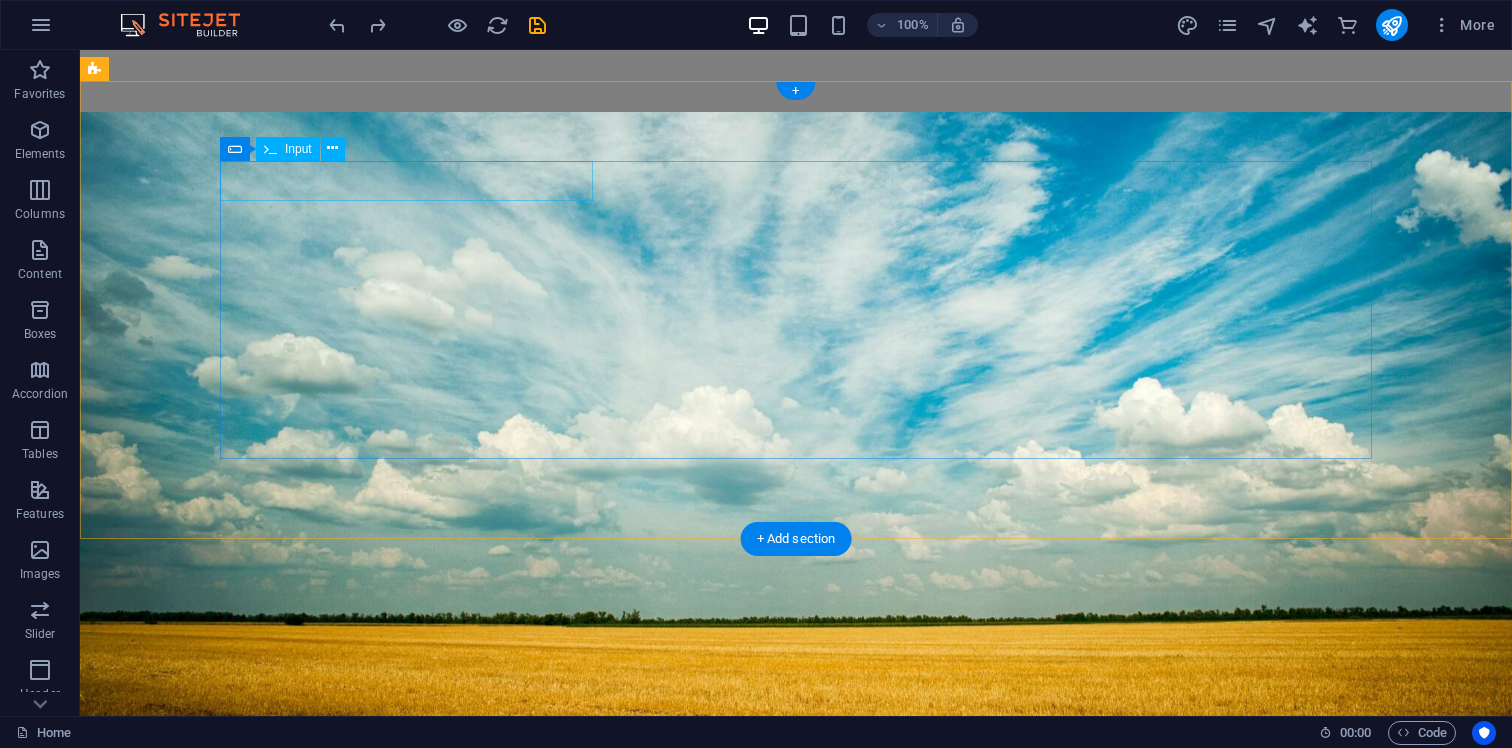 click at bounding box center [406, 6684] 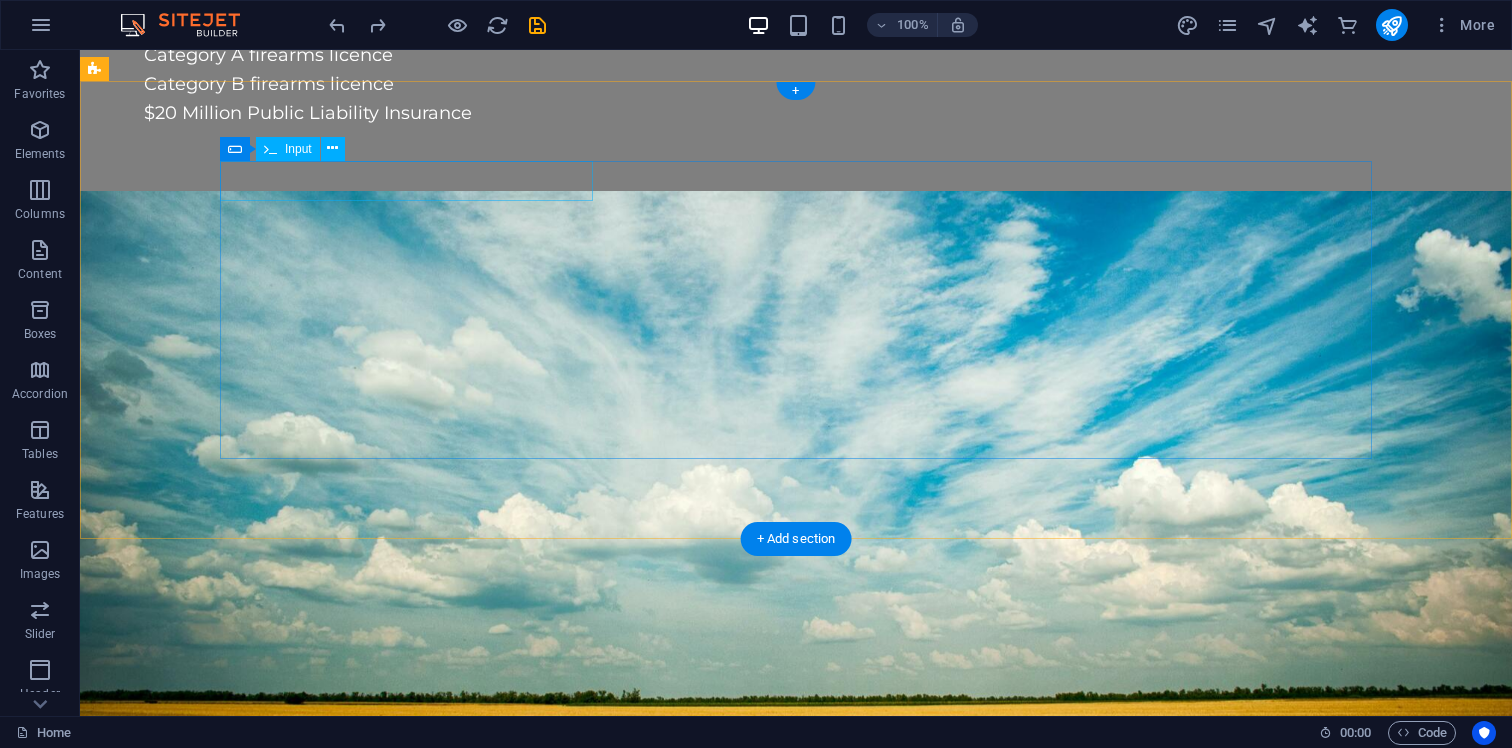 scroll, scrollTop: 4795, scrollLeft: 0, axis: vertical 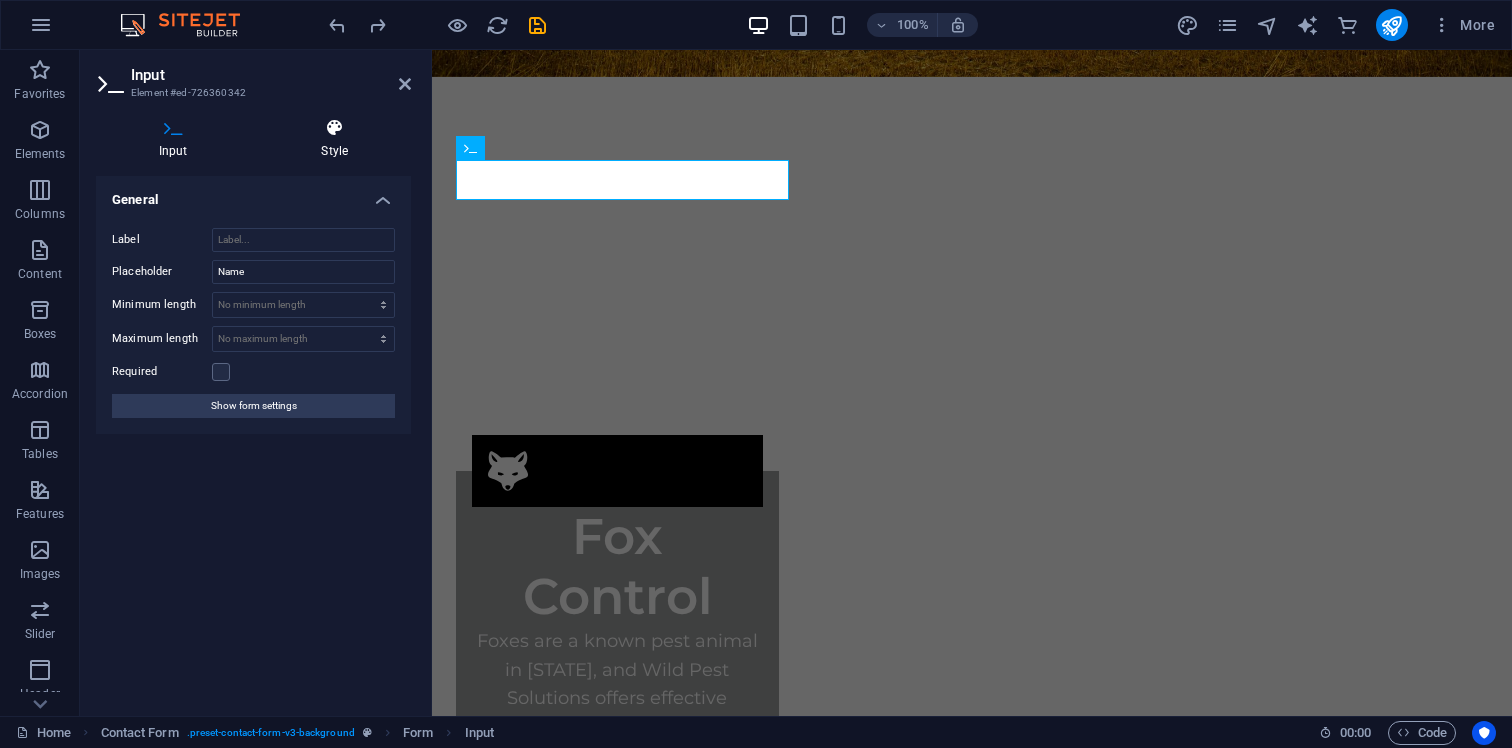 click on "Style" at bounding box center [335, 139] 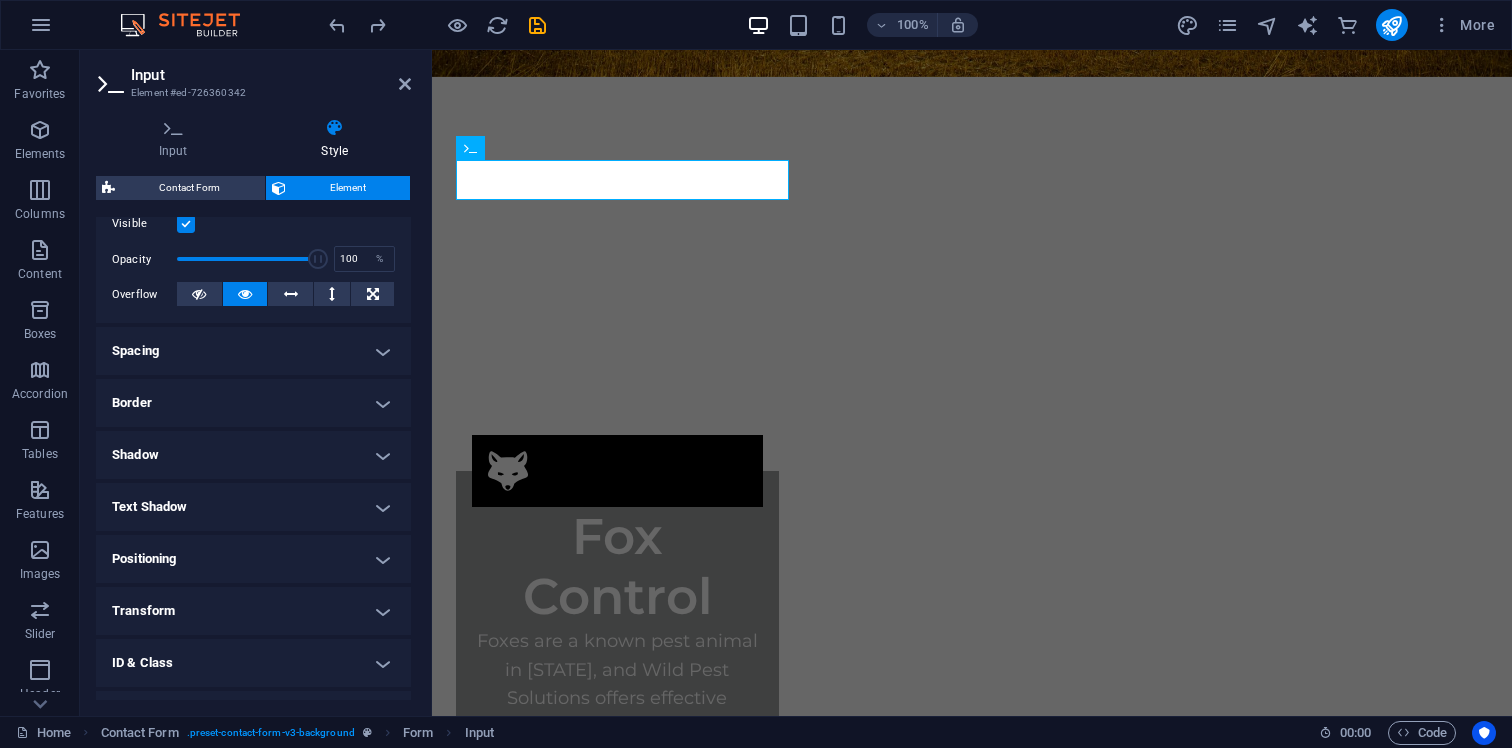 scroll, scrollTop: 362, scrollLeft: 0, axis: vertical 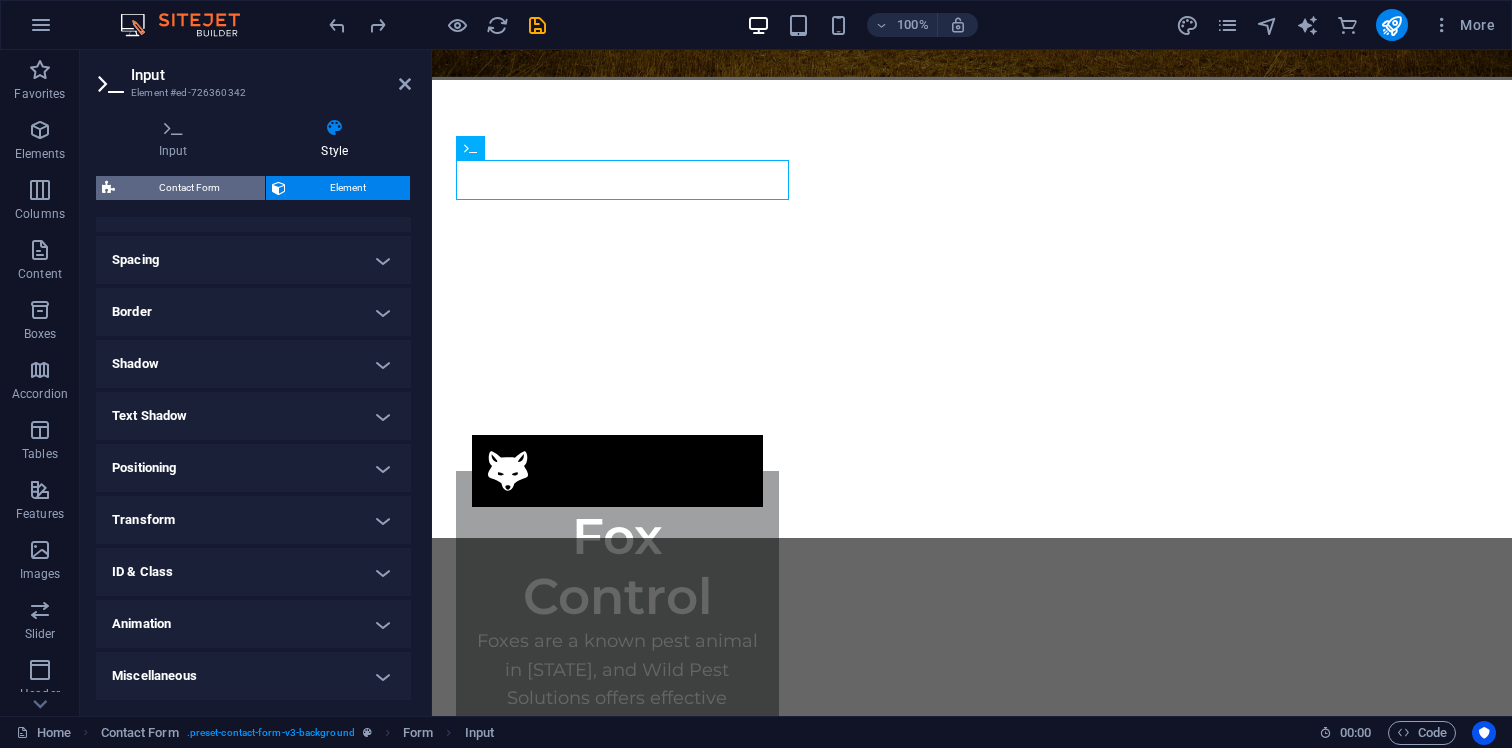click on "Contact Form" at bounding box center (190, 188) 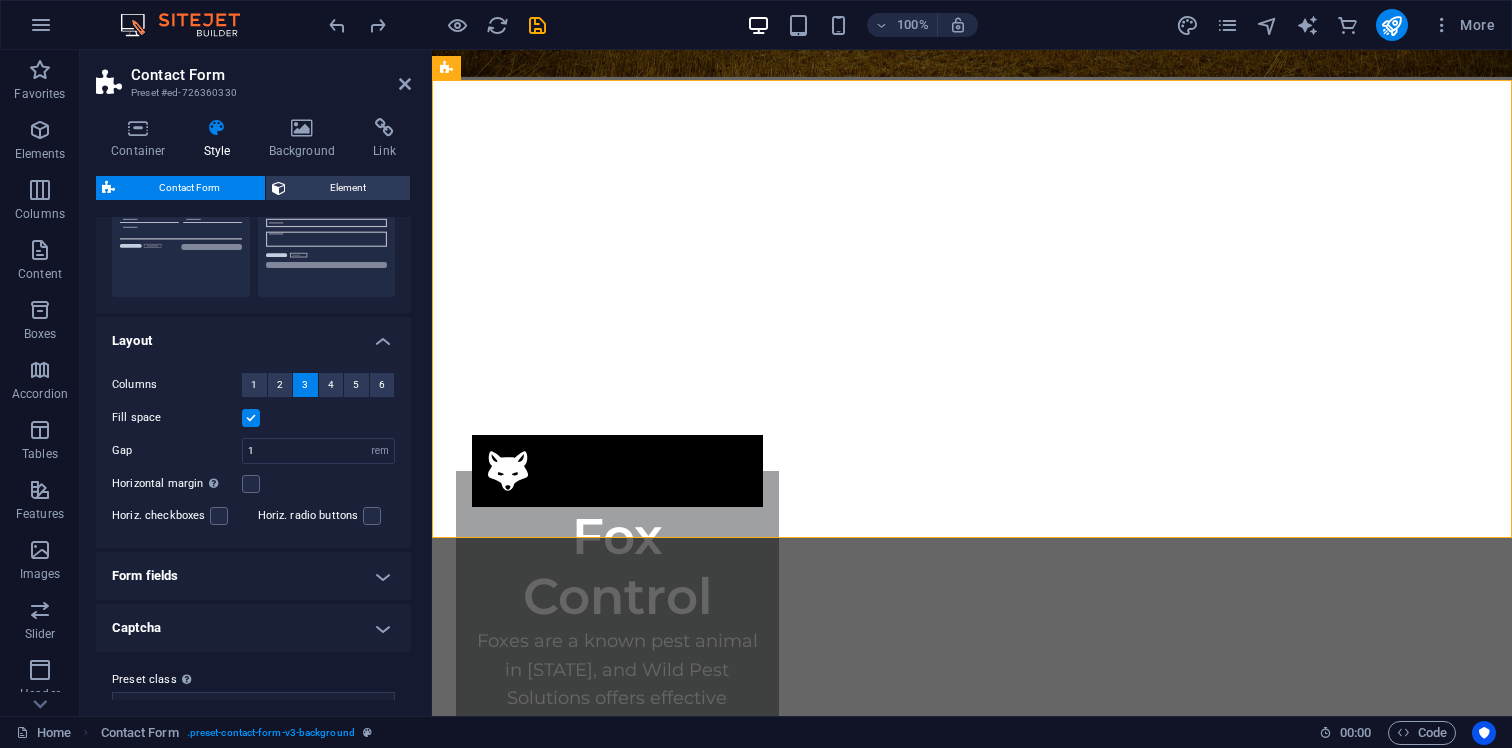 scroll, scrollTop: 275, scrollLeft: 0, axis: vertical 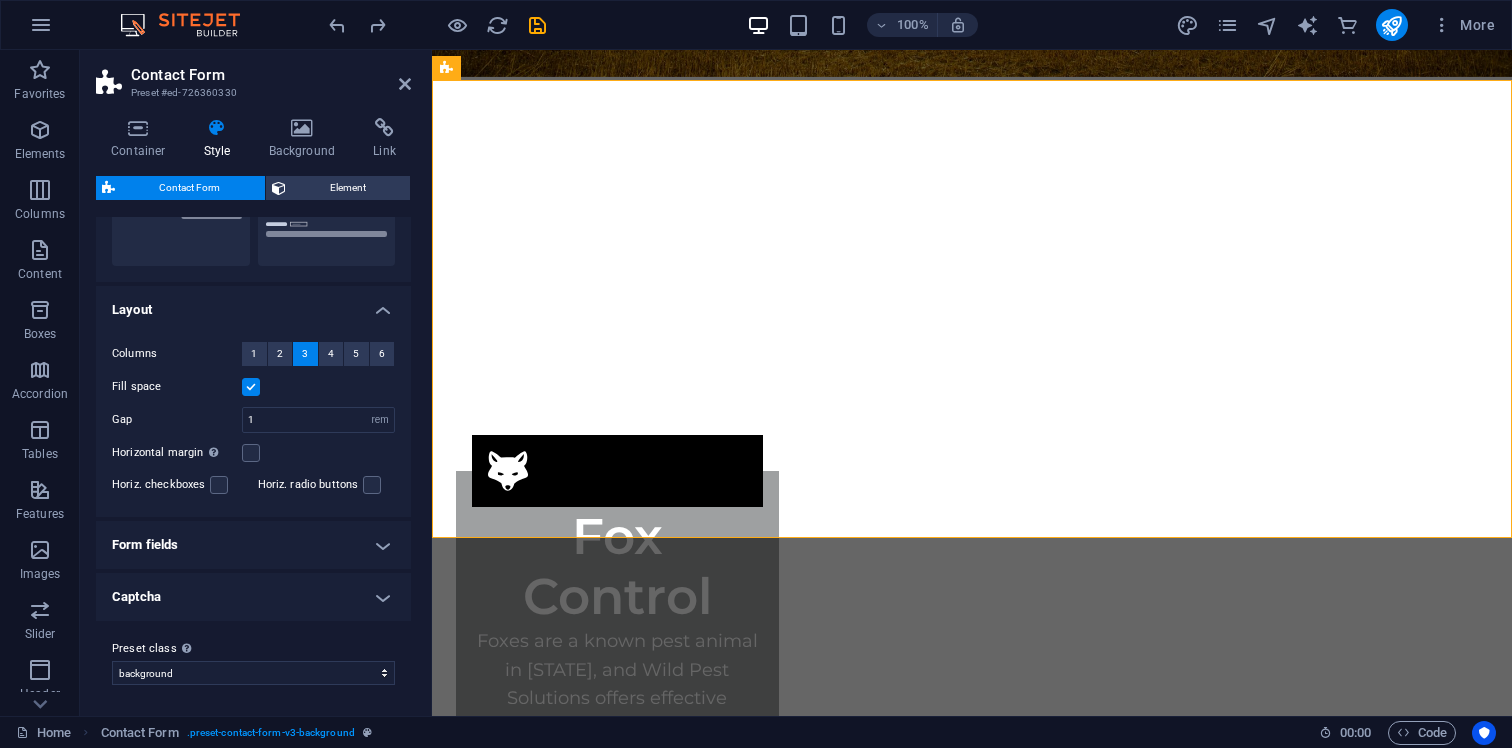 click on "Captcha" at bounding box center (253, 597) 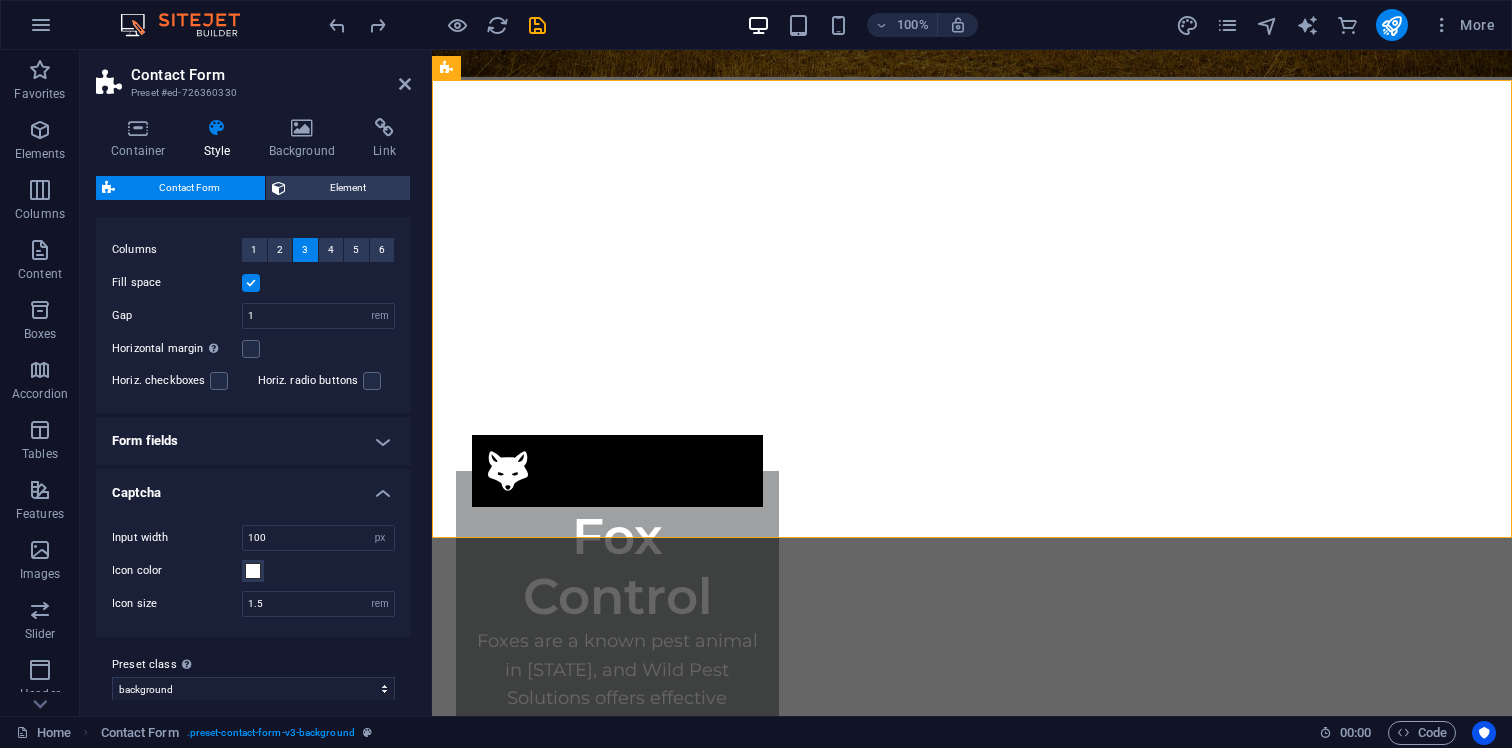 scroll, scrollTop: 395, scrollLeft: 0, axis: vertical 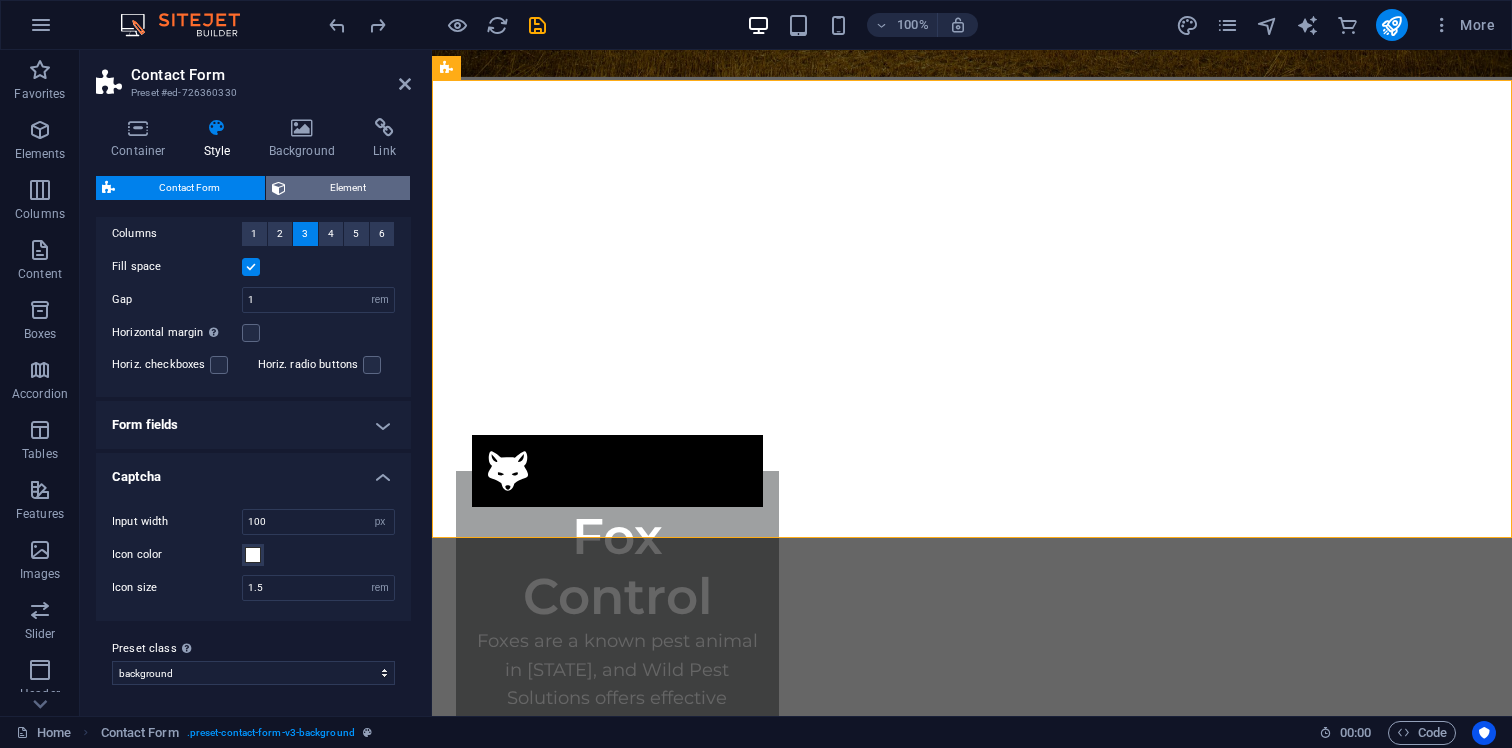 click on "Element" at bounding box center [348, 188] 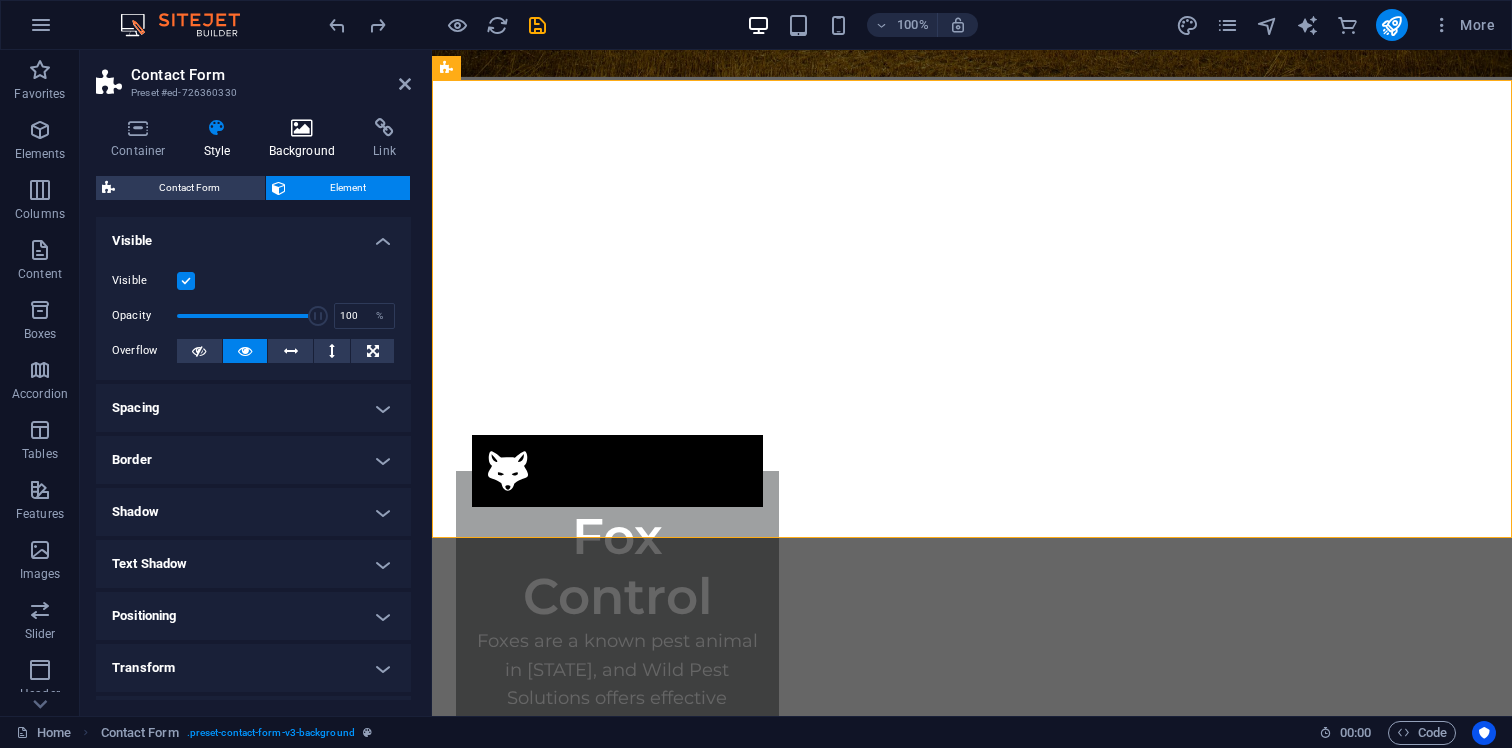 click at bounding box center [302, 128] 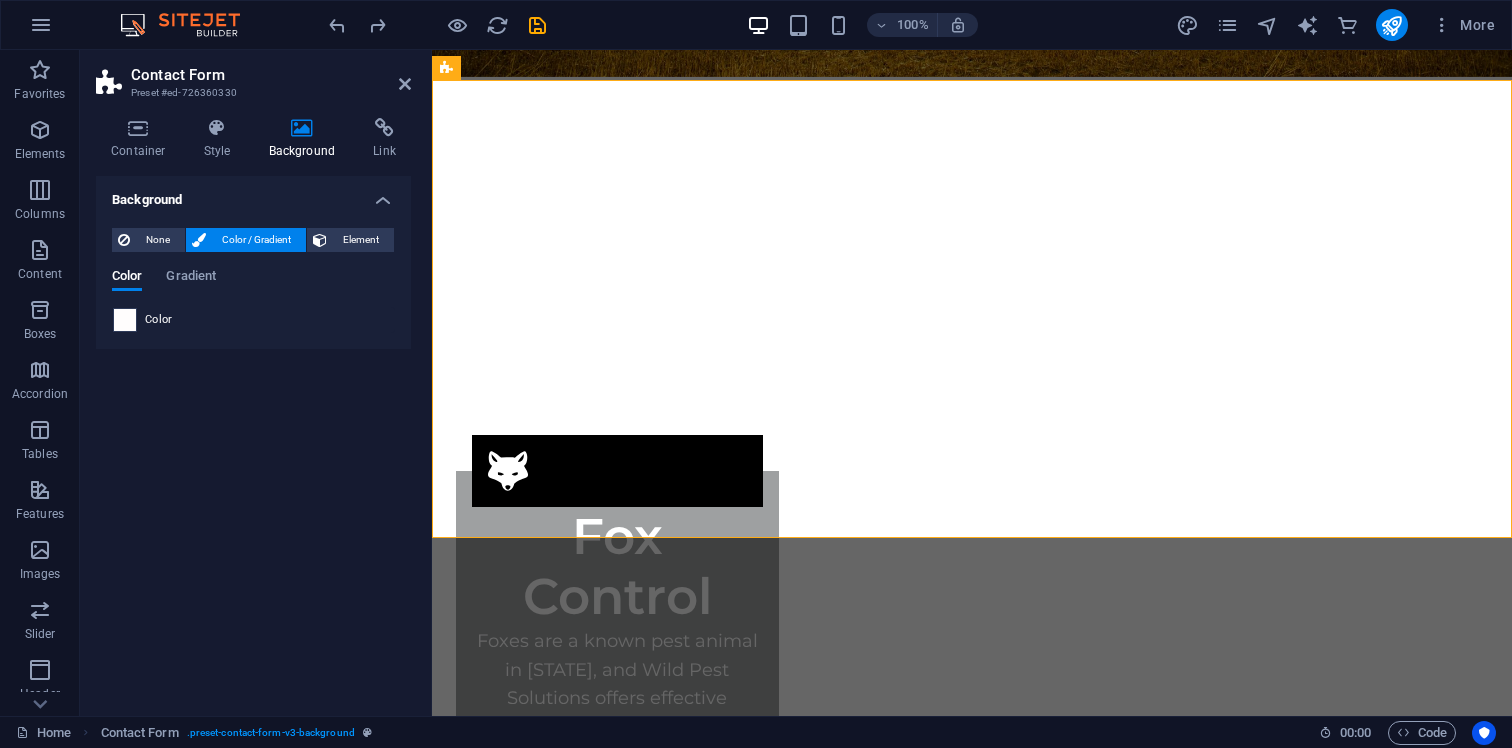 click at bounding box center [125, 320] 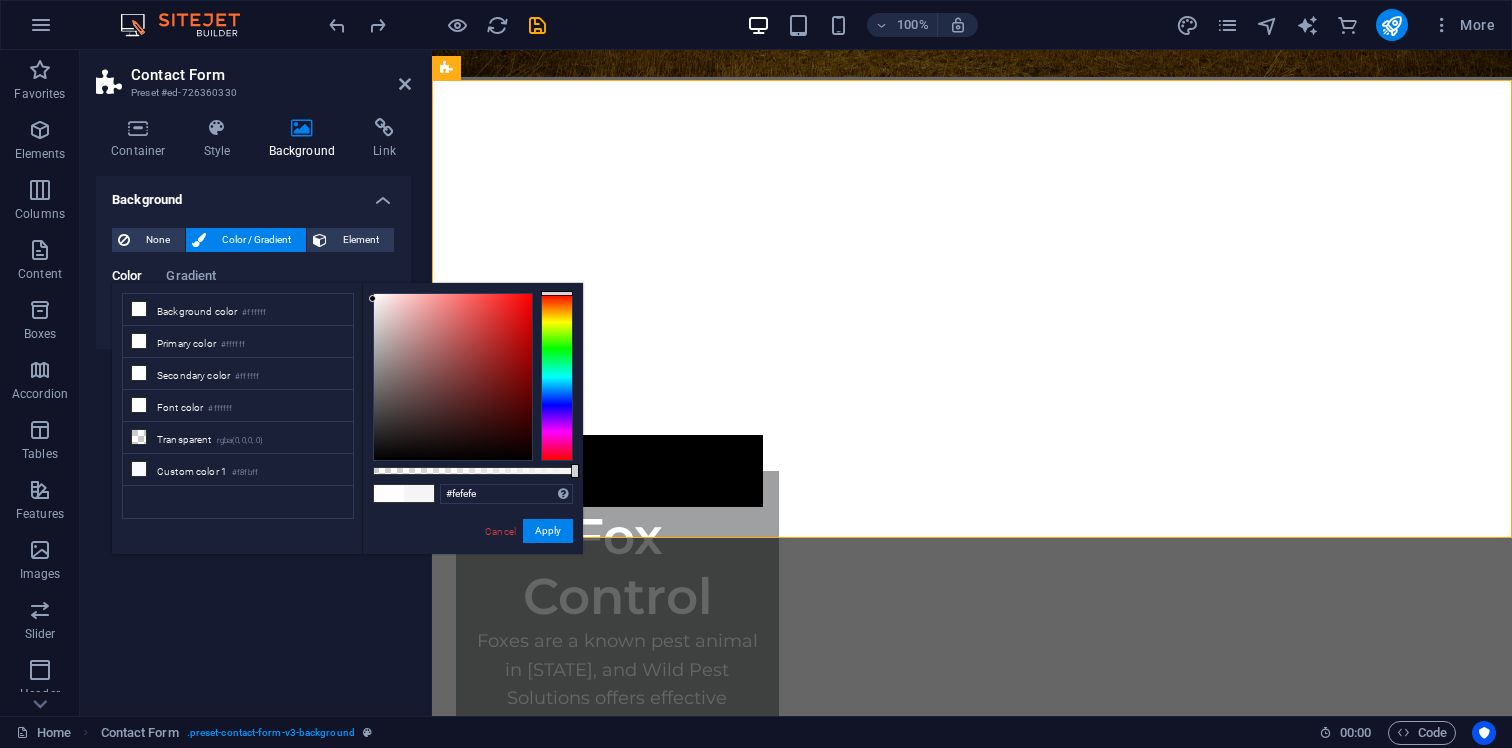 type on "#ffffff" 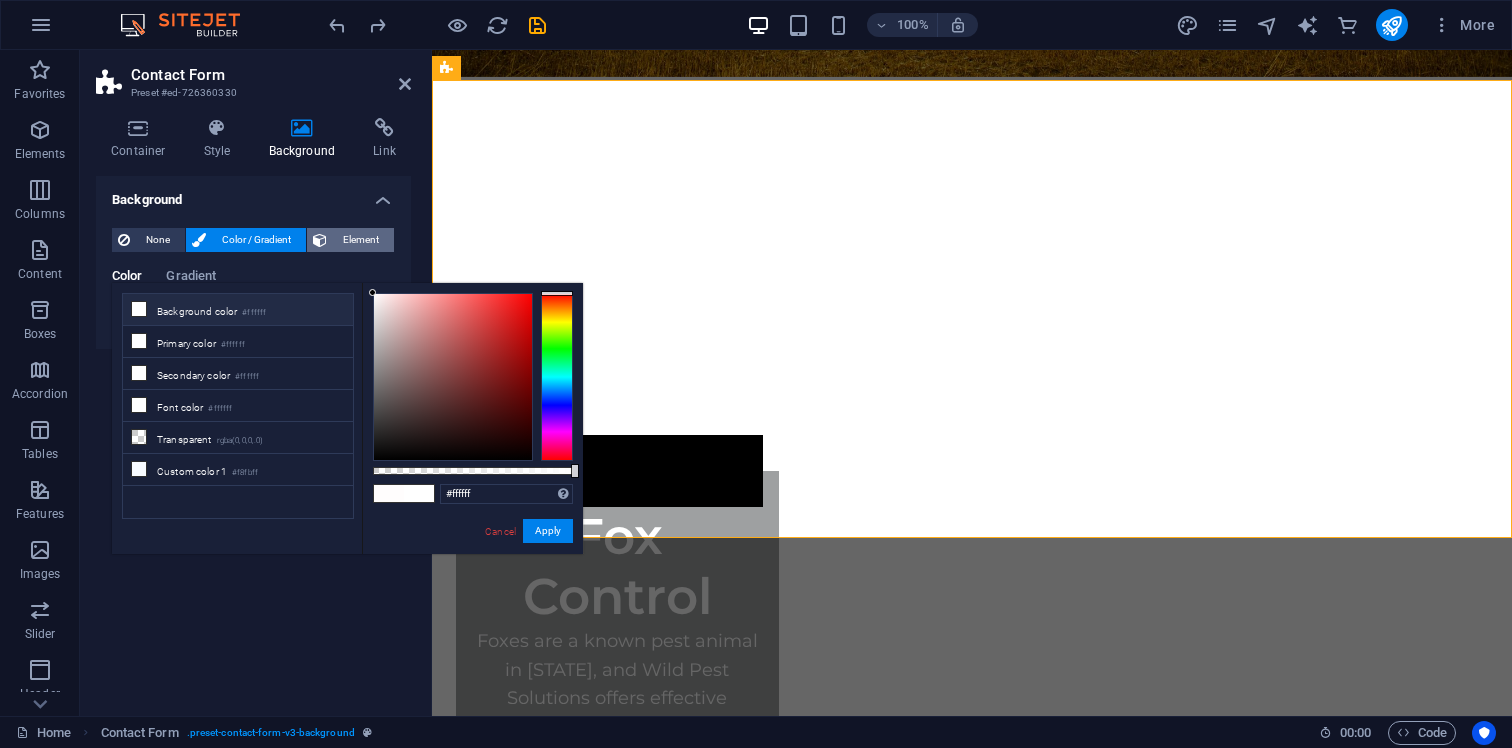 drag, startPoint x: 384, startPoint y: 341, endPoint x: 339, endPoint y: 243, distance: 107.837845 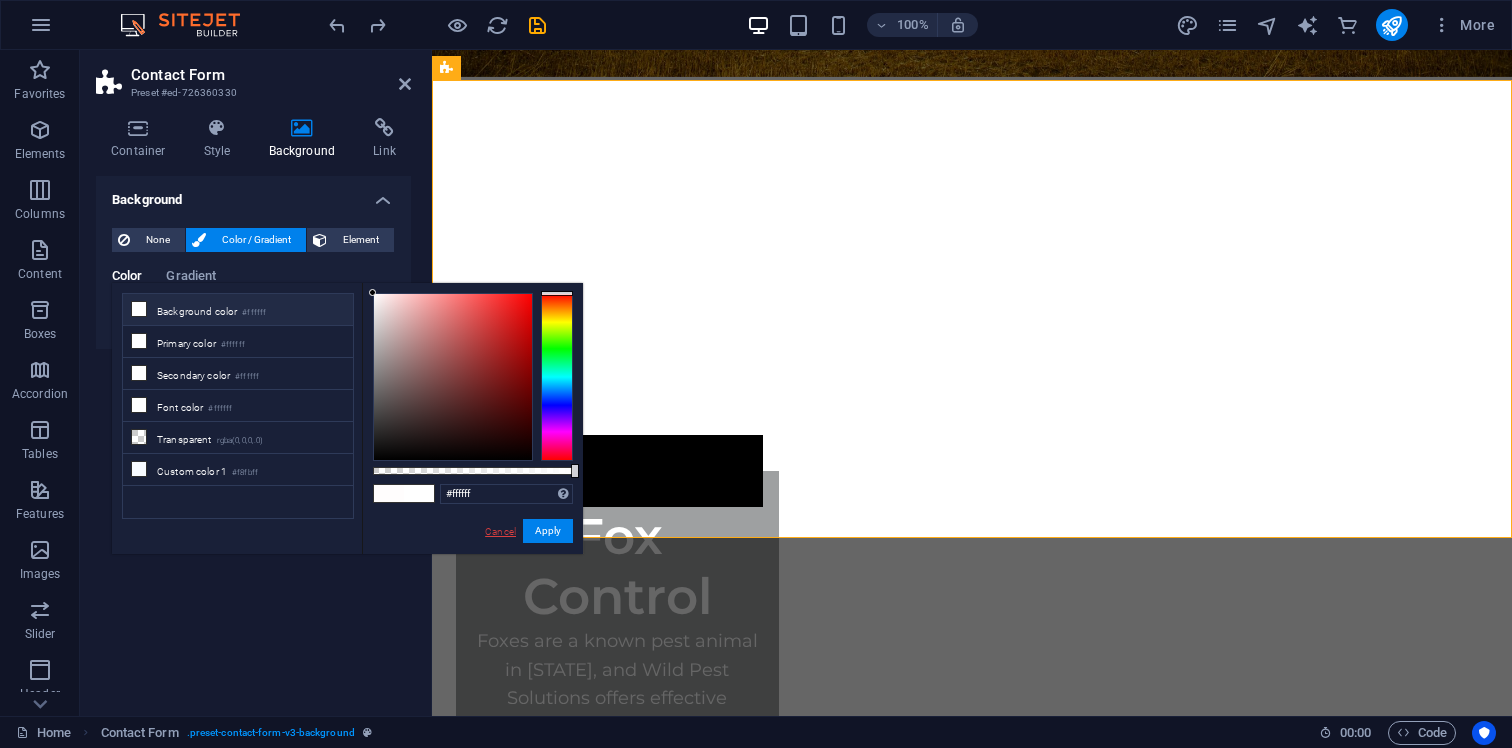 click on "Cancel" at bounding box center (500, 531) 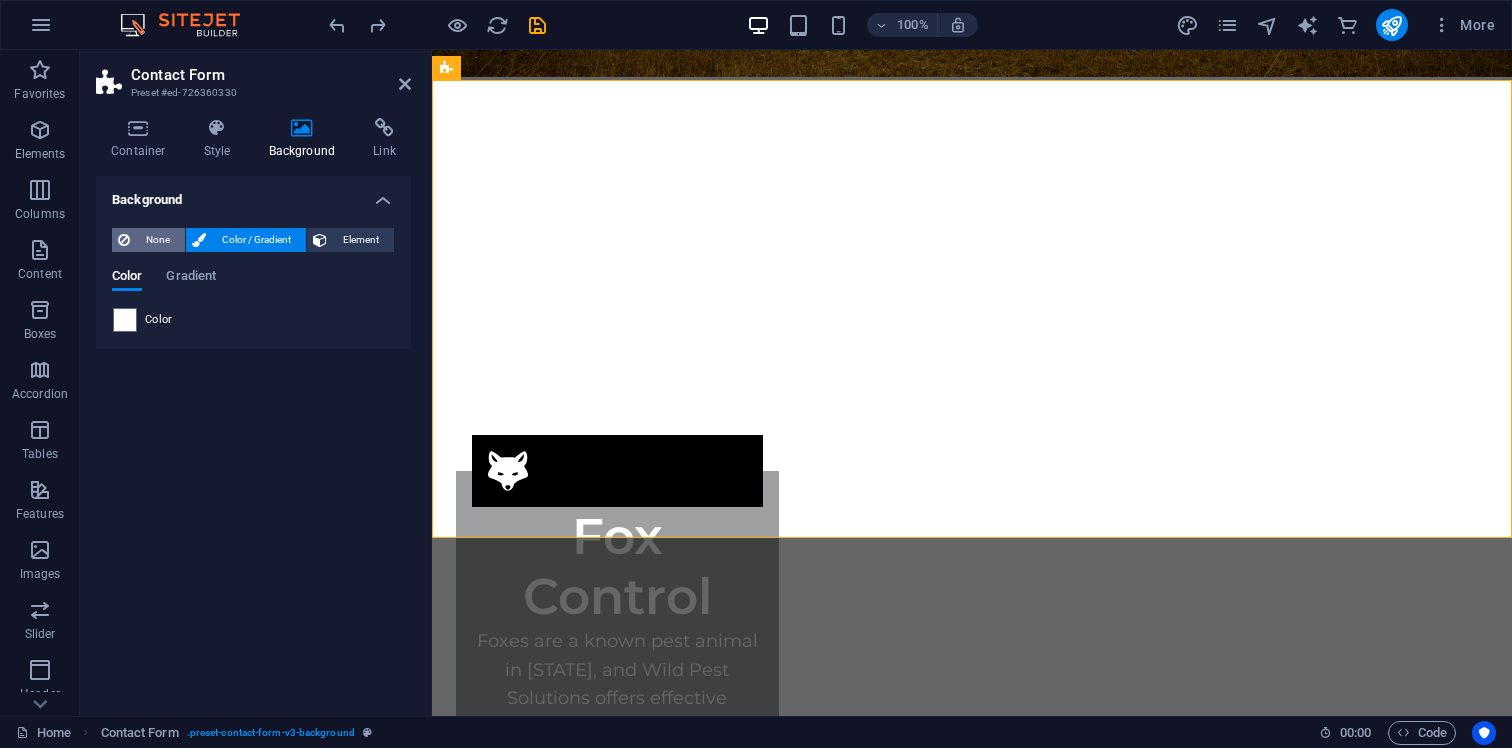 click on "None" at bounding box center [157, 240] 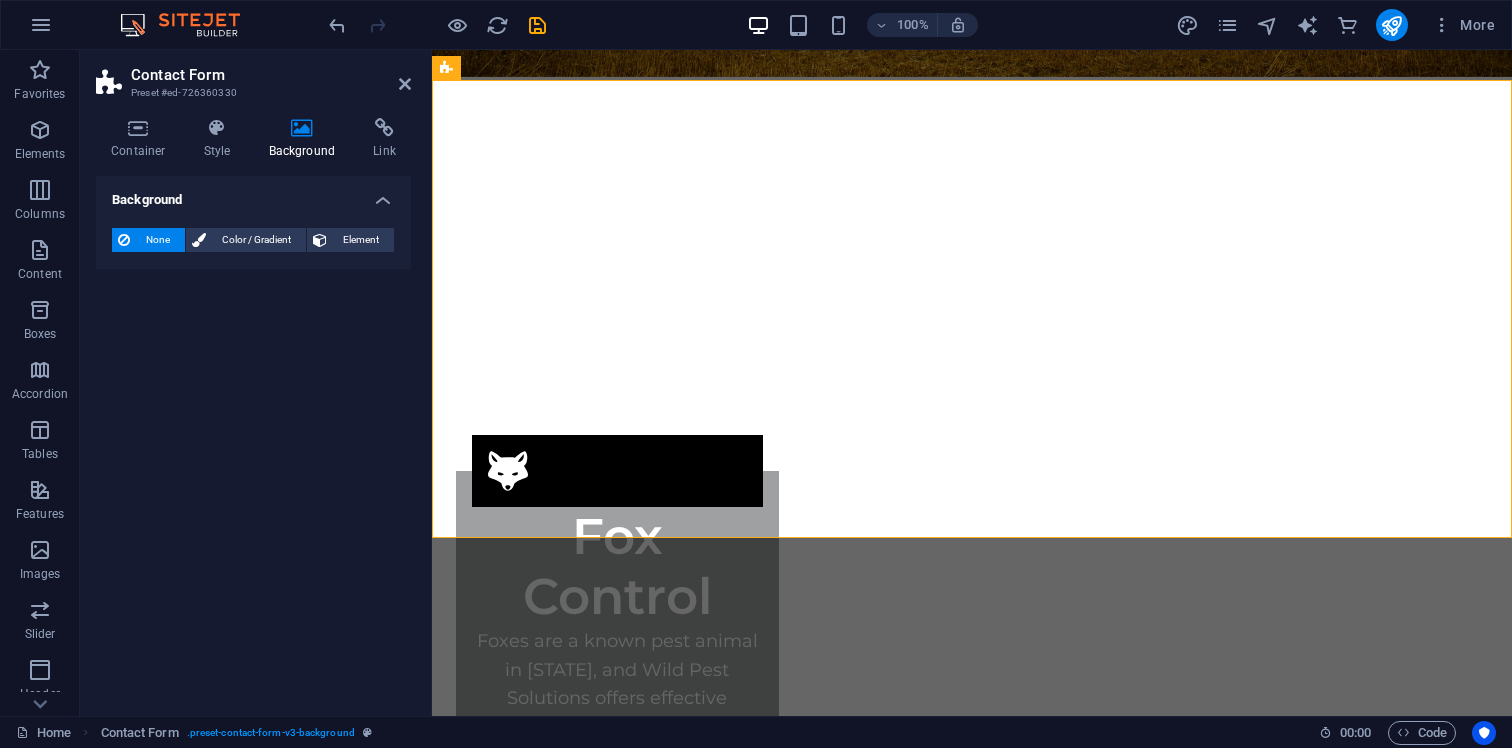 click on "None" at bounding box center (157, 240) 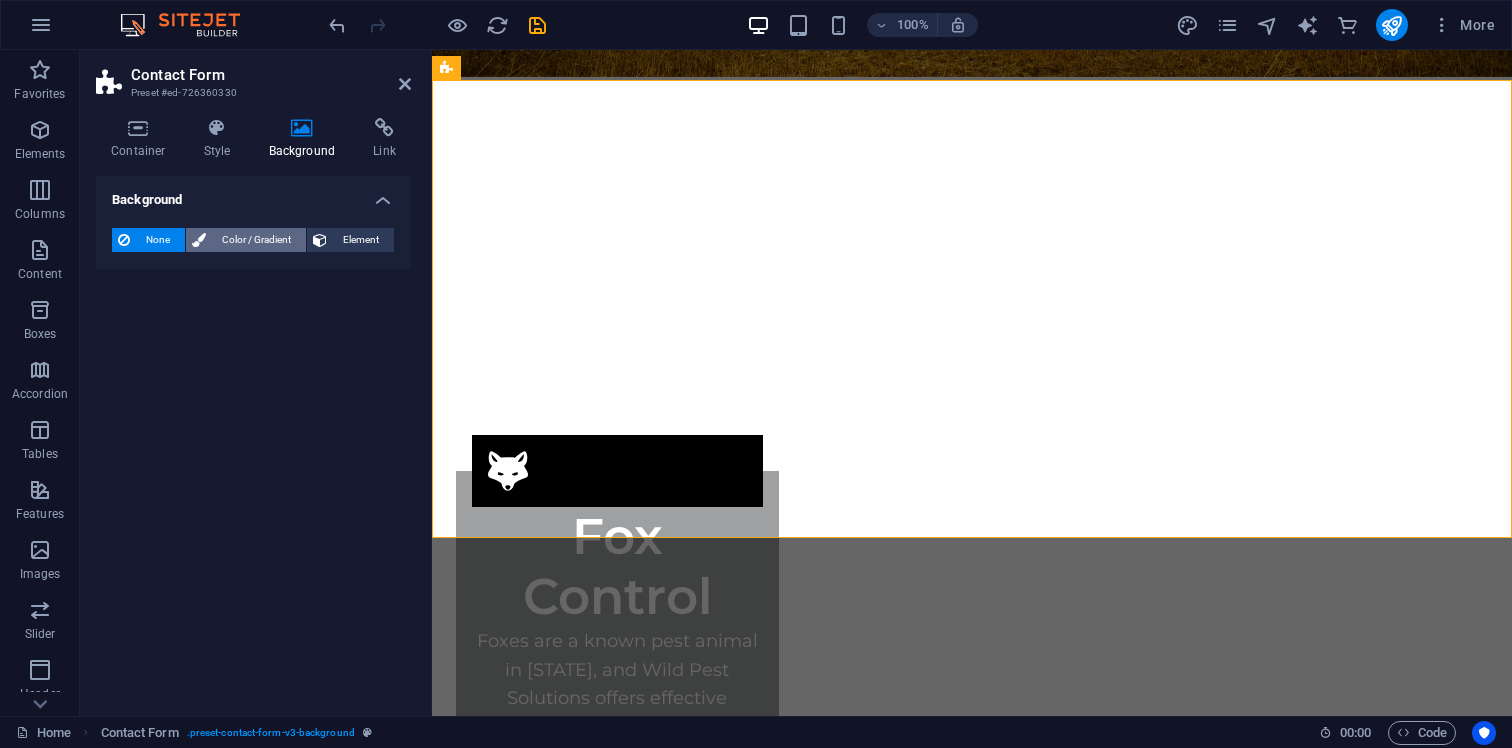 click on "Color / Gradient" at bounding box center (256, 240) 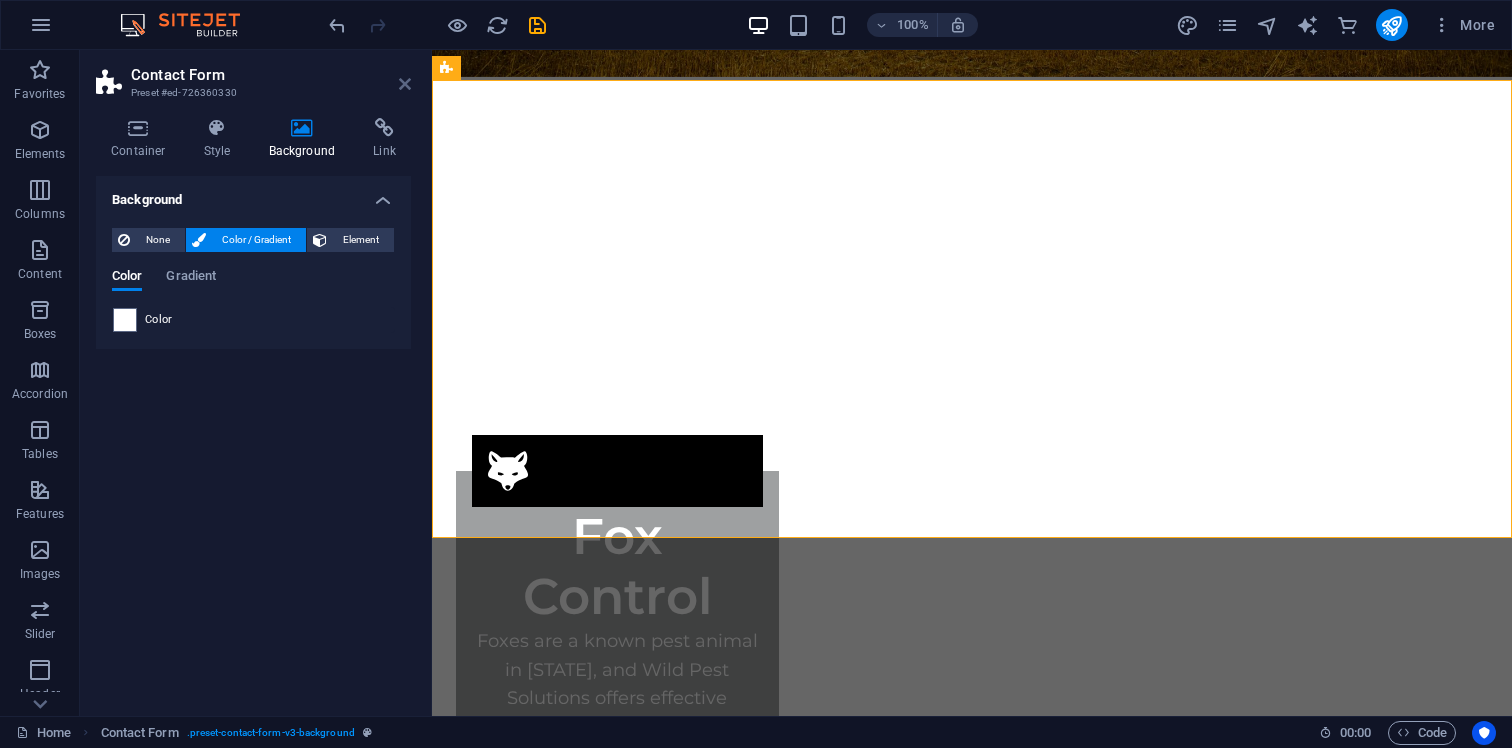 click at bounding box center (405, 84) 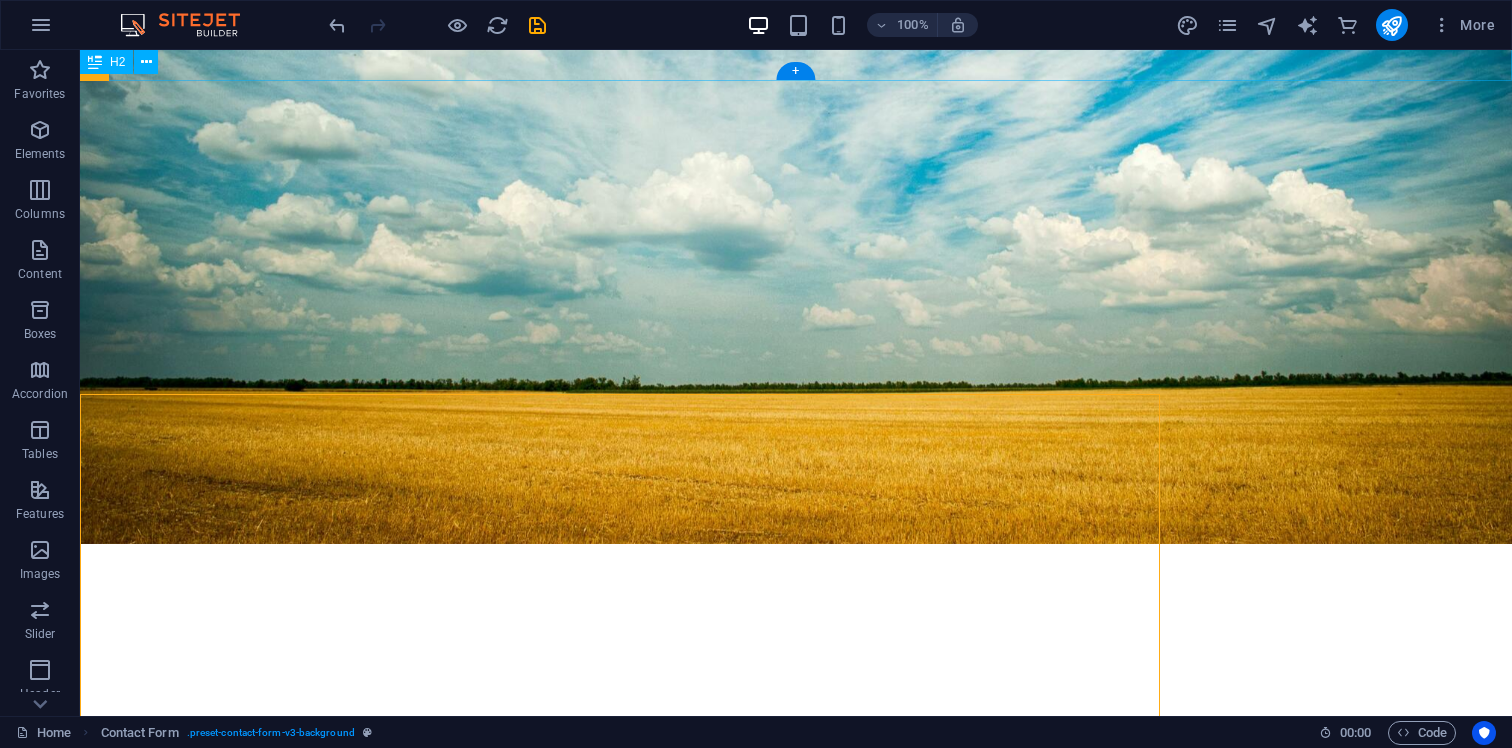 scroll, scrollTop: 4482, scrollLeft: 0, axis: vertical 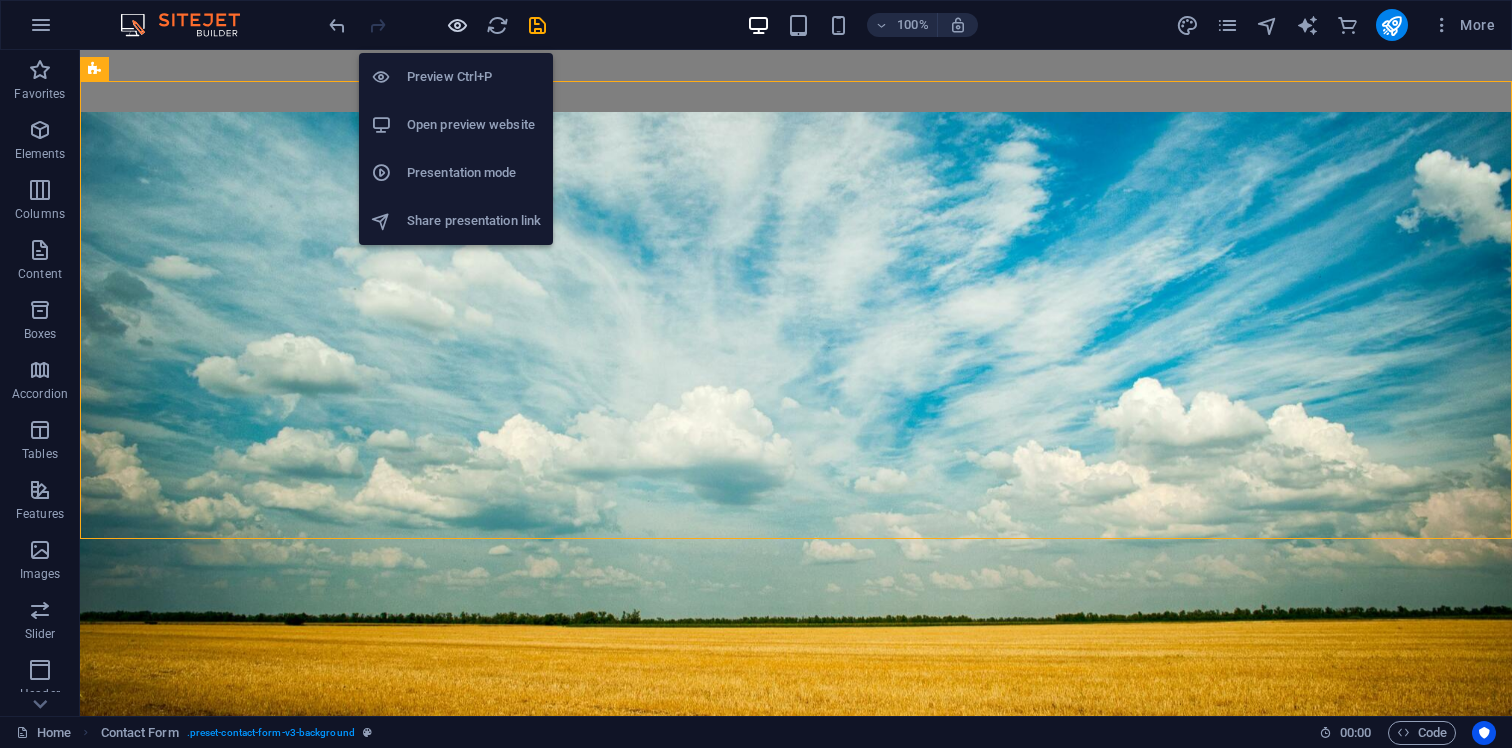 click at bounding box center (457, 25) 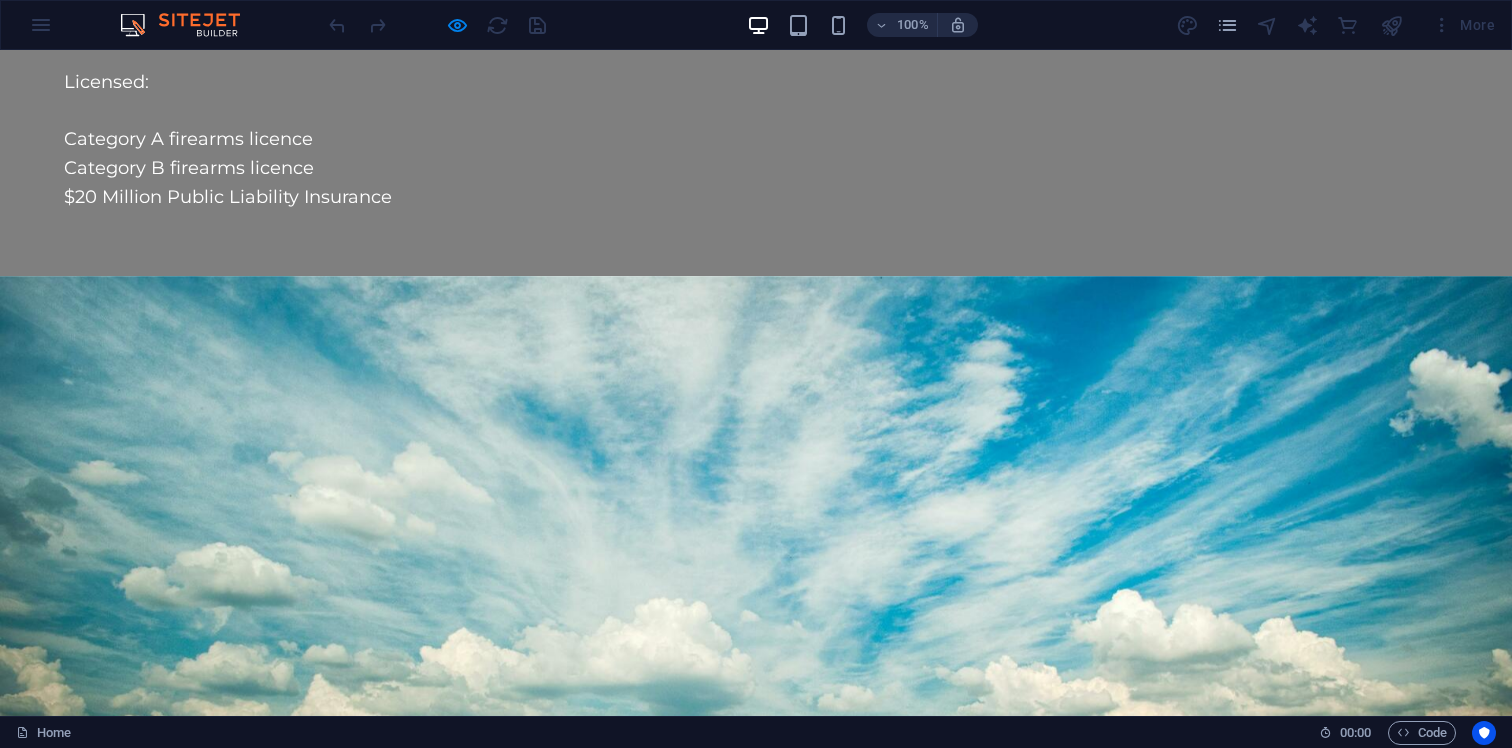 scroll, scrollTop: 4434, scrollLeft: 0, axis: vertical 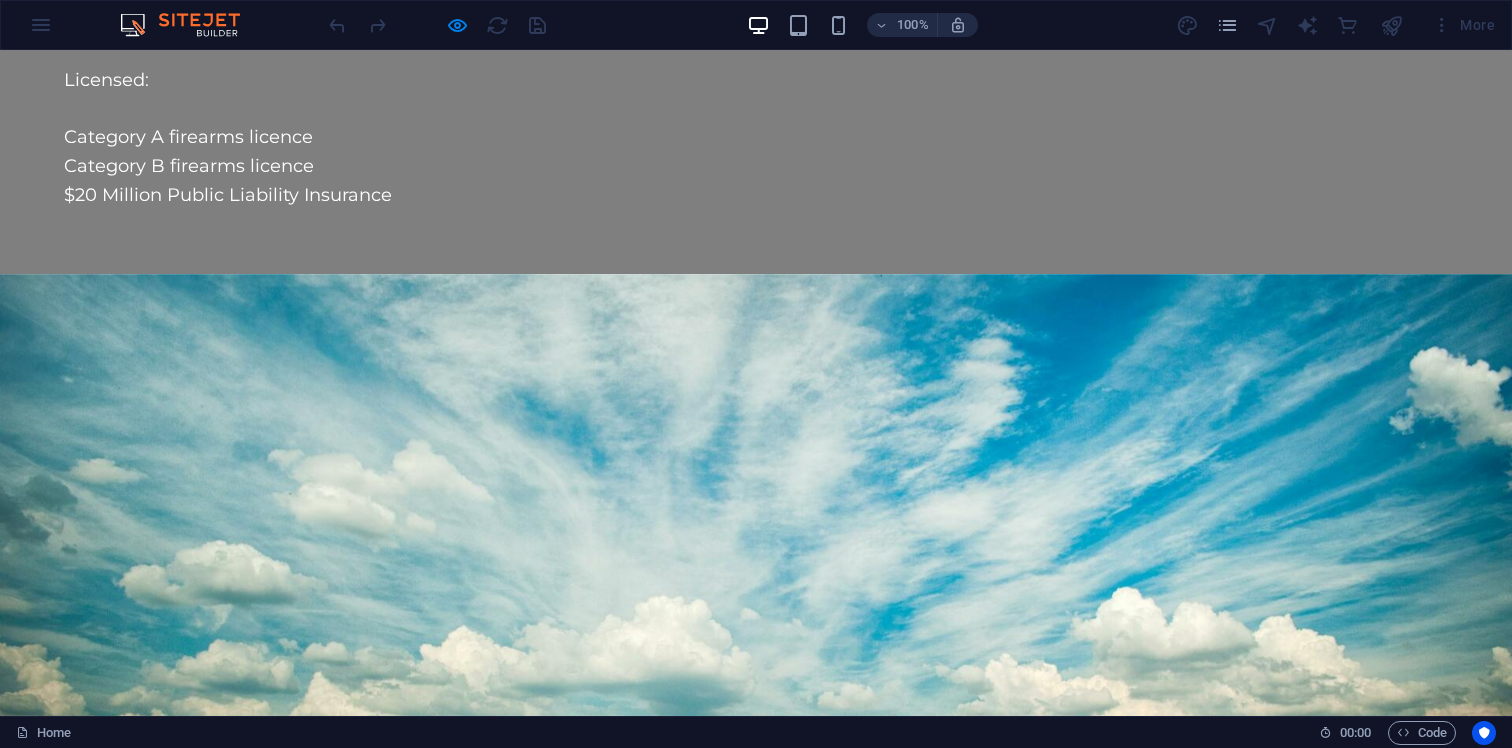 click at bounding box center (304, 6906) 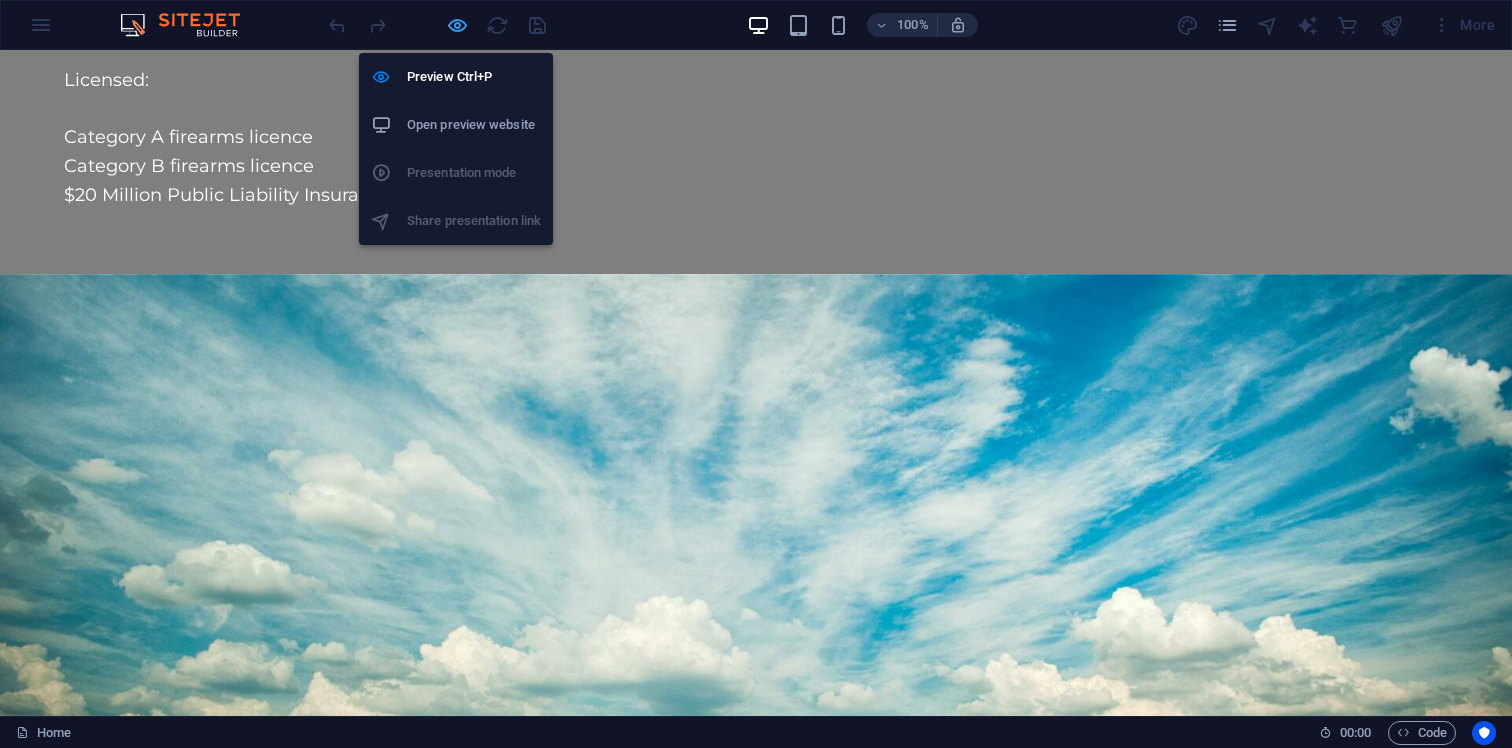 click at bounding box center [457, 25] 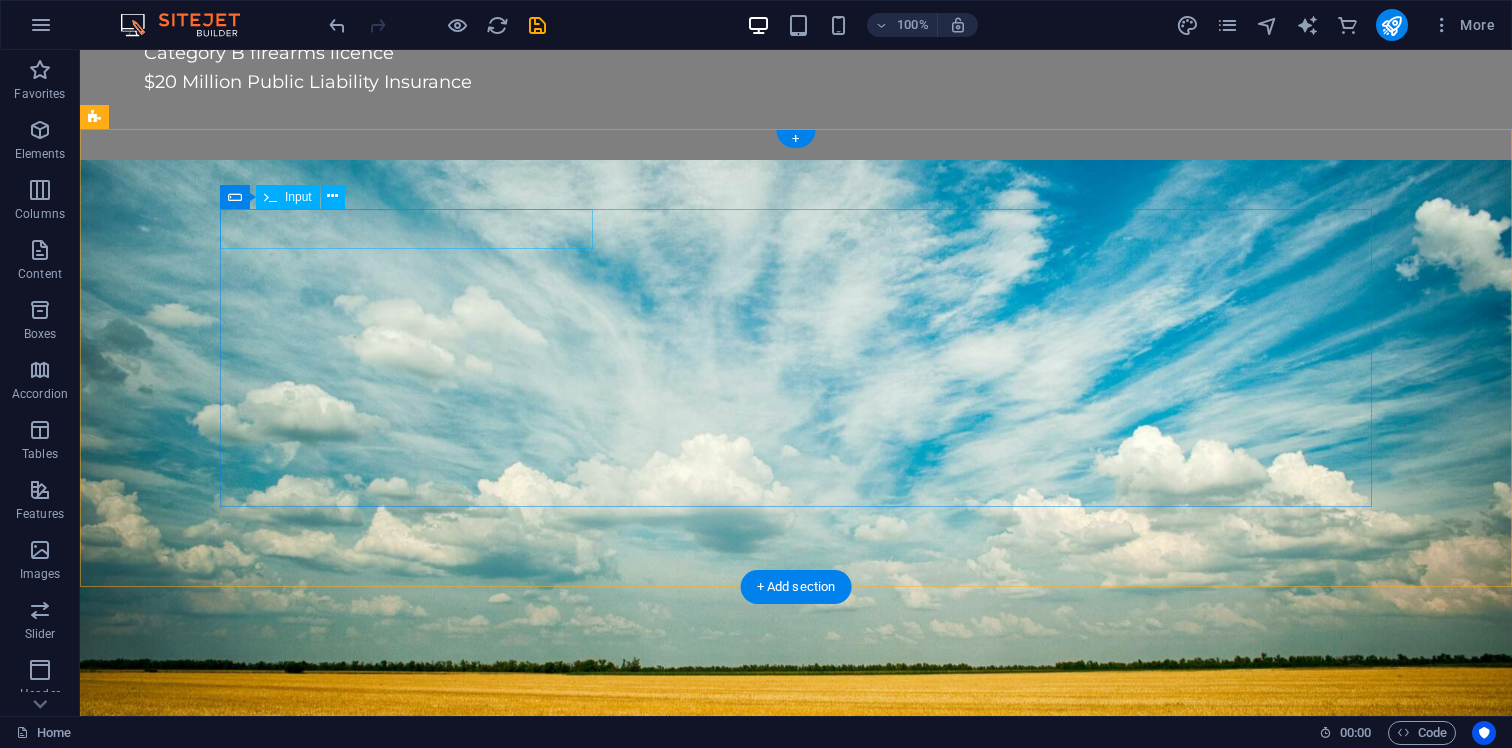 click at bounding box center (406, 6732) 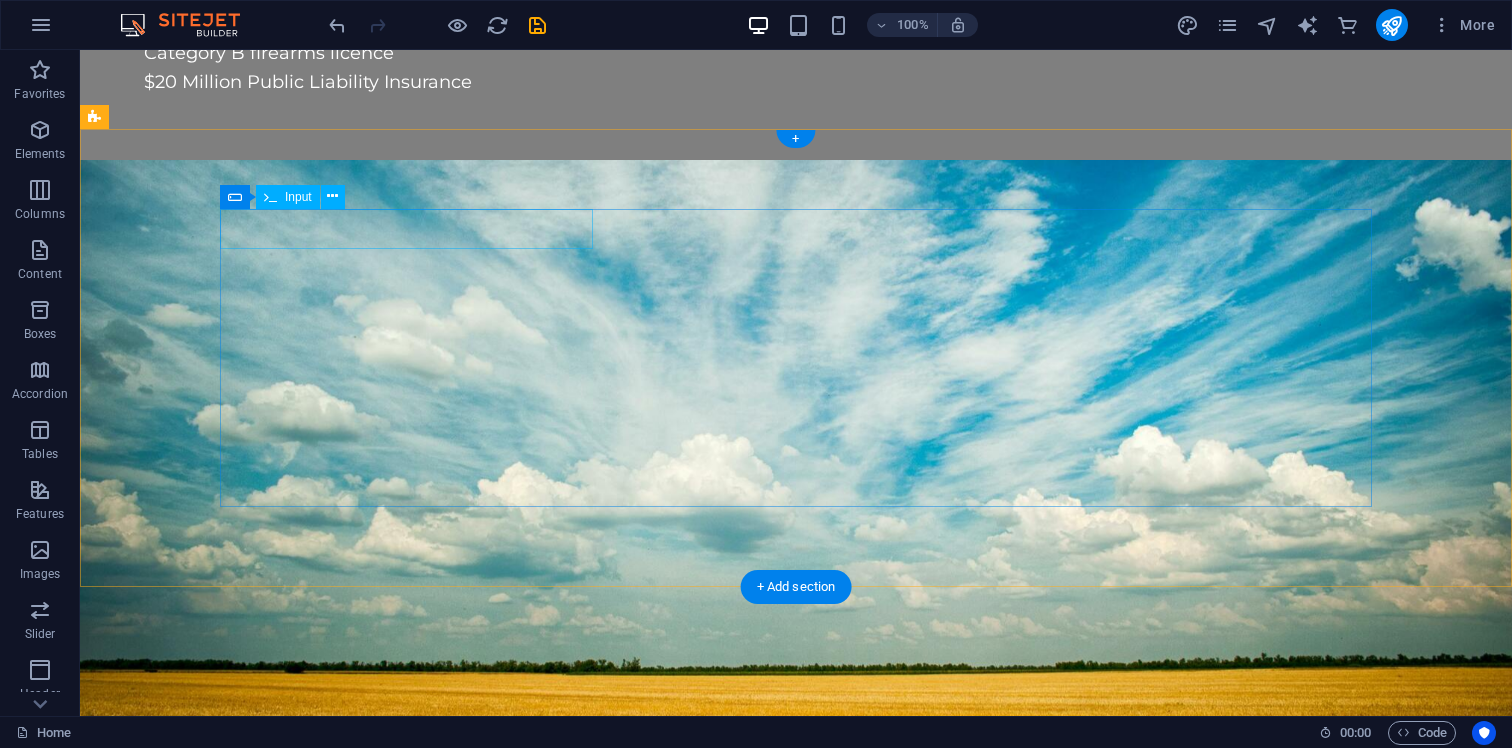 click at bounding box center [406, 6732] 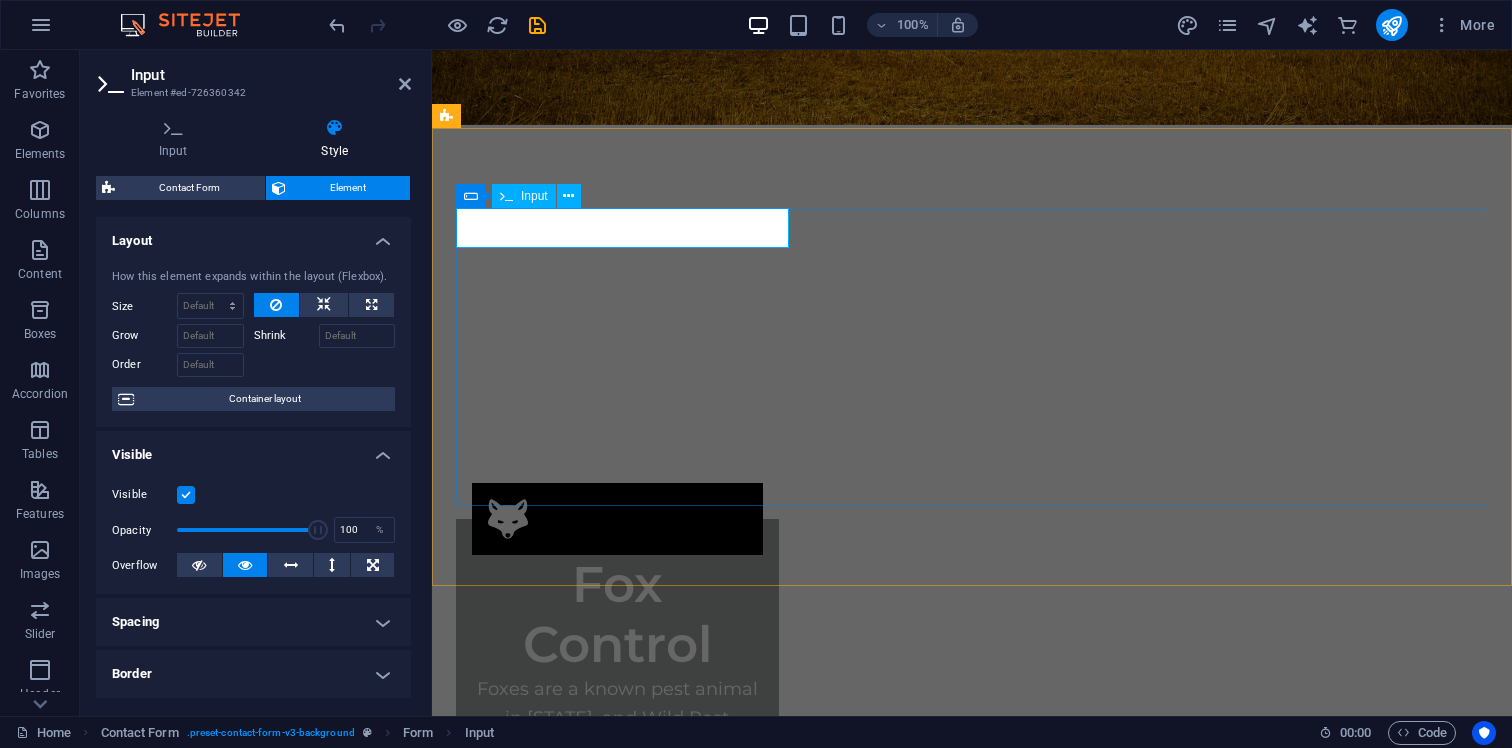 drag, startPoint x: 538, startPoint y: 229, endPoint x: 480, endPoint y: 229, distance: 58 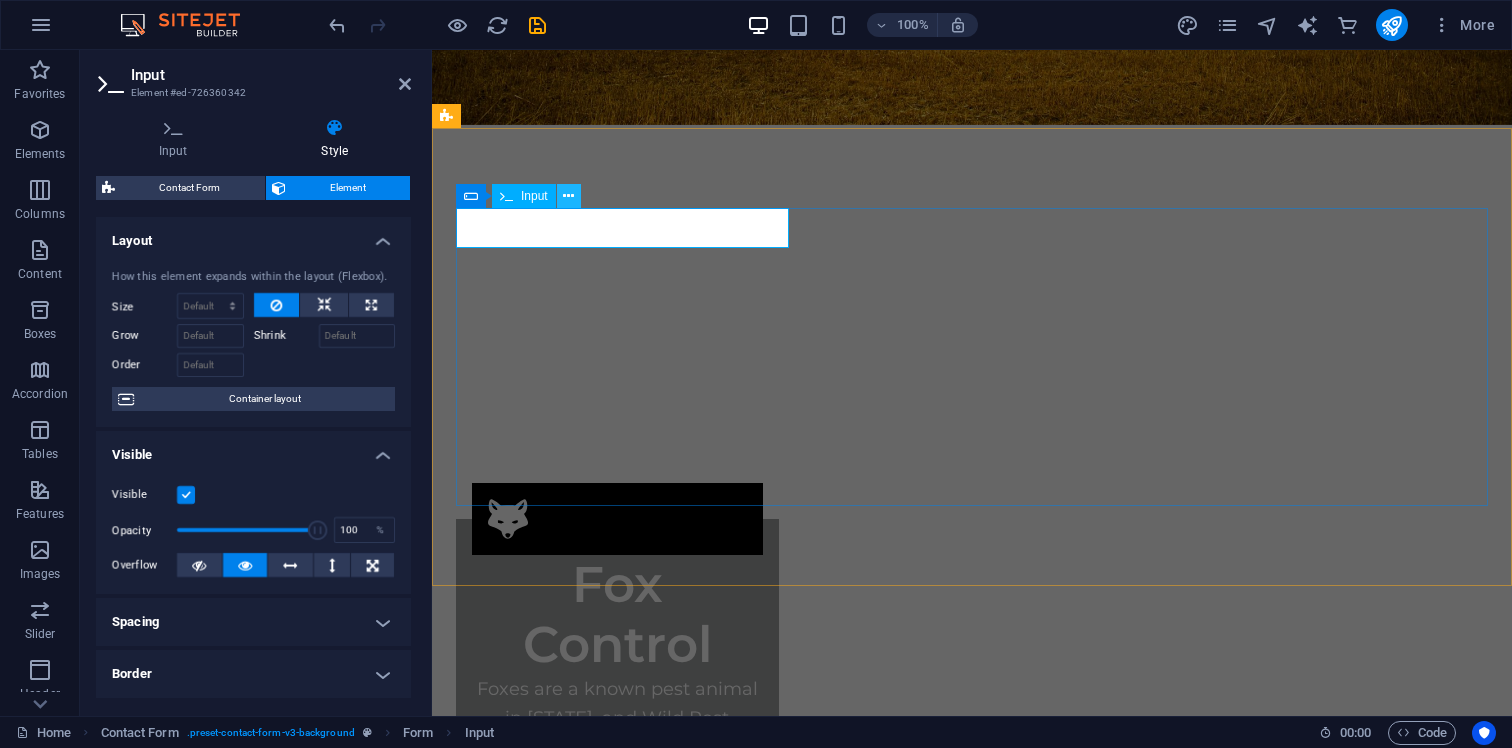 click at bounding box center (569, 196) 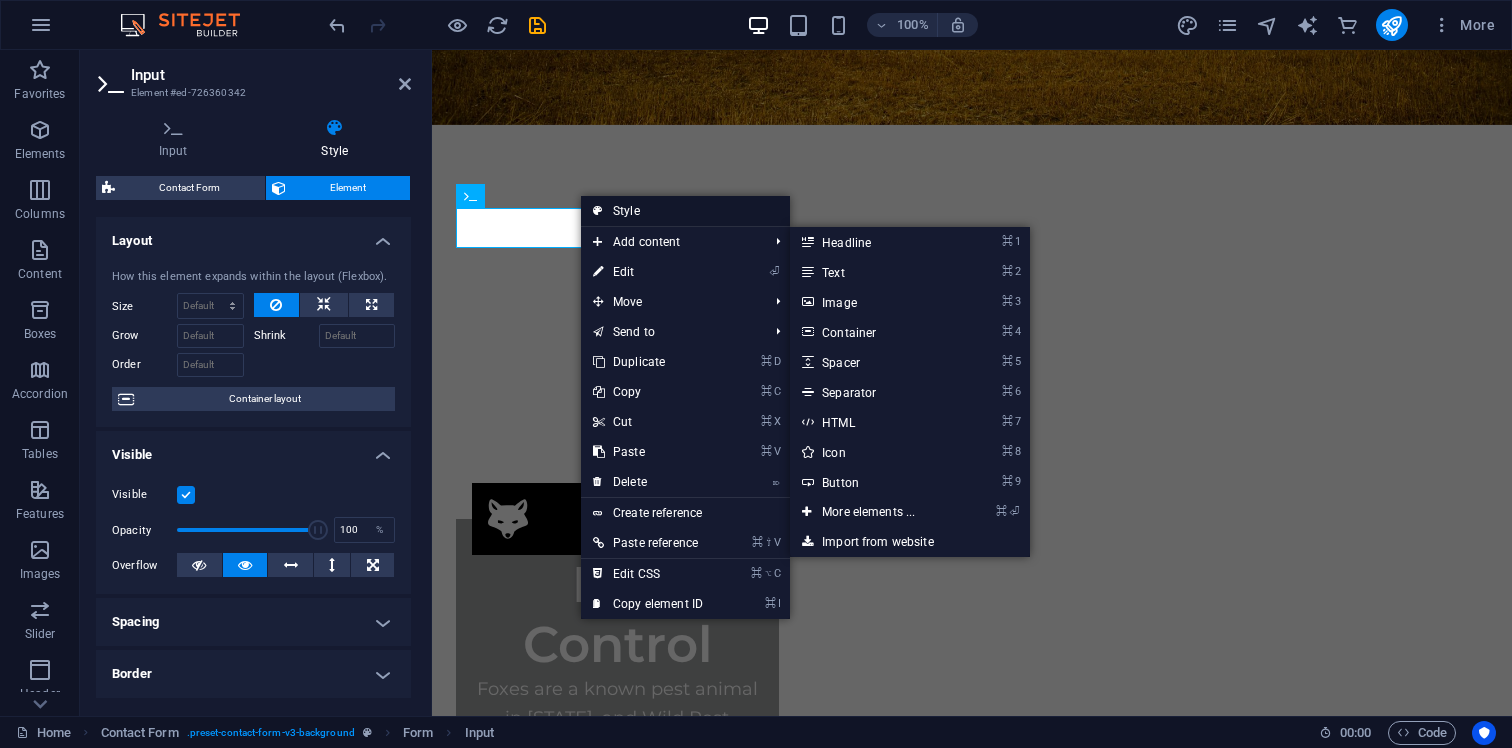 click on "Style" at bounding box center [685, 211] 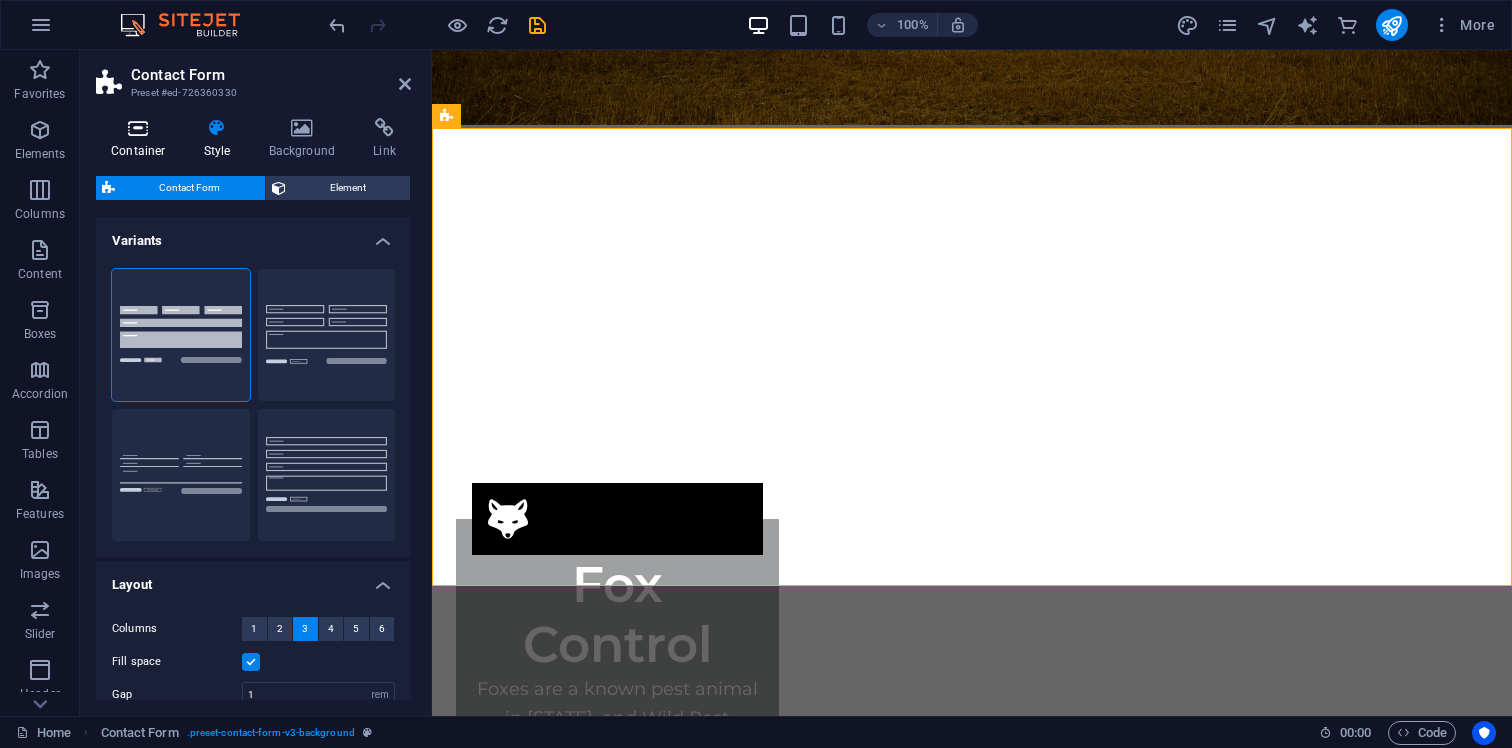click at bounding box center [138, 128] 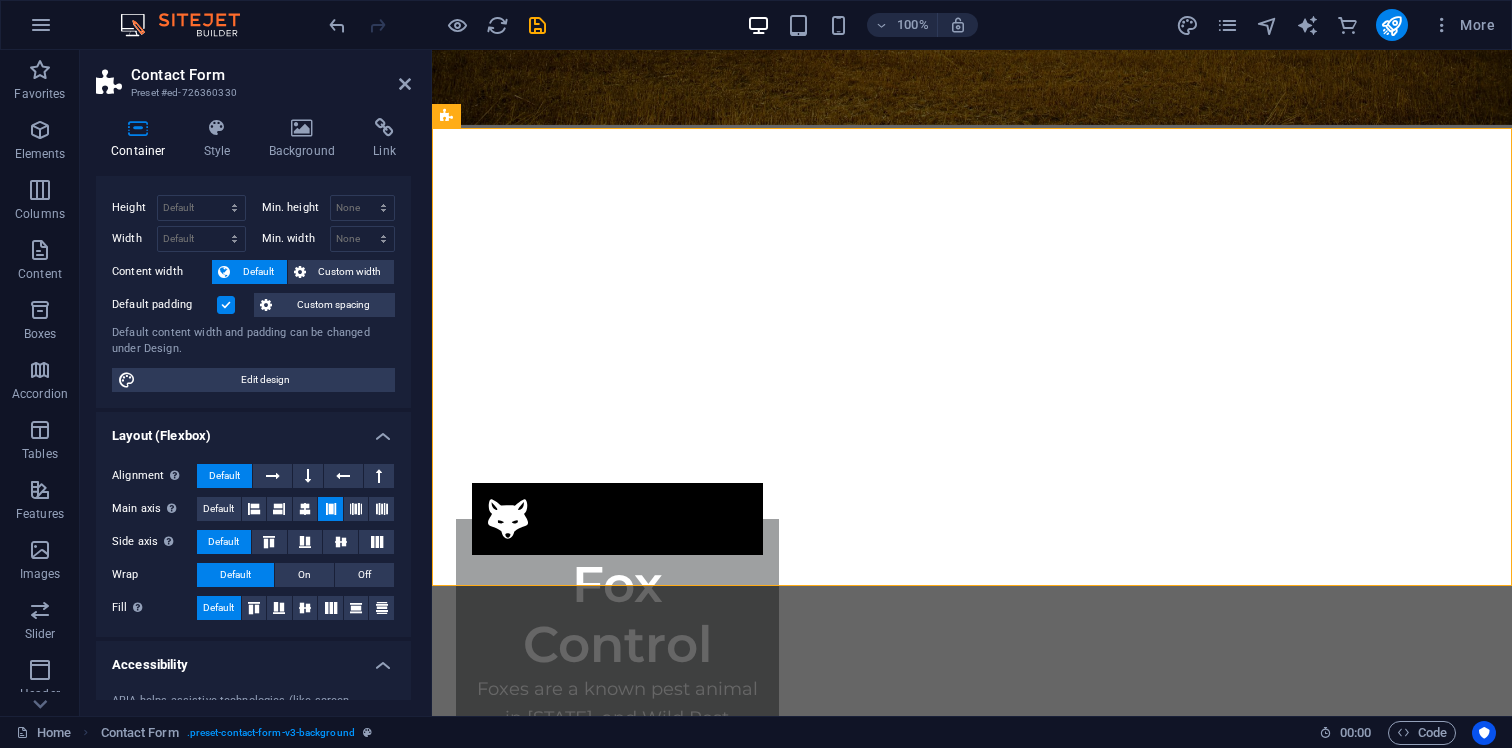 scroll, scrollTop: 0, scrollLeft: 0, axis: both 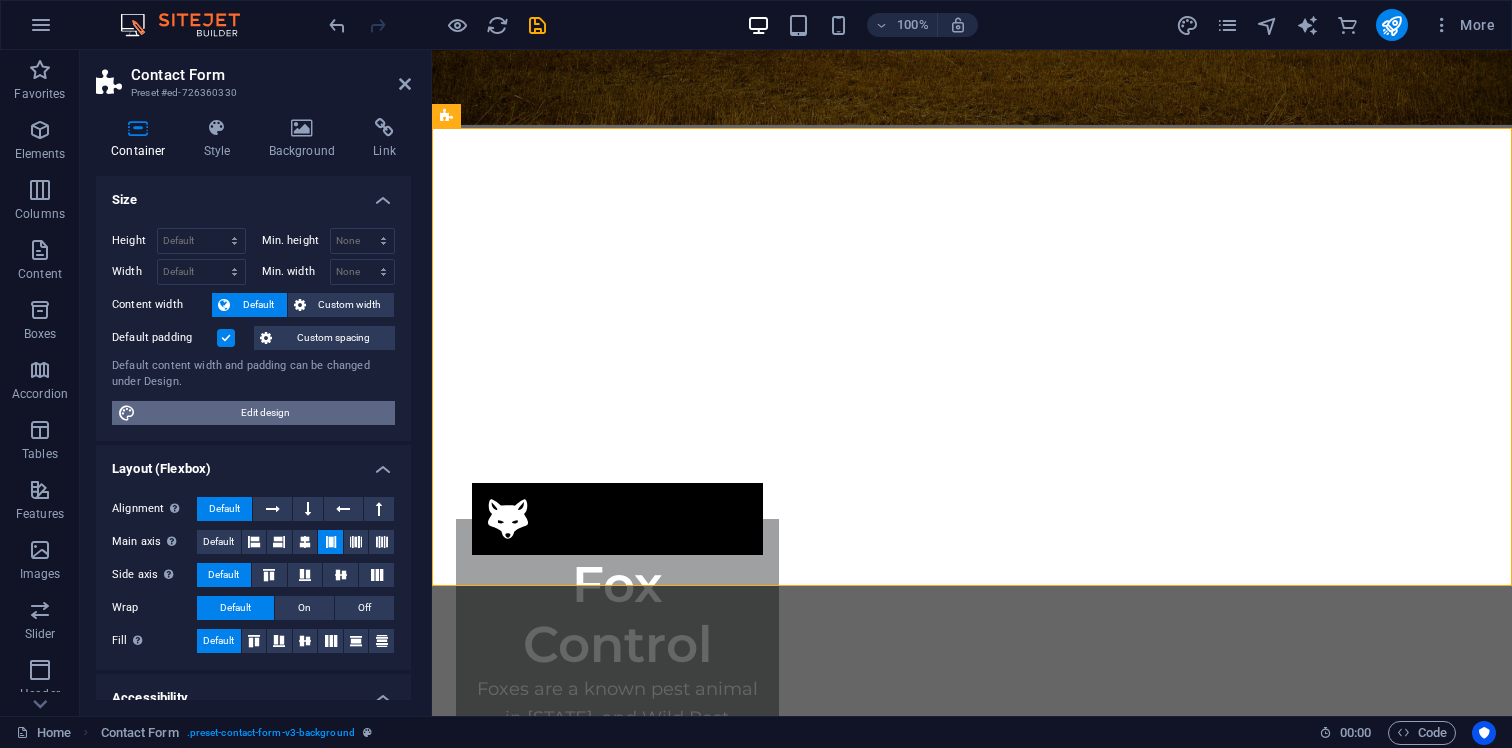 click on "Edit design" at bounding box center [265, 413] 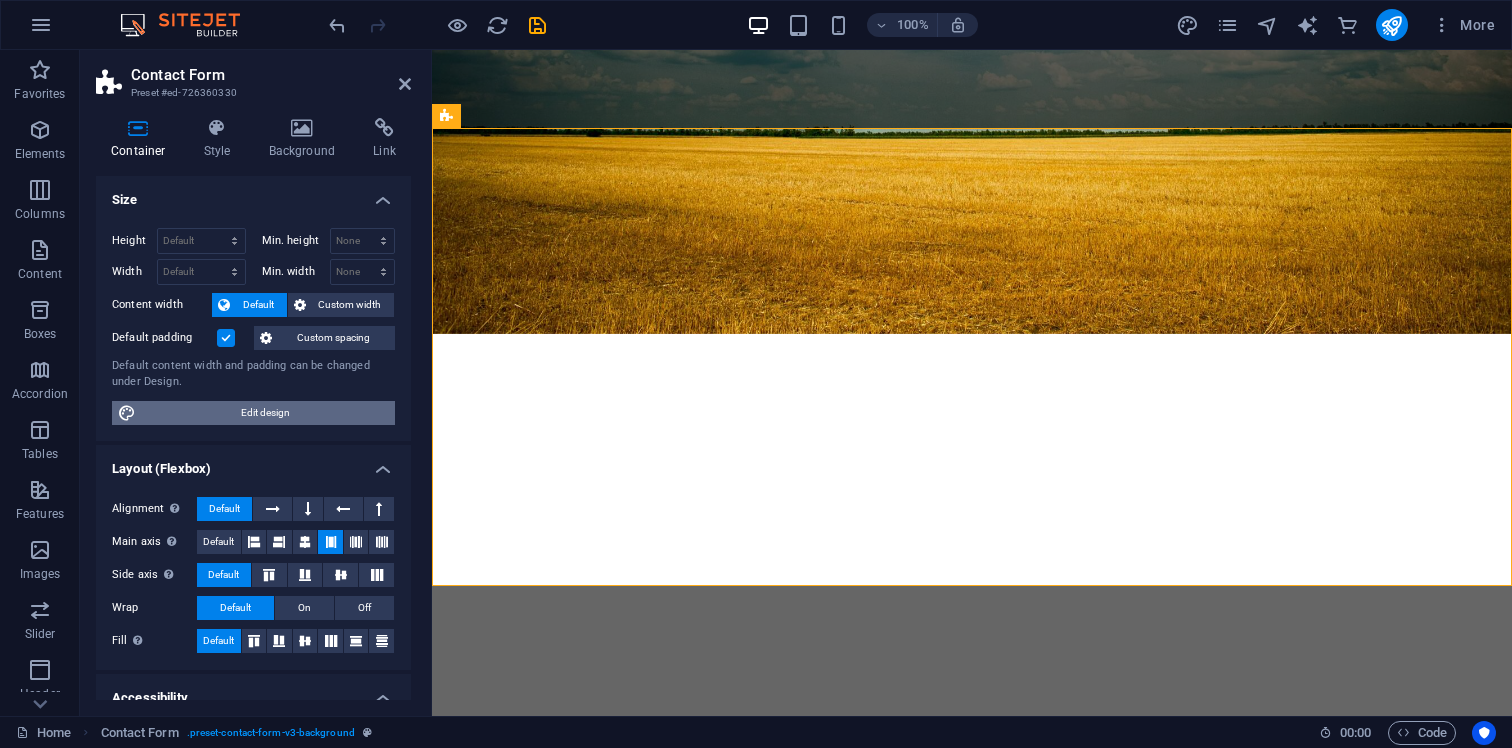 select on "rem" 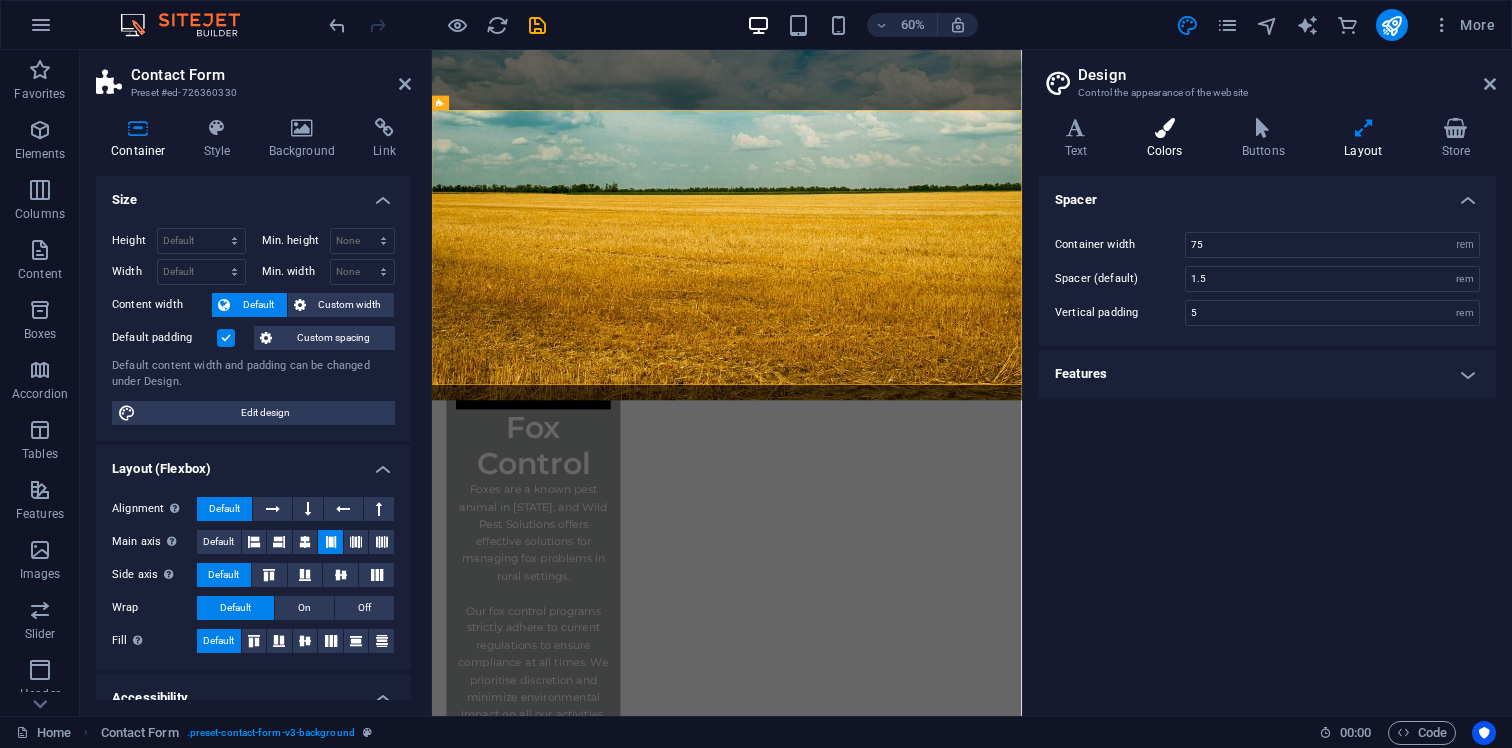 click at bounding box center [1164, 128] 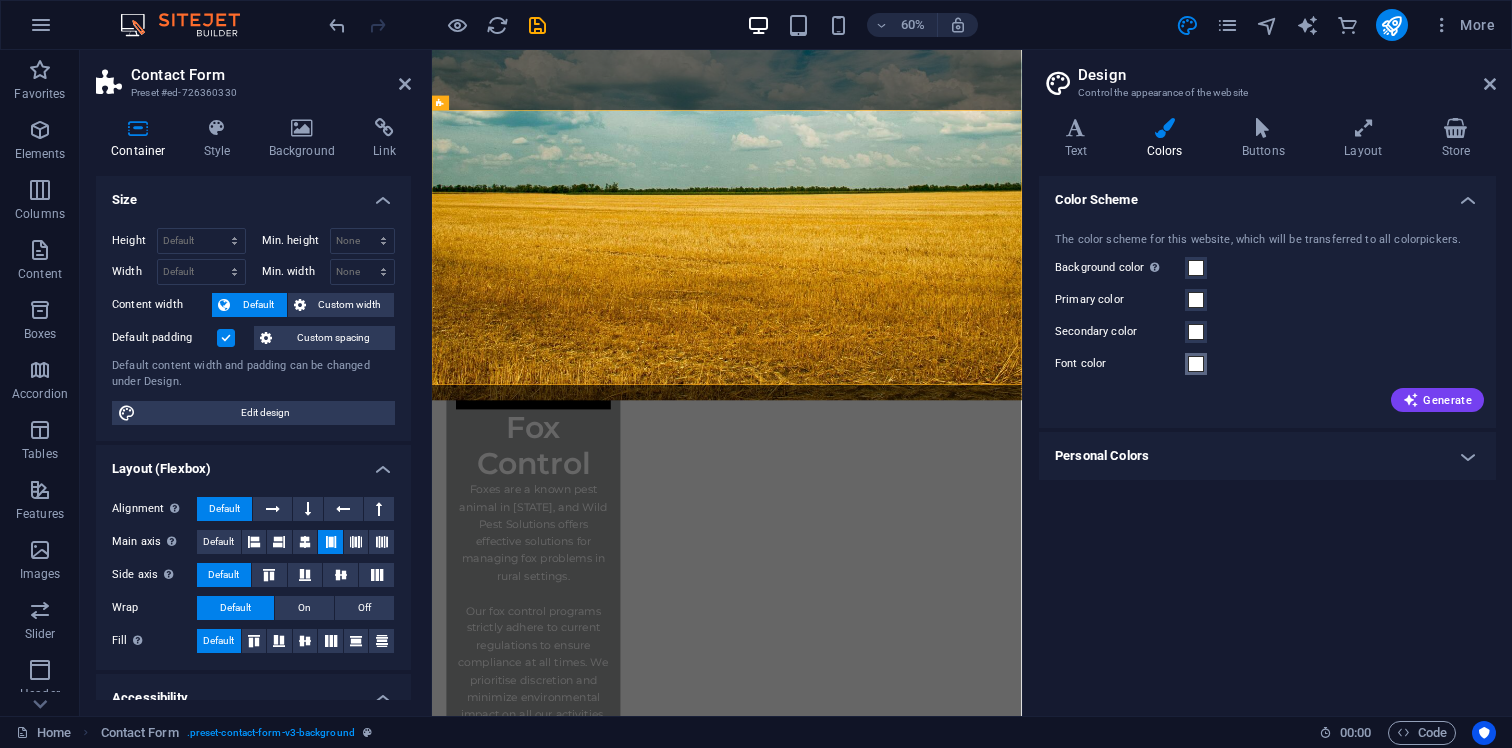 click at bounding box center (1196, 364) 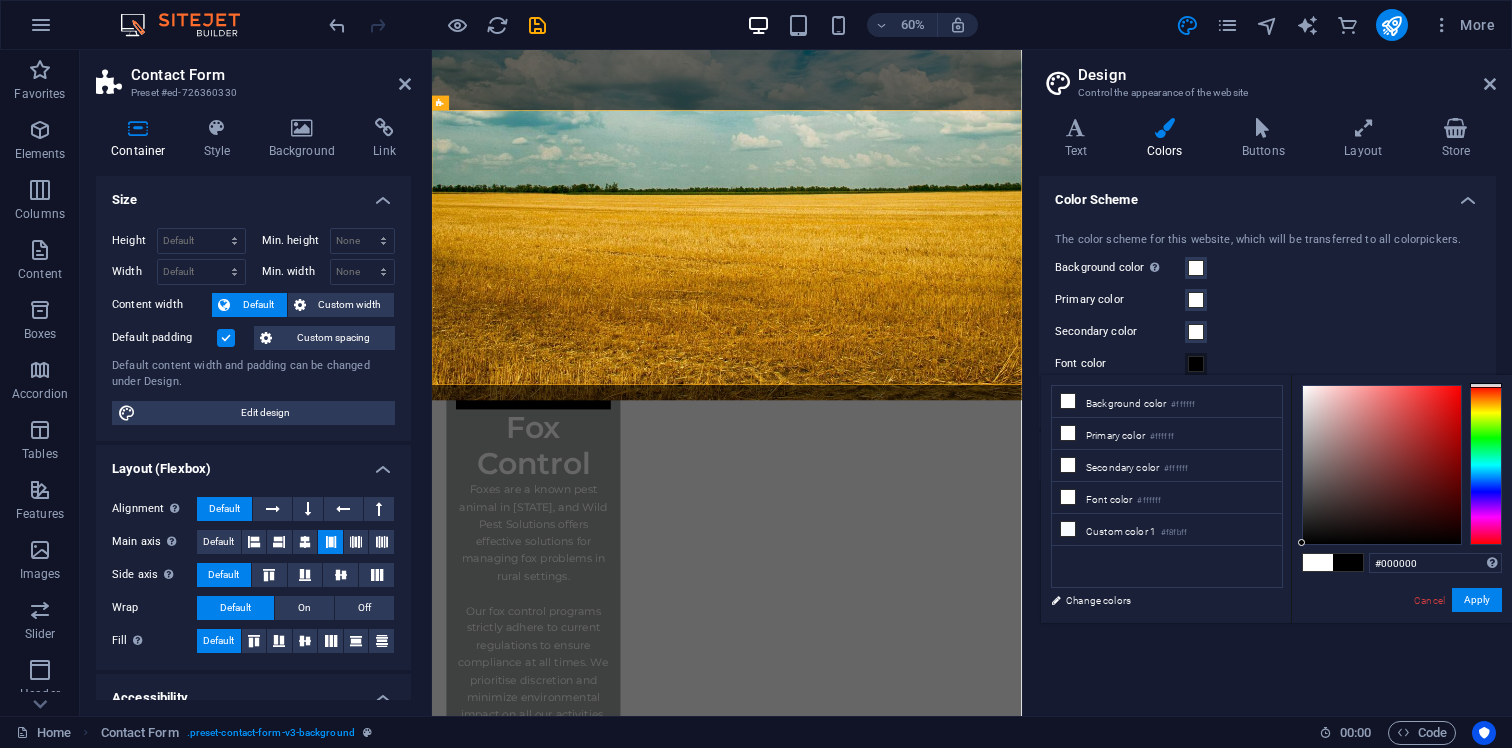 drag, startPoint x: 1308, startPoint y: 392, endPoint x: 1299, endPoint y: 574, distance: 182.2224 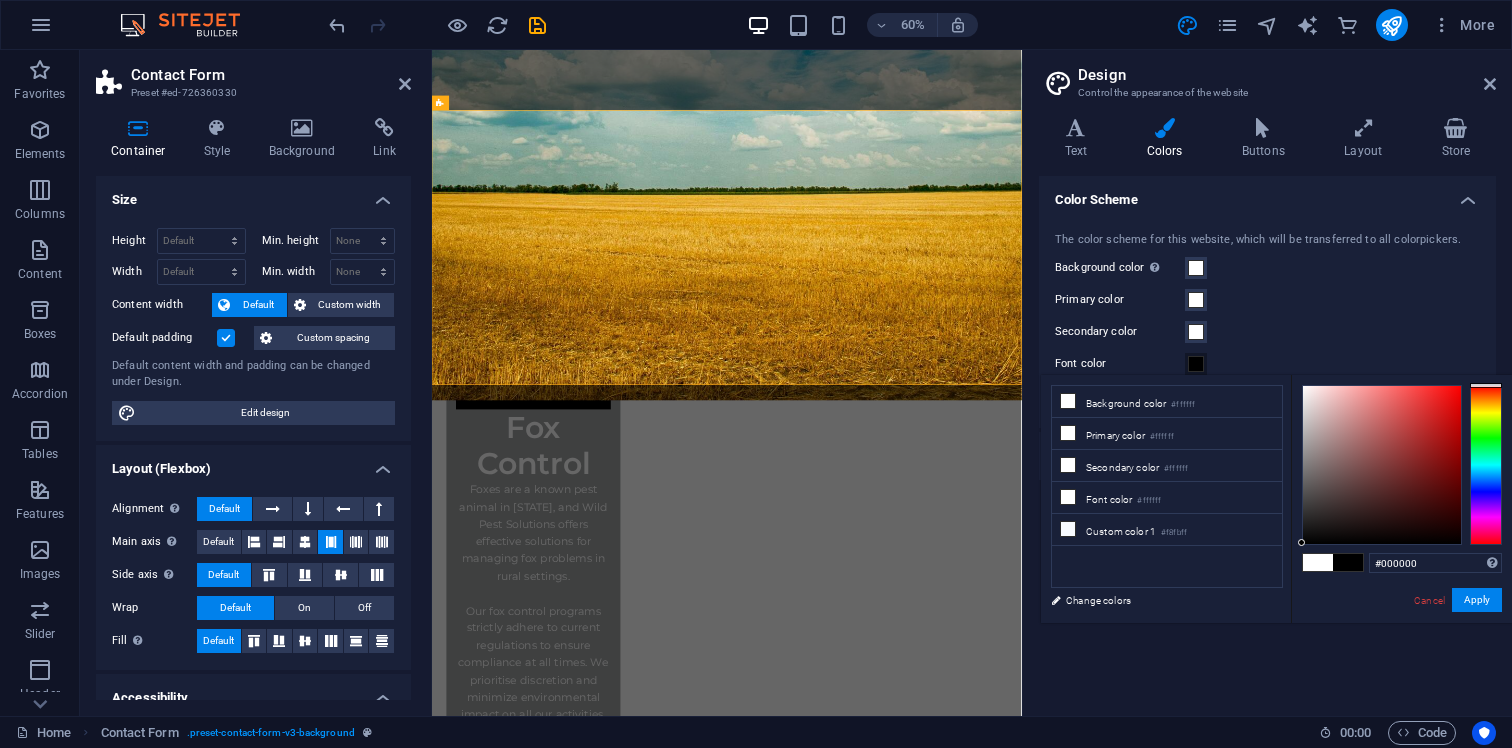 click on "#000000 Supported formats #0852ed rgb(8, 82, 237) rgba(8, 82, 237, 90%) hsv(221,97,93) hsl(221, 93%, 48%) Cancel Apply" at bounding box center (1401, 644) 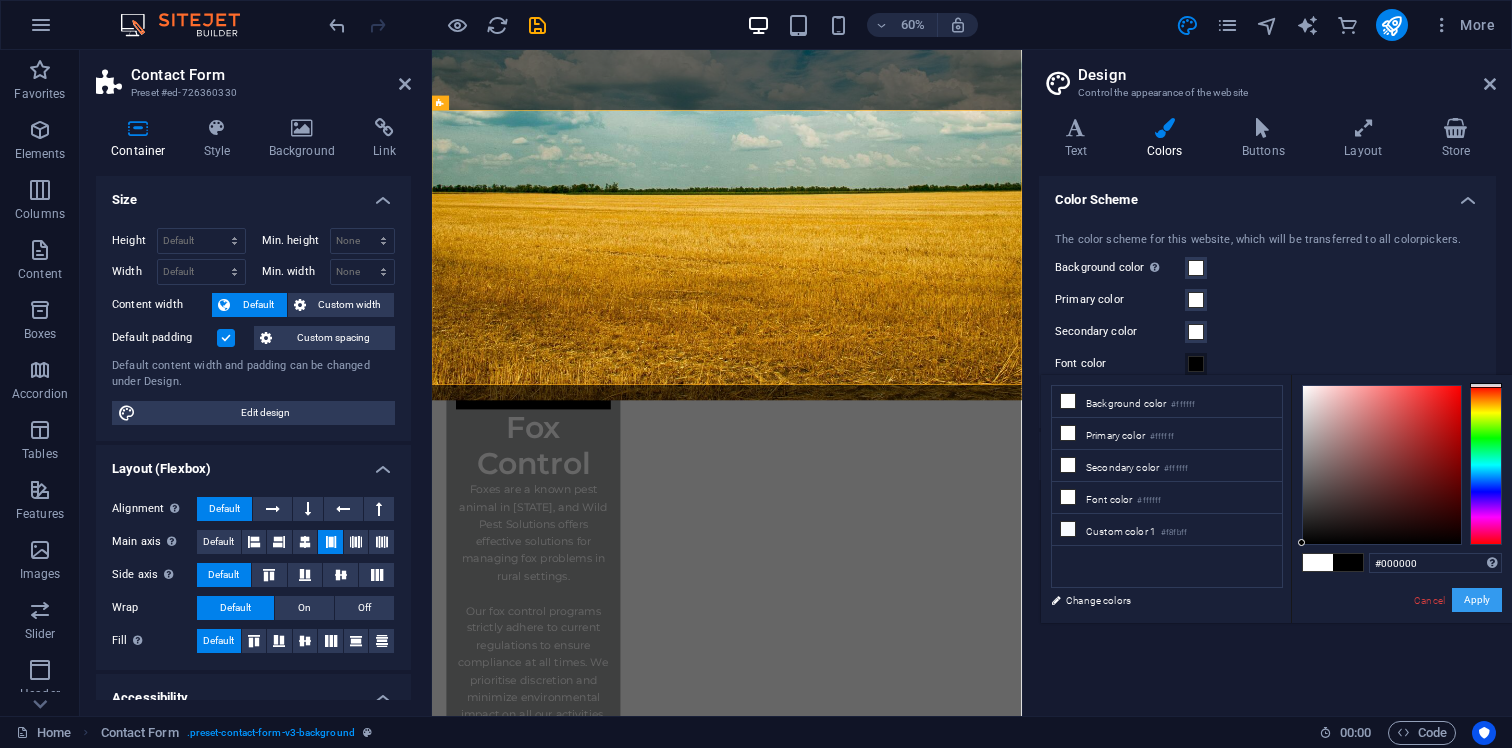 click on "Apply" at bounding box center [1477, 600] 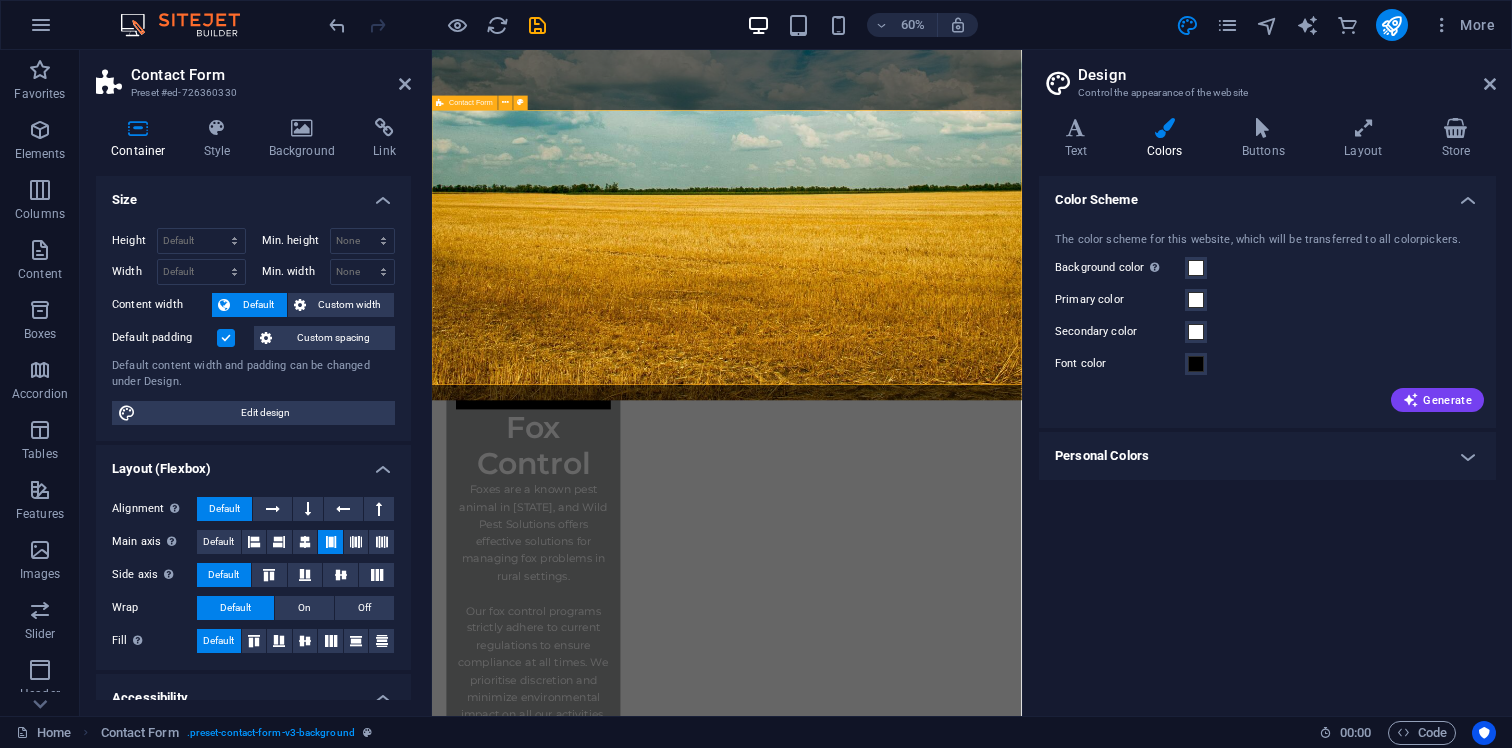 drag, startPoint x: 613, startPoint y: 249, endPoint x: 450, endPoint y: 248, distance: 163.00307 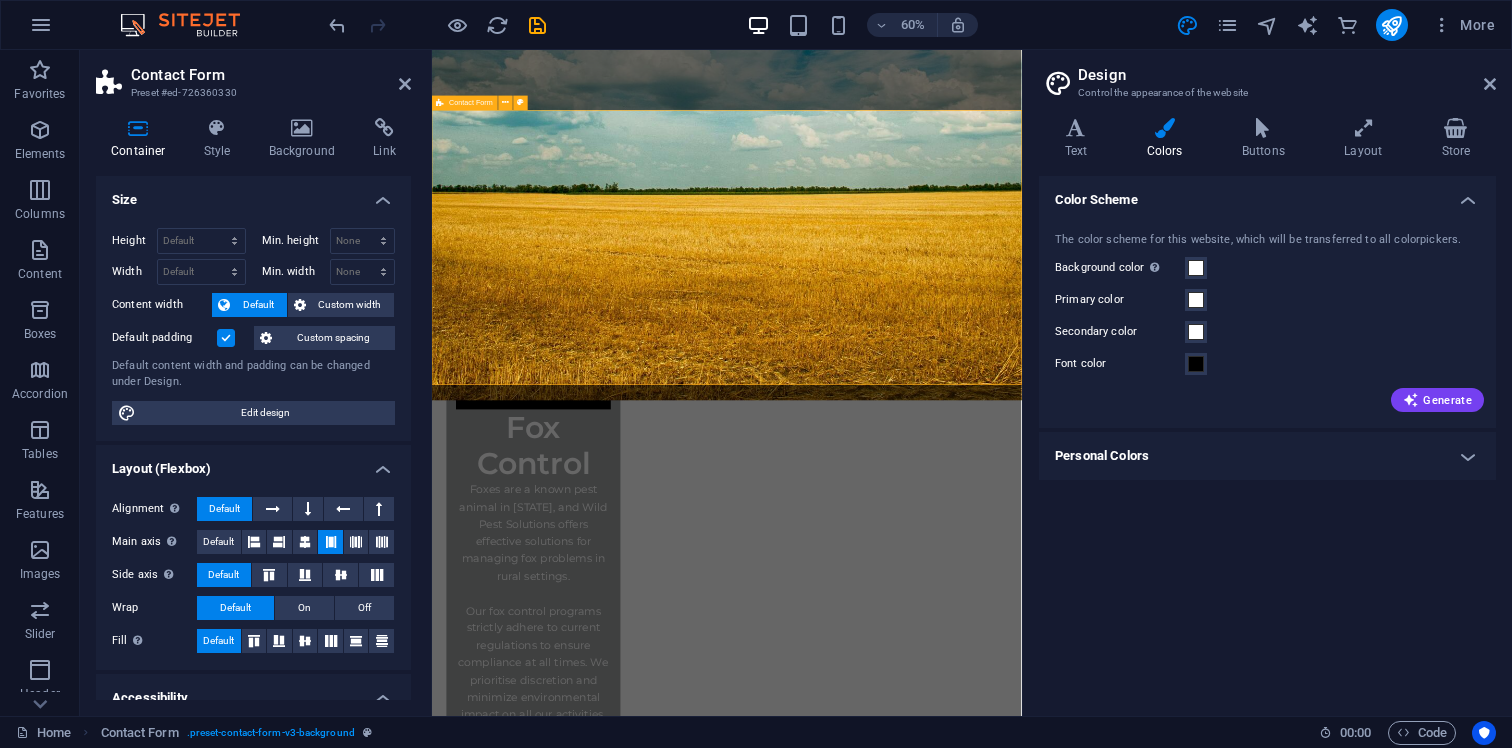 click on "Im not a robot Unreadable? Load new Submit" at bounding box center [923, 6851] 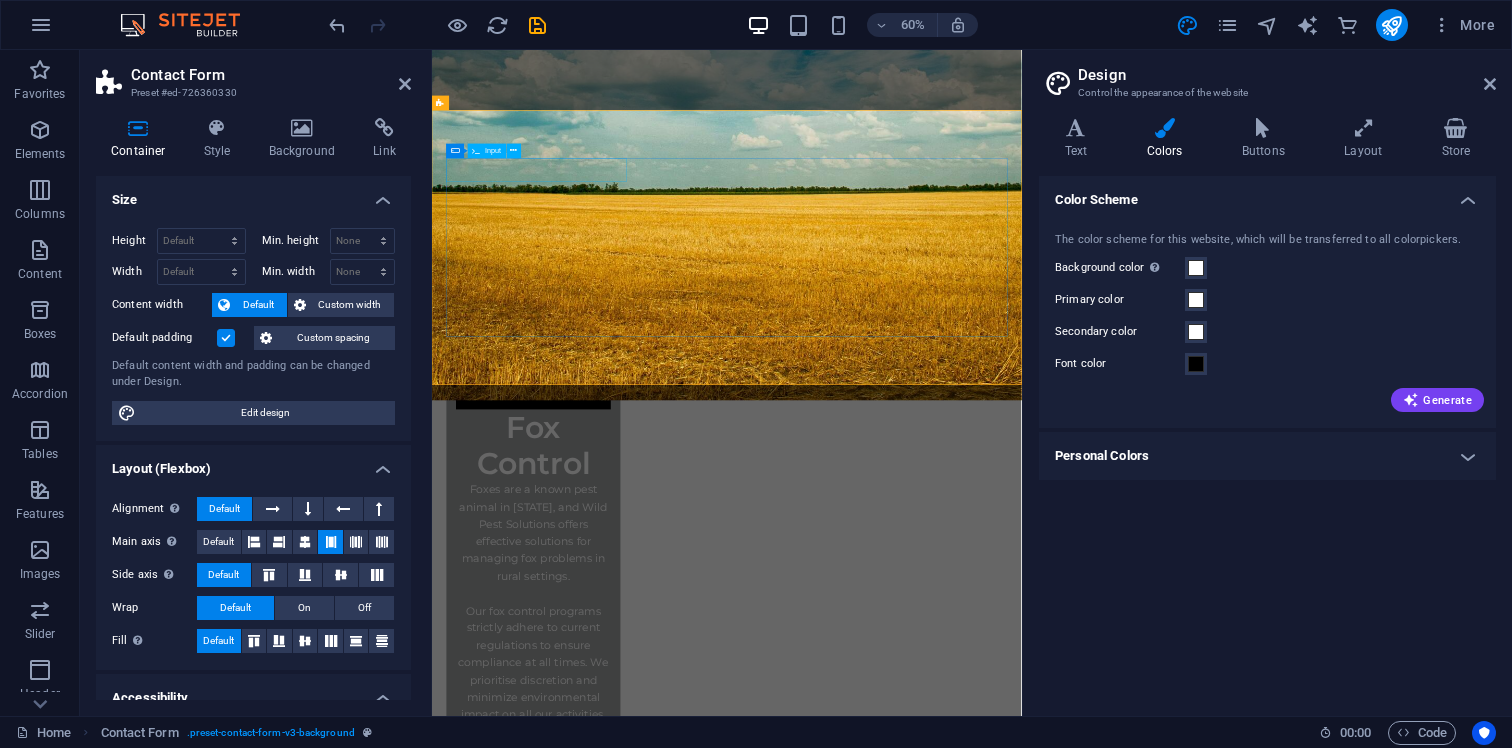click at bounding box center (580, 6717) 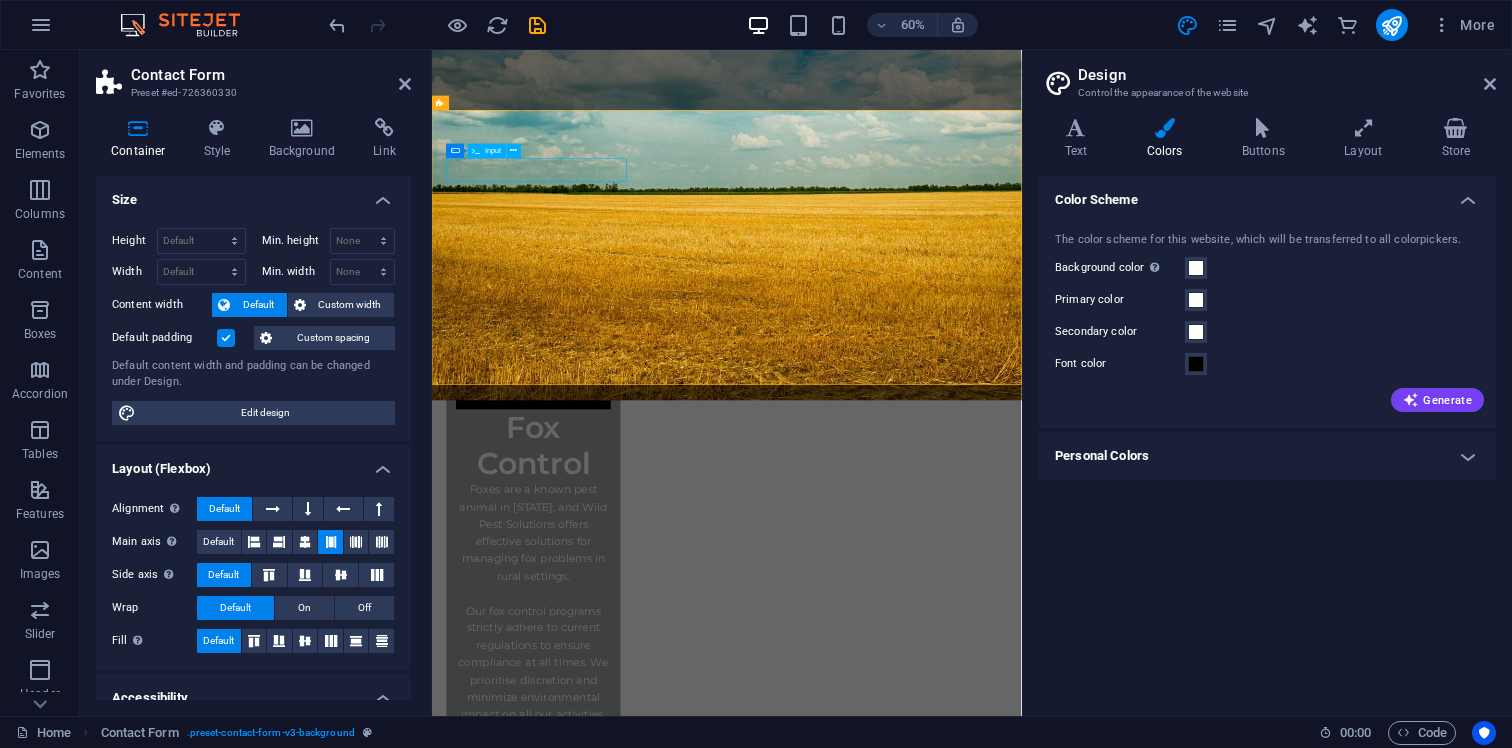 click at bounding box center [580, 6717] 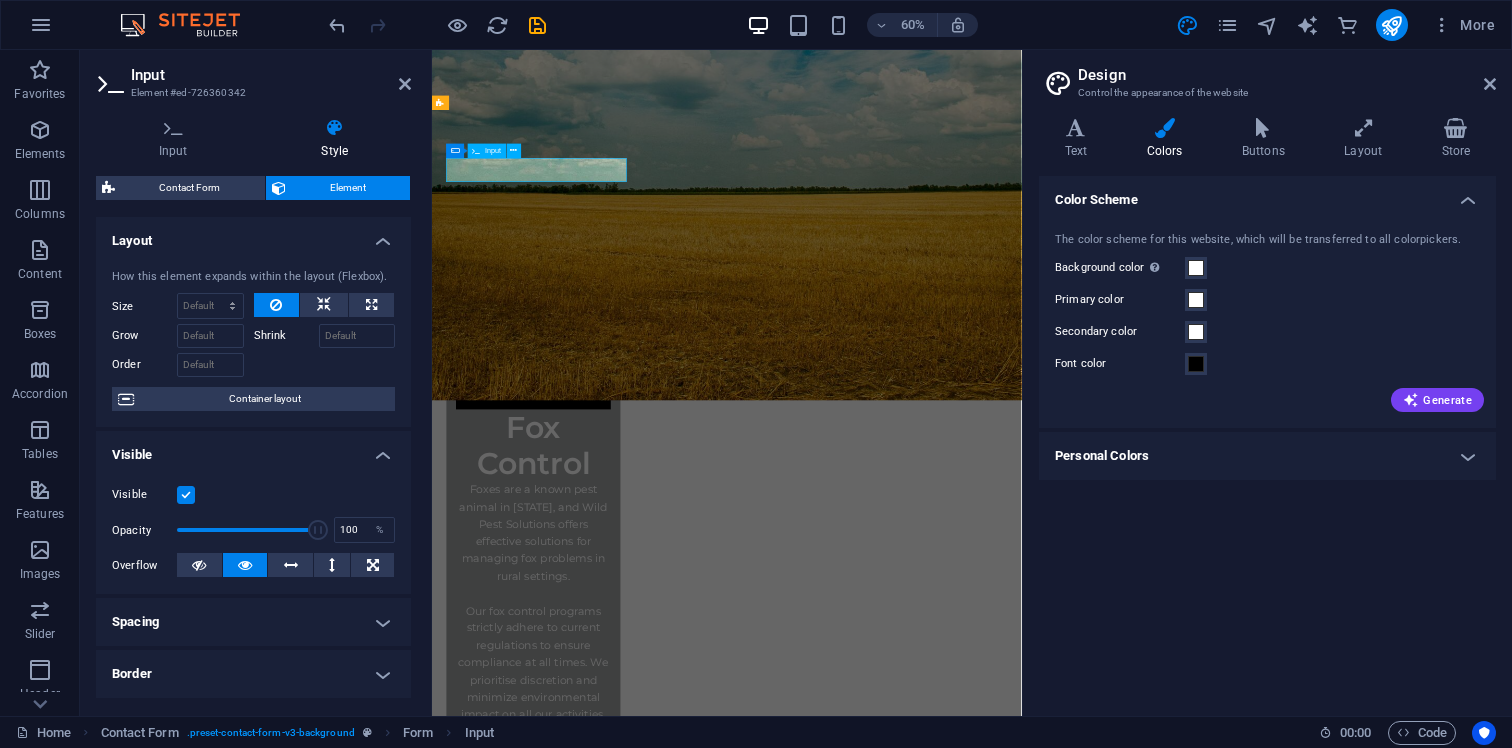 click at bounding box center [580, 6717] 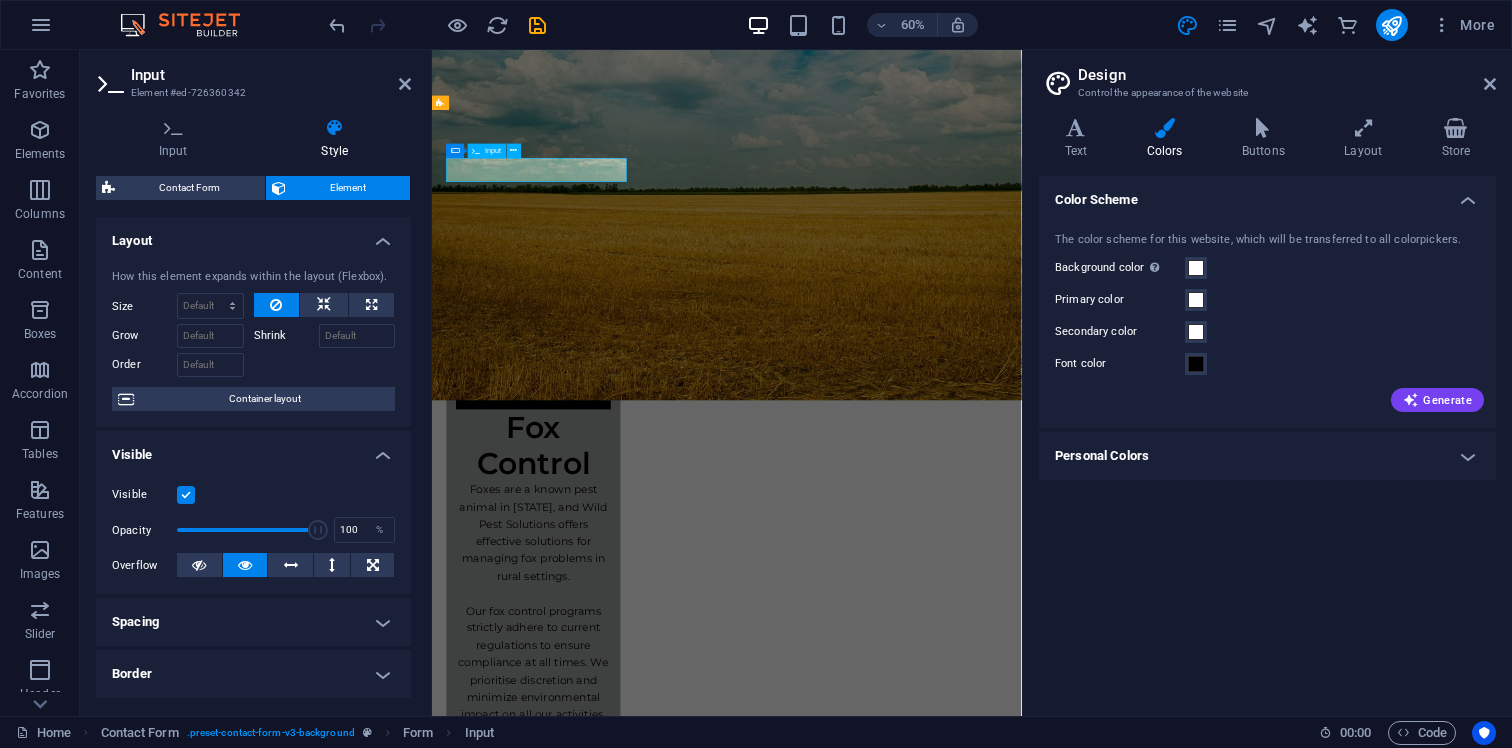 click at bounding box center [580, 6717] 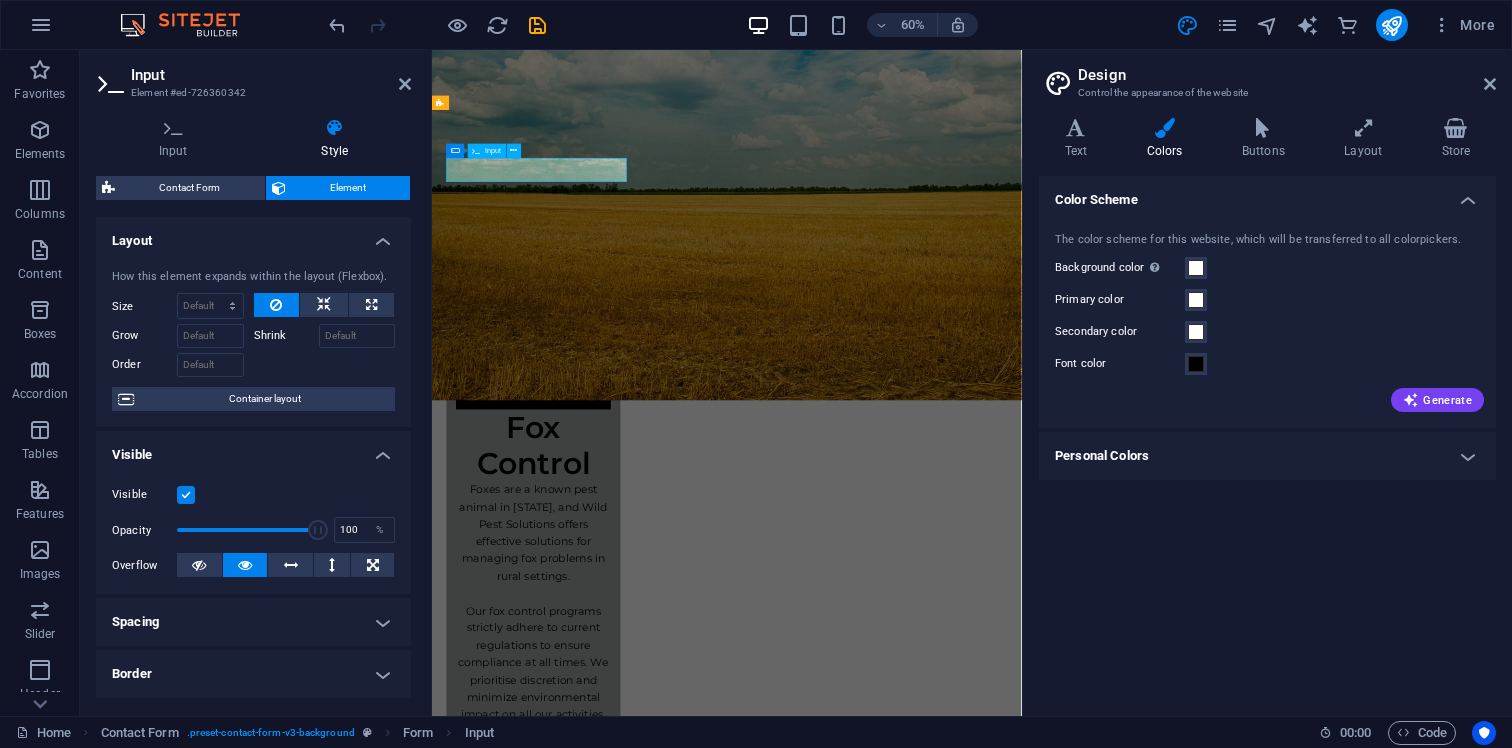 click at bounding box center [580, 6717] 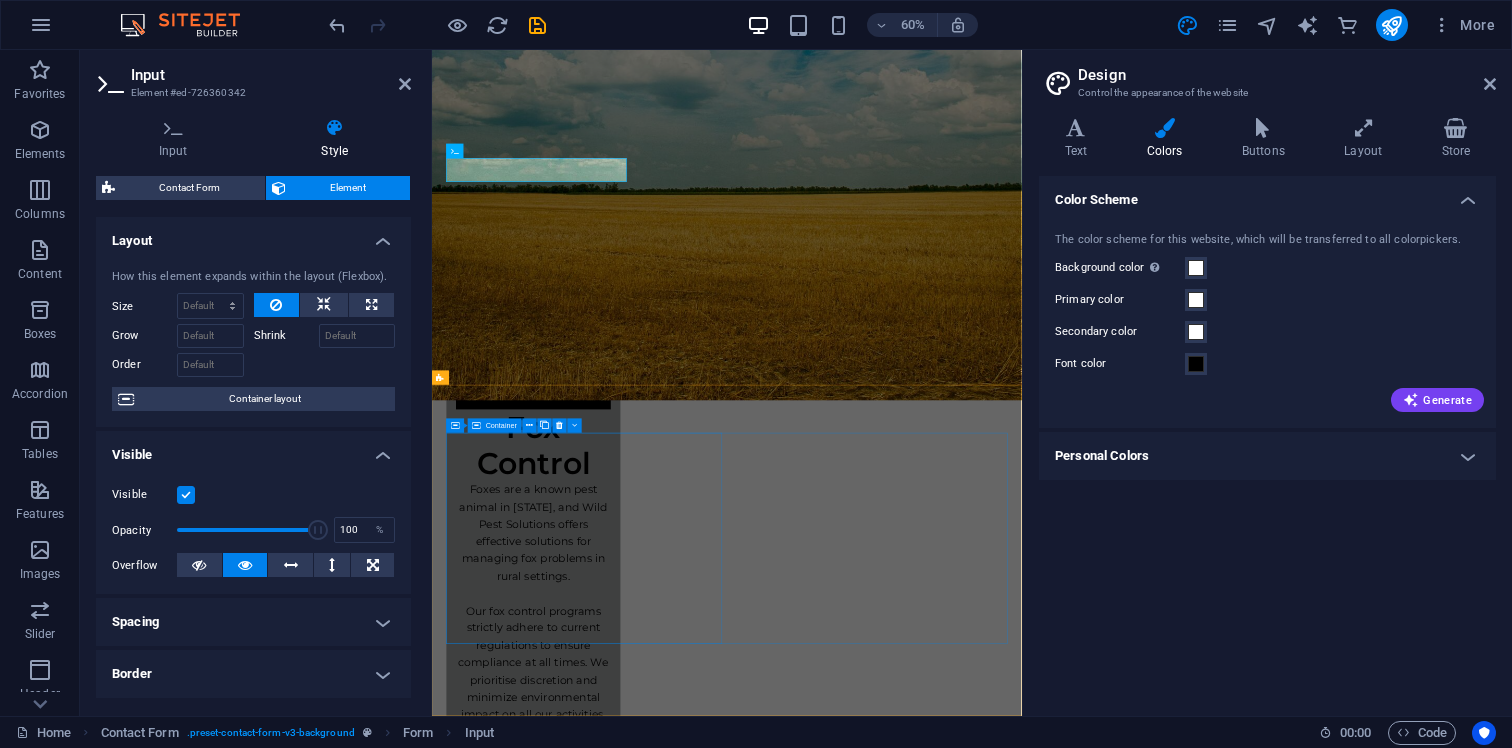 click on "Servicing all of [STATE] Mobile: [PHONE] Email: [EMAIL]" at bounding box center [686, 7343] 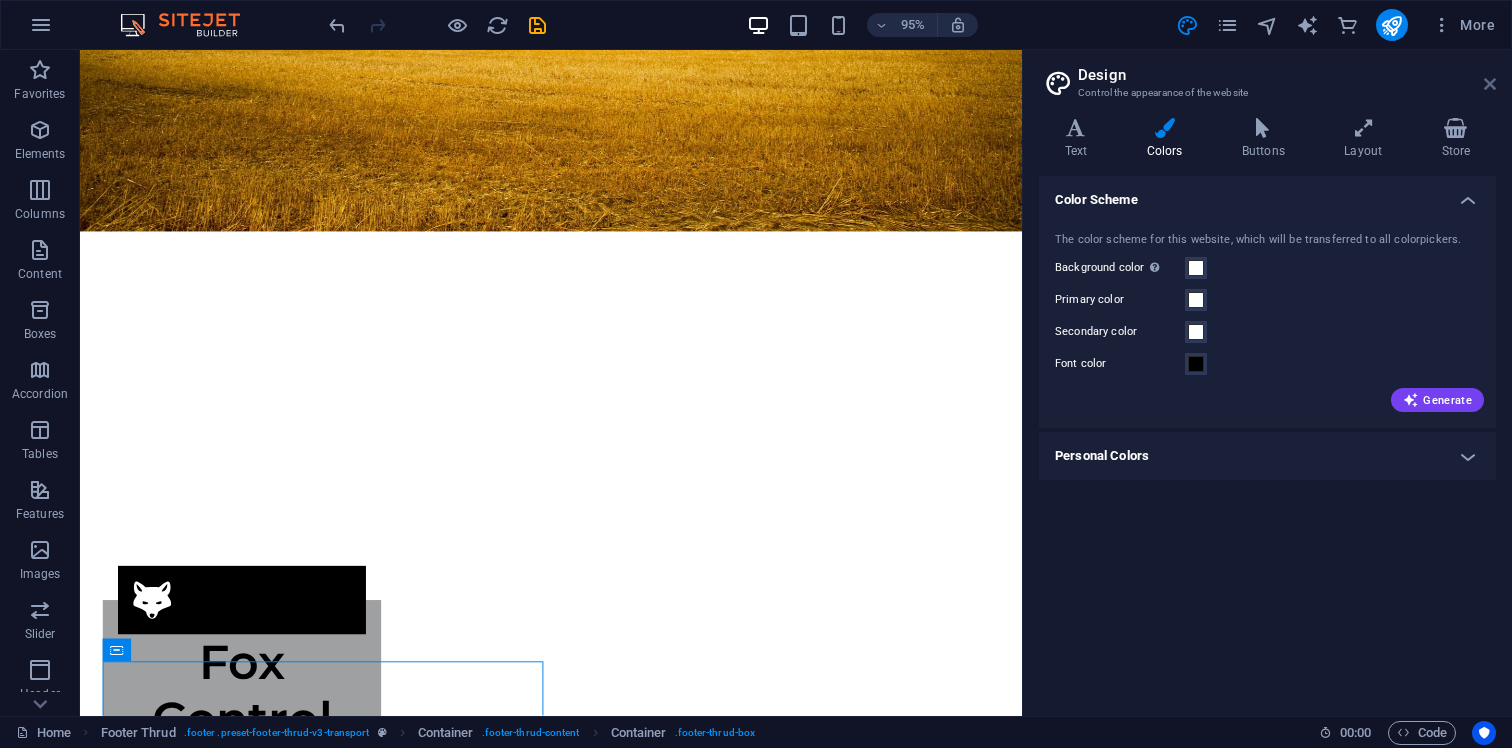 click at bounding box center (1490, 84) 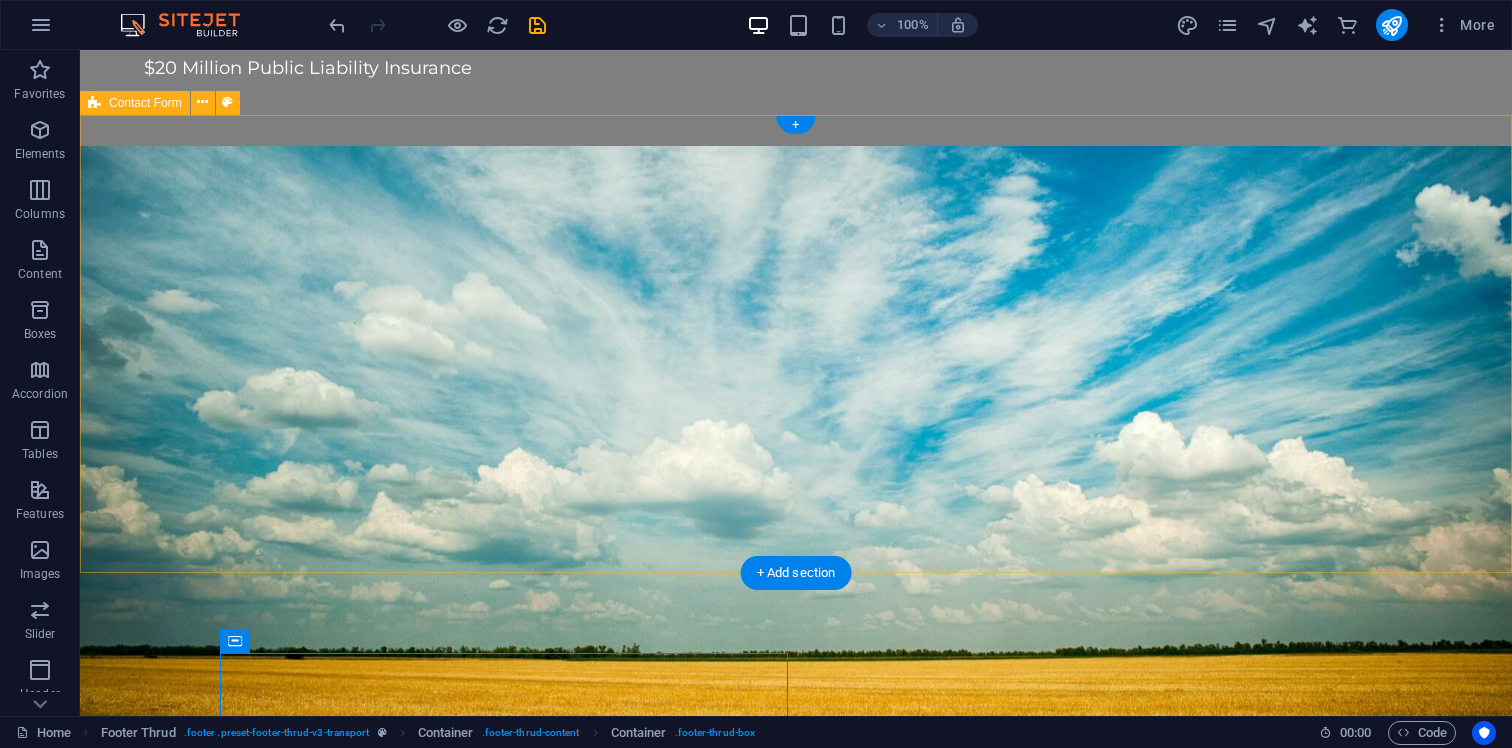 scroll, scrollTop: 4424, scrollLeft: 0, axis: vertical 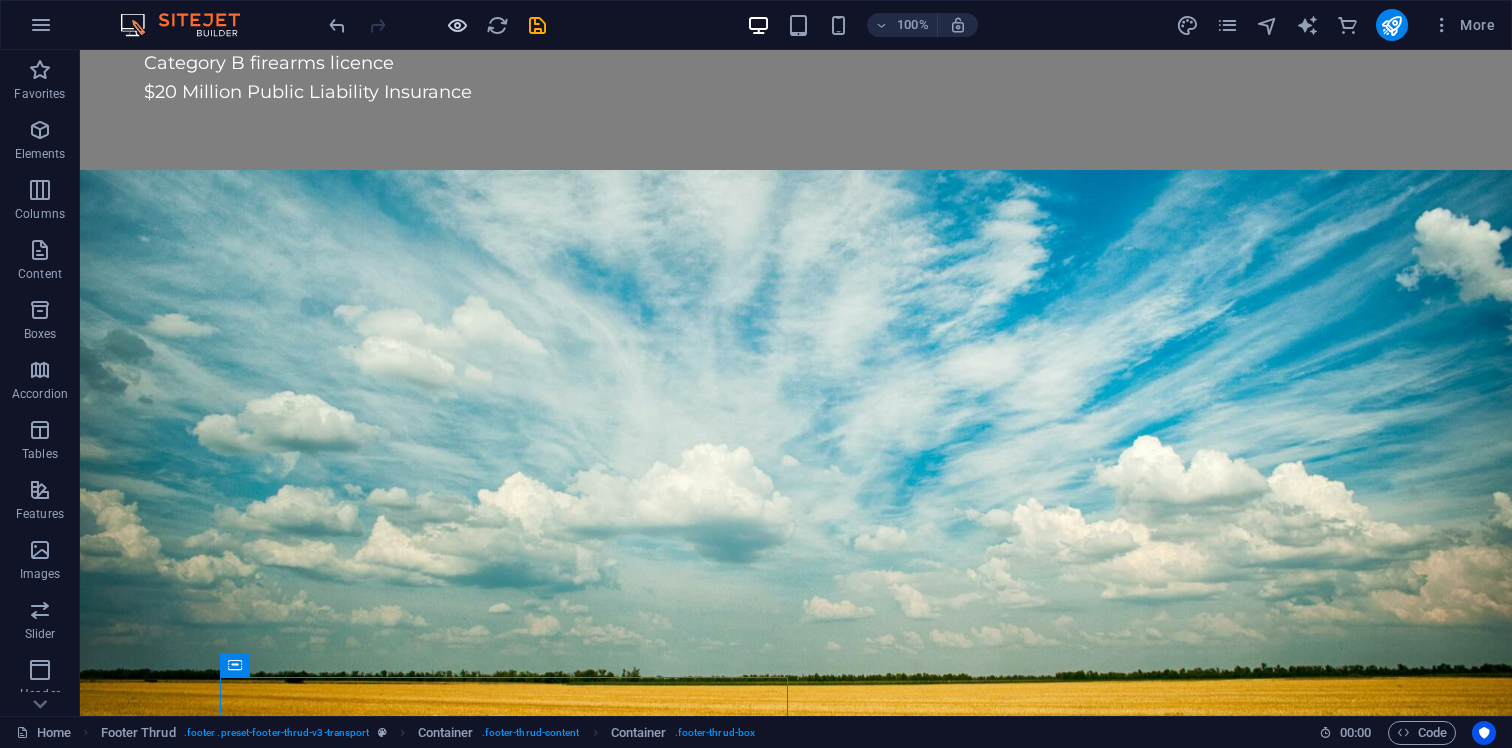 click at bounding box center (457, 25) 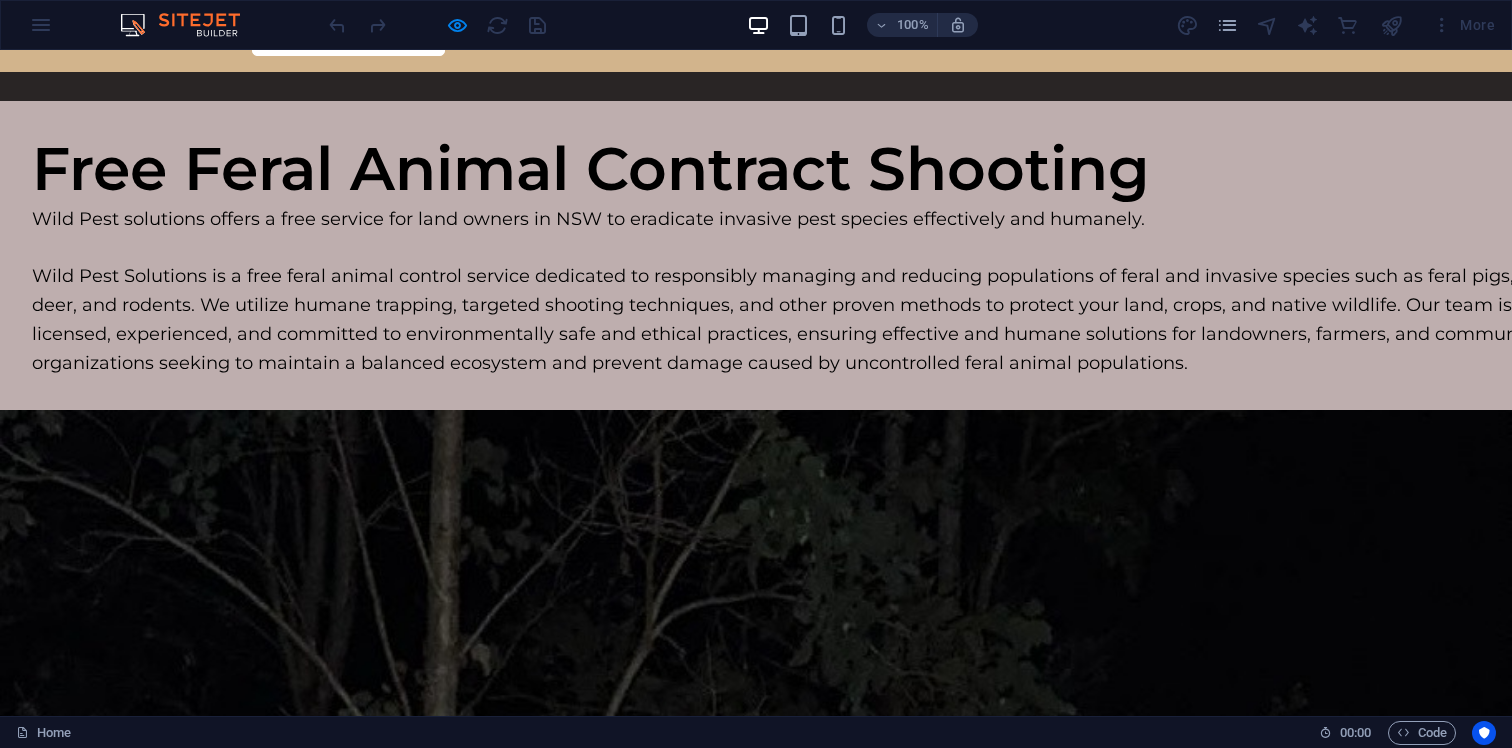 scroll, scrollTop: 0, scrollLeft: 0, axis: both 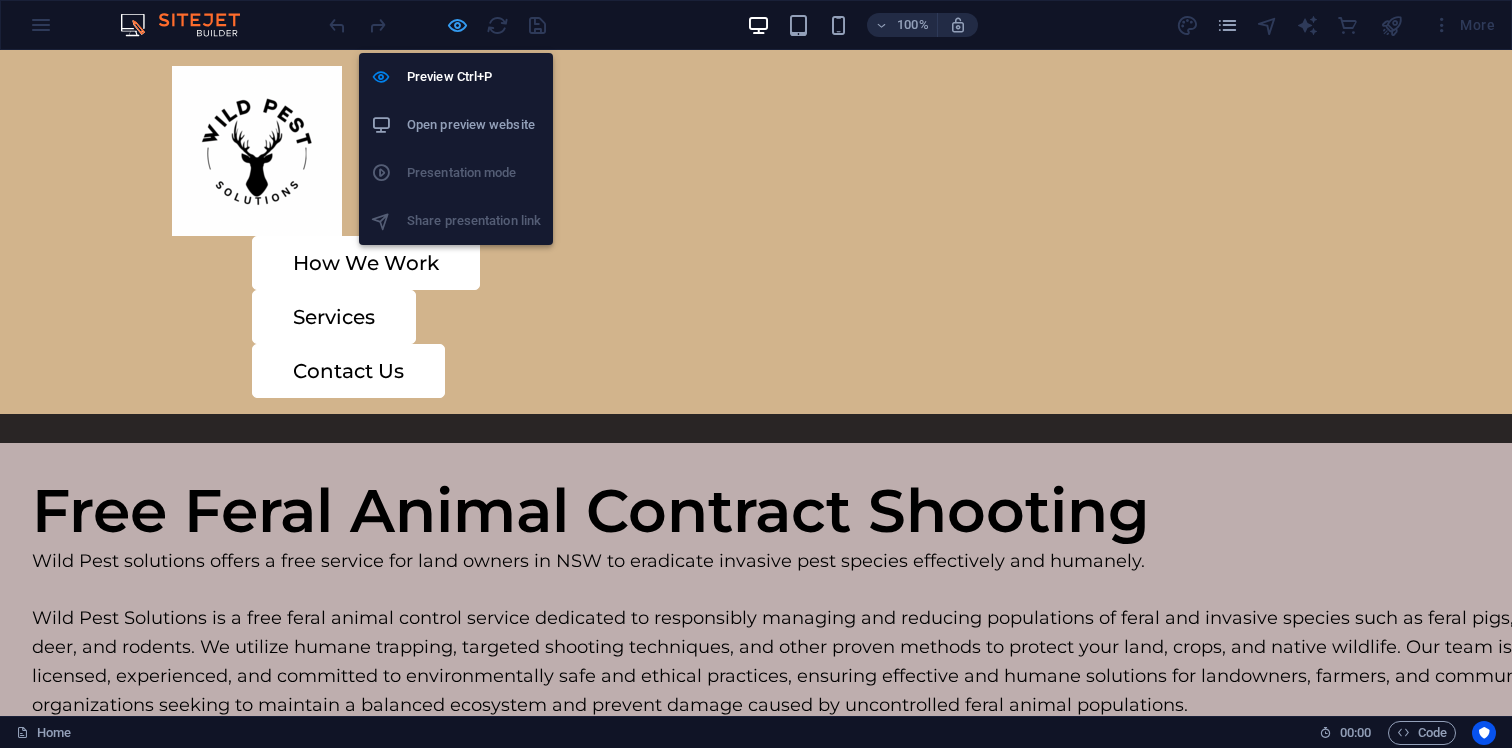 click at bounding box center (457, 25) 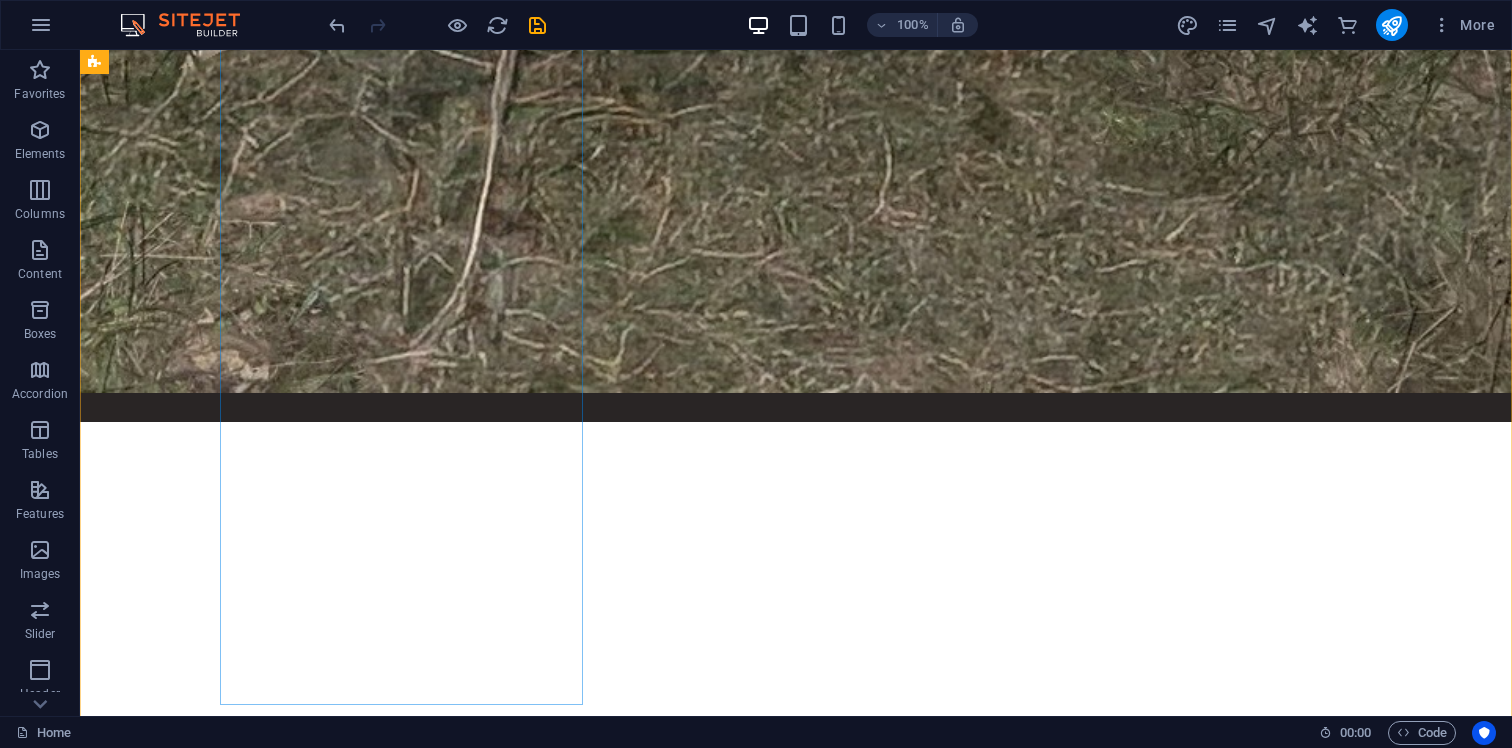 scroll, scrollTop: 2976, scrollLeft: 0, axis: vertical 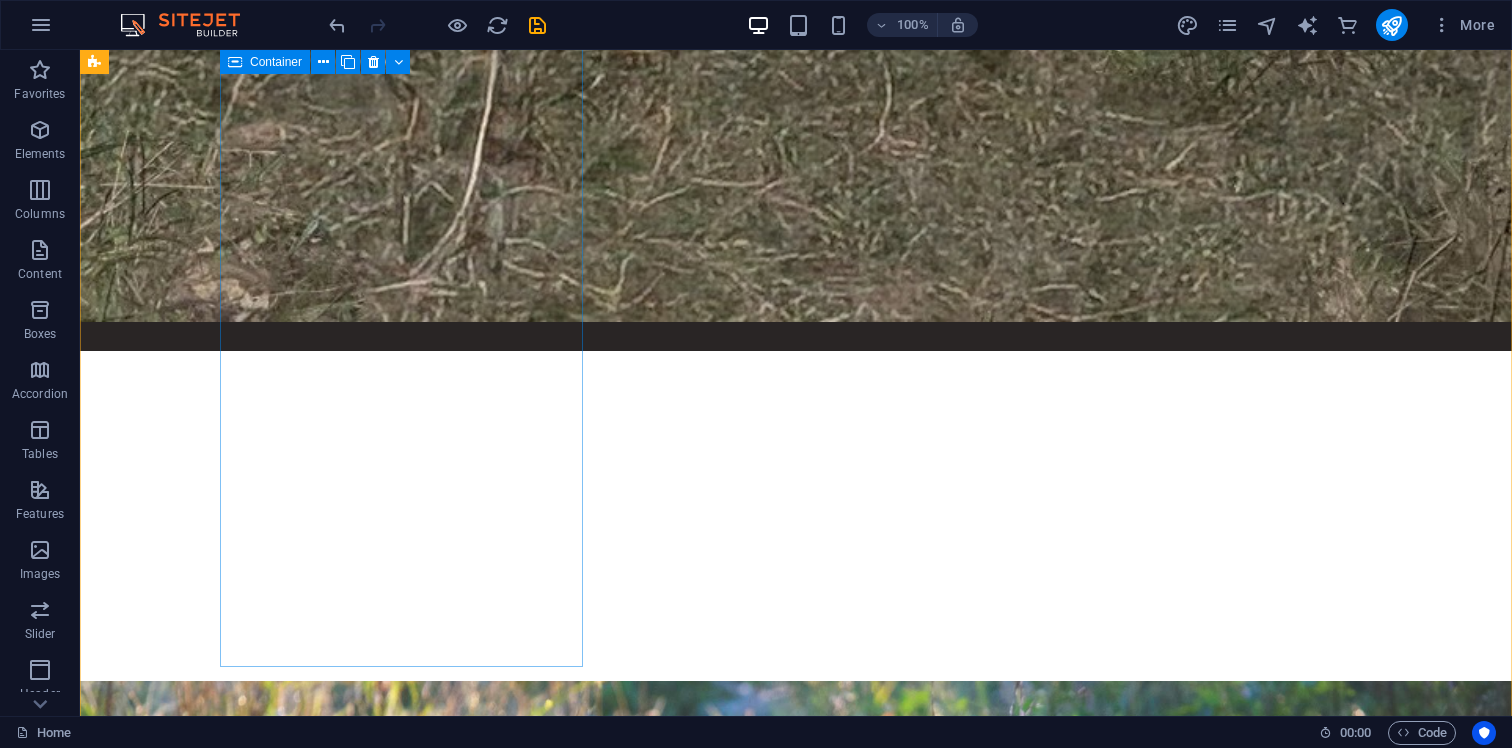 click on "Feral animal management We are able to evaluate and report on any issues involving feral animals in any settings where vertebrate pests are present By providing a thorough plan for managing feral animals, reporting can help find long-term solutions to issues that have been discovered" at bounding box center (285, 5365) 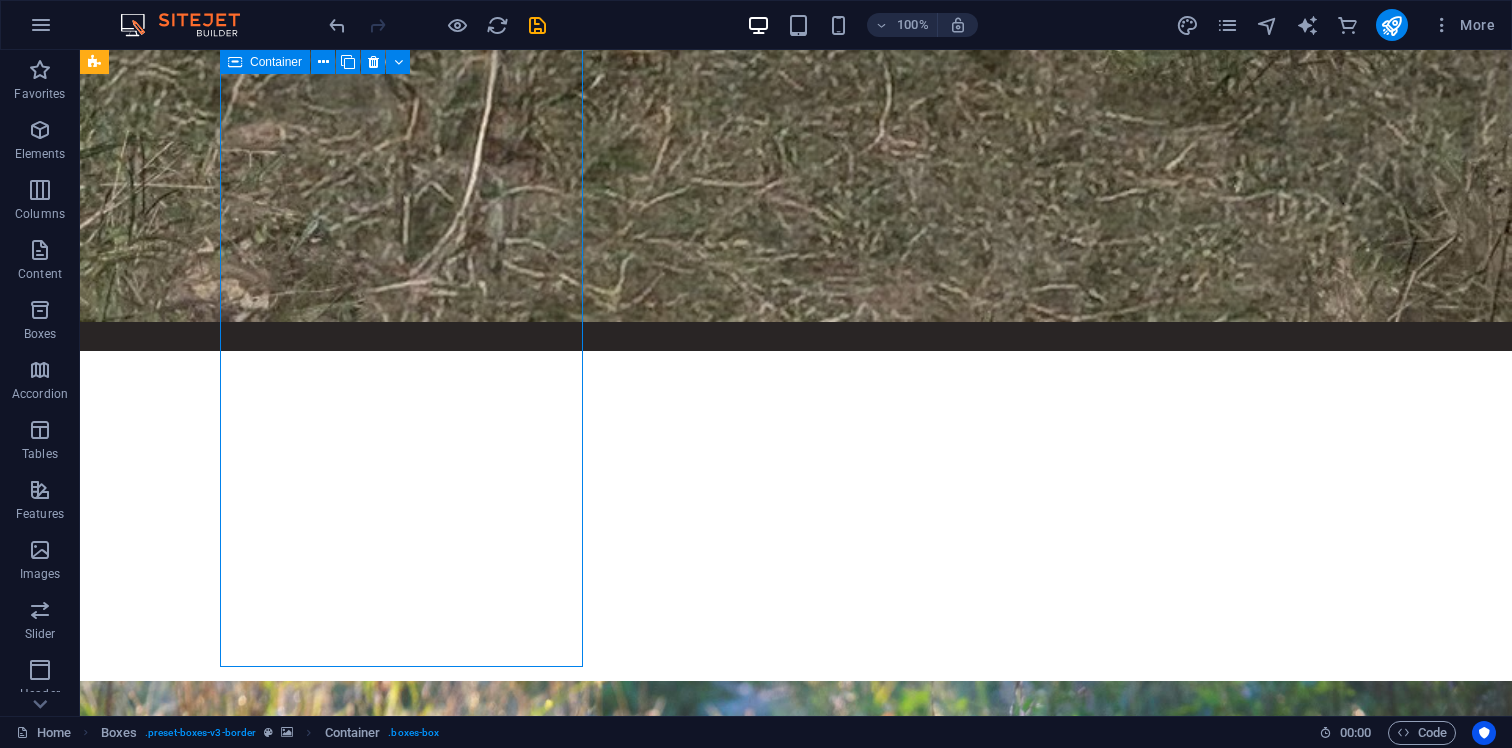 click on "Feral animal management We are able to evaluate and report on any issues involving feral animals in any settings where vertebrate pests are present By providing a thorough plan for managing feral animals, reporting can help find long-term solutions to issues that have been discovered" at bounding box center [285, 5365] 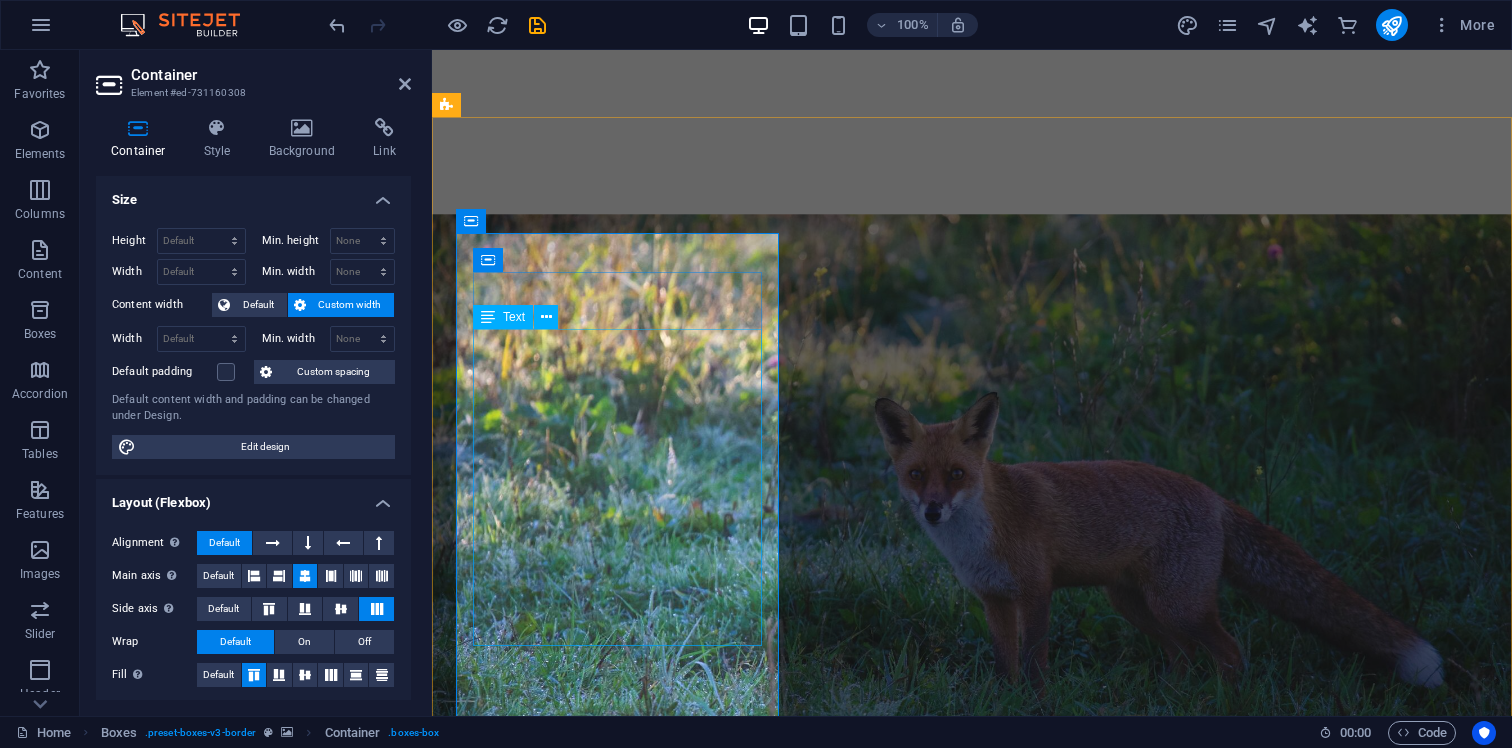 click on "We are able to evaluate and report on any issues involving feral animals in any settings where vertebrate pests are present By providing a thorough plan for managing feral animals, reporting can help find long-term solutions to issues that have been discovered" at bounding box center [617, 5202] 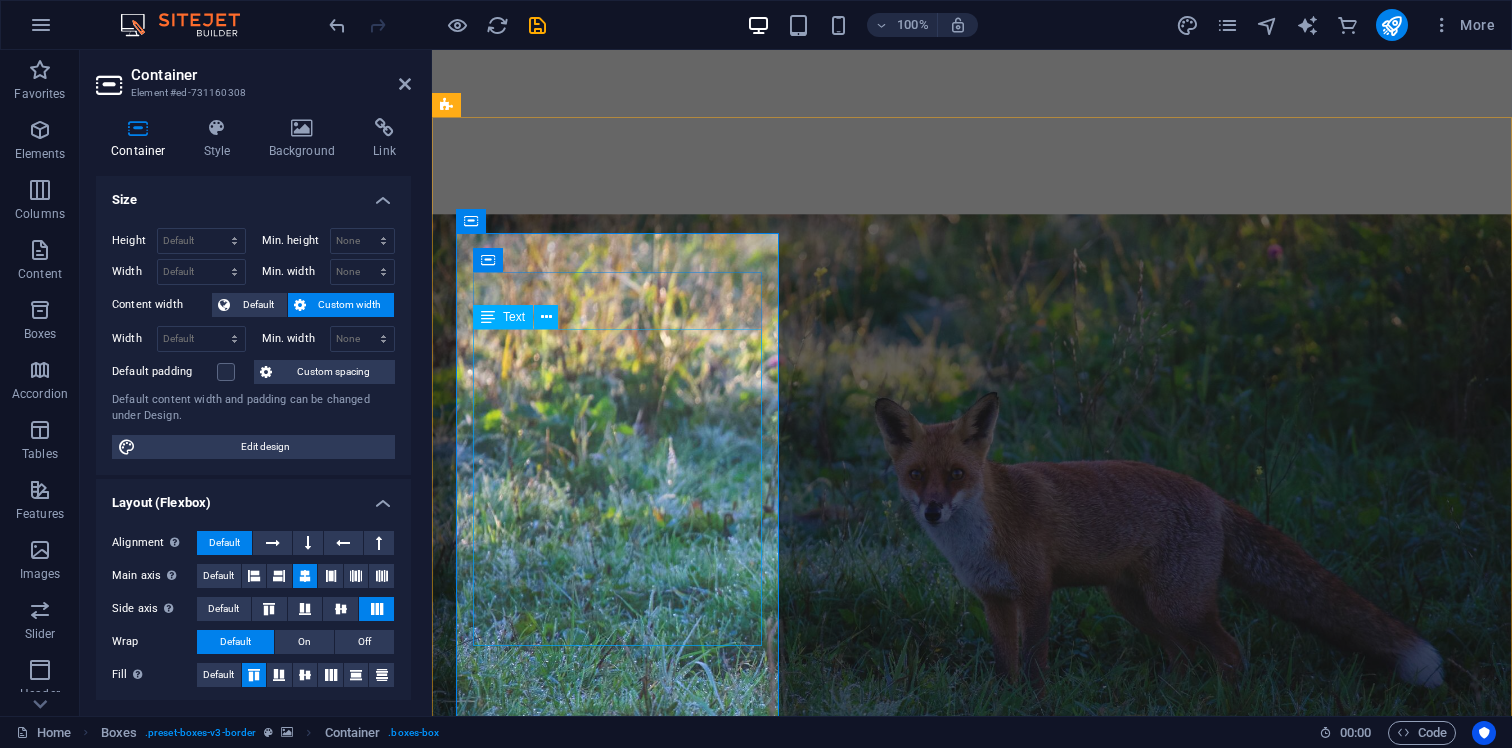 click on "We are able to evaluate and report on any issues involving feral animals in any settings where vertebrate pests are present By providing a thorough plan for managing feral animals, reporting can help find long-term solutions to issues that have been discovered" at bounding box center (617, 5202) 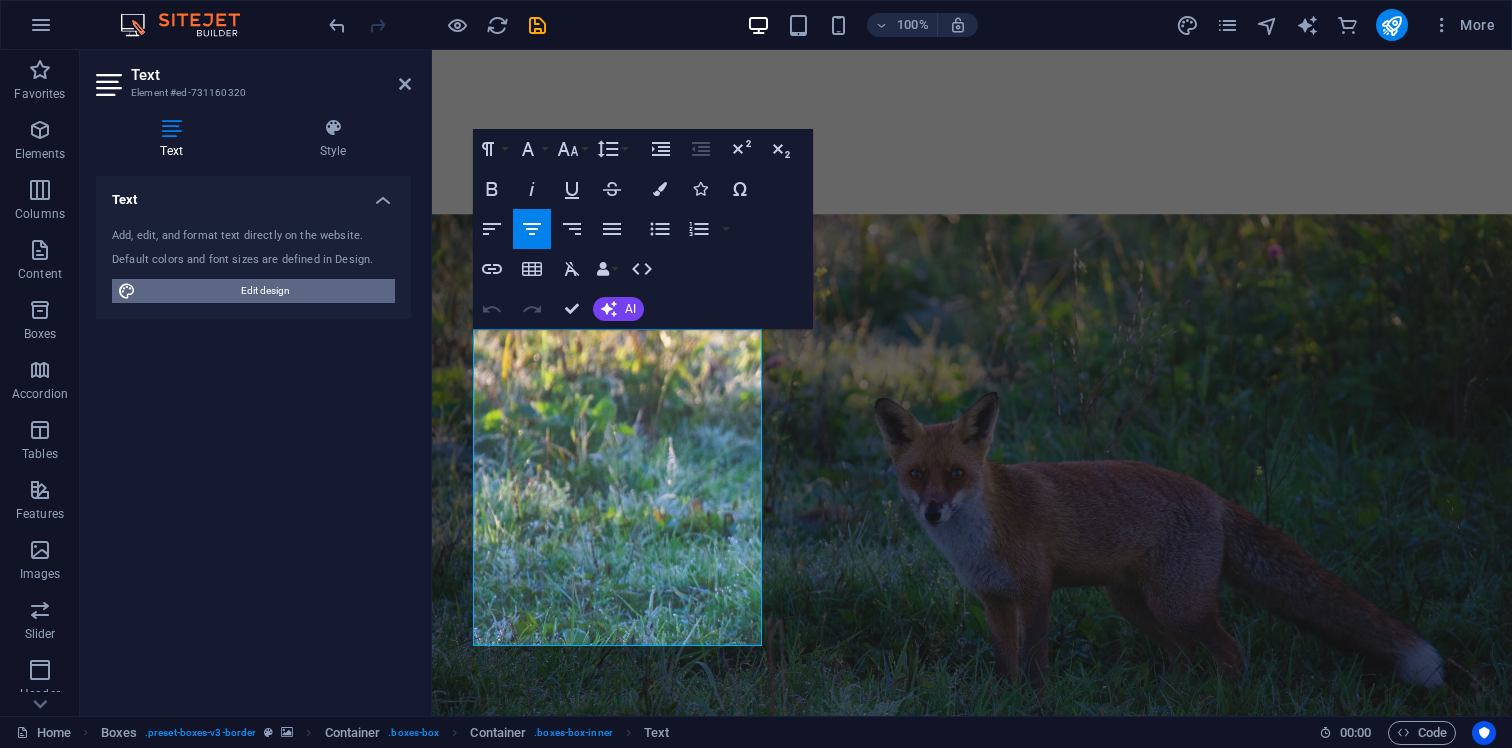 click on "Edit design" at bounding box center (265, 291) 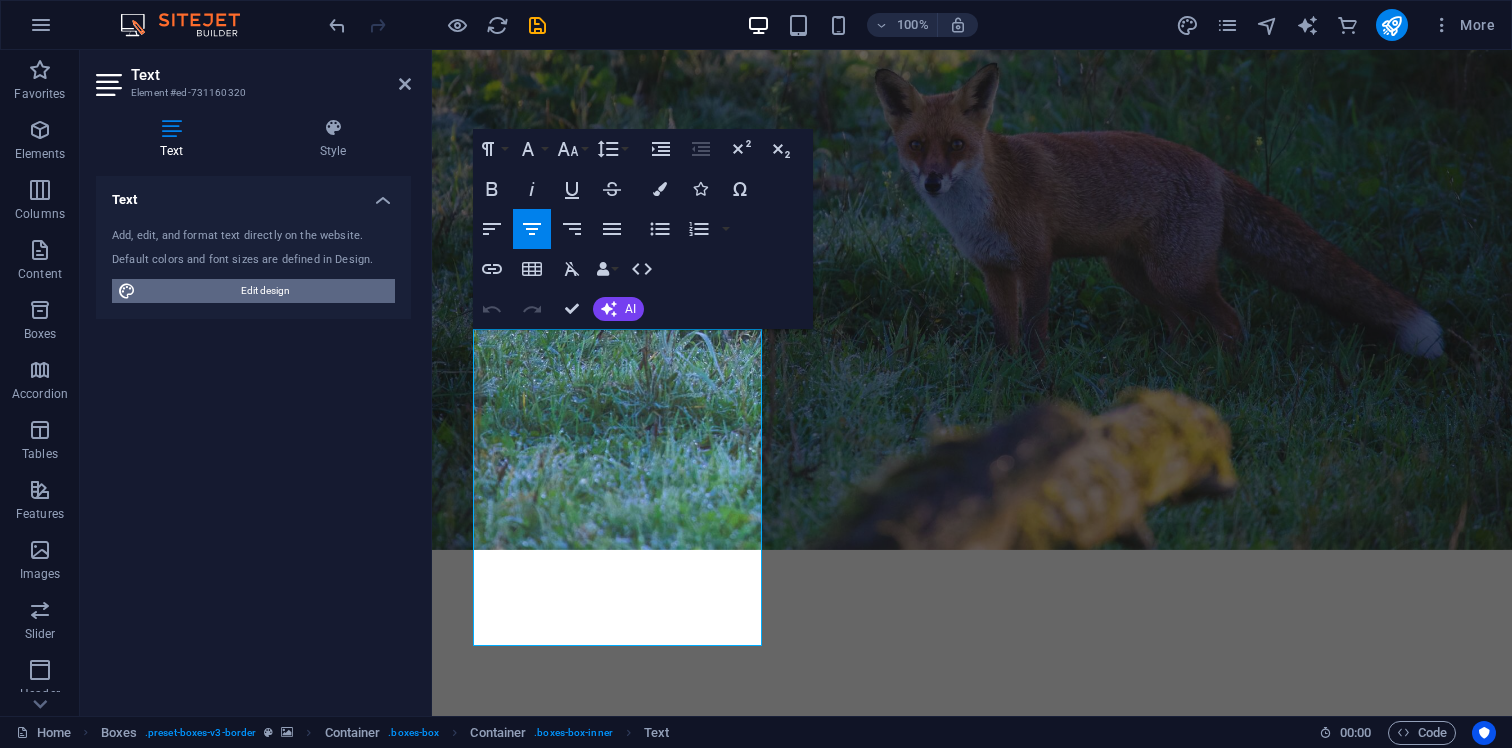 scroll, scrollTop: 2953, scrollLeft: 0, axis: vertical 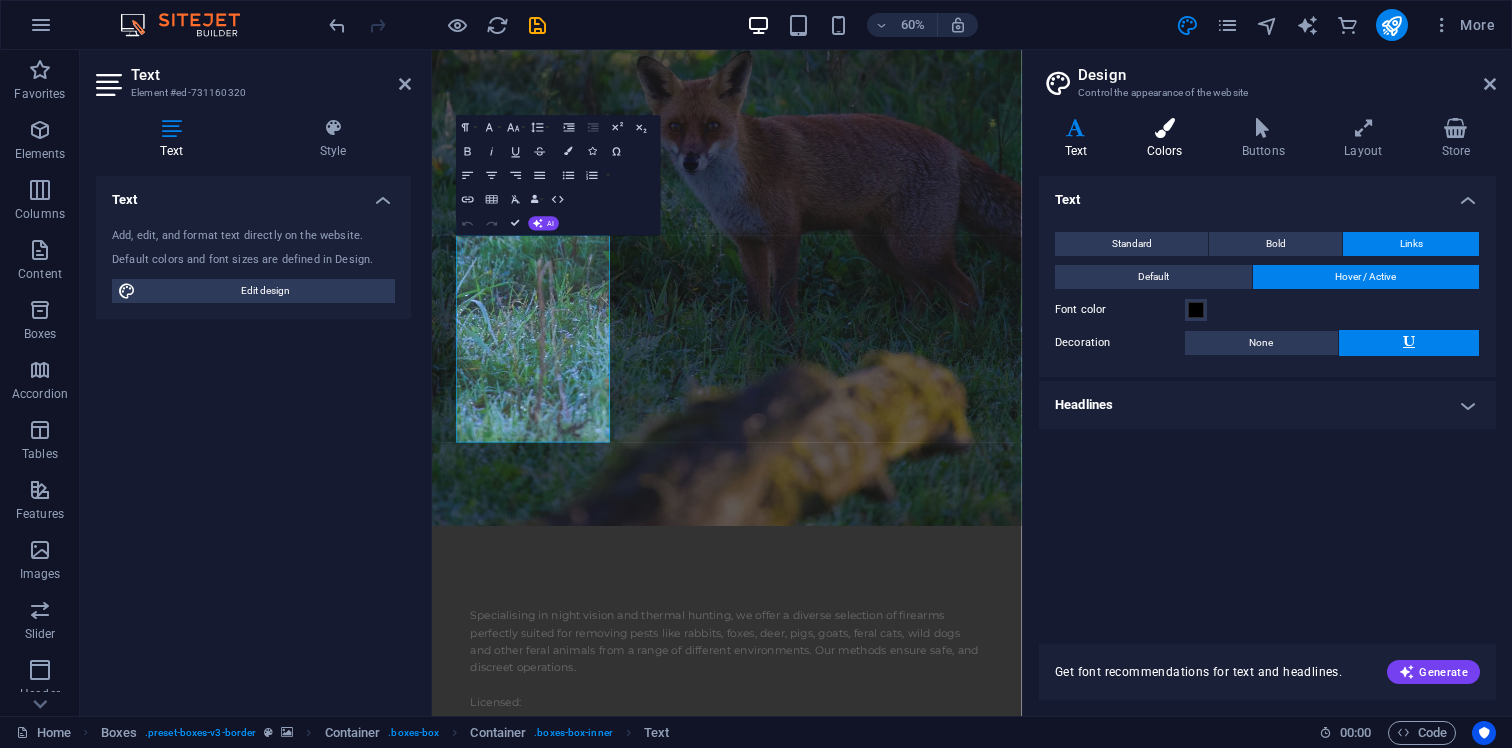 click on "Colors" at bounding box center (1168, 139) 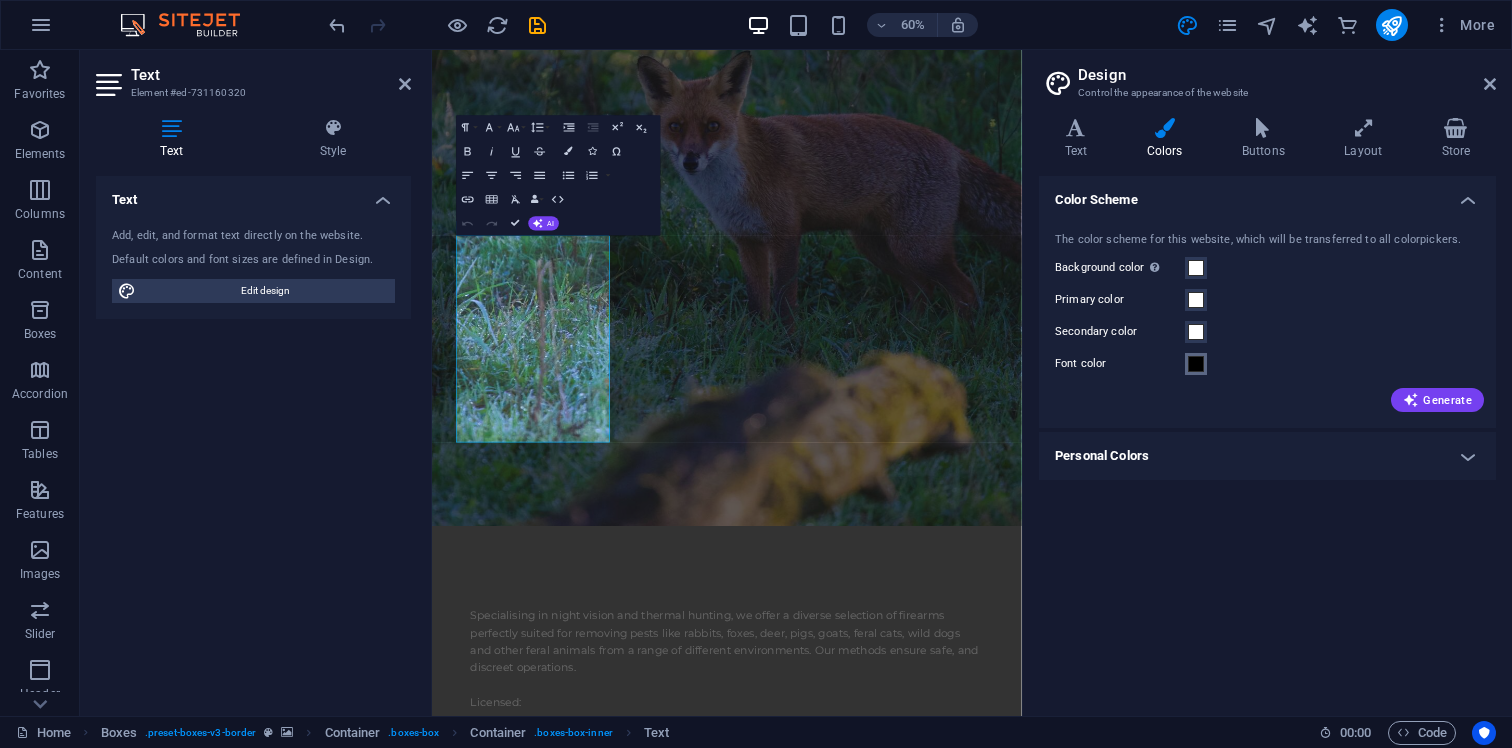 click on "Font color" at bounding box center [1196, 364] 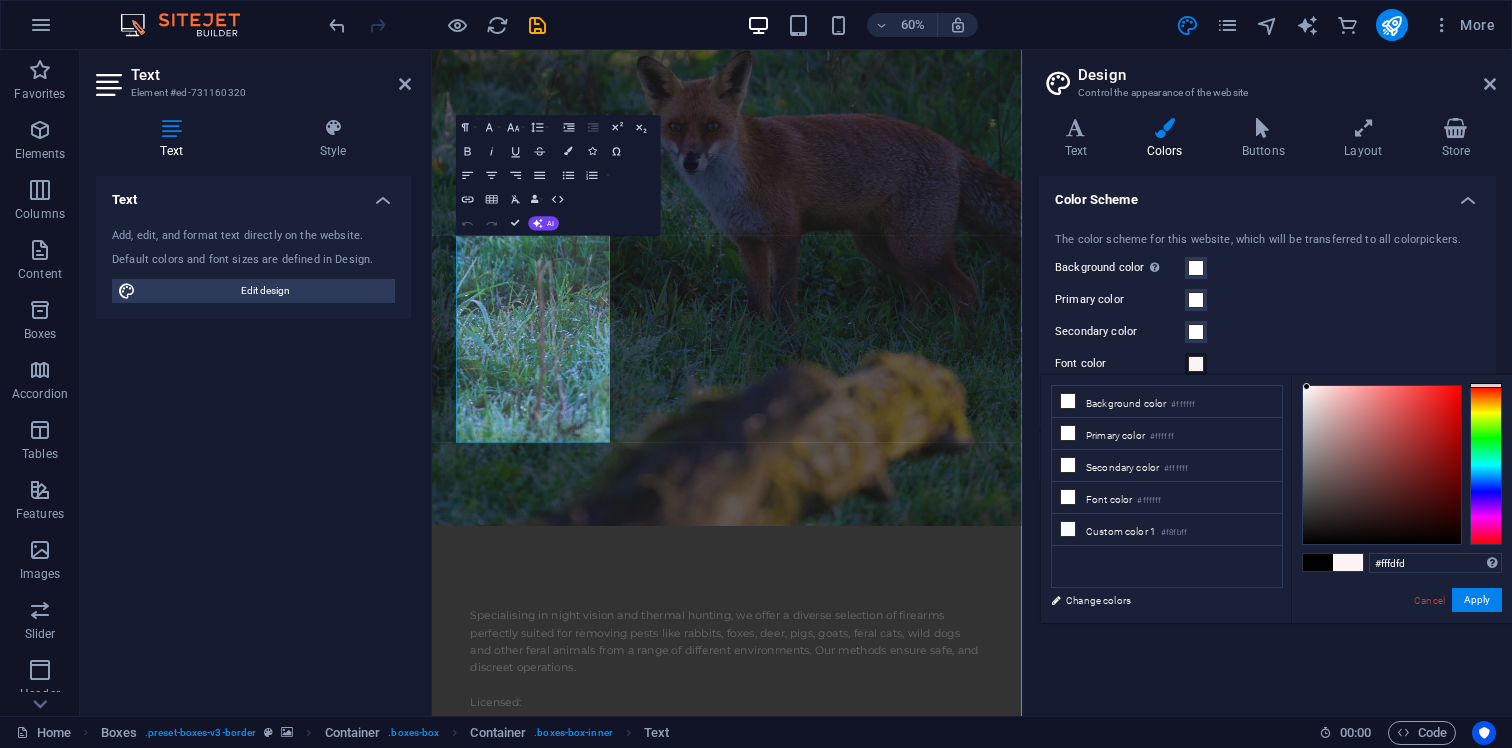 type on "#ffffff" 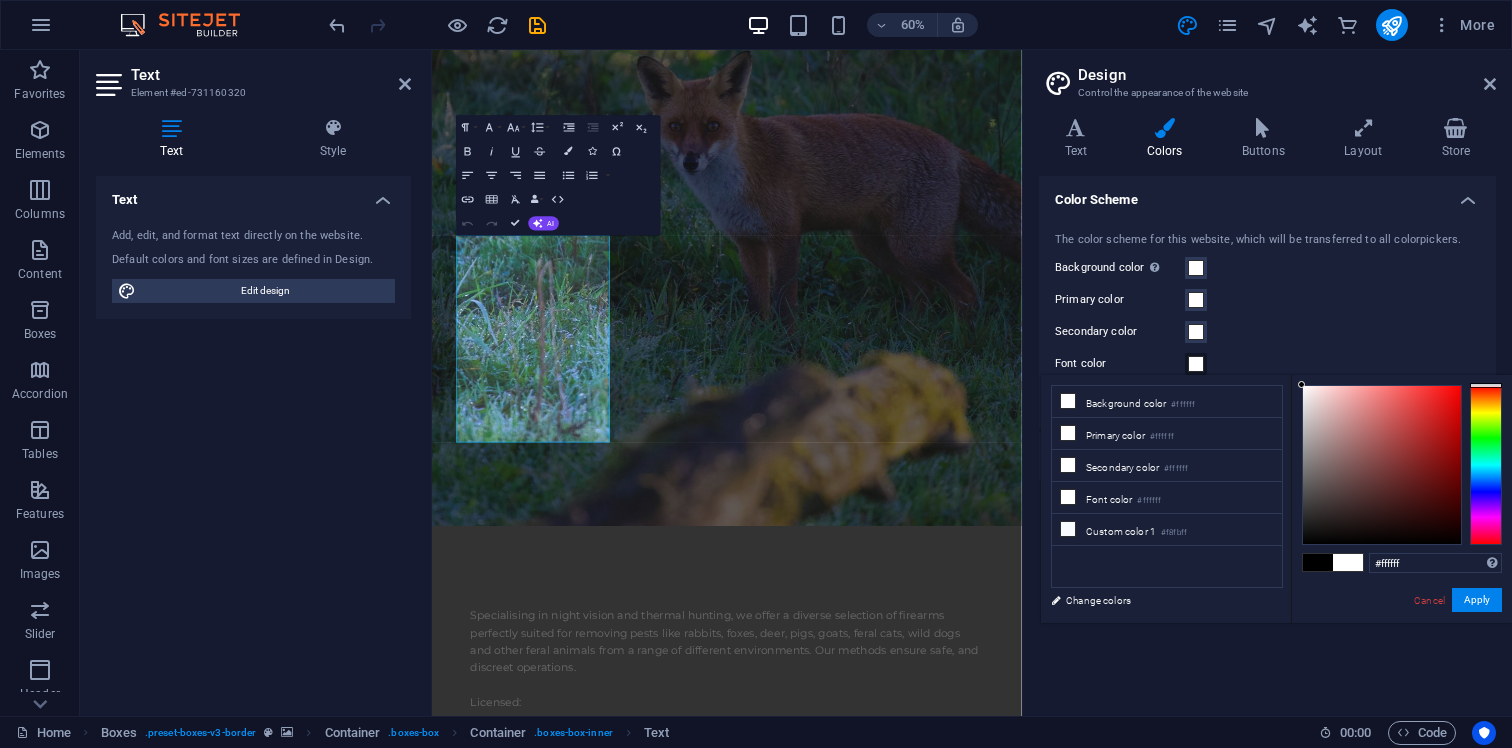 drag, startPoint x: 1307, startPoint y: 401, endPoint x: 1295, endPoint y: 365, distance: 37.94733 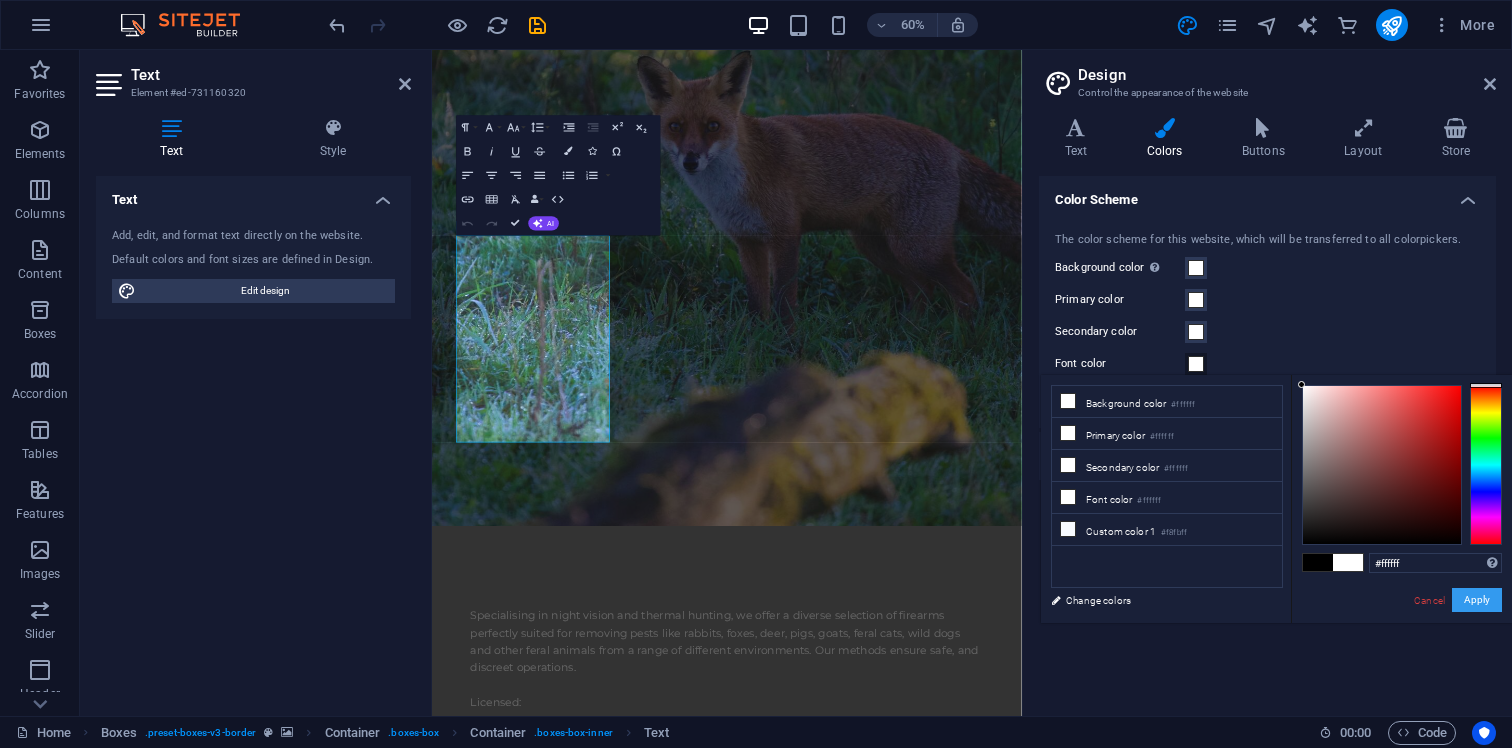 click on "Apply" at bounding box center [1477, 600] 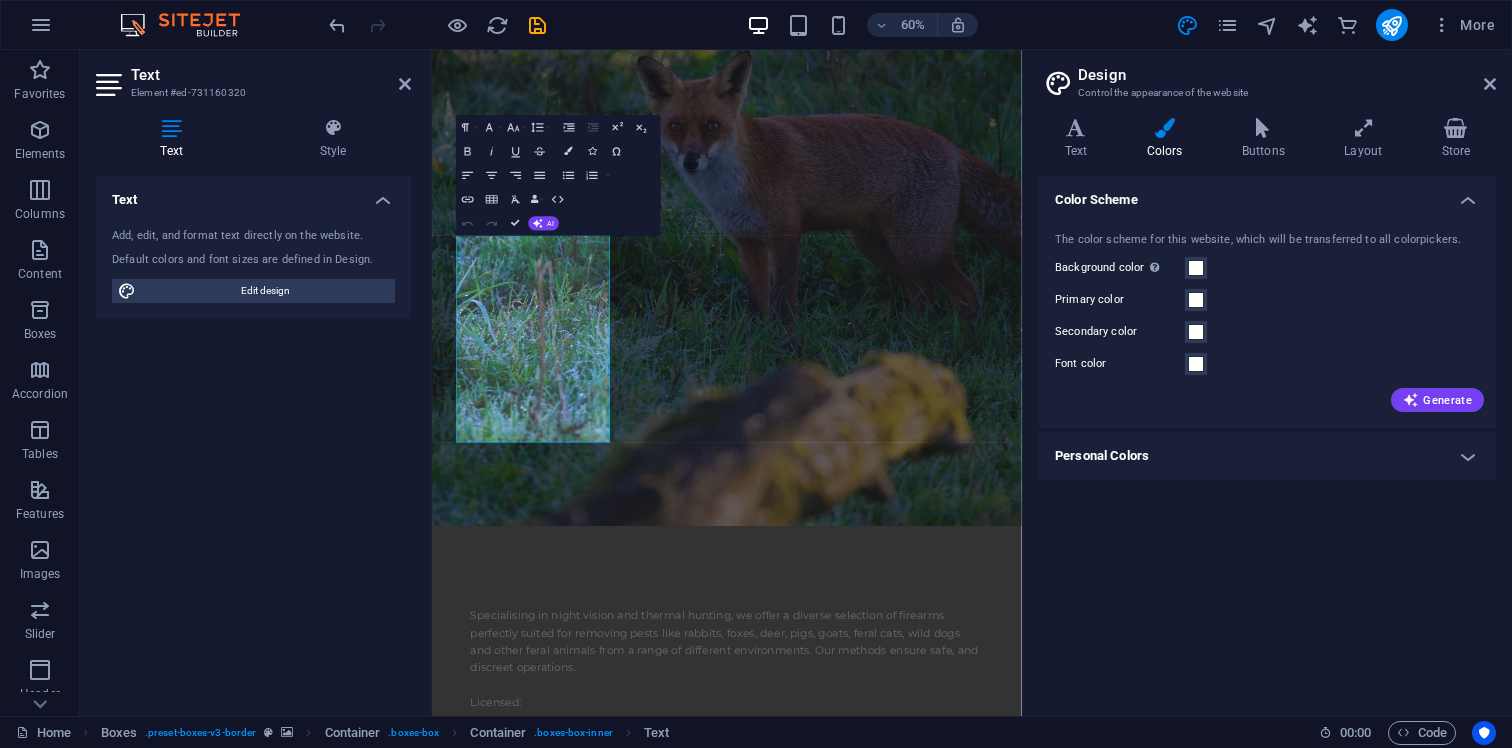 click on "Design" at bounding box center (1287, 75) 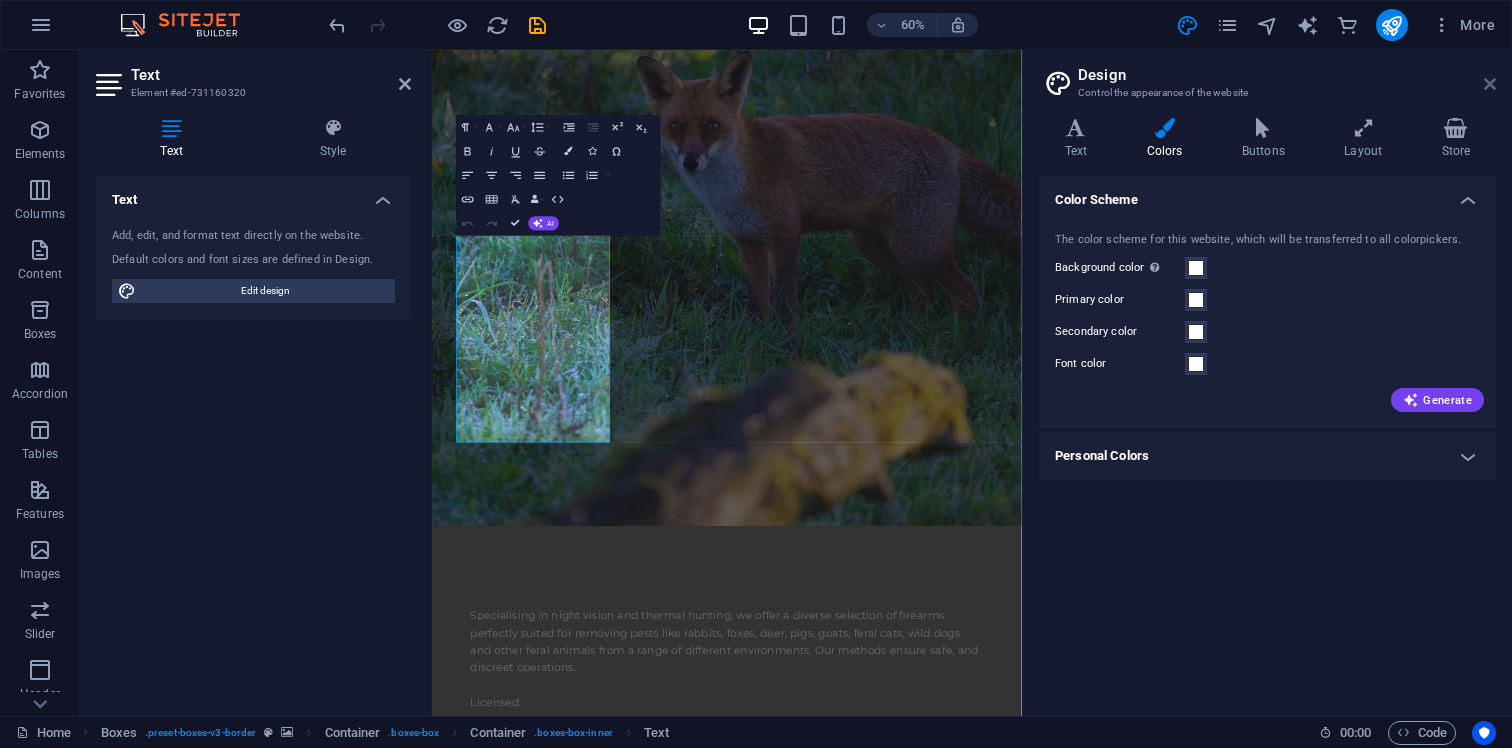 click at bounding box center (1490, 84) 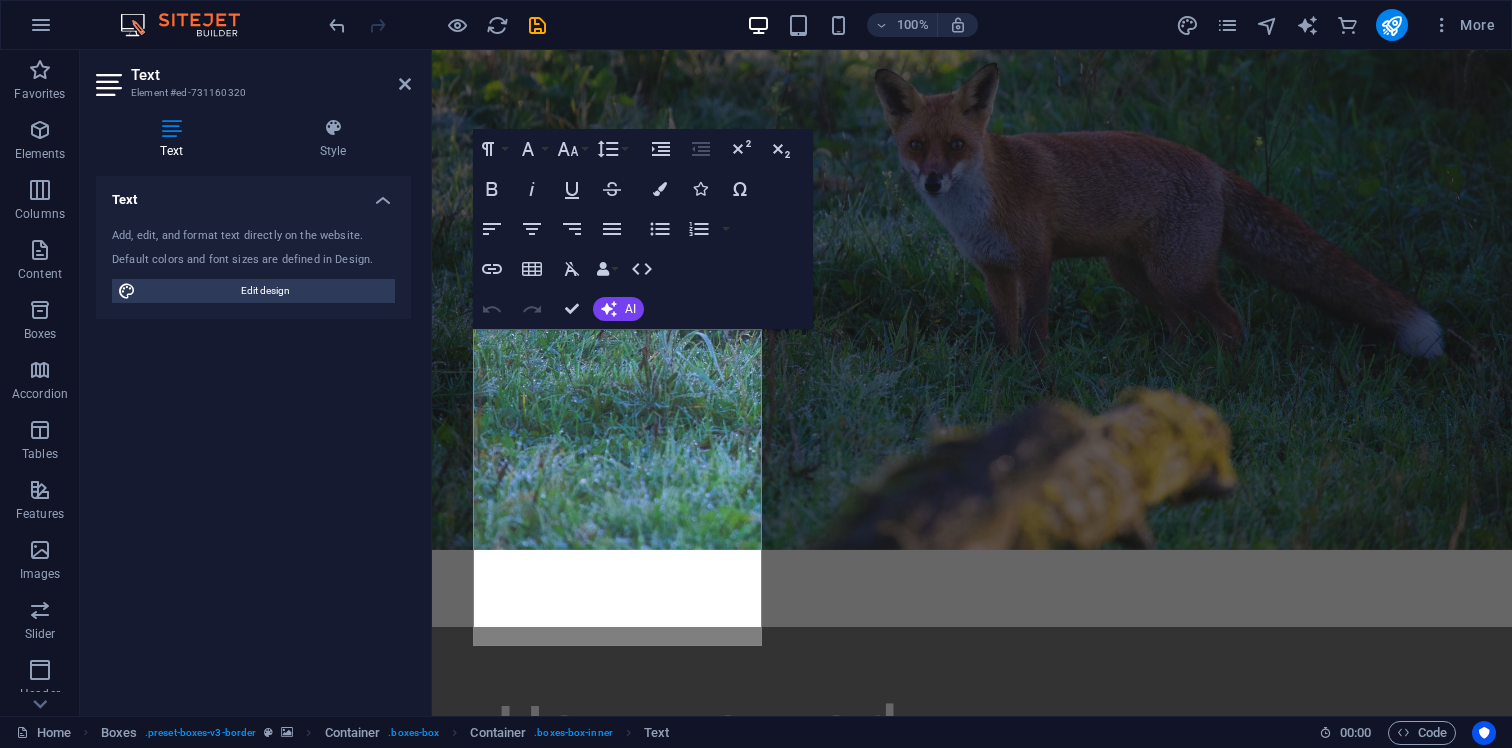click at bounding box center (972, 4699) 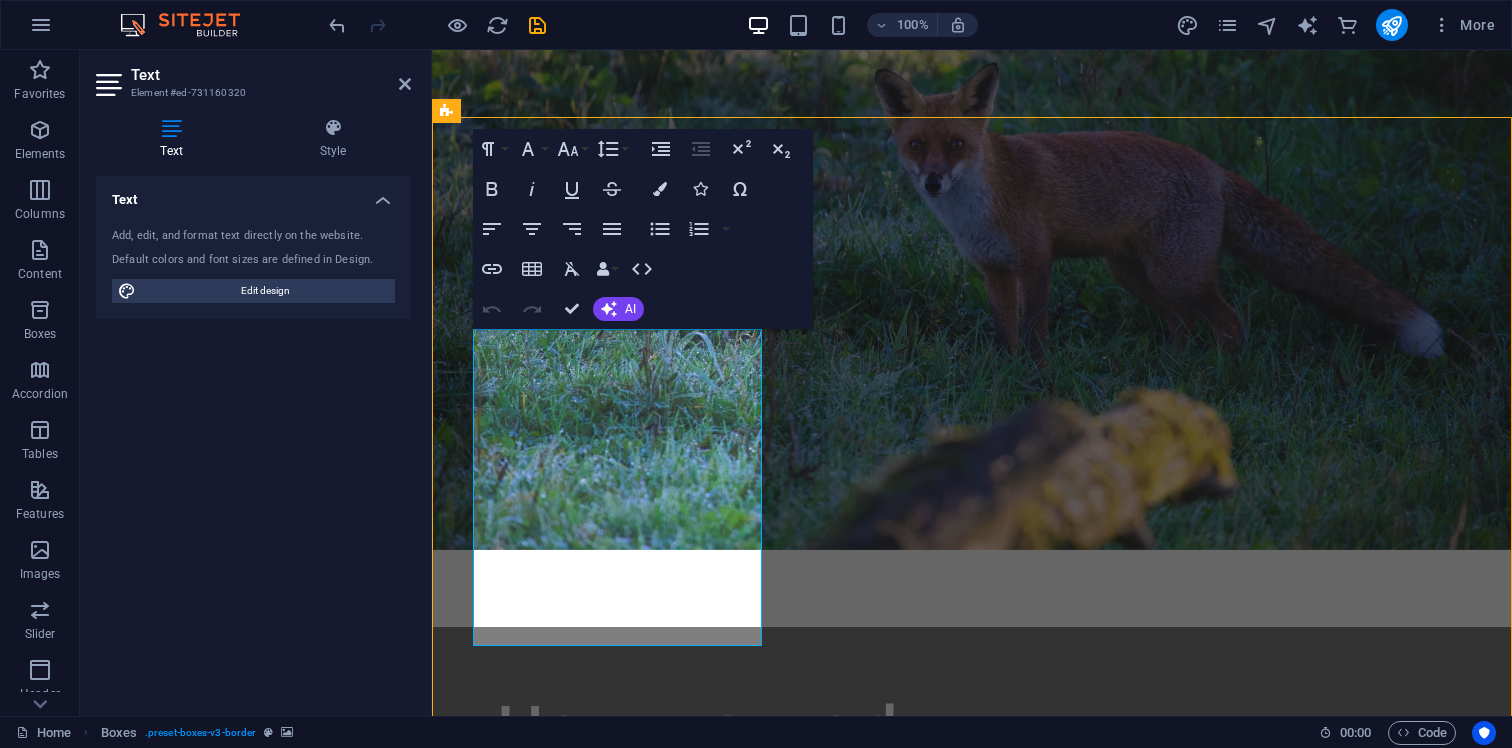 scroll, scrollTop: 2924, scrollLeft: 0, axis: vertical 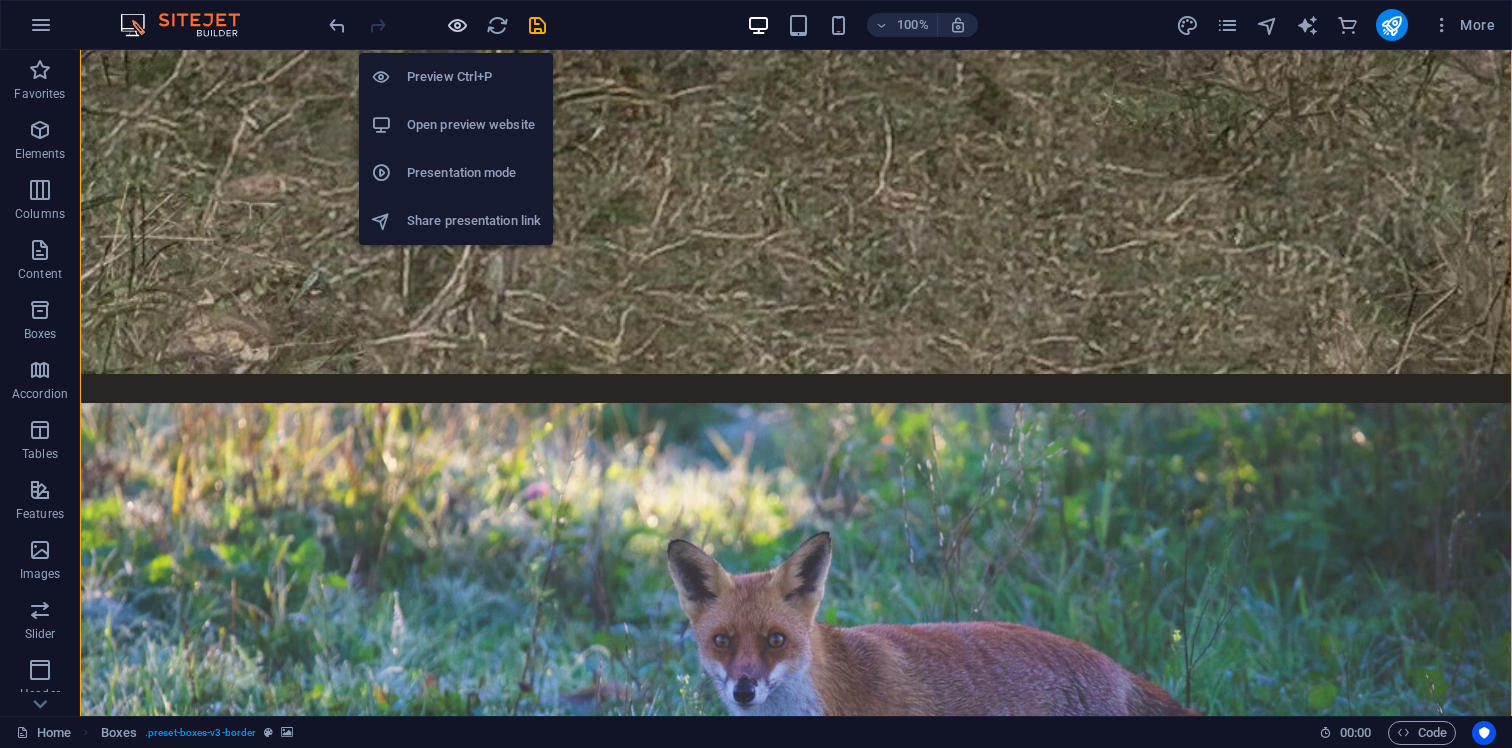 click at bounding box center (457, 25) 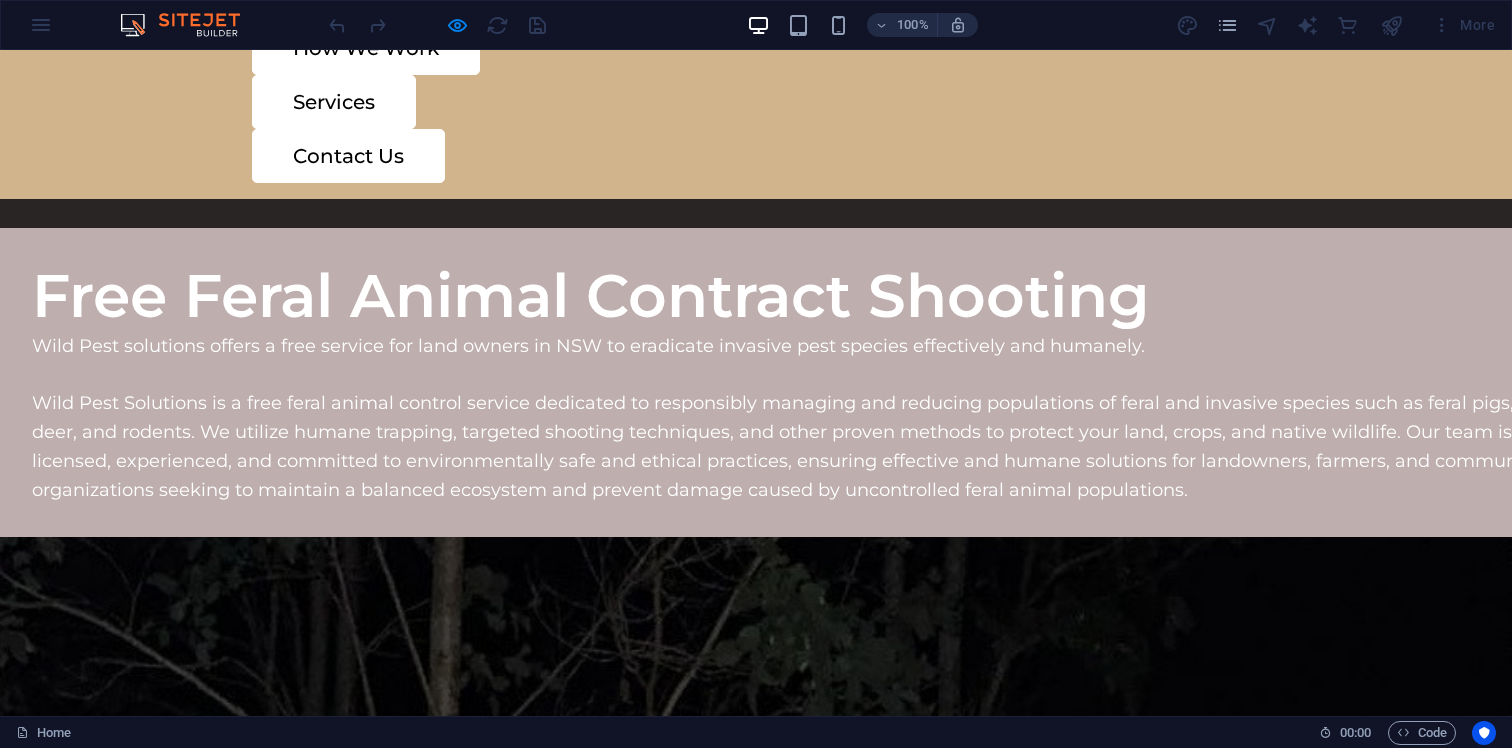 scroll, scrollTop: 0, scrollLeft: 0, axis: both 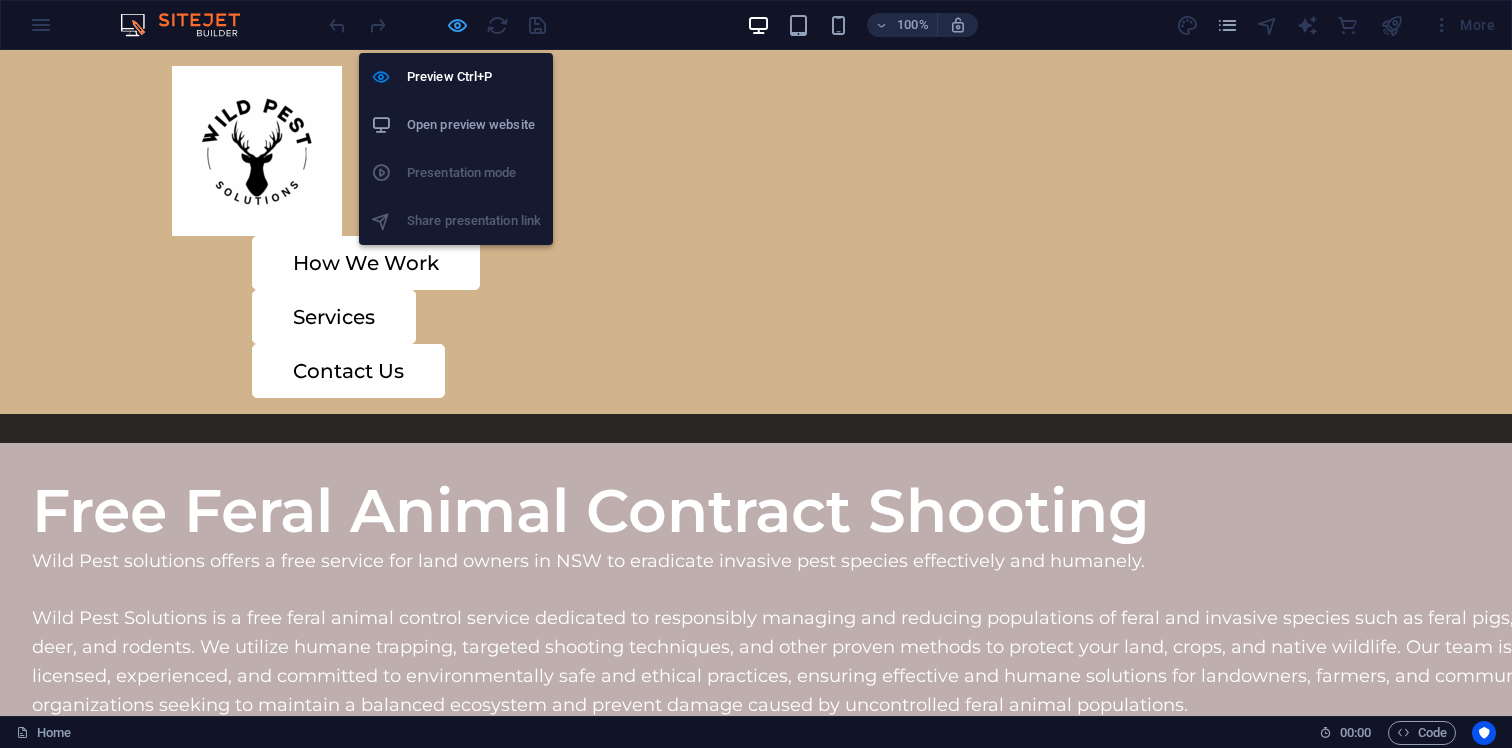 click at bounding box center [457, 25] 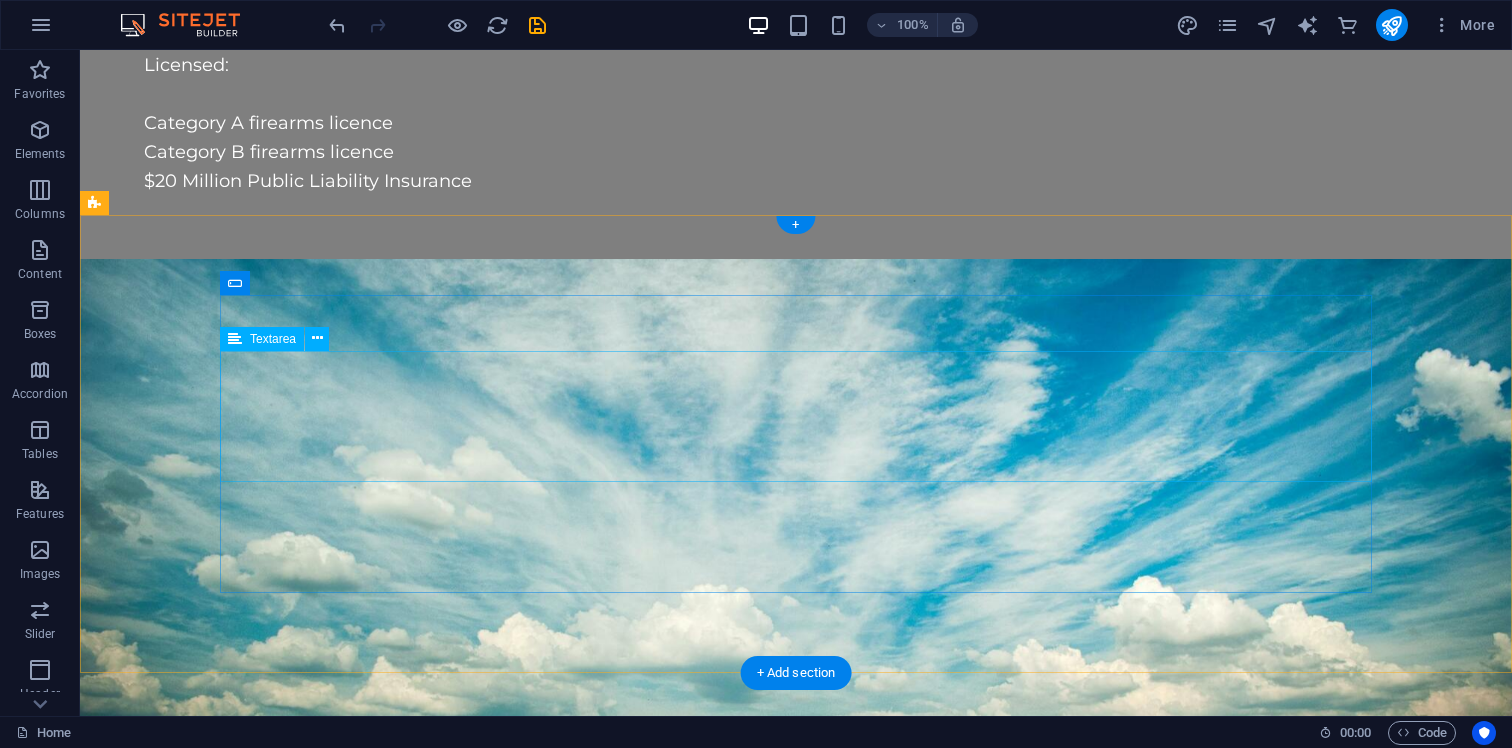 scroll, scrollTop: 4368, scrollLeft: 0, axis: vertical 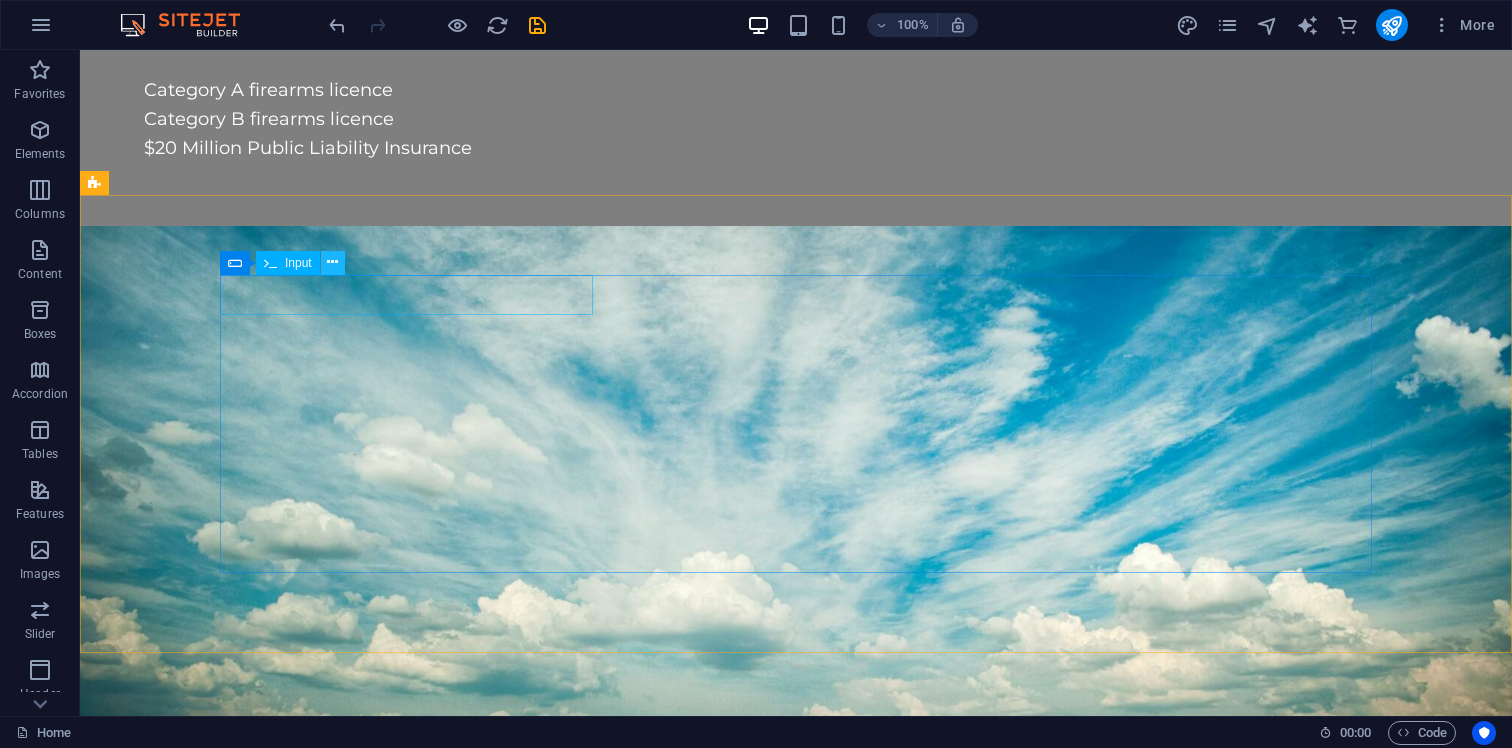 click at bounding box center (333, 263) 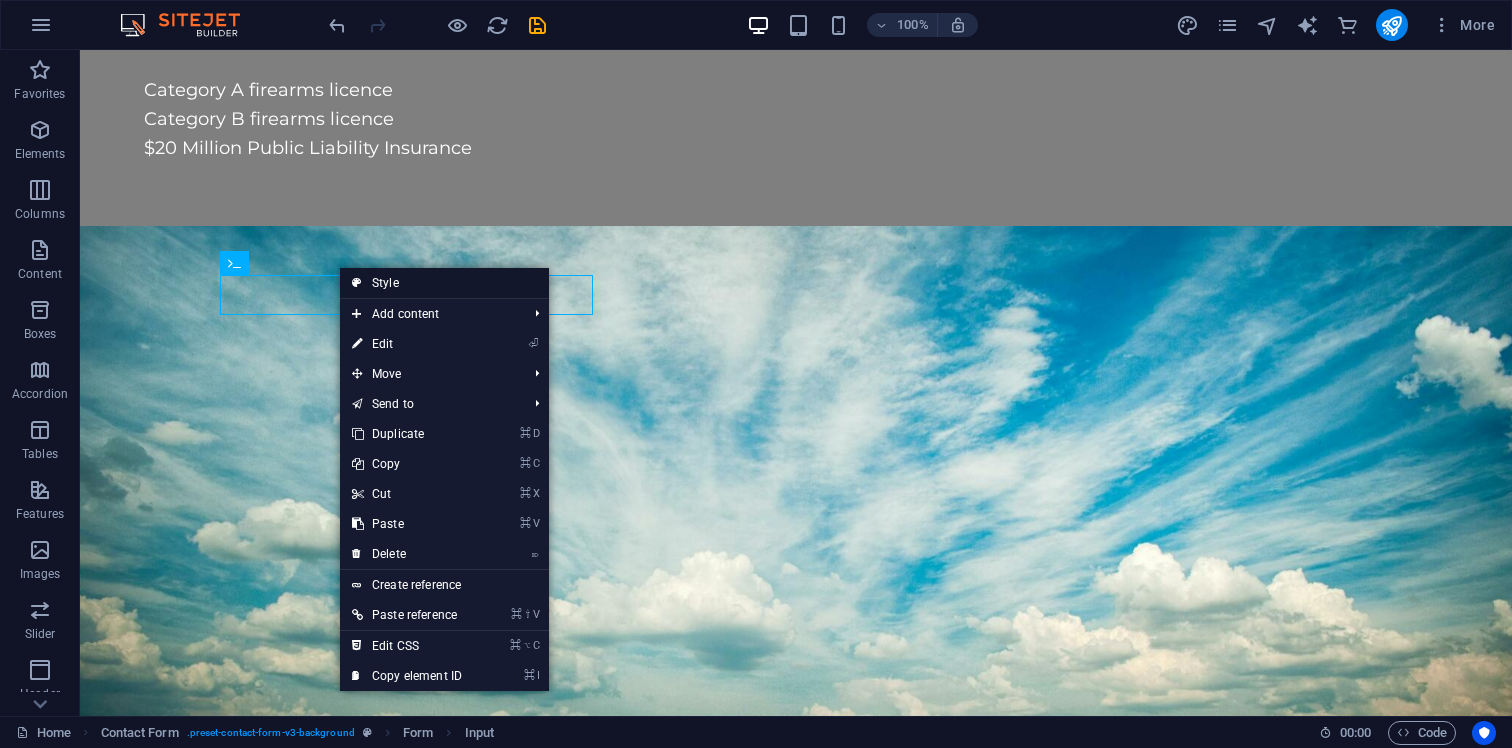 click on "Style" at bounding box center (444, 283) 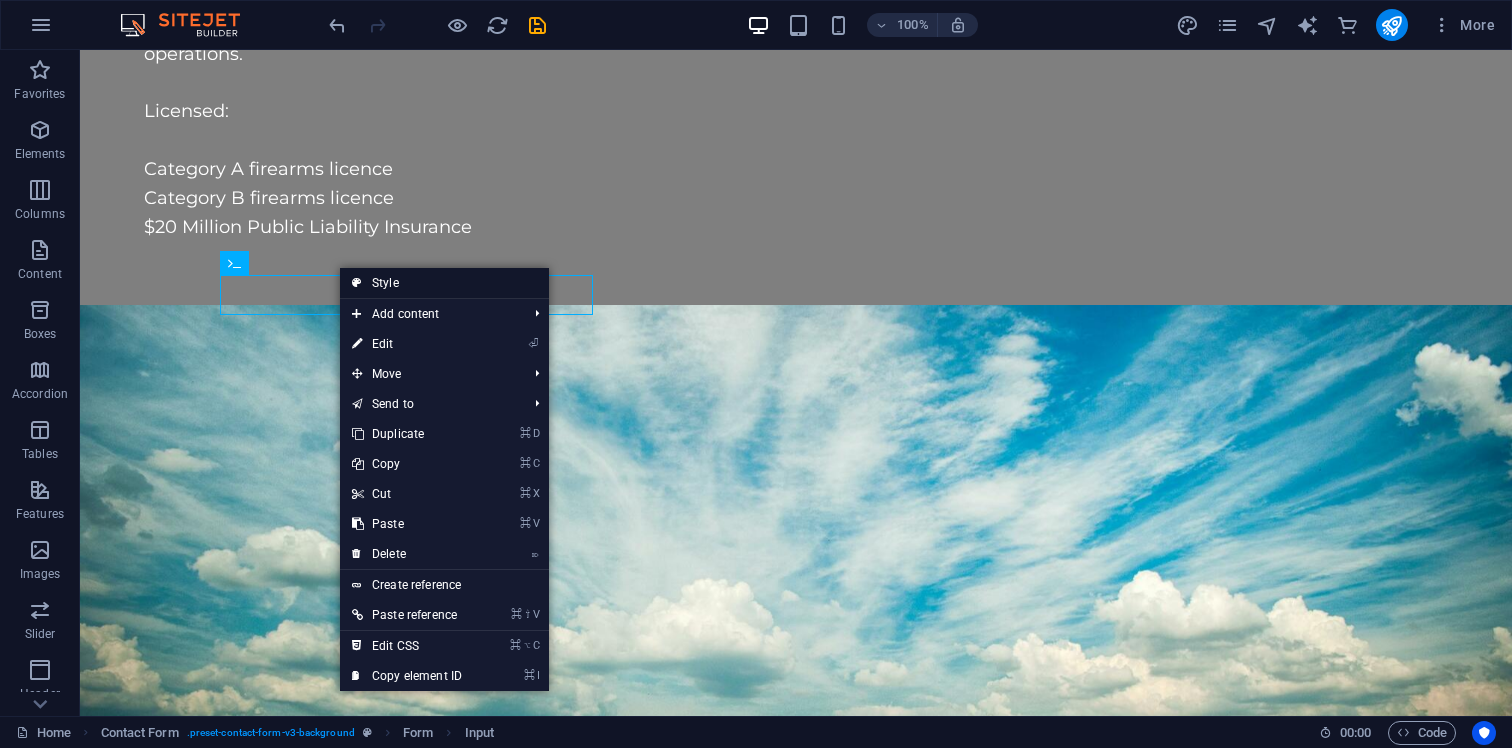 scroll, scrollTop: 4681, scrollLeft: 0, axis: vertical 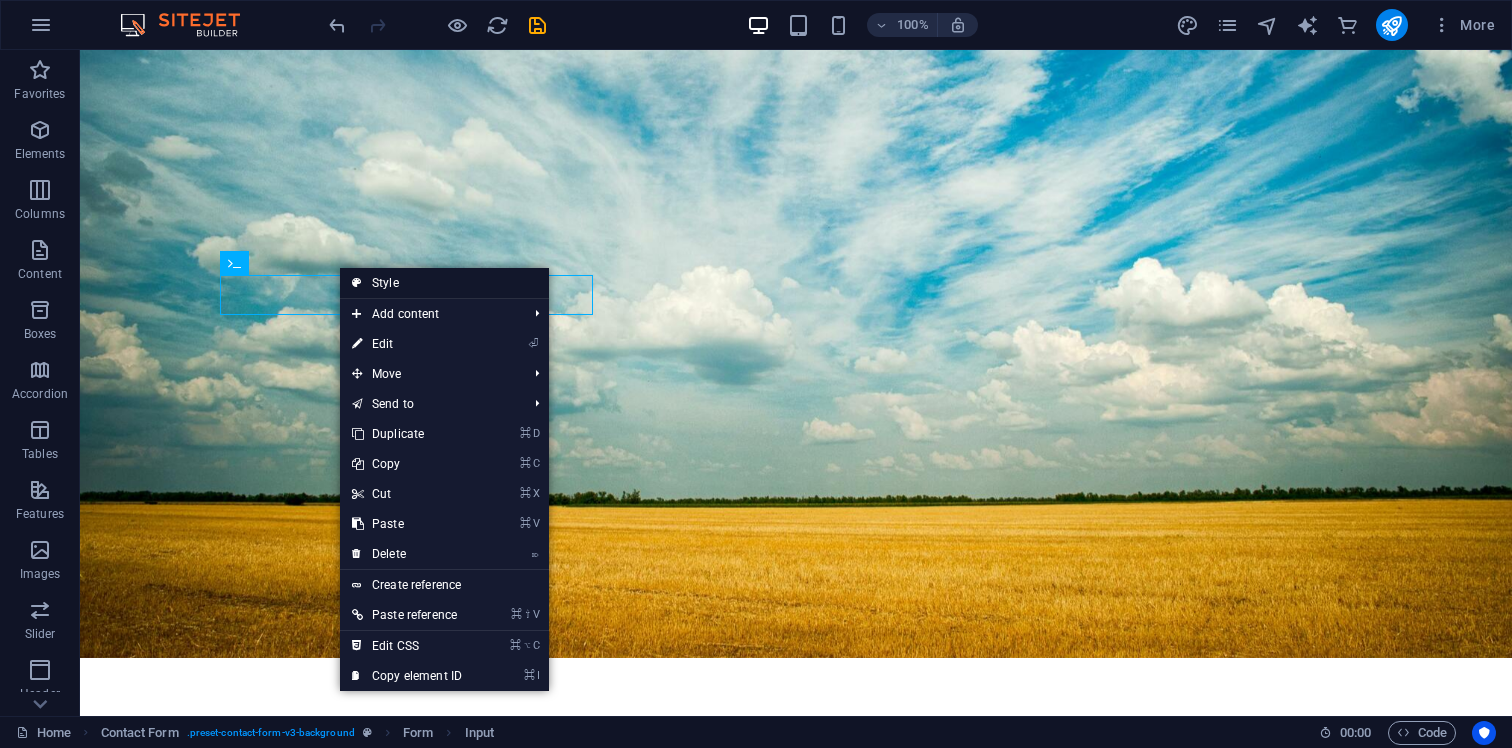select on "rem" 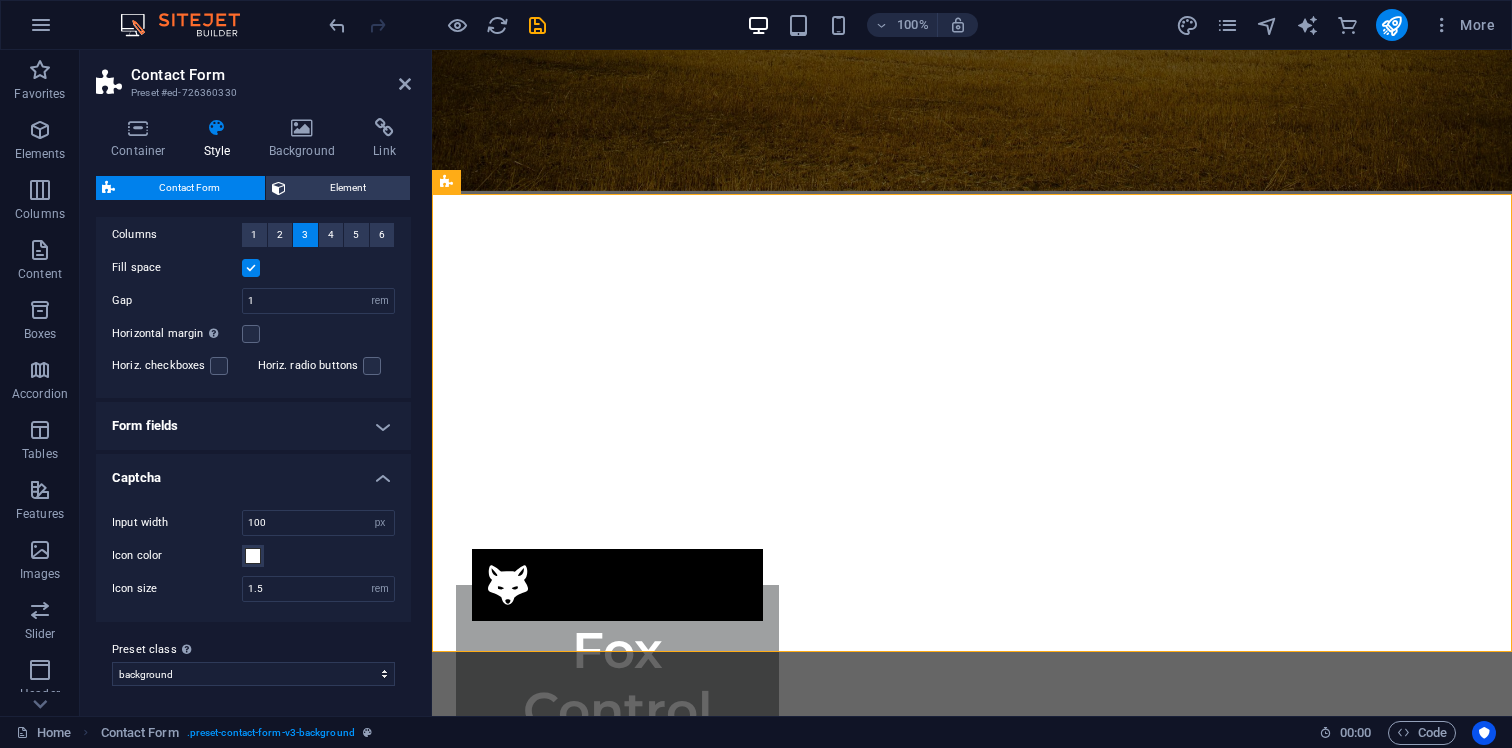 scroll, scrollTop: 395, scrollLeft: 0, axis: vertical 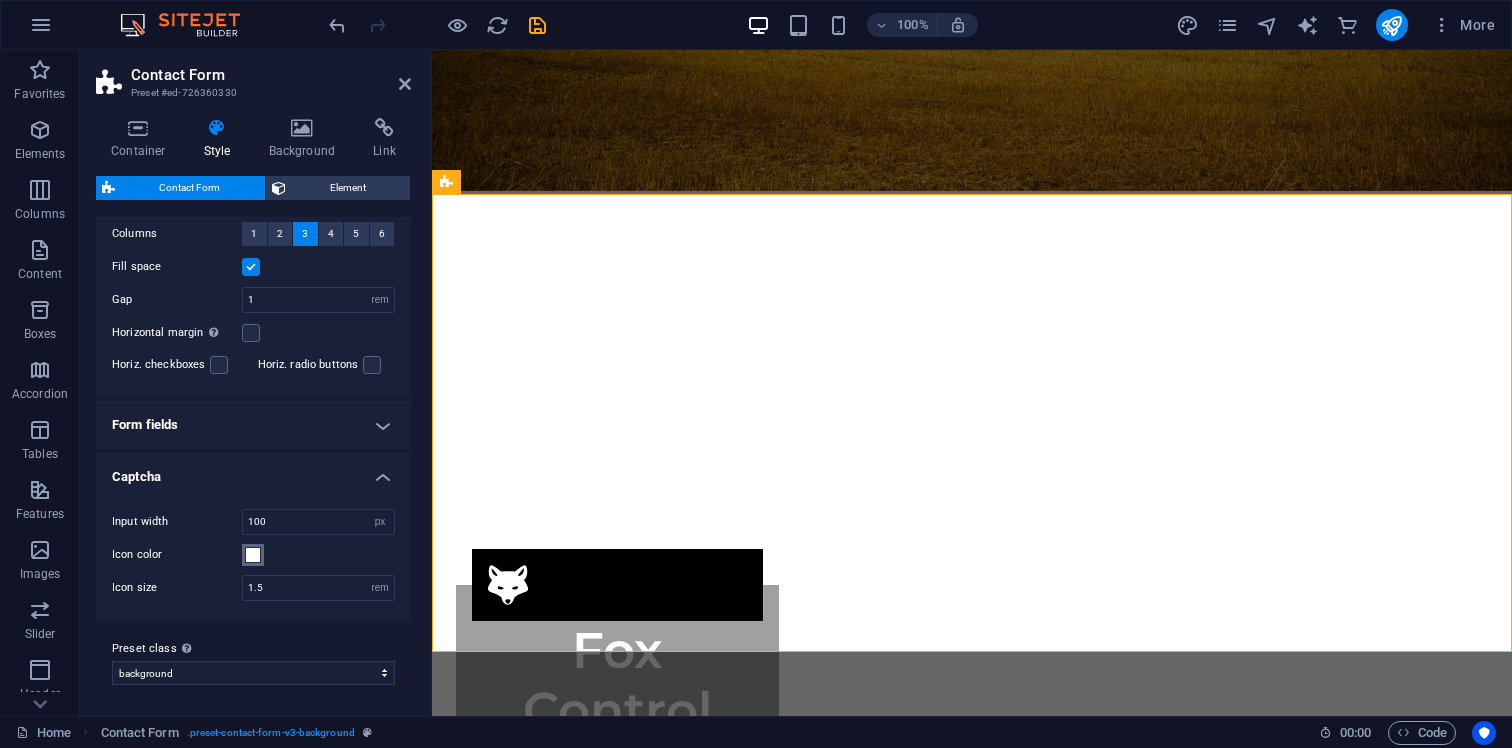 click at bounding box center [253, 555] 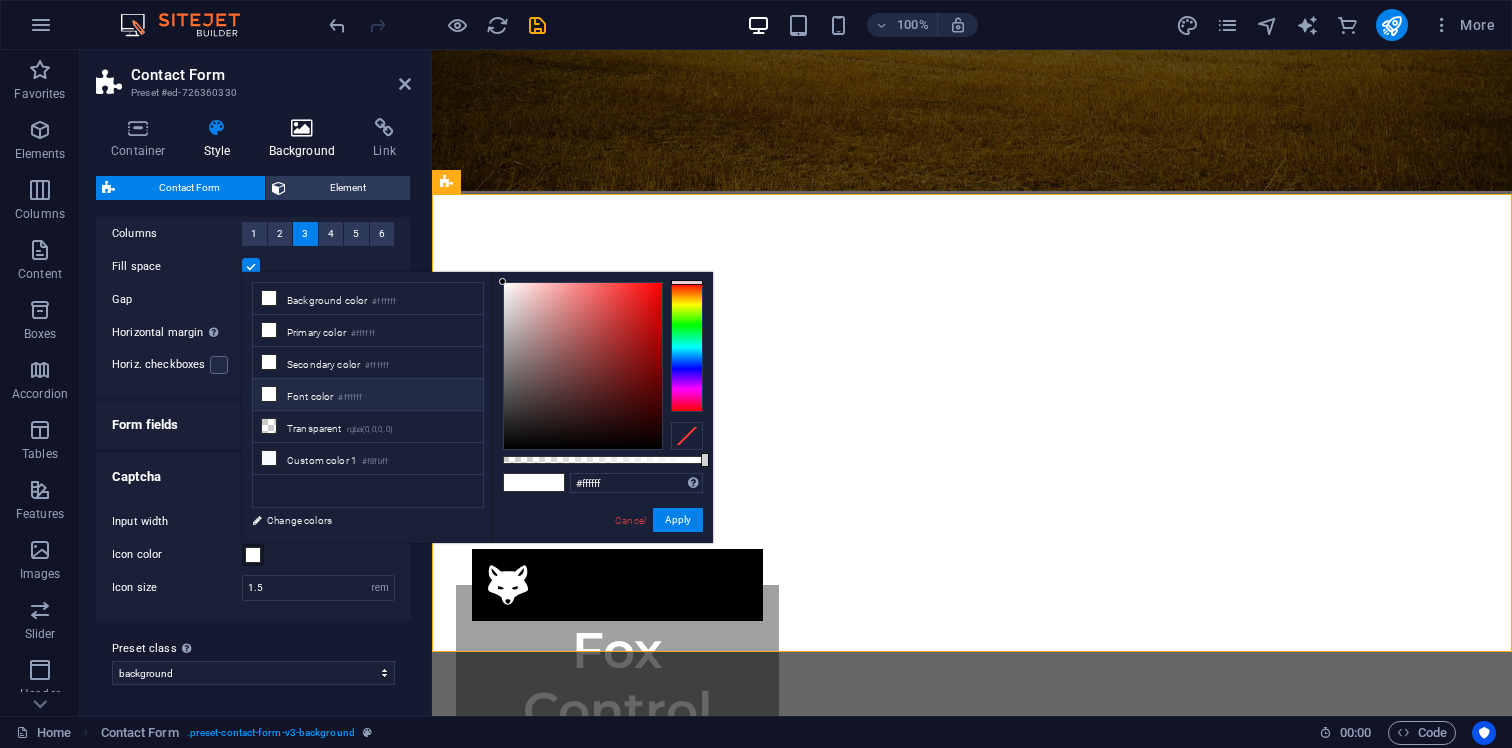 click on "Background" at bounding box center (306, 139) 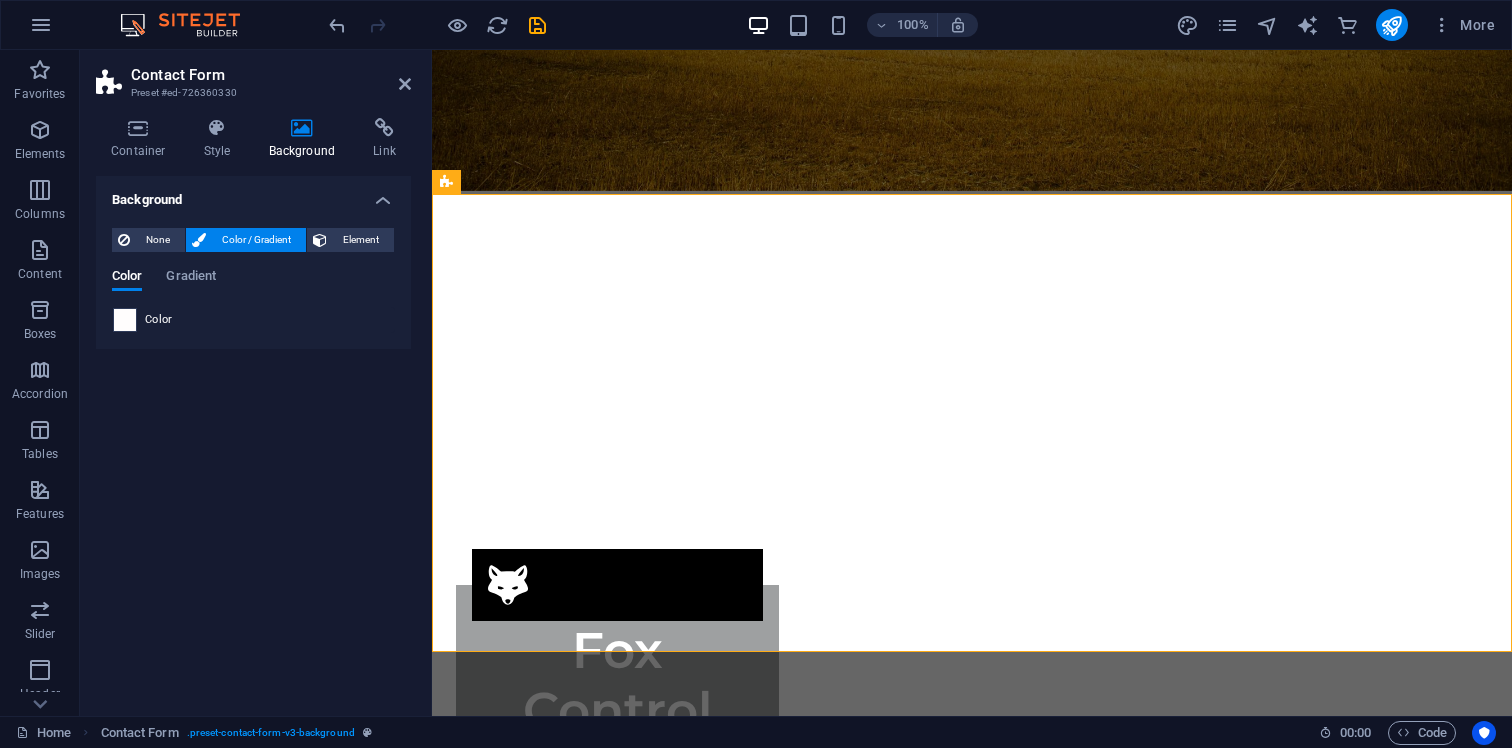 click at bounding box center (125, 320) 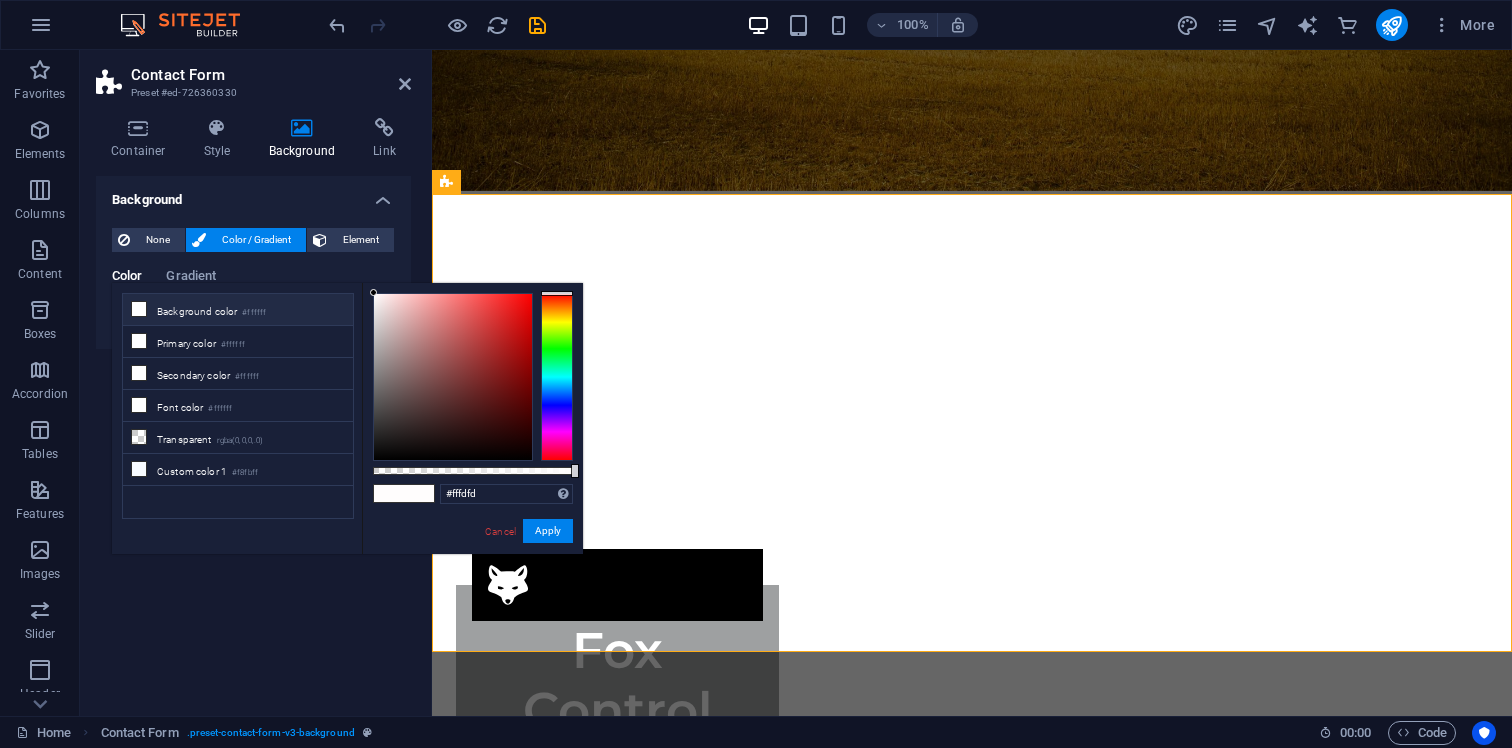 click at bounding box center (139, 309) 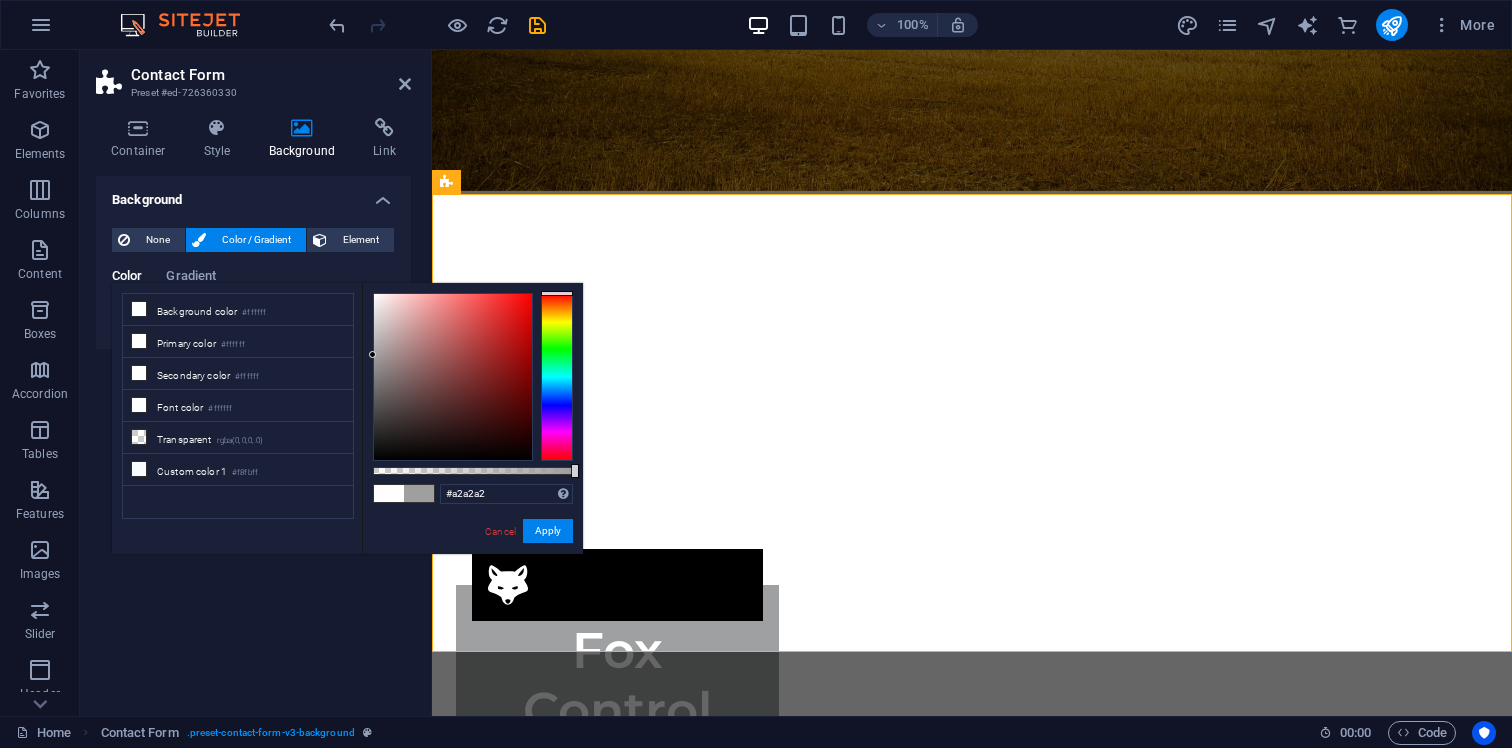 type on "#a4a4a4" 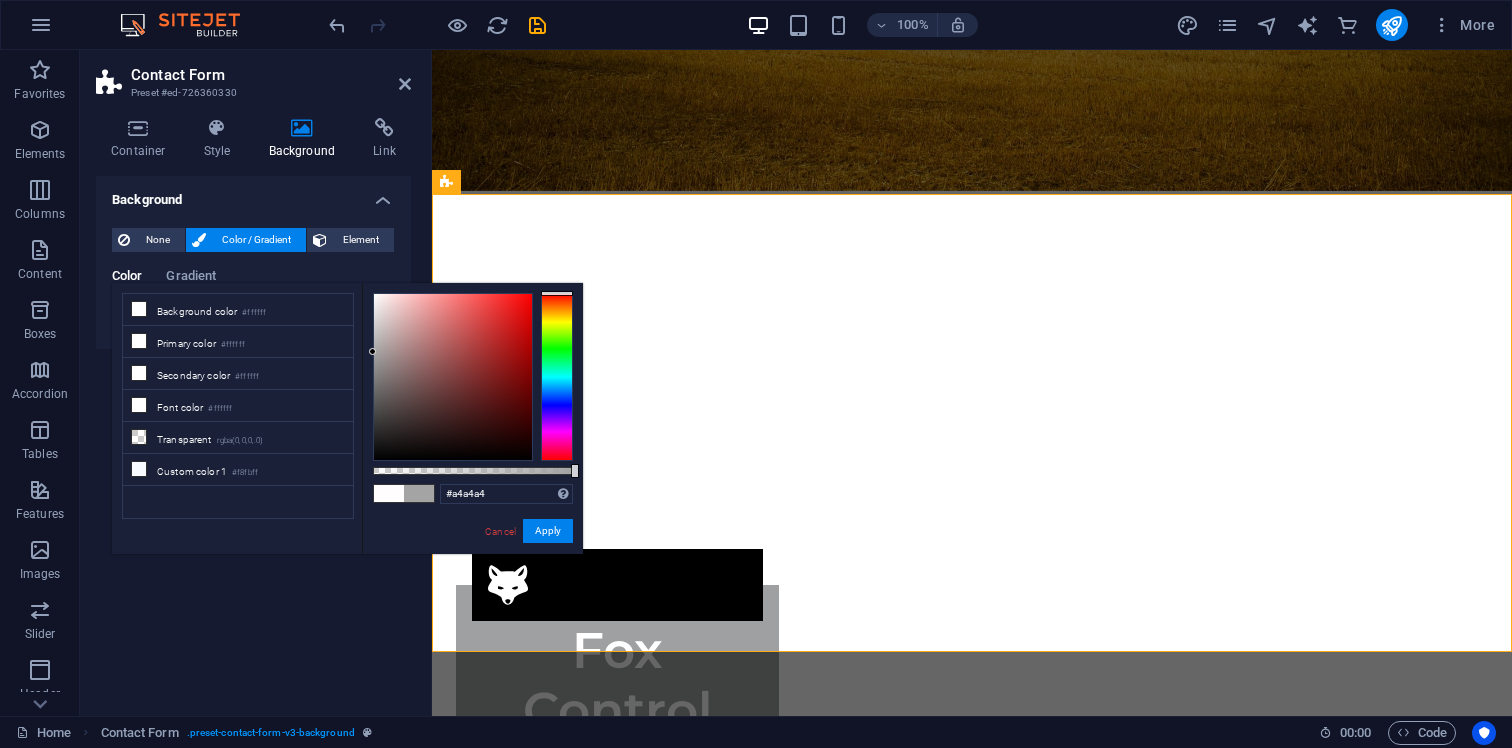 drag, startPoint x: 388, startPoint y: 384, endPoint x: 360, endPoint y: 352, distance: 42.520584 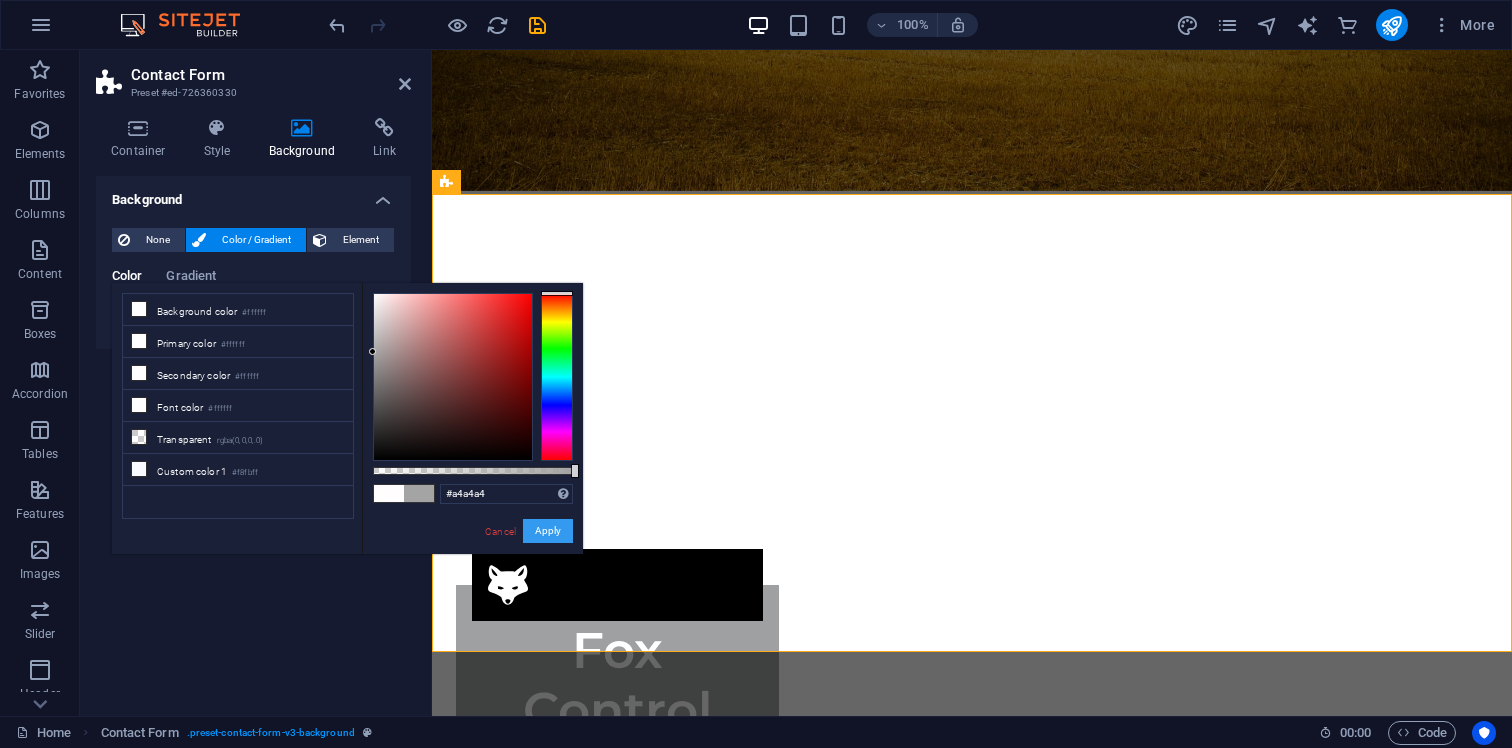 click on "Apply" at bounding box center [548, 531] 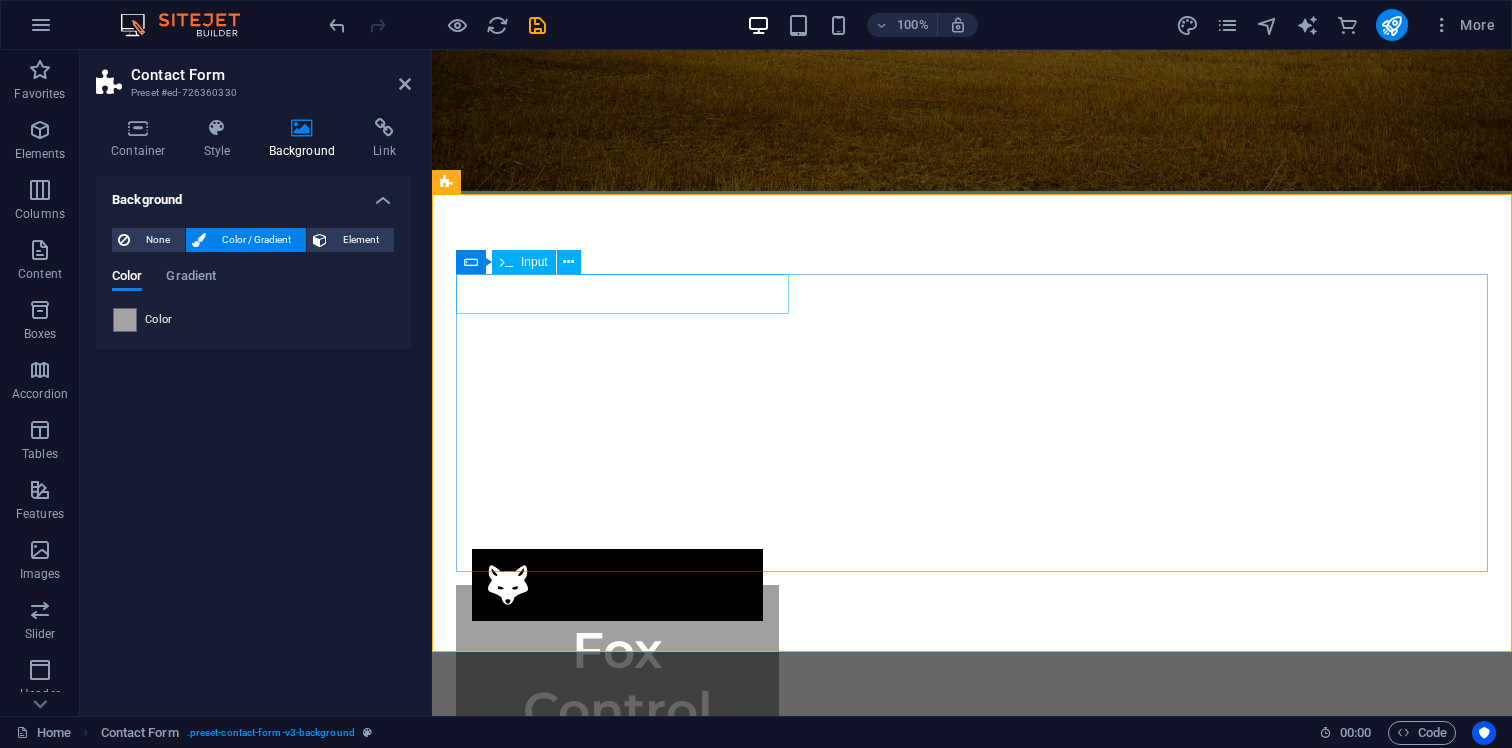 click at bounding box center [580, 6502] 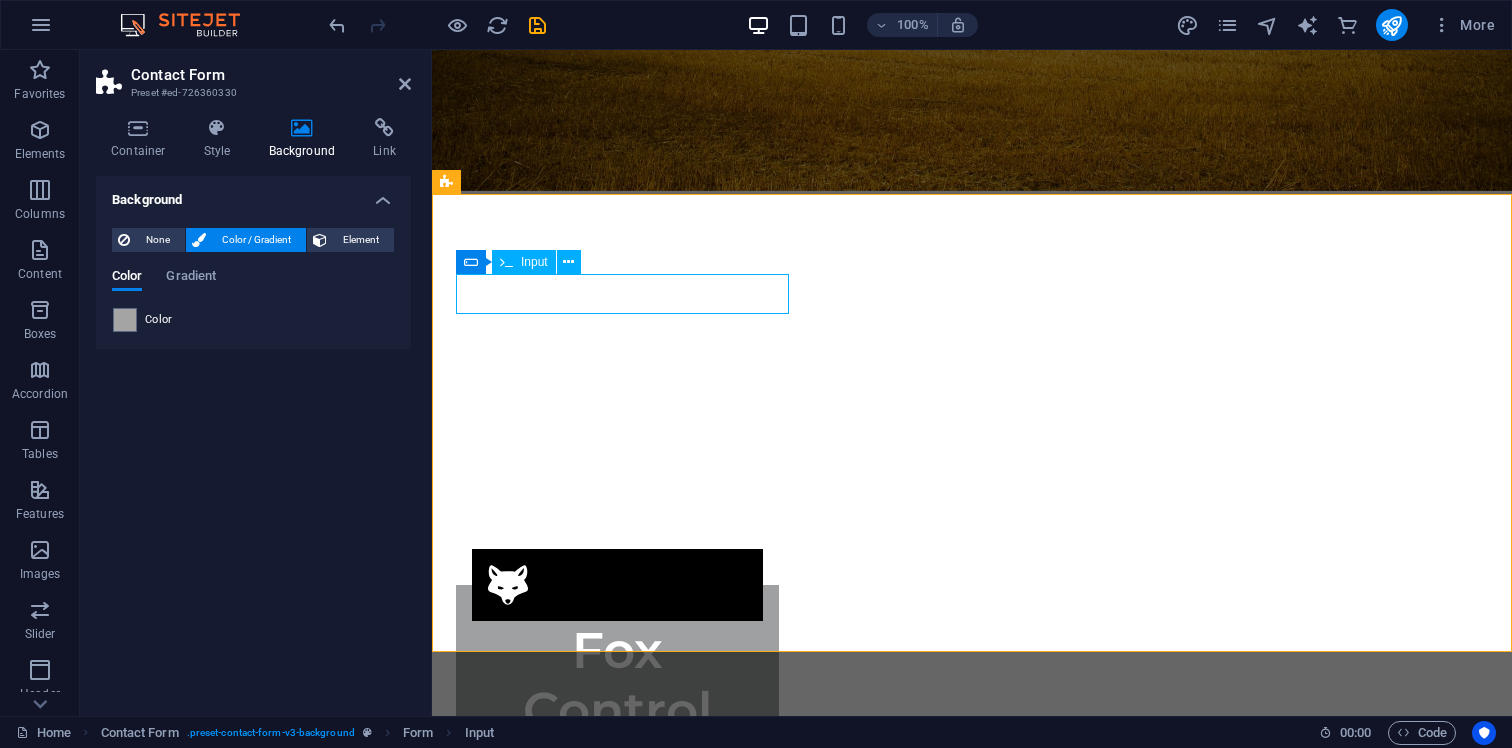 click at bounding box center (580, 6502) 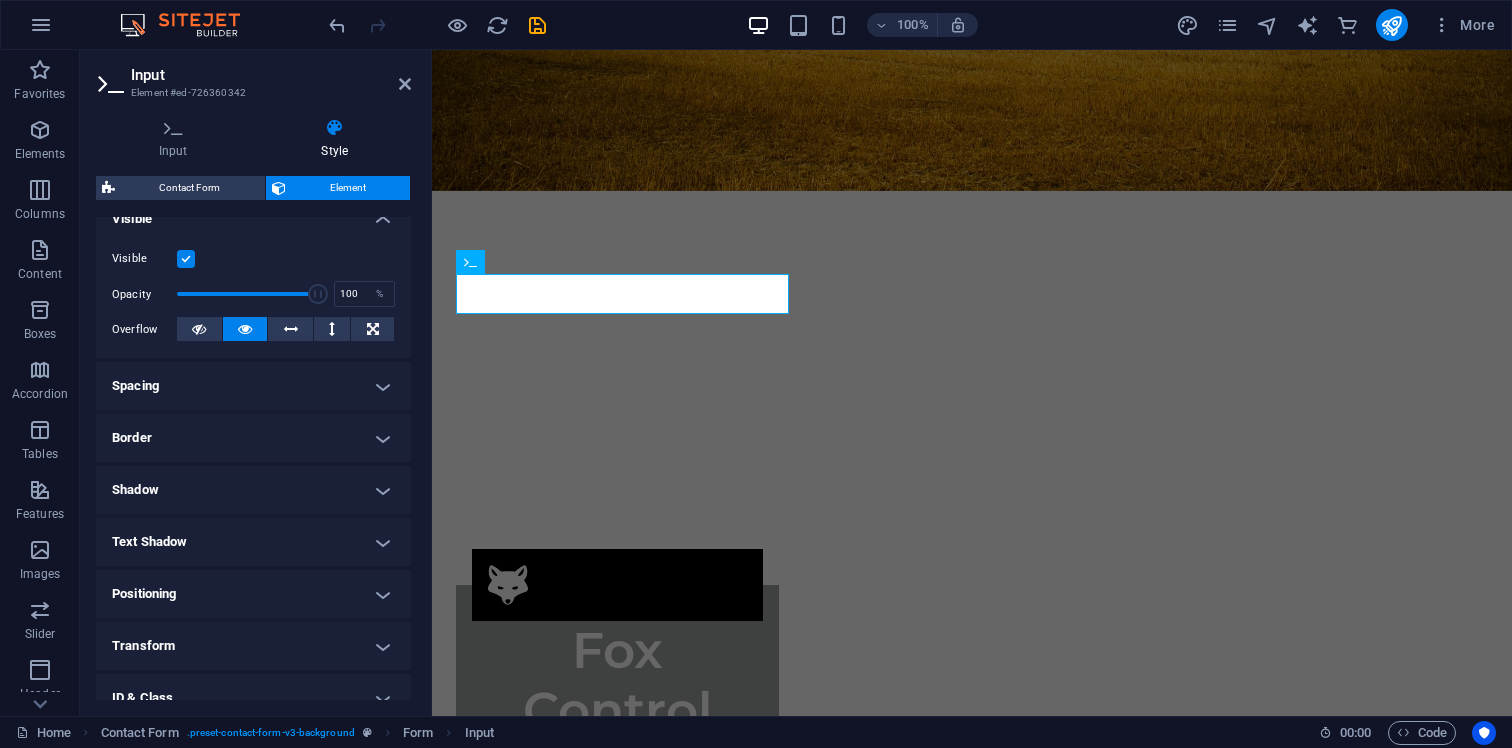 scroll, scrollTop: 362, scrollLeft: 0, axis: vertical 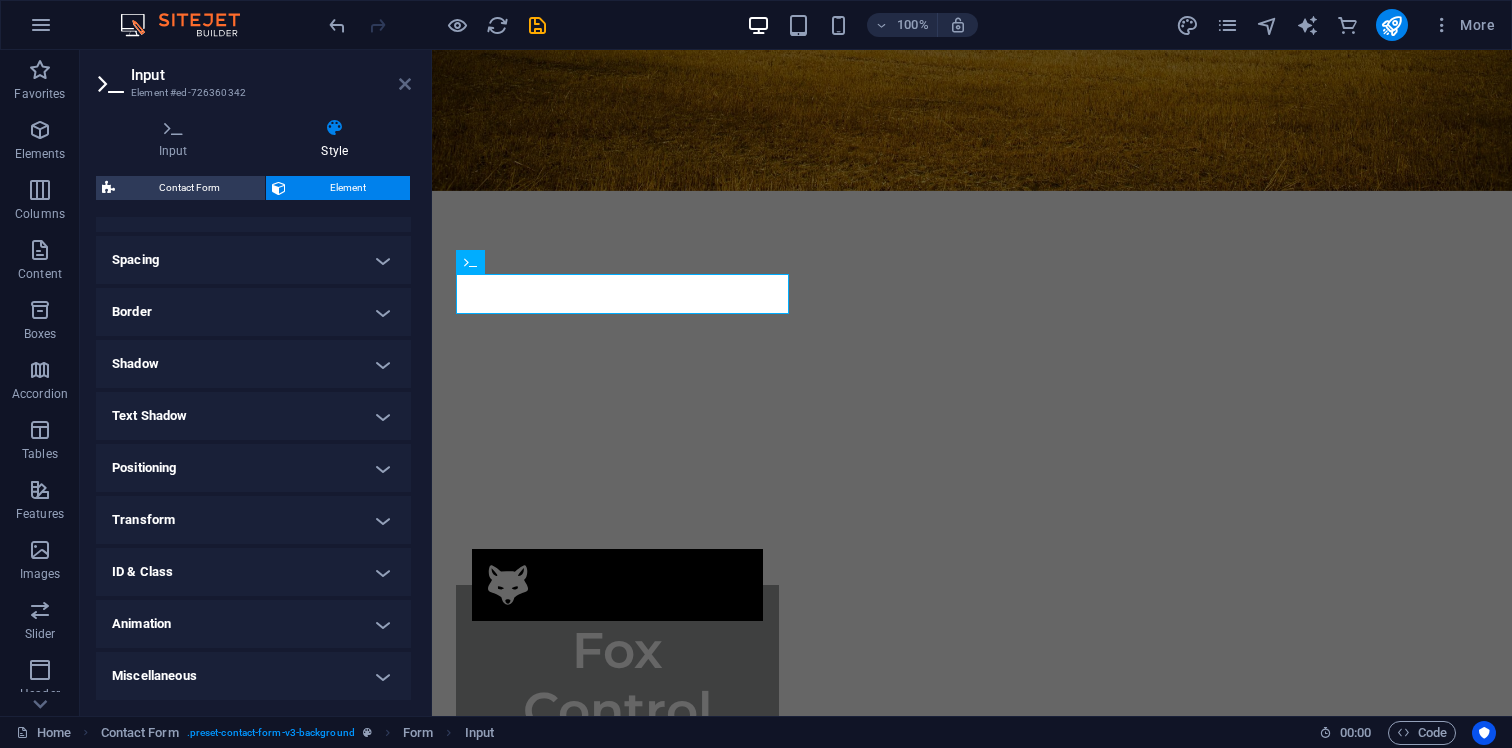 click at bounding box center [405, 84] 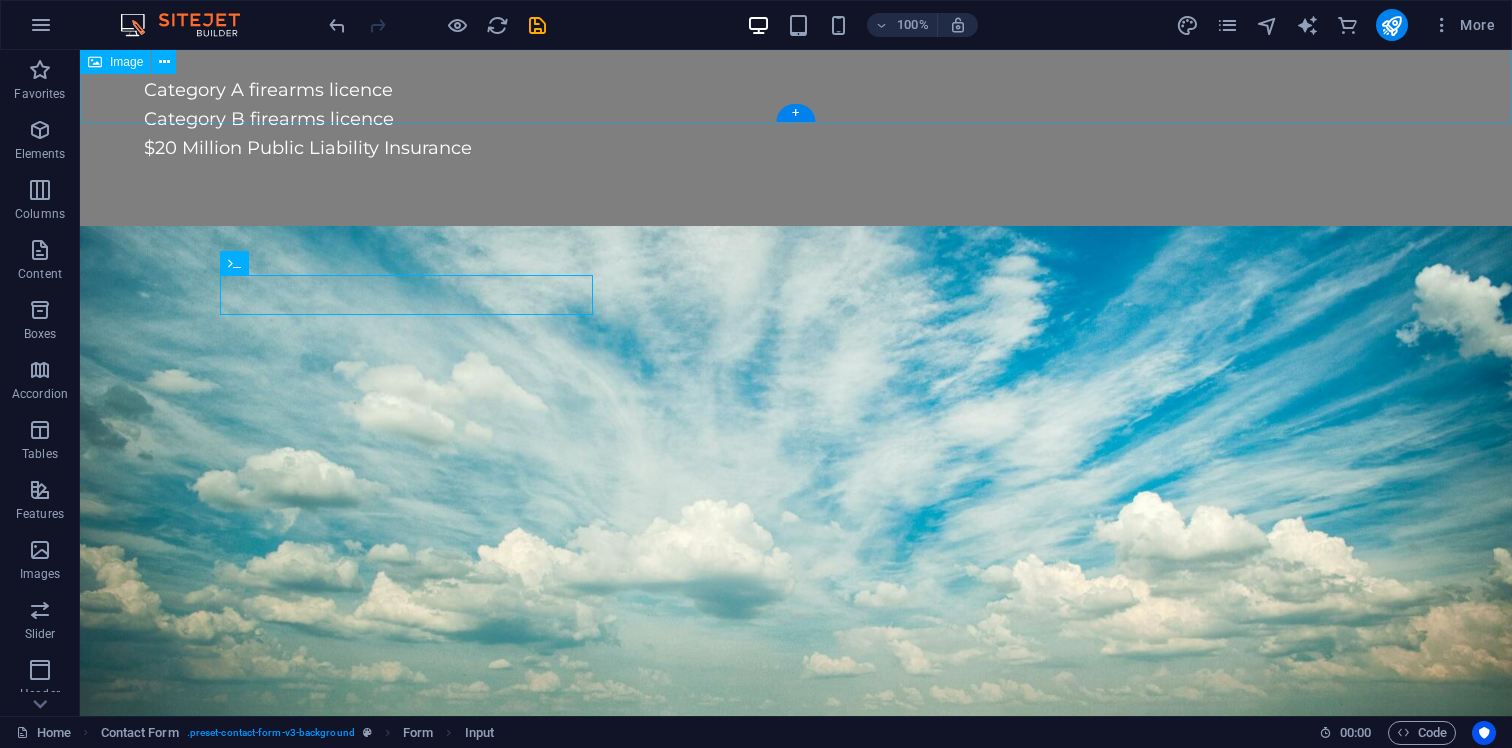 click at bounding box center (796, 6087) 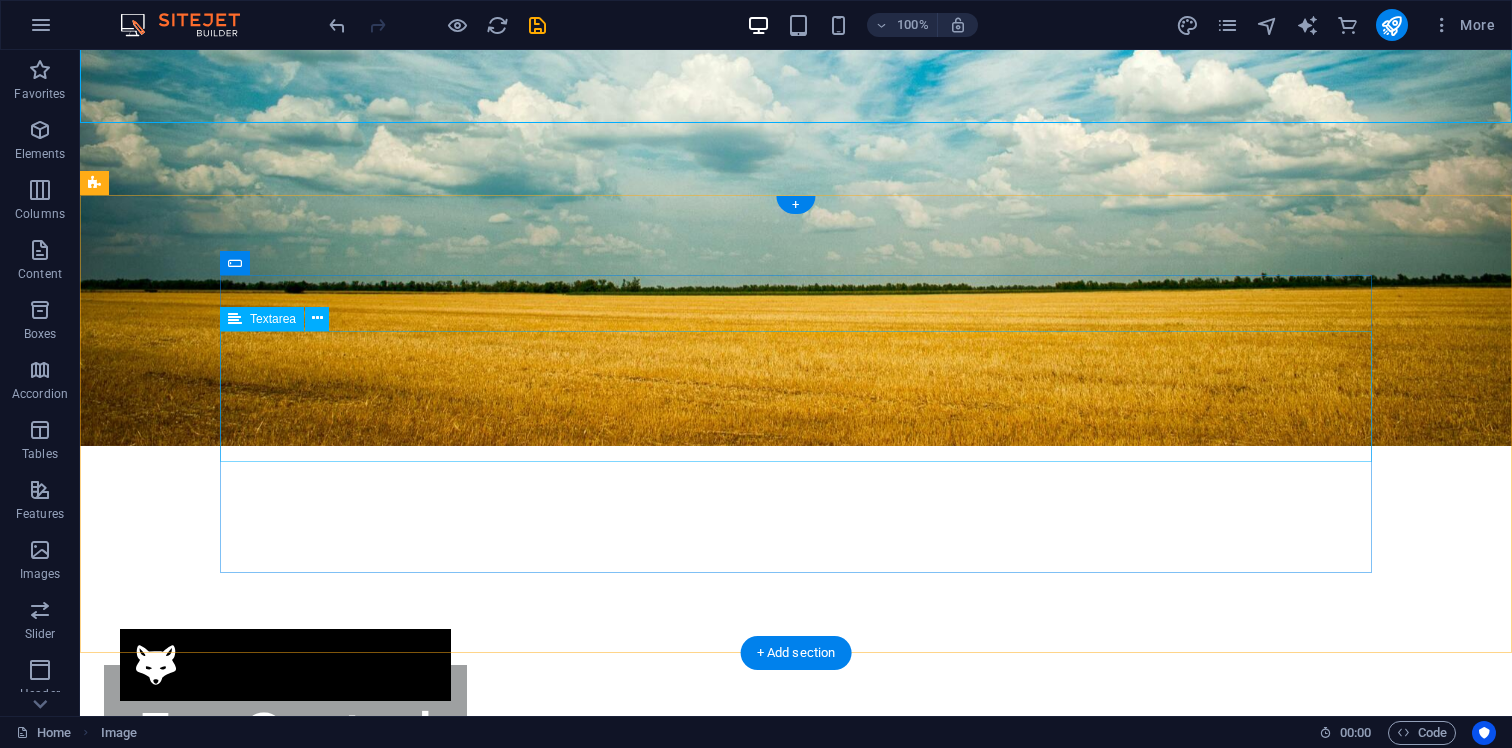 scroll, scrollTop: 4857, scrollLeft: 0, axis: vertical 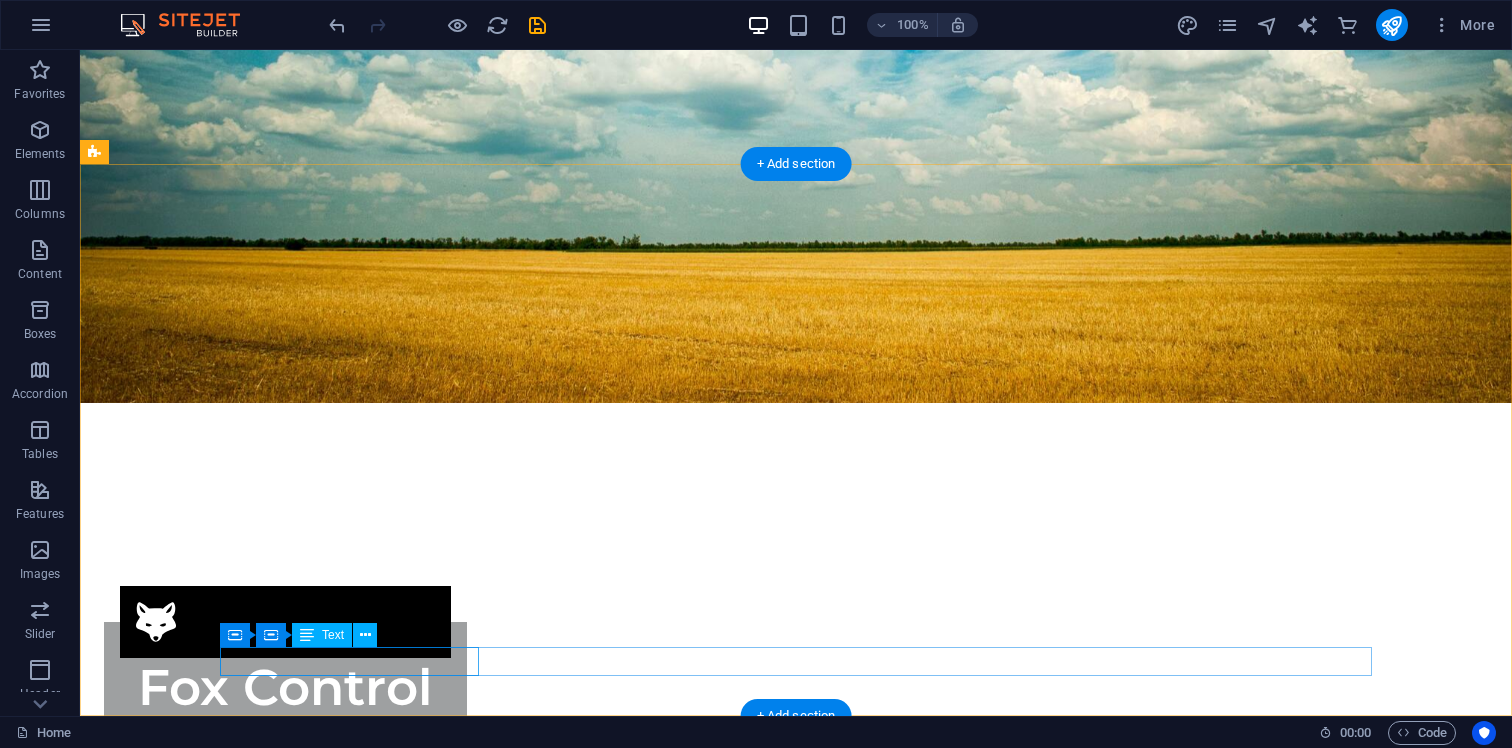click on "wildpestsolutions.com.au" at bounding box center (796, 7326) 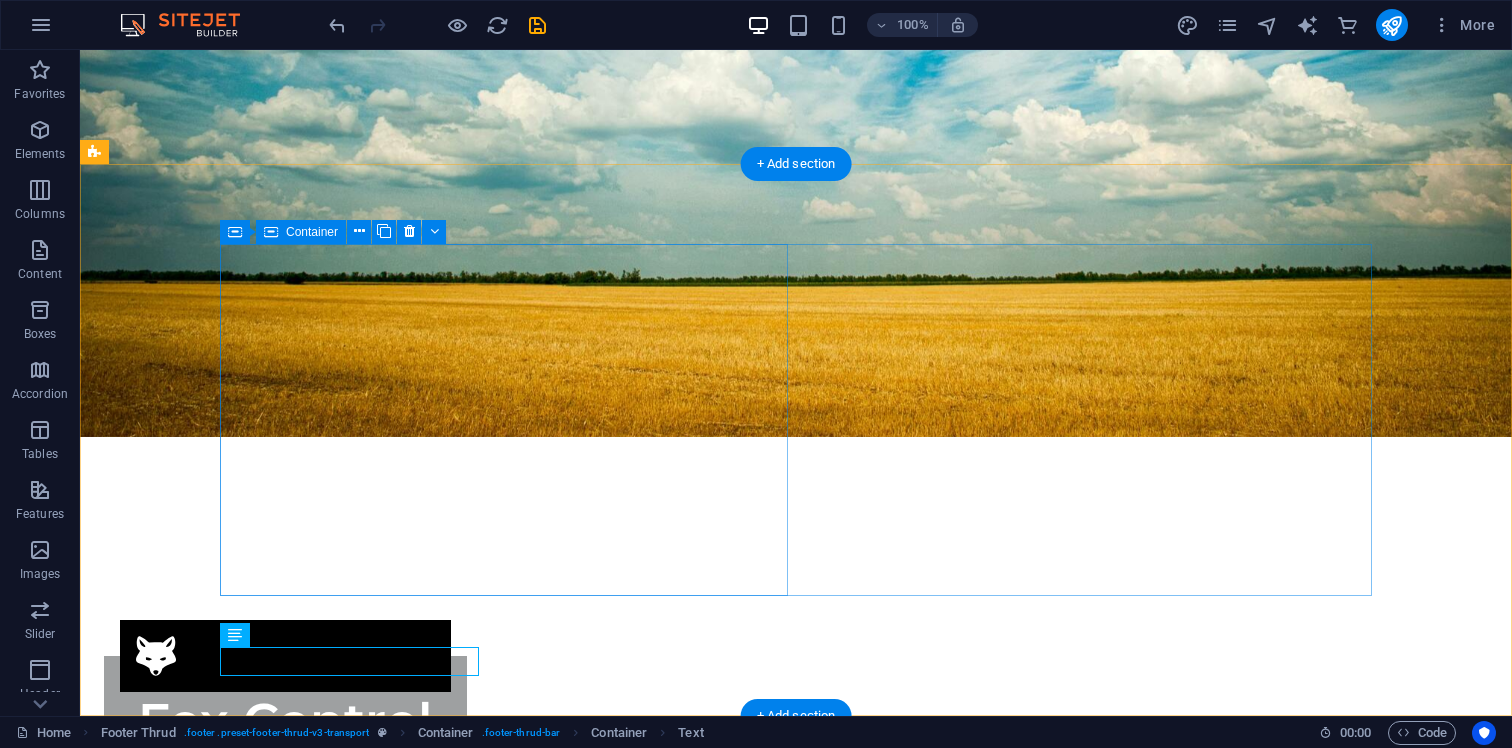 scroll, scrollTop: 4809, scrollLeft: 0, axis: vertical 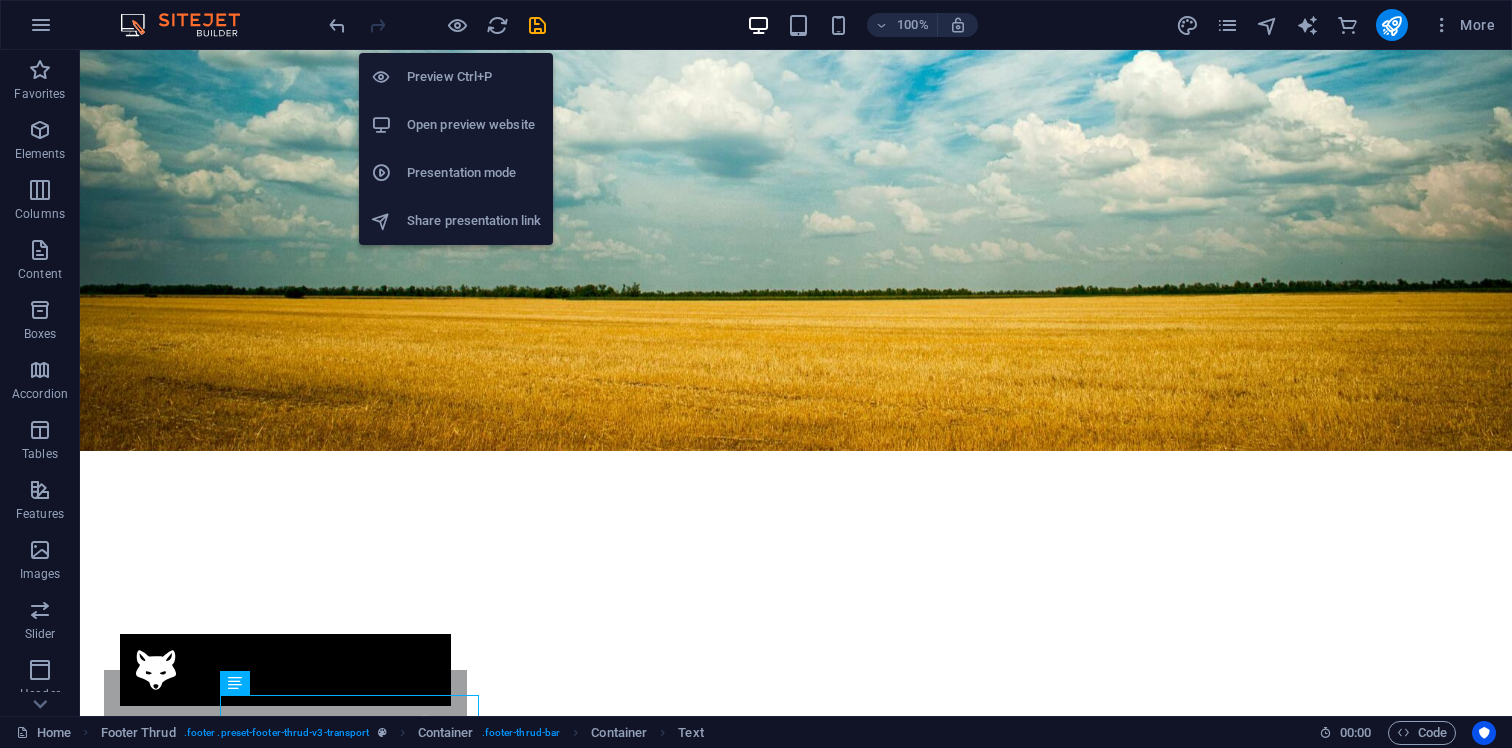 click at bounding box center [437, 25] 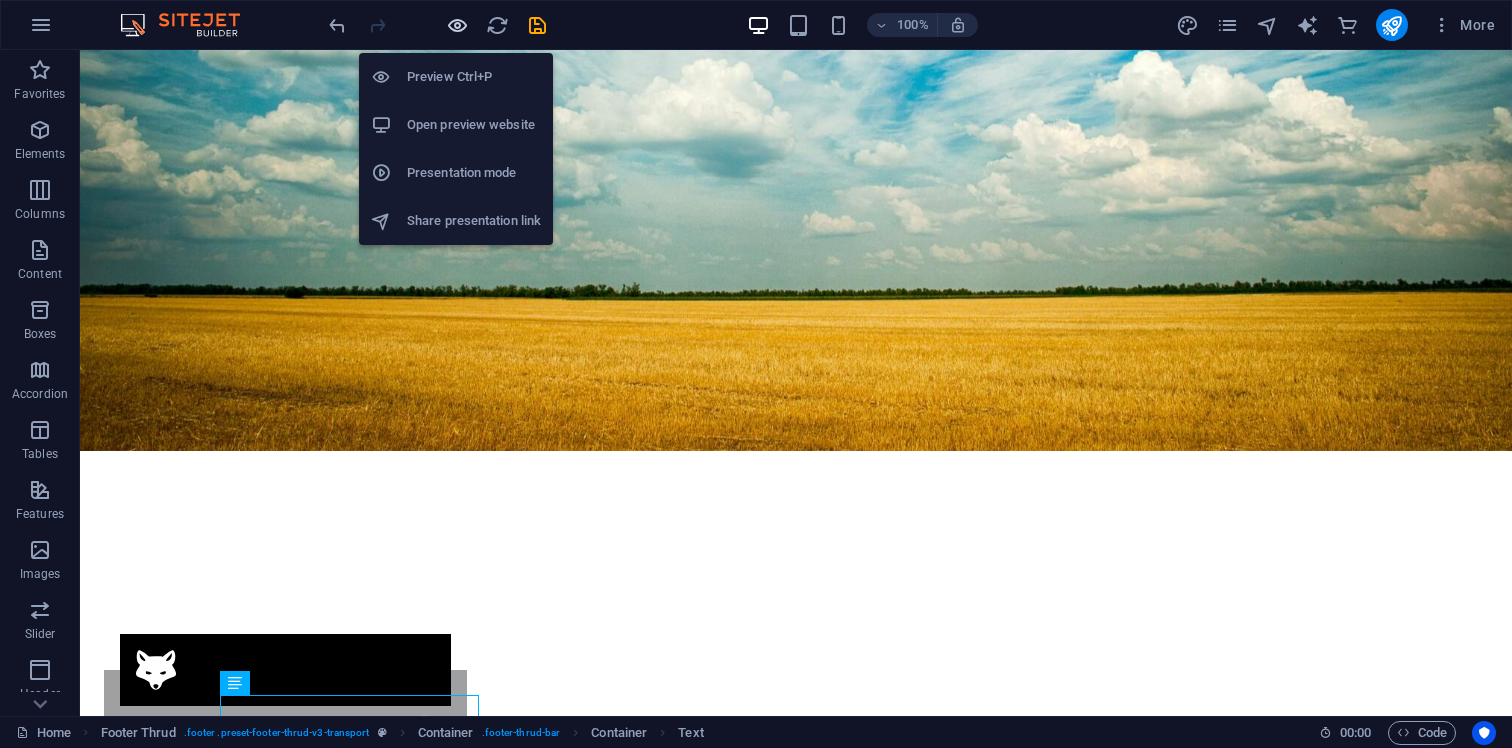 click at bounding box center [457, 25] 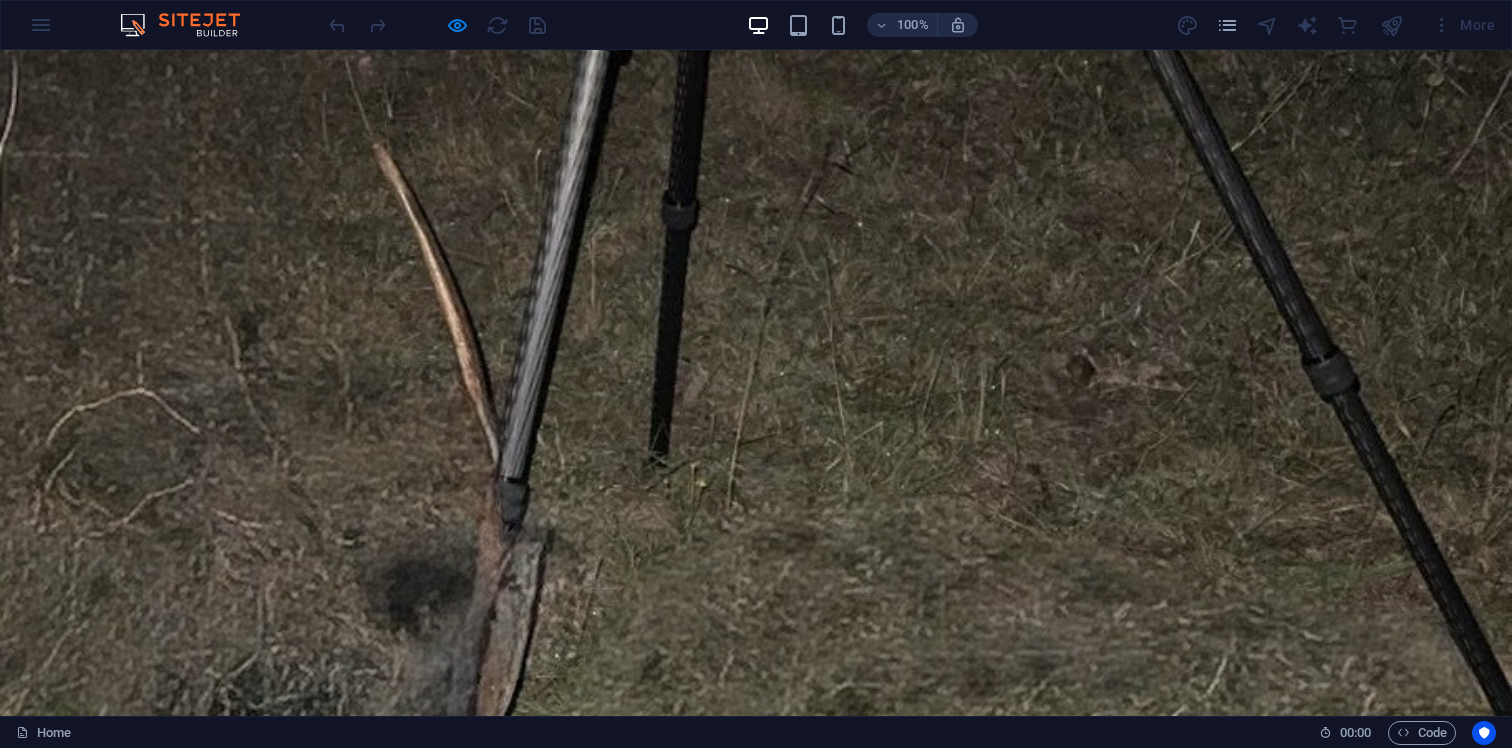 scroll, scrollTop: 2490, scrollLeft: 0, axis: vertical 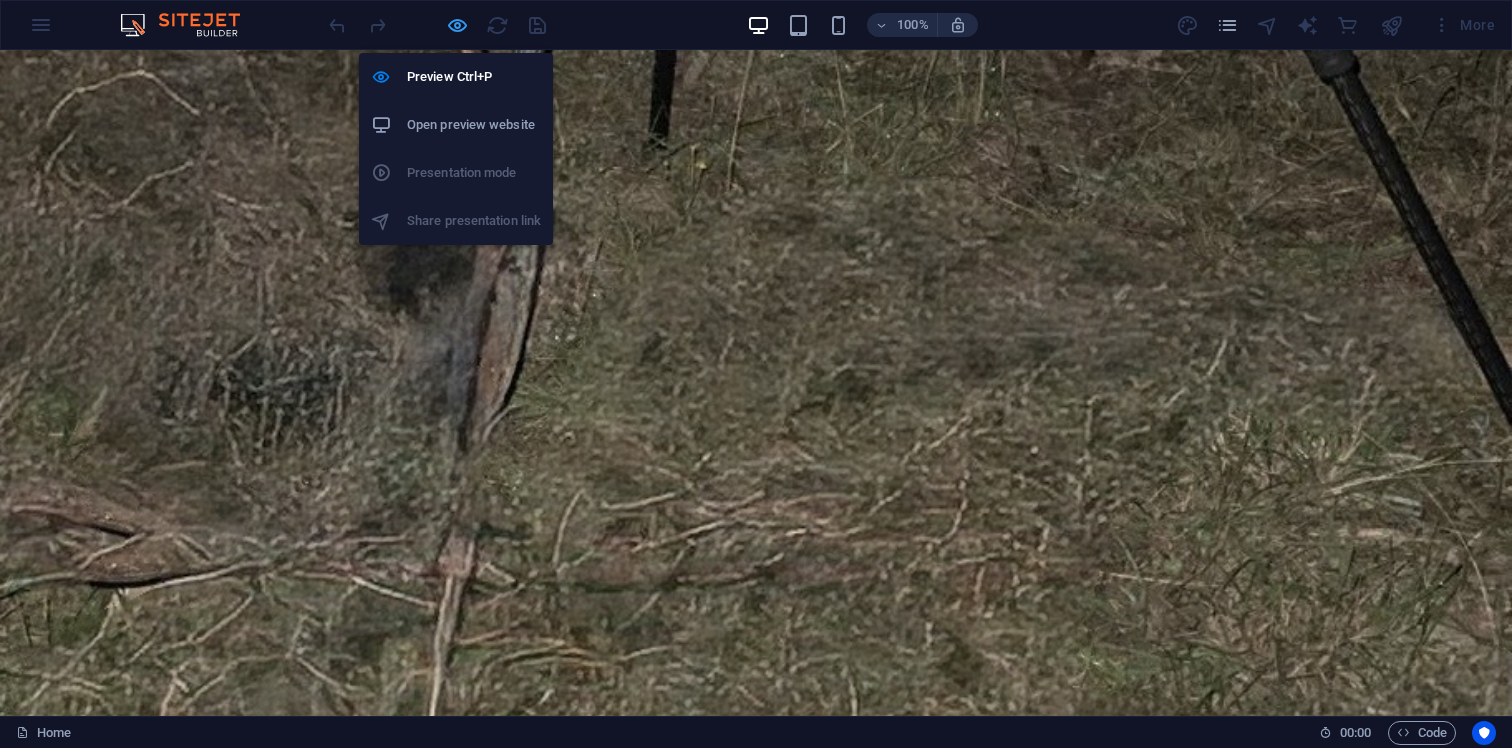 click at bounding box center [457, 25] 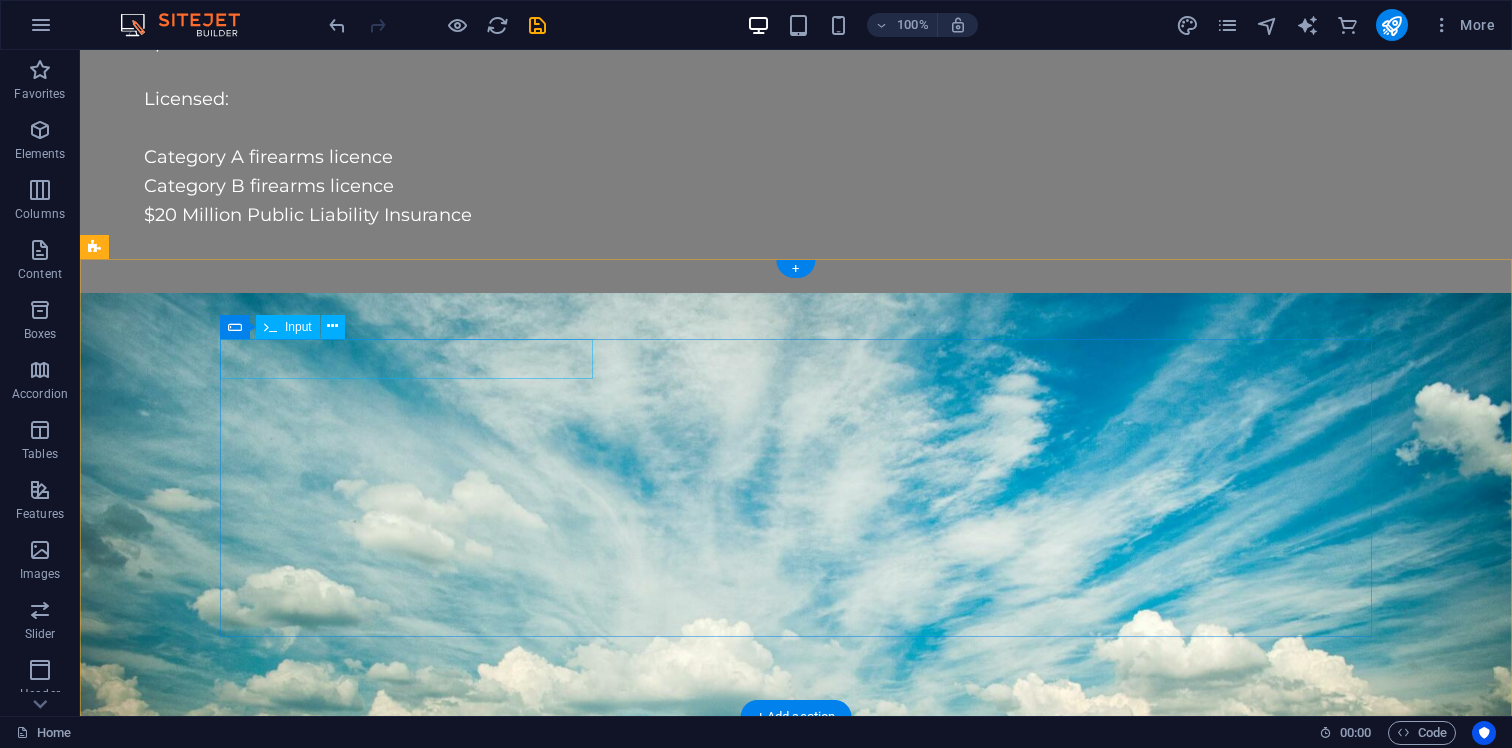 scroll, scrollTop: 4300, scrollLeft: 0, axis: vertical 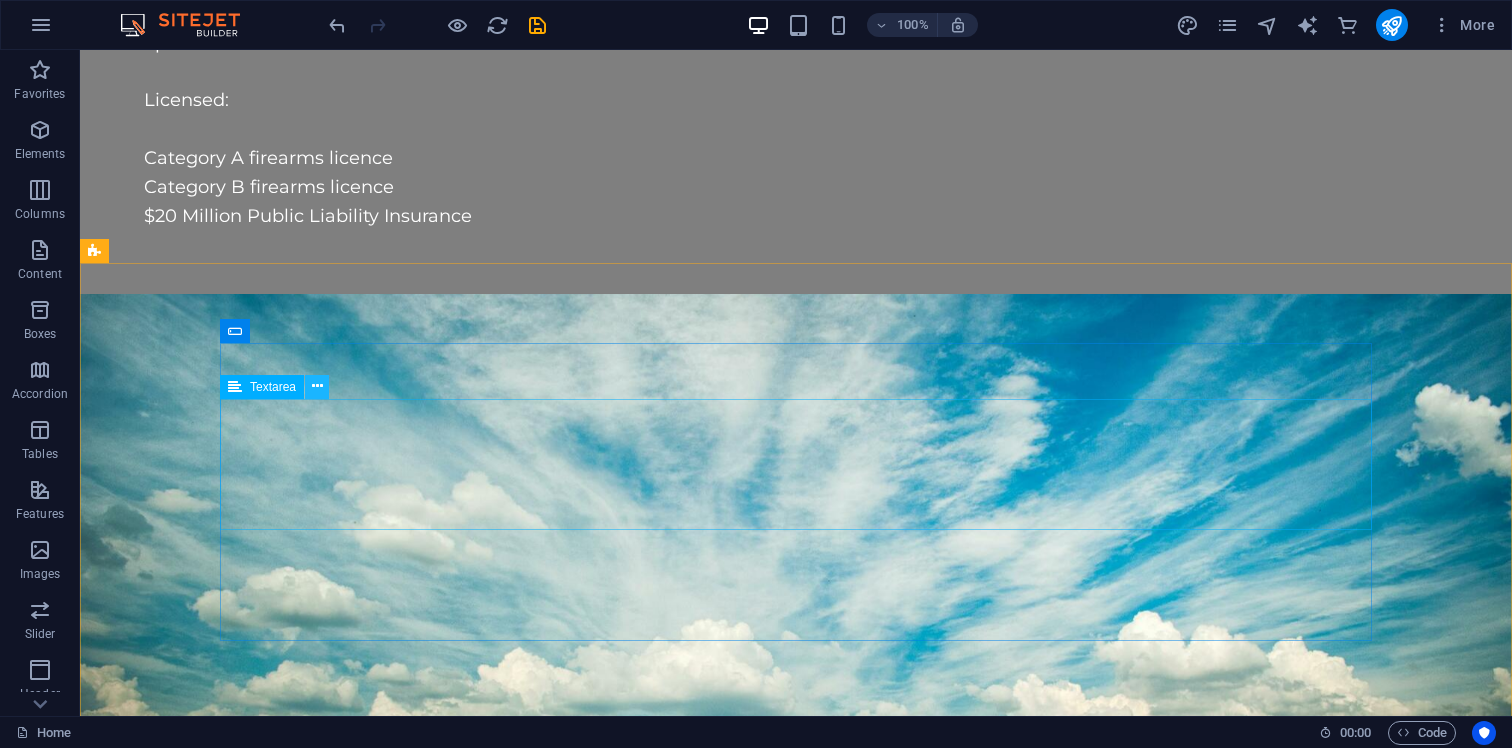 click at bounding box center [317, 386] 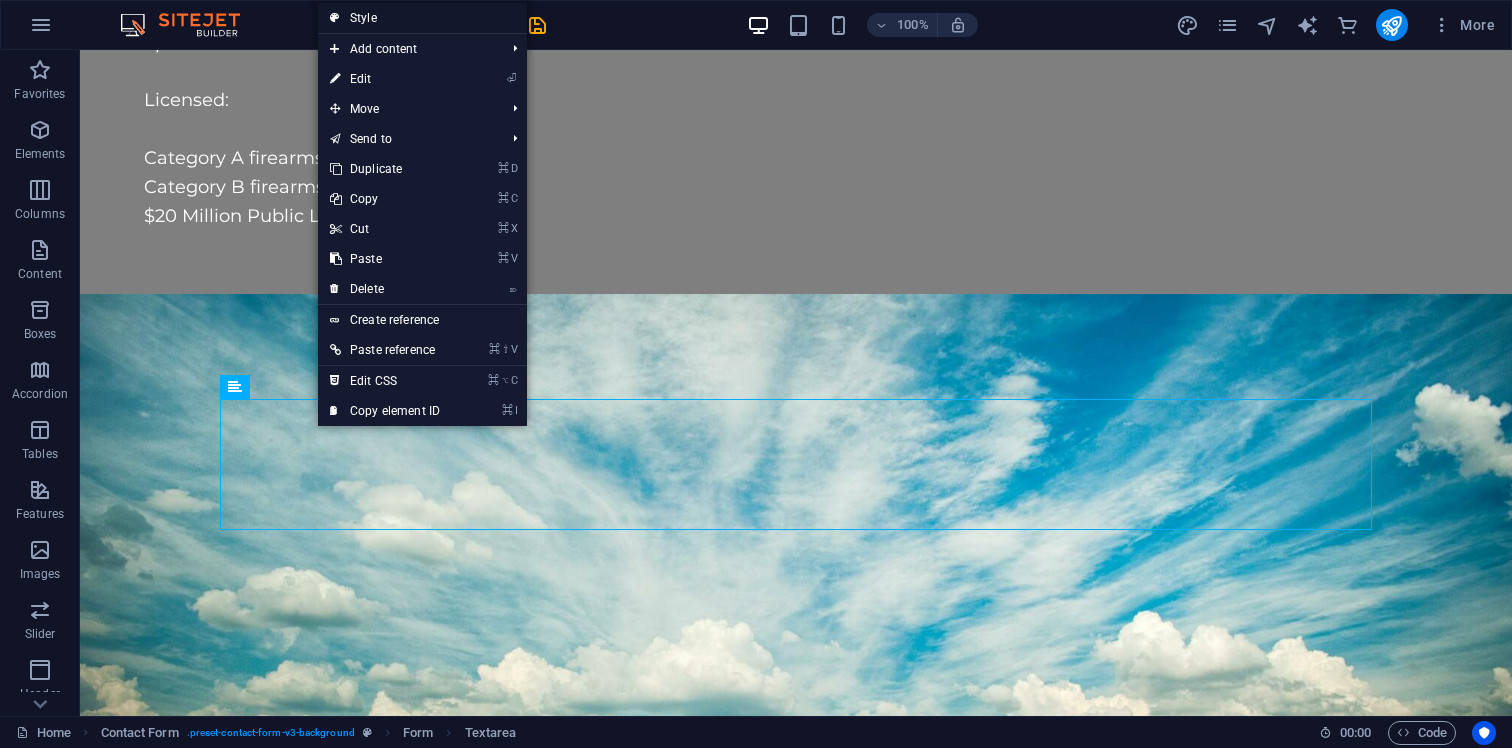 click on "Style" at bounding box center [422, 18] 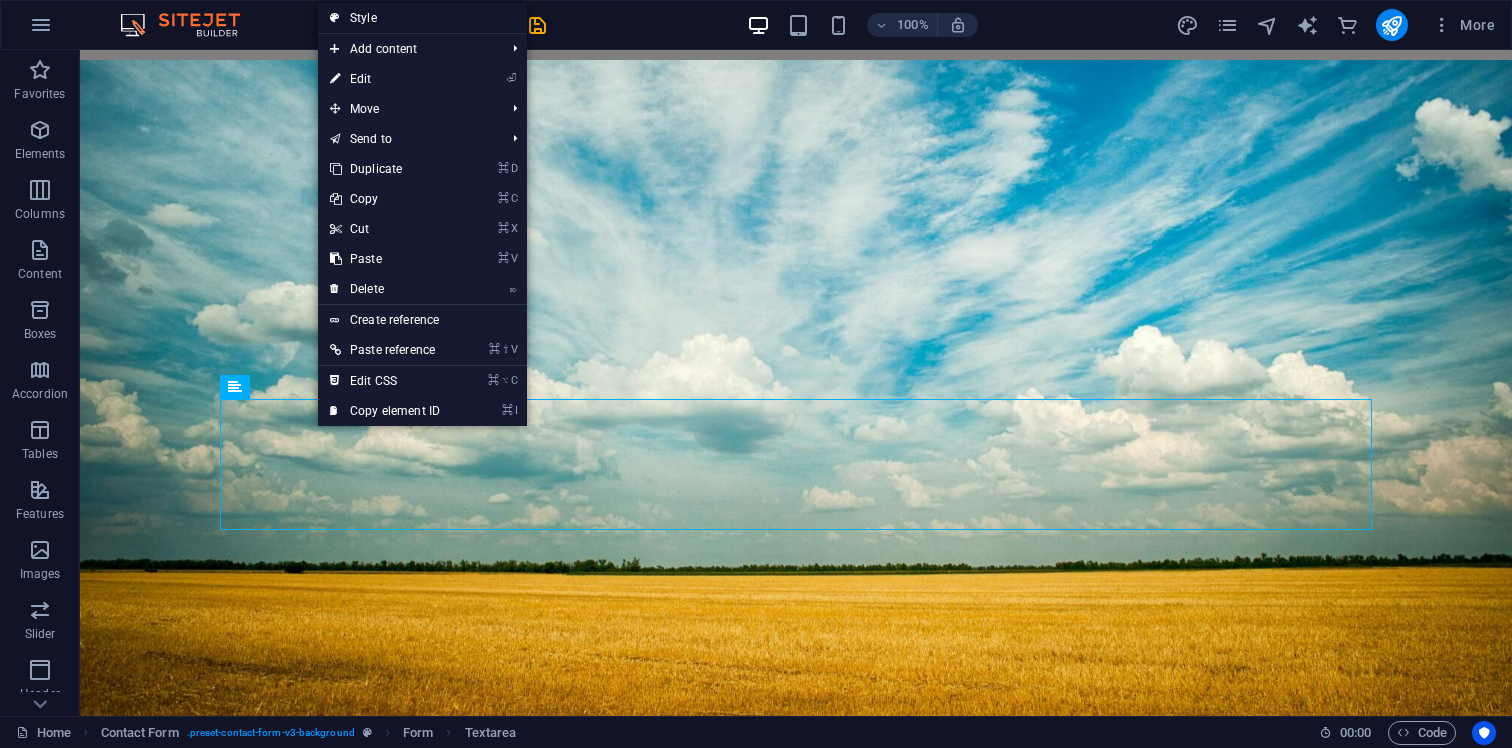 select on "rem" 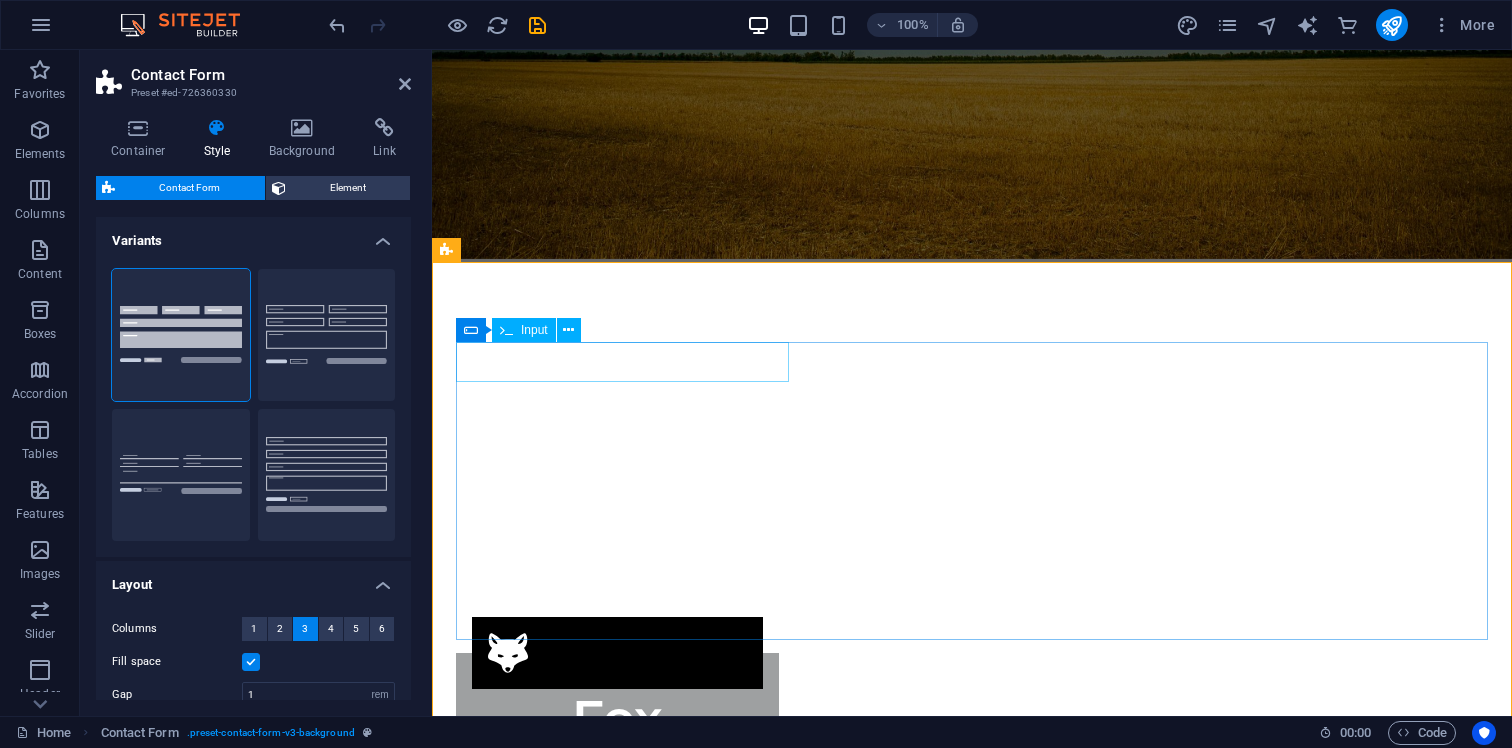 click at bounding box center [580, 6570] 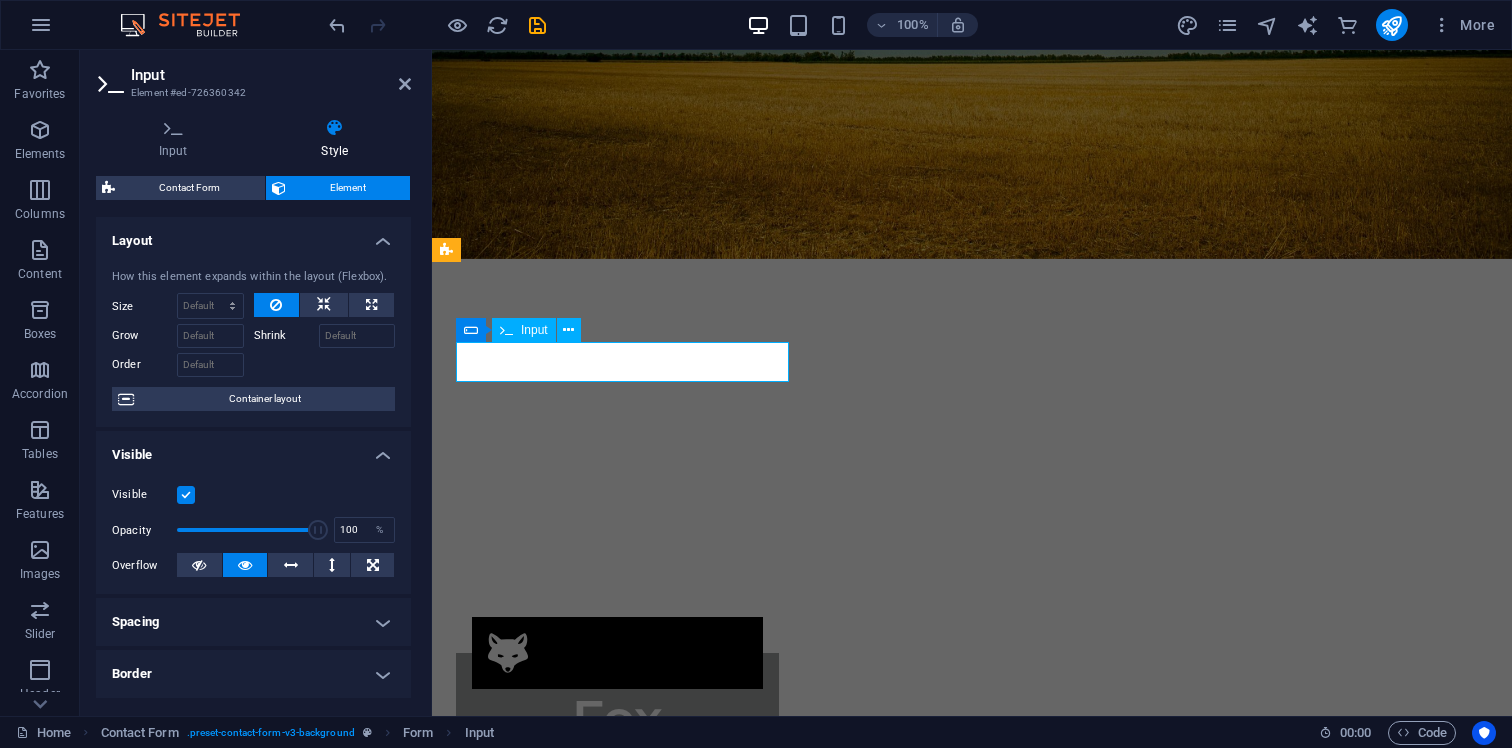 click at bounding box center [580, 6570] 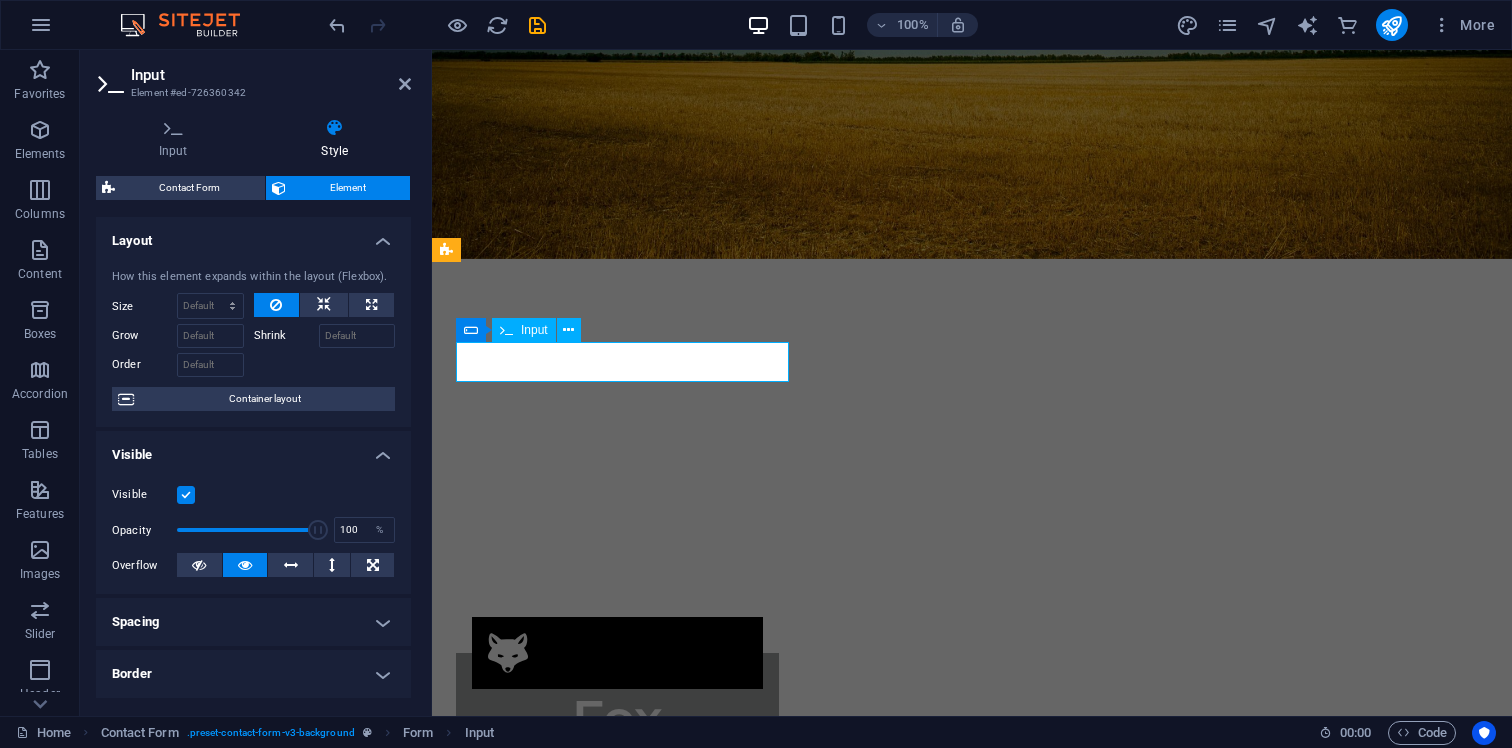 click at bounding box center [580, 6570] 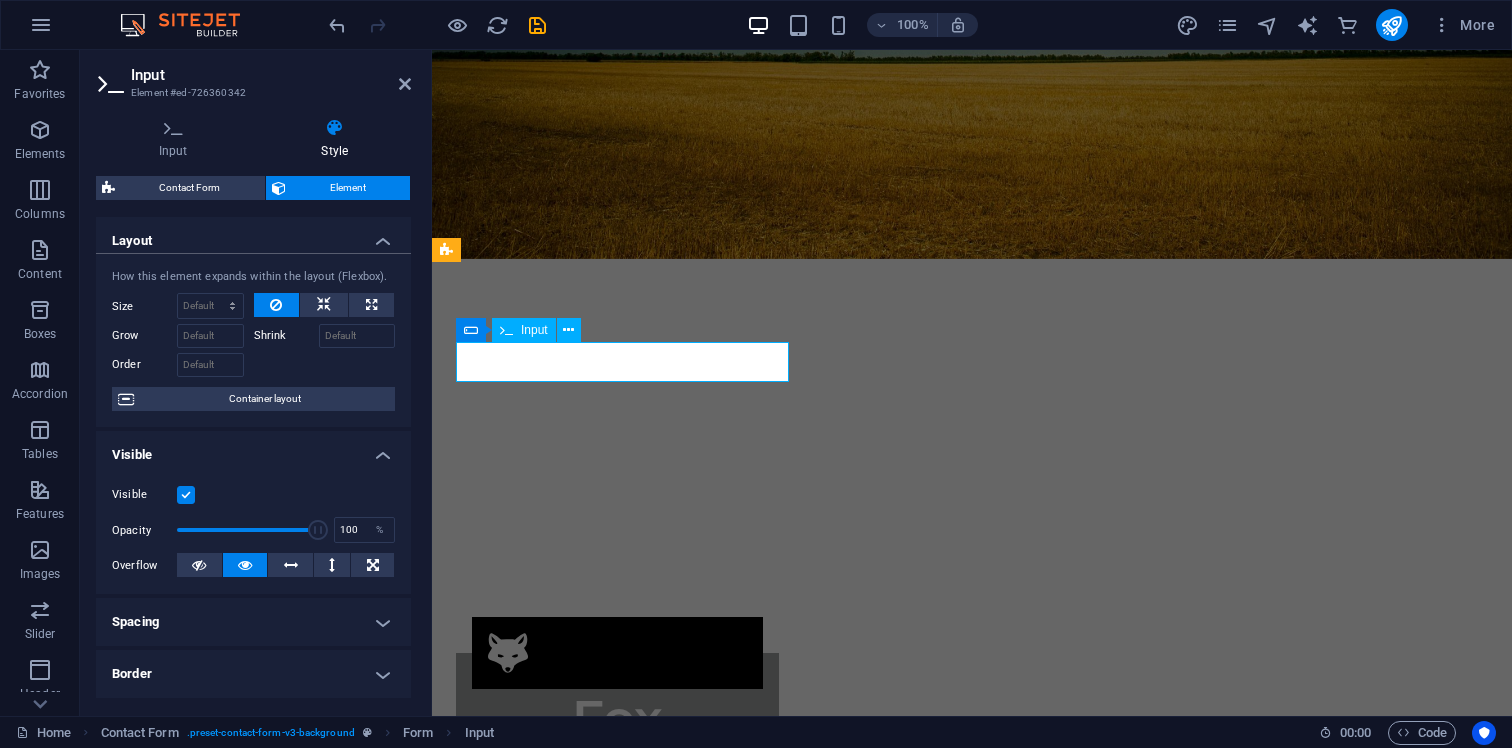 click at bounding box center (580, 6570) 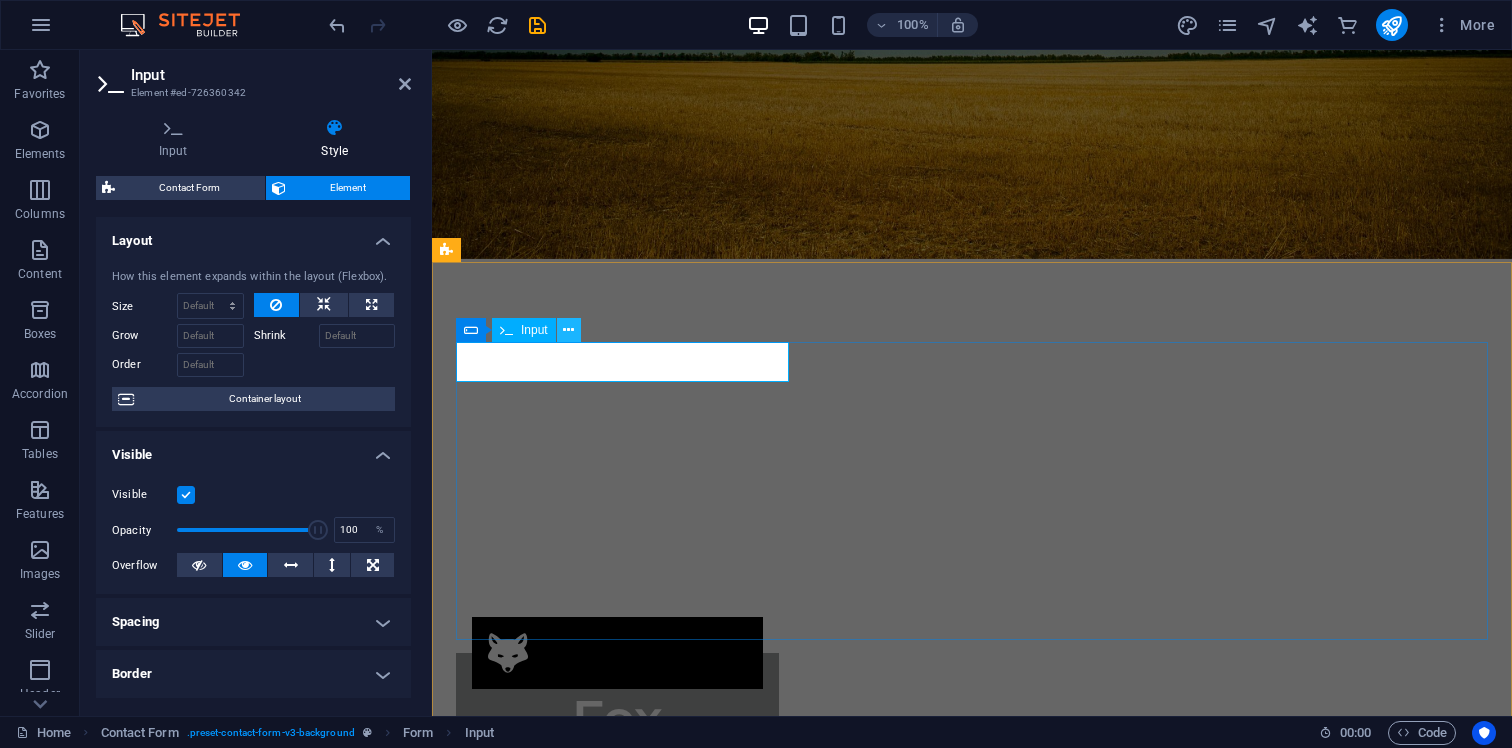 click at bounding box center [568, 330] 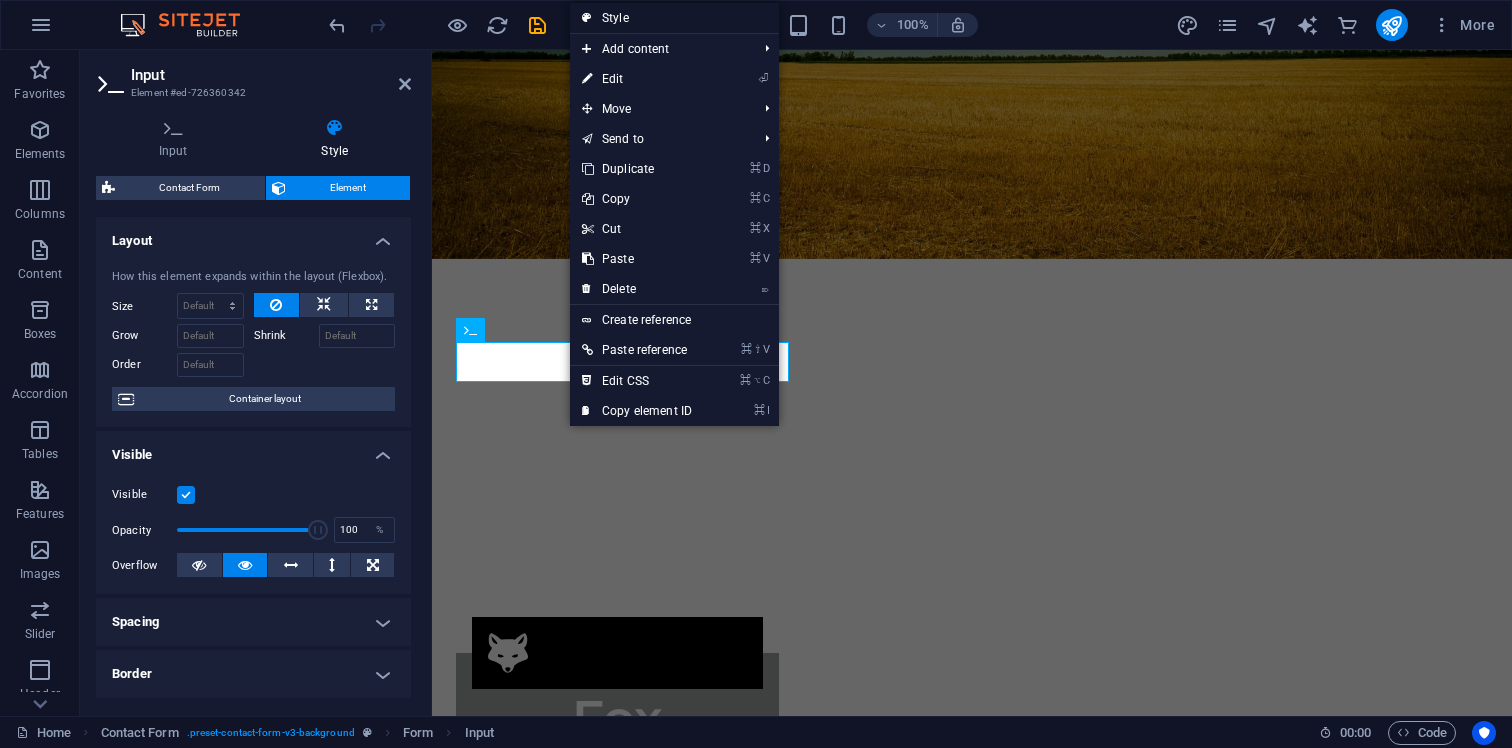 click on "Style" at bounding box center [674, 18] 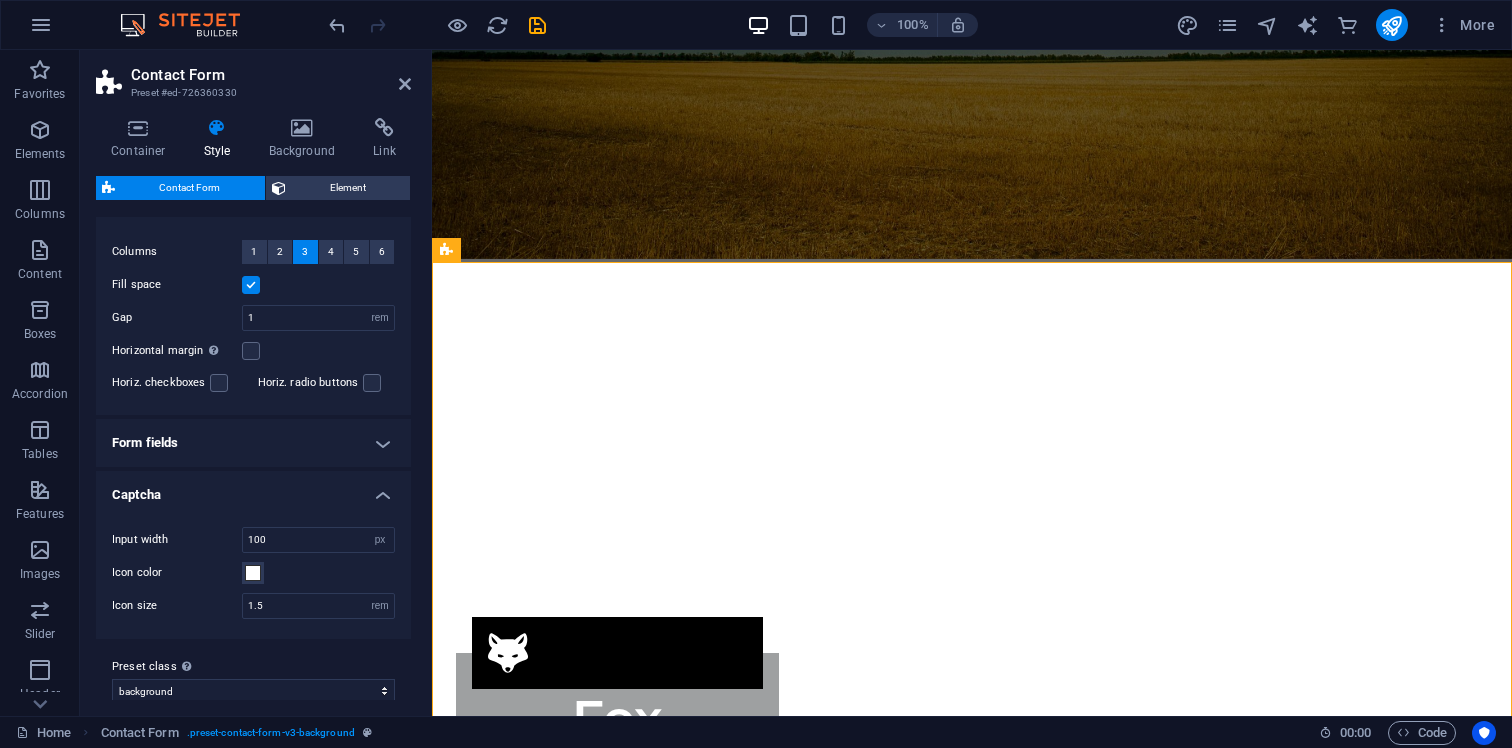 scroll, scrollTop: 378, scrollLeft: 0, axis: vertical 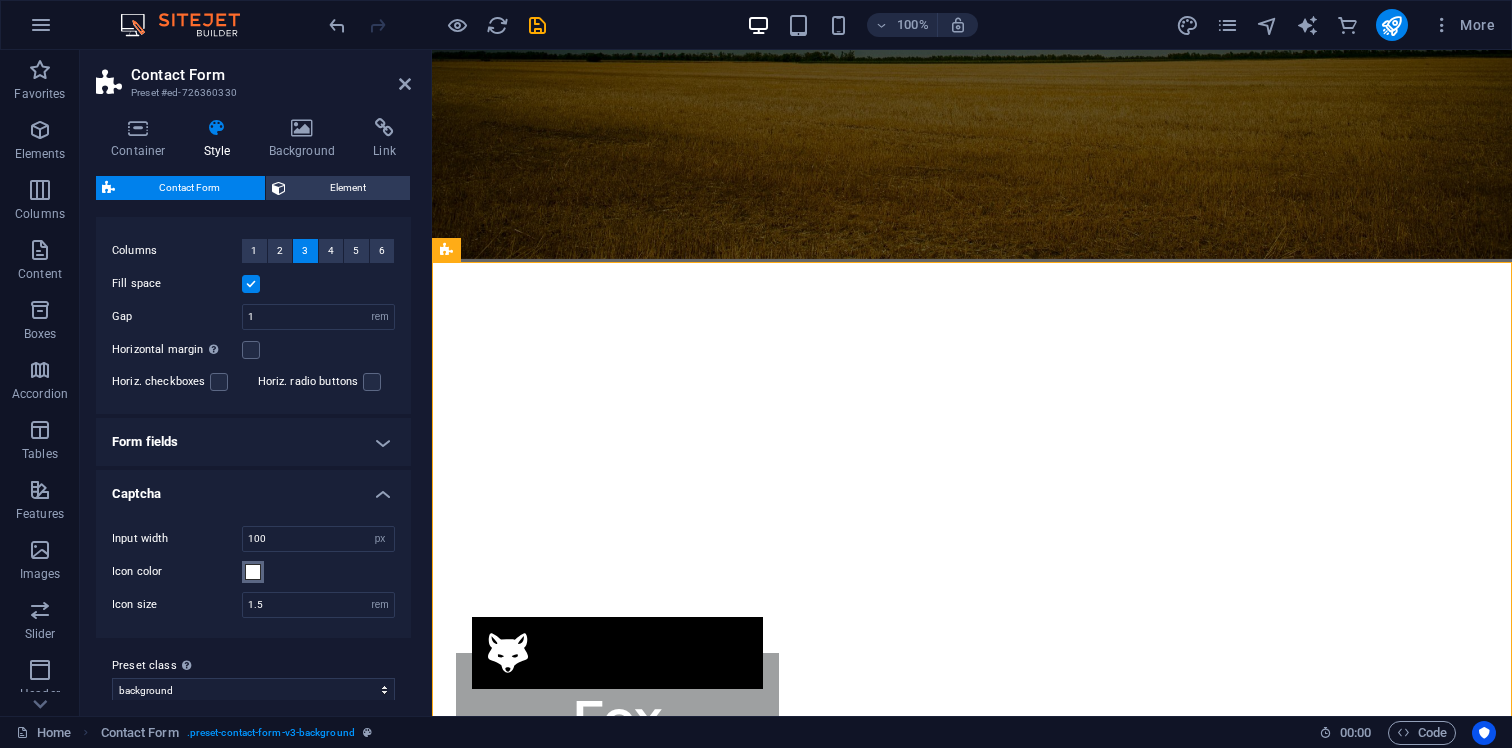 click at bounding box center [253, 572] 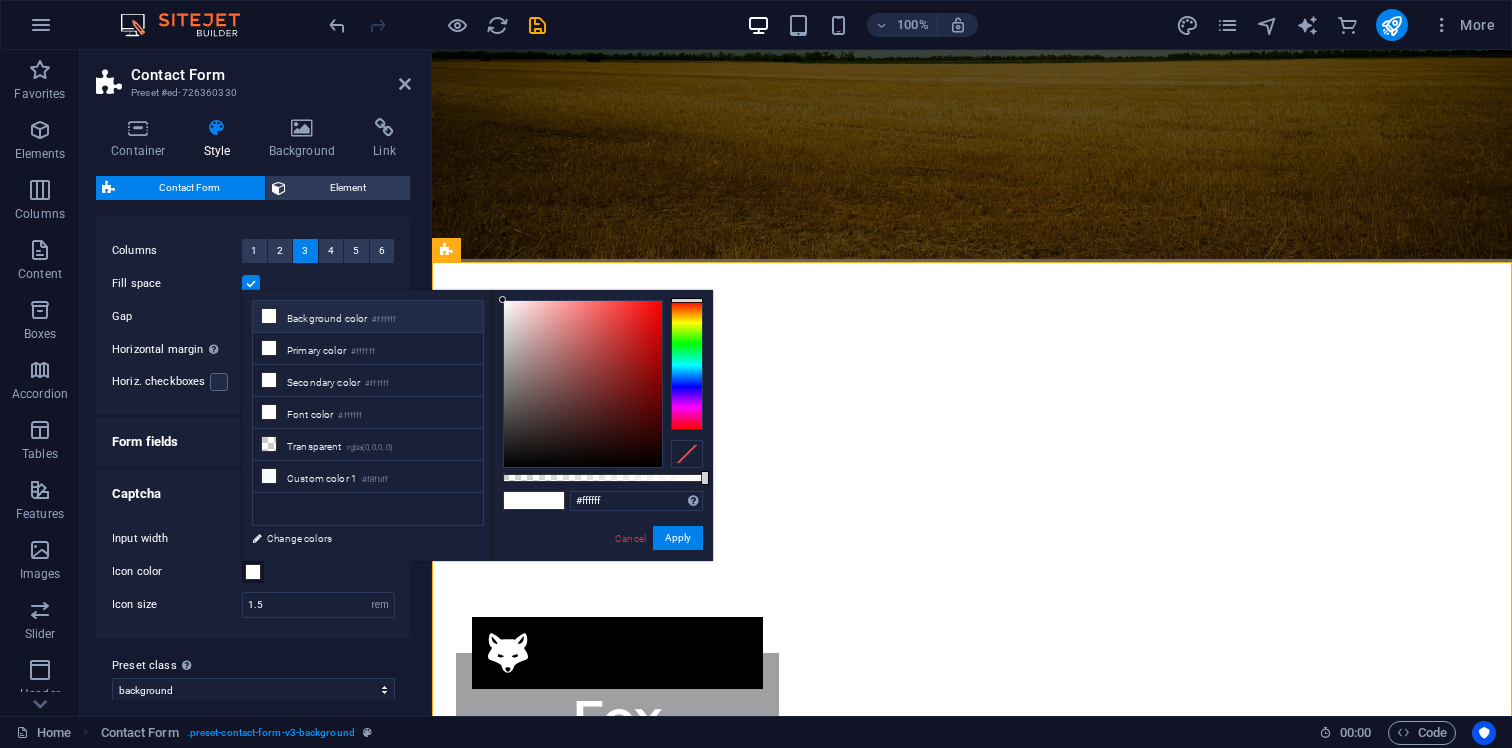 click at bounding box center [253, 572] 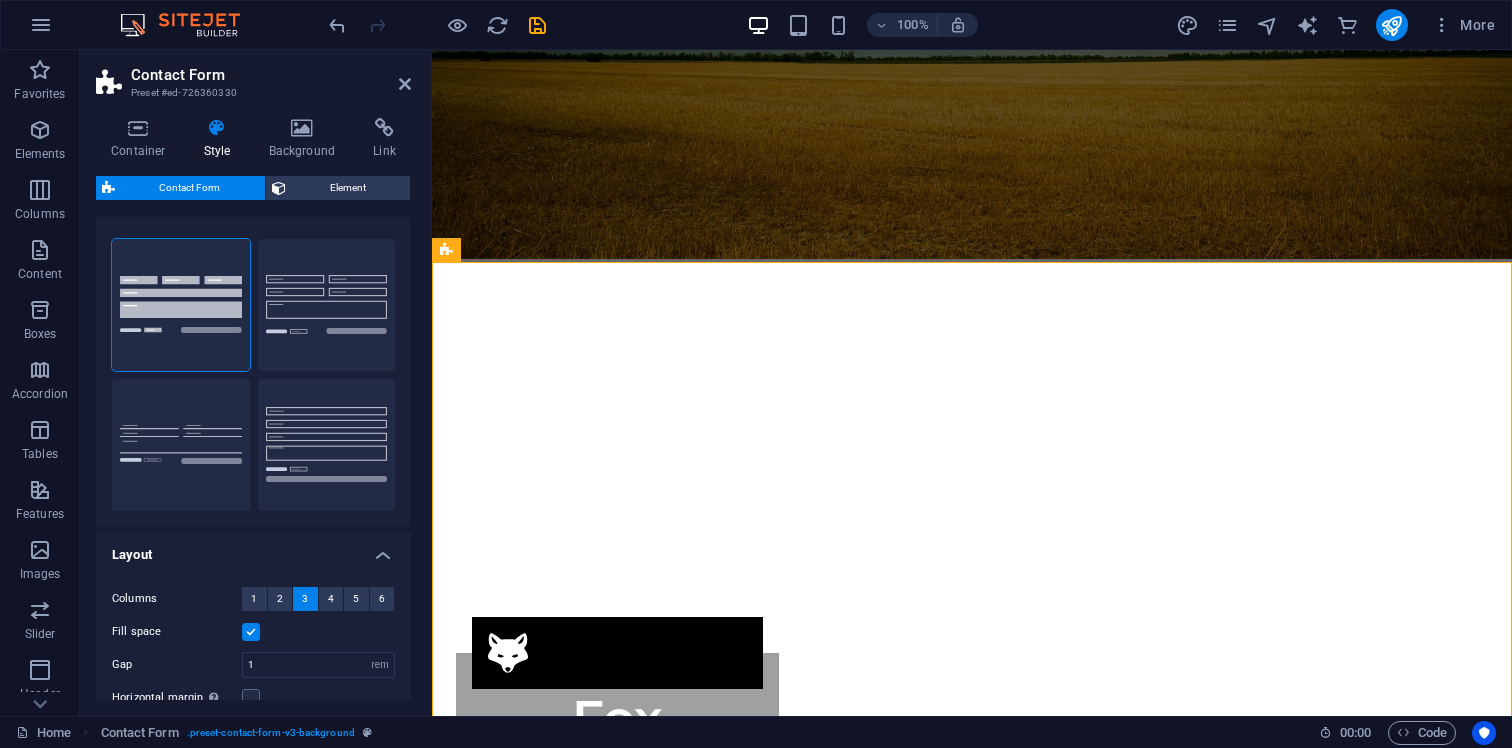 scroll, scrollTop: 0, scrollLeft: 0, axis: both 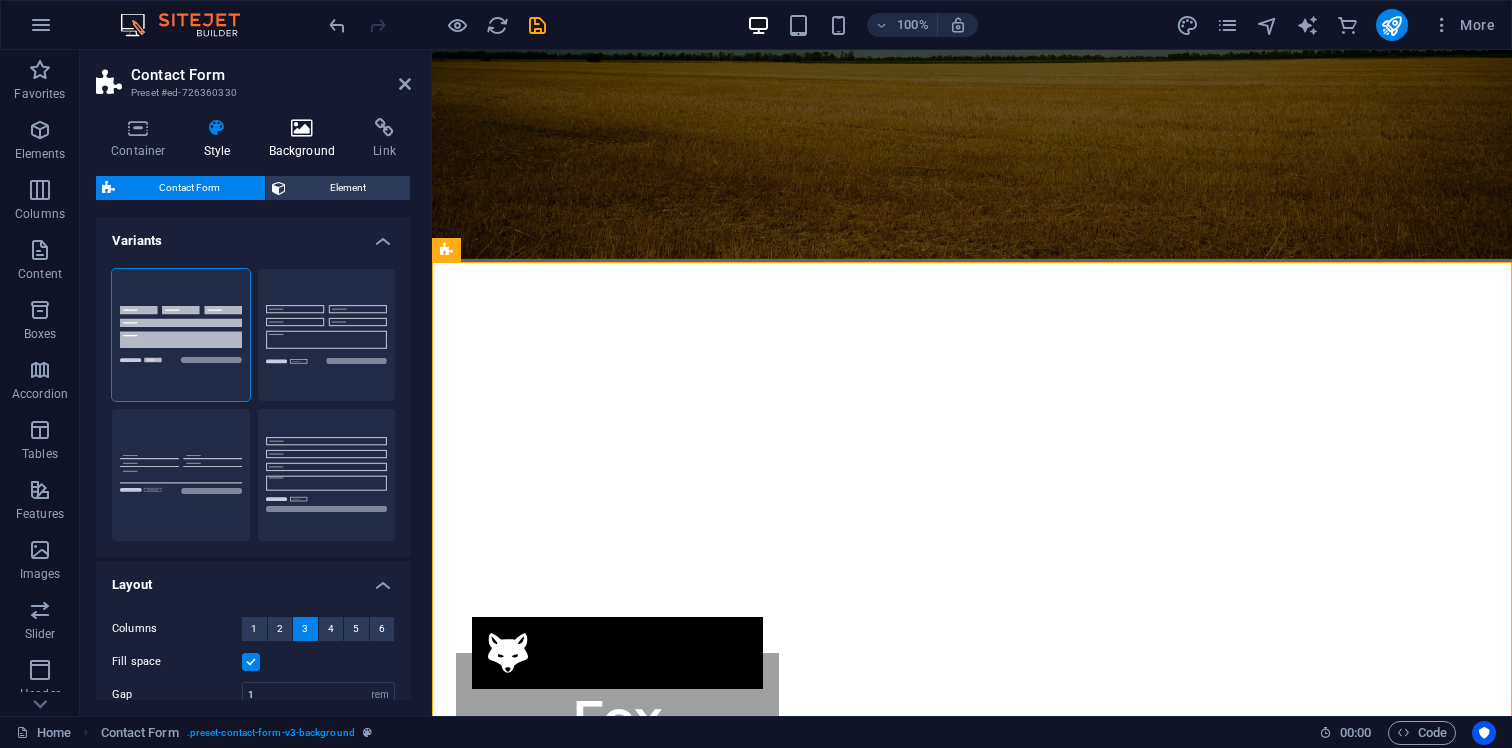 click on "Background" at bounding box center [306, 139] 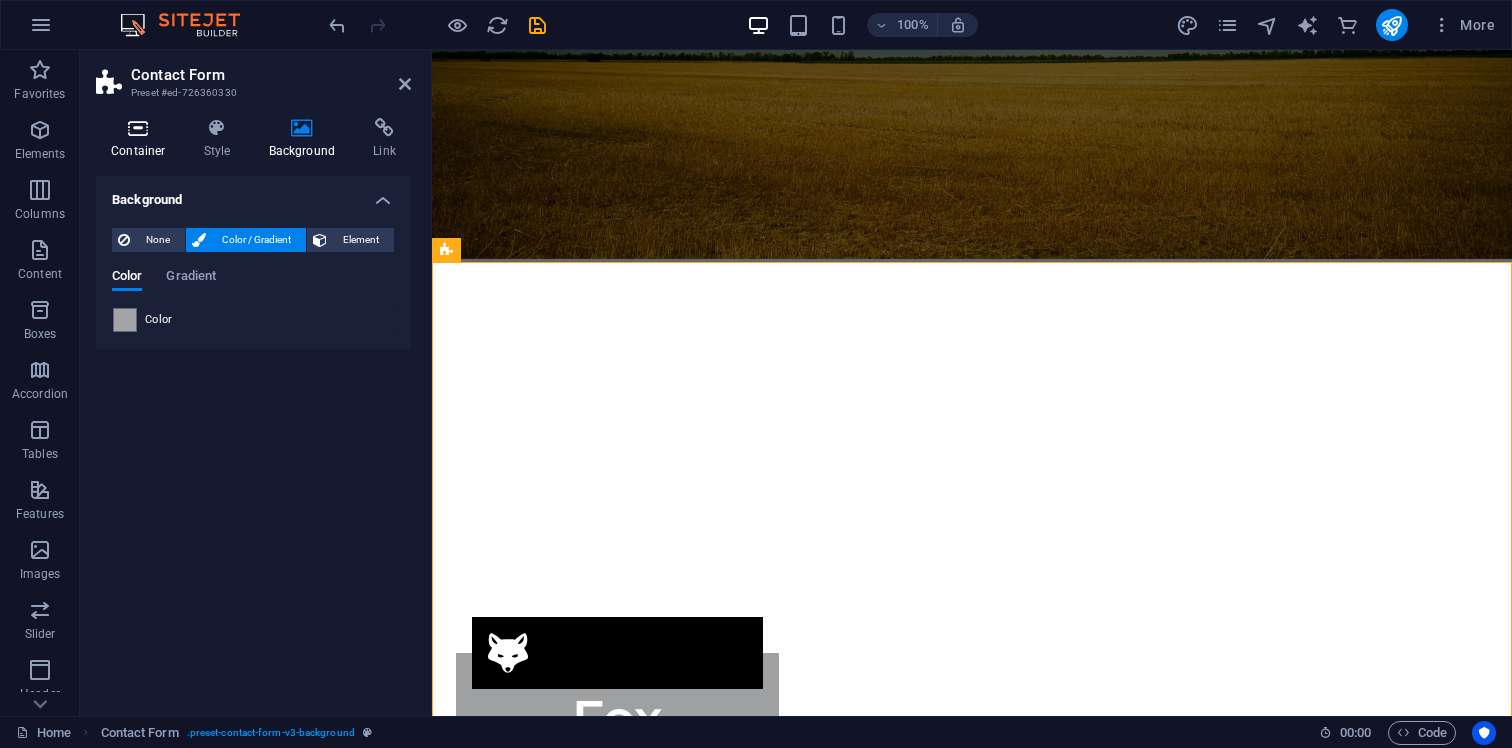 click on "Container" at bounding box center (142, 139) 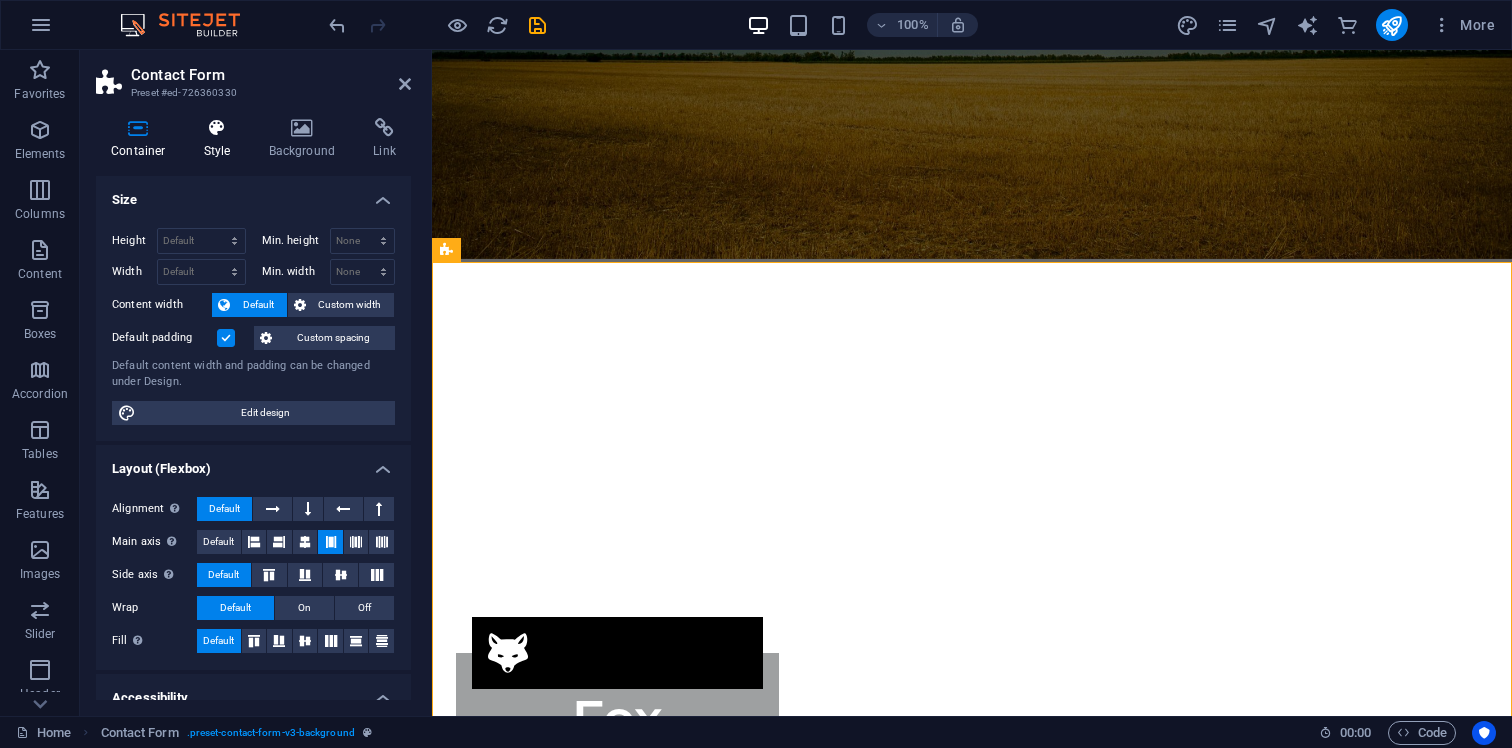 click on "Style" at bounding box center [221, 139] 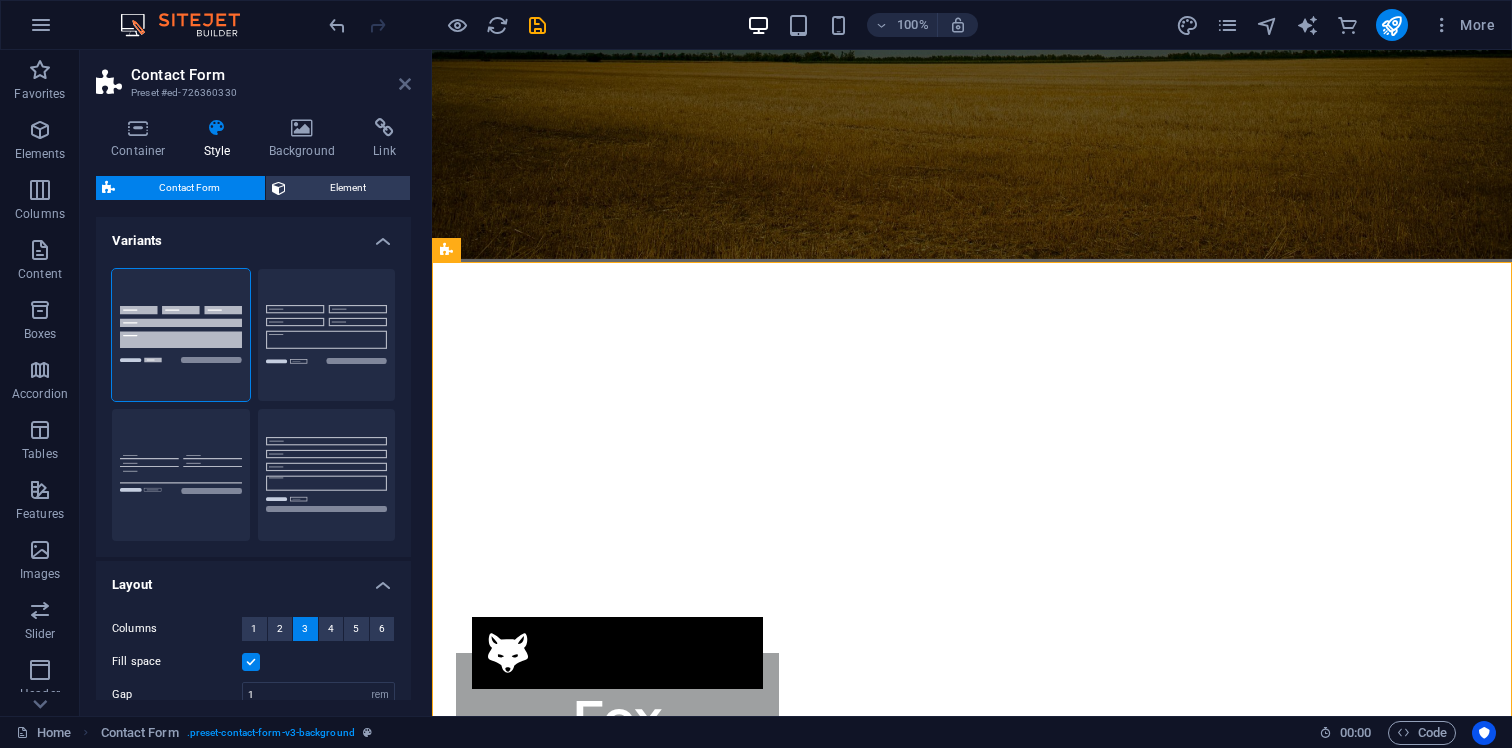 click at bounding box center (405, 84) 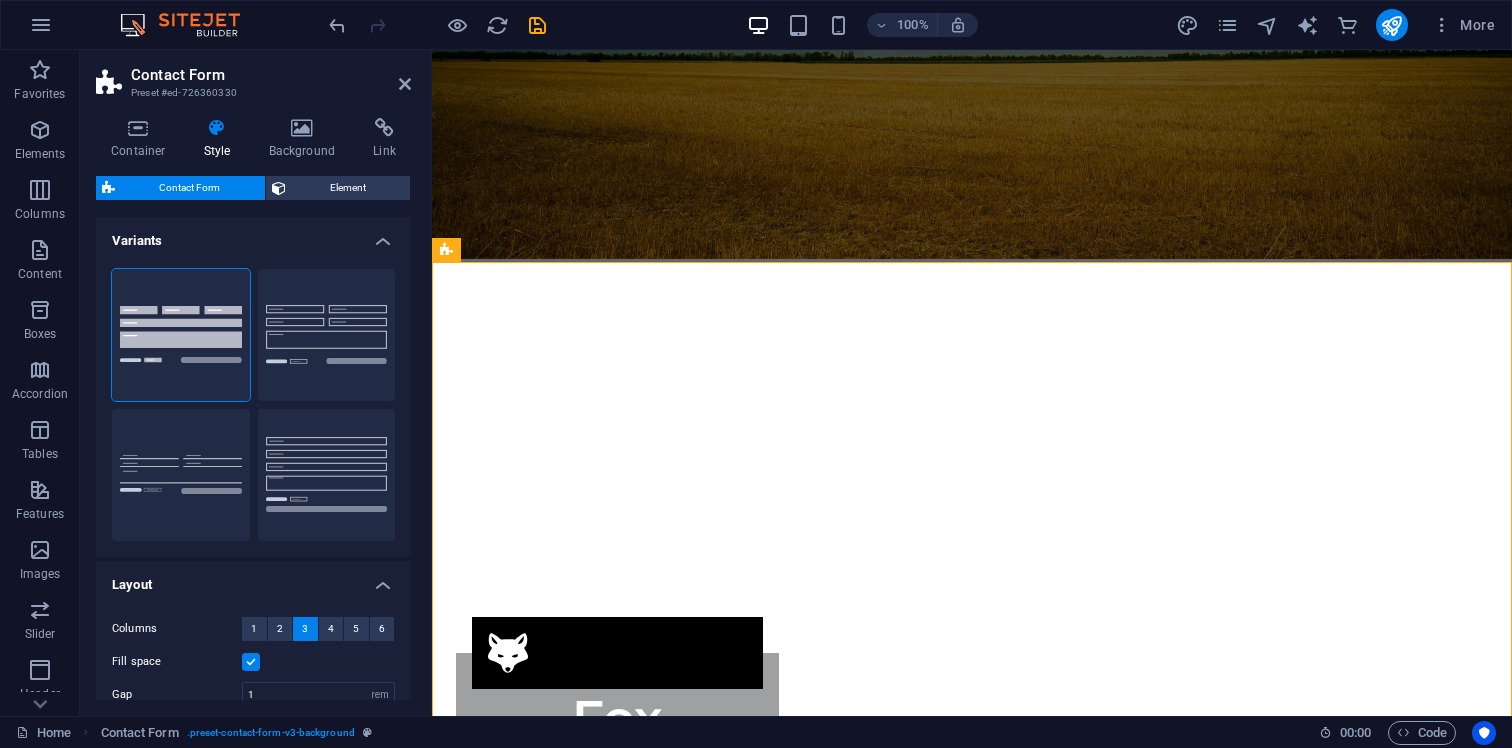 scroll, scrollTop: 4300, scrollLeft: 0, axis: vertical 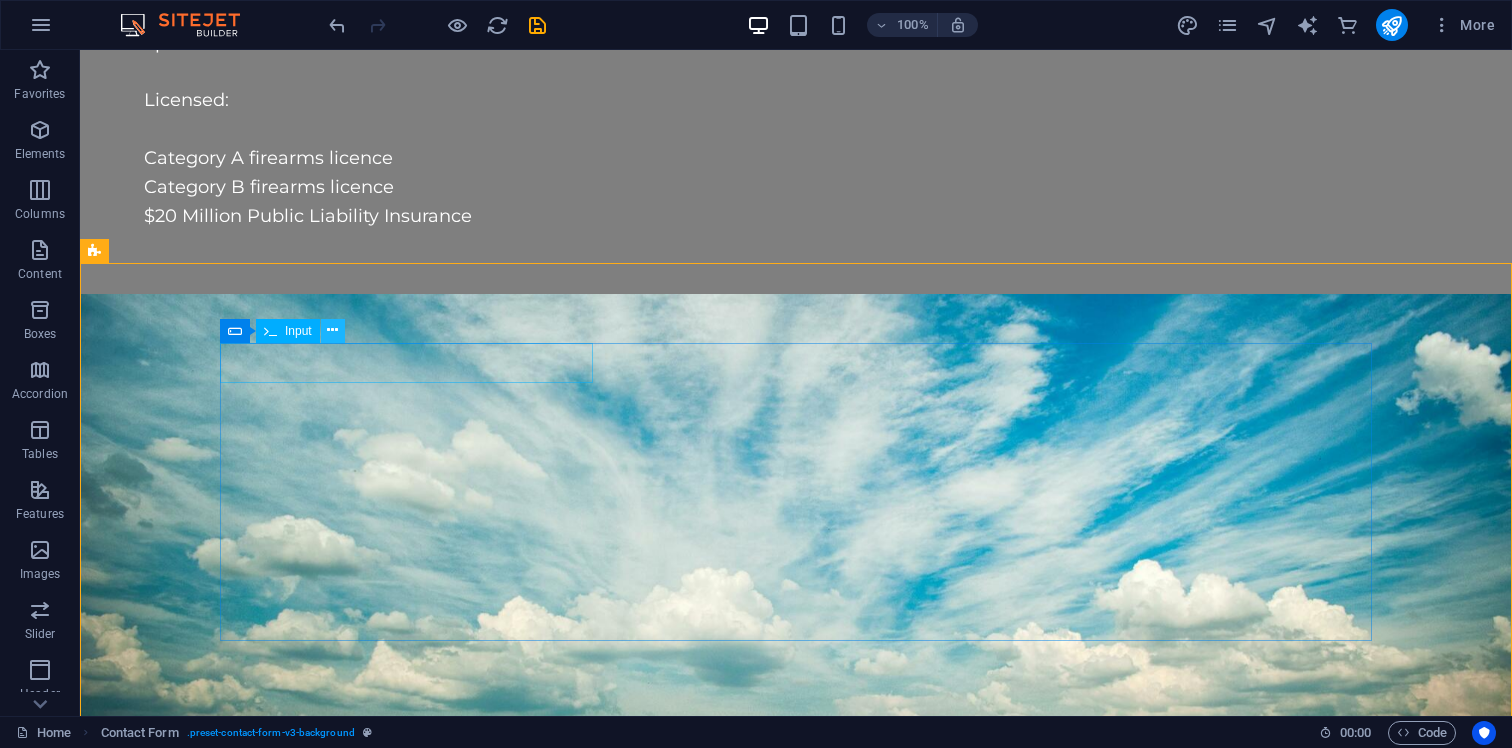 click at bounding box center [332, 330] 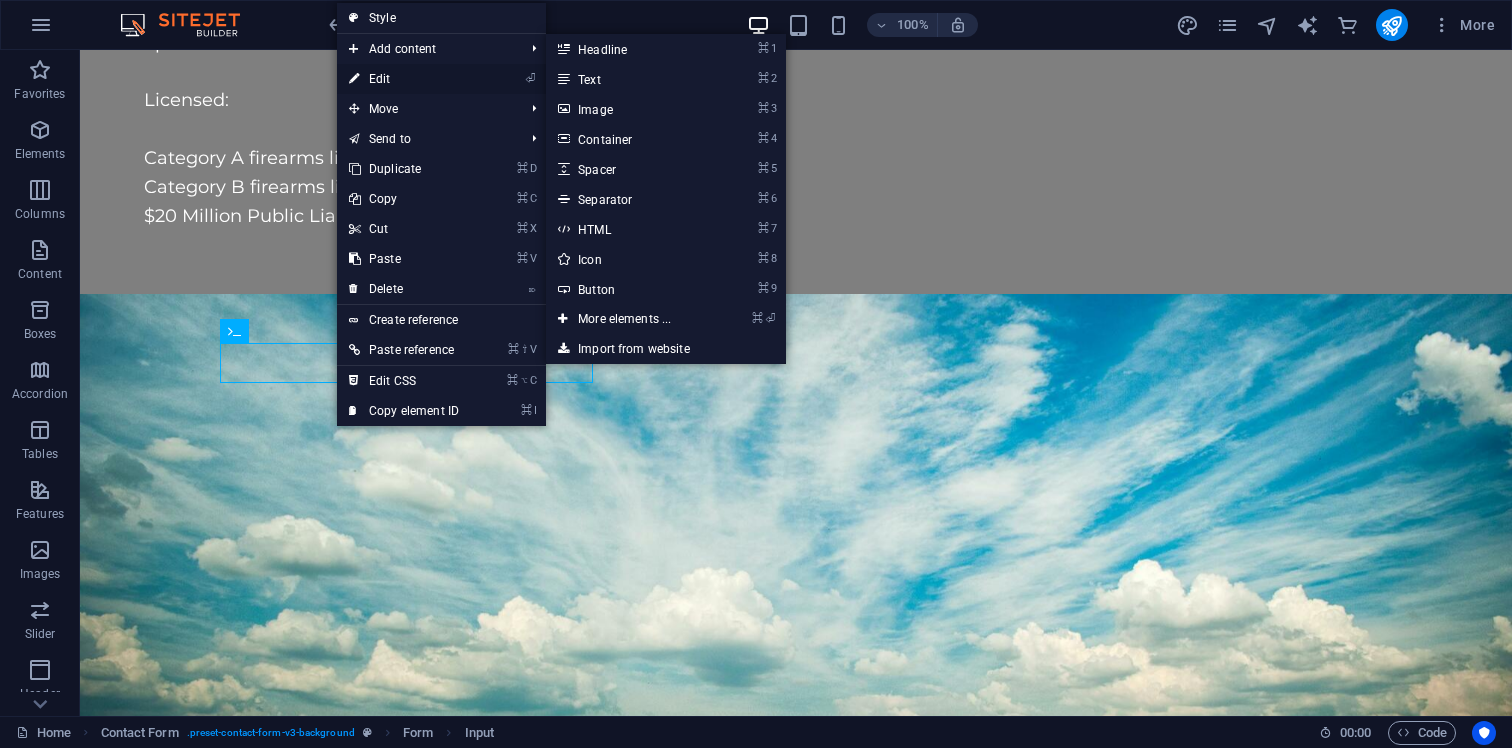 click on "⏎  Edit" at bounding box center (404, 79) 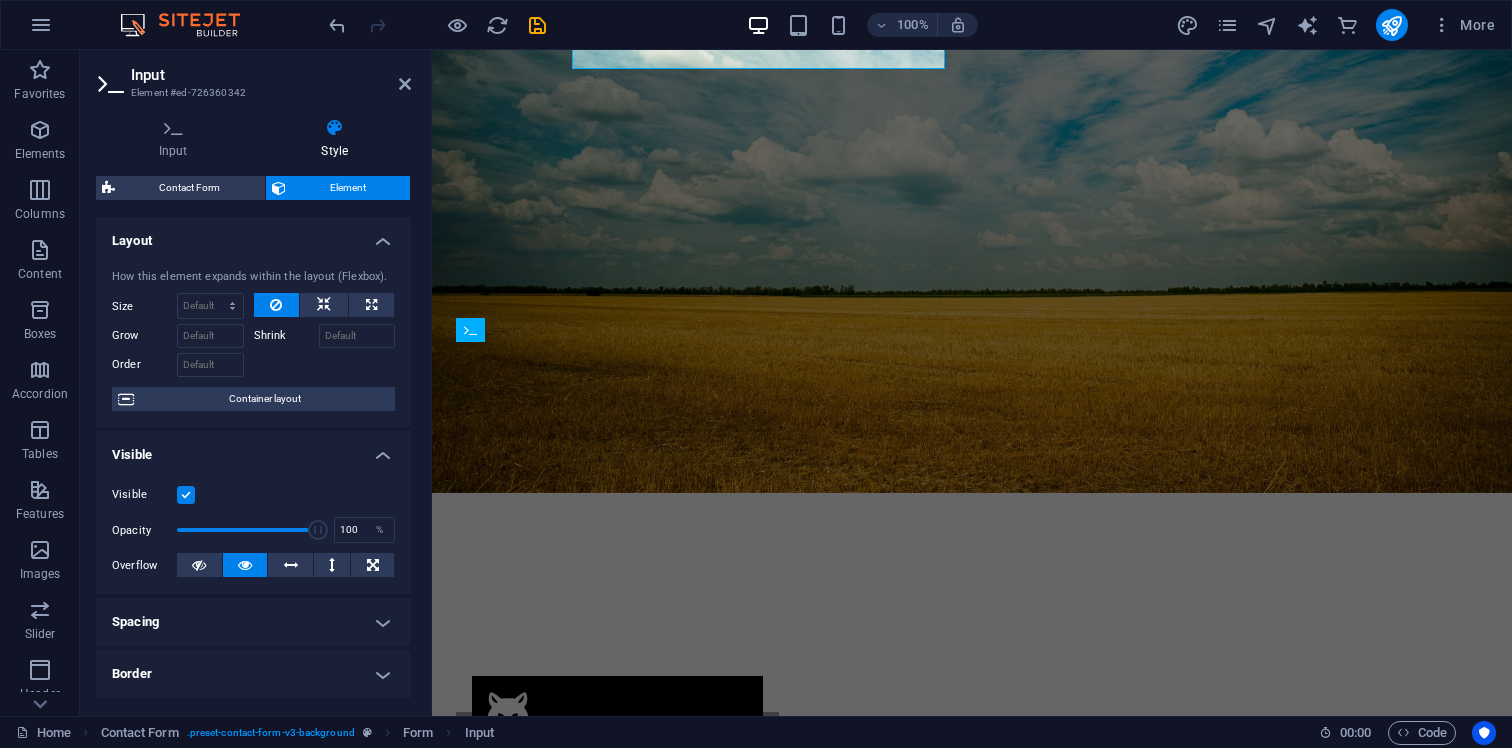 scroll, scrollTop: 4613, scrollLeft: 0, axis: vertical 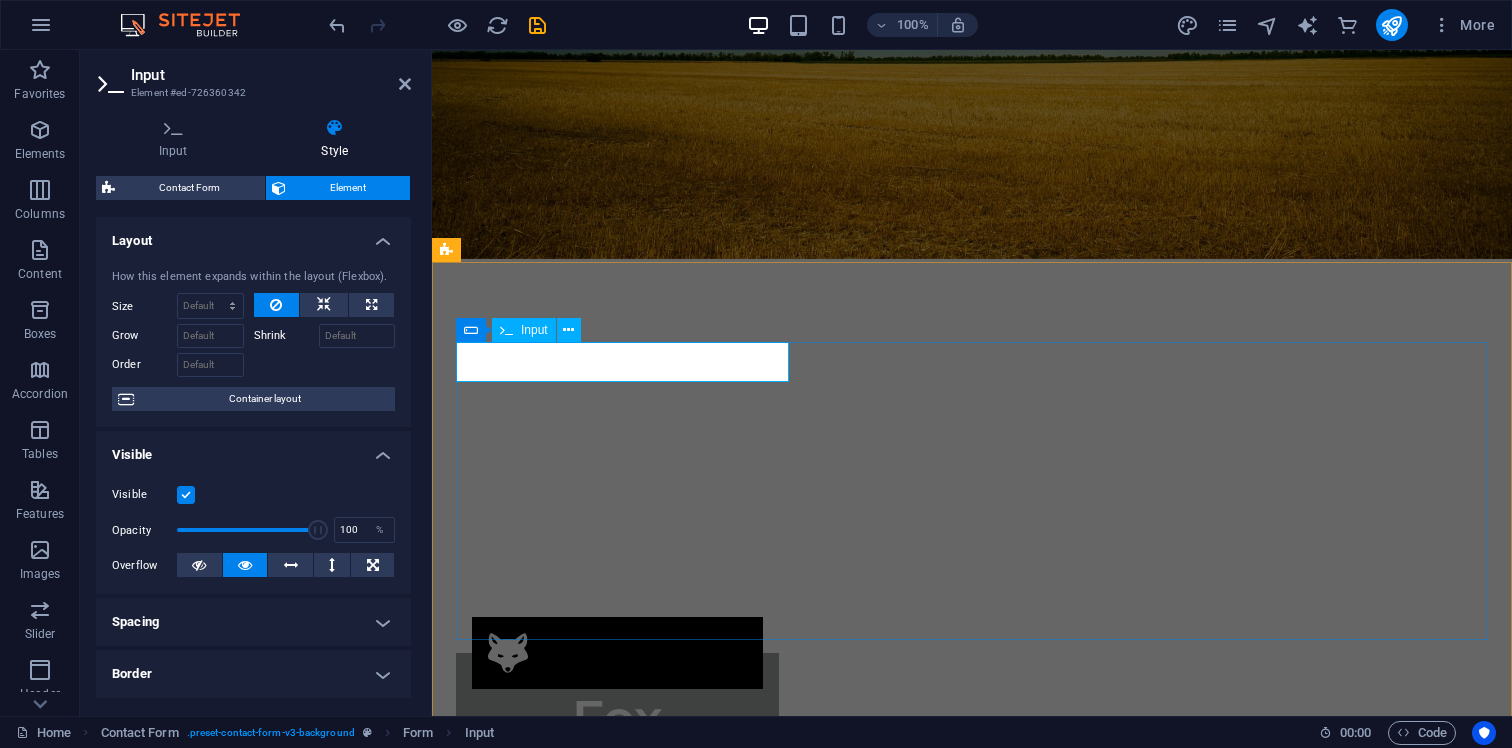 click at bounding box center [580, 6570] 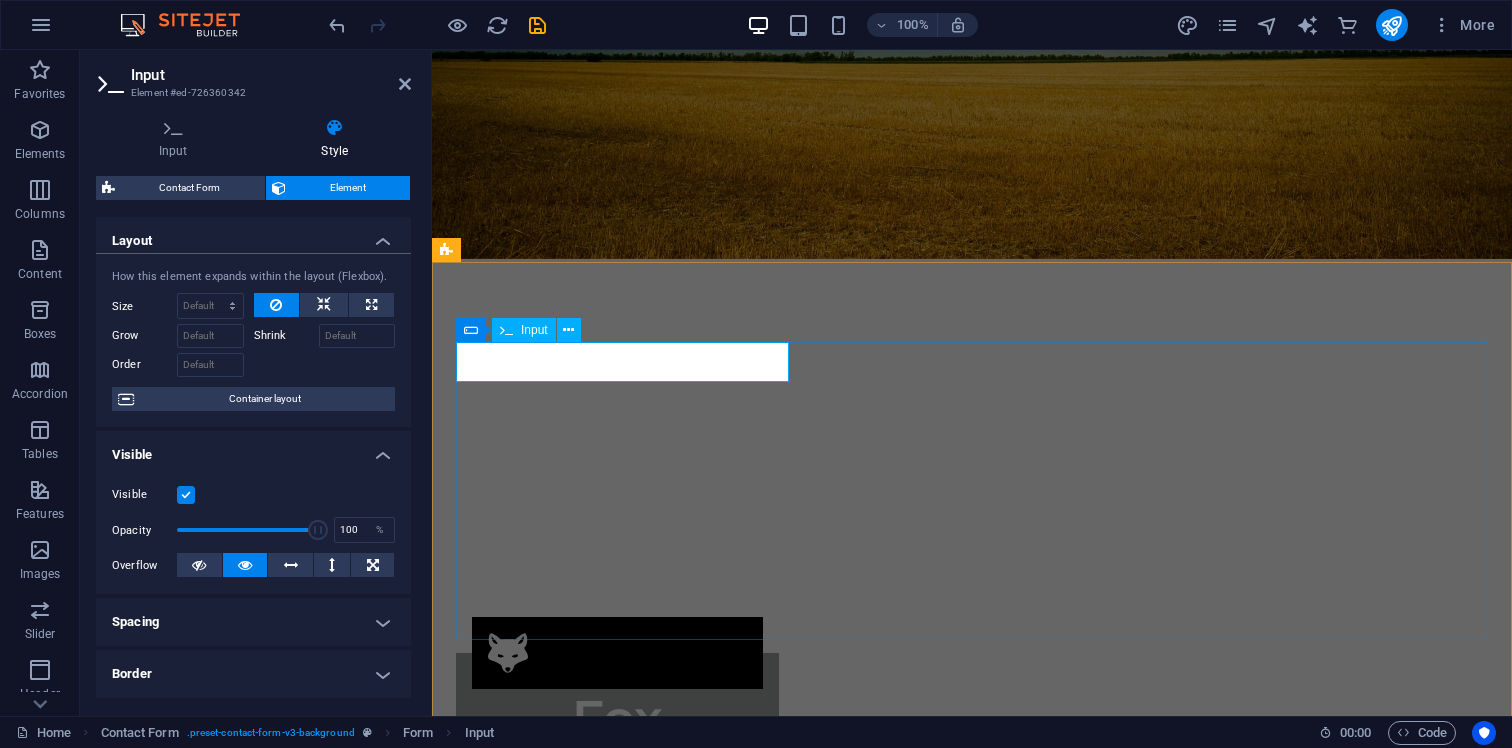 click at bounding box center (580, 6570) 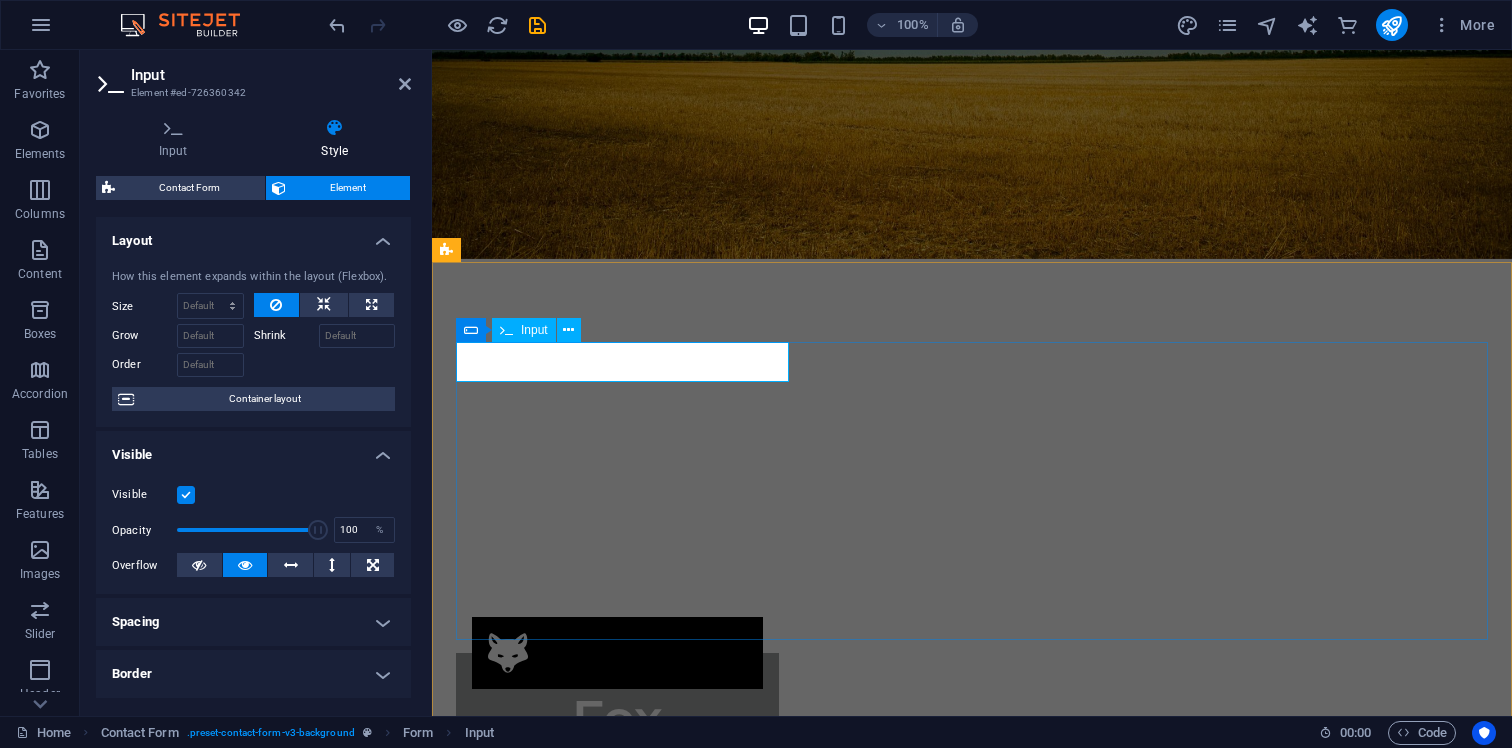 drag, startPoint x: 483, startPoint y: 364, endPoint x: 542, endPoint y: 365, distance: 59.008472 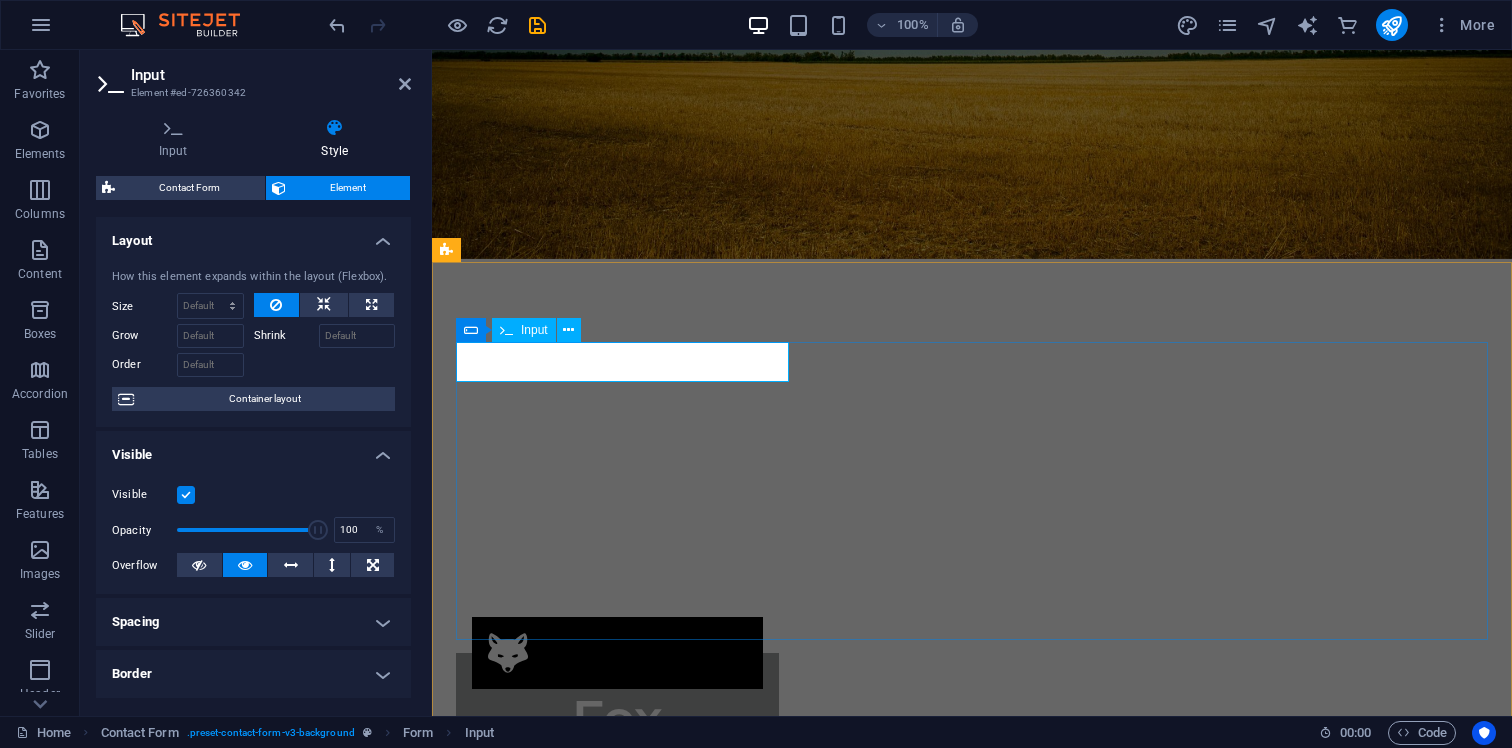 click at bounding box center (580, 6570) 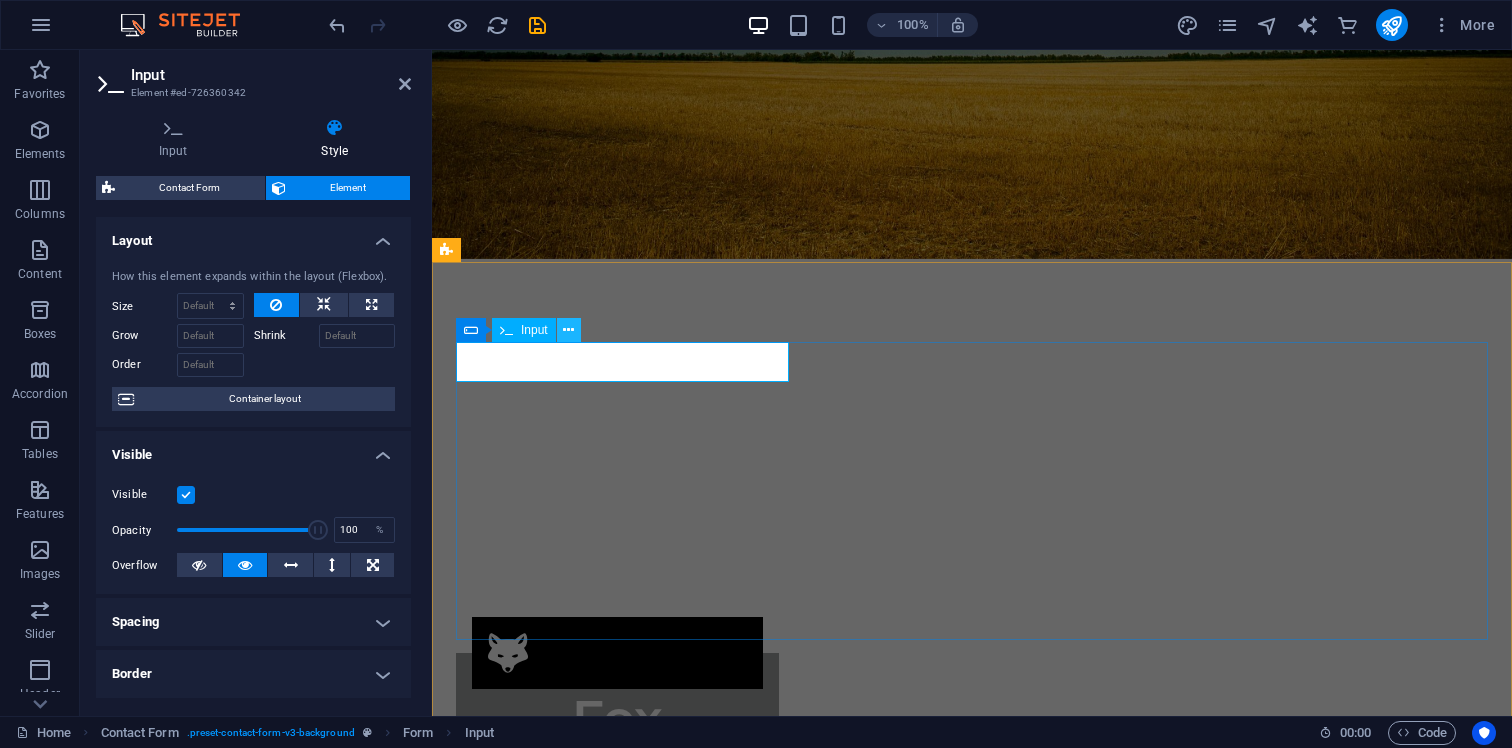 click at bounding box center [568, 330] 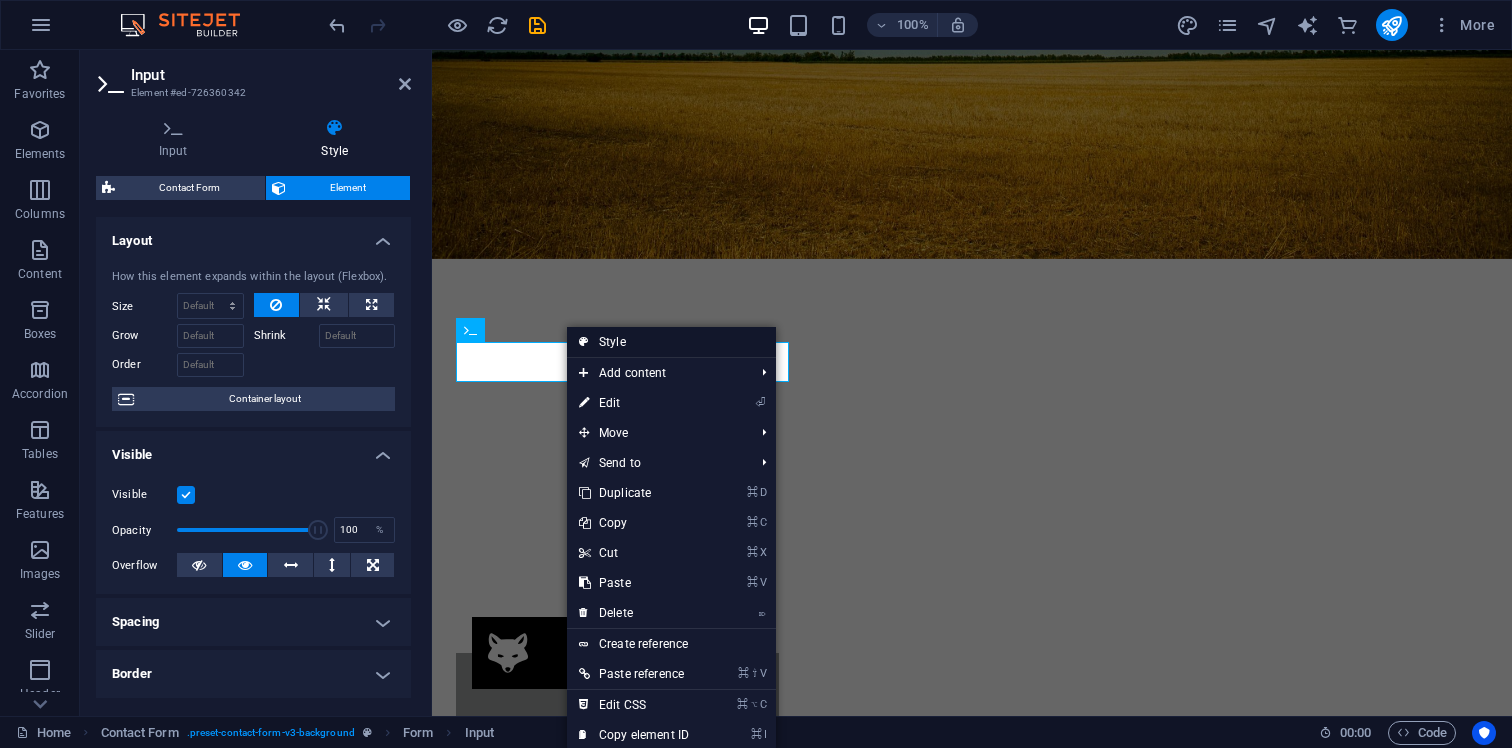 click on "Style" at bounding box center [671, 342] 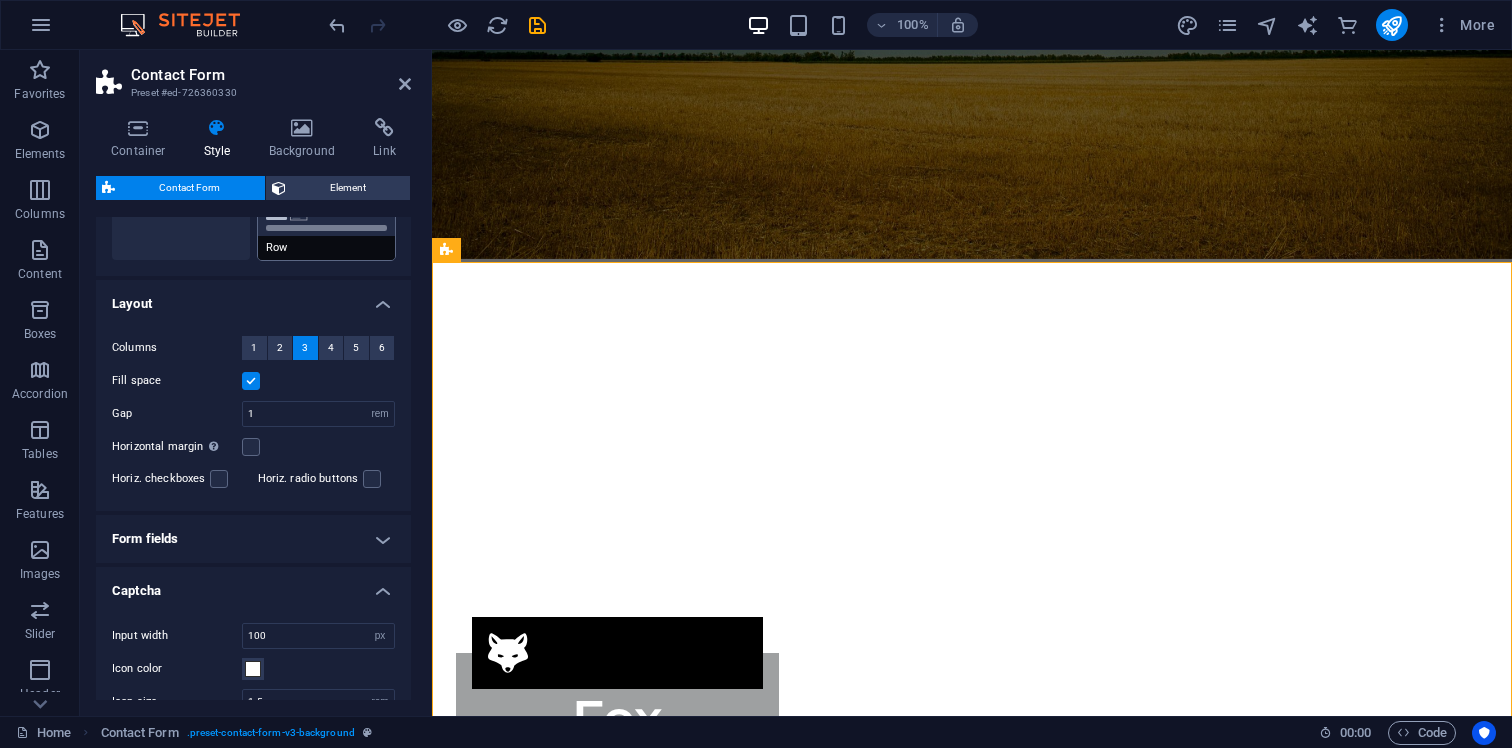scroll, scrollTop: 395, scrollLeft: 0, axis: vertical 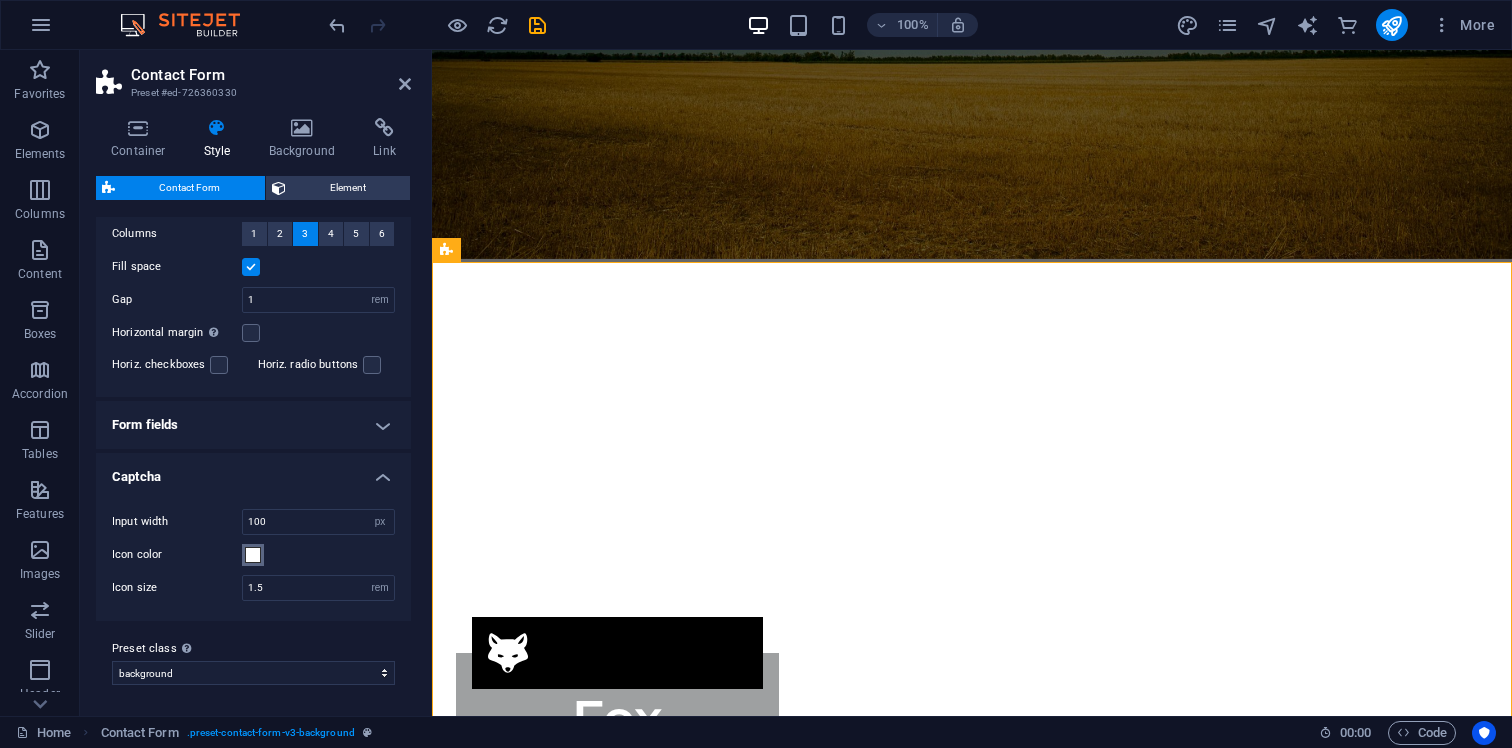 click at bounding box center (253, 555) 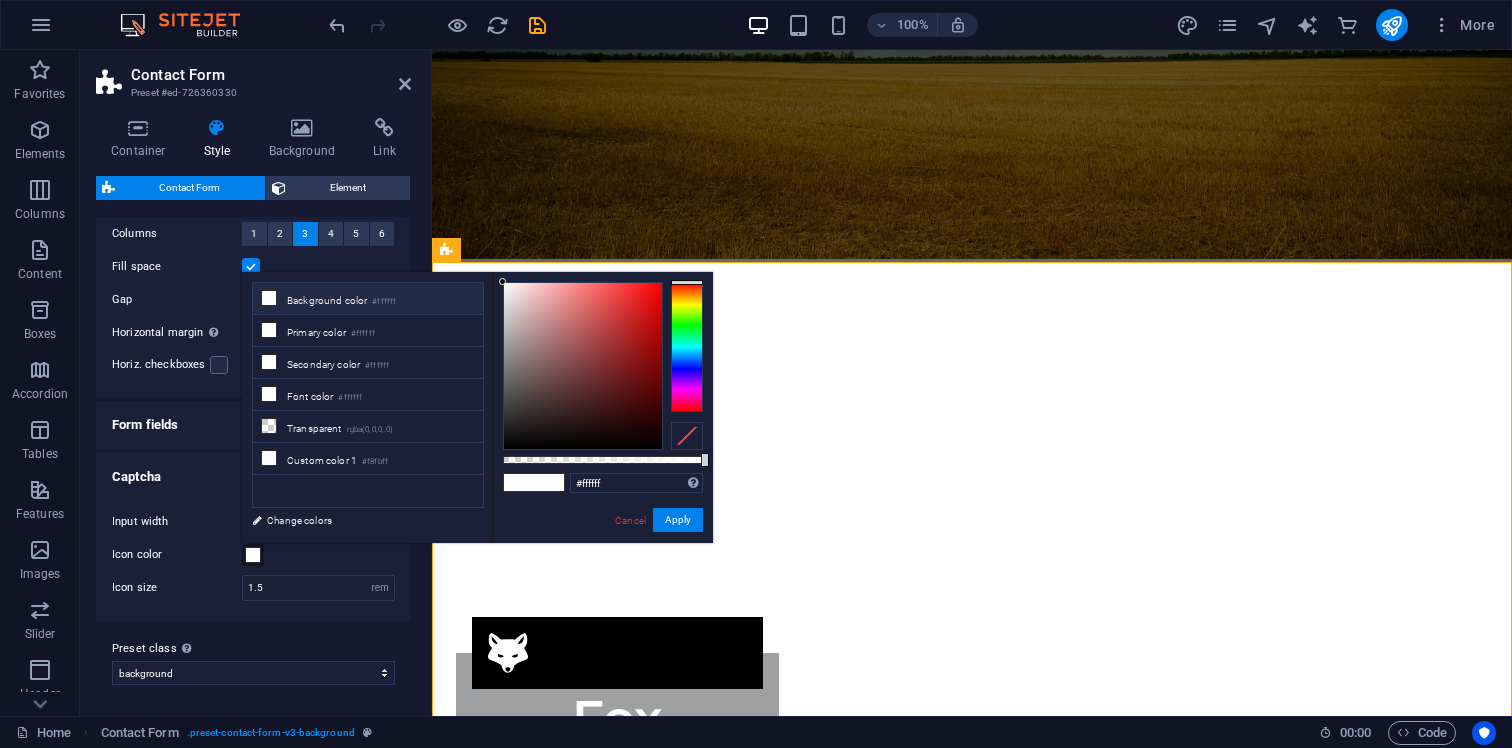 type on "#1f1e1e" 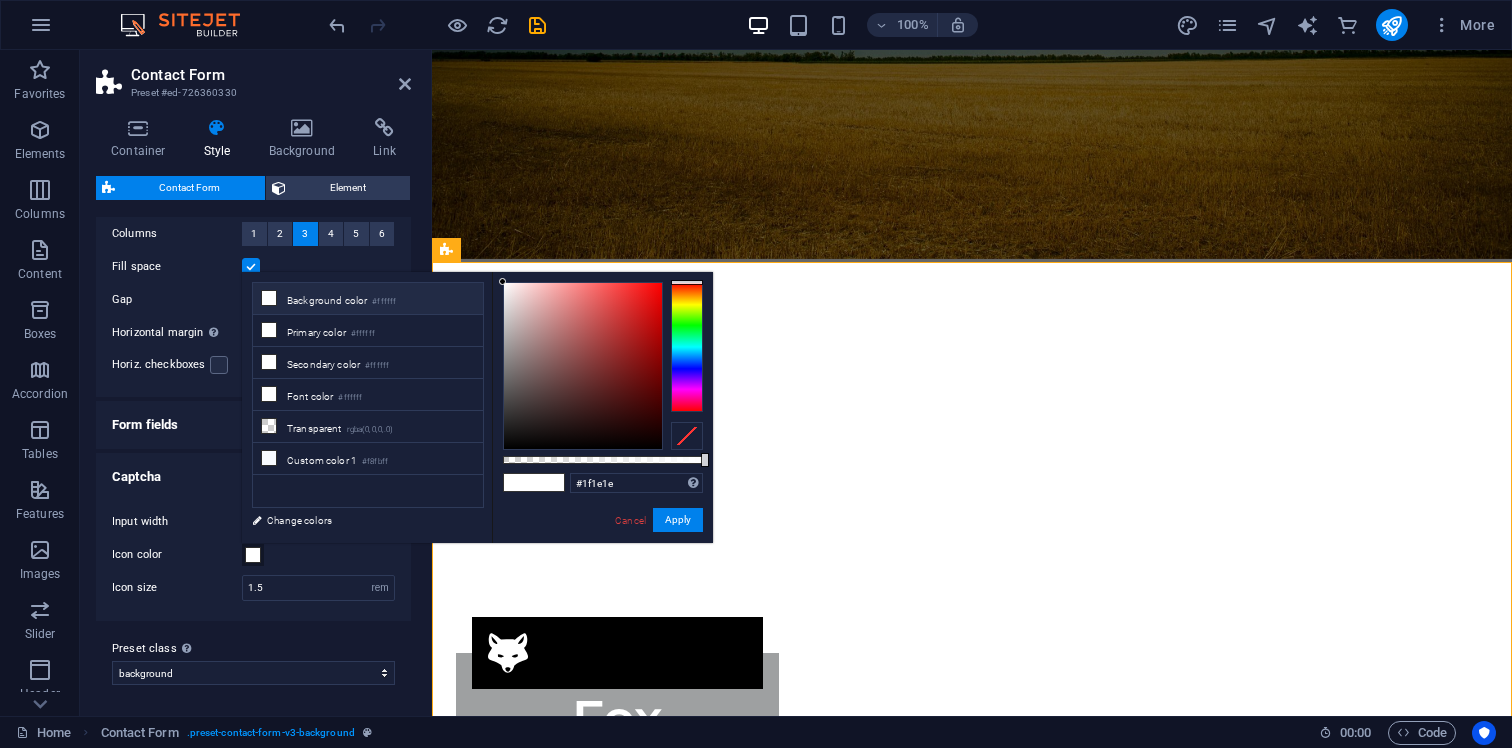 click at bounding box center [583, 366] 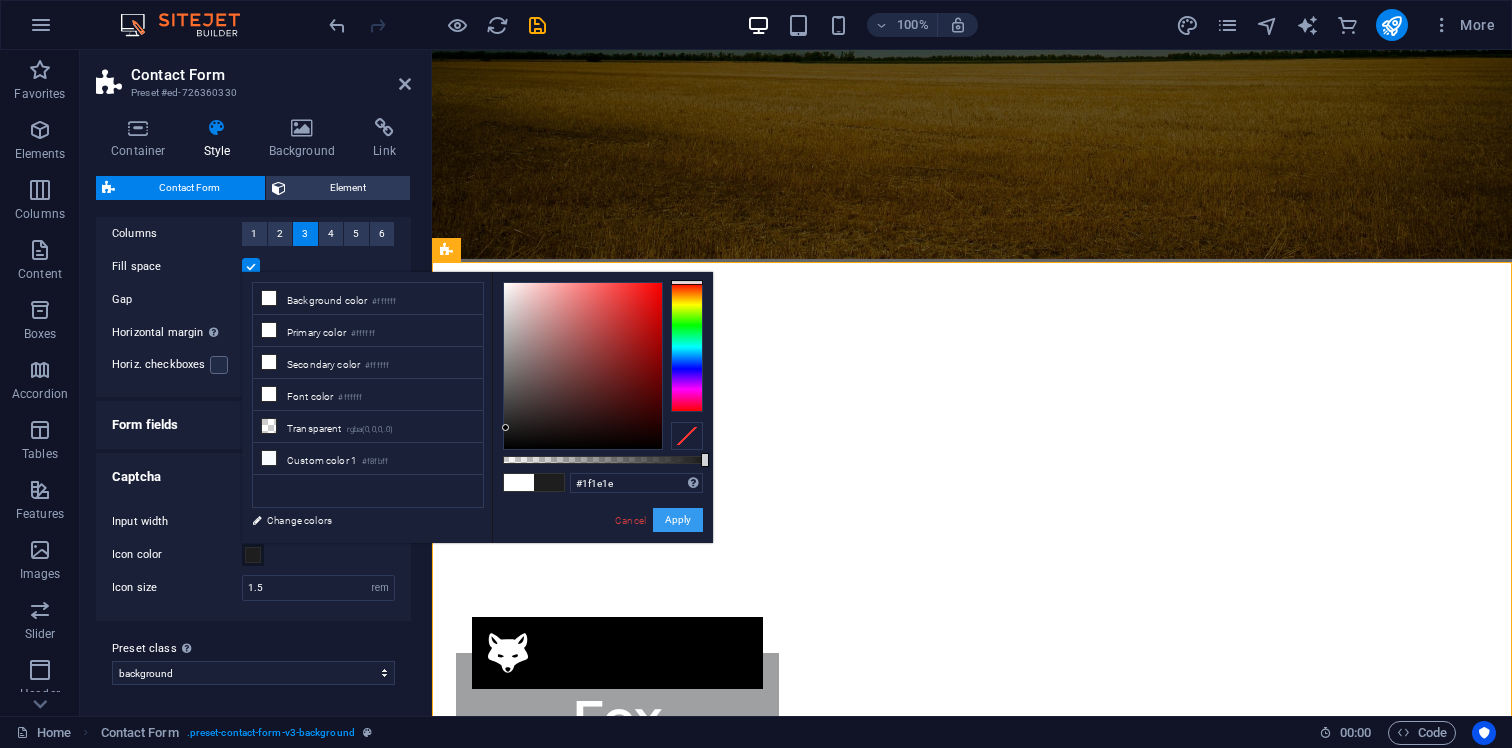 click on "Apply" at bounding box center (678, 520) 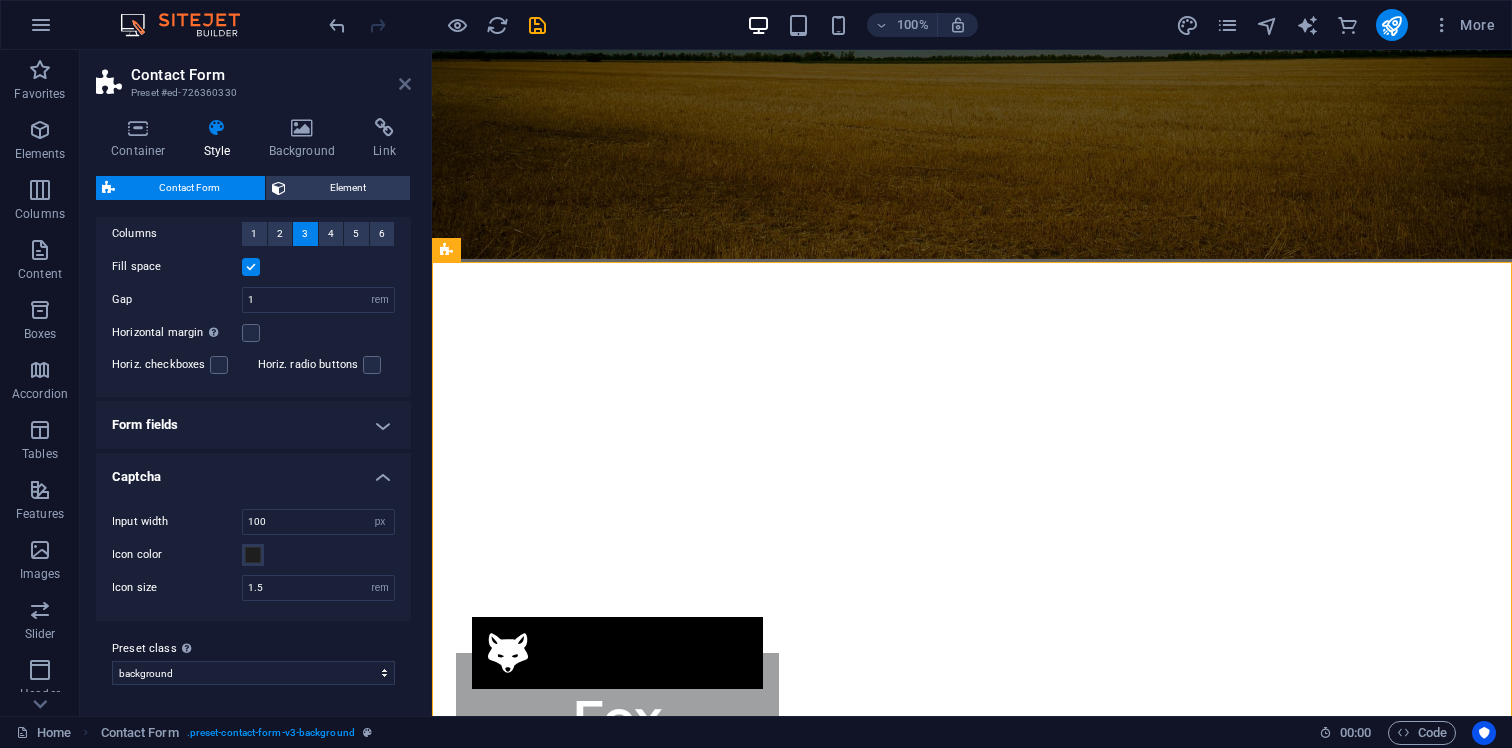 click at bounding box center [405, 84] 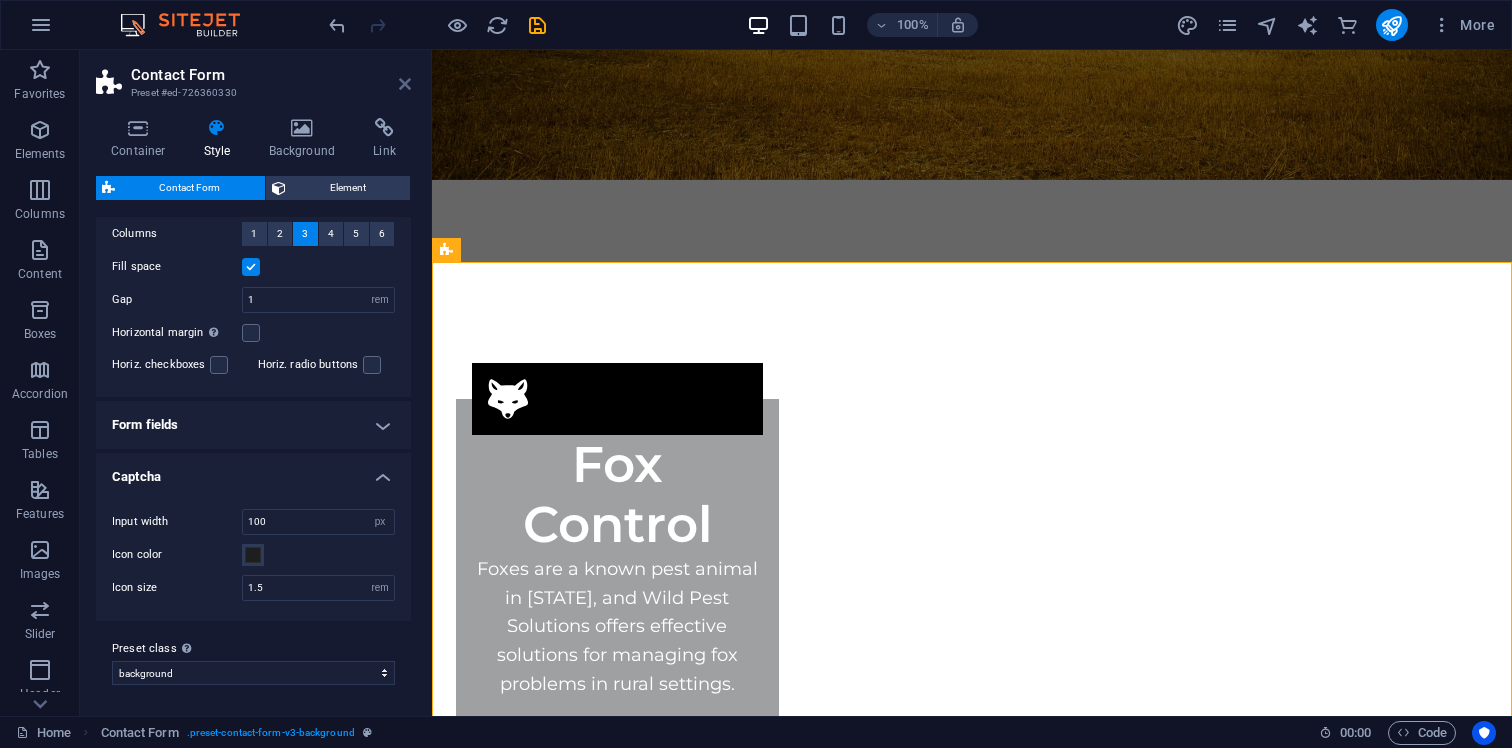 scroll, scrollTop: 4300, scrollLeft: 0, axis: vertical 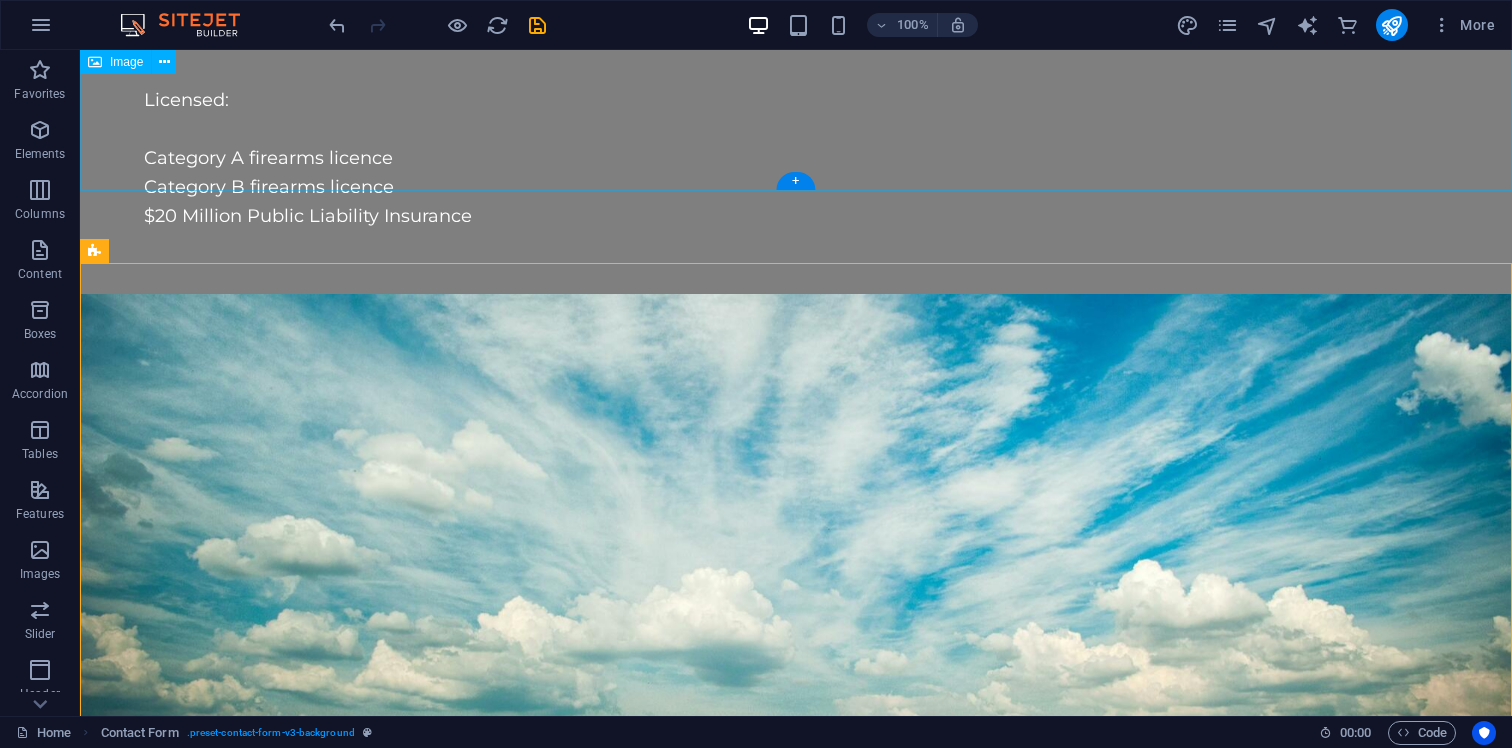 click at bounding box center [796, 6155] 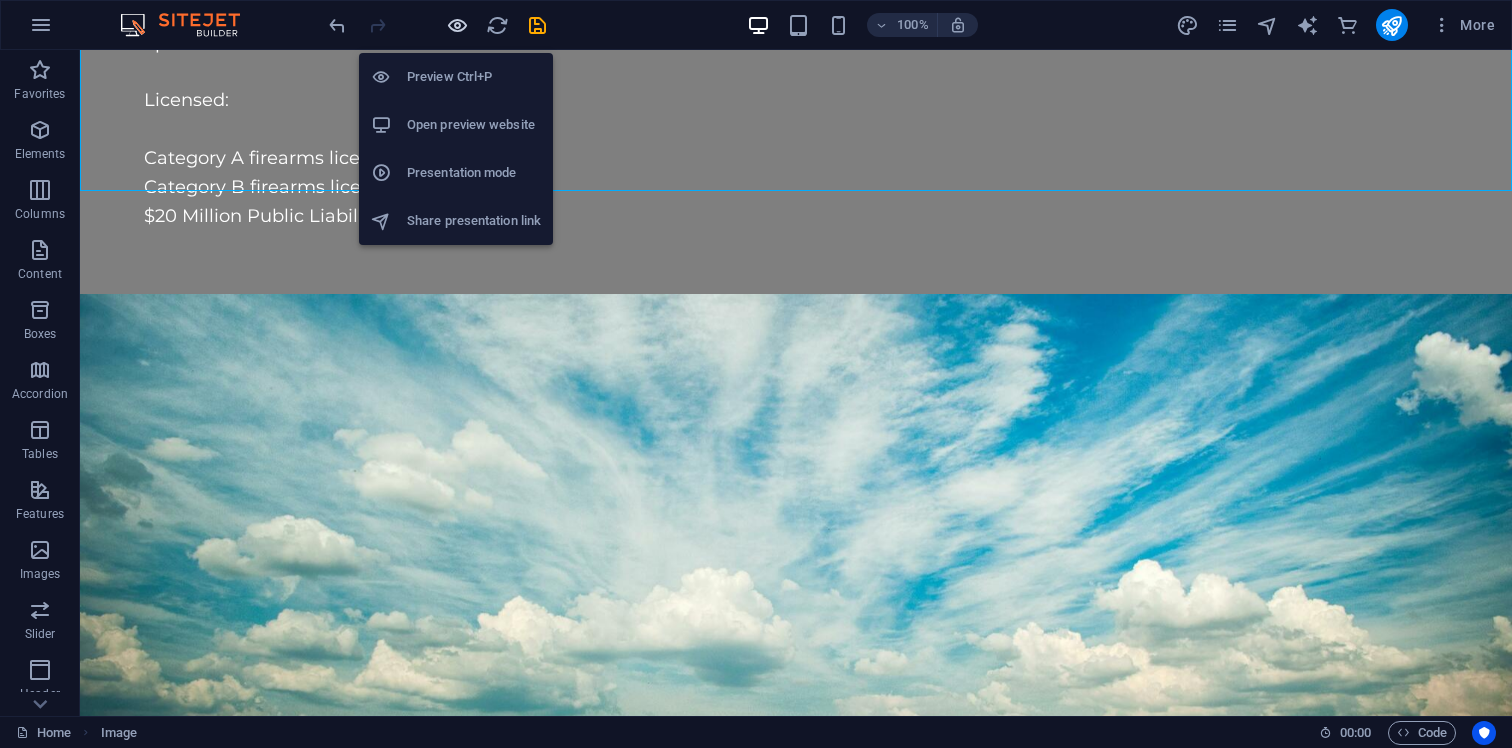 click at bounding box center [457, 25] 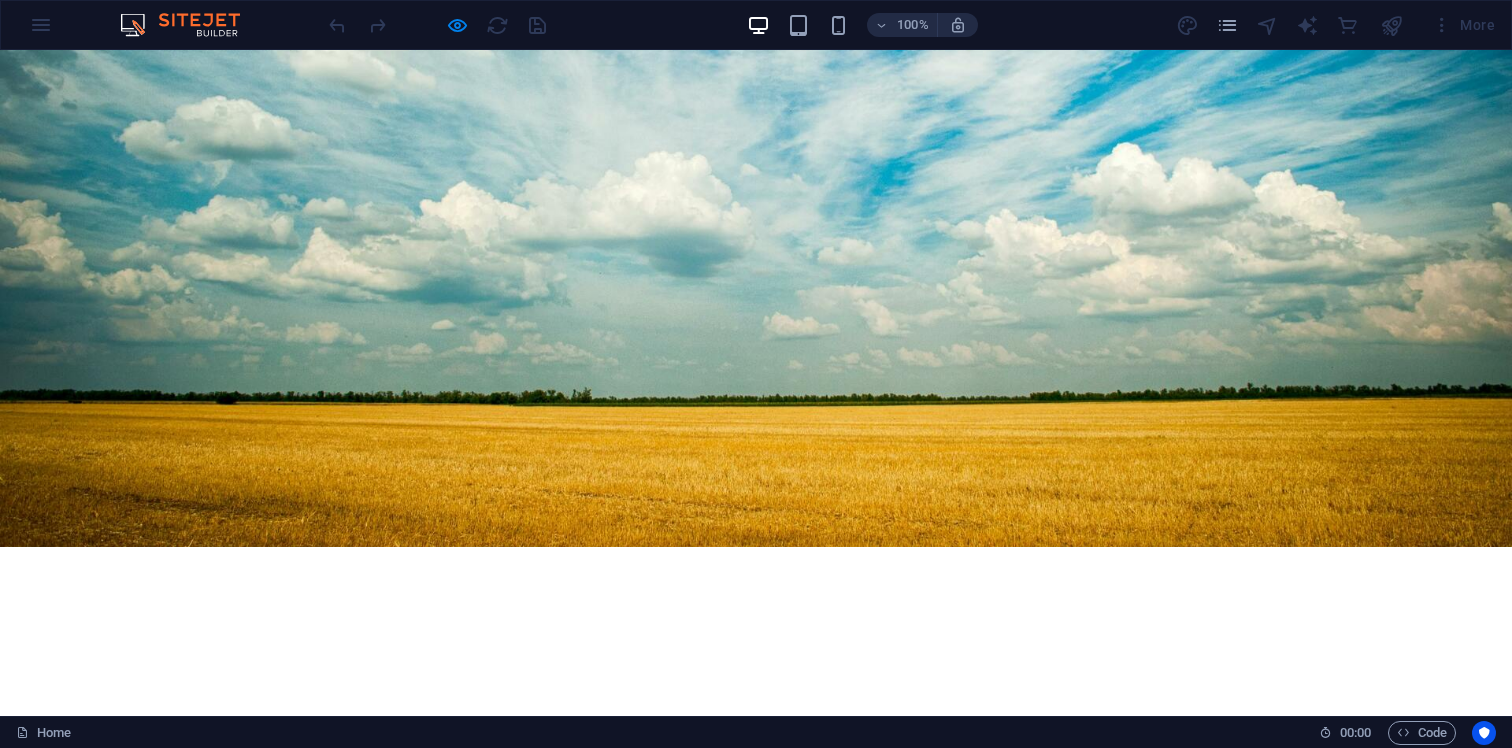 scroll, scrollTop: 4822, scrollLeft: 0, axis: vertical 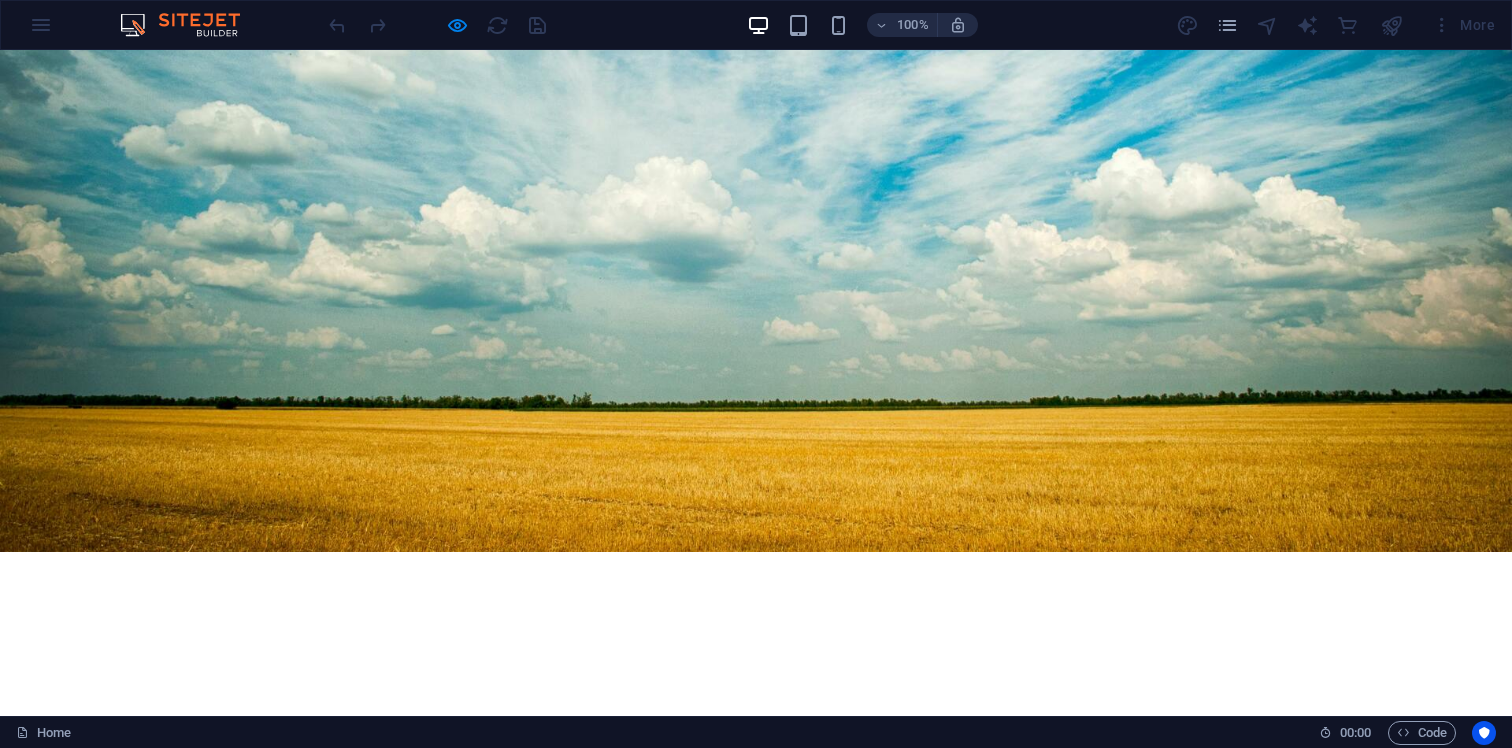 click at bounding box center (756, 7345) 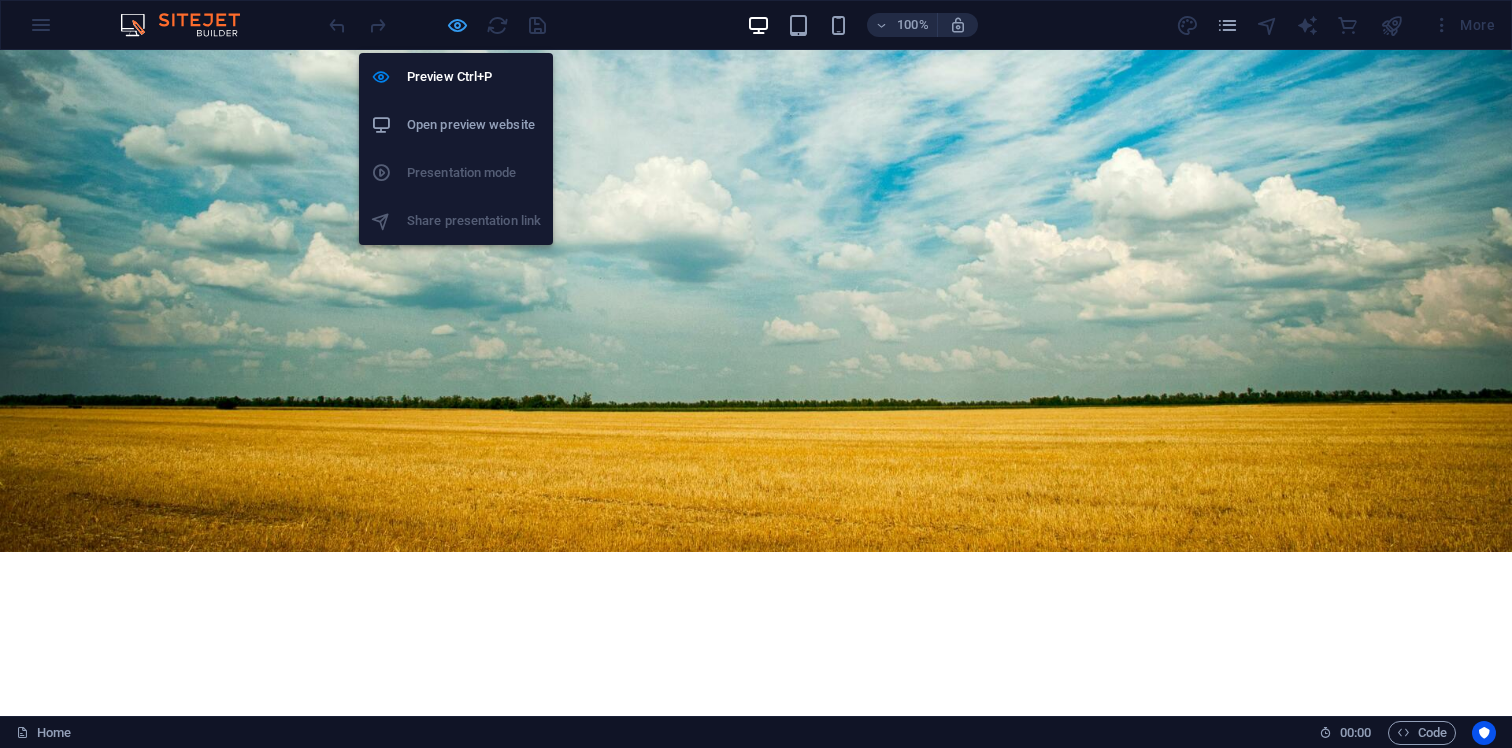 click at bounding box center (457, 25) 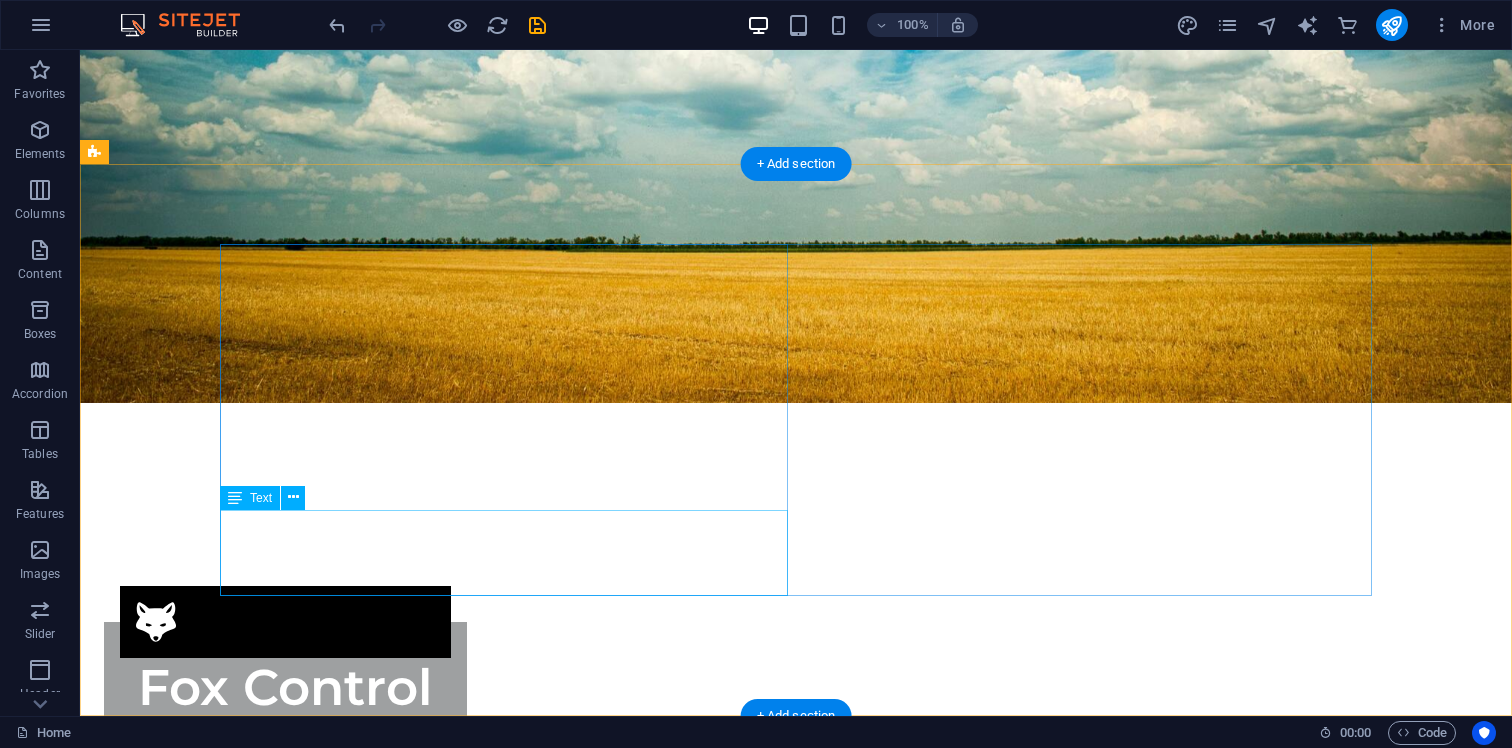 click on "Servicing all of [STATE] Mobile: [PHONE] Email: [EMAIL]" at bounding box center (504, 7068) 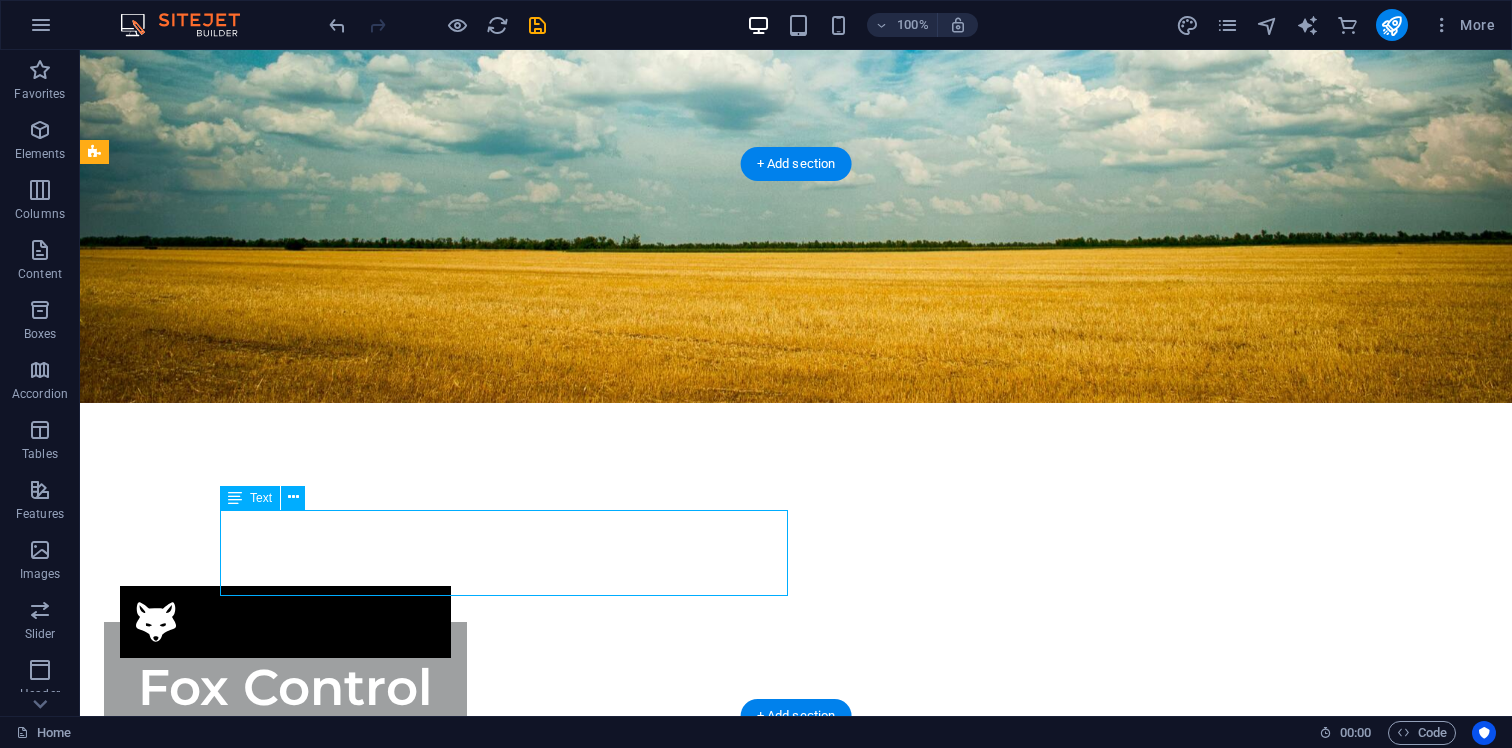 click on "Servicing all of [STATE] Mobile: [PHONE] Email: [EMAIL]" at bounding box center (504, 7068) 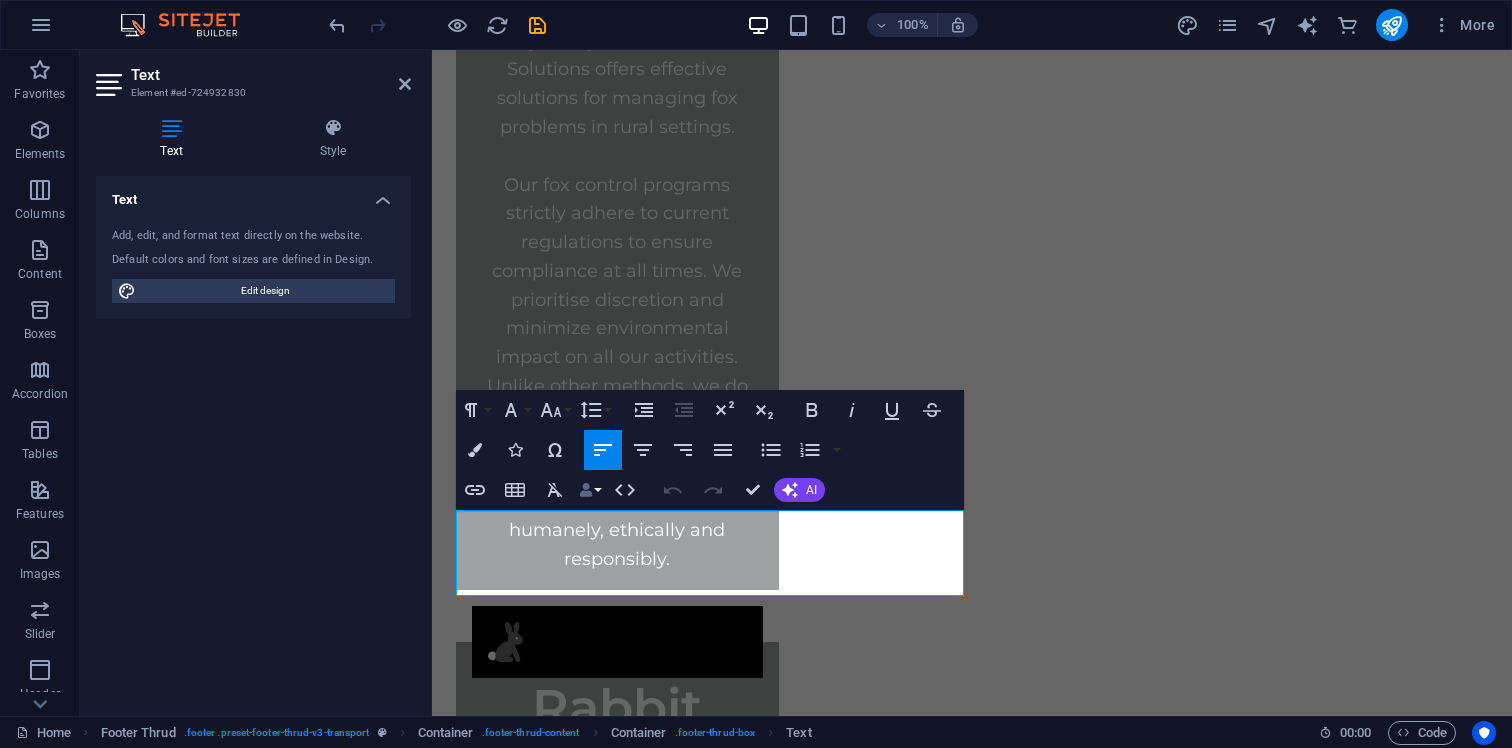 click on "Data Bindings" at bounding box center (590, 490) 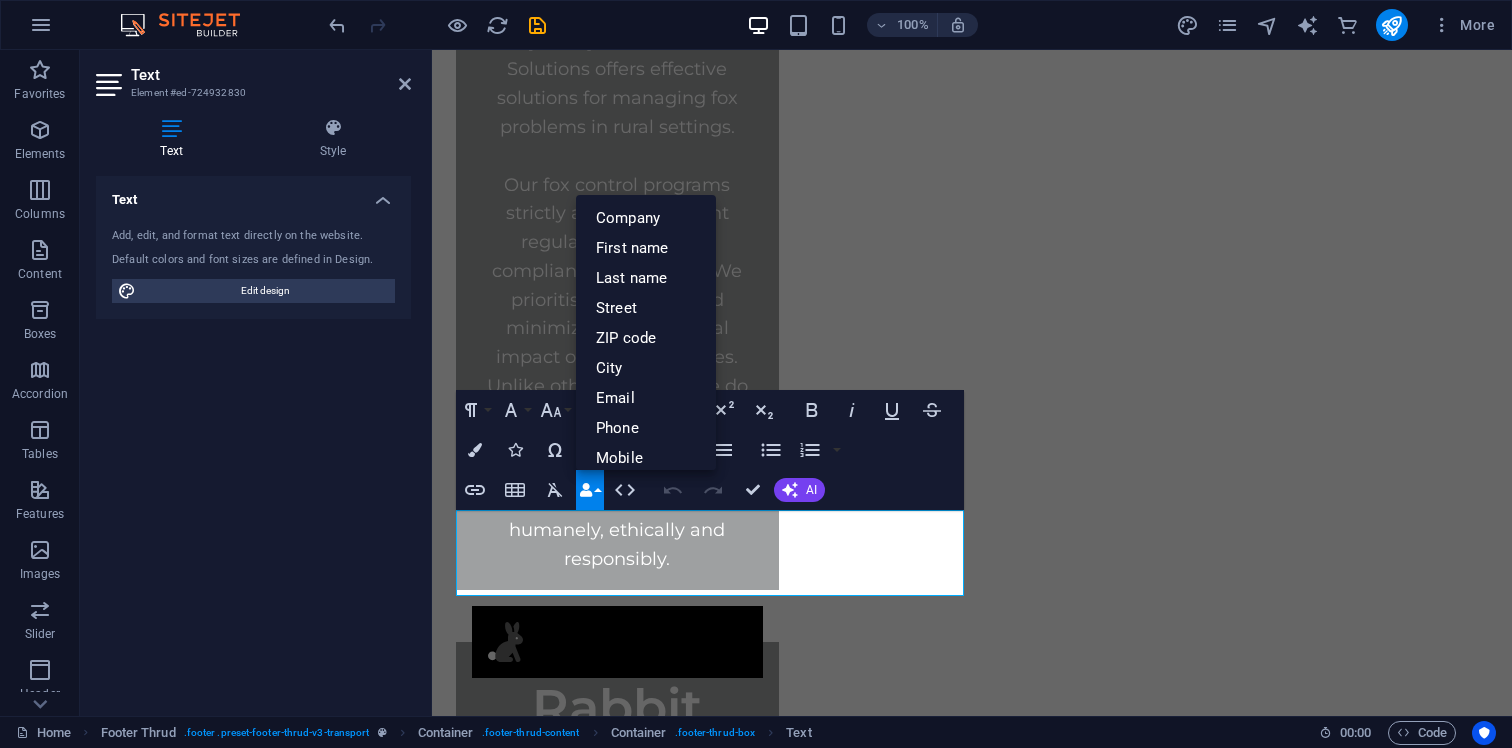 click on "Data Bindings" at bounding box center [590, 490] 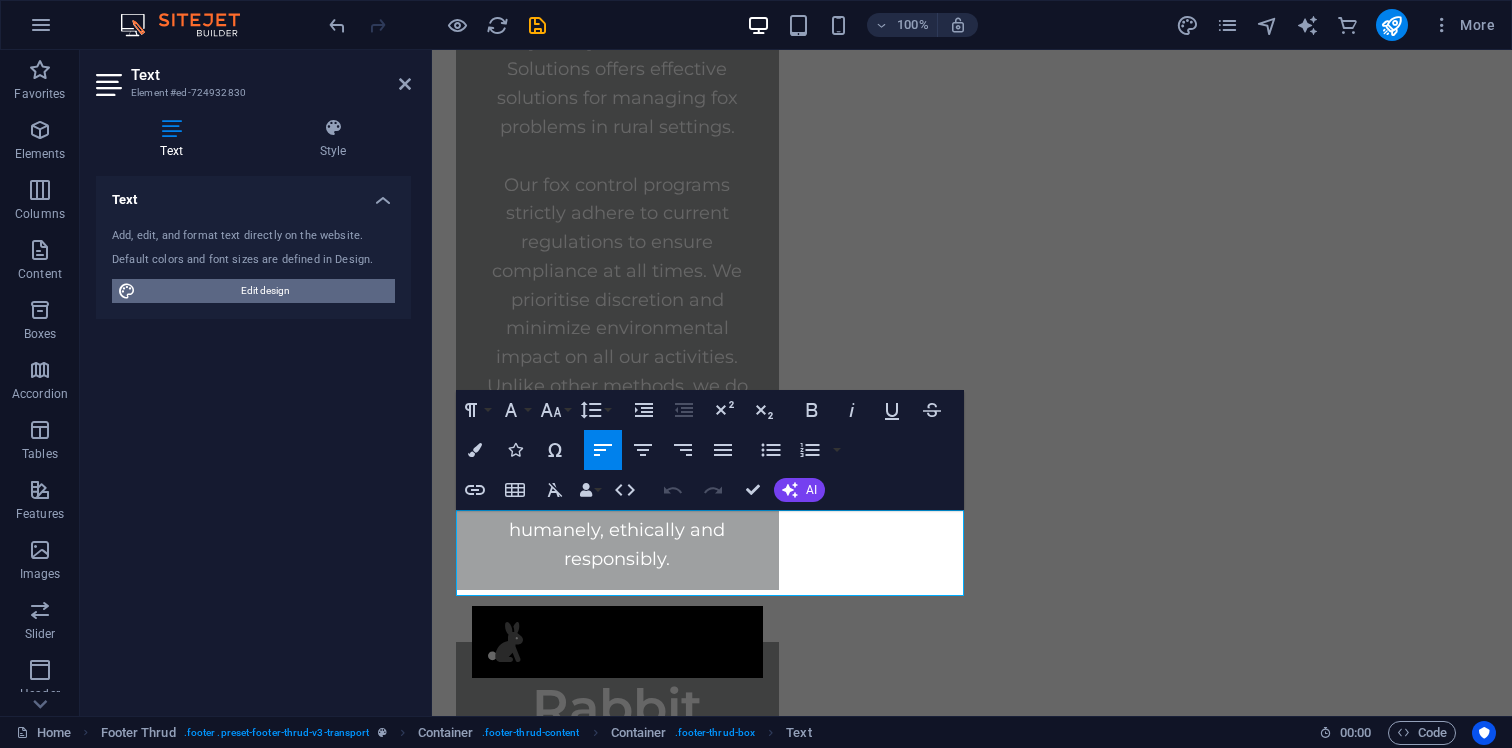 click on "Edit design" at bounding box center [265, 291] 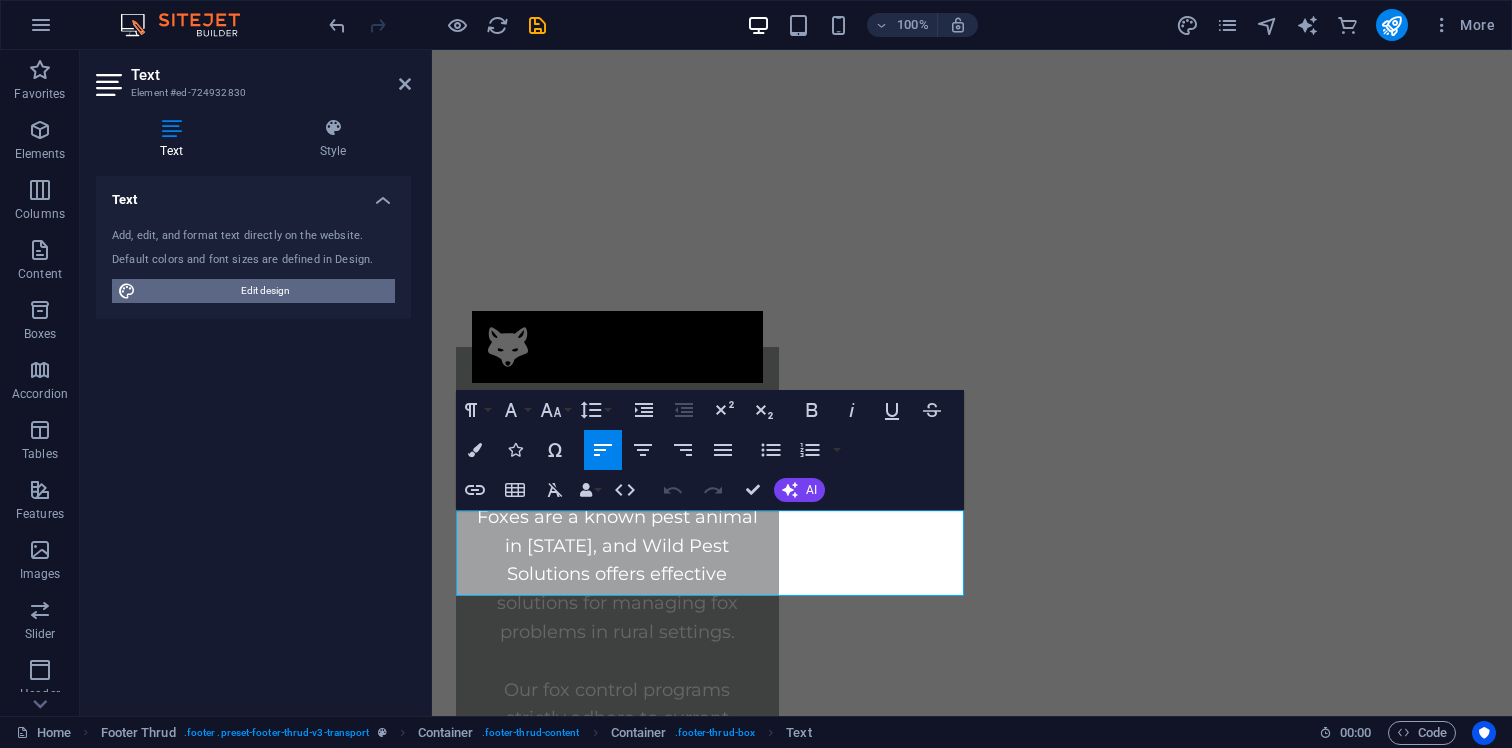 scroll, scrollTop: 4760, scrollLeft: 0, axis: vertical 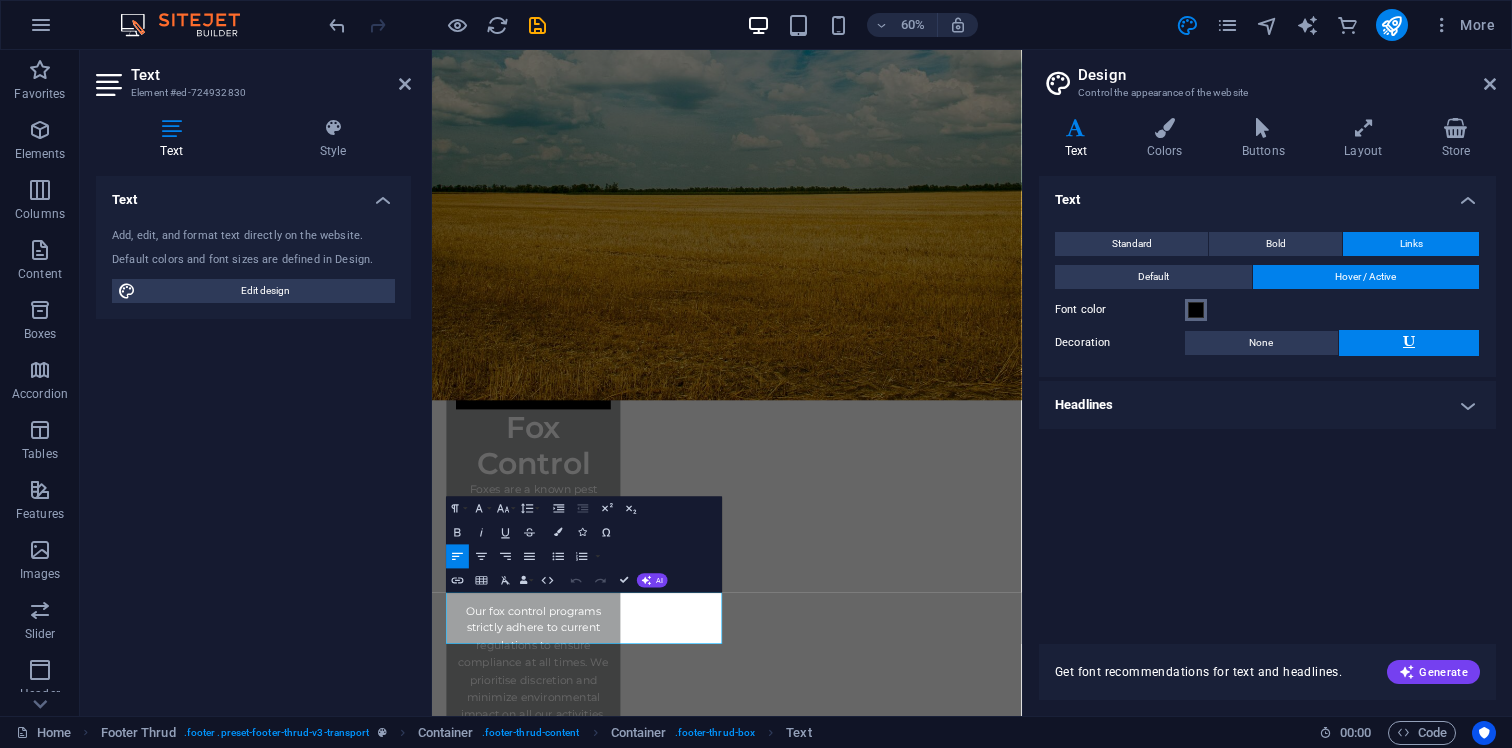 click at bounding box center [1196, 310] 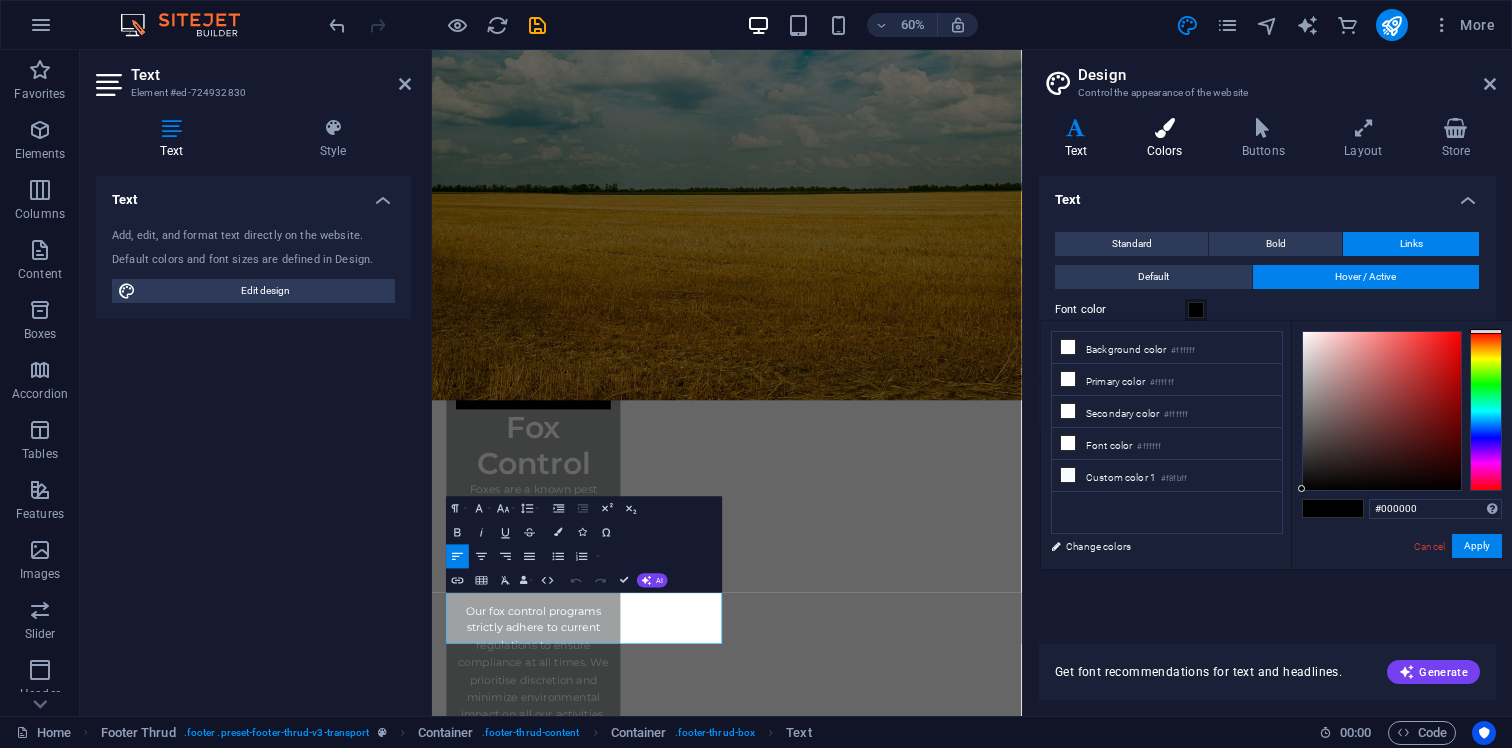 click on "Colors" at bounding box center (1168, 139) 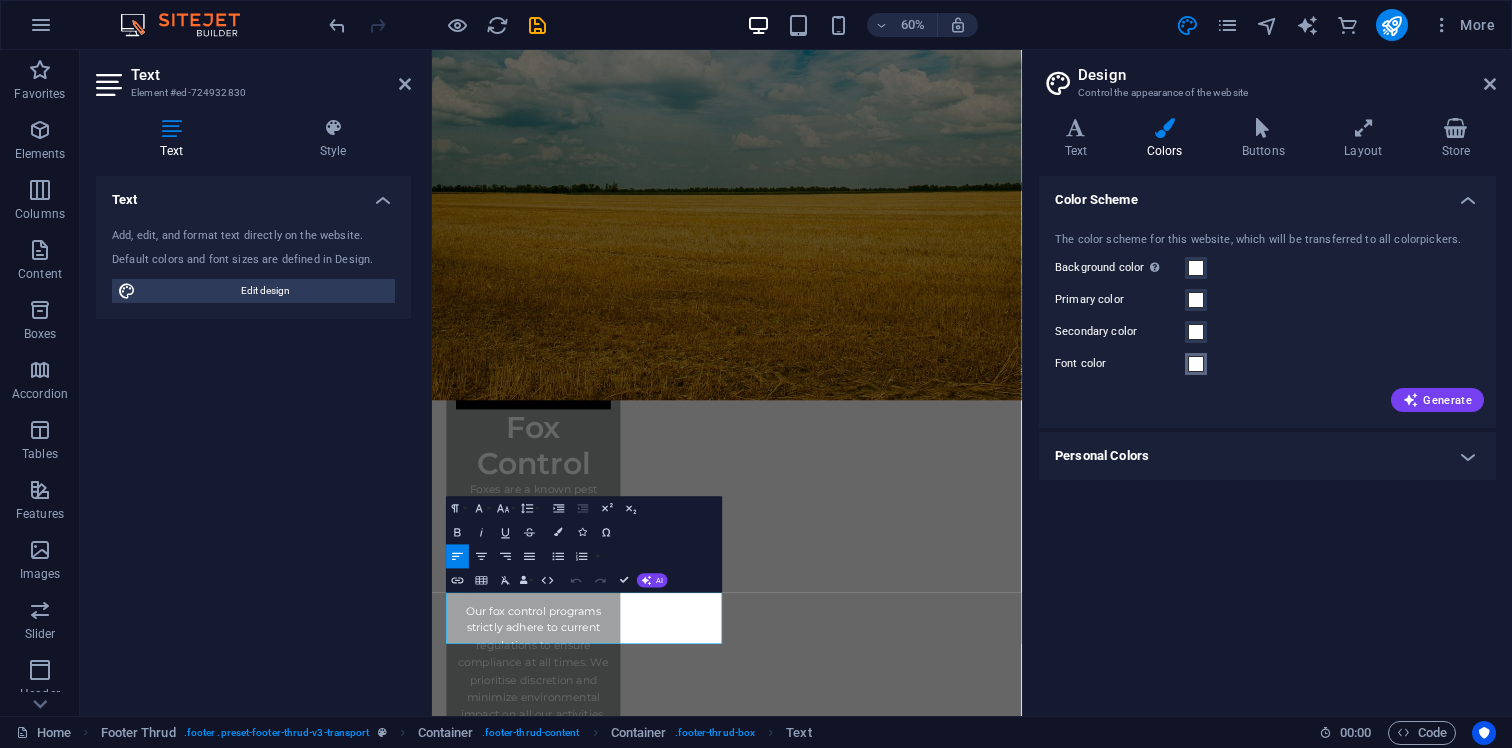 click at bounding box center (1196, 364) 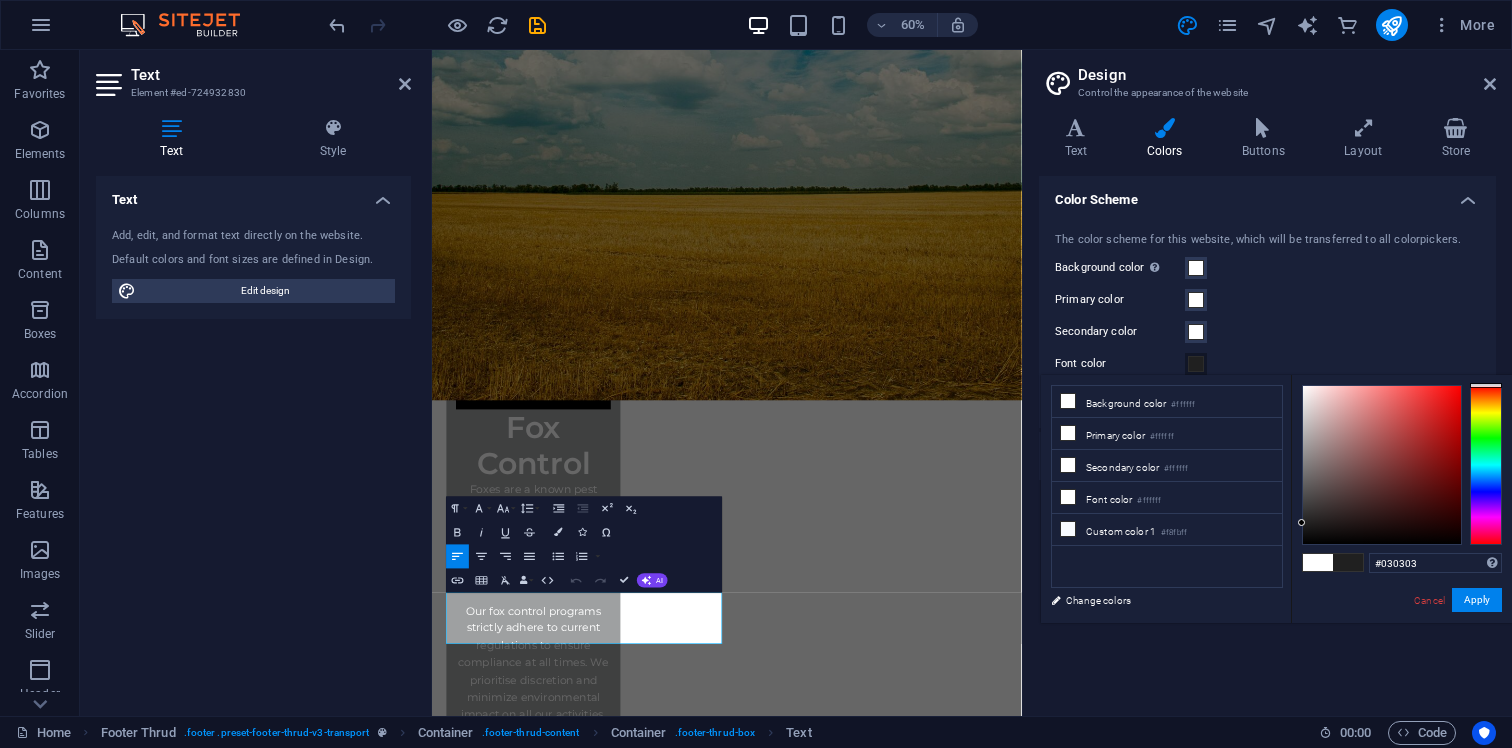 type on "#000000" 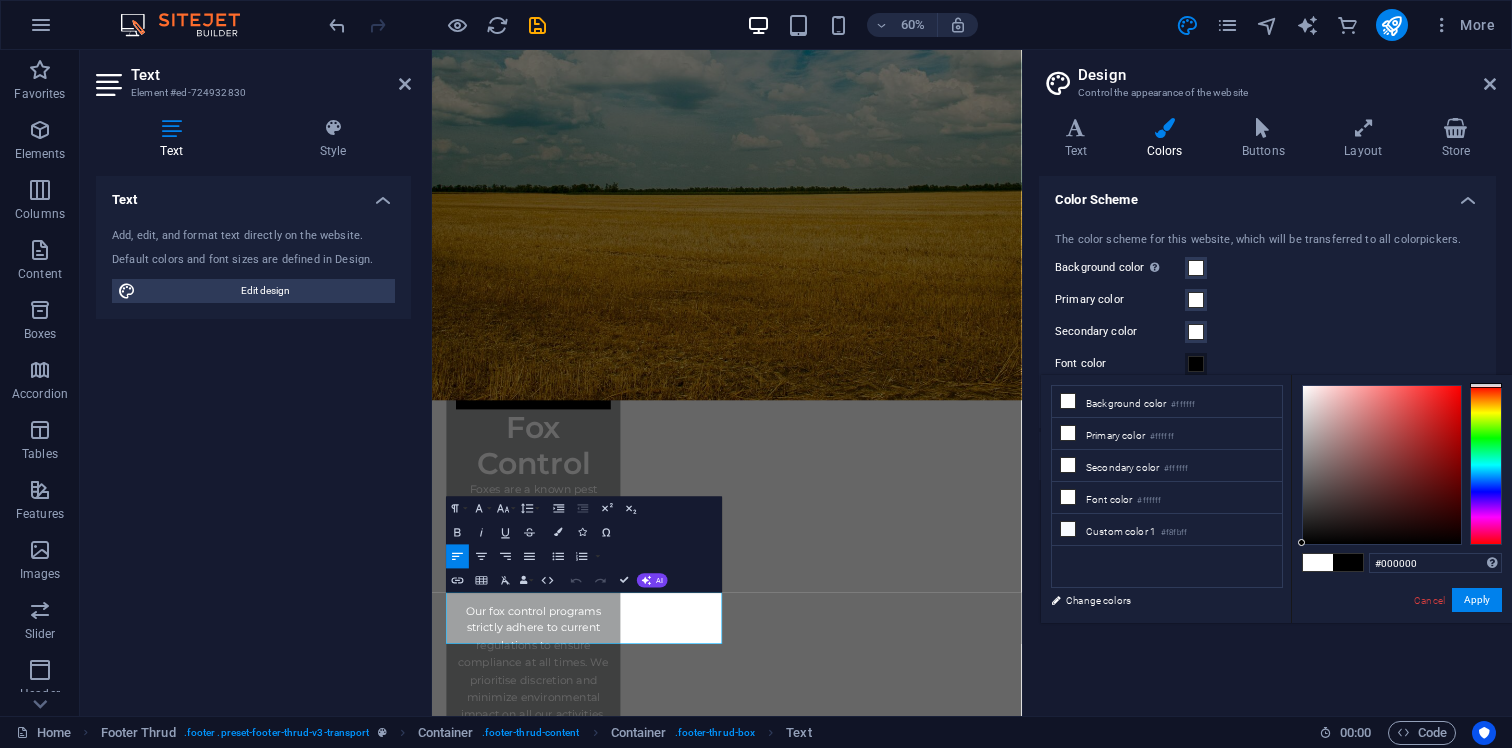 drag, startPoint x: 1302, startPoint y: 523, endPoint x: 1302, endPoint y: 561, distance: 38 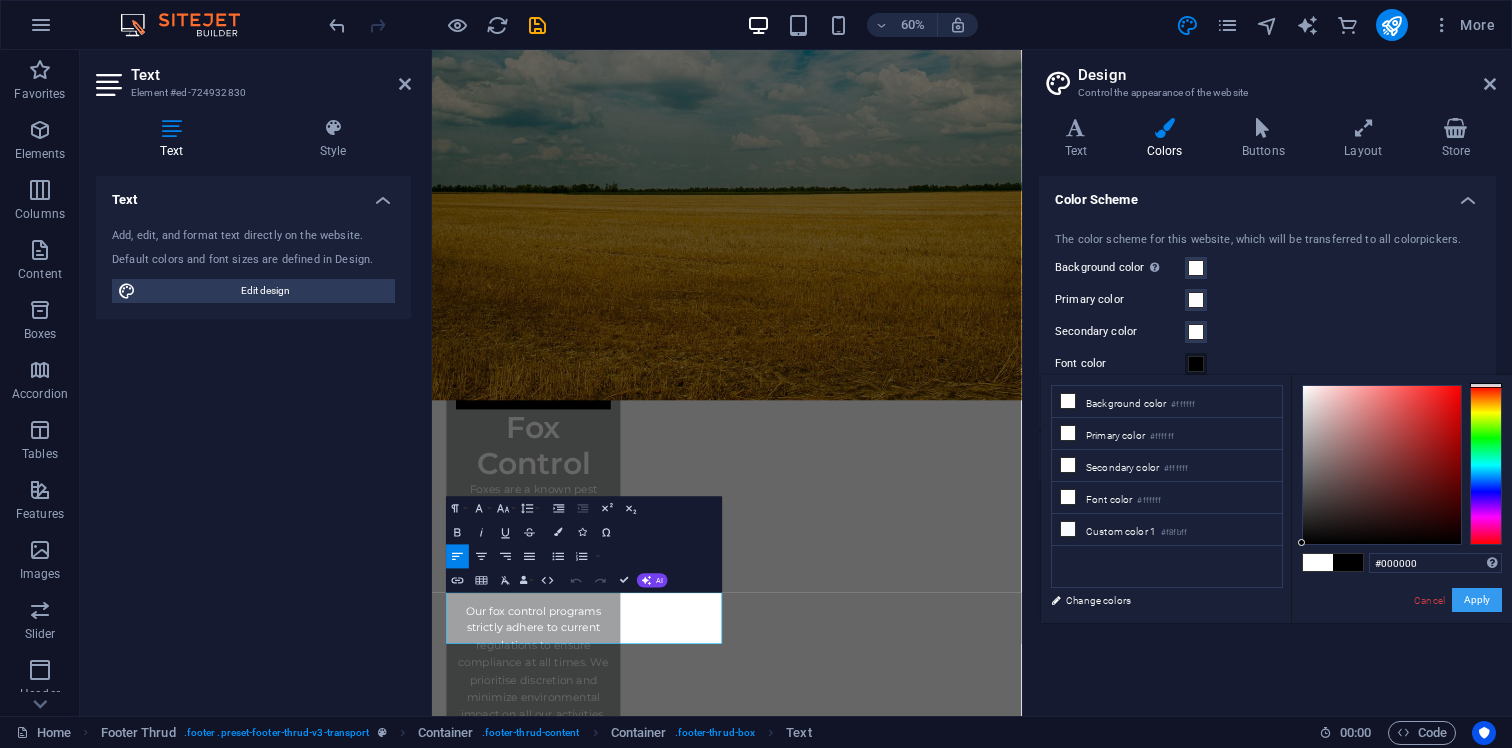 click on "Apply" at bounding box center (1477, 600) 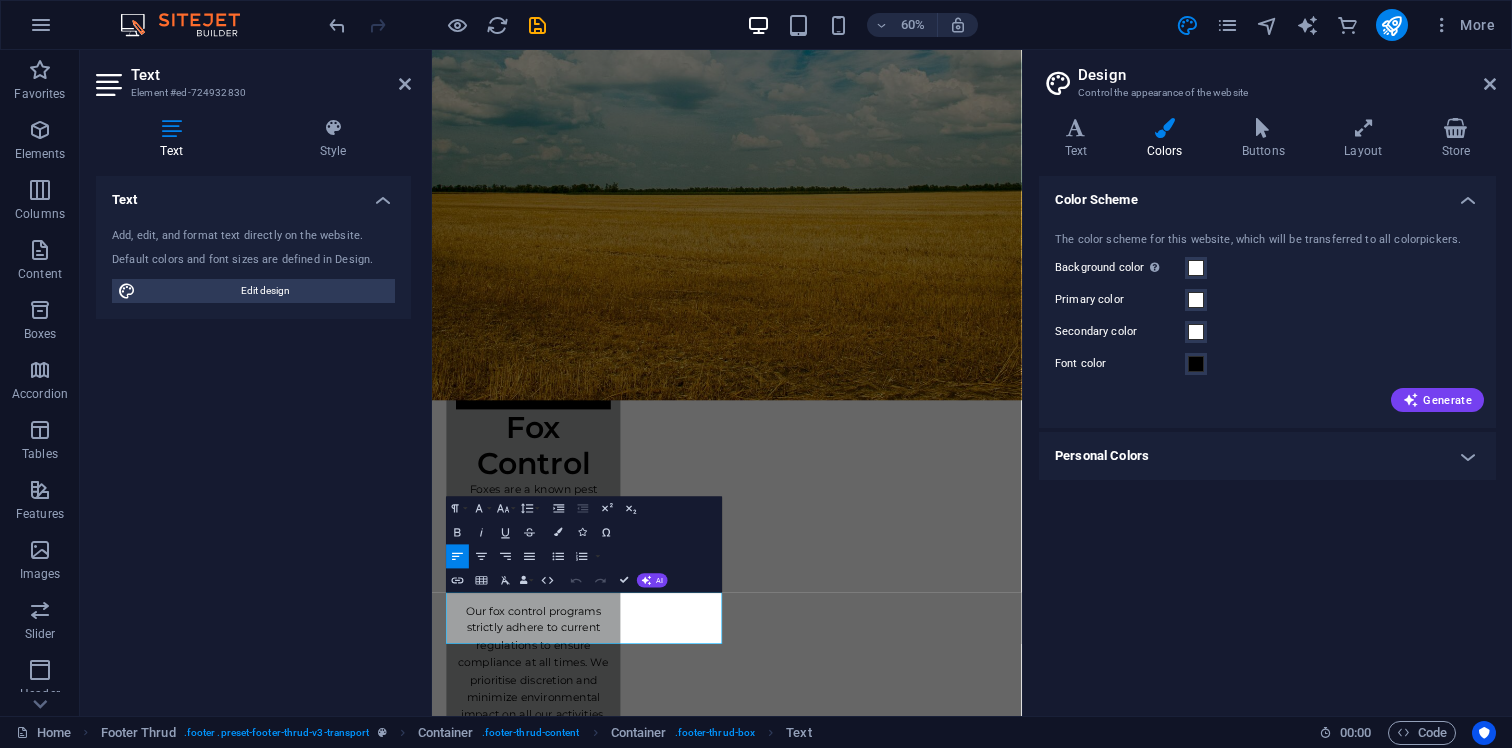 click on "Design Control the appearance of the website Variants  Text  Colors  Buttons  Layout  Store Text Standard Bold Links Font color Font Montserrat Font size 18 rem px Line height 1.6 Font weight To display the font weight correctly, it may need to be enabled.  Manage Fonts Thin, 100 Extra-light, 200 Light, 300 Regular, 400 Medium, 500 Semi-bold, 600 Bold, 700 Extra-bold, 800 Black, 900 Letter spacing 0 rem px Font style Text transform Tt TT tt Text align Font weight To display the font weight correctly, it may need to be enabled.  Manage Fonts Thin, 100 Extra-light, 200 Light, 300 Regular, 400 Medium, 500 Semi-bold, 600 Bold, 700 Extra-bold, 800 Black, 900 Default Hover / Active Font color Font color Decoration None Decoration None Transition duration 0.3 s Transition function Ease Ease In Ease Out Ease In/Ease Out Linear Headlines All H1 / Textlogo H2 H3 H4 H5 H6 Font color Font Montserrat Line height 1.2 Font weight To display the font weight correctly, it may need to be enabled.  Manage Fonts Thin, 100 0 rem" at bounding box center (1267, 383) 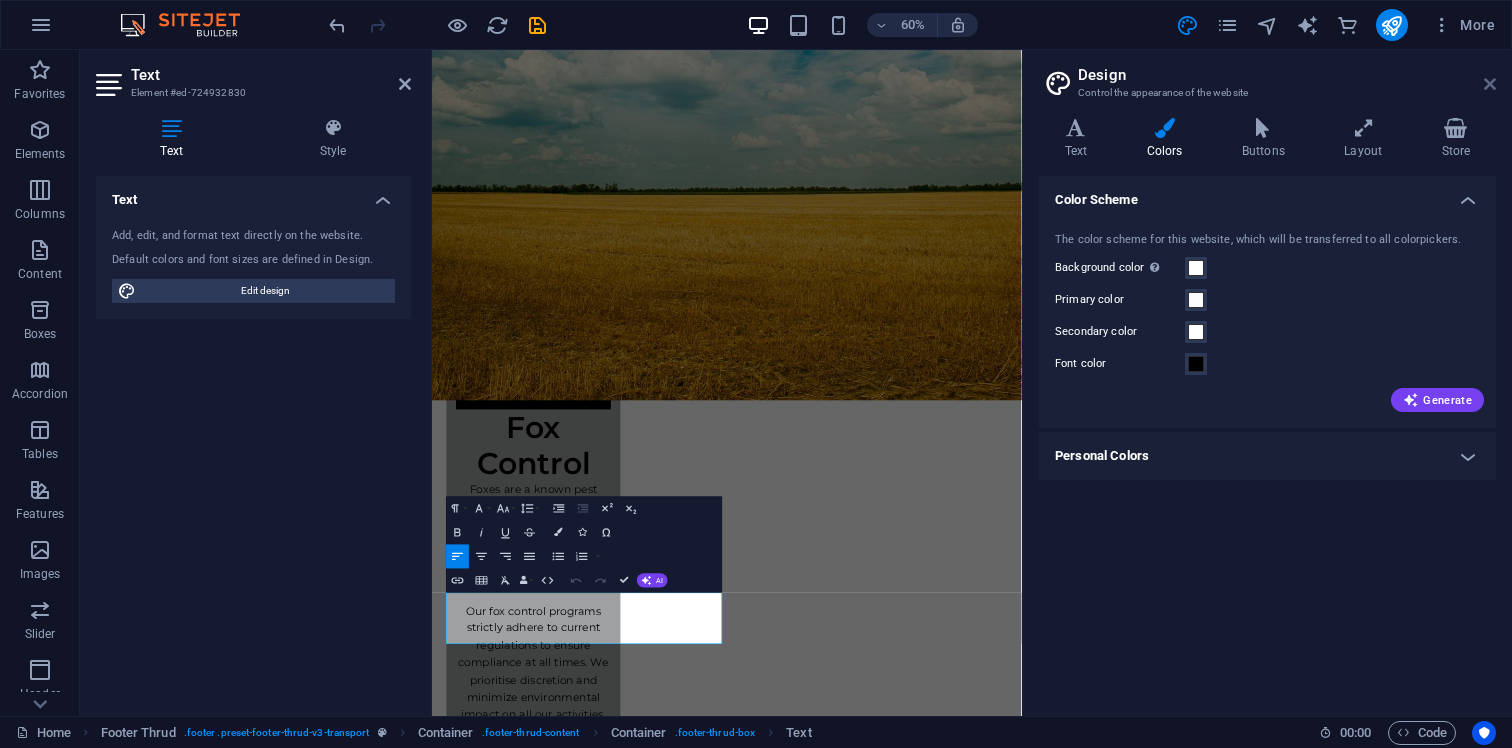 click at bounding box center [1490, 84] 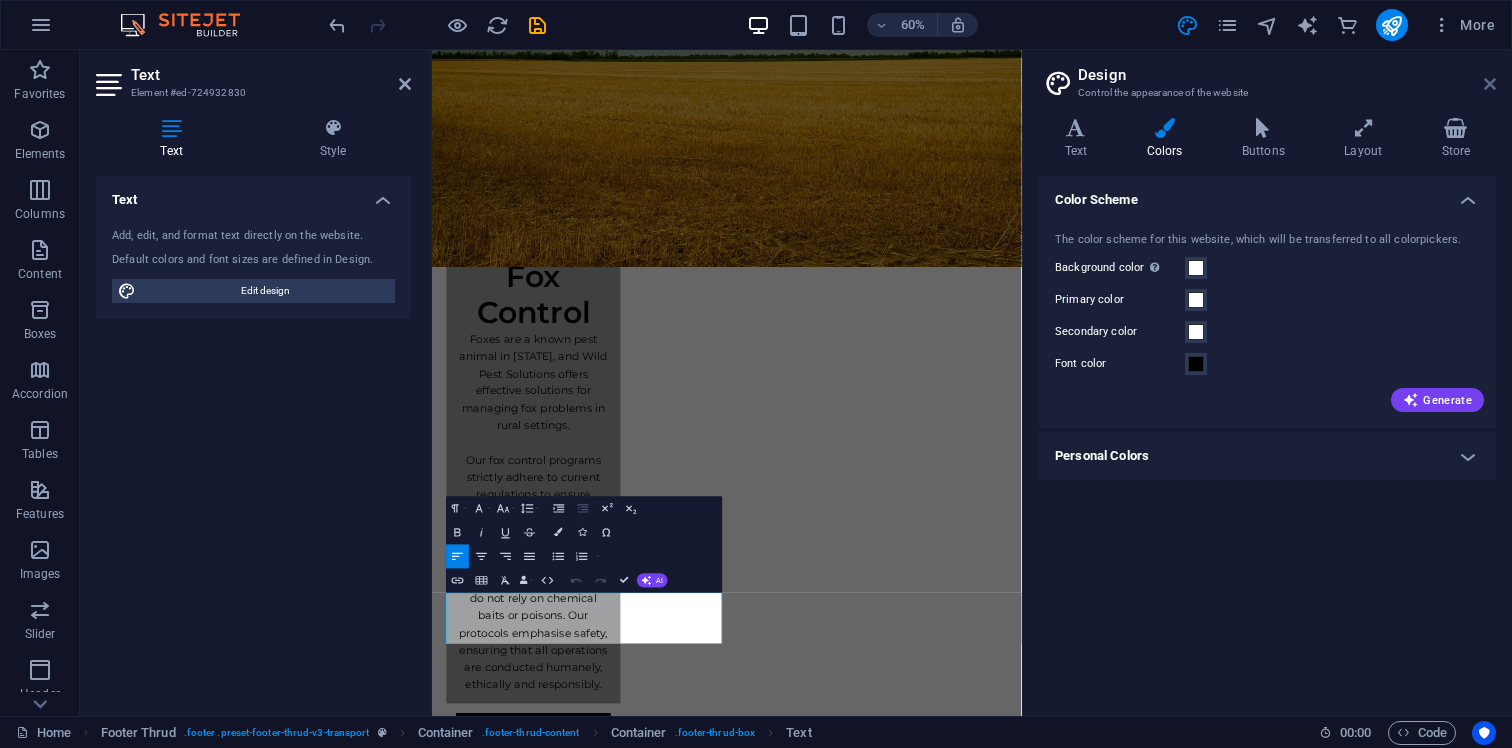 scroll, scrollTop: 5170, scrollLeft: 0, axis: vertical 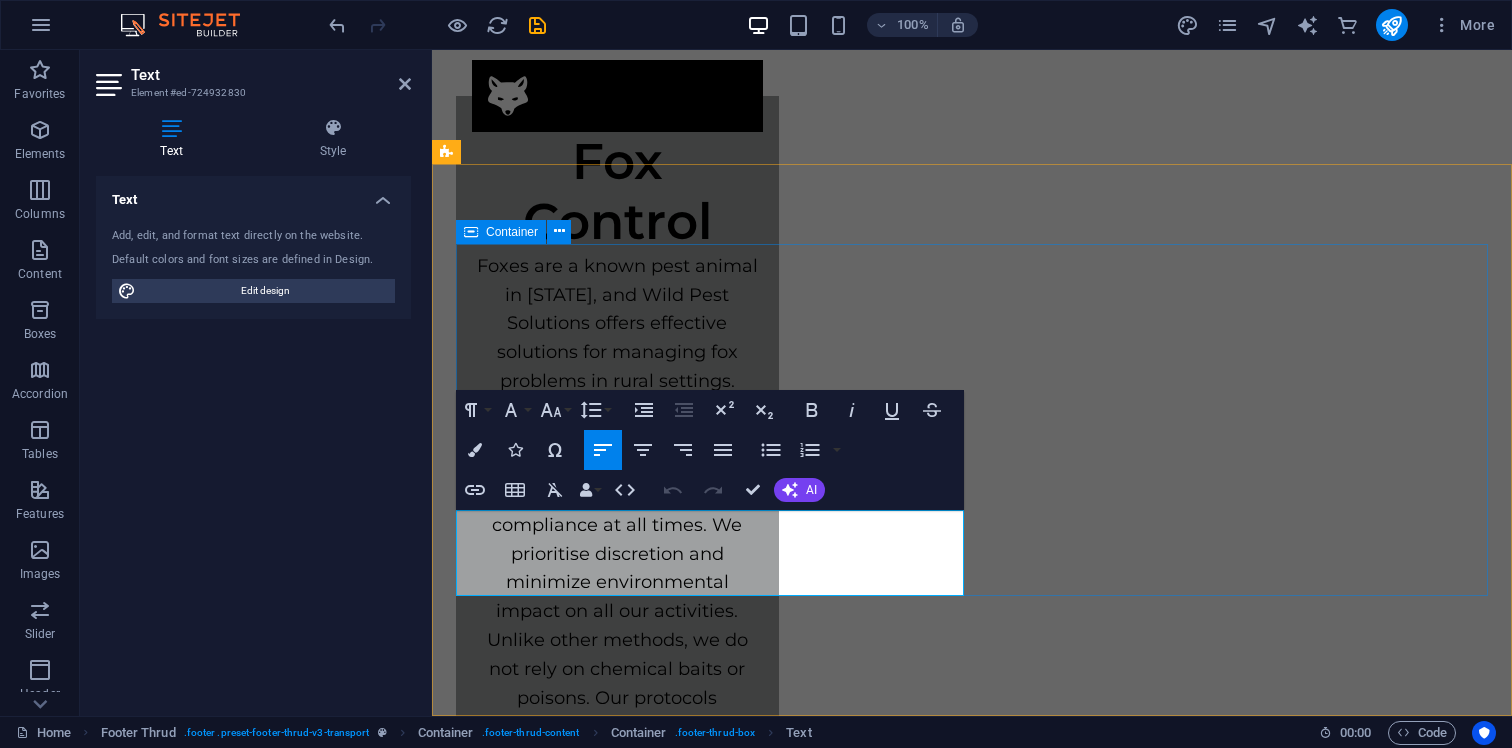 click on "Servicing all of [STATE] Mobile: [PHONE] Email: [EMAIL] Drop content here or  Add elements  Paste clipboard" at bounding box center (972, 6713) 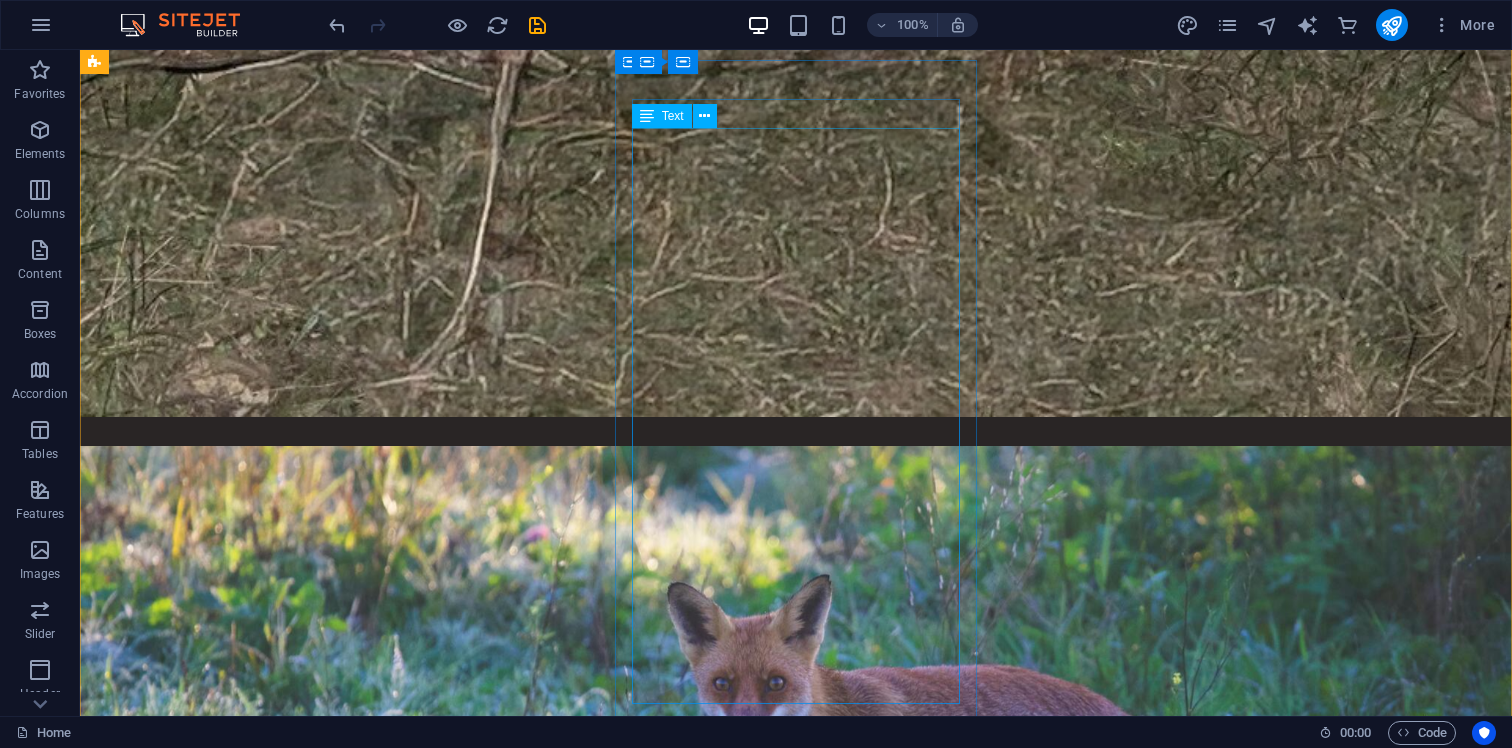 scroll, scrollTop: 2876, scrollLeft: 0, axis: vertical 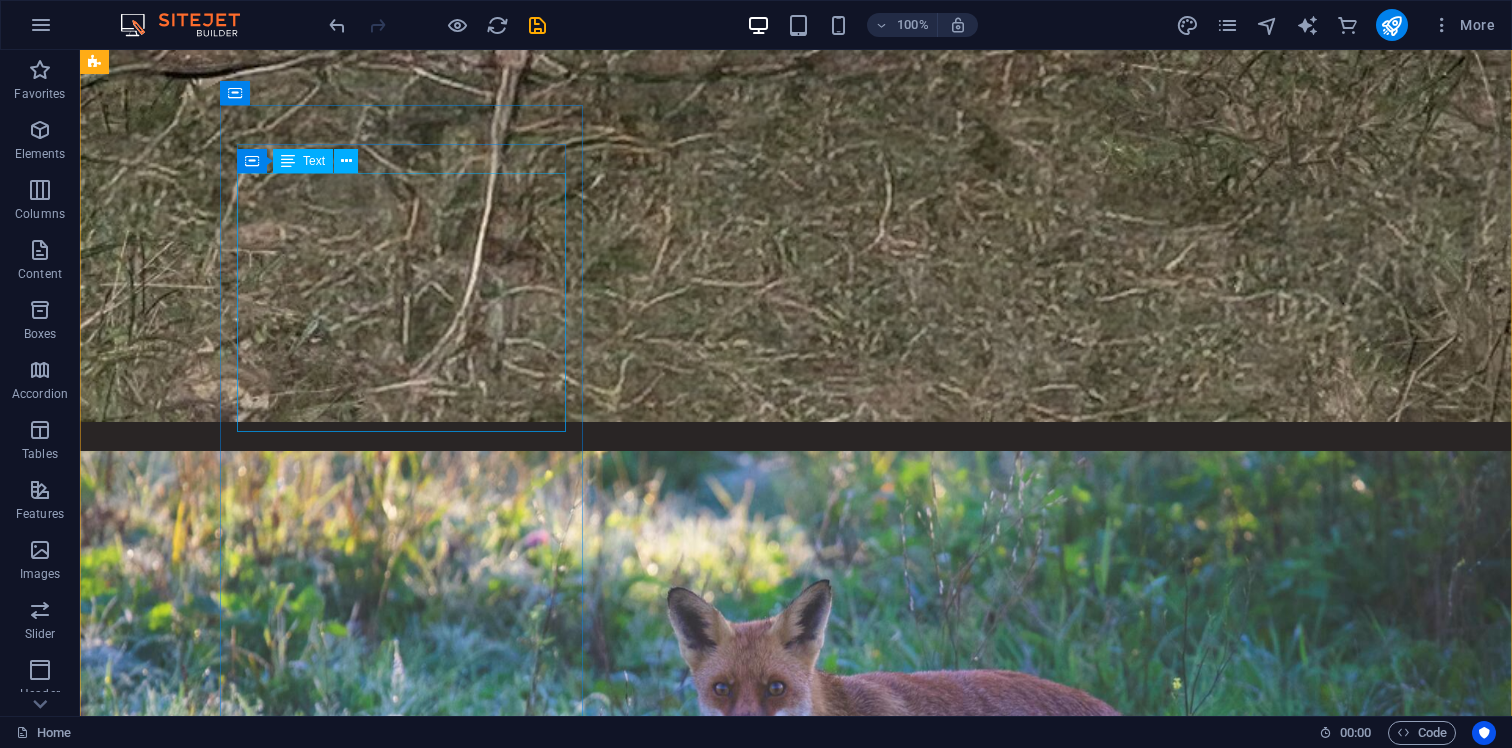 click on "We are able to evaluate and report on any issues involving feral animals in any settings where vertebrate pests are present By providing a thorough plan for managing feral animals, reporting can help find long-term solutions to issues that have been discovered" at bounding box center (285, 5505) 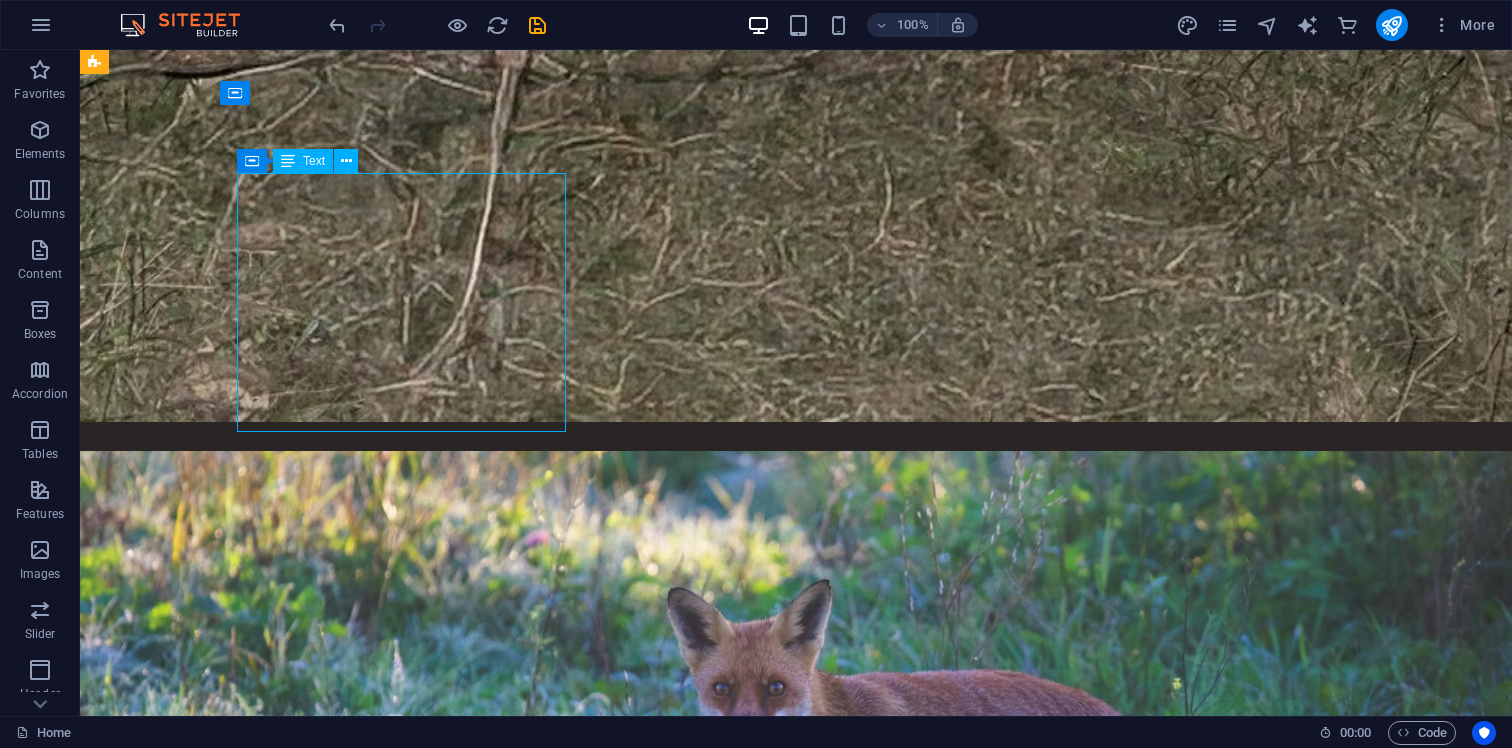 click on "We are able to evaluate and report on any issues involving feral animals in any settings where vertebrate pests are present By providing a thorough plan for managing feral animals, reporting can help find long-term solutions to issues that have been discovered" at bounding box center [285, 5505] 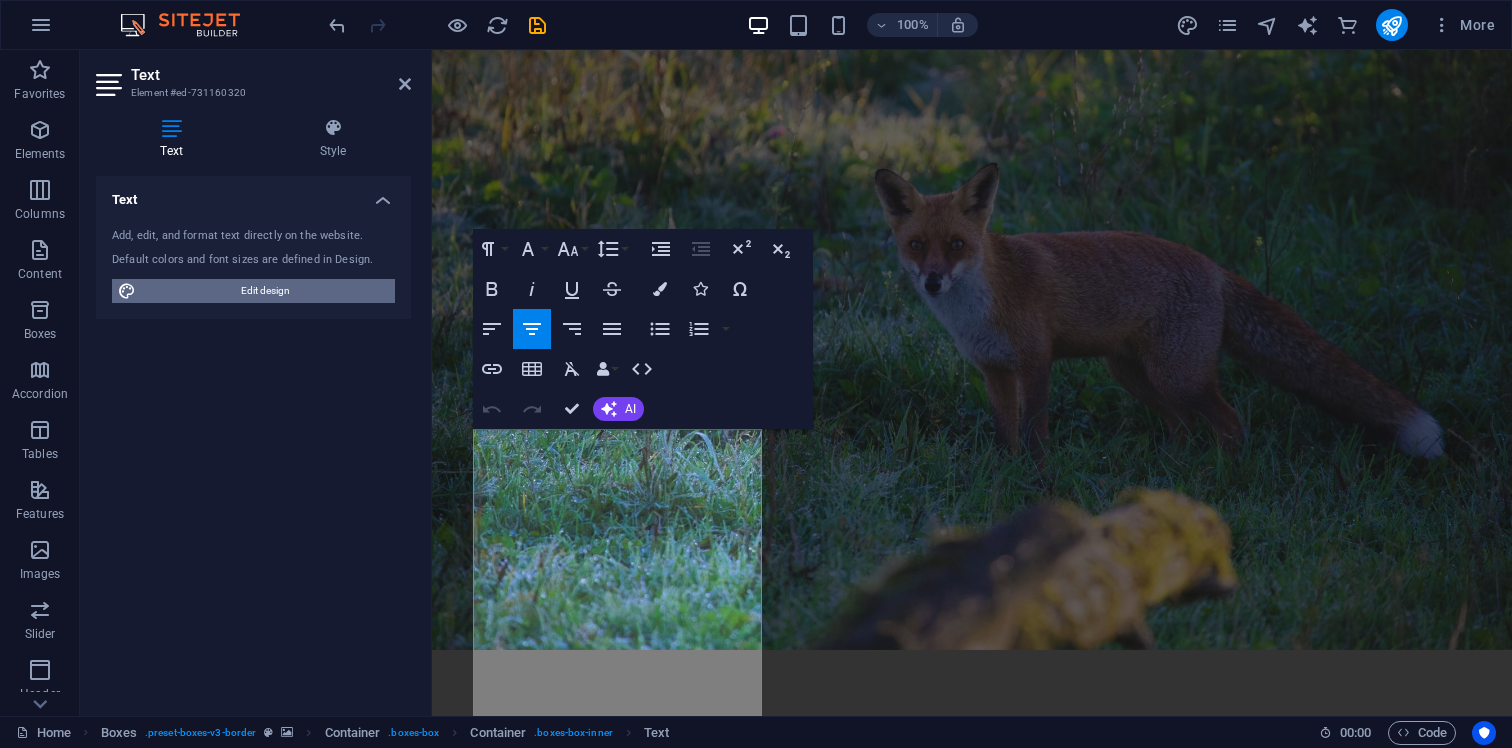 click on "Edit design" at bounding box center [265, 291] 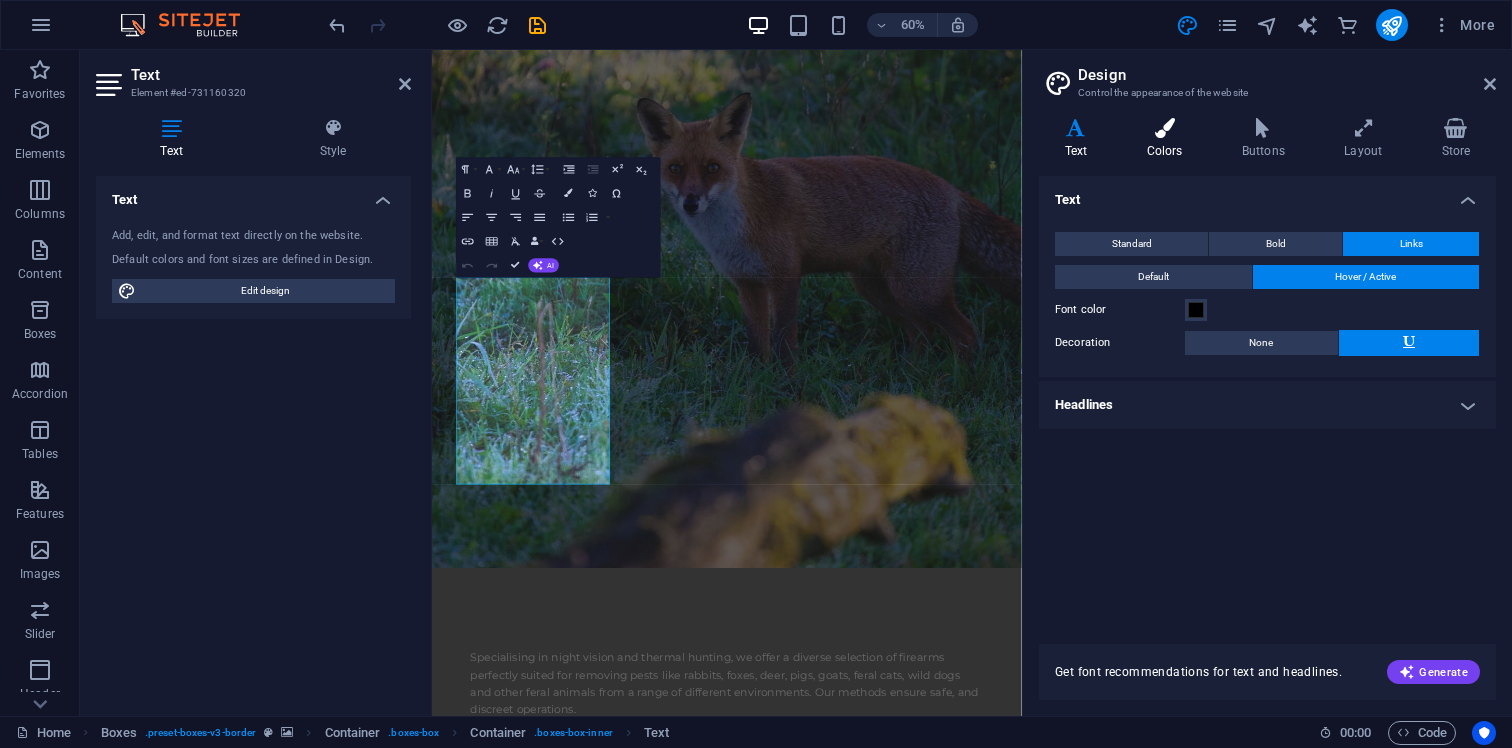 click on "Colors" at bounding box center (1168, 139) 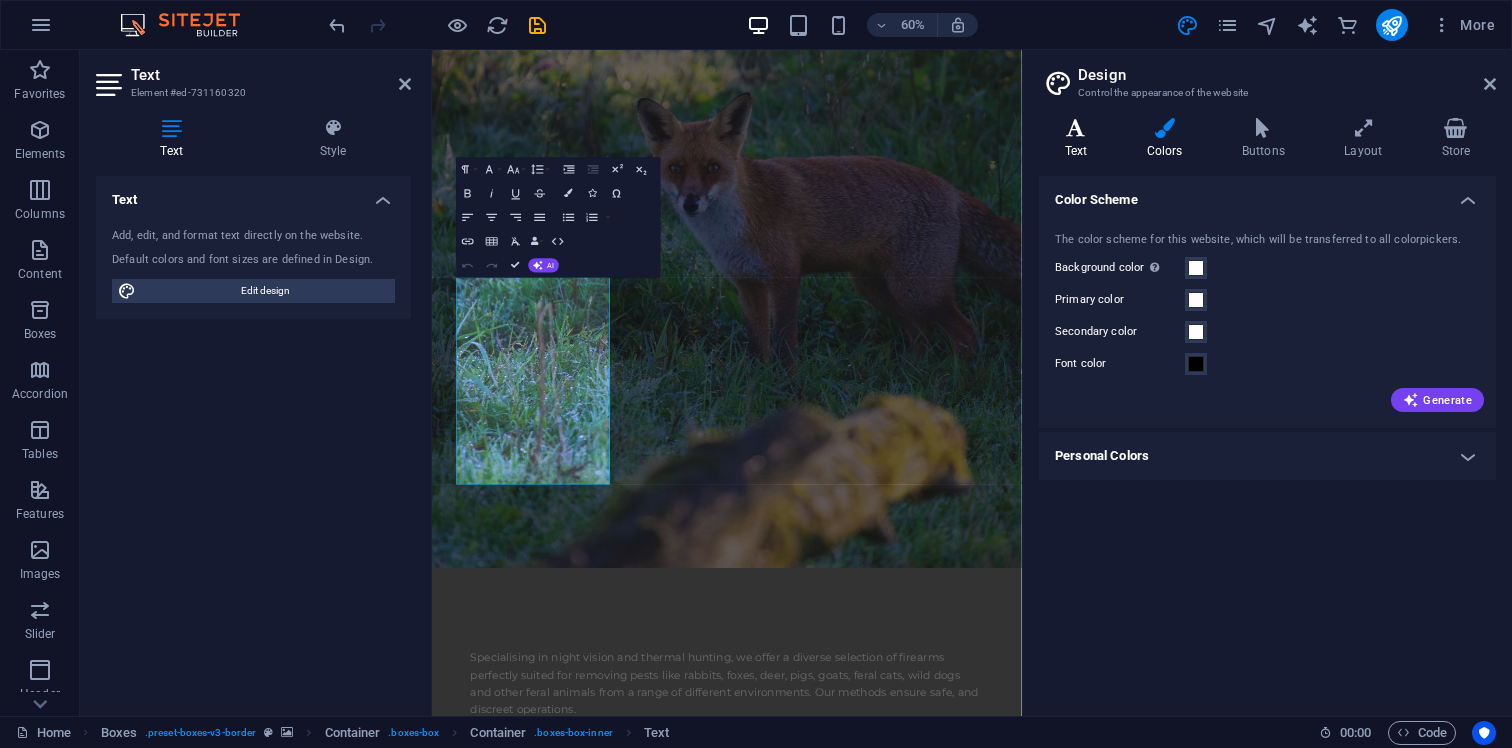 click at bounding box center (1076, 128) 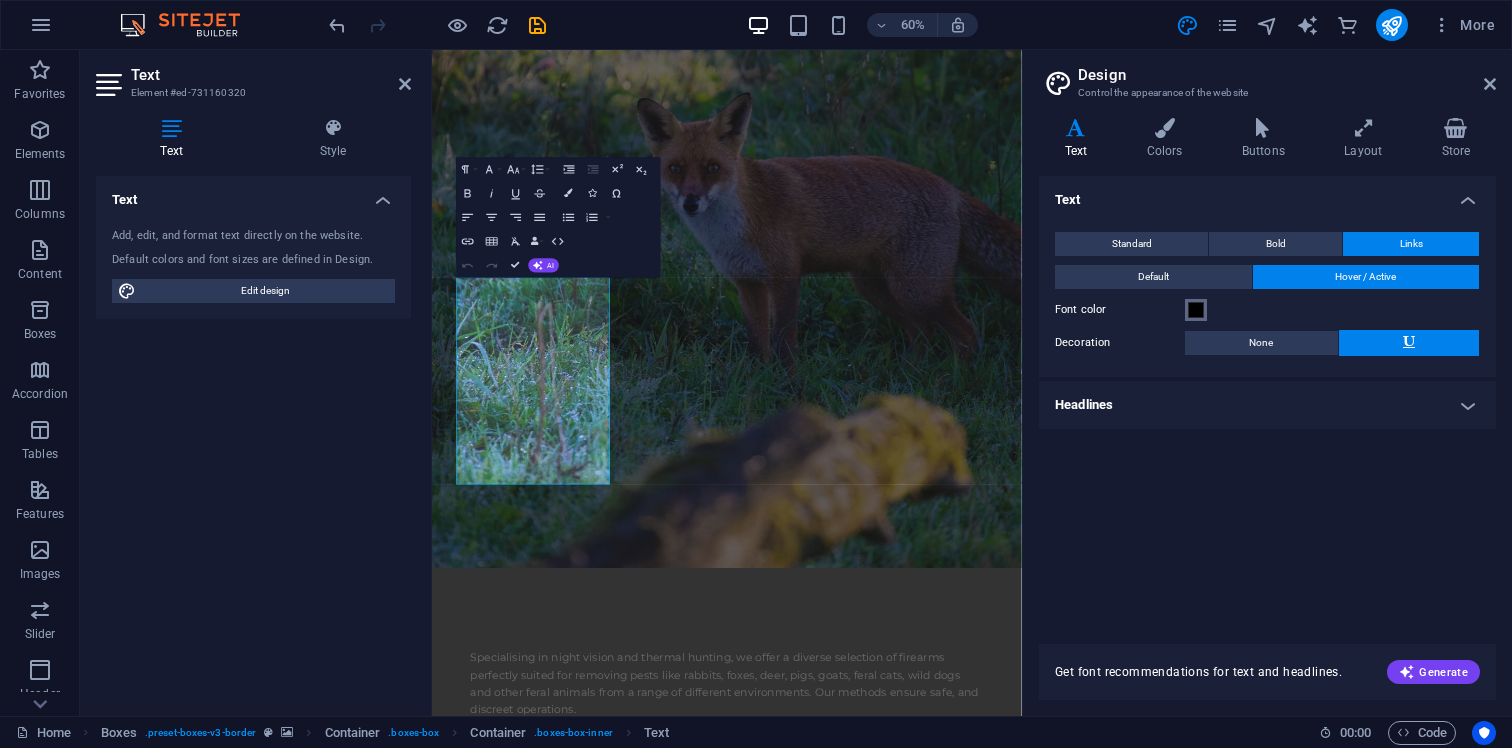 click at bounding box center [1196, 310] 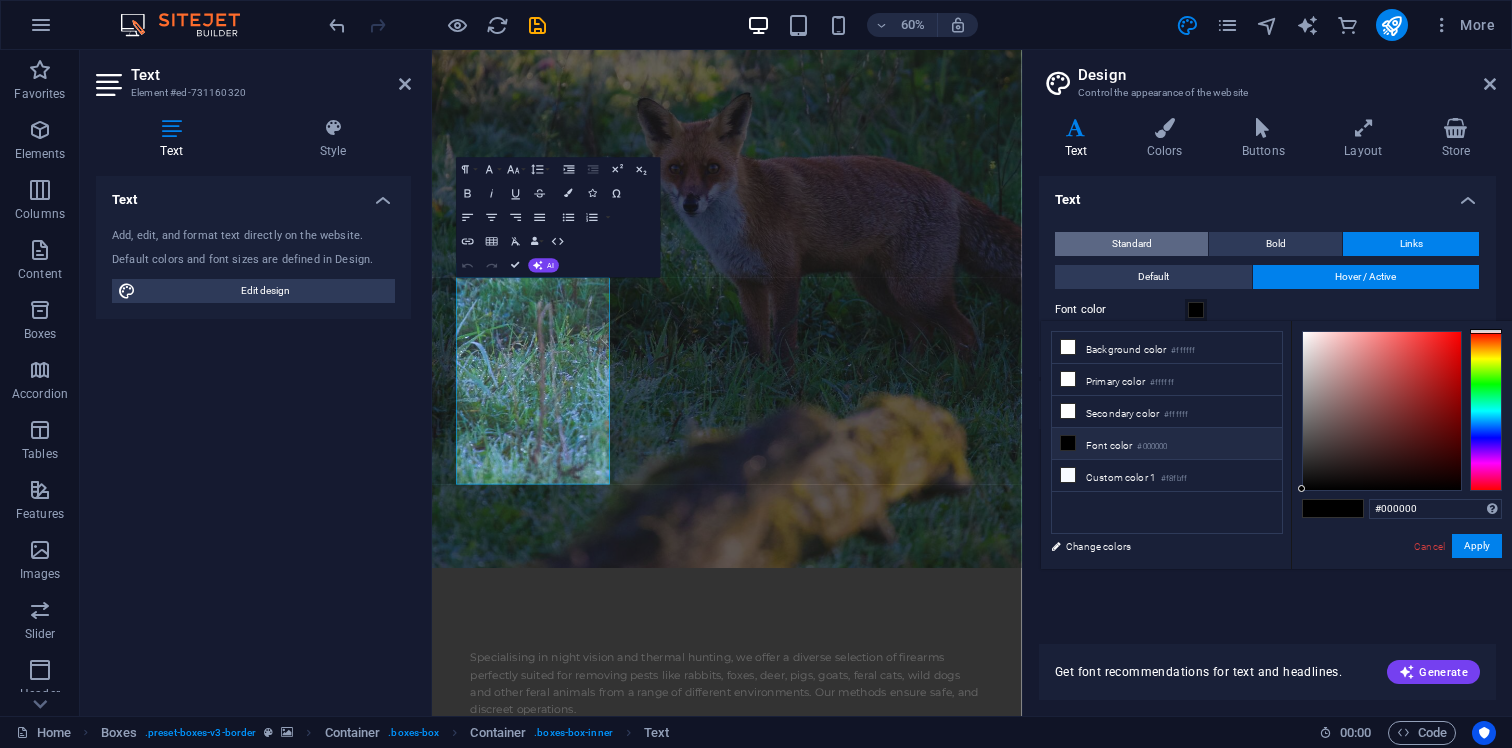 click on "Standard" at bounding box center [1131, 244] 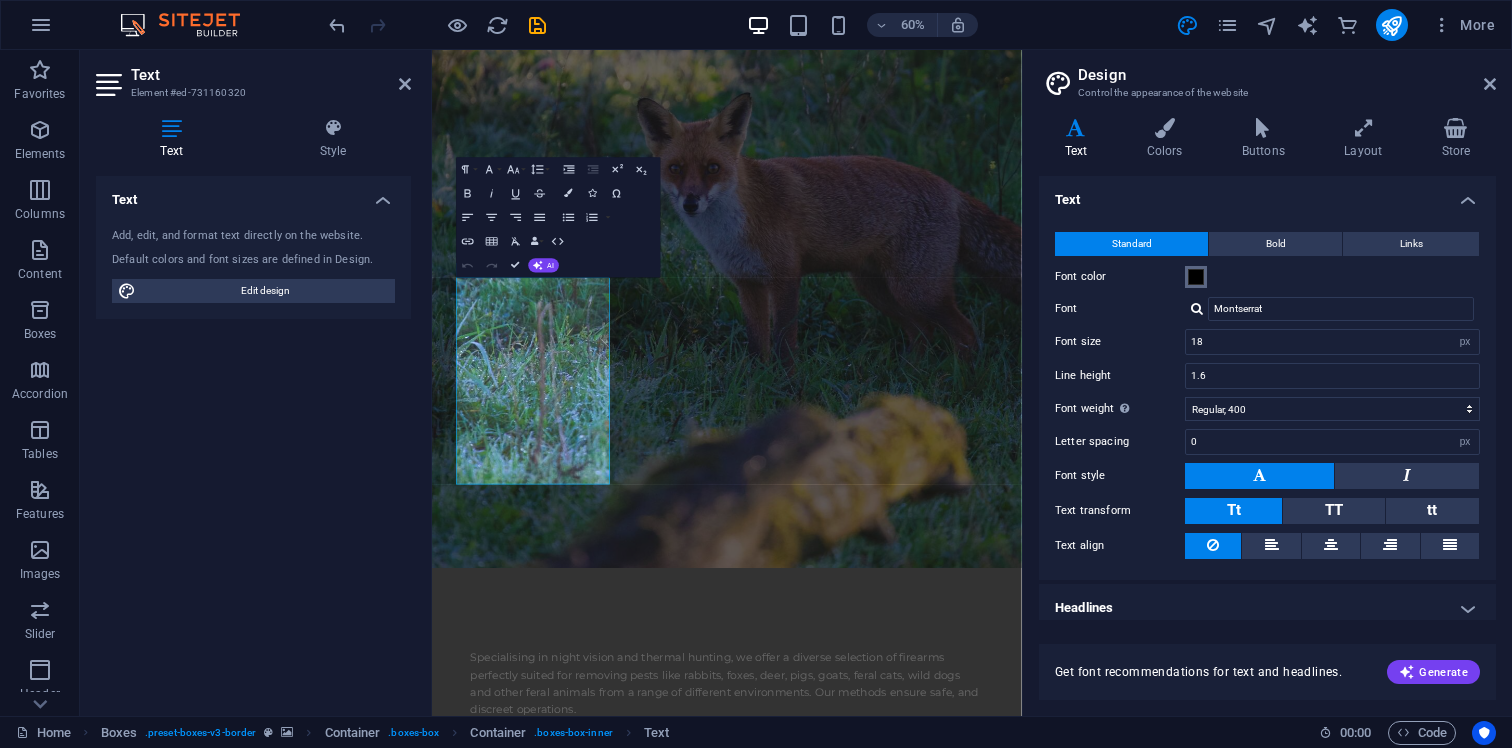 click at bounding box center [1196, 277] 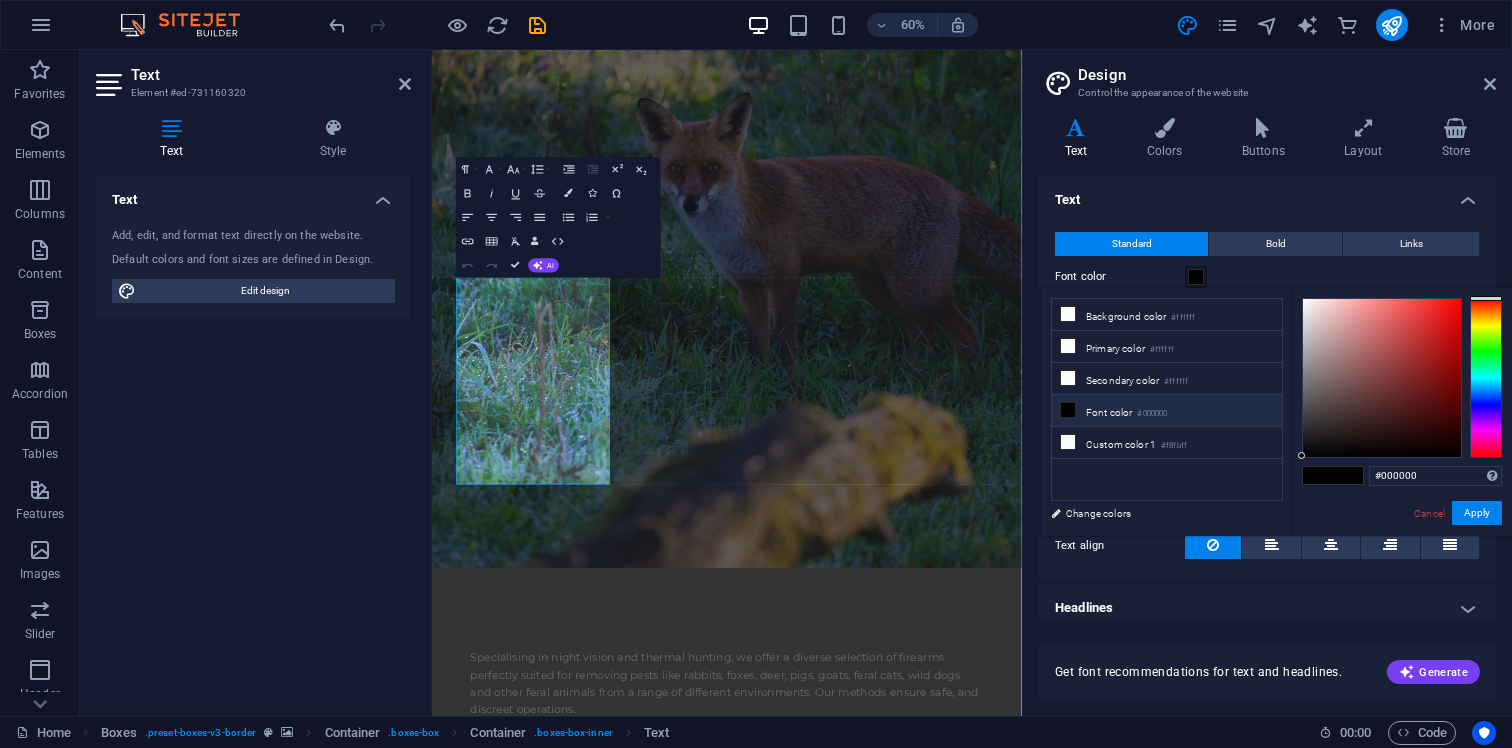 click on "Text" at bounding box center [1267, 194] 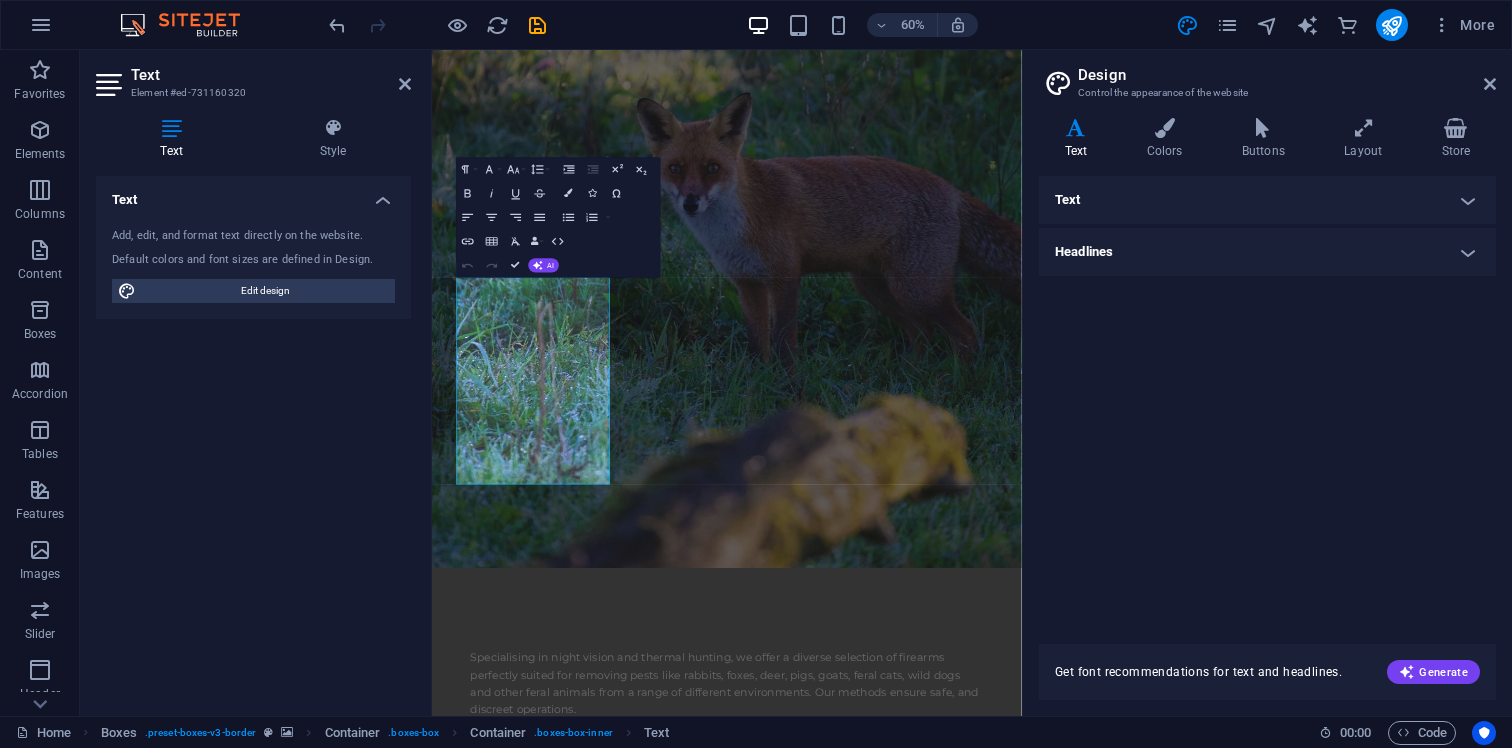 click on "Text" at bounding box center [1267, 200] 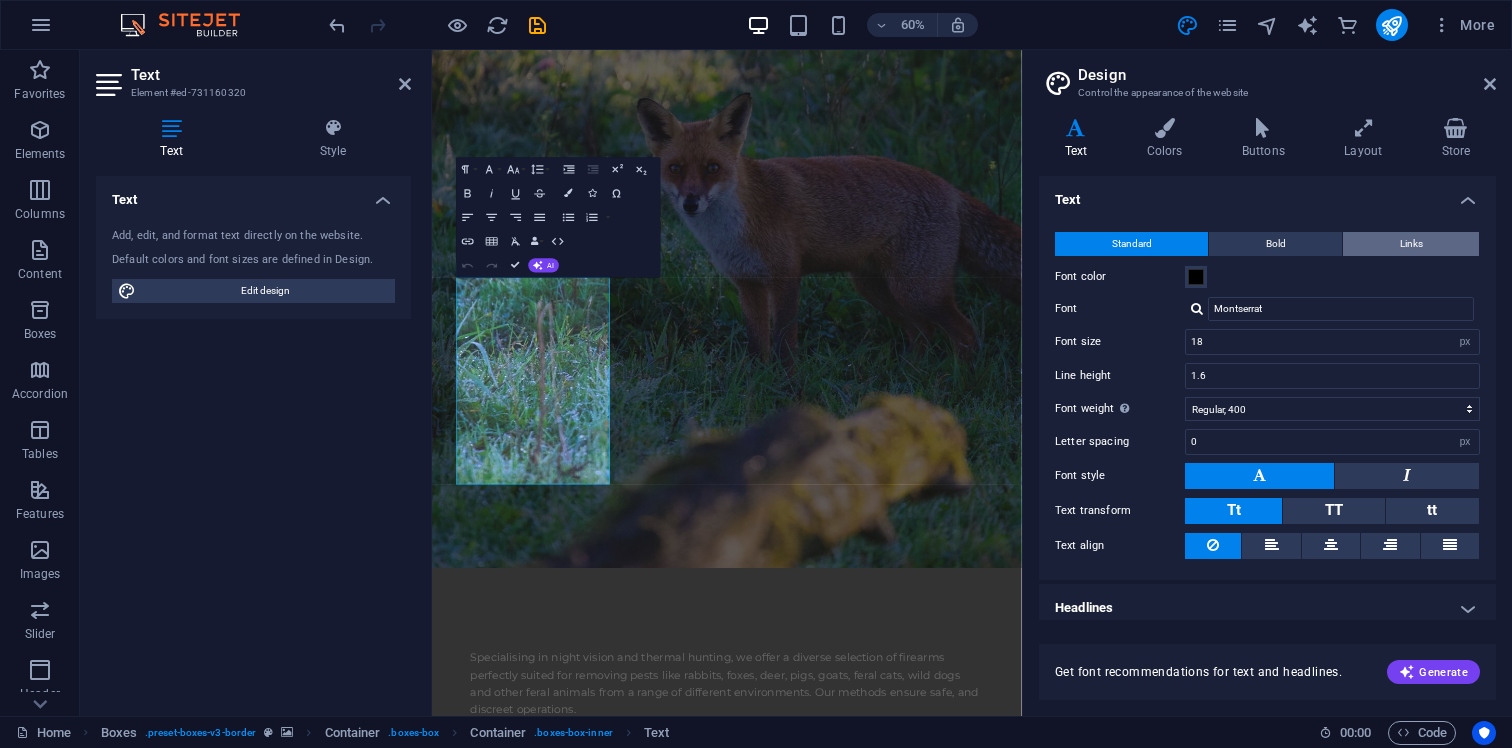 click on "Links" at bounding box center [1411, 244] 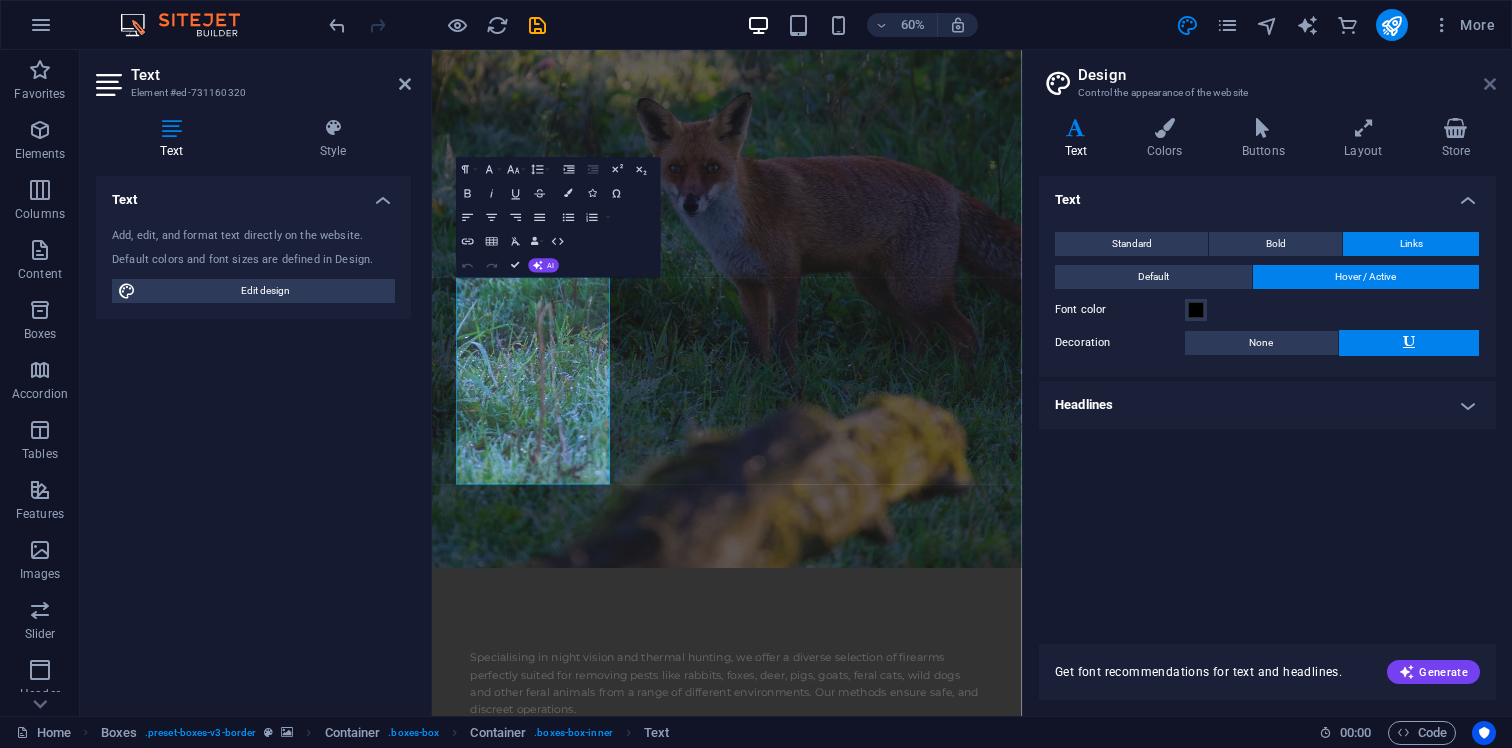 click at bounding box center (1490, 84) 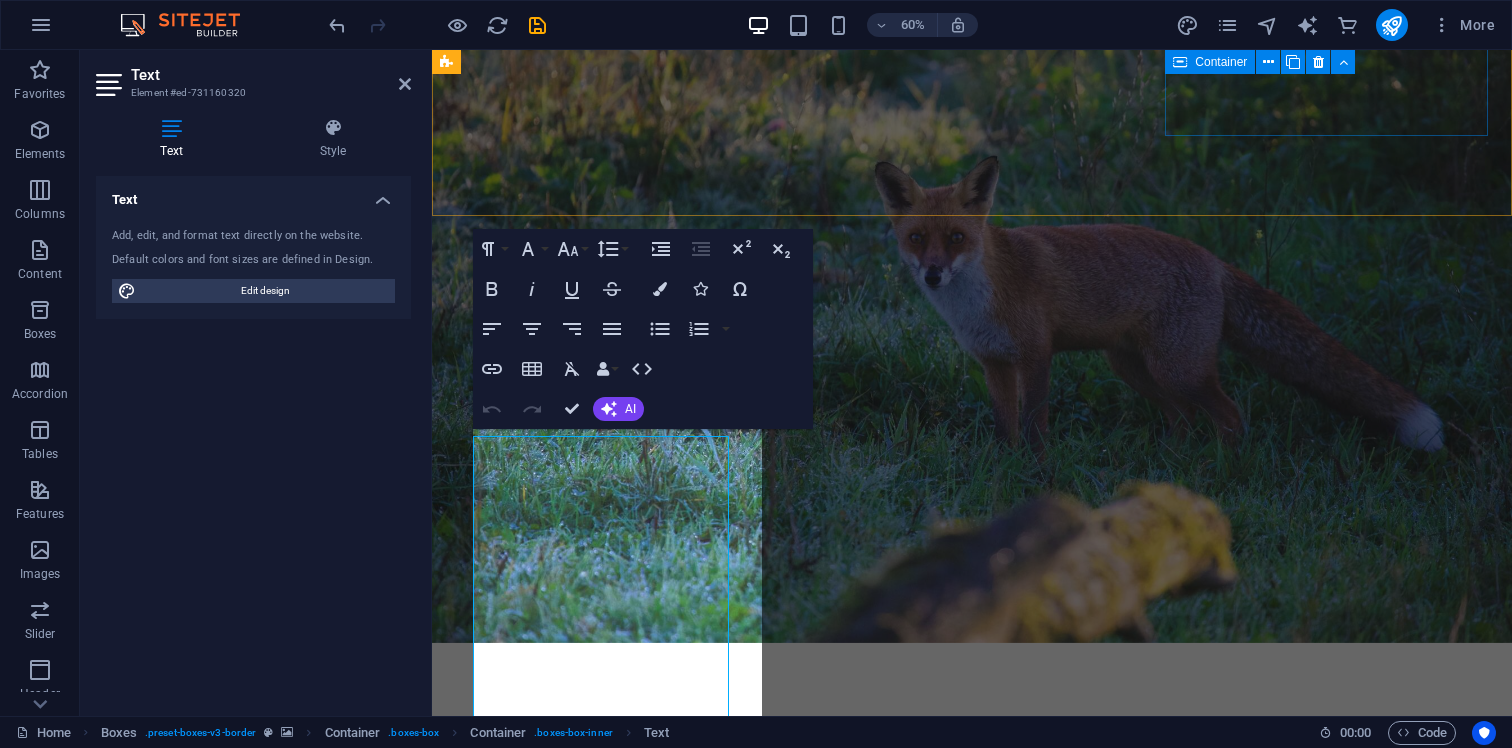 scroll, scrollTop: 2876, scrollLeft: 0, axis: vertical 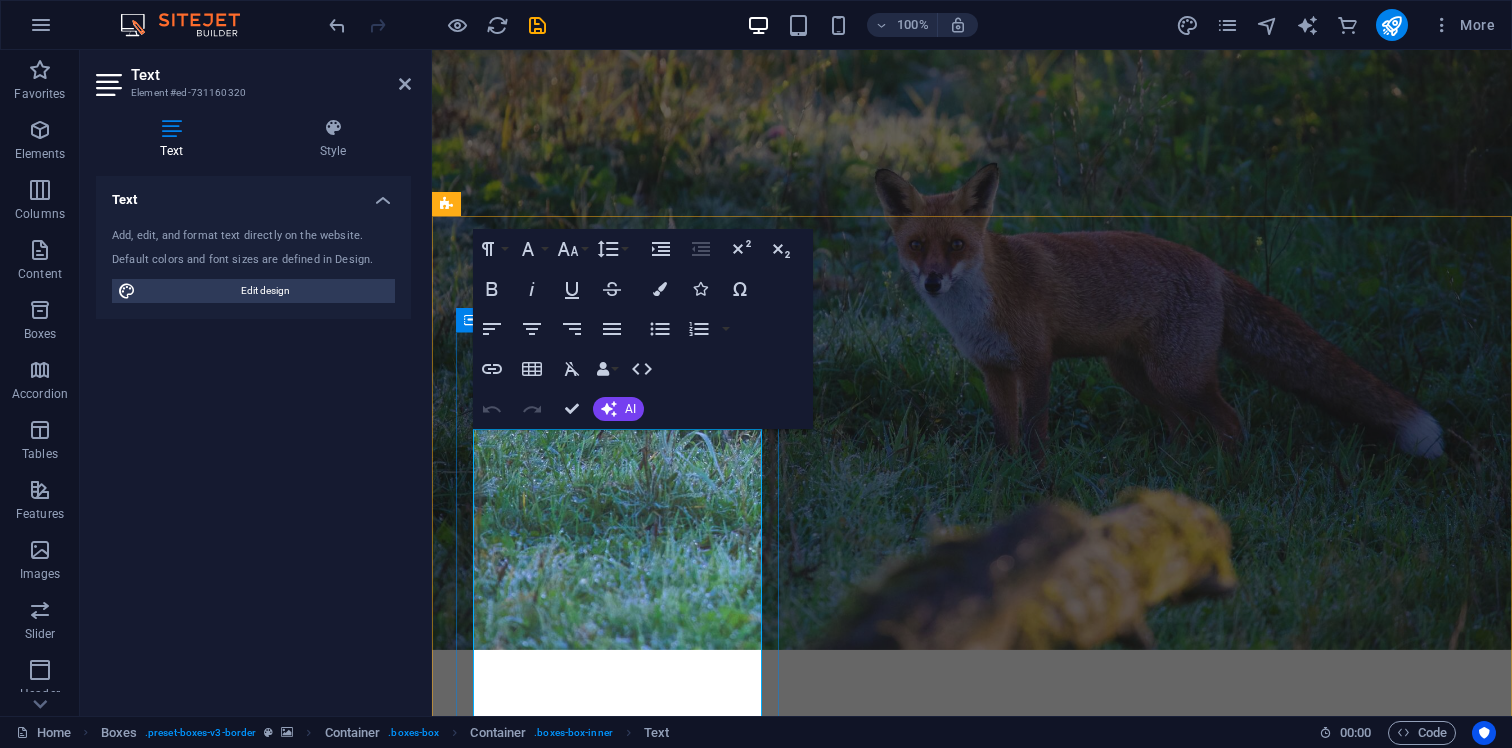 click on "We are able to evaluate and report on any issues involving feral animals in any settings where vertebrate pests are present" at bounding box center (617, 5556) 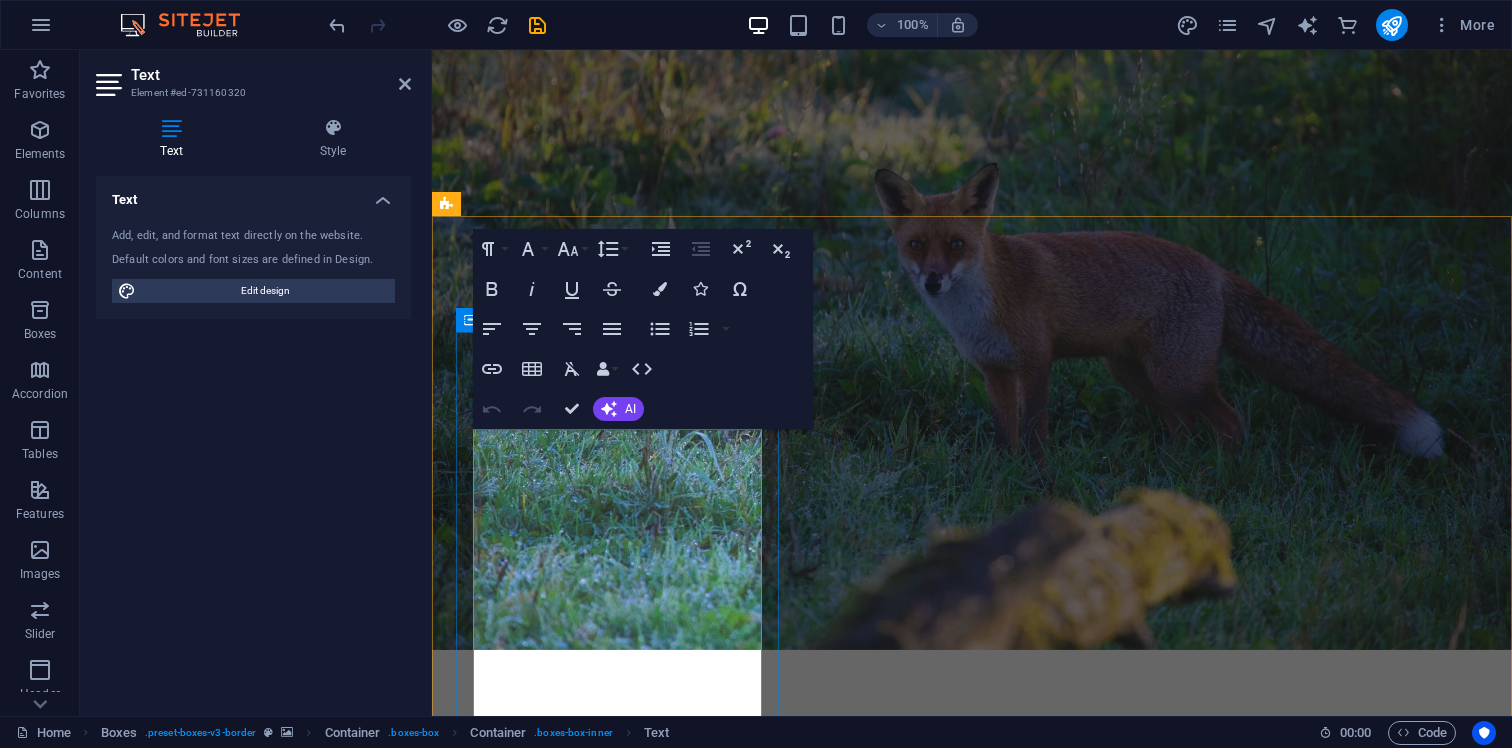 click on "We are able to evaluate and report on any issues involving feral animals in any settings where vertebrate pests are present" at bounding box center [617, 5556] 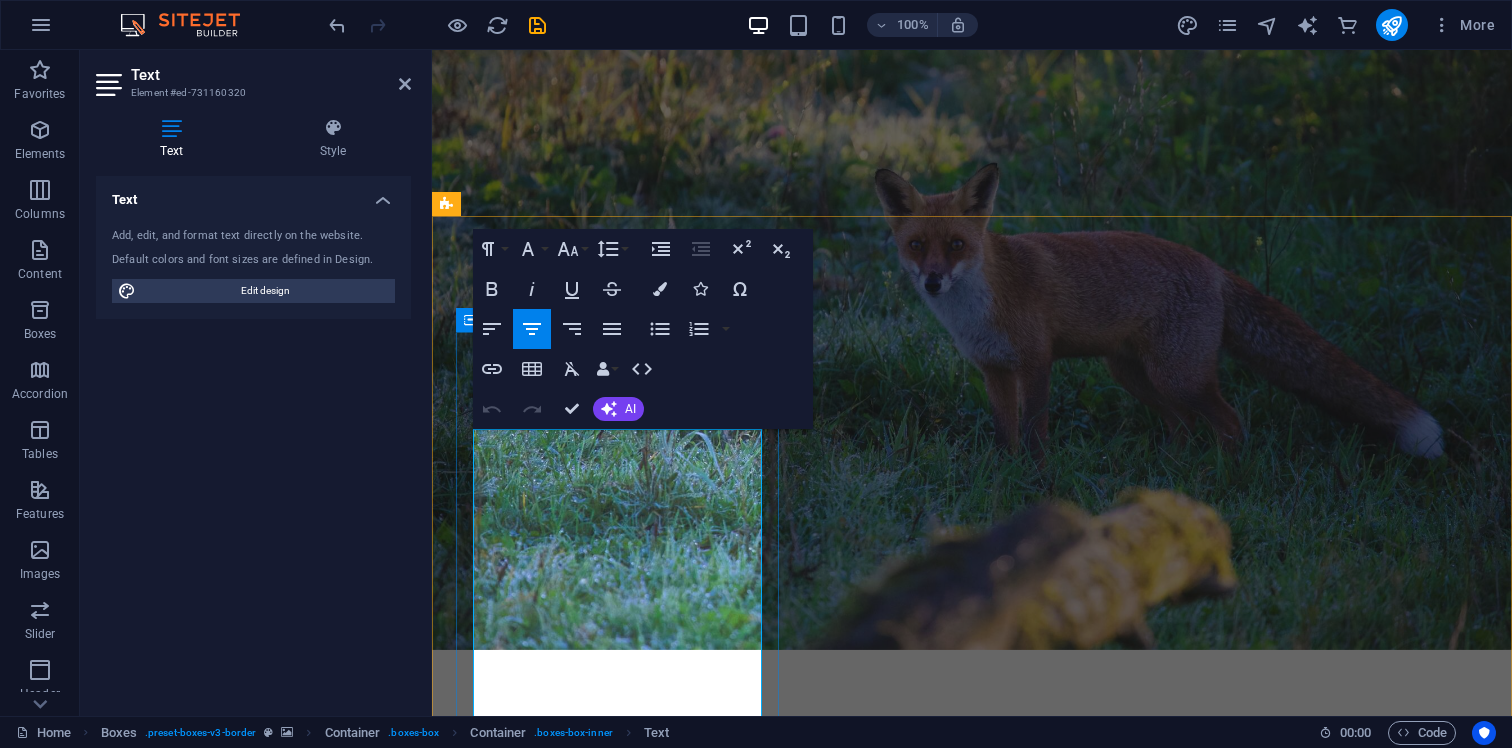 click on "We are able to evaluate and report on any issues involving feral animals in any settings where vertebrate pests are present" at bounding box center (617, 5556) 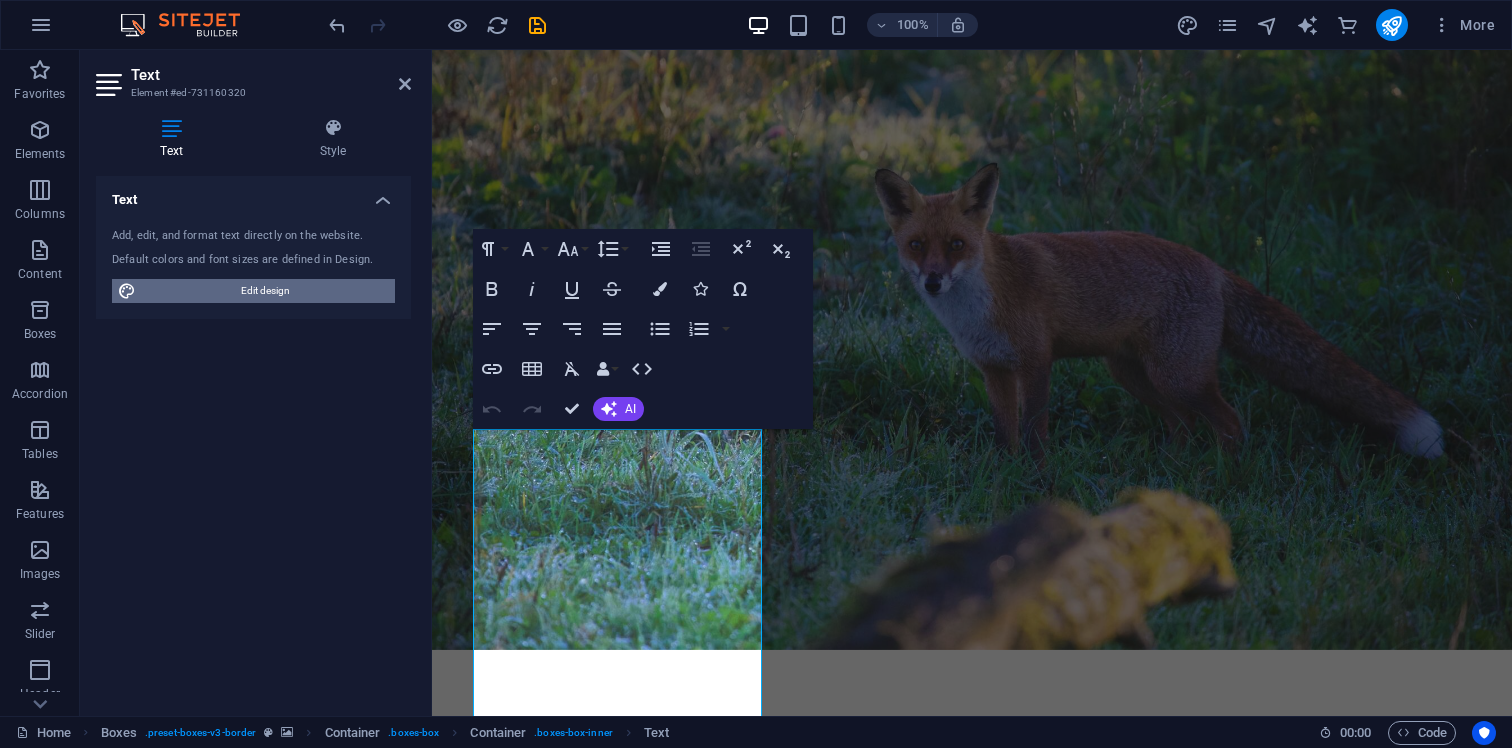 click on "Edit design" at bounding box center [265, 291] 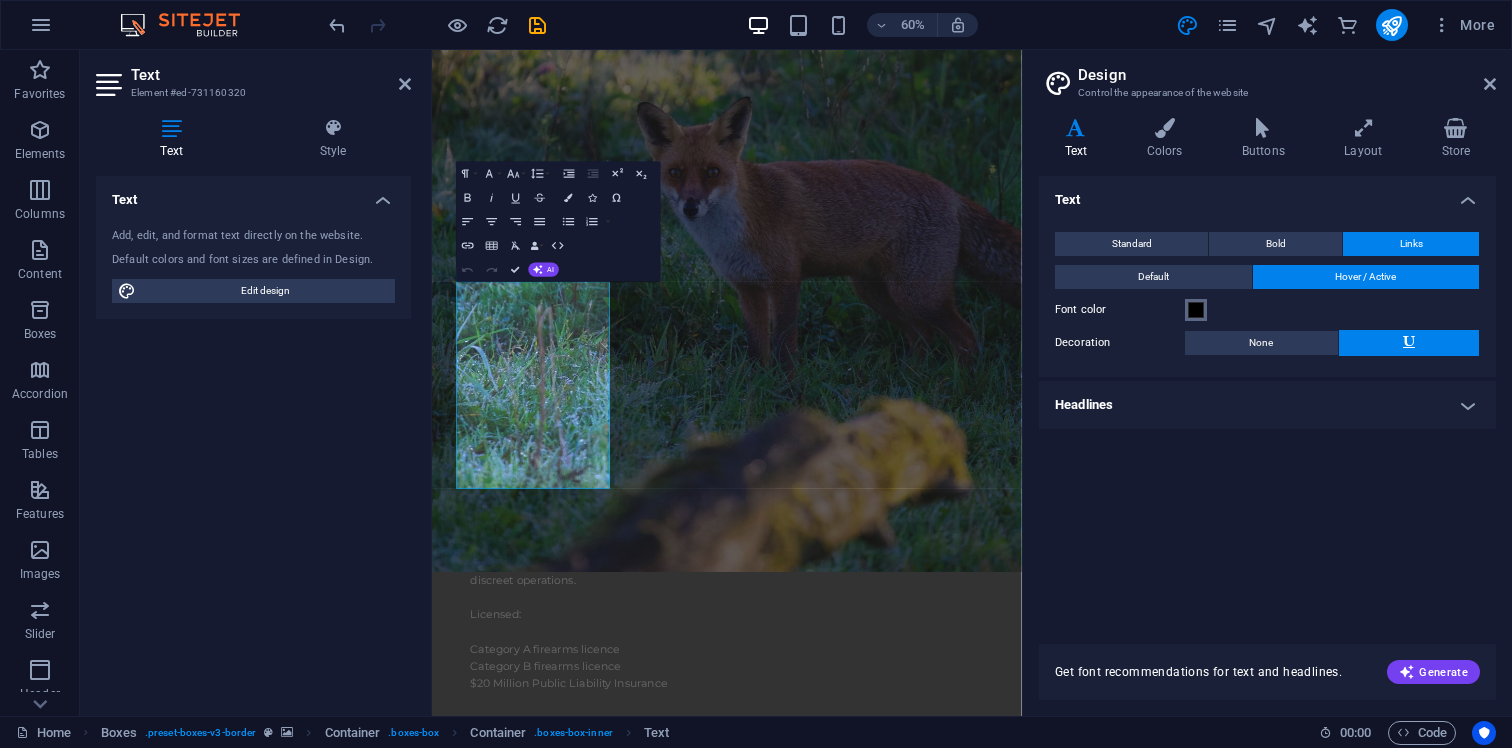 click at bounding box center [1196, 310] 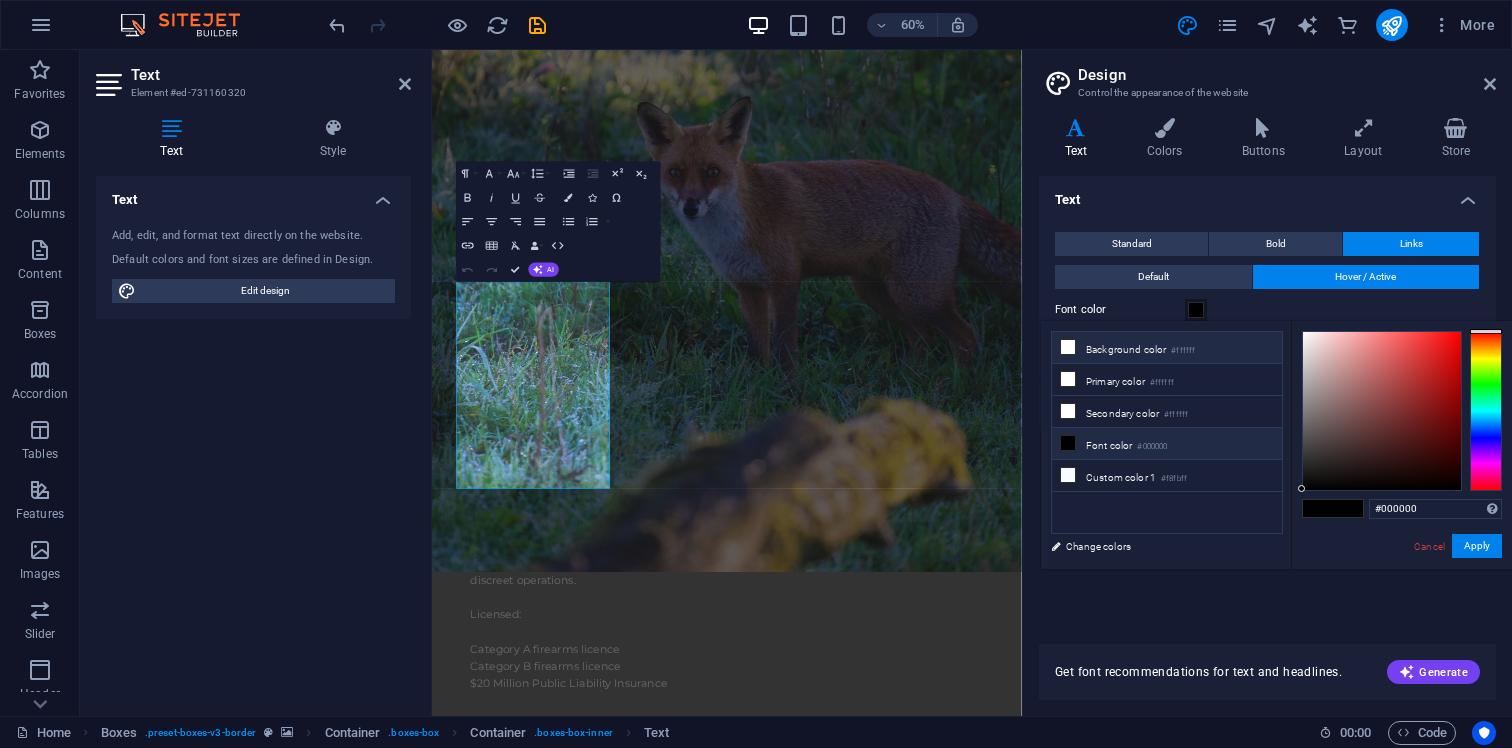 click at bounding box center (1068, 347) 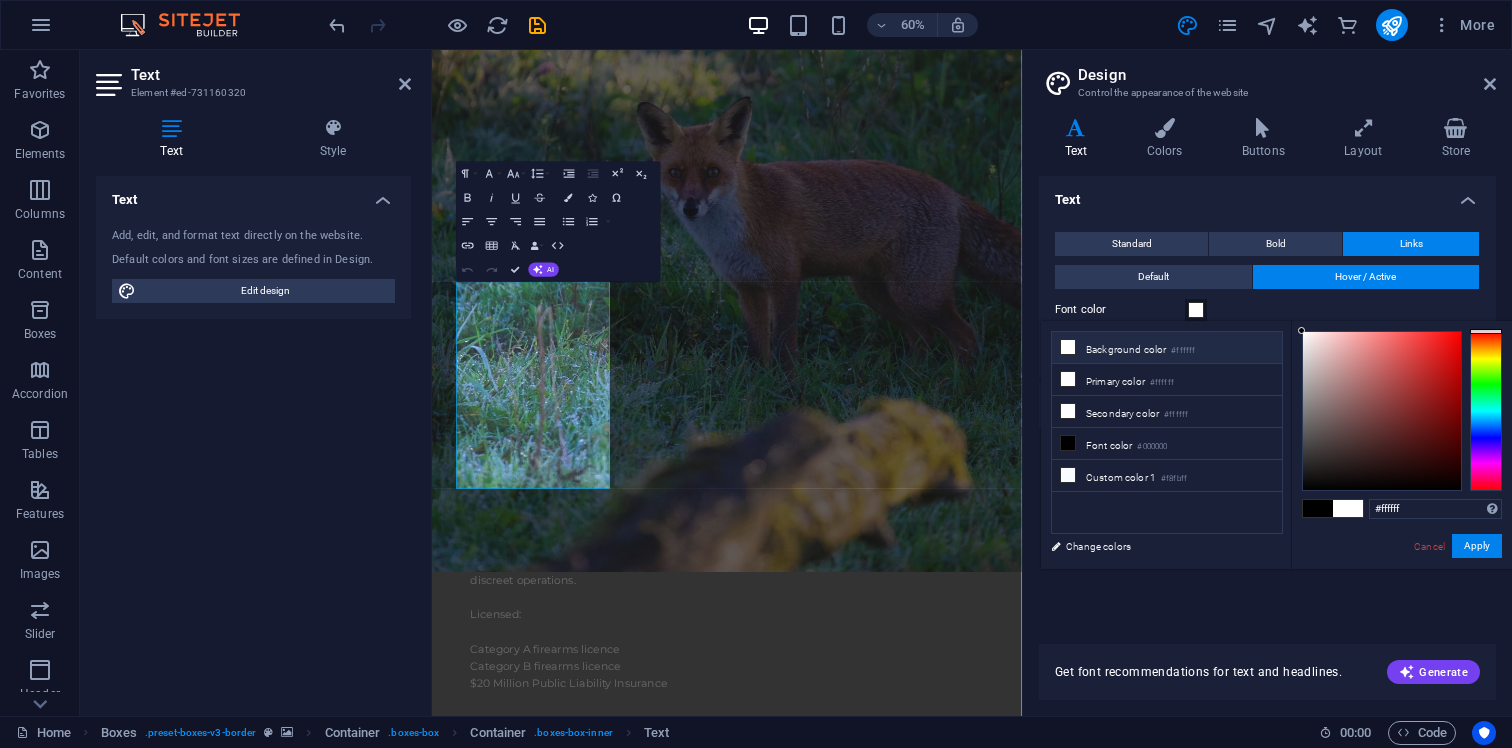 drag, startPoint x: 1300, startPoint y: 395, endPoint x: 1301, endPoint y: 433, distance: 38.013157 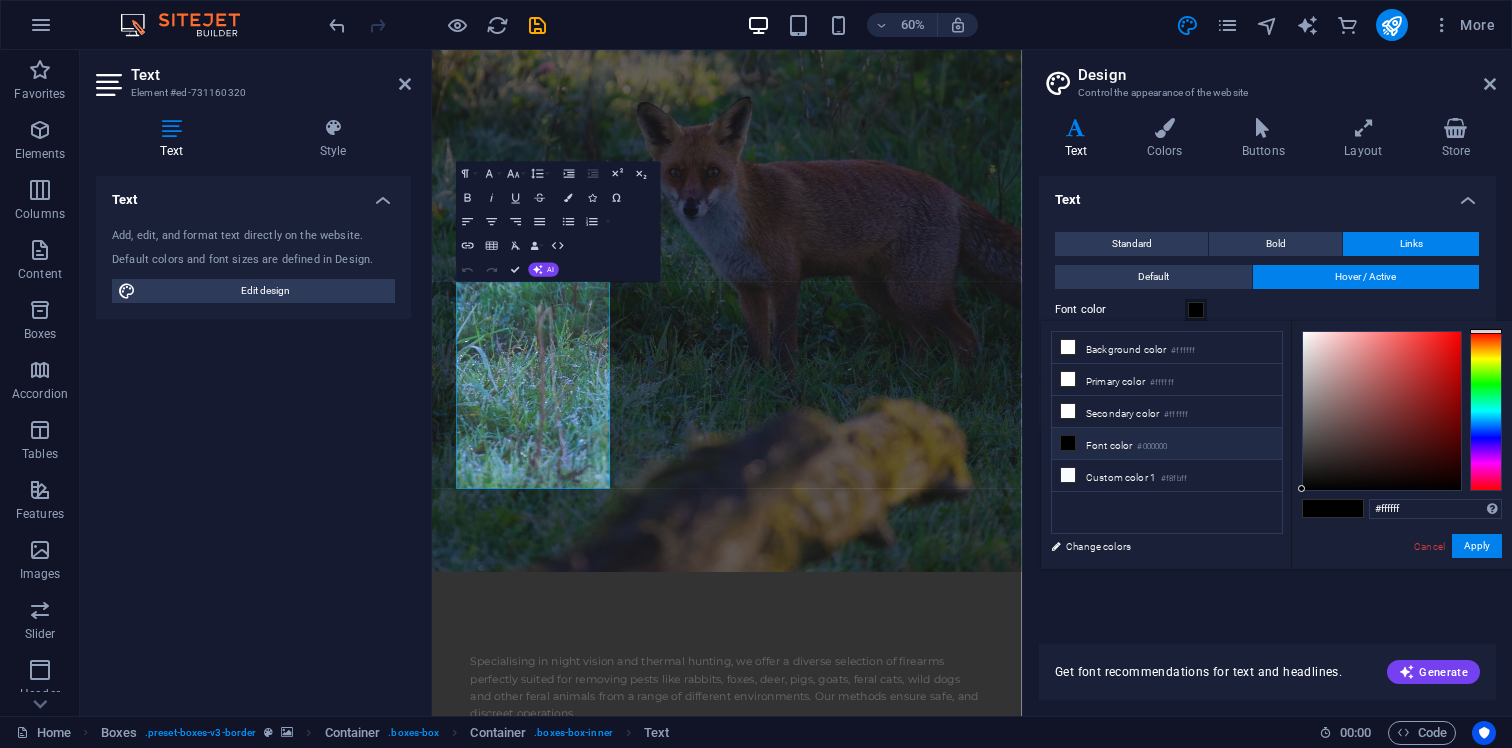 drag, startPoint x: 1322, startPoint y: 432, endPoint x: 1293, endPoint y: 511, distance: 84.15462 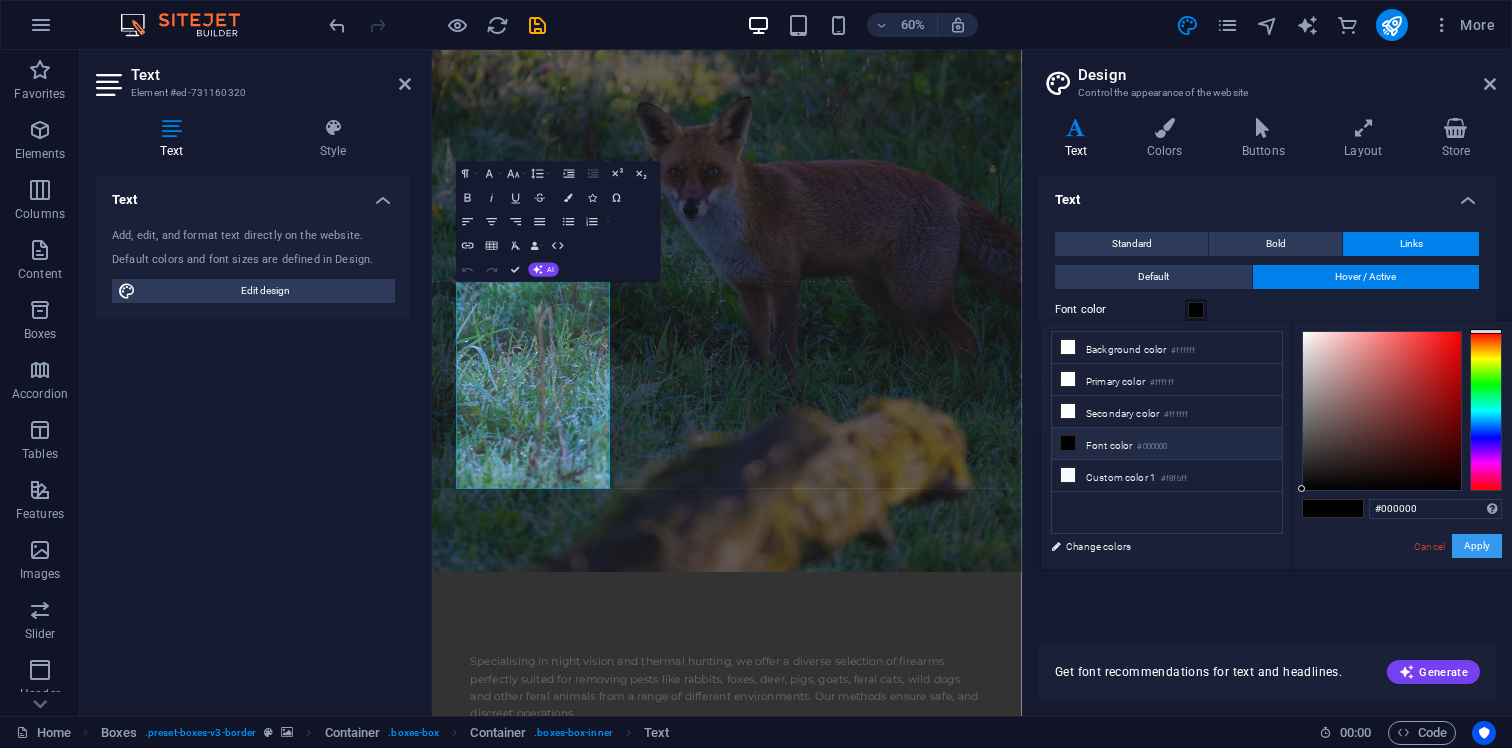 click on "Apply" at bounding box center (1477, 546) 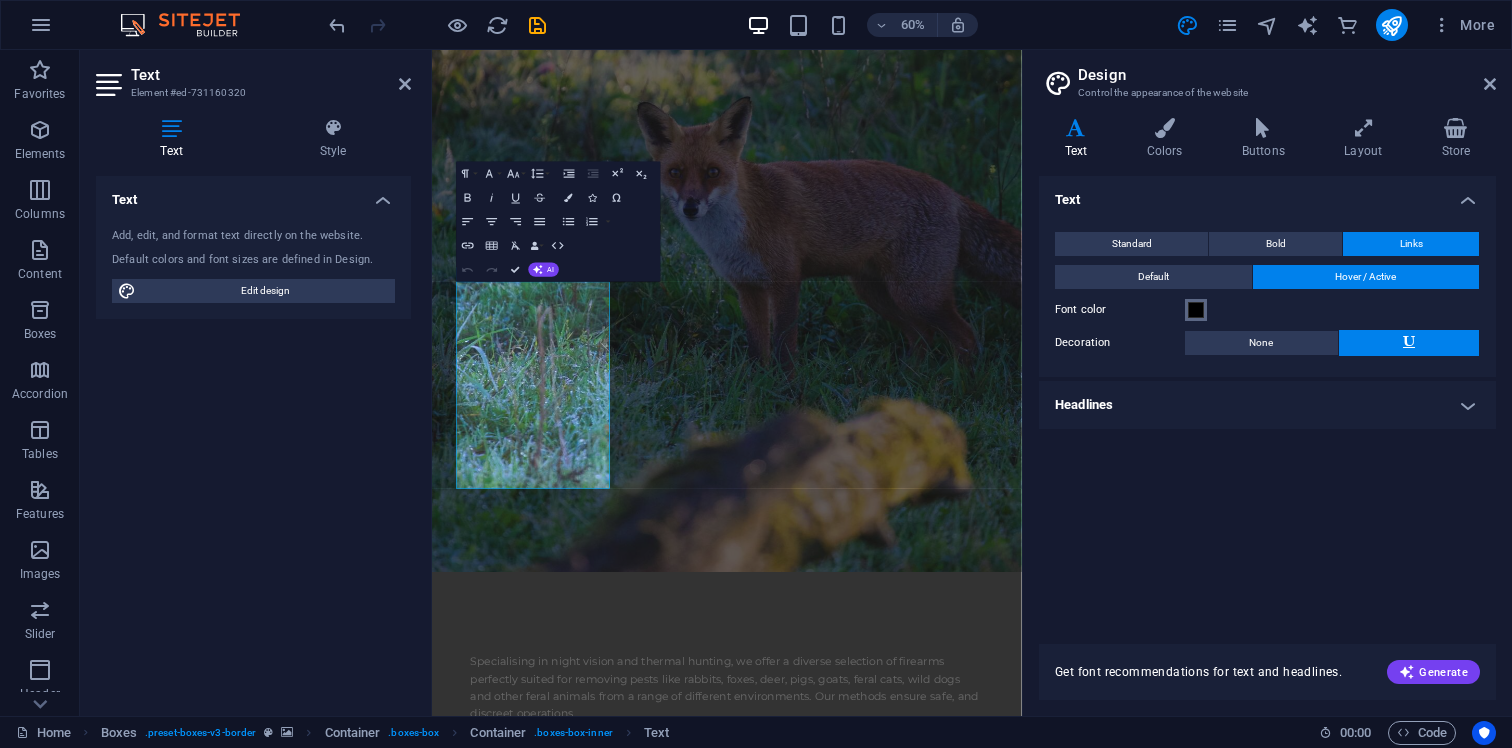 click at bounding box center (1196, 310) 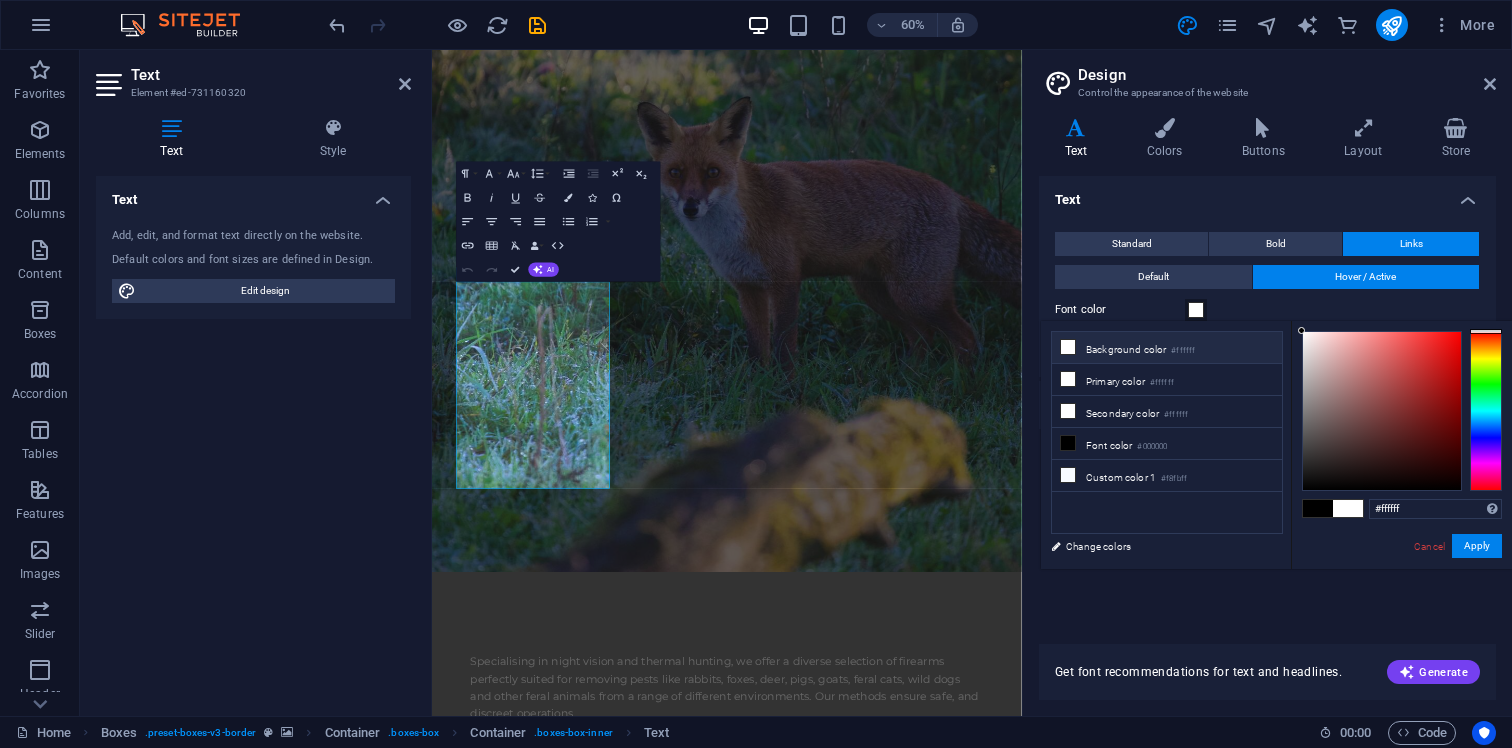 drag, startPoint x: 1306, startPoint y: 376, endPoint x: 1287, endPoint y: 303, distance: 75.43209 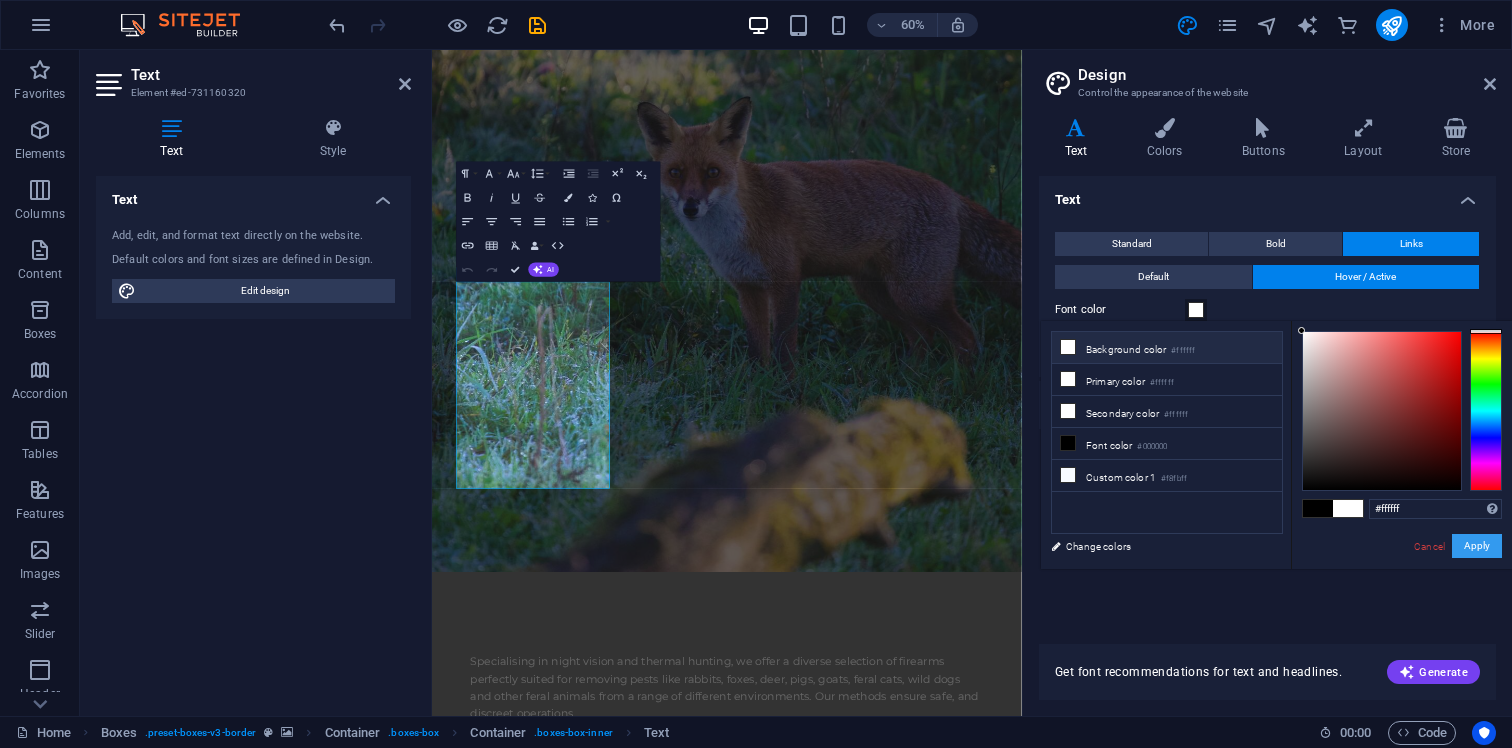 click on "Apply" at bounding box center (1477, 546) 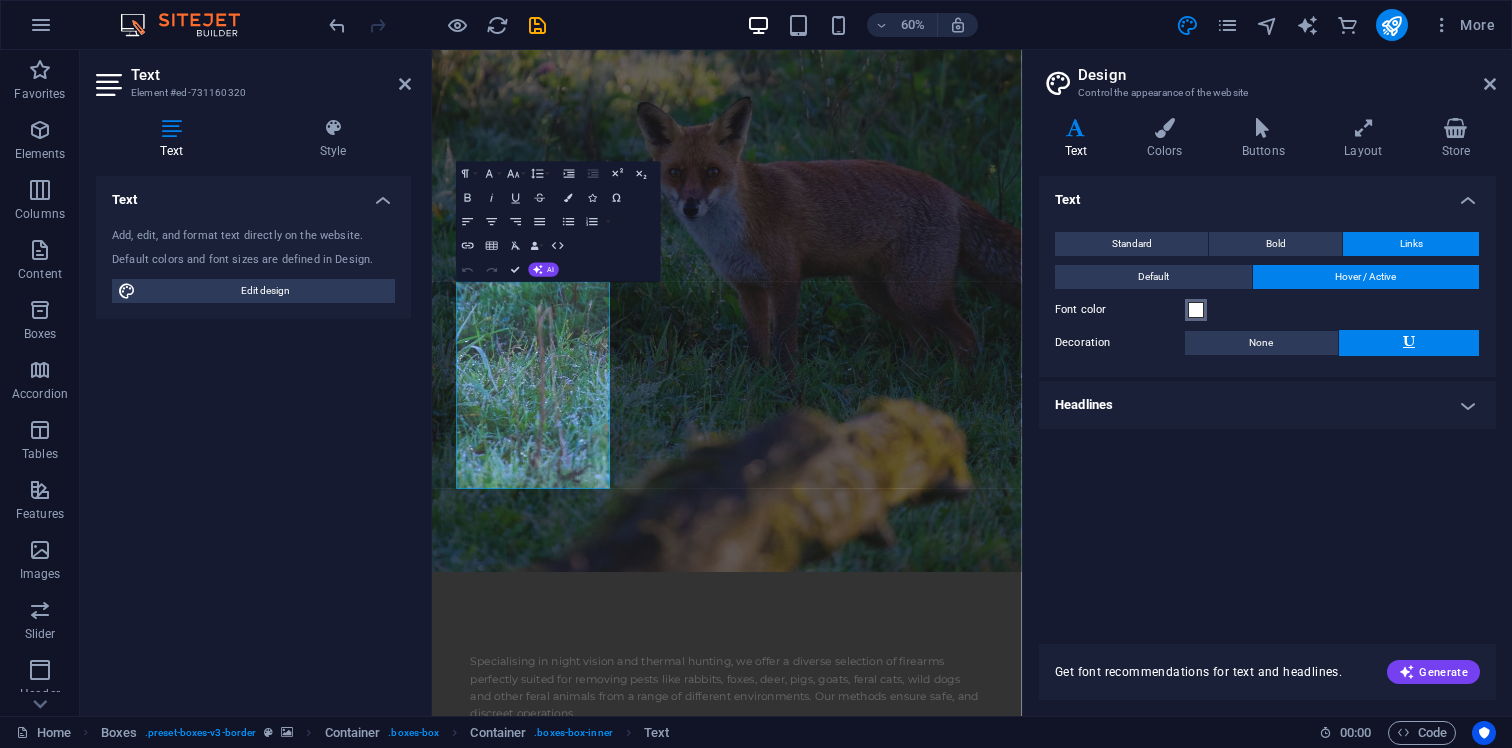 click at bounding box center [1196, 310] 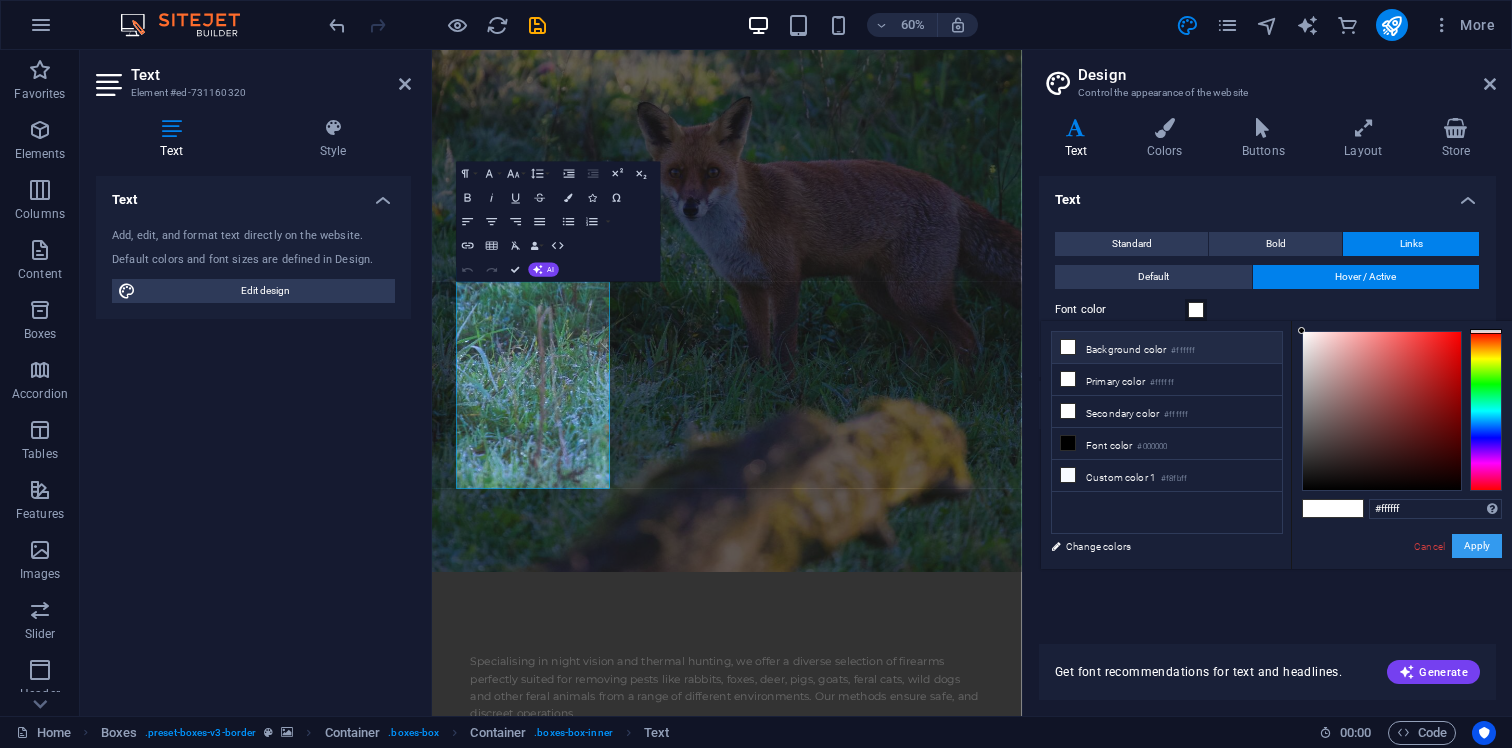 click on "Apply" at bounding box center [1477, 546] 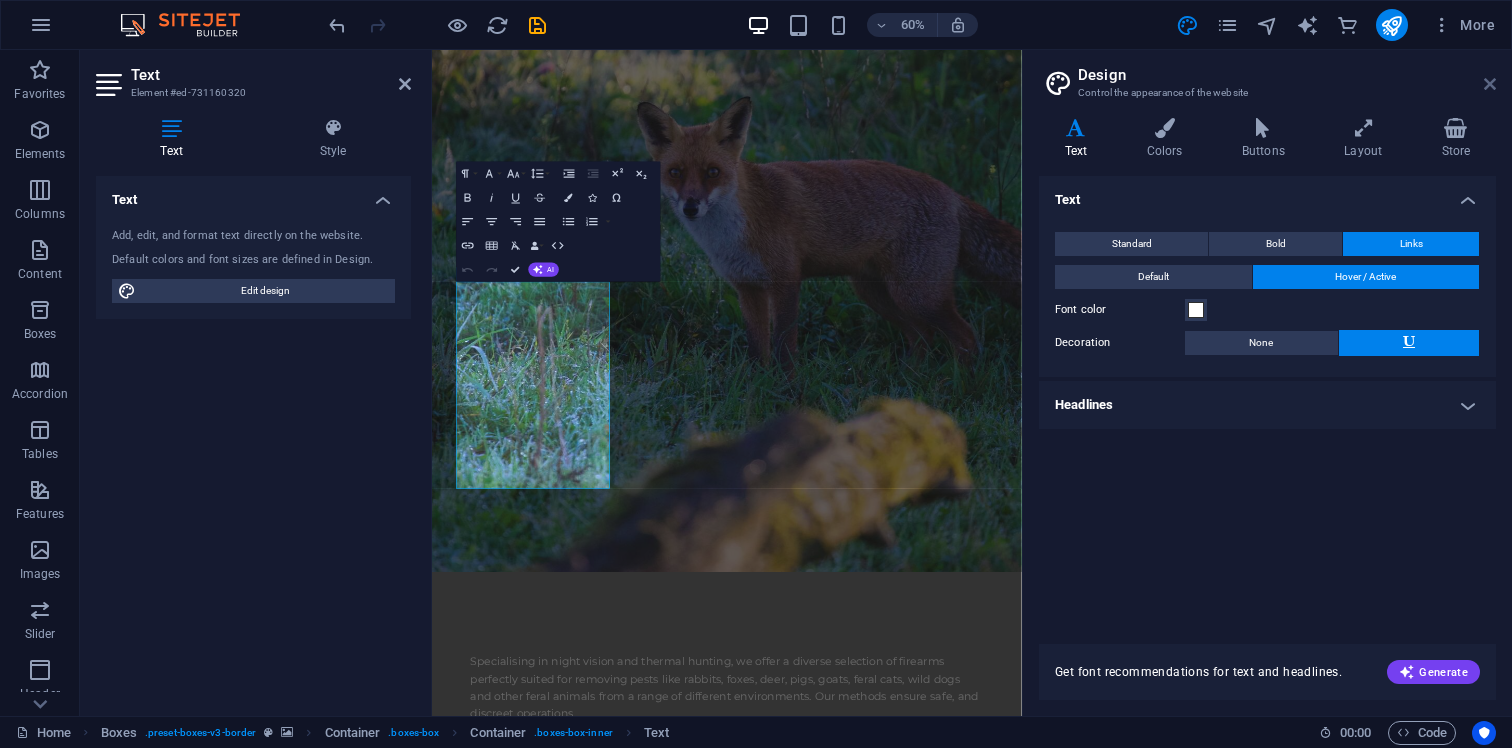 click at bounding box center [1490, 84] 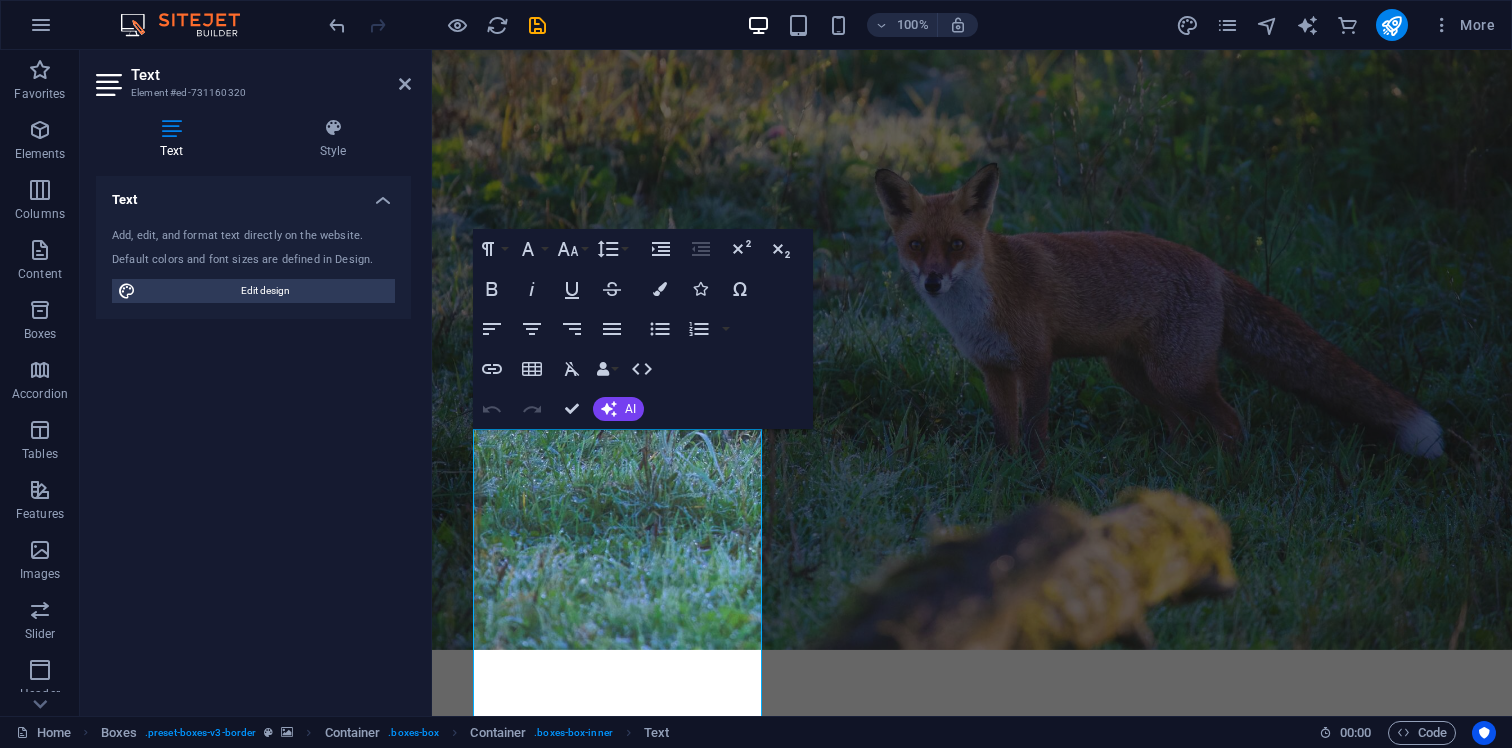 click at bounding box center (972, 5079) 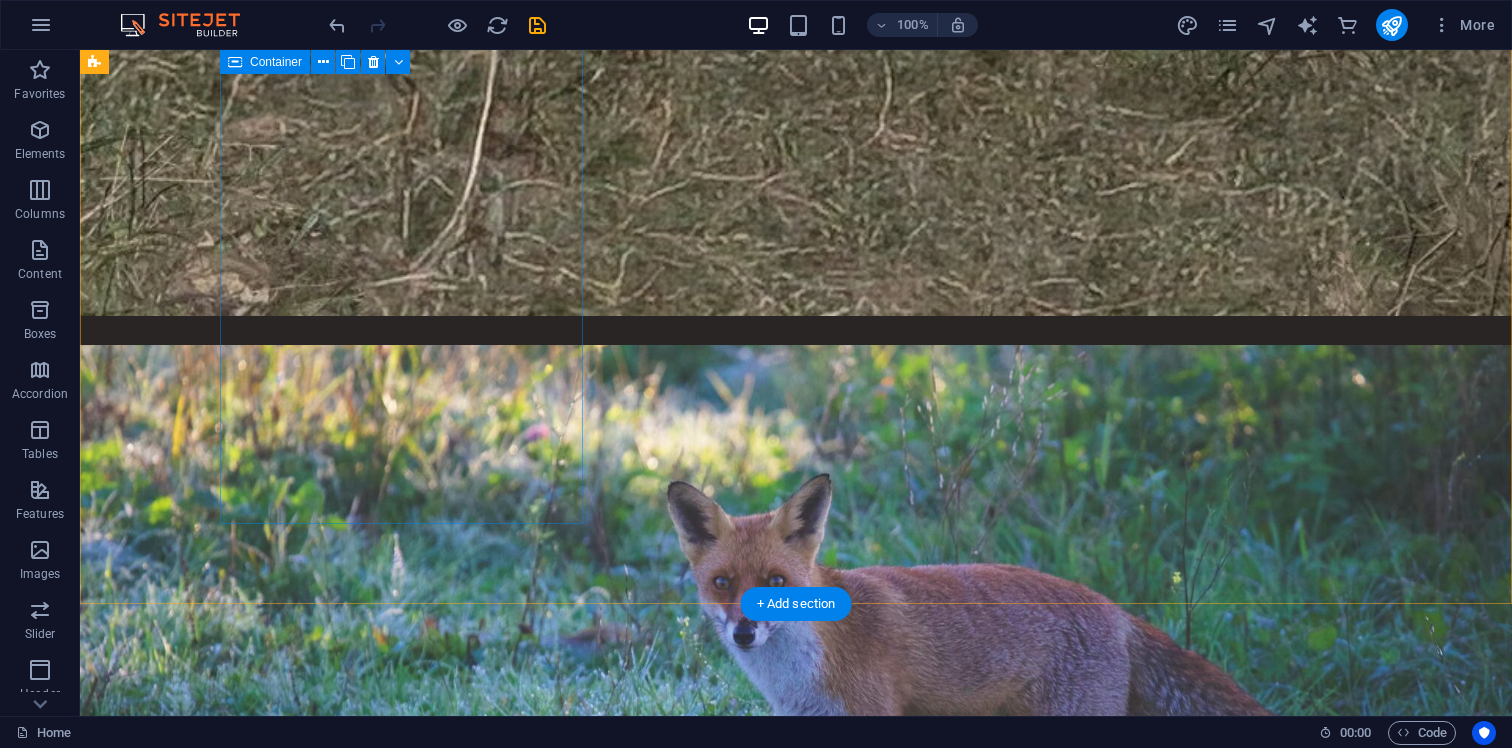 scroll, scrollTop: 2891, scrollLeft: 0, axis: vertical 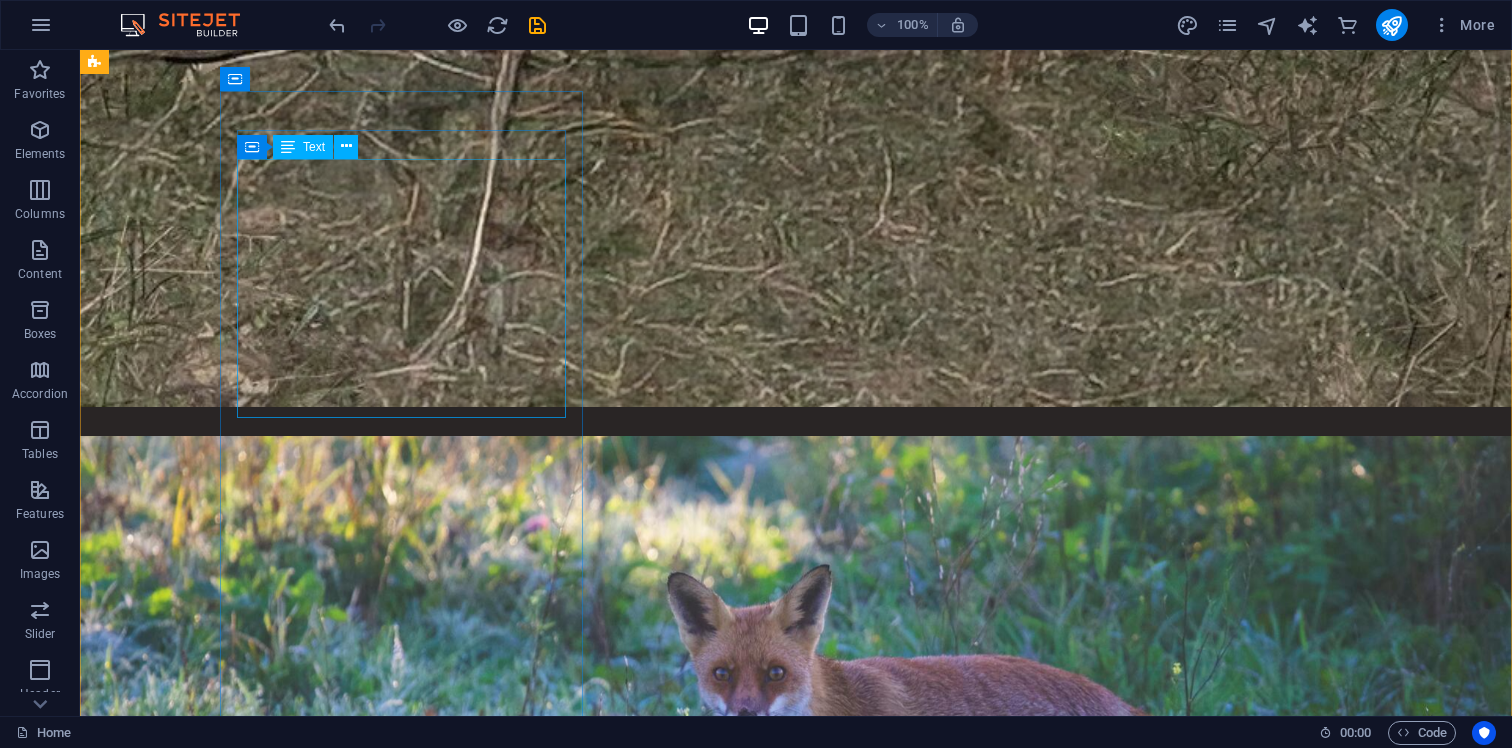 click on "We are able to evaluate and report on any issues involving feral animals in any settings where vertebrate pests are present By providing a thorough plan for managing feral animals, reporting can help find long-term solutions to issues that have been discovered" at bounding box center (285, 5490) 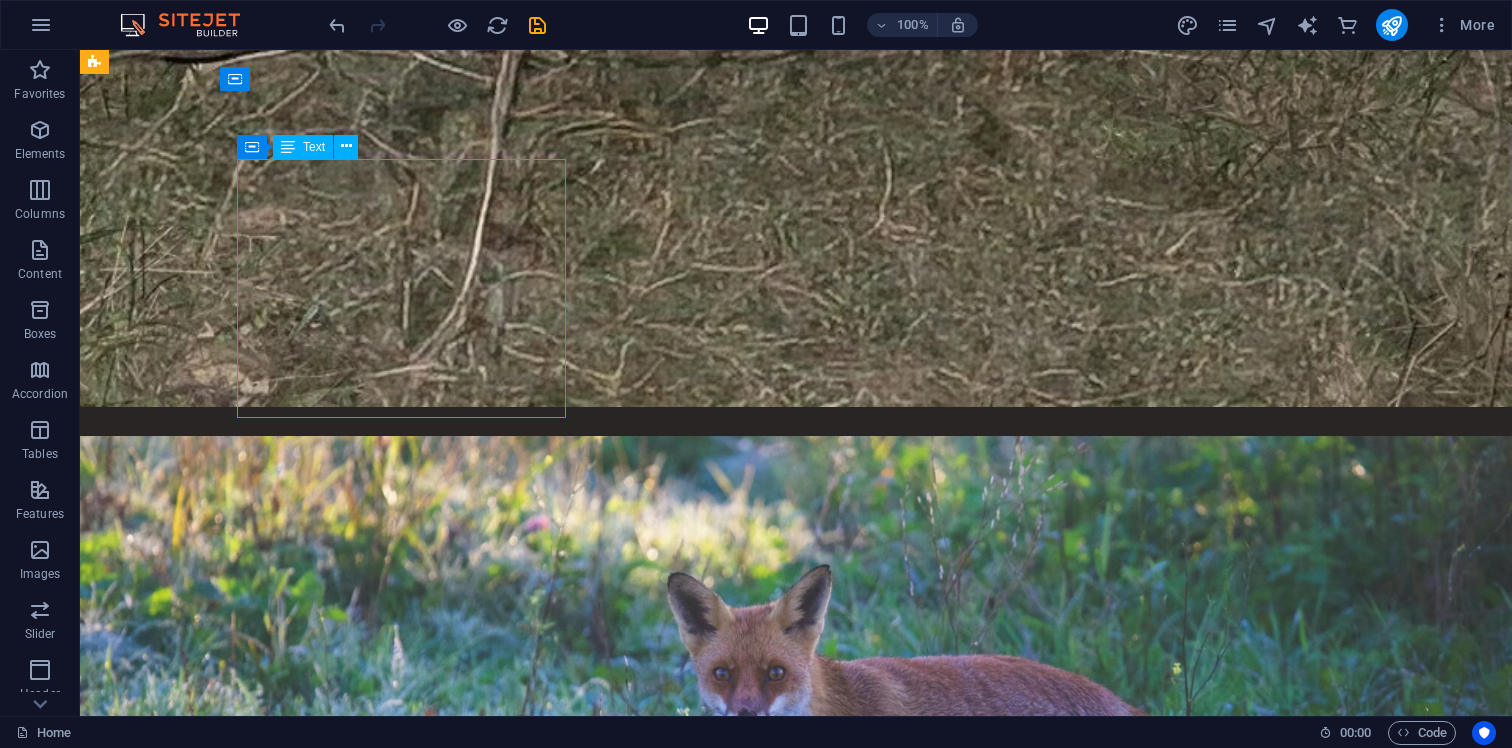 click on "We are able to evaluate and report on any issues involving feral animals in any settings where vertebrate pests are present By providing a thorough plan for managing feral animals, reporting can help find long-term solutions to issues that have been discovered" at bounding box center (285, 5490) 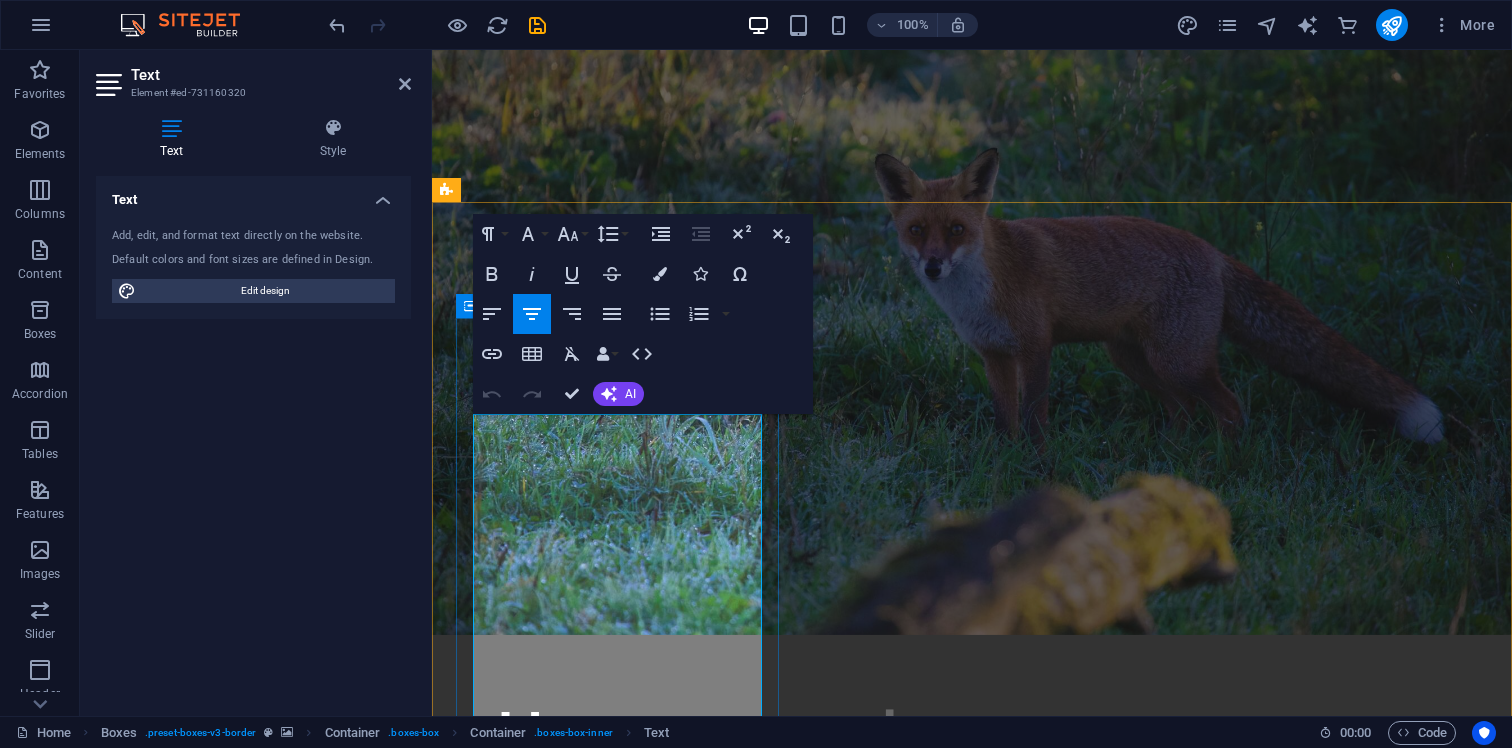 click on "We are able to evaluate and report on any issues involving feral animals in any settings where vertebrate pests are present" at bounding box center [617, 5201] 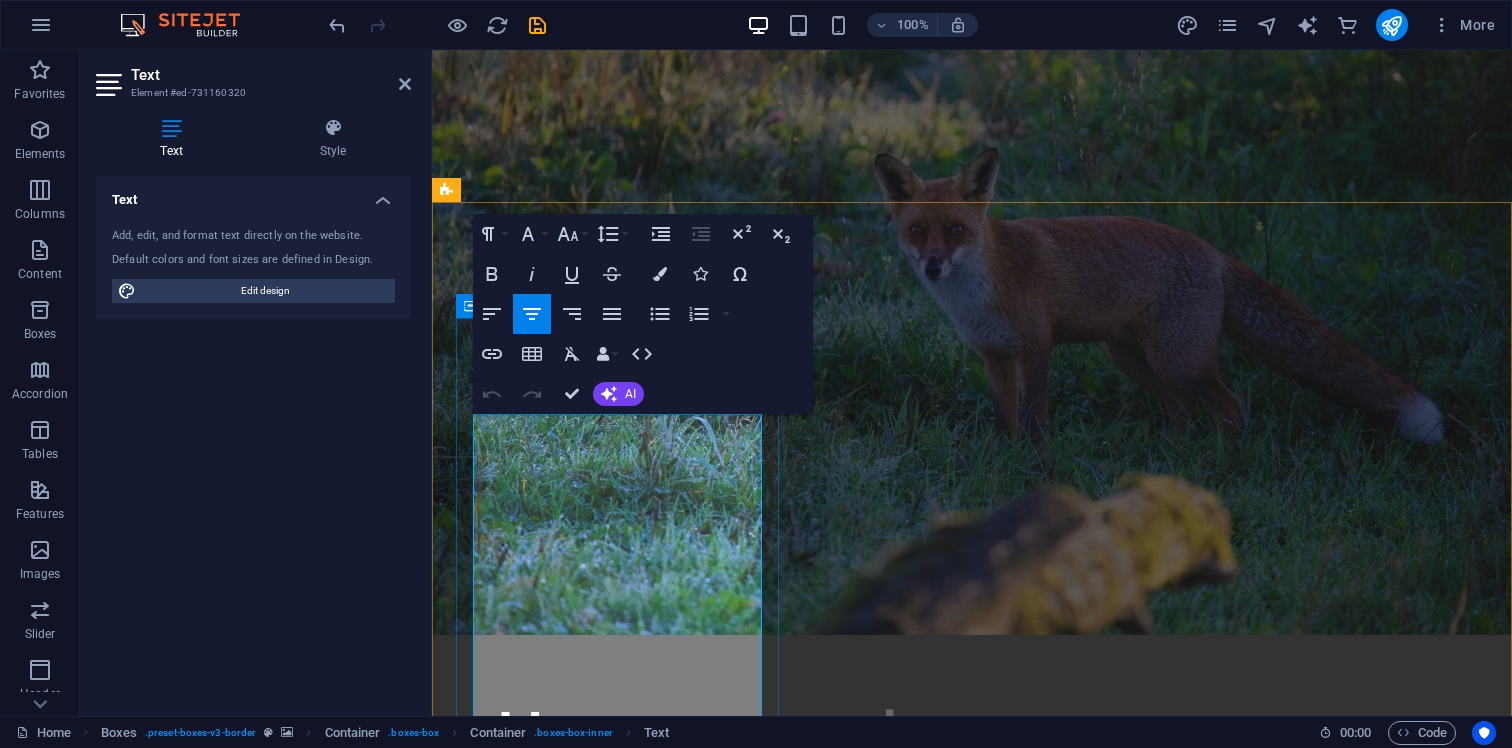 click on "We are able to evaluate and report on any issues involving feral animals in any settings where vertebrate pests are present" at bounding box center (617, 5201) 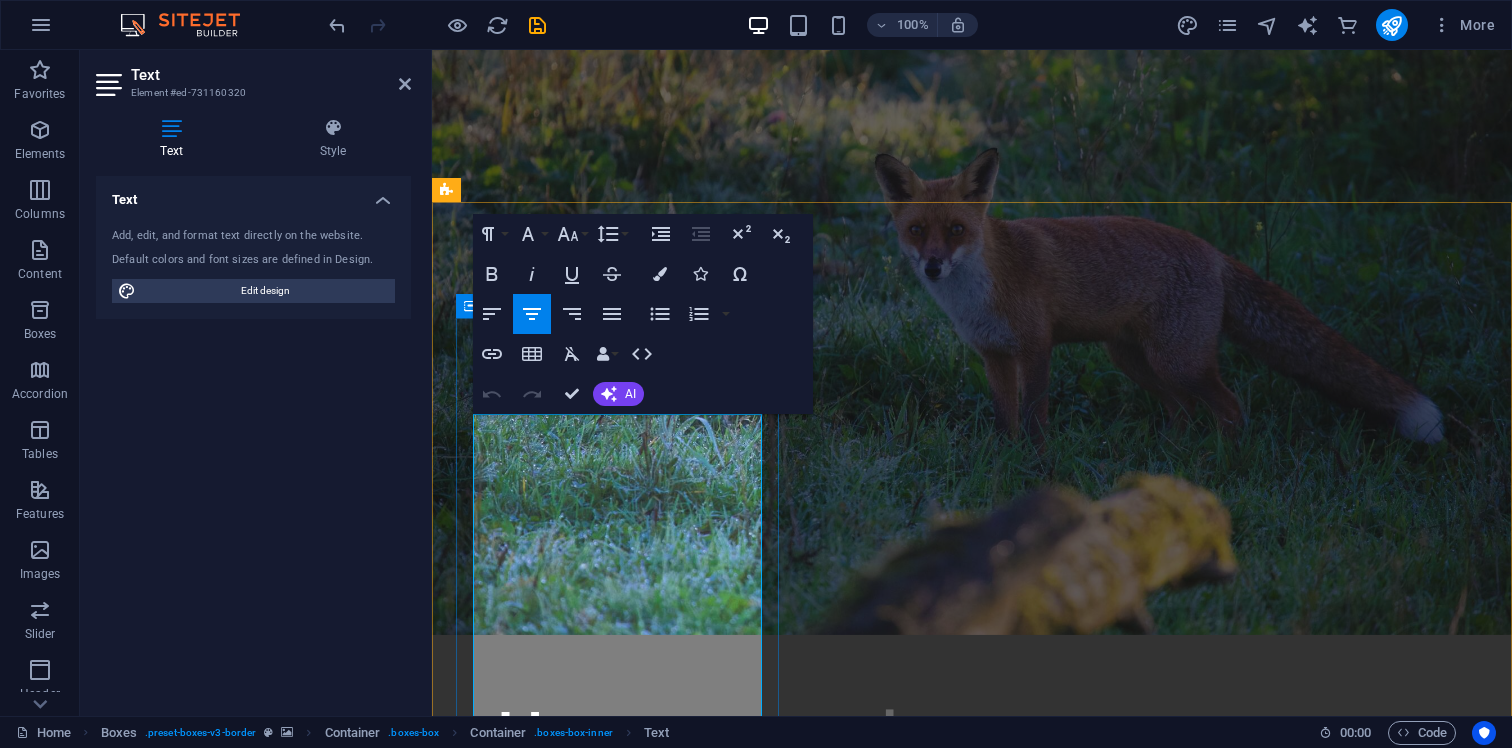 click on "We are able to evaluate and report on any issues involving feral animals in any settings where vertebrate pests are present" at bounding box center [617, 5201] 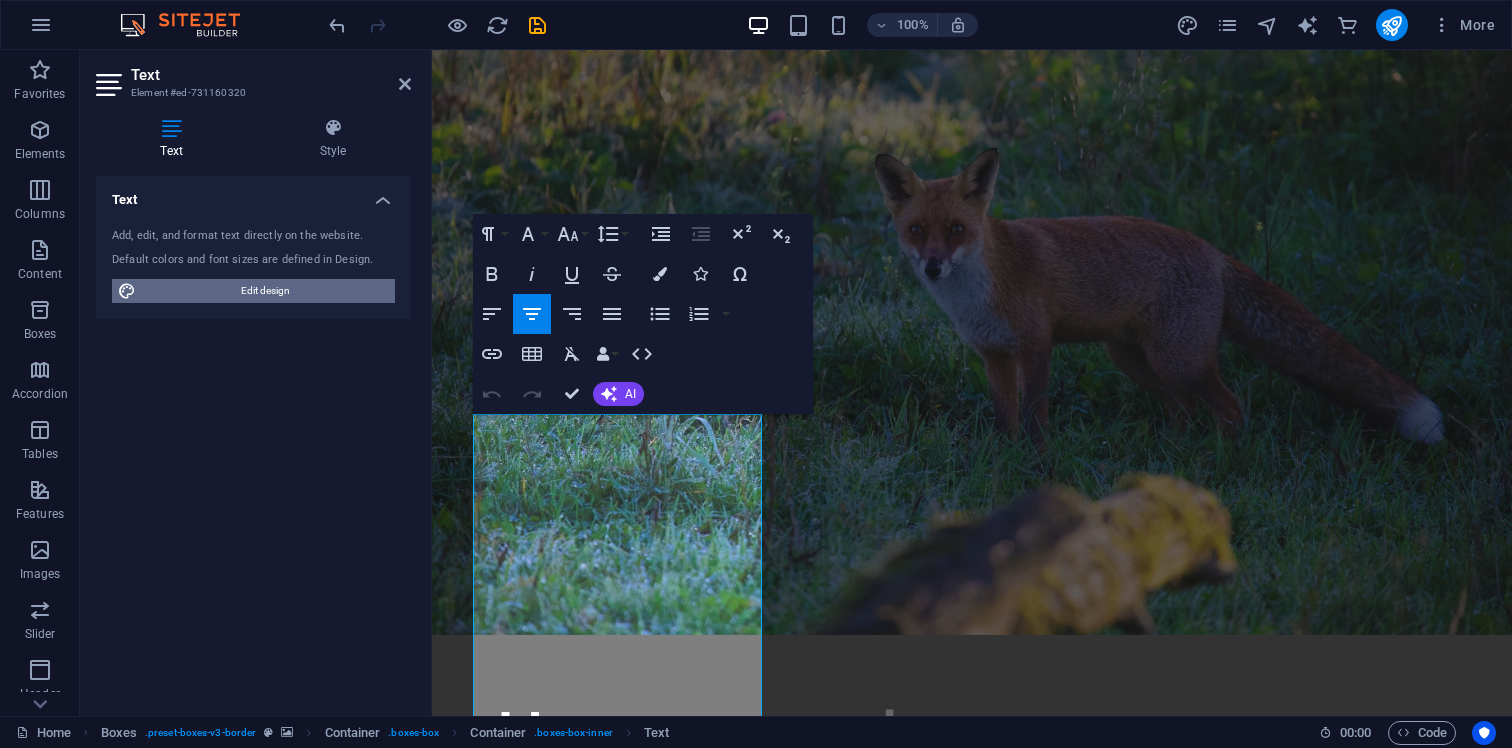 click on "Edit design" at bounding box center (265, 291) 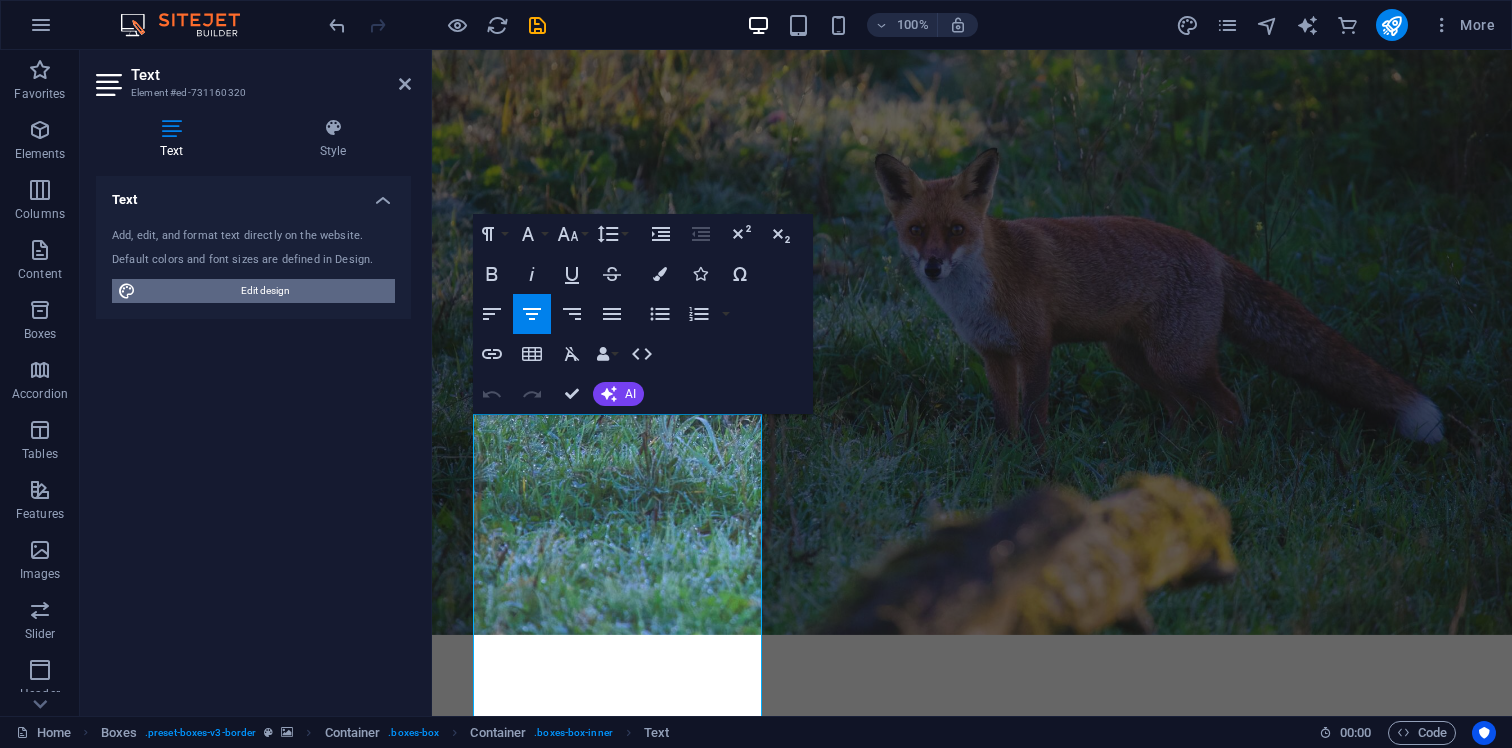 scroll, scrollTop: 2898, scrollLeft: 0, axis: vertical 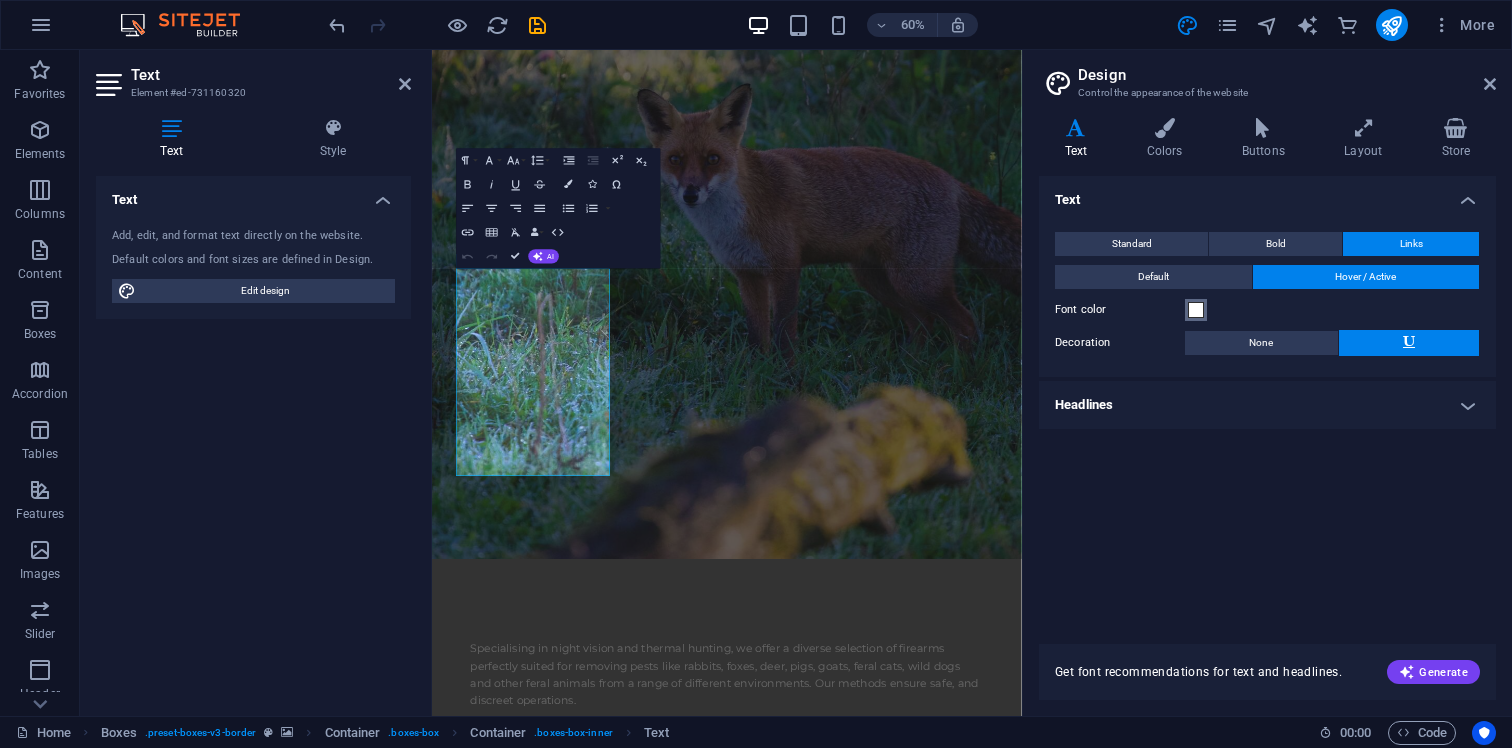 click at bounding box center (1196, 310) 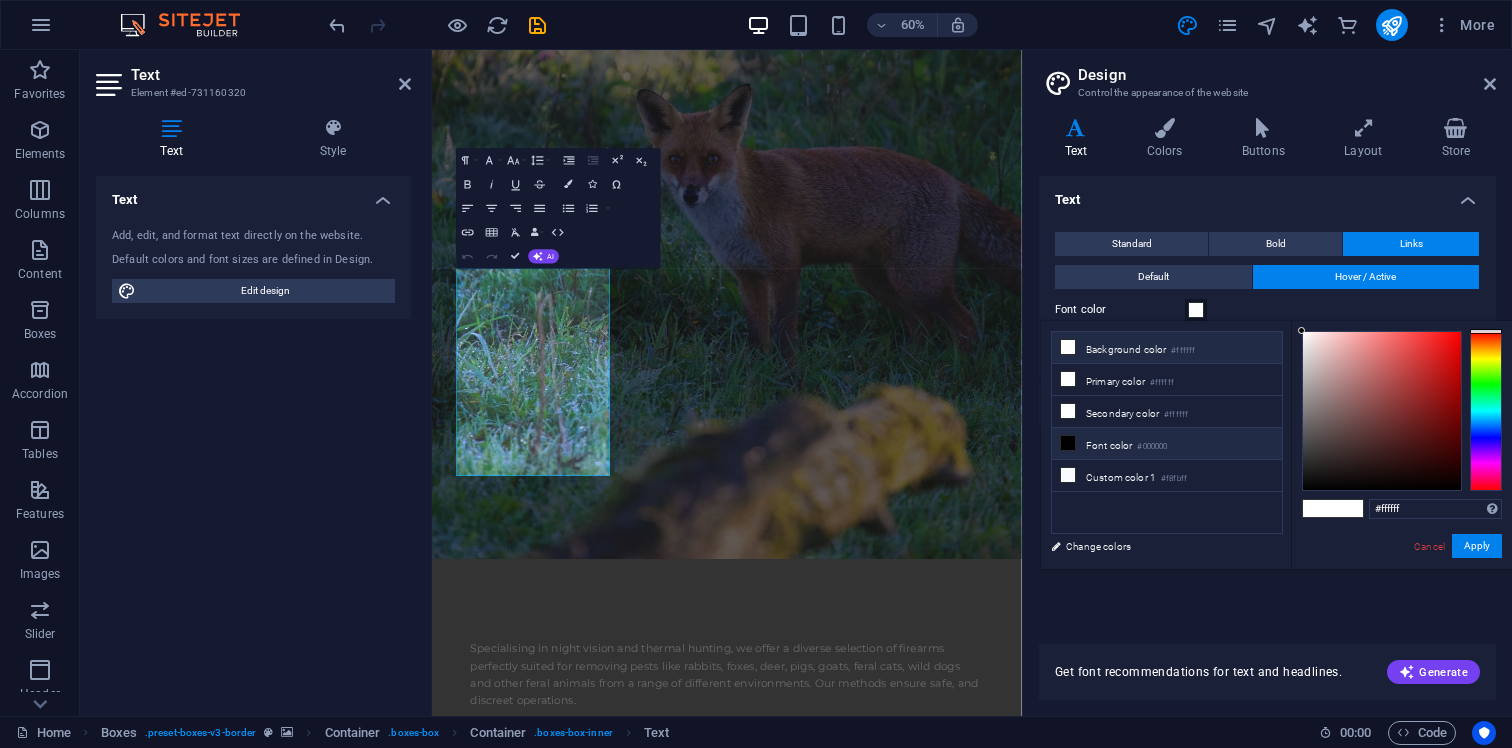 click at bounding box center [1068, 443] 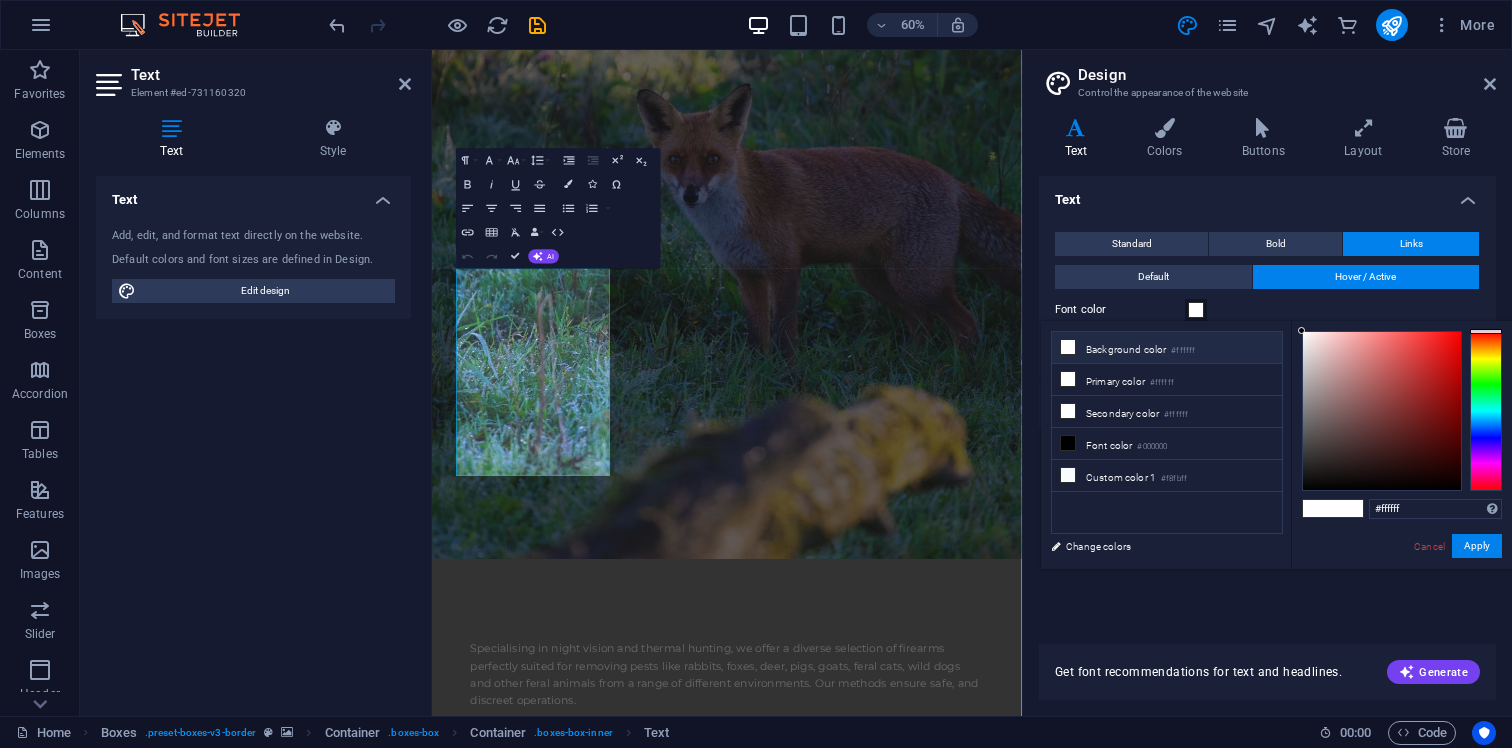 drag, startPoint x: 1314, startPoint y: 473, endPoint x: 1242, endPoint y: 309, distance: 179.1089 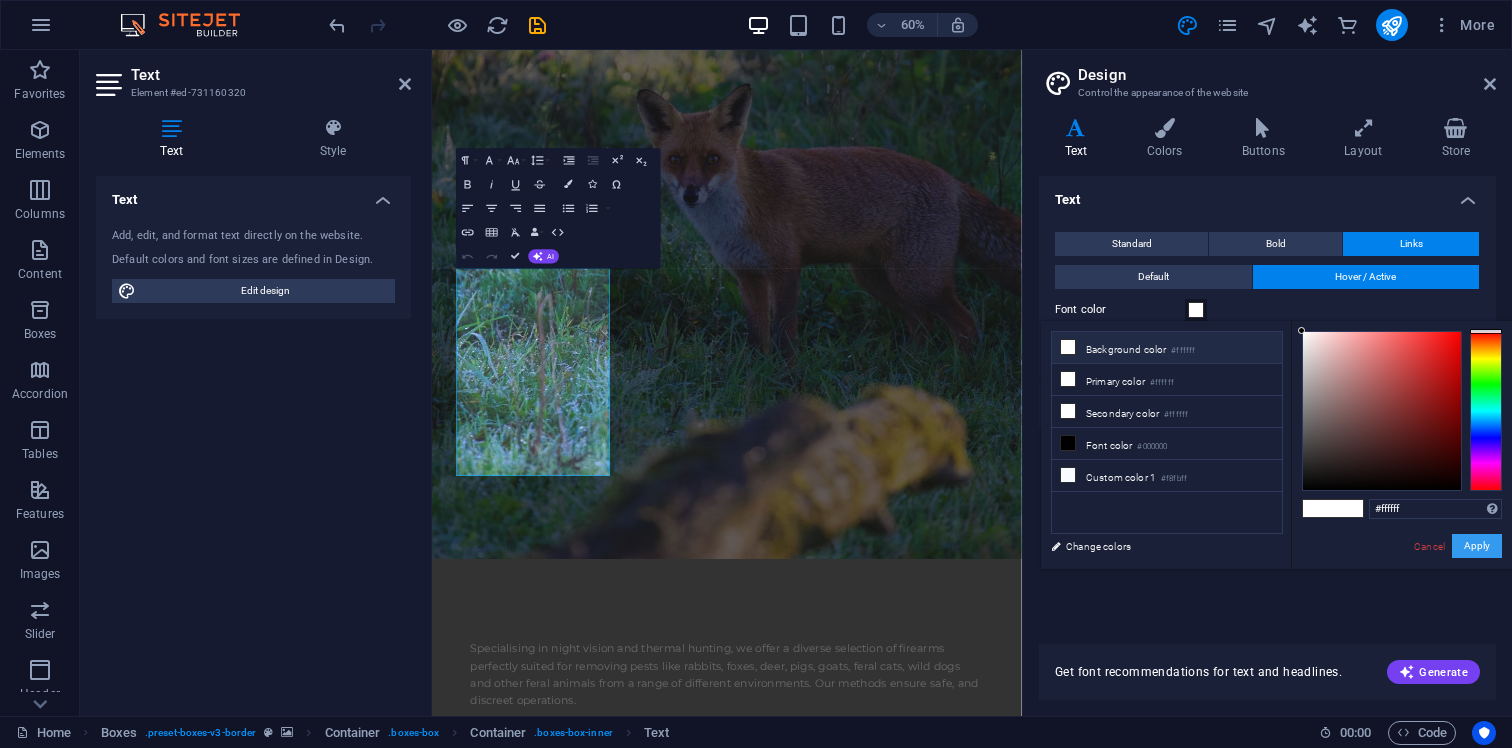 click on "Apply" at bounding box center [1477, 546] 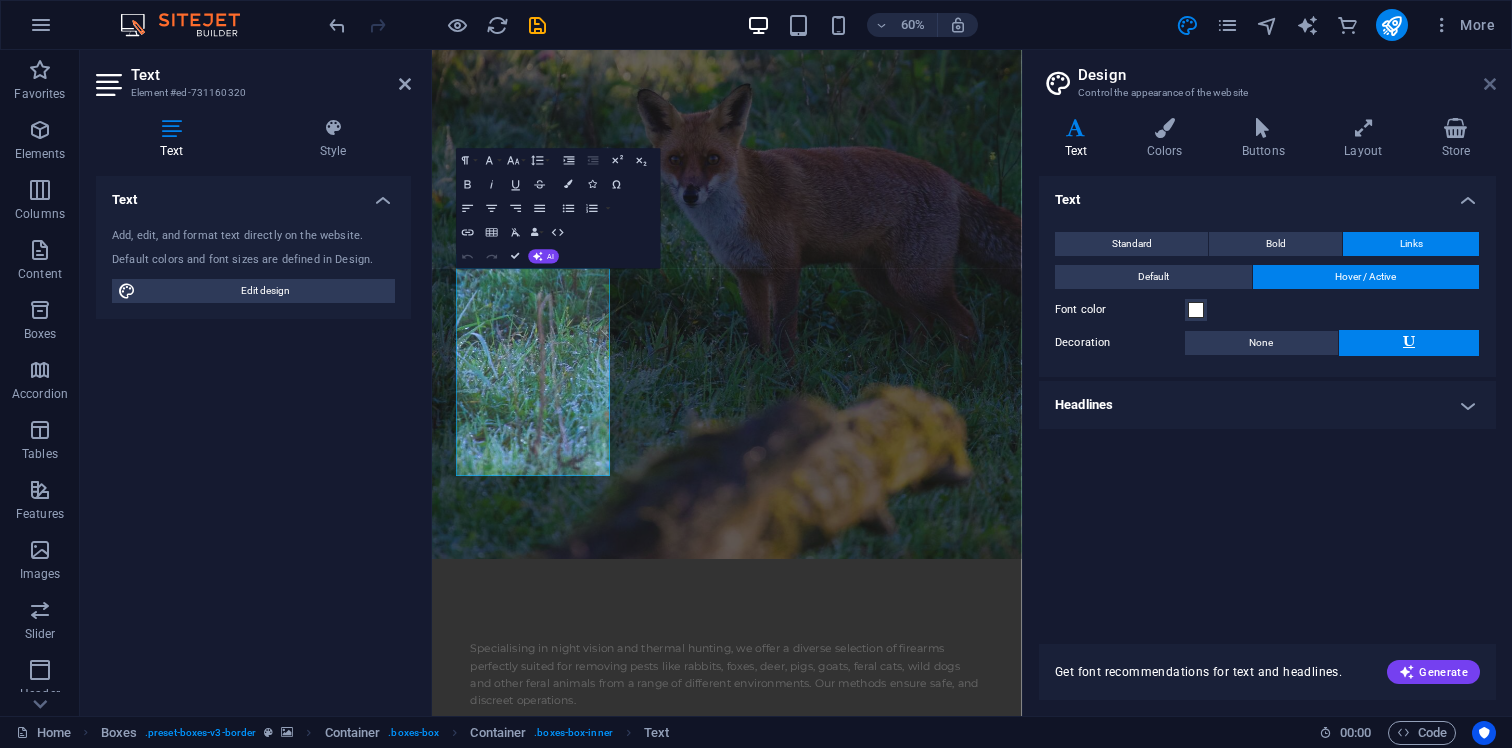 click at bounding box center (1490, 84) 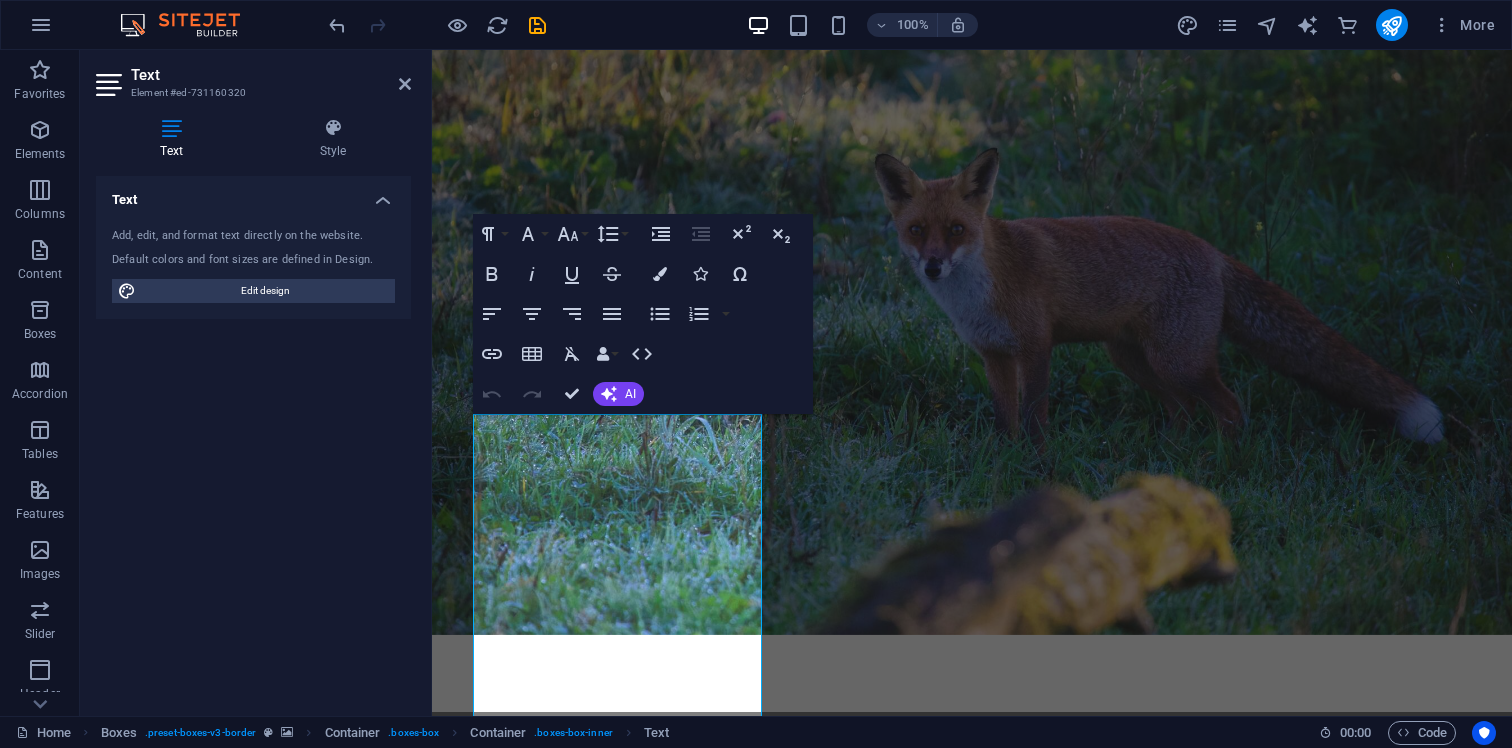 click at bounding box center [972, 4784] 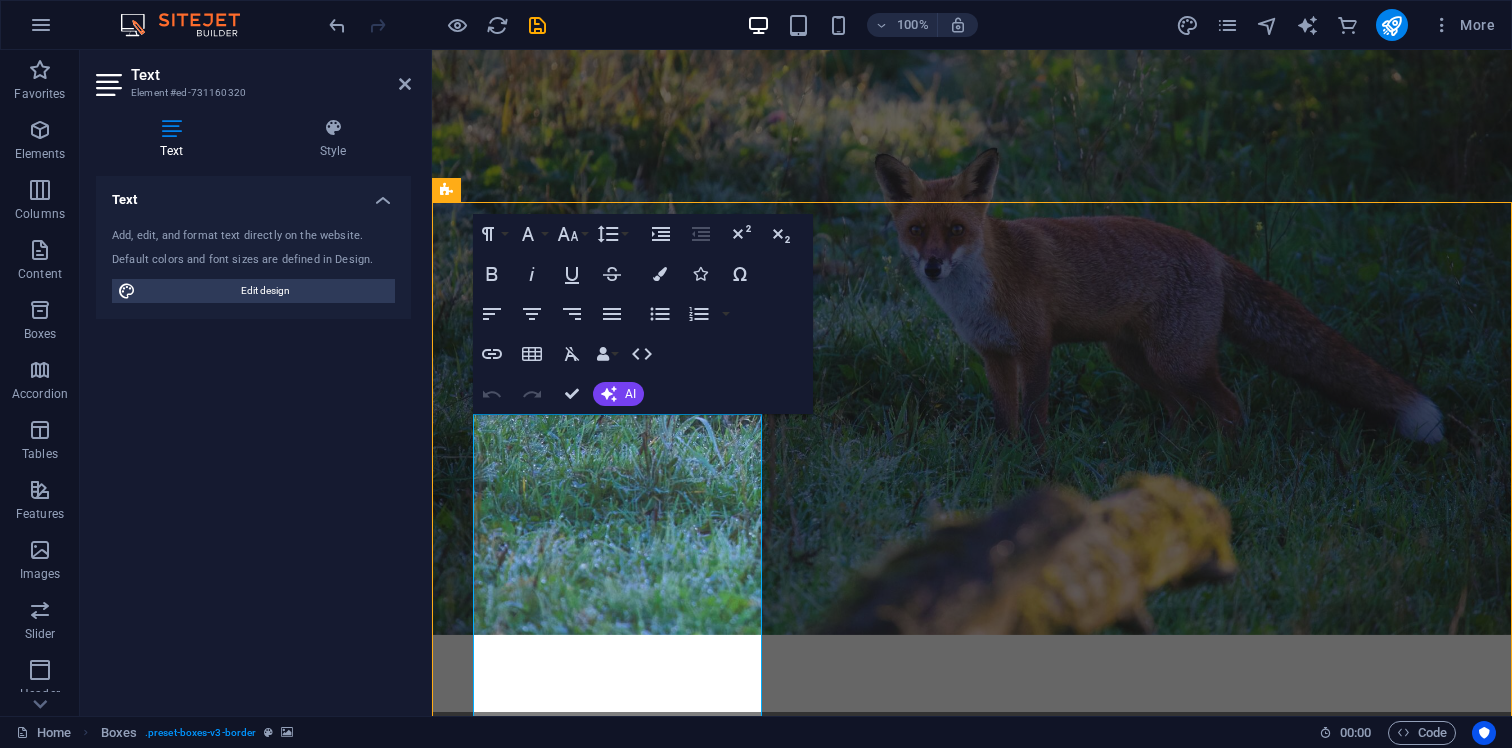 scroll, scrollTop: 2750, scrollLeft: 0, axis: vertical 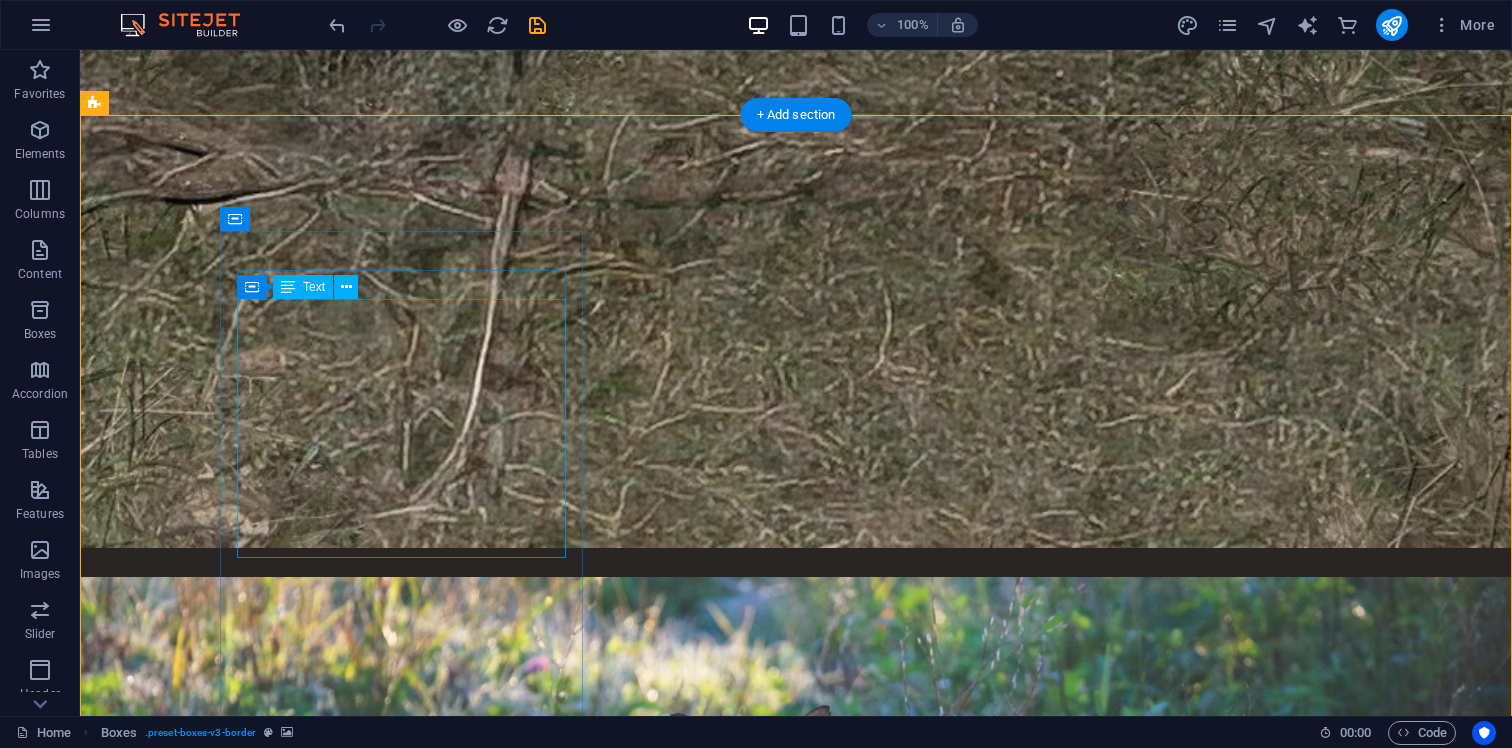 click on "We are able to evaluate and report on any issues involving feral animals in any settings where vertebrate pests are present By providing a thorough plan for managing feral animals, reporting can help find long-term solutions to issues that have been discovered" at bounding box center [285, 5631] 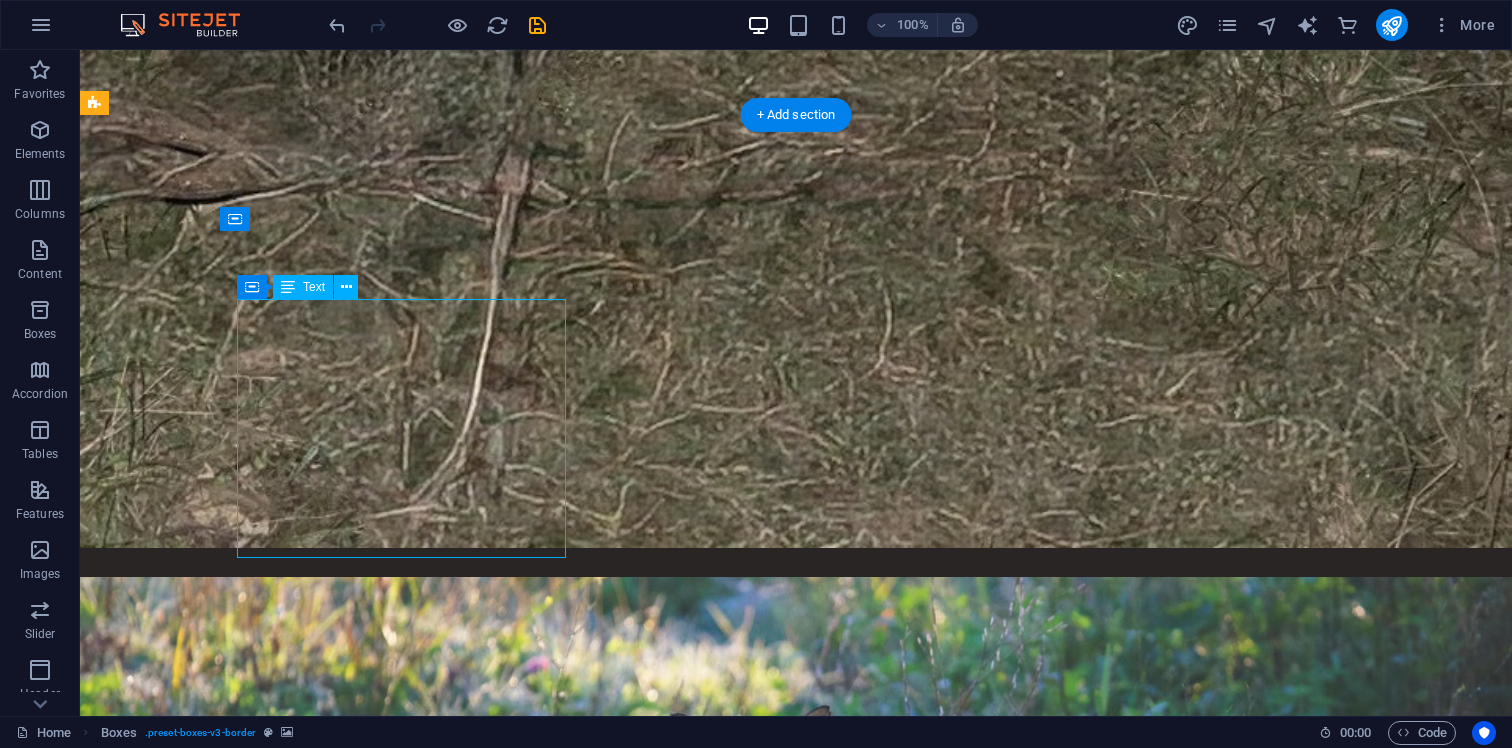 click on "We are able to evaluate and report on any issues involving feral animals in any settings where vertebrate pests are present By providing a thorough plan for managing feral animals, reporting can help find long-term solutions to issues that have been discovered" at bounding box center (285, 5631) 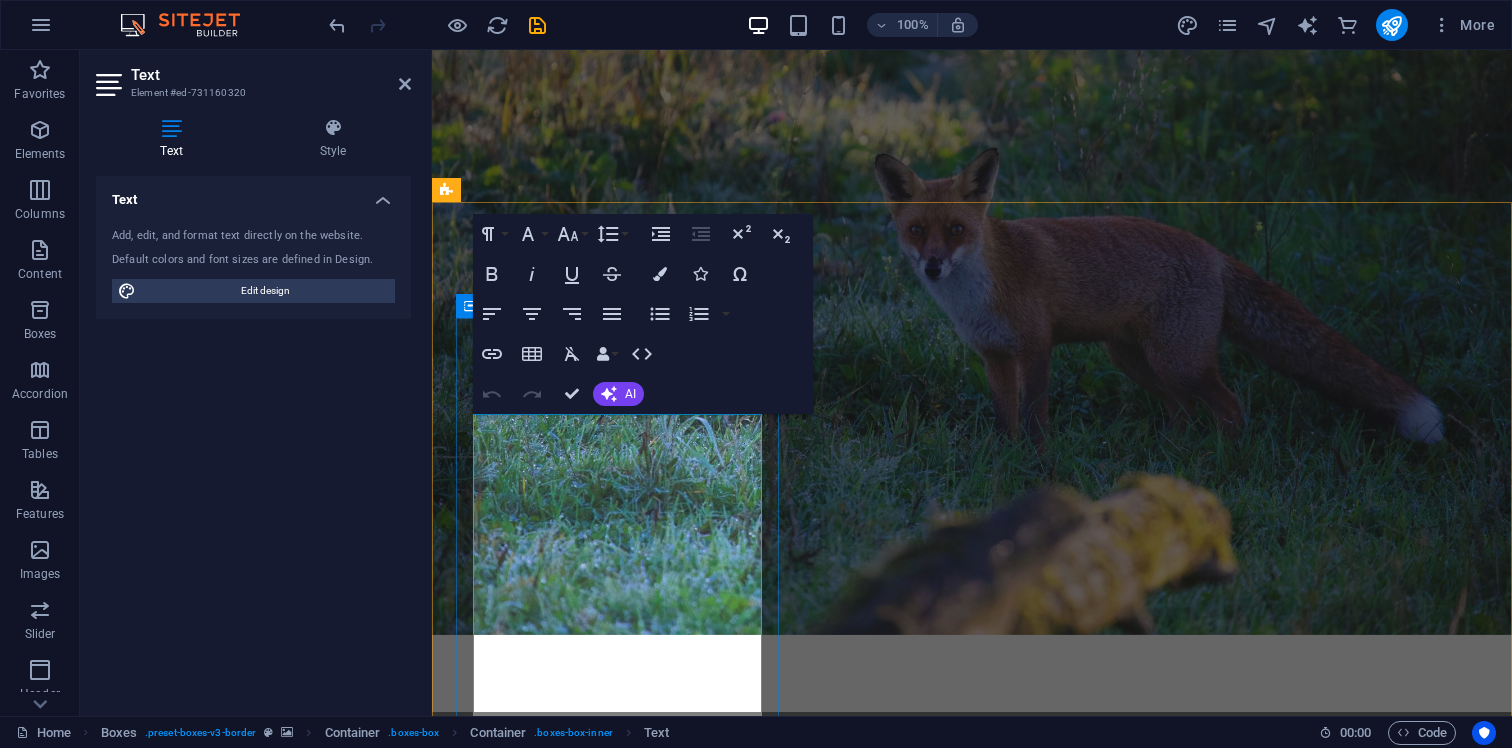 click on "We are able to evaluate and report on any issues involving feral animals in any settings where vertebrate pests are present" at bounding box center [617, 5541] 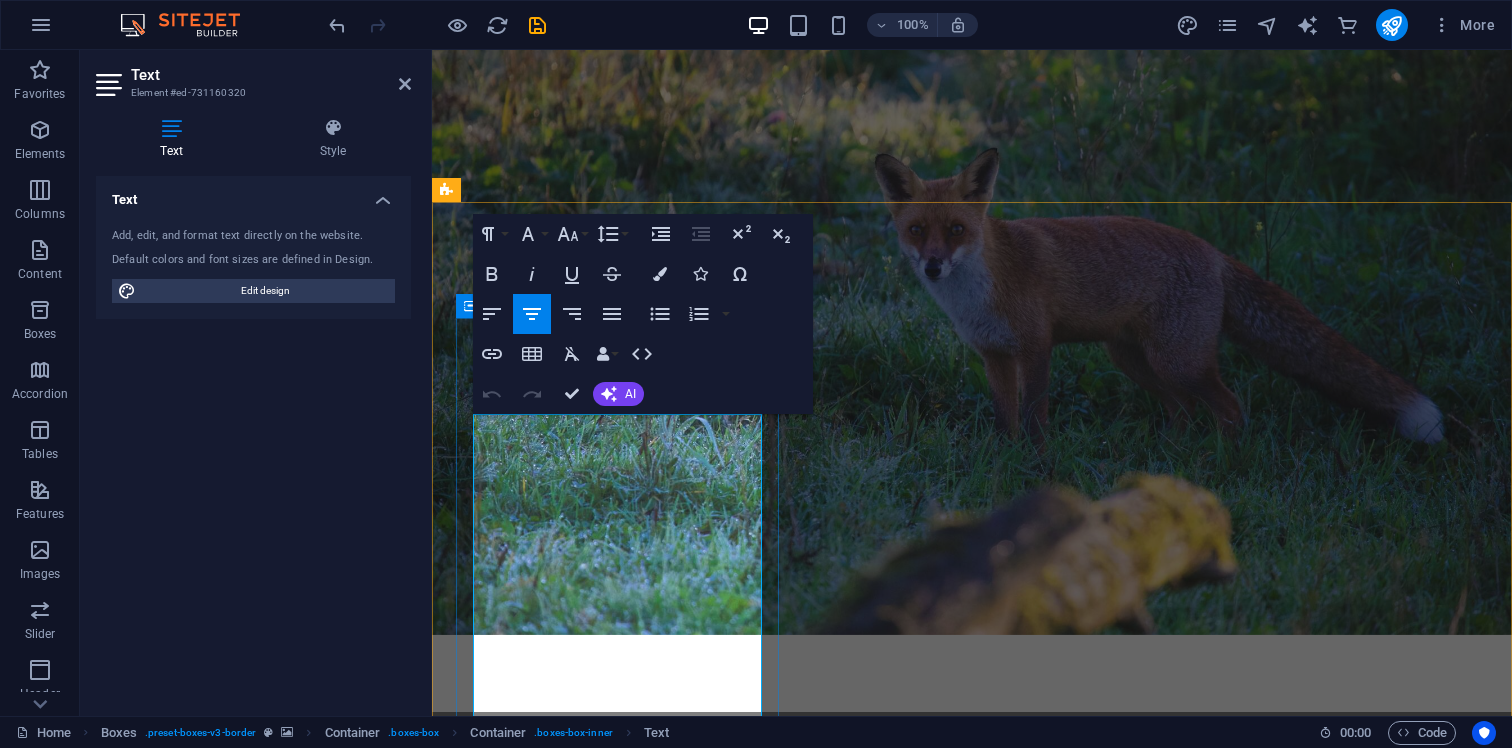 click on "We are able to evaluate and report on any issues involving feral animals in any settings where vertebrate pests are present" at bounding box center (617, 5541) 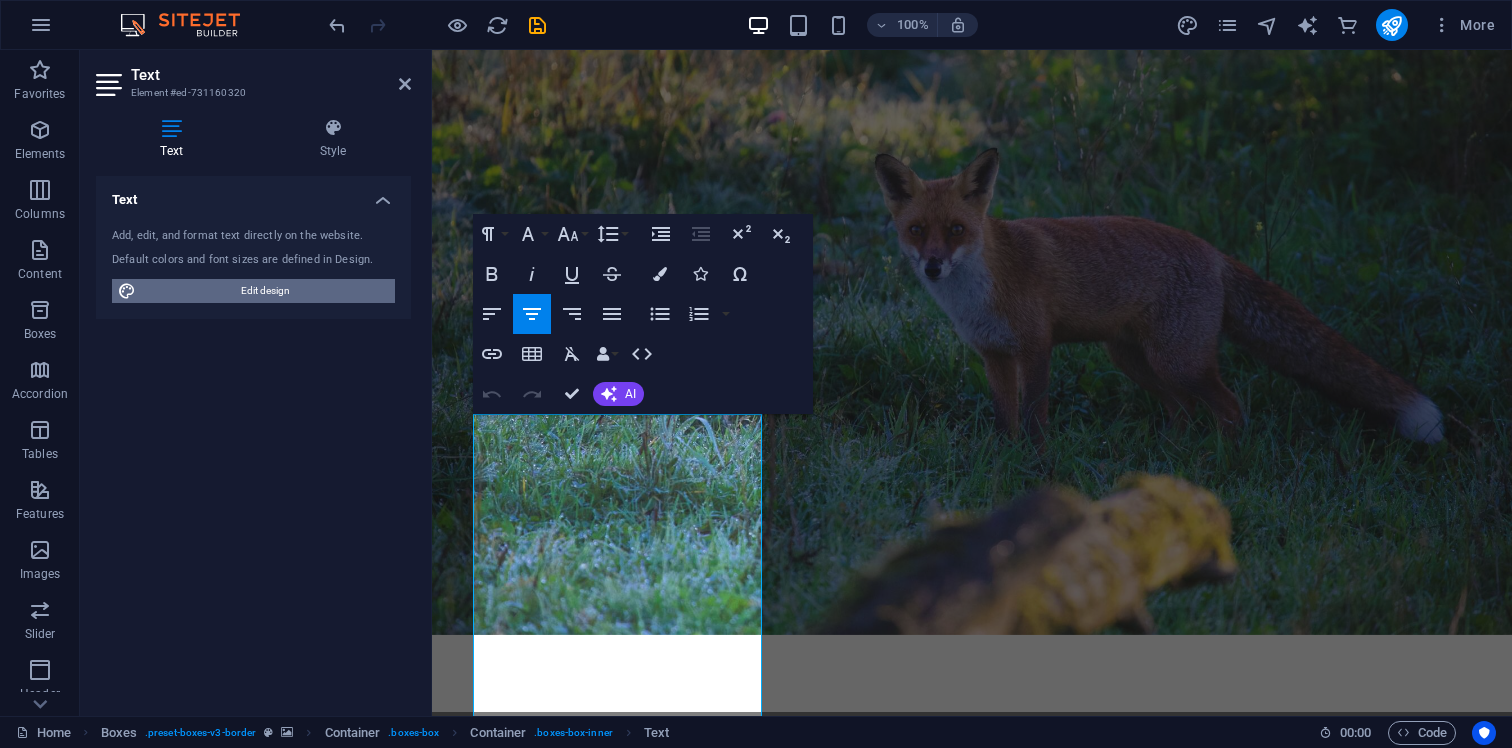 click on "Edit design" at bounding box center [265, 291] 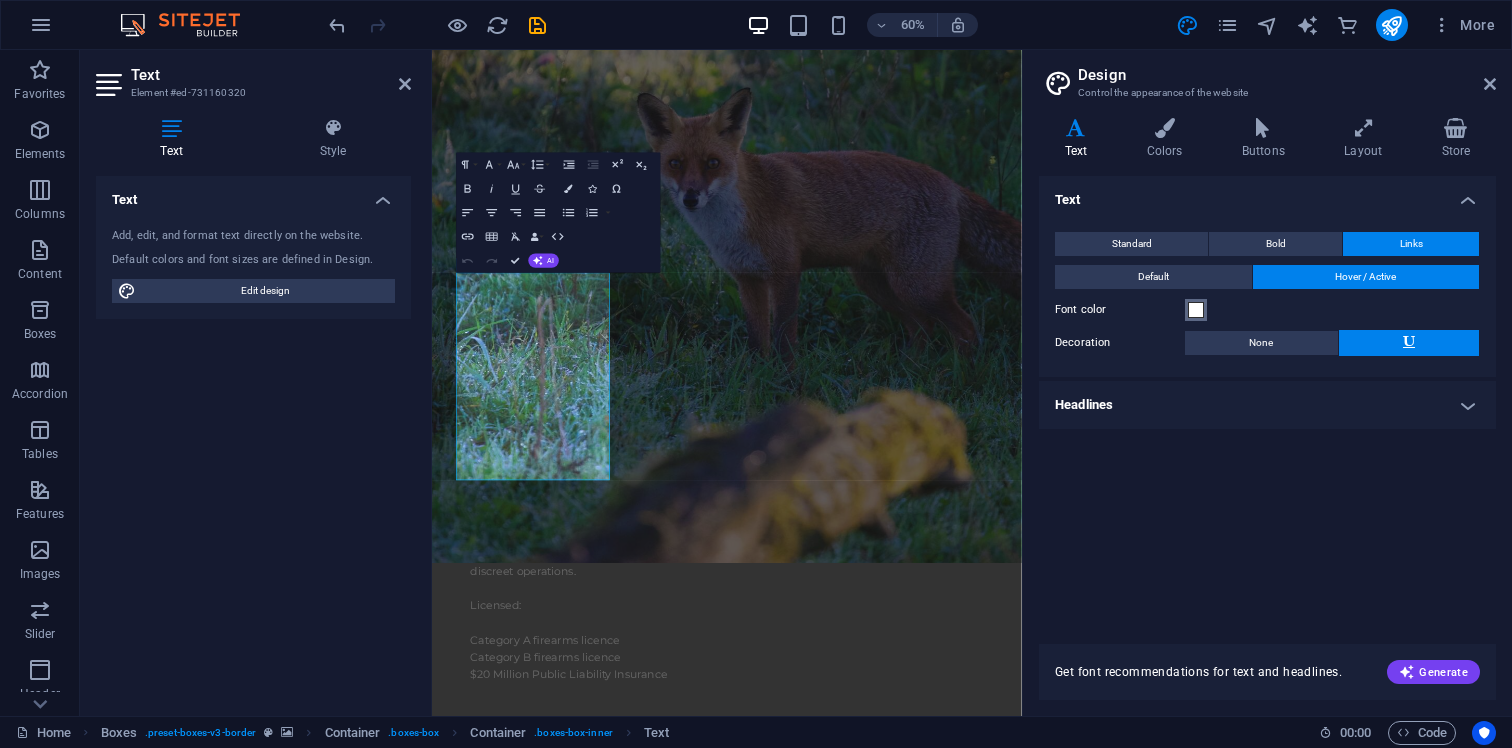 click at bounding box center [1196, 310] 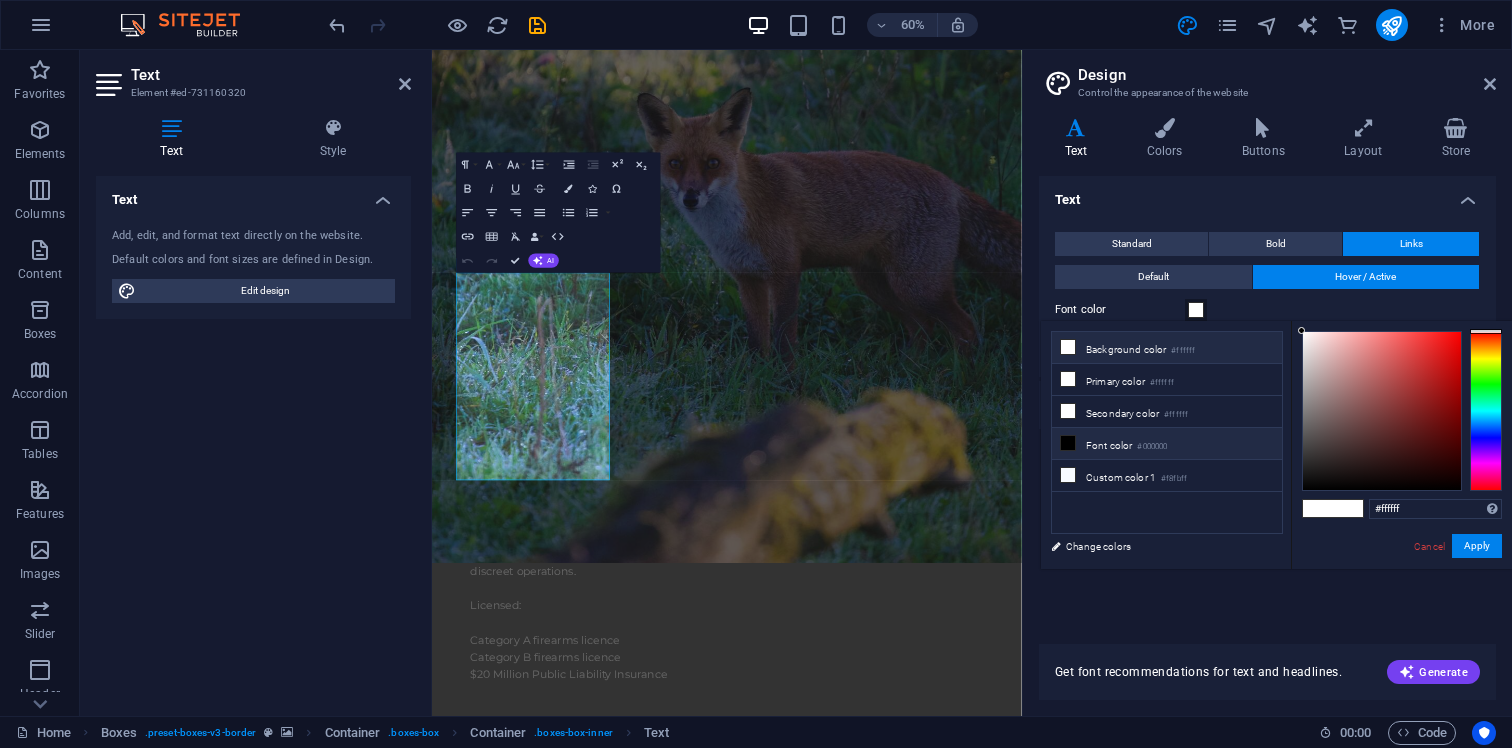 click at bounding box center (1068, 443) 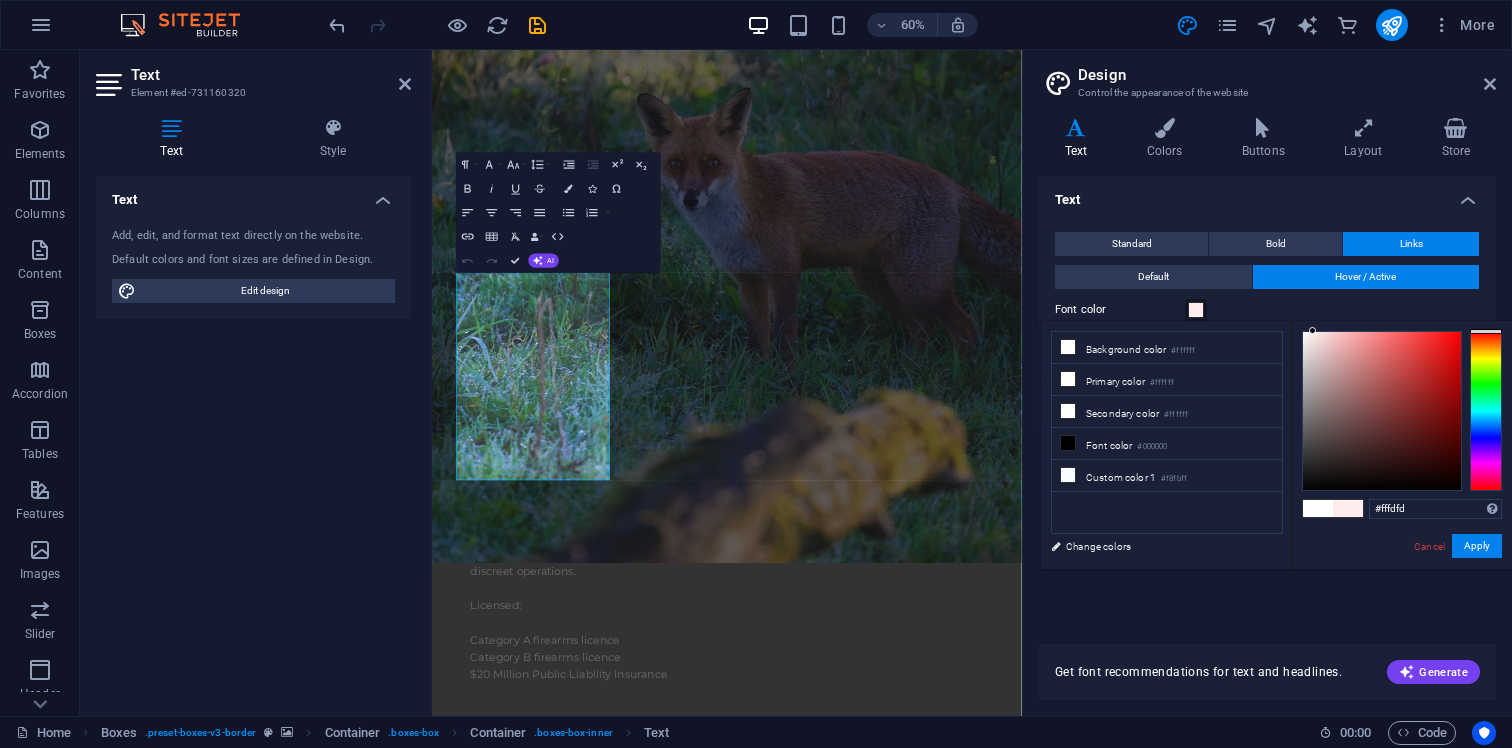 type on "#ffffff" 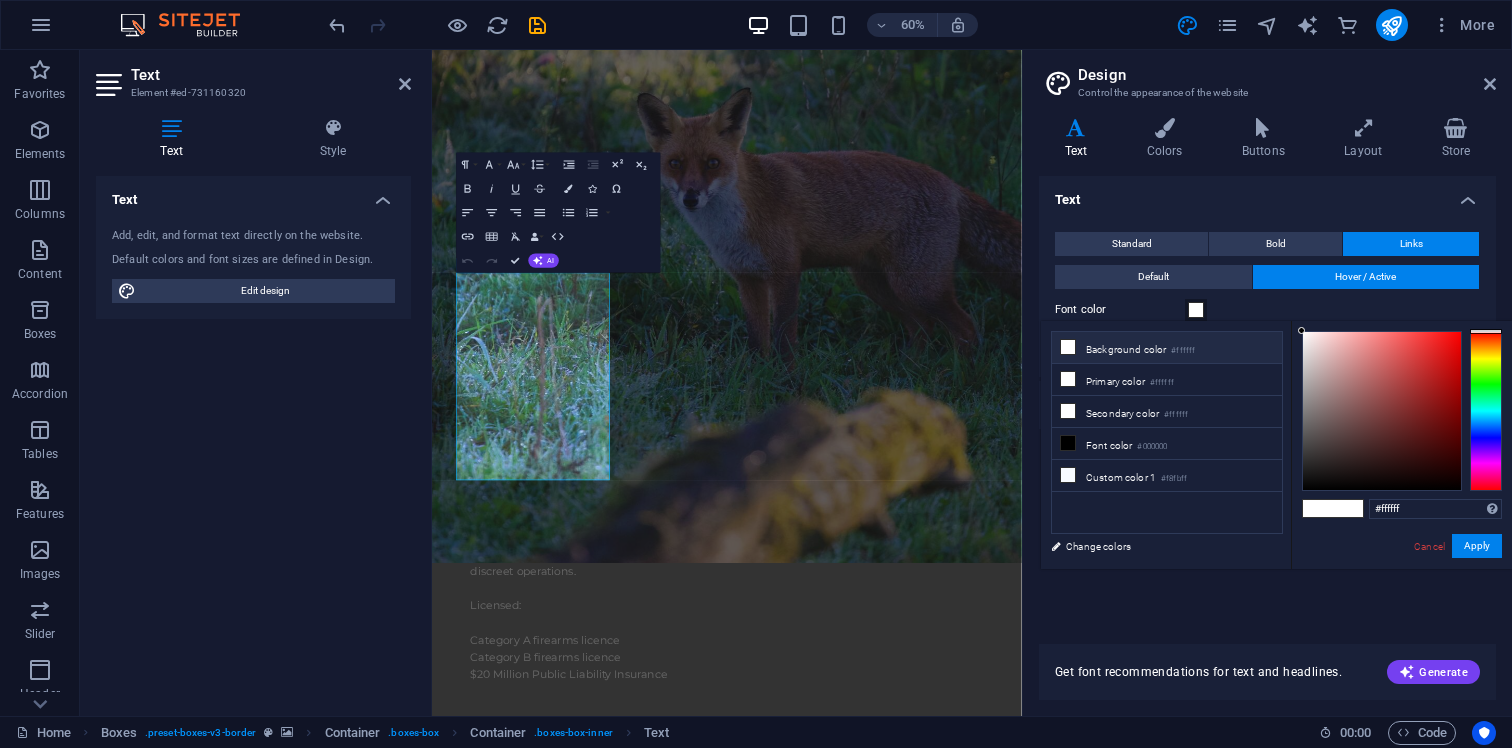 drag, startPoint x: 1316, startPoint y: 476, endPoint x: 1258, endPoint y: 309, distance: 176.78519 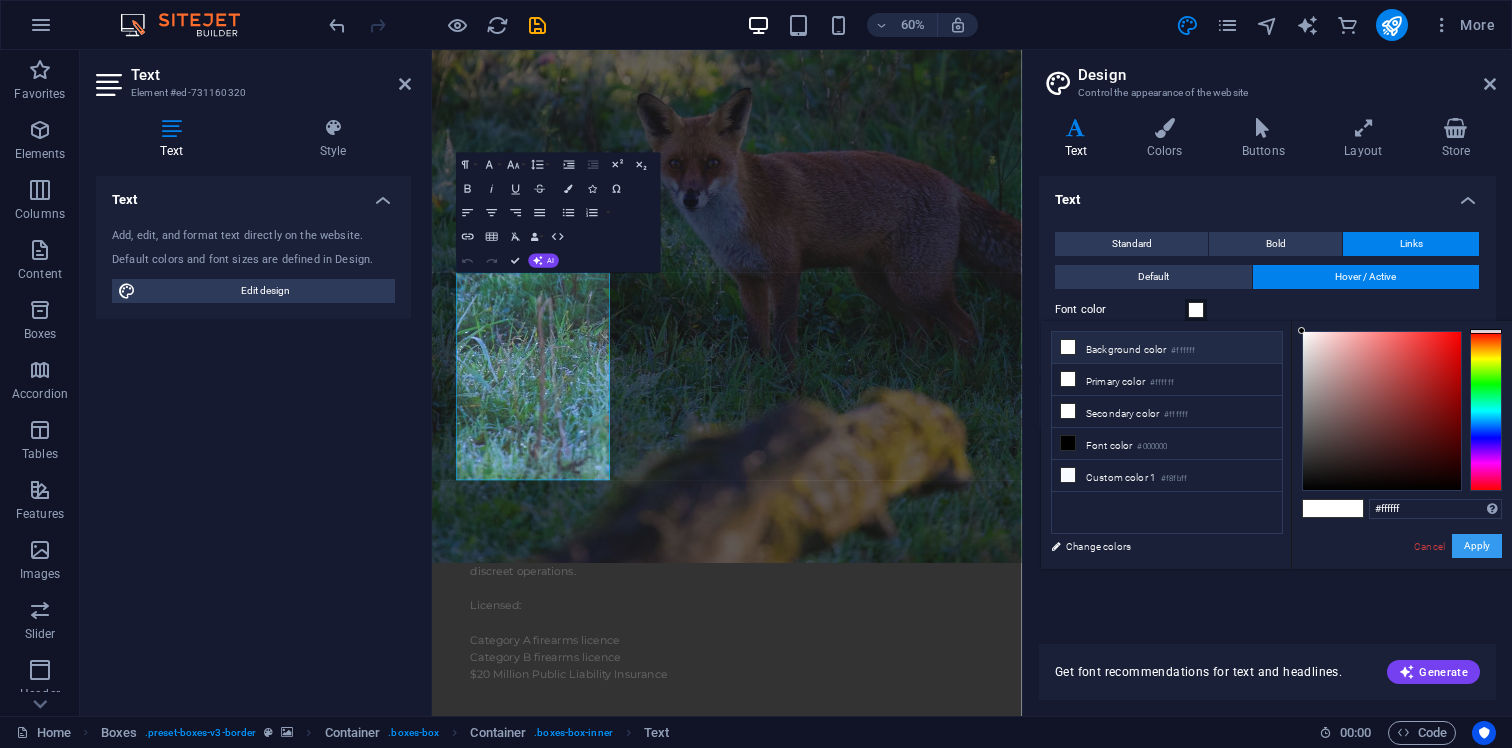 click on "Apply" at bounding box center [1477, 546] 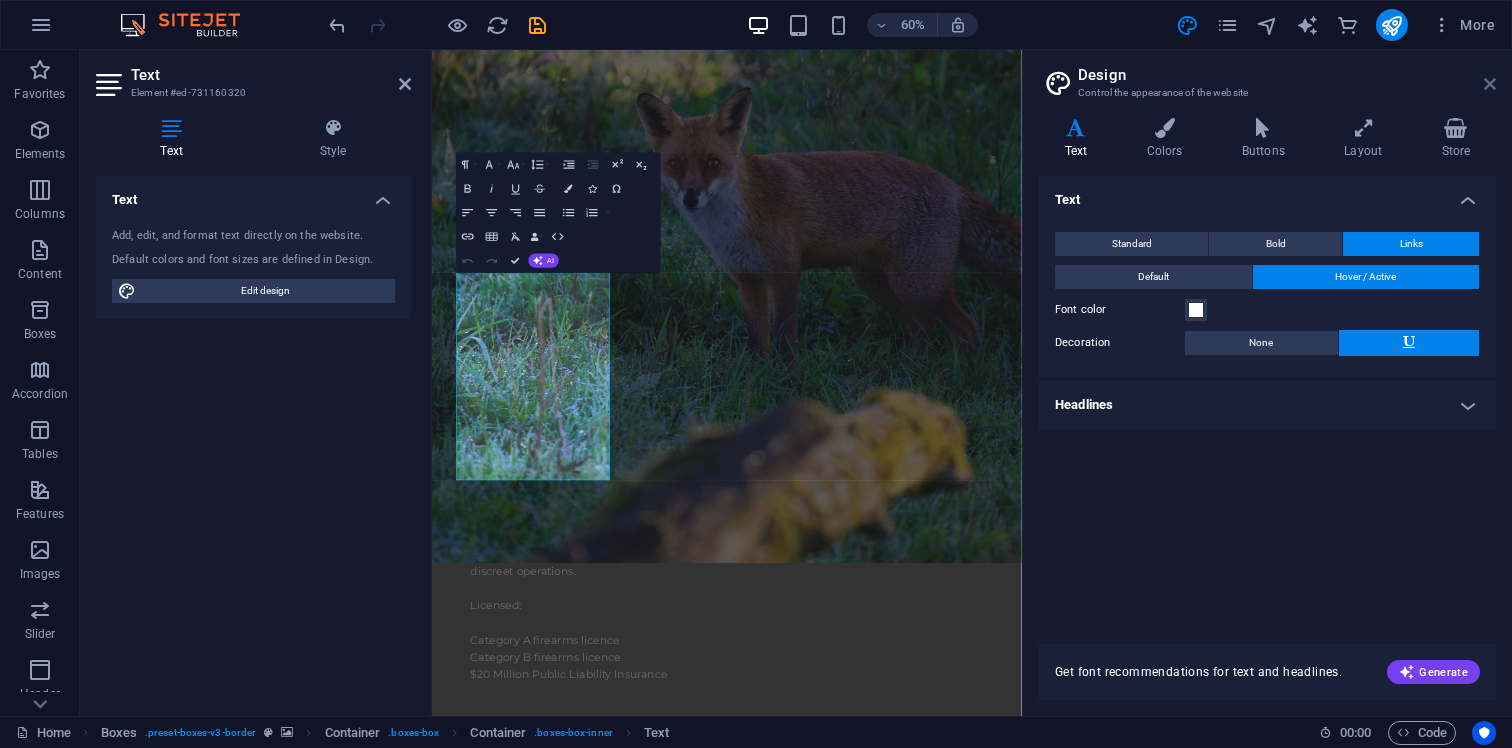 click at bounding box center [1490, 84] 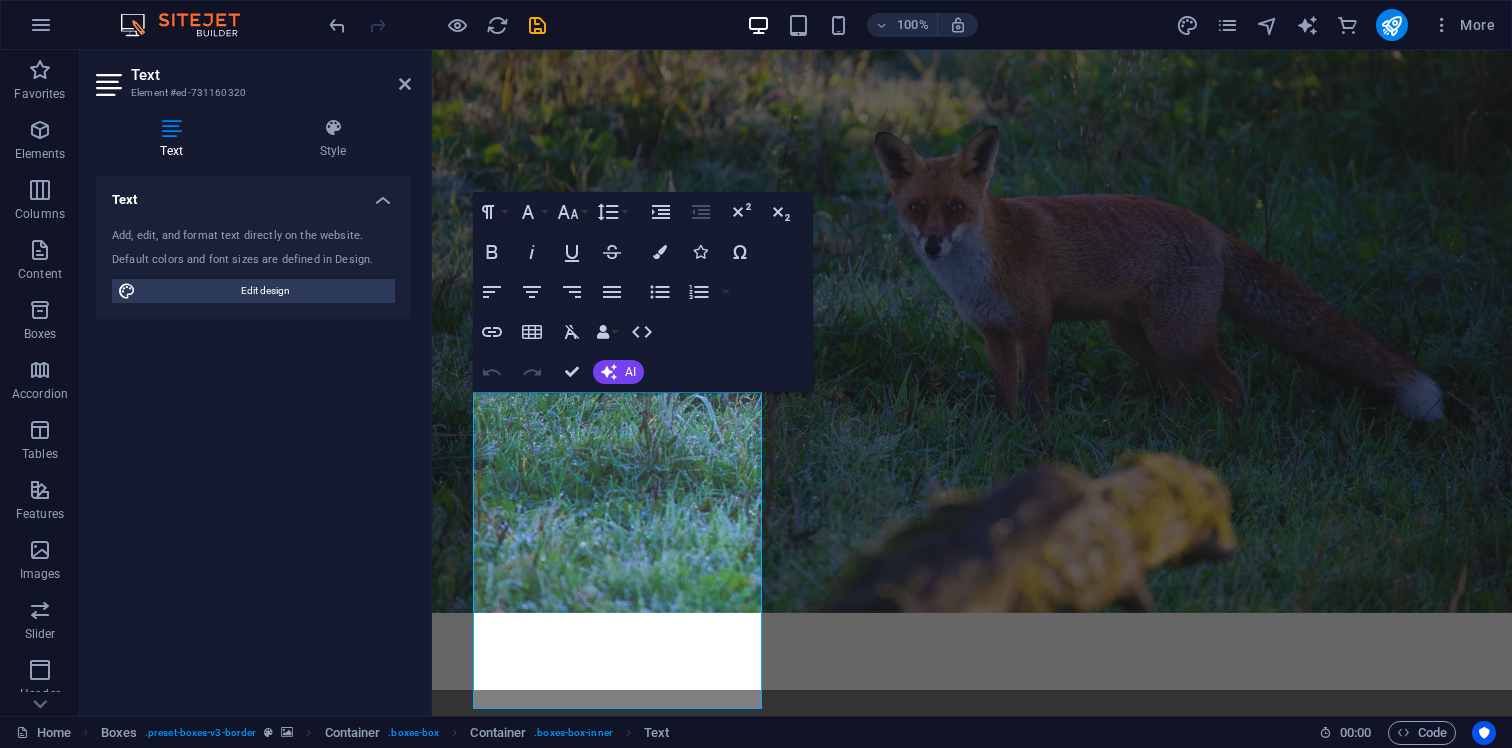 click at bounding box center (972, 4762) 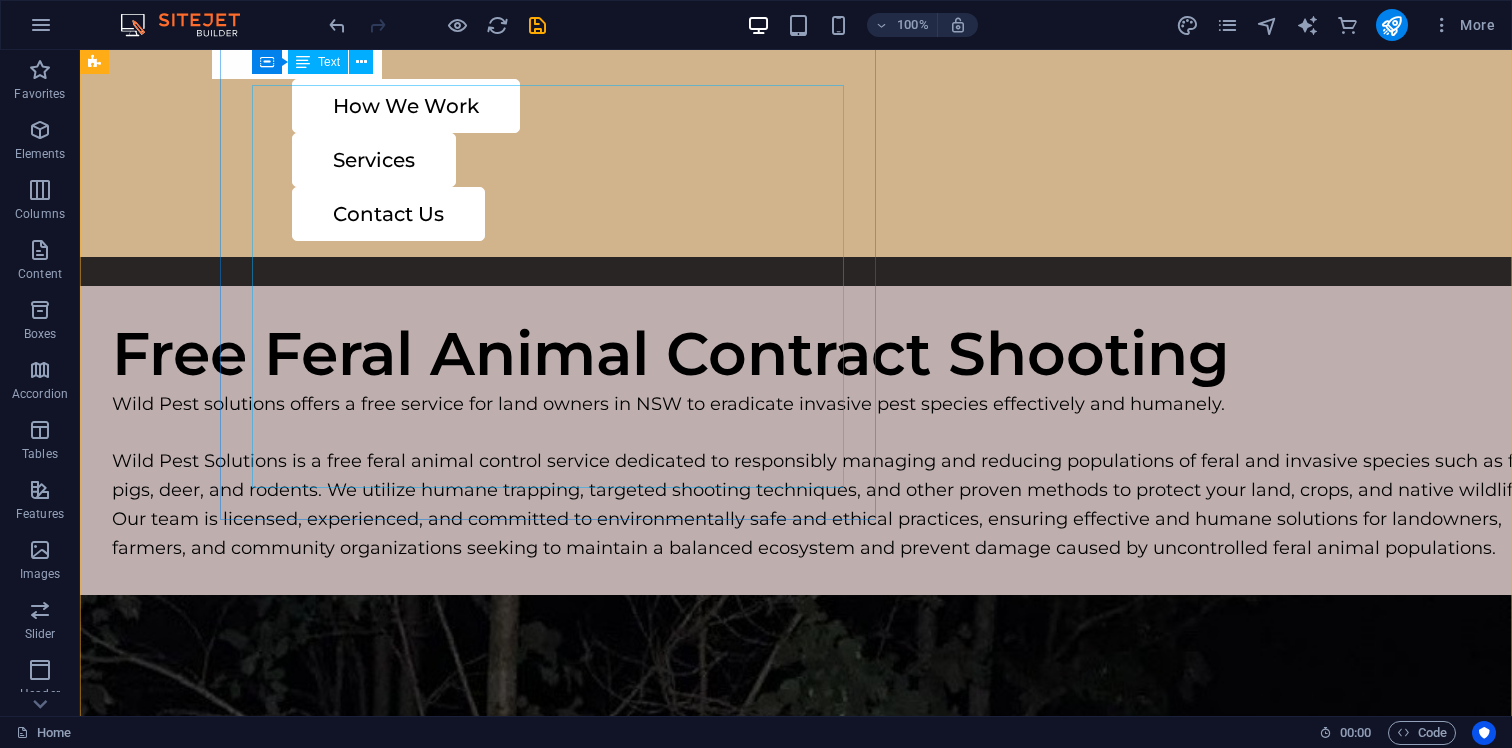 scroll, scrollTop: 0, scrollLeft: 0, axis: both 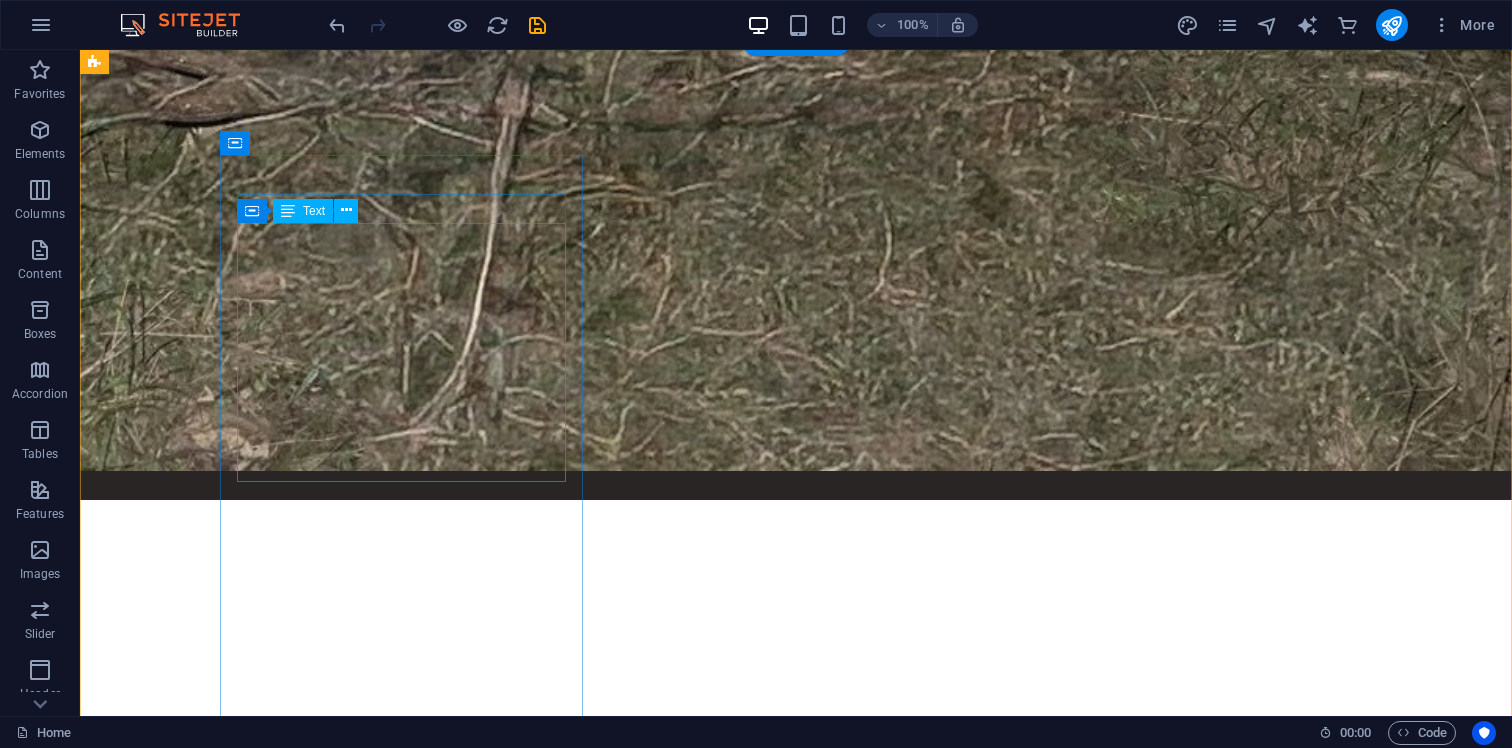 click on "We are able to evaluate and report on any issues involving feral animals in any settings where vertebrate pests are present By providing a thorough plan for managing feral animals, reporting can help find long-term solutions to issues that have been discovered" at bounding box center [285, 5554] 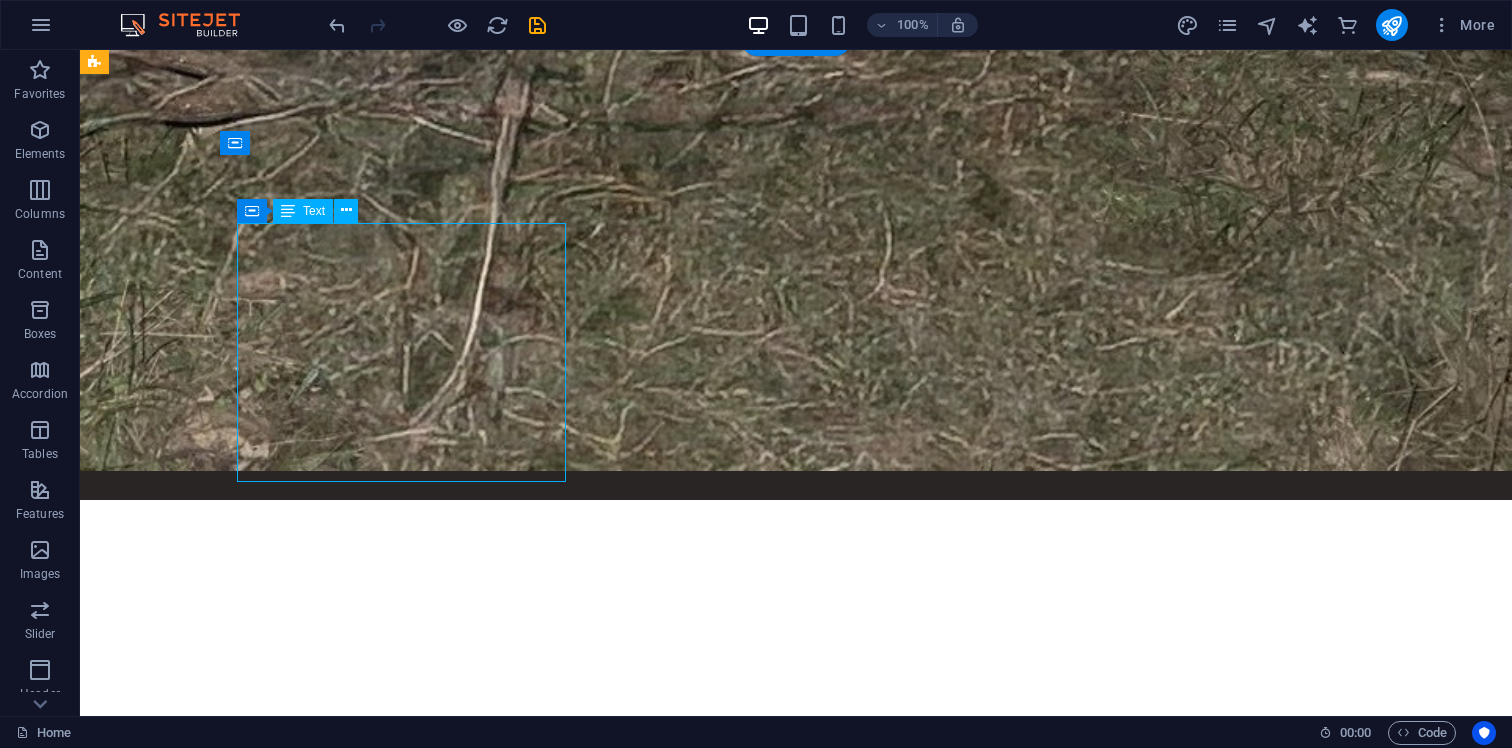 click on "We are able to evaluate and report on any issues involving feral animals in any settings where vertebrate pests are present By providing a thorough plan for managing feral animals, reporting can help find long-term solutions to issues that have been discovered" at bounding box center [285, 5554] 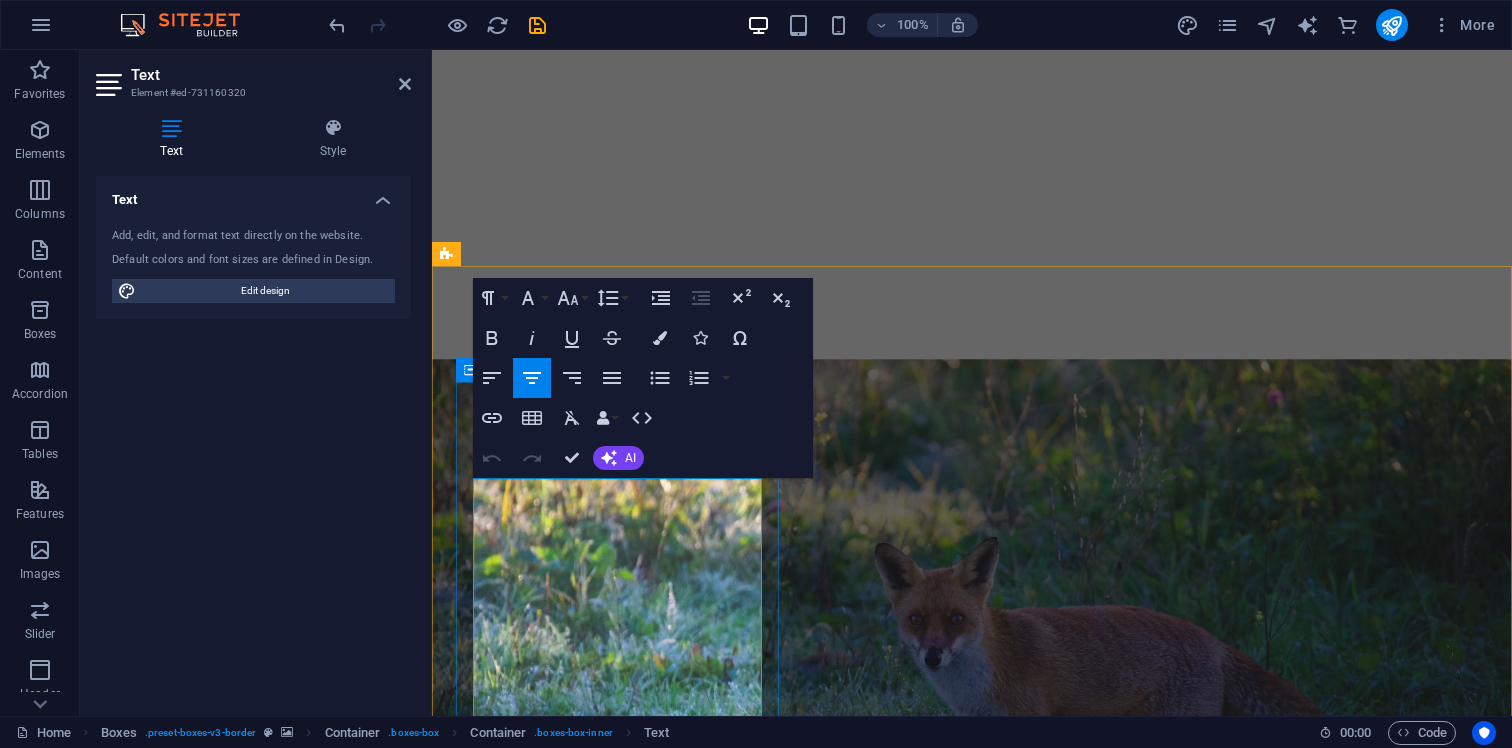 click on "We are able to evaluate and report on any issues involving feral animals in any settings where vertebrate pests are present" at bounding box center (617, 5265) 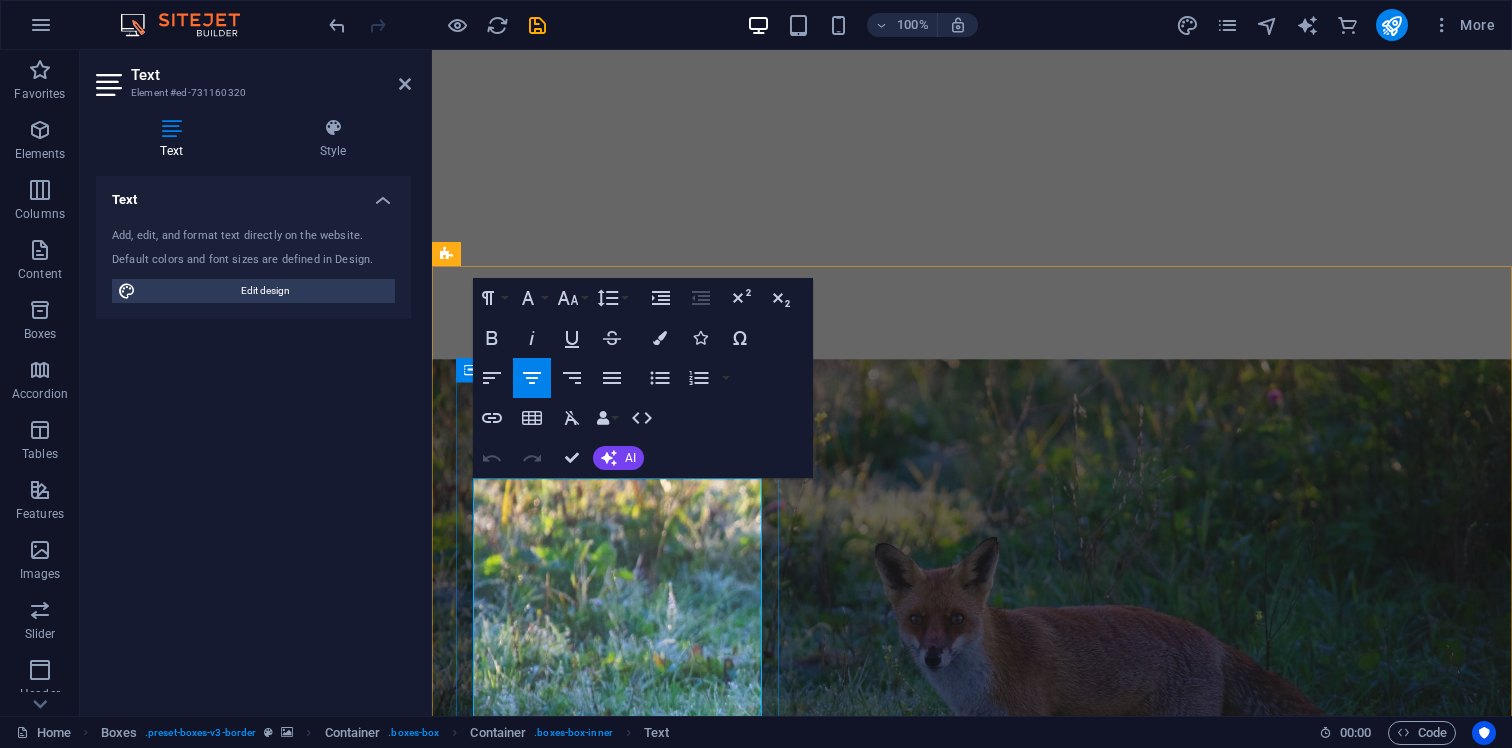 click on "We are able to evaluate and report on any issues involving feral animals in any settings where vertebrate pests are present" at bounding box center (617, 5265) 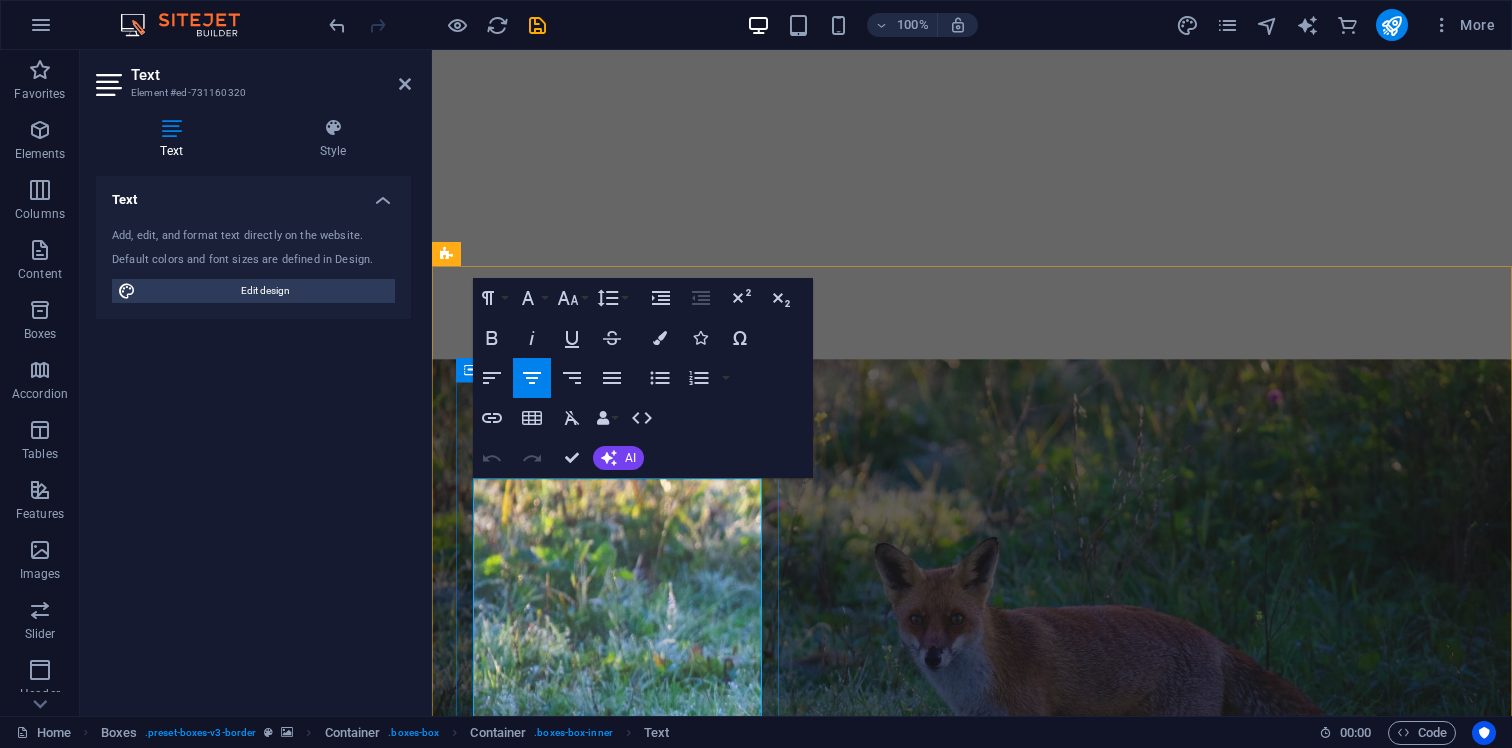 click on "We are able to evaluate and report on any issues involving feral animals in any settings where vertebrate pests are present" at bounding box center (617, 5265) 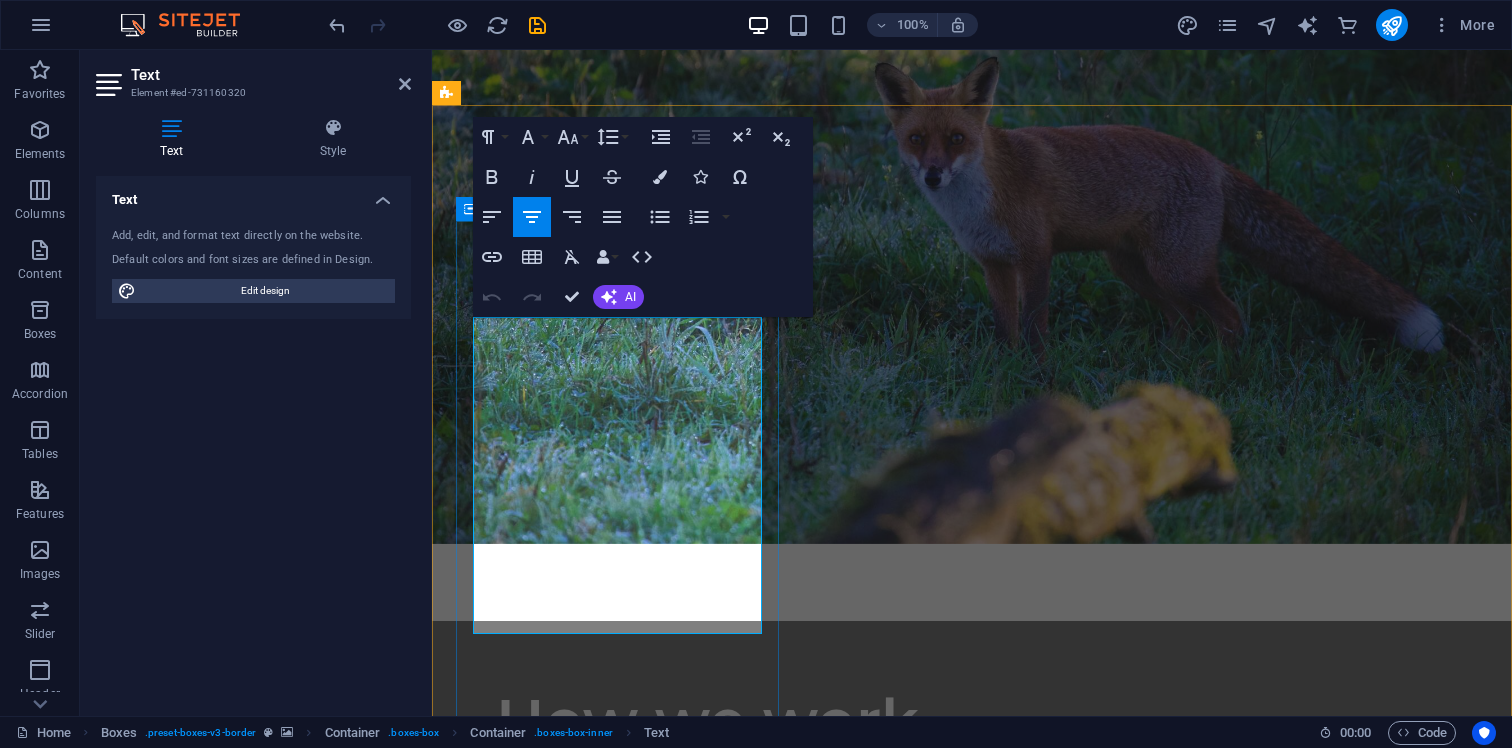 scroll, scrollTop: 2988, scrollLeft: 0, axis: vertical 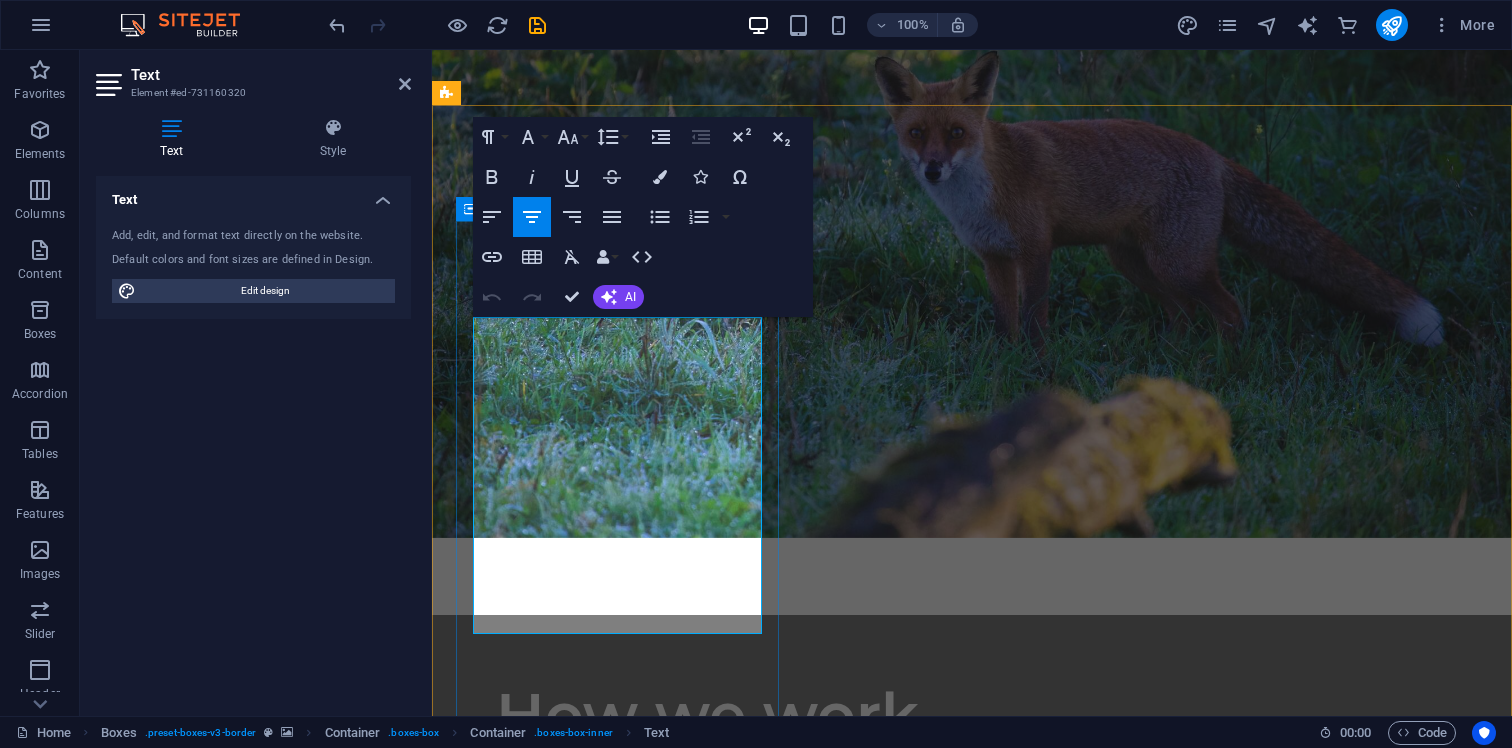 click on "By providing a thorough plan for managing feral animals, reporting can help find long-term solutions to issues that have been discovered" at bounding box center [617, 5616] 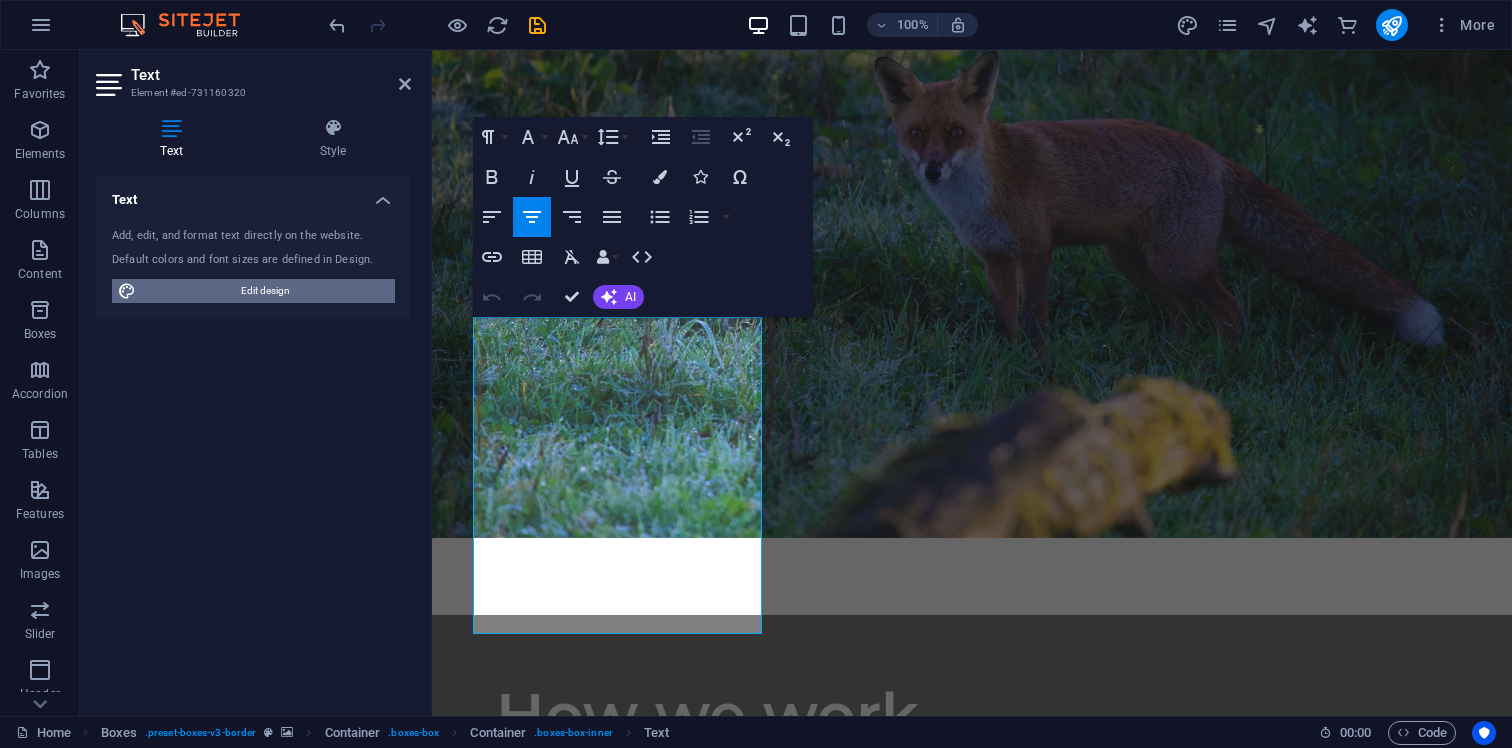 click on "Edit design" at bounding box center [265, 291] 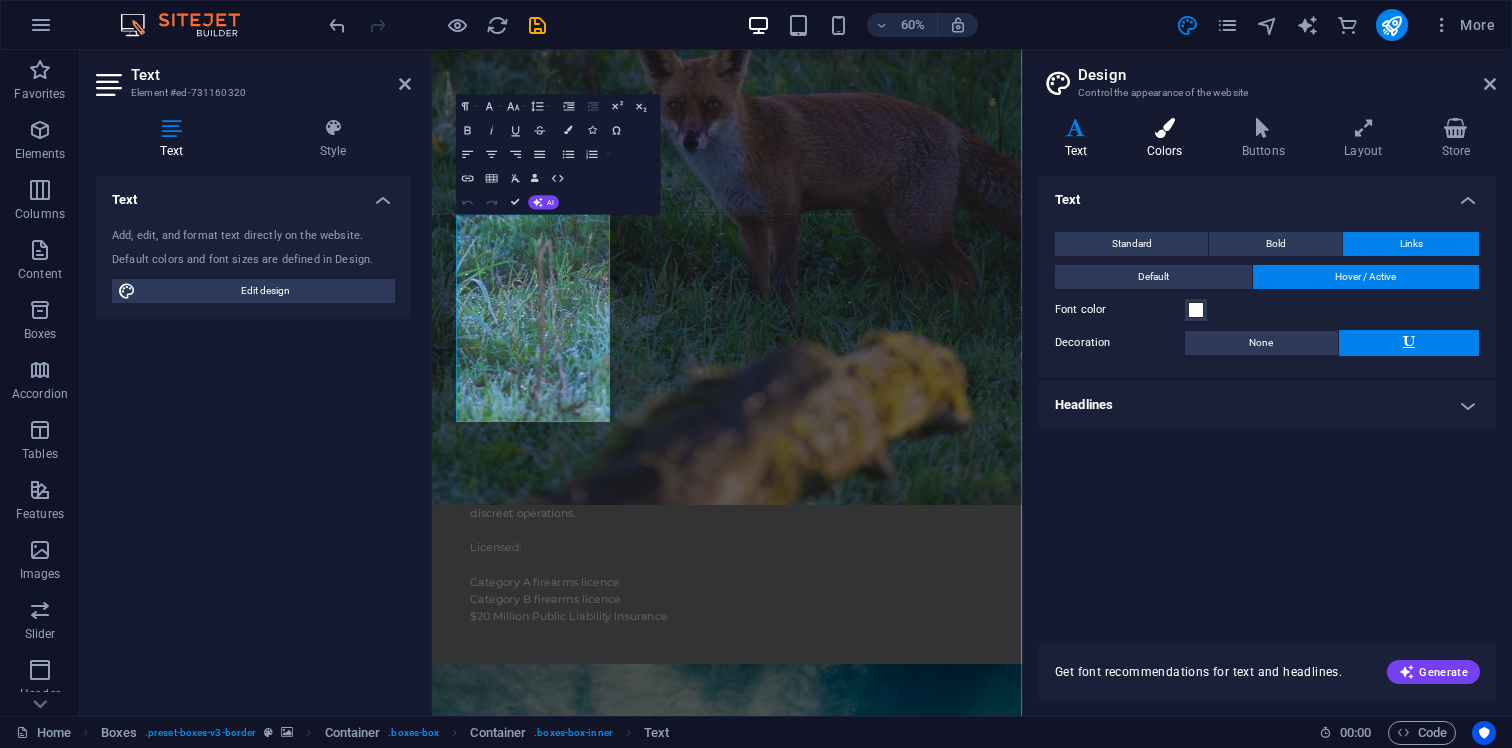 click on "Colors" at bounding box center [1168, 139] 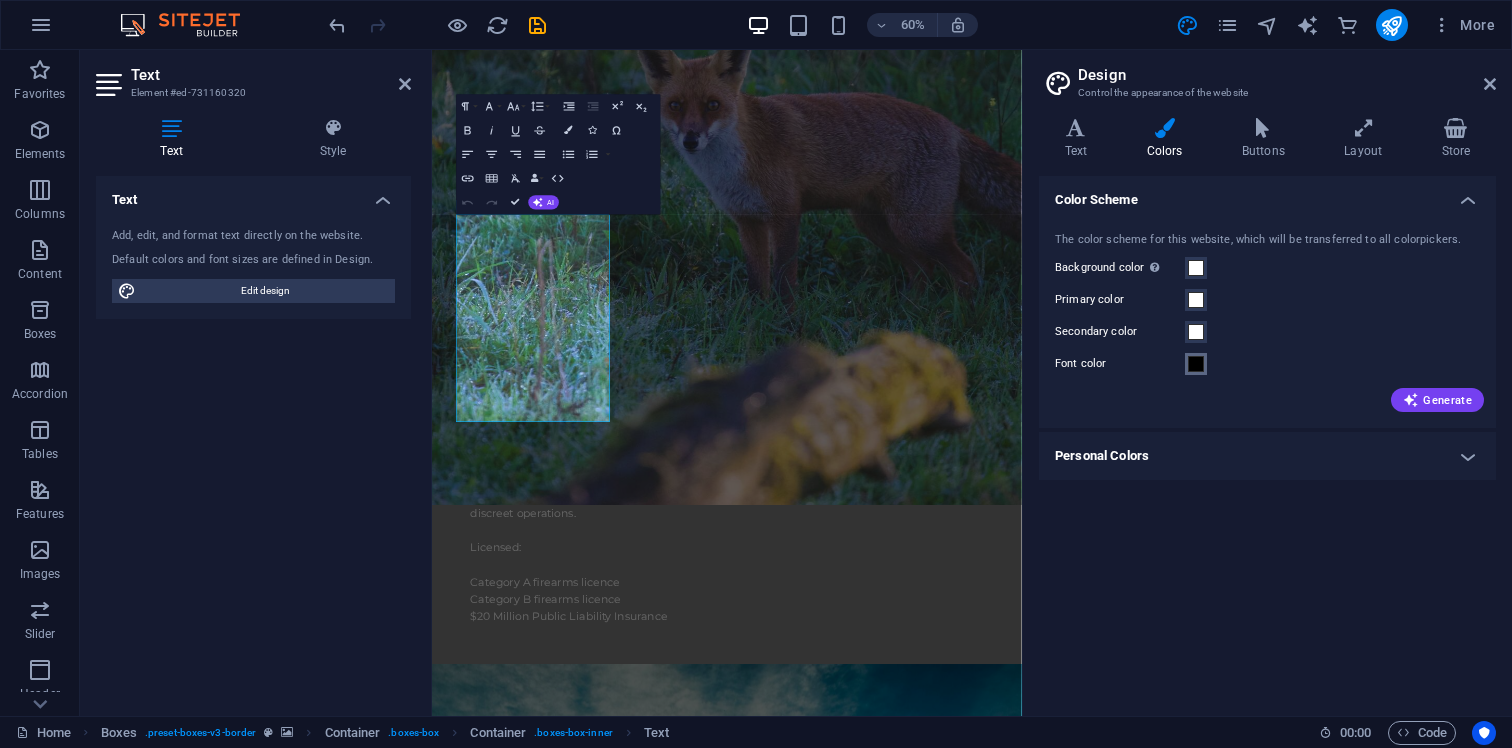 click on "Font color" at bounding box center [1196, 364] 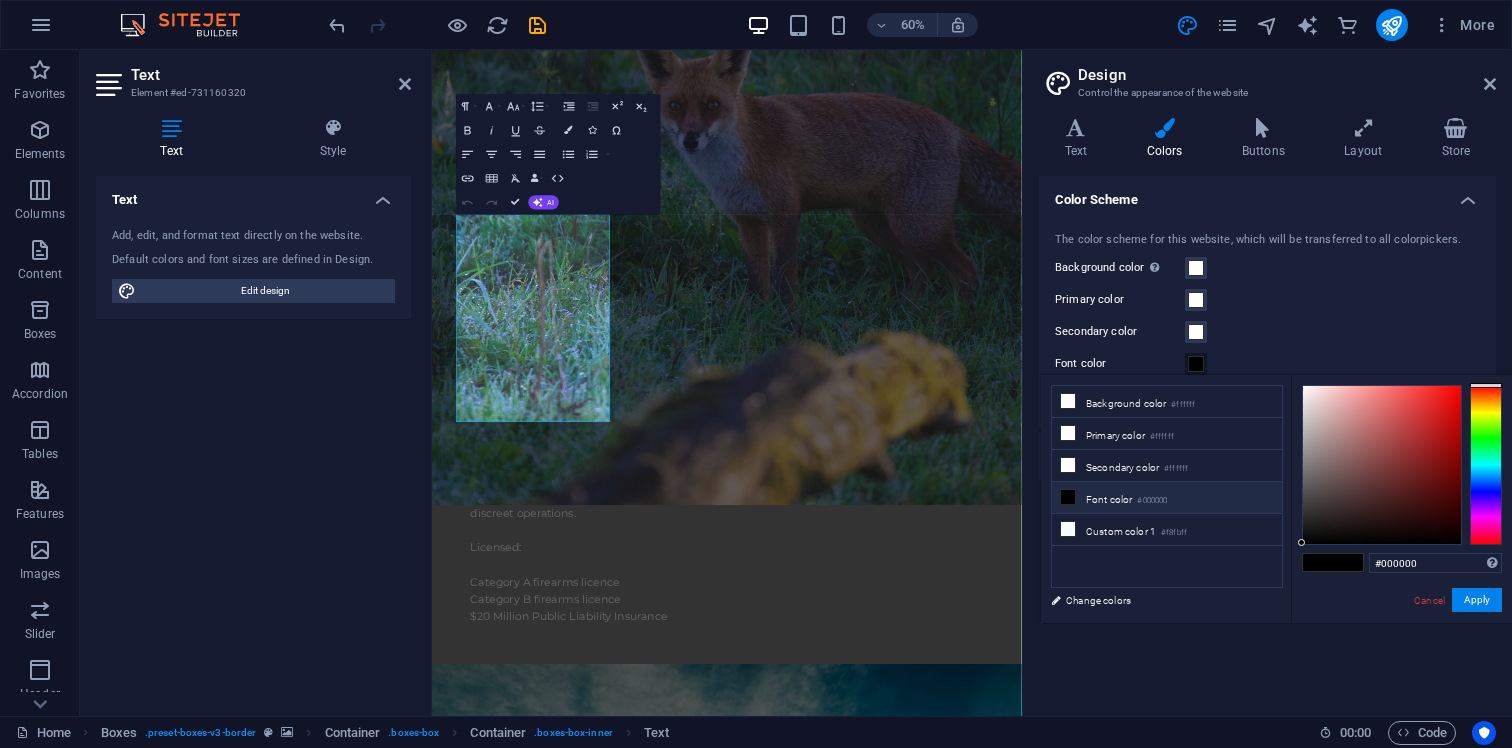 click at bounding box center (1068, 497) 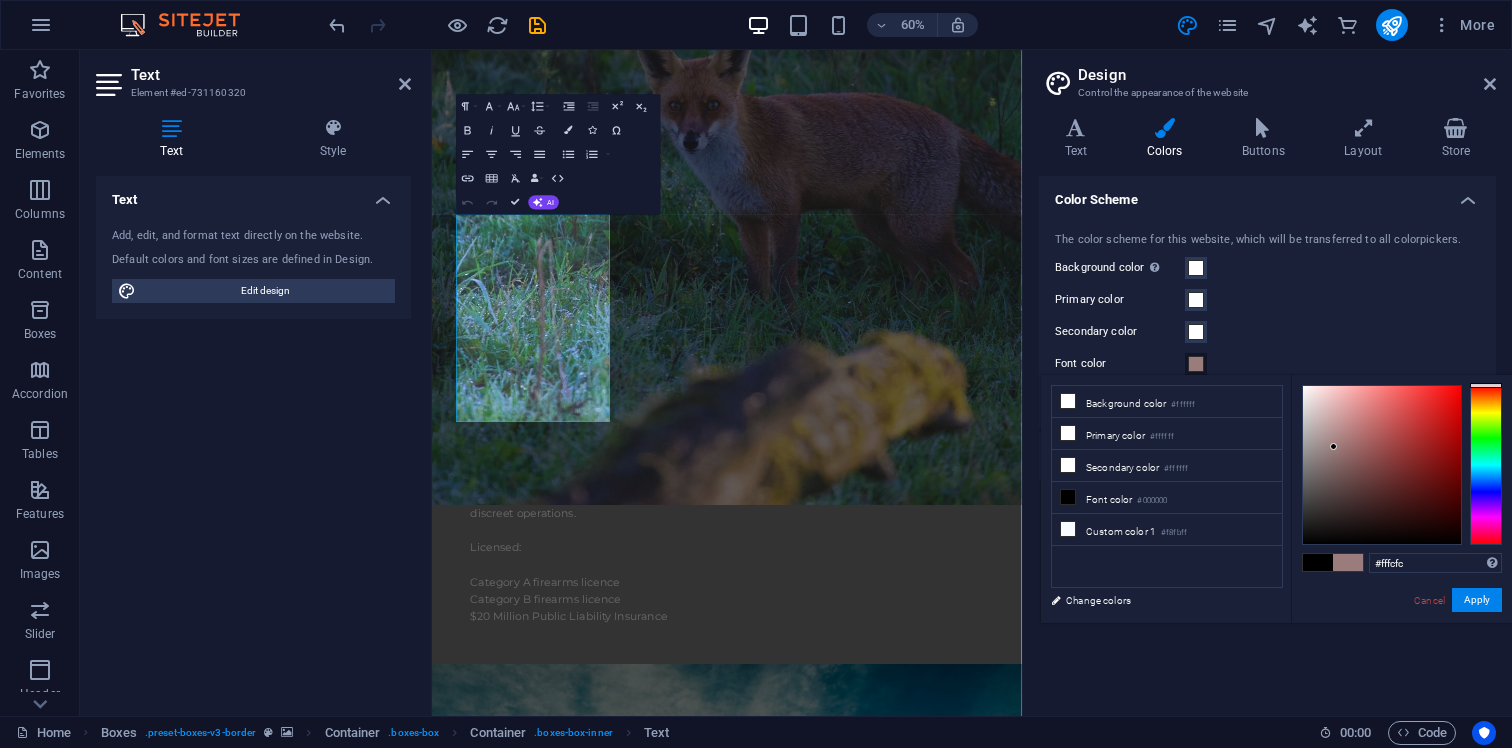 type on "#ffffff" 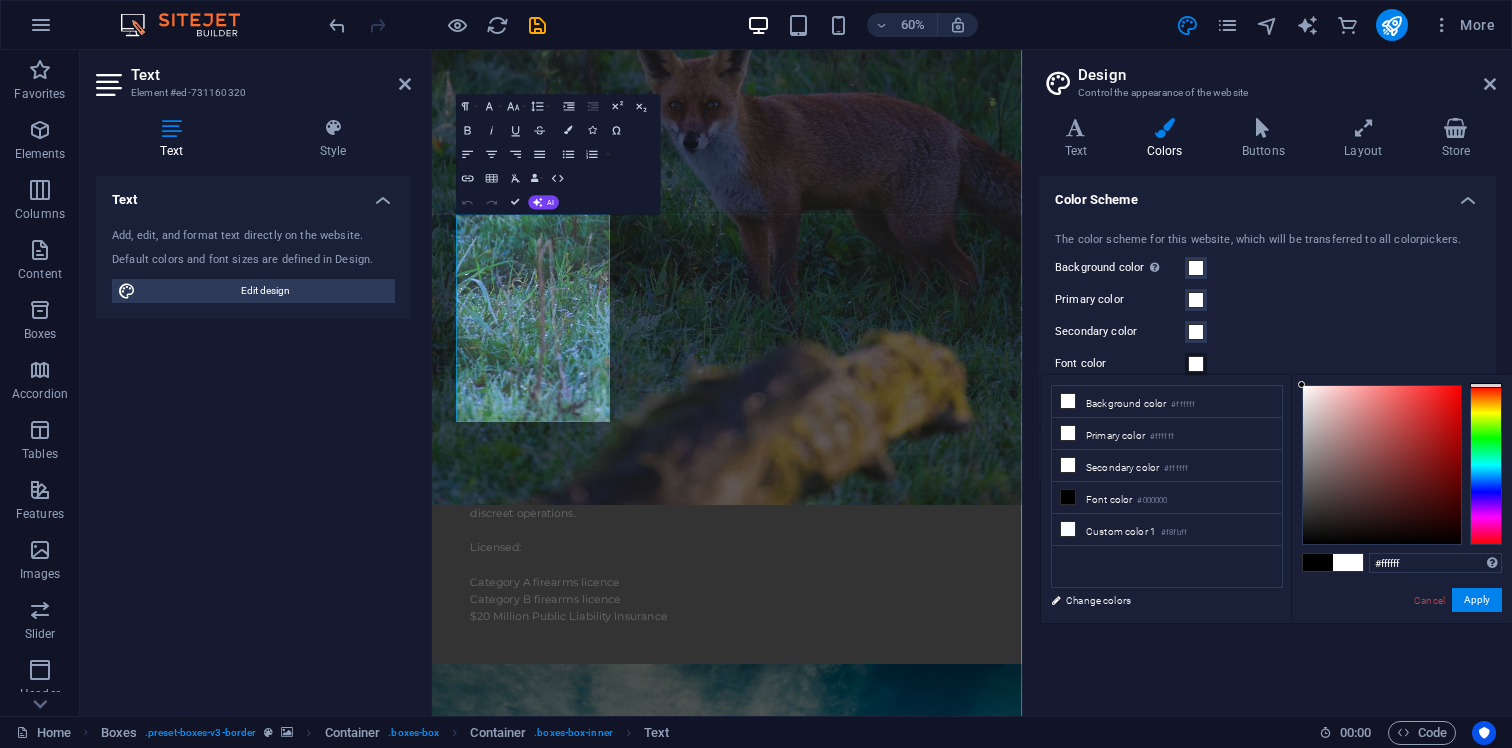 drag, startPoint x: 1335, startPoint y: 488, endPoint x: 1230, endPoint y: 357, distance: 167.88687 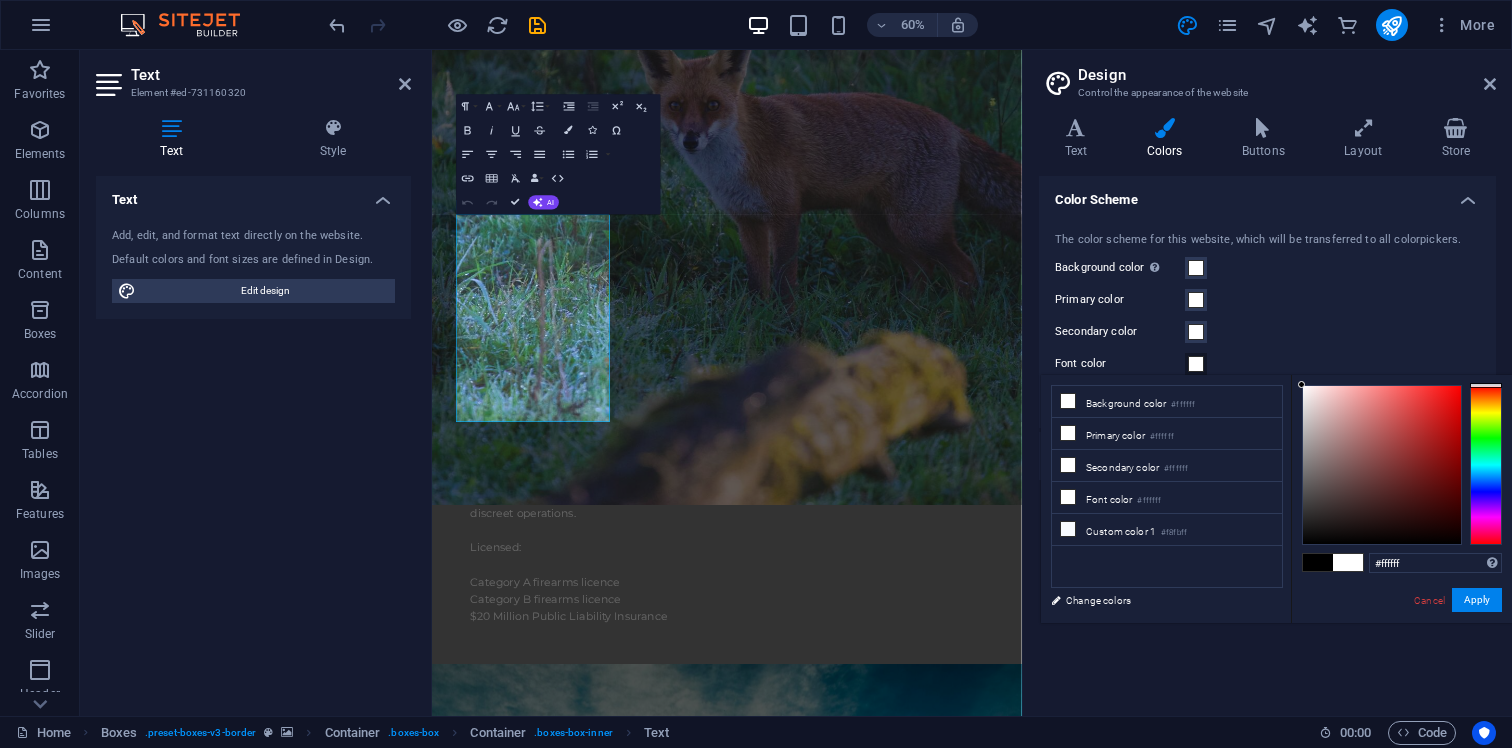 click at bounding box center (1348, 562) 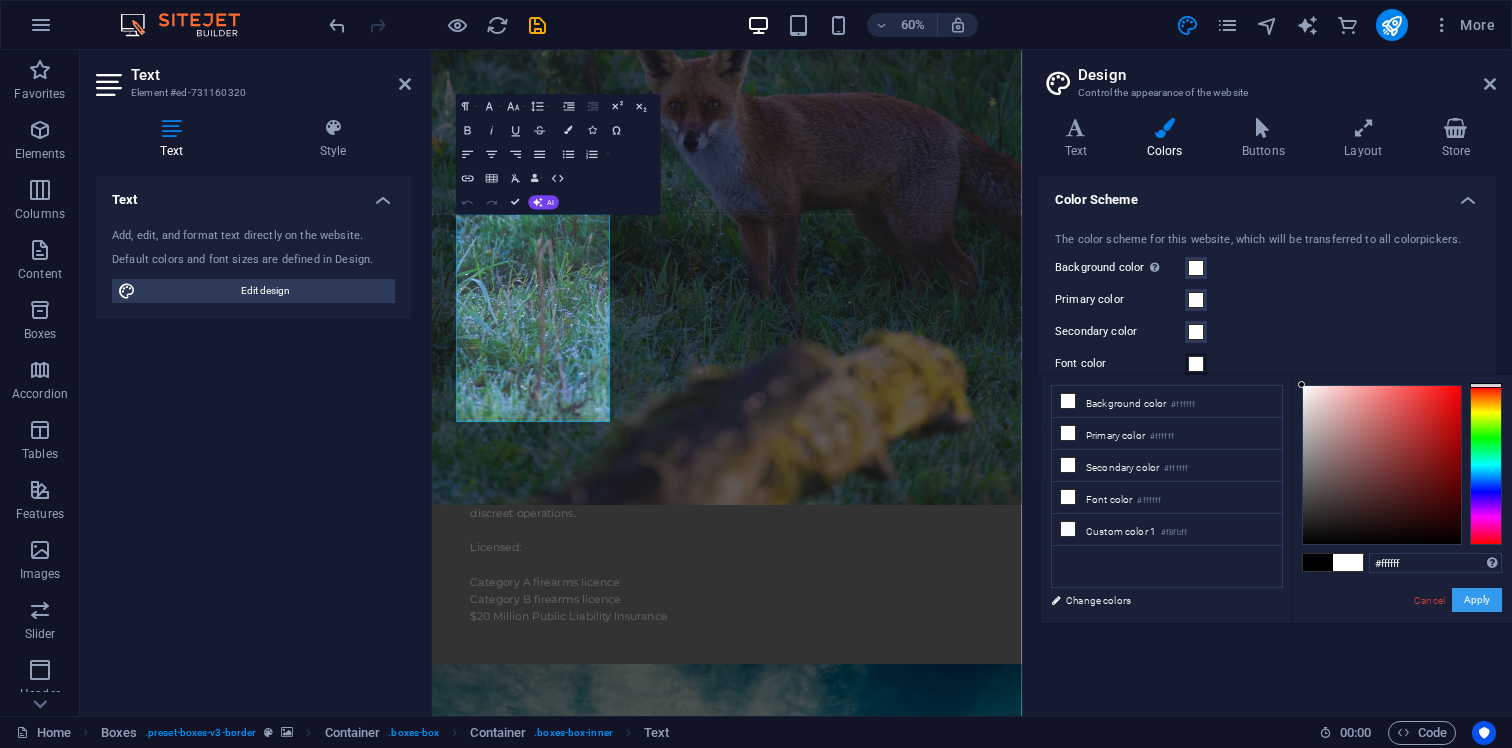 click on "Apply" at bounding box center [1477, 600] 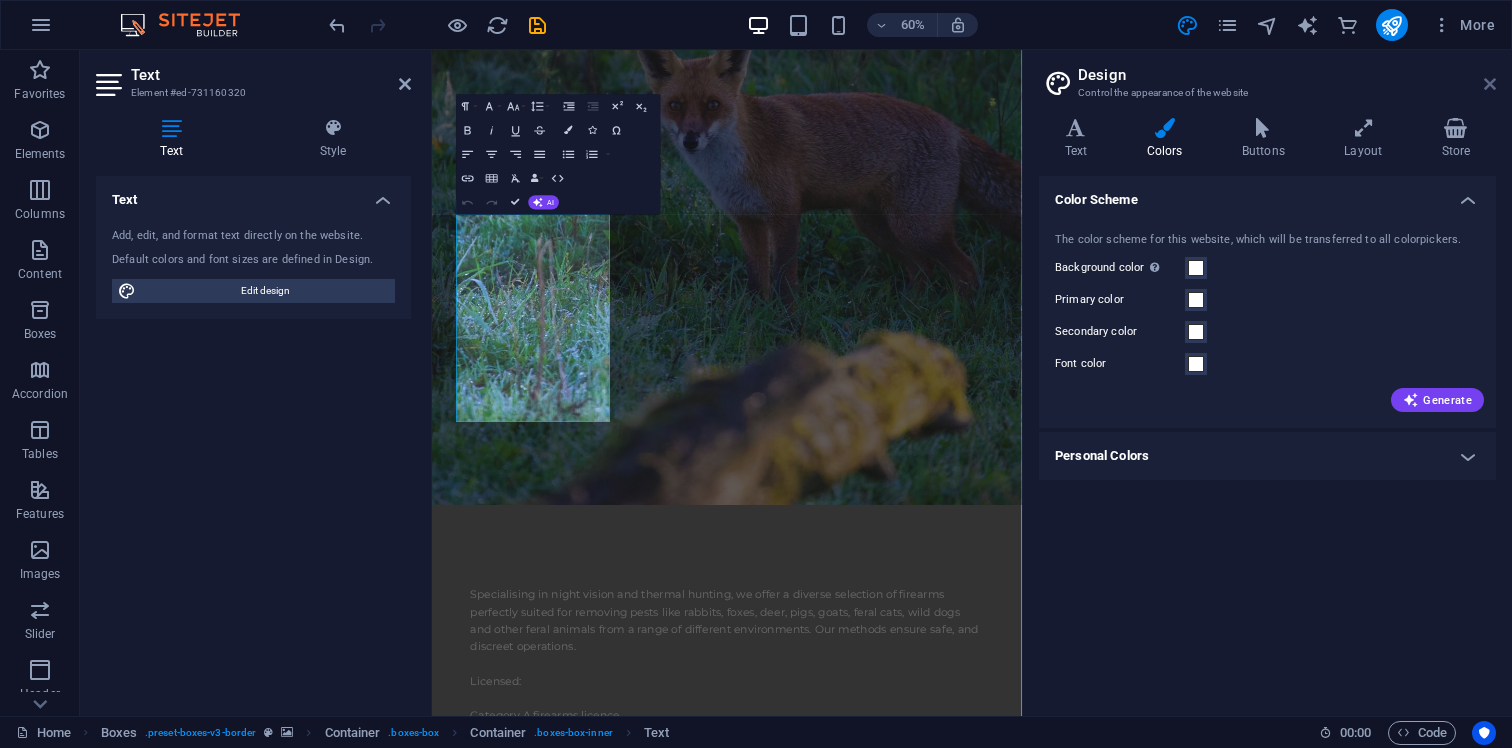 click at bounding box center [1490, 84] 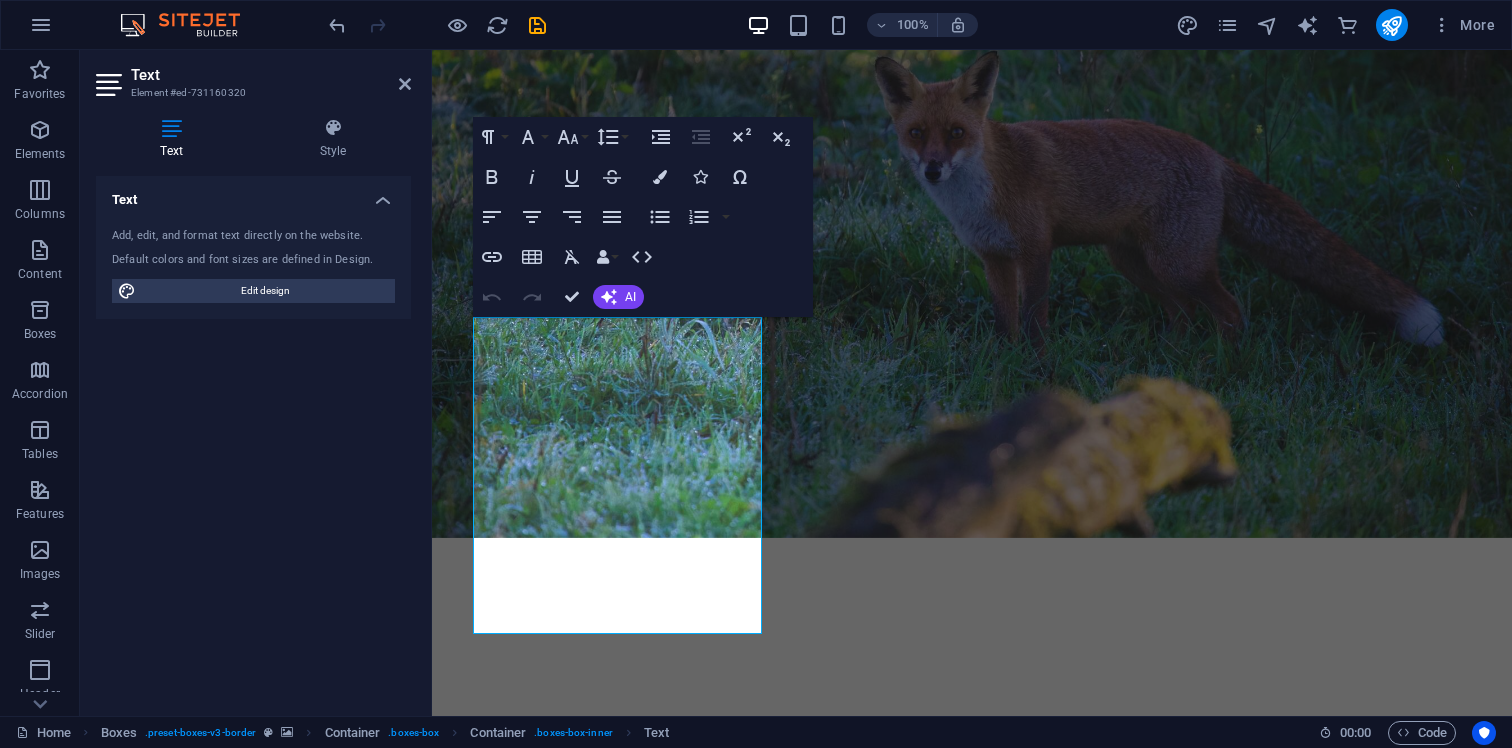 click at bounding box center [972, 4967] 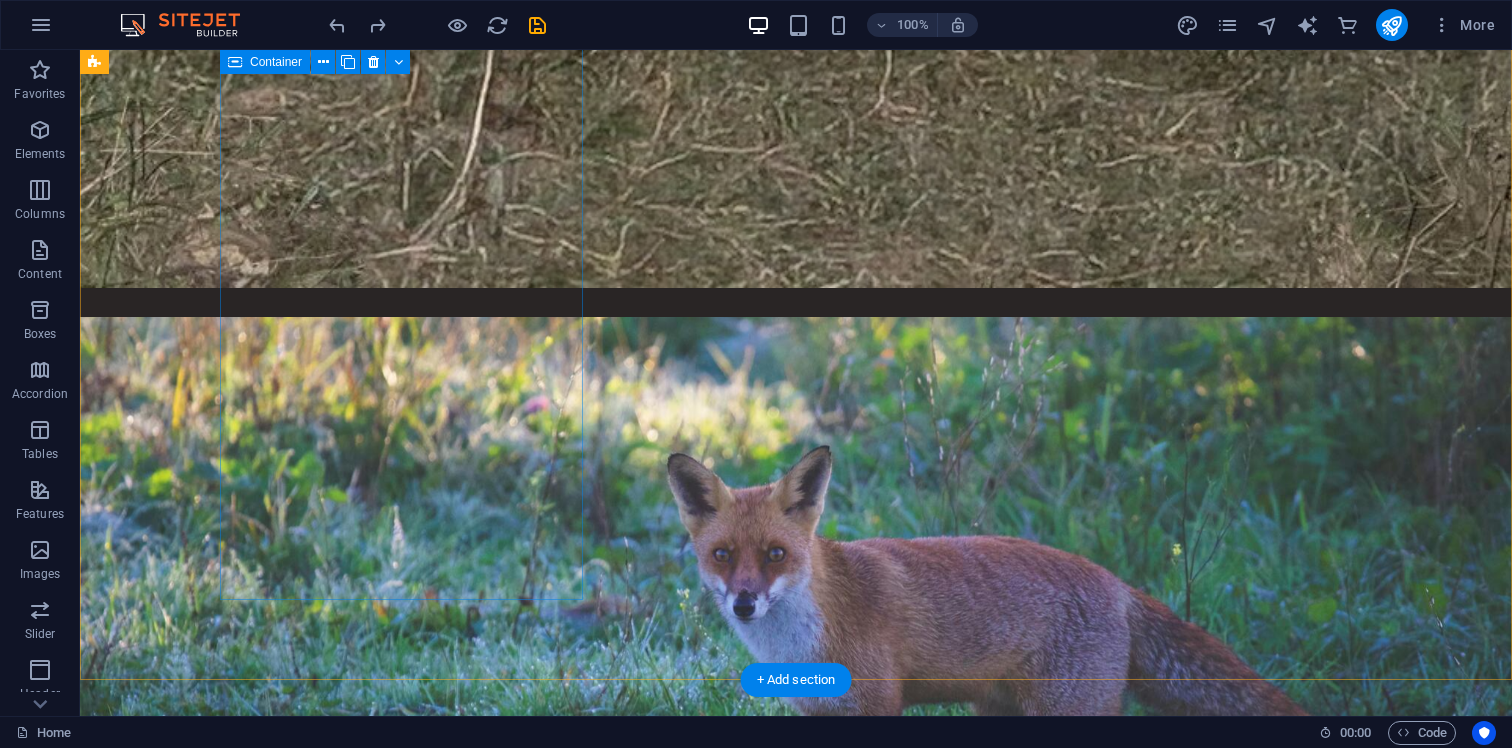 scroll, scrollTop: 3001, scrollLeft: 0, axis: vertical 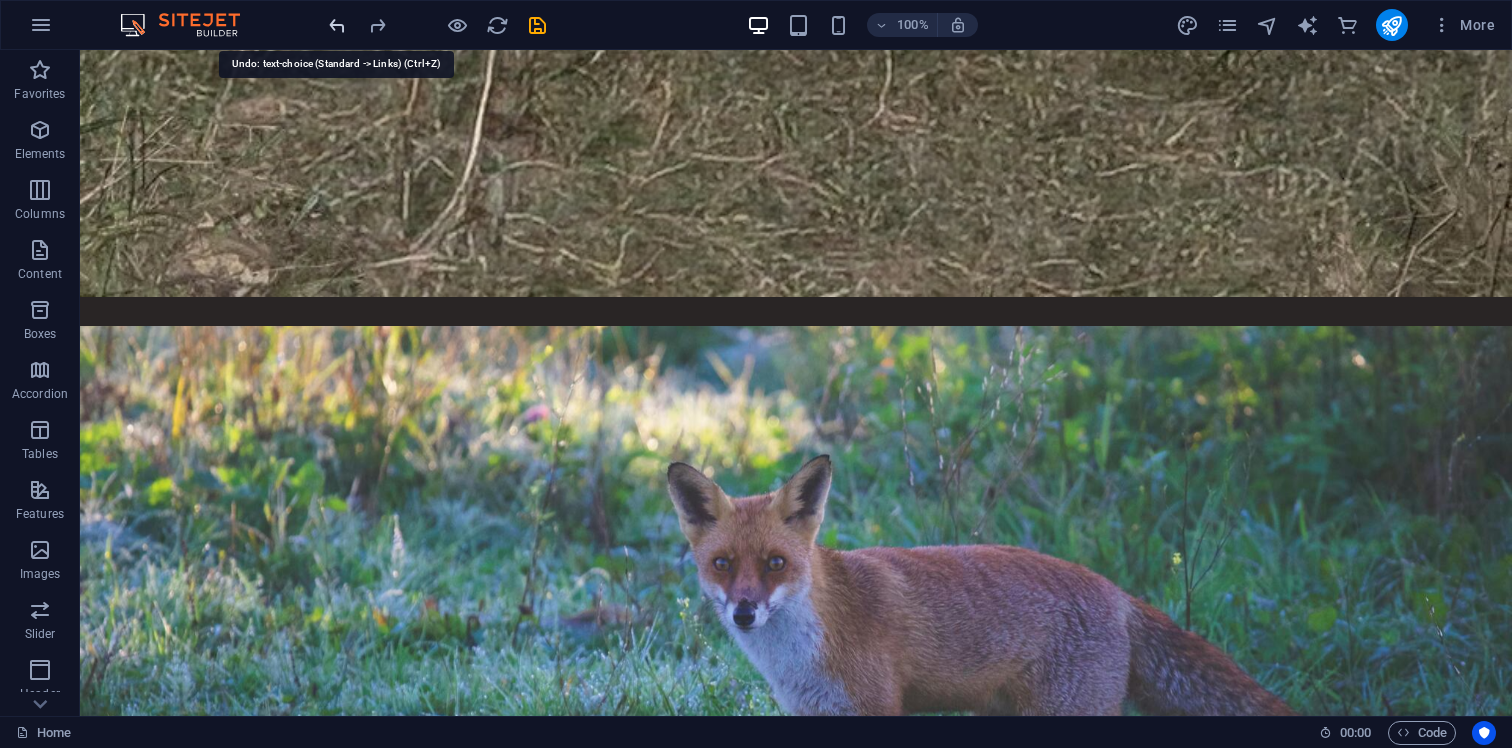 click at bounding box center (337, 25) 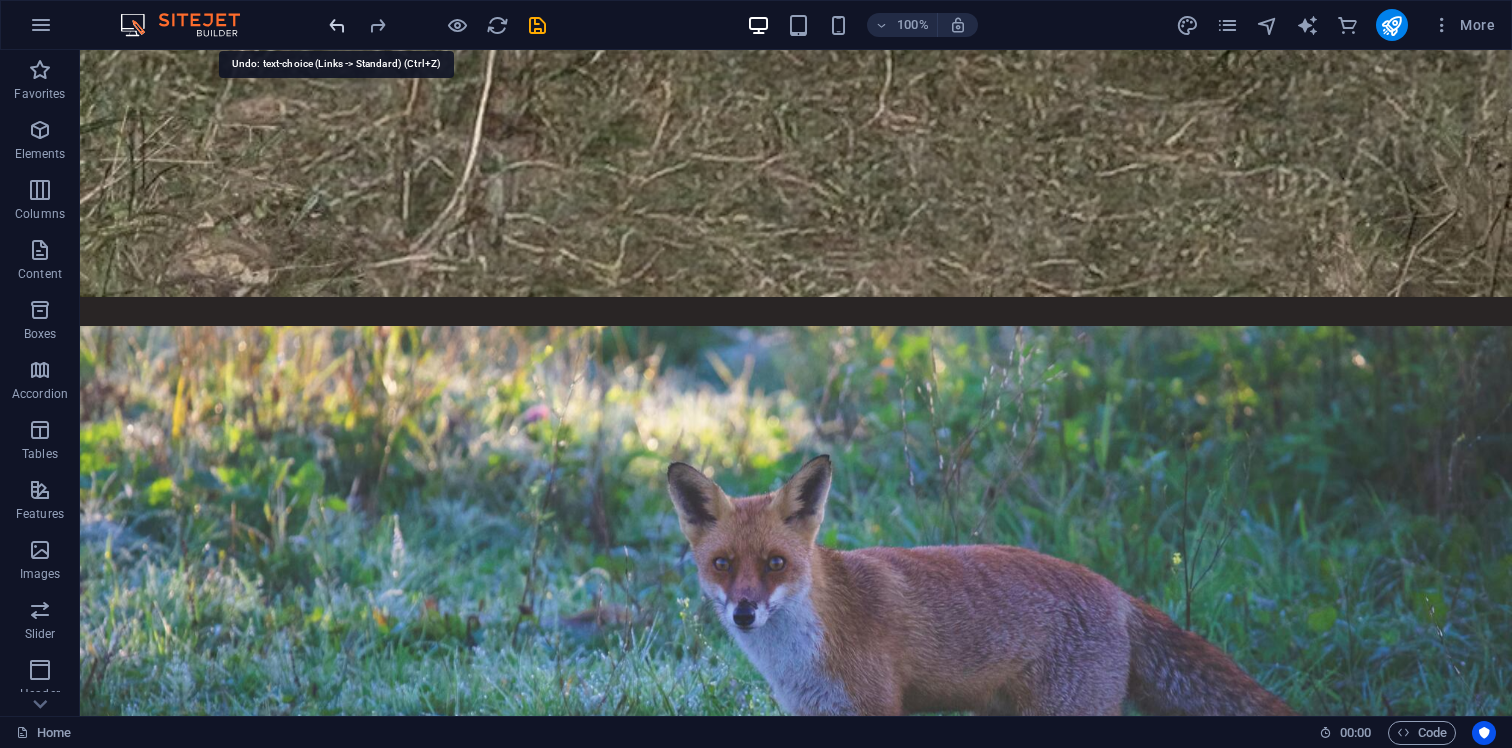 click at bounding box center [337, 25] 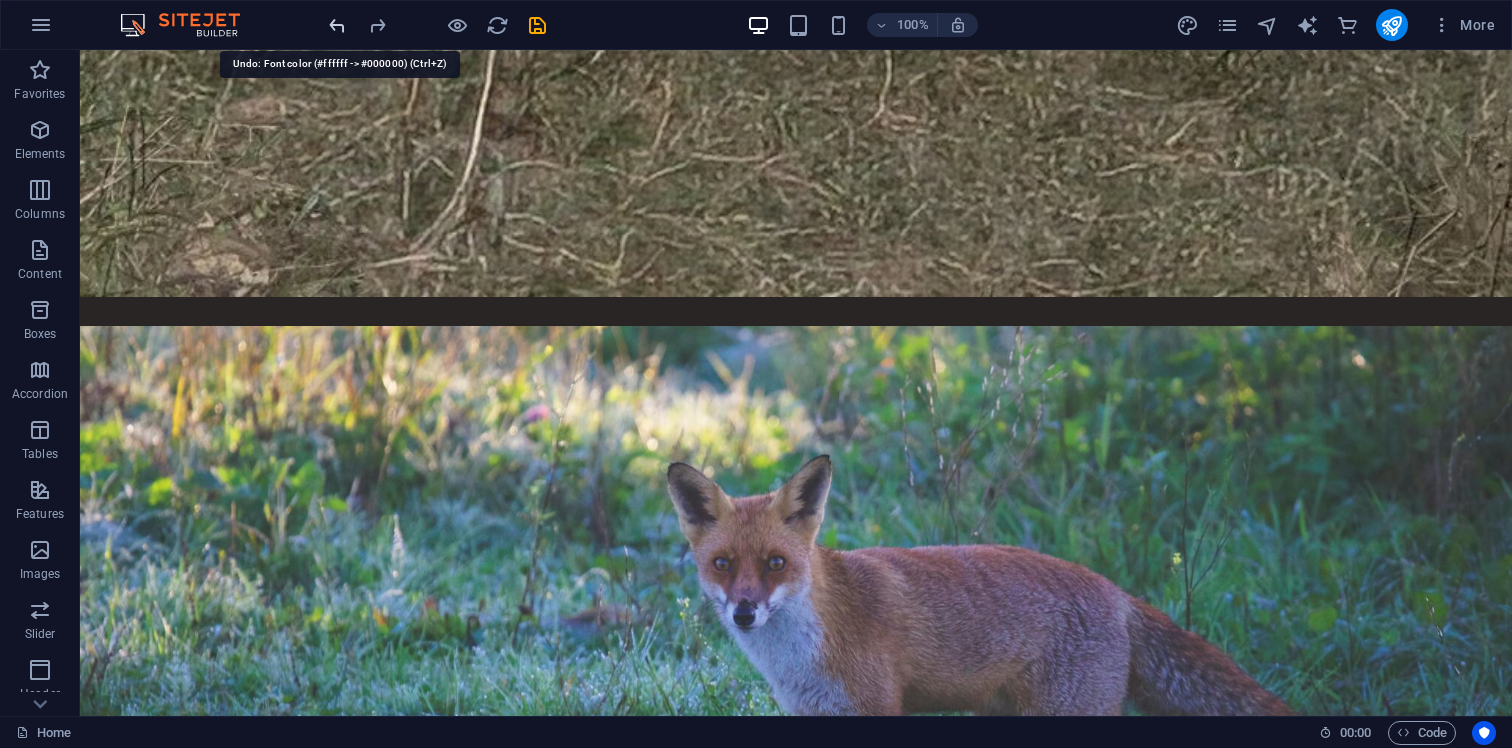 click at bounding box center [337, 25] 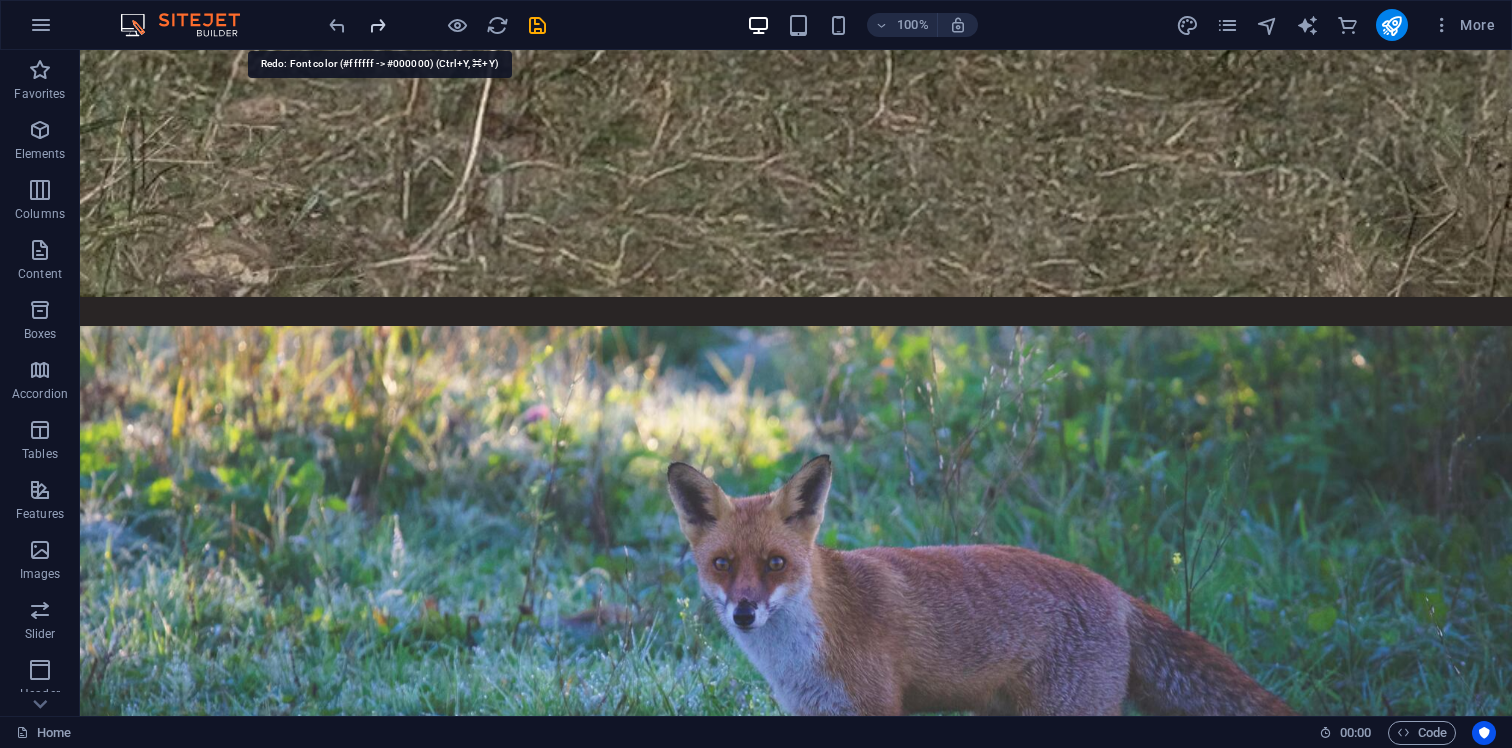 click at bounding box center [377, 25] 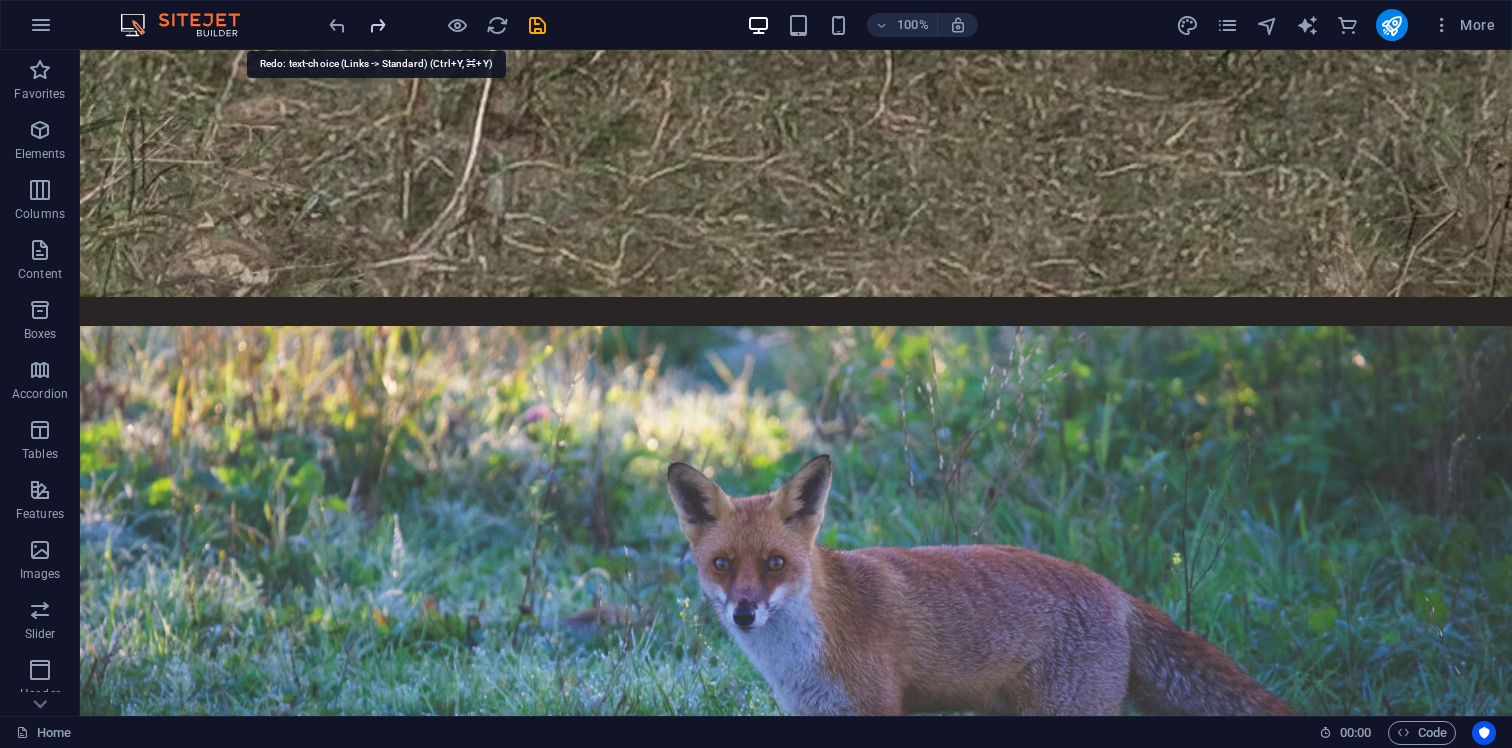 click at bounding box center [377, 25] 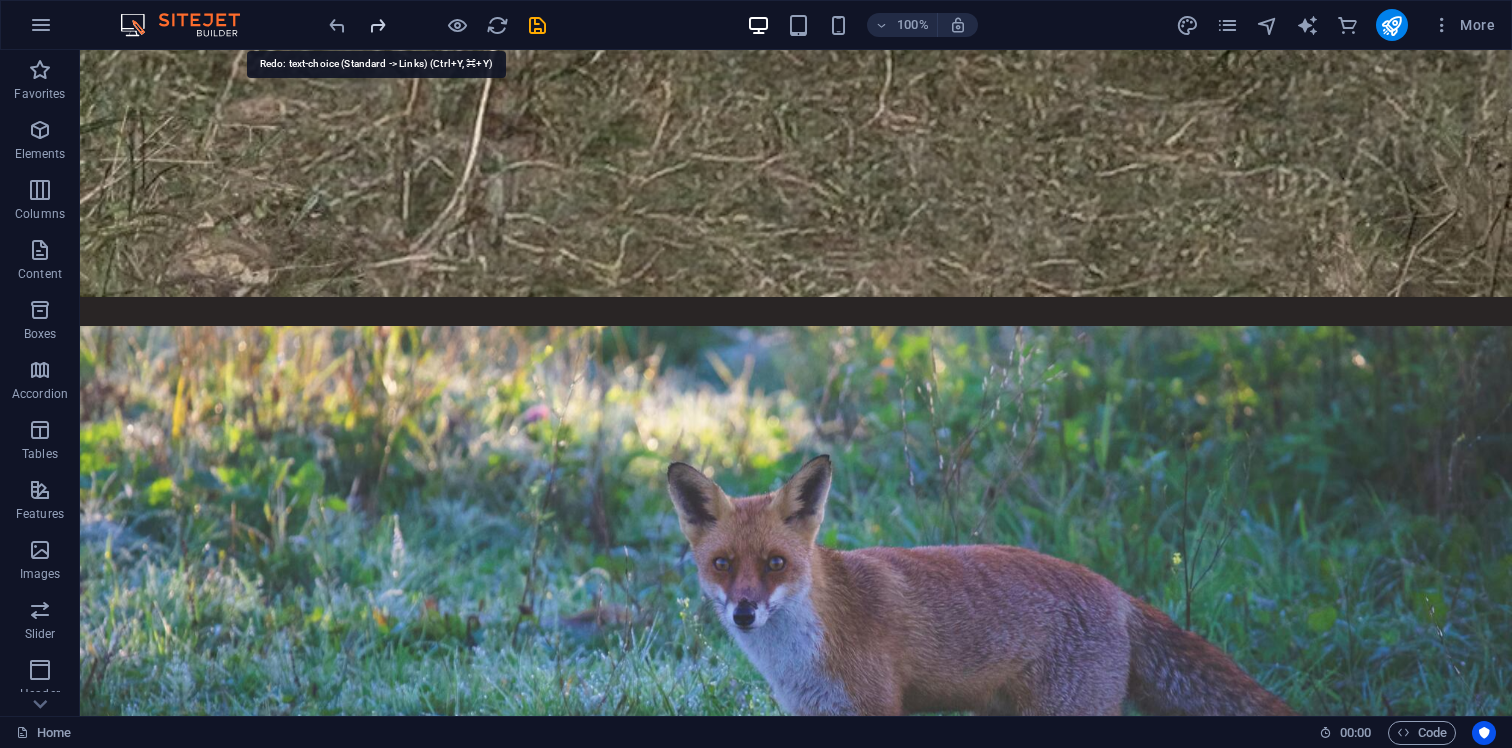 click at bounding box center (377, 25) 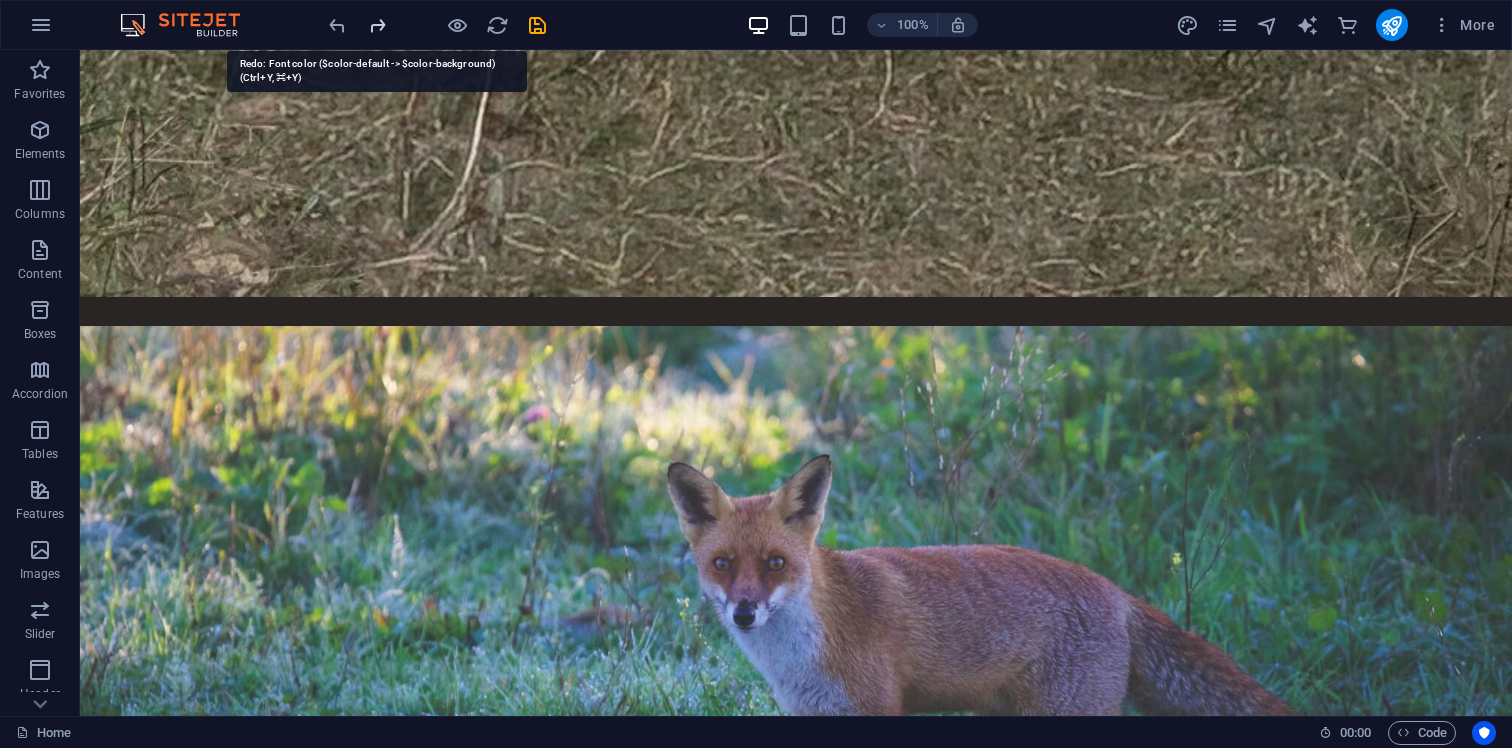 click at bounding box center (377, 25) 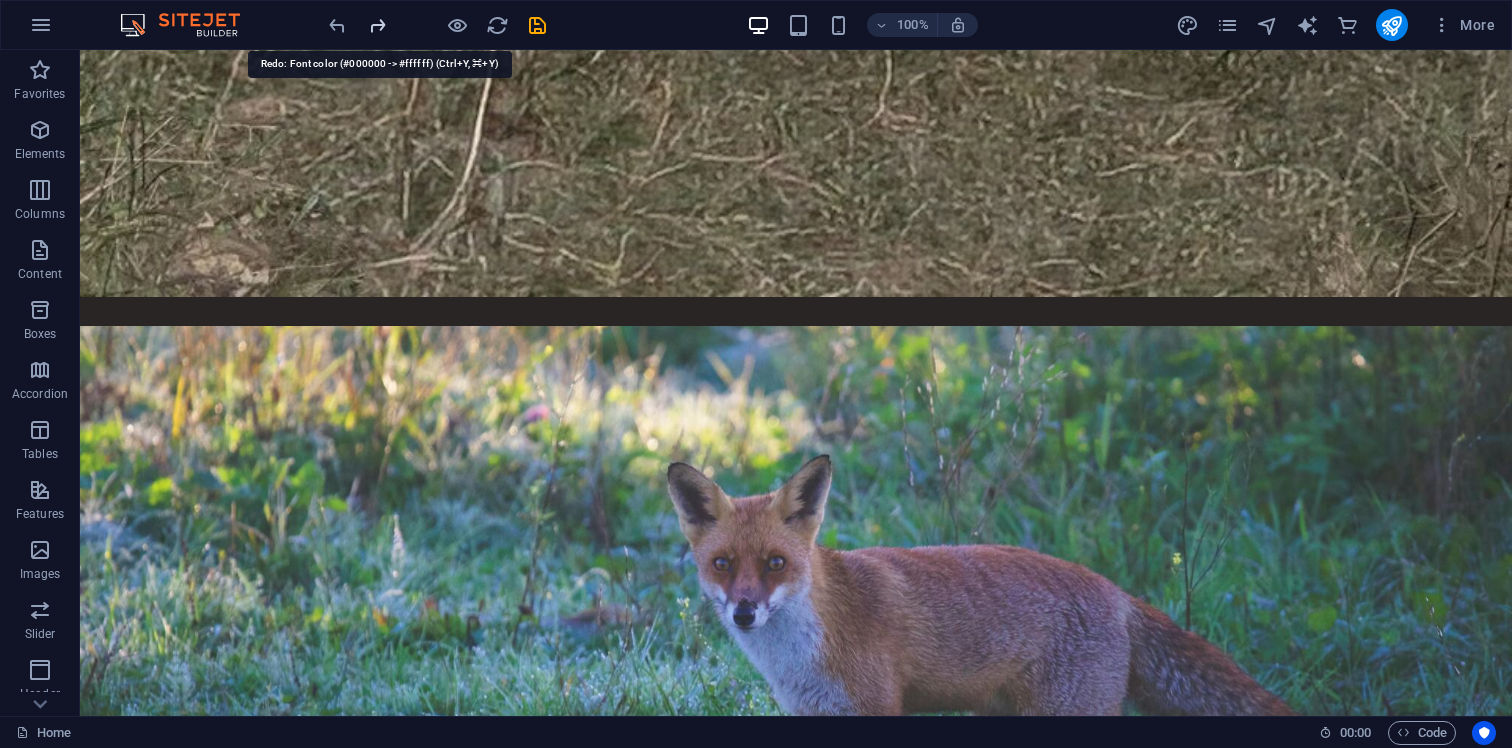 click at bounding box center [377, 25] 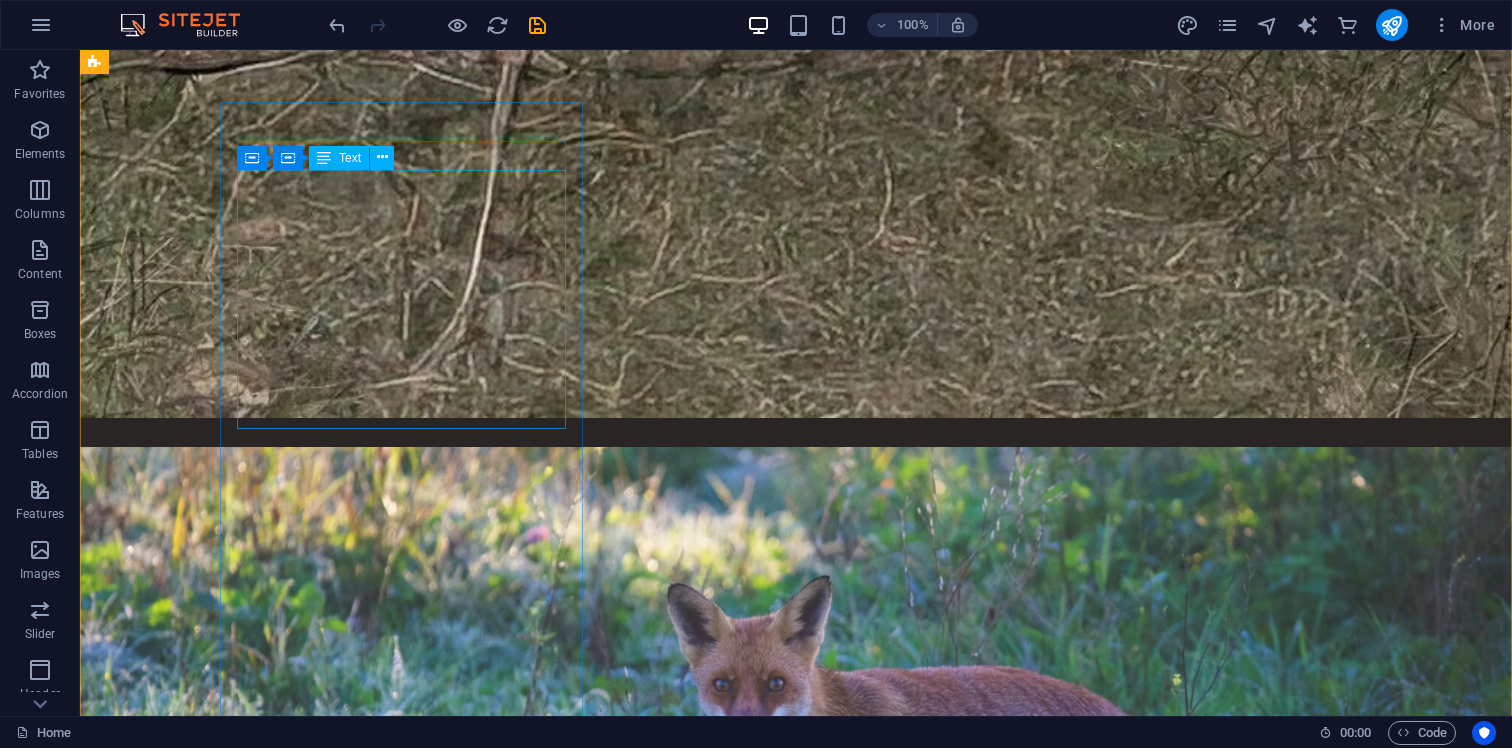 scroll, scrollTop: 2852, scrollLeft: 0, axis: vertical 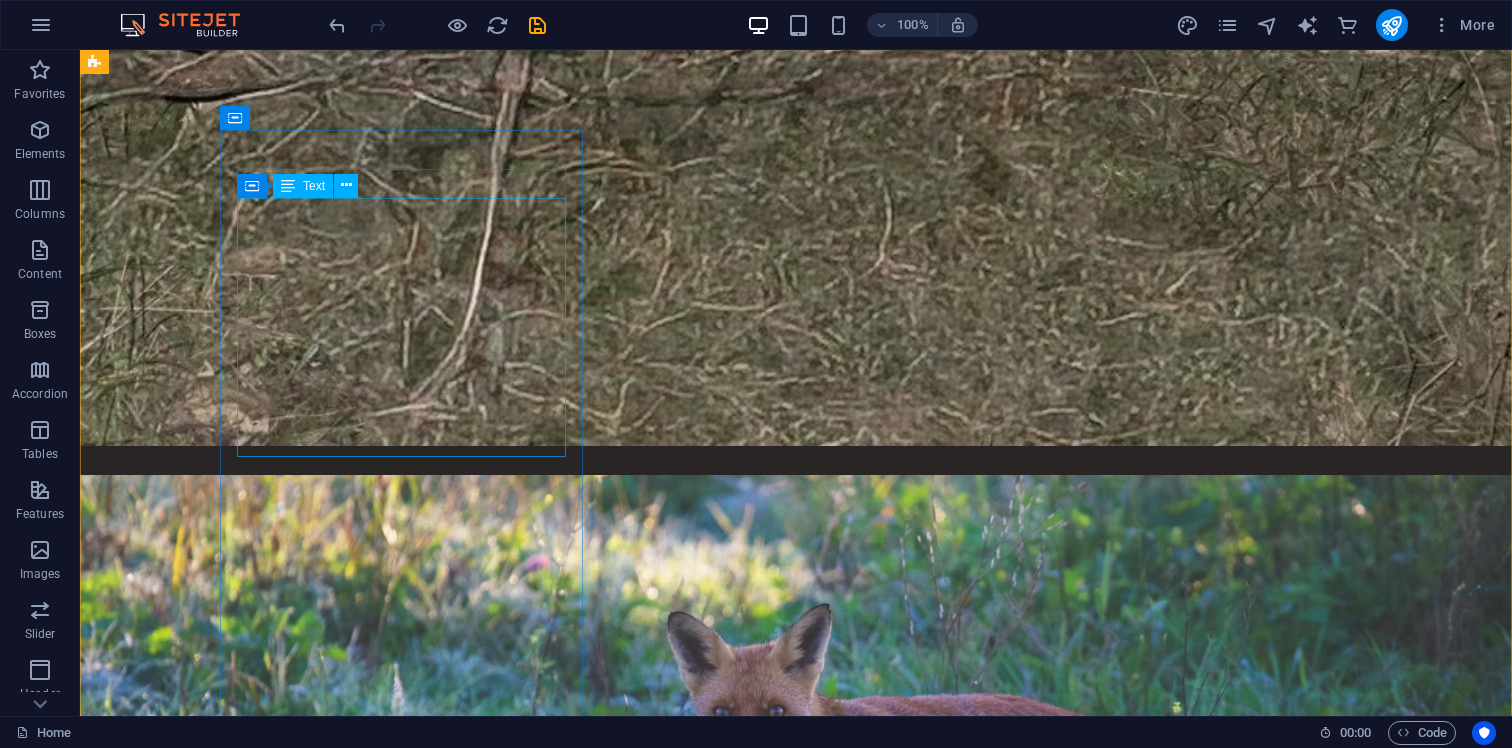 click on "We are able to evaluate and report on any issues involving feral animals in any settings where vertebrate pests are present By providing a thorough plan for managing feral animals, reporting can help find long-term solutions to issues that have been discovered" at bounding box center (285, 5529) 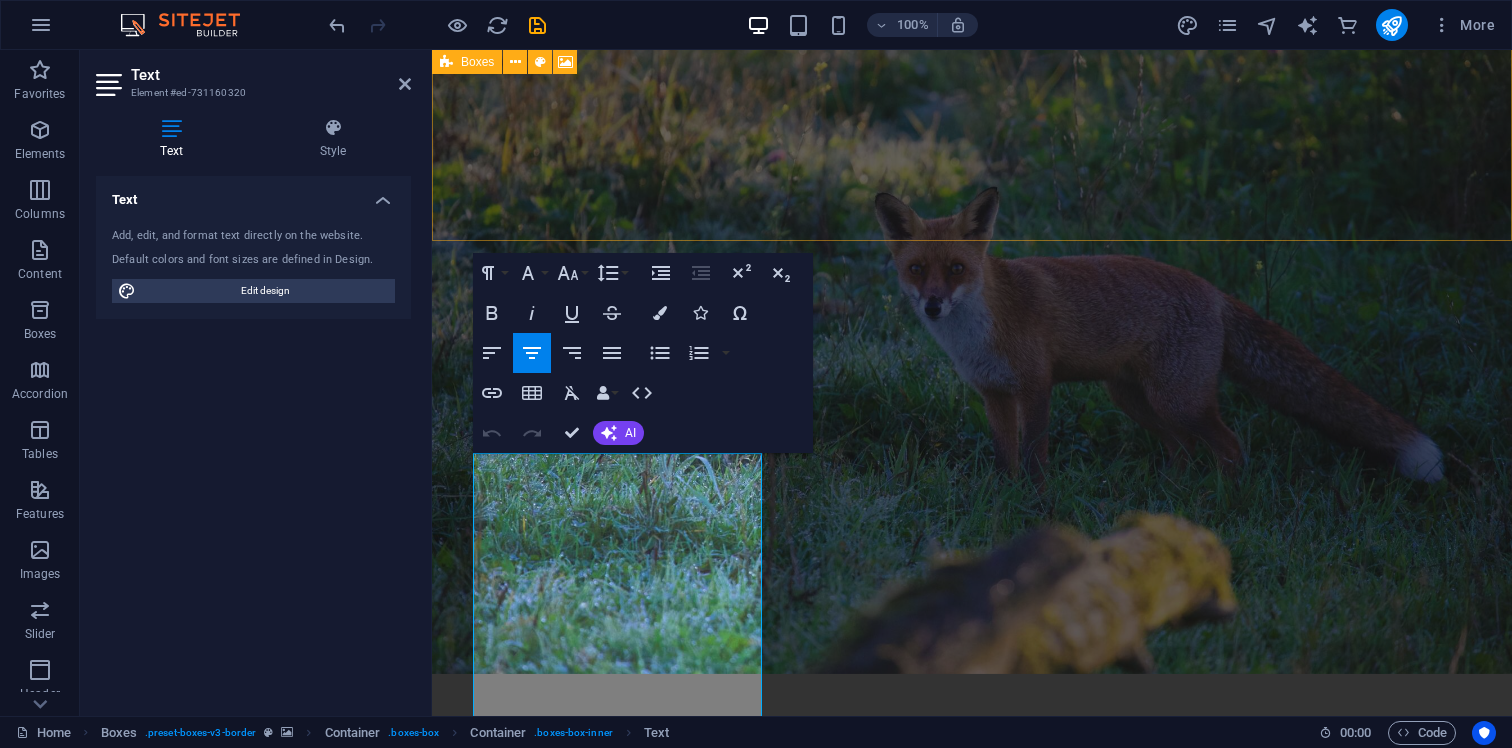 click on "Fox Control Foxes are a known pest animal in NSW, and Wild Pest Solutions offers effective solutions for managing fox problems in rural settings. Our fox control programs strictly adhere to current regulations to ensure compliance at all times. We prioritise discretion and minimize environmental impact on all our activities. Unlike other methods, we do not rely on chemical baits or poisons. Our protocols emphasise safety, ensuring that all operations are conducted humanely, ethically and responsibly.  .fa-secondary{opacity:.4} Rabbit Control Rabbits are a known pest with a significant impact on various ecosystems. They contribute substantially to sustaining populations of predatory pests like wild dogs and foxes by forming a substantial part of there diet.  Wild Pest Solutions offers comprehensive rabbit control services designed to manage and reduce rabbit populations effectively. Bird Control" at bounding box center (972, 2686) 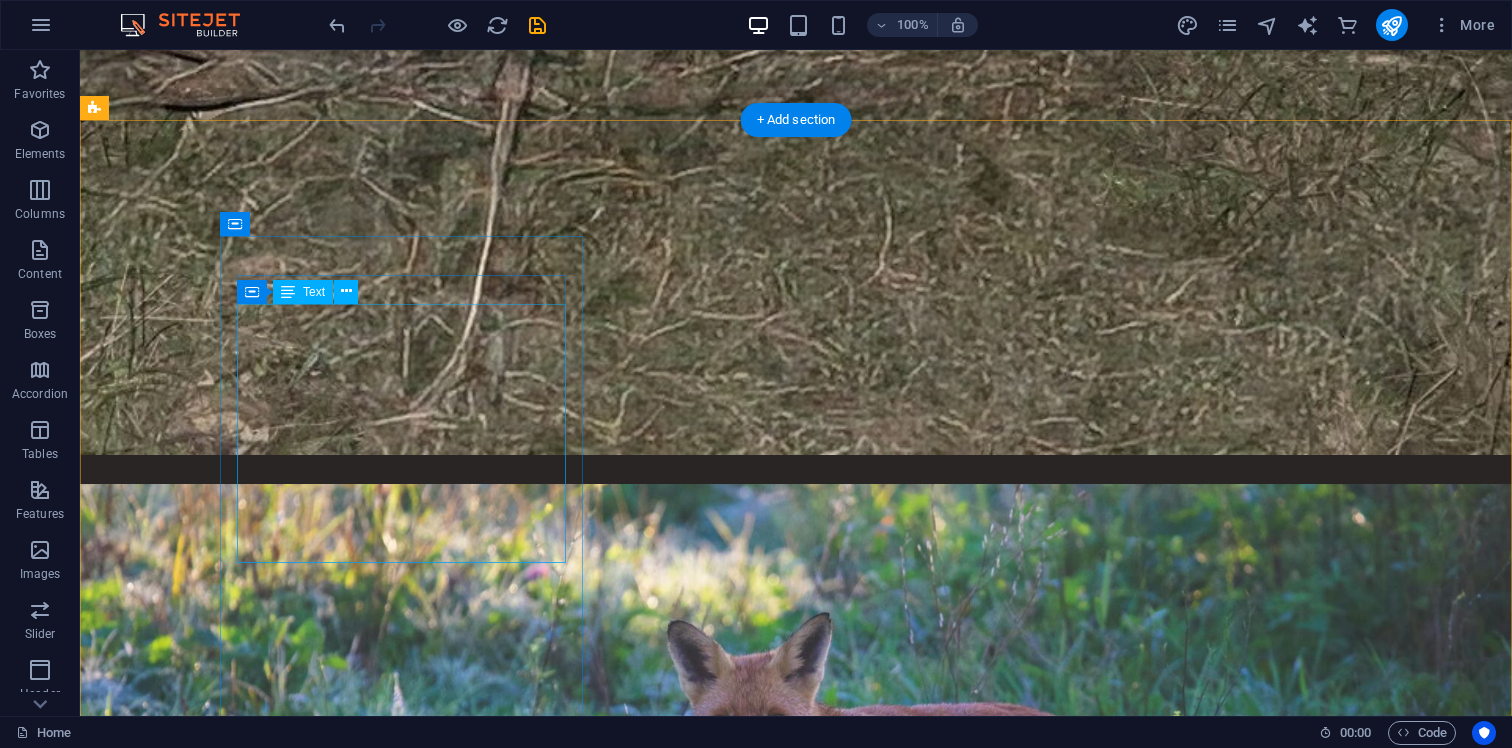 scroll, scrollTop: 2834, scrollLeft: 0, axis: vertical 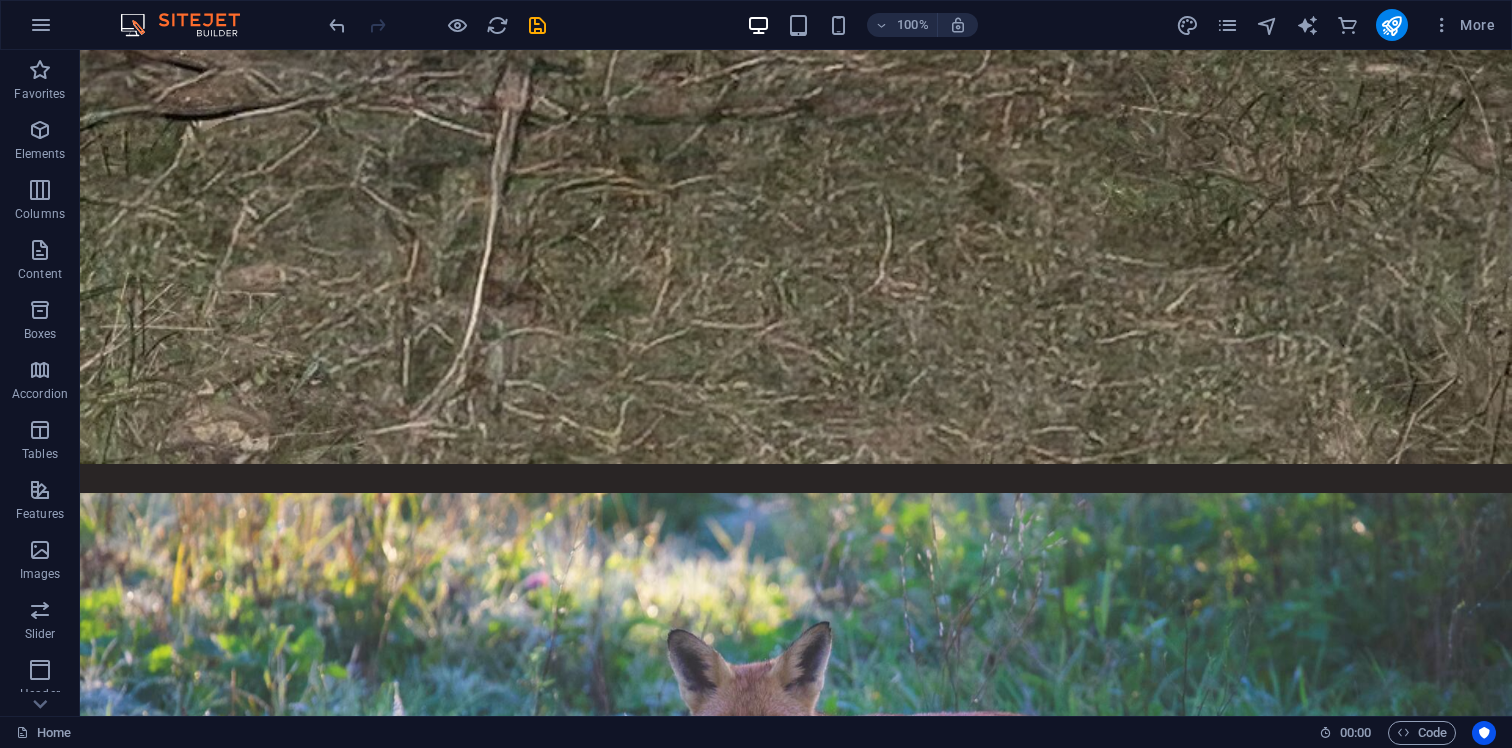 click at bounding box center [796, 4776] 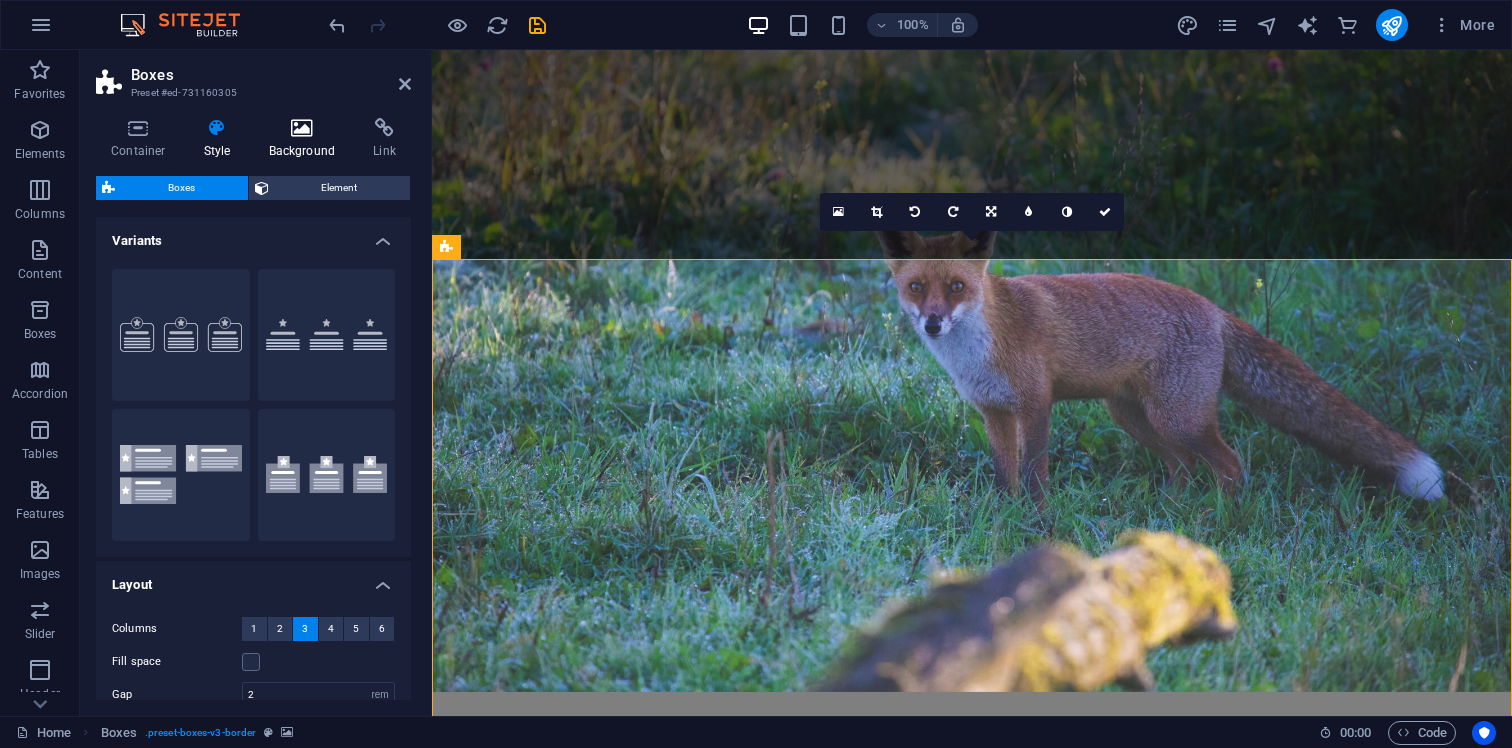 click at bounding box center (302, 128) 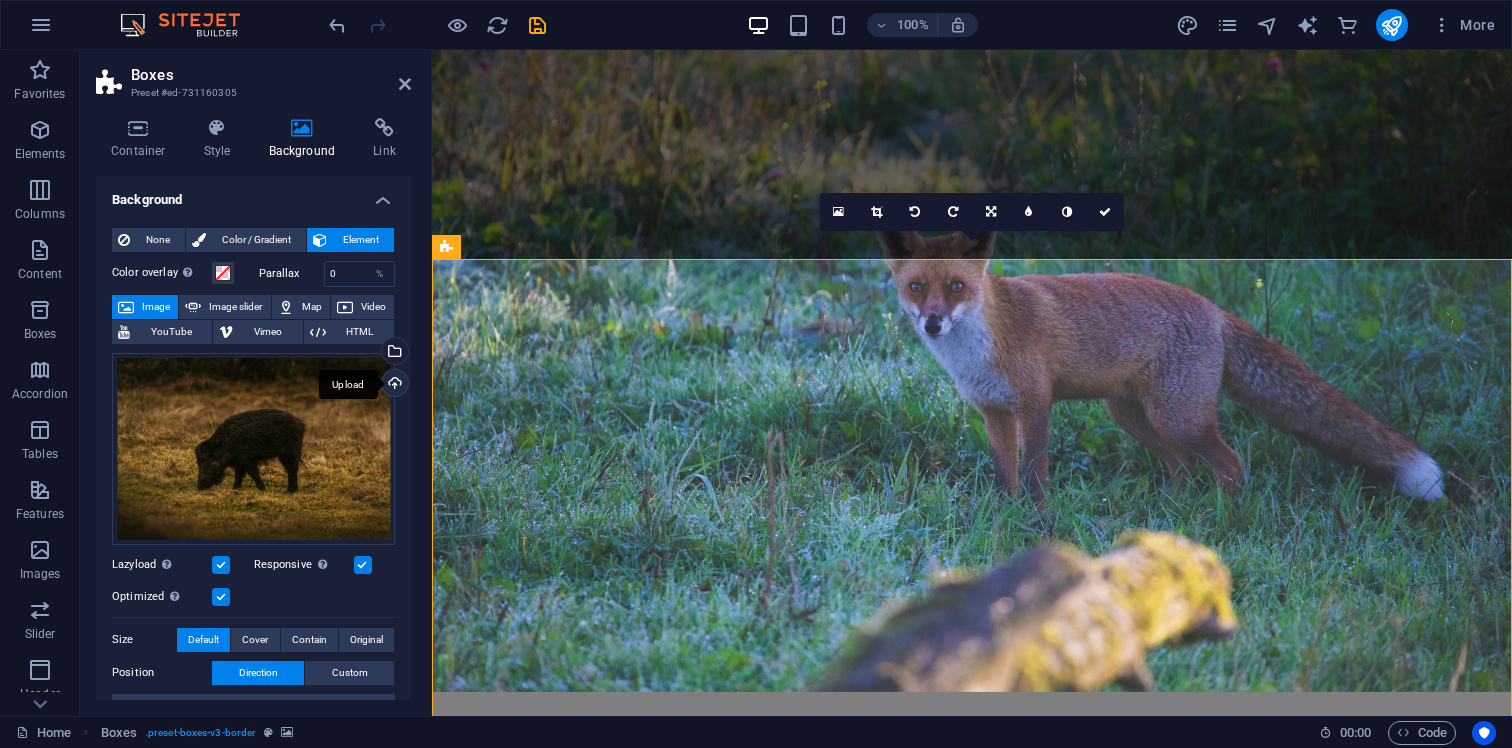 click on "Upload" at bounding box center (393, 385) 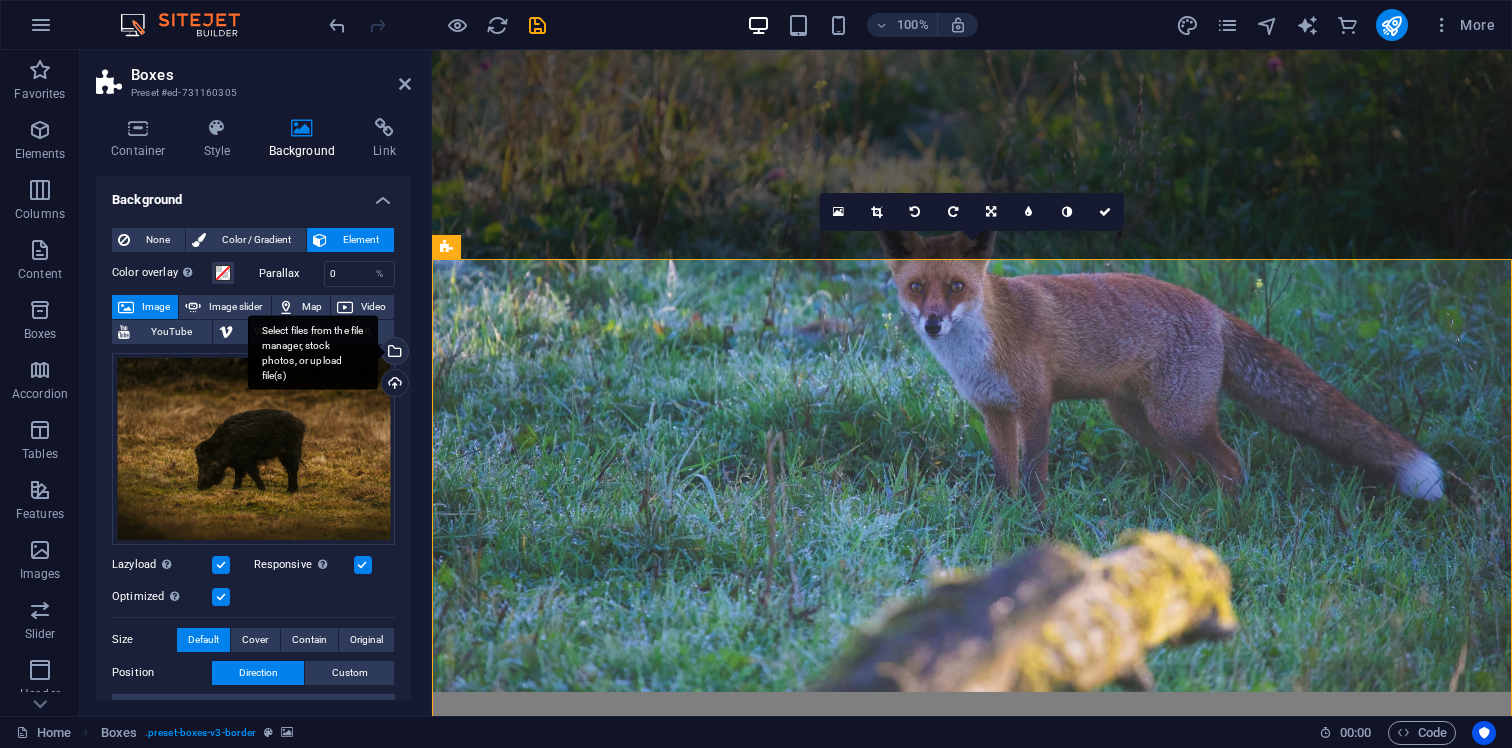 click on "Select files from the file manager, stock photos, or upload file(s)" at bounding box center [393, 353] 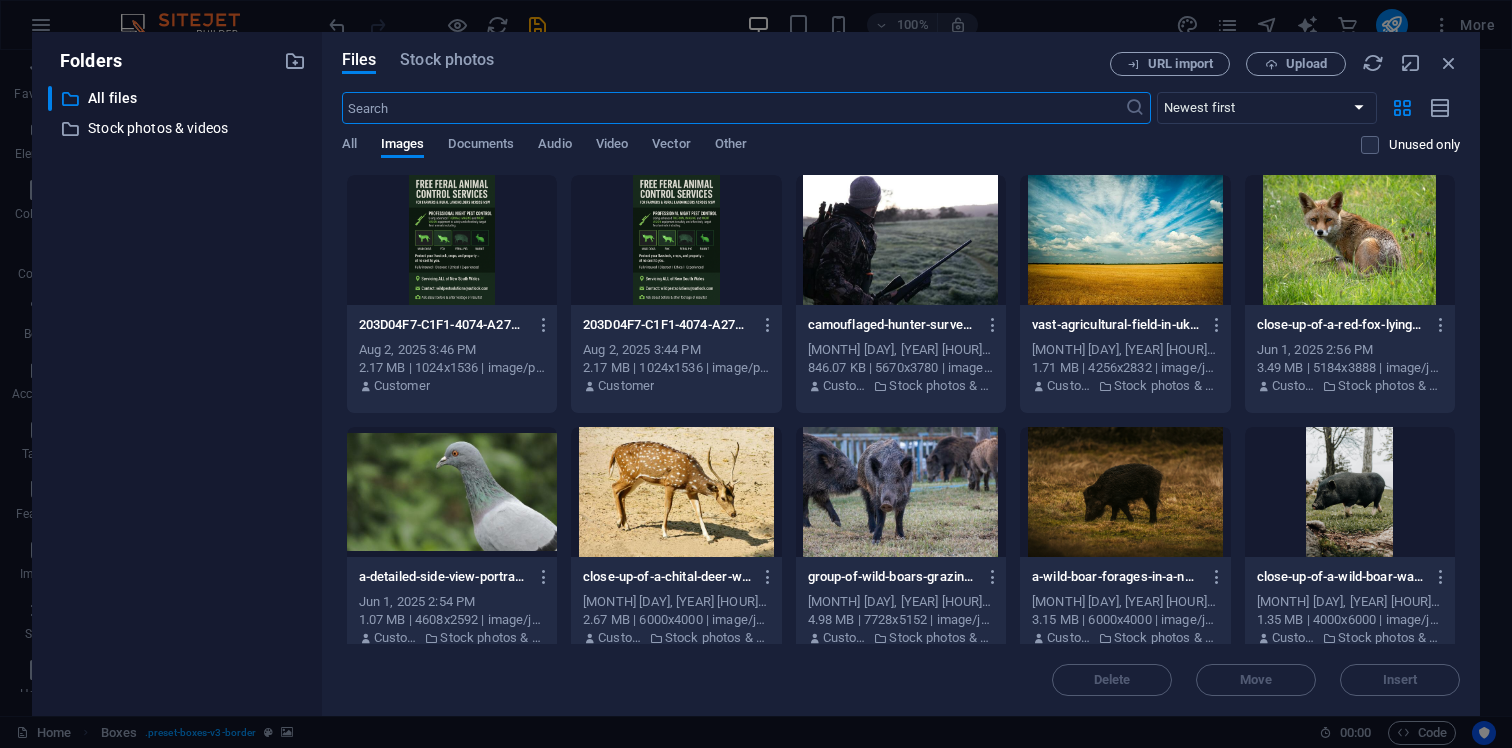 scroll, scrollTop: 2811, scrollLeft: 0, axis: vertical 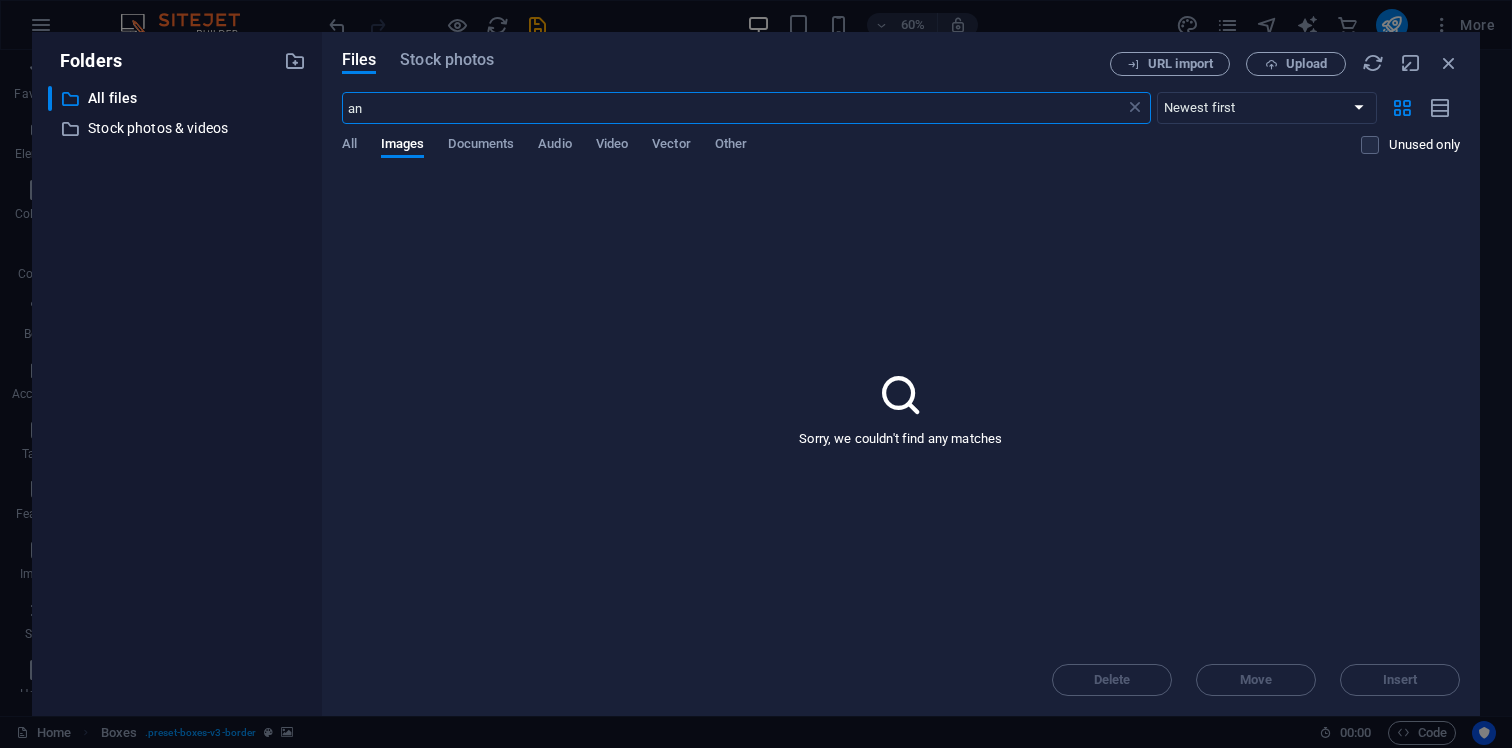 type on "a" 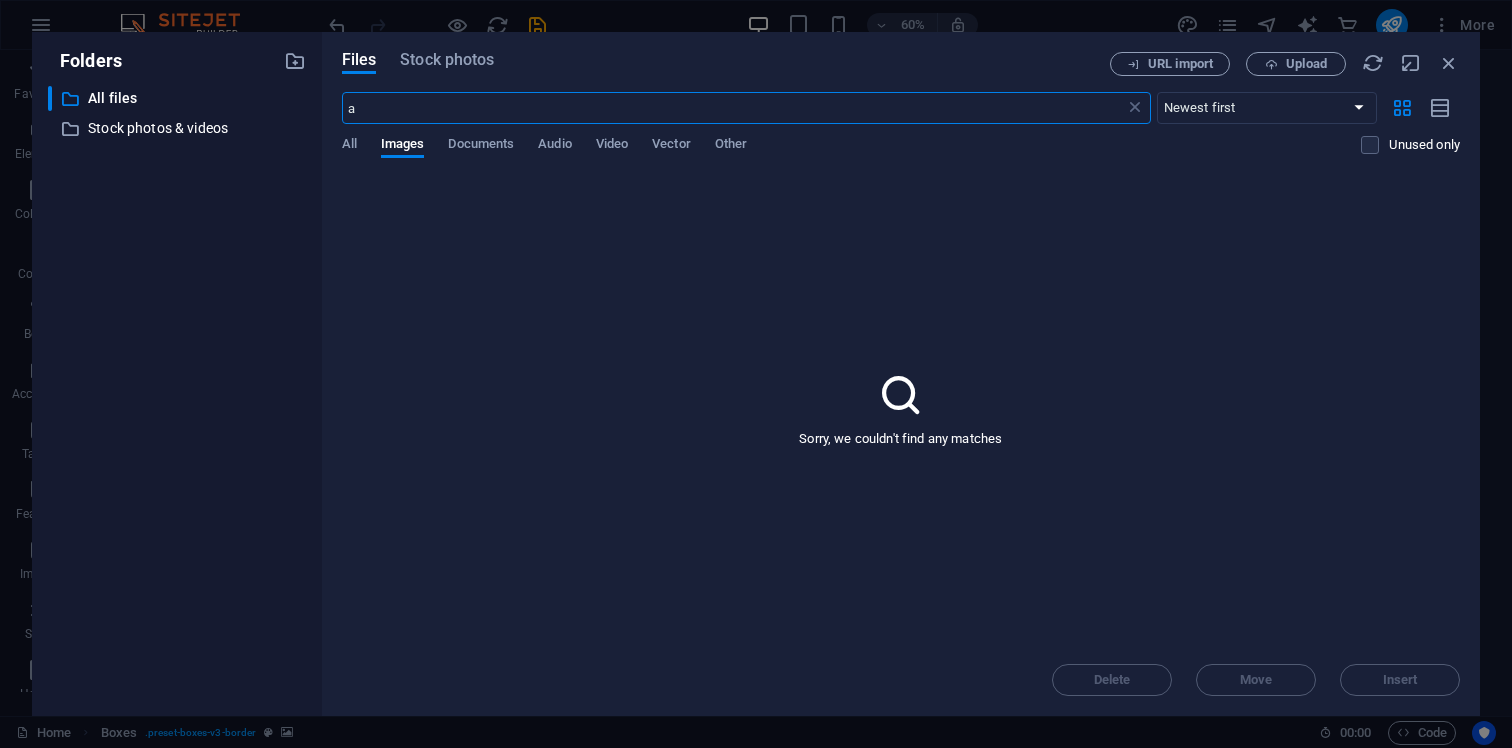 type 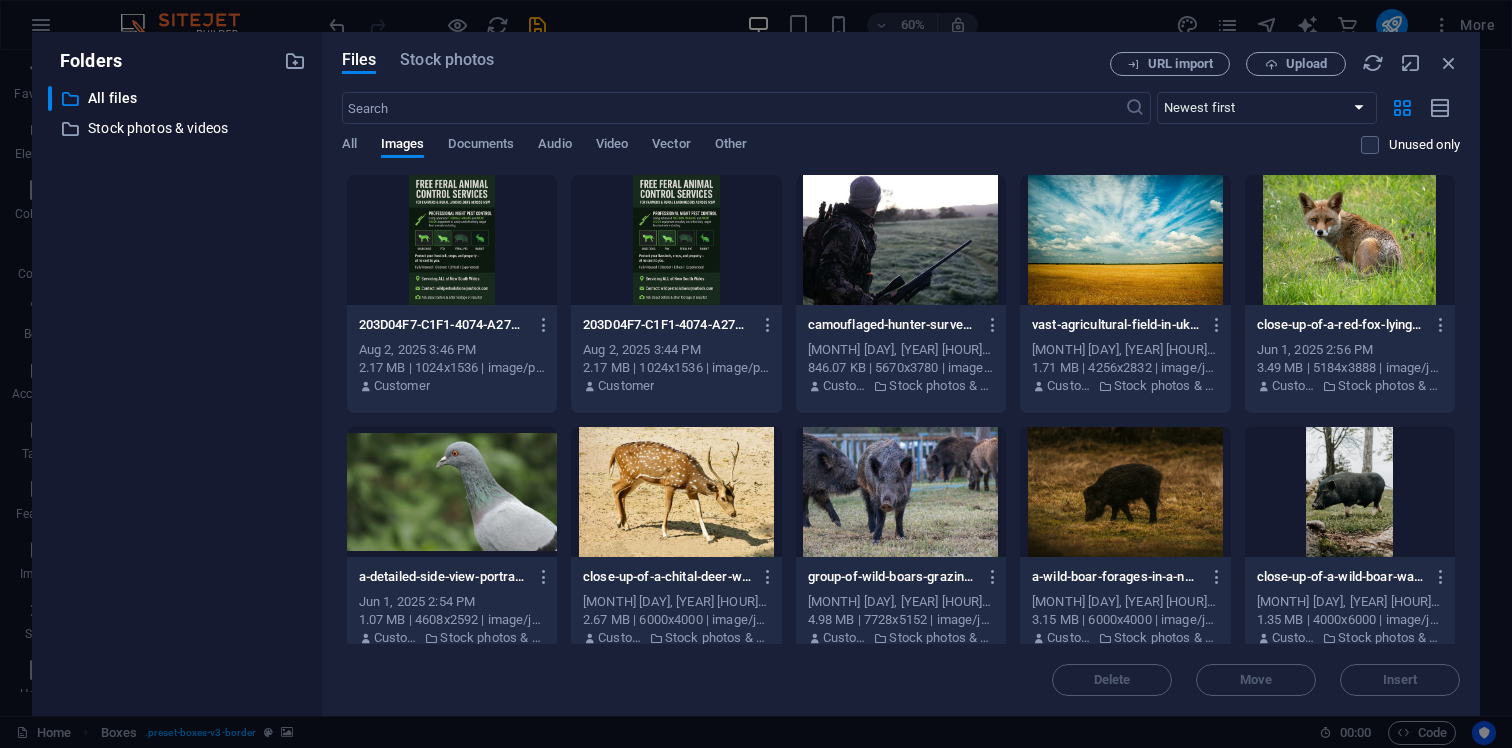 click on "Files Stock photos URL import Upload ​ Newest first Oldest first Name (A-Z) Name (Z-A) Size (0-9) Size (9-0) Resolution (0-9) Resolution (9-0) All Images Documents Audio Video Vector Other Unused only Drop files here to upload them instantly 203D04F7-C1F1-4074-A27D-3563A50F065B-HflI2qA6BozIwT40MvDjPA.png 203D04F7-C1F1-4074-A27D-3563A50F065B-HflI2qA6BozIwT40MvDjPA.png Aug 2, 2025 3:46 PM 2.17 MB | 1024x1536 | image/png Customer 203D04F7-C1F1-4074-A27D-3563A50F065B-8My1p-aBlwD-ER3b3PnTdw.png 203D04F7-C1F1-4074-A27D-3563A50F065B-8My1p-aBlwD-ER3b3PnTdw.png Aug 2, 2025 3:44 PM 2.17 MB | 1024x1536 | image/png Customer camouflaged-hunter-surveying-the-landscape-with-rifle-at-dawn-in-victoria-australia-hWwW53TqUjuMe4hE9IChqA.jpeg camouflaged-hunter-surveying-the-landscape-with-rifle-at-dawn-in-victoria-australia-hWwW53TqUjuMe4hE9IChqA.jpeg Jun 1, 2025 5:13 PM 846.07 KB | 5670x3780 | image/jpeg Customer Stock photos & videos Jun 1, 2025 5:10 PM 1.71 MB | 4256x2832 | image/jpeg Customer Stock photos & videos Customer" at bounding box center (901, 374) 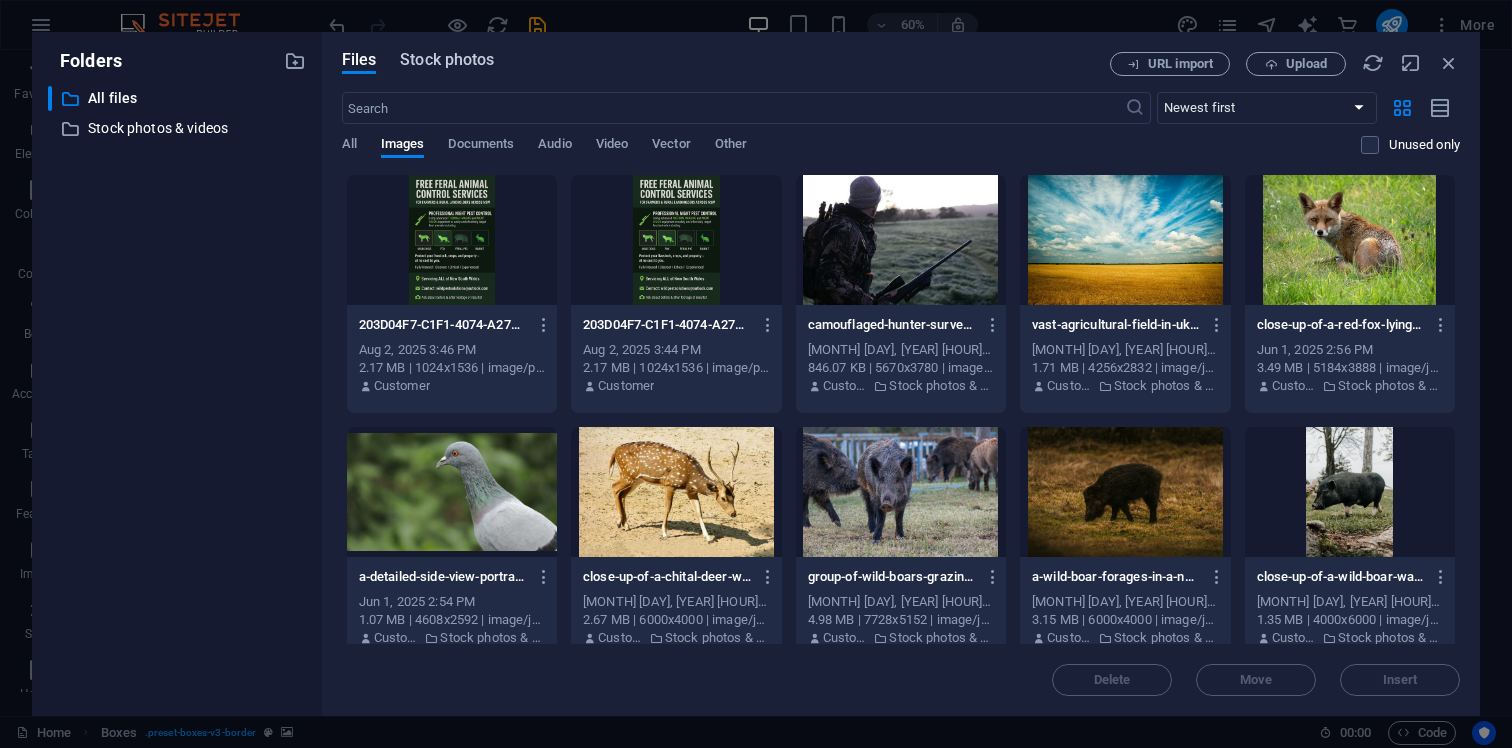 click on "Stock photos" at bounding box center [447, 60] 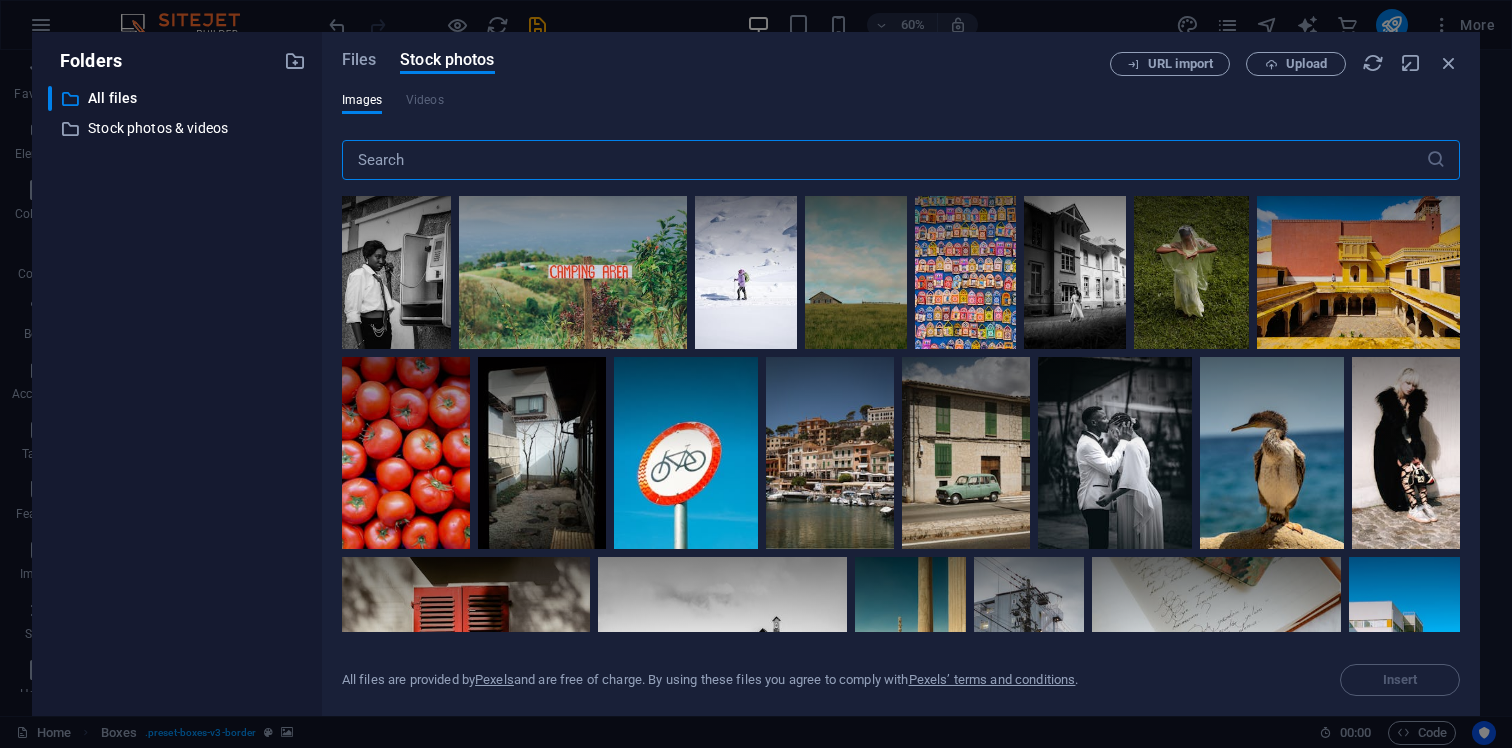 click at bounding box center (884, 160) 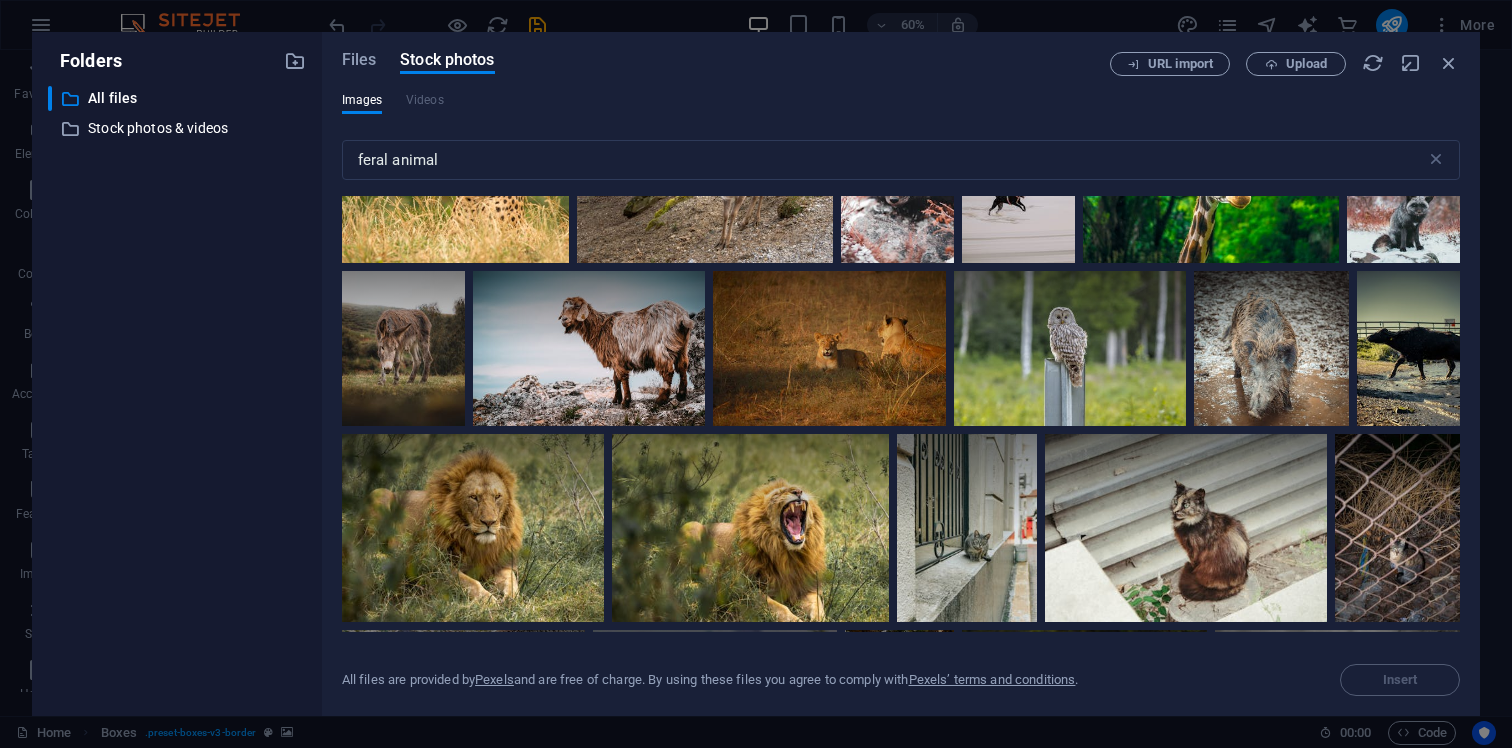 scroll, scrollTop: 447, scrollLeft: 0, axis: vertical 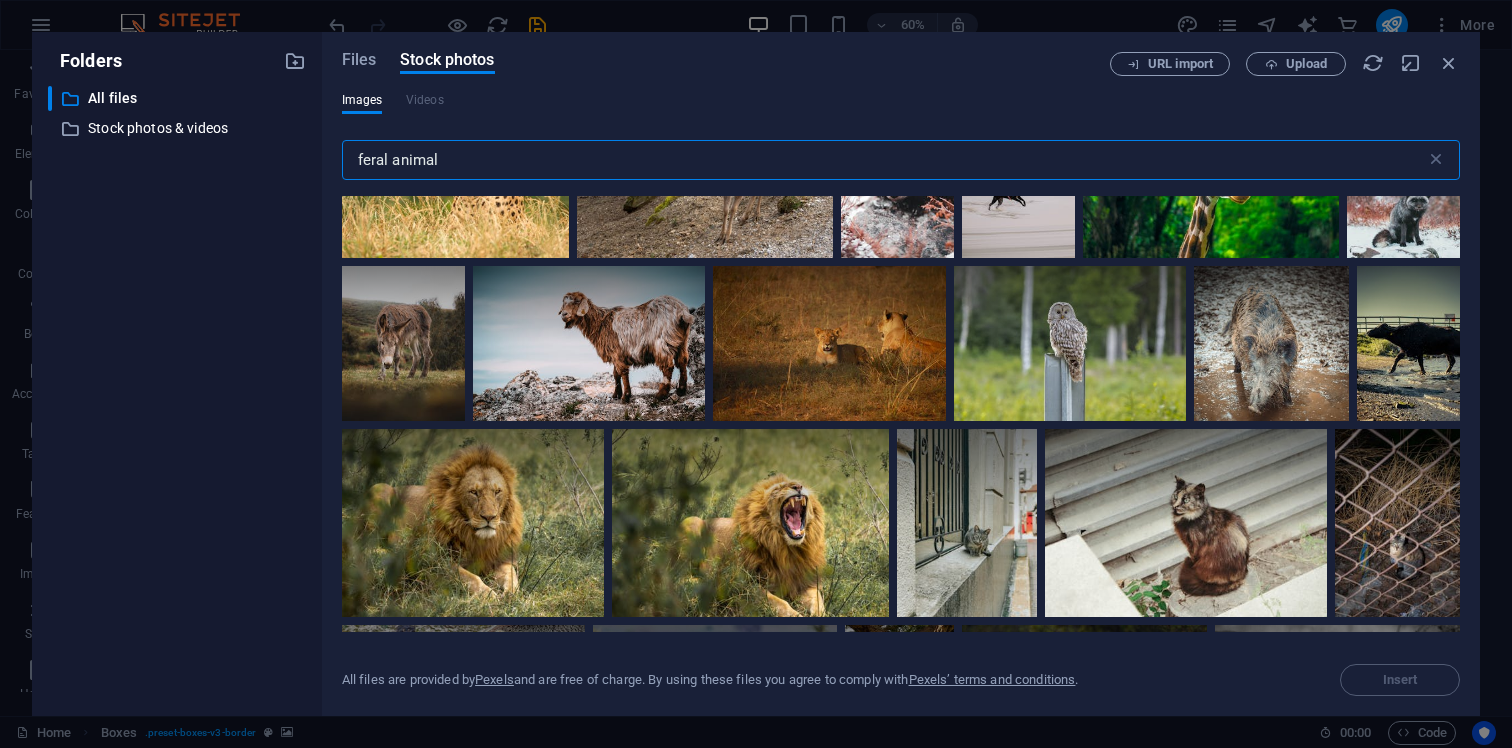 drag, startPoint x: 468, startPoint y: 165, endPoint x: 394, endPoint y: 156, distance: 74.54529 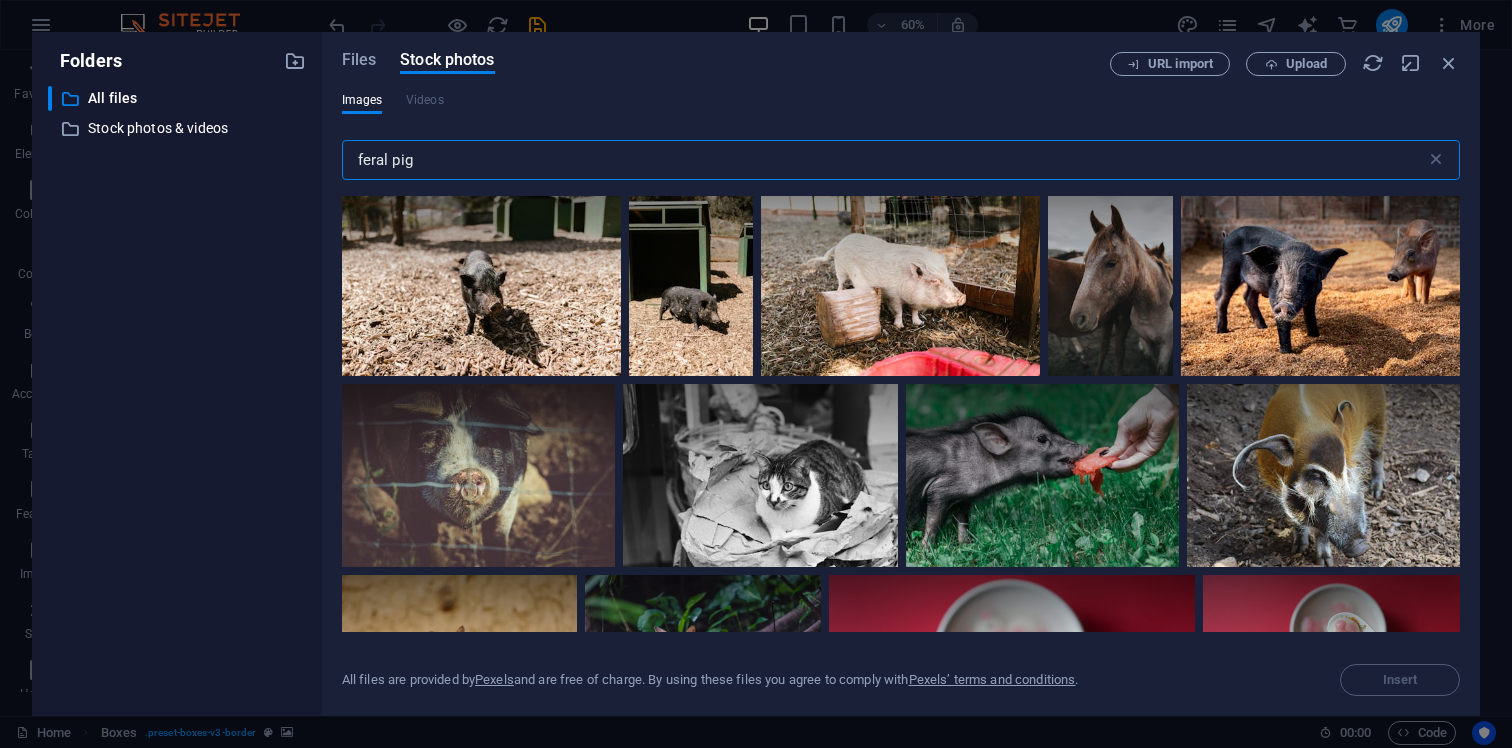 scroll, scrollTop: 4463, scrollLeft: 0, axis: vertical 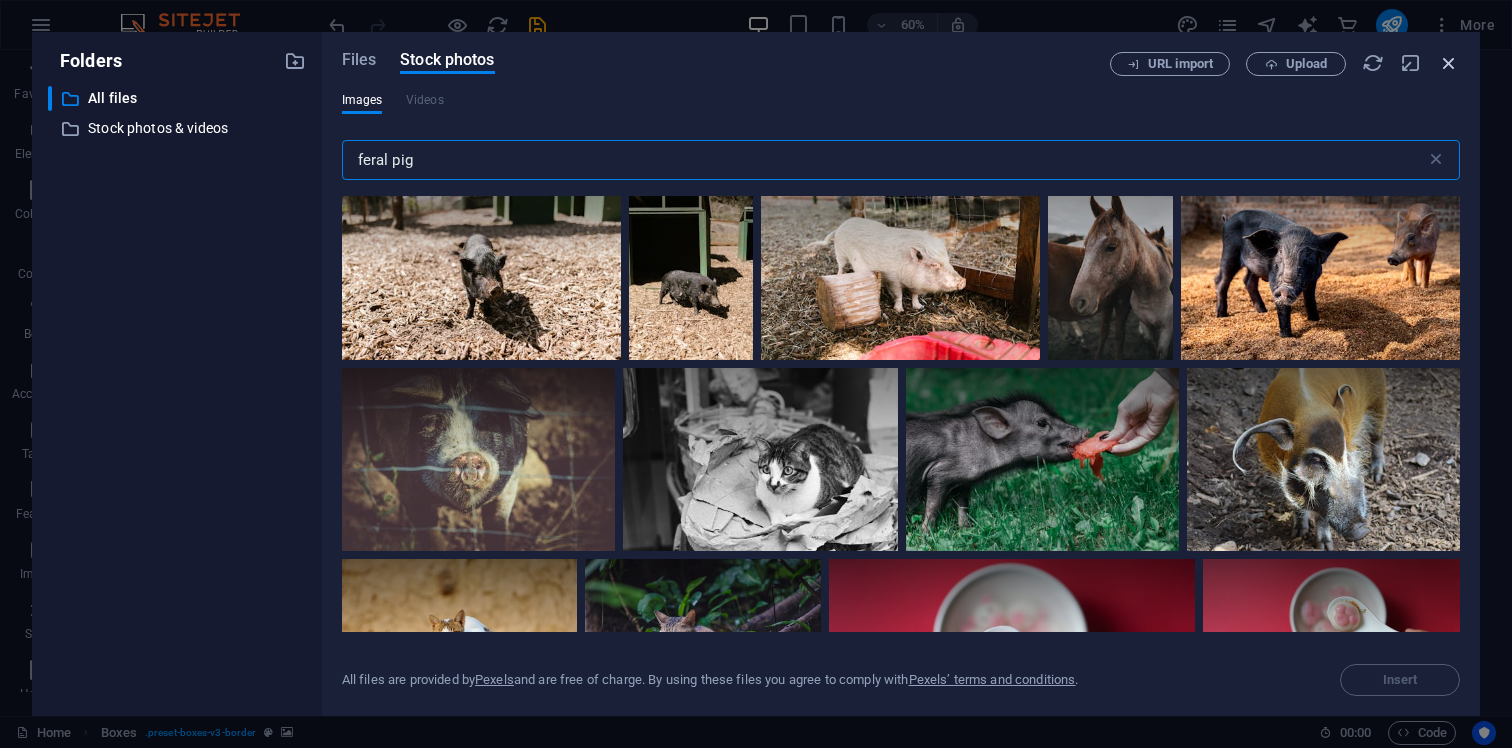 type on "feral pig" 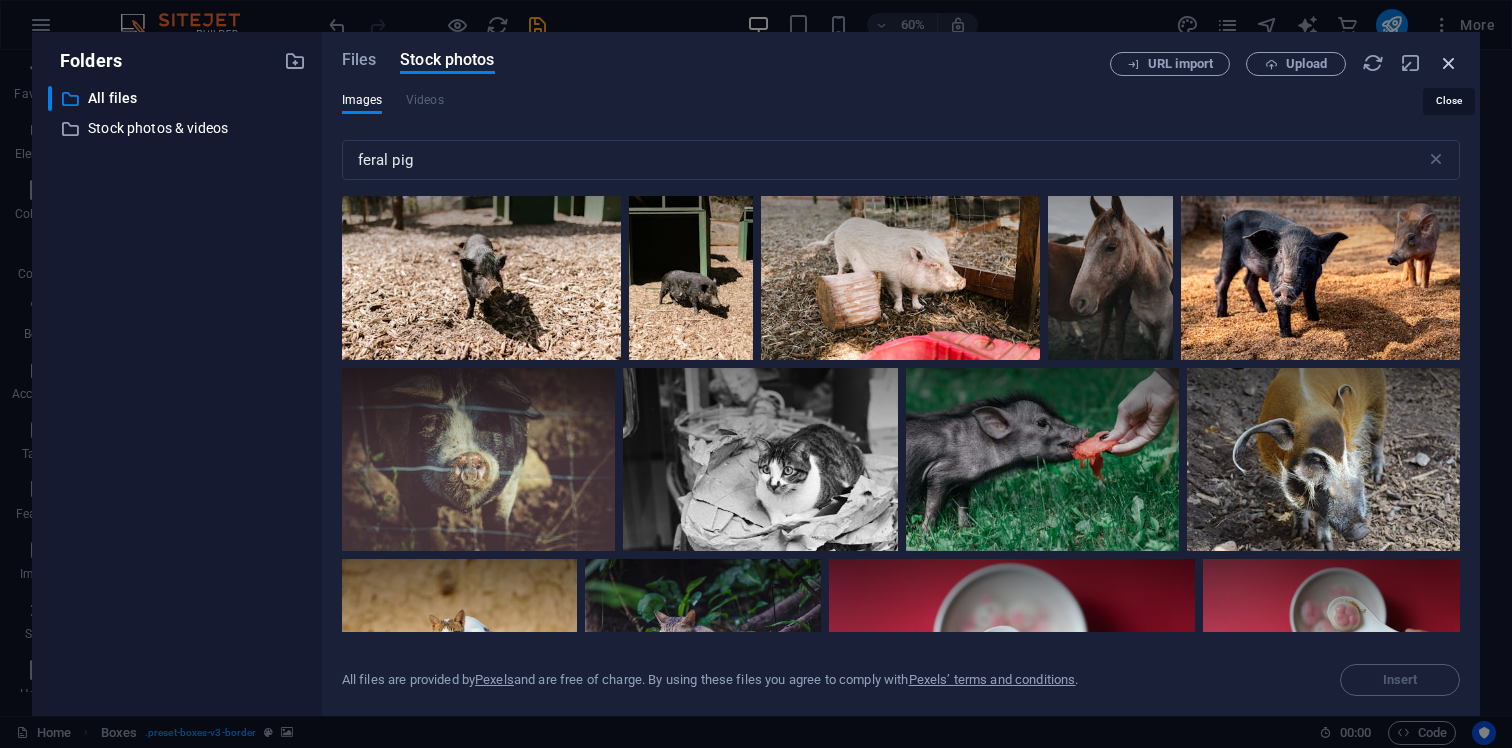 click at bounding box center [1449, 63] 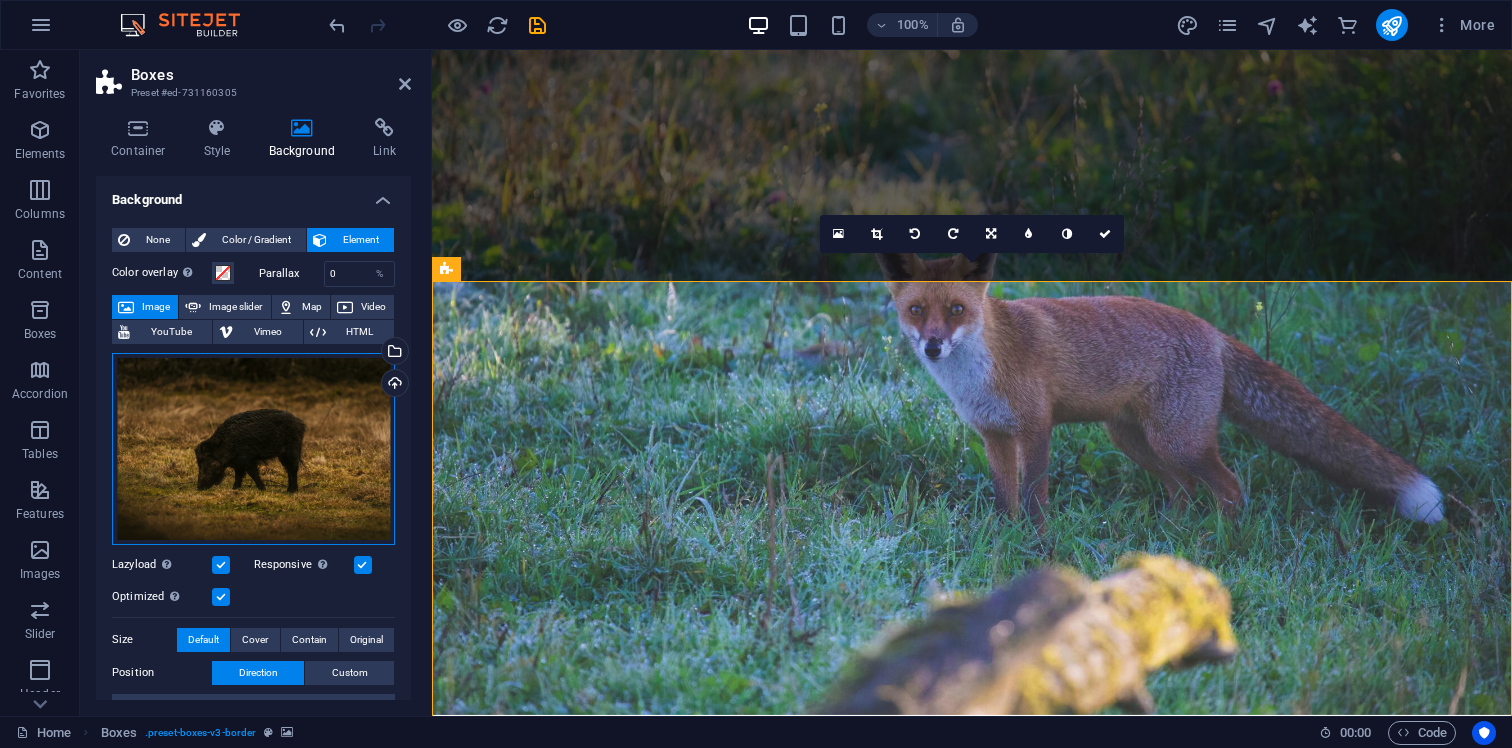 click on "Drag files here, click to choose files or select files from Files or our free stock photos & videos" at bounding box center (253, 449) 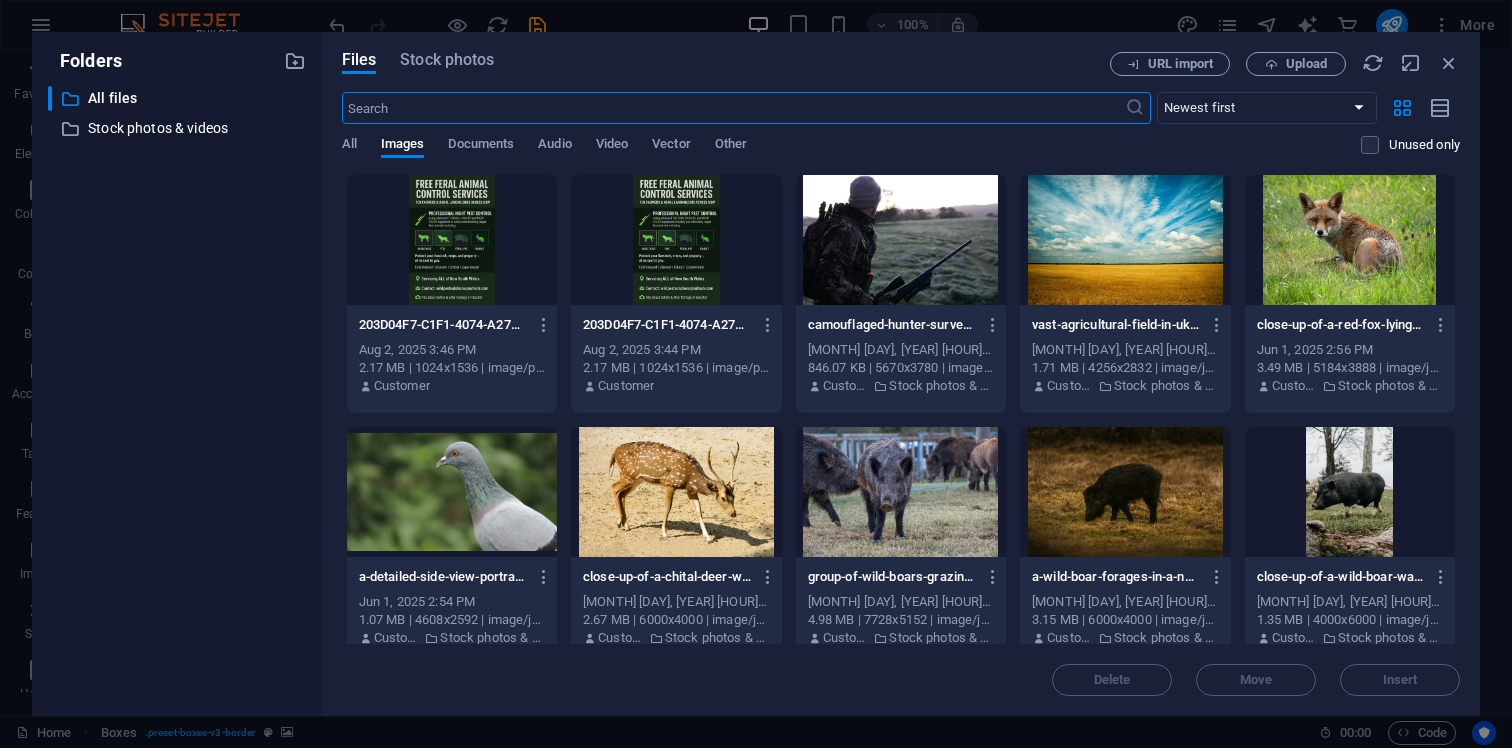 scroll, scrollTop: 2789, scrollLeft: 0, axis: vertical 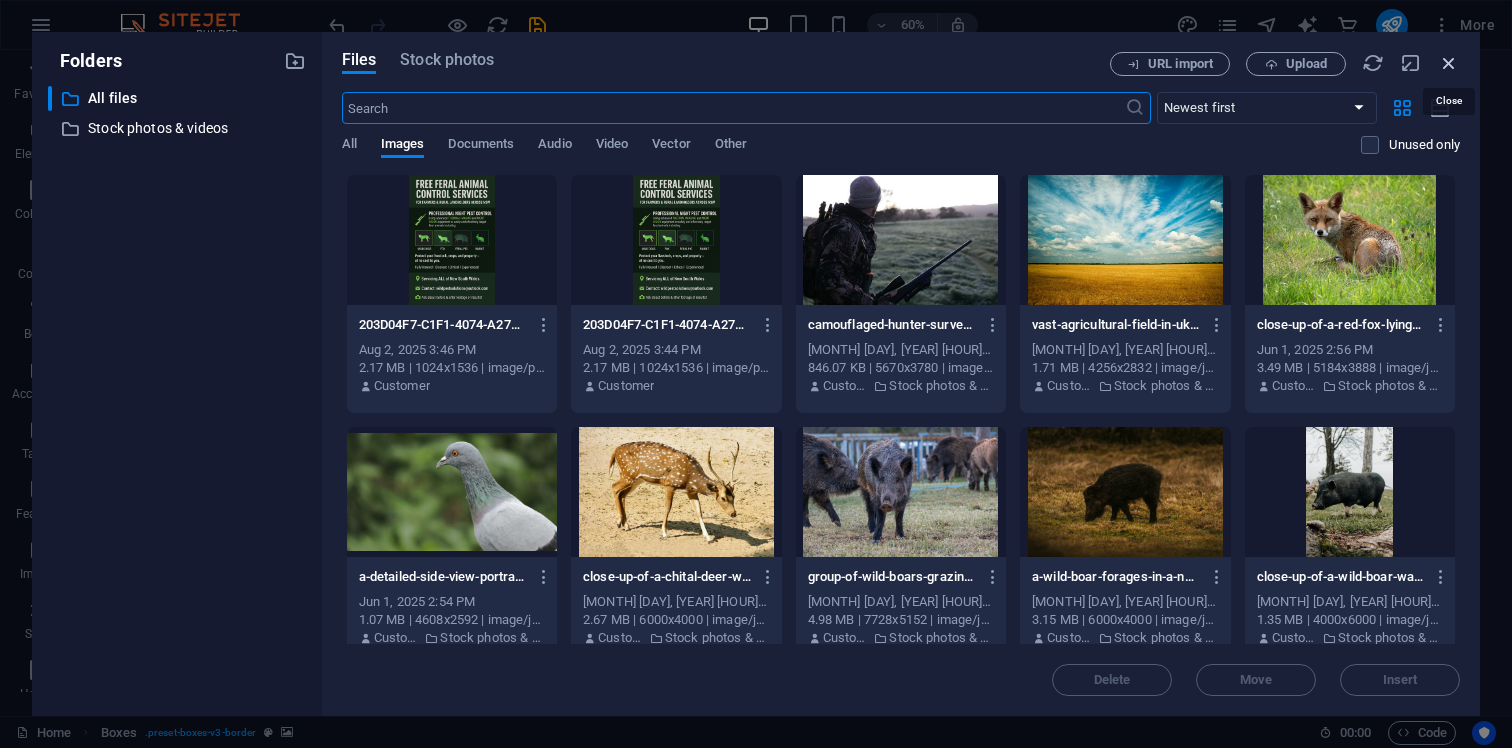 click at bounding box center (1449, 63) 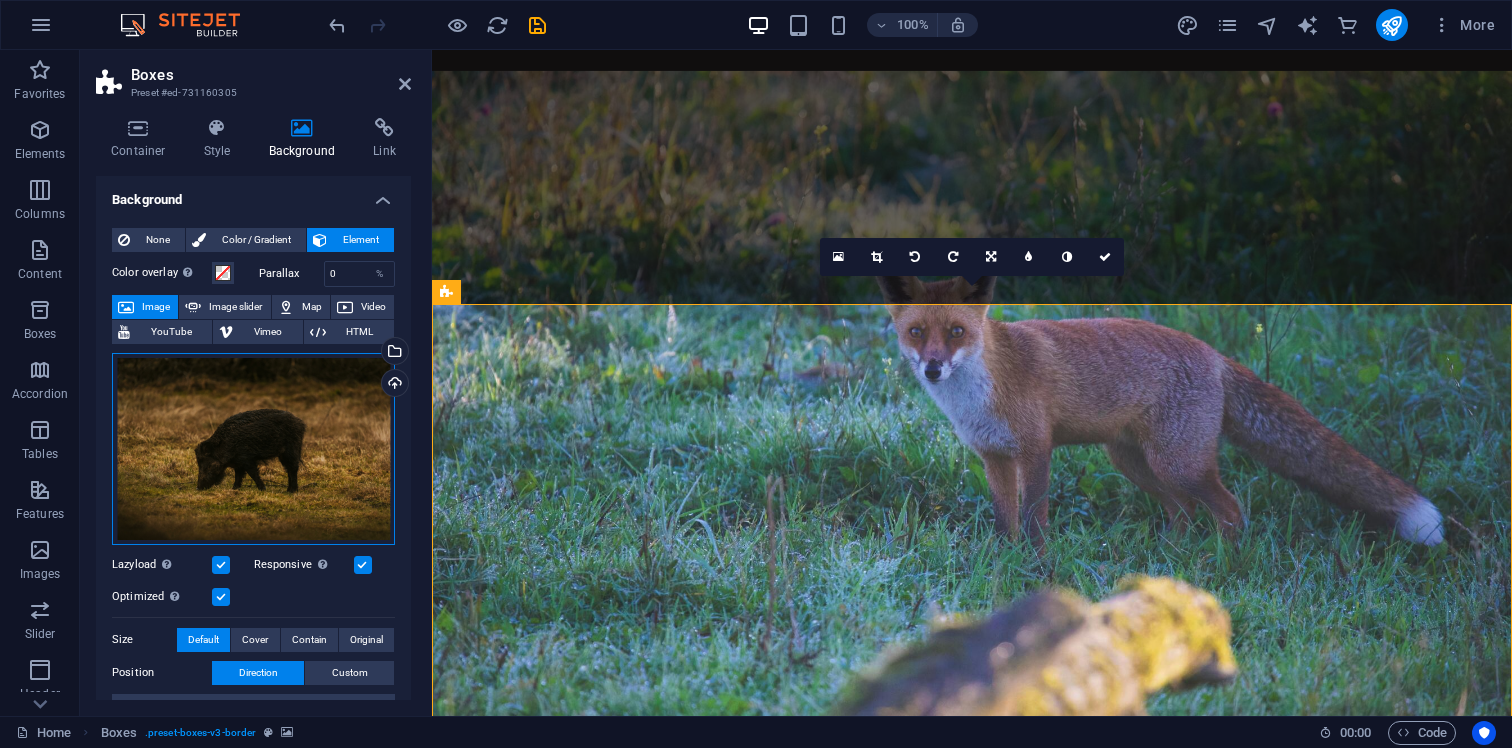 click on "Drag files here, click to choose files or select files from Files or our free stock photos & videos" at bounding box center [253, 449] 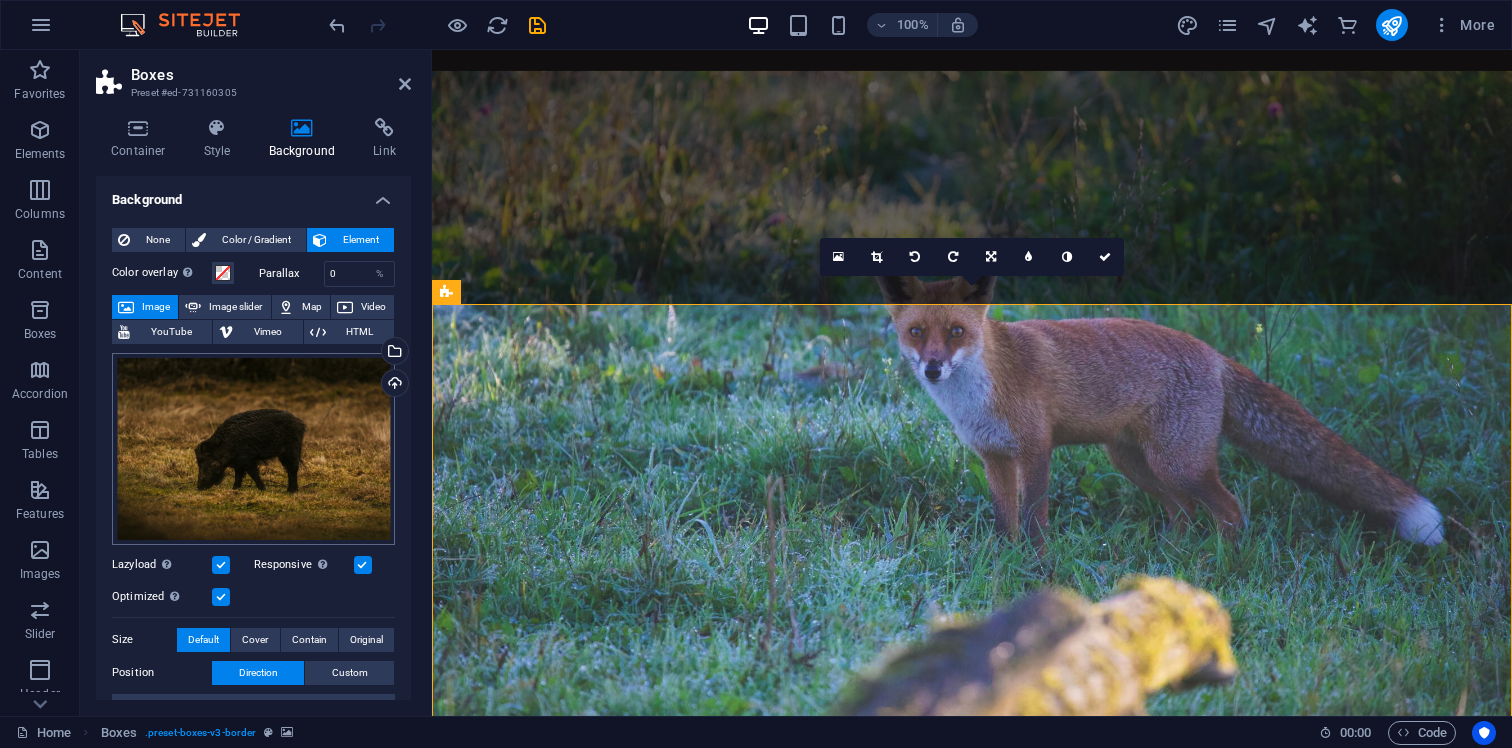 scroll, scrollTop: 2766, scrollLeft: 0, axis: vertical 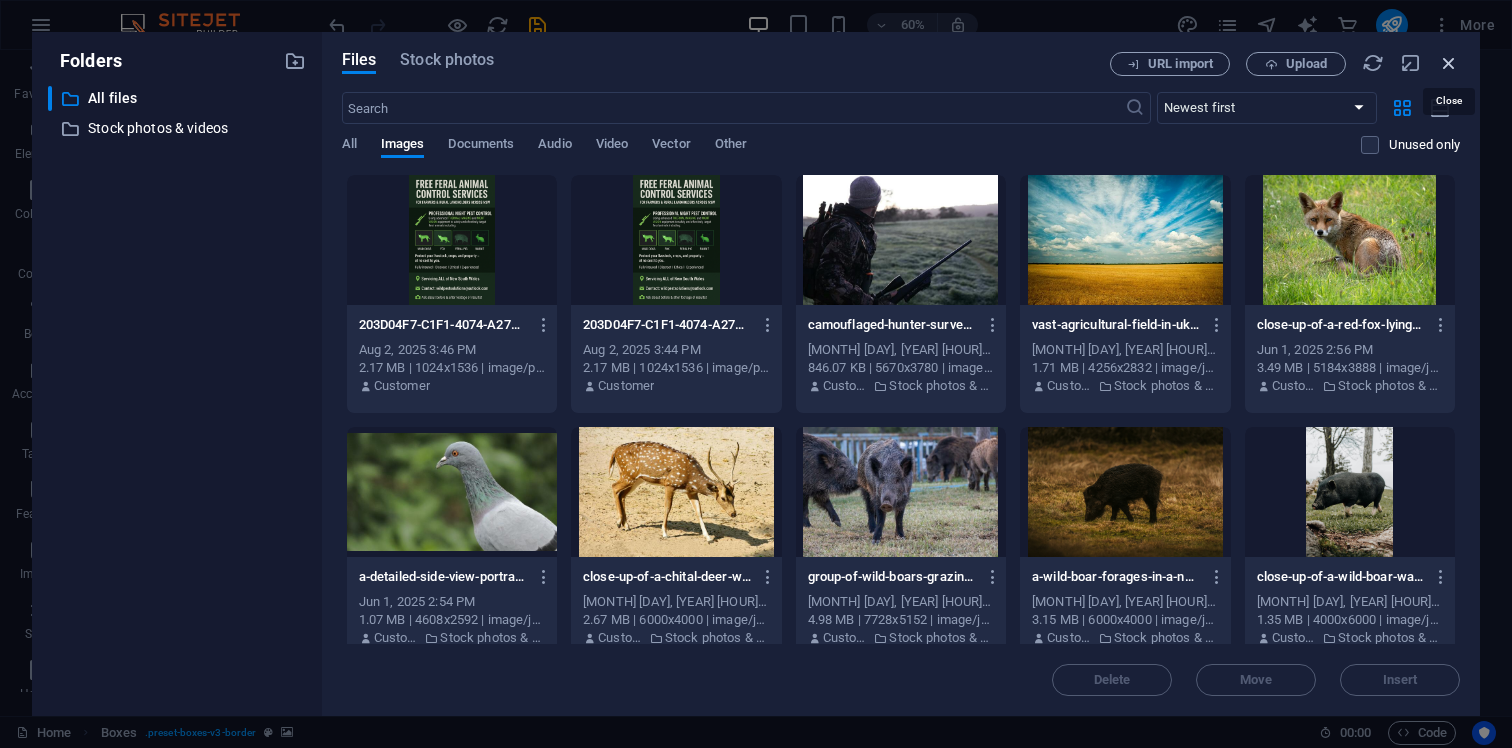 click at bounding box center (1449, 63) 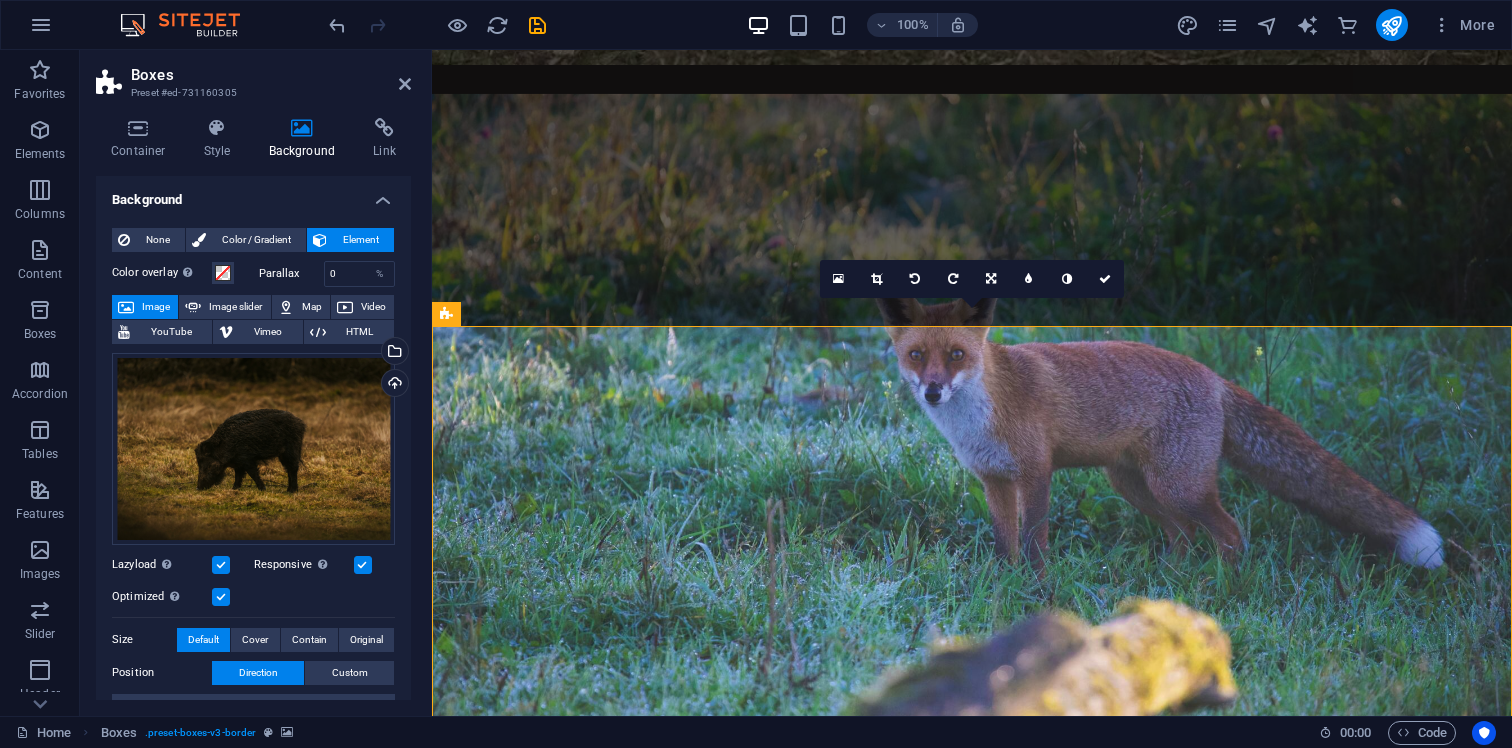 click on "Image" at bounding box center [156, 307] 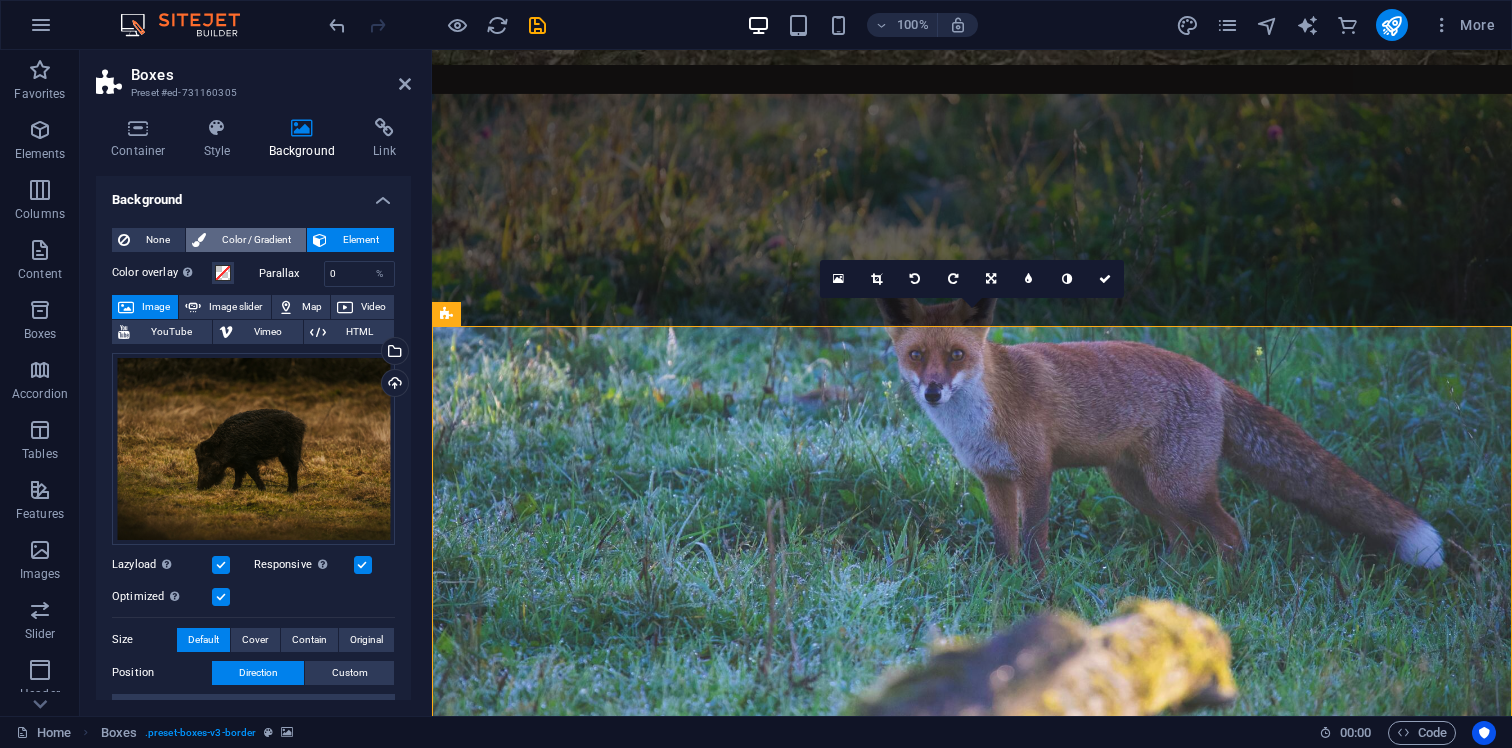 click on "Color / Gradient" at bounding box center (256, 240) 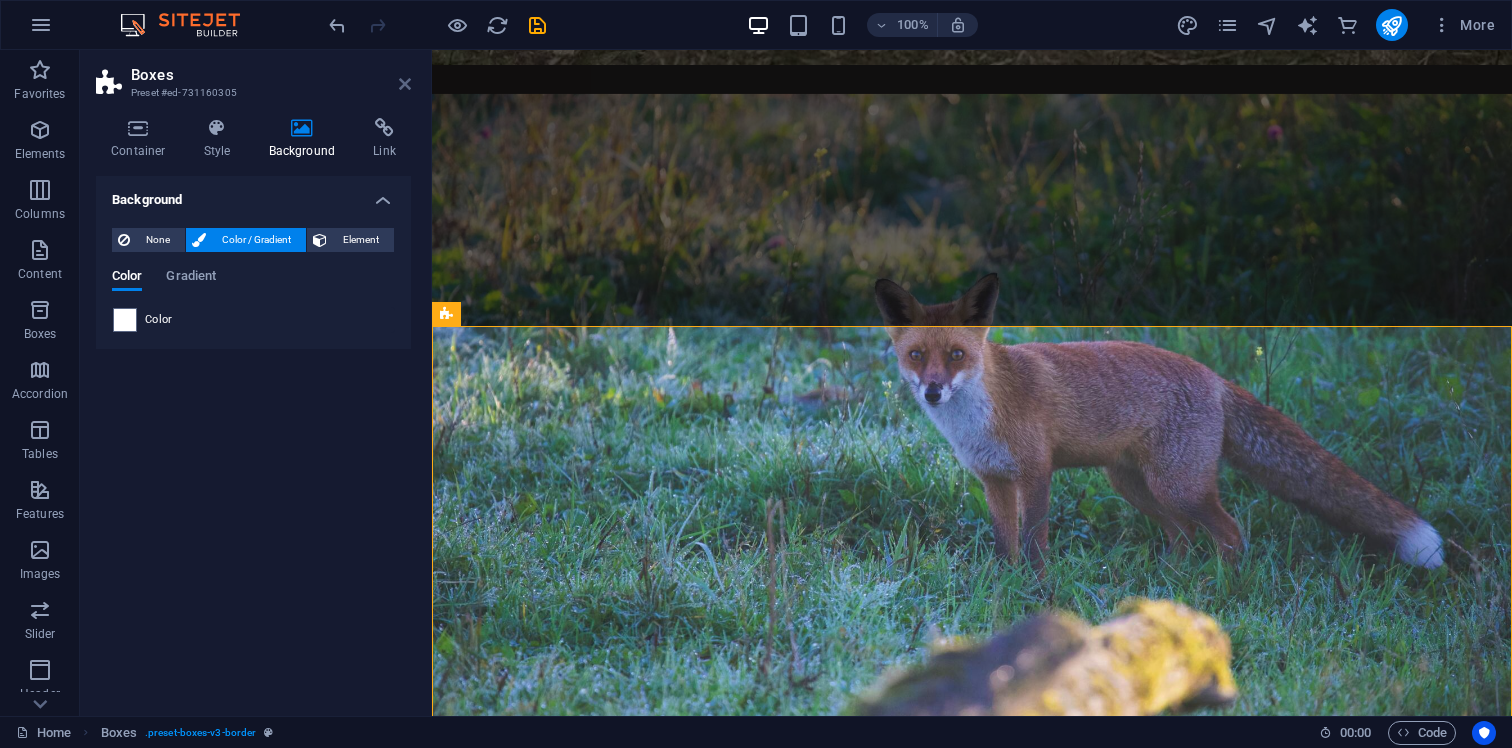 click at bounding box center [405, 84] 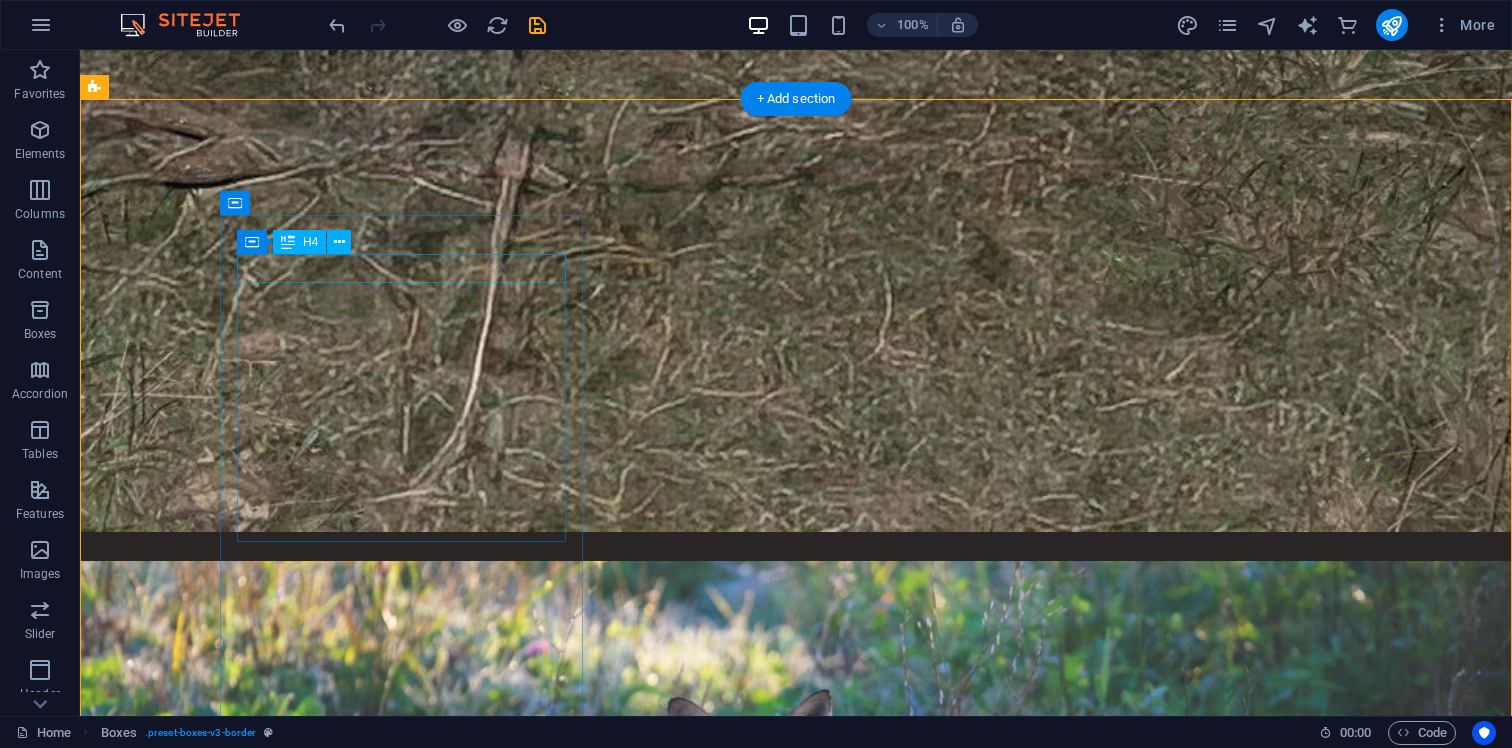 click on "Feral animal management" at bounding box center (285, 4854) 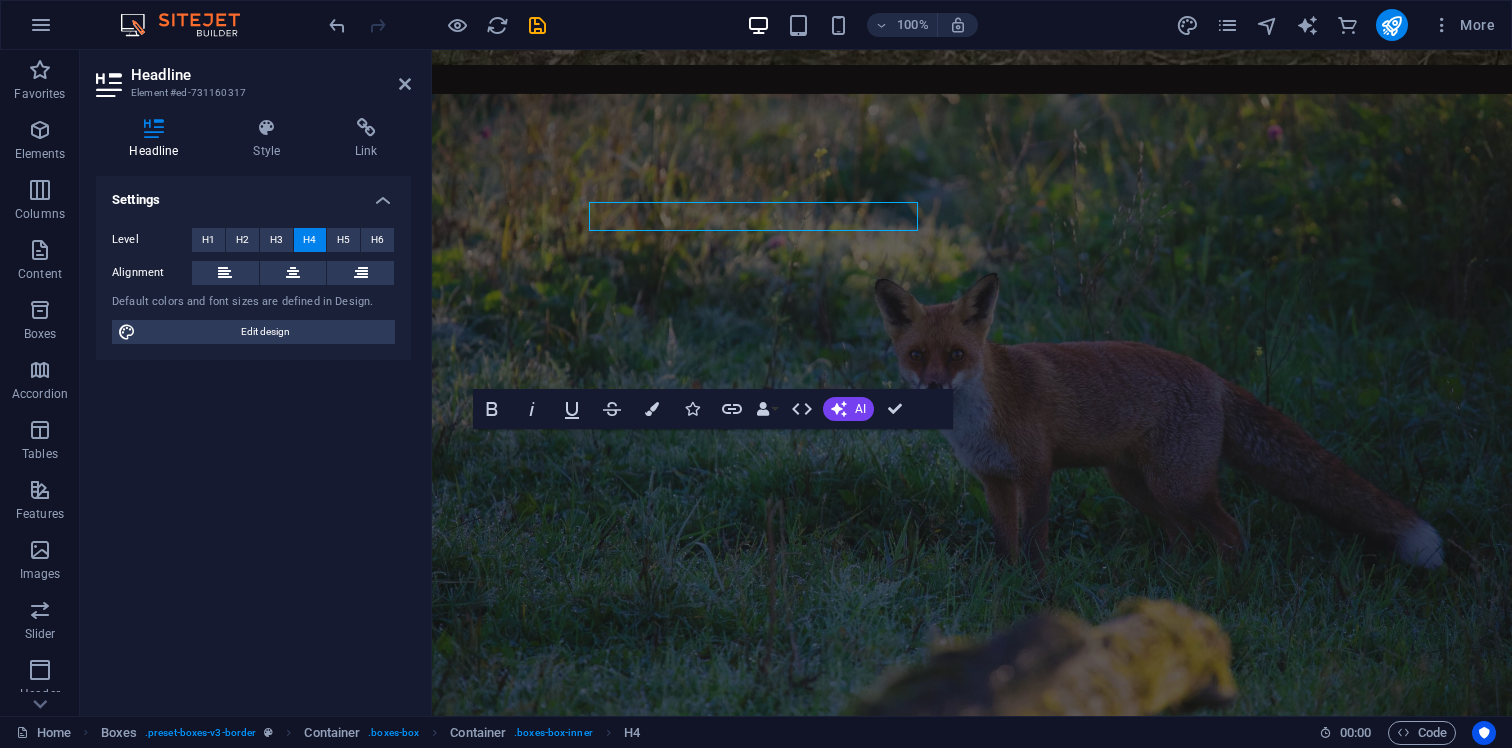 scroll, scrollTop: 2818, scrollLeft: 0, axis: vertical 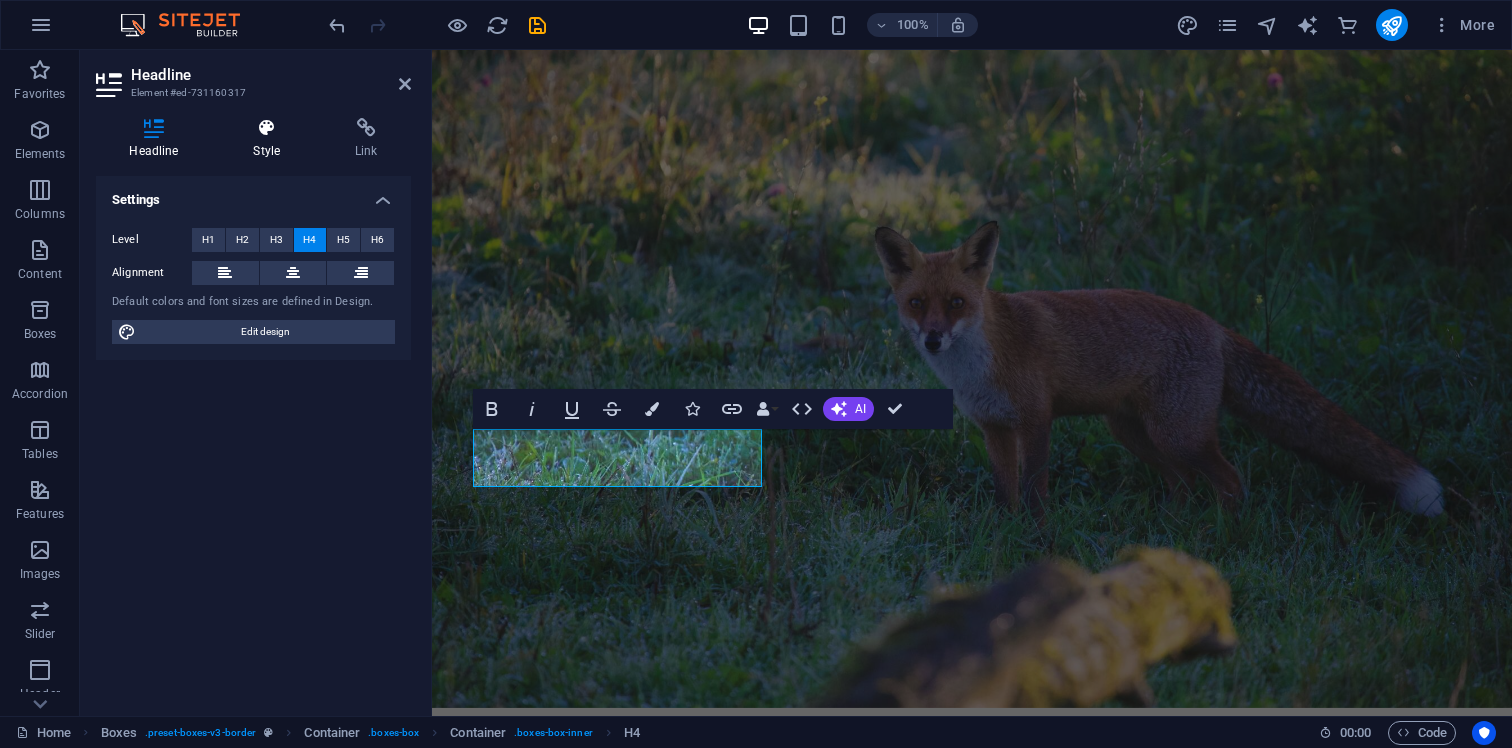 click on "Style" at bounding box center (271, 139) 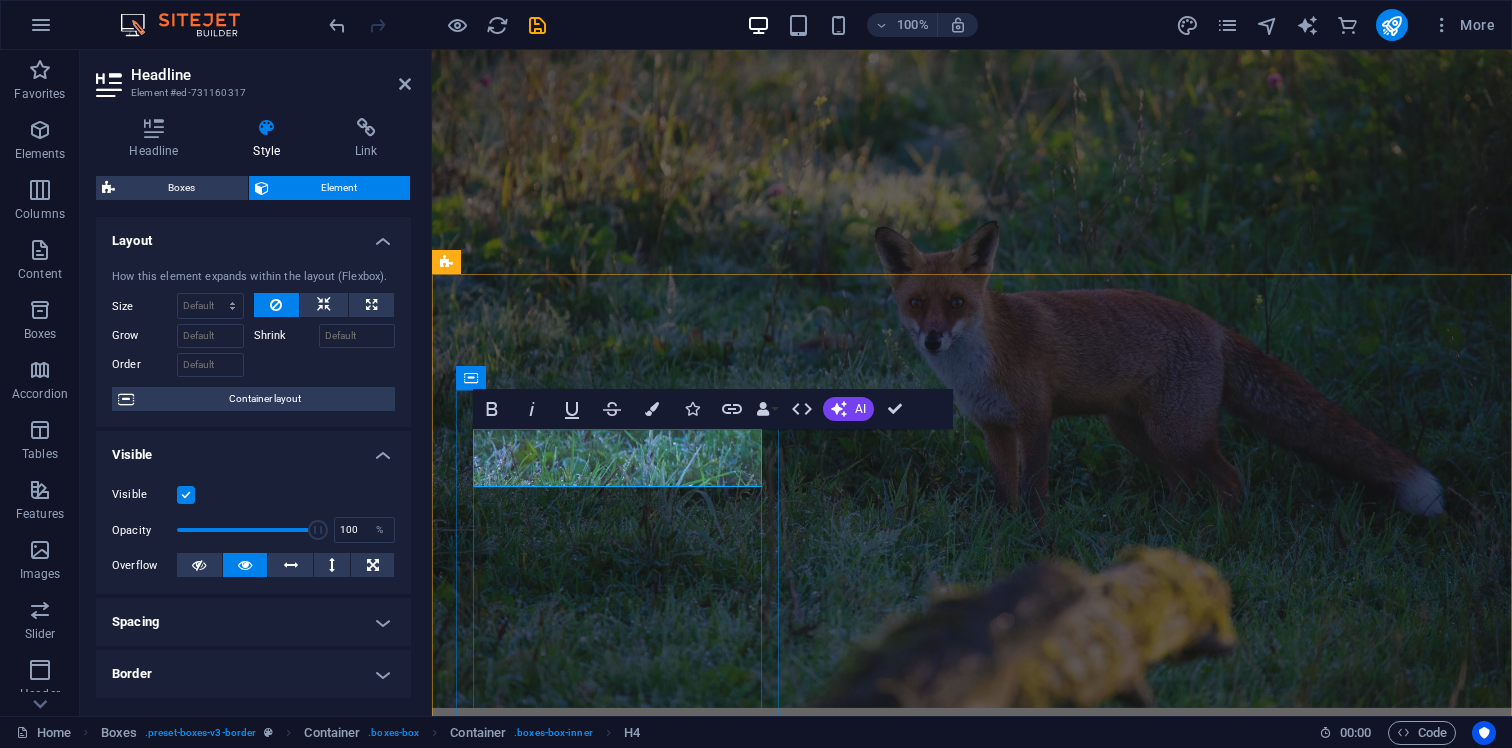 click on "Feral animal management" at bounding box center (617, 4570) 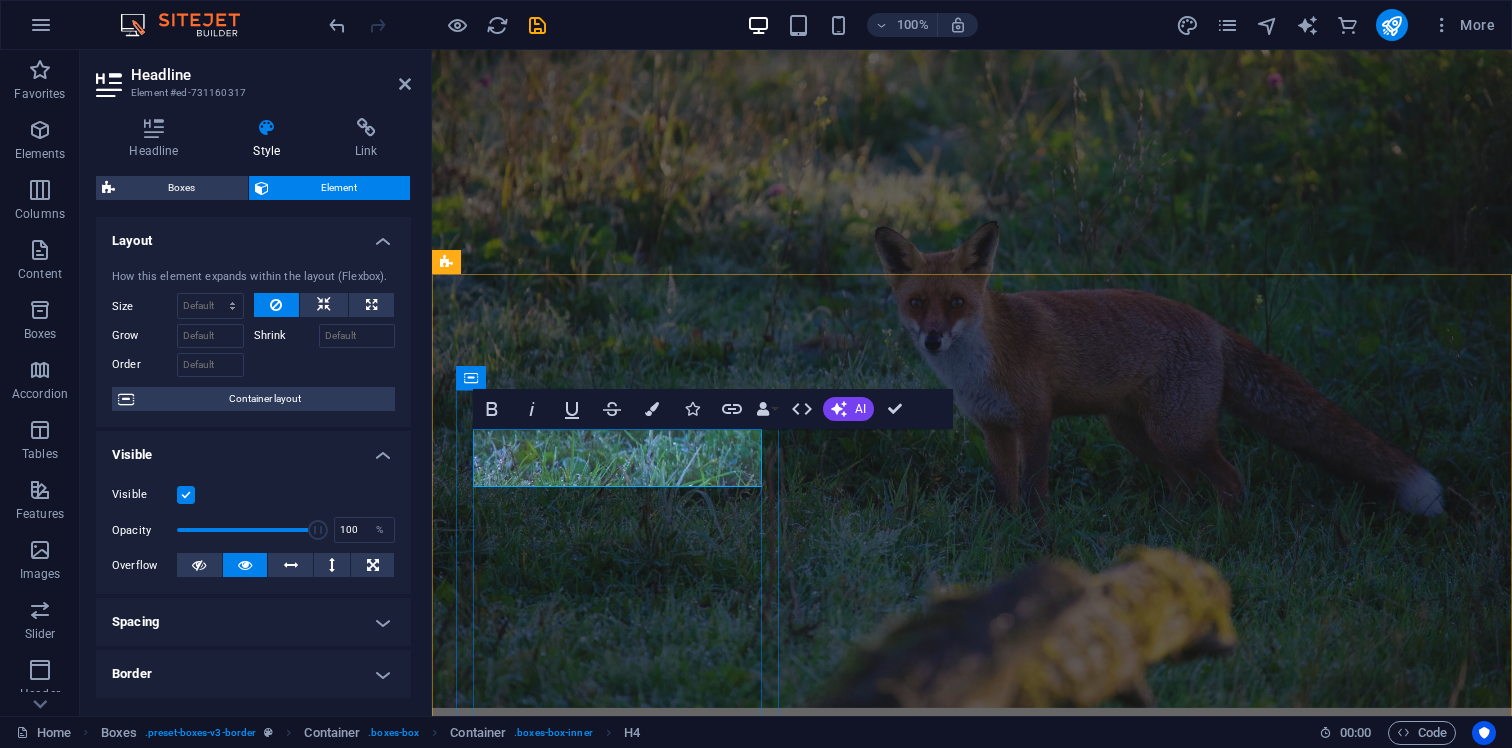 drag, startPoint x: 718, startPoint y: 475, endPoint x: 524, endPoint y: 433, distance: 198.49434 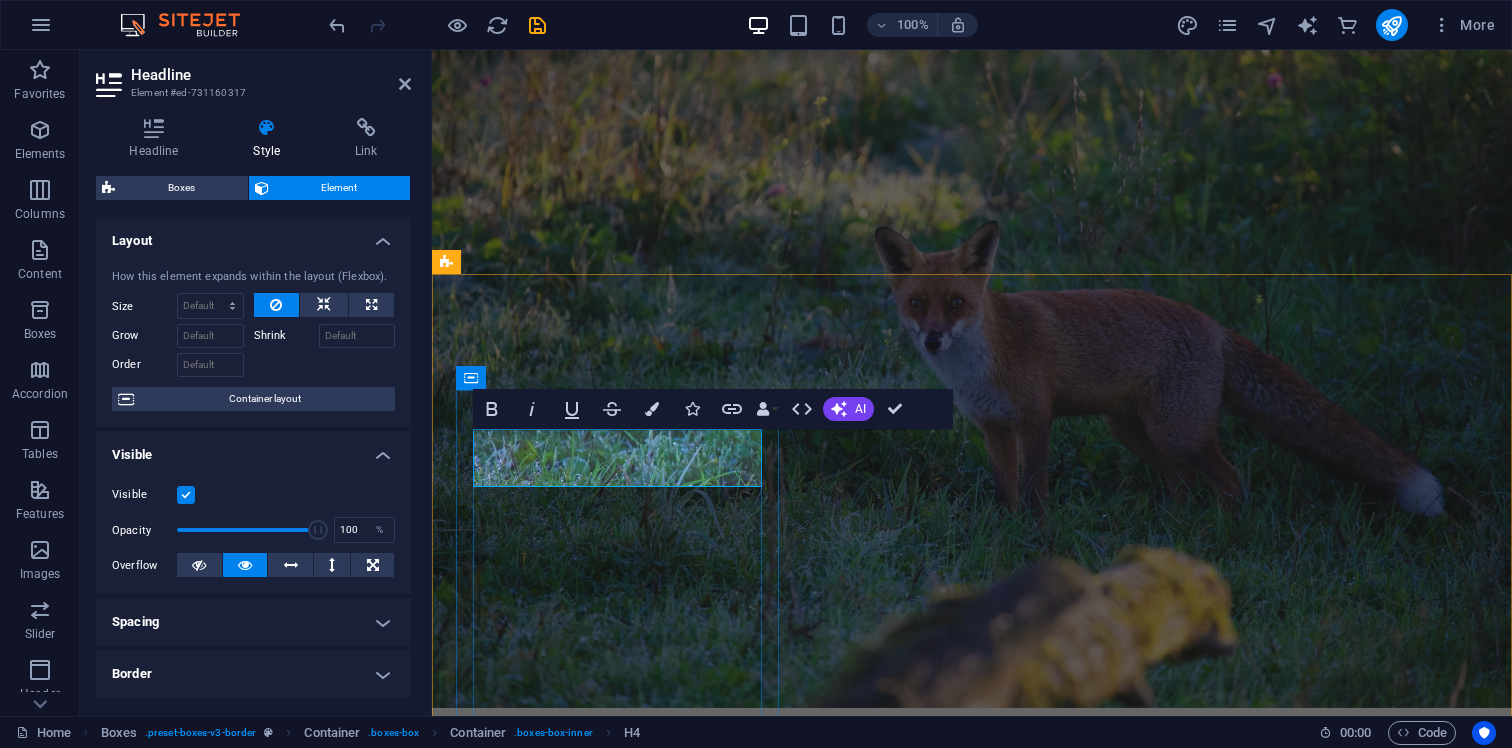 click on "Feral animal management" at bounding box center [617, 4570] 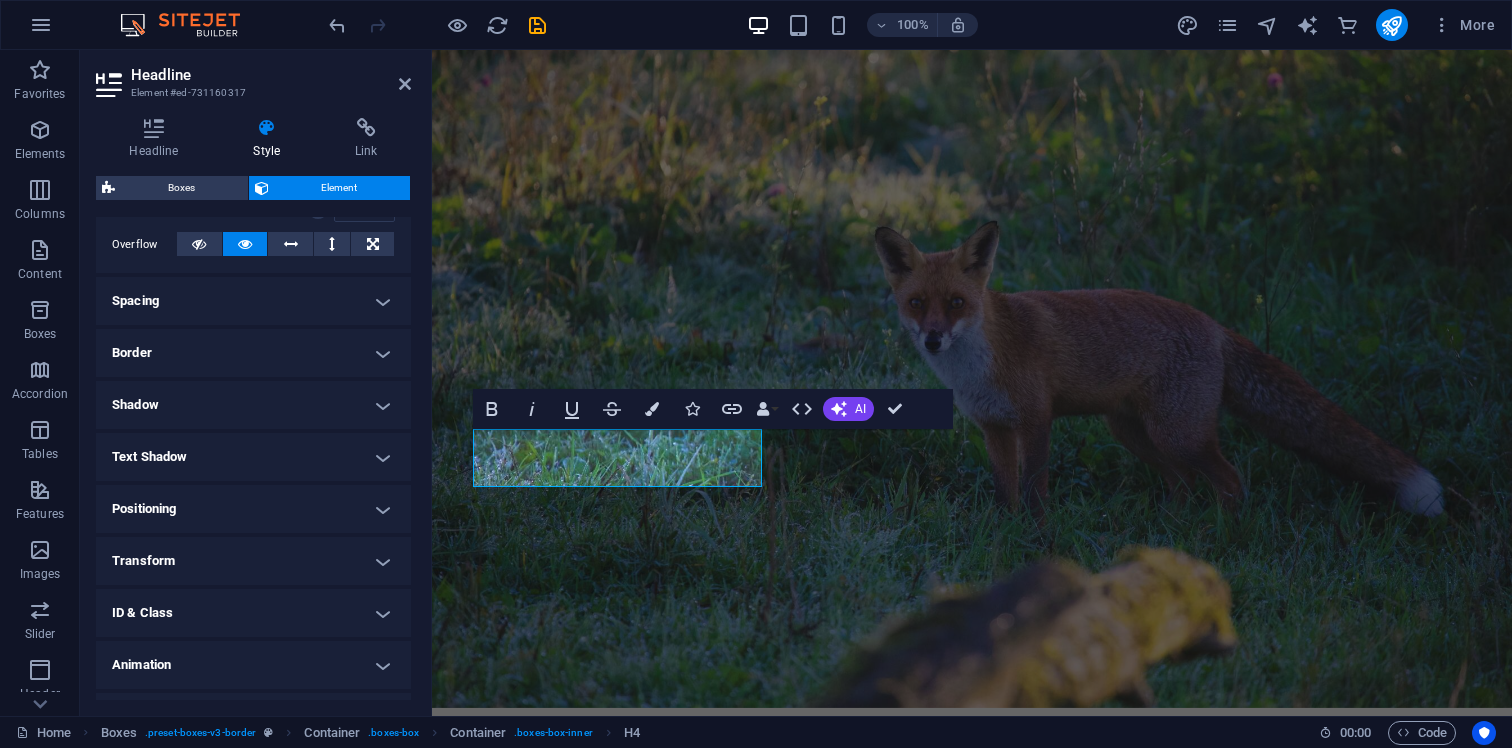scroll, scrollTop: 362, scrollLeft: 0, axis: vertical 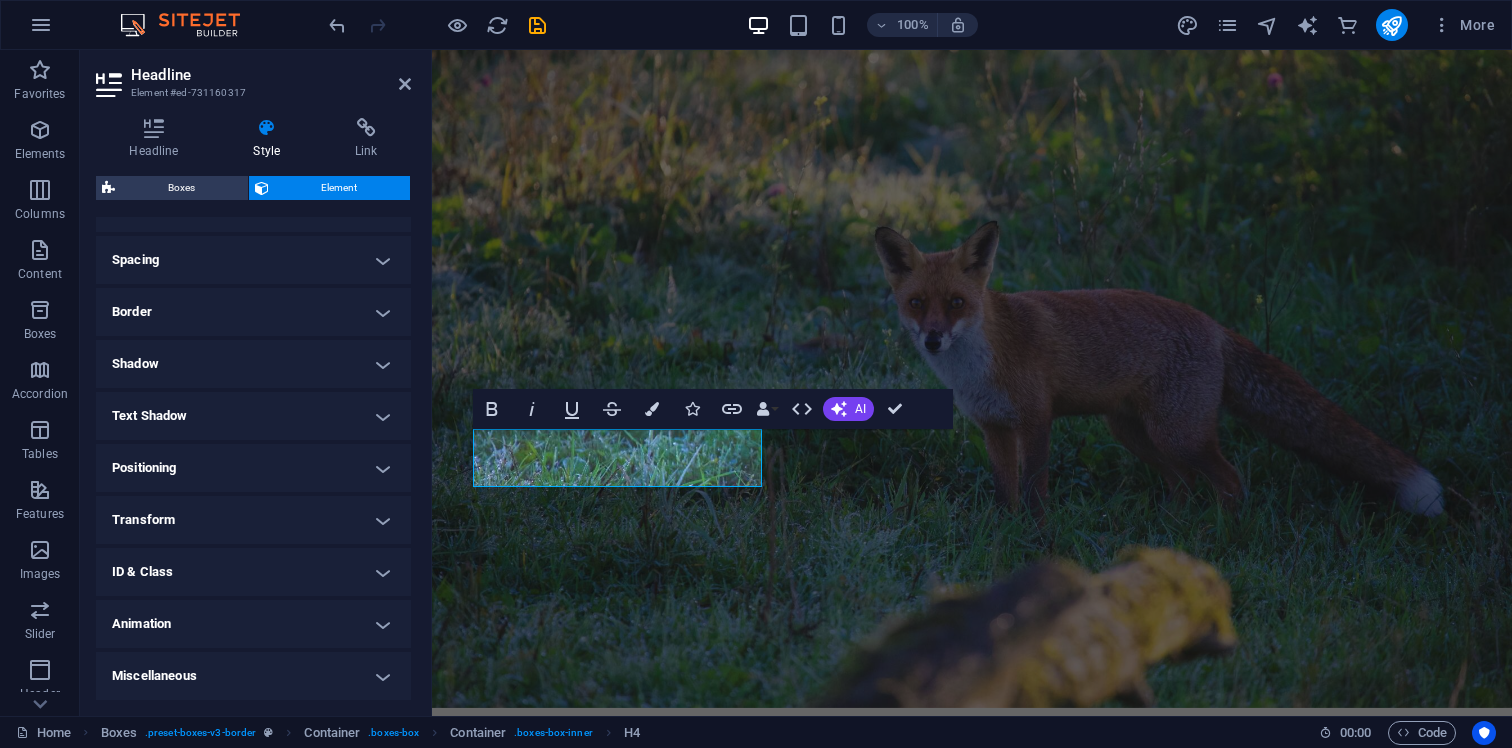 click on "Shadow" at bounding box center (253, 364) 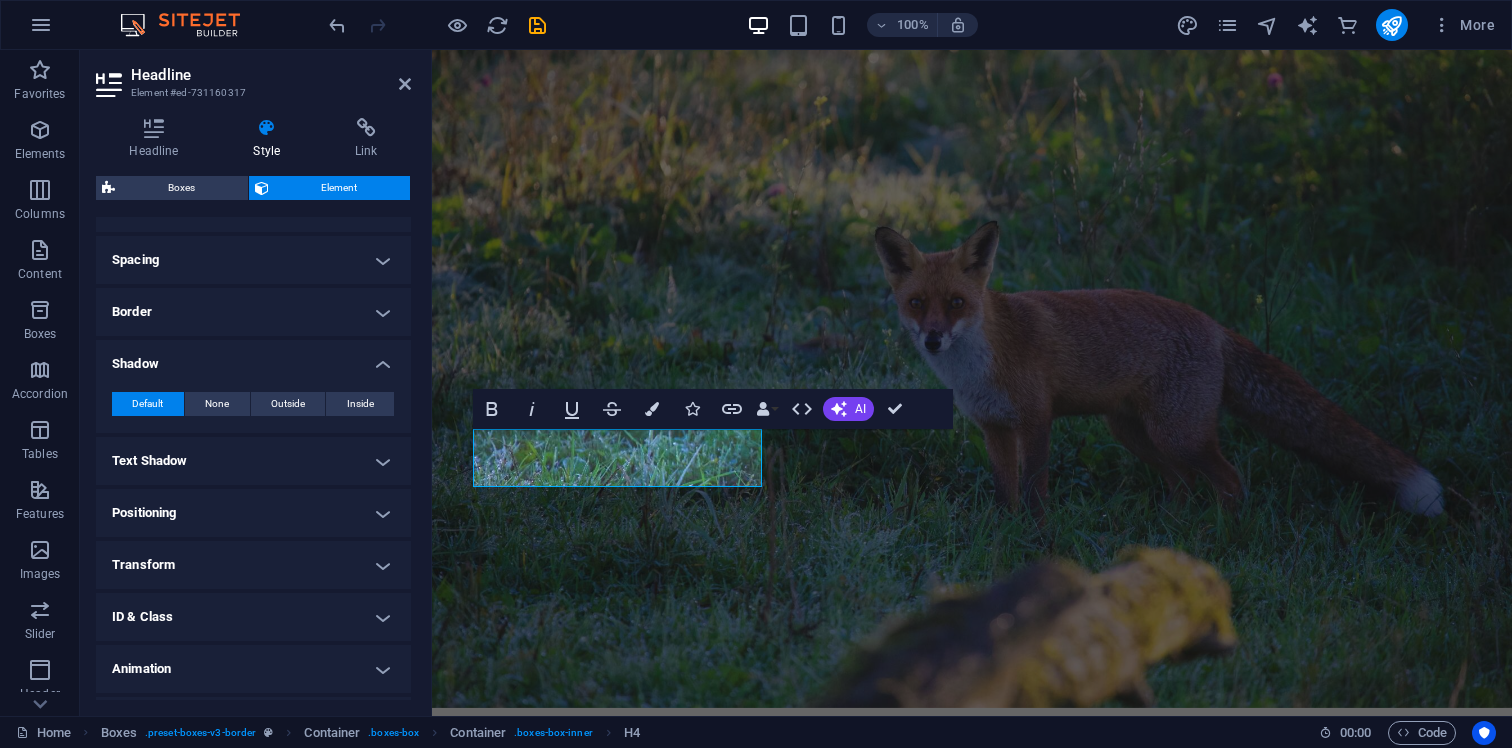 click on "Shadow" at bounding box center (253, 358) 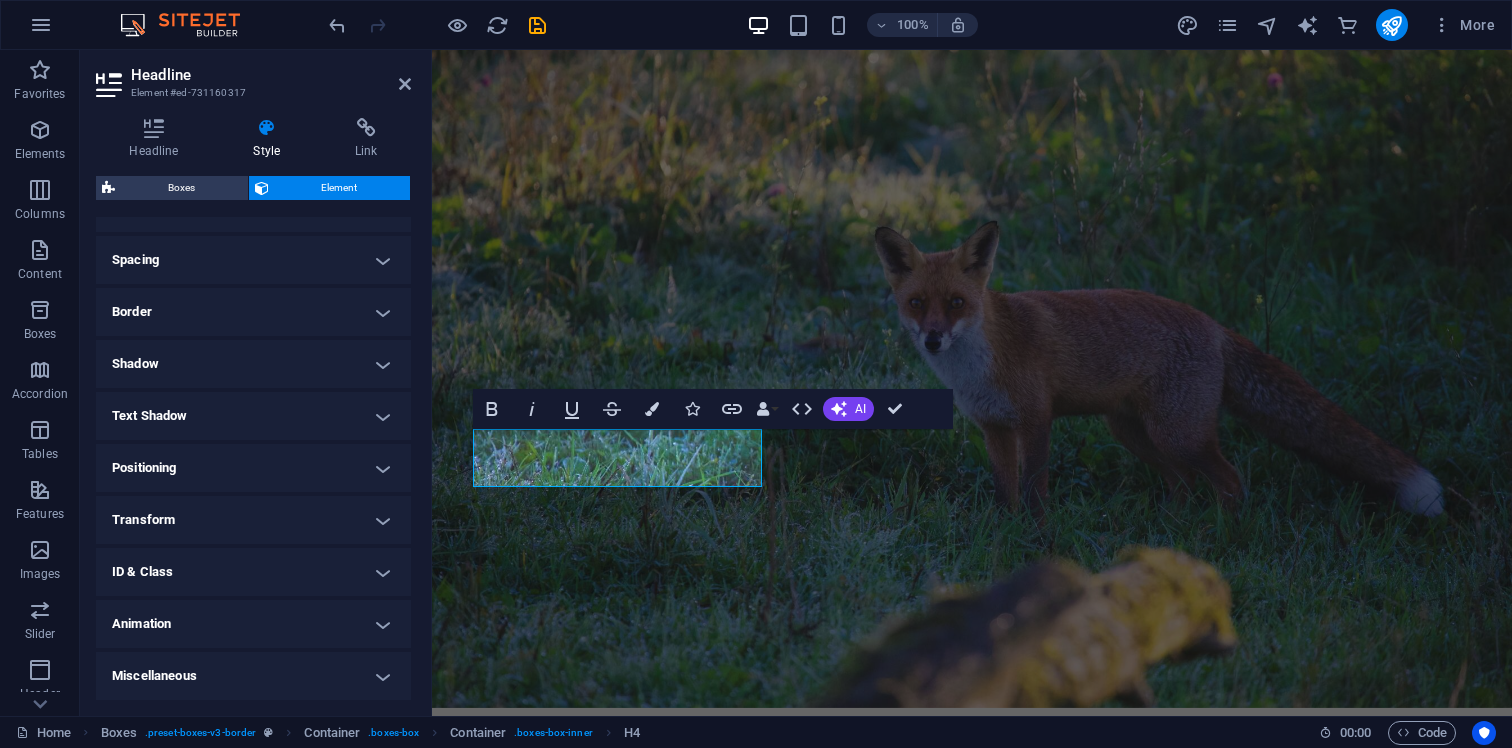 click on "Text Shadow" at bounding box center (253, 416) 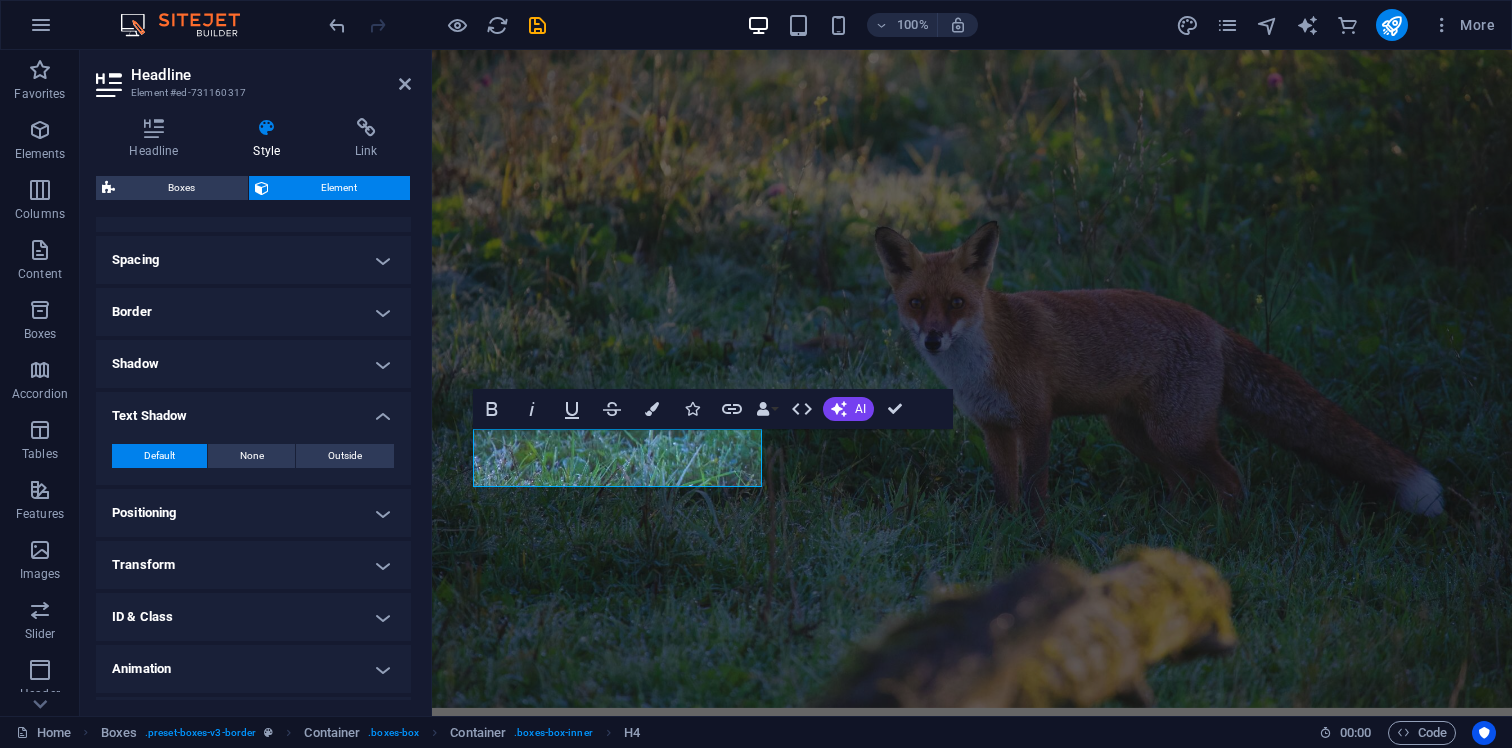 click on "Text Shadow" at bounding box center [253, 410] 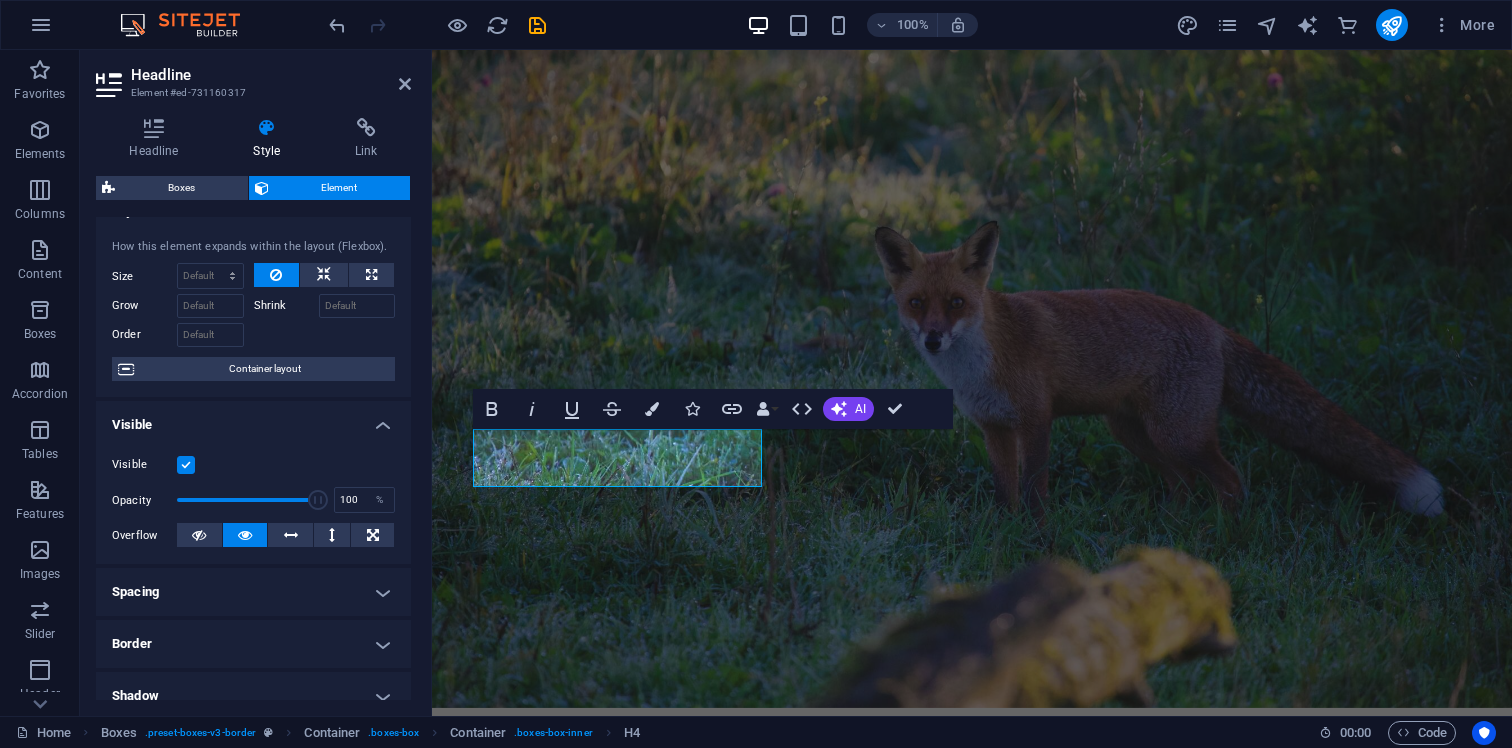 scroll, scrollTop: 0, scrollLeft: 0, axis: both 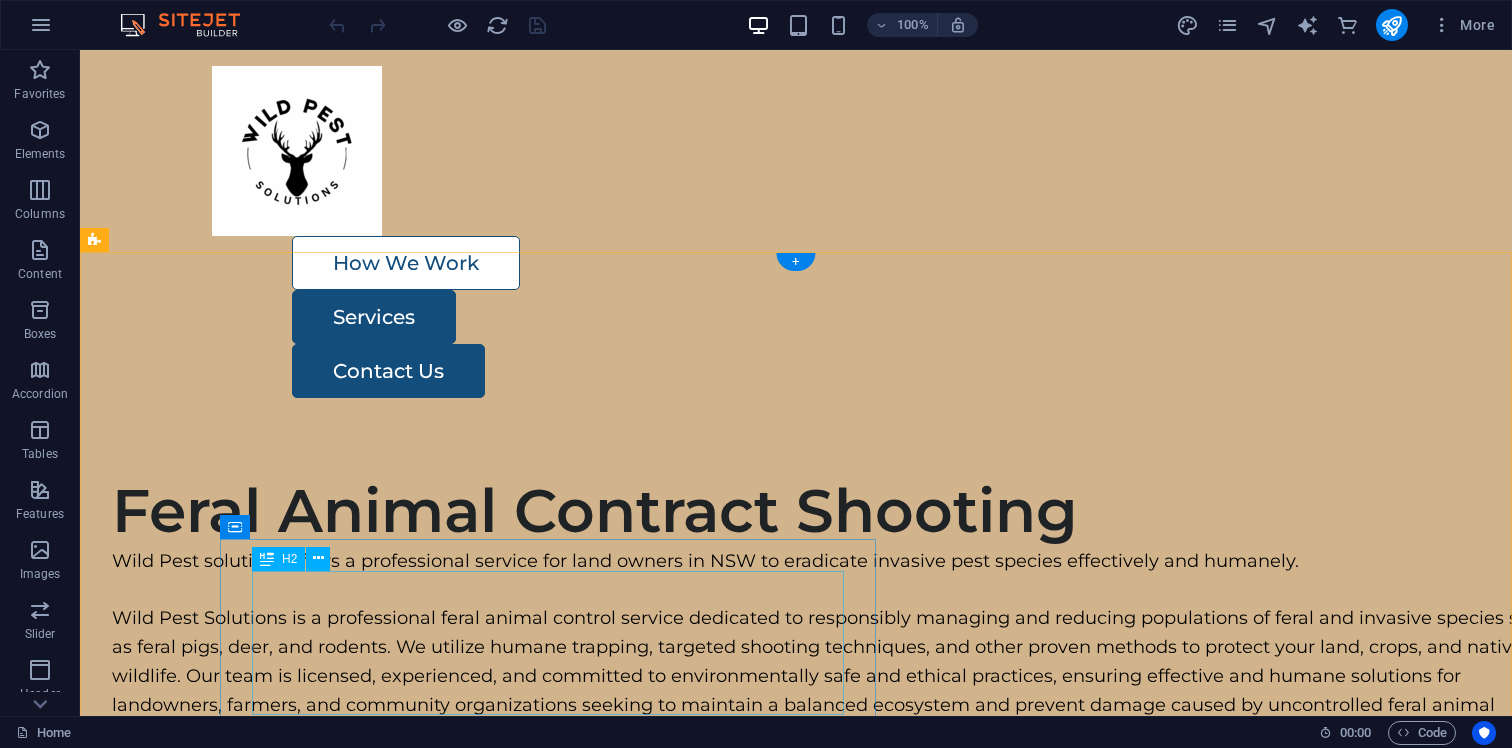 click on "Feral Animal Contract Shooting" at bounding box center [836, 511] 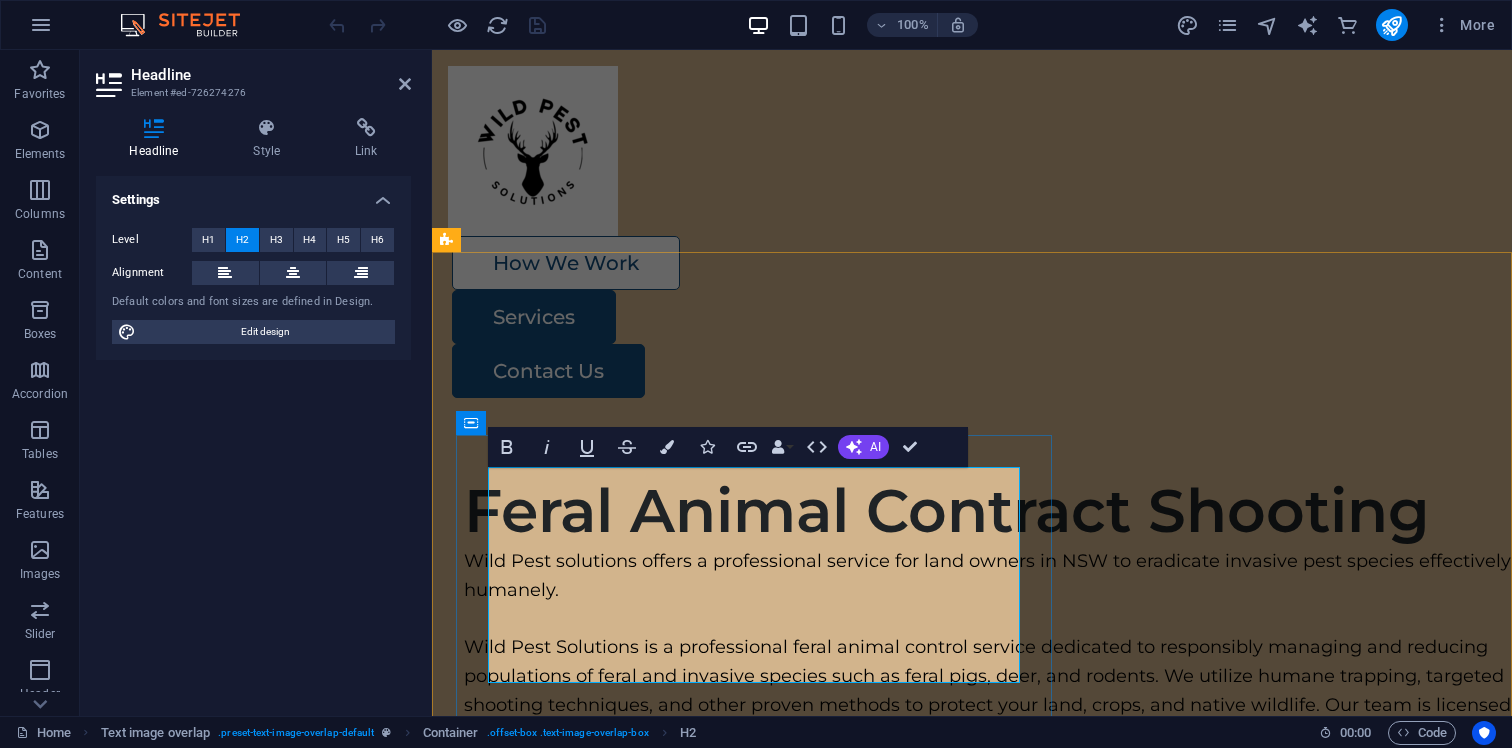 click on "Feral Animal Contract Shooting" at bounding box center (1012, 511) 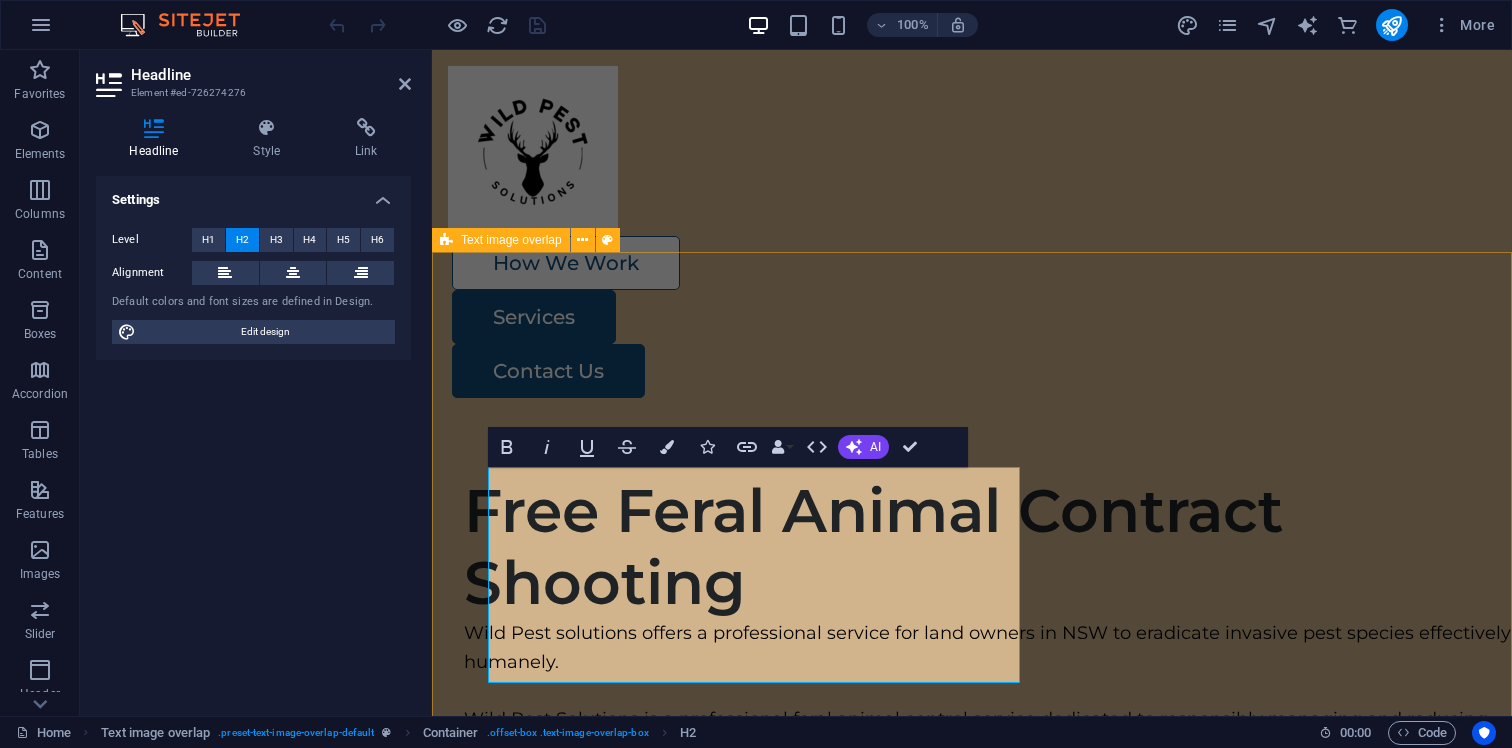 click on "Free Feral Animal Contract Shooting Wild Pest solutions offers a professional service for land owners in [STATE] to eradicate invasive pest species effectively and humanely. Wild Pest Solutions is a professional feral animal control service dedicated to responsibly managing and reducing populations of feral and invasive species such as feral pigs, deer, and rodents. We utilize humane trapping, targeted shooting techniques, and other proven methods to protect your land, crops, and native wildlife. Our team is licensed, experienced, and committed to environmentally safe and ethical practices, ensuring effective and humane solutions for landowners, farmers, and community organizations seeking to maintain a balanced ecosystem and prevent damage caused by uncontrolled feral animal populations." at bounding box center [972, 1637] 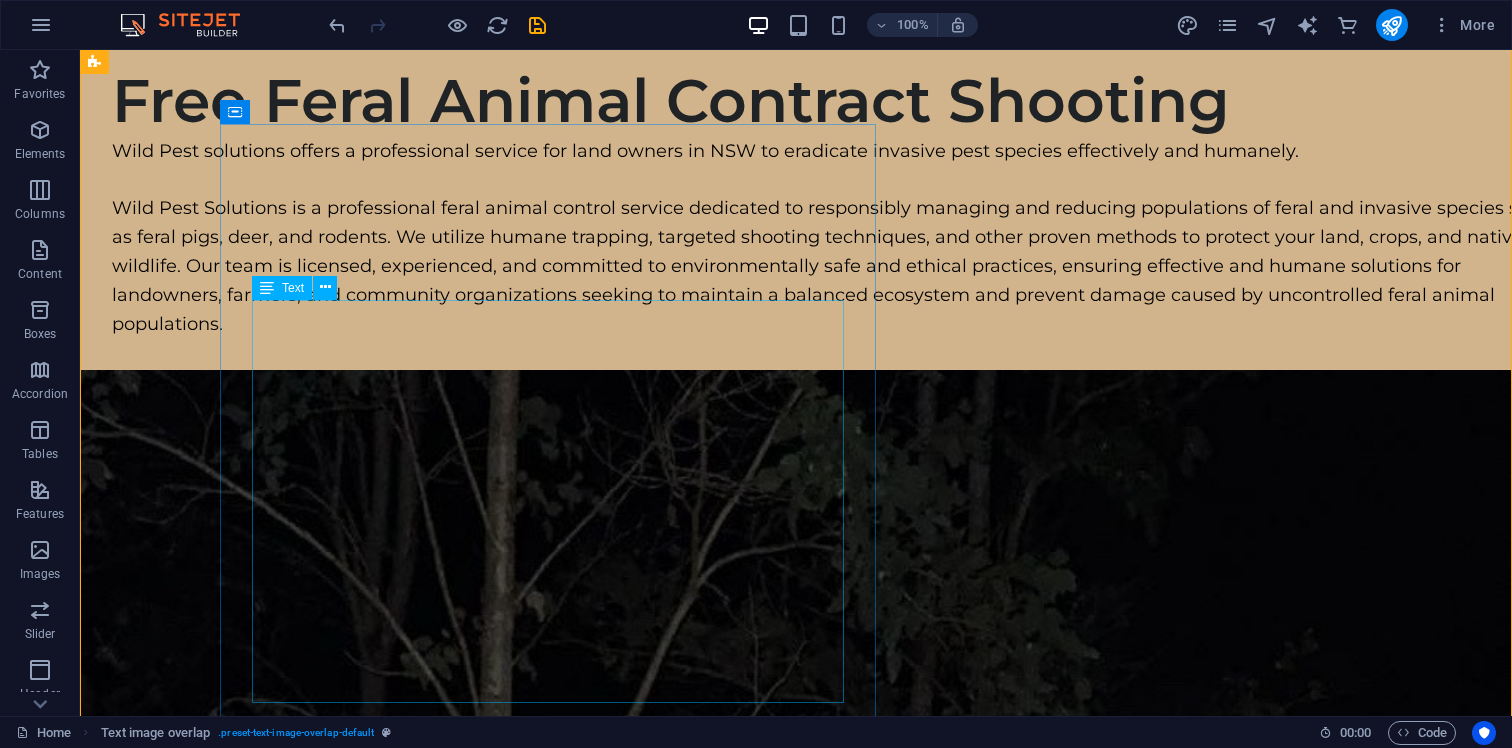scroll, scrollTop: 415, scrollLeft: 0, axis: vertical 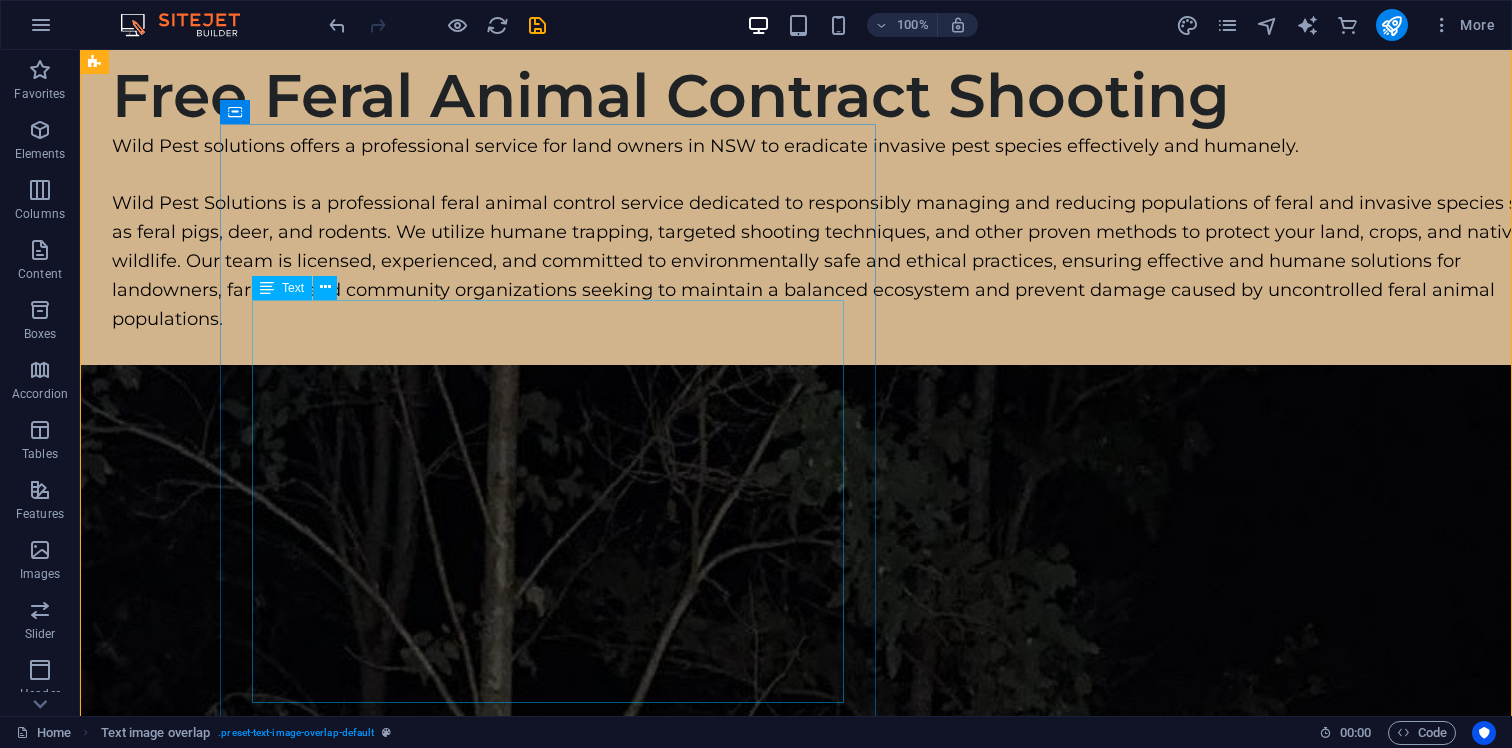 click on "Wild Pest solutions offers a professional service for land owners in [STATE] to eradicate invasive pest species effectively and humanely. Wild Pest Solutions is a professional feral animal control service dedicated to responsibly managing and reducing populations of feral and invasive species such as feral pigs, deer, and rodents. We utilize humane trapping, targeted shooting techniques, and other proven methods to protect your land, crops, and native wildlife. Our team is licensed, experienced, and committed to environmentally safe and ethical practices, ensuring effective and humane solutions for landowners, farmers, and community organizations seeking to maintain a balanced ecosystem and prevent damage caused by uncontrolled feral animal populations." at bounding box center [836, 233] 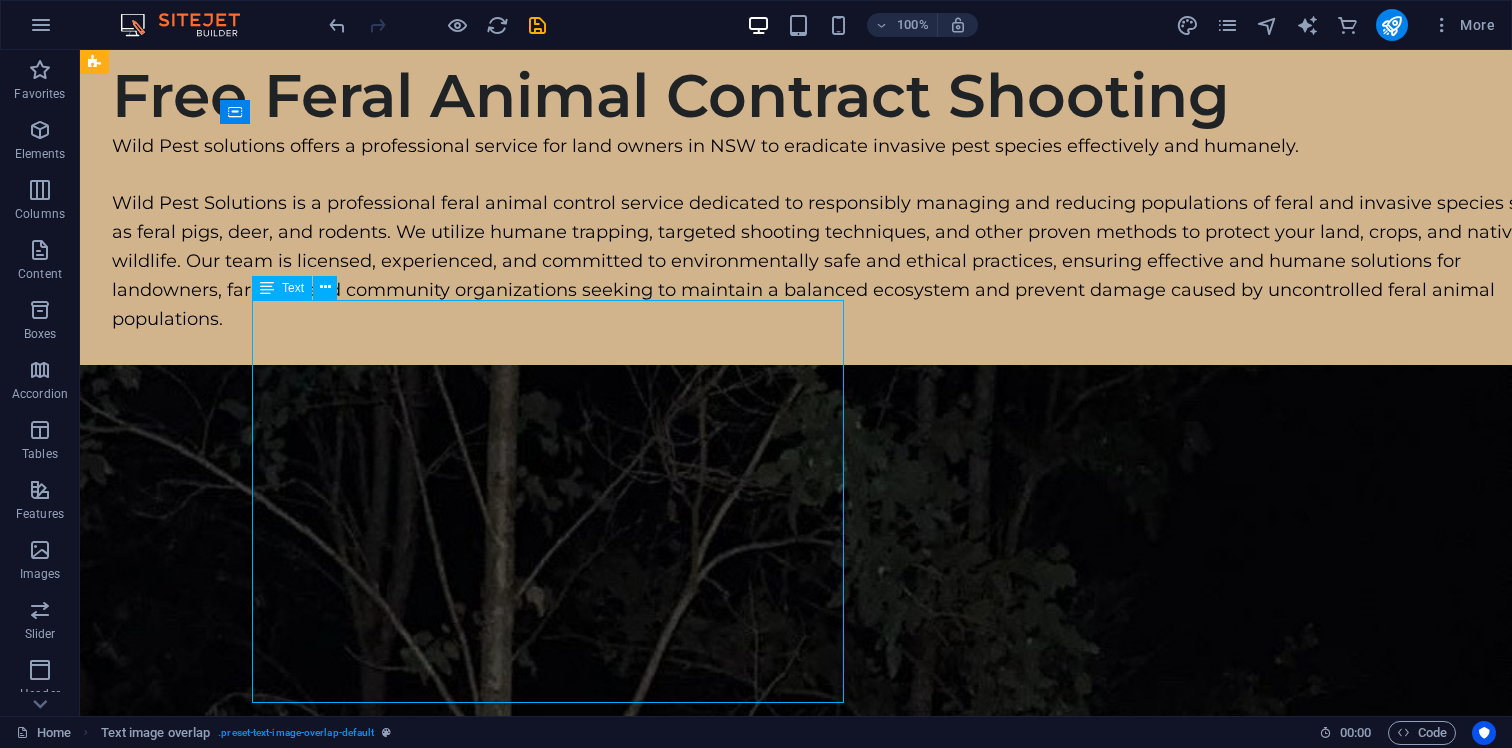 click on "Wild Pest solutions offers a professional service for land owners in [STATE] to eradicate invasive pest species effectively and humanely. Wild Pest Solutions is a professional feral animal control service dedicated to responsibly managing and reducing populations of feral and invasive species such as feral pigs, deer, and rodents. We utilize humane trapping, targeted shooting techniques, and other proven methods to protect your land, crops, and native wildlife. Our team is licensed, experienced, and committed to environmentally safe and ethical practices, ensuring effective and humane solutions for landowners, farmers, and community organizations seeking to maintain a balanced ecosystem and prevent damage caused by uncontrolled feral animal populations." at bounding box center [836, 233] 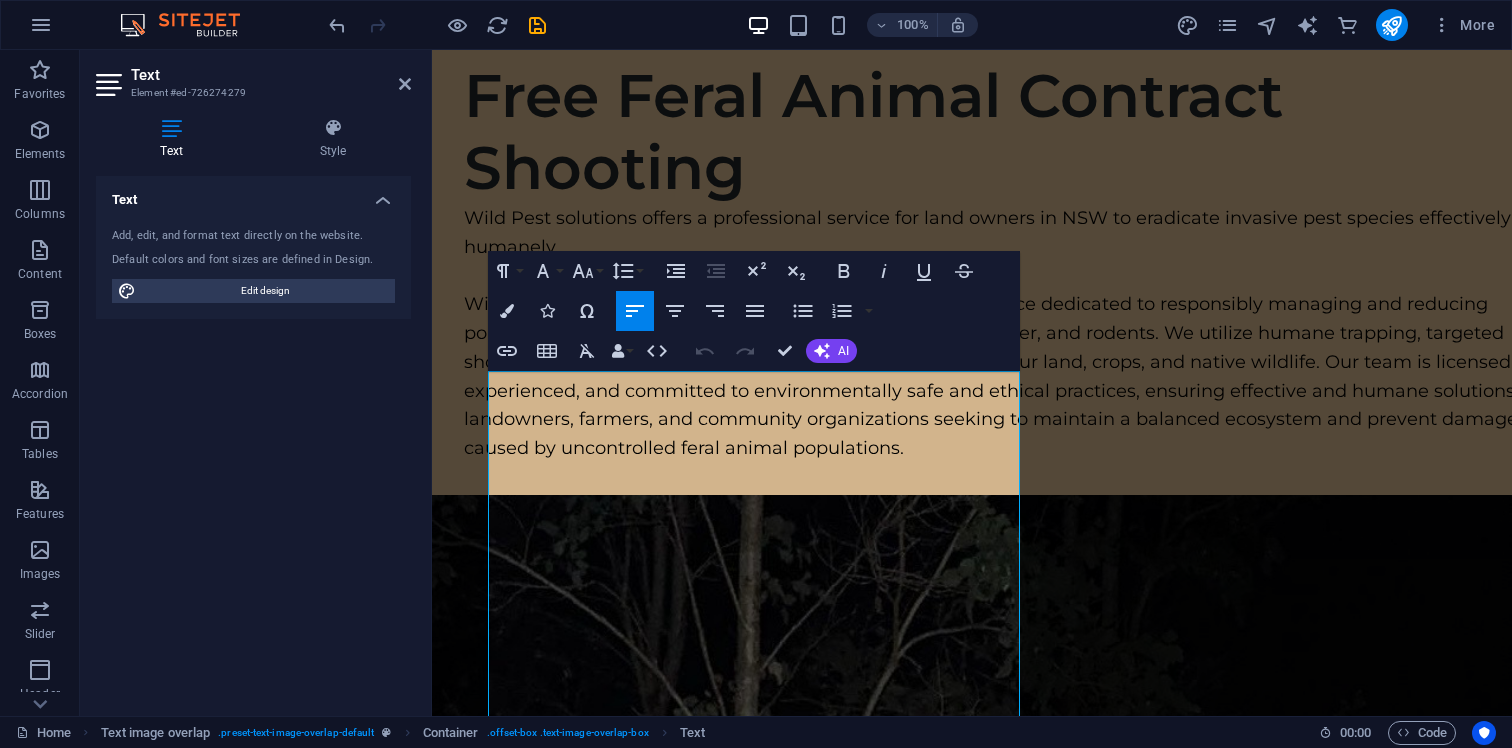 scroll, scrollTop: 311, scrollLeft: 0, axis: vertical 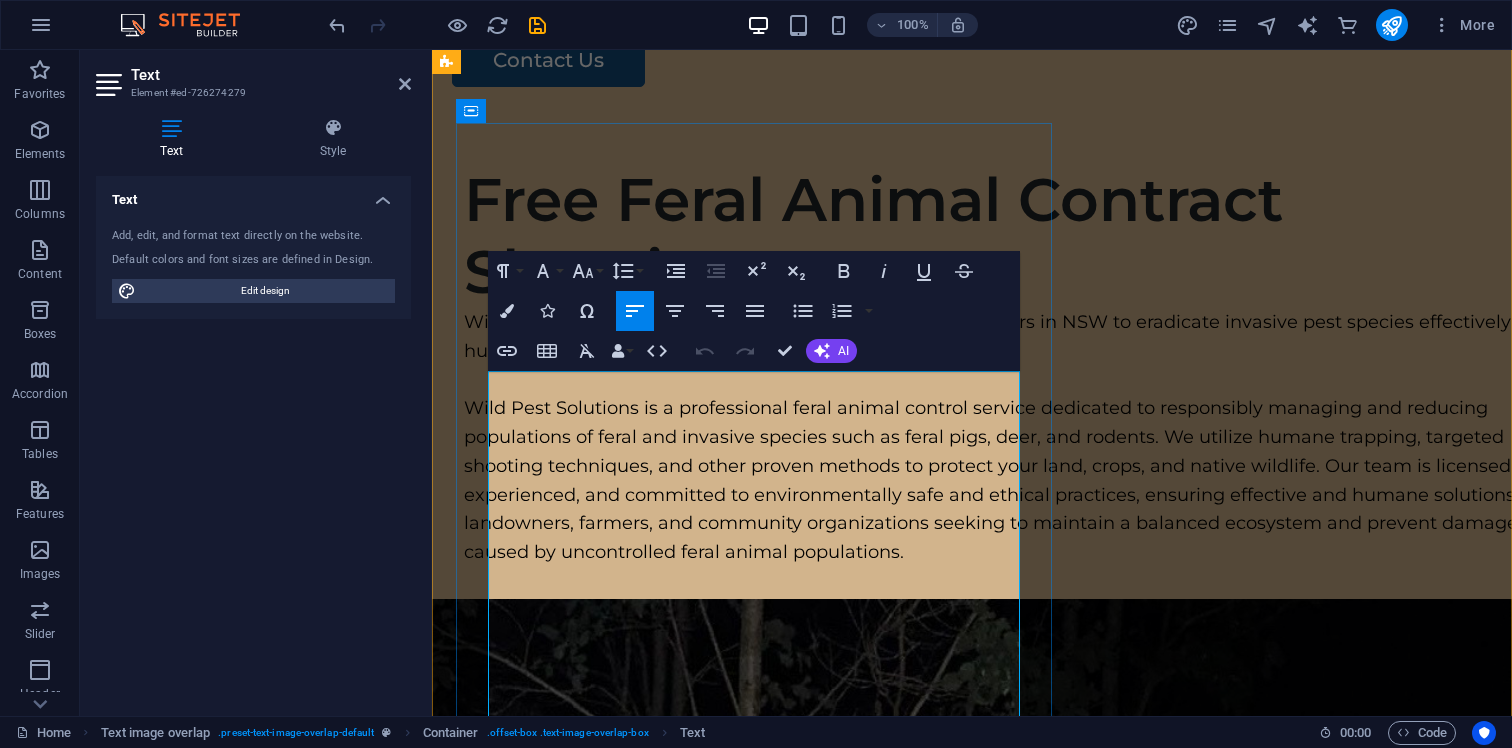 click on "Wild Pest solutions offers a professional service for land owners in NSW to eradicate invasive pest species effectively and humanely." at bounding box center [1012, 337] 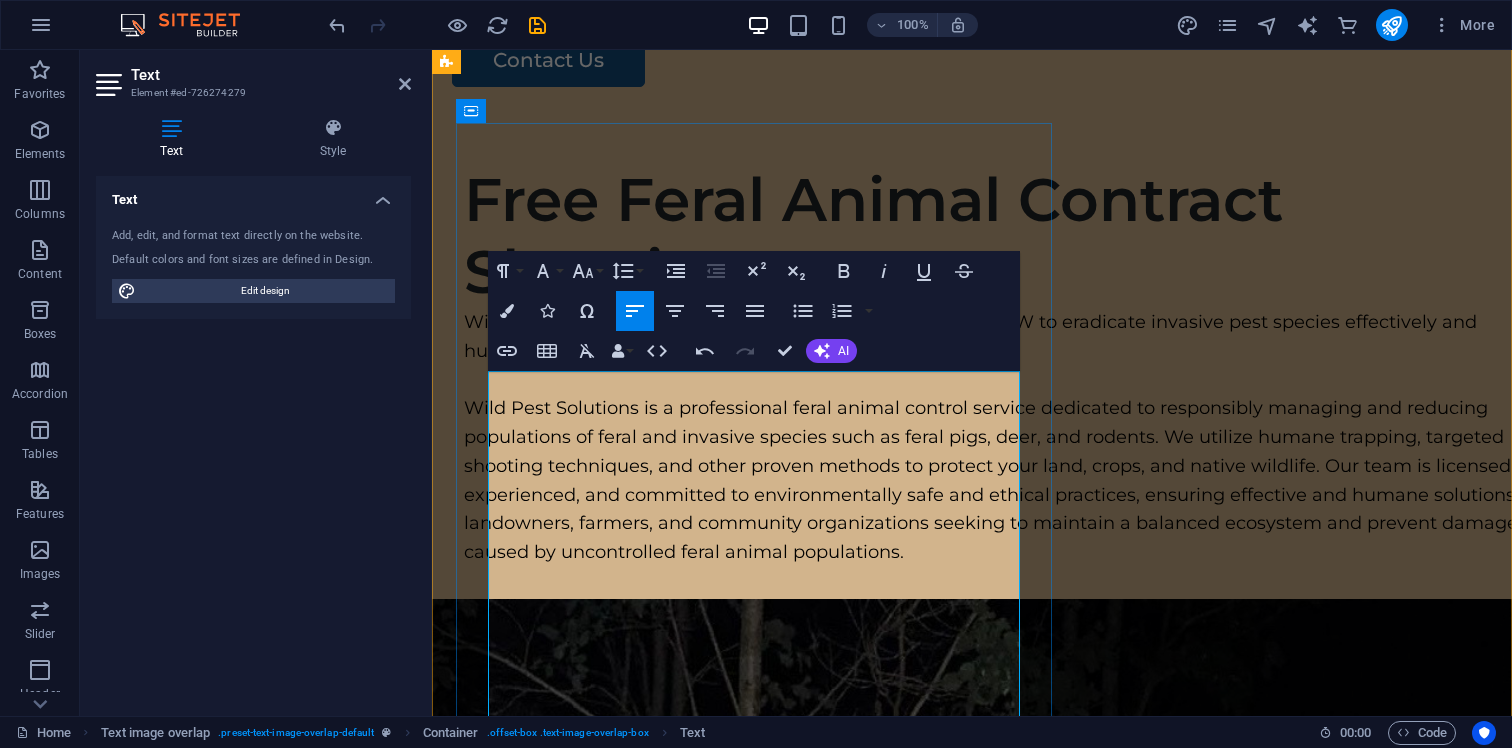 click on "Wild Pest Solutions is a professional feral animal control service dedicated to responsibly managing and reducing populations of feral and invasive species such as feral pigs, deer, and rodents. We utilize humane trapping, targeted shooting techniques, and other proven methods to protect your land, crops, and native wildlife. Our team is licensed, experienced, and committed to environmentally safe and ethical practices, ensuring effective and humane solutions for landowners, farmers, and community organizations seeking to maintain a balanced ecosystem and prevent damage caused by uncontrolled feral animal populations." at bounding box center (1012, 480) 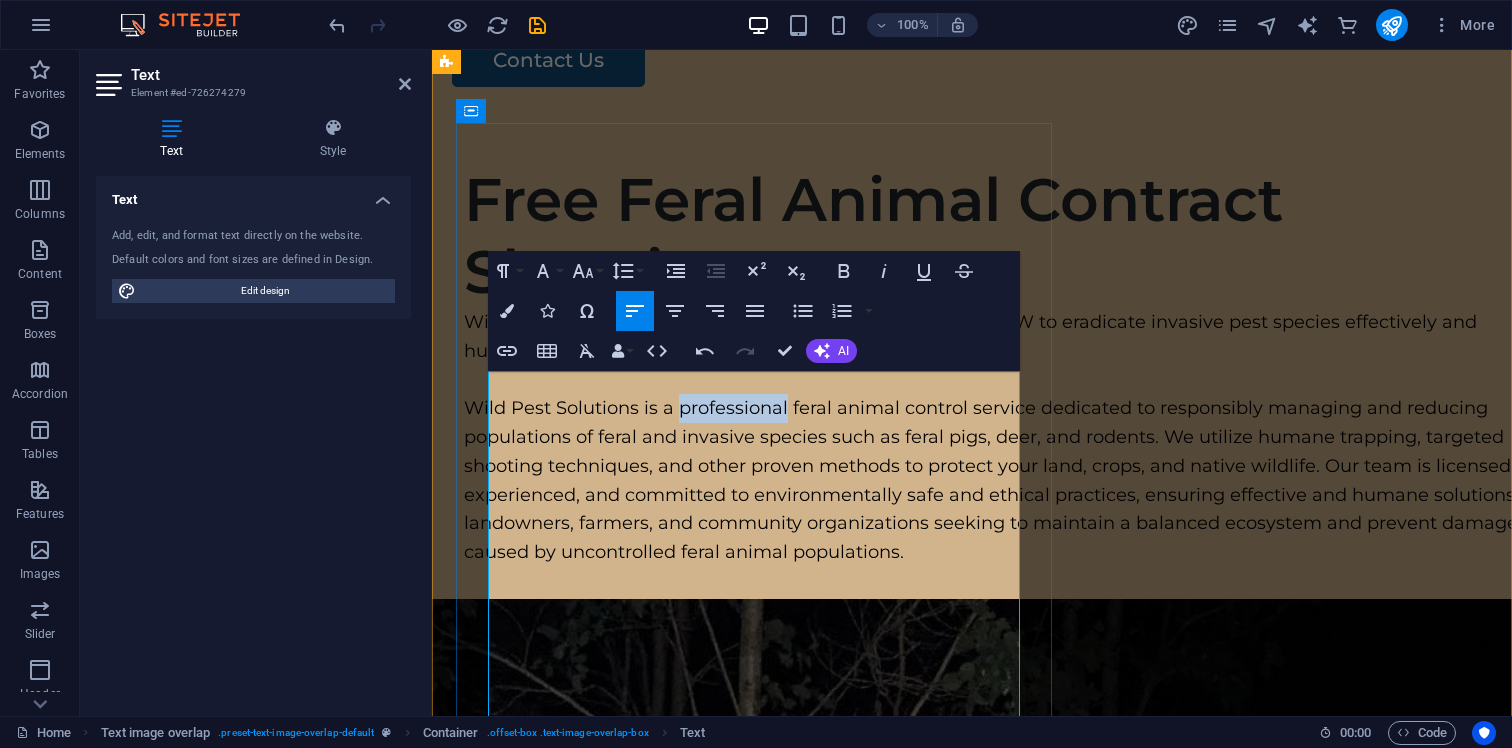 click on "Wild Pest Solutions is a professional feral animal control service dedicated to responsibly managing and reducing populations of feral and invasive species such as feral pigs, deer, and rodents. We utilize humane trapping, targeted shooting techniques, and other proven methods to protect your land, crops, and native wildlife. Our team is licensed, experienced, and committed to environmentally safe and ethical practices, ensuring effective and humane solutions for landowners, farmers, and community organizations seeking to maintain a balanced ecosystem and prevent damage caused by uncontrolled feral animal populations." at bounding box center [1012, 480] 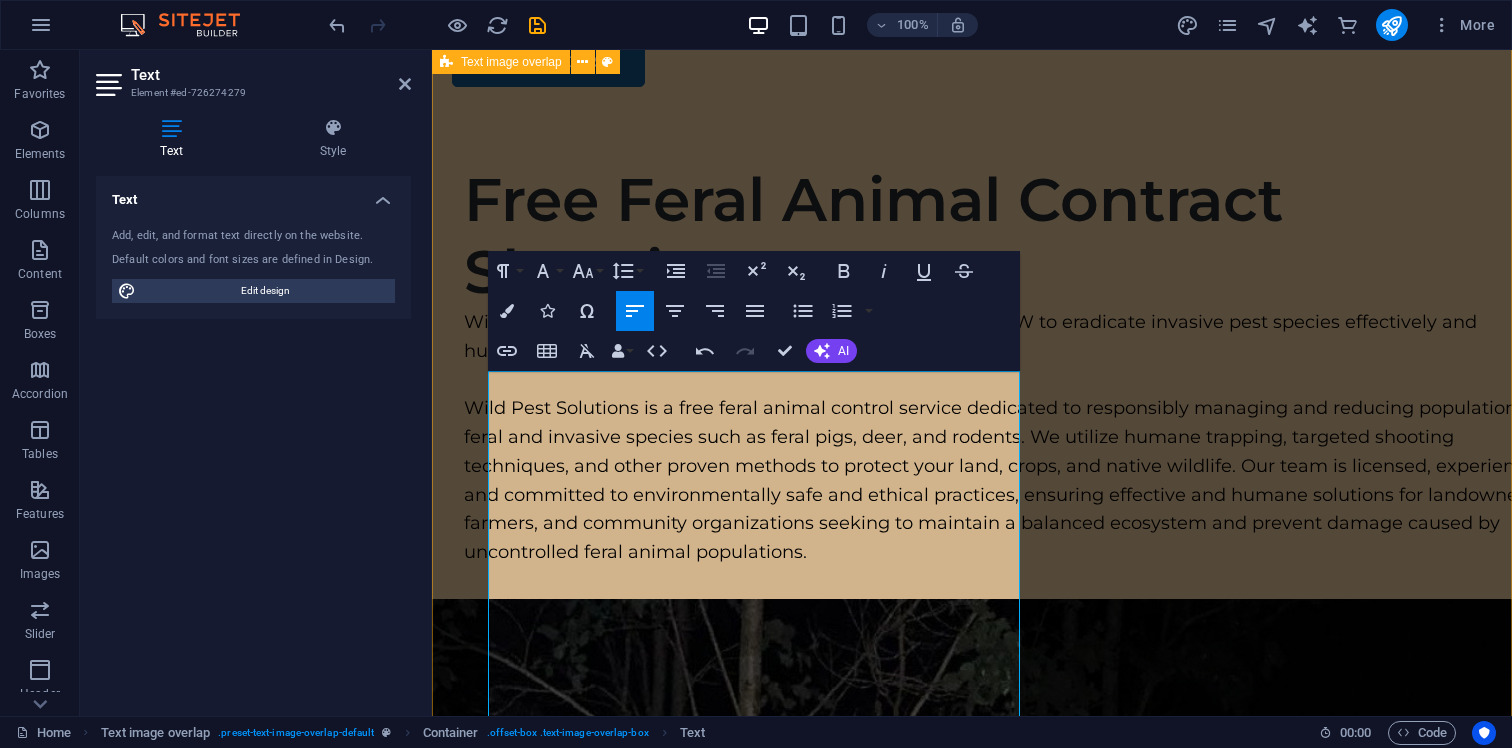 click on "Free Feral Animal Contract Shooting Wild Pest solutions offers a free service for land owners in [STATE] to eradicate invasive pest species effectively and humanely. Wild Pest Solutions is a free feral animal control service dedicated to responsibly managing and reducing populations of feral and invasive species such as feral pigs, deer, and rodents. We utilize humane trapping, targeted shooting techniques, and other proven methods to protect your land, crops, and native wildlife. Our team is licensed, experienced, and committed to environmentally safe and ethical practices, ensuring effective and humane solutions for landowners, farmers, and community organizations seeking to maintain a balanced ecosystem and prevent damage caused by uncontrolled feral animal populations." at bounding box center (972, 1326) 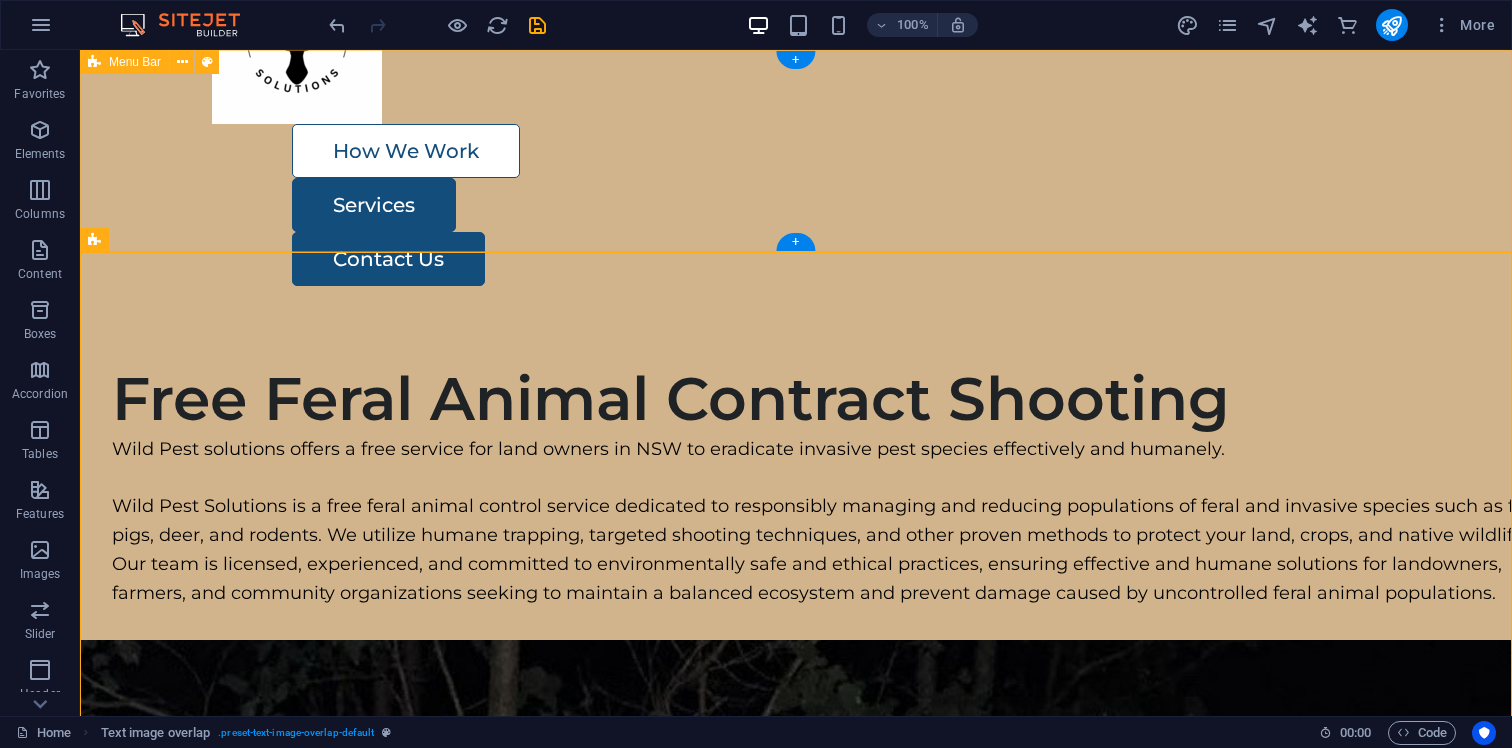 scroll, scrollTop: 0, scrollLeft: 0, axis: both 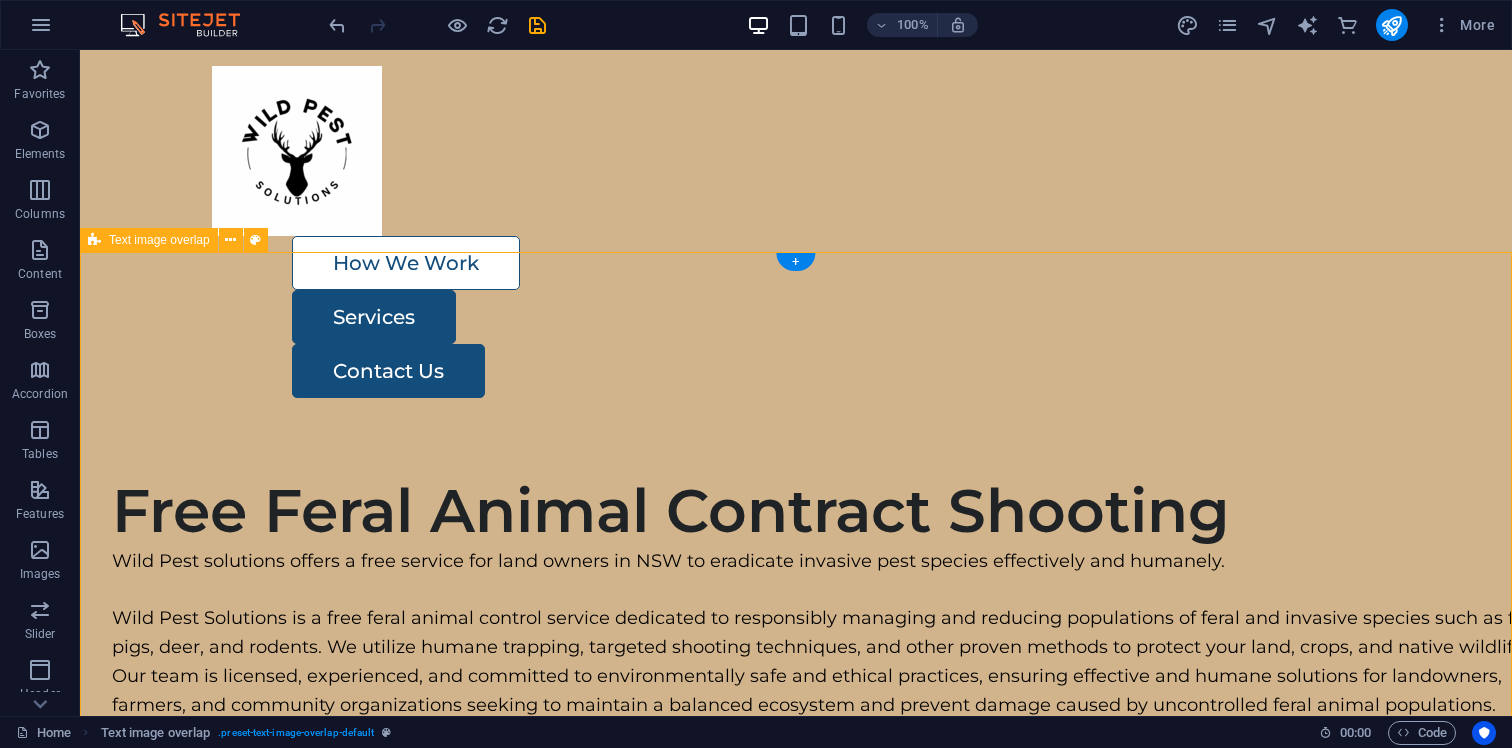 click on "Free Feral Animal Contract Shooting Wild Pest solutions offers a free service for land owners in [STATE] to eradicate invasive pest species effectively and humanely. Wild Pest Solutions is a free feral animal control service dedicated to responsibly managing and reducing populations of feral and invasive species such as feral pigs, deer, and rodents. We utilize humane trapping, targeted shooting techniques, and other proven methods to protect your land, crops, and native wildlife. Our team is licensed, experienced, and committed to environmentally safe and ethical practices, ensuring effective and humane solutions for landowners, farmers, and community organizations seeking to maintain a balanced ecosystem and prevent damage caused by uncontrolled feral animal populations." at bounding box center [796, 1870] 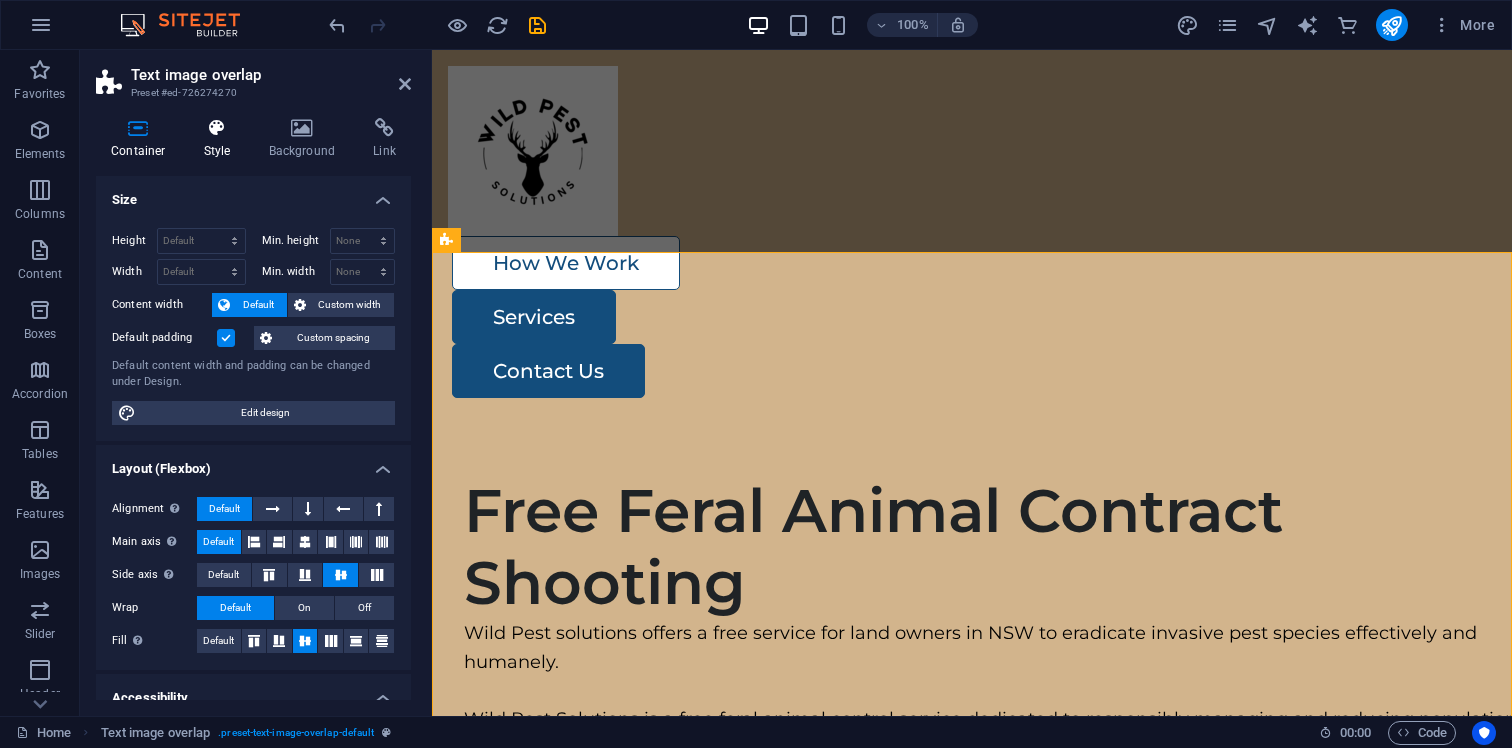 click at bounding box center (217, 128) 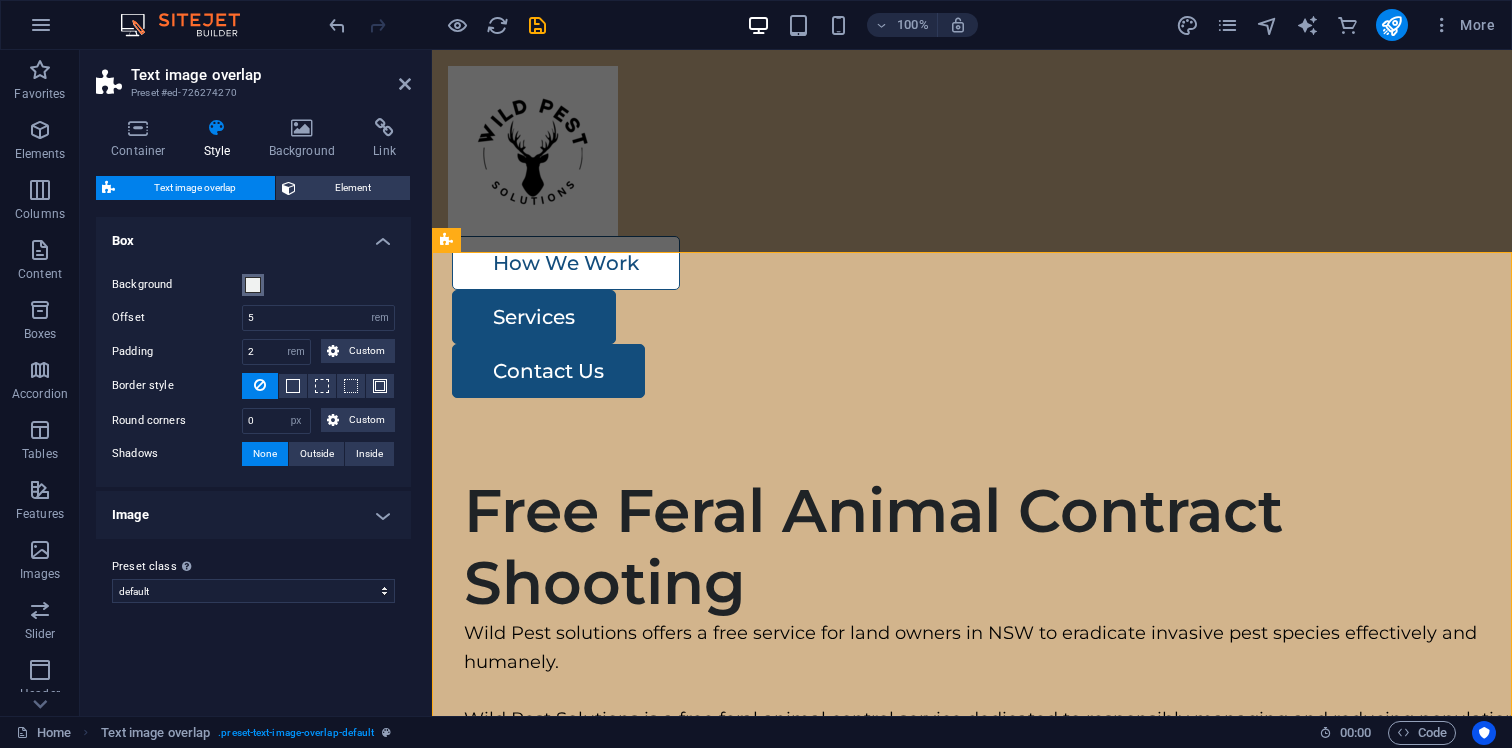click at bounding box center [253, 285] 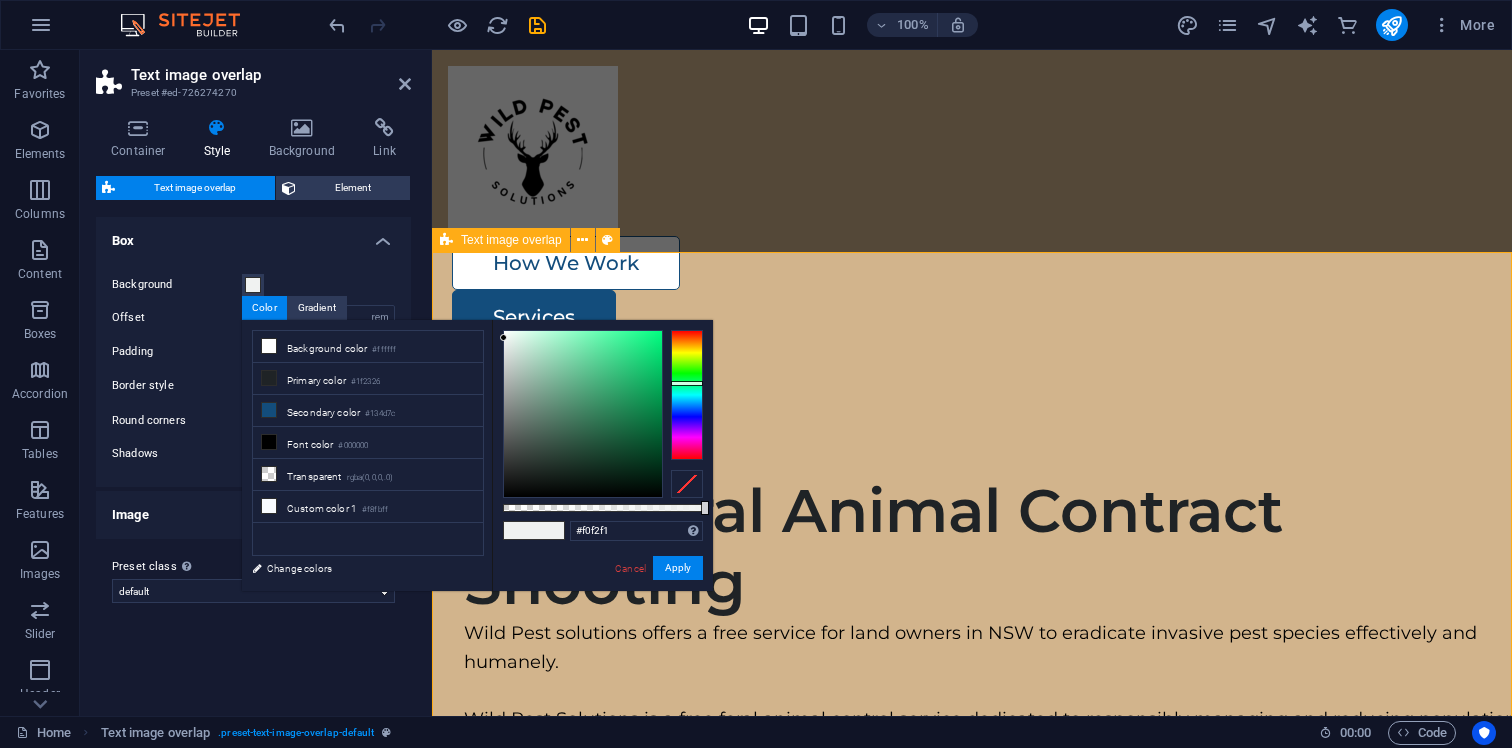 click on "Free Feral Animal Contract Shooting Wild Pest solutions offers a free service for land owners in [STATE] to eradicate invasive pest species effectively and humanely. Wild Pest Solutions is a free feral animal control service dedicated to responsibly managing and reducing populations of feral and invasive species such as feral pigs, deer, and rodents. We utilize humane trapping, targeted shooting techniques, and other proven methods to protect your land, crops, and native wildlife. Our team is licensed, experienced, and committed to environmentally safe and ethical practices, ensuring effective and humane solutions for landowners, farmers, and community organizations seeking to maintain a balanced ecosystem and prevent damage caused by uncontrolled feral animal populations." at bounding box center [972, 1637] 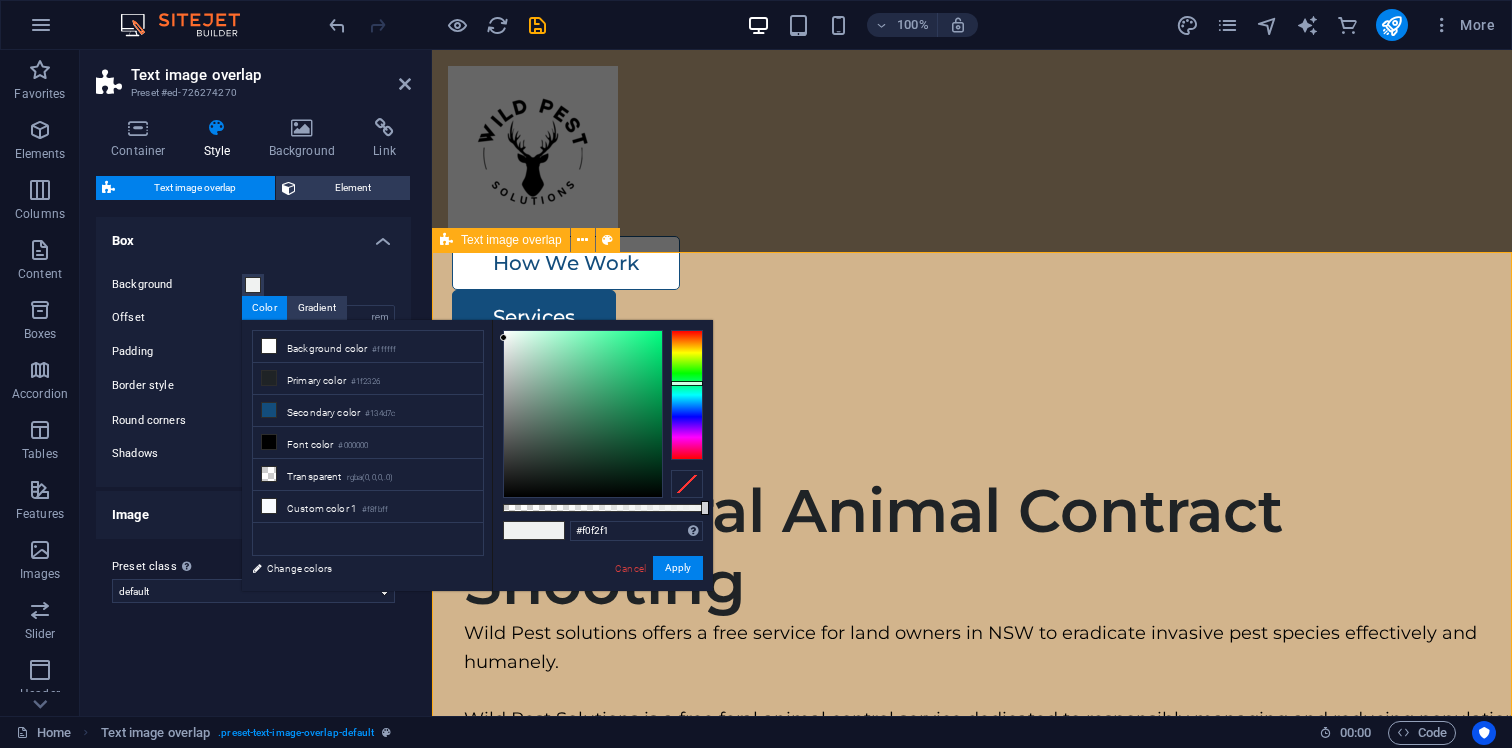 click on "Free Feral Animal Contract Shooting Wild Pest solutions offers a free service for land owners in [STATE] to eradicate invasive pest species effectively and humanely. Wild Pest Solutions is a free feral animal control service dedicated to responsibly managing and reducing populations of feral and invasive species such as feral pigs, deer, and rodents. We utilize humane trapping, targeted shooting techniques, and other proven methods to protect your land, crops, and native wildlife. Our team is licensed, experienced, and committed to environmentally safe and ethical practices, ensuring effective and humane solutions for landowners, farmers, and community organizations seeking to maintain a balanced ecosystem and prevent damage caused by uncontrolled feral animal populations." at bounding box center (972, 1637) 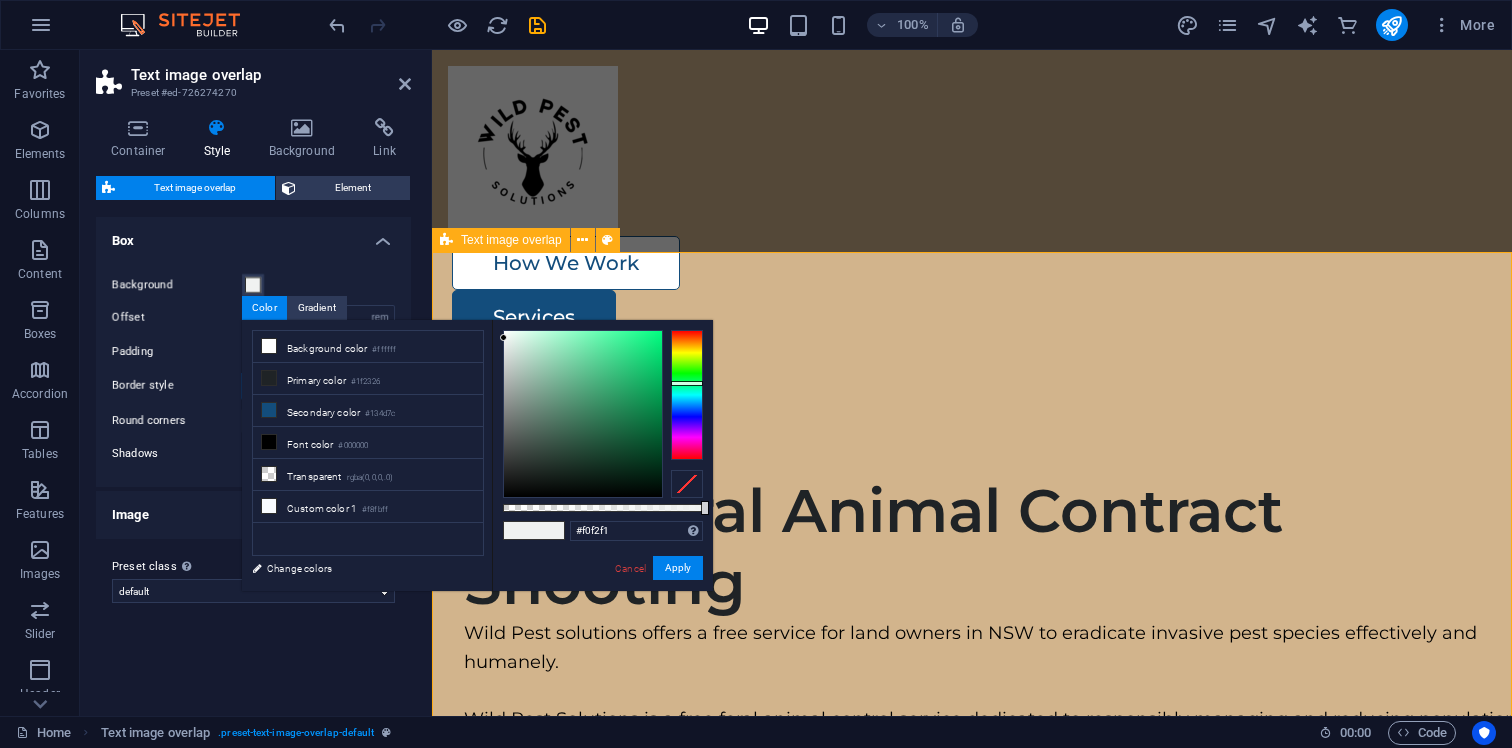 click on "Free Feral Animal Contract Shooting Wild Pest solutions offers a free service for land owners in [STATE] to eradicate invasive pest species effectively and humanely. Wild Pest Solutions is a free feral animal control service dedicated to responsibly managing and reducing populations of feral and invasive species such as feral pigs, deer, and rodents. We utilize humane trapping, targeted shooting techniques, and other proven methods to protect your land, crops, and native wildlife. Our team is licensed, experienced, and committed to environmentally safe and ethical practices, ensuring effective and humane solutions for landowners, farmers, and community organizations seeking to maintain a balanced ecosystem and prevent damage caused by uncontrolled feral animal populations." at bounding box center (972, 1637) 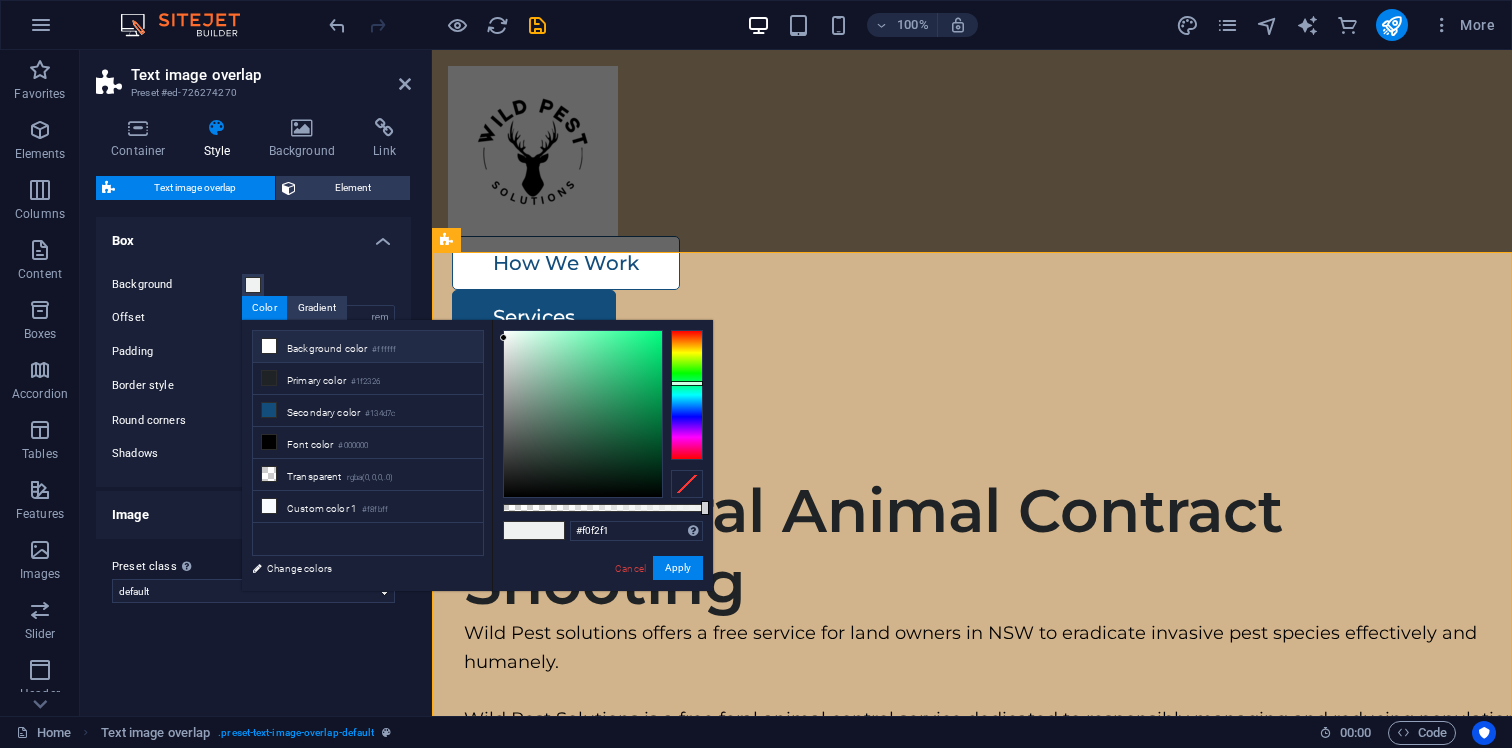click at bounding box center [269, 346] 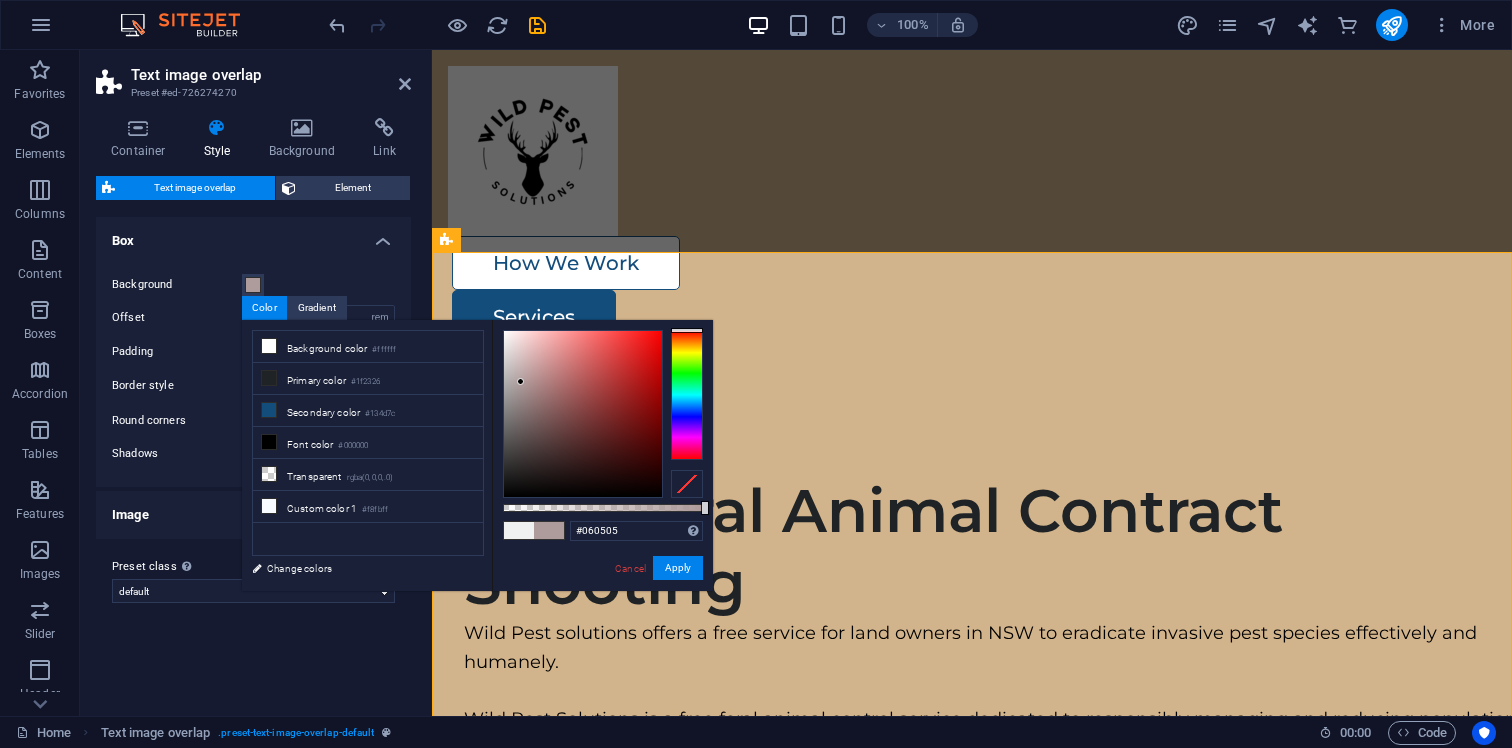 type on "#000000" 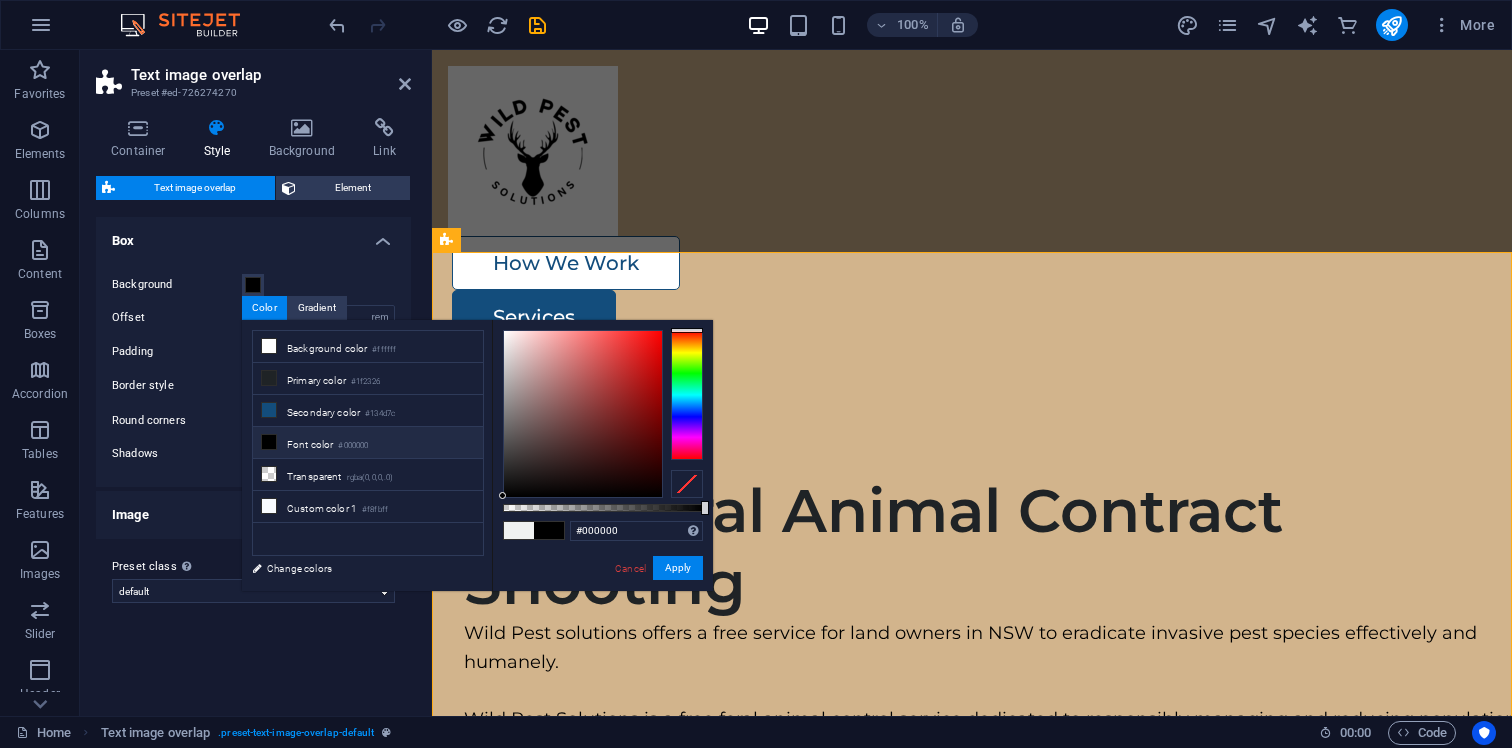 drag, startPoint x: 521, startPoint y: 382, endPoint x: 488, endPoint y: 540, distance: 161.40942 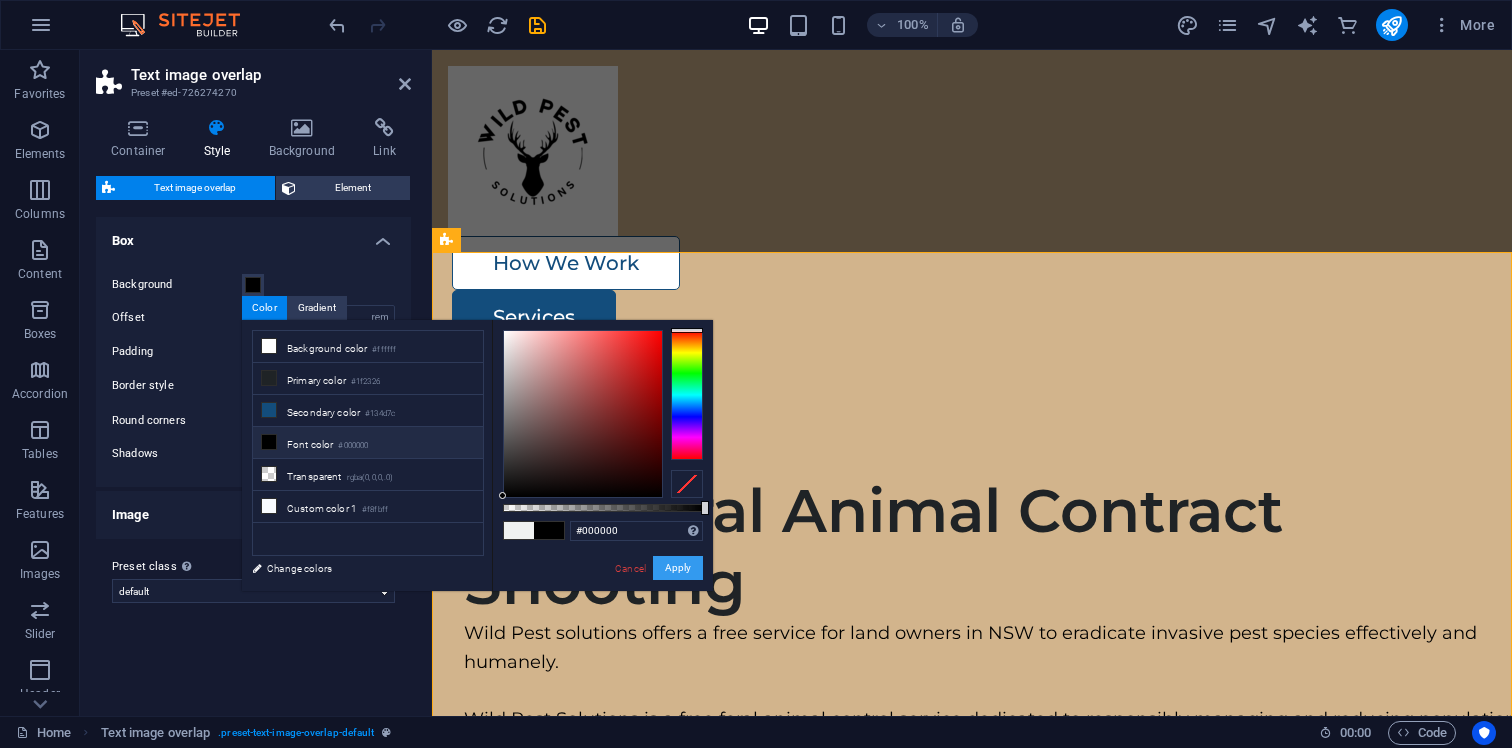 click on "Apply" at bounding box center [678, 568] 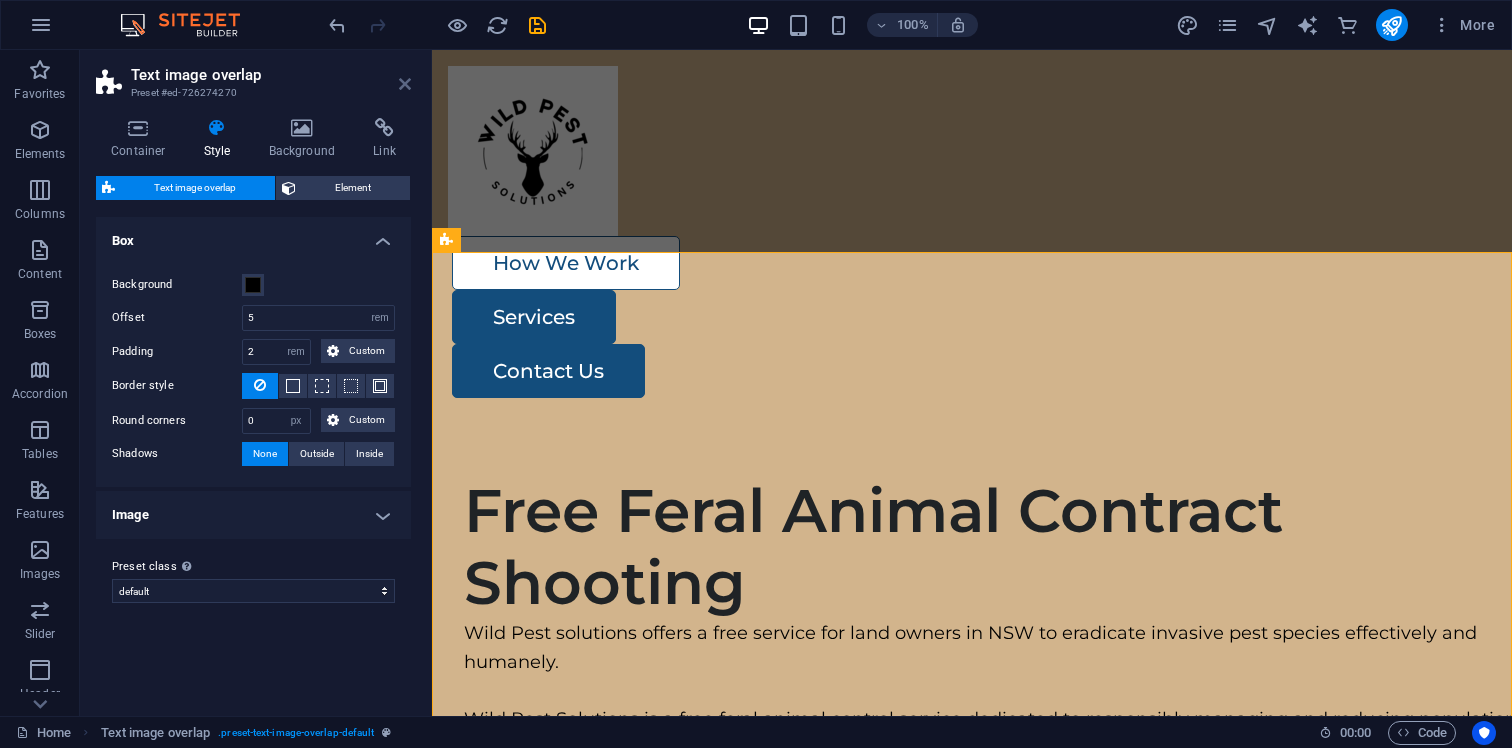 click at bounding box center [405, 84] 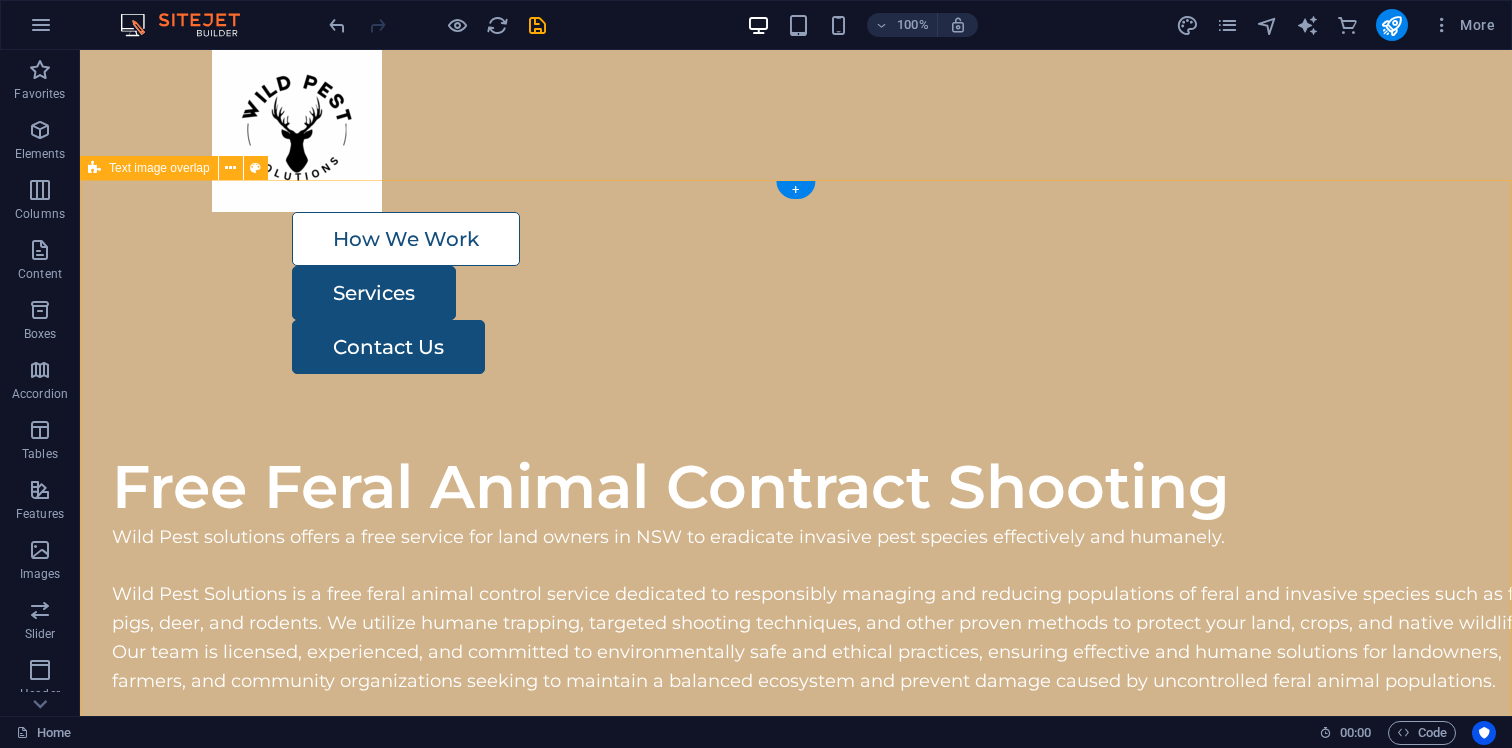 scroll, scrollTop: 0, scrollLeft: 0, axis: both 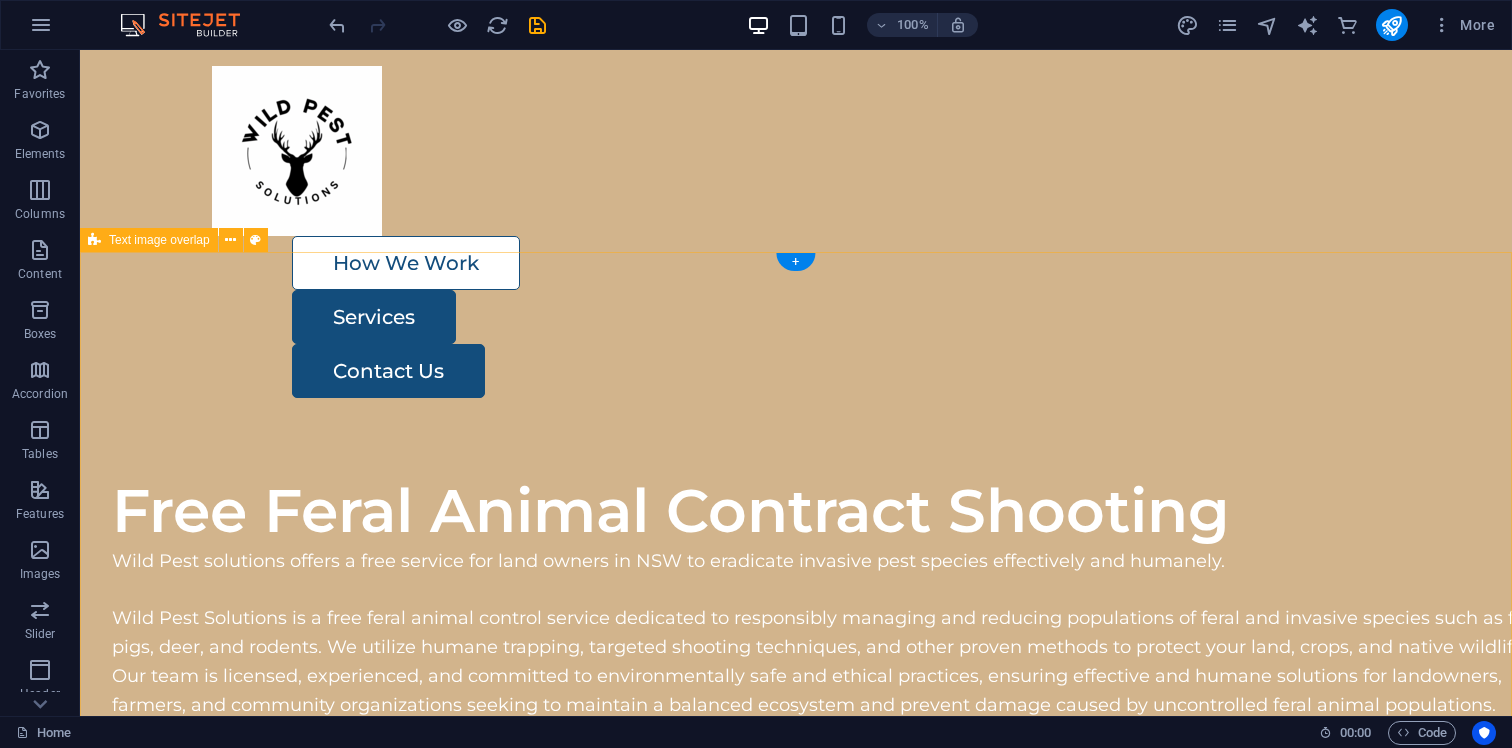 click on "Free Feral Animal Contract Shooting Wild Pest solutions offers a free service for land owners in [STATE] to eradicate invasive pest species effectively and humanely. Wild Pest Solutions is a free feral animal control service dedicated to responsibly managing and reducing populations of feral and invasive species such as feral pigs, deer, and rodents. We utilize humane trapping, targeted shooting techniques, and other proven methods to protect your land, crops, and native wildlife. Our team is licensed, experienced, and committed to environmentally safe and ethical practices, ensuring effective and humane solutions for landowners, farmers, and community organizations seeking to maintain a balanced ecosystem and prevent damage caused by uncontrolled feral animal populations." at bounding box center (796, 1870) 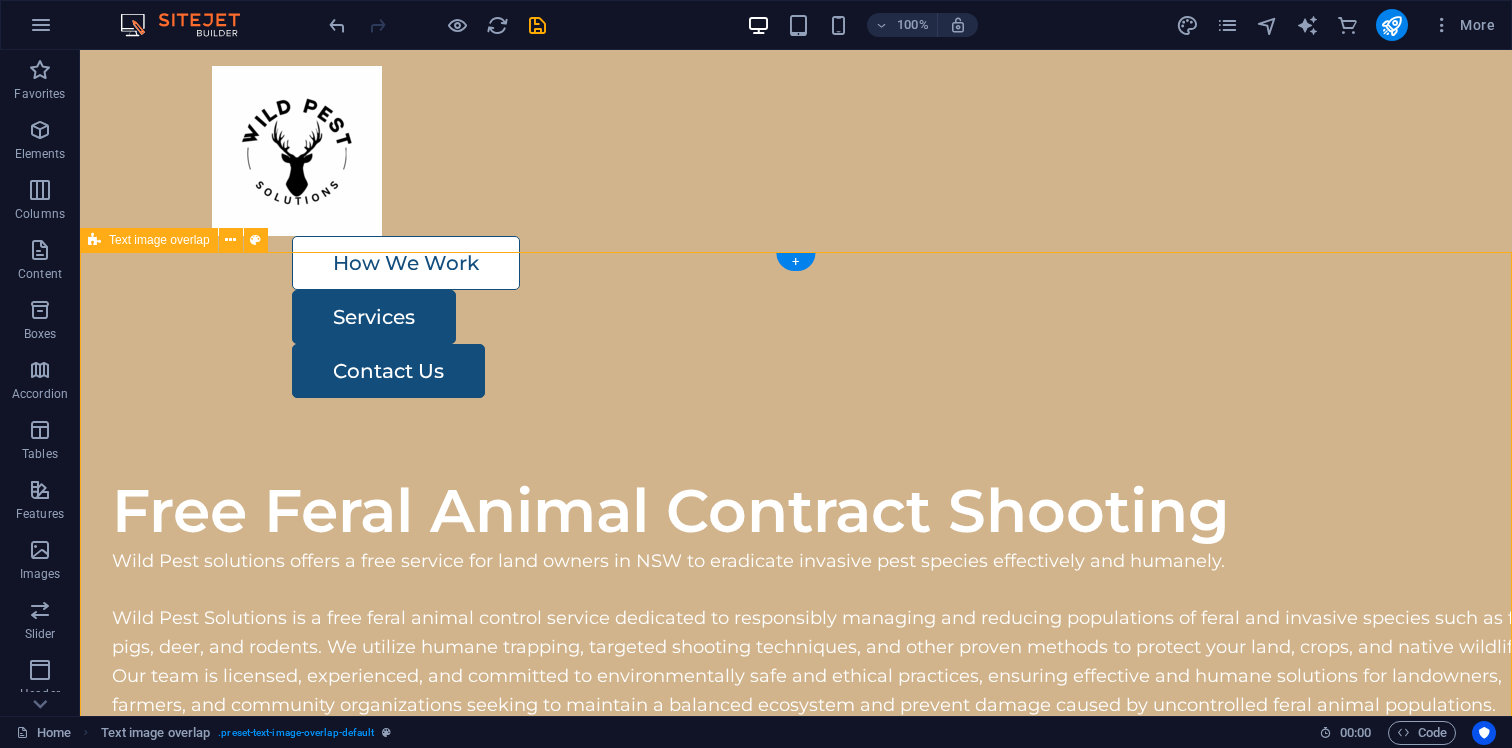 click on "Free Feral Animal Contract Shooting Wild Pest solutions offers a free service for land owners in [STATE] to eradicate invasive pest species effectively and humanely. Wild Pest Solutions is a free feral animal control service dedicated to responsibly managing and reducing populations of feral and invasive species such as feral pigs, deer, and rodents. We utilize humane trapping, targeted shooting techniques, and other proven methods to protect your land, crops, and native wildlife. Our team is licensed, experienced, and committed to environmentally safe and ethical practices, ensuring effective and humane solutions for landowners, farmers, and community organizations seeking to maintain a balanced ecosystem and prevent damage caused by uncontrolled feral animal populations." at bounding box center [796, 1870] 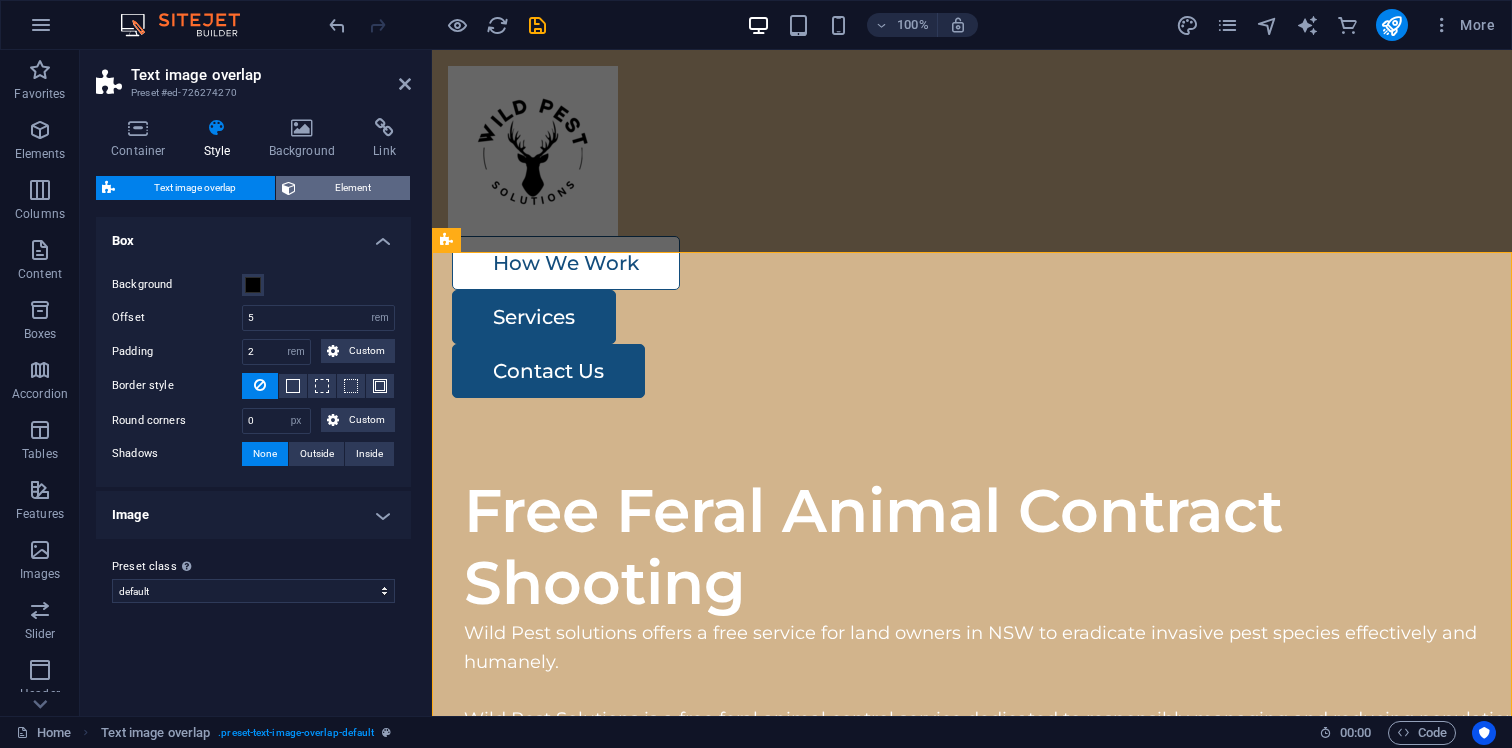 click on "Element" at bounding box center [353, 188] 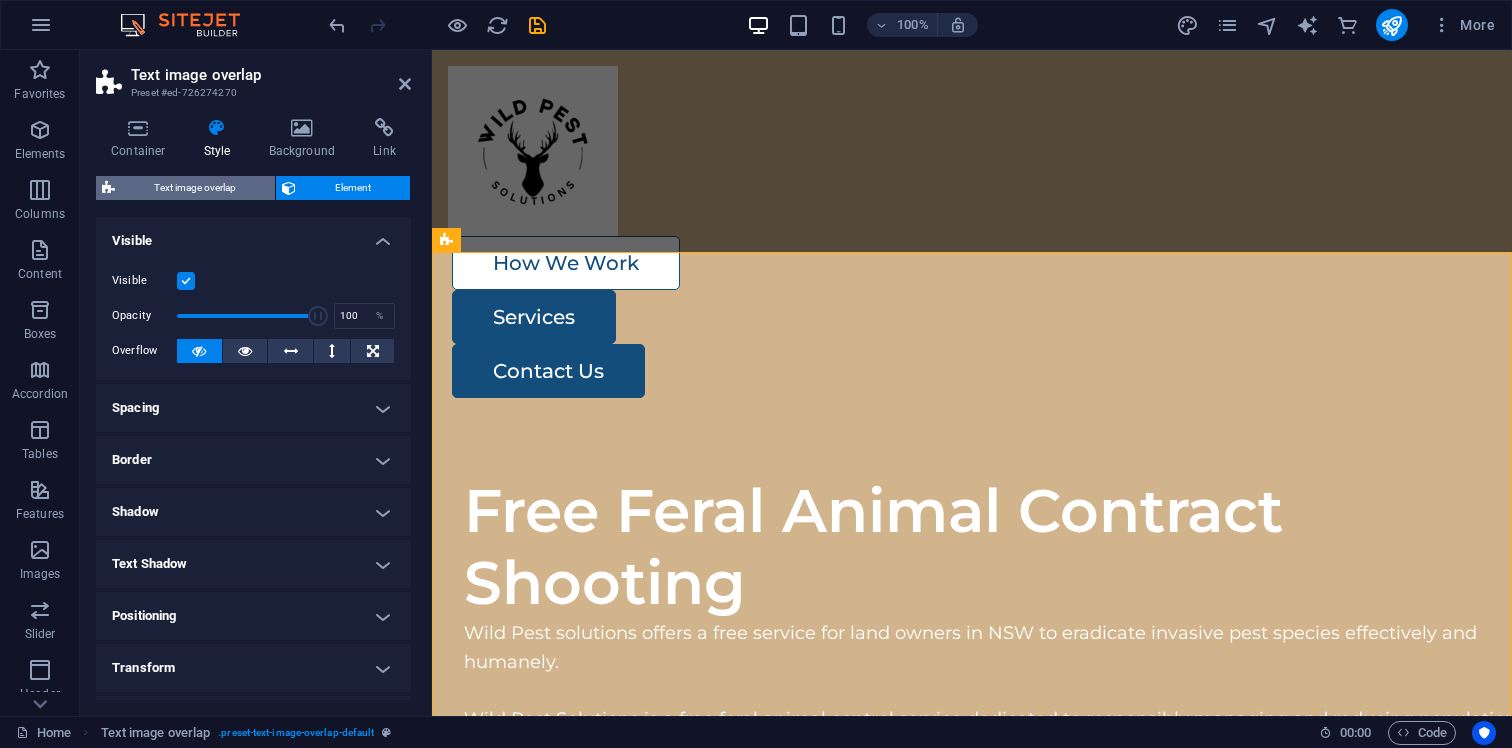 click on "Text image overlap" at bounding box center [195, 188] 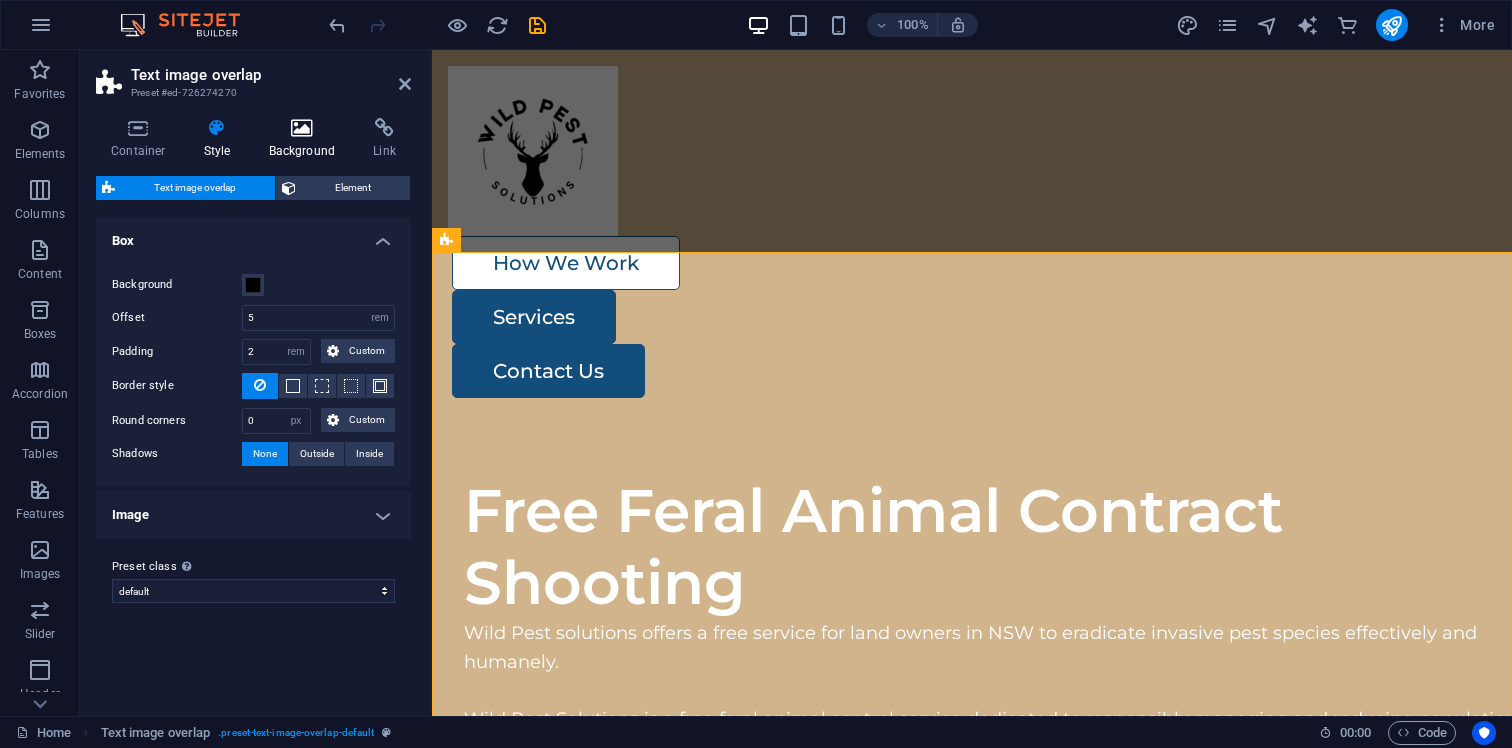 click at bounding box center (302, 128) 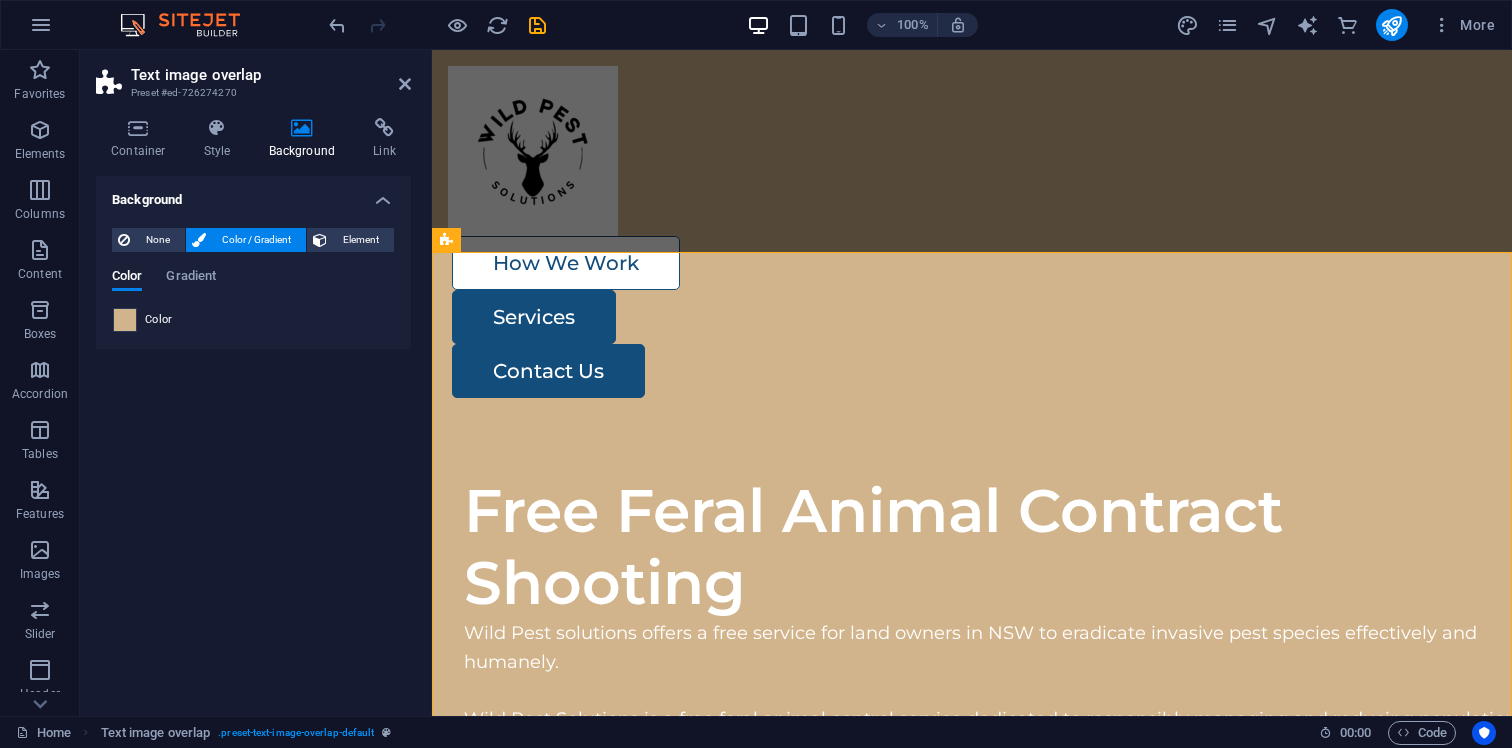 click at bounding box center [125, 320] 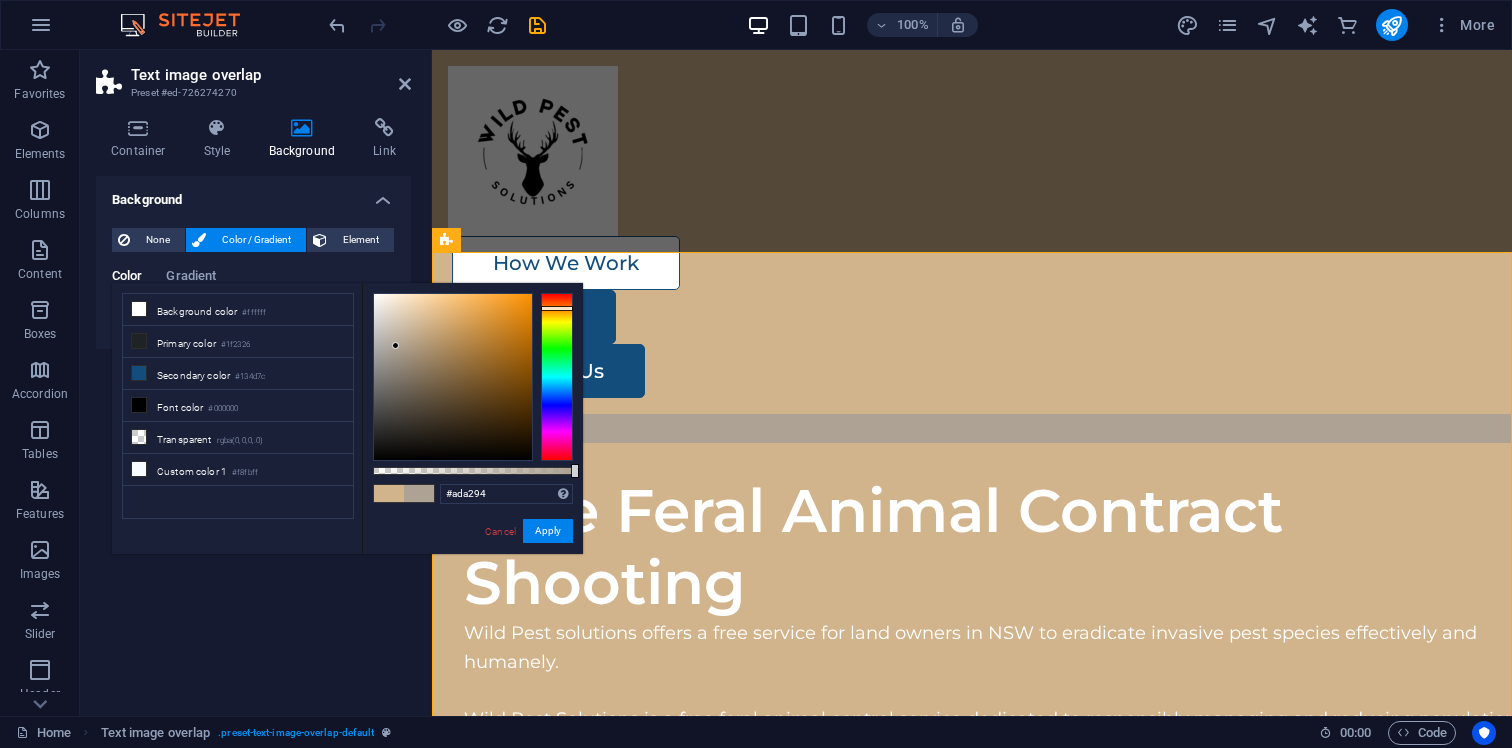 drag, startPoint x: 394, startPoint y: 360, endPoint x: 396, endPoint y: 346, distance: 14.142136 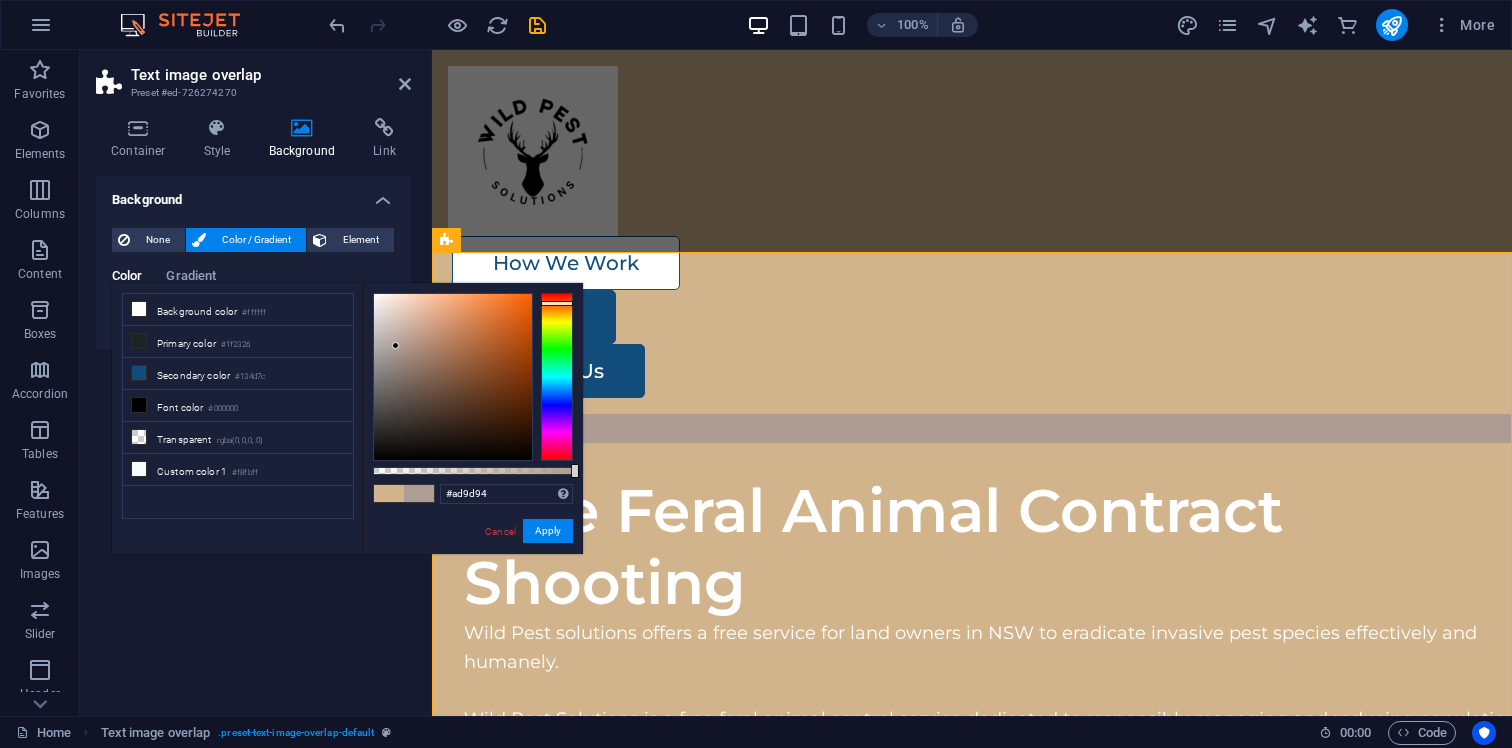 click at bounding box center [557, 303] 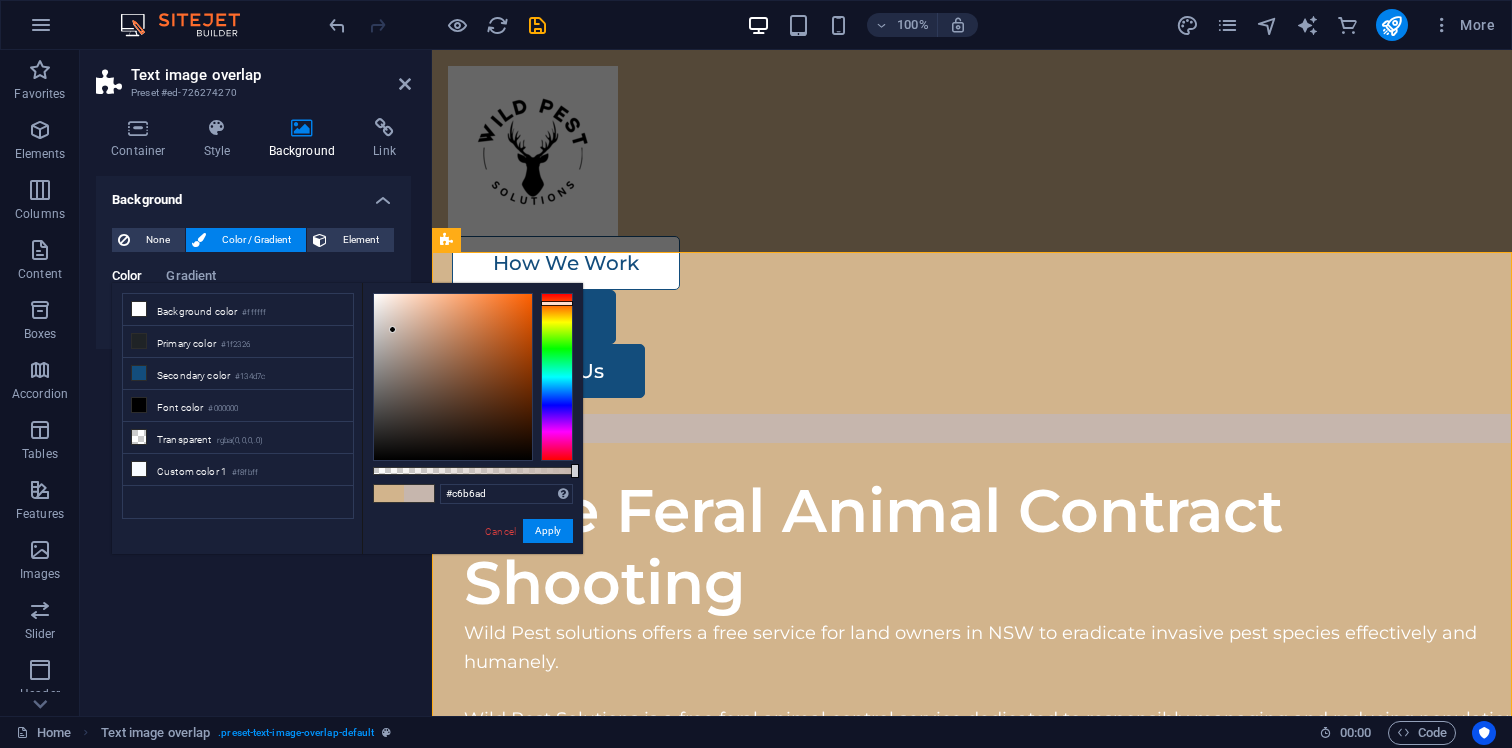 type on "#c4b5ab" 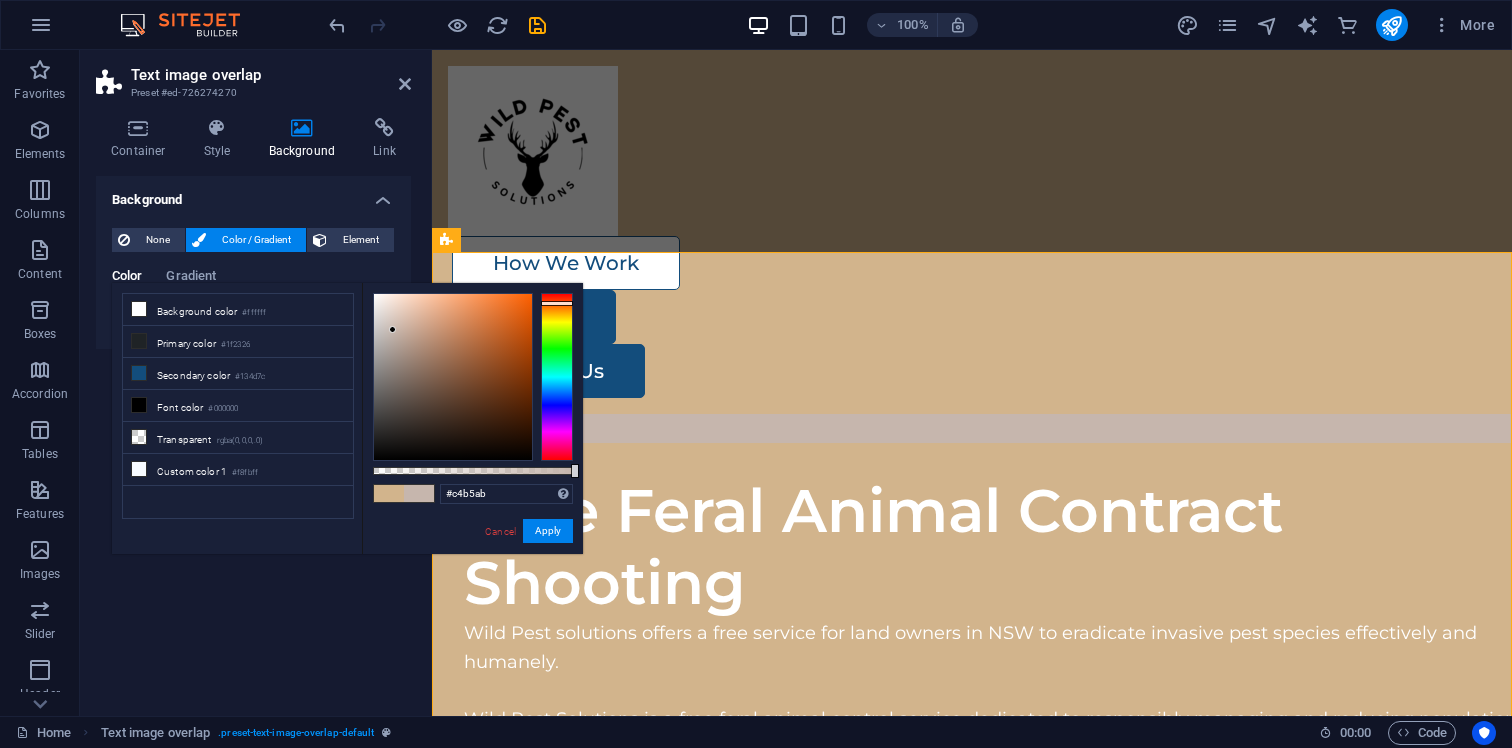 drag, startPoint x: 391, startPoint y: 344, endPoint x: 393, endPoint y: 331, distance: 13.152946 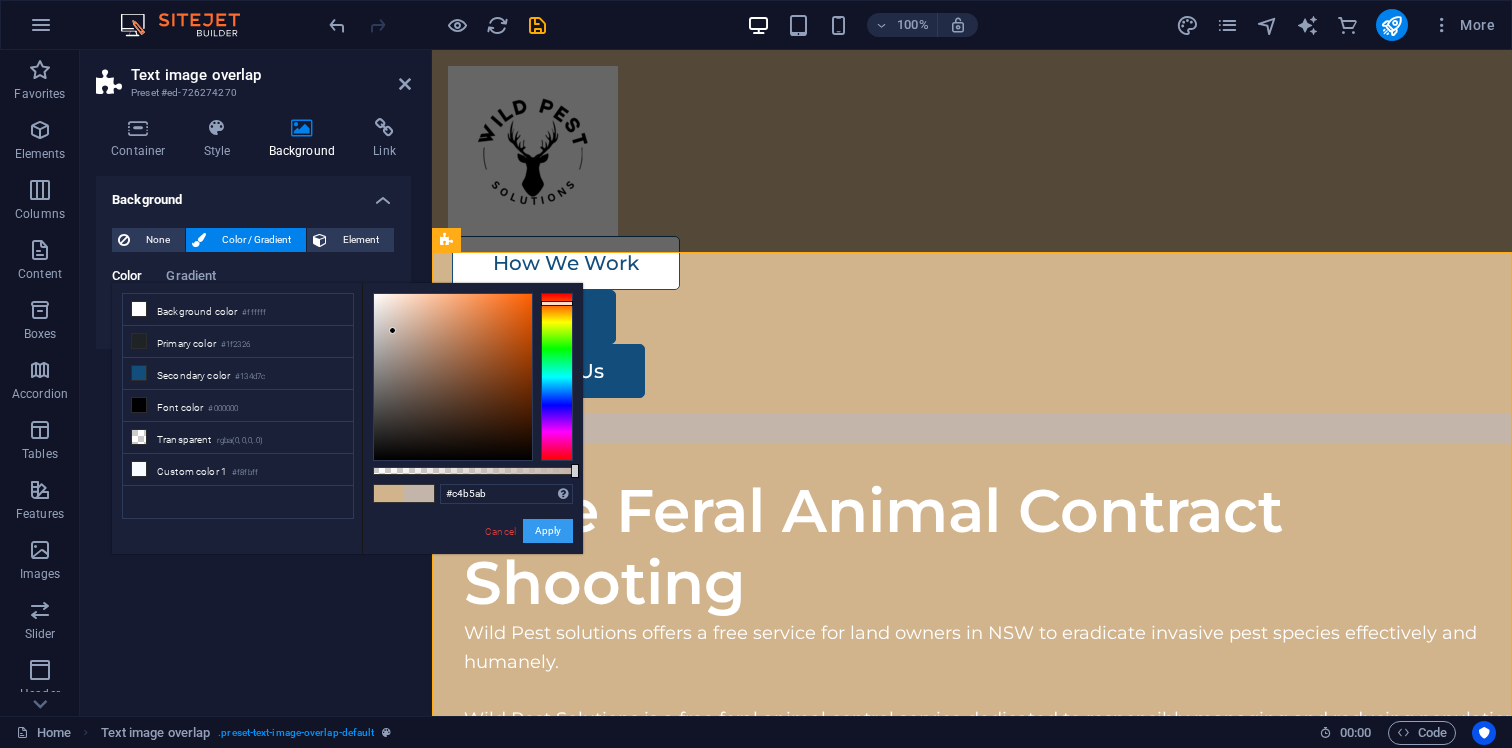 click on "Apply" at bounding box center [548, 531] 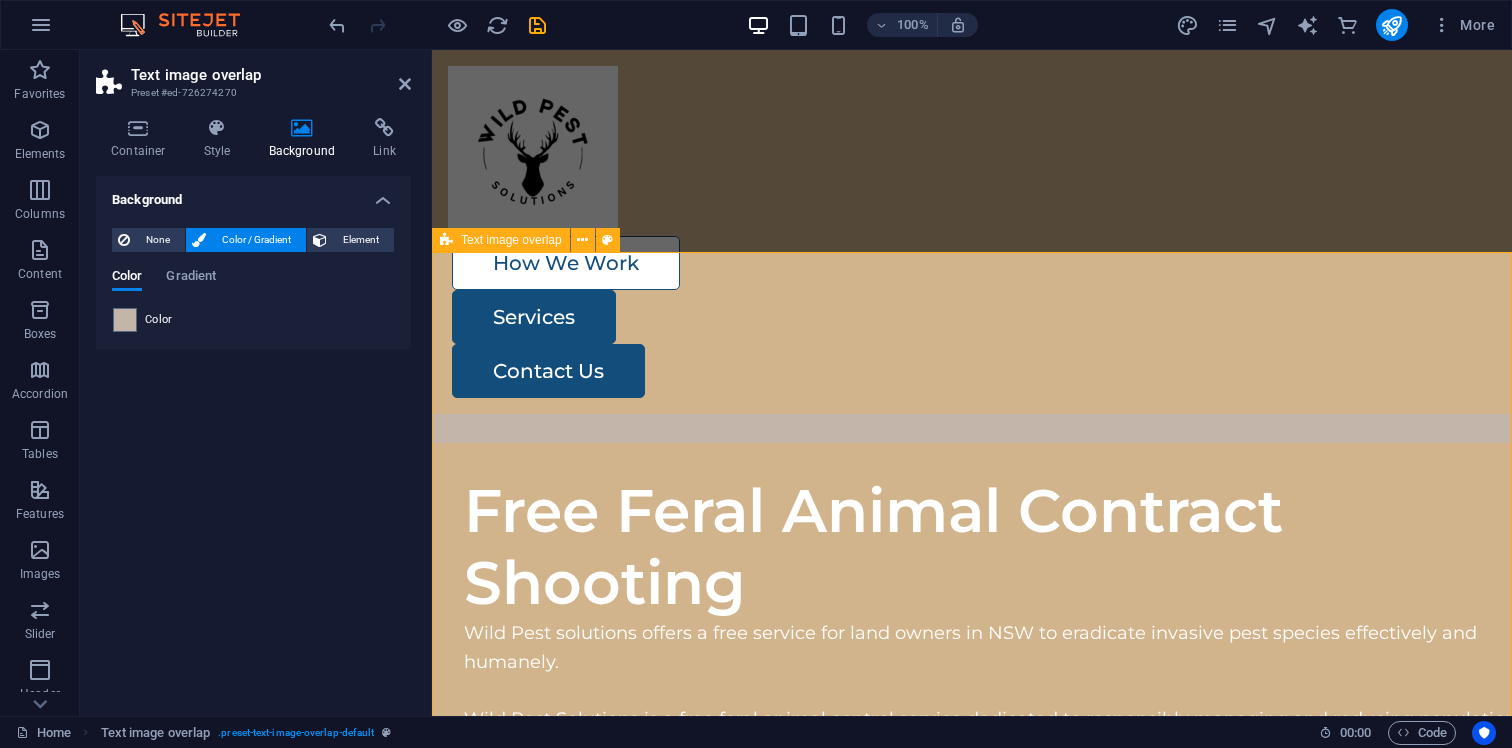 click on "Free Feral Animal Contract Shooting Wild Pest solutions offers a free service for land owners in [STATE] to eradicate invasive pest species effectively and humanely. Wild Pest Solutions is a free feral animal control service dedicated to responsibly managing and reducing populations of feral and invasive species such as feral pigs, deer, and rodents. We utilize humane trapping, targeted shooting techniques, and other proven methods to protect your land, crops, and native wildlife. Our team is licensed, experienced, and committed to environmentally safe and ethical practices, ensuring effective and humane solutions for landowners, farmers, and community organizations seeking to maintain a balanced ecosystem and prevent damage caused by uncontrolled feral animal populations." at bounding box center (972, 1637) 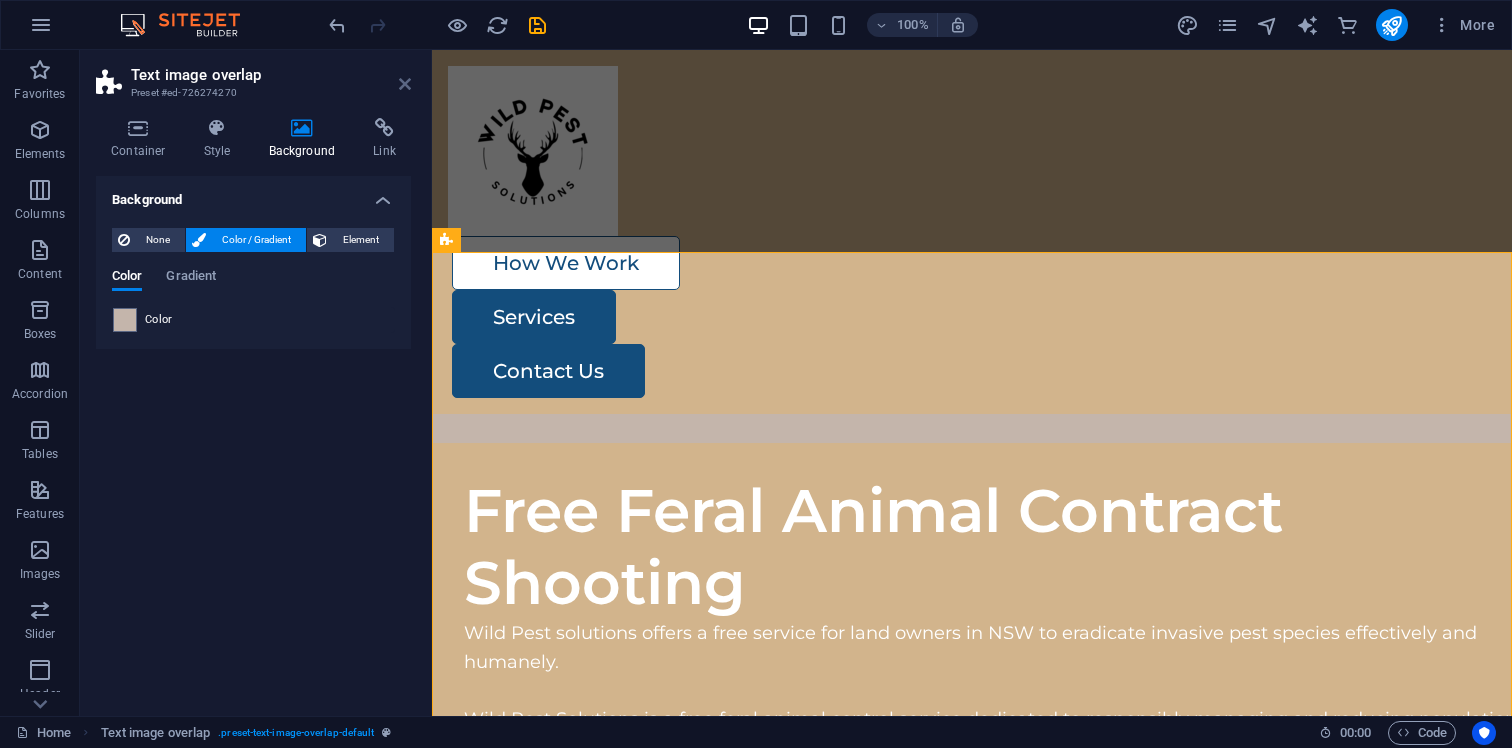 click at bounding box center (405, 84) 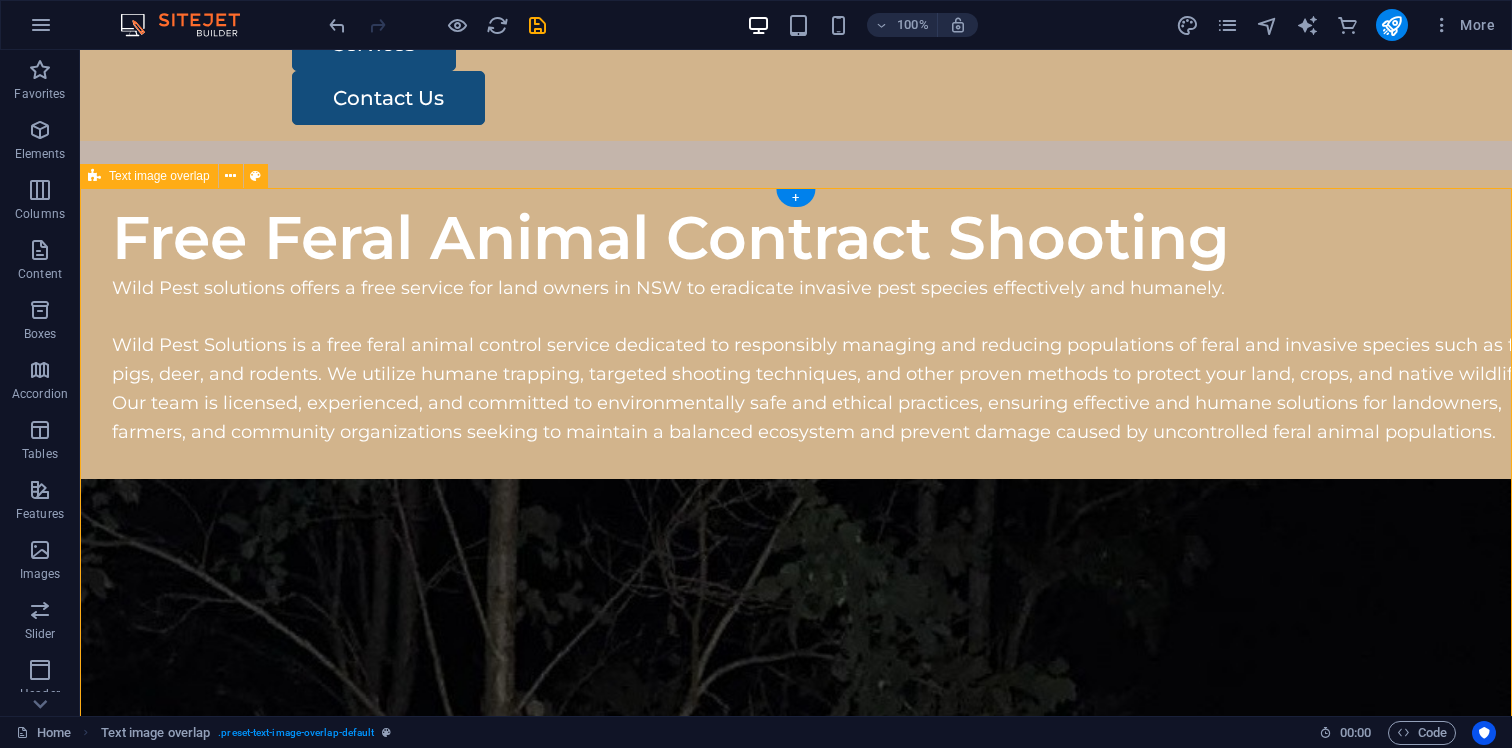 scroll, scrollTop: 284, scrollLeft: 0, axis: vertical 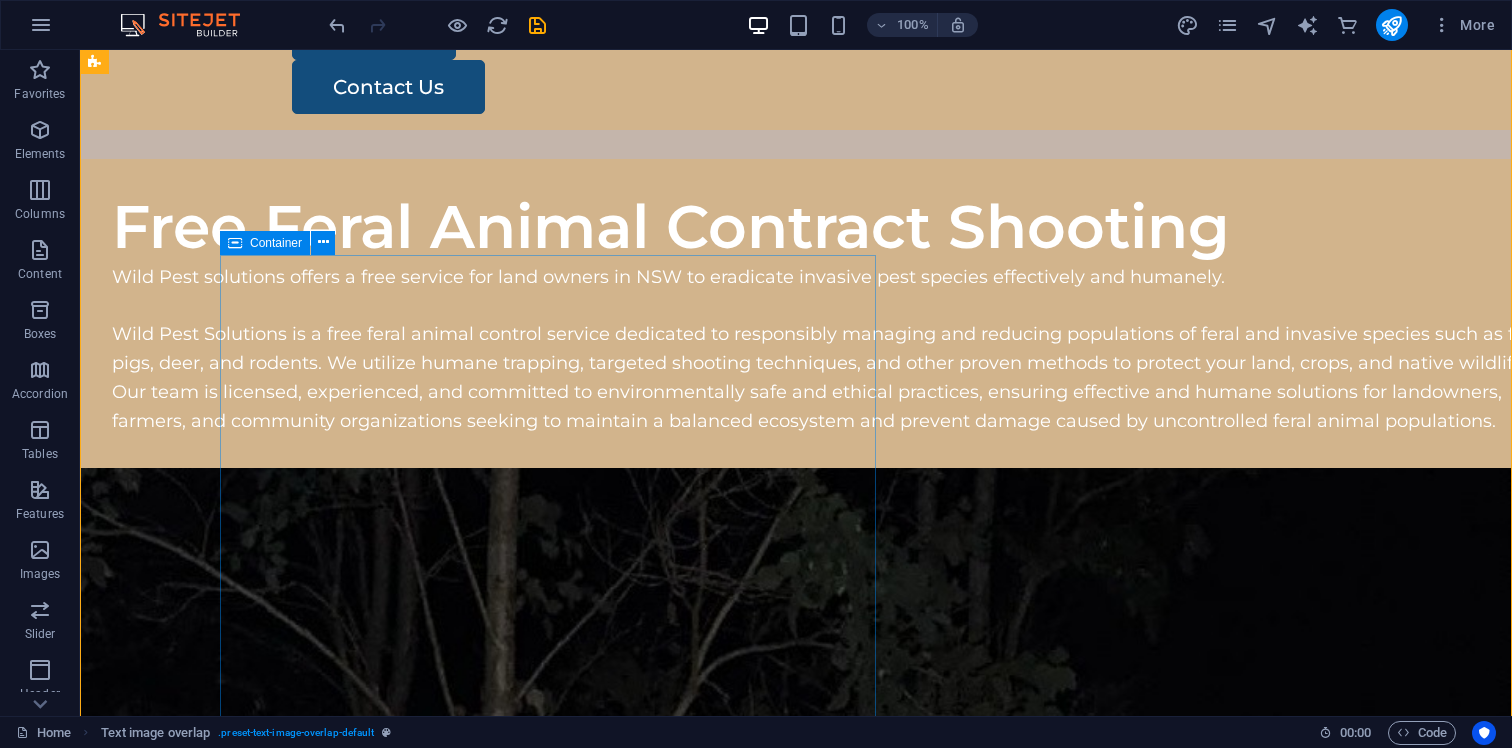 click on "Free Feral Animal Contract Shooting Wild Pest solutions offers a free service for land owners in [STATE] to eradicate invasive pest species effectively and humanely. Wild Pest Solutions is a free feral animal control service dedicated to responsibly managing and reducing populations of feral and invasive species such as feral pigs, deer, and rodents. We utilize humane trapping, targeted shooting techniques, and other proven methods to protect your land, crops, and native wildlife. Our team is licensed, experienced, and committed to environmentally safe and ethical practices, ensuring effective and humane solutions for landowners, farmers, and community organizations seeking to maintain a balanced ecosystem and prevent damage caused by uncontrolled feral animal populations." at bounding box center [836, 313] 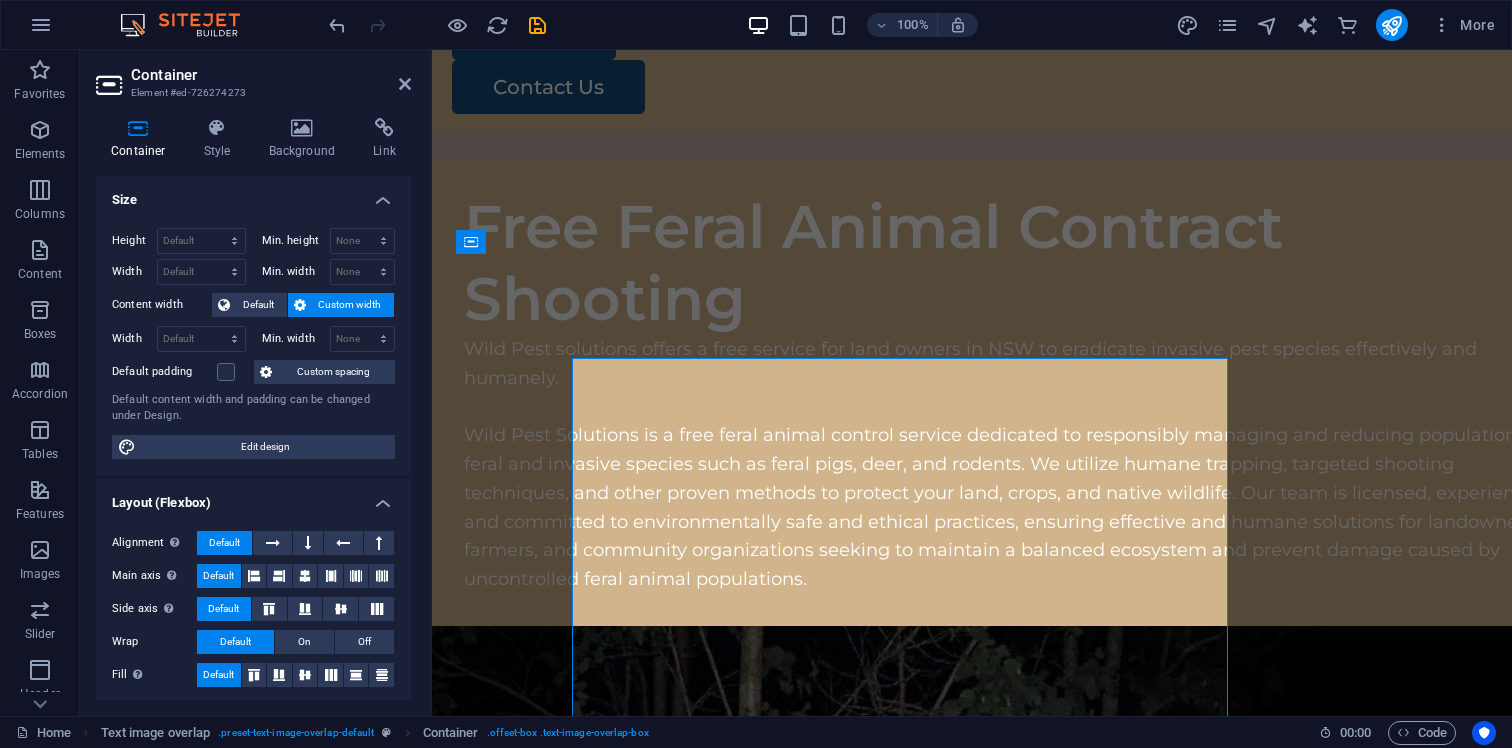 scroll, scrollTop: 180, scrollLeft: 0, axis: vertical 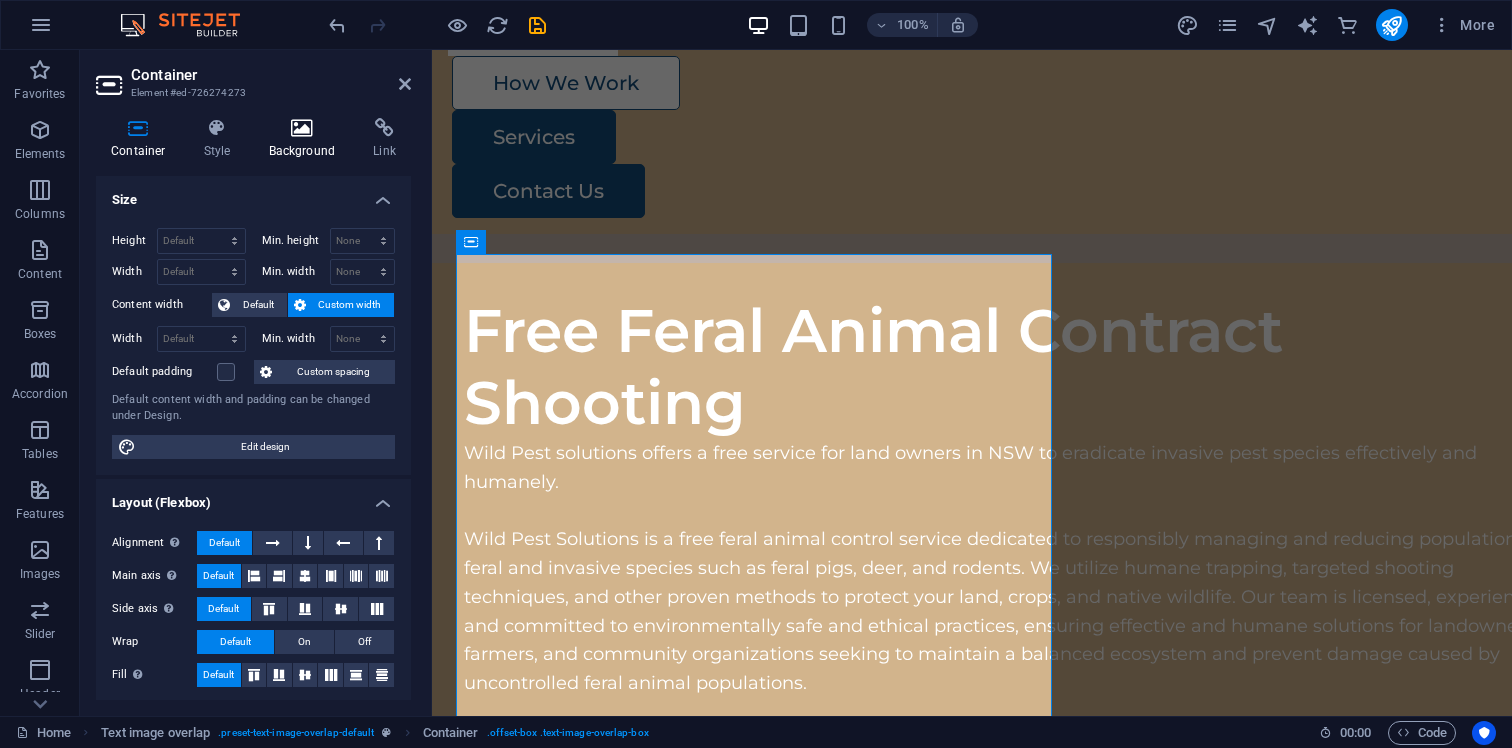 click at bounding box center [302, 128] 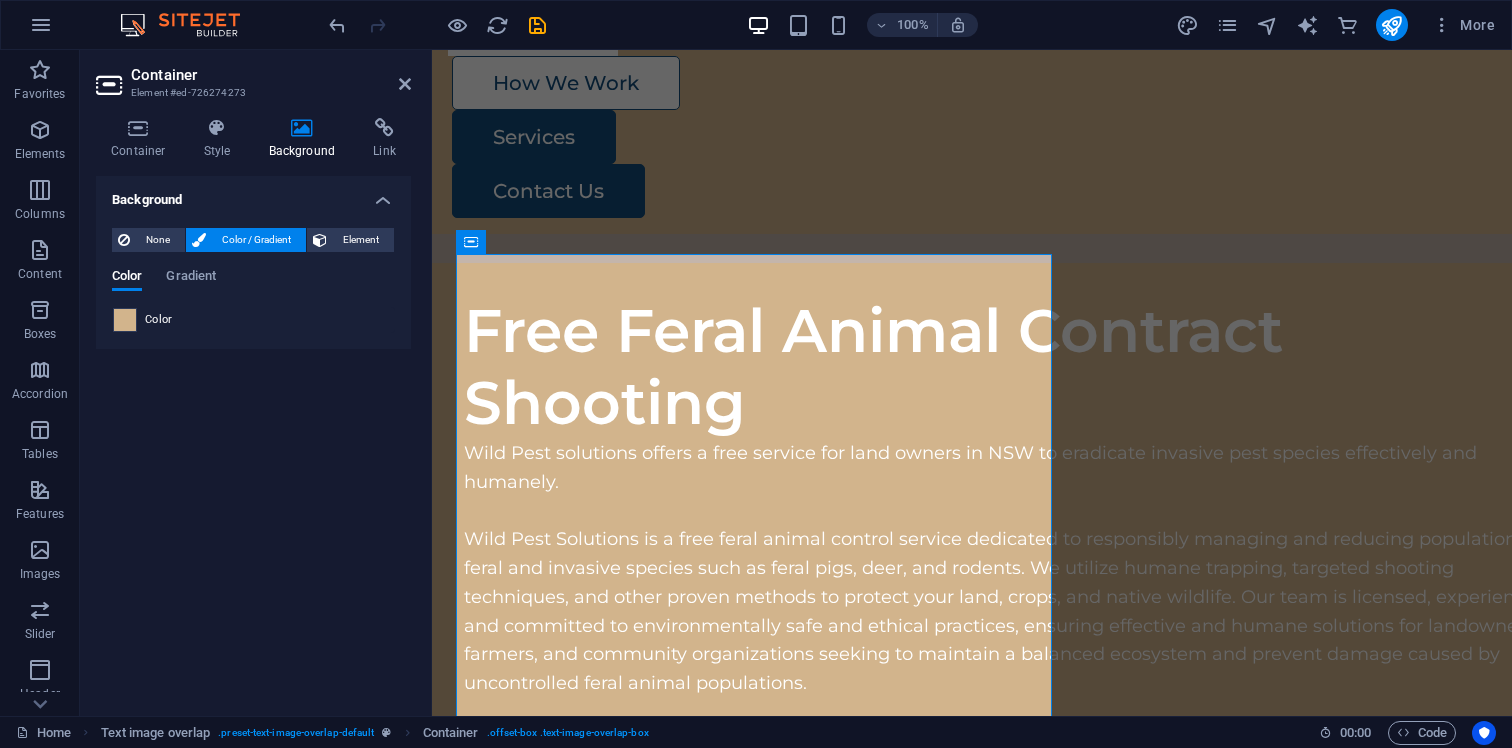 click at bounding box center (125, 320) 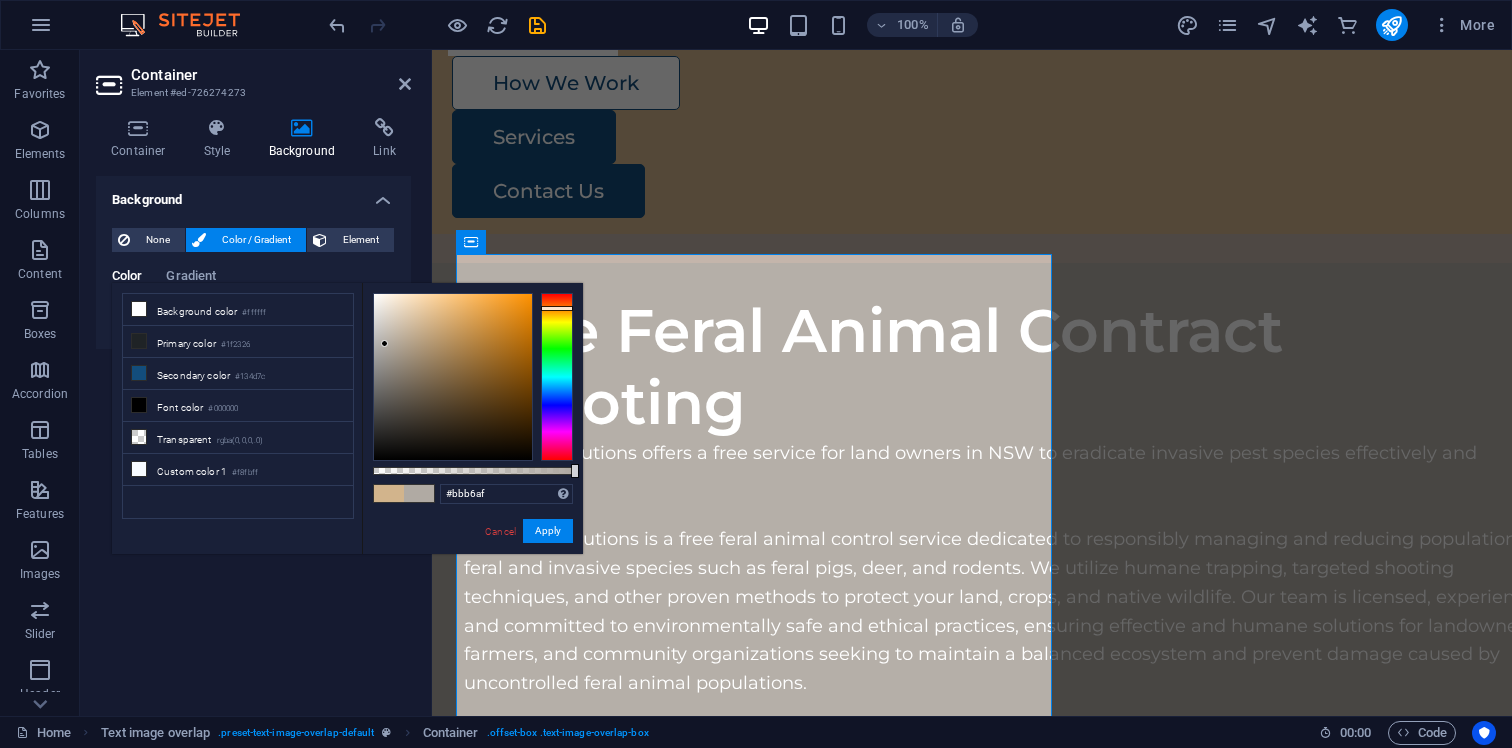 type on "#bcb7b0" 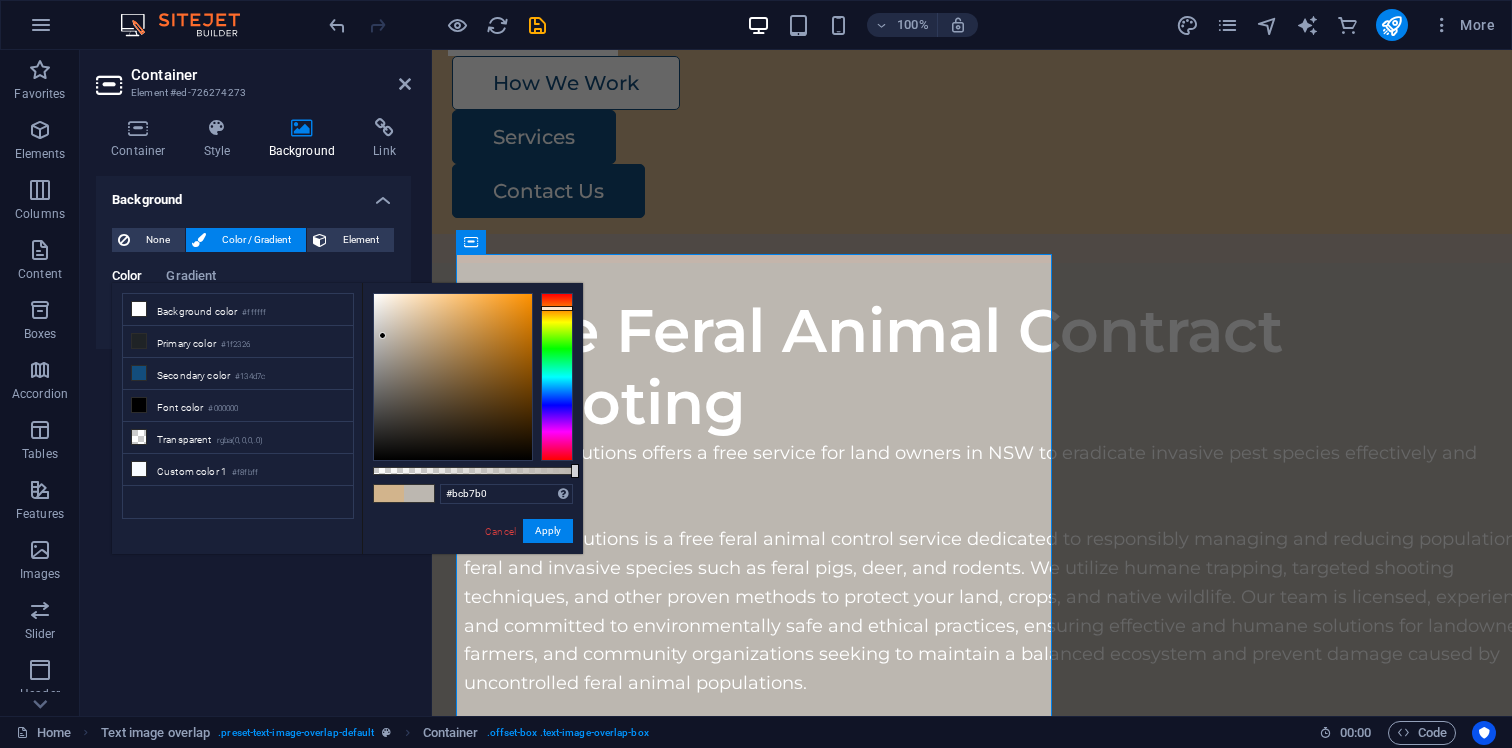 drag, startPoint x: 396, startPoint y: 348, endPoint x: 383, endPoint y: 336, distance: 17.691807 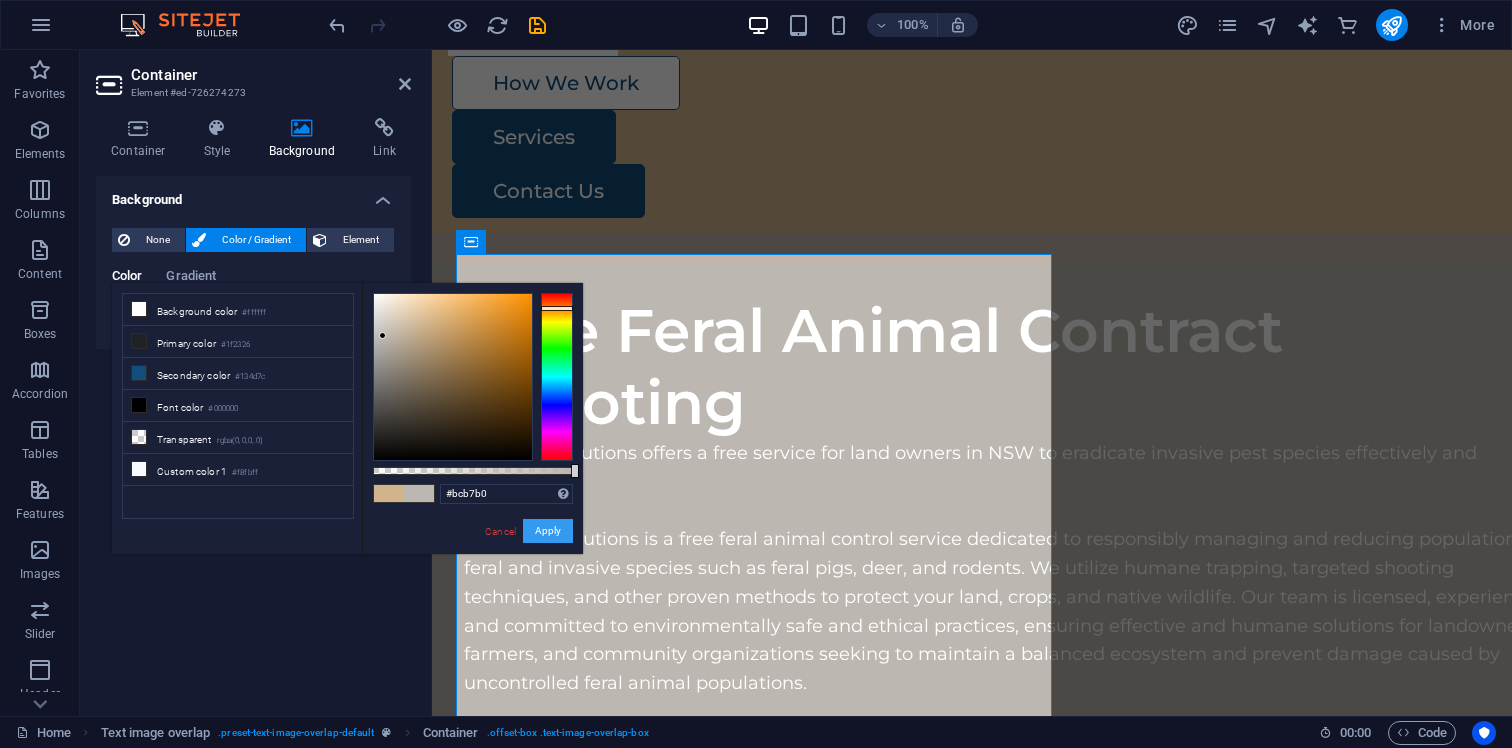 click on "Apply" at bounding box center (548, 531) 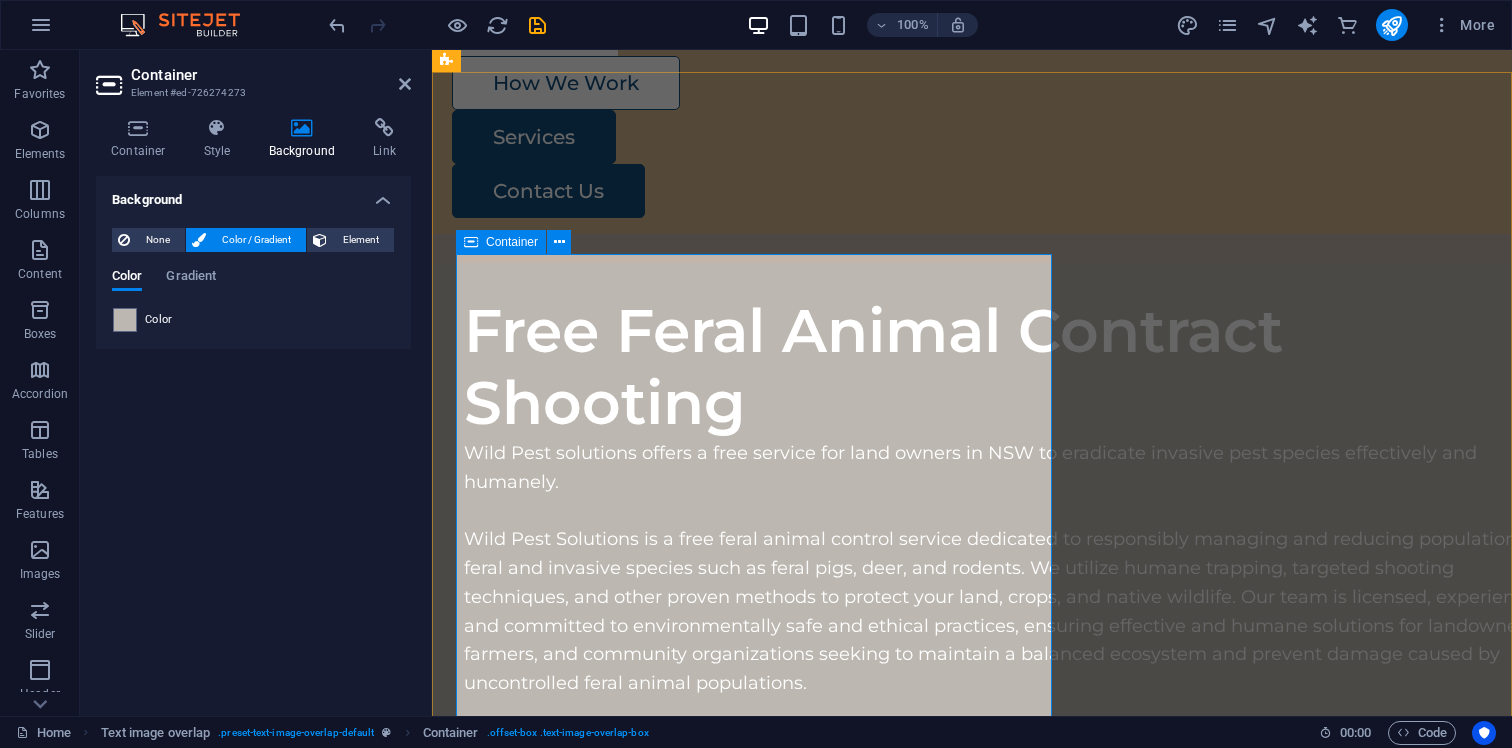 click on "Free Feral Animal Contract Shooting Wild Pest solutions offers a free service for land owners in [STATE] to eradicate invasive pest species effectively and humanely. Wild Pest Solutions is a free feral animal control service dedicated to responsibly managing and reducing populations of feral and invasive species such as feral pigs, deer, and rodents. We utilize humane trapping, targeted shooting techniques, and other proven methods to protect your land, crops, and native wildlife. Our team is licensed, experienced, and committed to environmentally safe and ethical practices, ensuring effective and humane solutions for landowners, farmers, and community organizations seeking to maintain a balanced ecosystem and prevent damage caused by uncontrolled feral animal populations." at bounding box center (972, 1457) 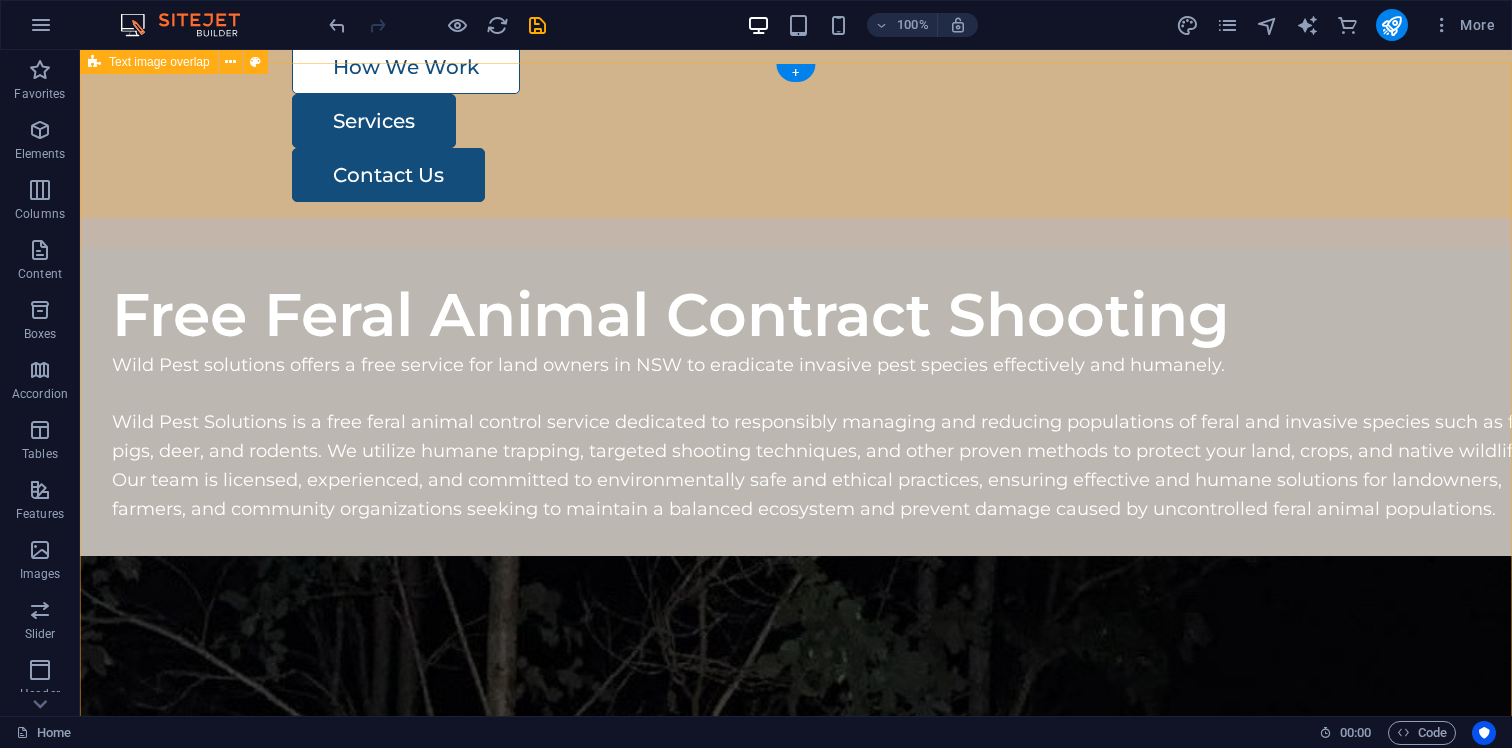 scroll, scrollTop: 189, scrollLeft: 0, axis: vertical 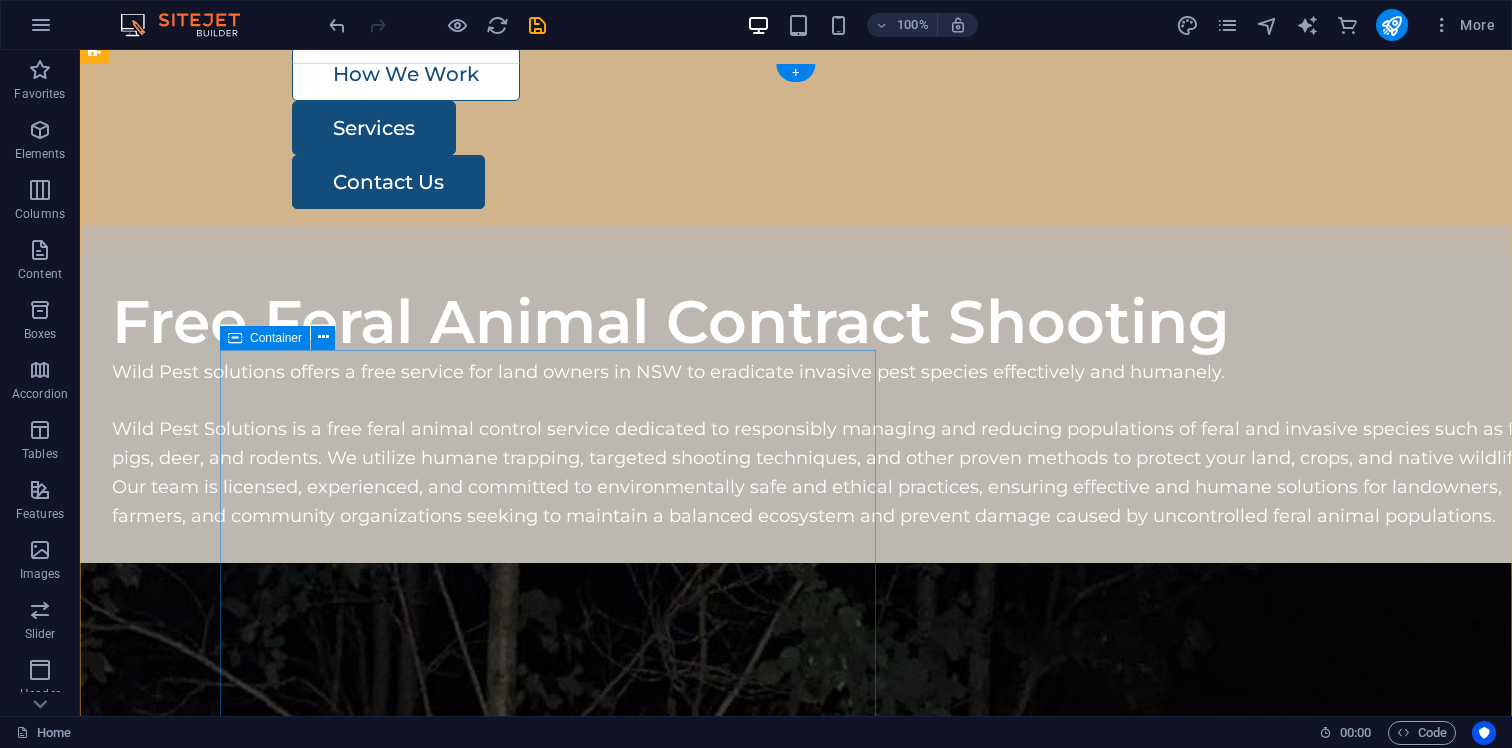 click on "Free Feral Animal Contract Shooting Wild Pest solutions offers a free service for land owners in [STATE] to eradicate invasive pest species effectively and humanely. Wild Pest Solutions is a free feral animal control service dedicated to responsibly managing and reducing populations of feral and invasive species such as feral pigs, deer, and rodents. We utilize humane trapping, targeted shooting techniques, and other proven methods to protect your land, crops, and native wildlife. Our team is licensed, experienced, and committed to environmentally safe and ethical practices, ensuring effective and humane solutions for landowners, farmers, and community organizations seeking to maintain a balanced ecosystem and prevent damage caused by uncontrolled feral animal populations." at bounding box center (836, 408) 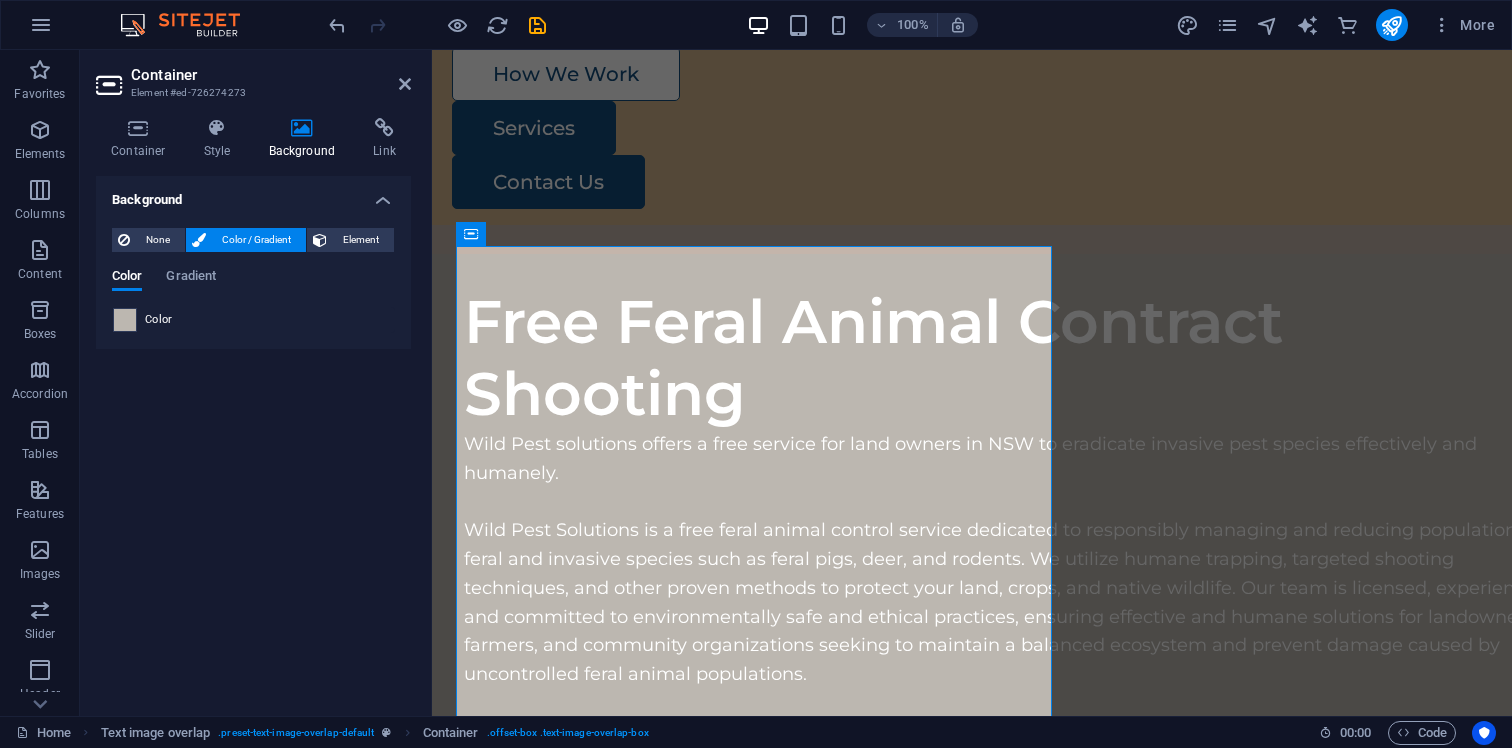 click at bounding box center (125, 320) 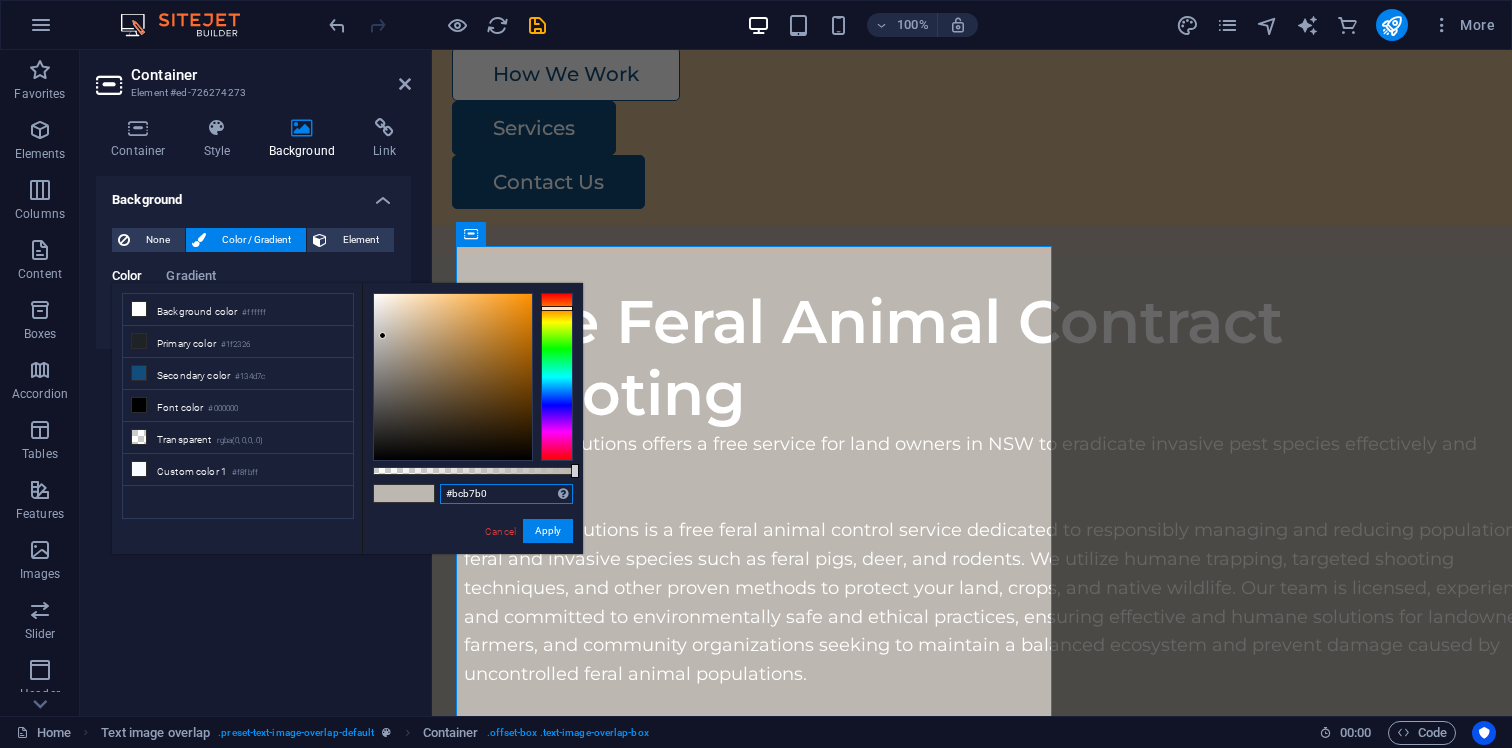 drag, startPoint x: 497, startPoint y: 499, endPoint x: 434, endPoint y: 493, distance: 63.28507 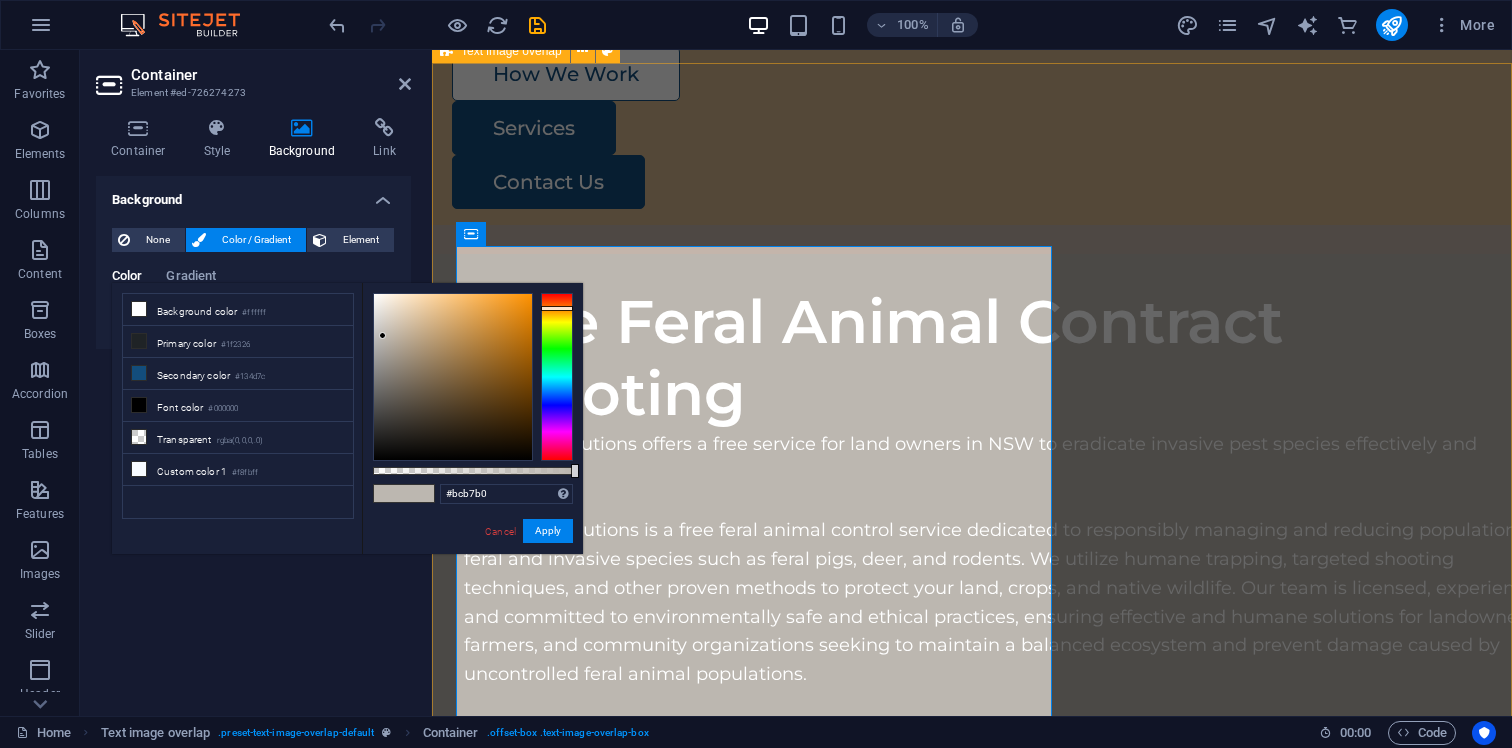 click on "Free Feral Animal Contract Shooting Wild Pest solutions offers a free service for land owners in [STATE] to eradicate invasive pest species effectively and humanely. Wild Pest Solutions is a free feral animal control service dedicated to responsibly managing and reducing populations of feral and invasive species such as feral pigs, deer, and rodents. We utilize humane trapping, targeted shooting techniques, and other proven methods to protect your land, crops, and native wildlife. Our team is licensed, experienced, and committed to environmentally safe and ethical practices, ensuring effective and humane solutions for landowners, farmers, and community organizations seeking to maintain a balanced ecosystem and prevent damage caused by uncontrolled feral animal populations." at bounding box center (972, 1448) 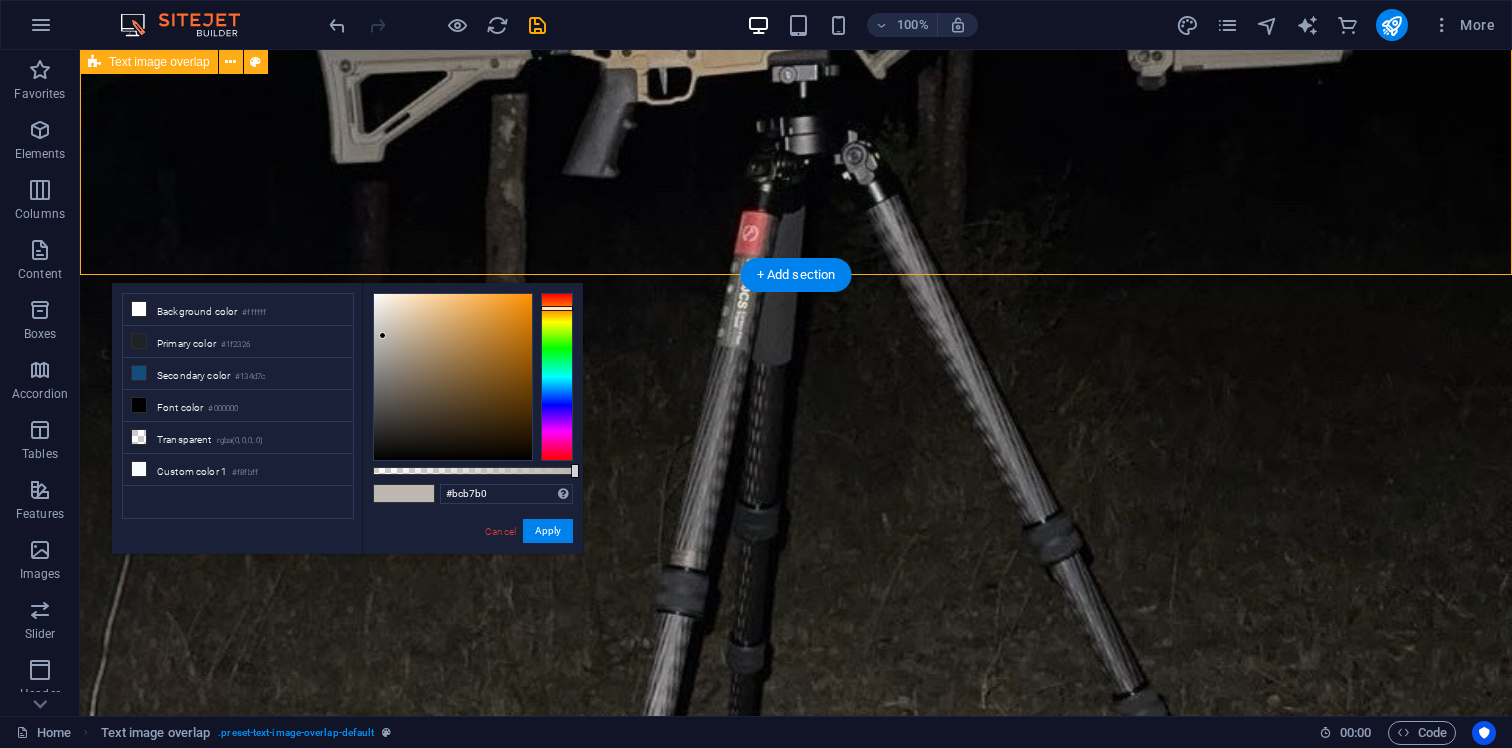 scroll, scrollTop: 1406, scrollLeft: 0, axis: vertical 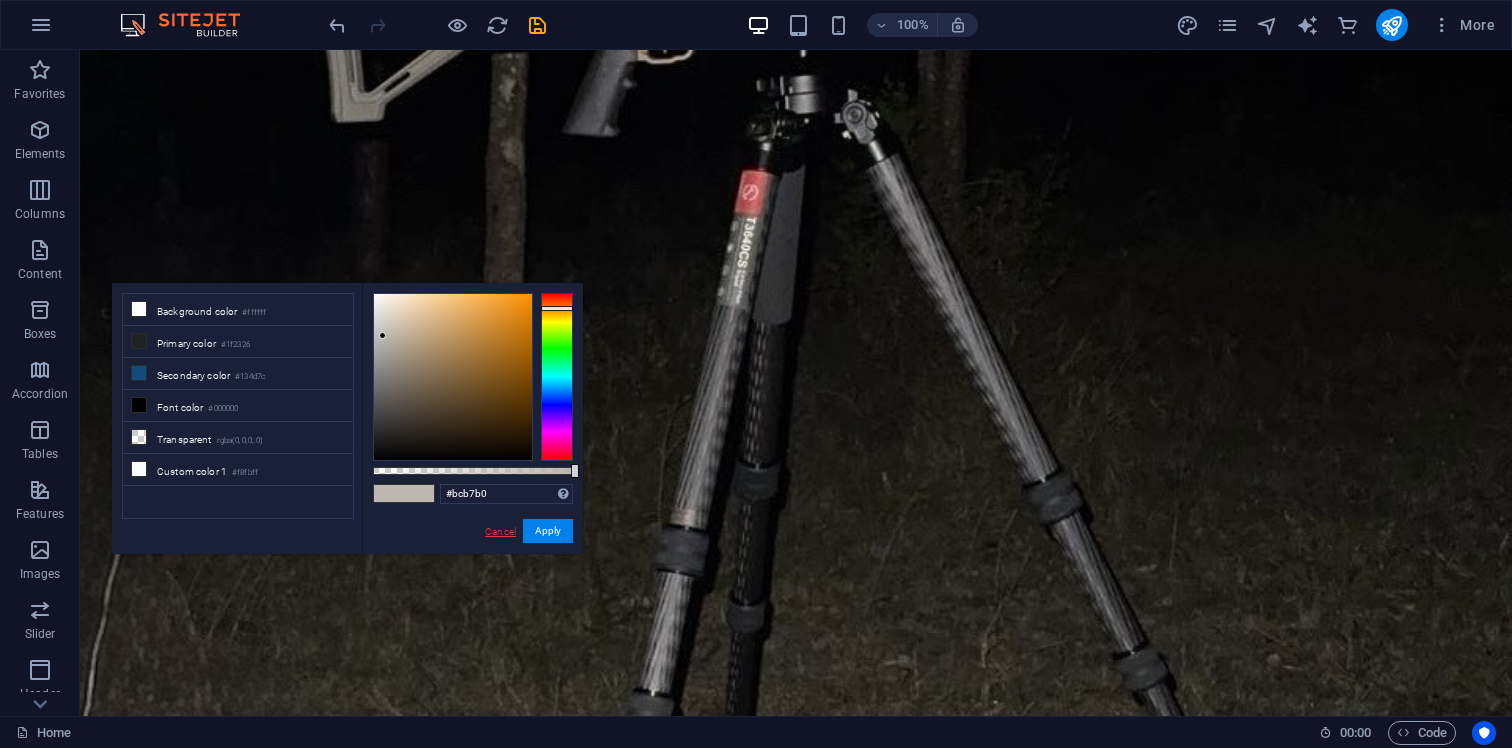 click on "Cancel" at bounding box center [500, 531] 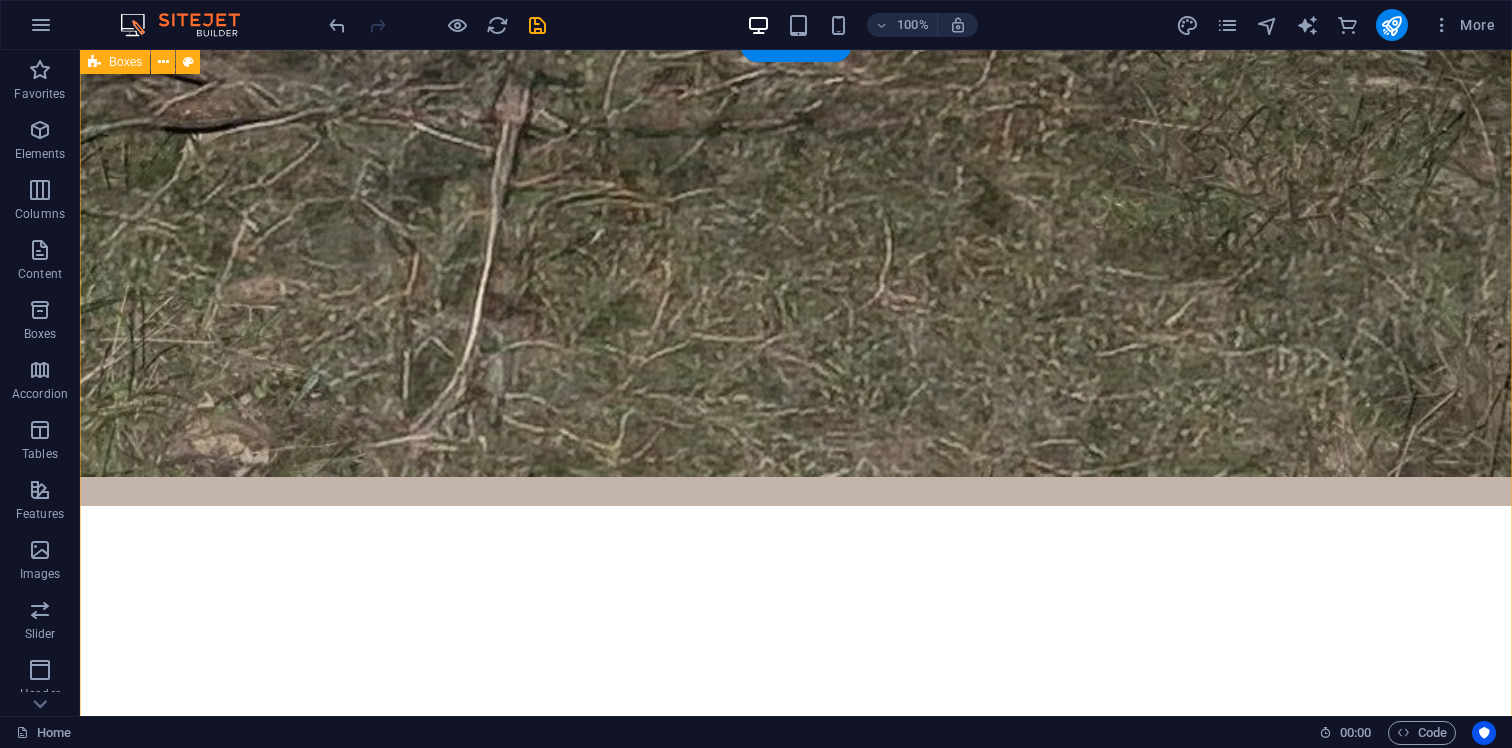 click on "Feral animal management We are able to evaluate and report on any issues involving feral animals in any settings where vertebrate pests are present By providing a thorough plan for managing feral animals, reporting can help find long-term solutions to issues that have been discovered .fa-secondary{opacity:.4} Equipment Using specifically designed rifles that fit the area is important, aswell as making sure to take responsible and ethical shots at feral animals Using special air rifles and small rimfire calibres for hunting small animals allows for ethical practices while causing little harm to delicate structures, and using bigger centrefire calibre rifles when necessary to manage larger groups of animals like feral pigs and wild dogs. Rifles can have different types of optics. During the day they consist of high quality glass scopes, whilst at night we switch to advanced thermal and night vision optics. Feral animal target species Species targeted for clients include Rats & Rodents Rabbits & Hares Foxes Pigs" at bounding box center (796, 5300) 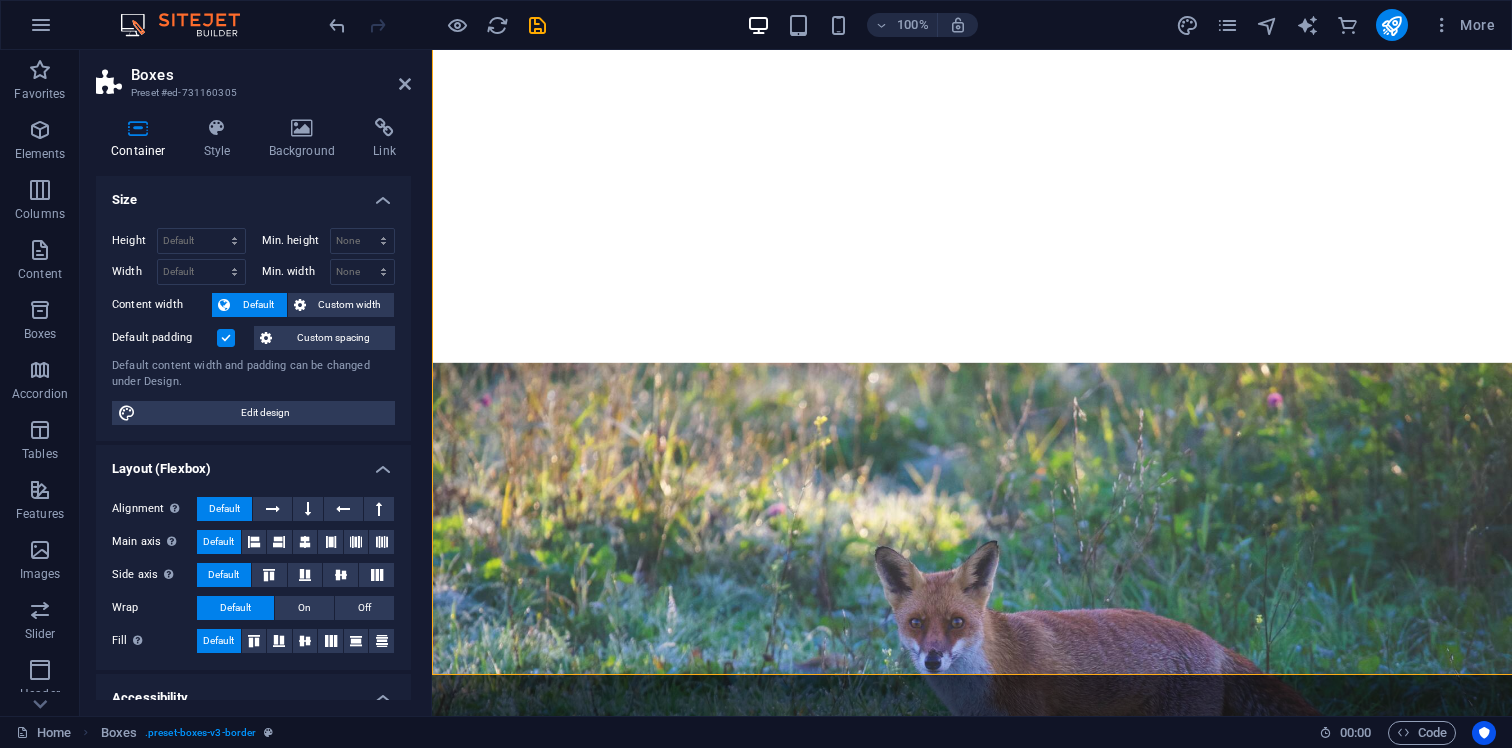 scroll, scrollTop: 3048, scrollLeft: 0, axis: vertical 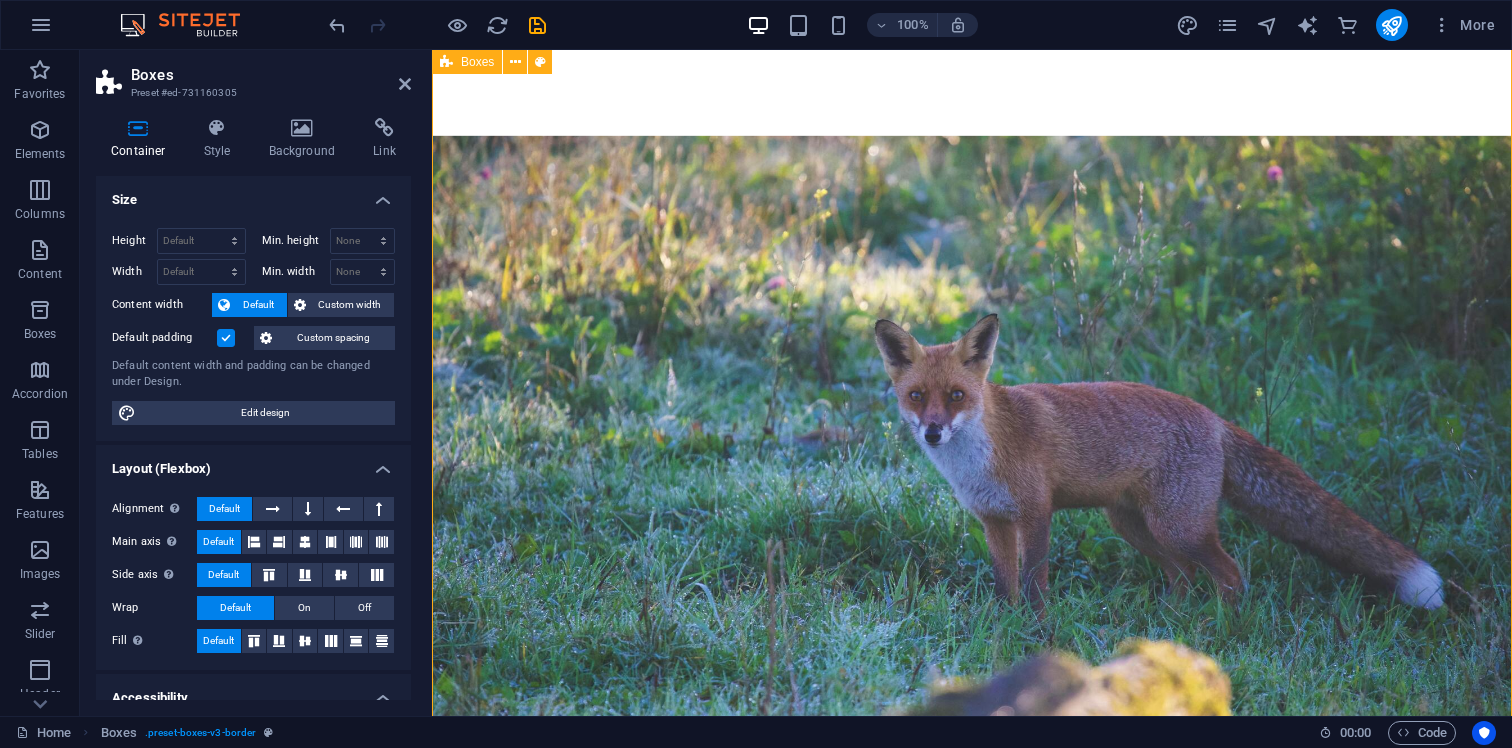 click on "Feral animal management We are able to evaluate and report on any issues involving feral animals in any settings where vertebrate pests are present By providing a thorough plan for managing feral animals, reporting can help find long-term solutions to issues that have been discovered .fa-secondary{opacity:.4} Equipment Using specifically designed rifles that fit the area is important, aswell as making sure to take responsible and ethical shots at feral animals Using special air rifles and small rimfire calibres for hunting small animals allows for ethical practices while causing little harm to delicate structures, and using bigger centrefire calibre rifles when necessary to manage larger groups of animals like feral pigs and wild dogs. Rifles can have different types of optics. During the day they consist of high quality glass scopes, whilst at night we switch to advanced thermal and night vision optics. Feral animal target species Species targeted for clients include Rats & Rodents Rabbits & Hares Foxes Pigs" at bounding box center [972, 4928] 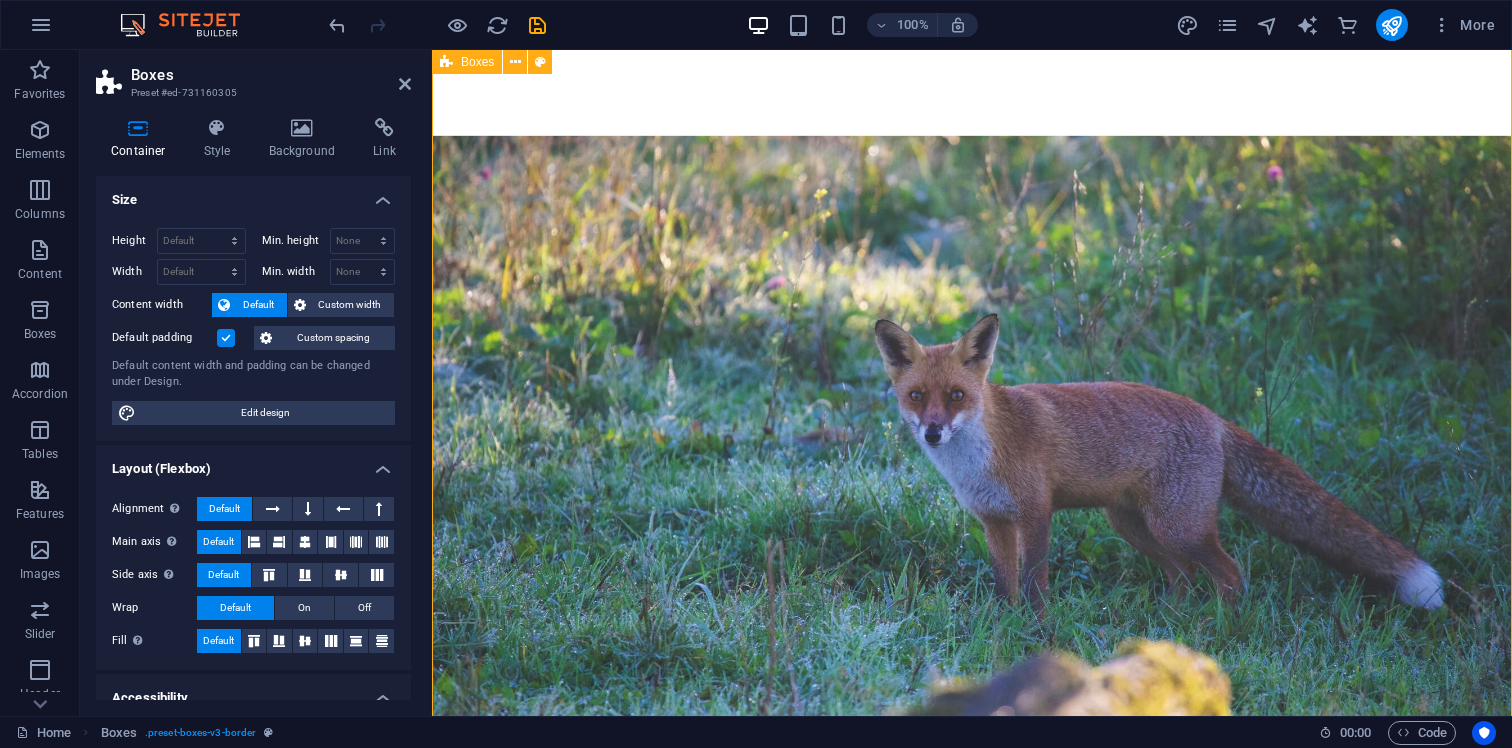click on "Feral animal management We are able to evaluate and report on any issues involving feral animals in any settings where vertebrate pests are present By providing a thorough plan for managing feral animals, reporting can help find long-term solutions to issues that have been discovered .fa-secondary{opacity:.4} Equipment Using specifically designed rifles that fit the area is important, aswell as making sure to take responsible and ethical shots at feral animals Using special air rifles and small rimfire calibres for hunting small animals allows for ethical practices while causing little harm to delicate structures, and using bigger centrefire calibre rifles when necessary to manage larger groups of animals like feral pigs and wild dogs. Rifles can have different types of optics. During the day they consist of high quality glass scopes, whilst at night we switch to advanced thermal and night vision optics. Feral animal target species Species targeted for clients include Rats & Rodents Rabbits & Hares Foxes Pigs" at bounding box center [972, 4928] 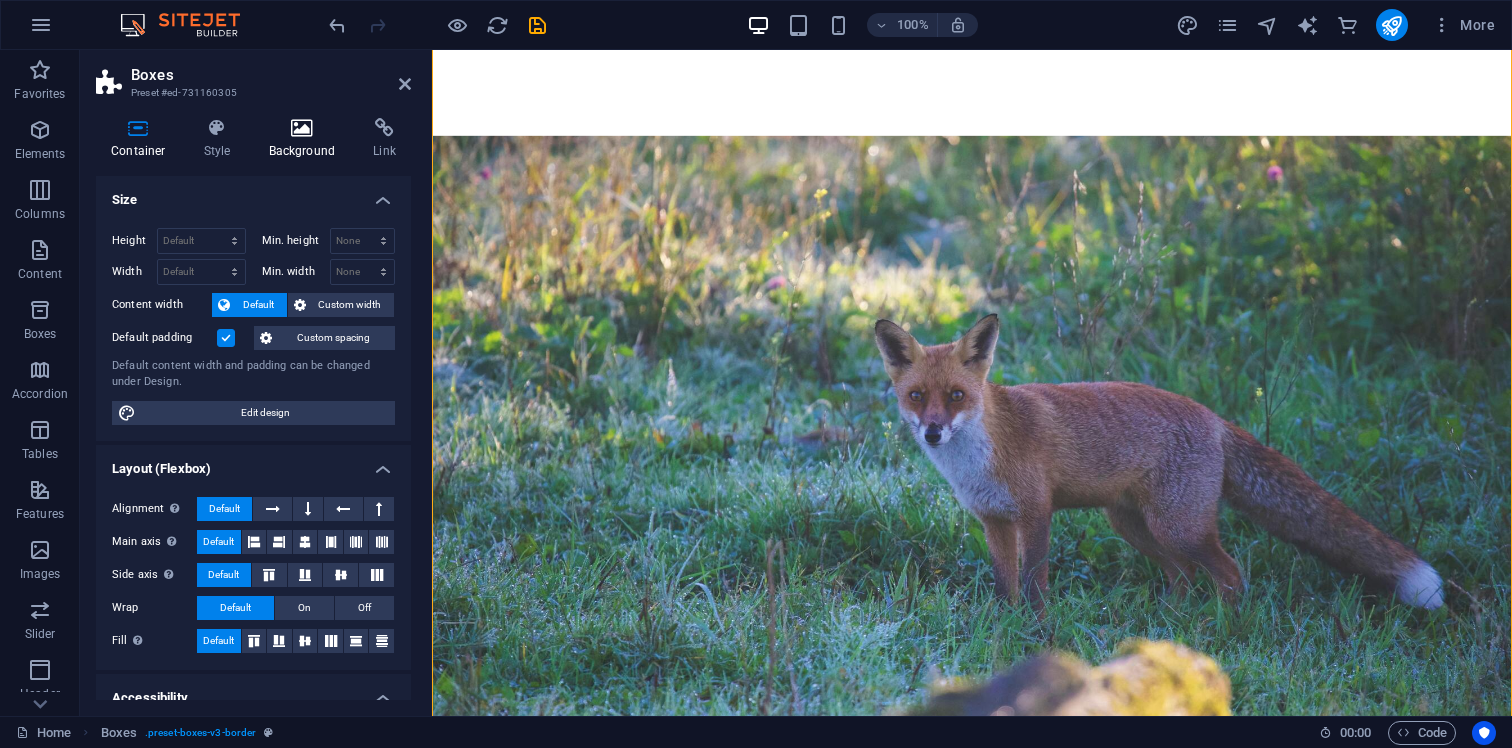 click on "Background" at bounding box center (306, 139) 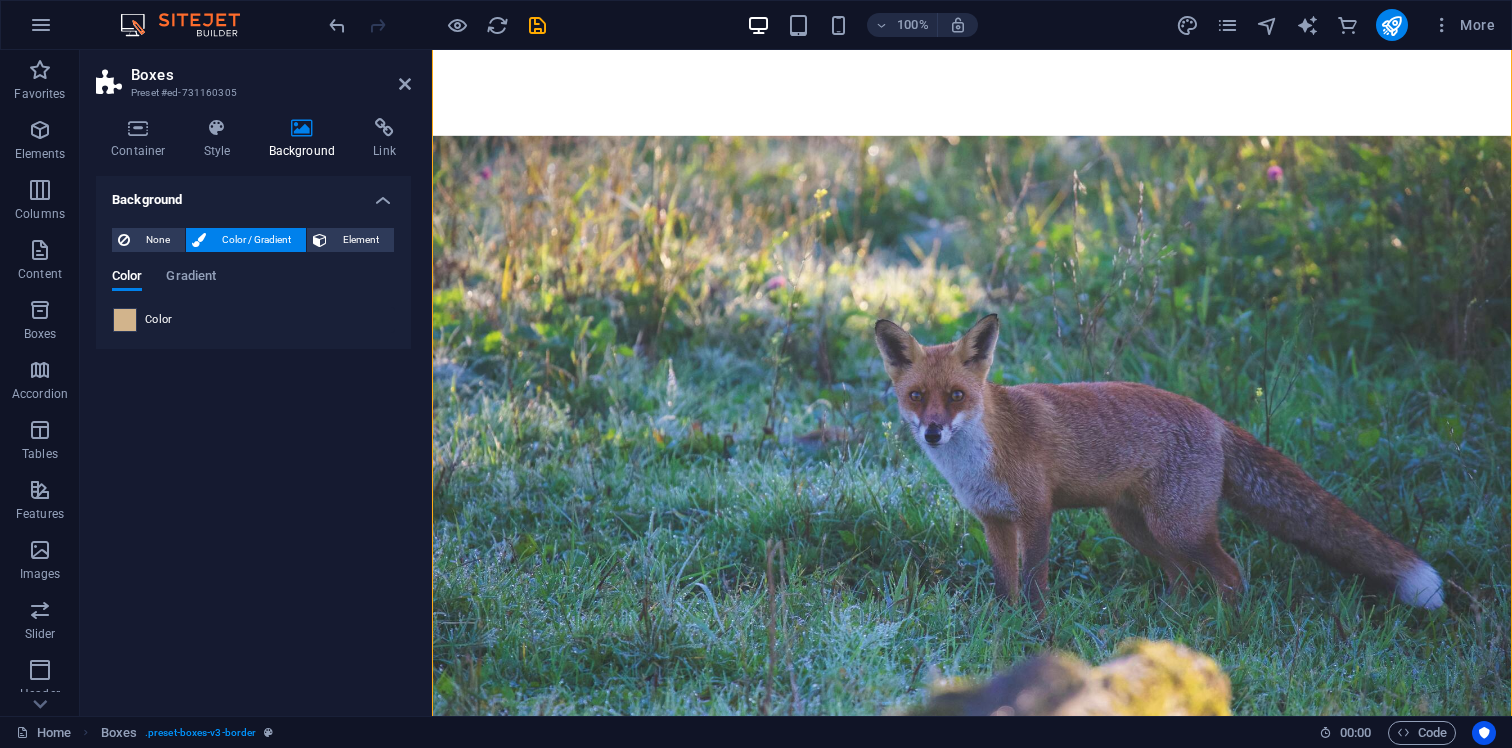 click at bounding box center [125, 320] 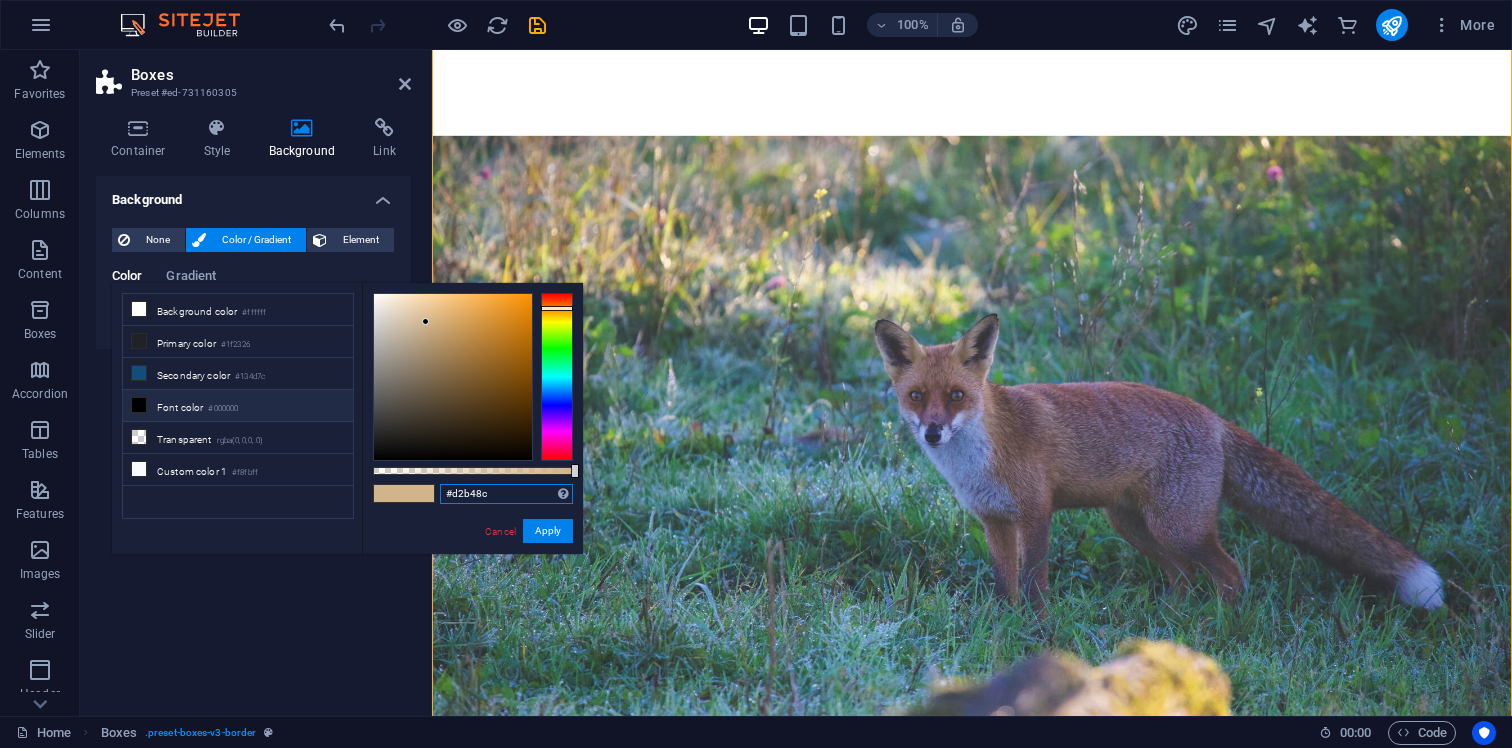 drag, startPoint x: 505, startPoint y: 496, endPoint x: 403, endPoint y: 496, distance: 102 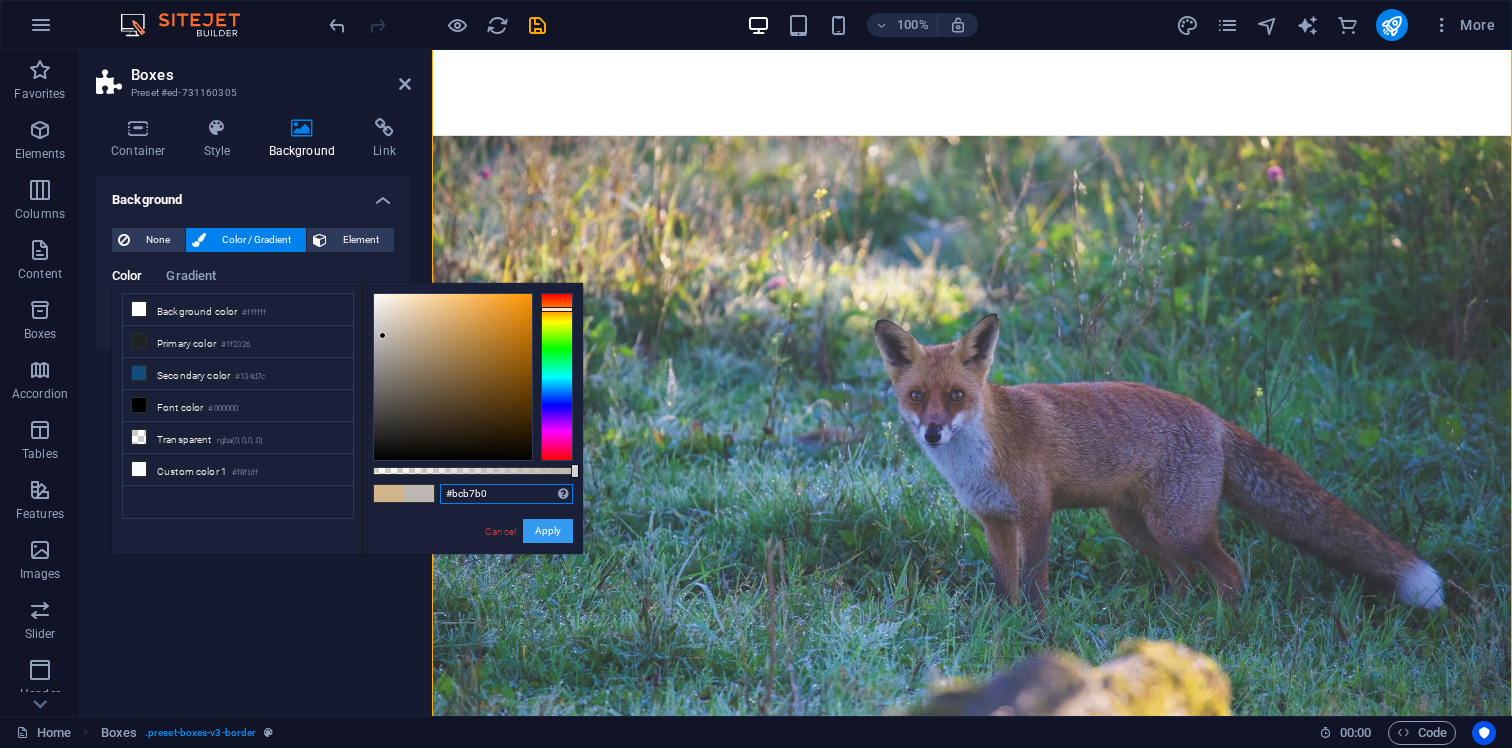 type on "#bcb7b0" 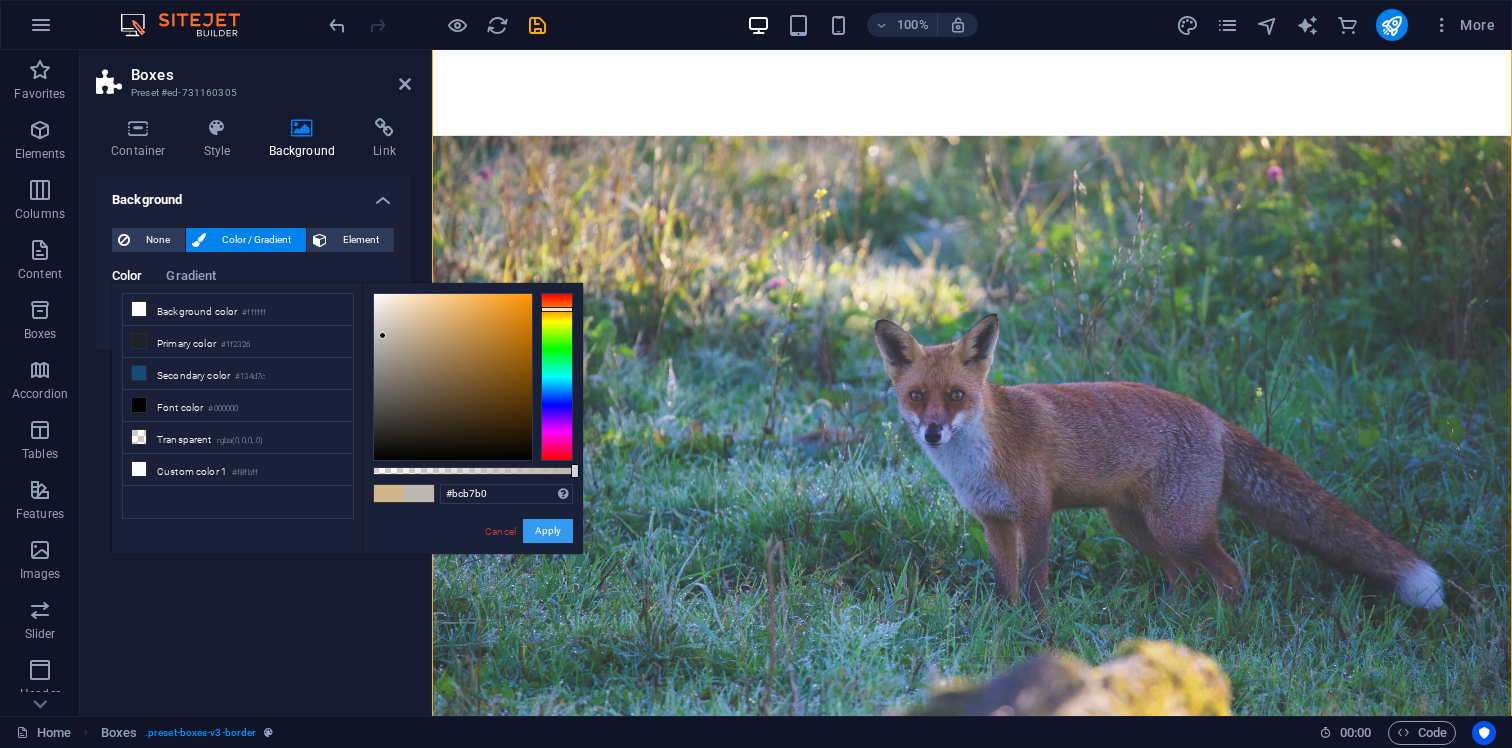 click on "Apply" at bounding box center (548, 531) 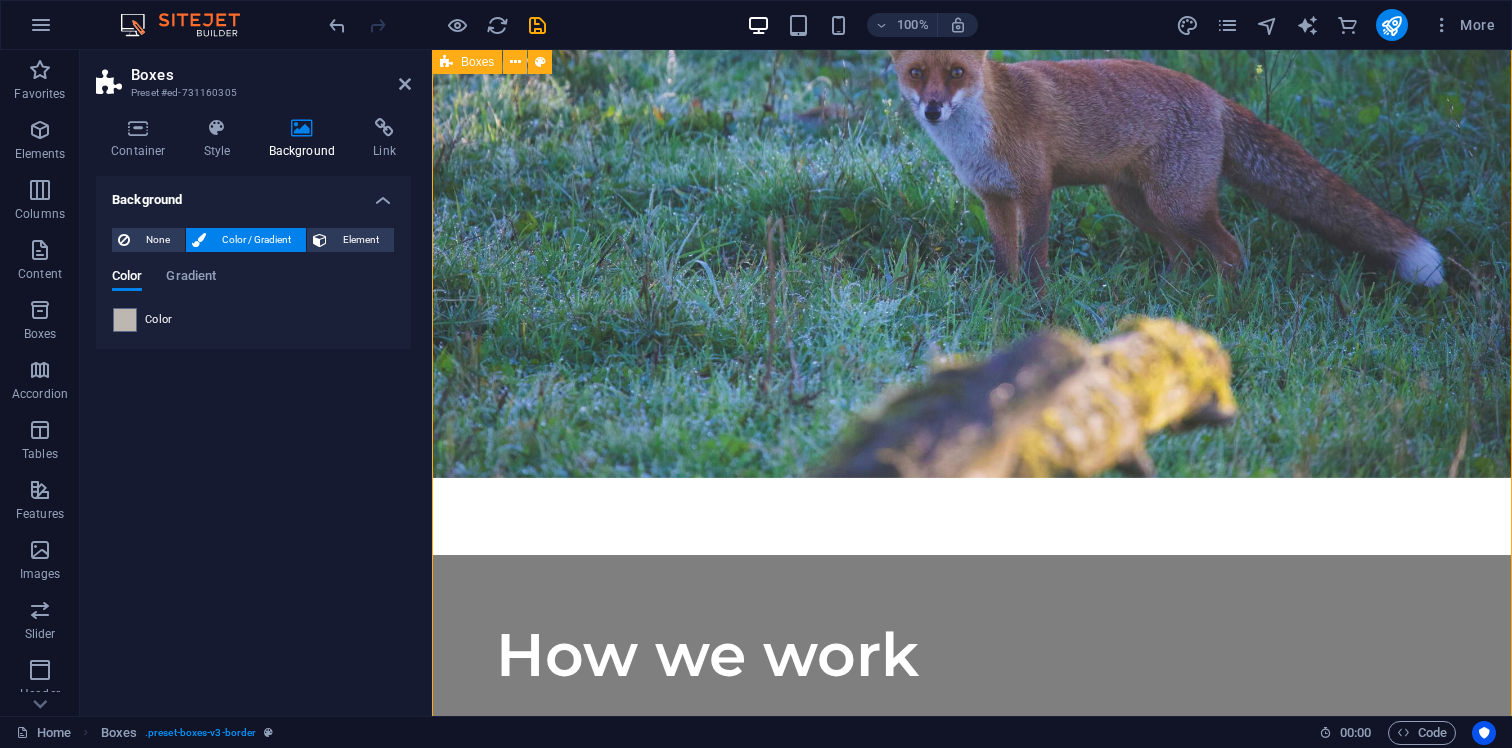 click on "Feral animal management We are able to evaluate and report on any issues involving feral animals in any settings where vertebrate pests are present By providing a thorough plan for managing feral animals, reporting can help find long-term solutions to issues that have been discovered .fa-secondary{opacity:.4} Equipment Using specifically designed rifles that fit the area is important, aswell as making sure to take responsible and ethical shots at feral animals Using special air rifles and small rimfire calibres for hunting small animals allows for ethical practices while causing little harm to delicate structures, and using bigger centrefire calibre rifles when necessary to manage larger groups of animals like feral pigs and wild dogs. Rifles can have different types of optics. During the day they consist of high quality glass scopes, whilst at night we switch to advanced thermal and night vision optics. Feral animal target species Species targeted for clients include Rats & Rodents Rabbits & Hares Foxes Pigs" at bounding box center (972, 5182) 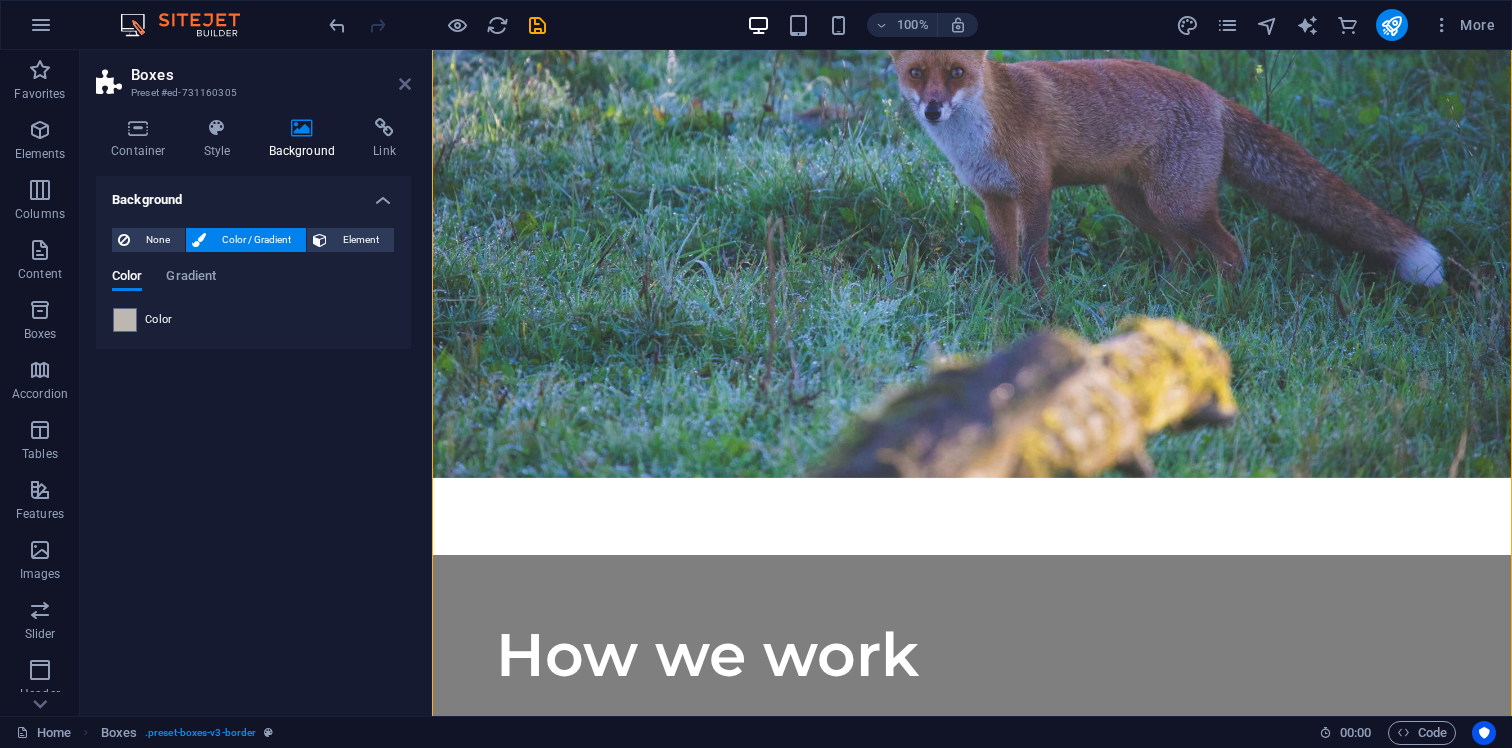 click at bounding box center (405, 84) 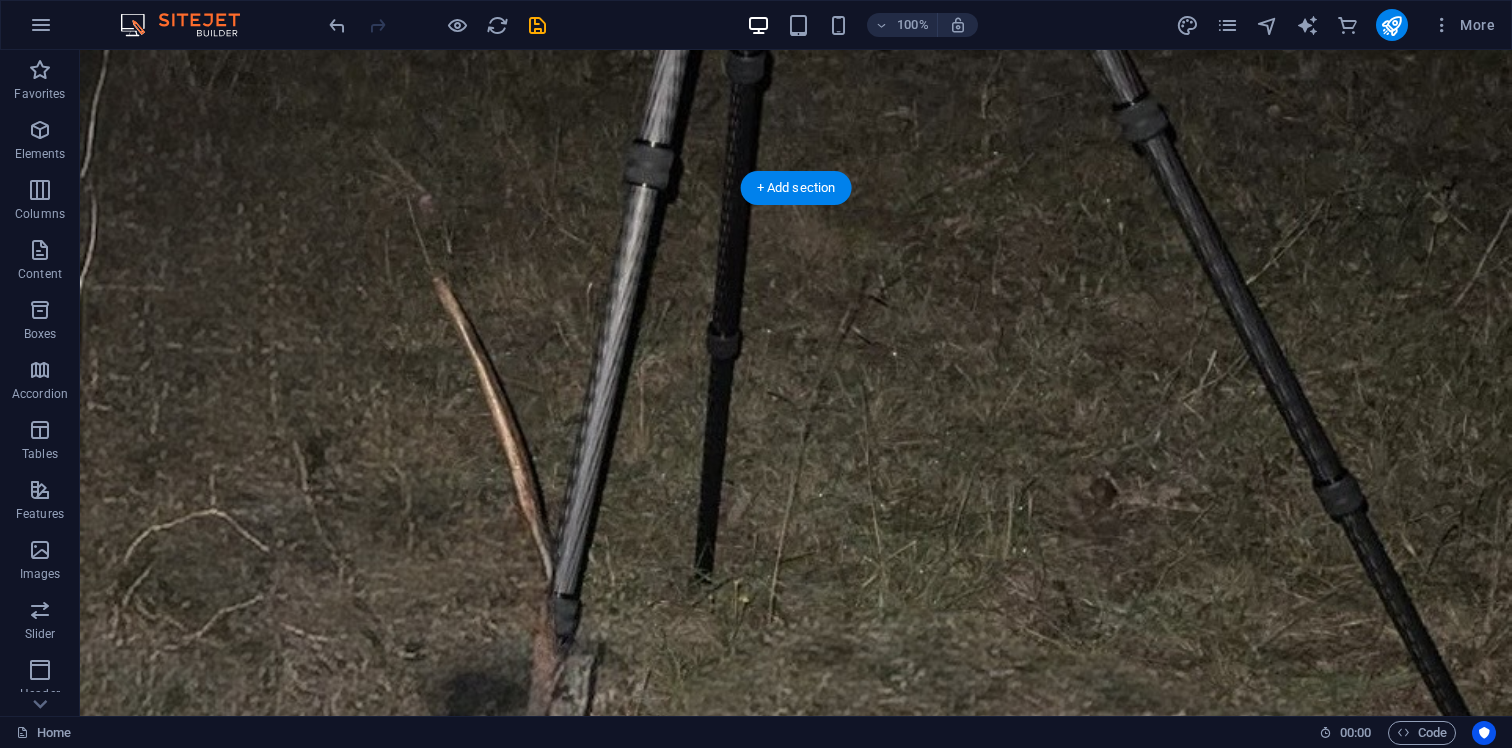 scroll, scrollTop: 1978, scrollLeft: 0, axis: vertical 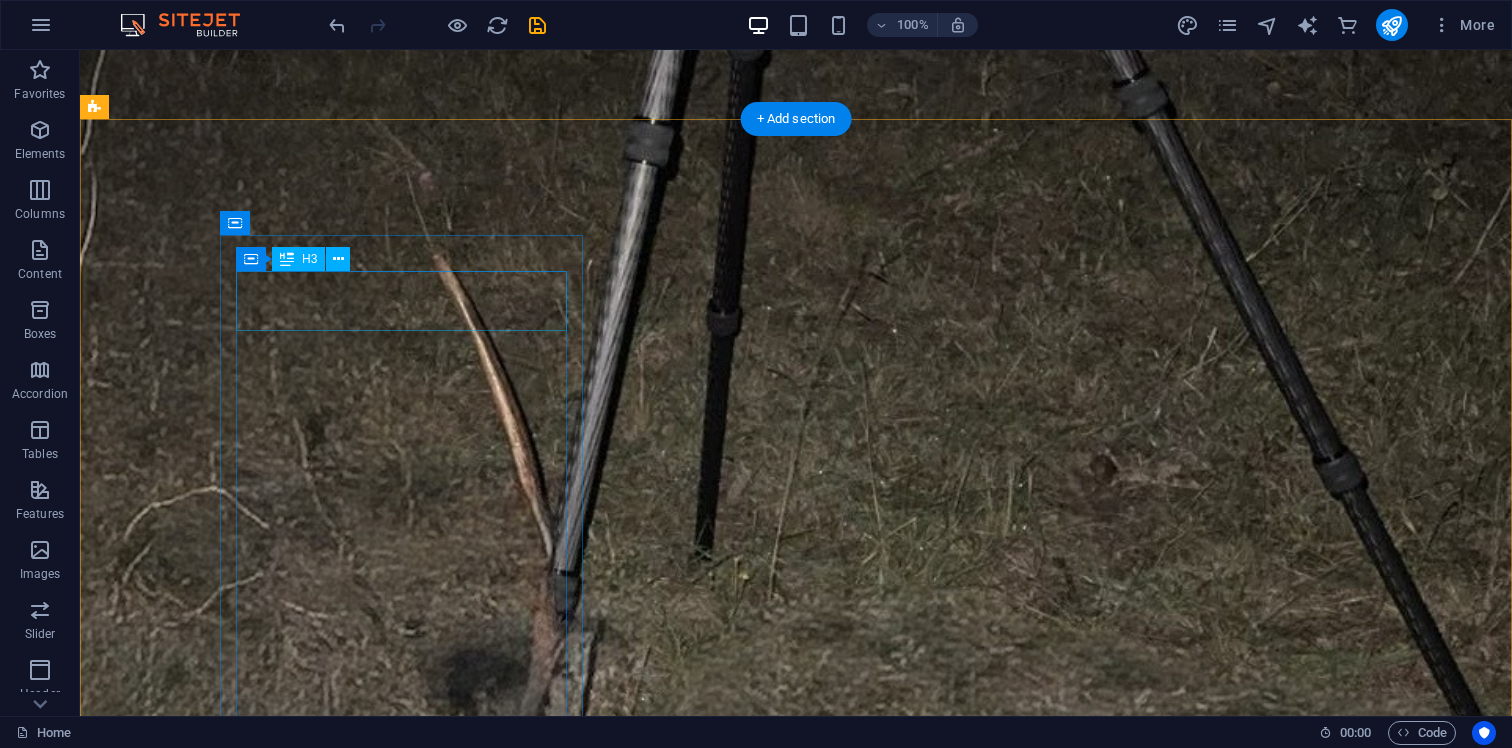 click on "Fox Control" at bounding box center [285, 3567] 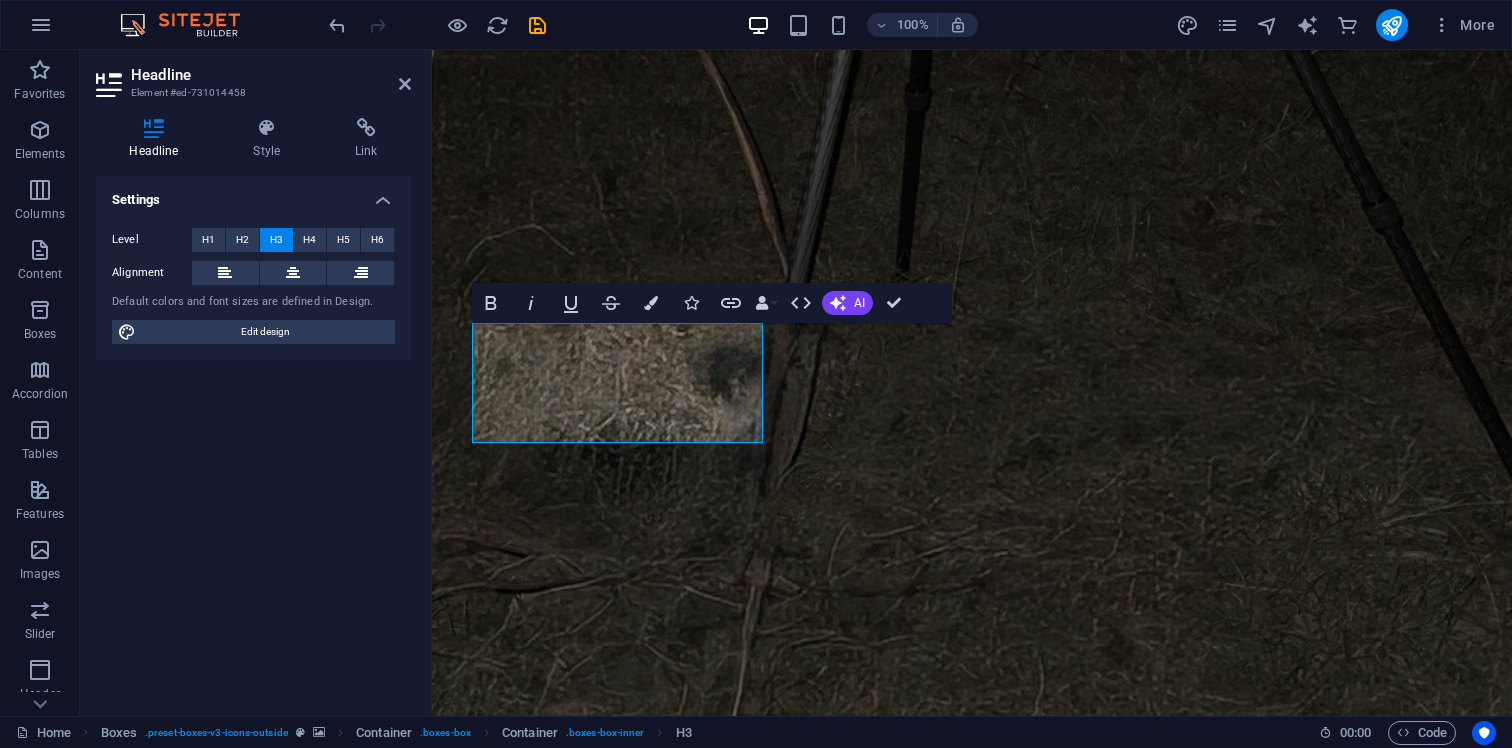 click at bounding box center (972, 2533) 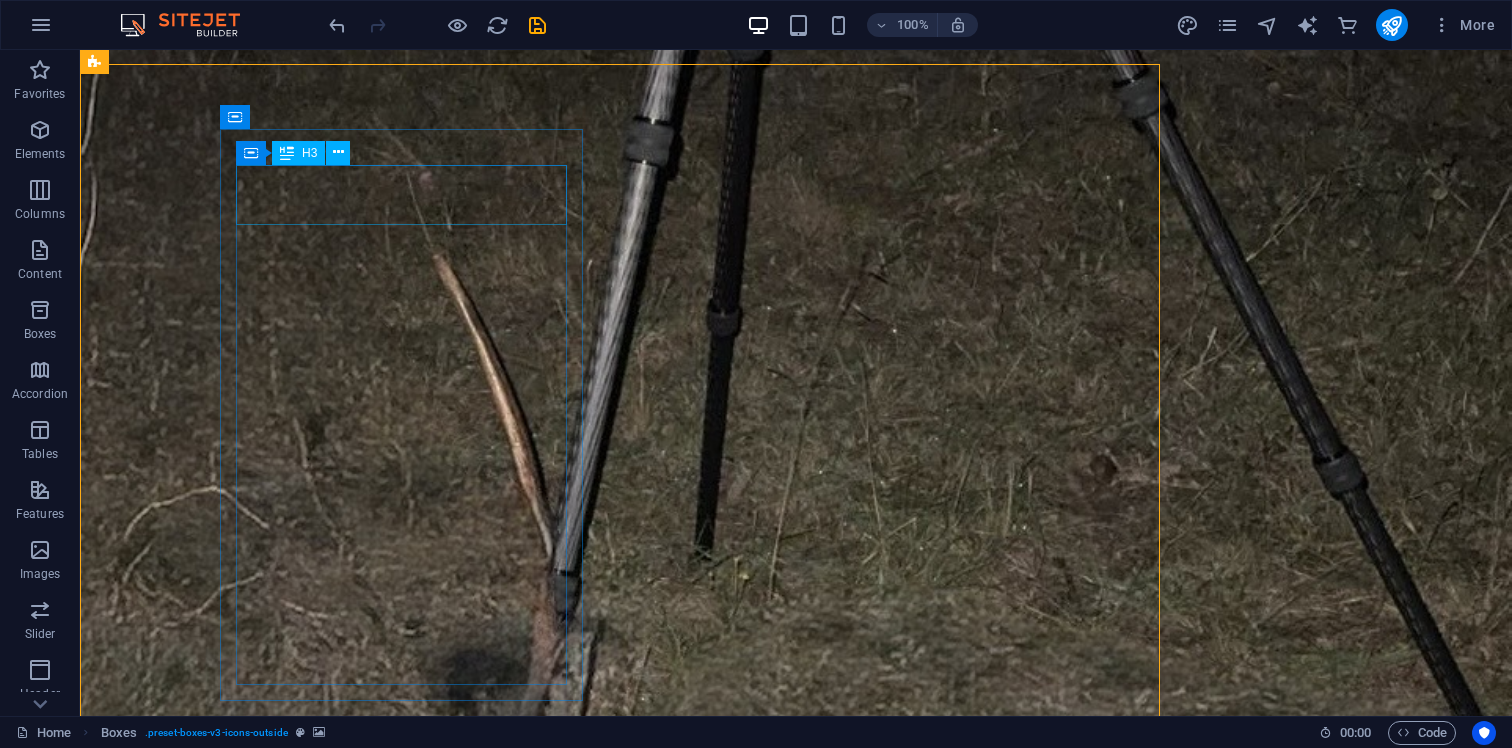 scroll, scrollTop: 2084, scrollLeft: 0, axis: vertical 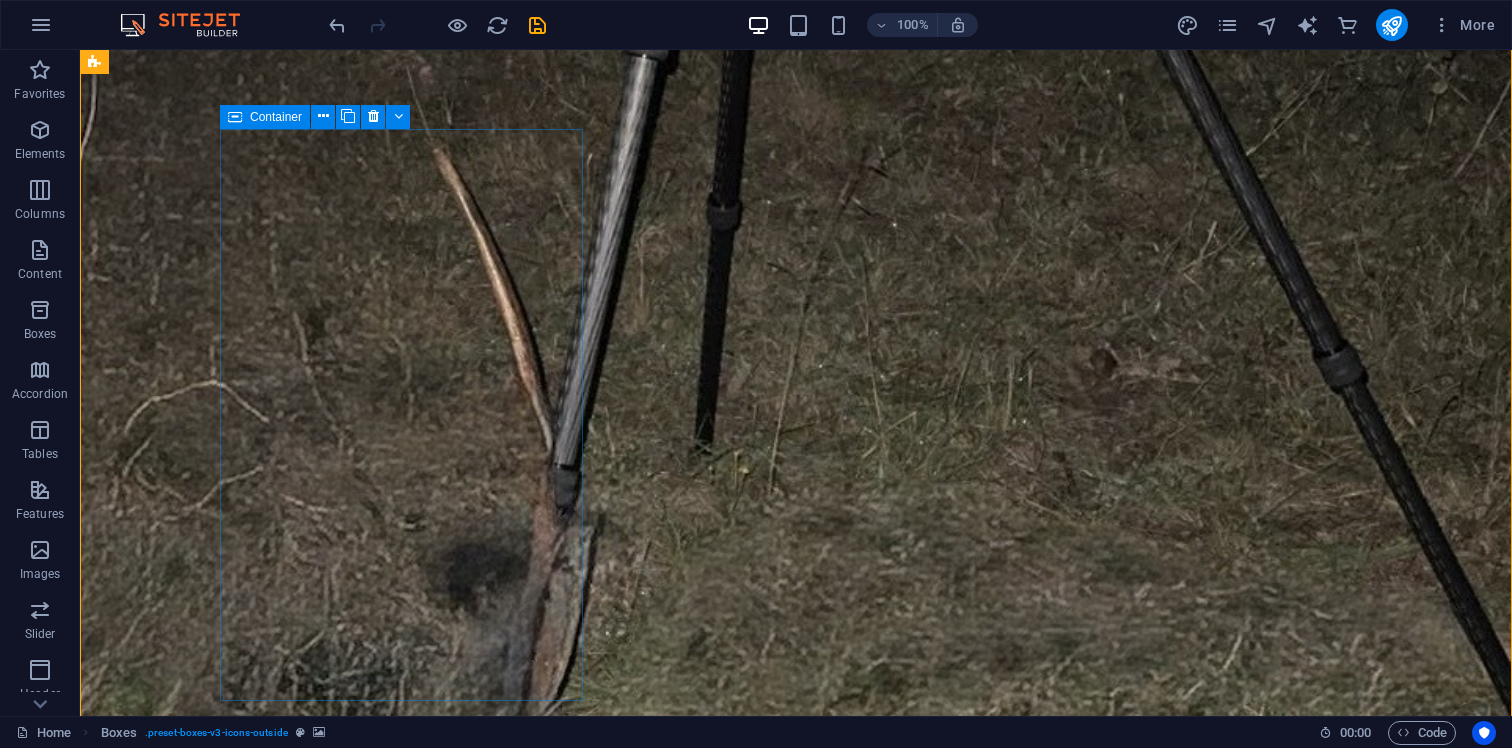 click on "Fox Control Foxes are a known pest animal in NSW, and Wild Pest Solutions offers effective solutions for managing fox problems in rural settings. Our fox control programs strictly adhere to current regulations to ensure compliance at all times. We prioritise discretion and minimize environmental impact on all our activities. Unlike other methods, we do not rely on chemical baits or poisons. Our protocols emphasise safety, ensuring that all operations are conducted humanely, ethically and responsibly." at bounding box center (285, 3696) 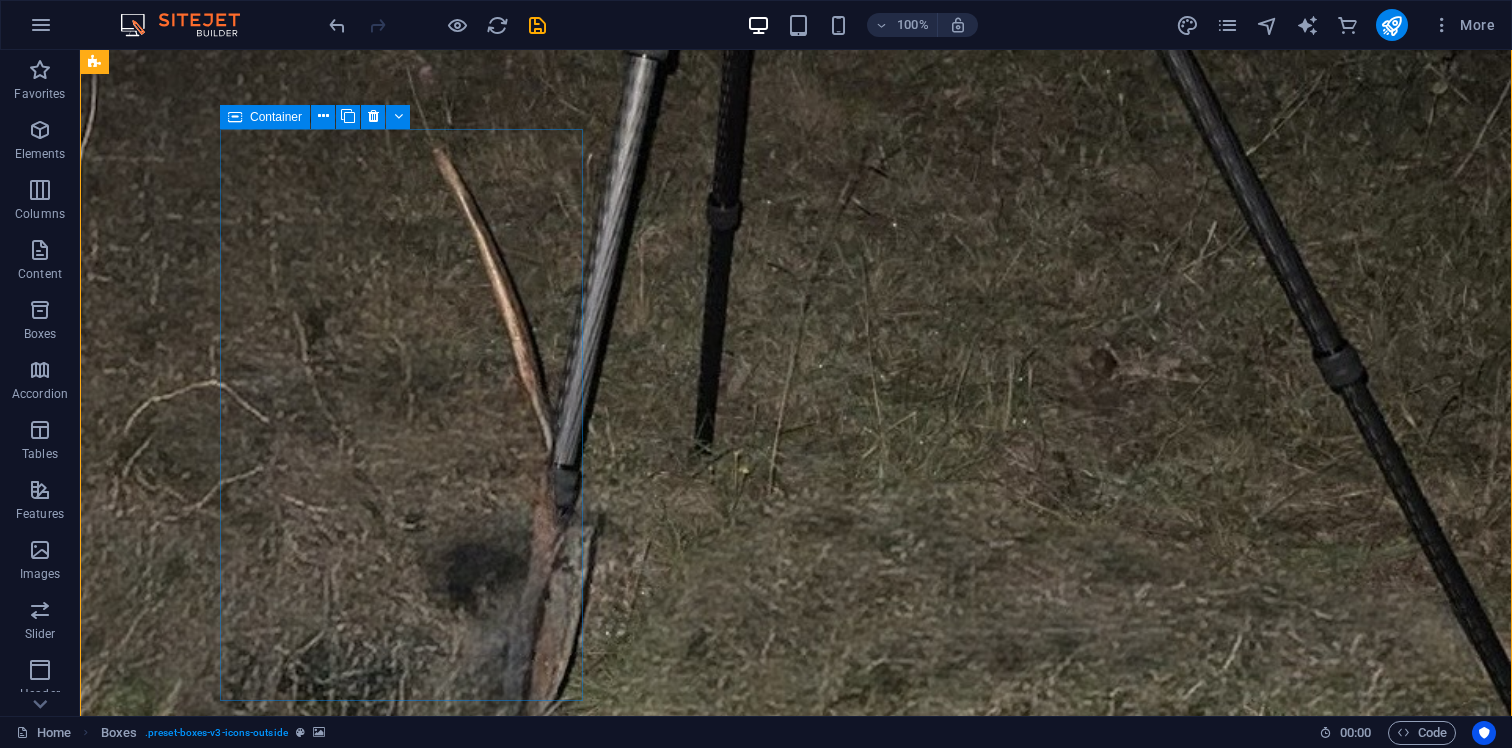 click on "Fox Control Foxes are a known pest animal in NSW, and Wild Pest Solutions offers effective solutions for managing fox problems in rural settings. Our fox control programs strictly adhere to current regulations to ensure compliance at all times. We prioritise discretion and minimize environmental impact on all our activities. Unlike other methods, we do not rely on chemical baits or poisons. Our protocols emphasise safety, ensuring that all operations are conducted humanely, ethically and responsibly." at bounding box center (285, 3696) 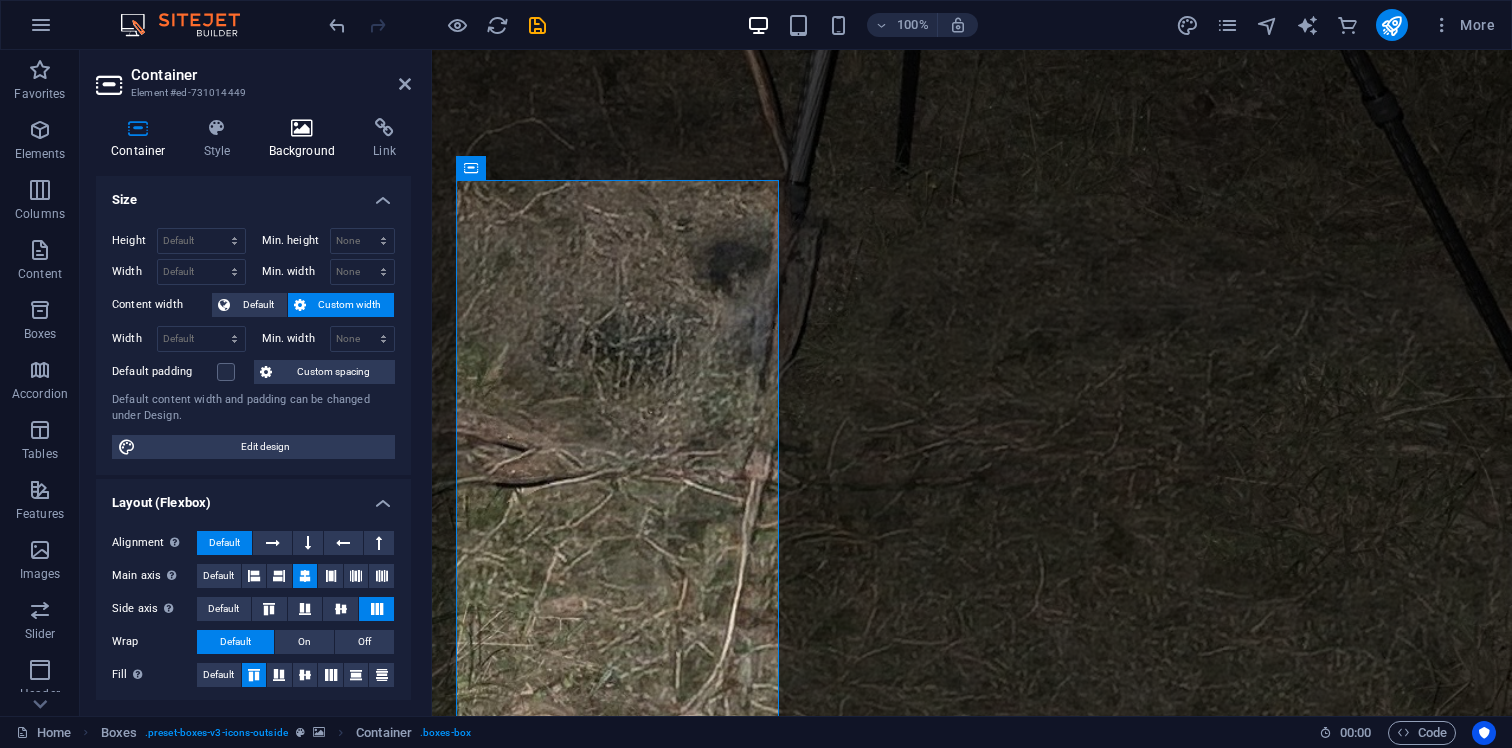 click at bounding box center [302, 128] 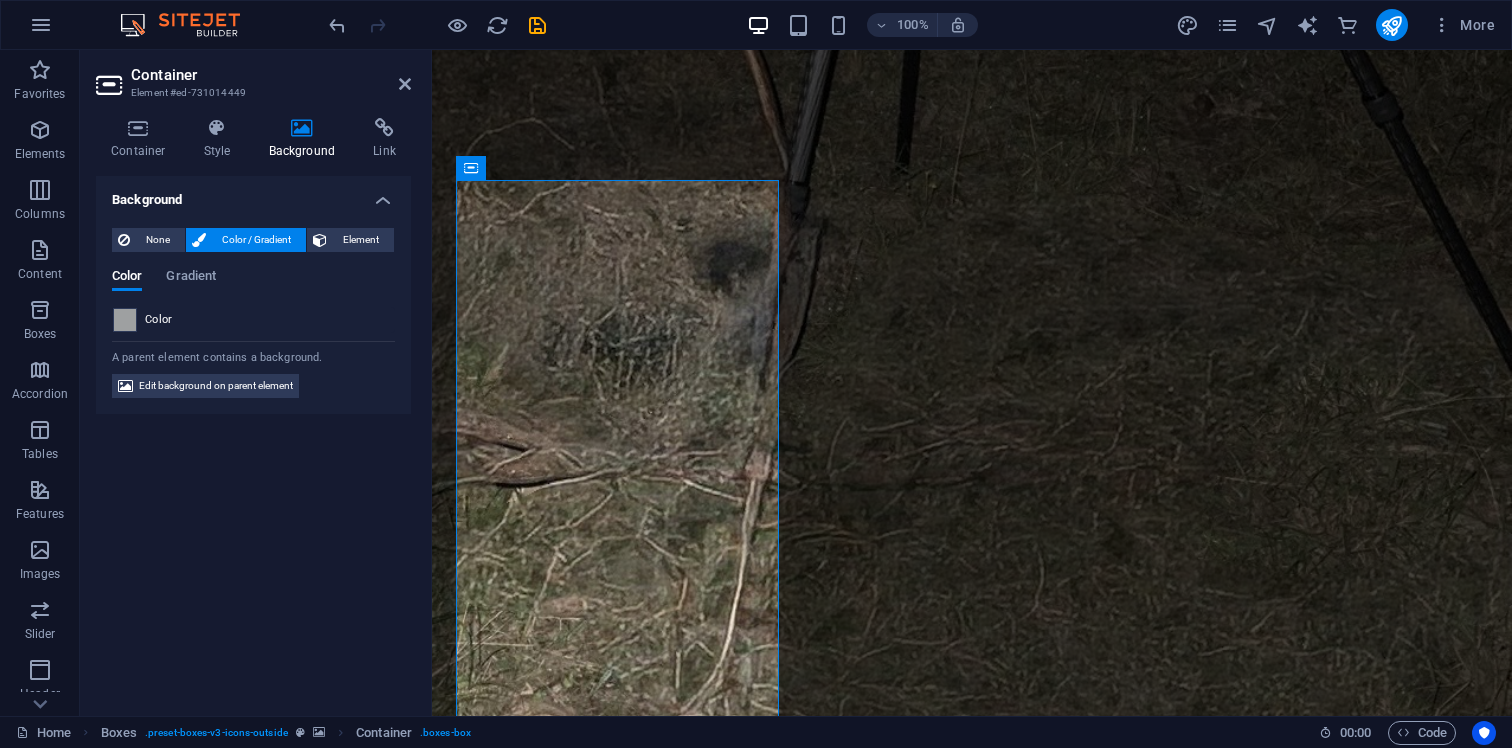 click at bounding box center [125, 320] 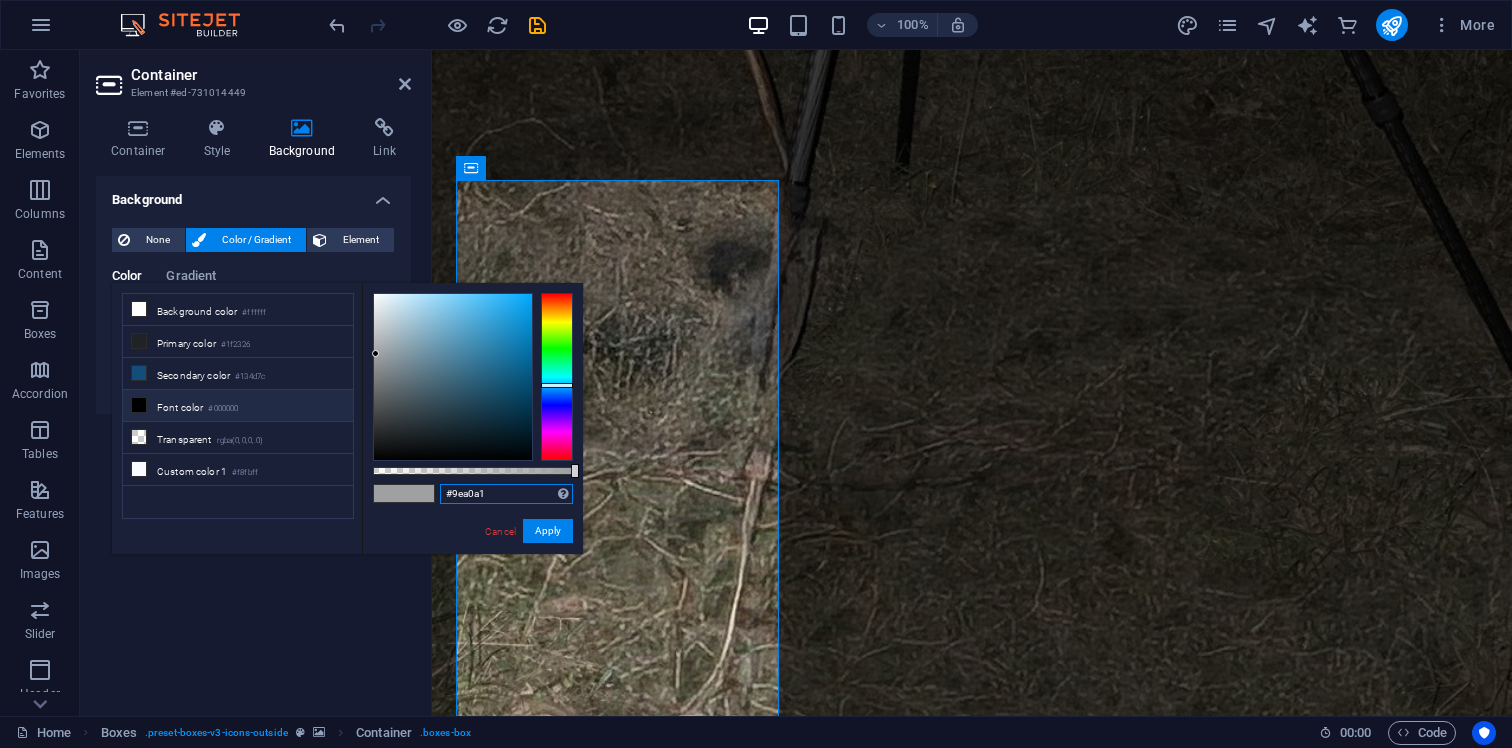 drag, startPoint x: 493, startPoint y: 491, endPoint x: 435, endPoint y: 491, distance: 58 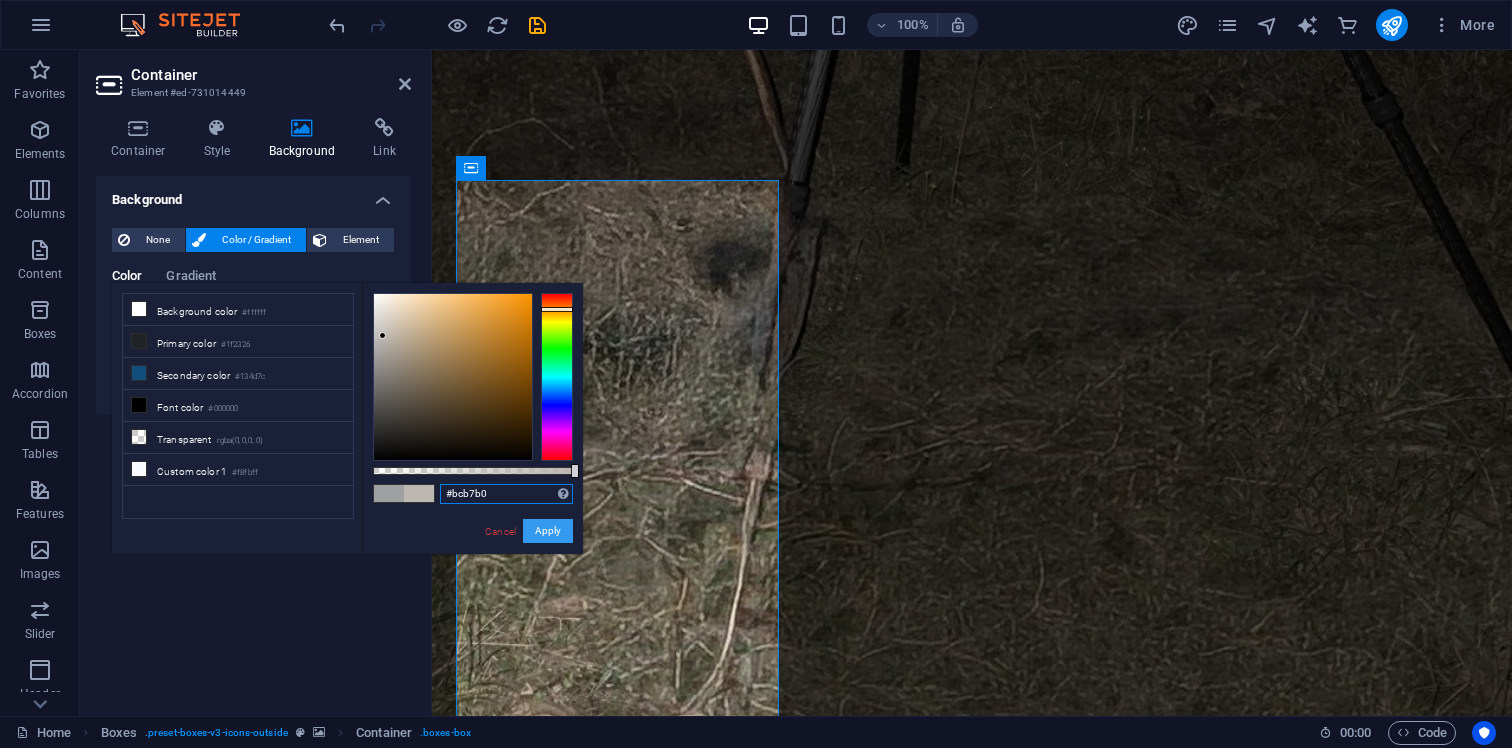 type on "#bcb7b0" 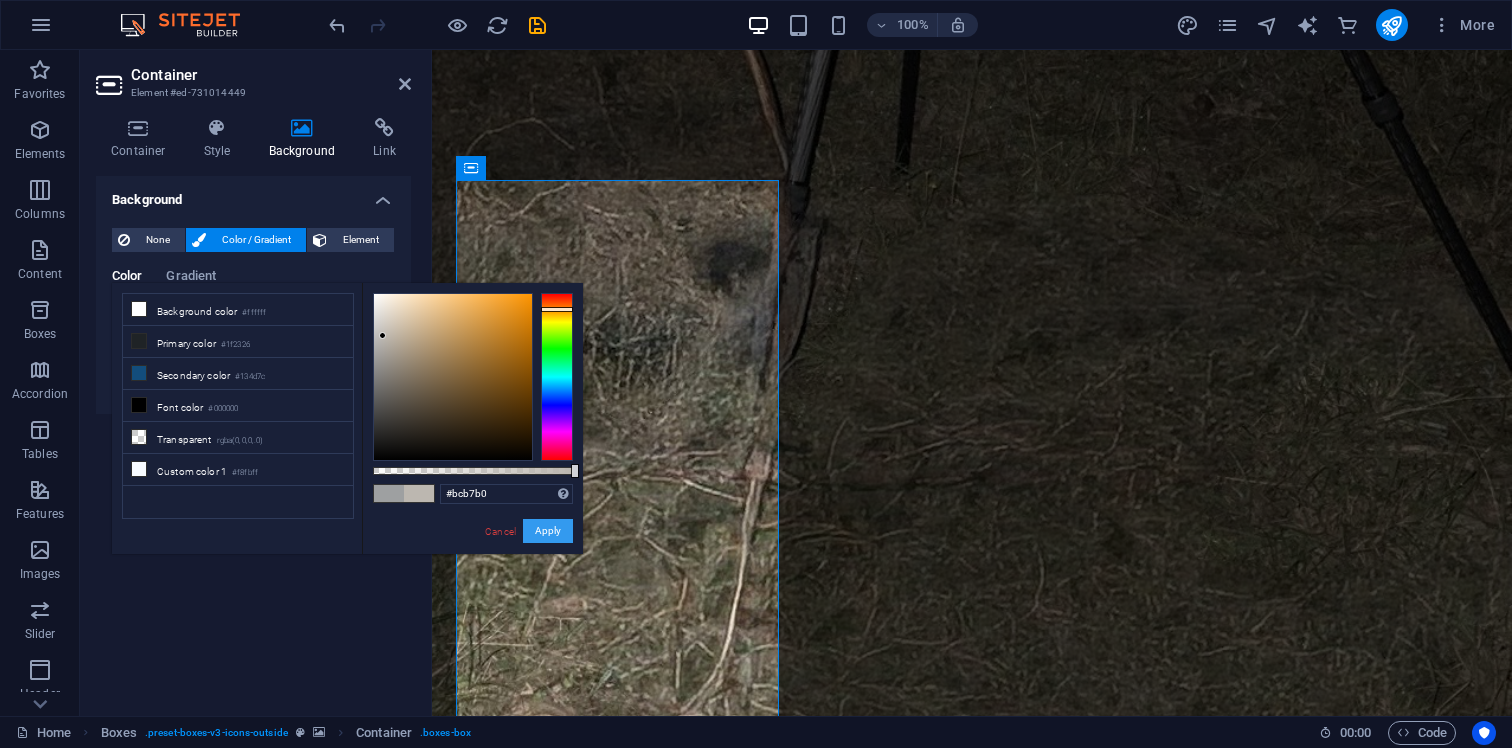 click on "Apply" at bounding box center (548, 531) 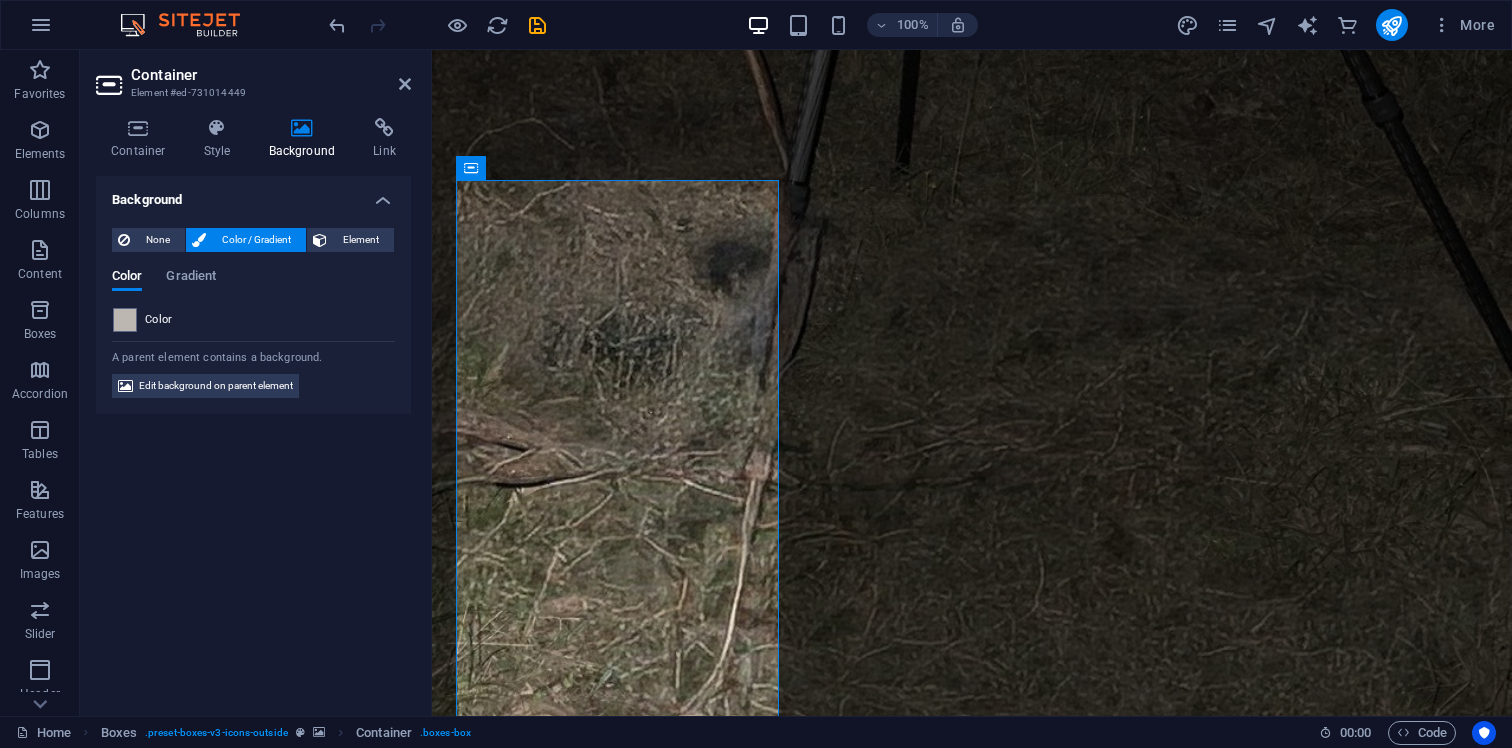 click at bounding box center (972, 2594) 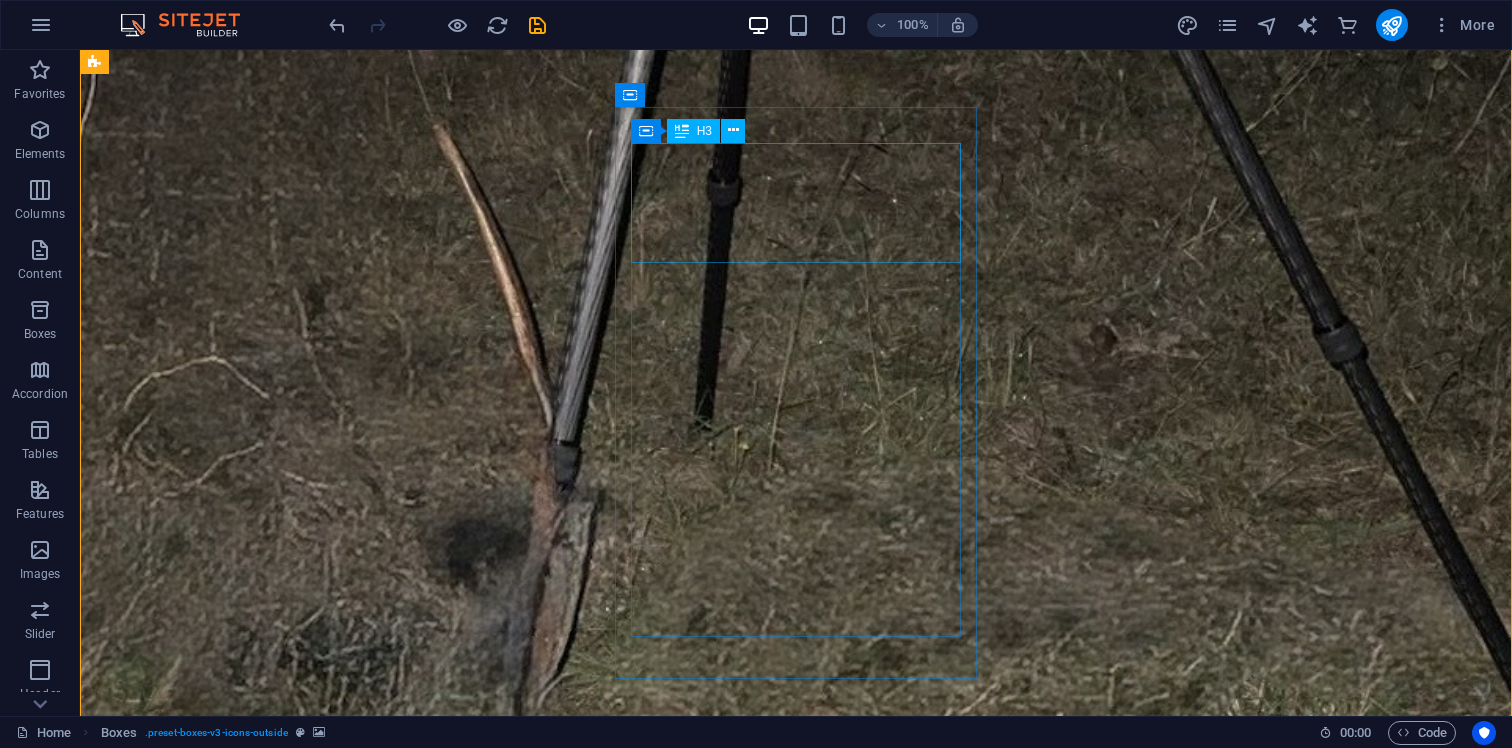 scroll, scrollTop: 2105, scrollLeft: 0, axis: vertical 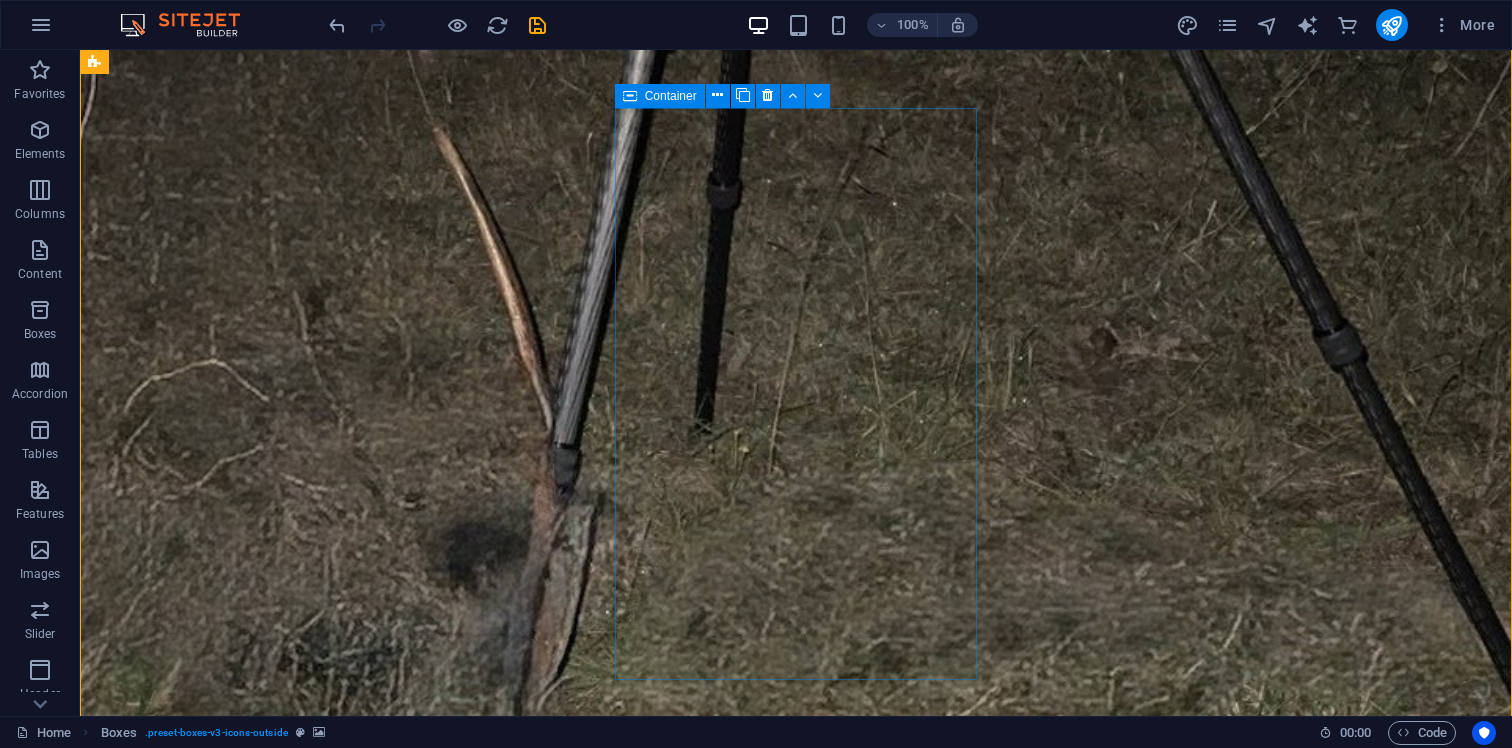 click on ".fa-secondary{opacity:.4} Rabbit Control Rabbits are a known pest with a significant impact on various ecosystems. They contribute substantially to sustaining populations of predatory pests like wild dogs and foxes by forming a substantial part of there diet.  Wild Pest Solutions offers comprehensive rabbit control services designed to manage and reduce rabbit populations effectively." at bounding box center [285, 4301] 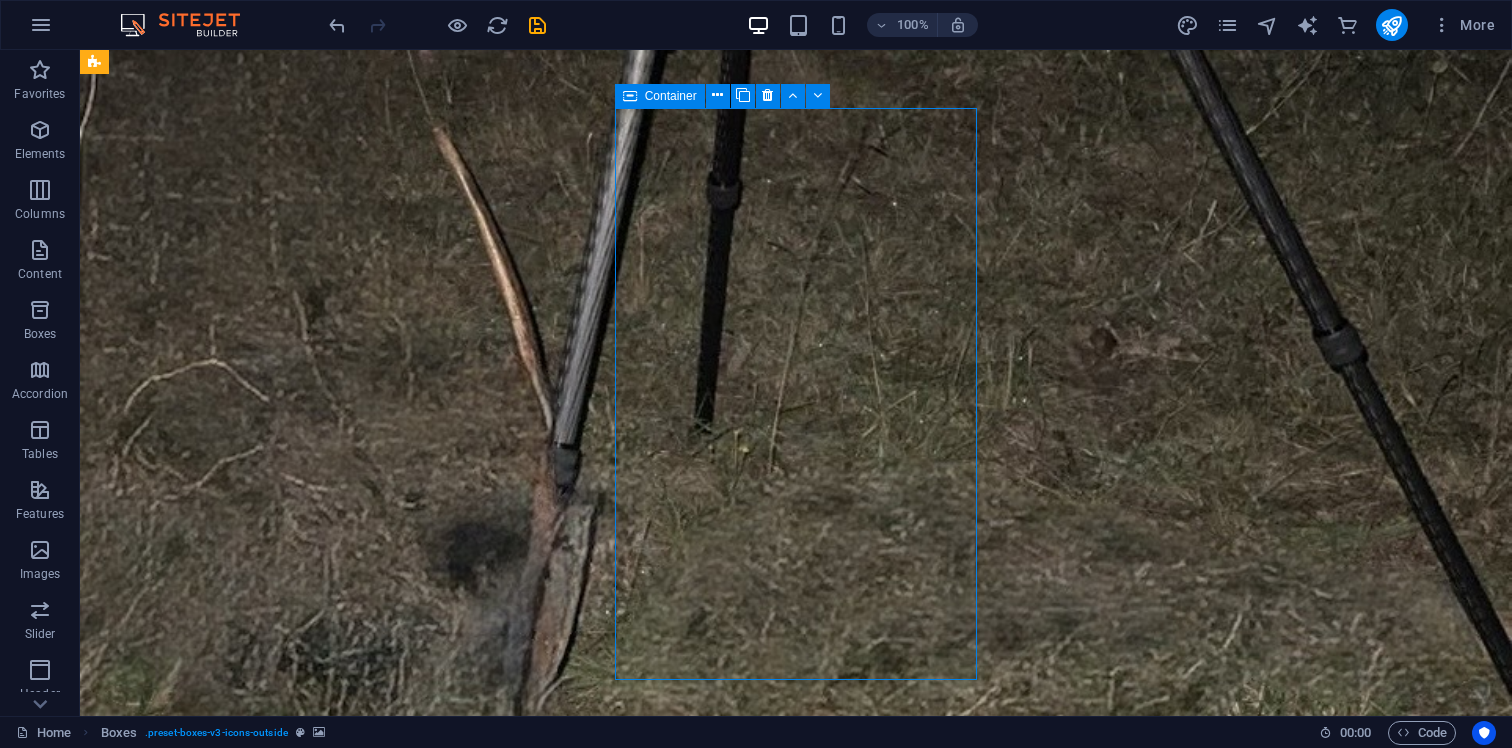 click on ".fa-secondary{opacity:.4} Rabbit Control Rabbits are a known pest with a significant impact on various ecosystems. They contribute substantially to sustaining populations of predatory pests like wild dogs and foxes by forming a substantial part of there diet.  Wild Pest Solutions offers comprehensive rabbit control services designed to manage and reduce rabbit populations effectively." at bounding box center (285, 4301) 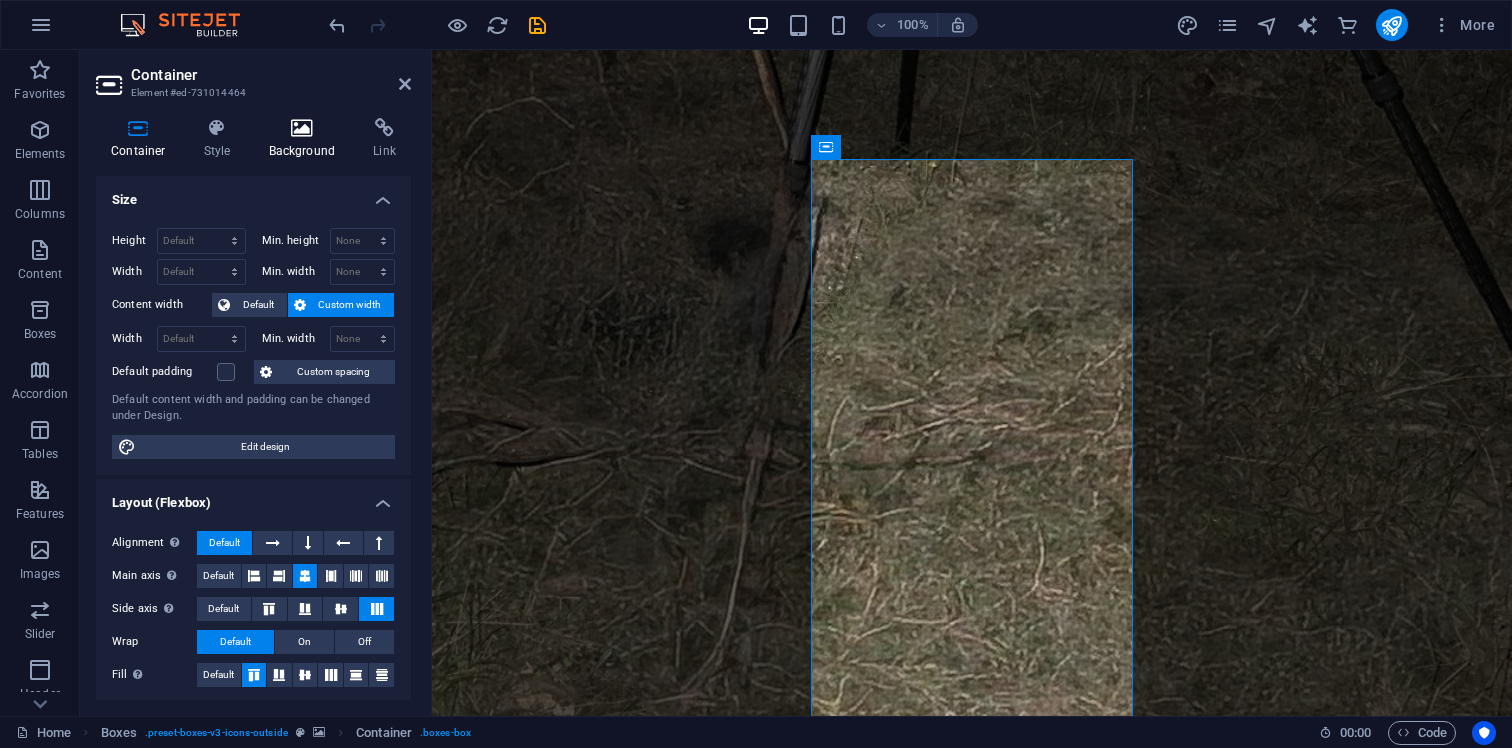 click at bounding box center (302, 128) 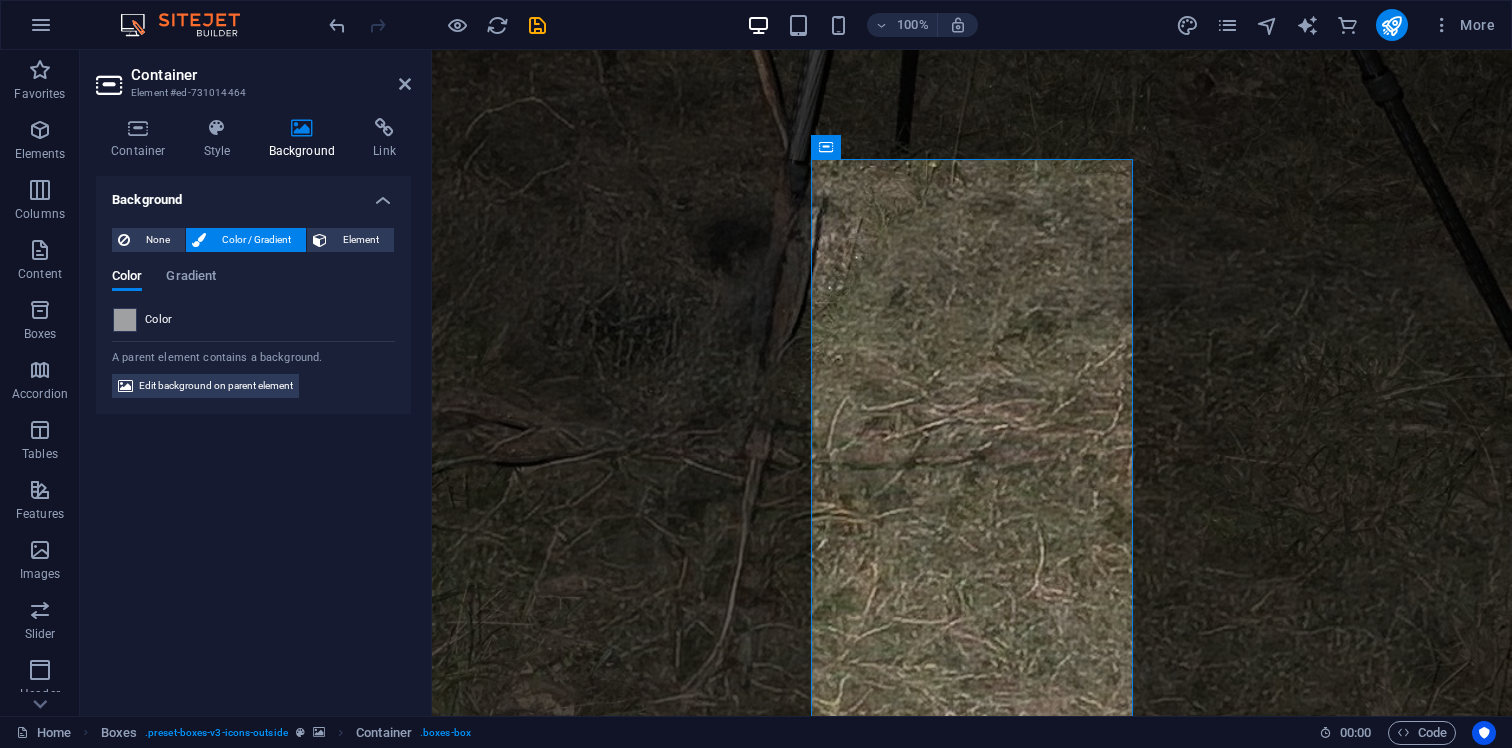 click at bounding box center [125, 320] 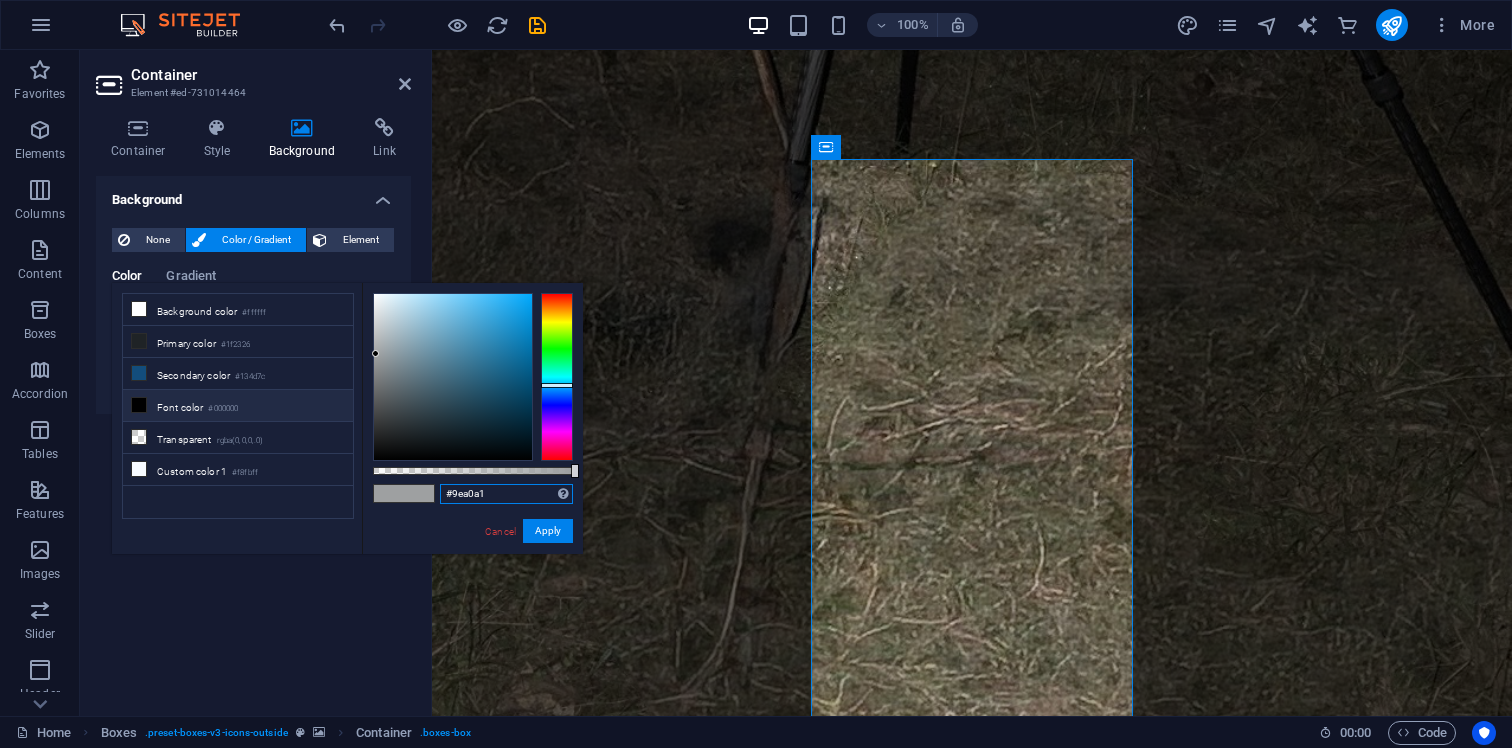 drag, startPoint x: 496, startPoint y: 490, endPoint x: 425, endPoint y: 489, distance: 71.00704 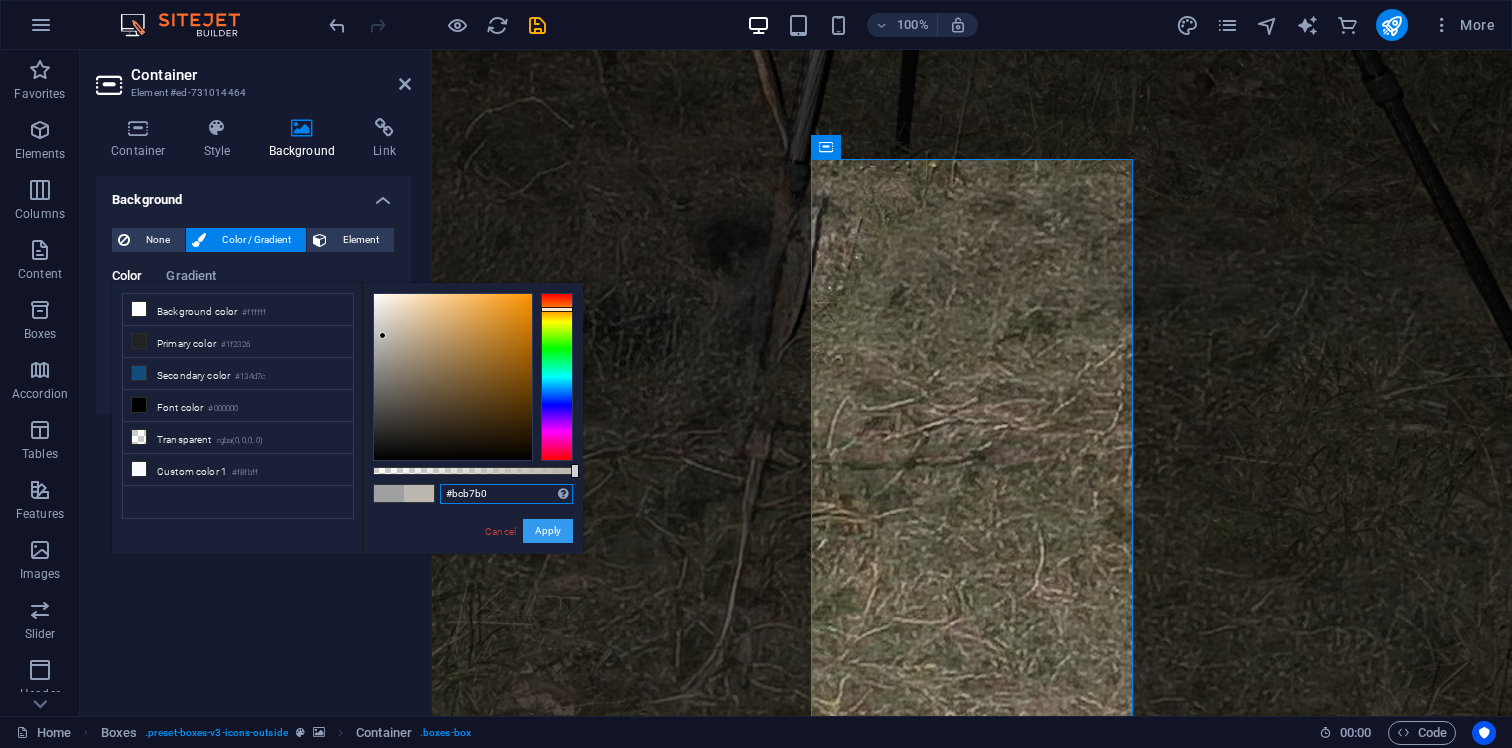 type on "#bcb7b0" 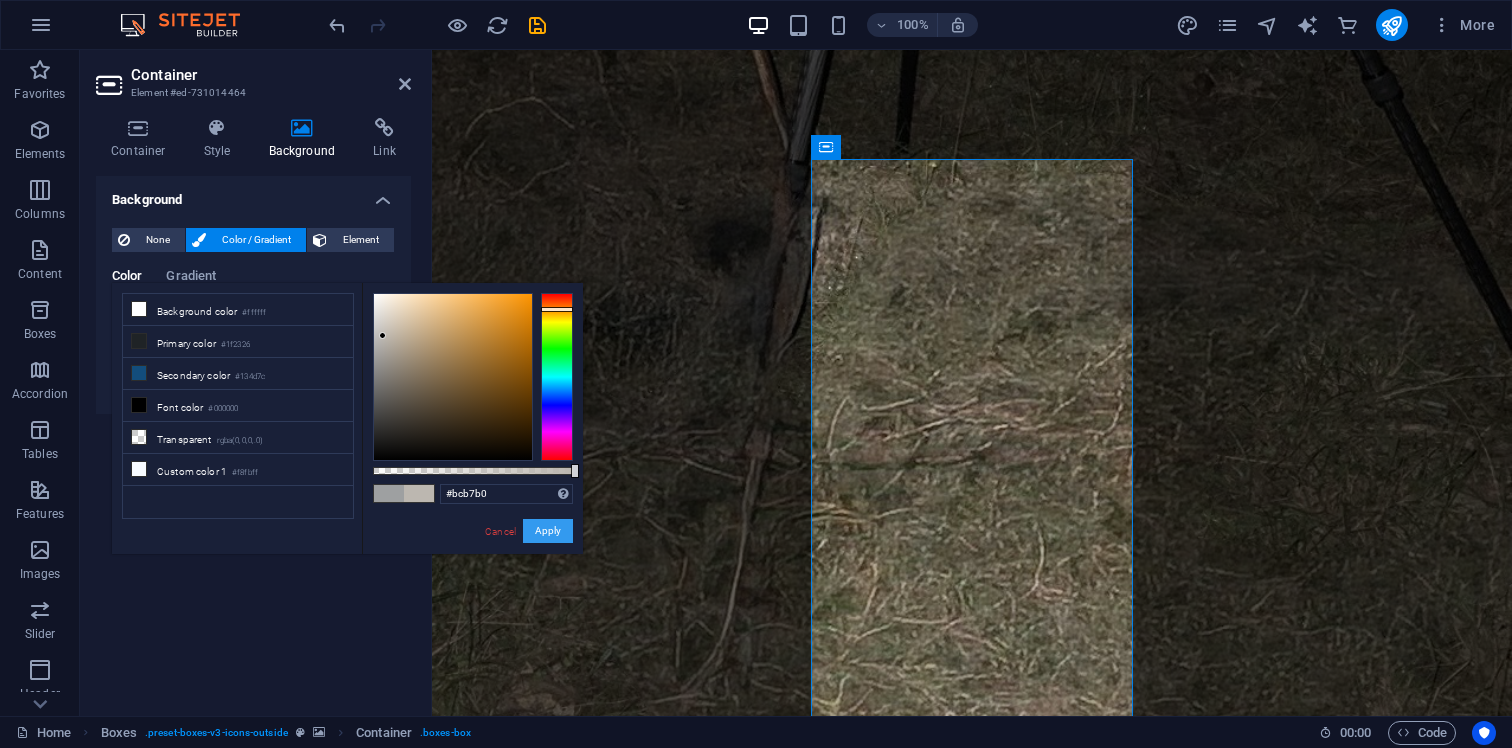 click on "Apply" at bounding box center (548, 531) 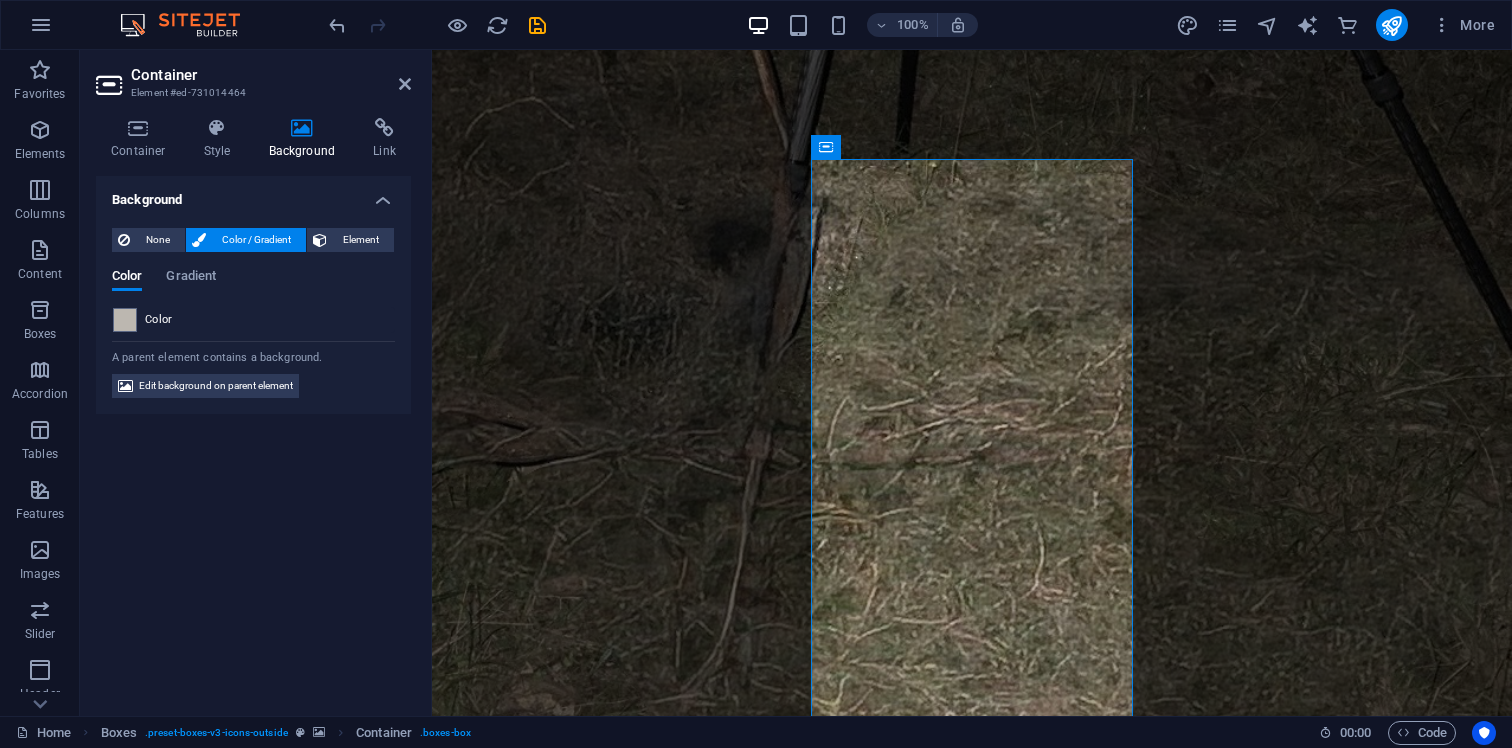 click at bounding box center (972, 2573) 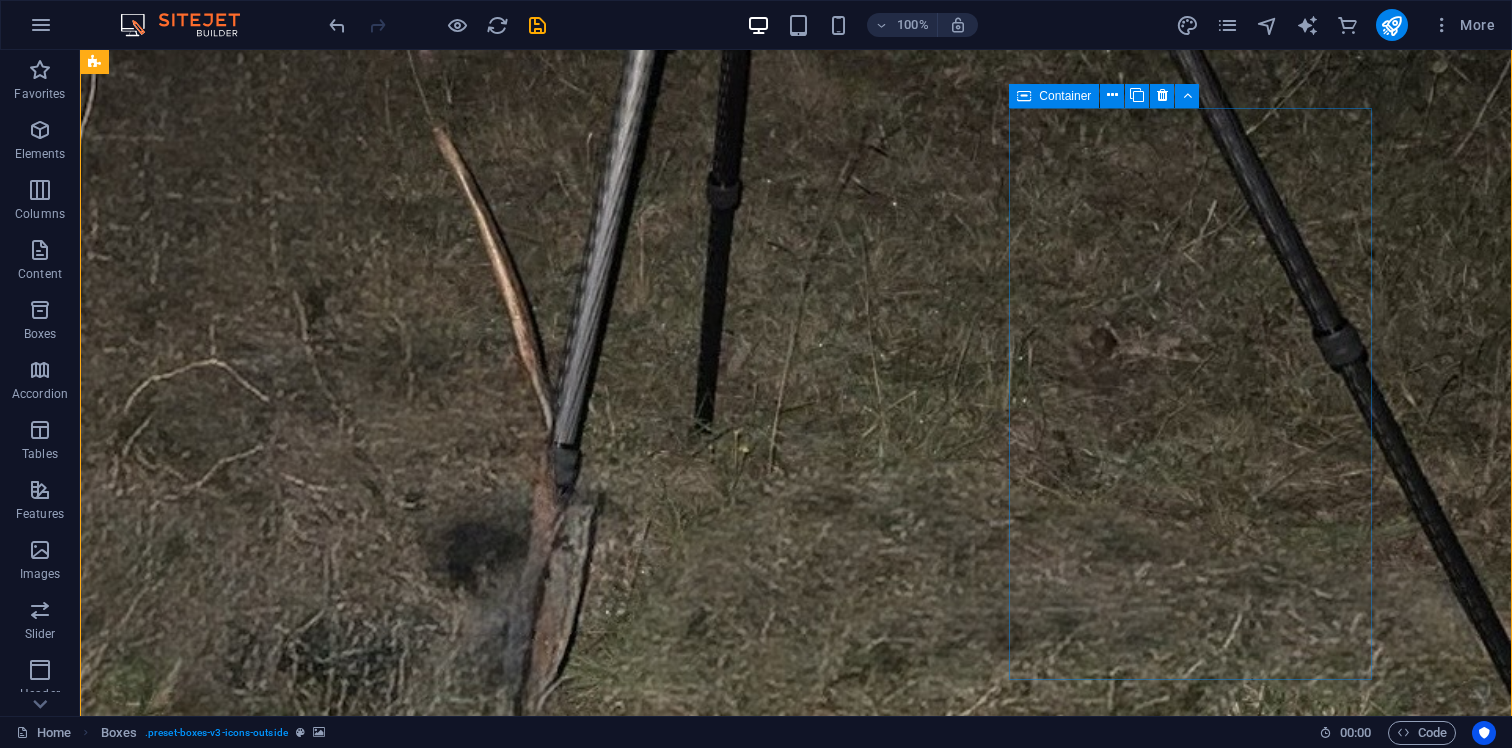 click on "Bird Control Birds can become problematic when they cause any of the following issues; Crops and produce destruction, disease spread, biodiversity reduction, overpopulation of certain bird species, building and equipment defacement and aviation safety hazards." at bounding box center [285, 5065] 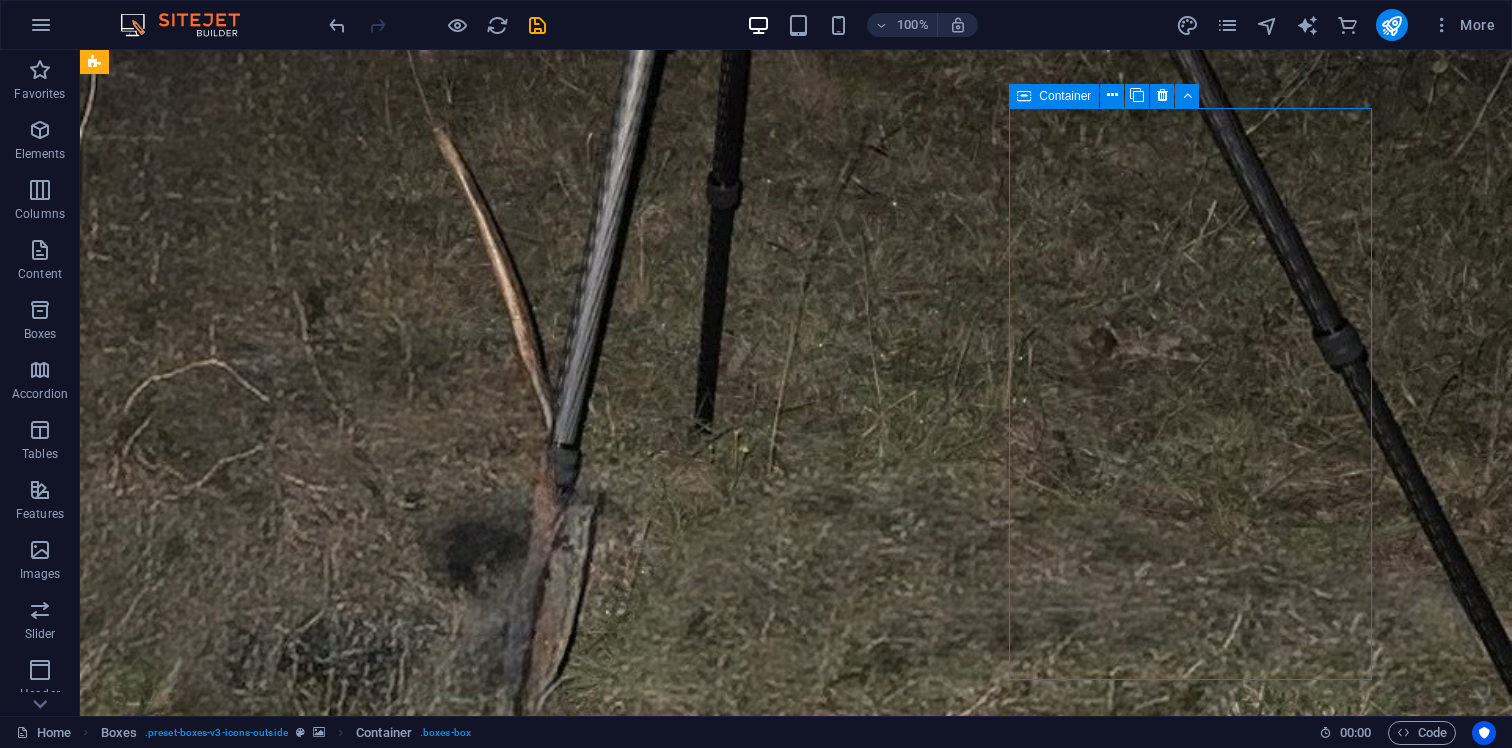 click on "Bird Control Birds can become problematic when they cause any of the following issues; Crops and produce destruction, disease spread, biodiversity reduction, overpopulation of certain bird species, building and equipment defacement and aviation safety hazards." at bounding box center (285, 5065) 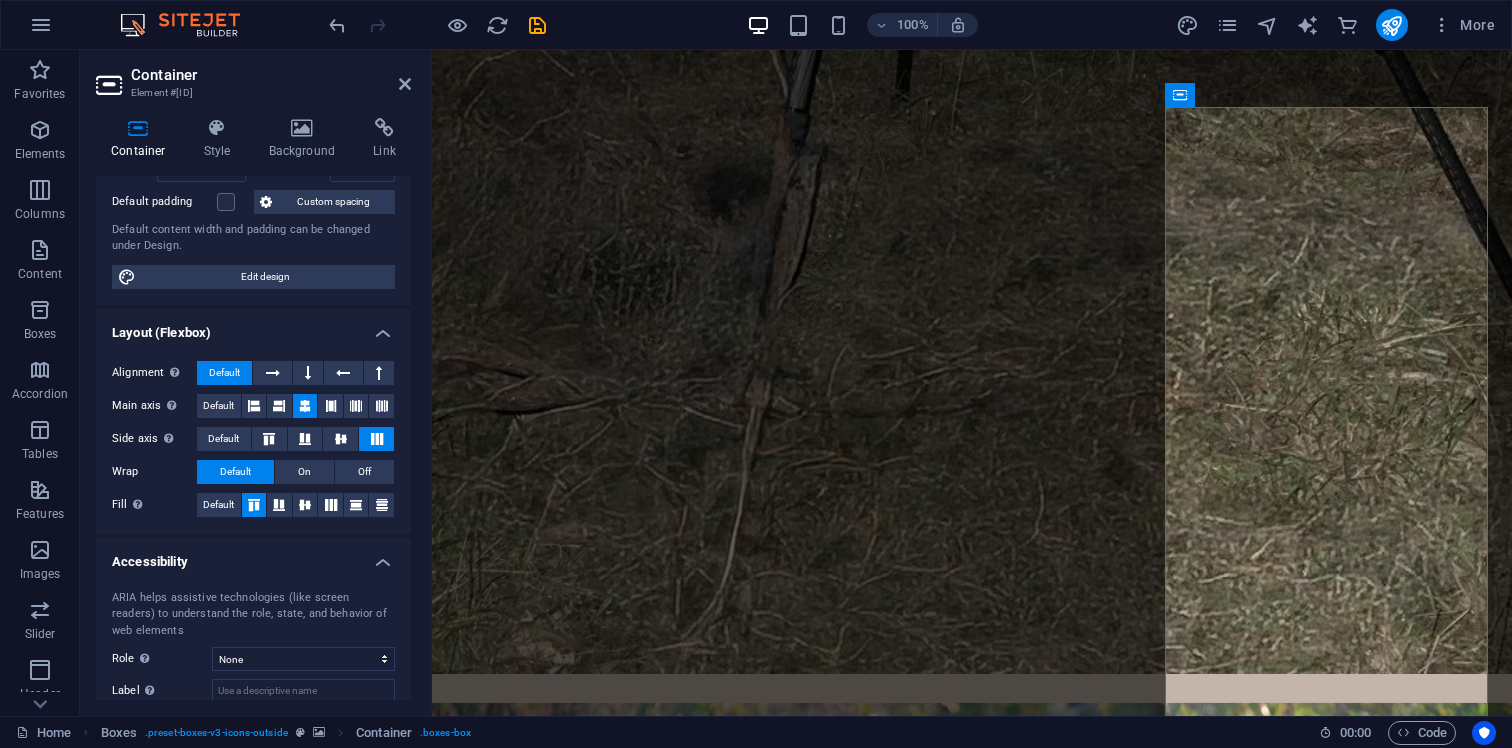 scroll, scrollTop: 285, scrollLeft: 0, axis: vertical 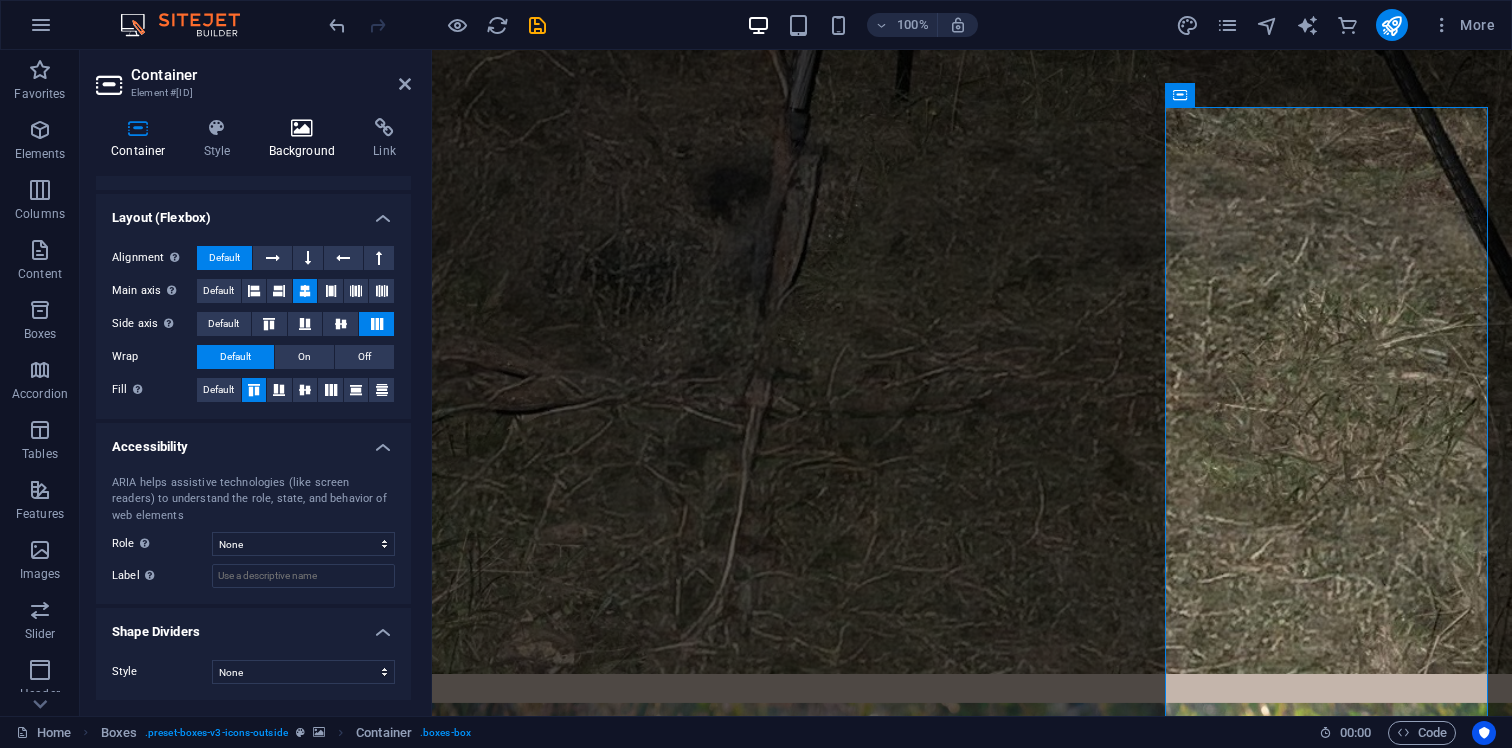 click on "Background" at bounding box center (306, 139) 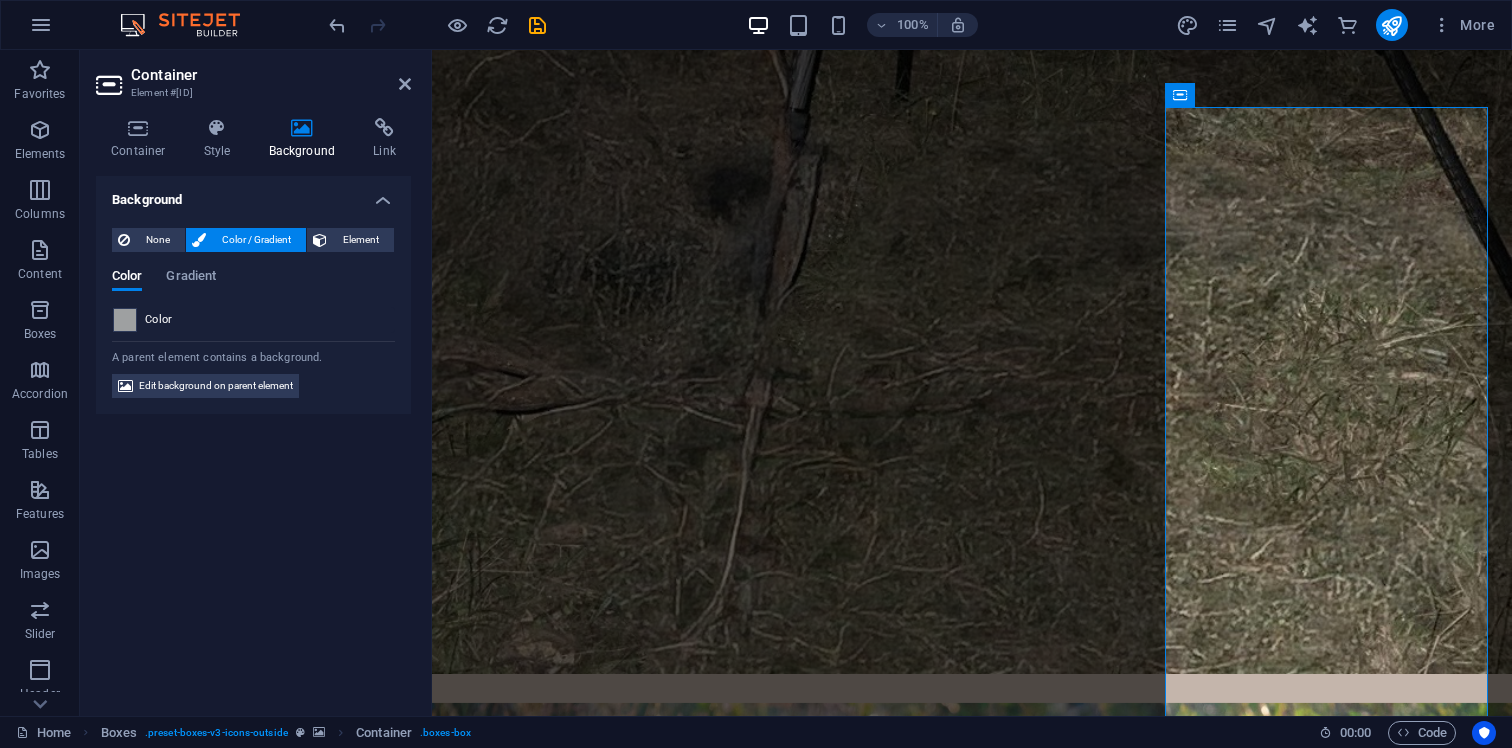 click at bounding box center [125, 320] 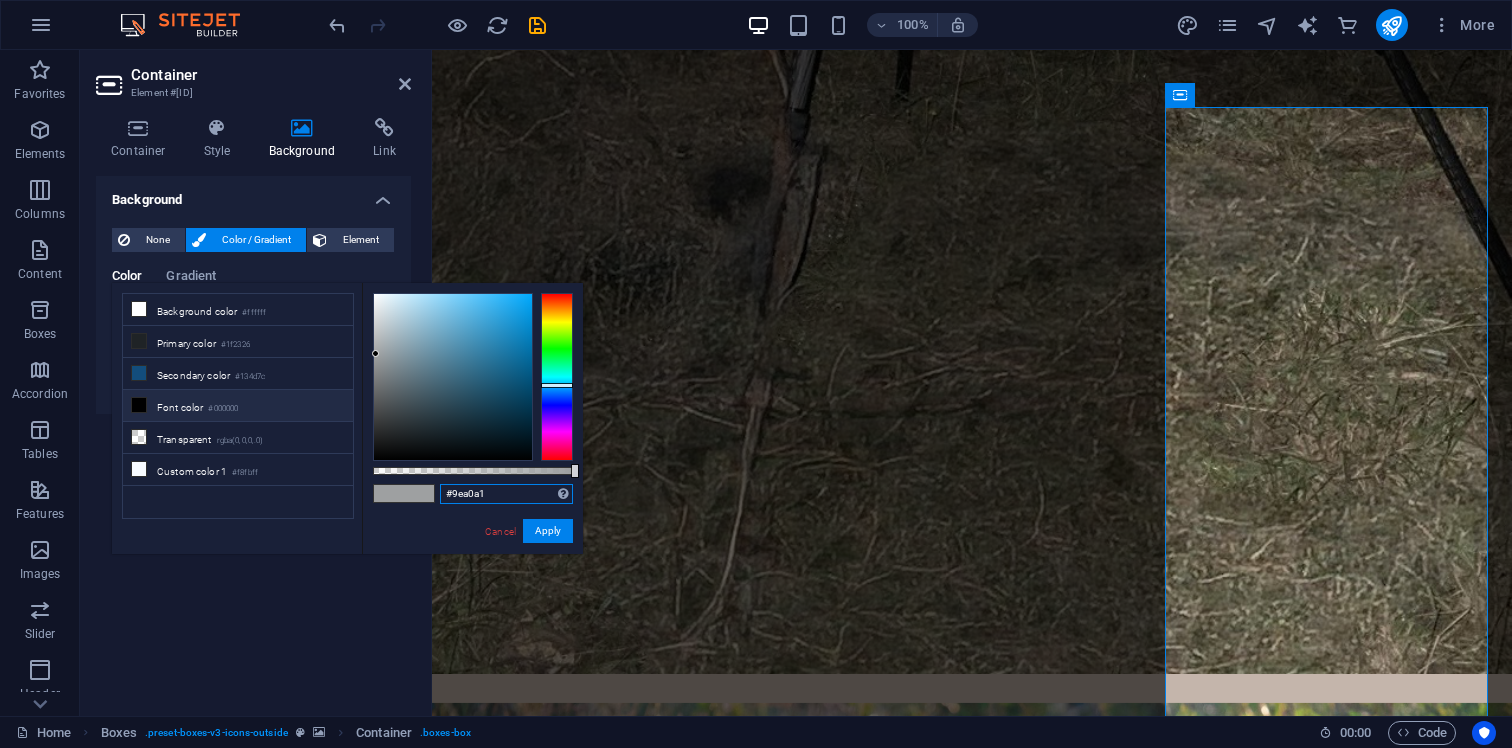 drag, startPoint x: 493, startPoint y: 494, endPoint x: 408, endPoint y: 493, distance: 85.00588 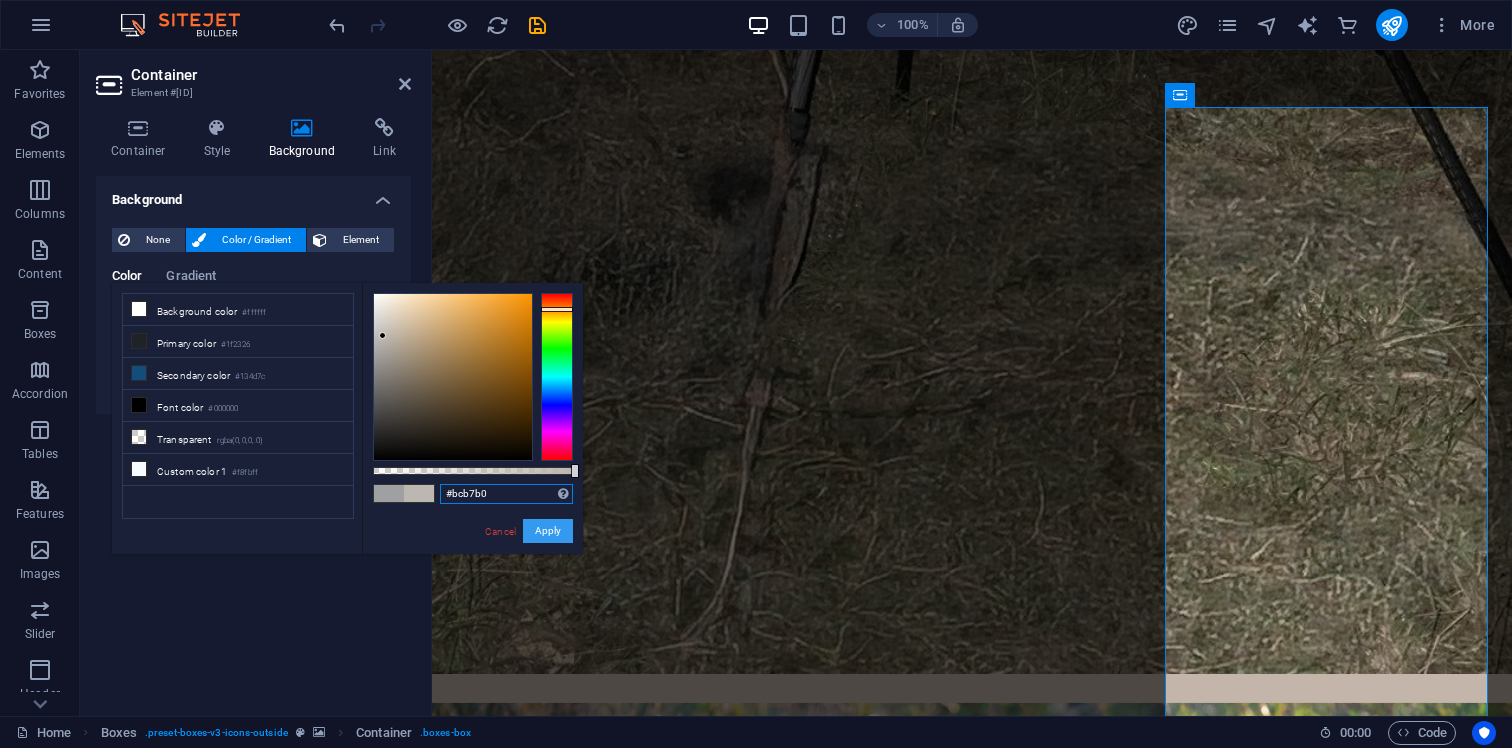 type on "#bcb7b0" 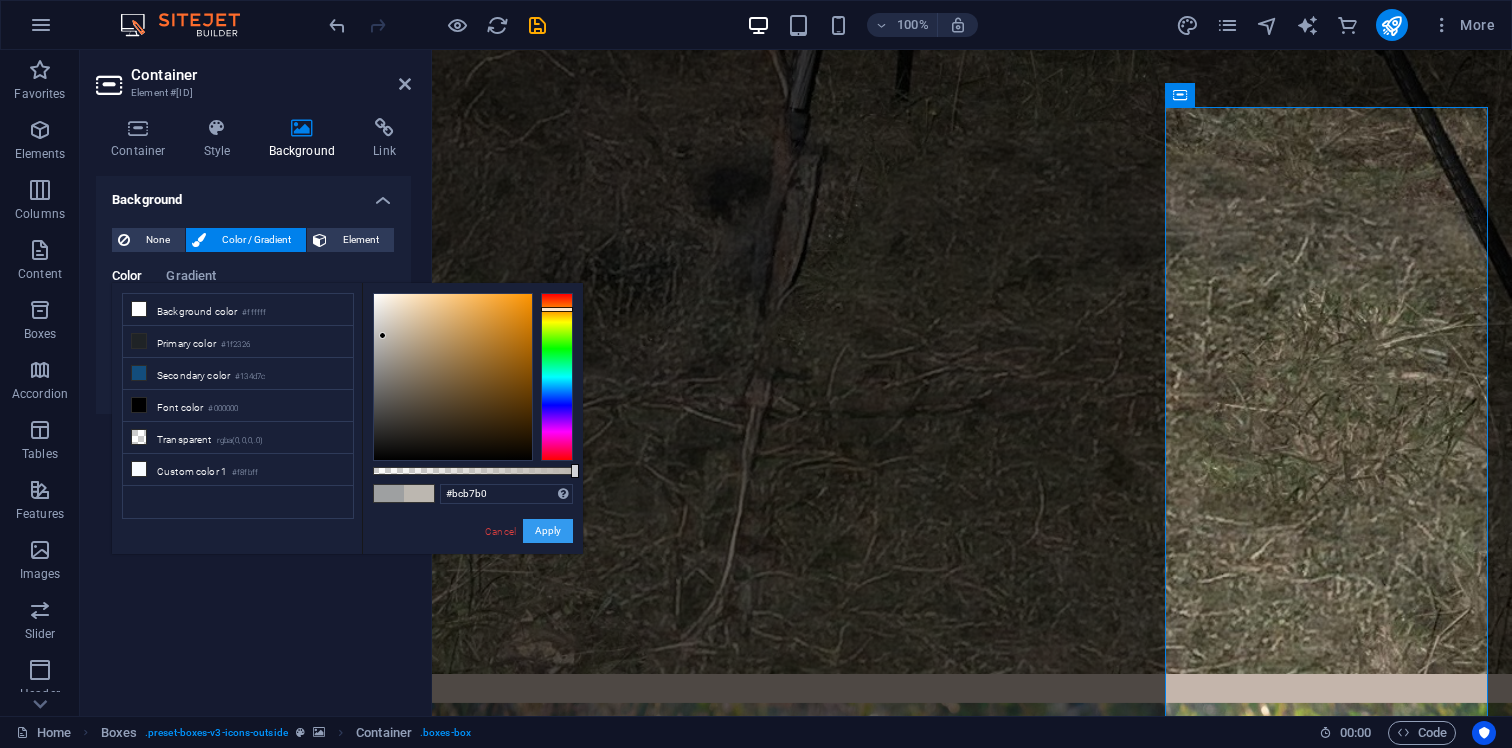 click on "Apply" at bounding box center [548, 531] 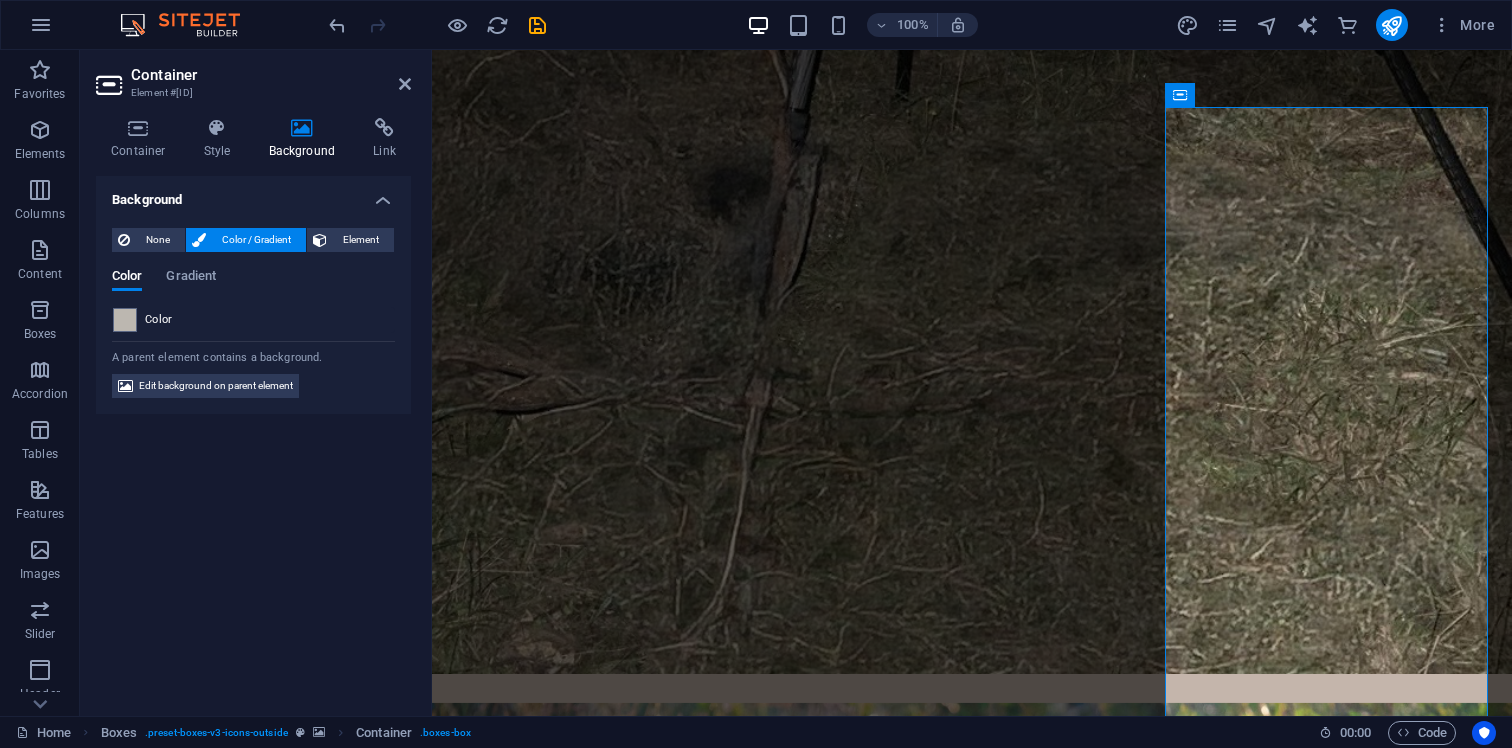 click at bounding box center (972, 2521) 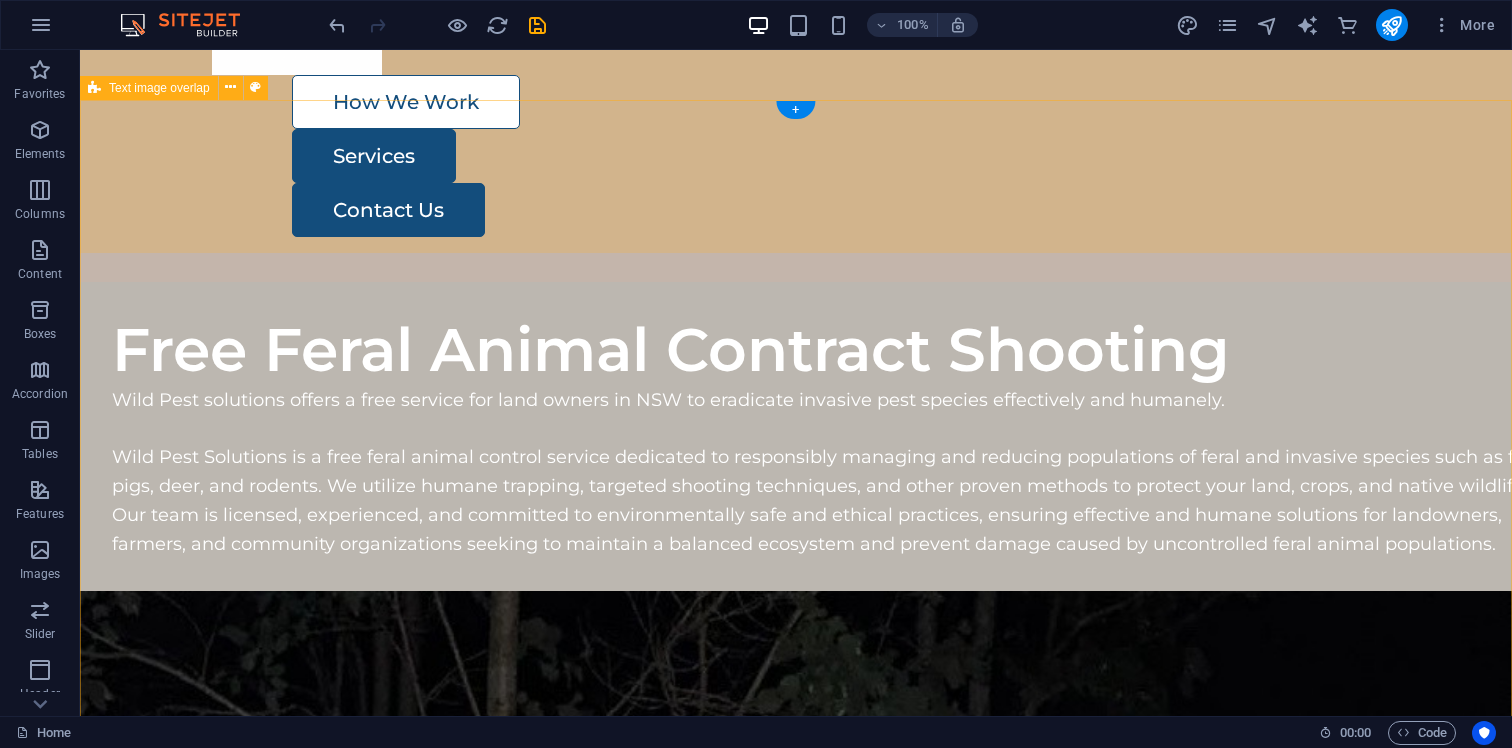 scroll, scrollTop: 152, scrollLeft: 0, axis: vertical 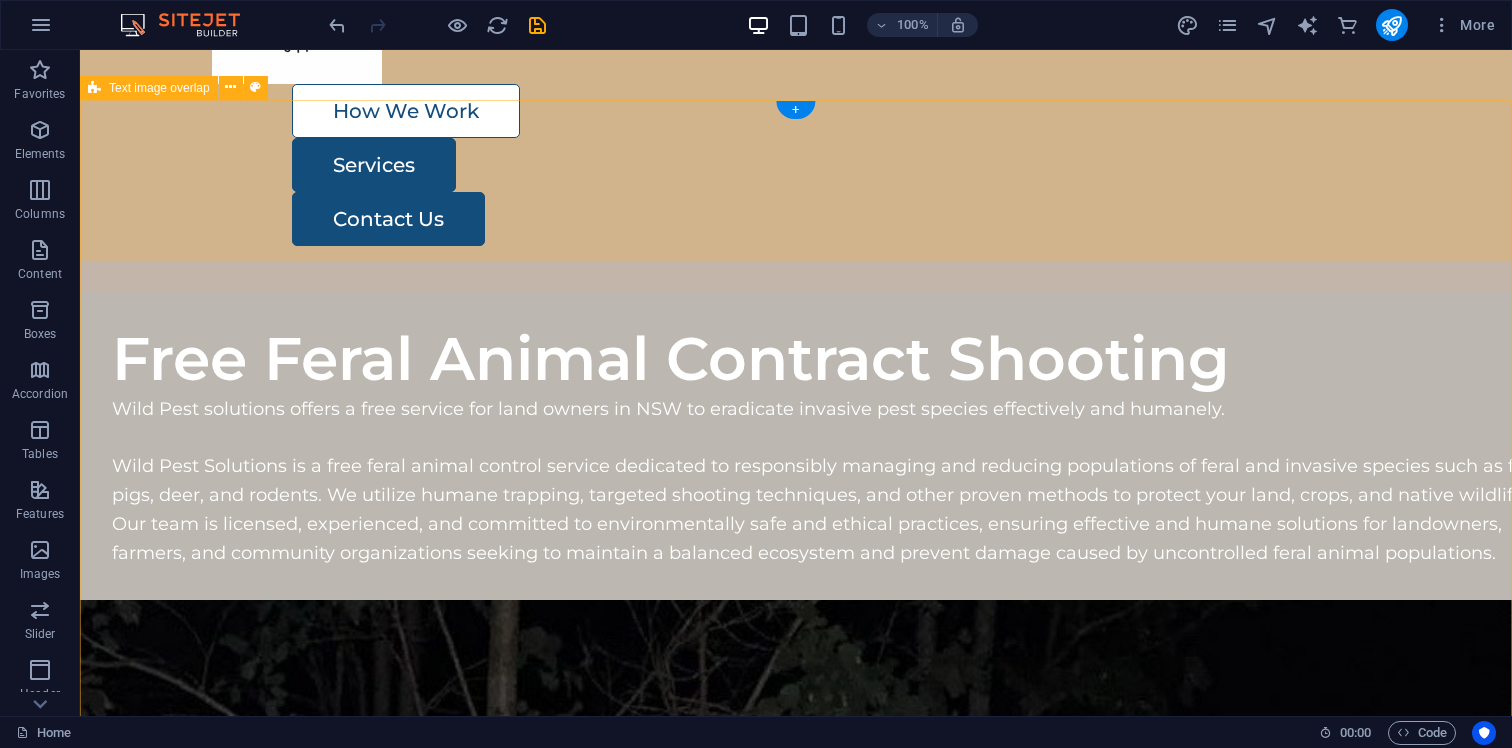 click on "Free Feral Animal Contract Shooting Wild Pest solutions offers a free service for land owners in [STATE] to eradicate invasive pest species effectively and humanely. Wild Pest Solutions is a free feral animal control service dedicated to responsibly managing and reducing populations of feral and invasive species such as feral pigs, deer, and rodents. We utilize humane trapping, targeted shooting techniques, and other proven methods to protect your land, crops, and native wildlife. Our team is licensed, experienced, and committed to environmentally safe and ethical practices, ensuring effective and humane solutions for landowners, farmers, and community organizations seeking to maintain a balanced ecosystem and prevent damage caused by uncontrolled feral animal populations." at bounding box center [796, 1718] 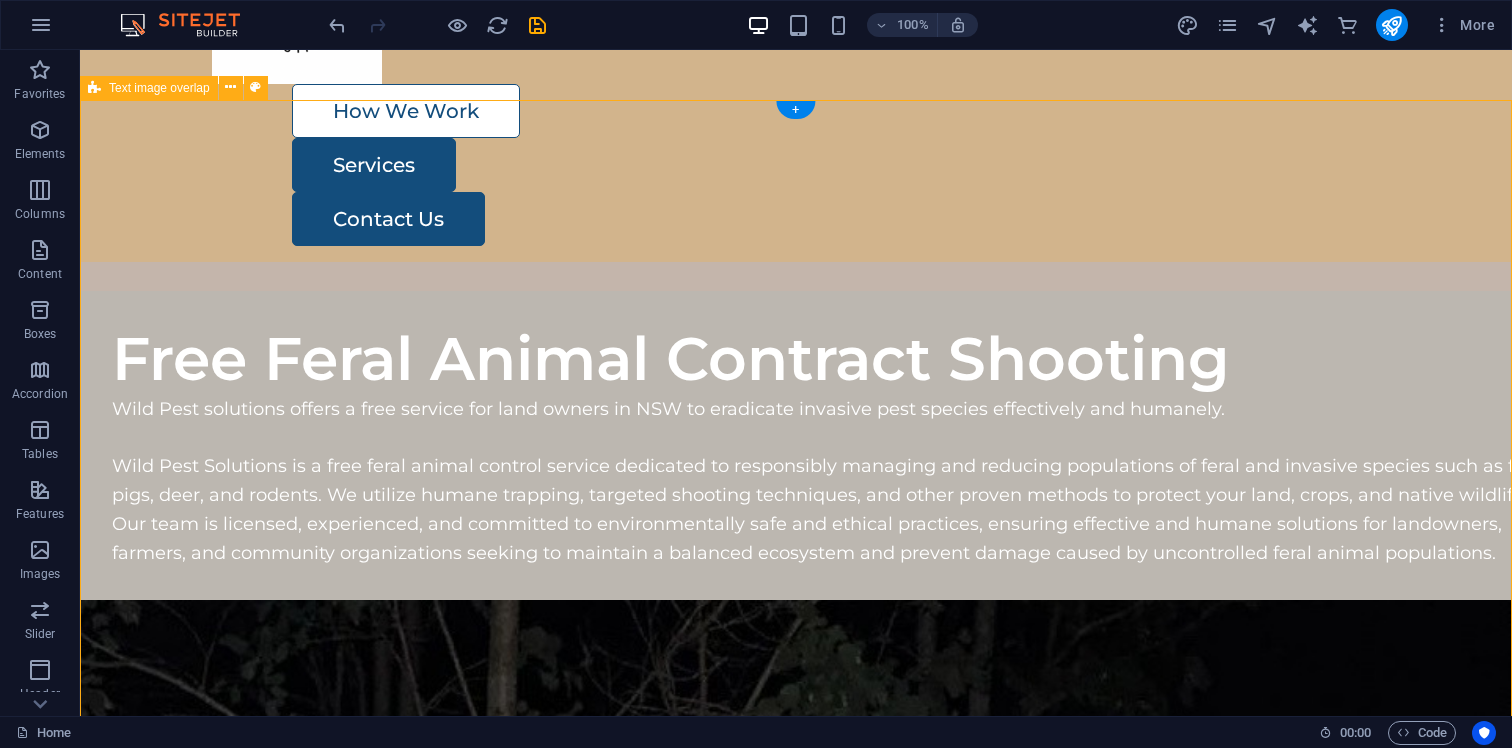 click on "Free Feral Animal Contract Shooting Wild Pest solutions offers a free service for land owners in [STATE] to eradicate invasive pest species effectively and humanely. Wild Pest Solutions is a free feral animal control service dedicated to responsibly managing and reducing populations of feral and invasive species such as feral pigs, deer, and rodents. We utilize humane trapping, targeted shooting techniques, and other proven methods to protect your land, crops, and native wildlife. Our team is licensed, experienced, and committed to environmentally safe and ethical practices, ensuring effective and humane solutions for landowners, farmers, and community organizations seeking to maintain a balanced ecosystem and prevent damage caused by uncontrolled feral animal populations." at bounding box center [796, 1718] 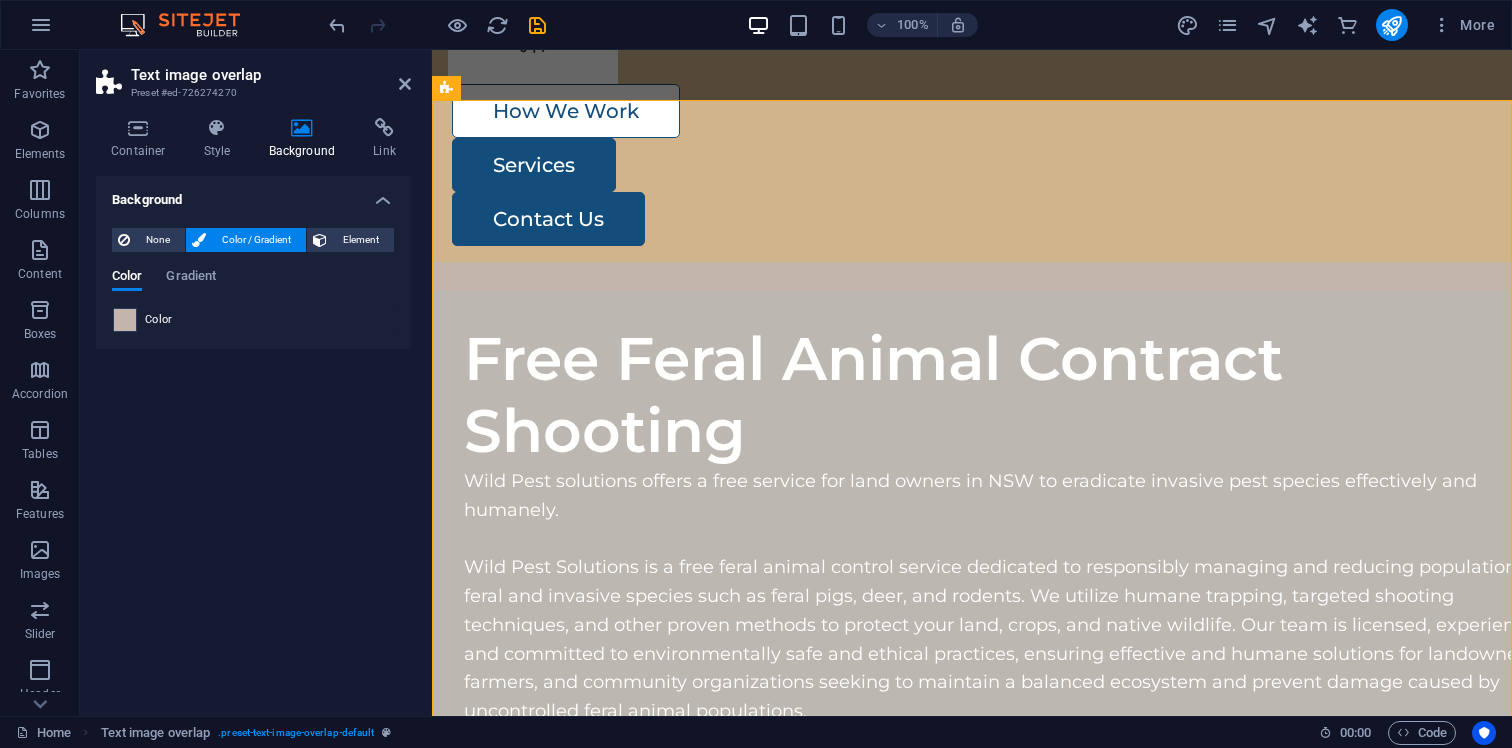 click at bounding box center (125, 320) 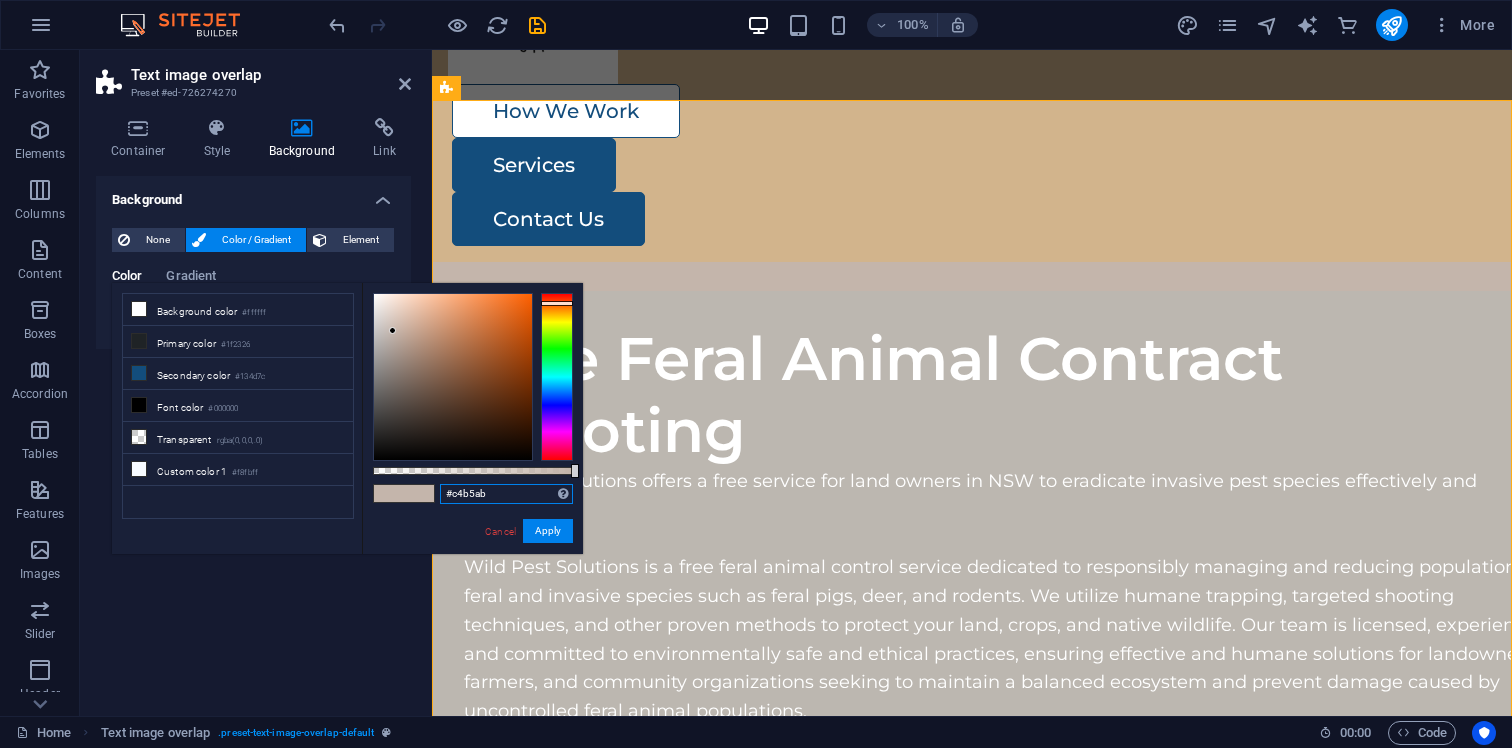 drag, startPoint x: 502, startPoint y: 490, endPoint x: 396, endPoint y: 490, distance: 106 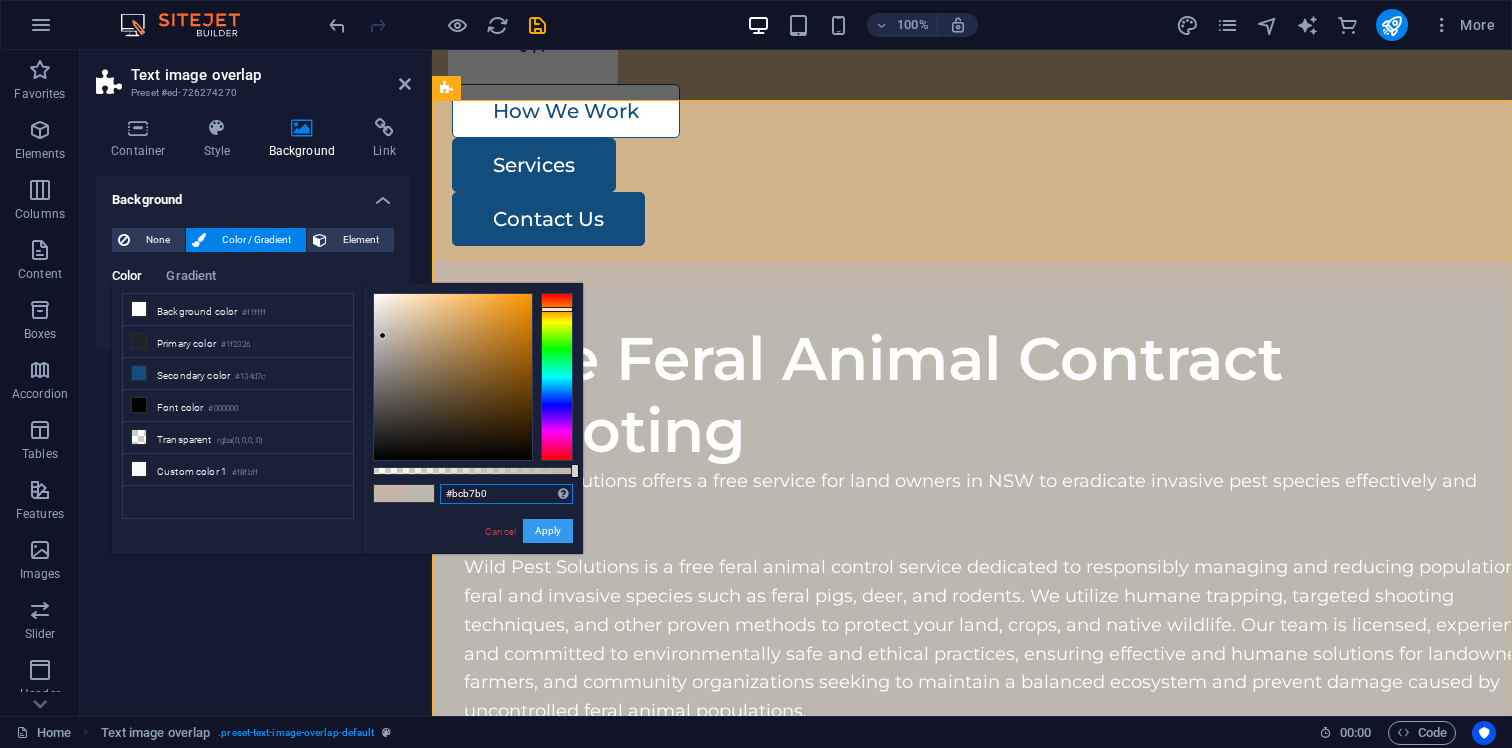 type on "#bcb7b0" 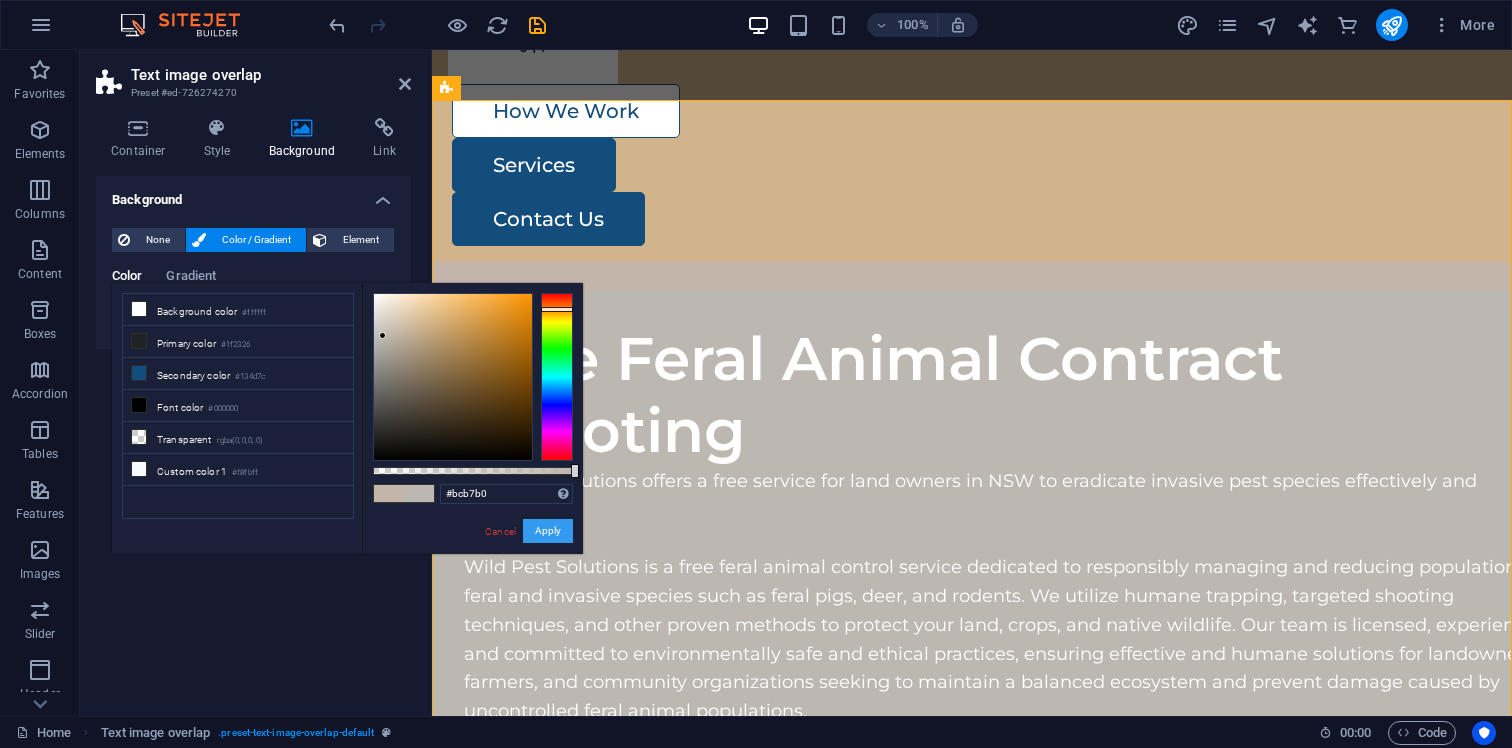 click on "Apply" at bounding box center [548, 531] 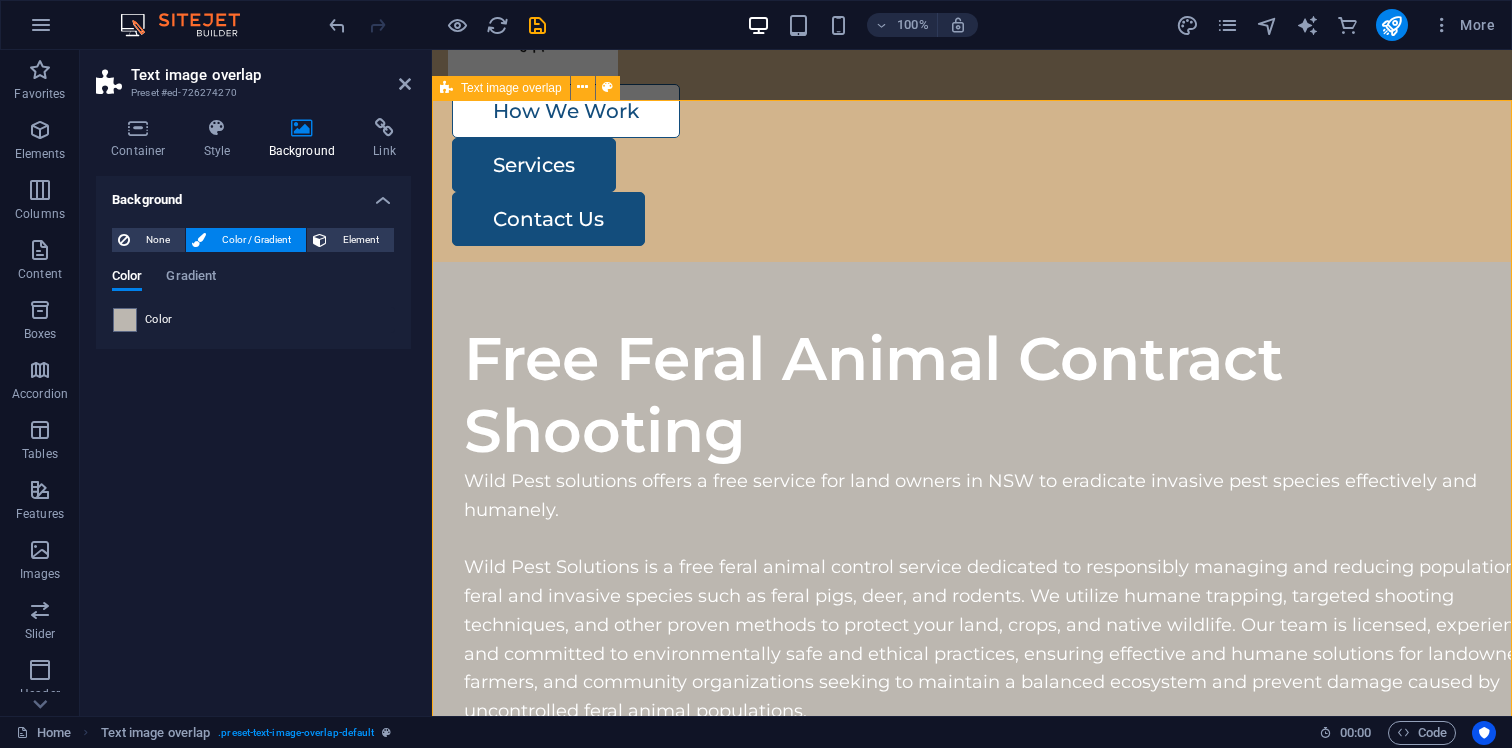 click on "Free Feral Animal Contract Shooting Wild Pest solutions offers a free service for land owners in [STATE] to eradicate invasive pest species effectively and humanely. Wild Pest Solutions is a free feral animal control service dedicated to responsibly managing and reducing populations of feral and invasive species such as feral pigs, deer, and rodents. We utilize humane trapping, targeted shooting techniques, and other proven methods to protect your land, crops, and native wildlife. Our team is licensed, experienced, and committed to environmentally safe and ethical practices, ensuring effective and humane solutions for landowners, farmers, and community organizations seeking to maintain a balanced ecosystem and prevent damage caused by uncontrolled feral animal populations." at bounding box center (972, 1485) 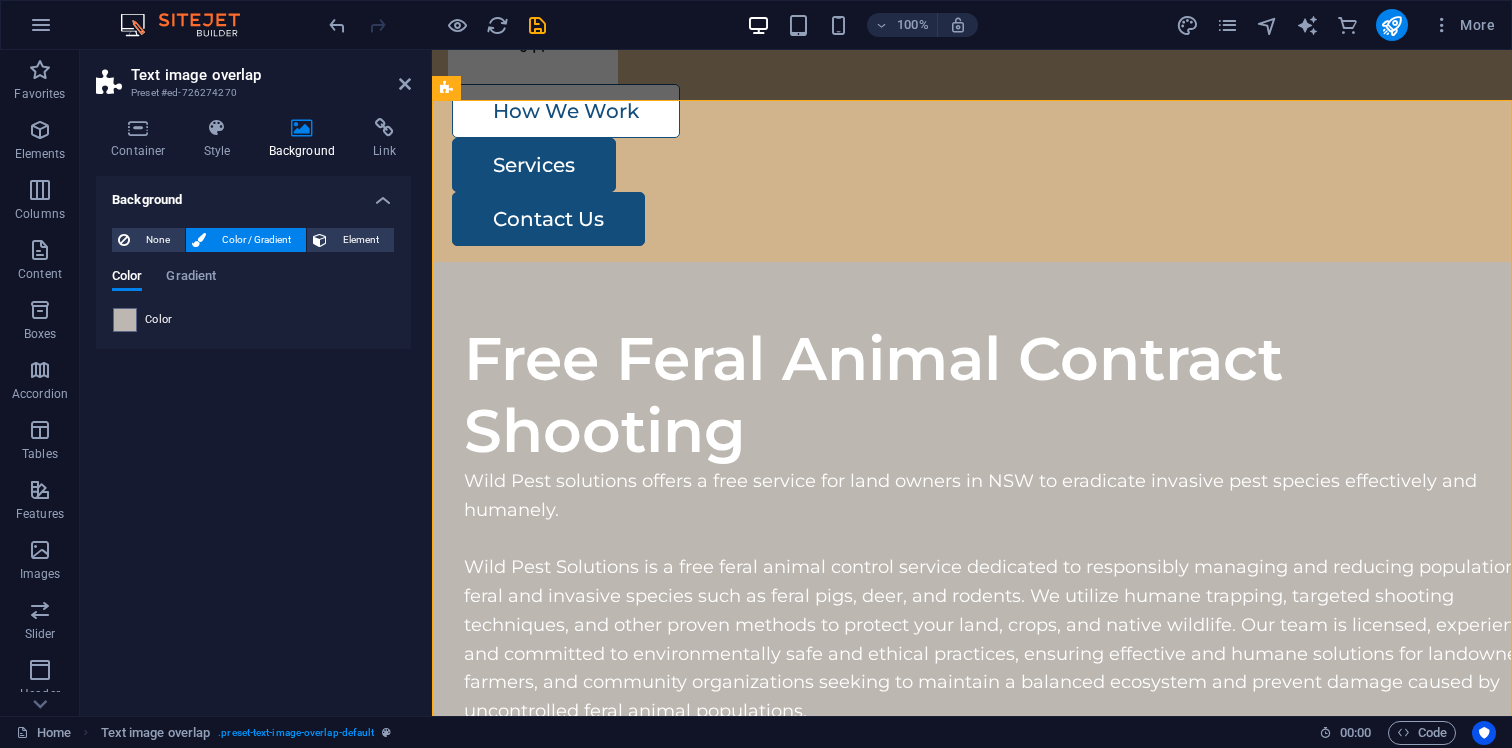 click on "Text image overlap Preset #ed-726274270
Container Style Background Link Size Height Default px rem % vh vw Min. height None px rem % vh vw Width Default px rem % em vh vw Min. width None px rem % vh vw Content width Default Custom width Width Default px rem % em vh vw Min. width None px rem % vh vw Default padding Custom spacing Default content width and padding can be changed under Design. Edit design Layout (Flexbox) Alignment Determines the flex direction. Default Main axis Determine how elements should behave along the main axis inside this container (justify content). Default Side axis Control the vertical direction of the element inside of the container (align items). Default Wrap Default On Off Fill Controls the distances and direction of elements on the y-axis across several lines (align content). Default Accessibility ARIA helps assistive technologies (like screen readers) to understand the role, state, and behavior of web elements Role None Alert Article Banner Comment Complementary" at bounding box center [256, 383] 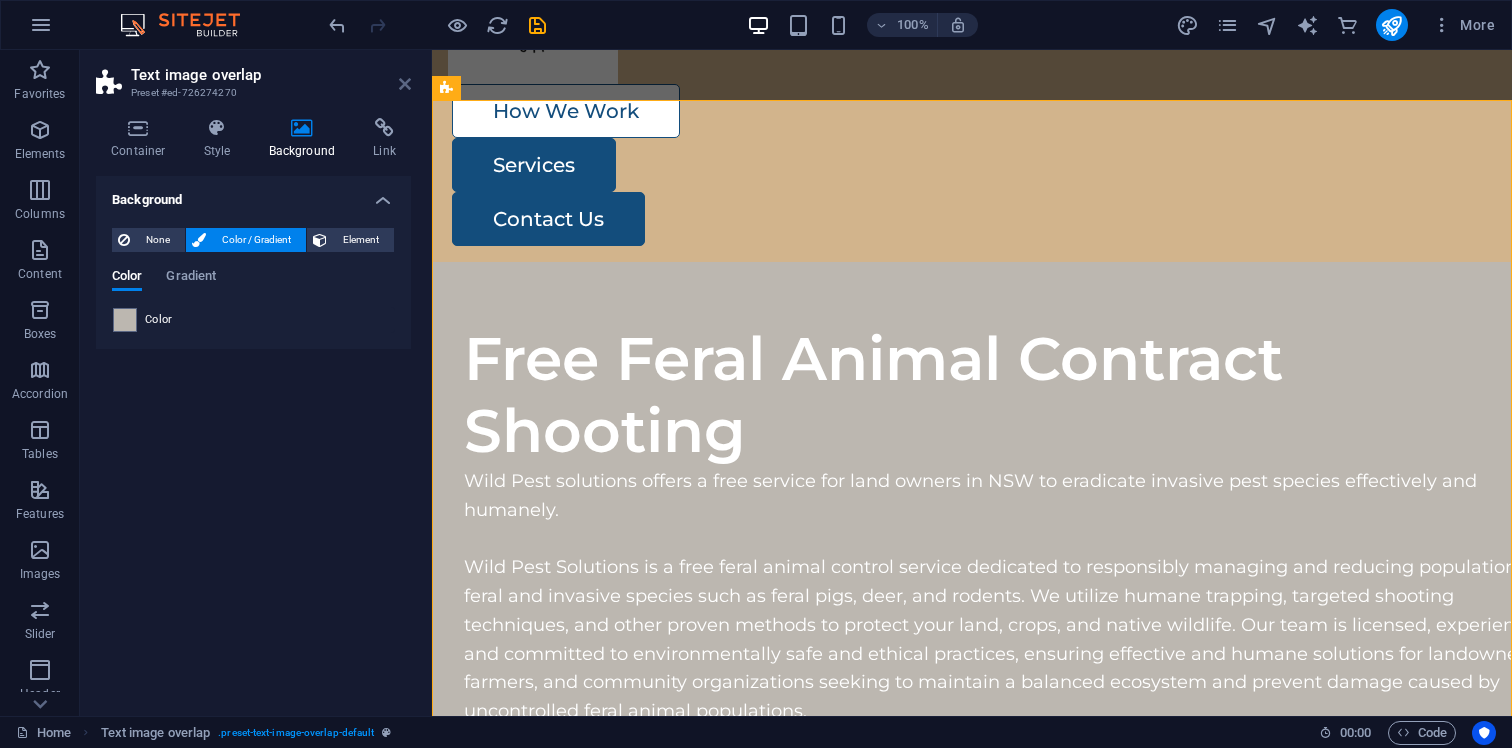 click at bounding box center (405, 84) 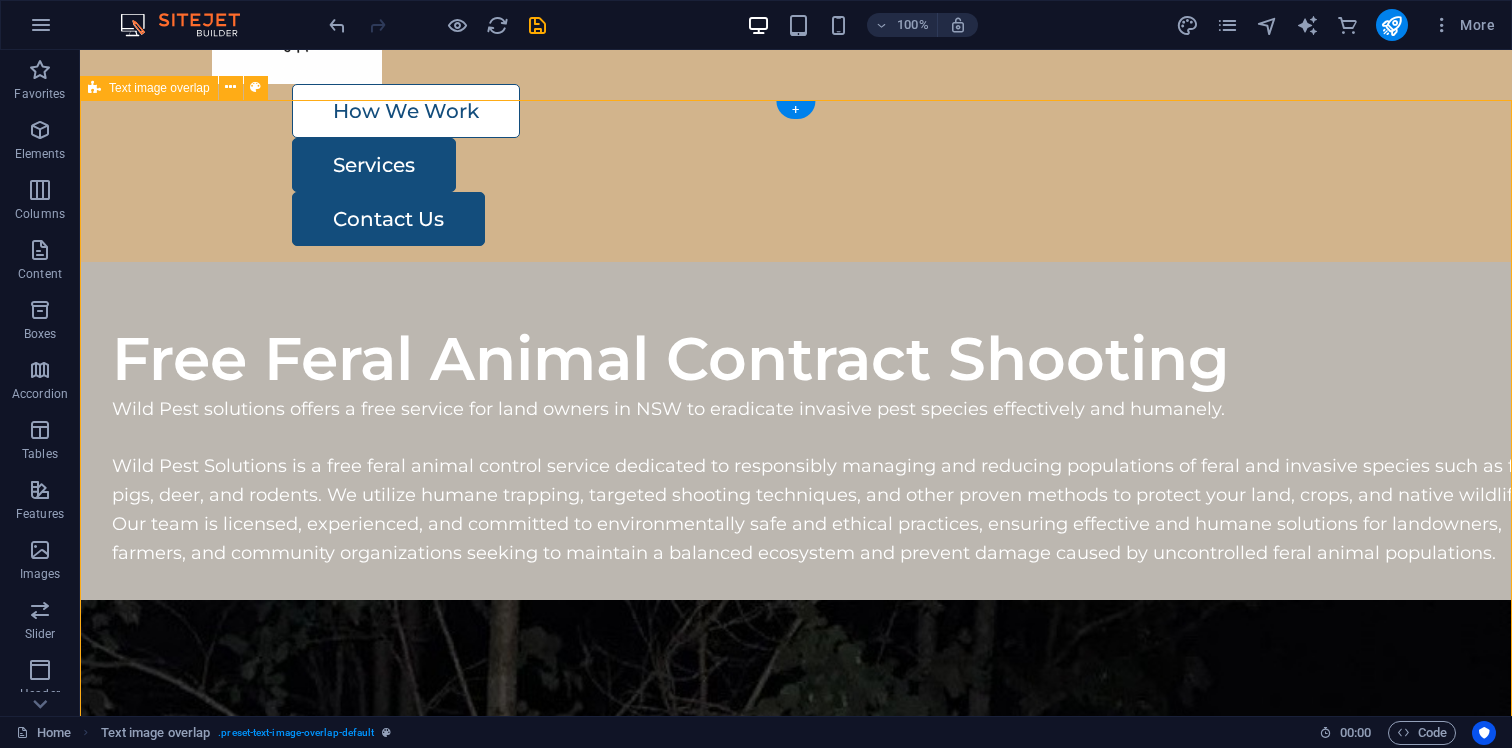 scroll, scrollTop: 0, scrollLeft: 0, axis: both 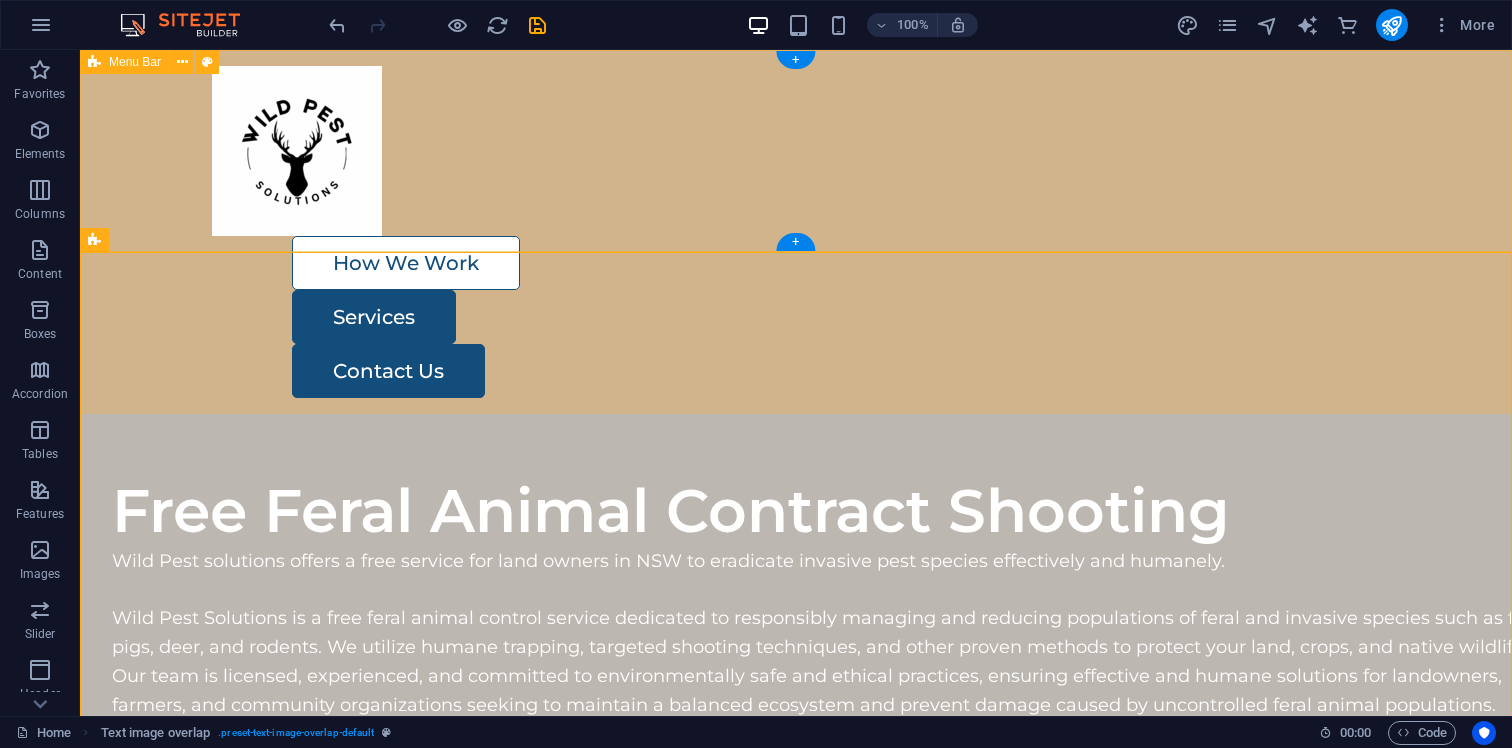 click on "How We Work Services Contact Us" at bounding box center [796, 232] 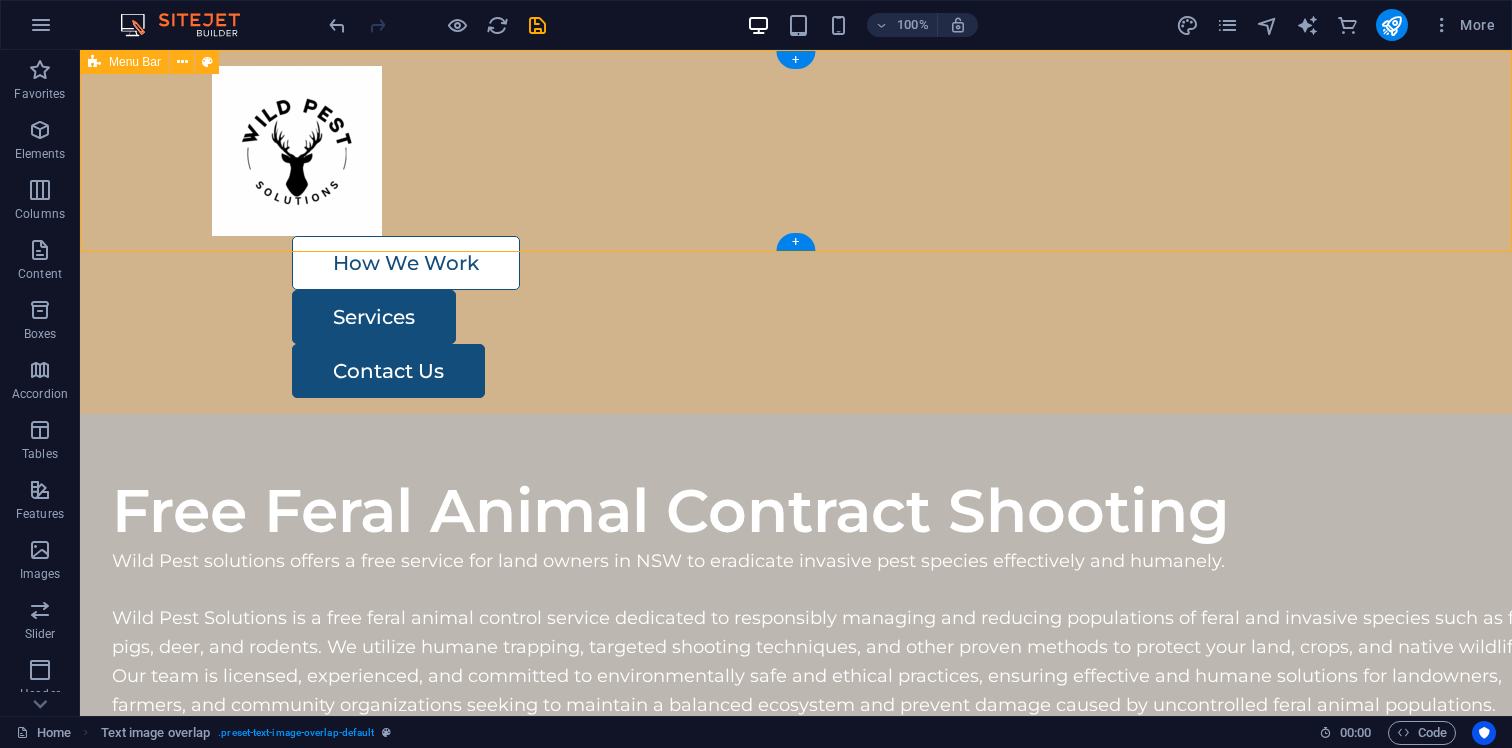 click on "How We Work Services Contact Us" at bounding box center [796, 232] 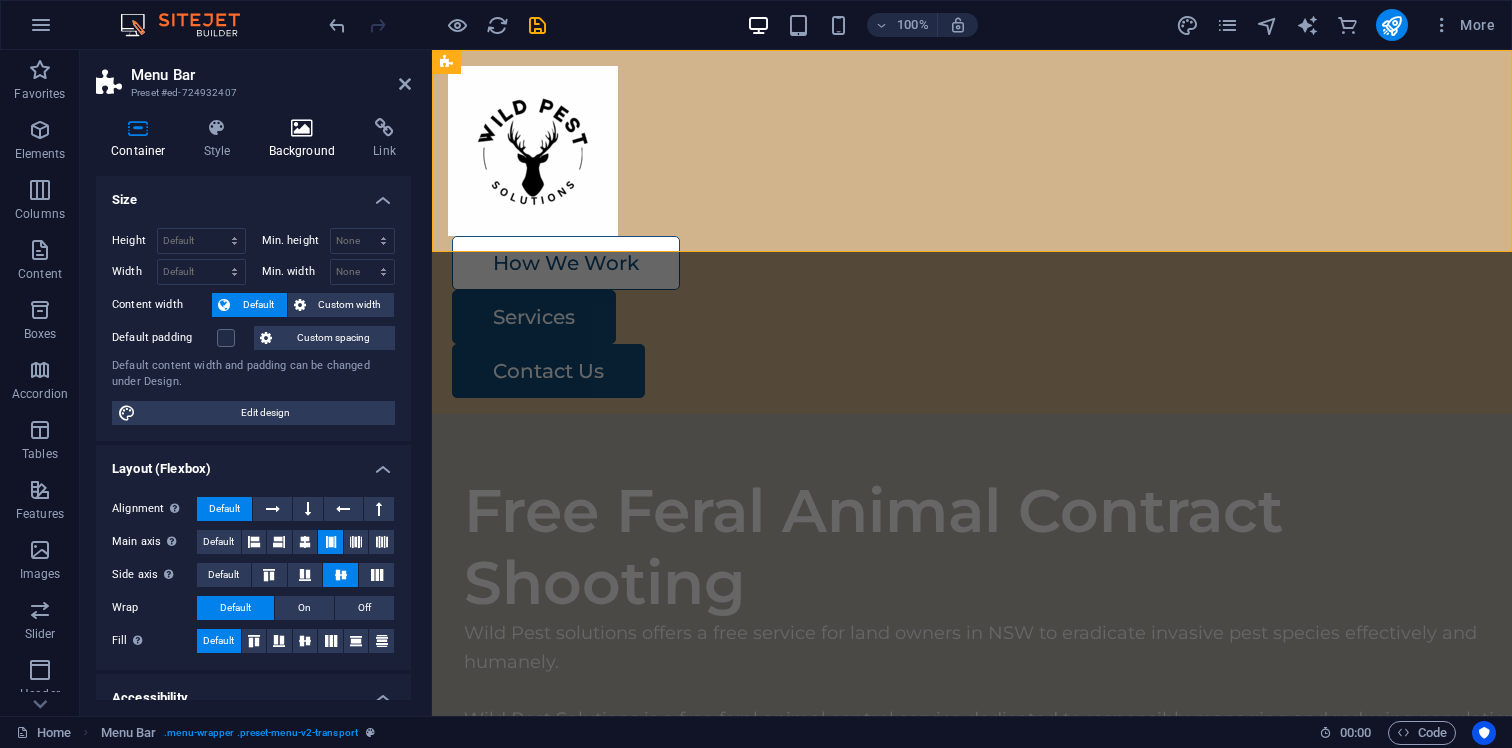 click on "Background" at bounding box center (306, 139) 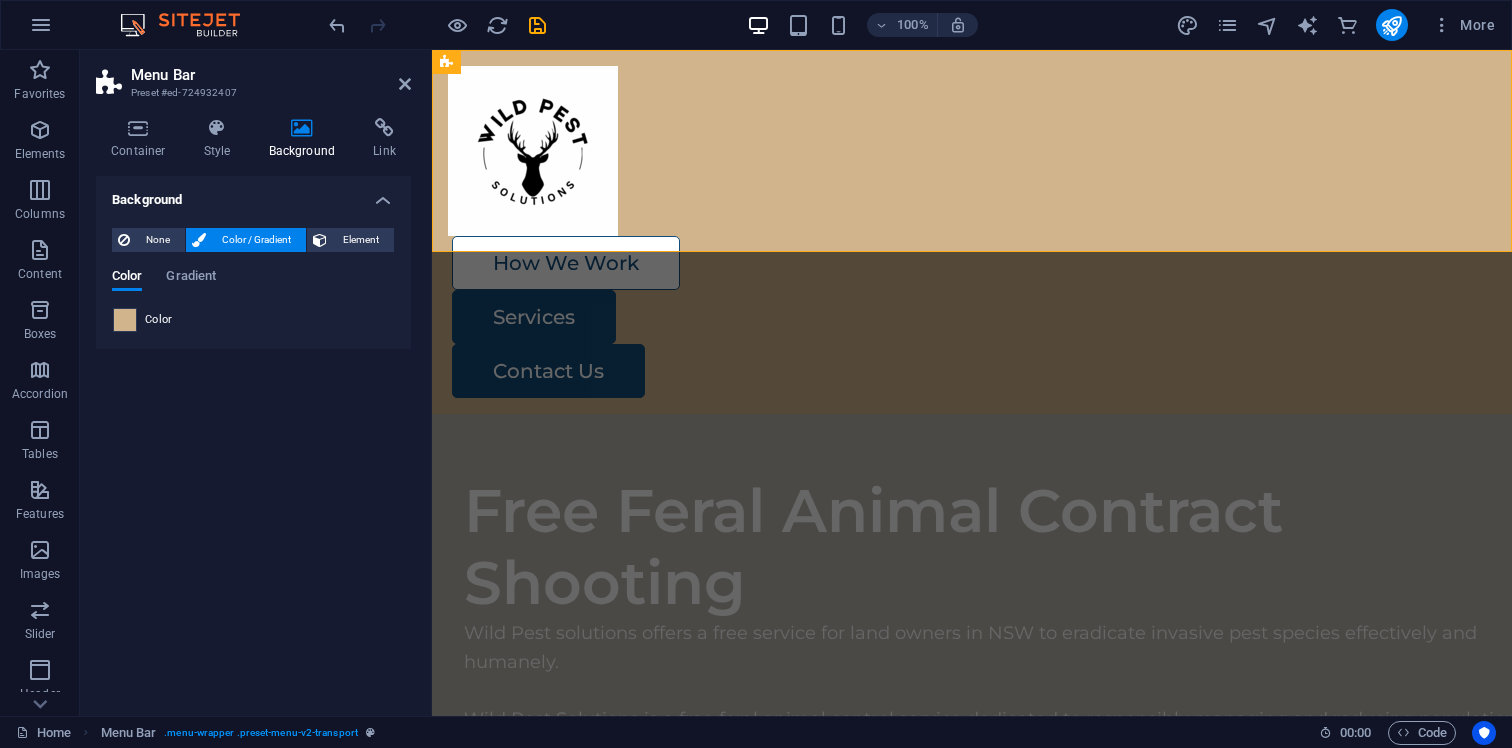 click at bounding box center [125, 320] 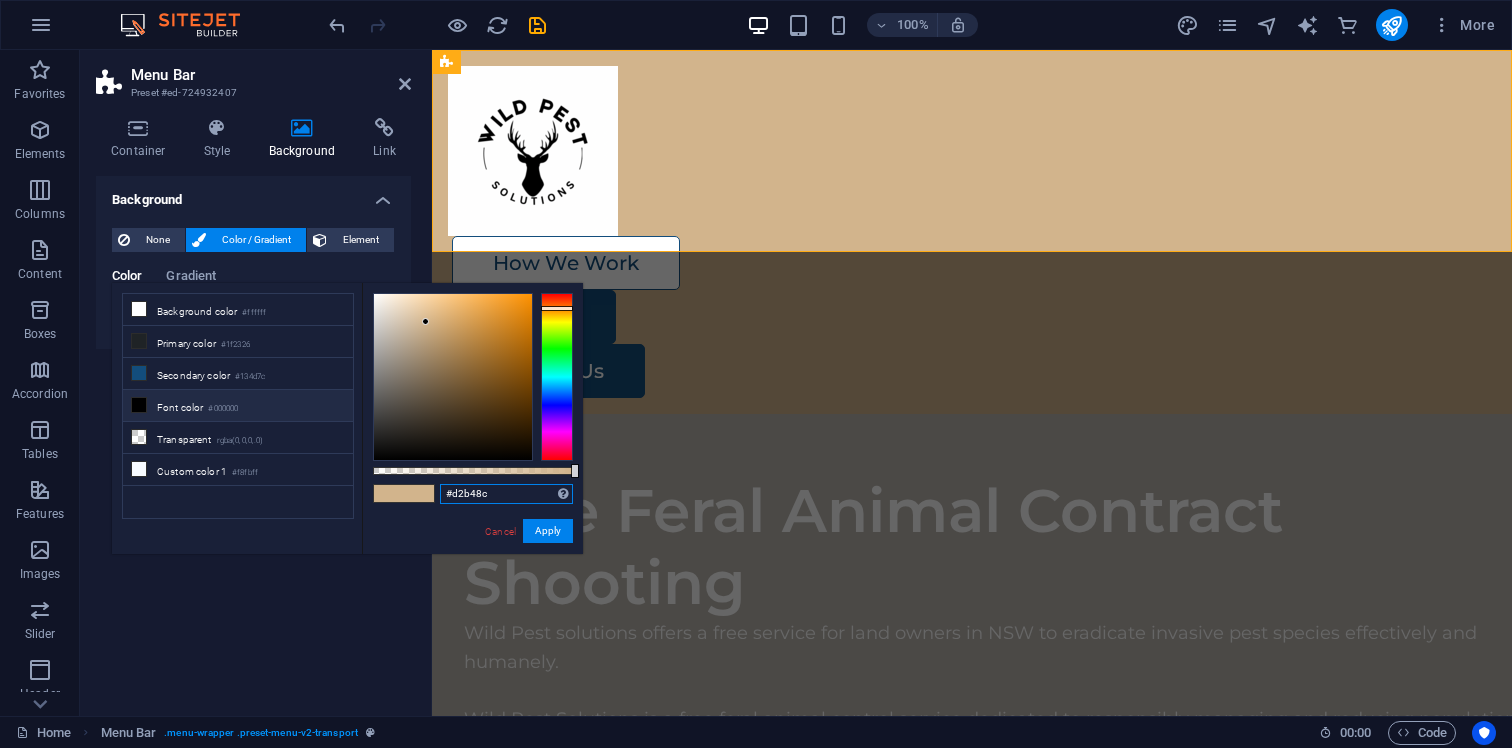 drag, startPoint x: 499, startPoint y: 491, endPoint x: 402, endPoint y: 490, distance: 97.00516 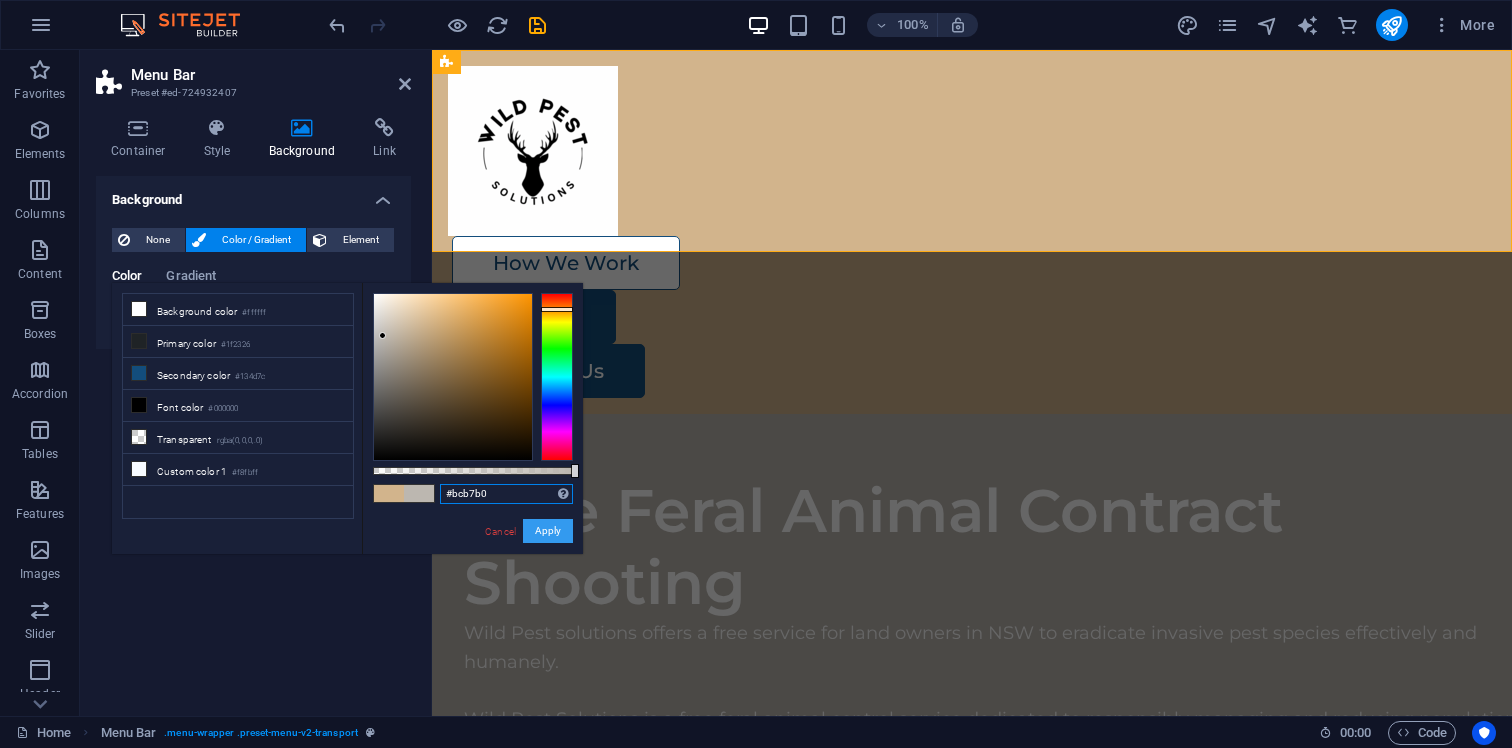 type on "#bcb7b0" 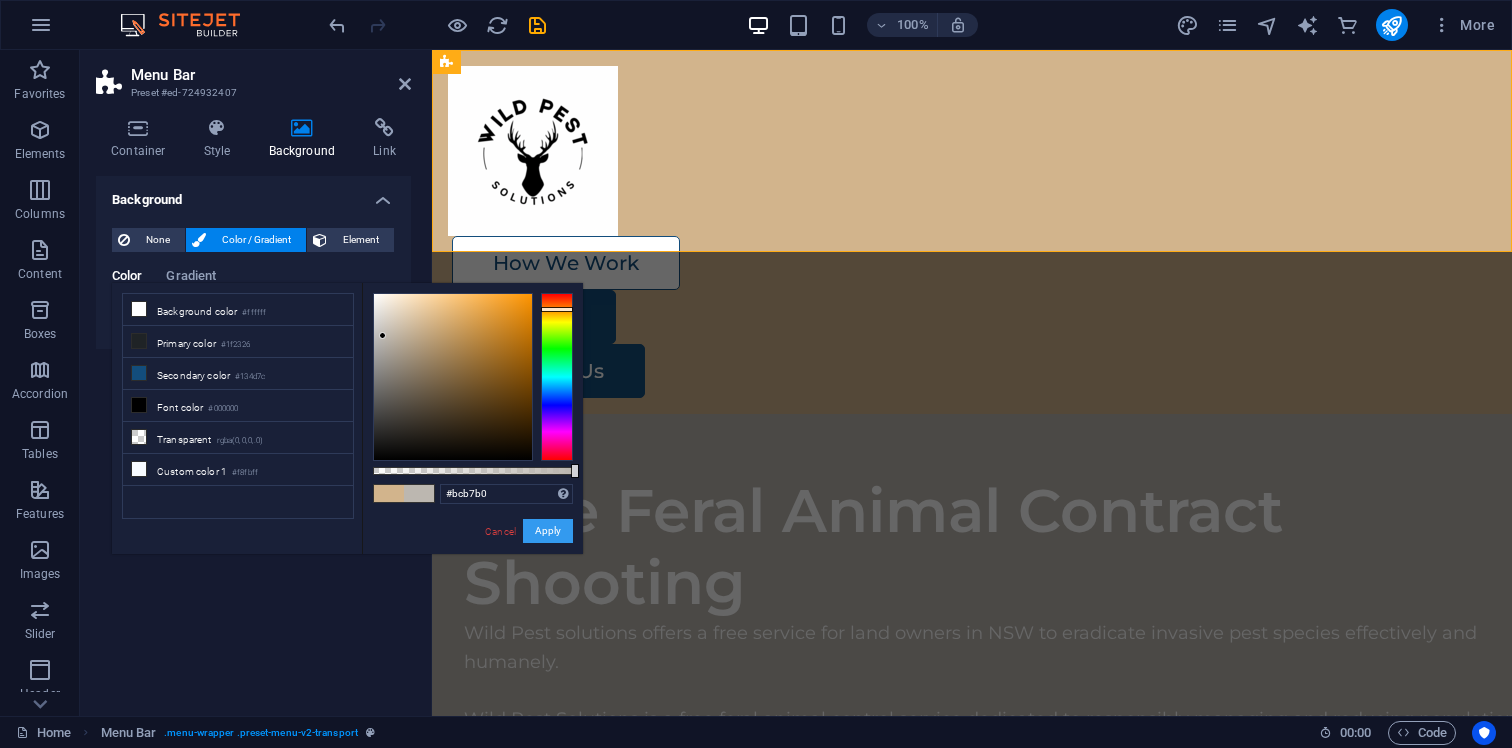 click on "Apply" at bounding box center (548, 531) 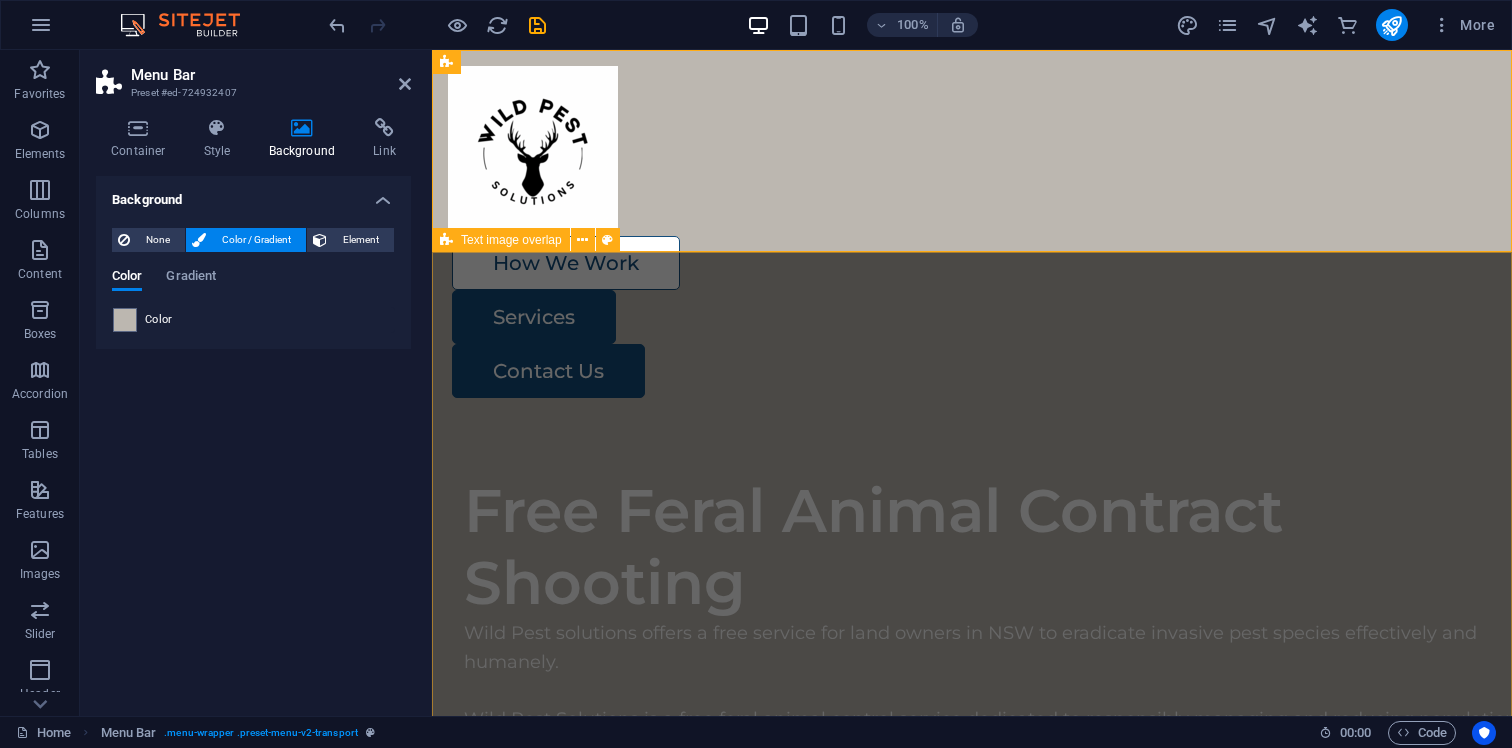 click on "Free Feral Animal Contract Shooting Wild Pest solutions offers a free service for land owners in [STATE] to eradicate invasive pest species effectively and humanely. Wild Pest Solutions is a free feral animal control service dedicated to responsibly managing and reducing populations of feral and invasive species such as feral pigs, deer, and rodents. We utilize humane trapping, targeted shooting techniques, and other proven methods to protect your land, crops, and native wildlife. Our team is licensed, experienced, and committed to environmentally safe and ethical practices, ensuring effective and humane solutions for landowners, farmers, and community organizations seeking to maintain a balanced ecosystem and prevent damage caused by uncontrolled feral animal populations." at bounding box center (972, 1637) 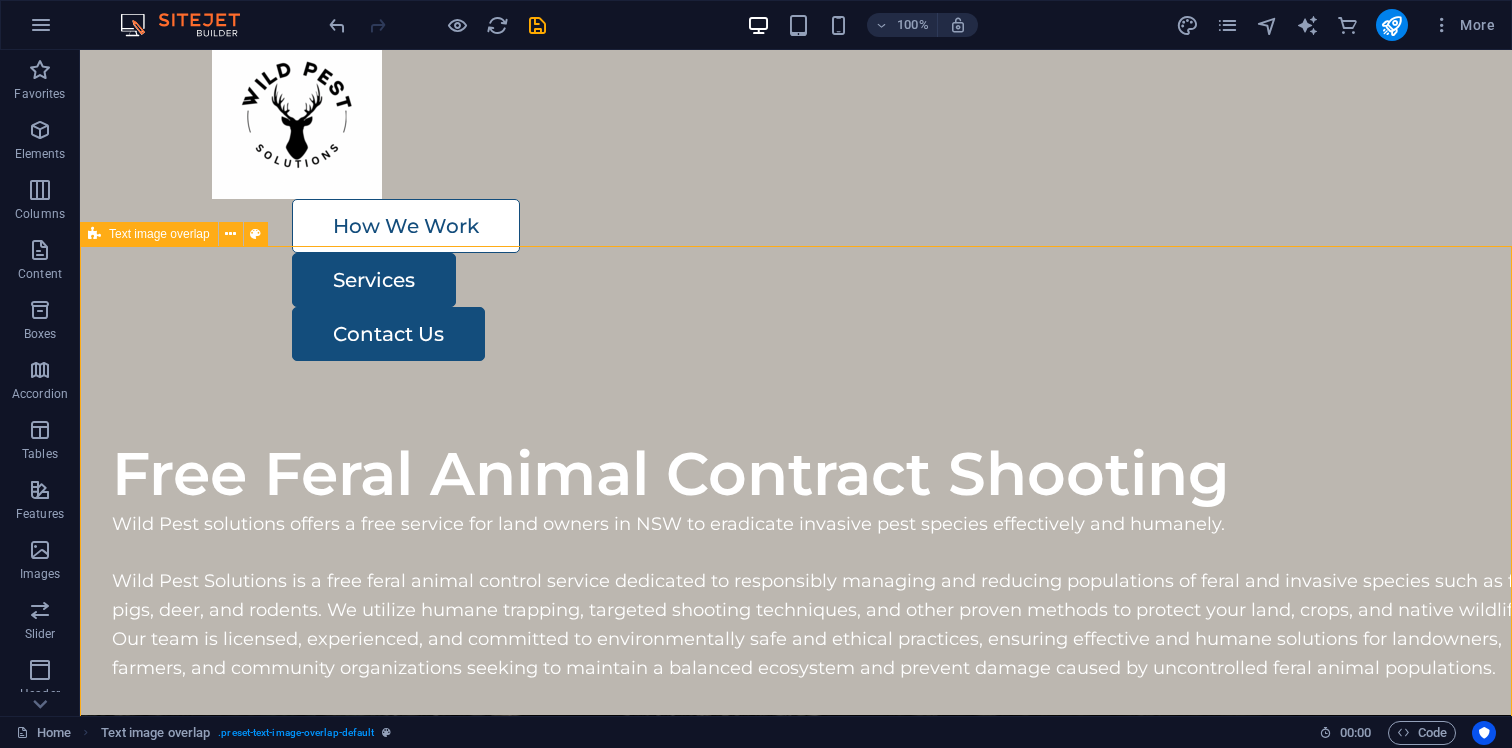 scroll, scrollTop: 0, scrollLeft: 0, axis: both 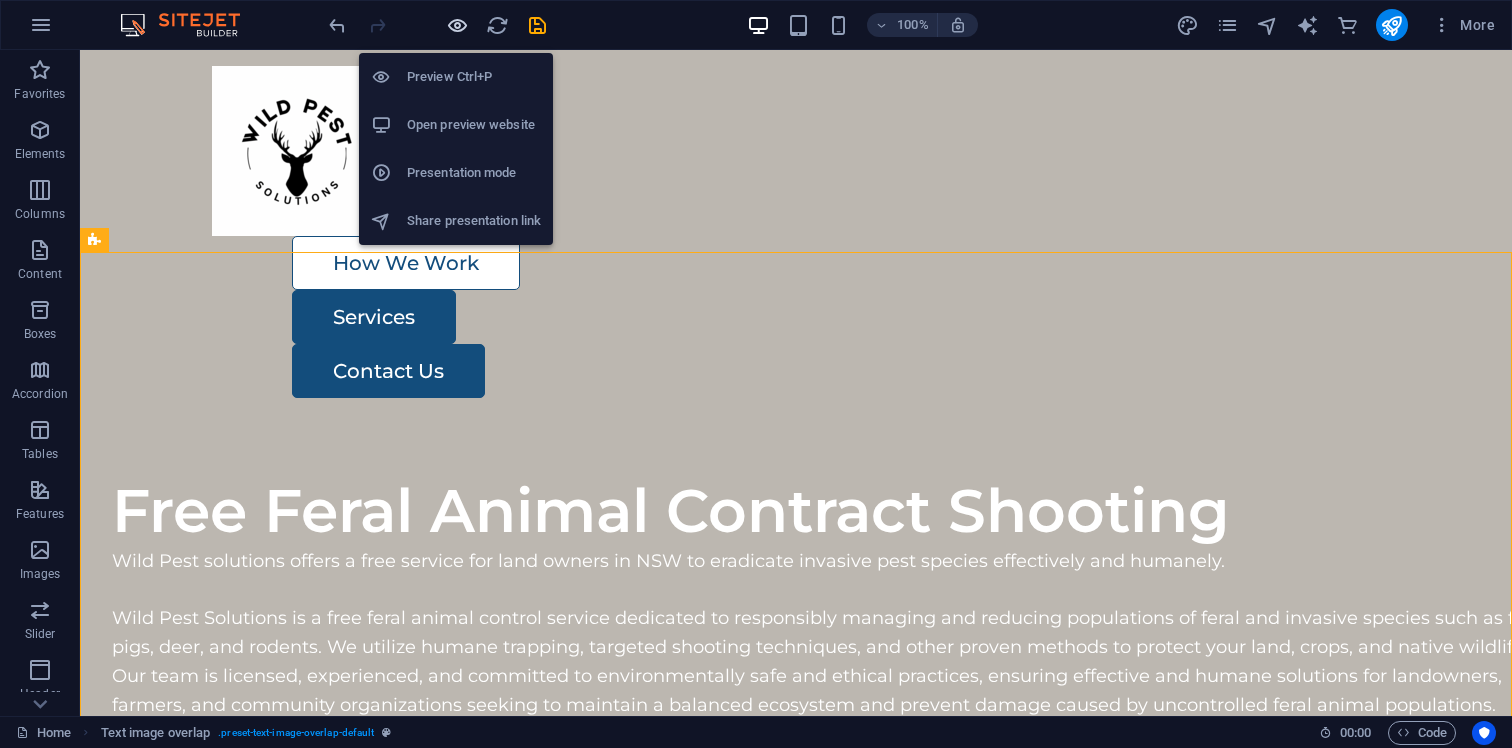 click at bounding box center [457, 25] 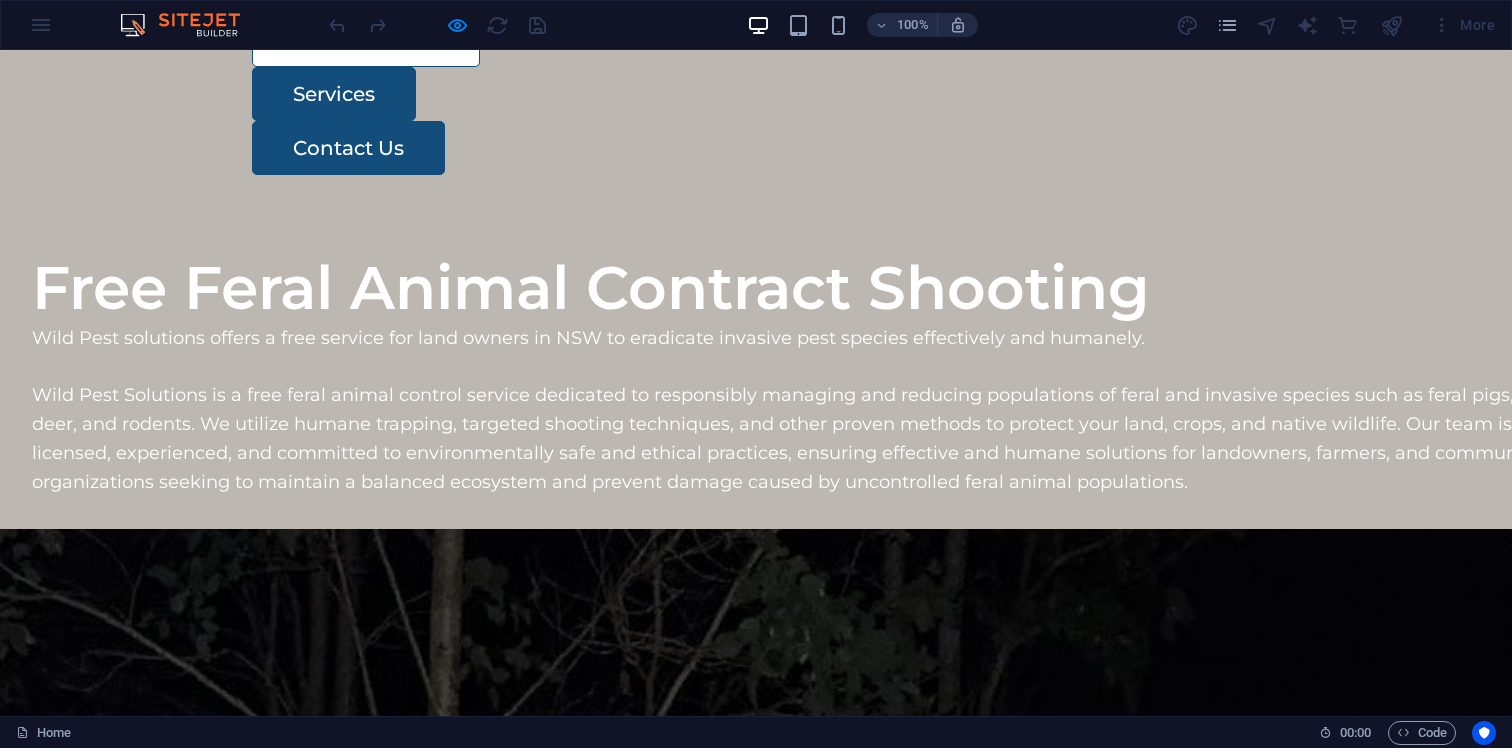 scroll, scrollTop: 0, scrollLeft: 0, axis: both 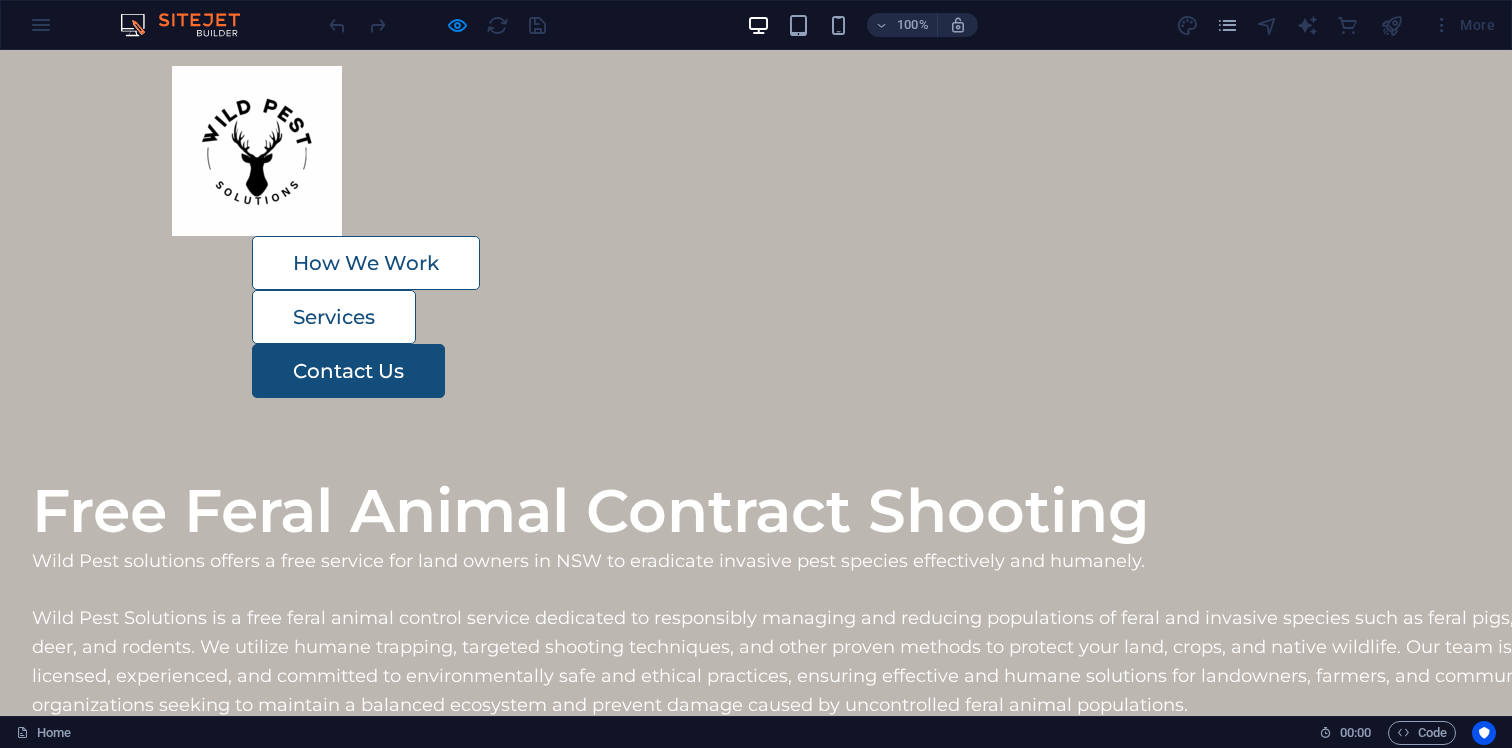 click on "Services" at bounding box center (334, 317) 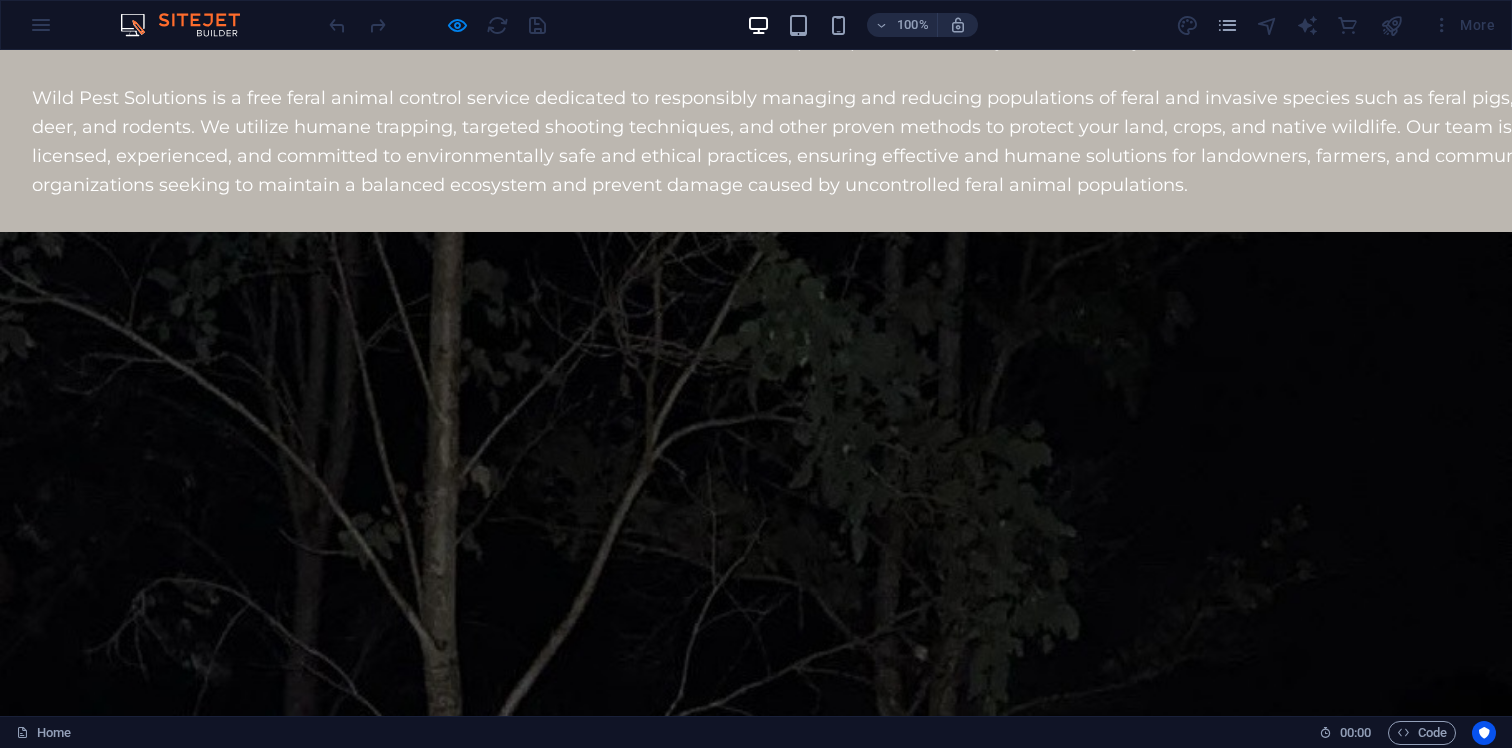 scroll, scrollTop: 0, scrollLeft: 0, axis: both 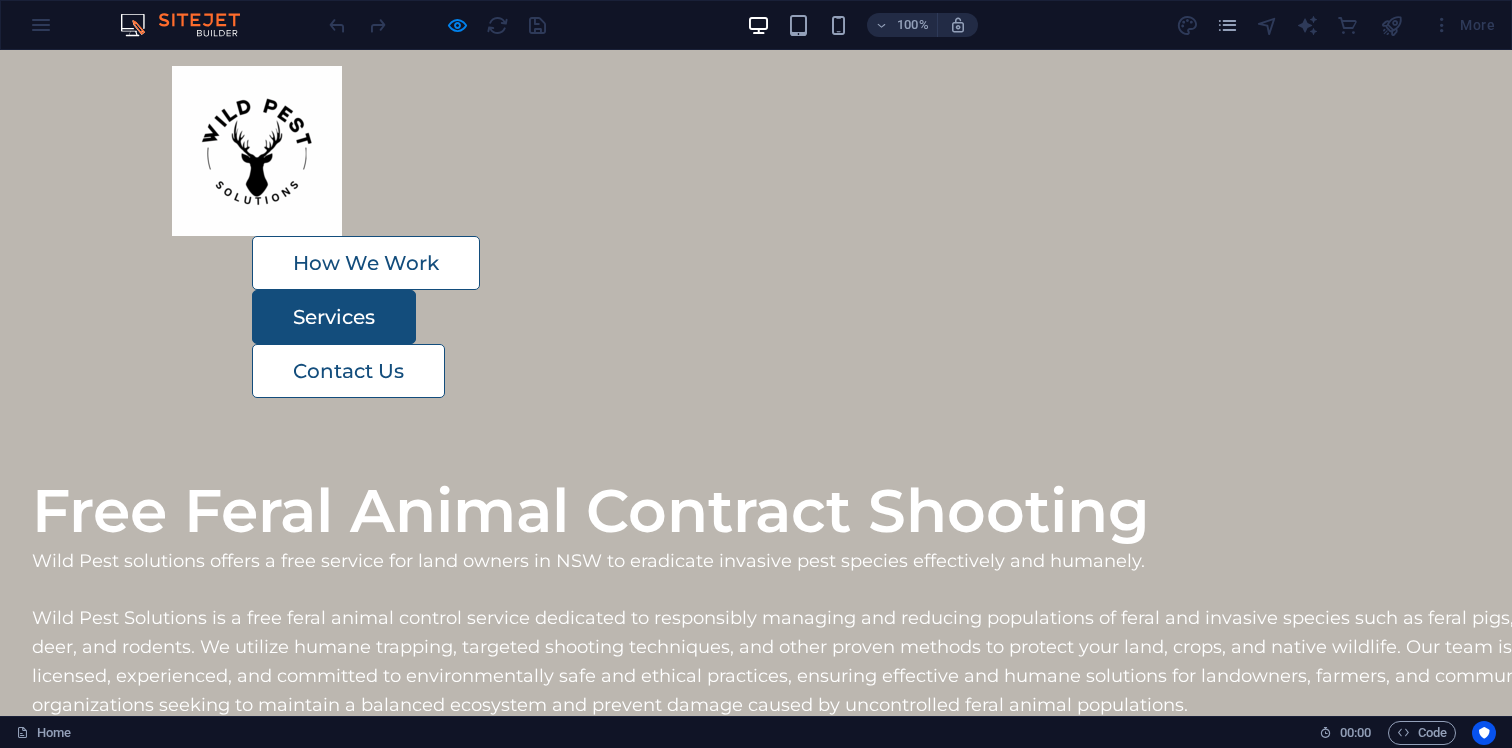 click on "Contact Us" at bounding box center [348, 371] 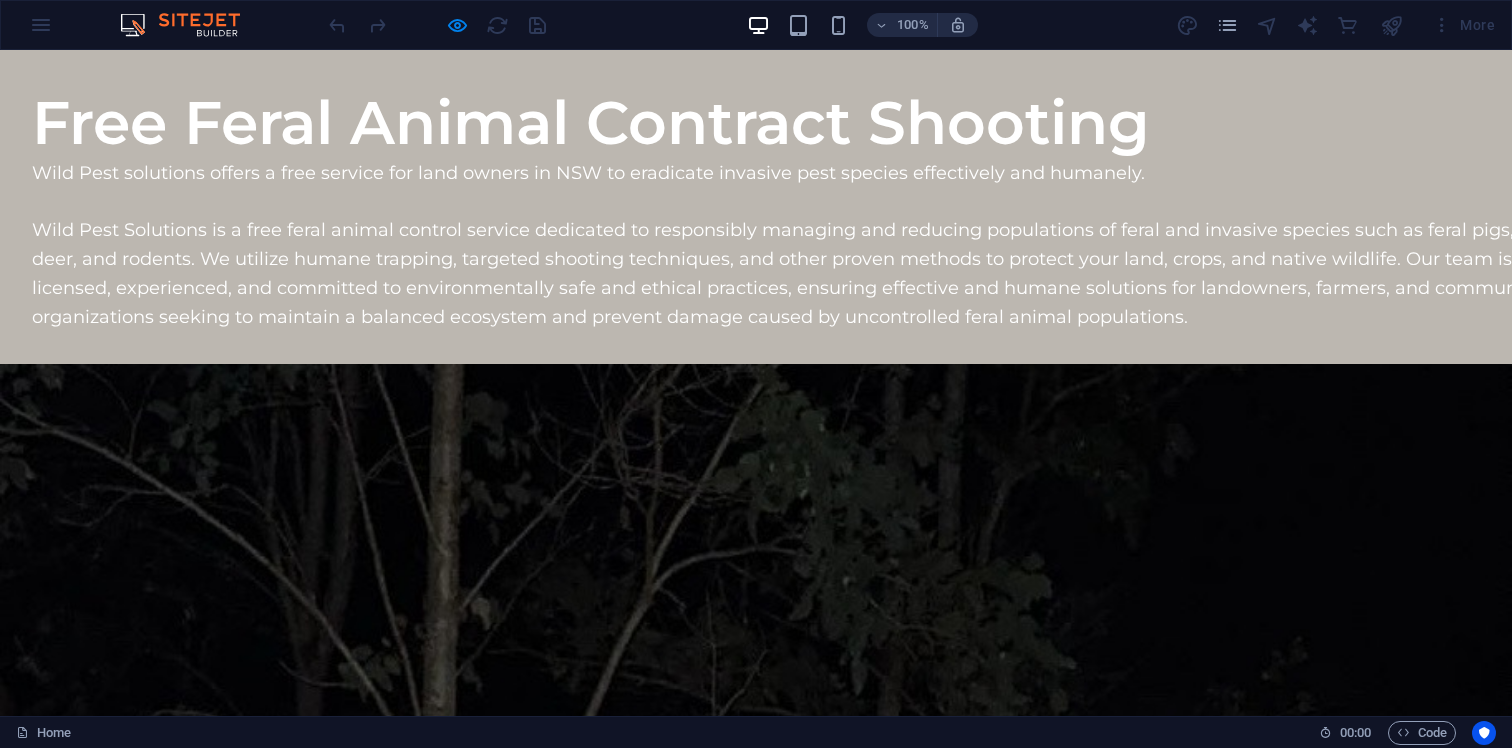 scroll, scrollTop: 0, scrollLeft: 0, axis: both 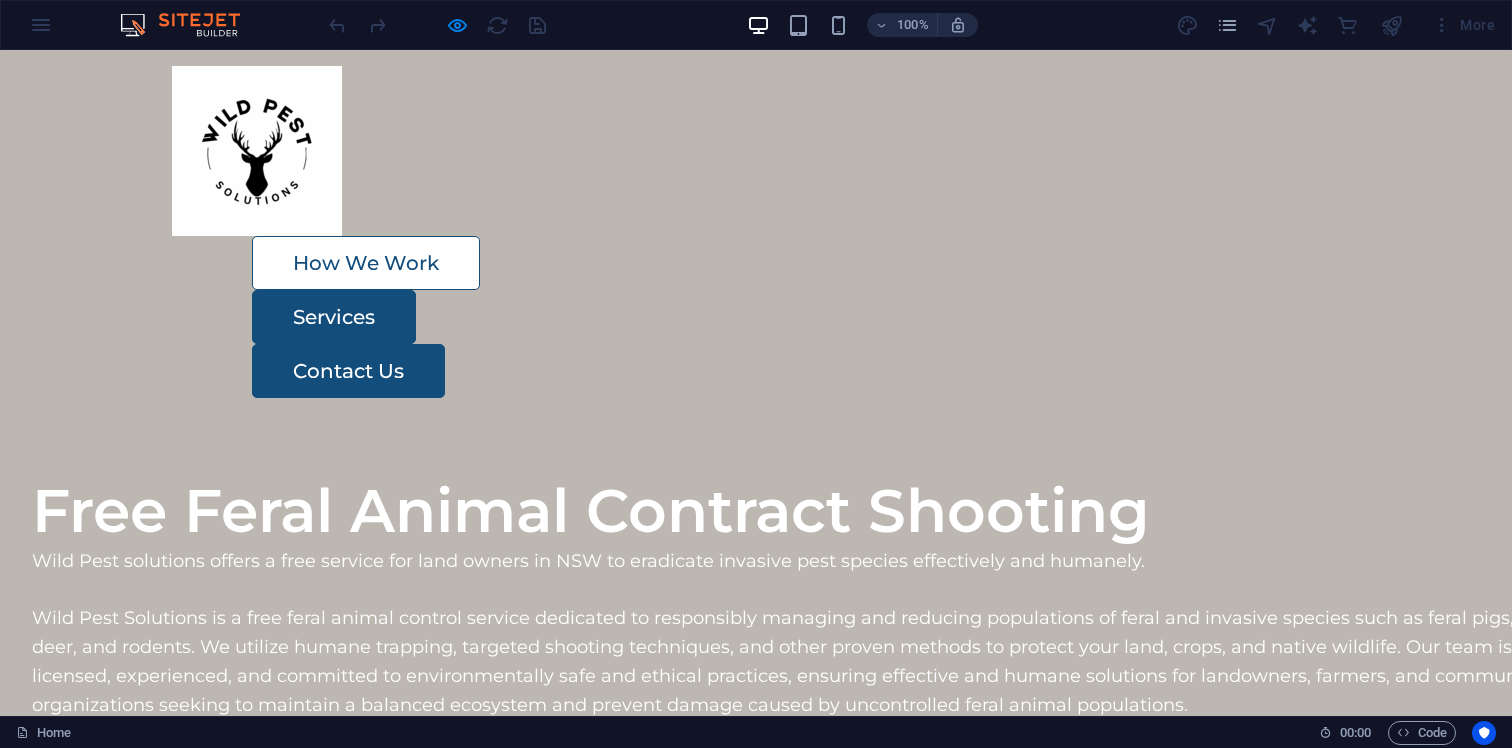 click on "How We Work" at bounding box center (366, 263) 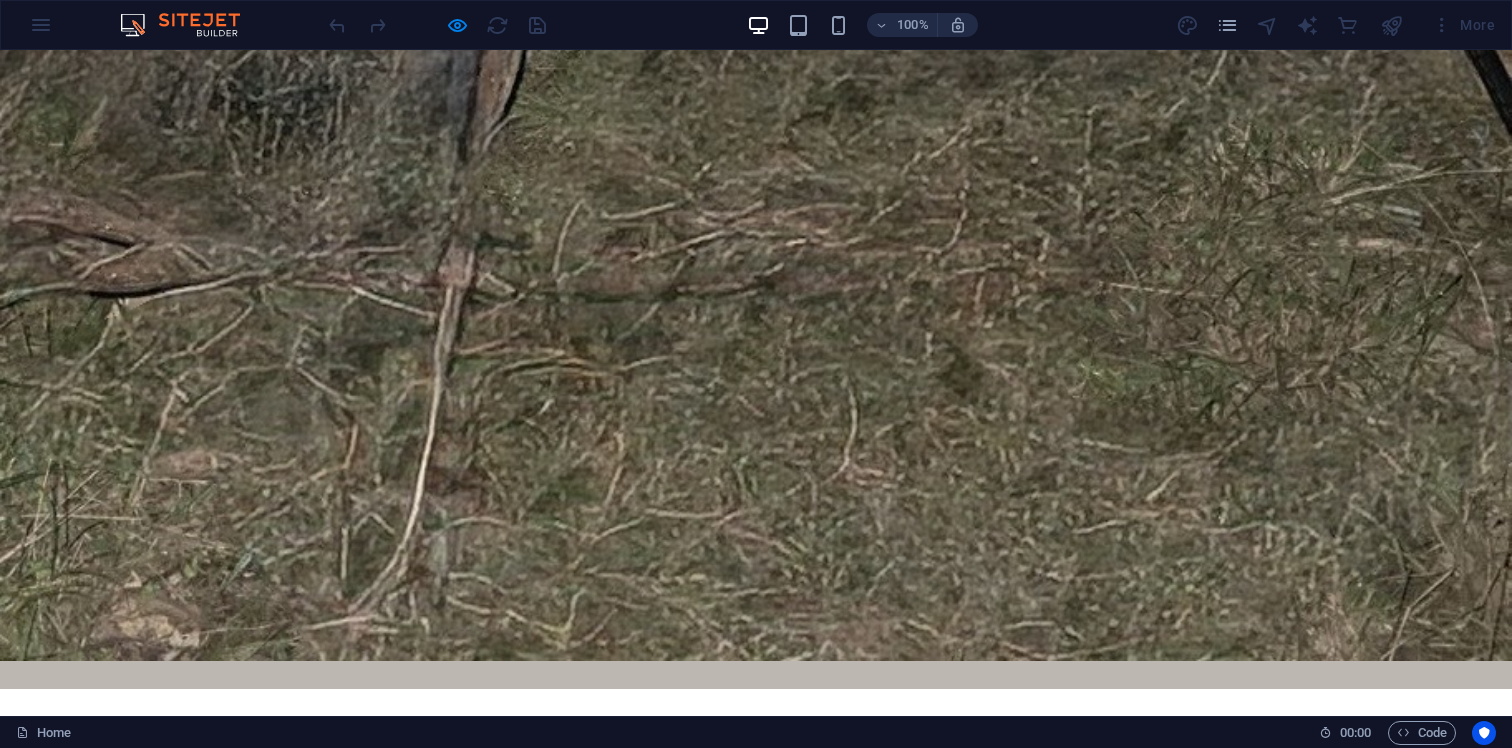 scroll, scrollTop: 2827, scrollLeft: 0, axis: vertical 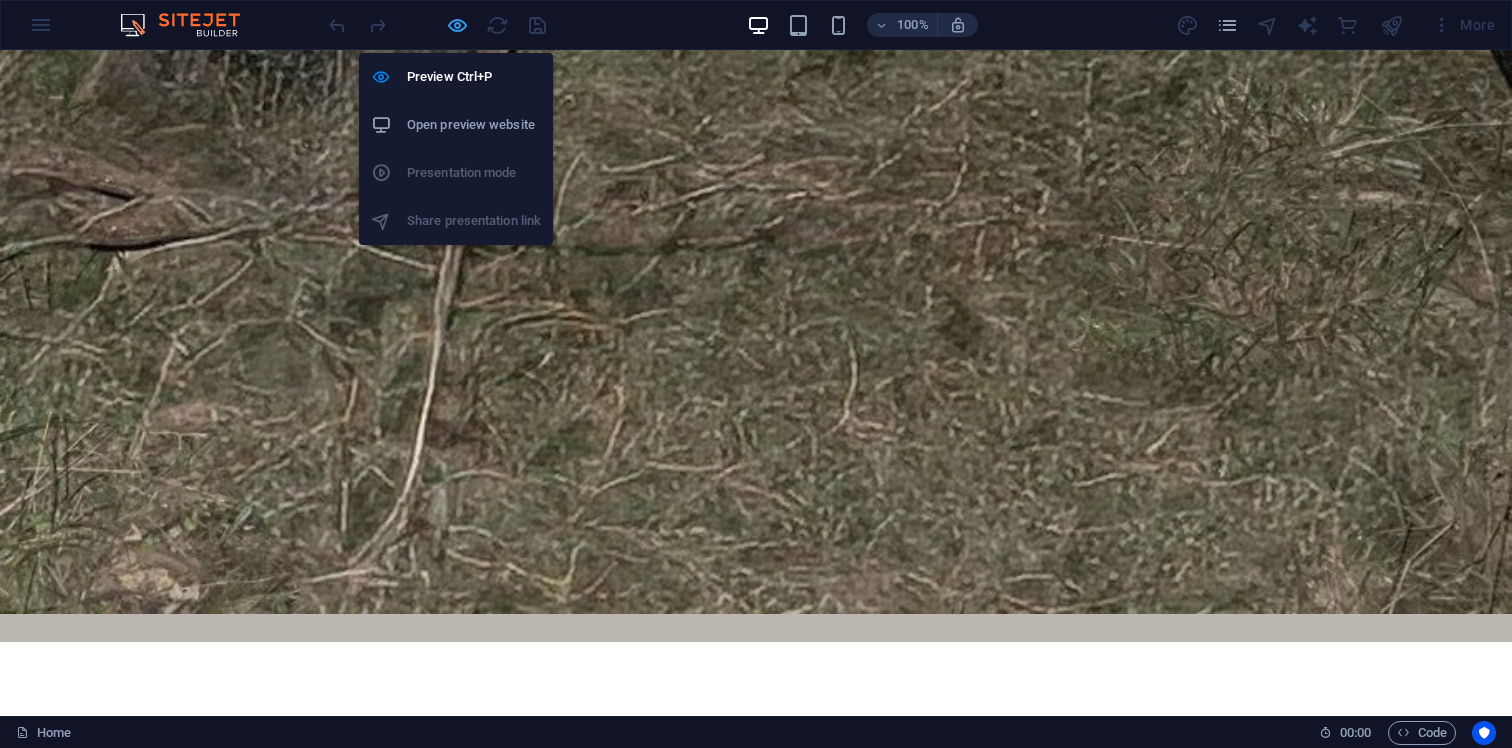 click at bounding box center (457, 25) 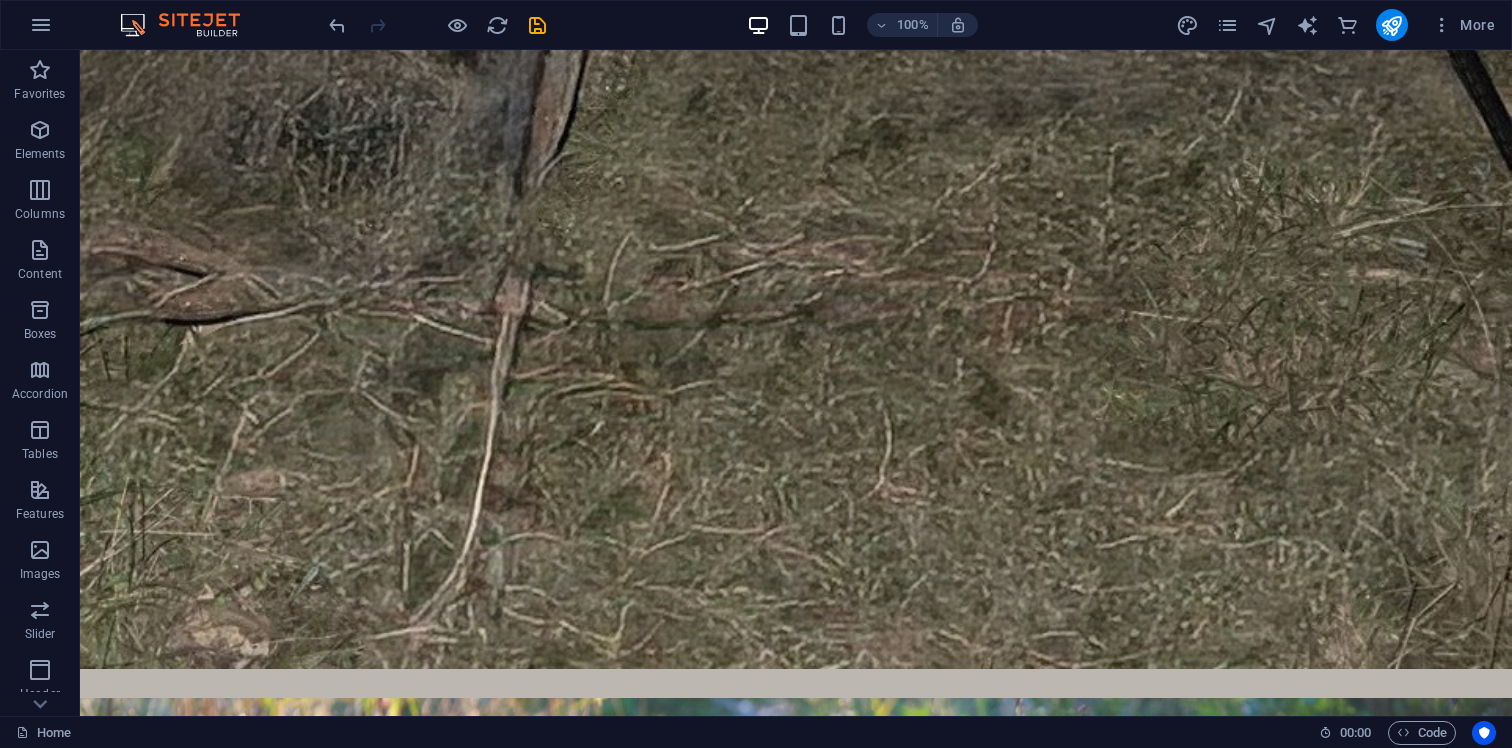 scroll, scrollTop: 2627, scrollLeft: 0, axis: vertical 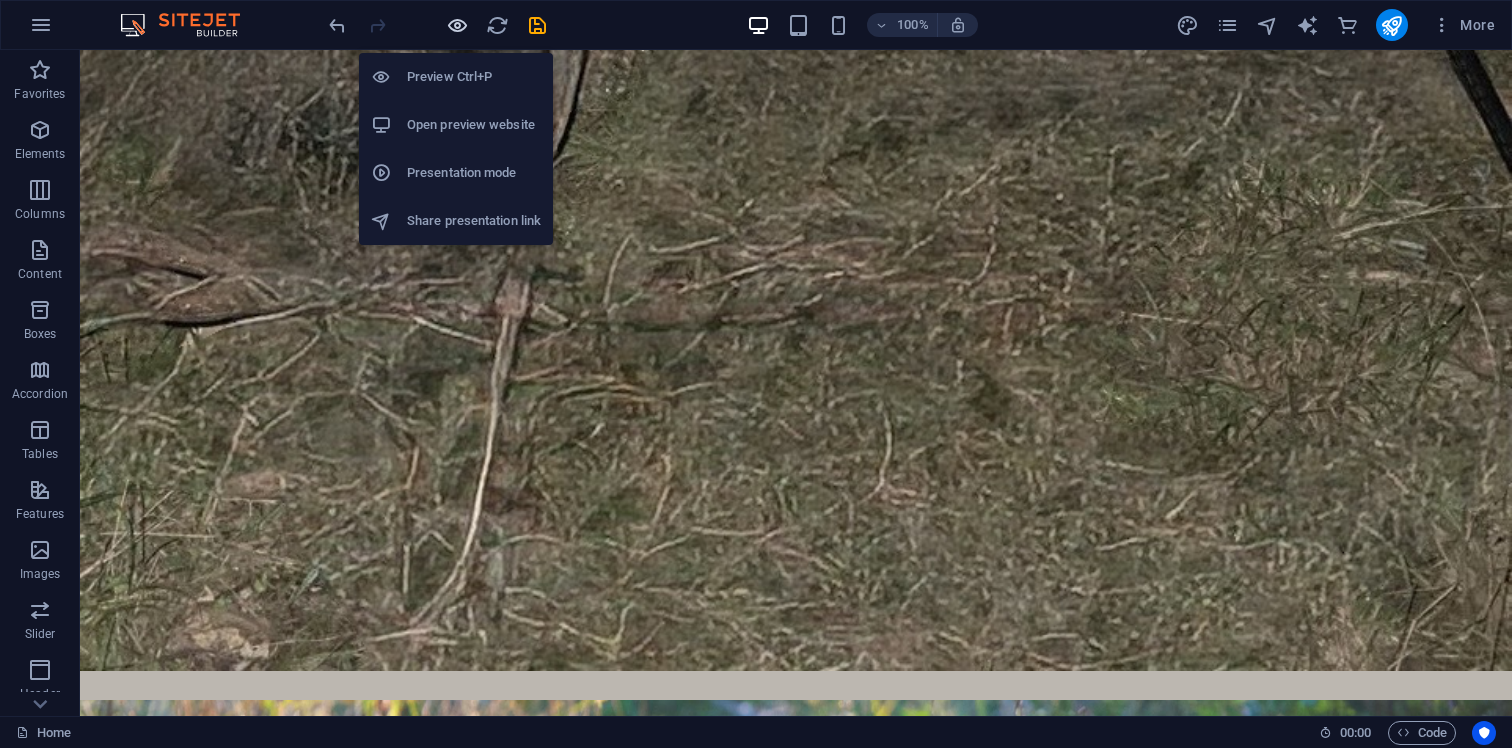 click at bounding box center [457, 25] 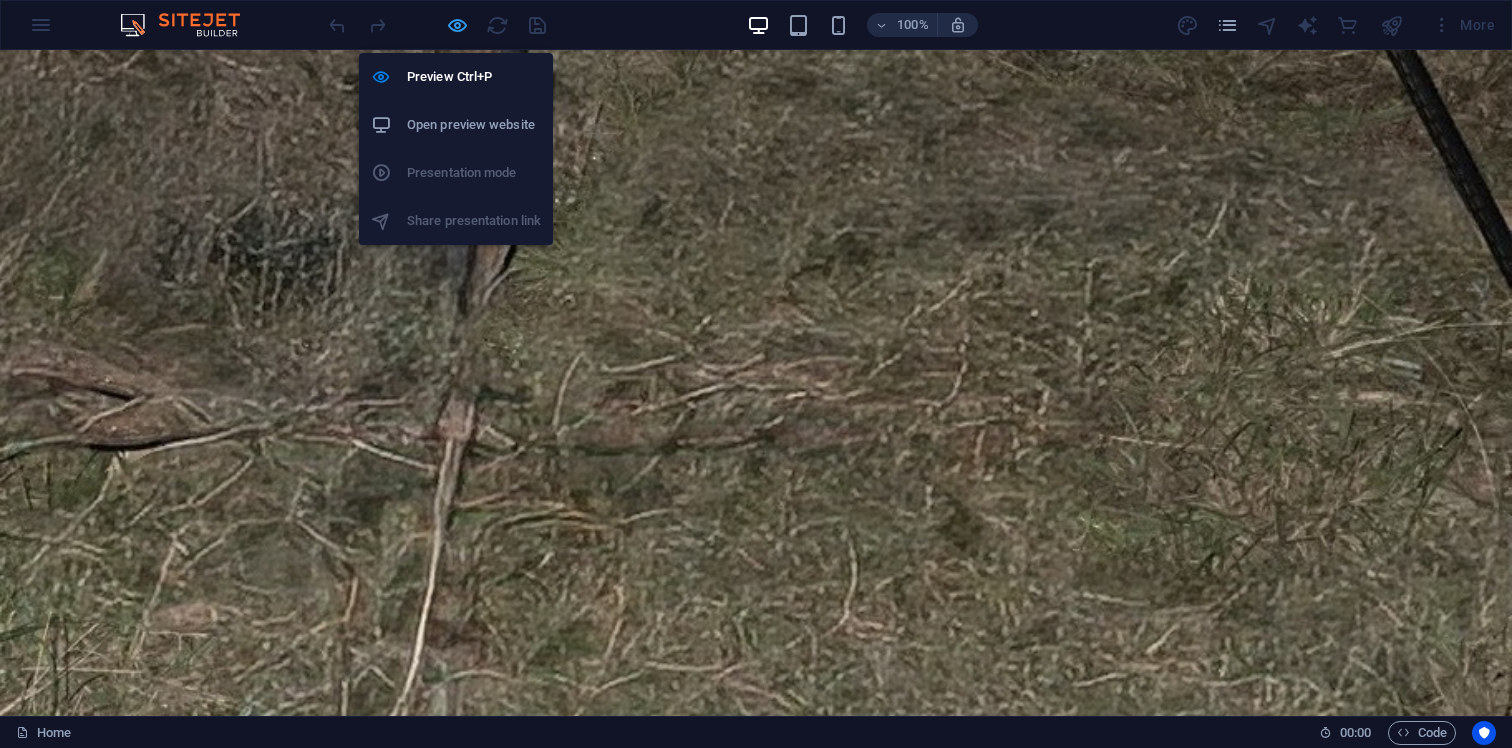 click at bounding box center (457, 25) 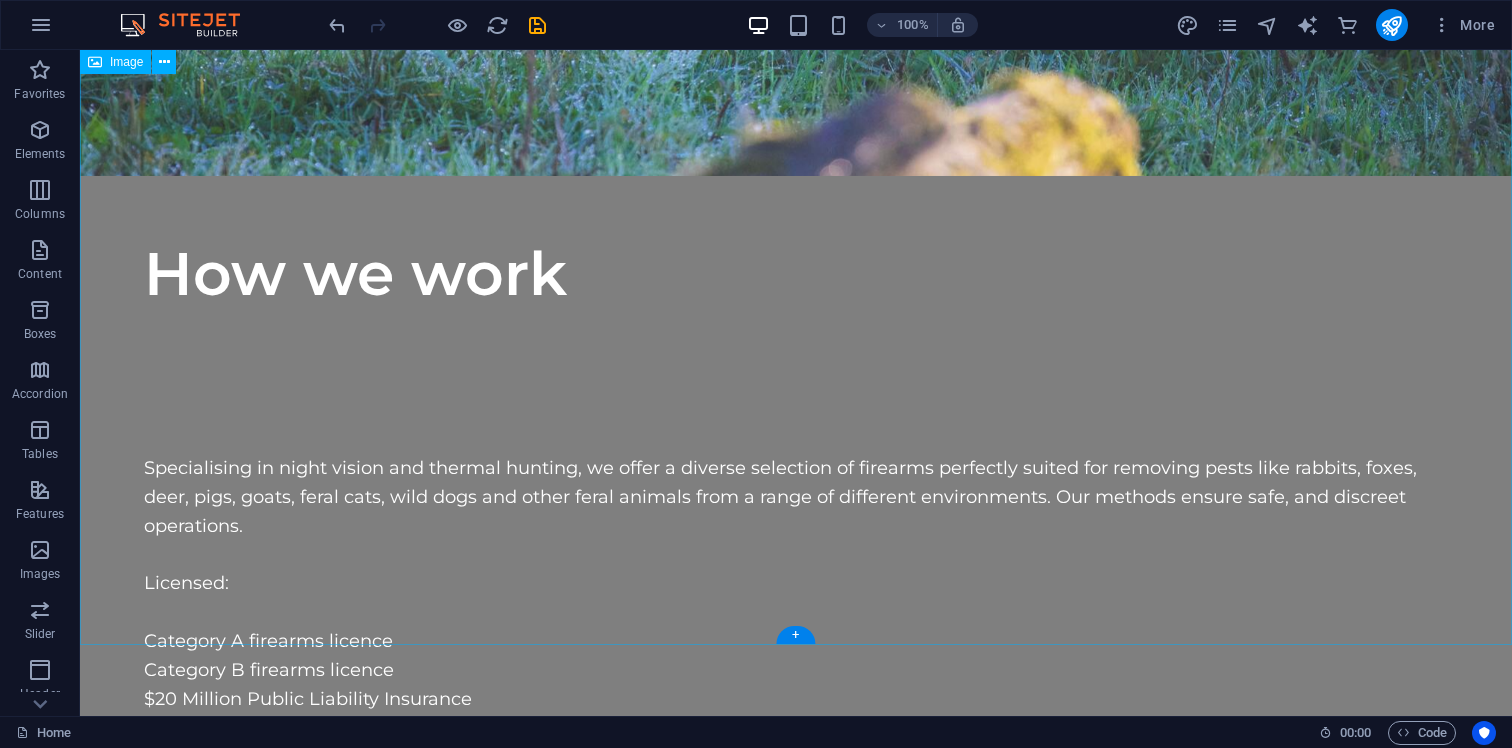 scroll, scrollTop: 3811, scrollLeft: 0, axis: vertical 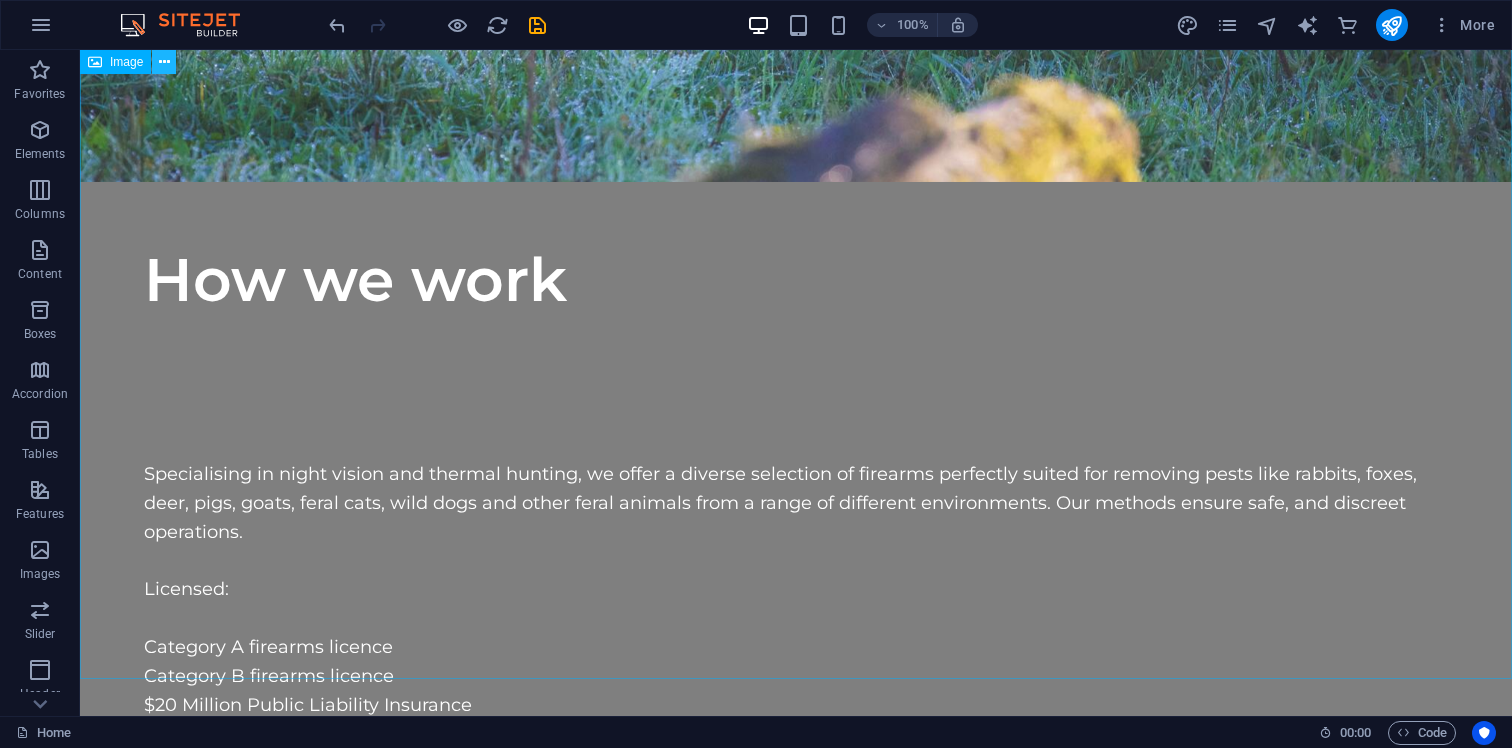 click at bounding box center [164, 62] 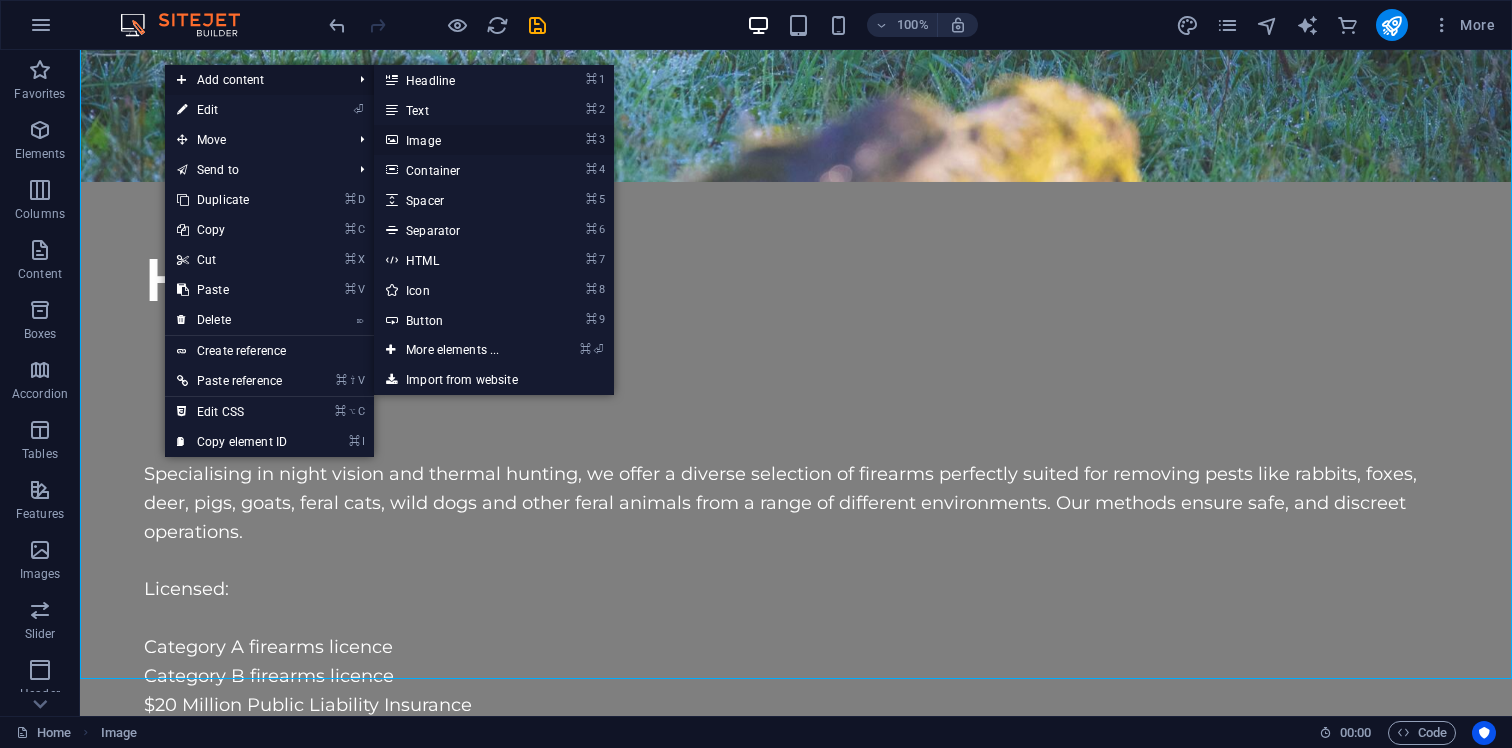 click on "⌘ 3  Image" at bounding box center (456, 140) 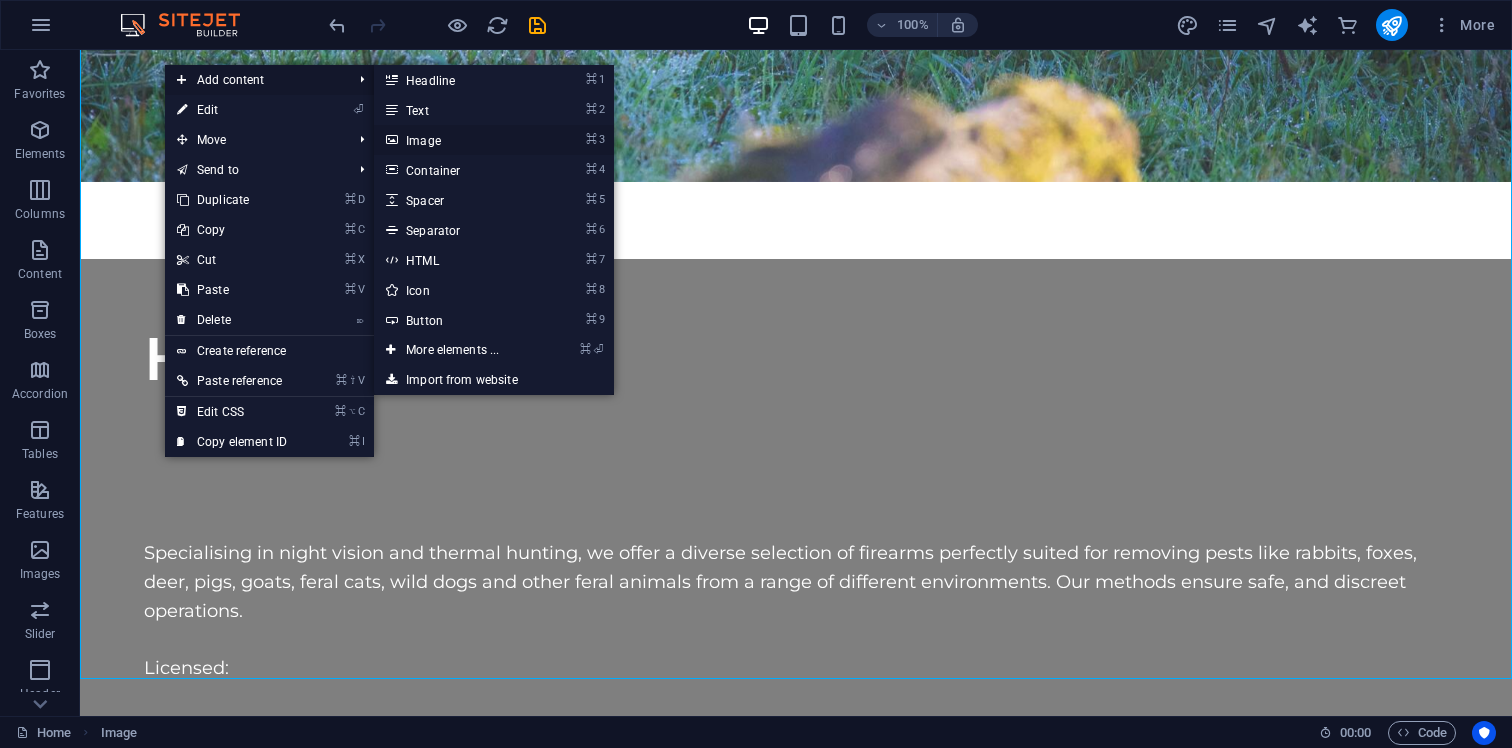 scroll, scrollTop: 4125, scrollLeft: 0, axis: vertical 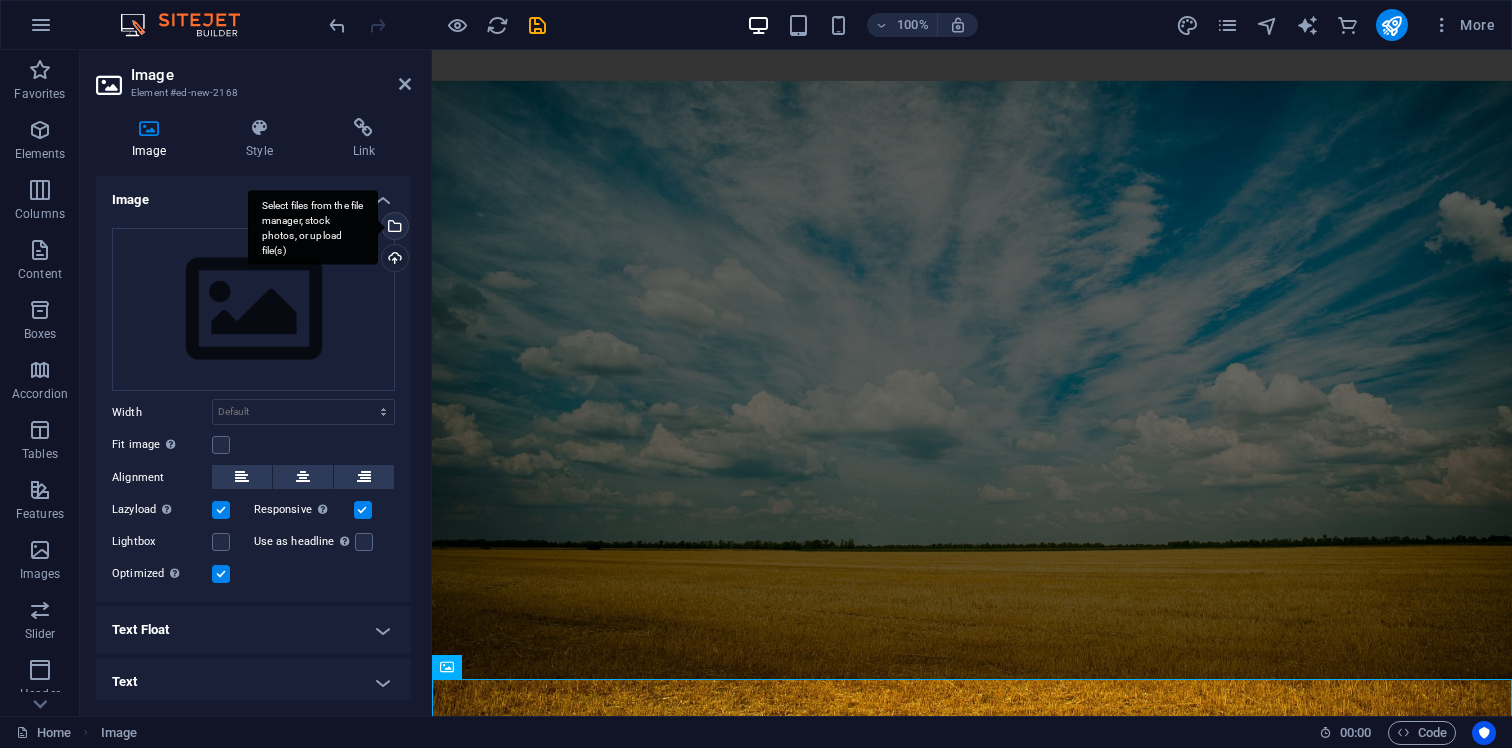 click on "Select files from the file manager, stock photos, or upload file(s)" at bounding box center [393, 228] 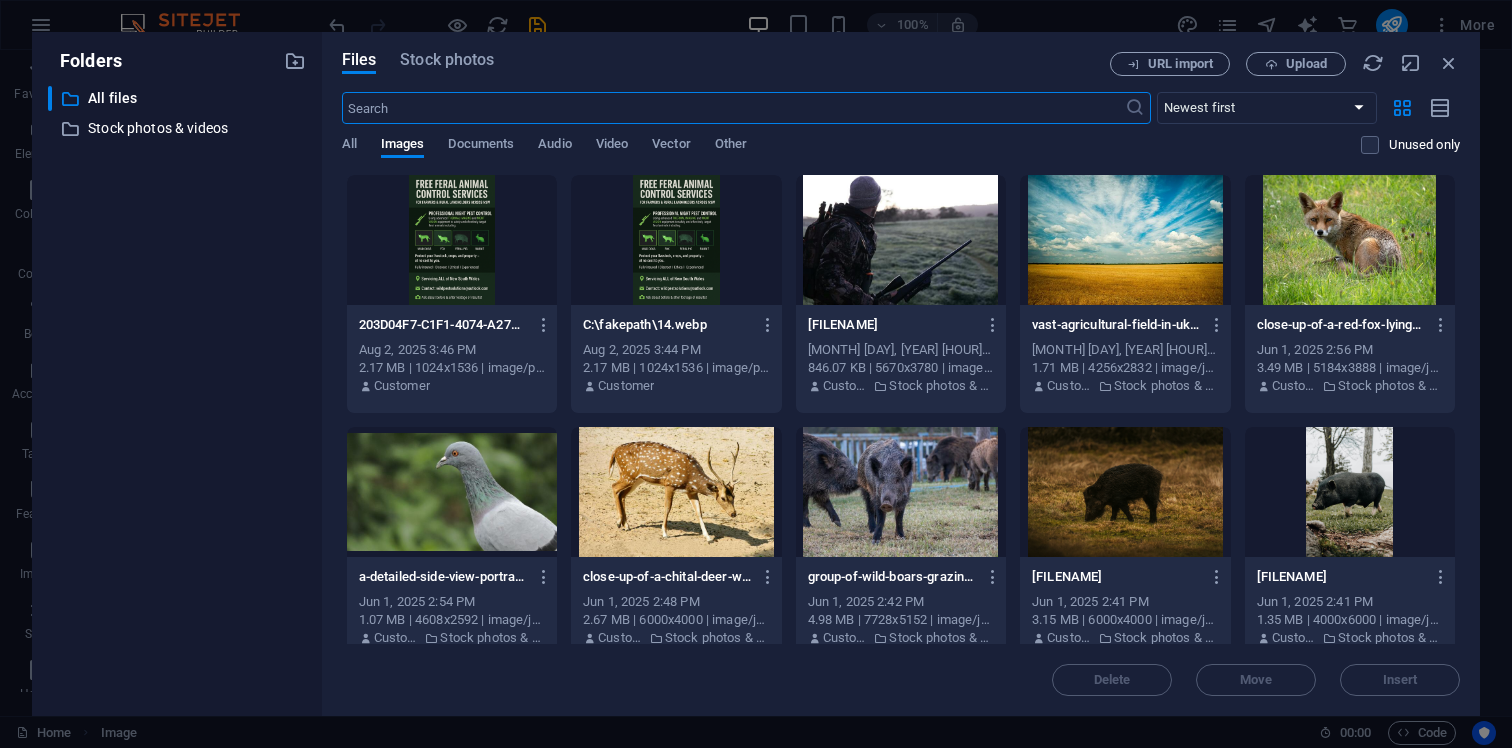 scroll, scrollTop: 4189, scrollLeft: 0, axis: vertical 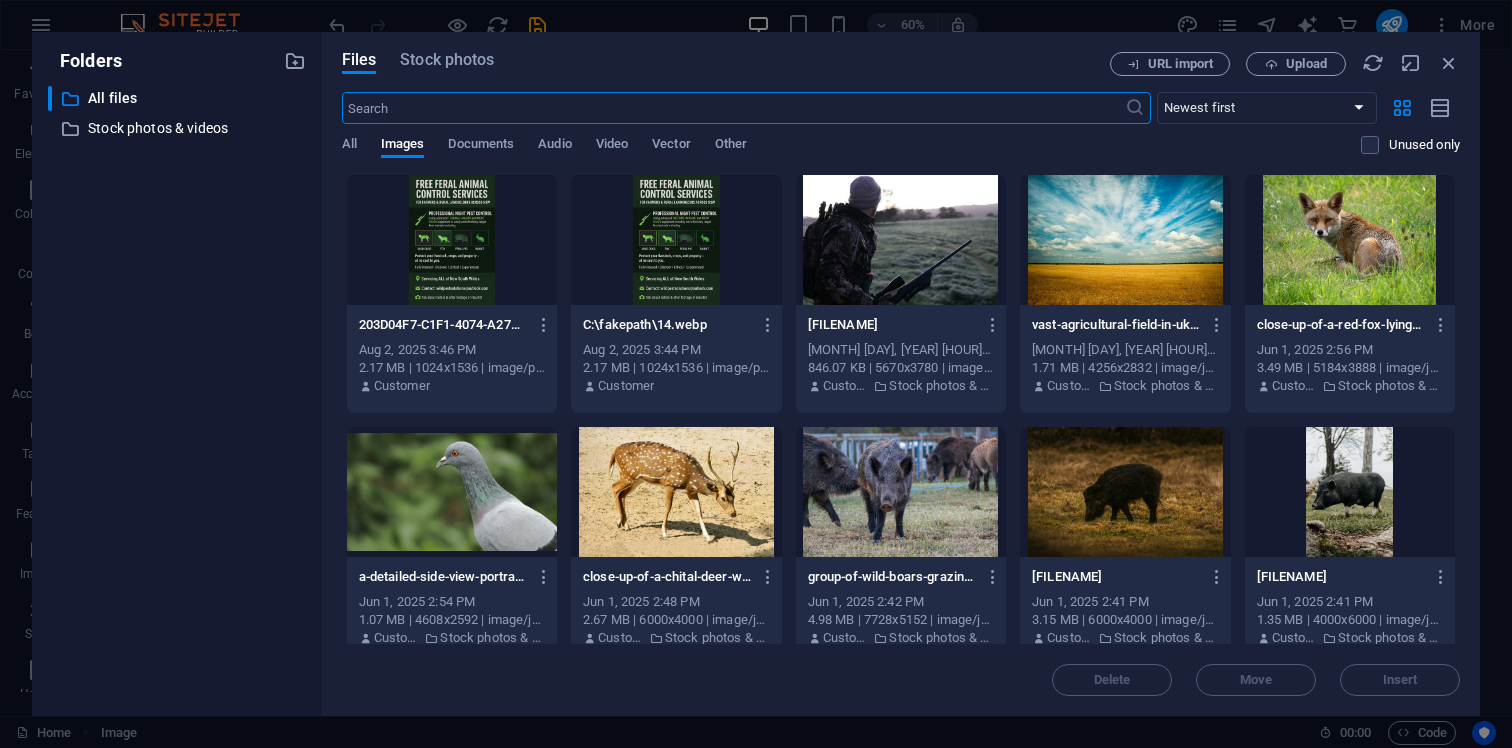 click at bounding box center [452, 240] 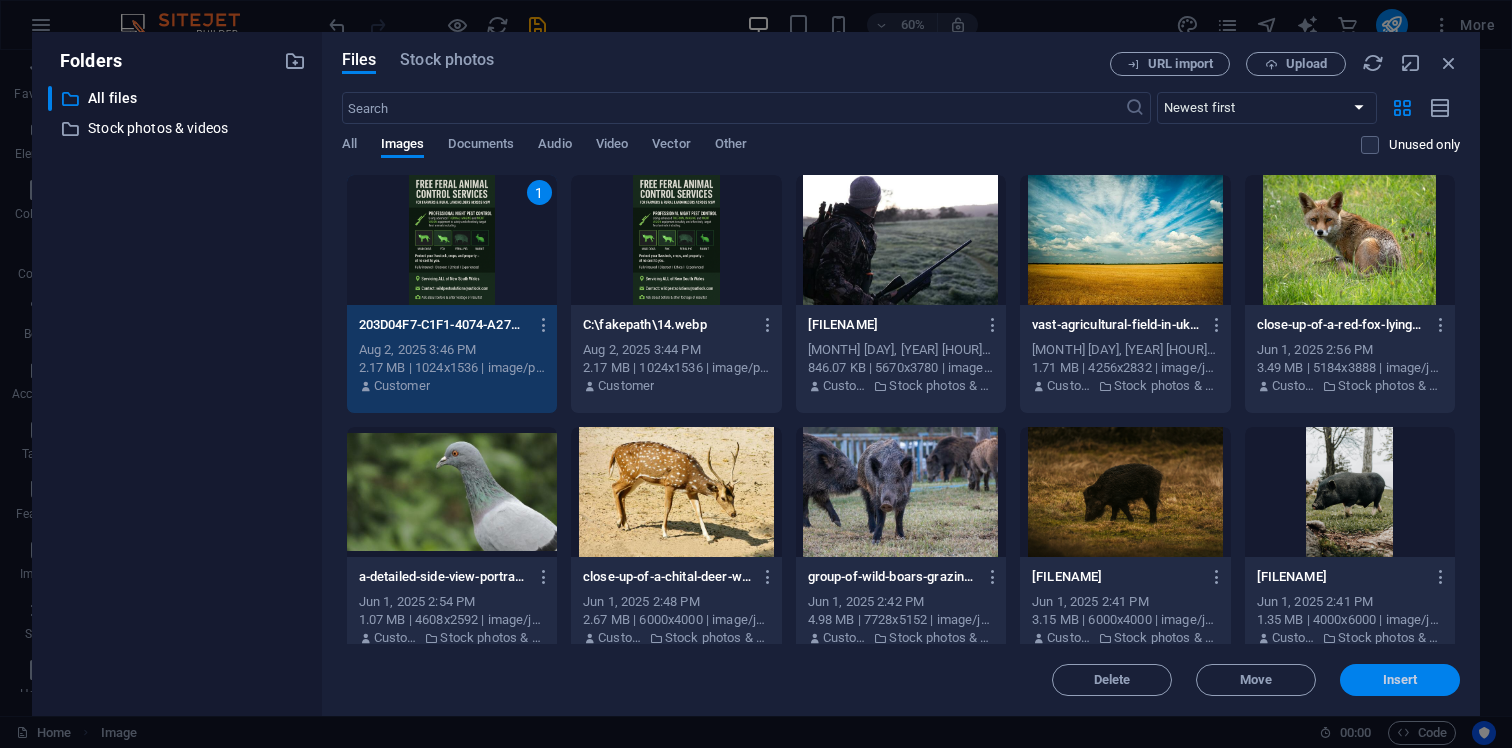 click on "Insert" at bounding box center [1400, 680] 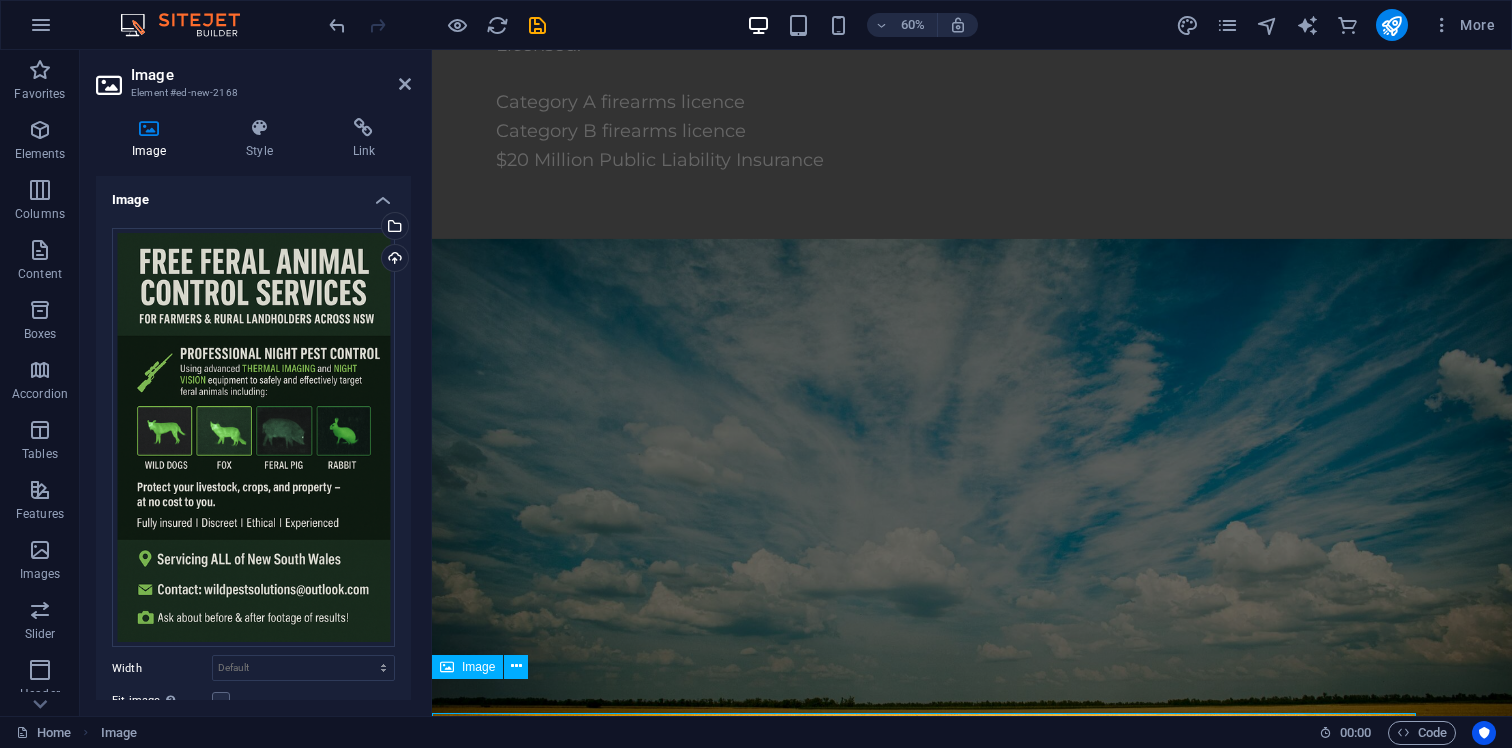 scroll, scrollTop: 4125, scrollLeft: 0, axis: vertical 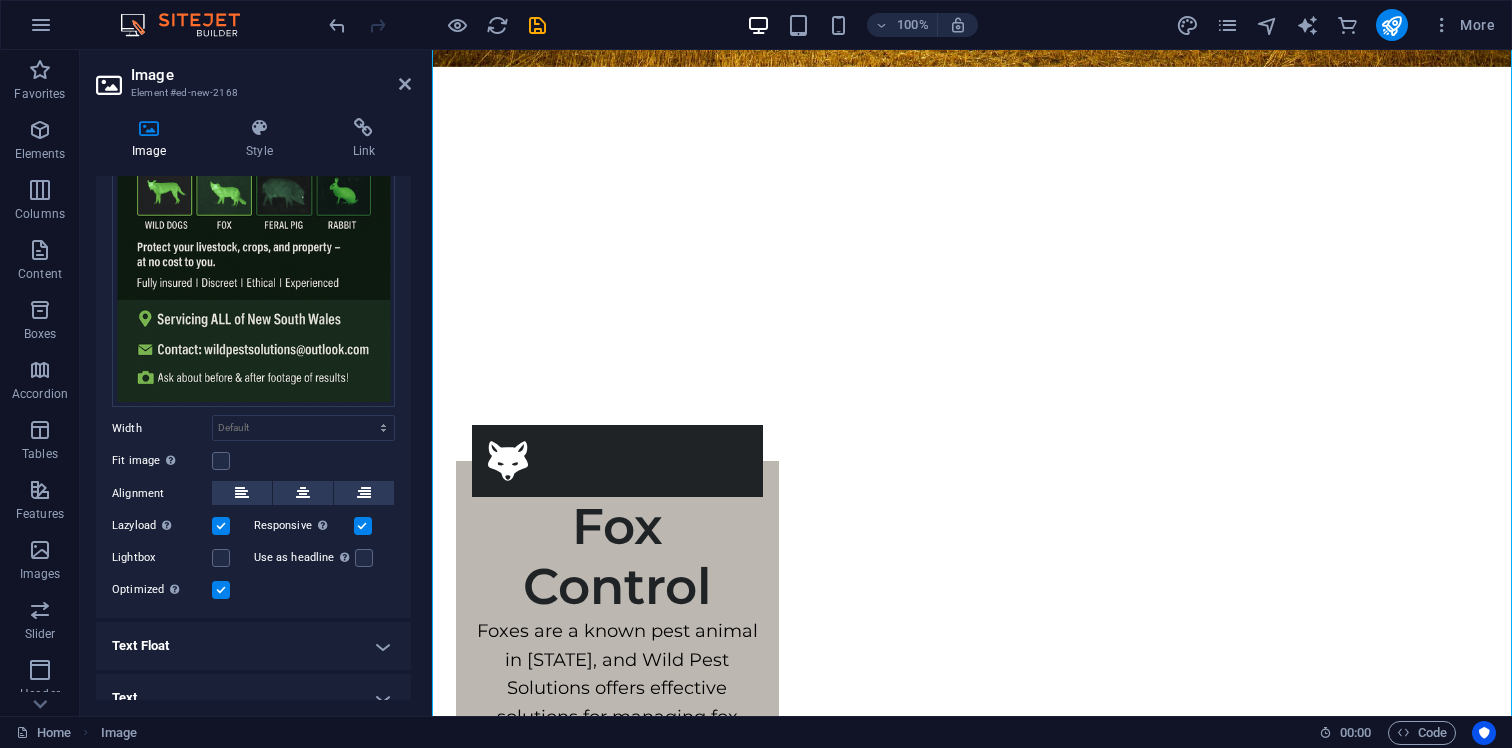 click on "Drag files here, click to choose files or select files from Files or our free stock photos & videos Select files from the file manager, stock photos, or upload file(s) Upload Width Default auto px rem % em vh vw Fit image Automatically fit image to a fixed width and height Height Default auto px Alignment Lazyload Loading images after the page loads improves page speed. Responsive Automatically load retina image and smartphone optimized sizes. Lightbox Use as headline The image will be wrapped in an H1 headline tag. Useful for giving alternative text the weight of an H1 headline, e.g. for the logo. Leave unchecked if uncertain. Optimized Images are compressed to improve page speed. Position Direction Custom X offset 50 px rem % vh vw Y offset 50 px rem % vh vw" at bounding box center (253, 295) 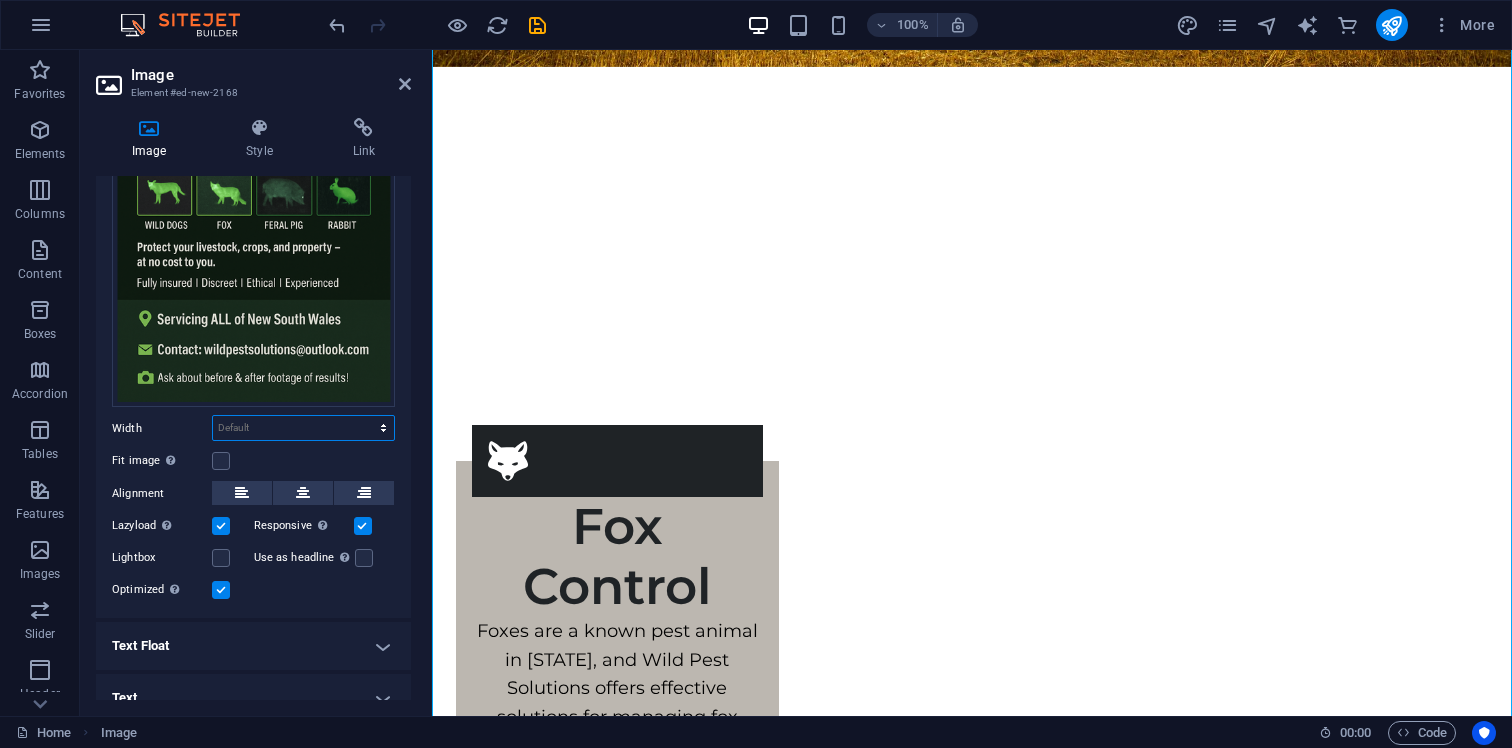 click on "Default auto px rem % em vh vw" at bounding box center [303, 428] 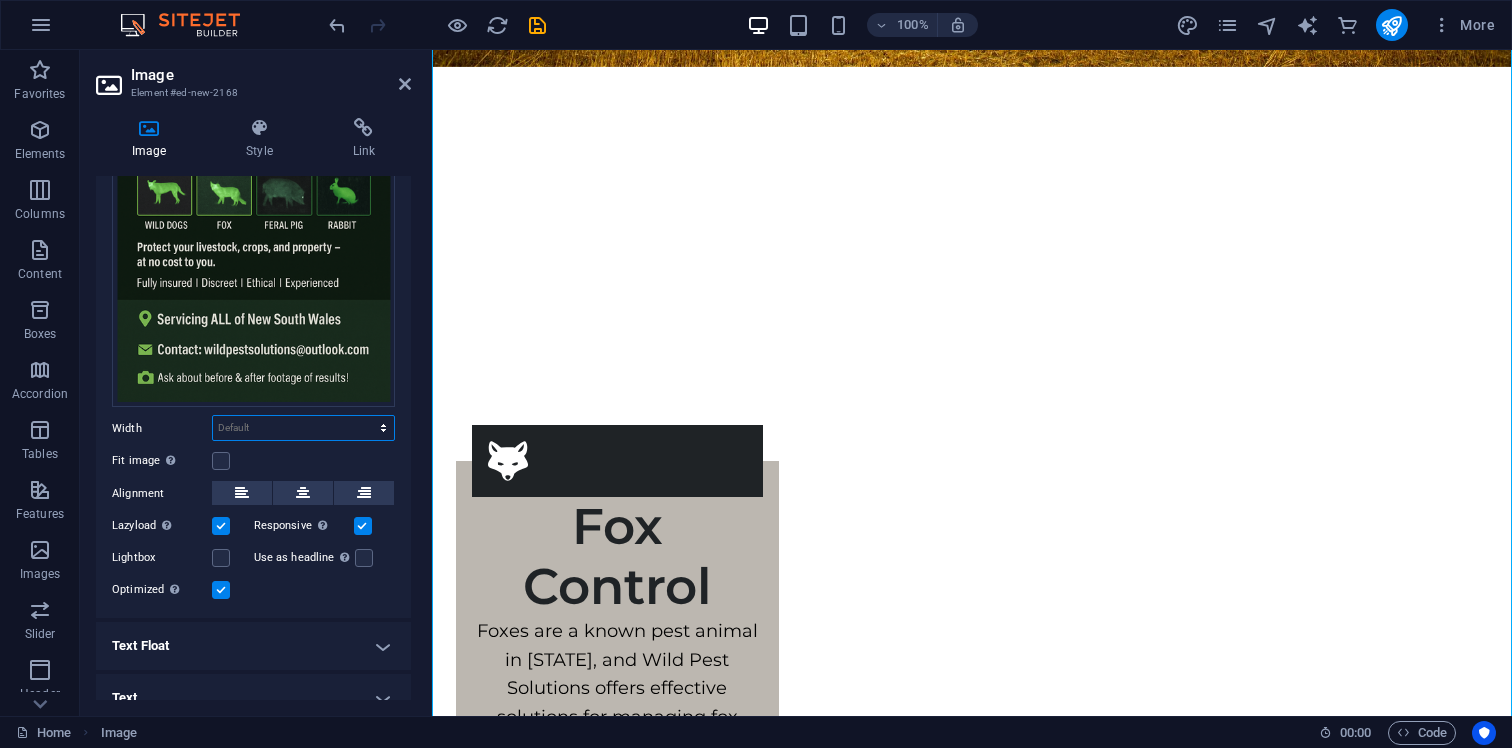 select on "px" 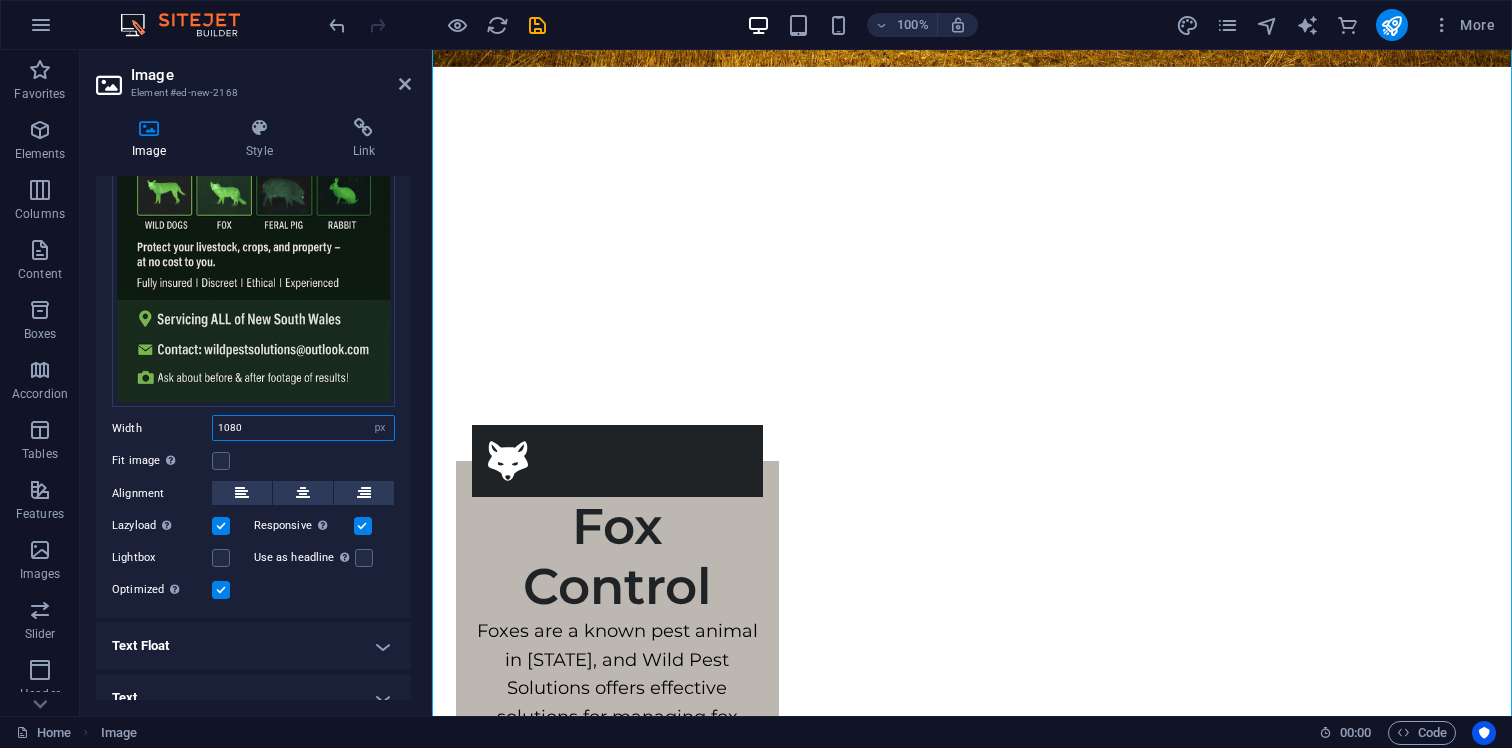 type on "5" 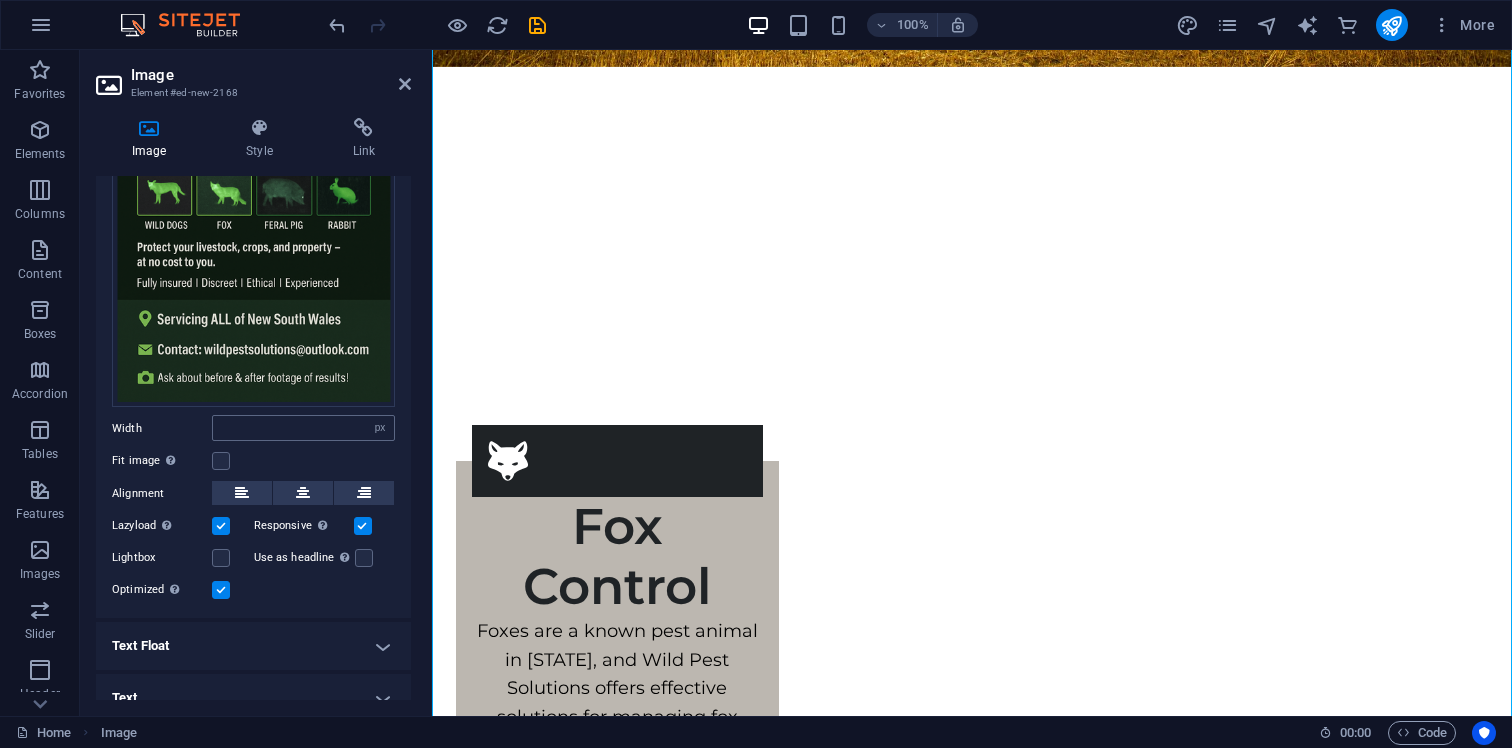 type on "1" 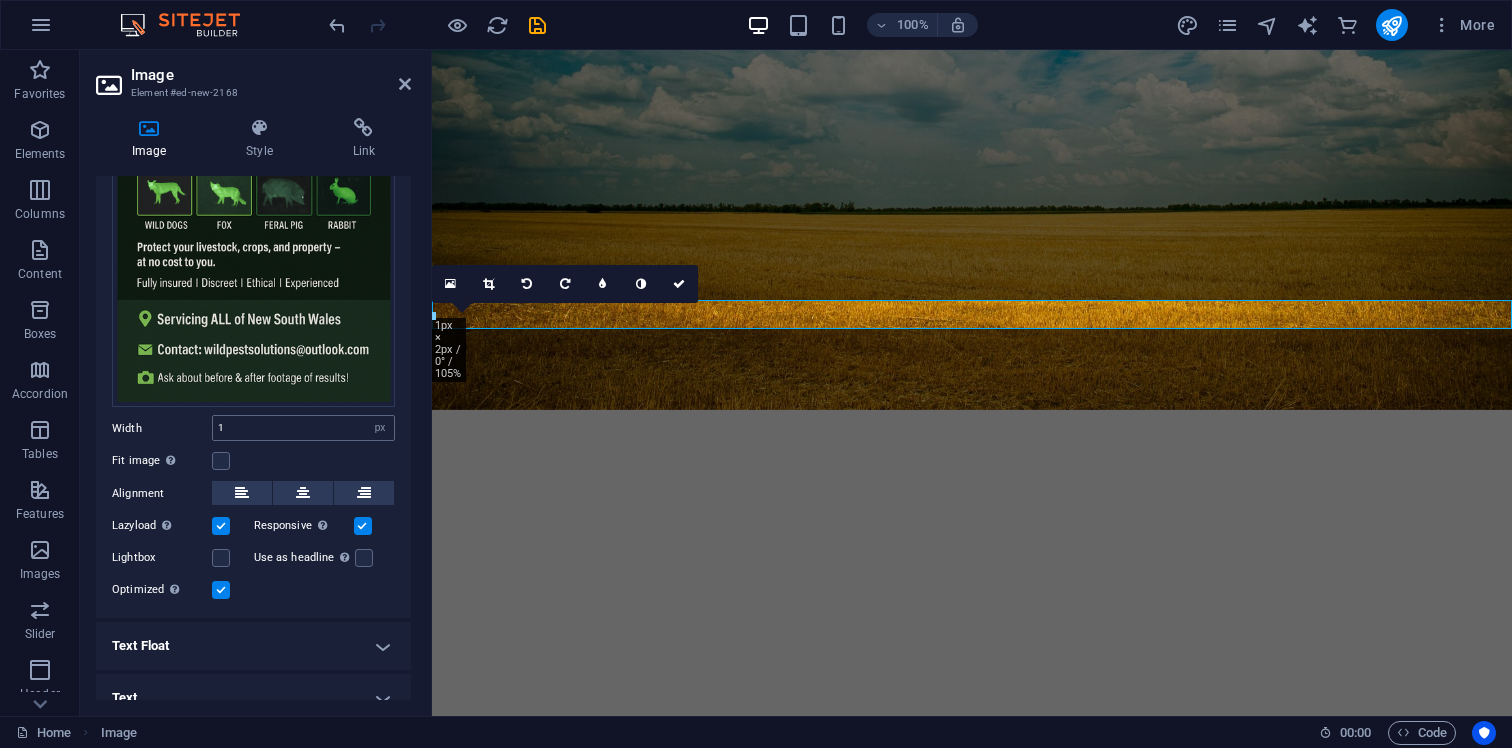 scroll, scrollTop: 4435, scrollLeft: 0, axis: vertical 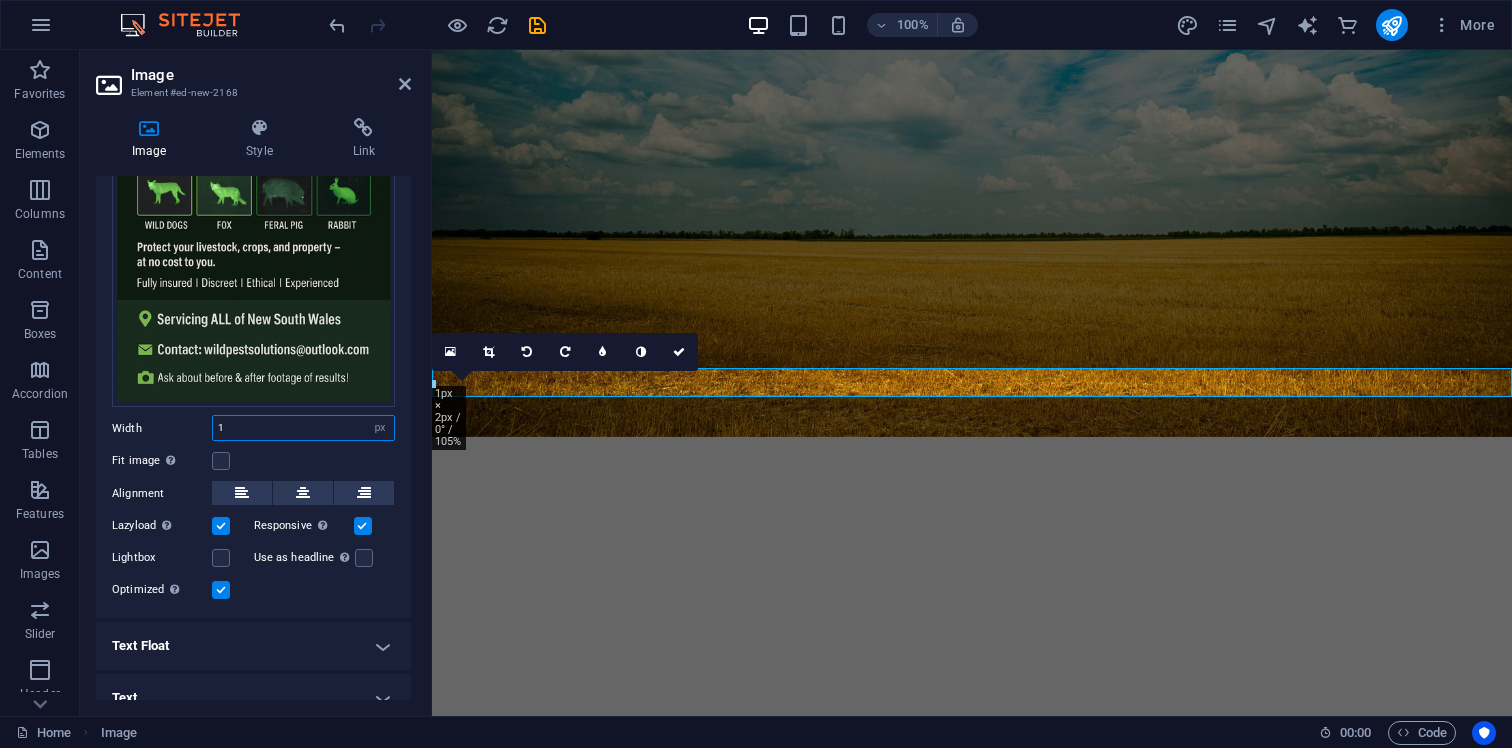 click on "1" at bounding box center (303, 428) 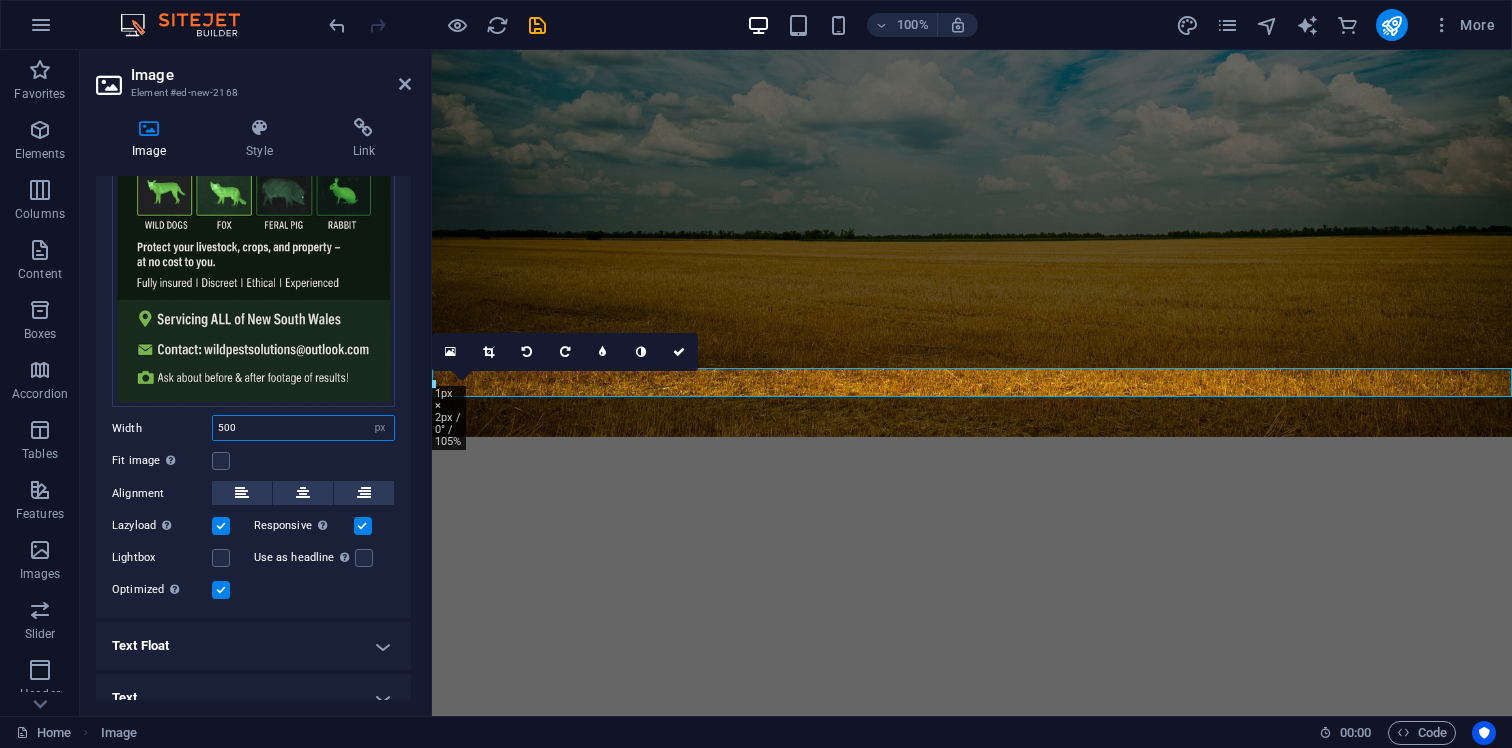 type on "500" 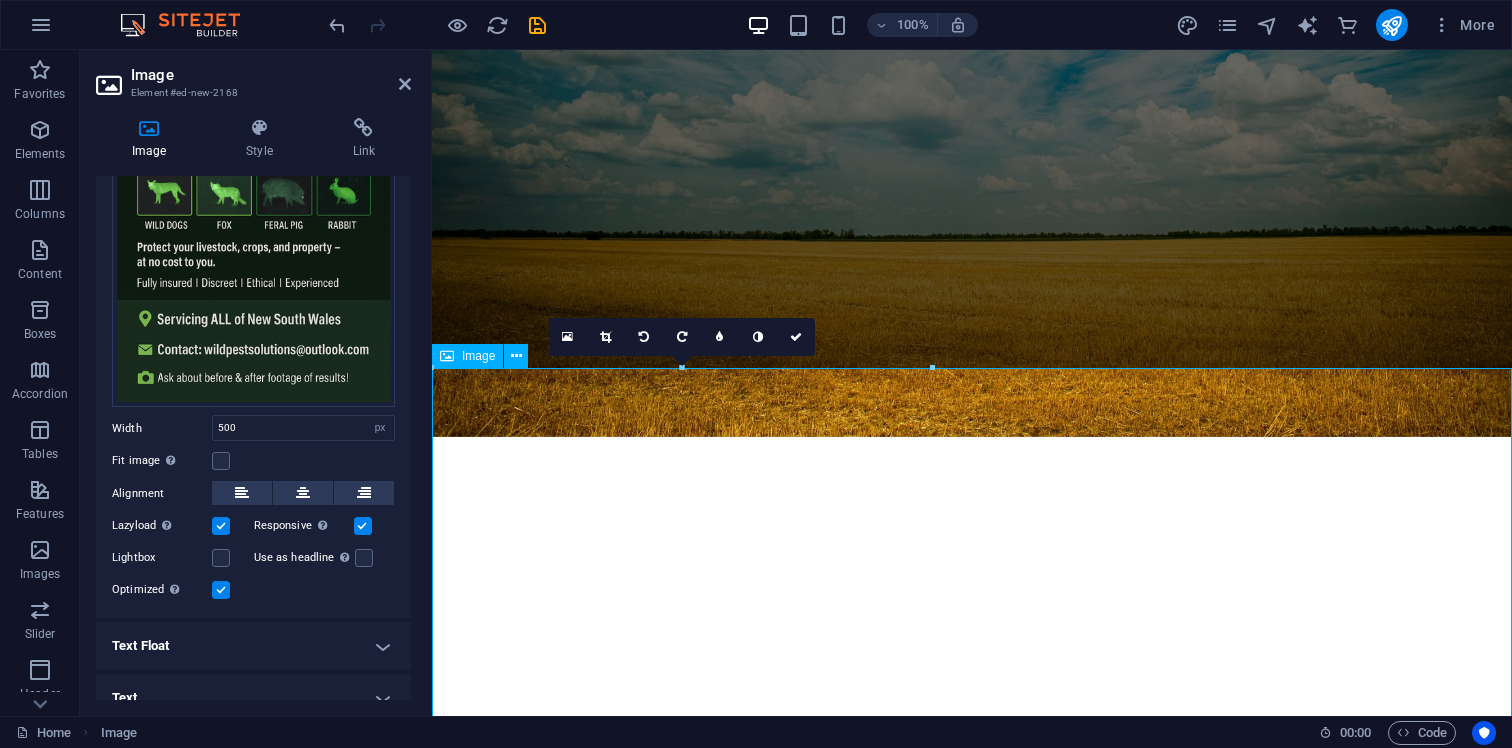 click at bounding box center [972, 6006] 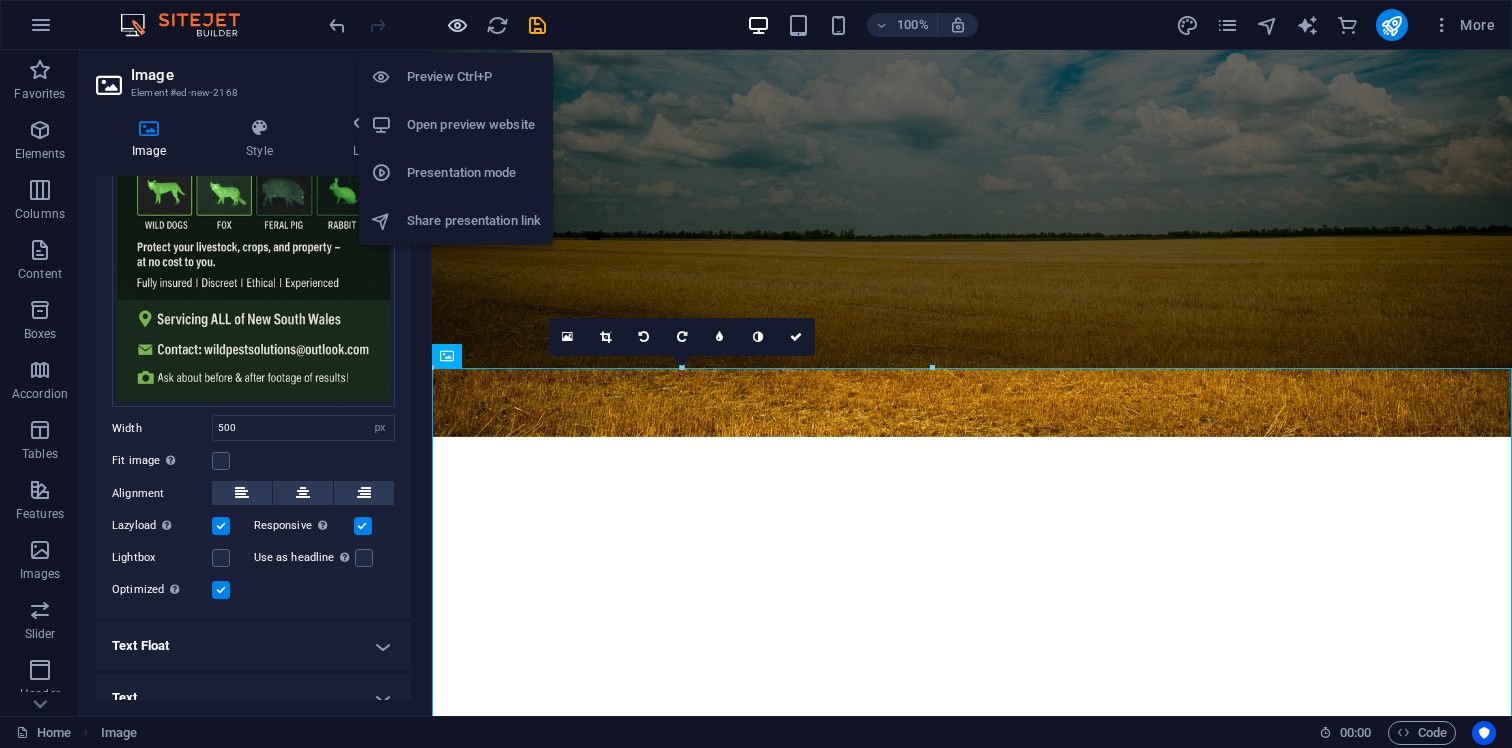 click at bounding box center (457, 25) 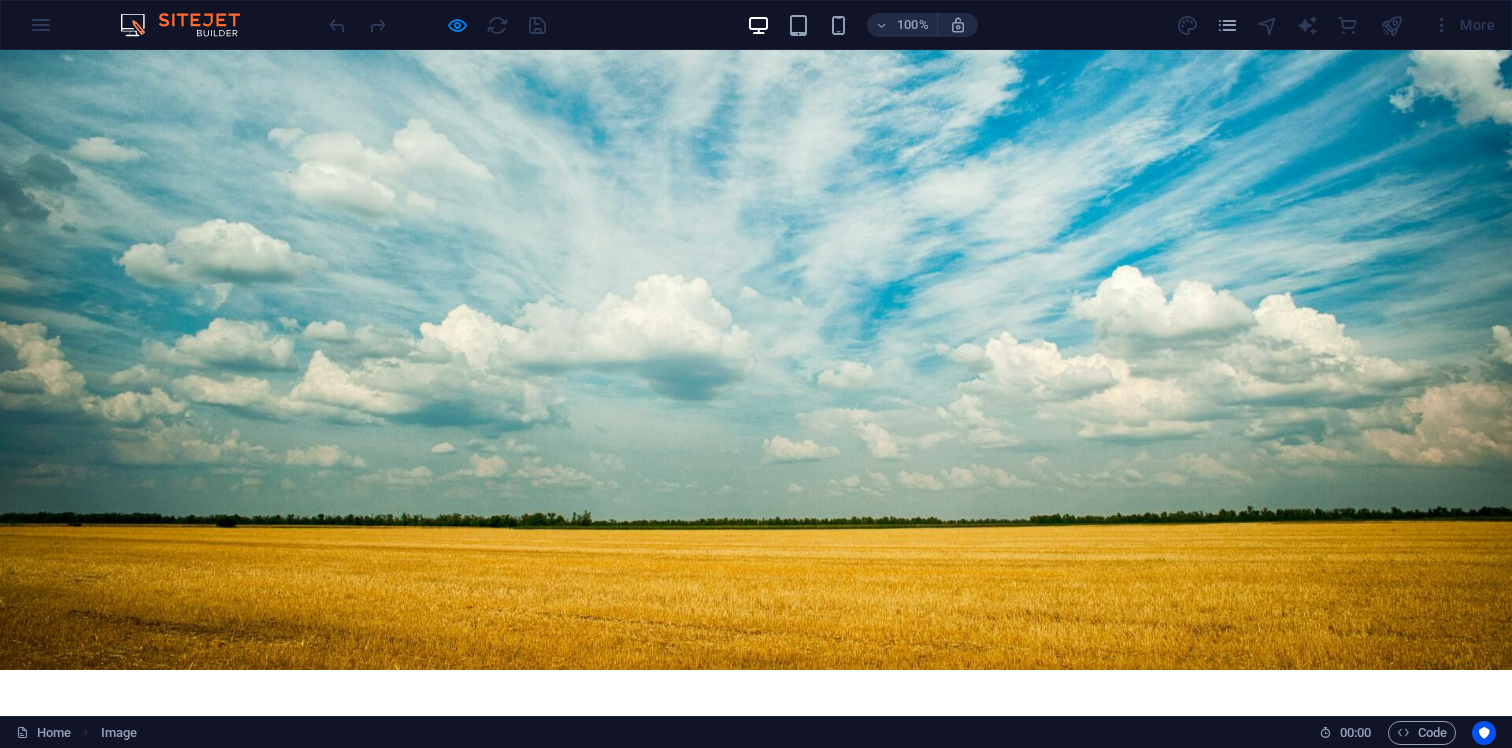 scroll, scrollTop: 4689, scrollLeft: 0, axis: vertical 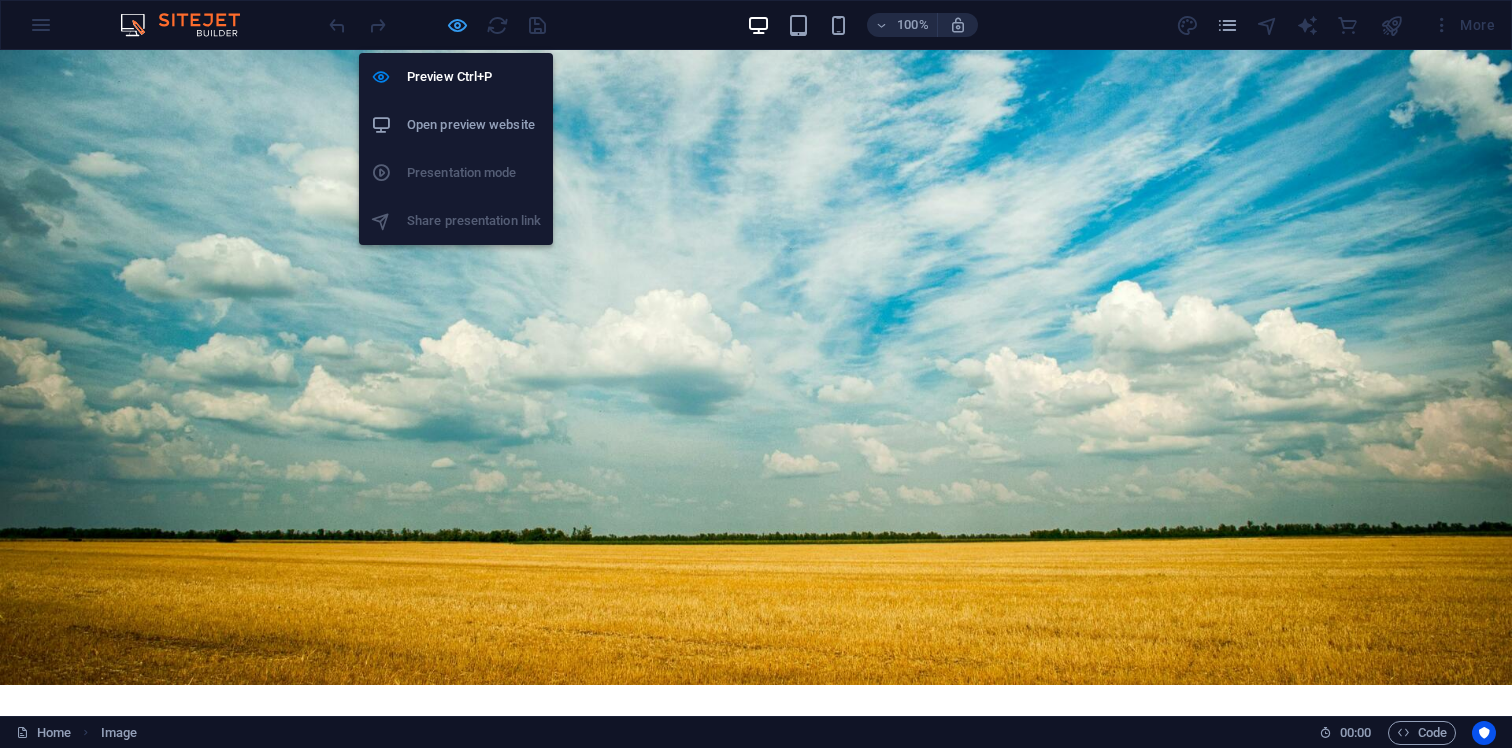 click at bounding box center [457, 25] 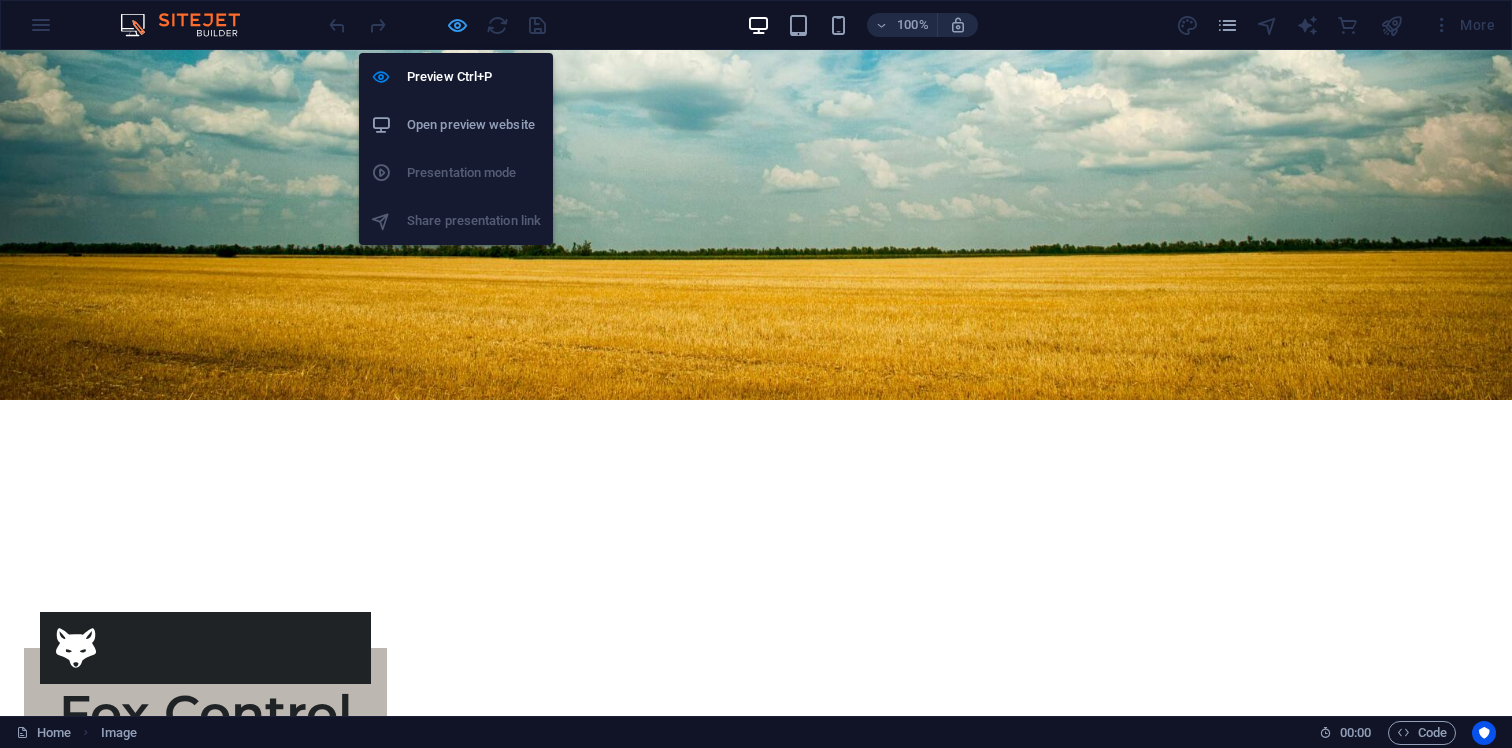 select on "px" 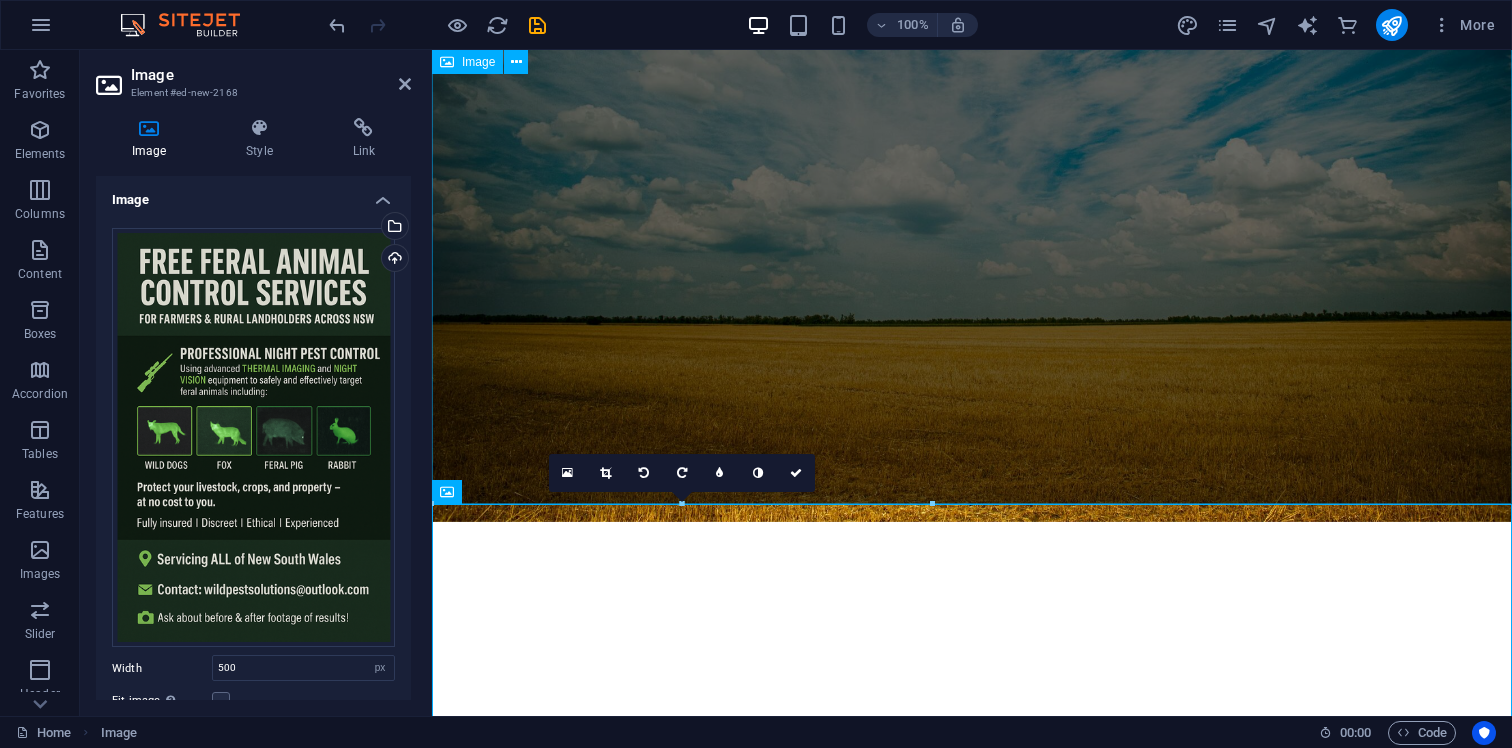 click at bounding box center [972, 5165] 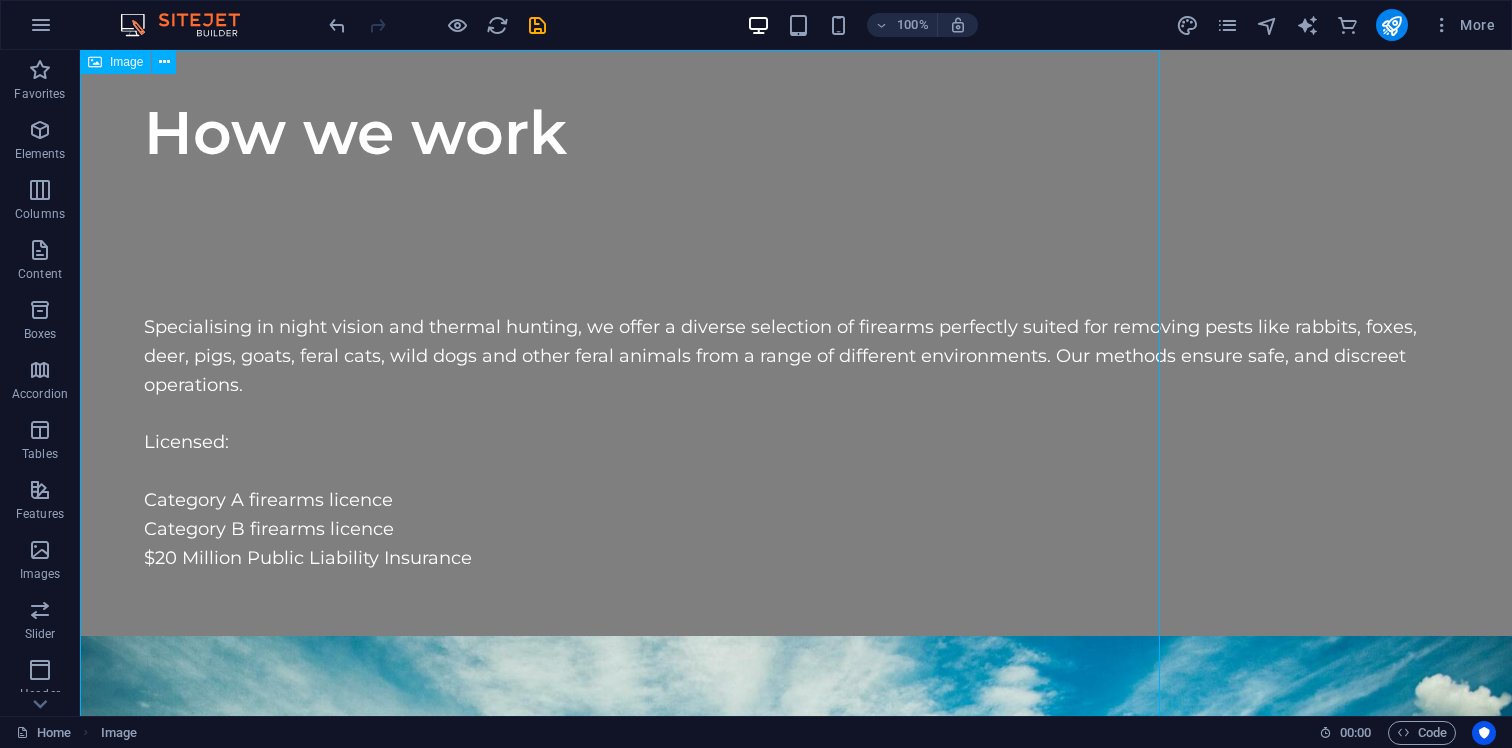 click at bounding box center [796, 5669] 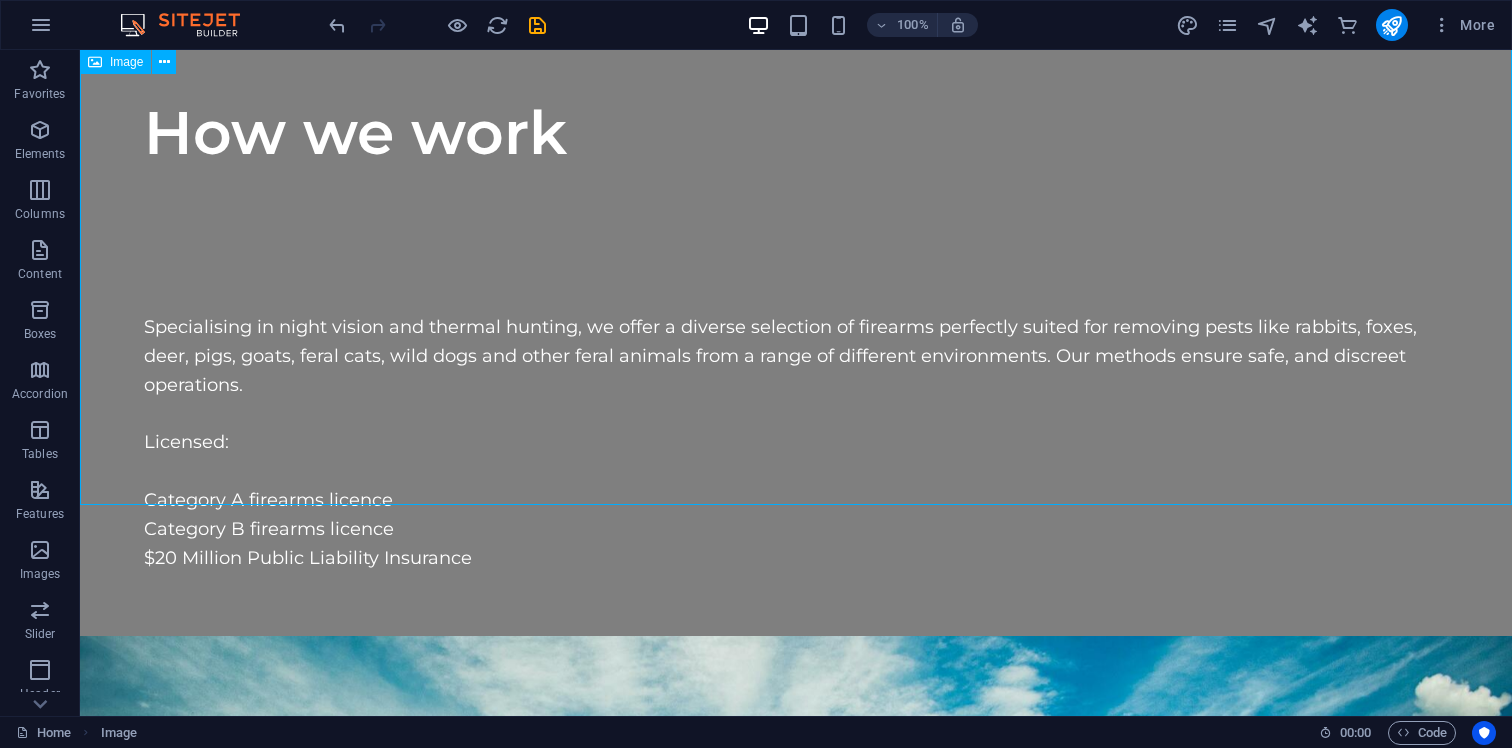 click at bounding box center [796, 5669] 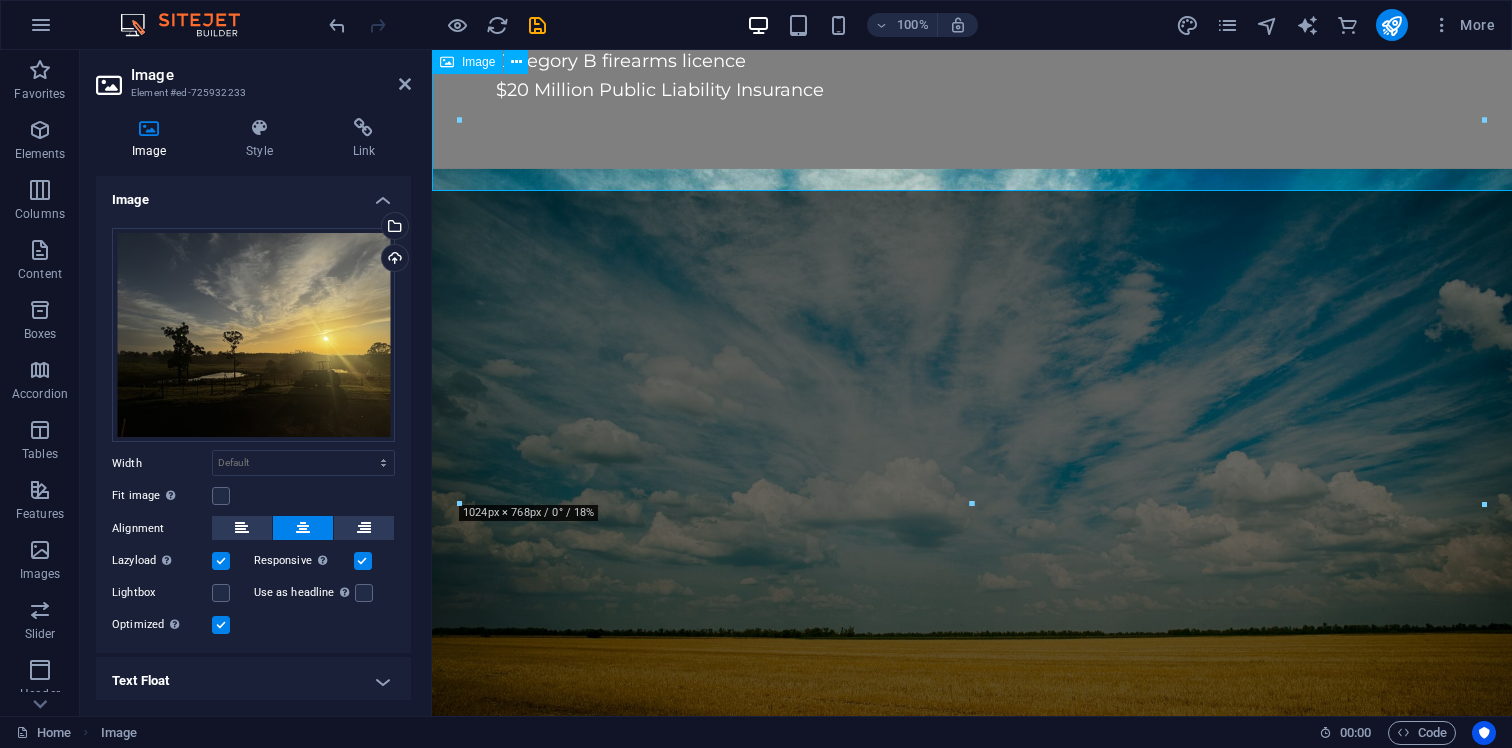scroll, scrollTop: 4299, scrollLeft: 0, axis: vertical 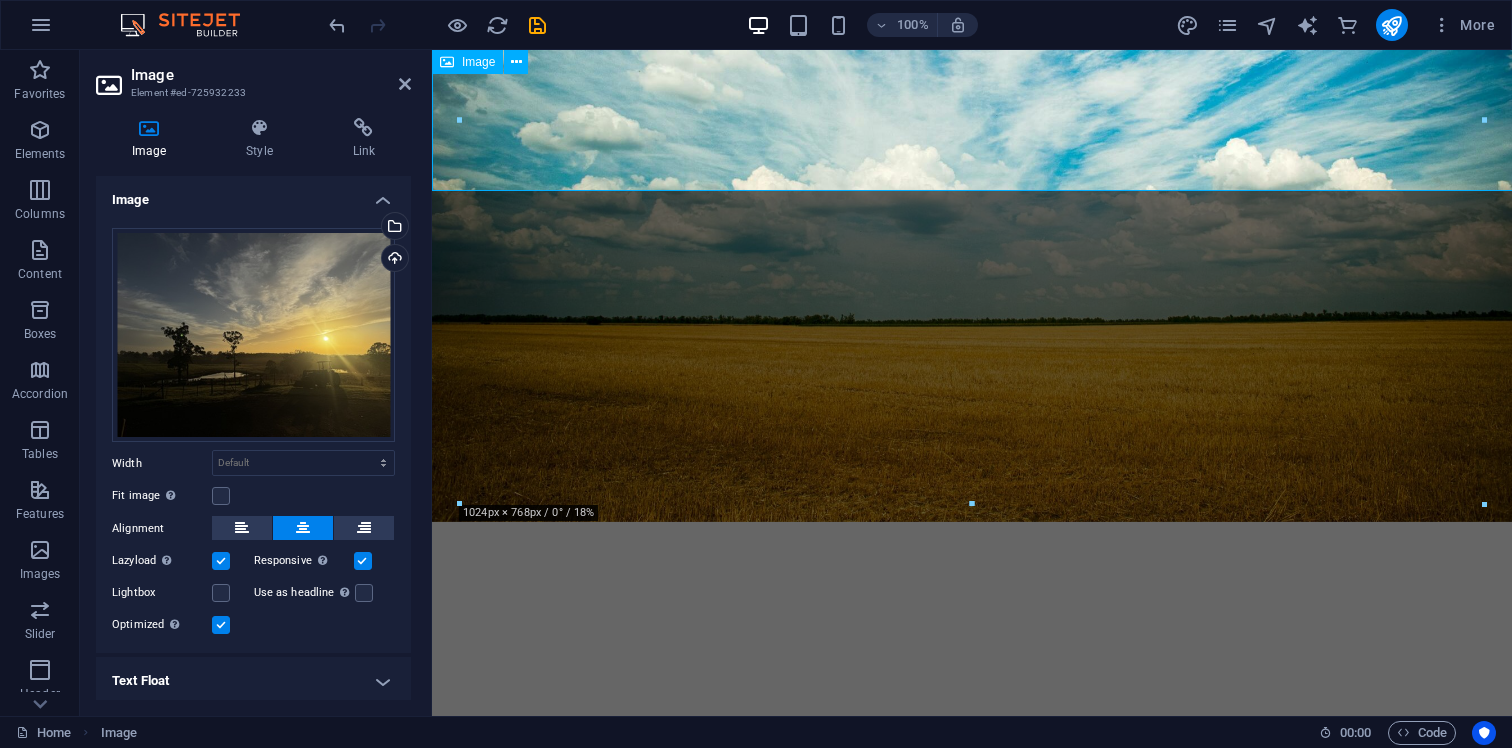 click at bounding box center [972, 5165] 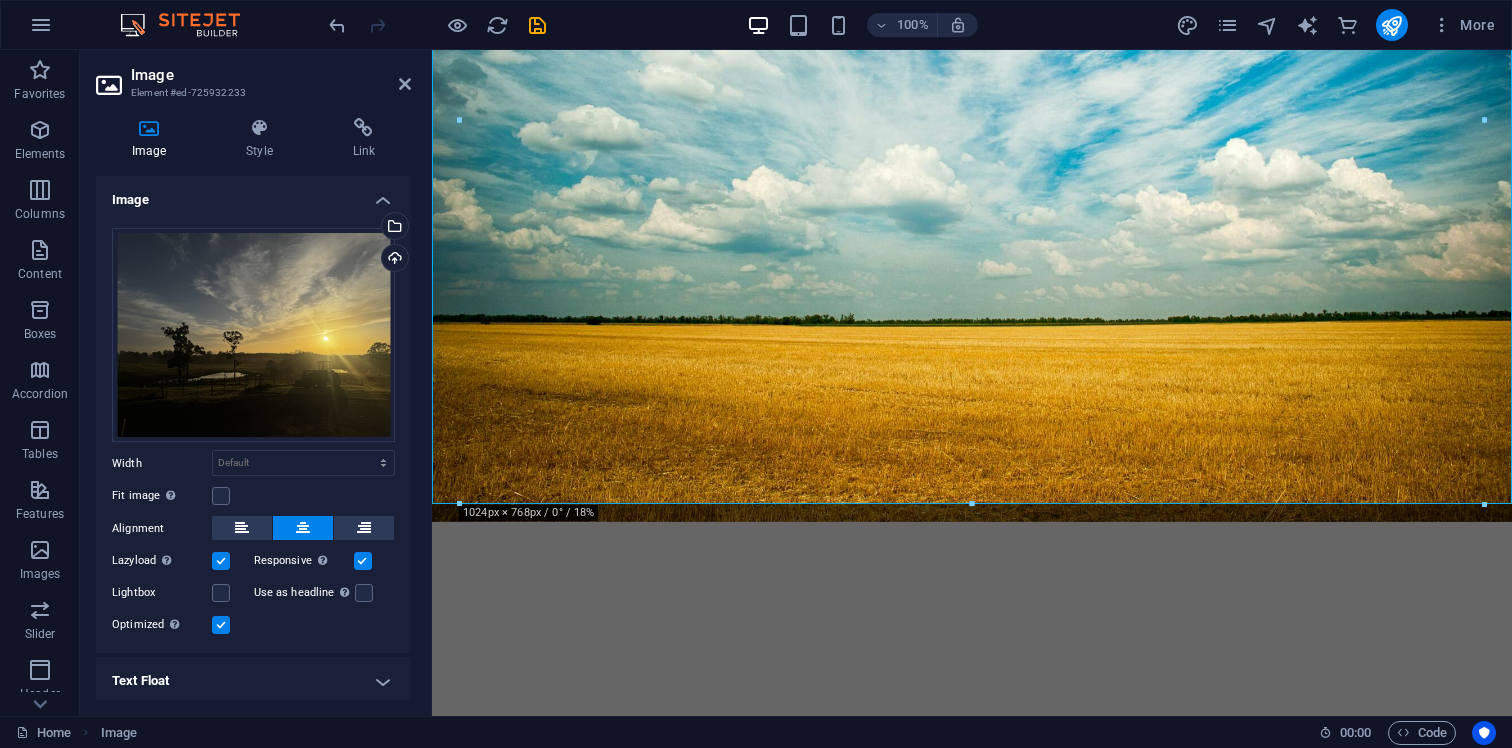 click on "Drag files here, click to choose files or select files from Files or our free stock photos & videos Select files from the file manager, stock photos, or upload file(s) Upload Width Default auto px rem % em vh vw Fit image Automatically fit image to a fixed width and height Height Default auto px Alignment Lazyload Loading images after the page loads improves page speed. Responsive Automatically load retina image and smartphone optimized sizes. Lightbox Use as headline The image will be wrapped in an H1 headline tag. Useful for giving alternative text the weight of an H1 headline, e.g. for the logo. Leave unchecked if uncertain. Optimized Images are compressed to improve page speed. Position Direction Custom X offset 50 px rem % vh vw Y offset 50 px rem % vh vw" at bounding box center [253, 433] 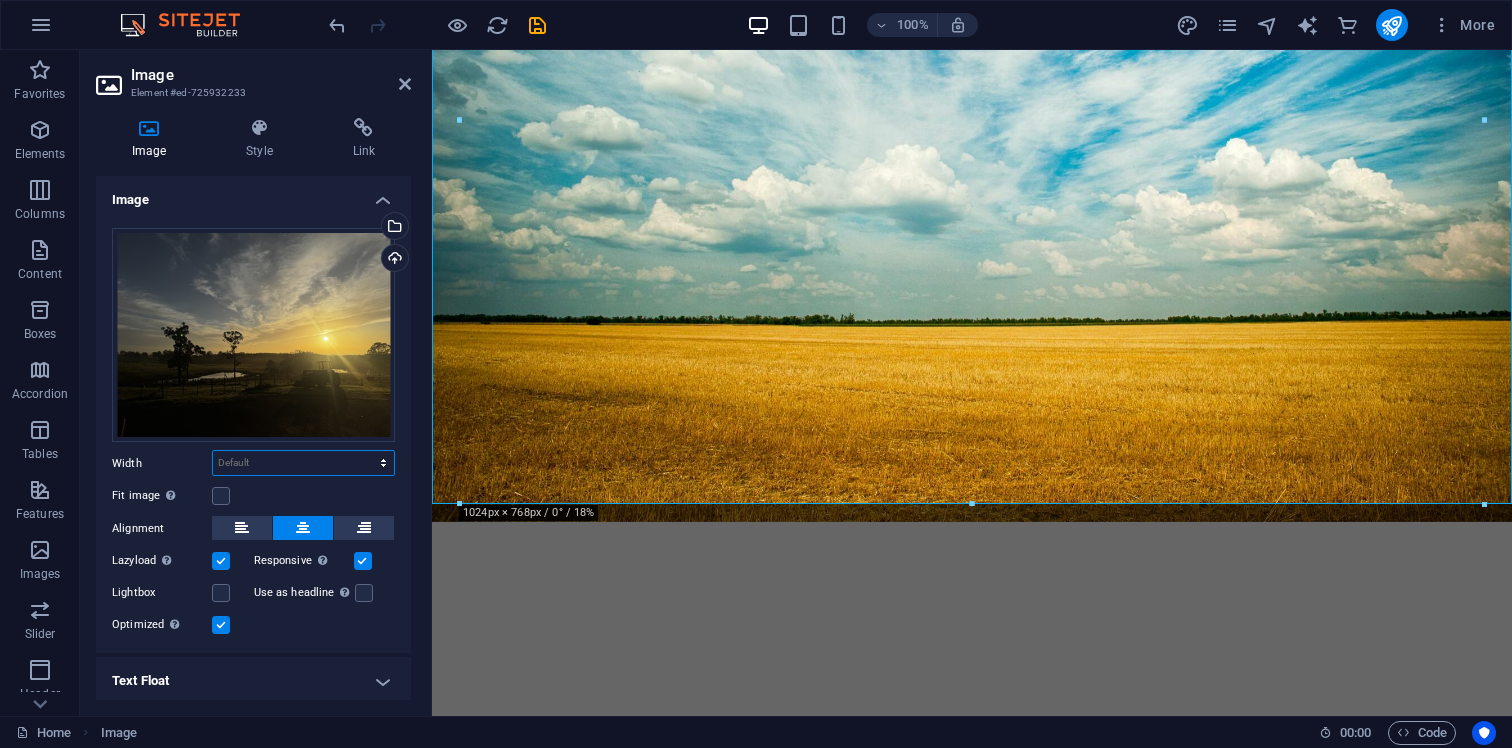 click on "Default auto px rem % em vh vw" at bounding box center [303, 463] 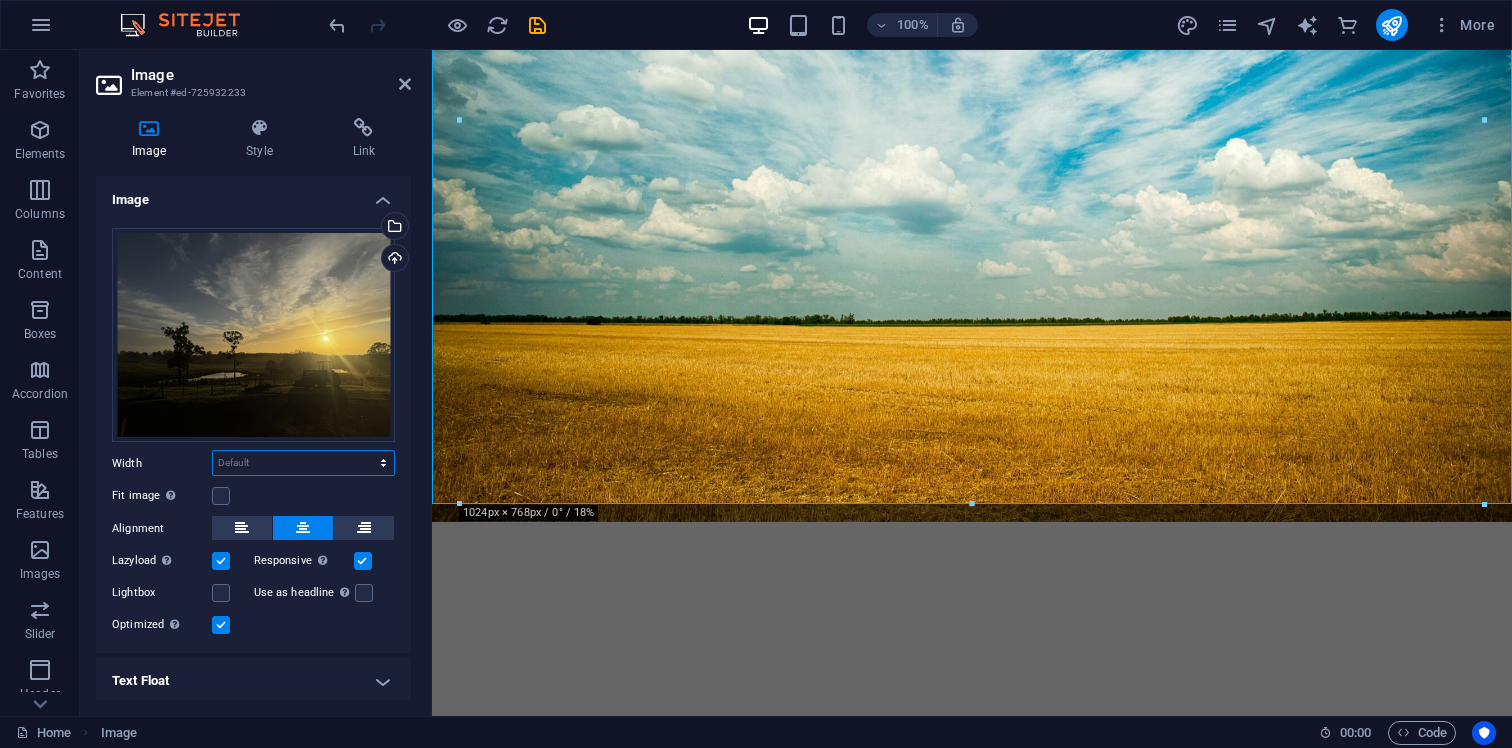 select on "px" 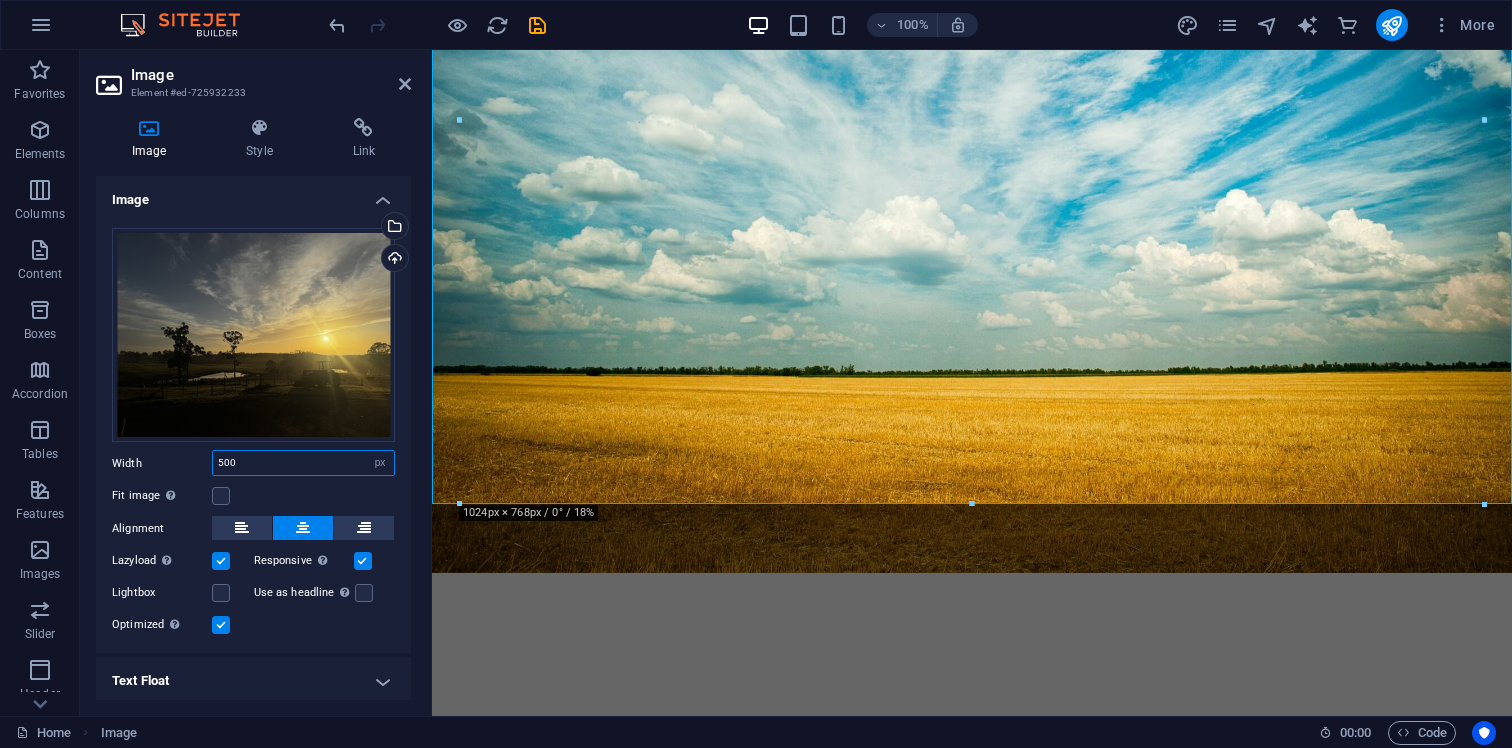 type on "500" 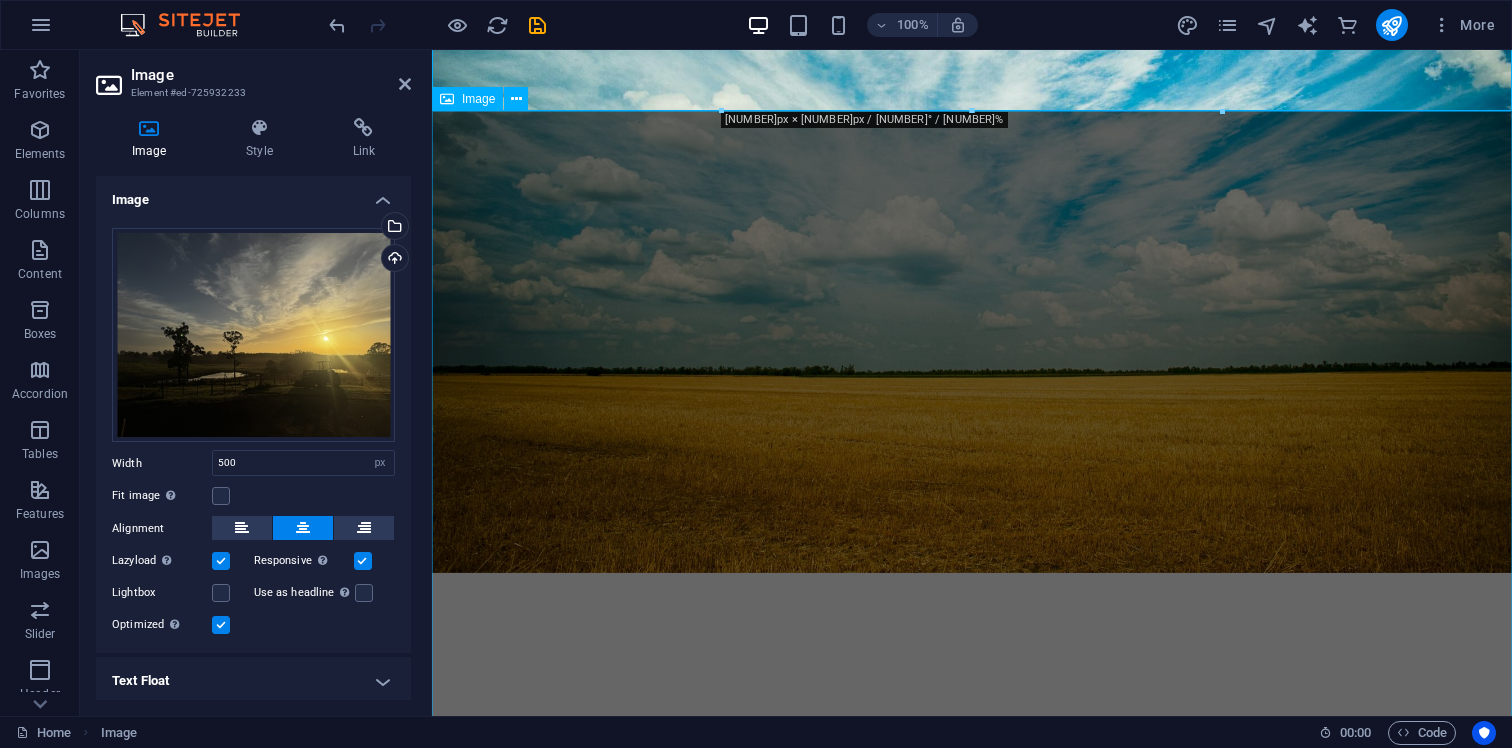 click at bounding box center [972, 5707] 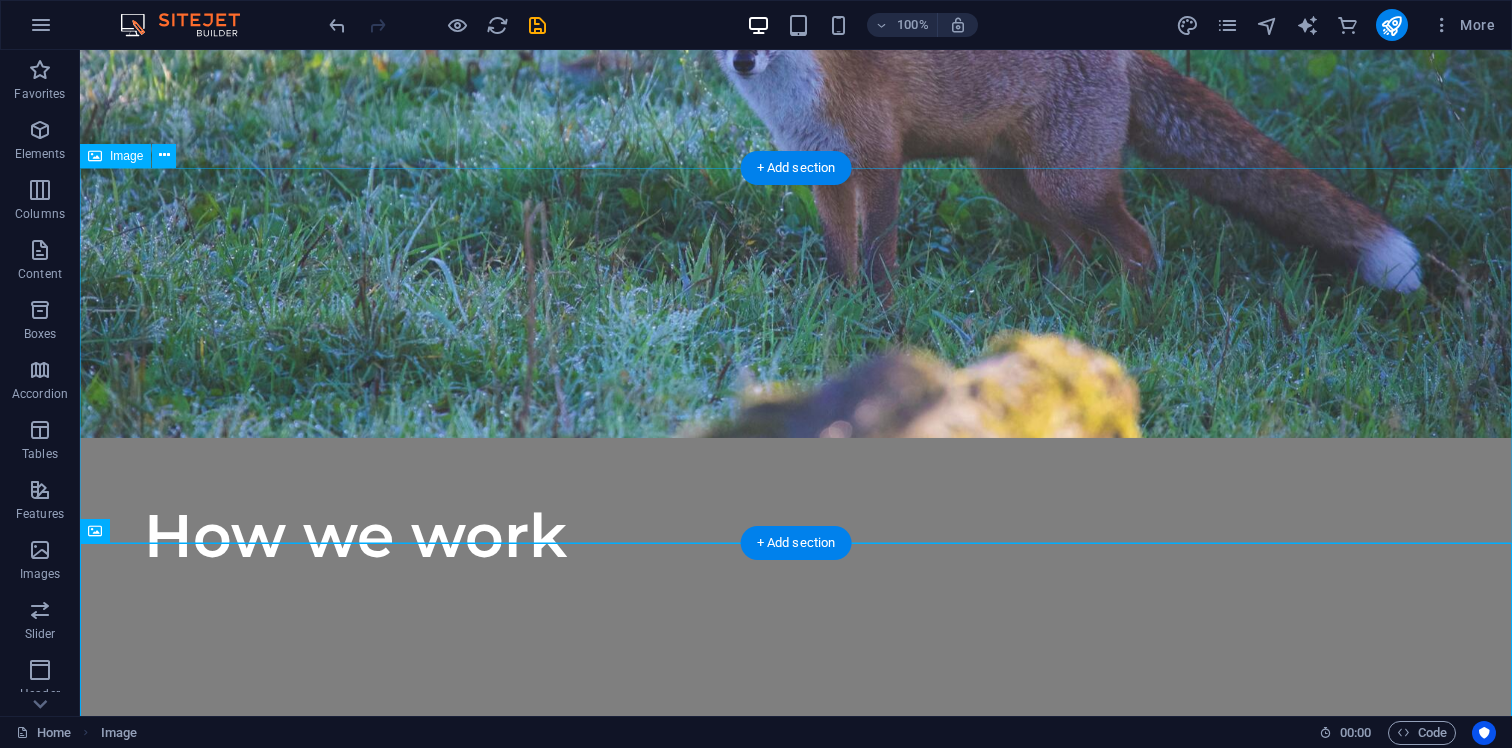 click at bounding box center [796, 5693] 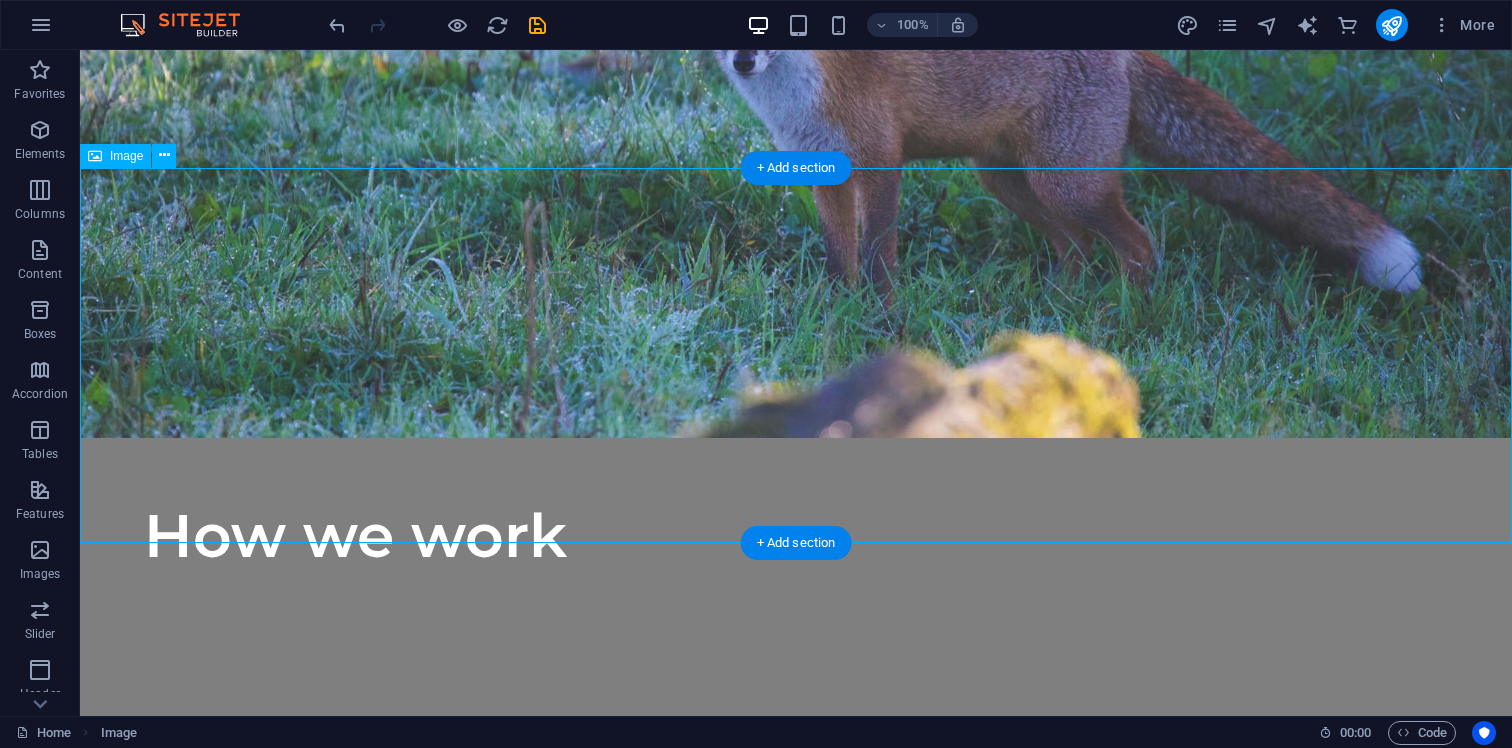 click at bounding box center [796, 5693] 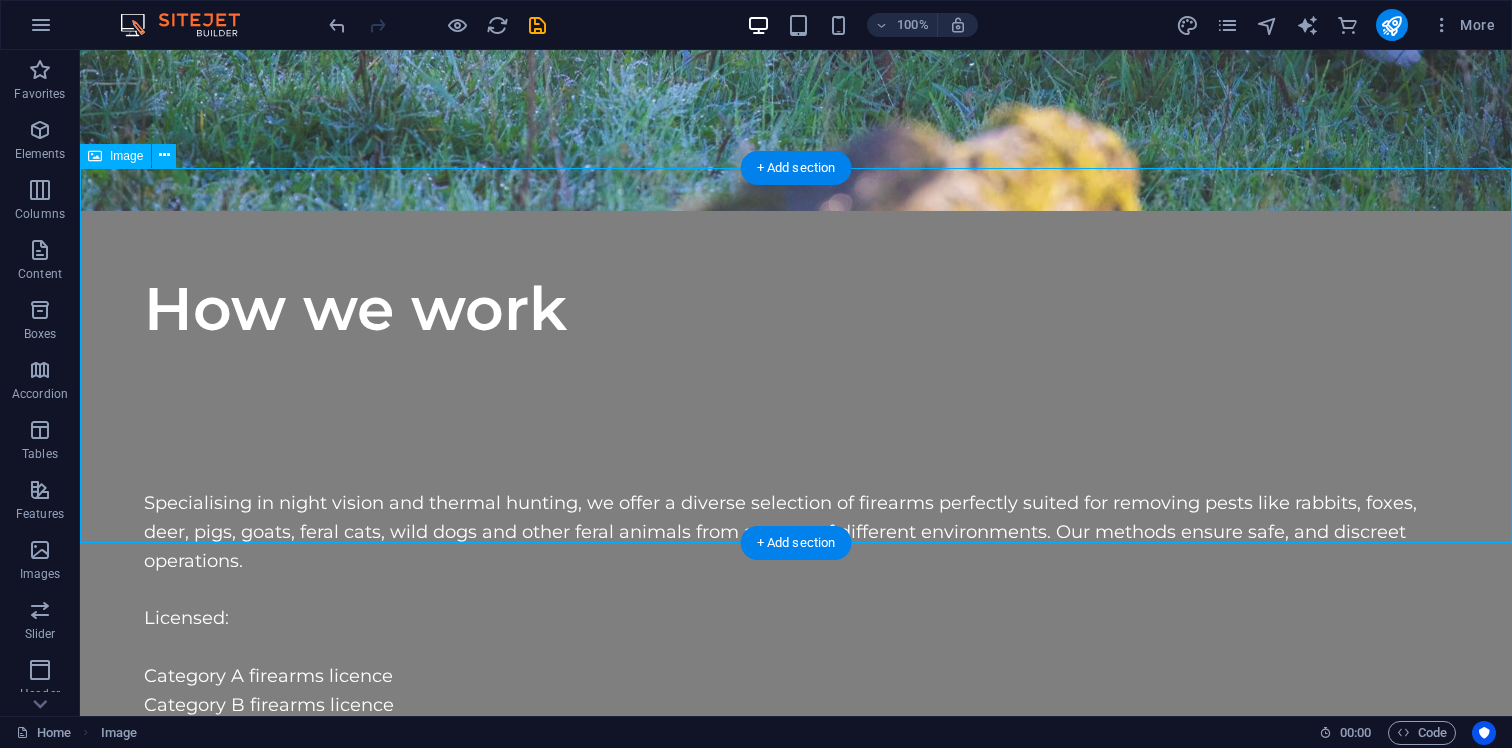select on "px" 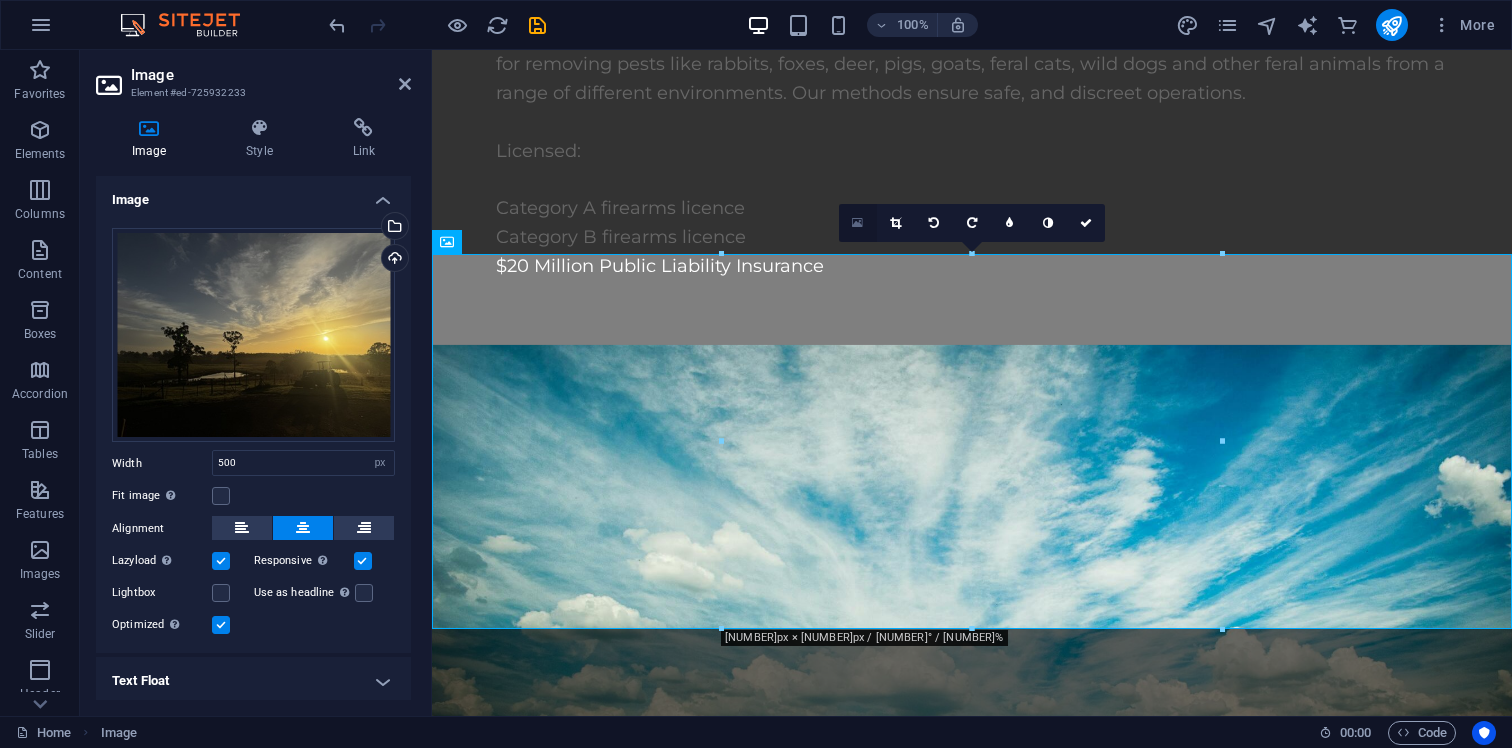 click at bounding box center (857, 223) 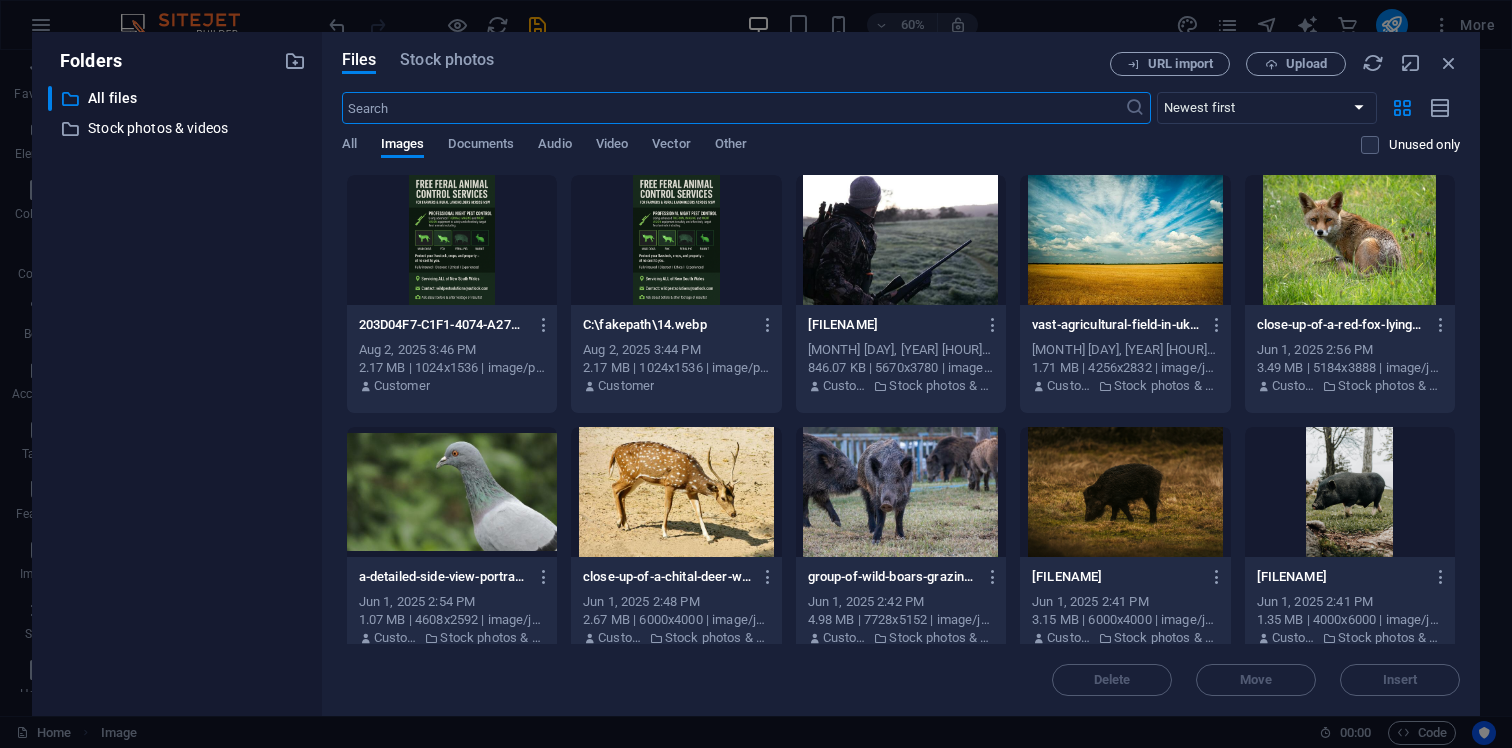 click at bounding box center [452, 240] 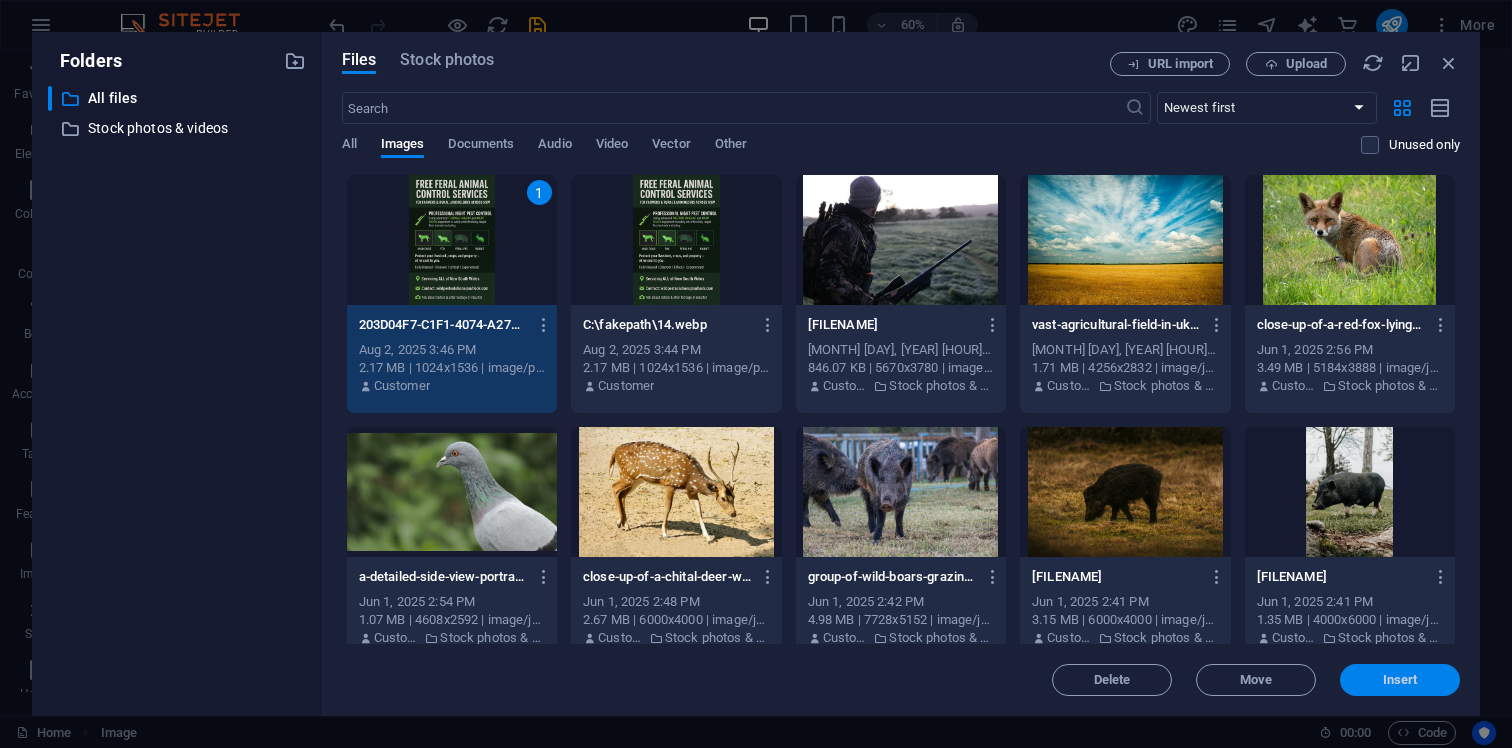 click on "Insert" at bounding box center (1400, 680) 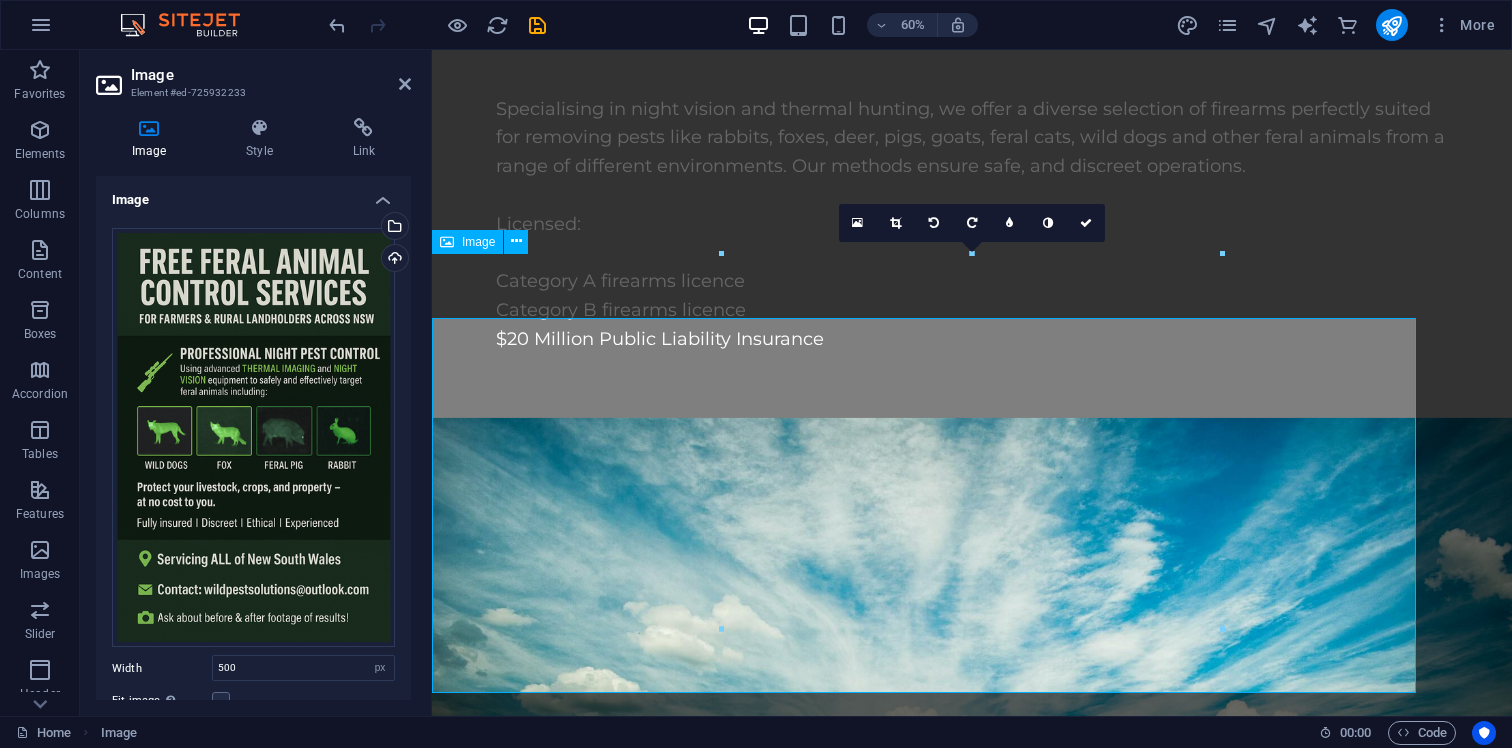 scroll, scrollTop: 3782, scrollLeft: 0, axis: vertical 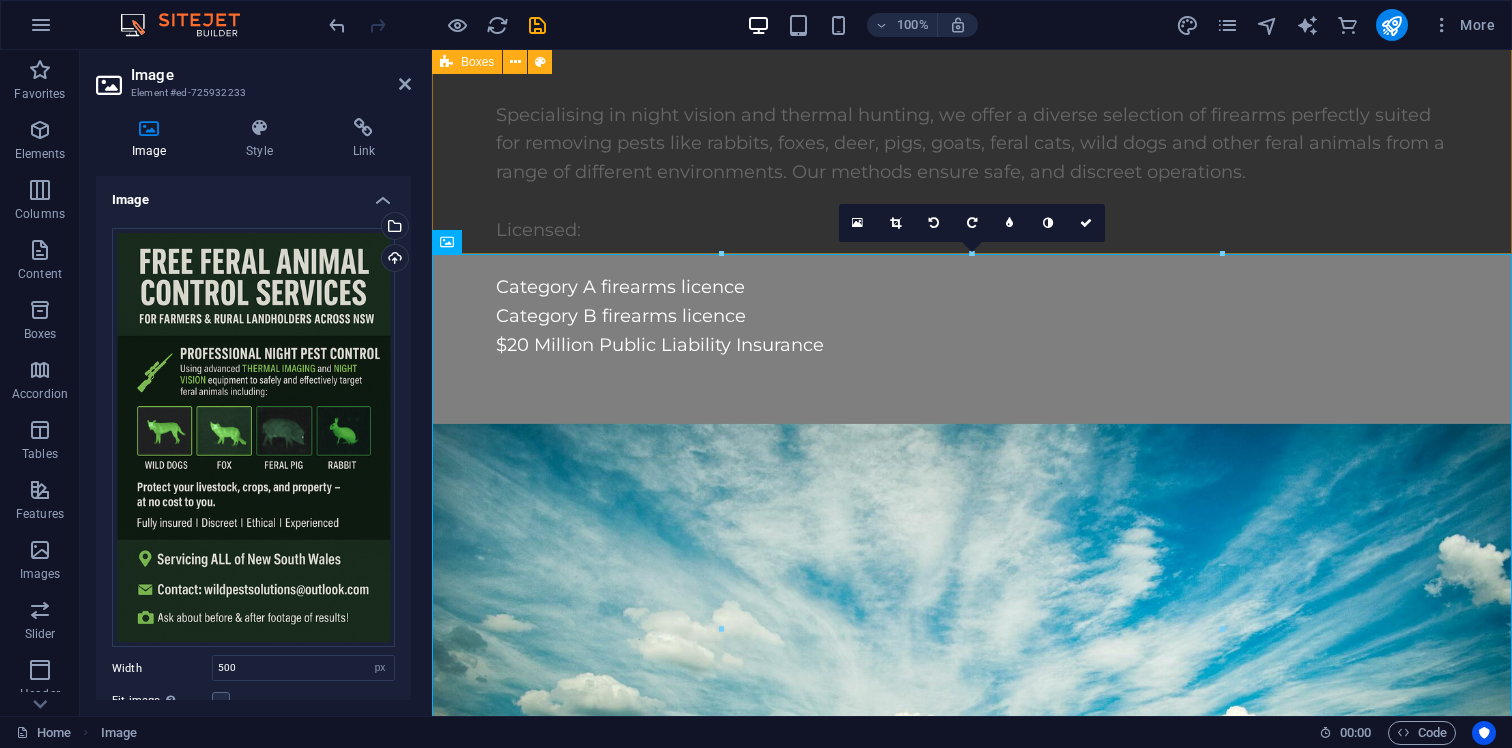 click on "Feral animal management We are able to evaluate and report on any issues involving feral animals in any settings where vertebrate pests are present By providing a thorough plan for managing feral animals, reporting can help find long-term solutions to issues that have been discovered .fa-secondary{opacity:.4} Equipment Using specifically designed rifles that fit the area is important, aswell as making sure to take responsible and ethical shots at feral animals Using special air rifles and small rimfire calibres for hunting small animals allows for ethical practices while causing little harm to delicate structures, and using bigger centrefire calibre rifles when necessary to manage larger groups of animals like feral pigs and wild dogs. Rifles can have different types of optics. During the day they consist of high quality glass scopes, whilst at night we switch to advanced thermal and night vision optics. Feral animal target species Species targeted for clients include Rats & Rodents Rabbits & Hares Foxes Pigs" at bounding box center [972, 4448] 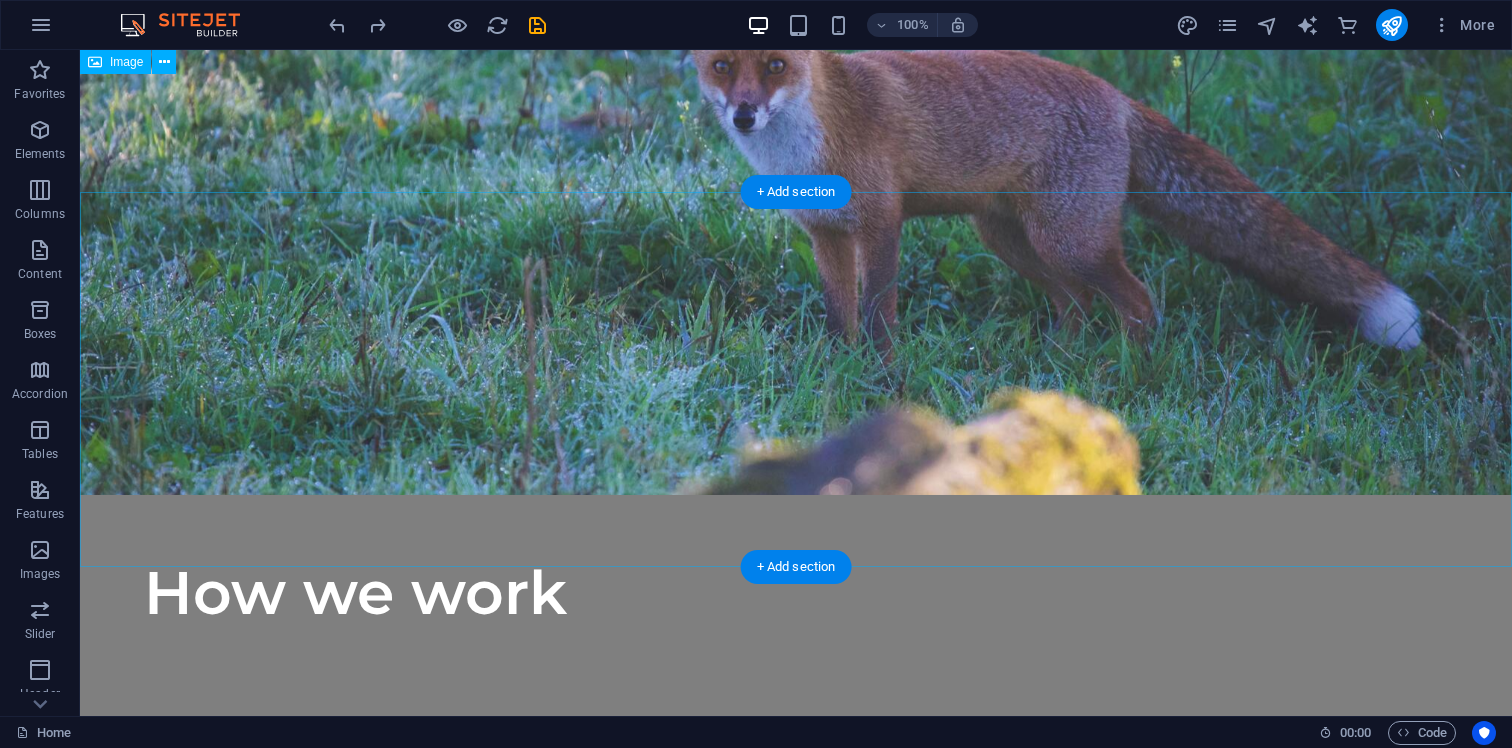 scroll, scrollTop: 3452, scrollLeft: 0, axis: vertical 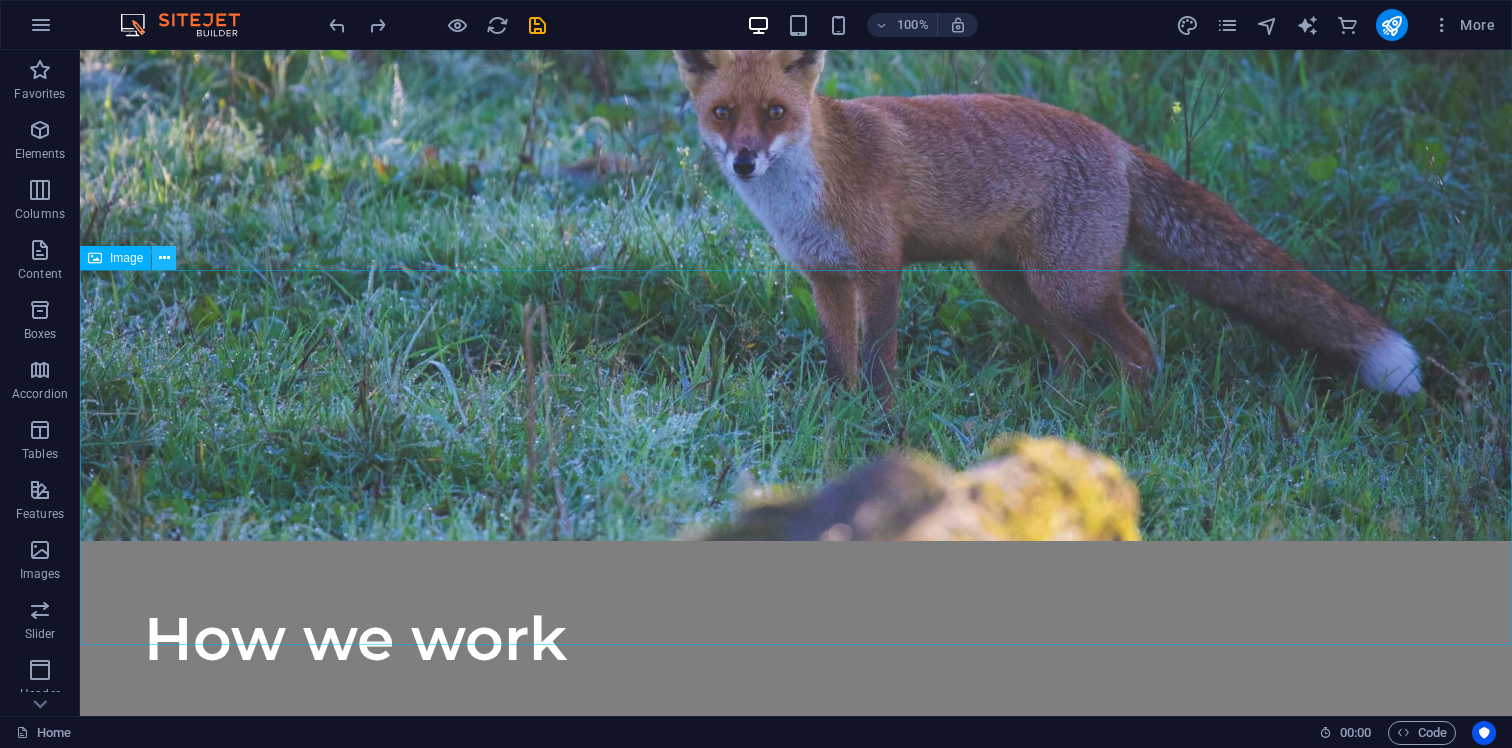 click at bounding box center (164, 258) 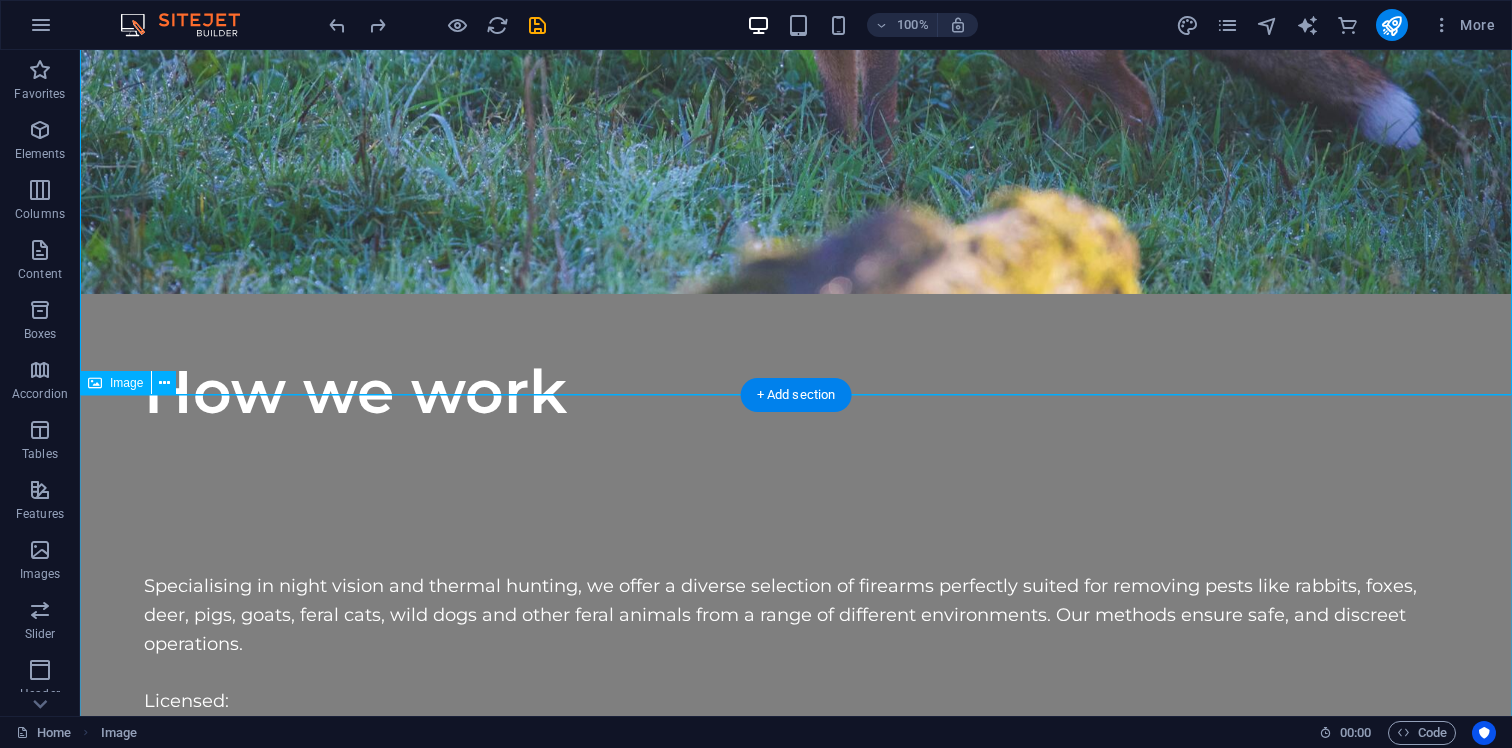 scroll, scrollTop: 3702, scrollLeft: 0, axis: vertical 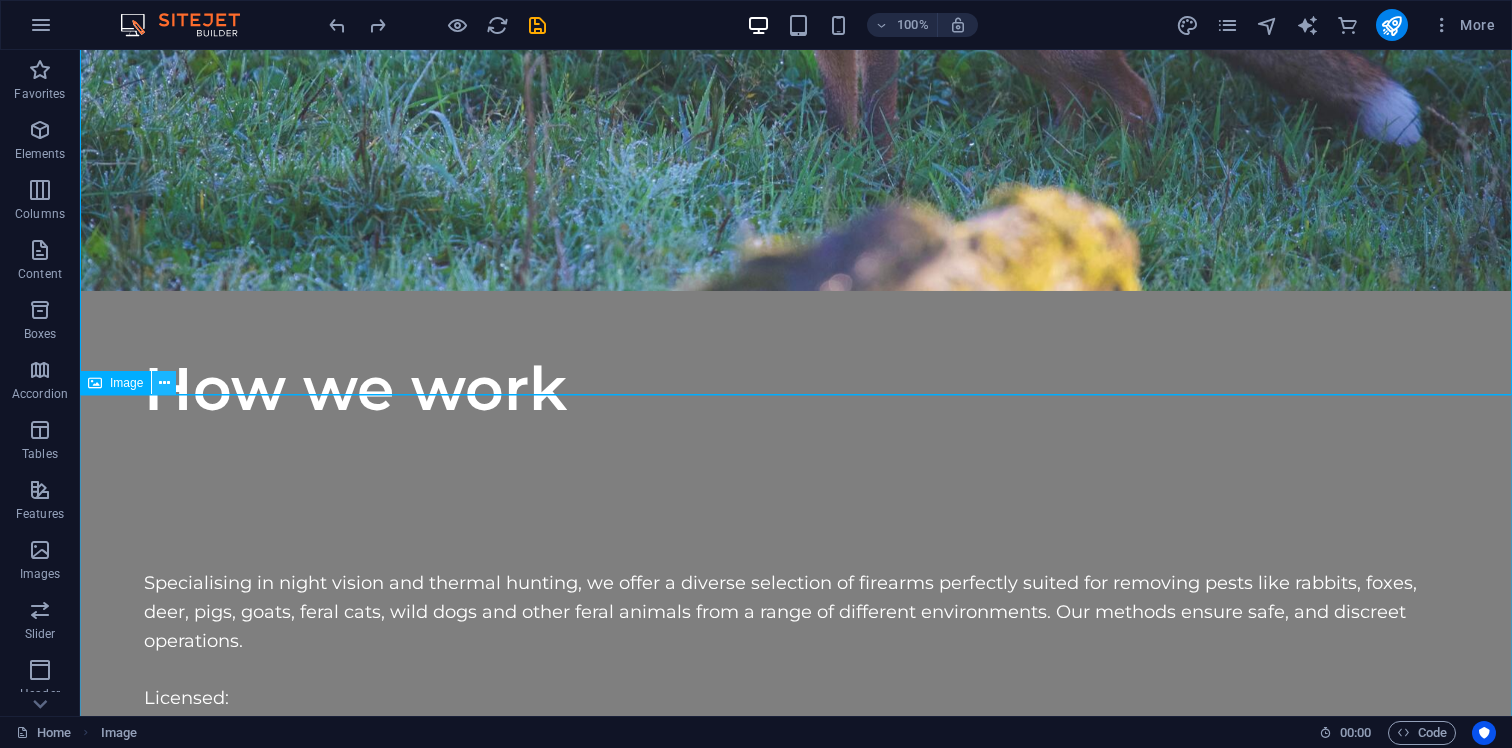 click at bounding box center [164, 383] 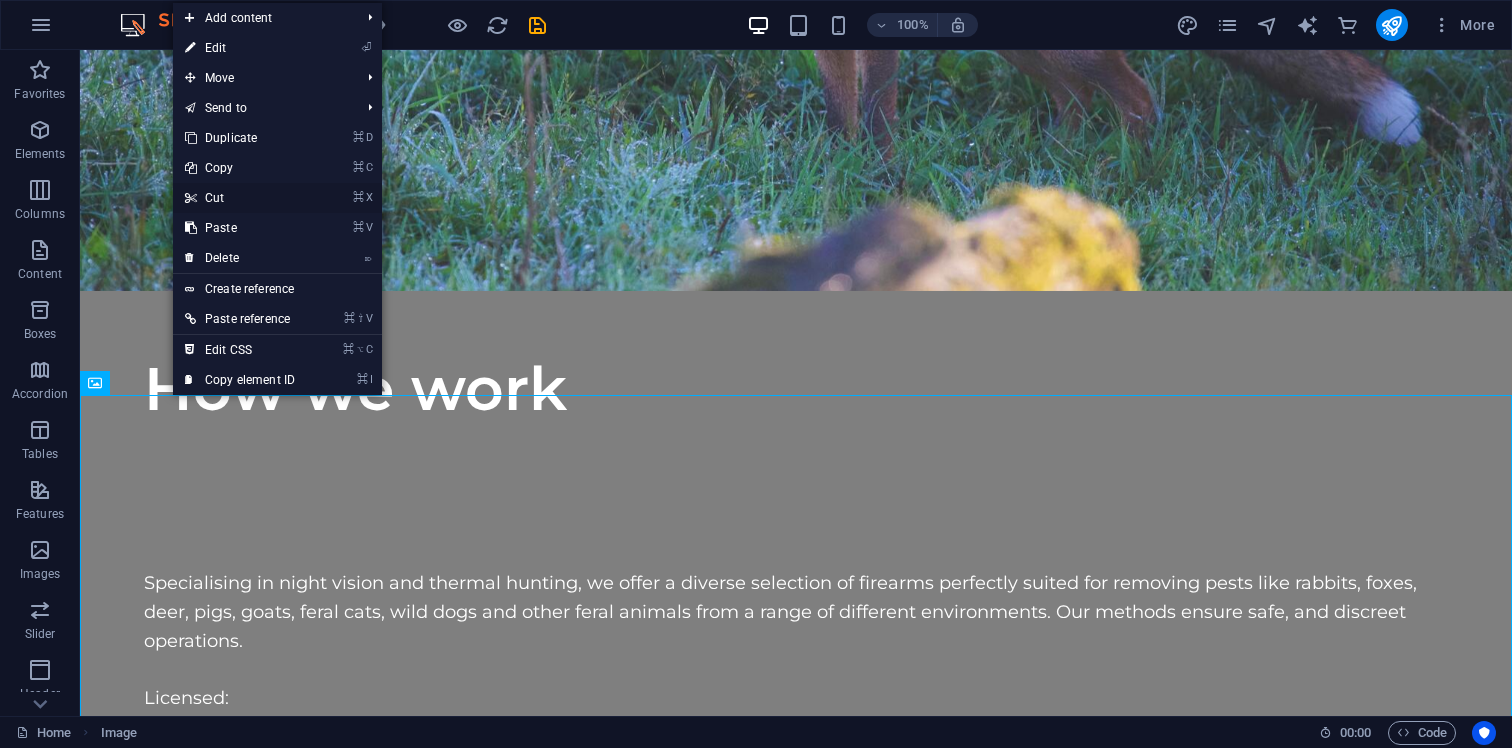 click on "⌘ X  Cut" at bounding box center [240, 198] 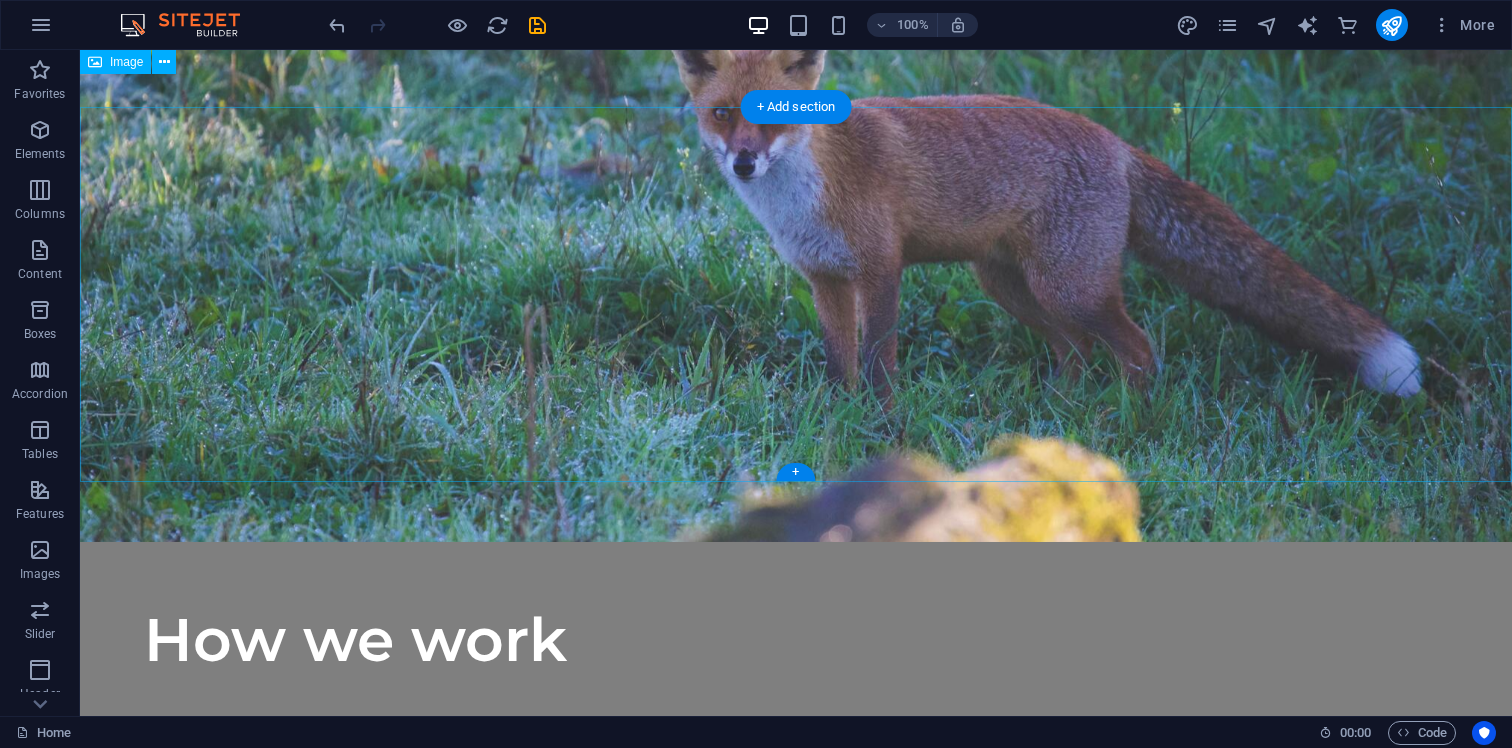 scroll, scrollTop: 3438, scrollLeft: 0, axis: vertical 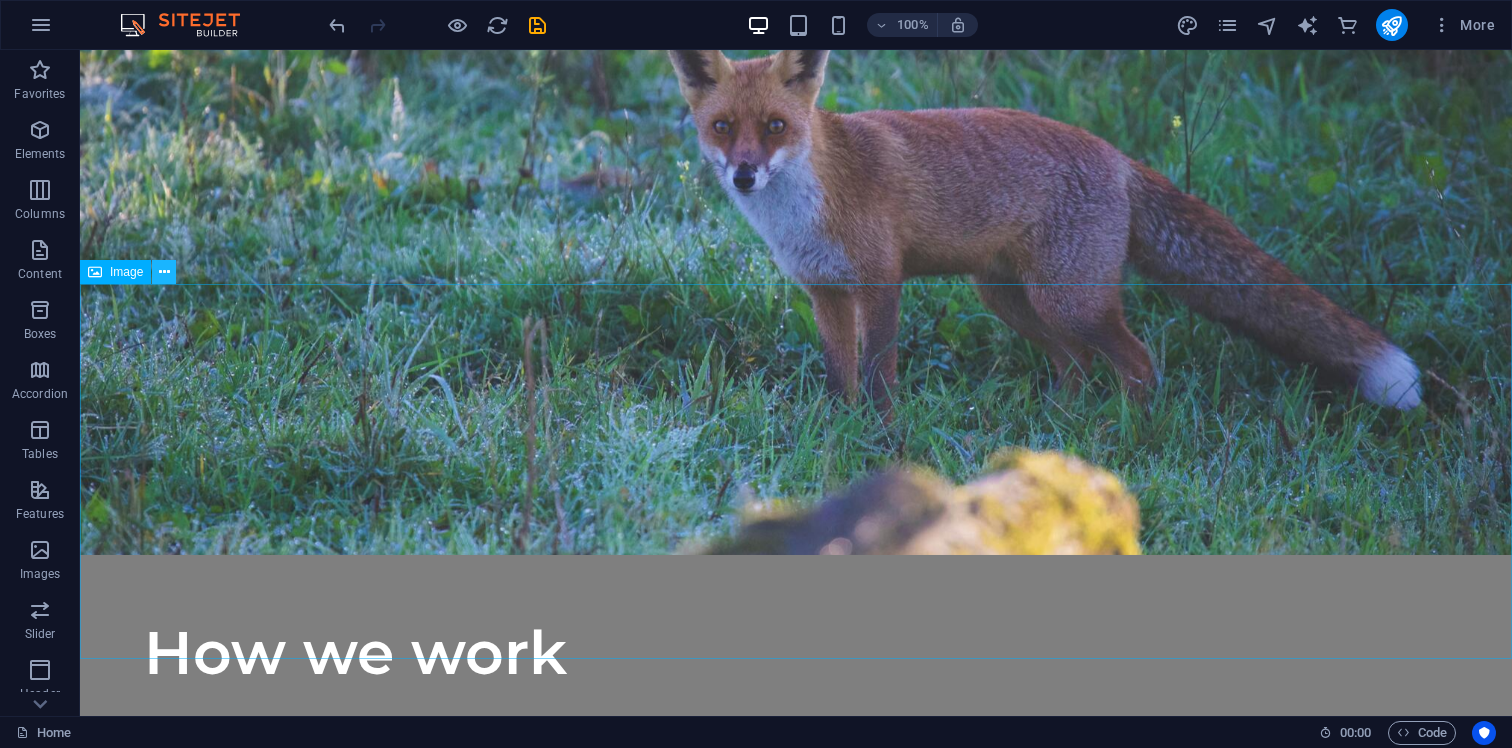 click at bounding box center [164, 272] 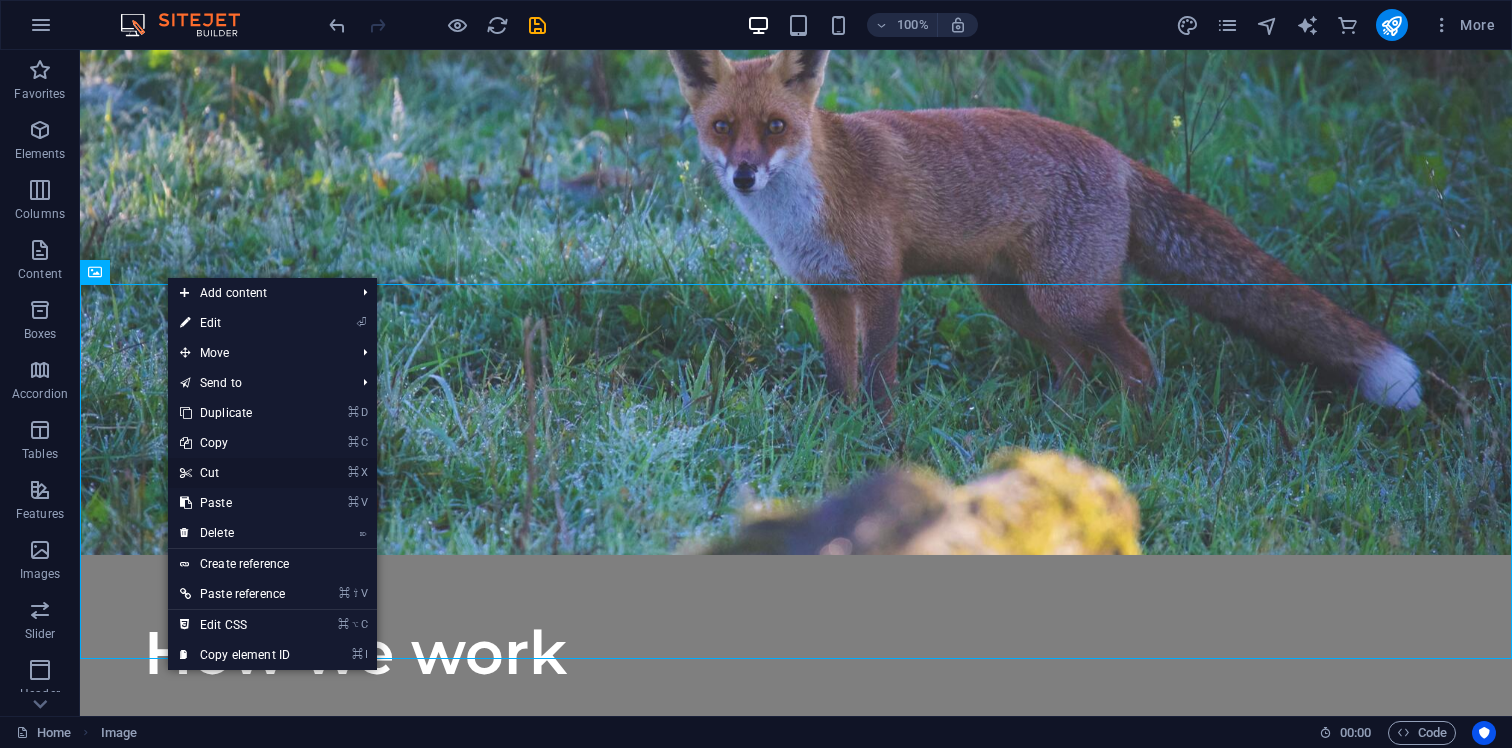 click on "⌘ X  Cut" at bounding box center (235, 473) 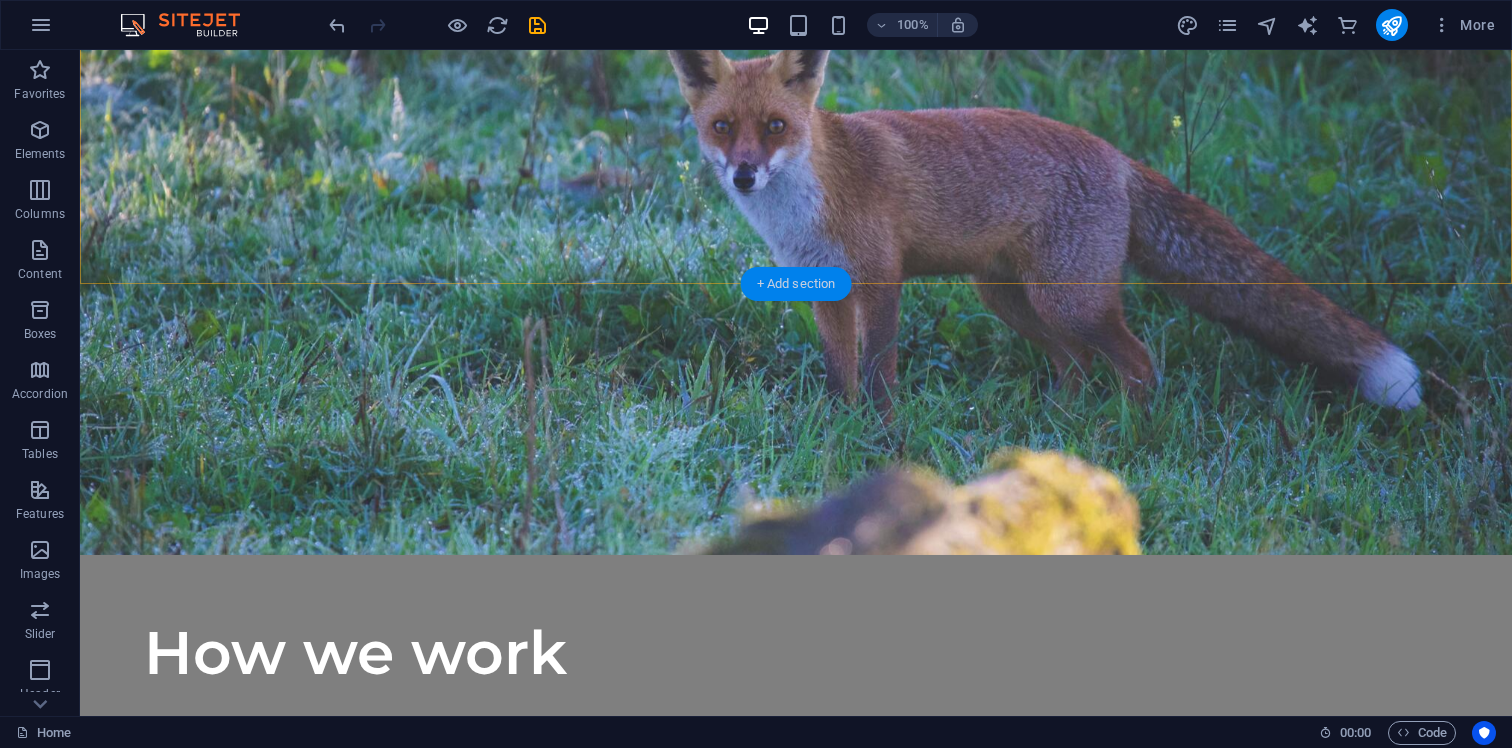 click on "+ Add section" at bounding box center (796, 284) 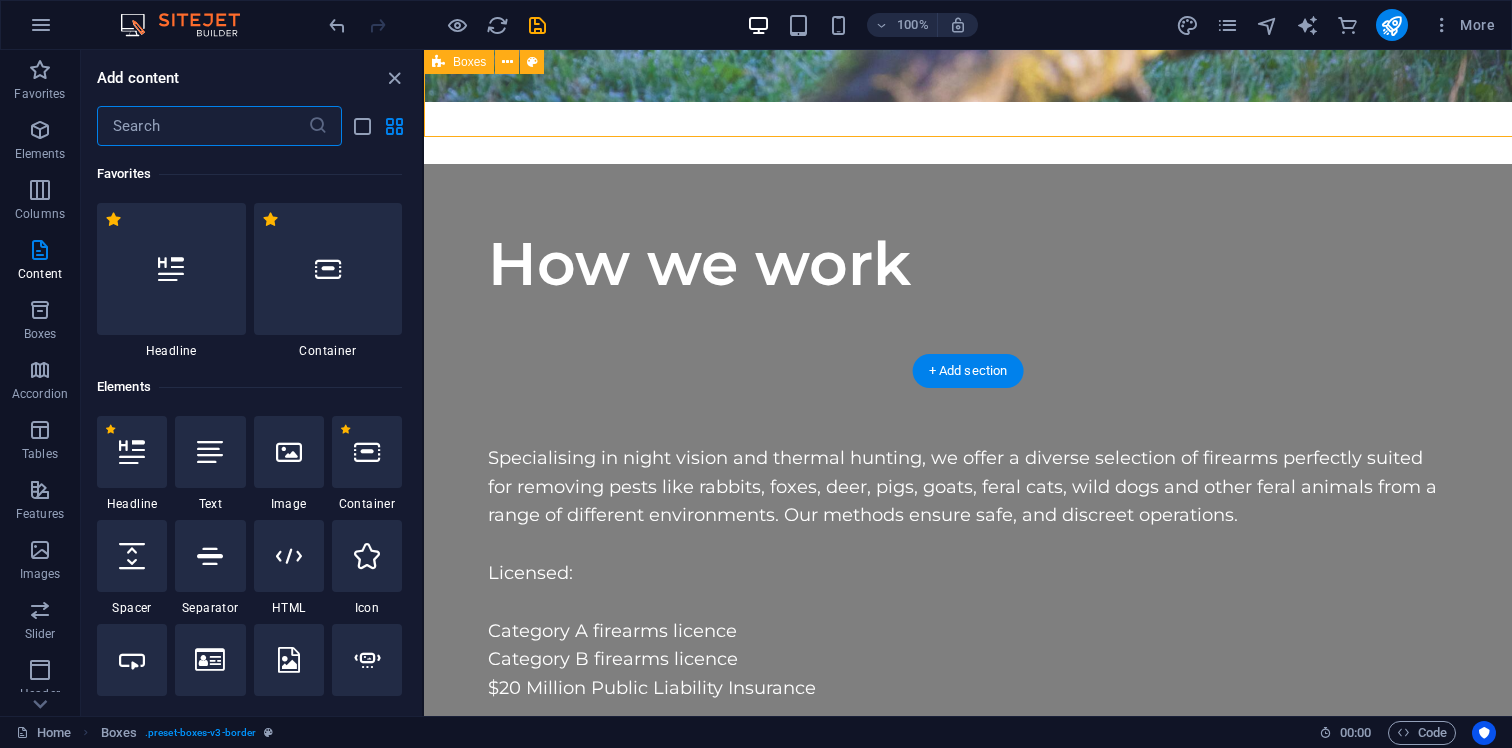 scroll, scrollTop: 3586, scrollLeft: 0, axis: vertical 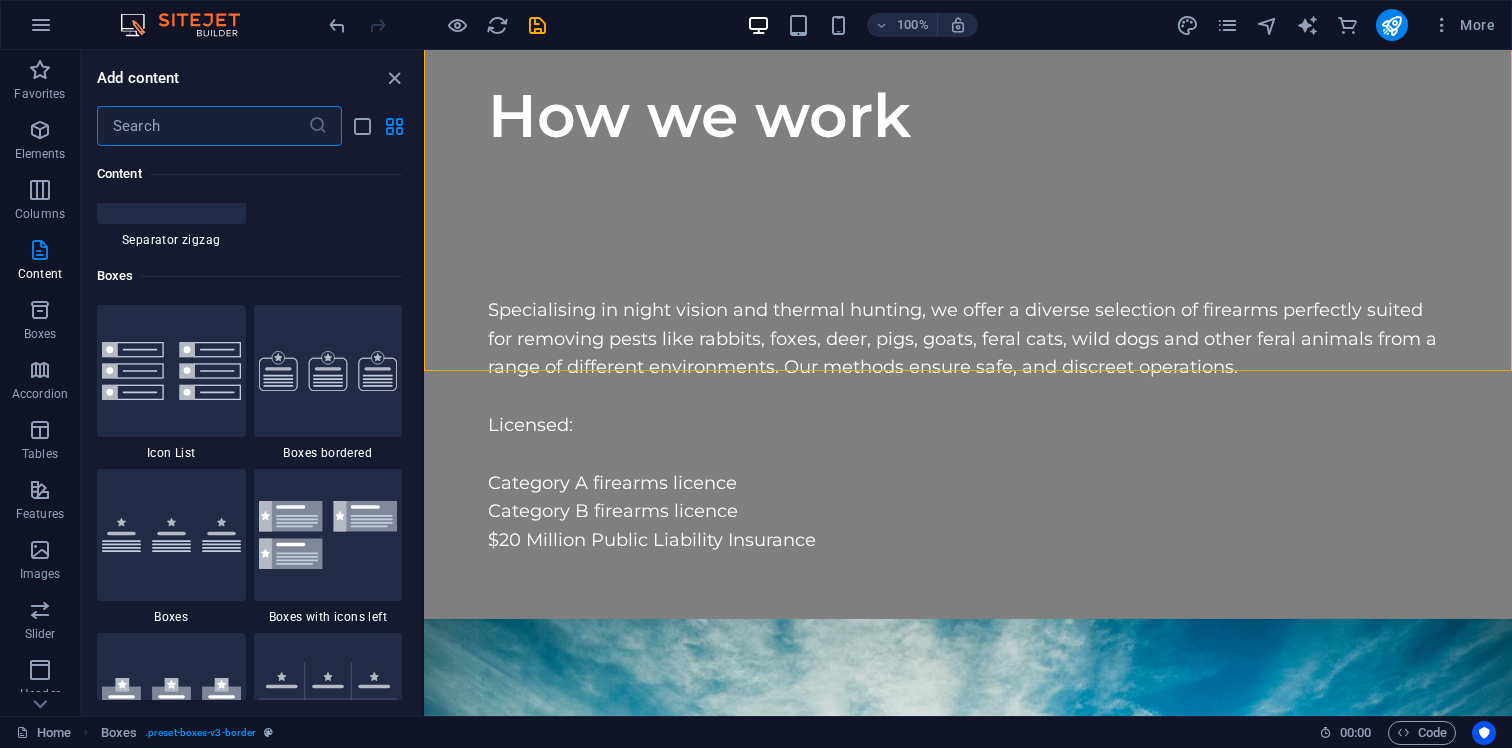 click at bounding box center [202, 126] 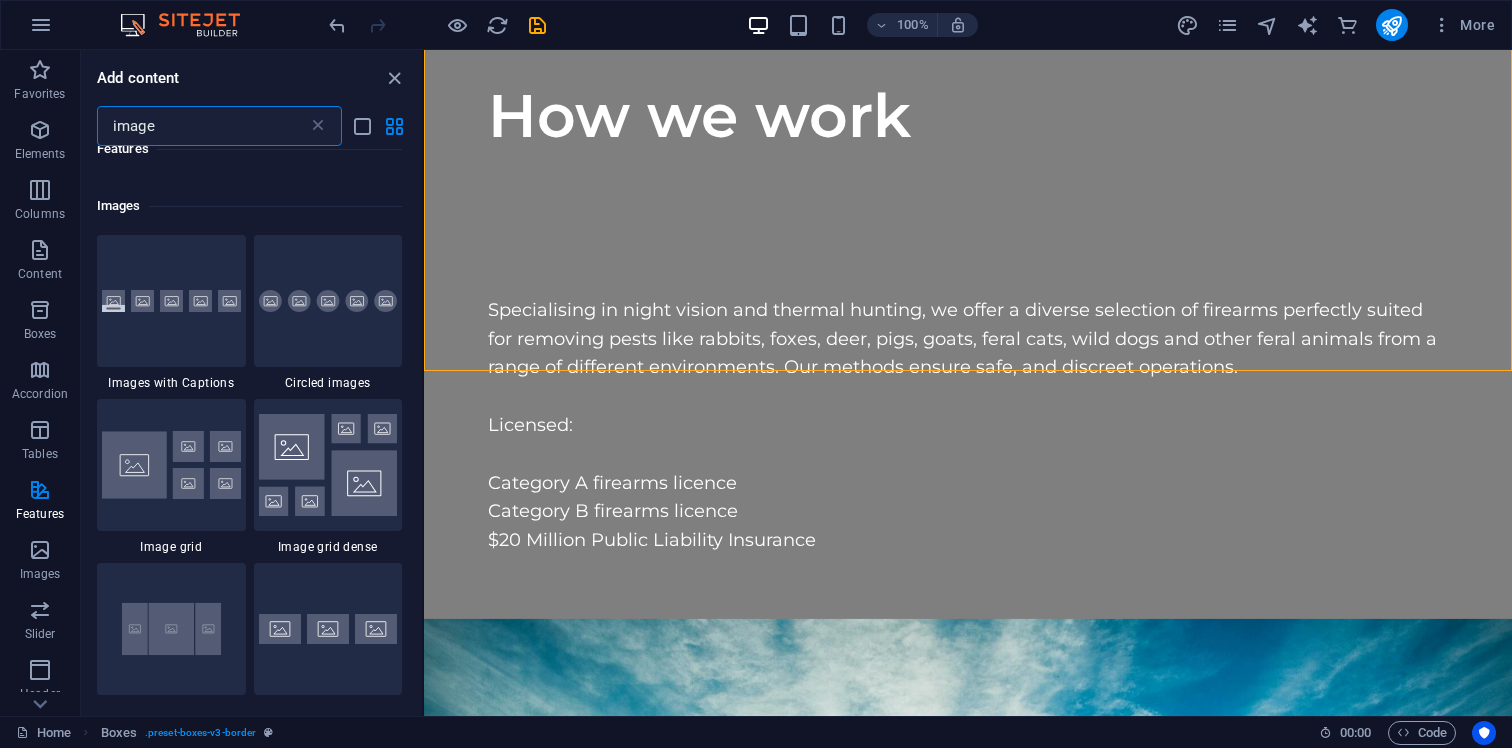 scroll, scrollTop: 1670, scrollLeft: 0, axis: vertical 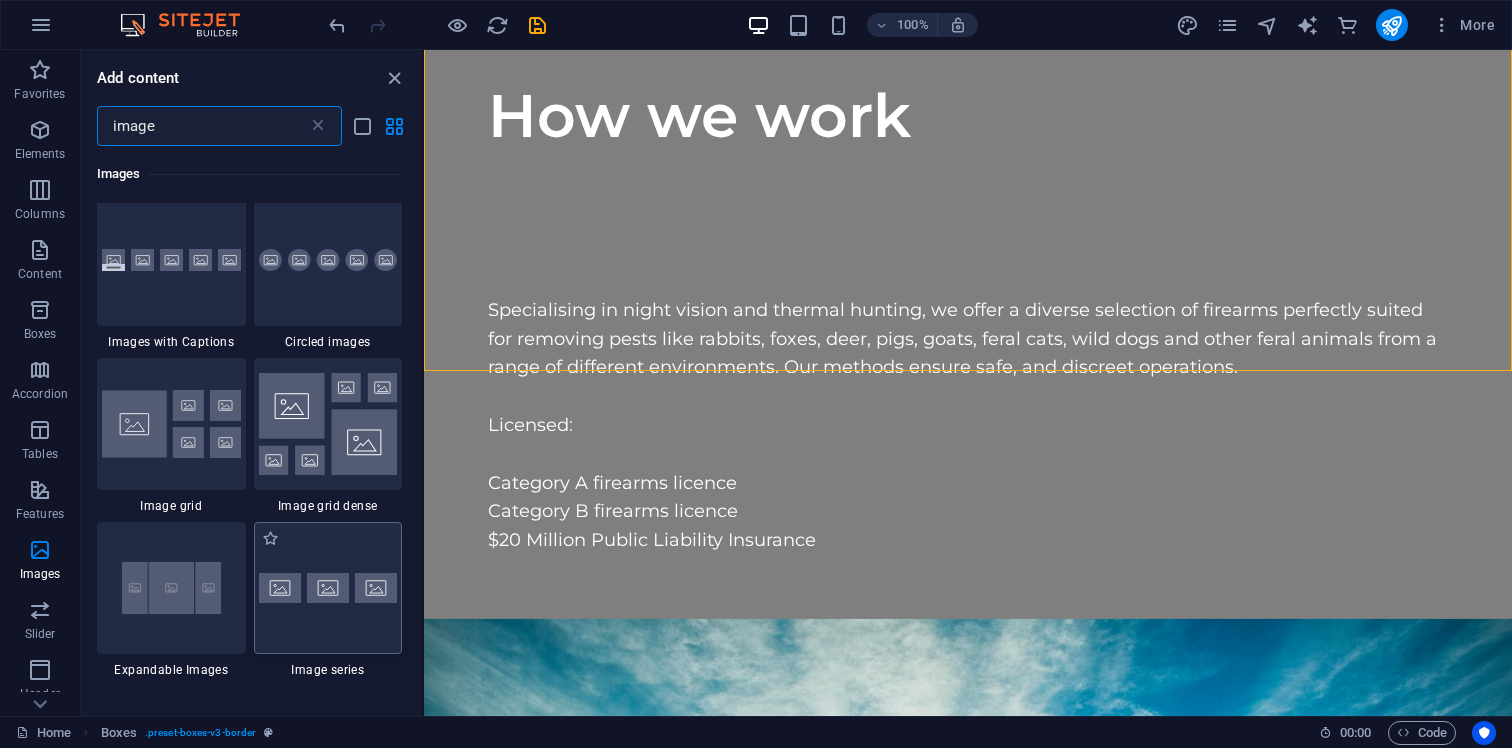 type on "image" 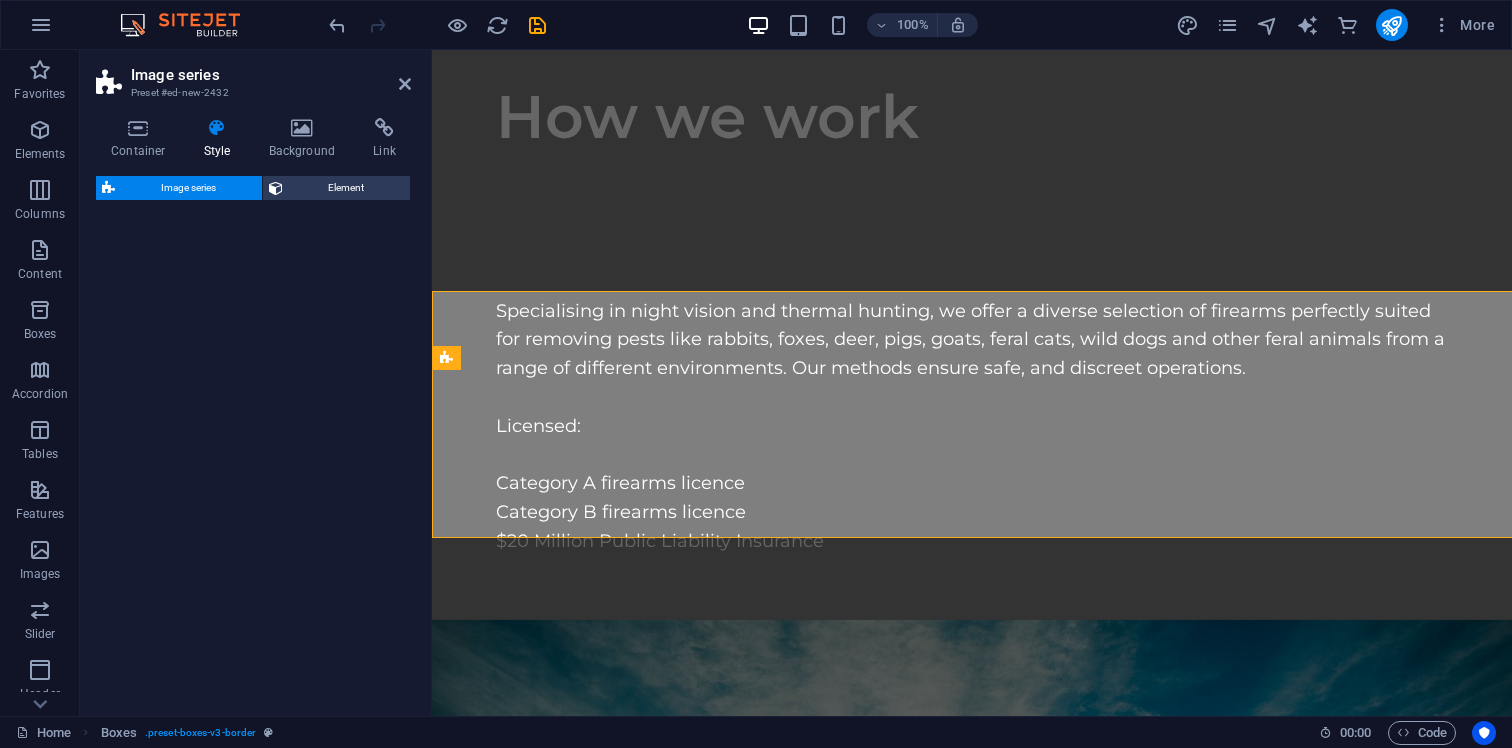 scroll, scrollTop: 3665, scrollLeft: 0, axis: vertical 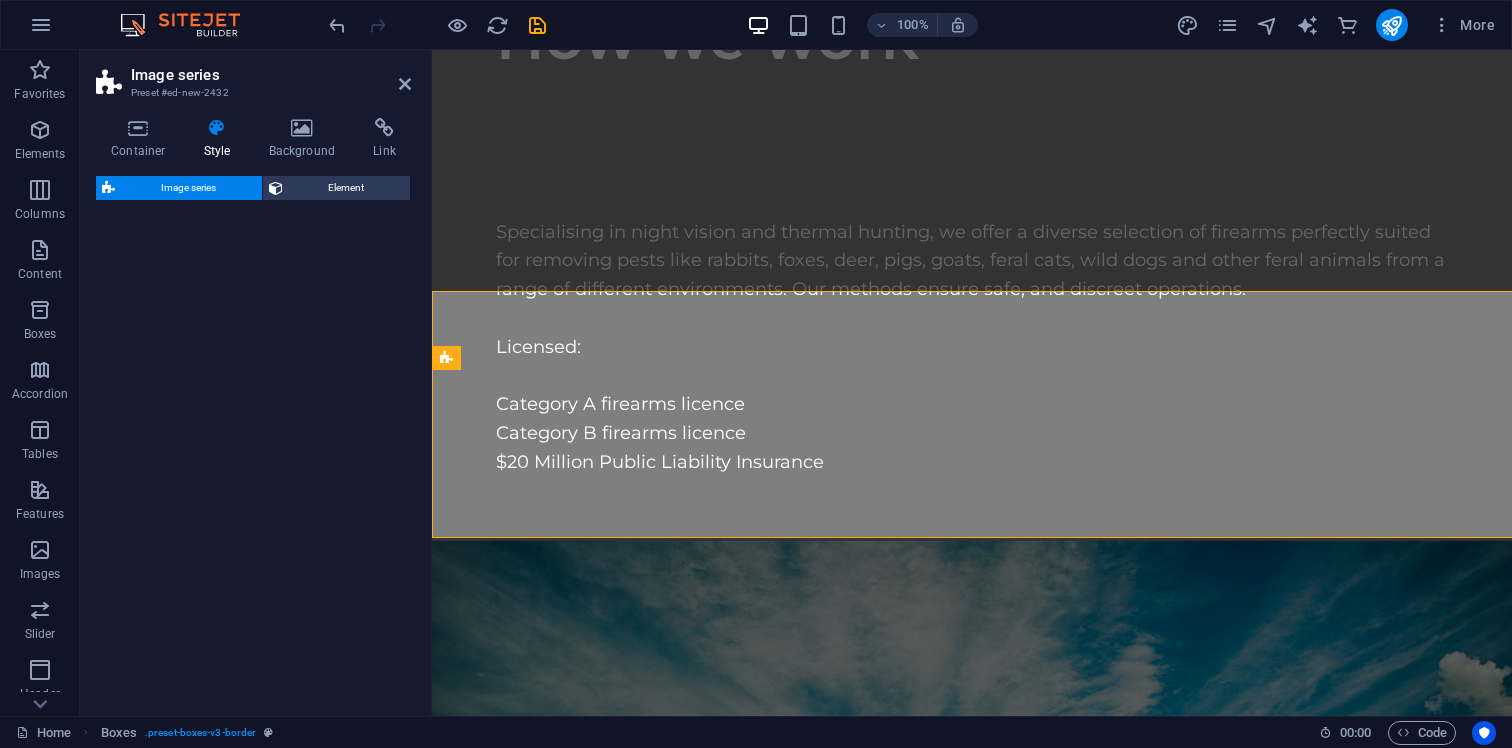 select on "rem" 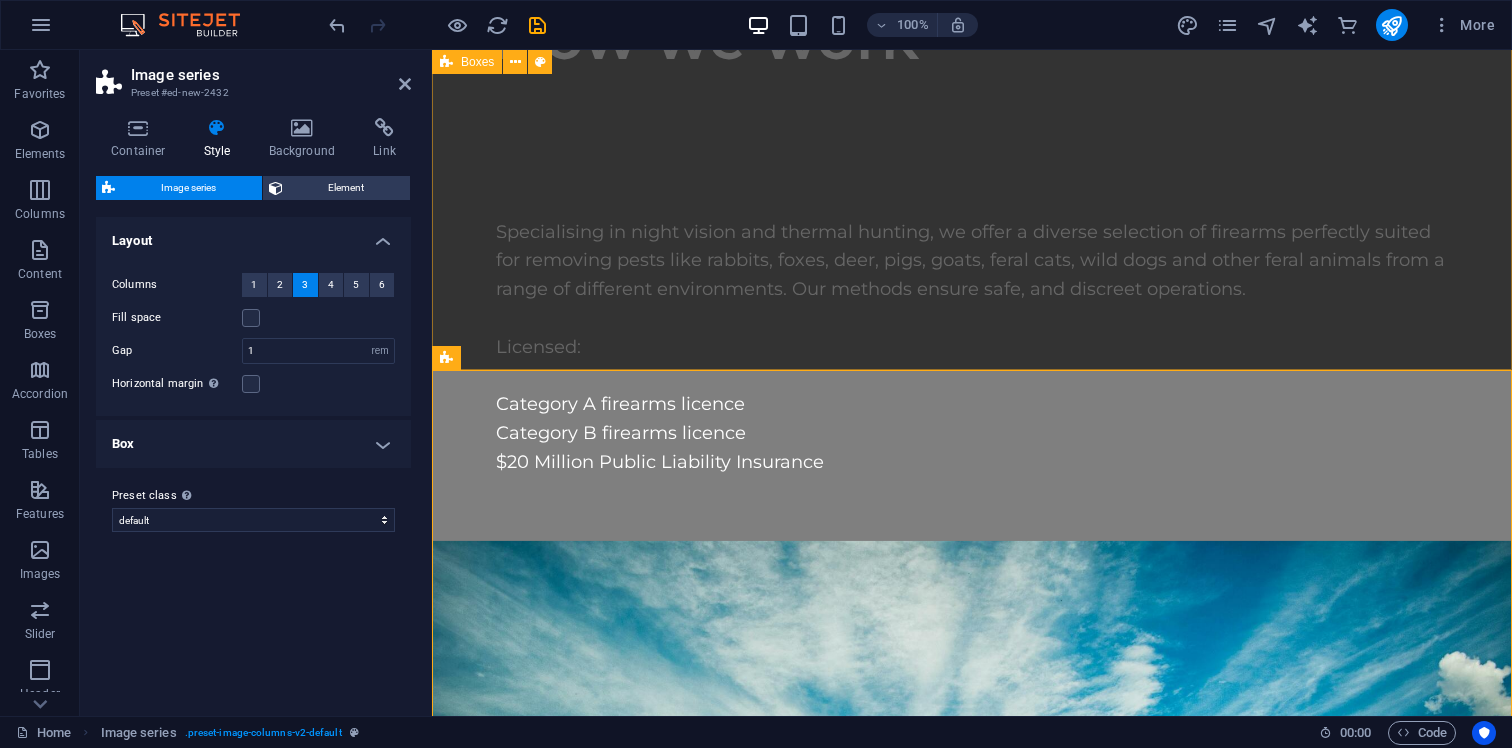 click on "Feral animal management We are able to evaluate and report on any issues involving feral animals in any settings where vertebrate pests are present By providing a thorough plan for managing feral animals, reporting can help find long-term solutions to issues that have been discovered .fa-secondary{opacity:.4} Equipment Using specifically designed rifles that fit the area is important, aswell as making sure to take responsible and ethical shots at feral animals Using special air rifles and small rimfire calibres for hunting small animals allows for ethical practices while causing little harm to delicate structures, and using bigger centrefire calibre rifles when necessary to manage larger groups of animals like feral pigs and wild dogs. Rifles can have different types of optics. During the day they consist of high quality glass scopes, whilst at night we switch to advanced thermal and night vision optics. Feral animal target species Species targeted for clients include Rats & Rodents Rabbits & Hares Foxes Pigs" at bounding box center [972, 4565] 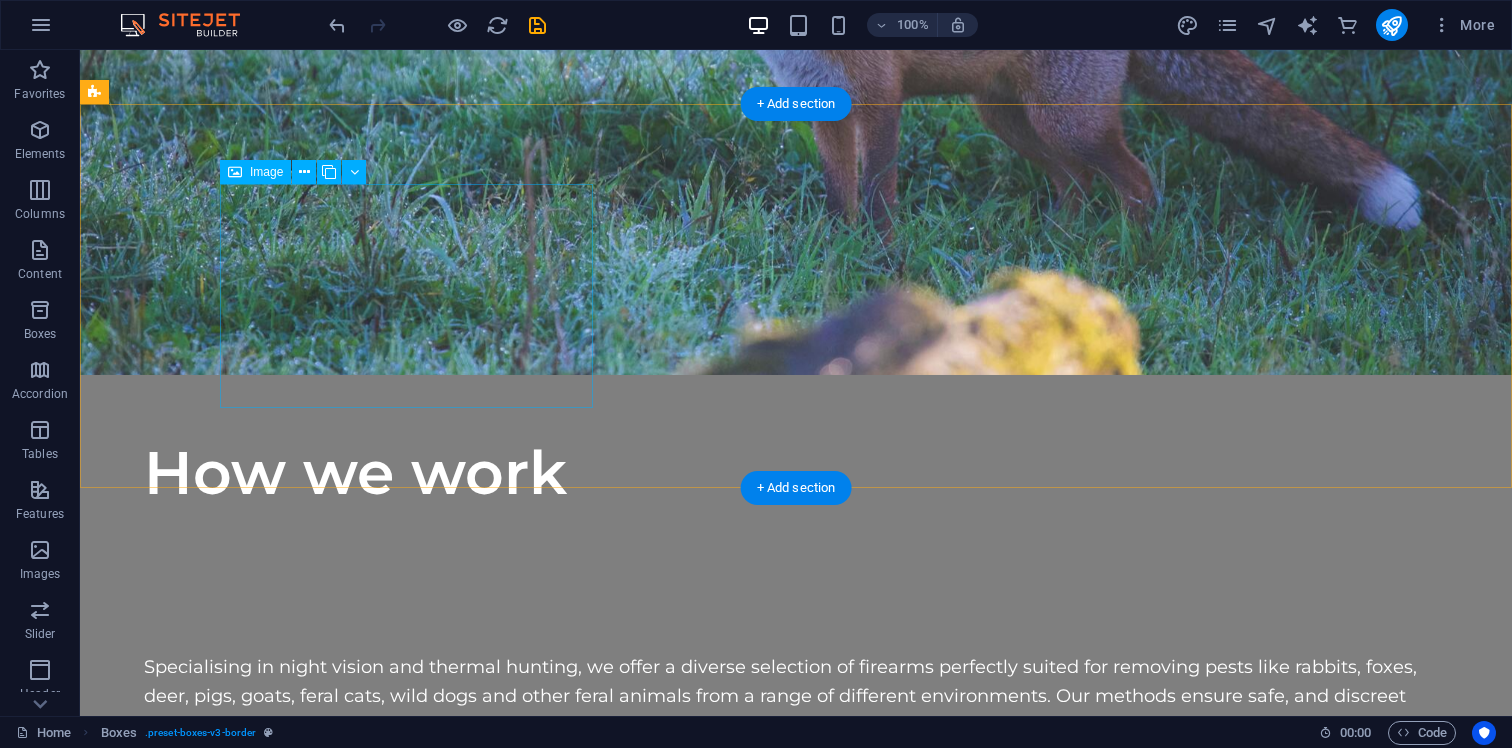 click at bounding box center (290, 5635) 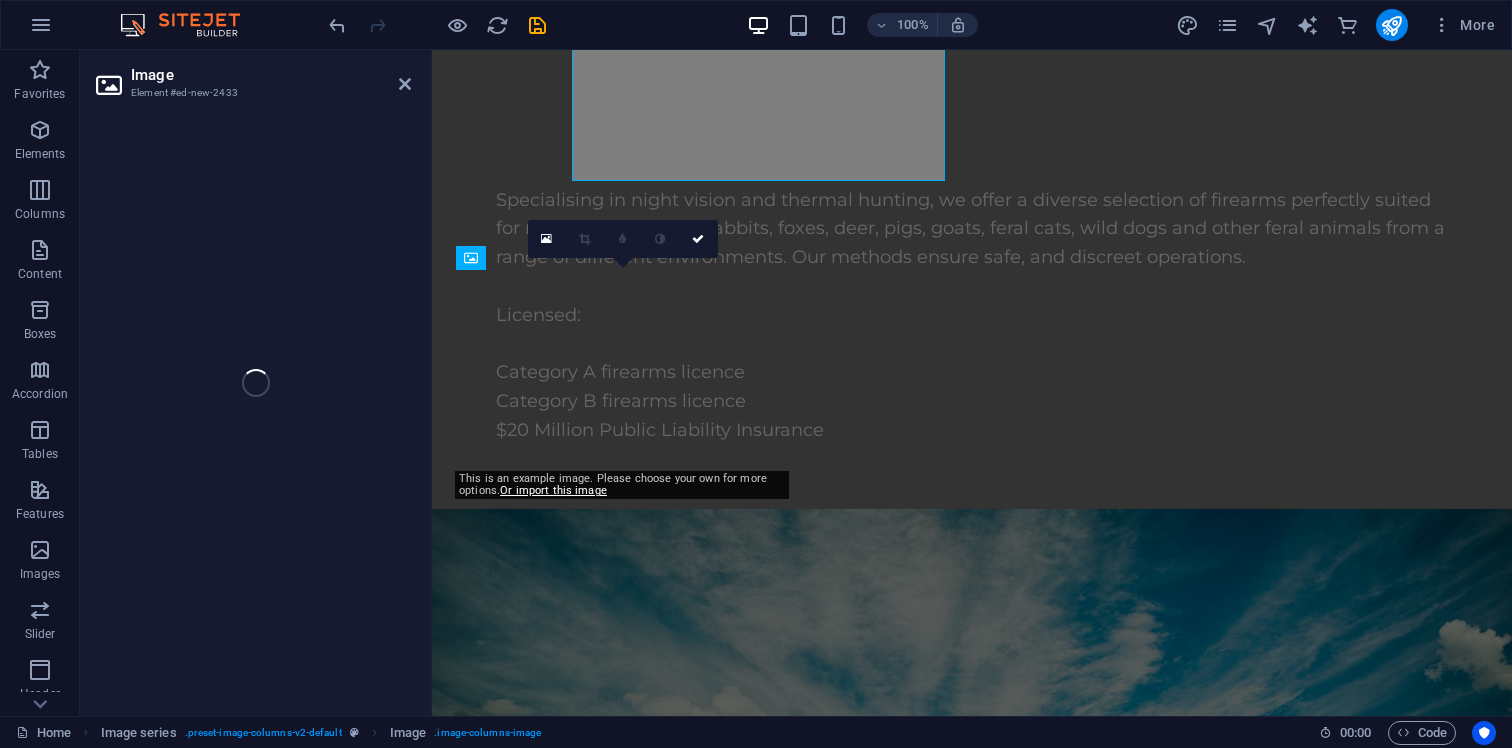 scroll, scrollTop: 3845, scrollLeft: 0, axis: vertical 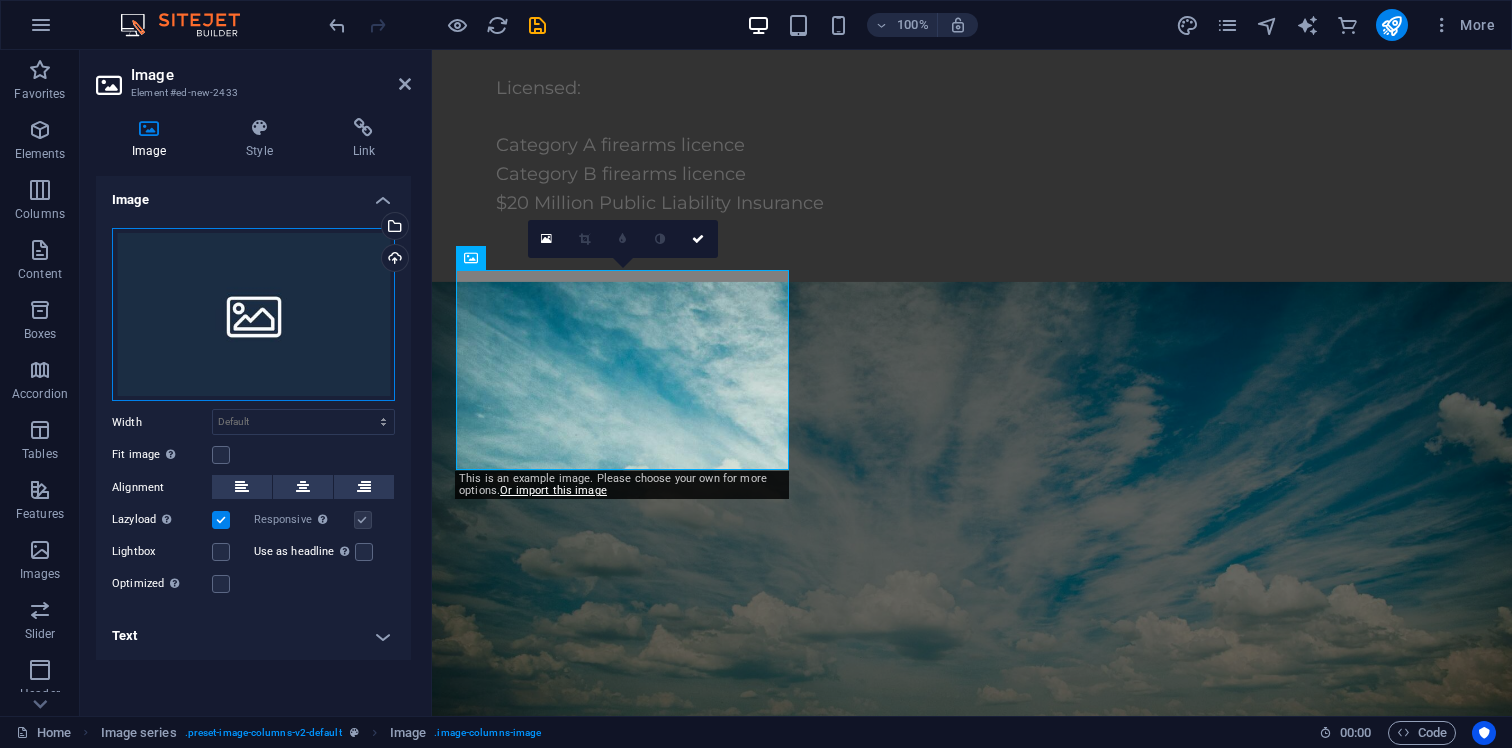 click on "Drag files here, click to choose files or select files from Files or our free stock photos & videos" at bounding box center (253, 315) 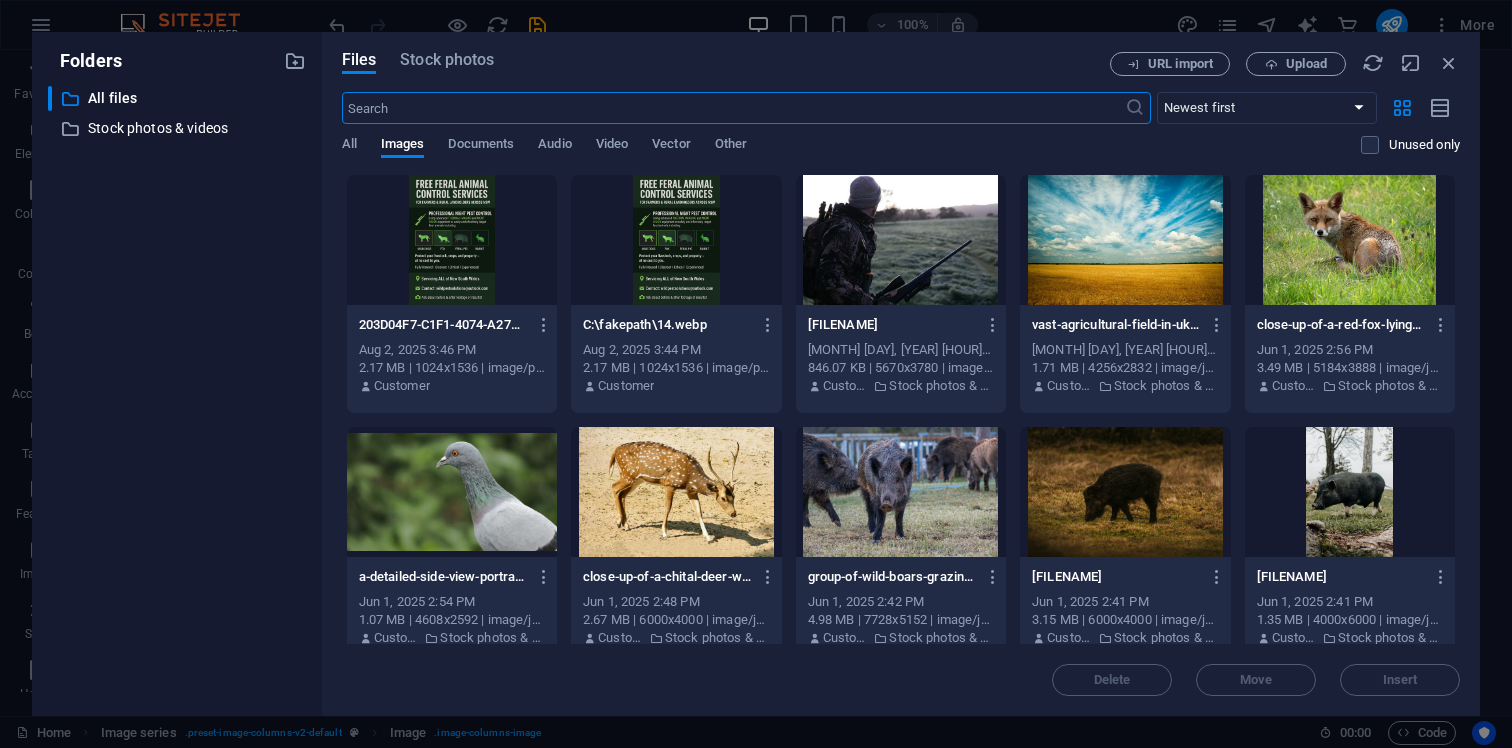scroll, scrollTop: 3852, scrollLeft: 0, axis: vertical 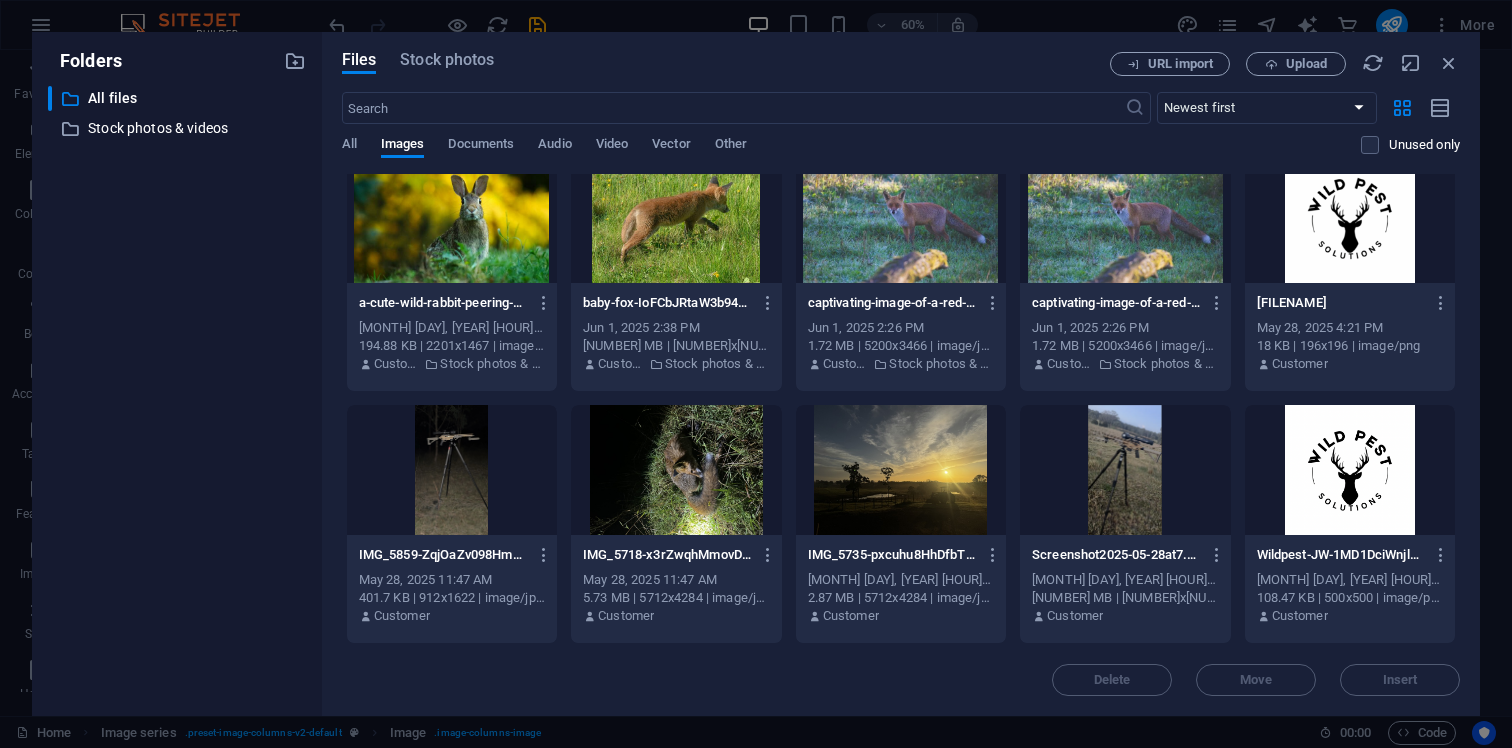 click at bounding box center (901, 470) 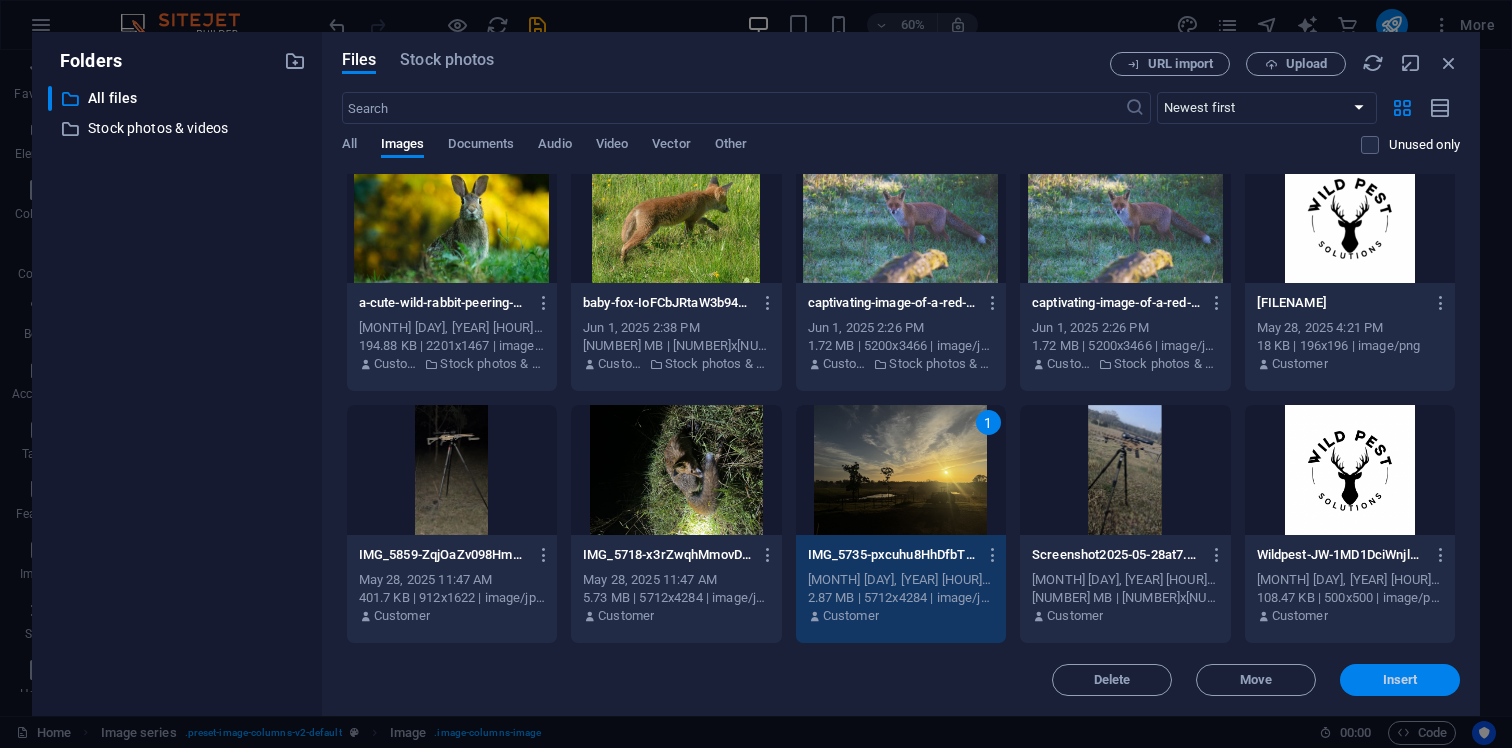 click on "Insert" at bounding box center (1400, 680) 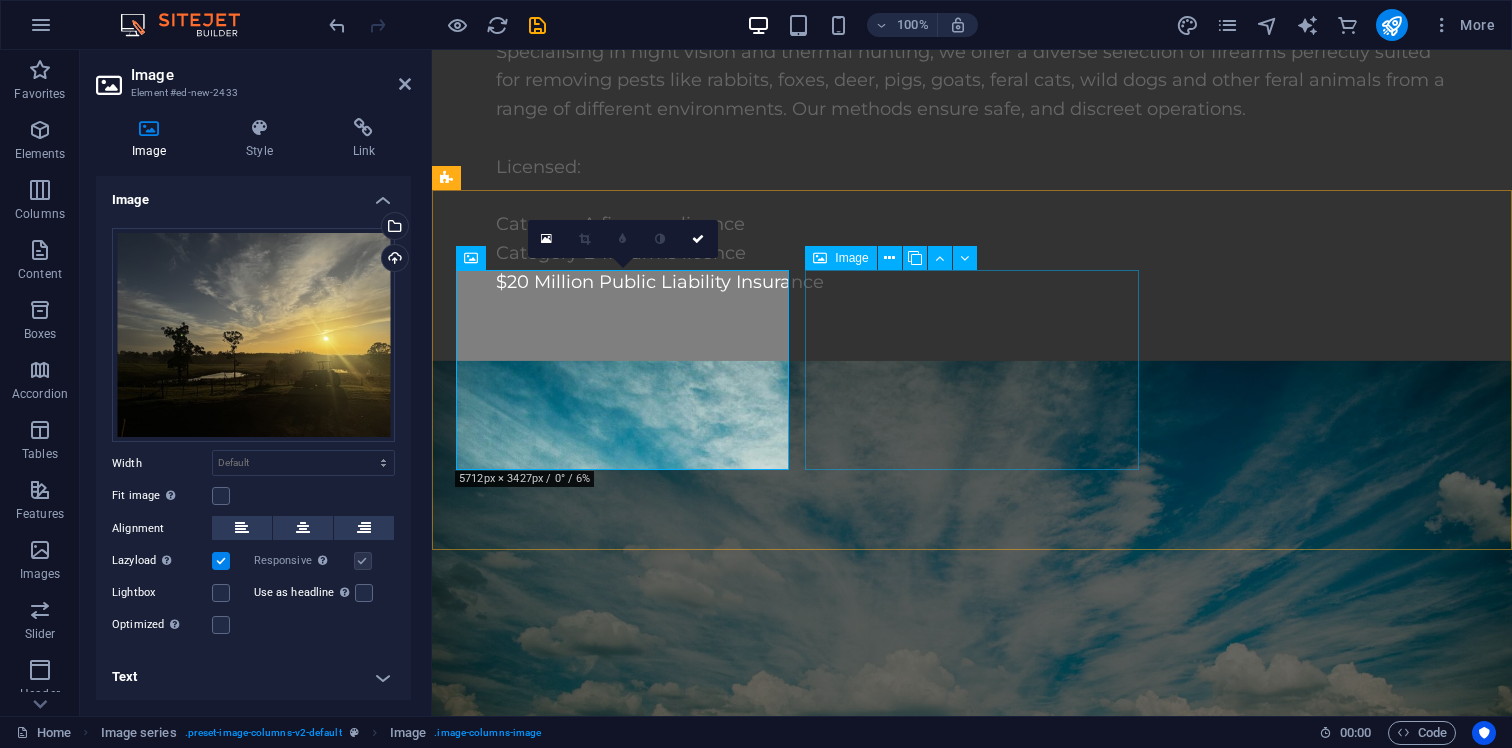 click at bounding box center [622, 5849] 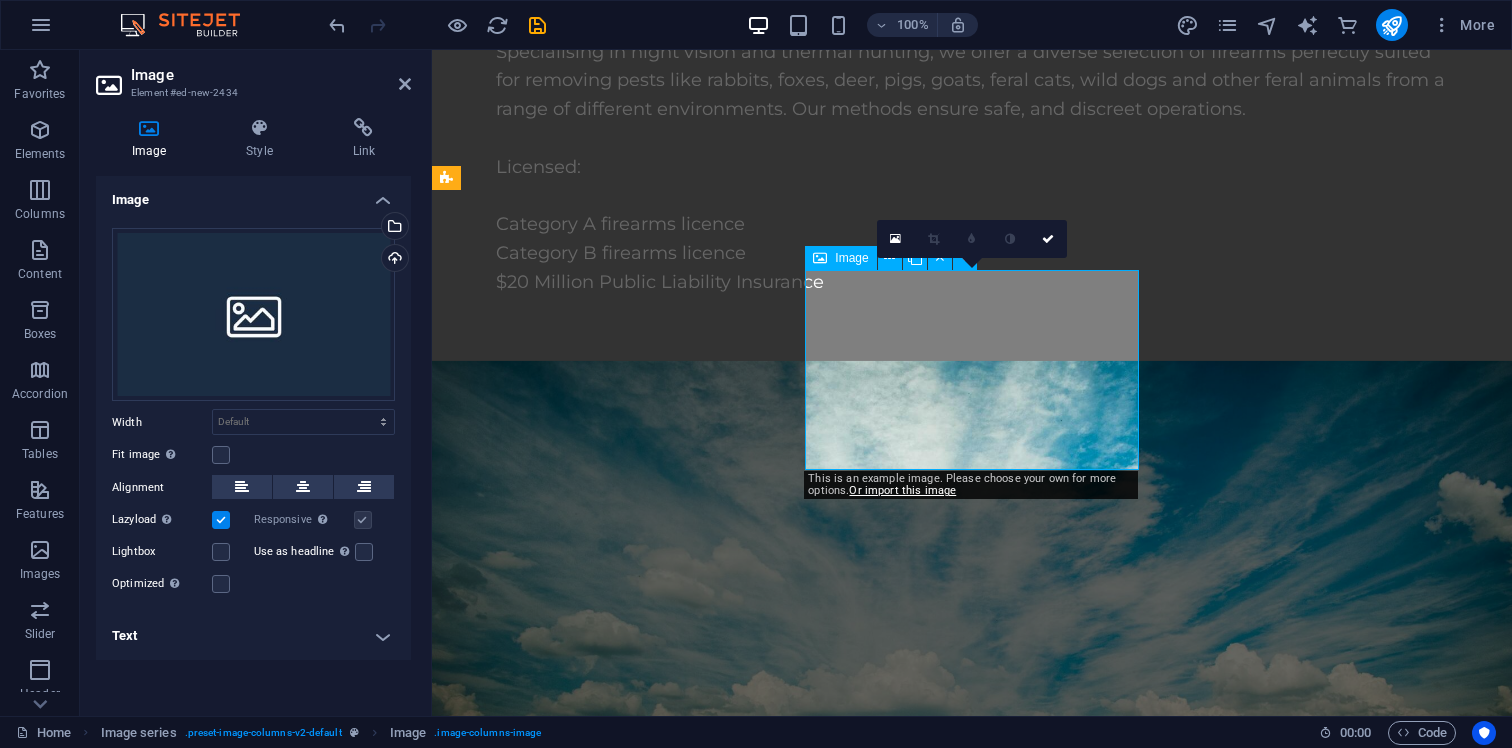 click at bounding box center (622, 5849) 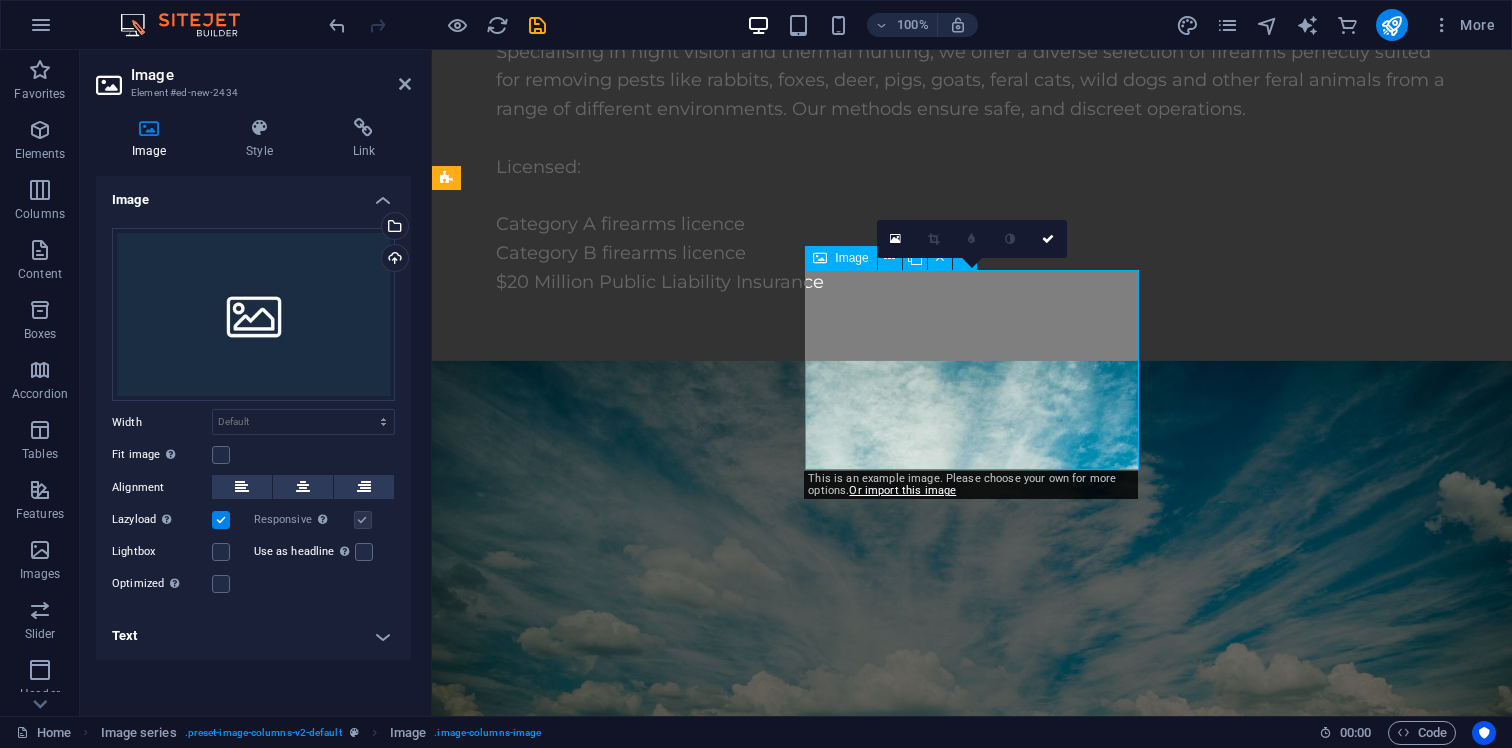 click at bounding box center [622, 5849] 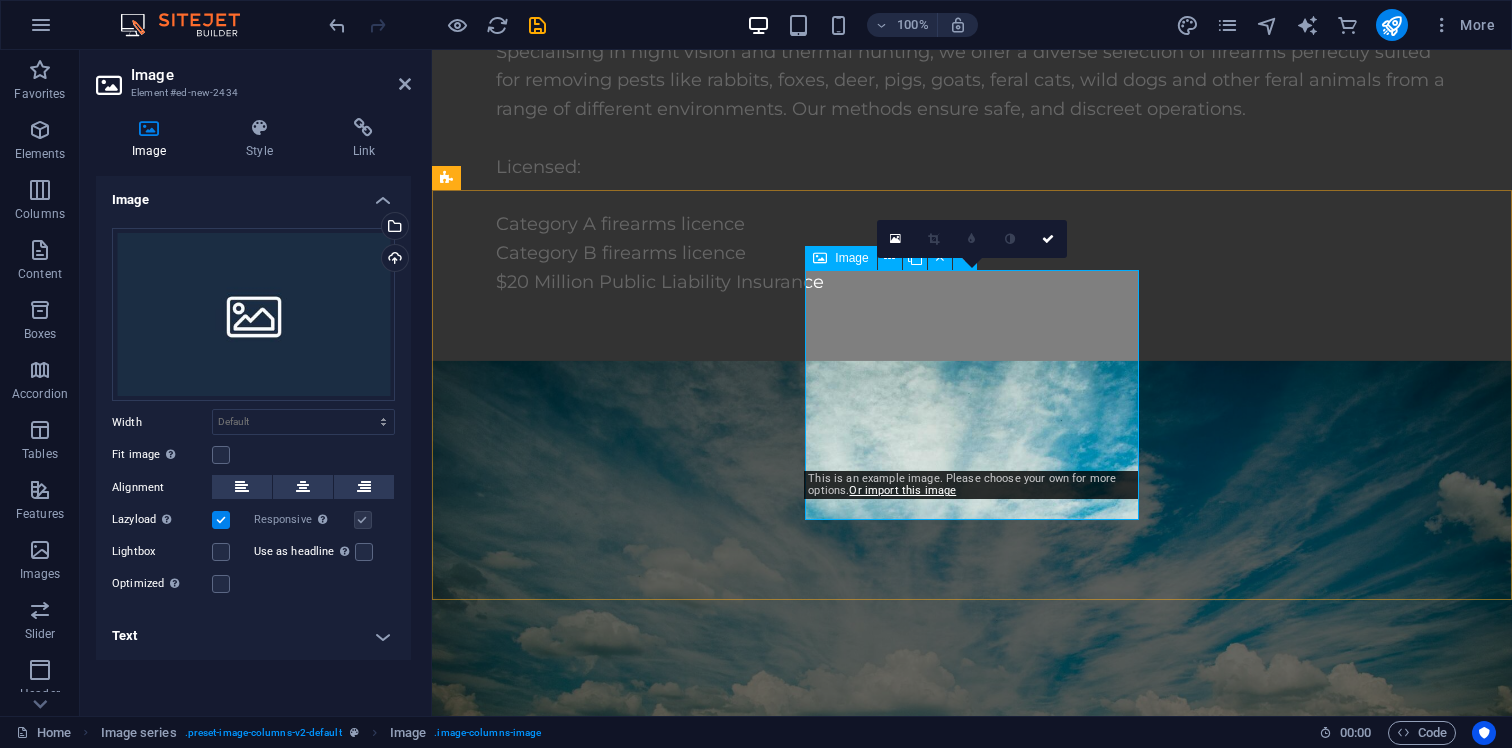click at bounding box center [622, 5849] 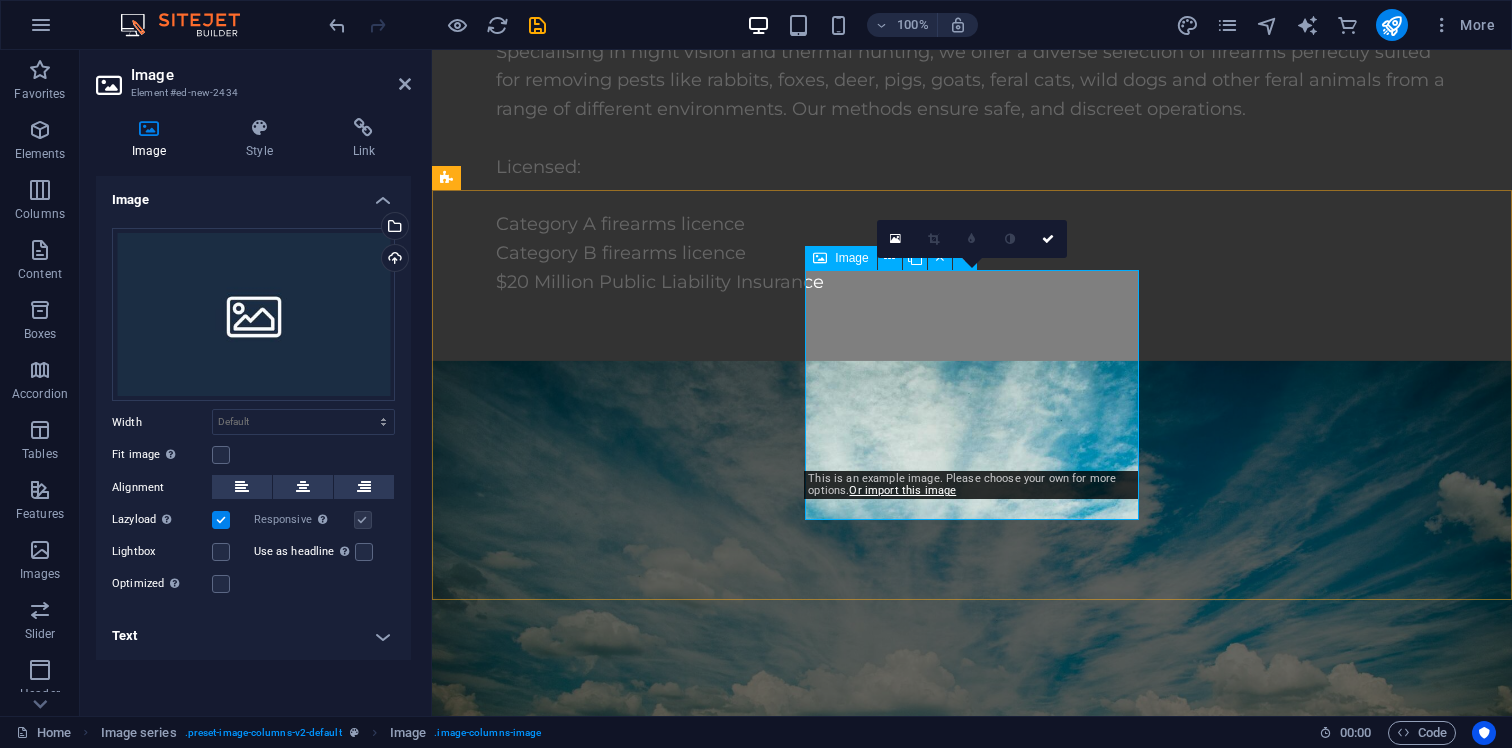 click at bounding box center (622, 5849) 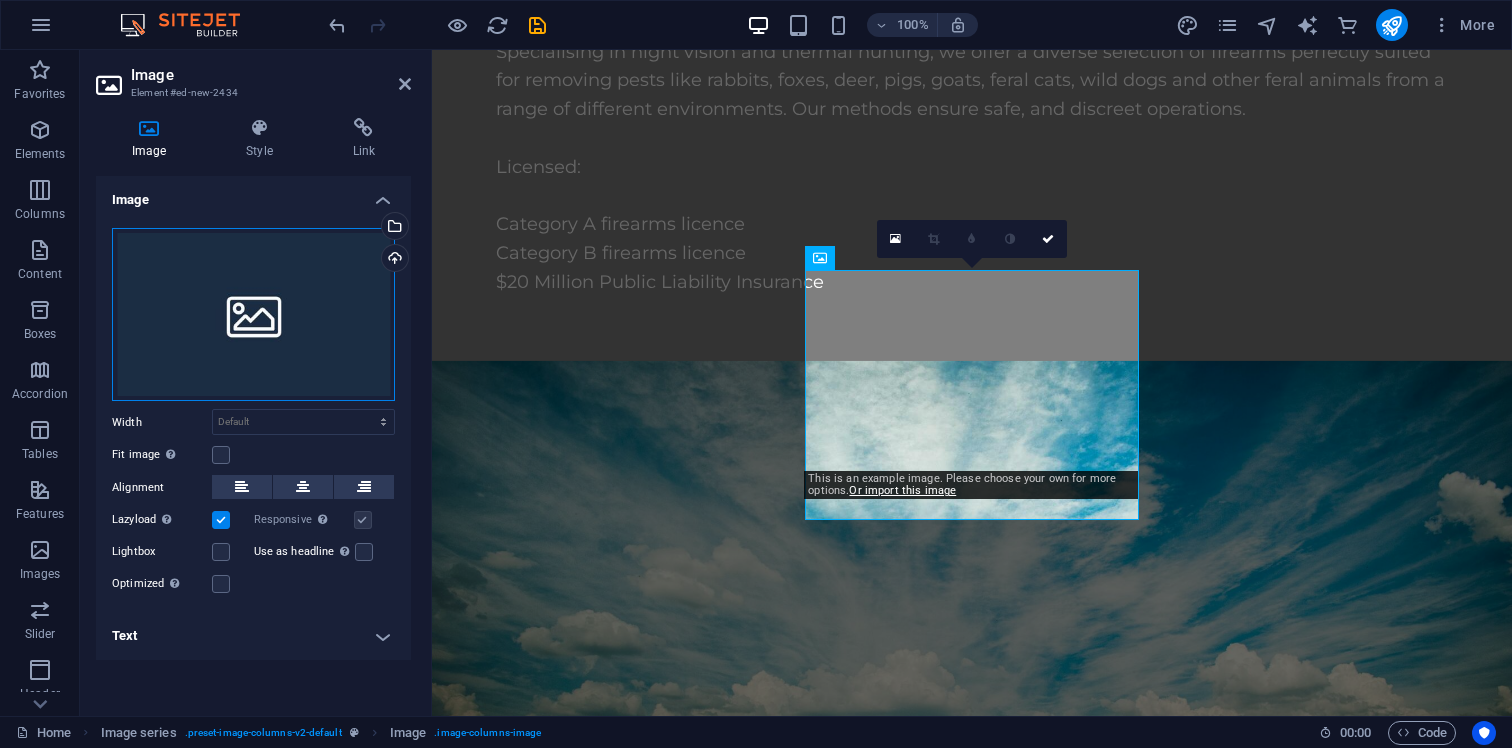 click on "Drag files here, click to choose files or select files from Files or our free stock photos & videos" at bounding box center (253, 315) 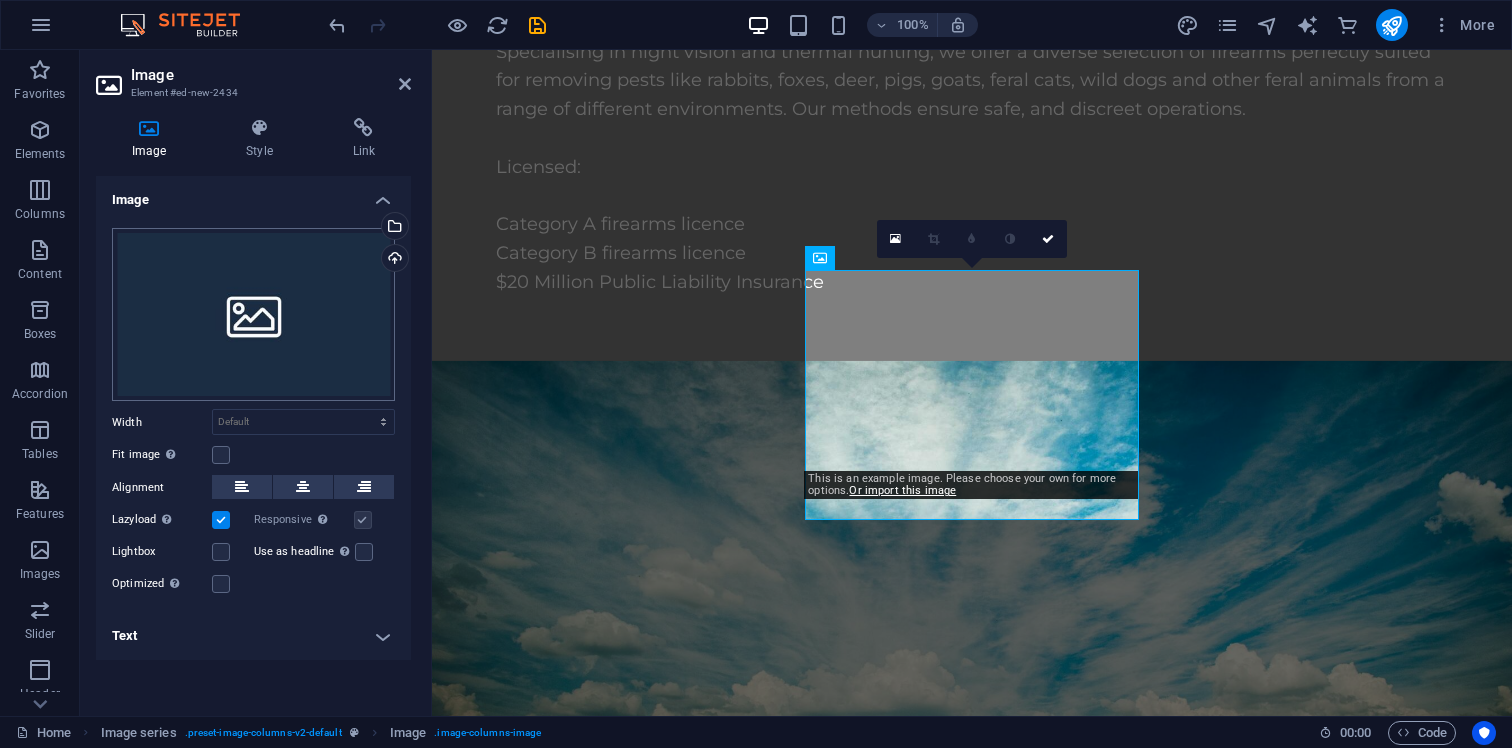 scroll, scrollTop: 3852, scrollLeft: 0, axis: vertical 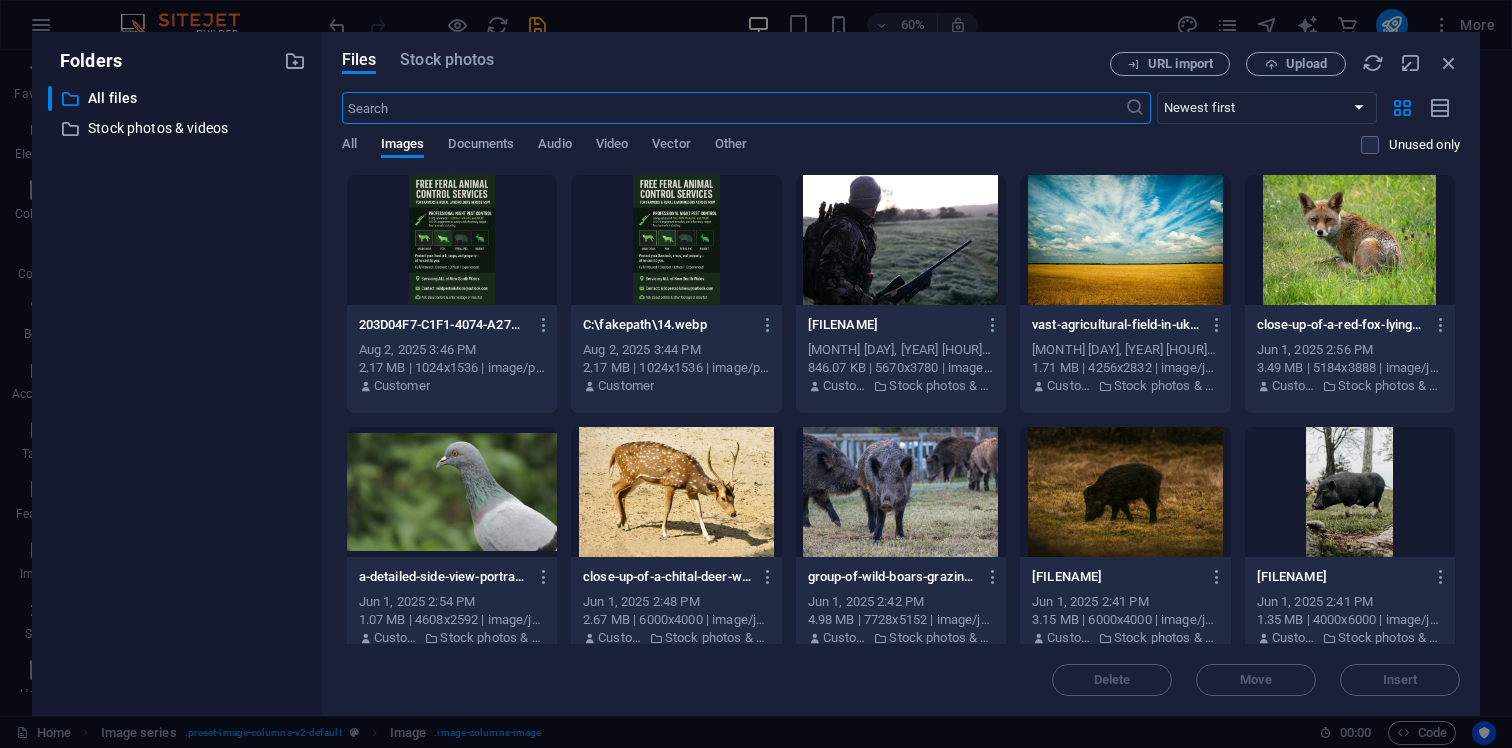 click at bounding box center [452, 240] 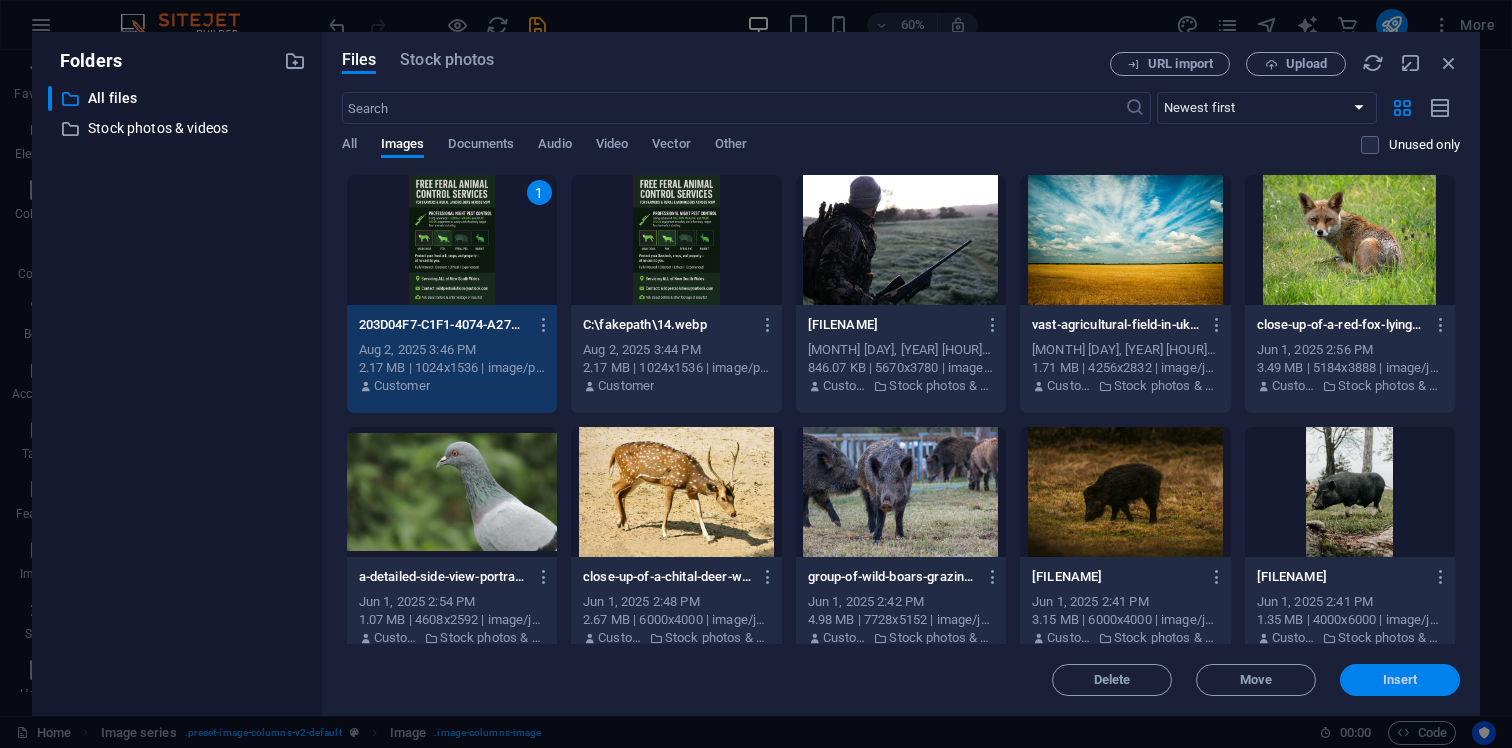 click on "Insert" at bounding box center (1400, 680) 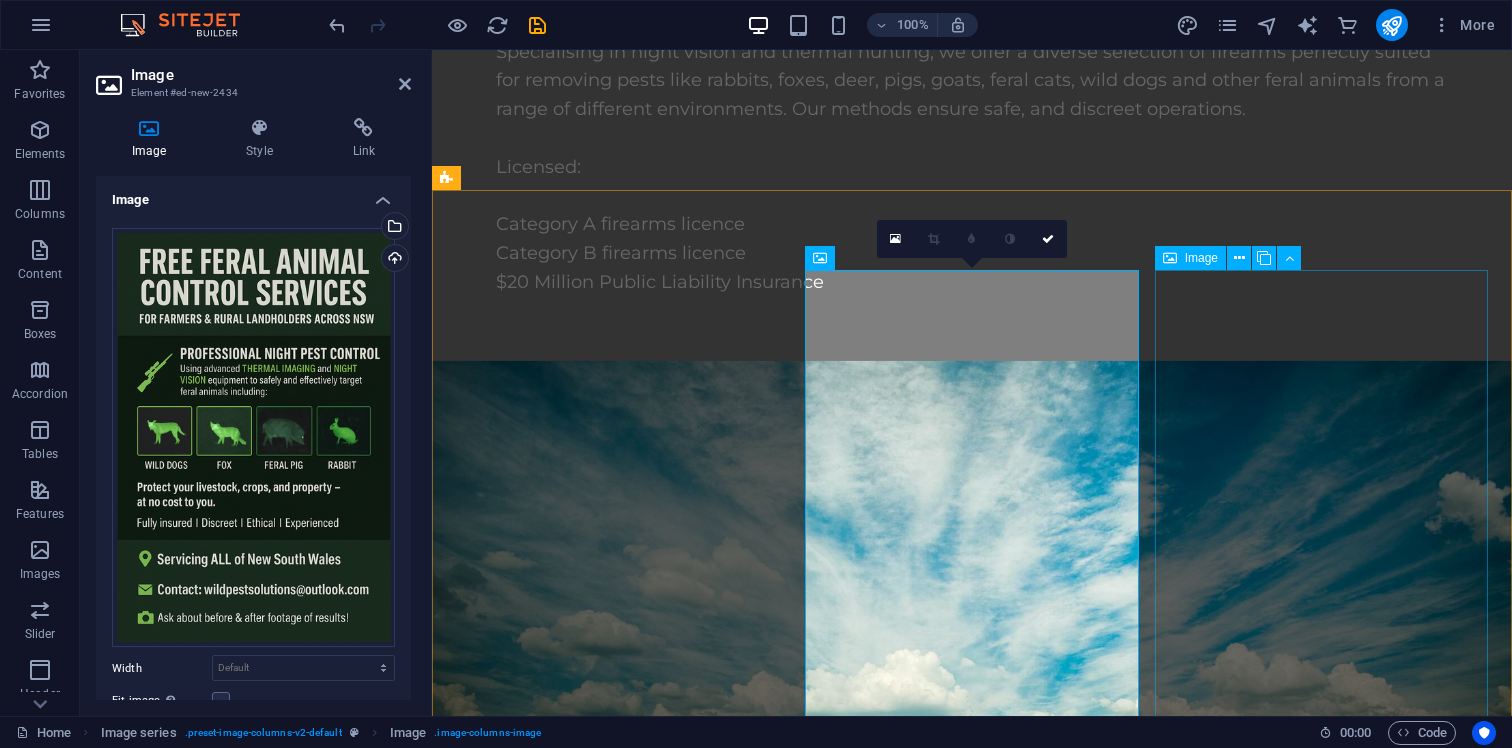 click at bounding box center [622, 6357] 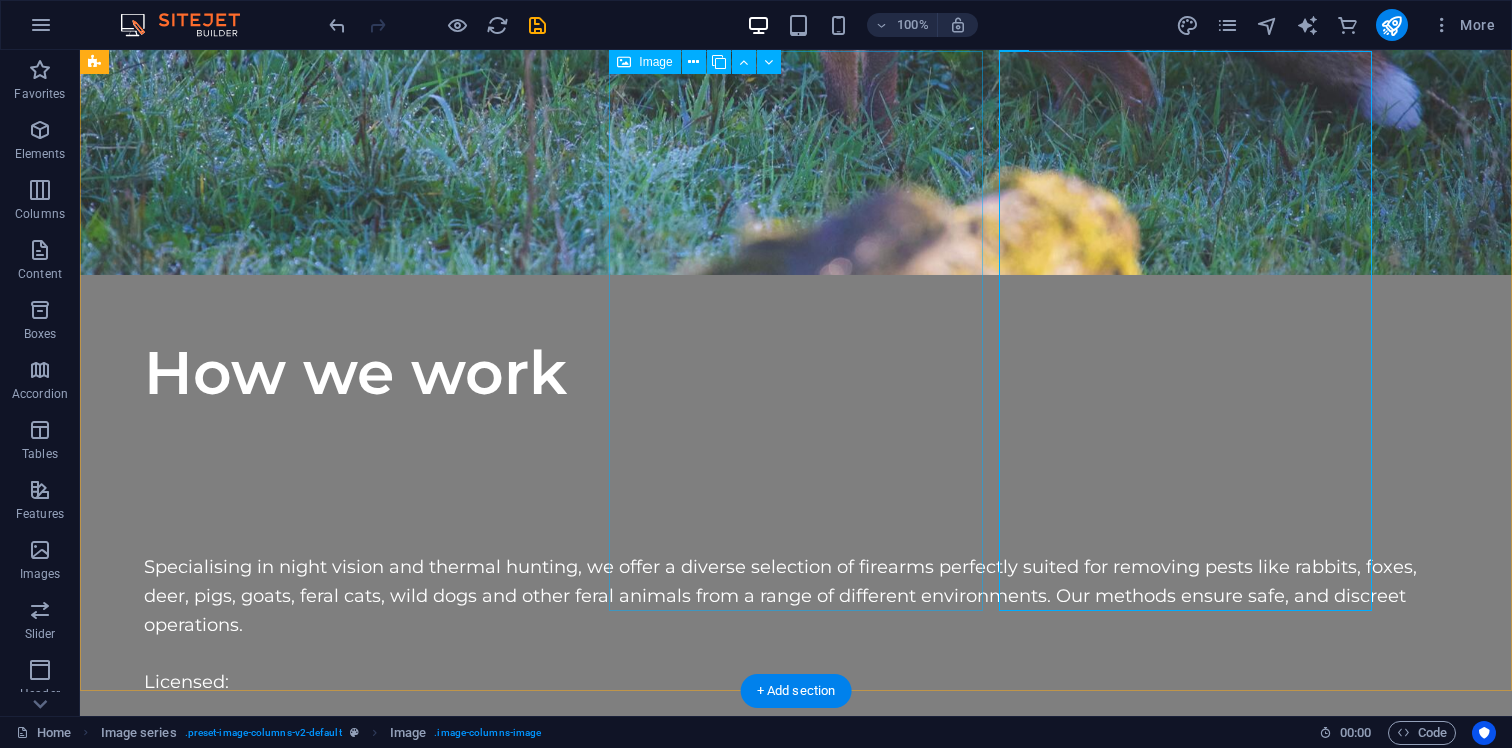 scroll, scrollTop: 3705, scrollLeft: 0, axis: vertical 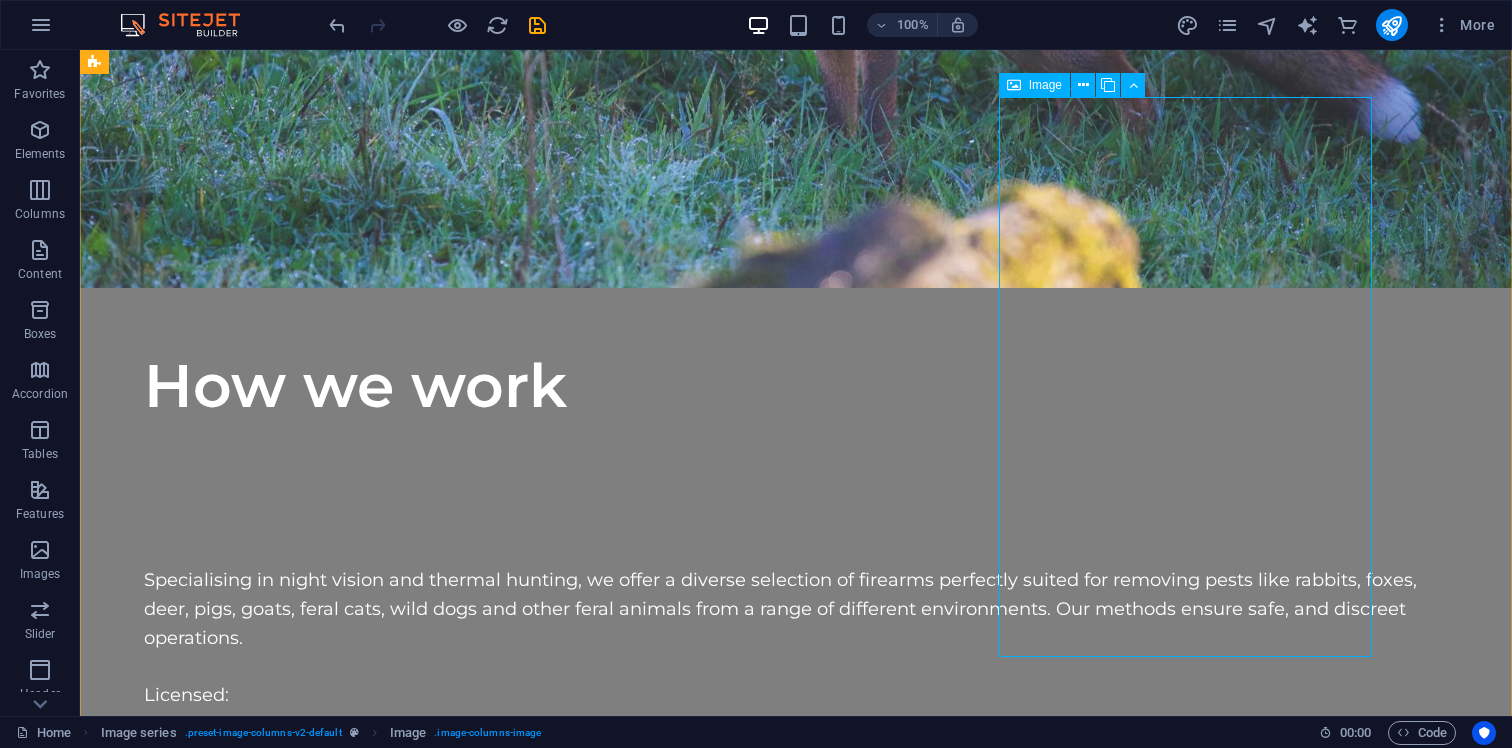 click at bounding box center (290, 6404) 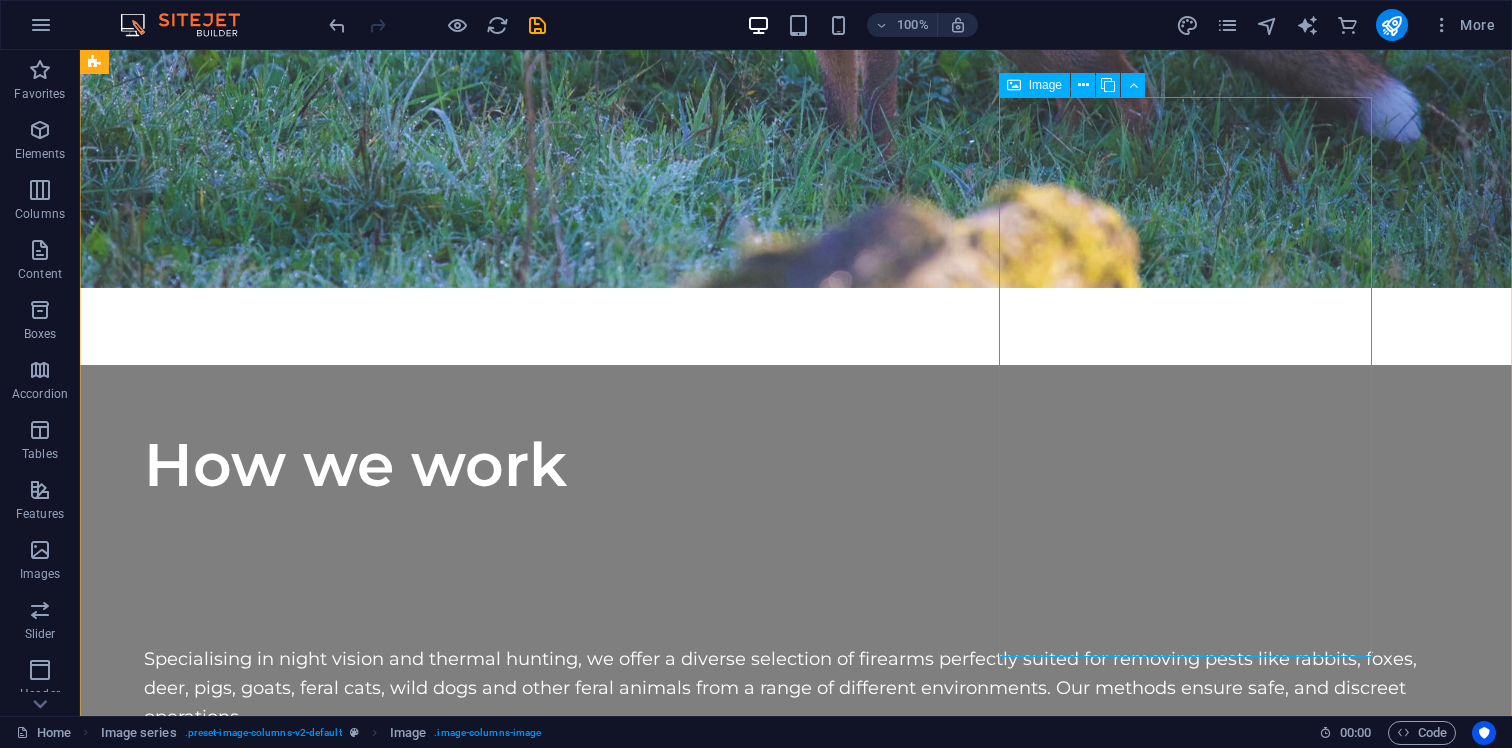 scroll, scrollTop: 4019, scrollLeft: 0, axis: vertical 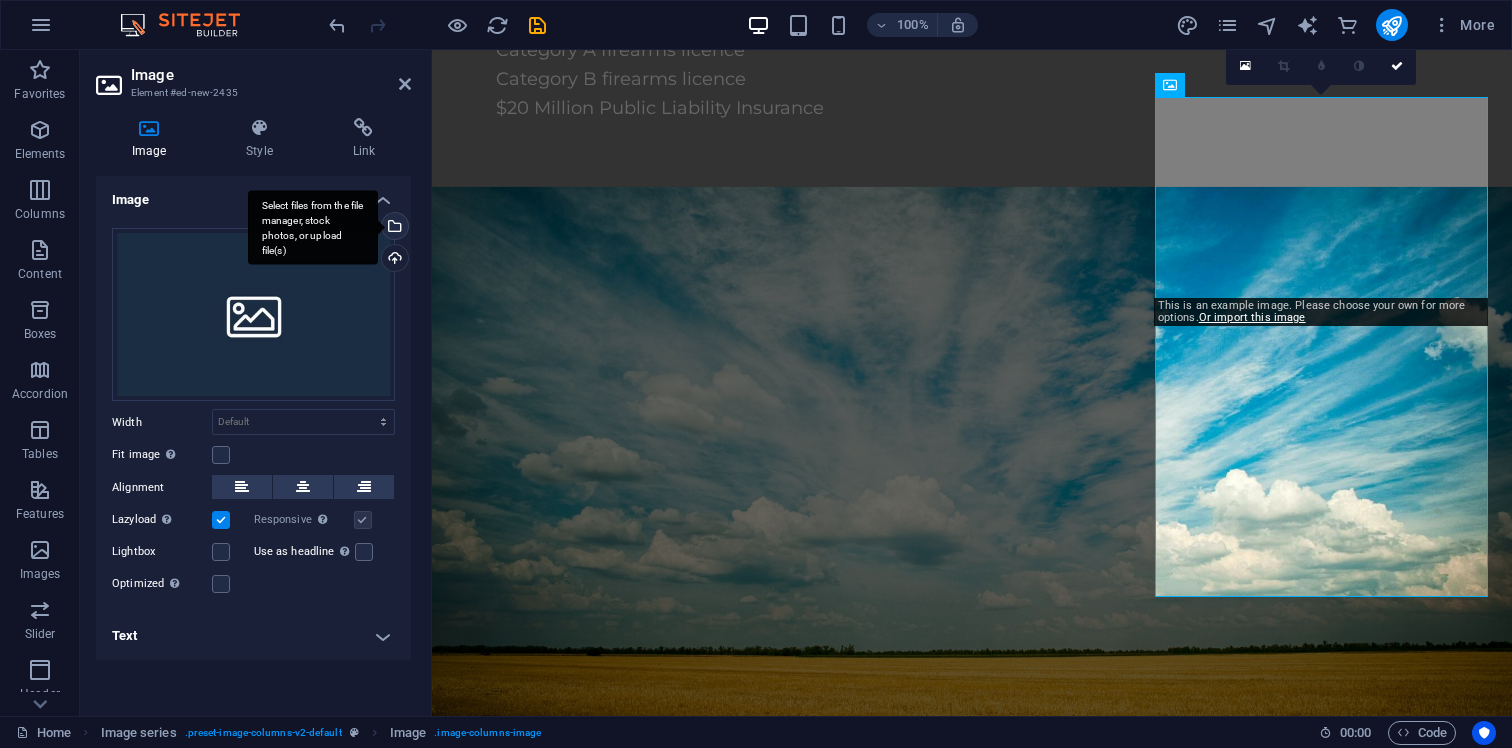 click on "Select files from the file manager, stock photos, or upload file(s)" at bounding box center (313, 227) 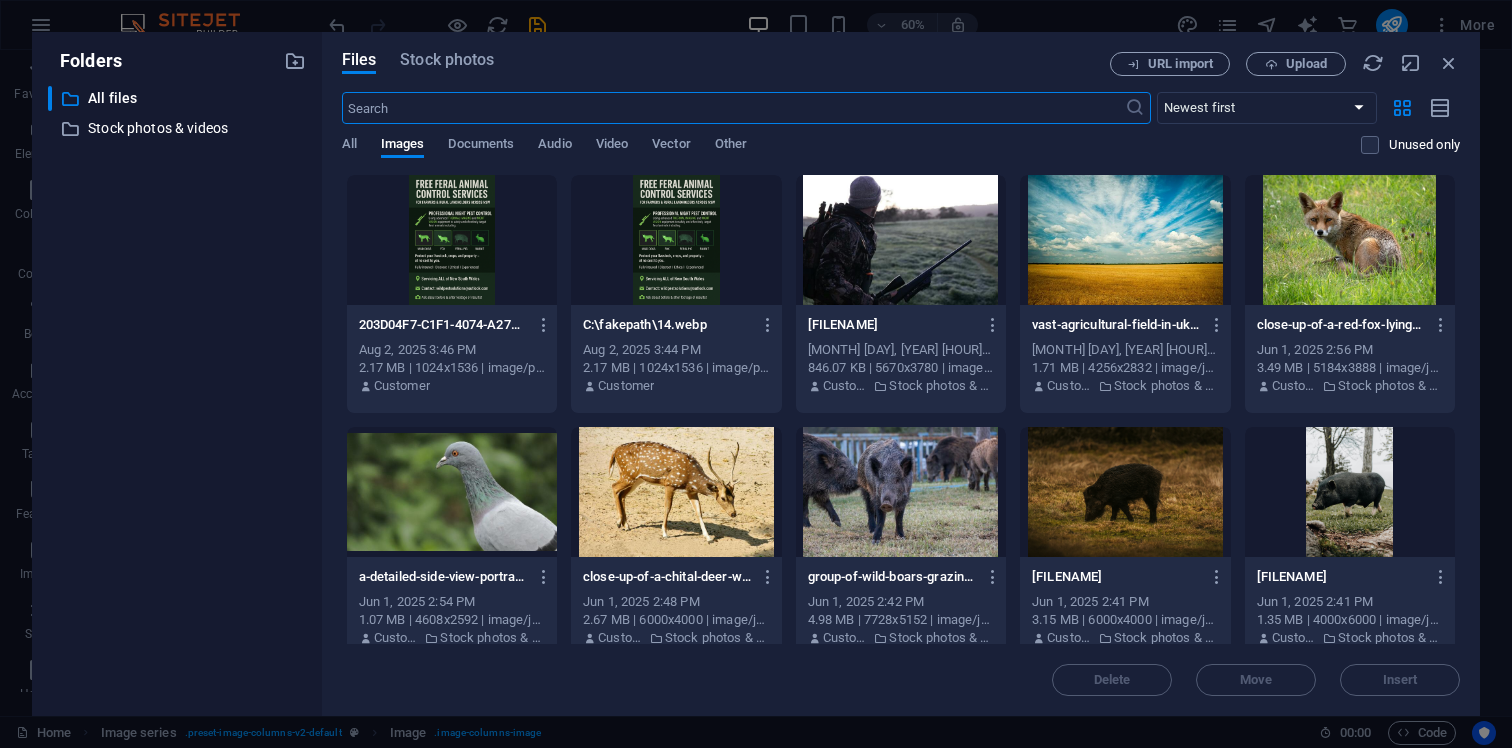 scroll, scrollTop: 4083, scrollLeft: 0, axis: vertical 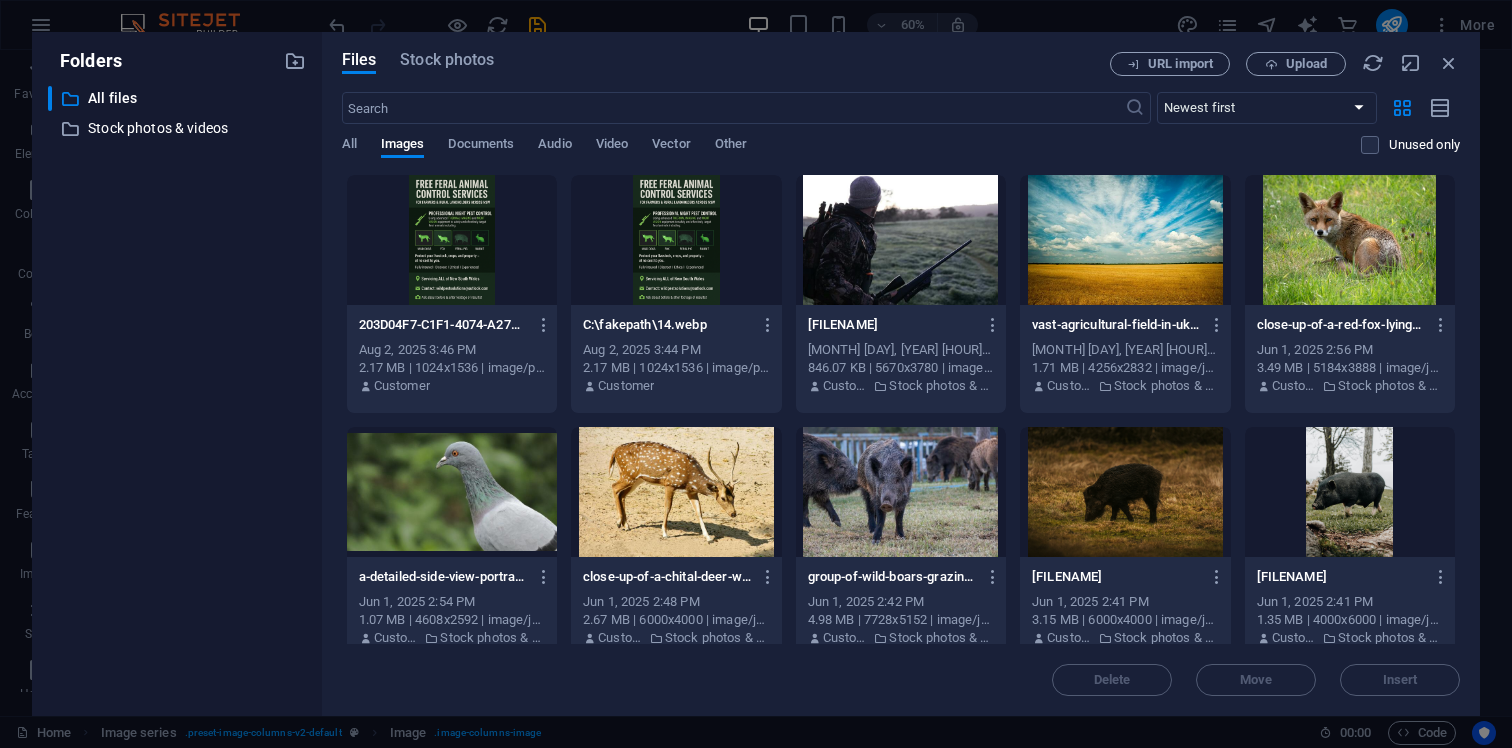 click at bounding box center (1350, 240) 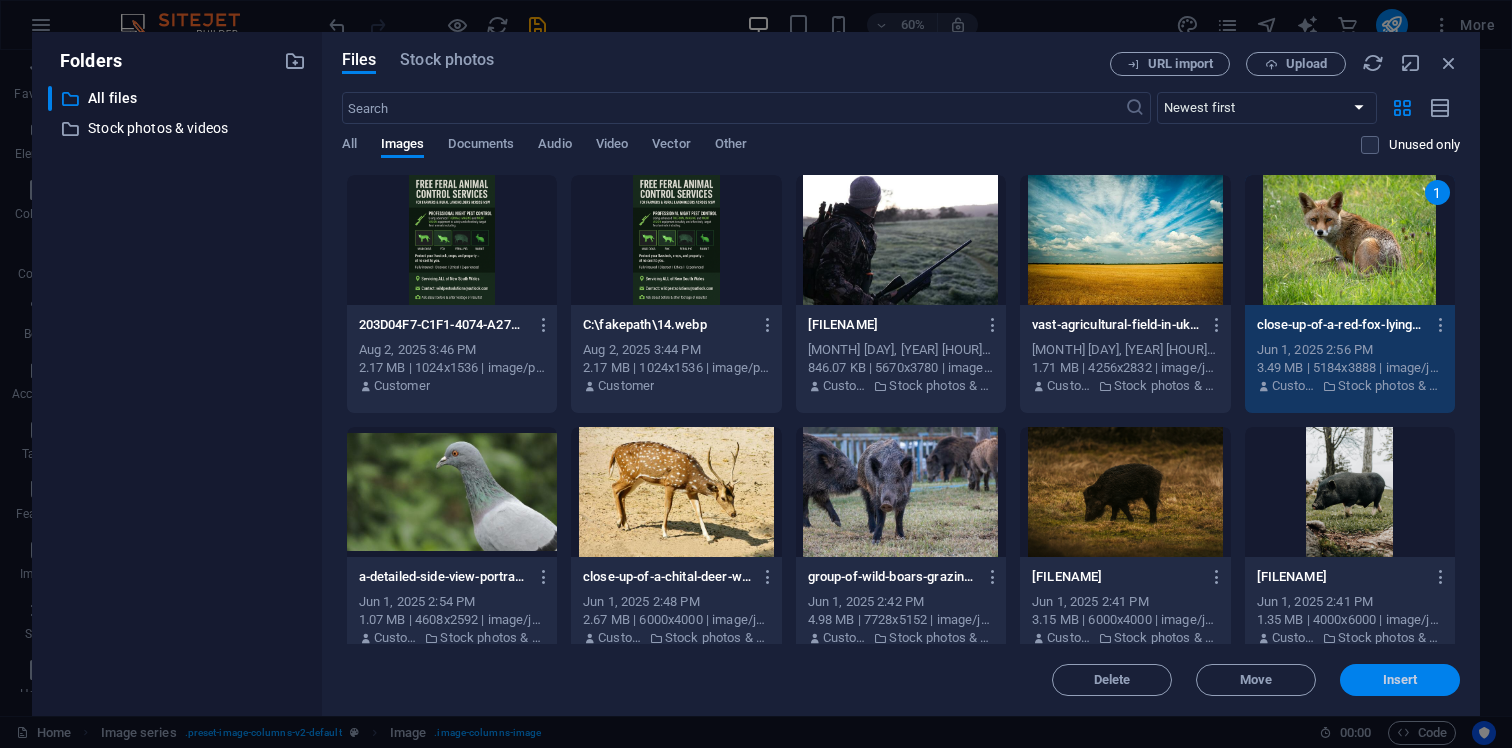 click on "Insert" at bounding box center (1400, 680) 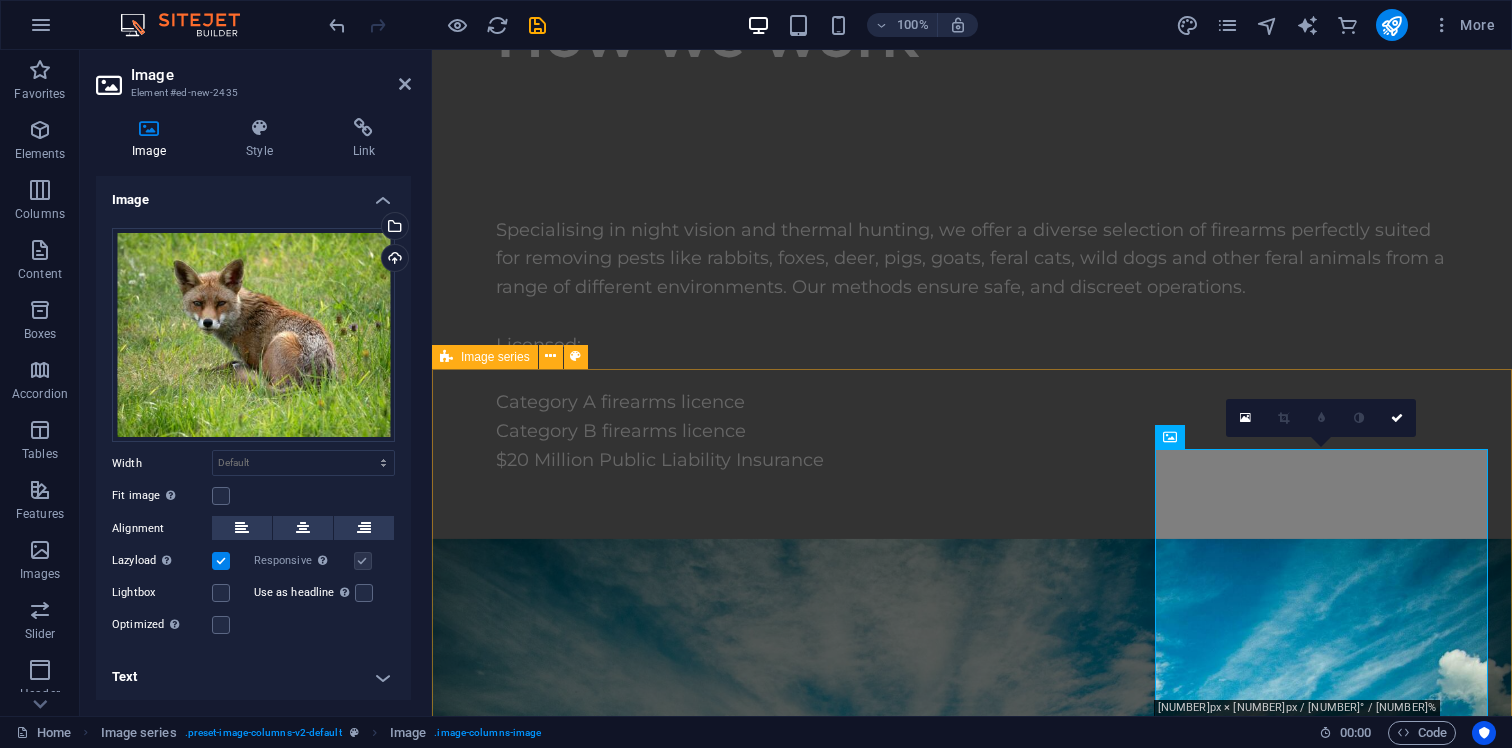click on "Feral animal management We are able to evaluate and report on any issues involving feral animals in any settings where vertebrate pests are present By providing a thorough plan for managing feral animals, reporting can help find long-term solutions to issues that have been discovered .fa-secondary{opacity:.4} Equipment Using specifically designed rifles that fit the area is important, aswell as making sure to take responsible and ethical shots at feral animals Using special air rifles and small rimfire calibres for hunting small animals allows for ethical practices while causing little harm to delicate structures, and using bigger centrefire calibre rifles when necessary to manage larger groups of animals like feral pigs and wild dogs. Rifles can have different types of optics. During the day they consist of high quality glass scopes, whilst at night we switch to advanced thermal and night vision optics. Feral animal target species Species targeted for clients include Rats & Rodents Rabbits & Hares Foxes Pigs" at bounding box center (972, 4563) 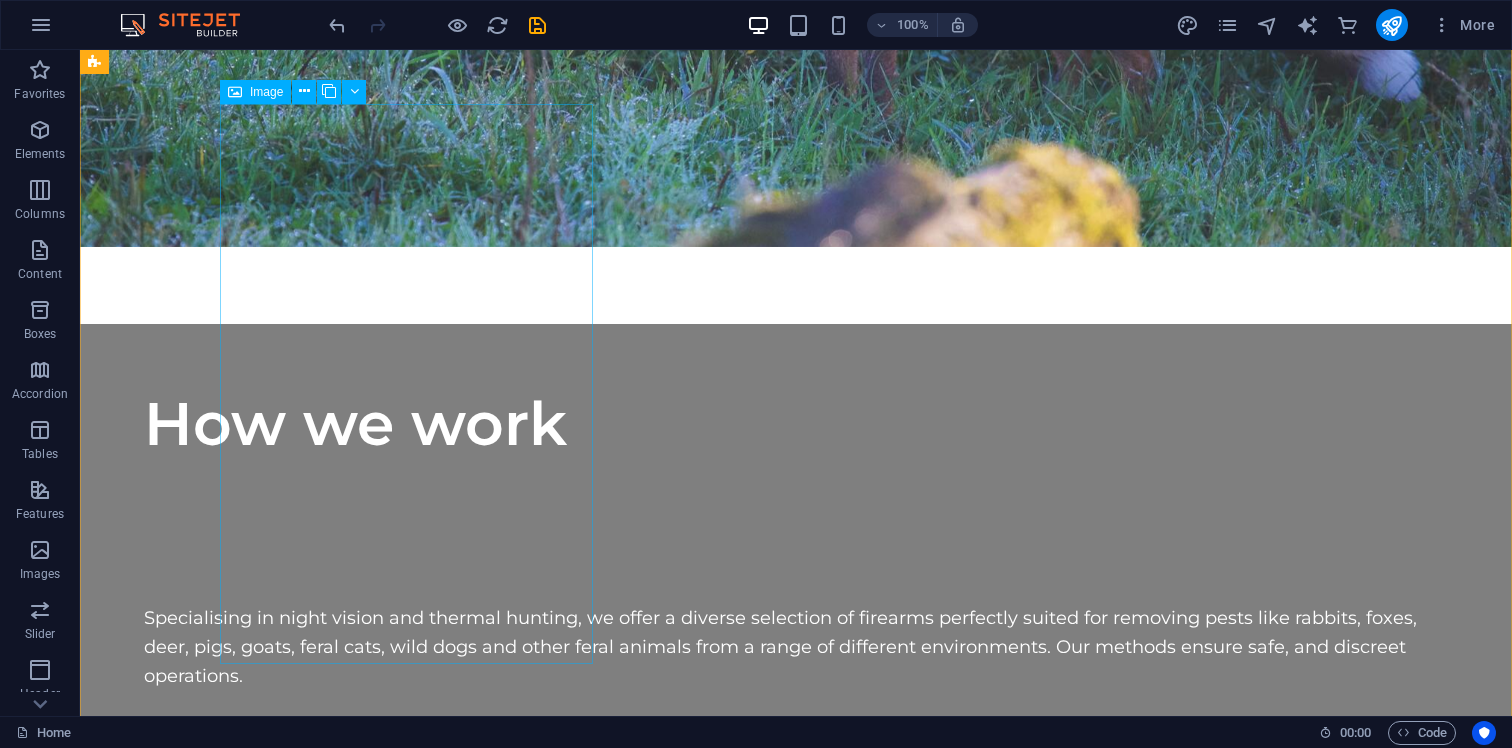 scroll, scrollTop: 3779, scrollLeft: 0, axis: vertical 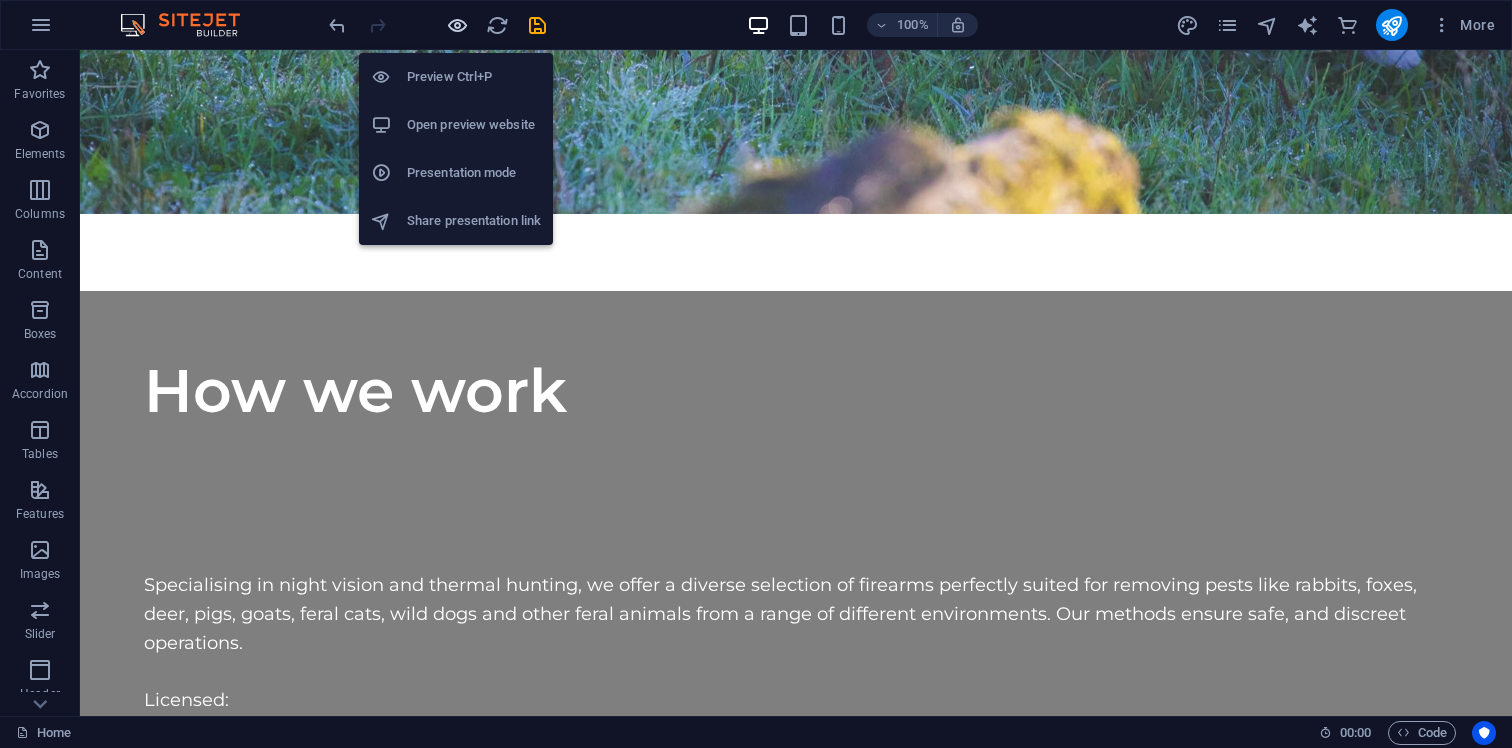 click at bounding box center (457, 25) 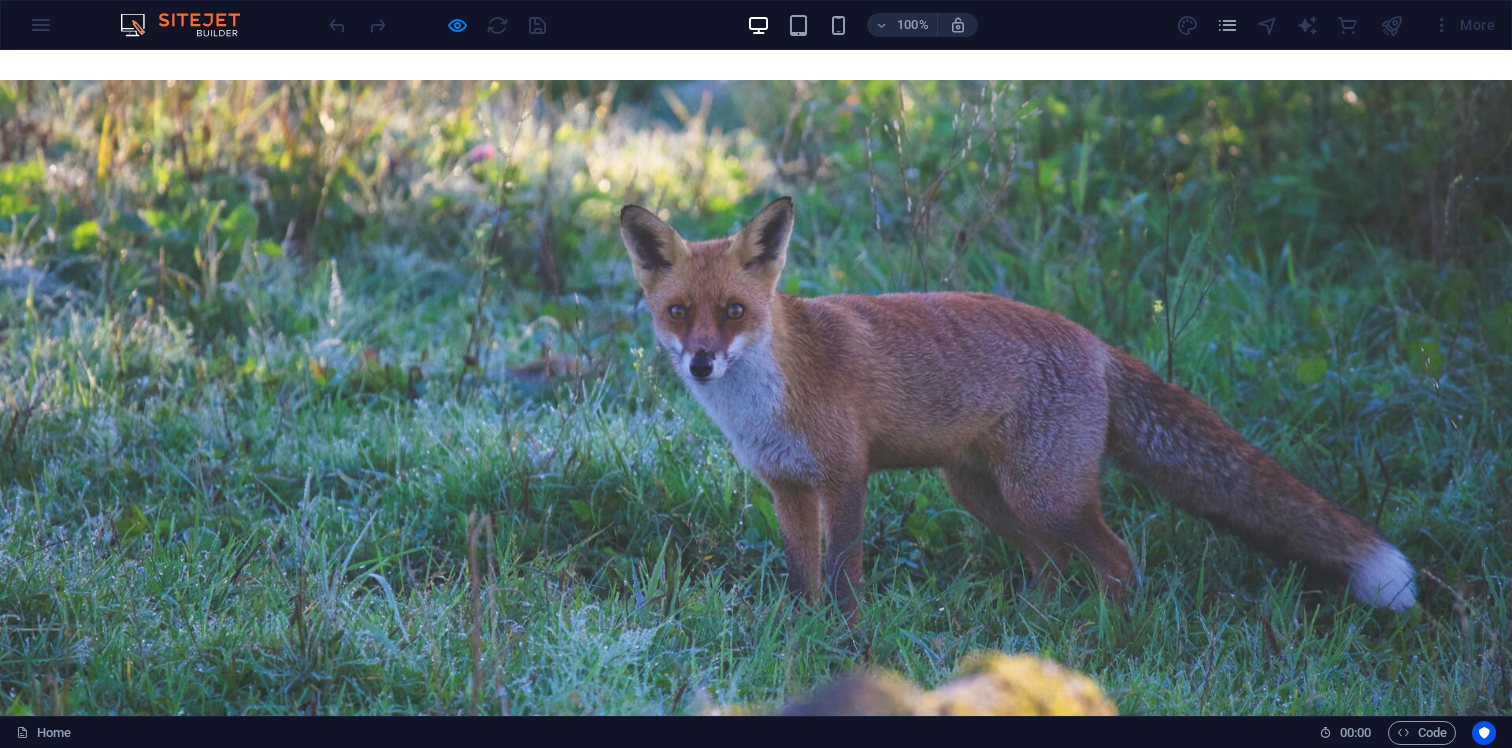 scroll, scrollTop: 3711, scrollLeft: 0, axis: vertical 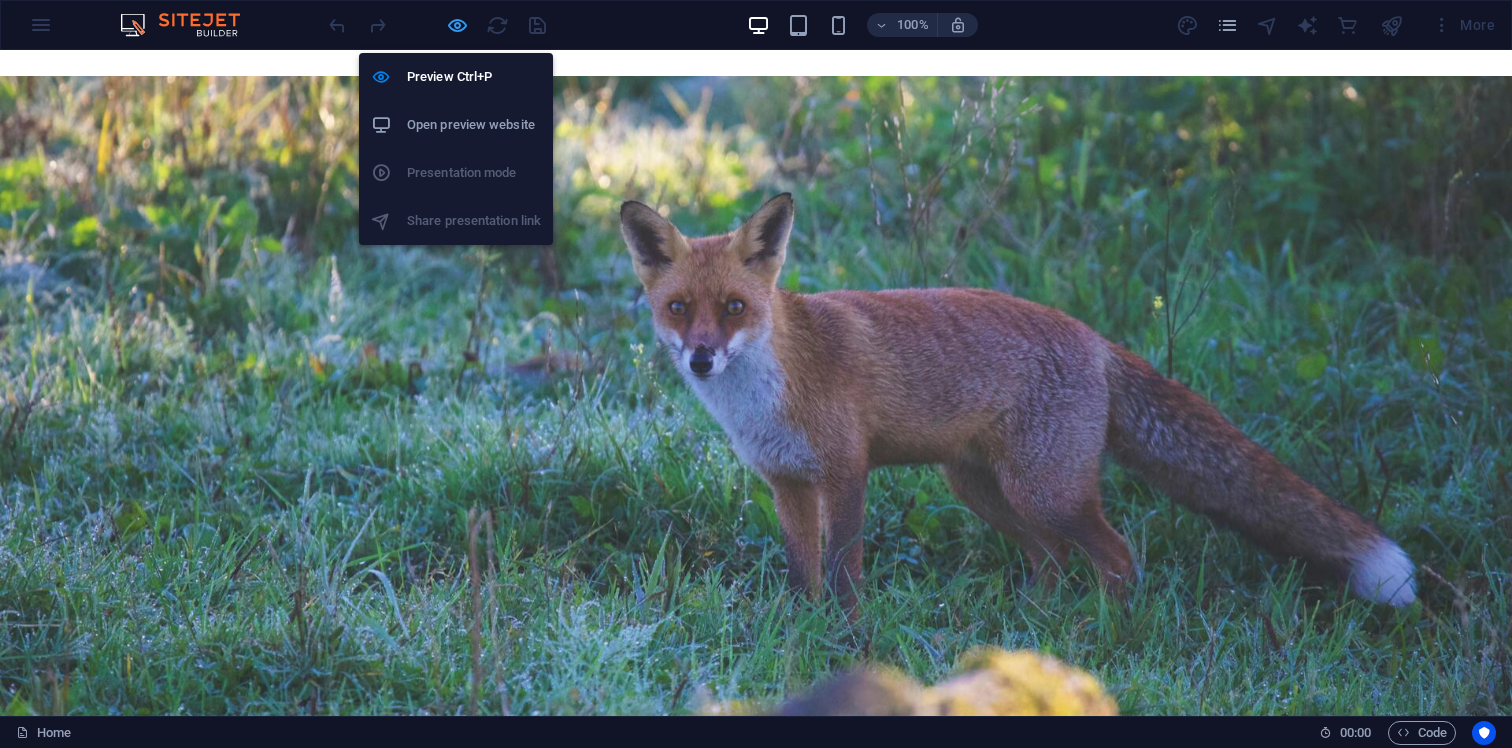 click at bounding box center (457, 25) 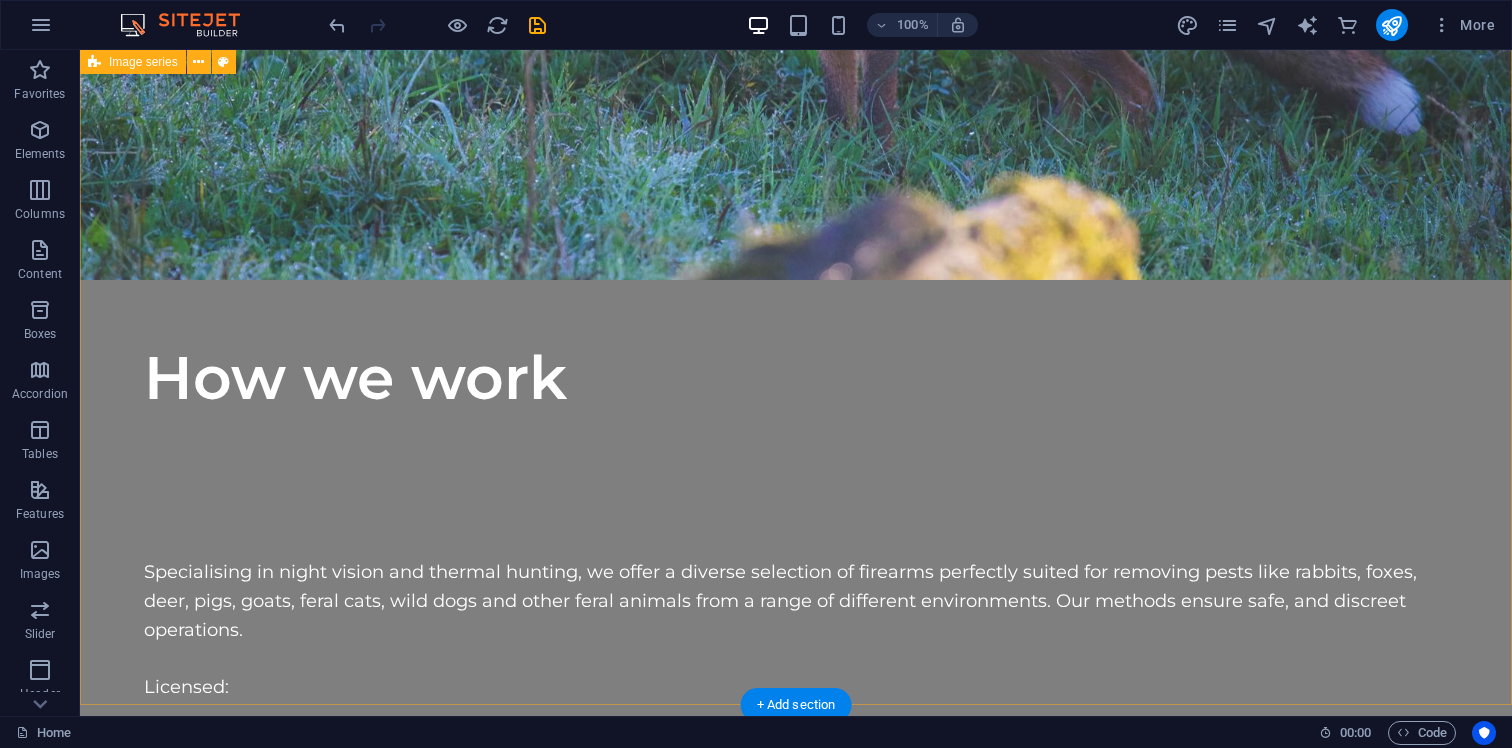 scroll, scrollTop: 3679, scrollLeft: 0, axis: vertical 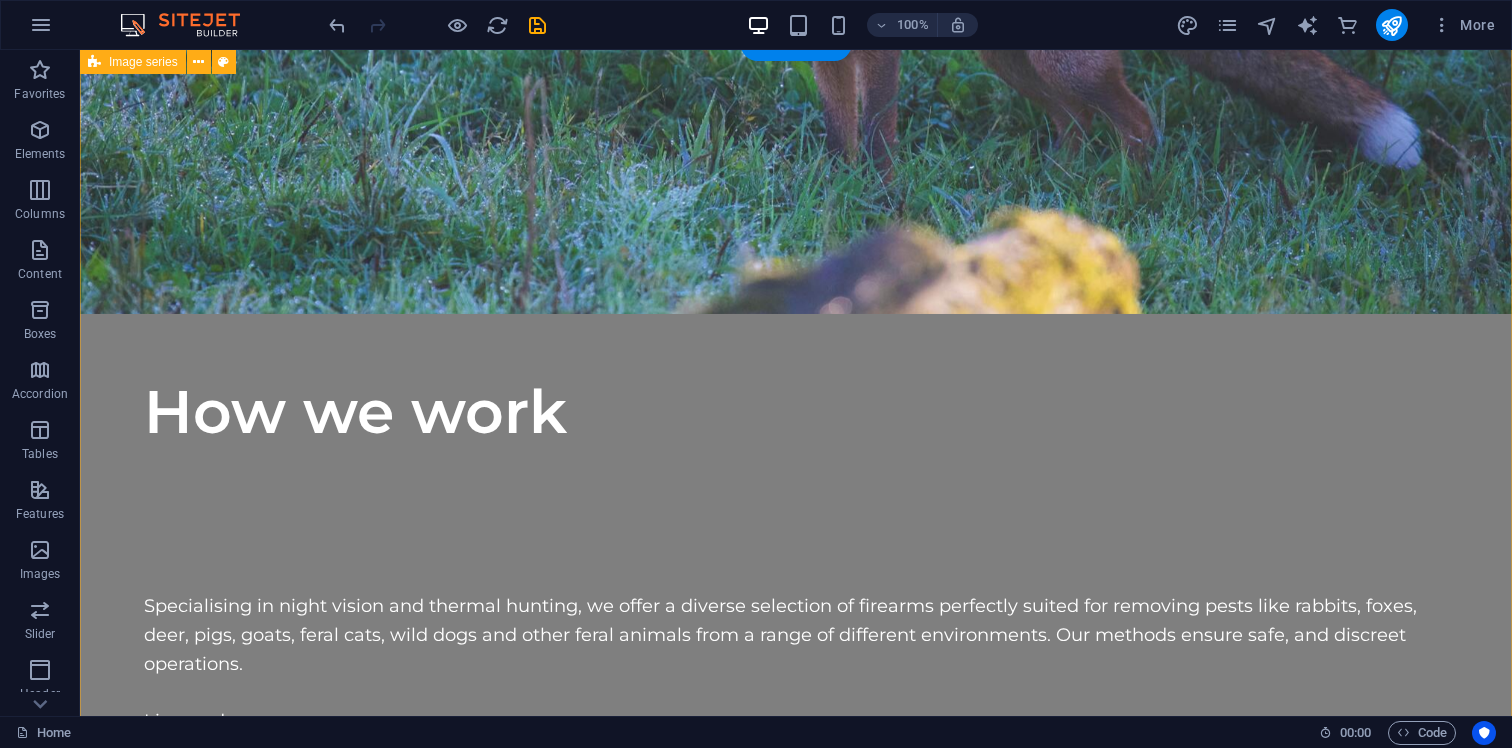 click at bounding box center [796, 6030] 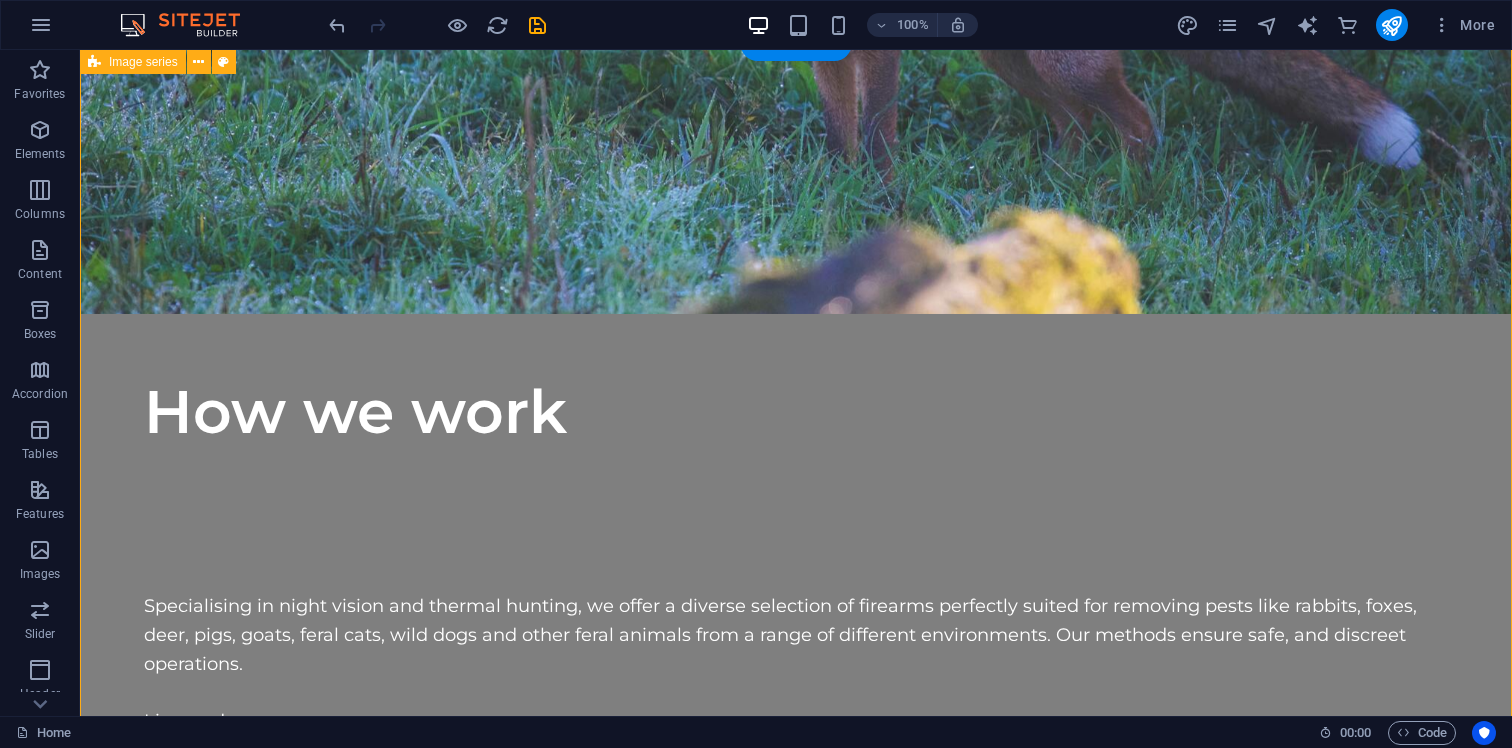 click at bounding box center (796, 6030) 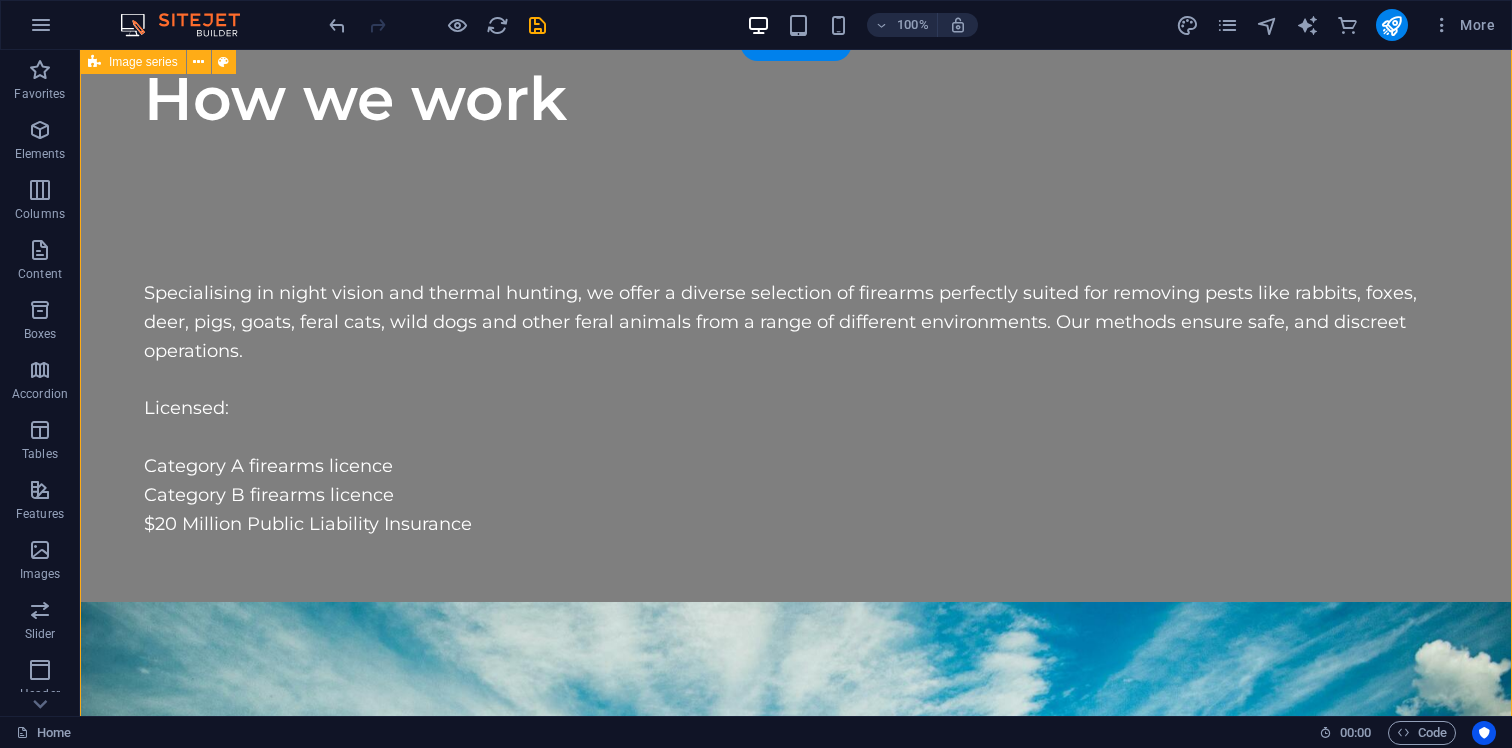 select on "rem" 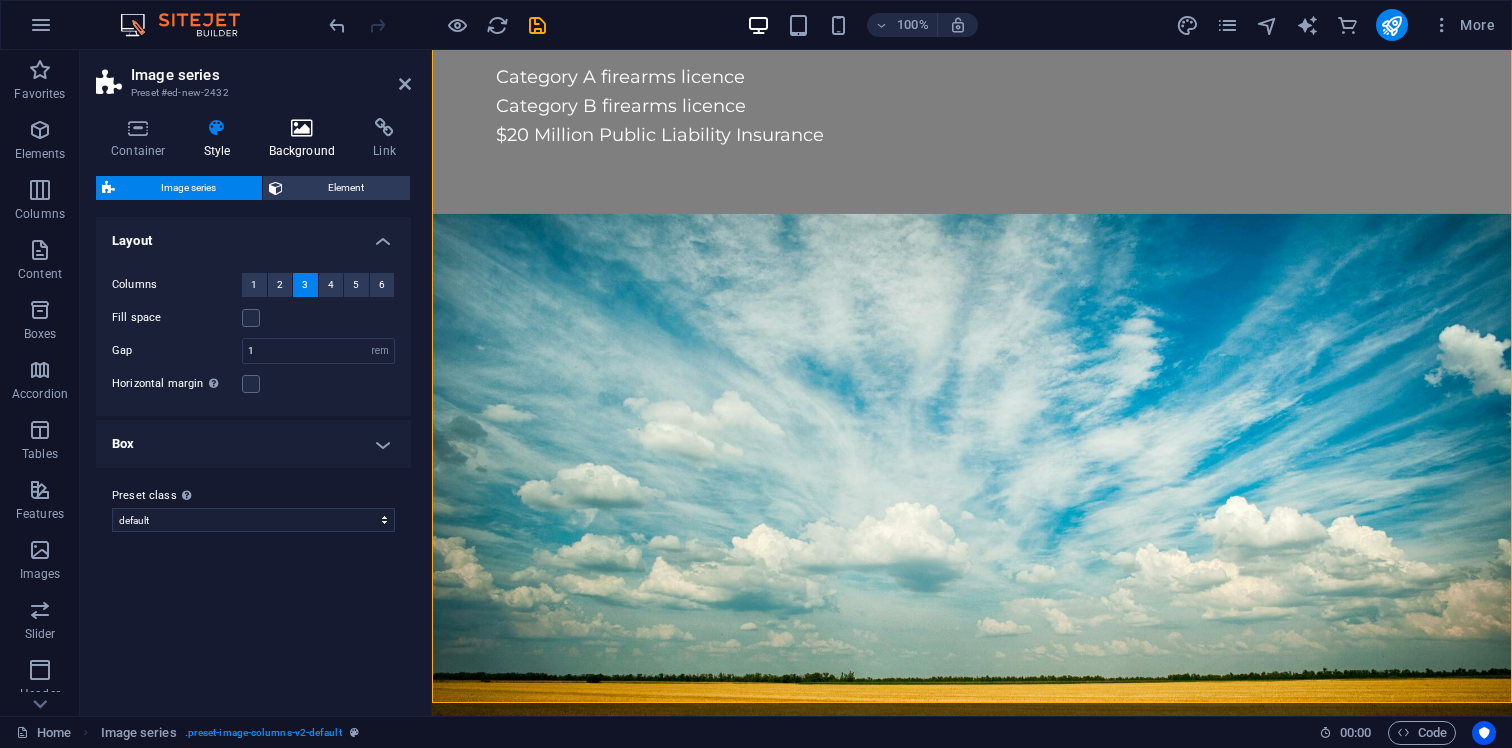click on "Background" at bounding box center [306, 139] 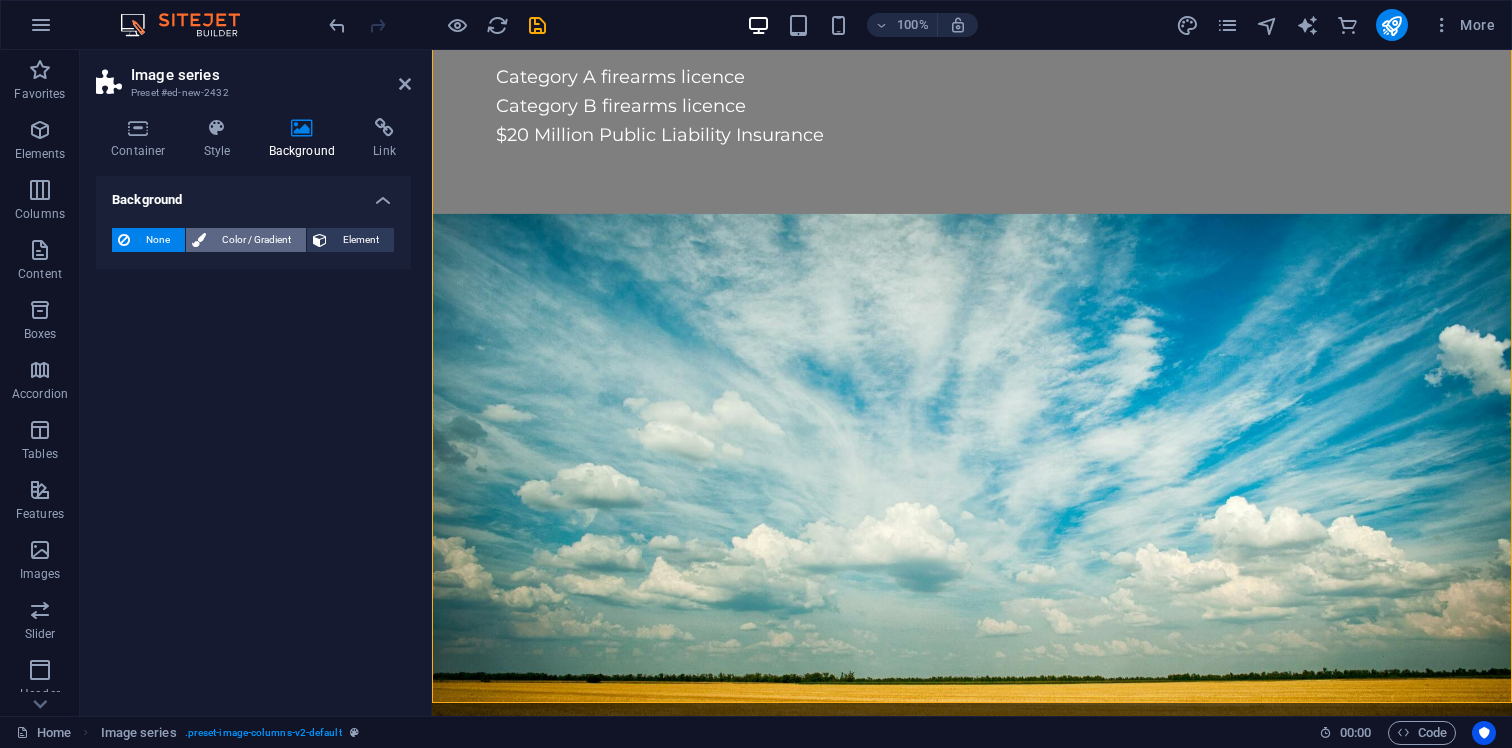 click on "Color / Gradient" at bounding box center (256, 240) 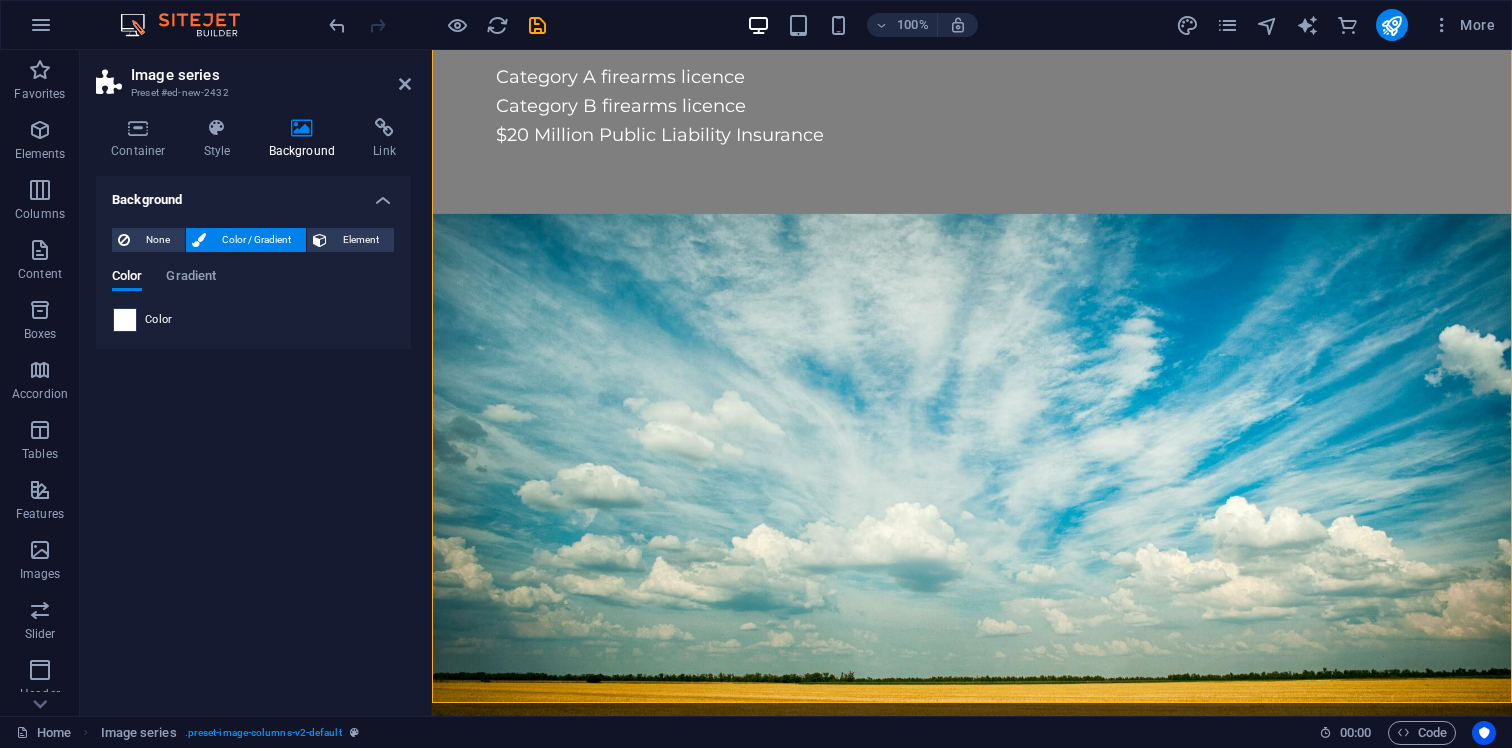 click at bounding box center [125, 320] 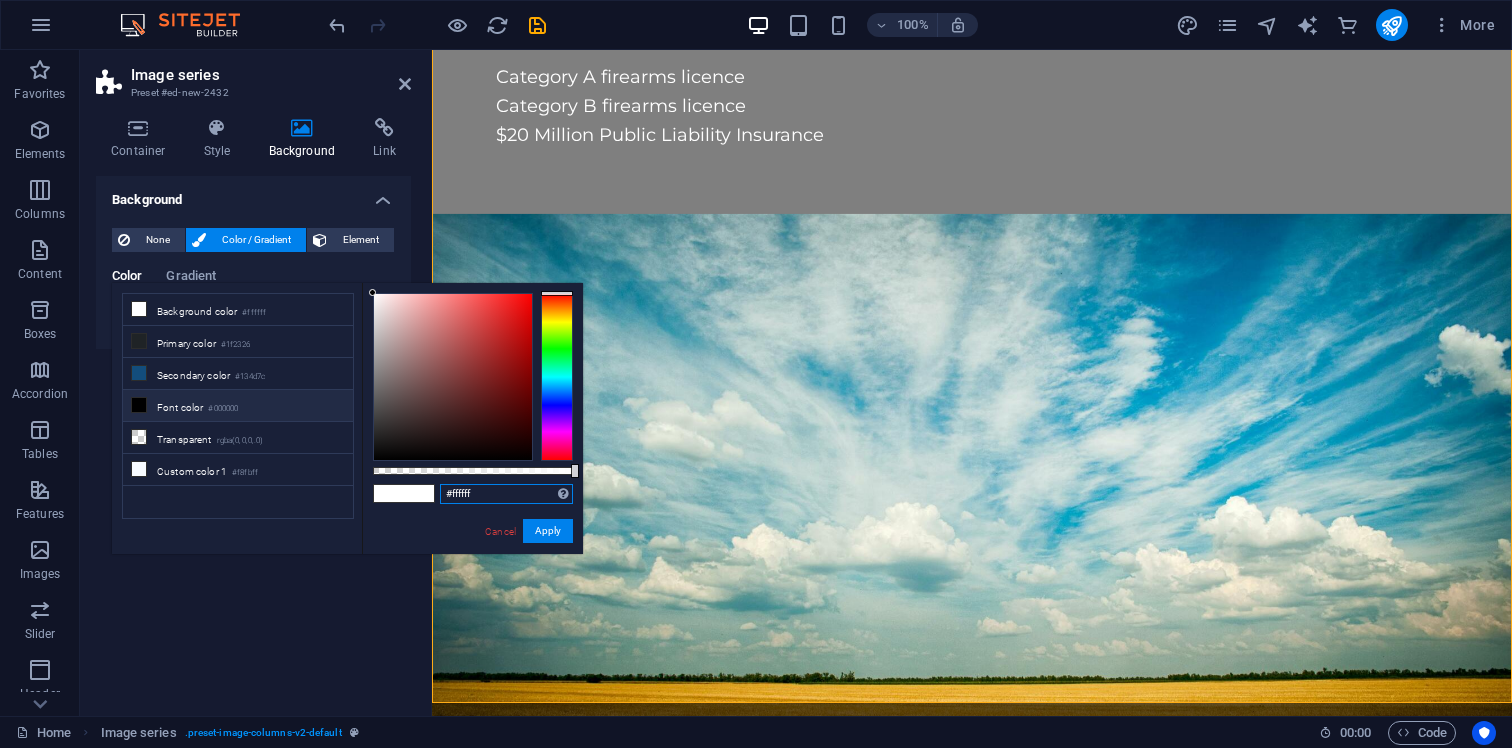 drag, startPoint x: 503, startPoint y: 496, endPoint x: 413, endPoint y: 491, distance: 90.13878 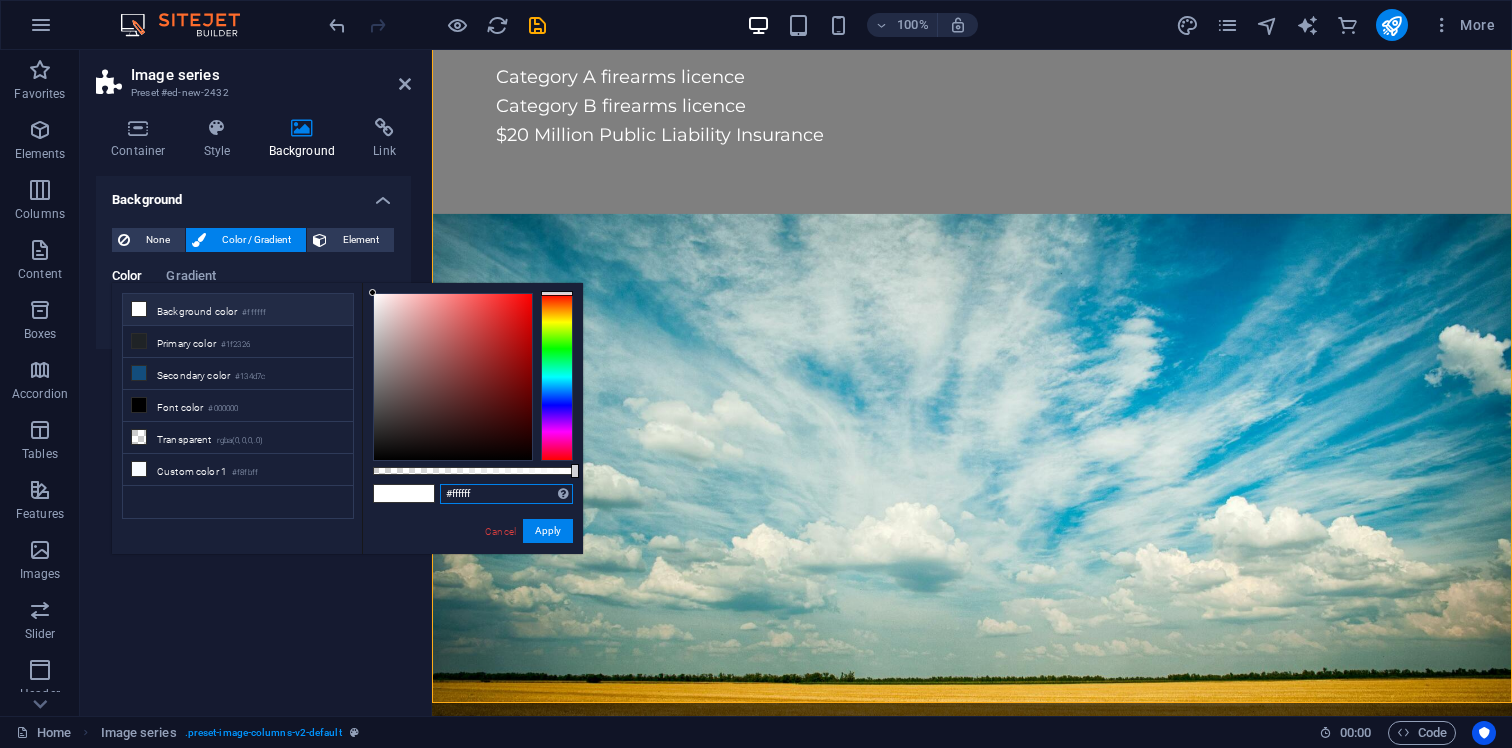 drag, startPoint x: 375, startPoint y: 300, endPoint x: 345, endPoint y: 257, distance: 52.43091 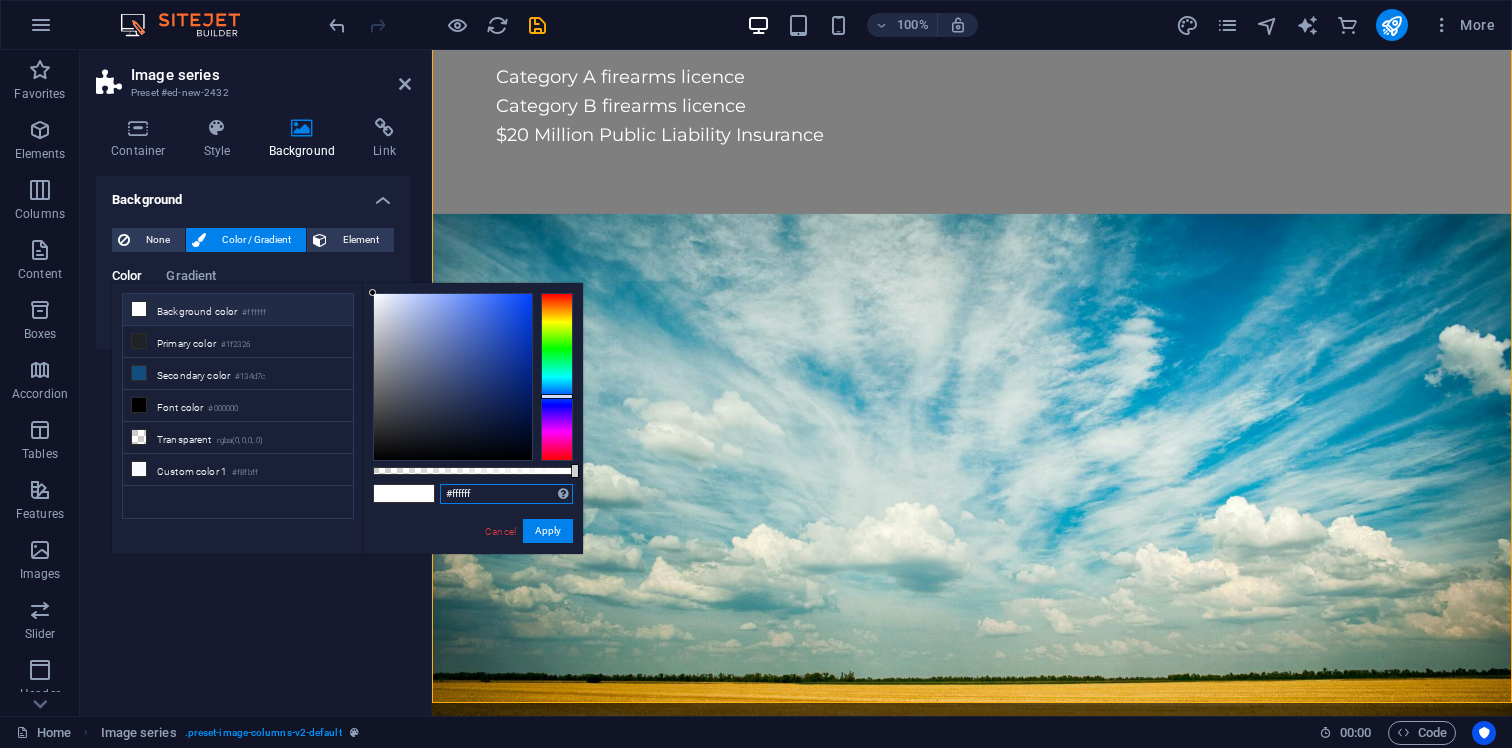 drag, startPoint x: 555, startPoint y: 411, endPoint x: 554, endPoint y: 397, distance: 14.035668 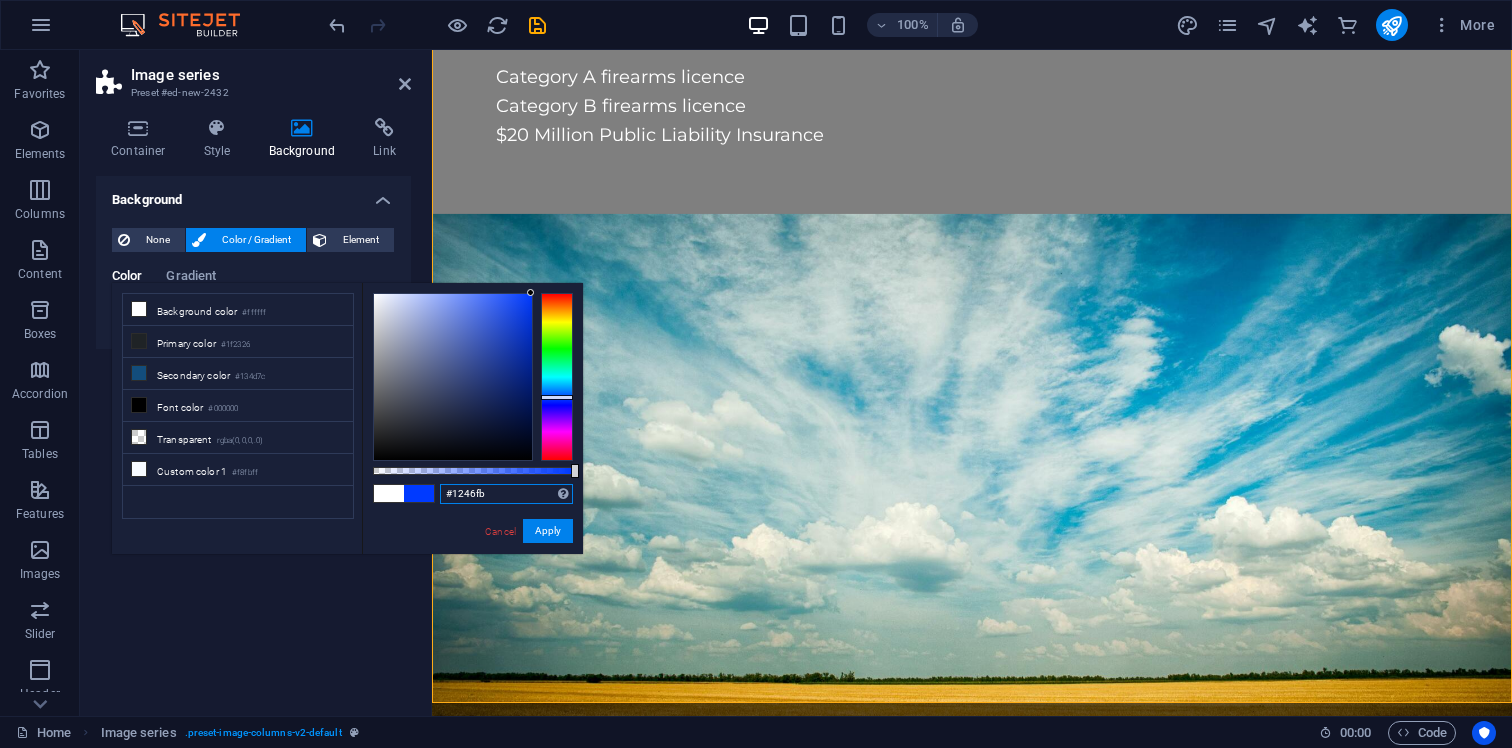 drag, startPoint x: 478, startPoint y: 395, endPoint x: 520, endPoint y: 296, distance: 107.54069 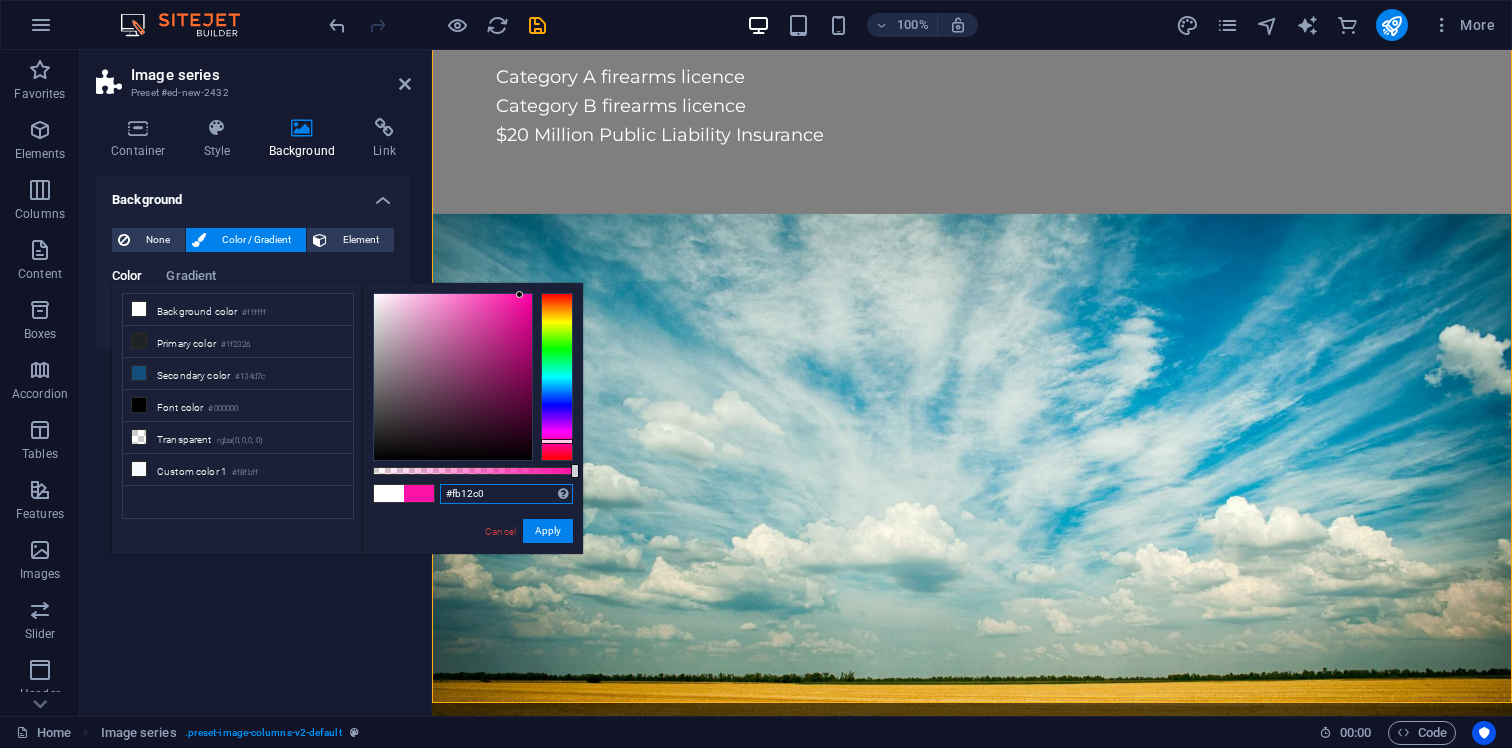 drag, startPoint x: 558, startPoint y: 332, endPoint x: 536, endPoint y: 438, distance: 108.25895 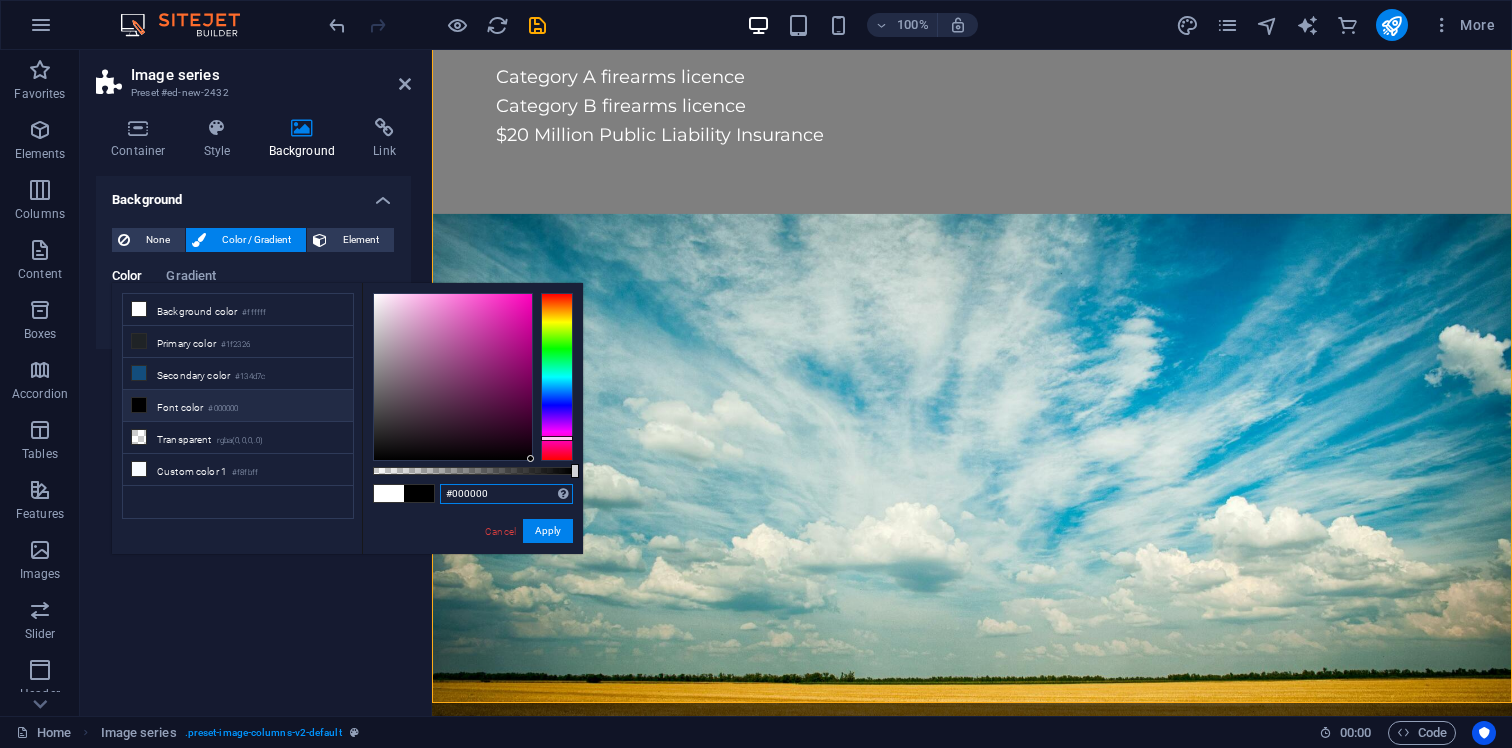 drag, startPoint x: 500, startPoint y: 422, endPoint x: 592, endPoint y: 554, distance: 160.89748 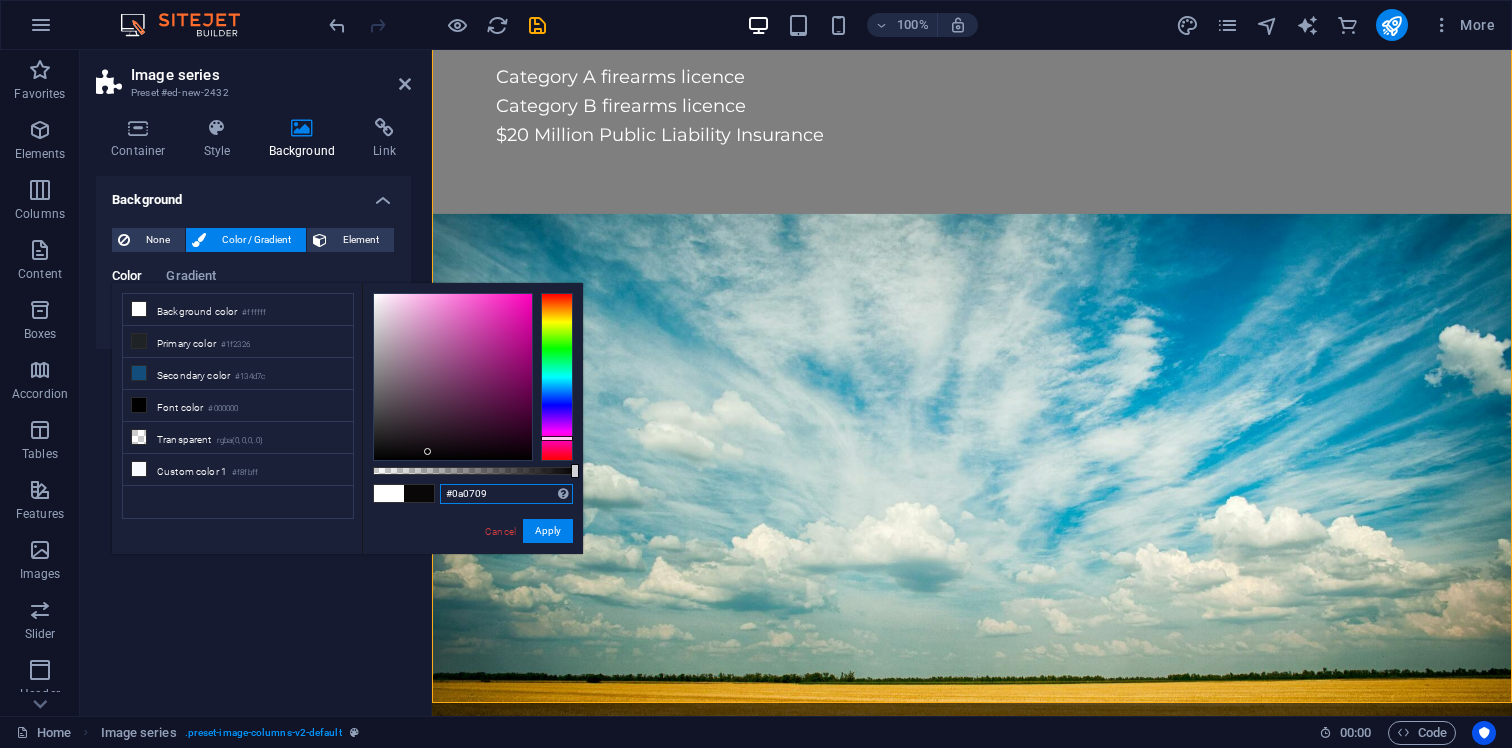 type on "#0c080b" 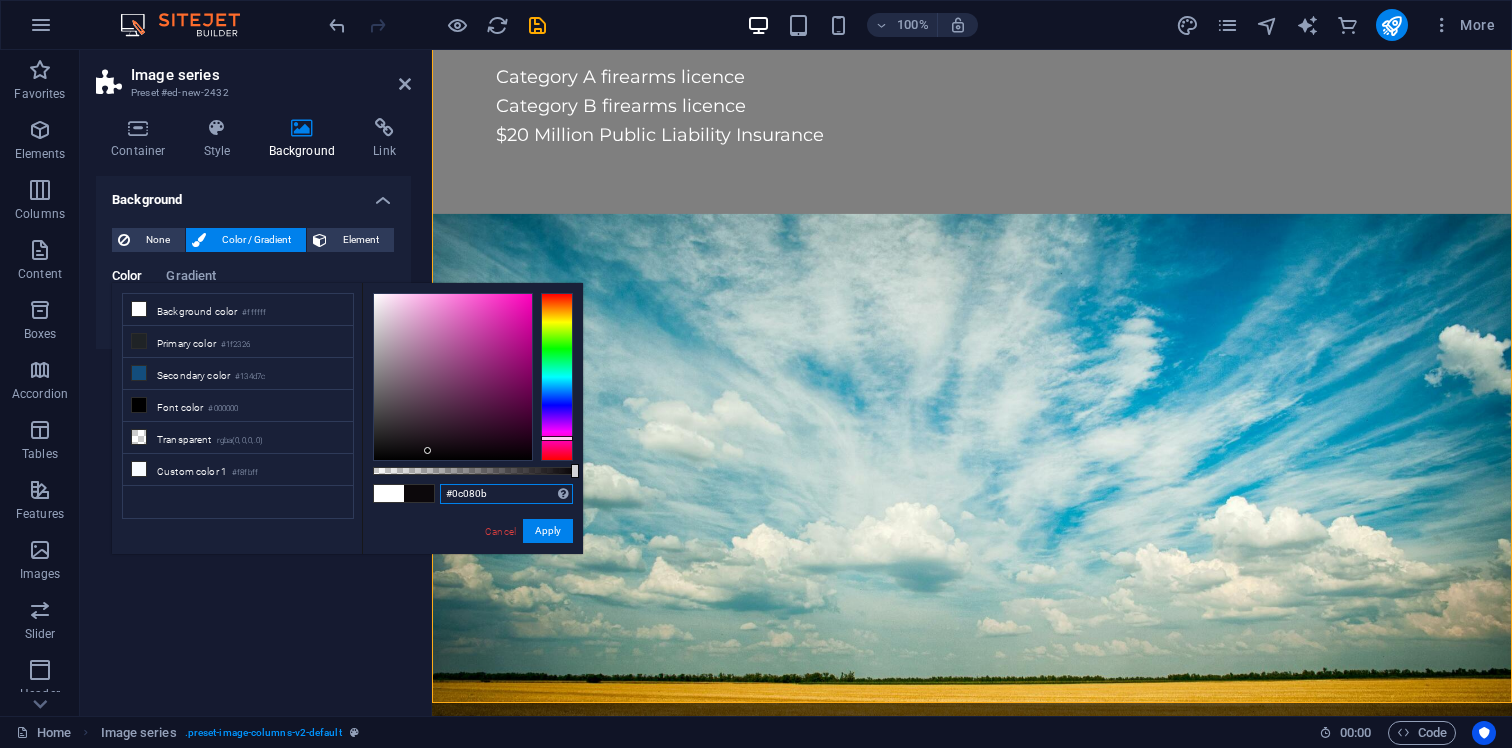 drag, startPoint x: 523, startPoint y: 450, endPoint x: 428, endPoint y: 451, distance: 95.005264 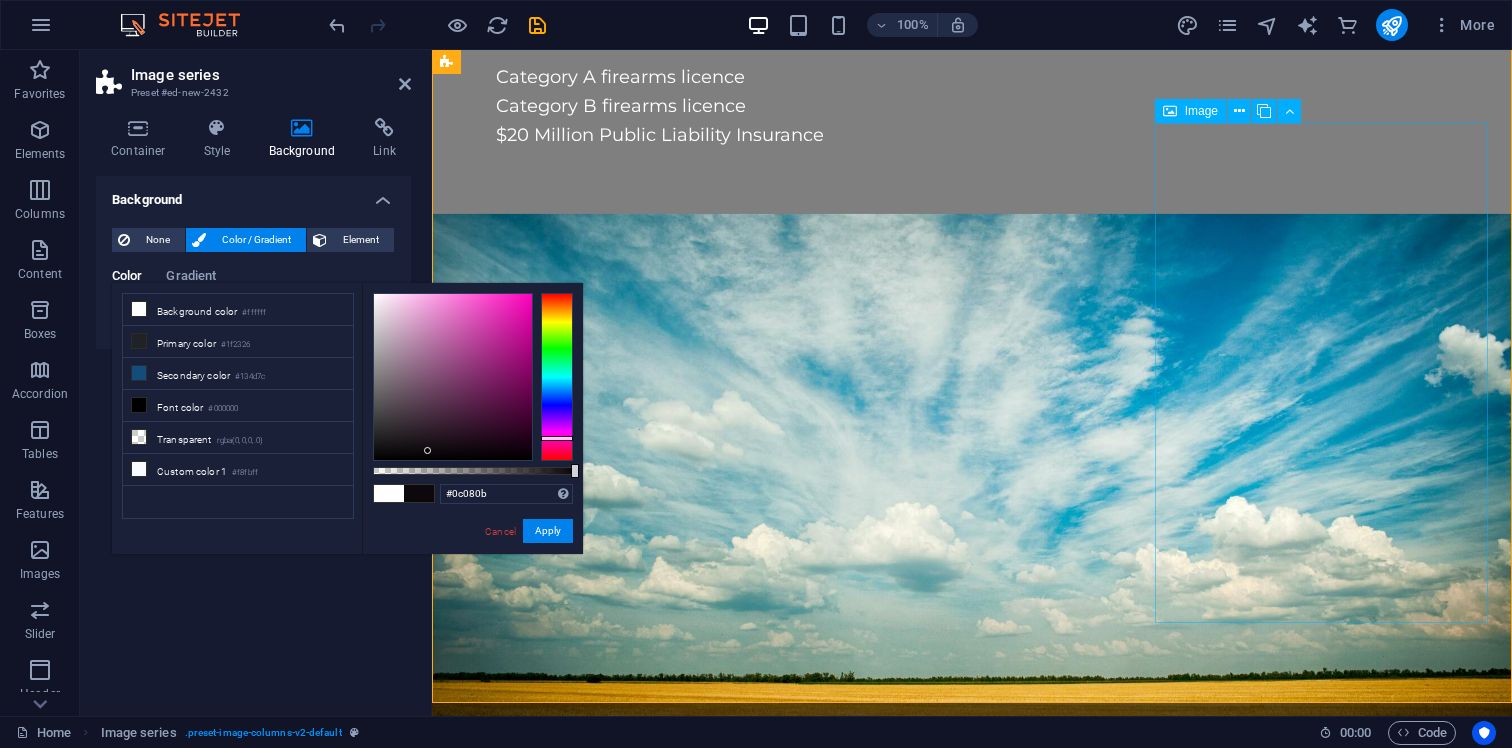 click at bounding box center [622, 6235] 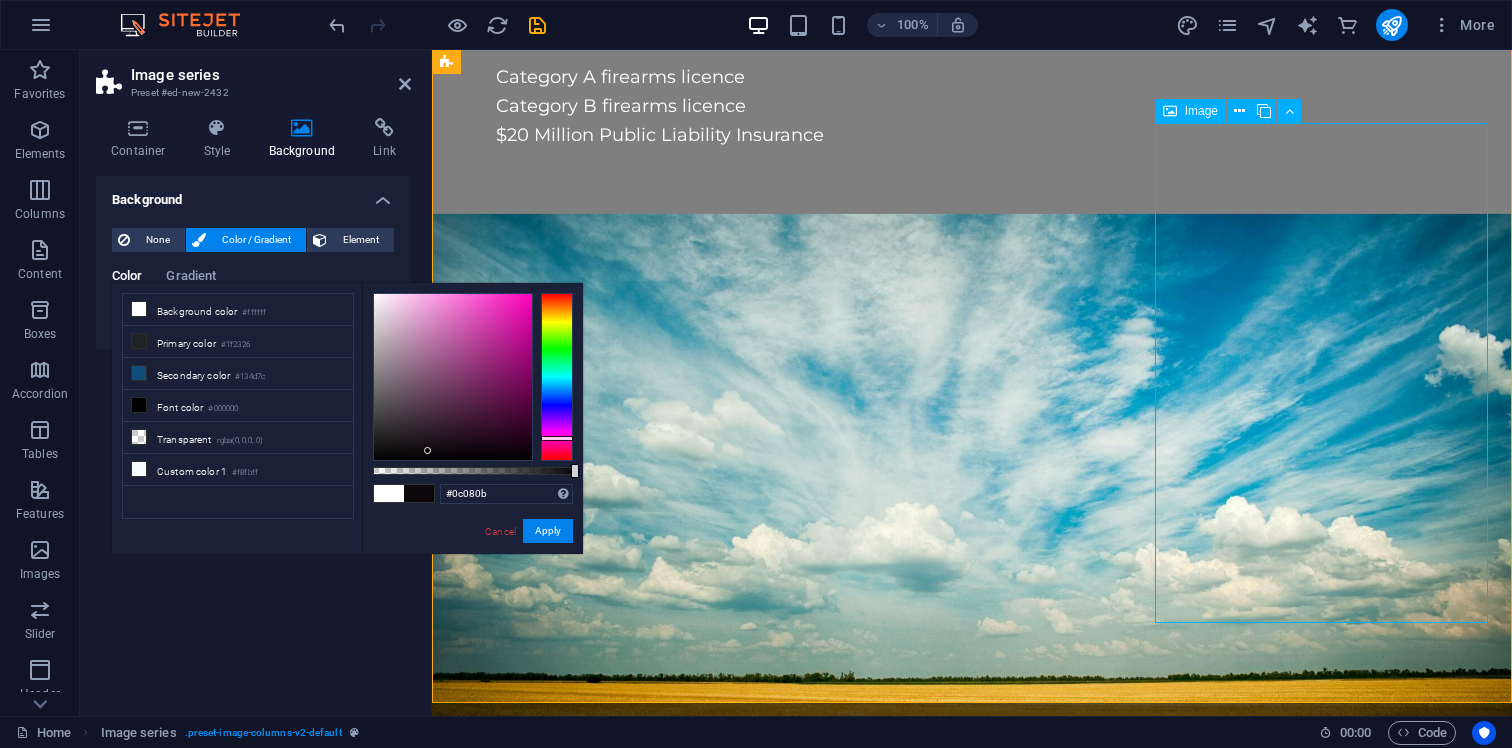 click at bounding box center [622, 6235] 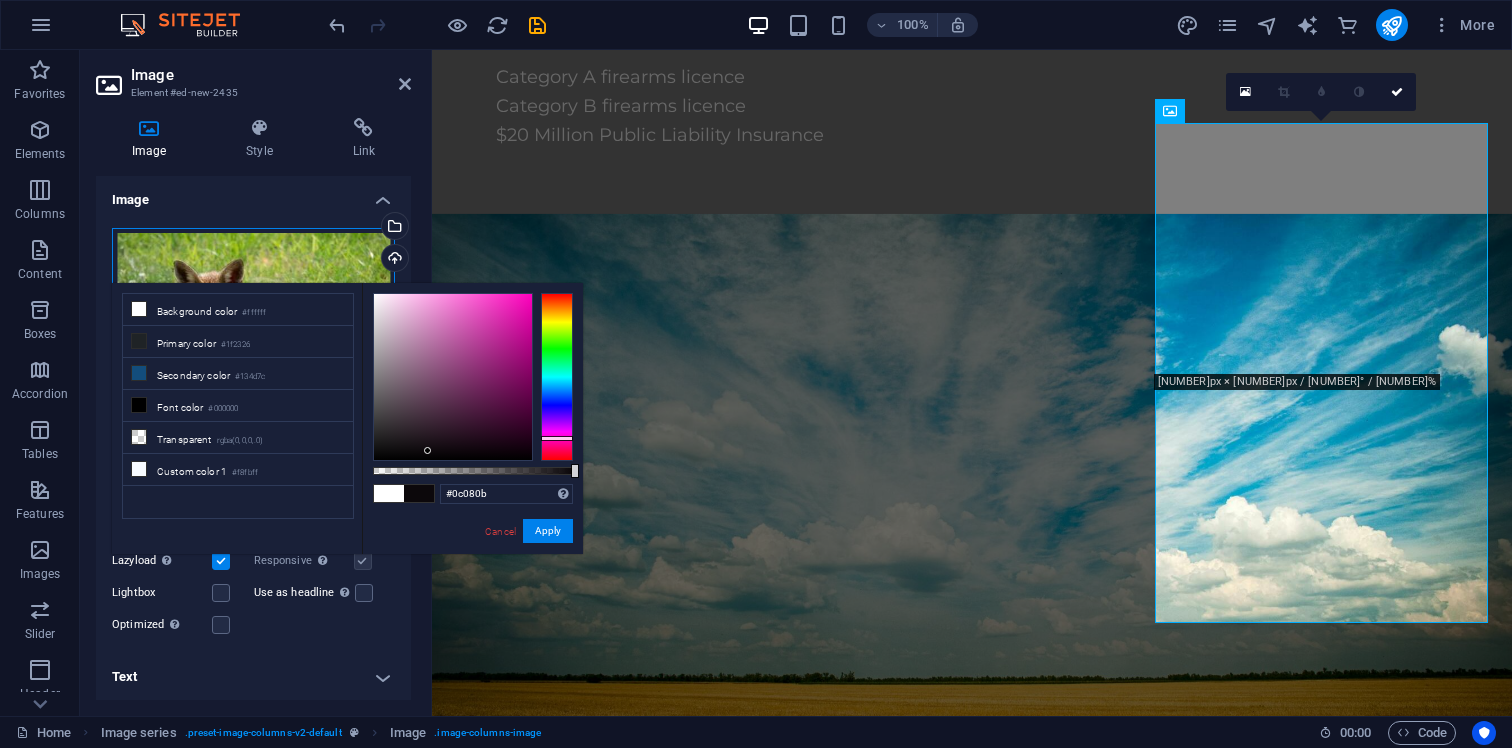 click on "Drag files here, click to choose files or select files from Files or our free stock photos & videos" at bounding box center [253, 335] 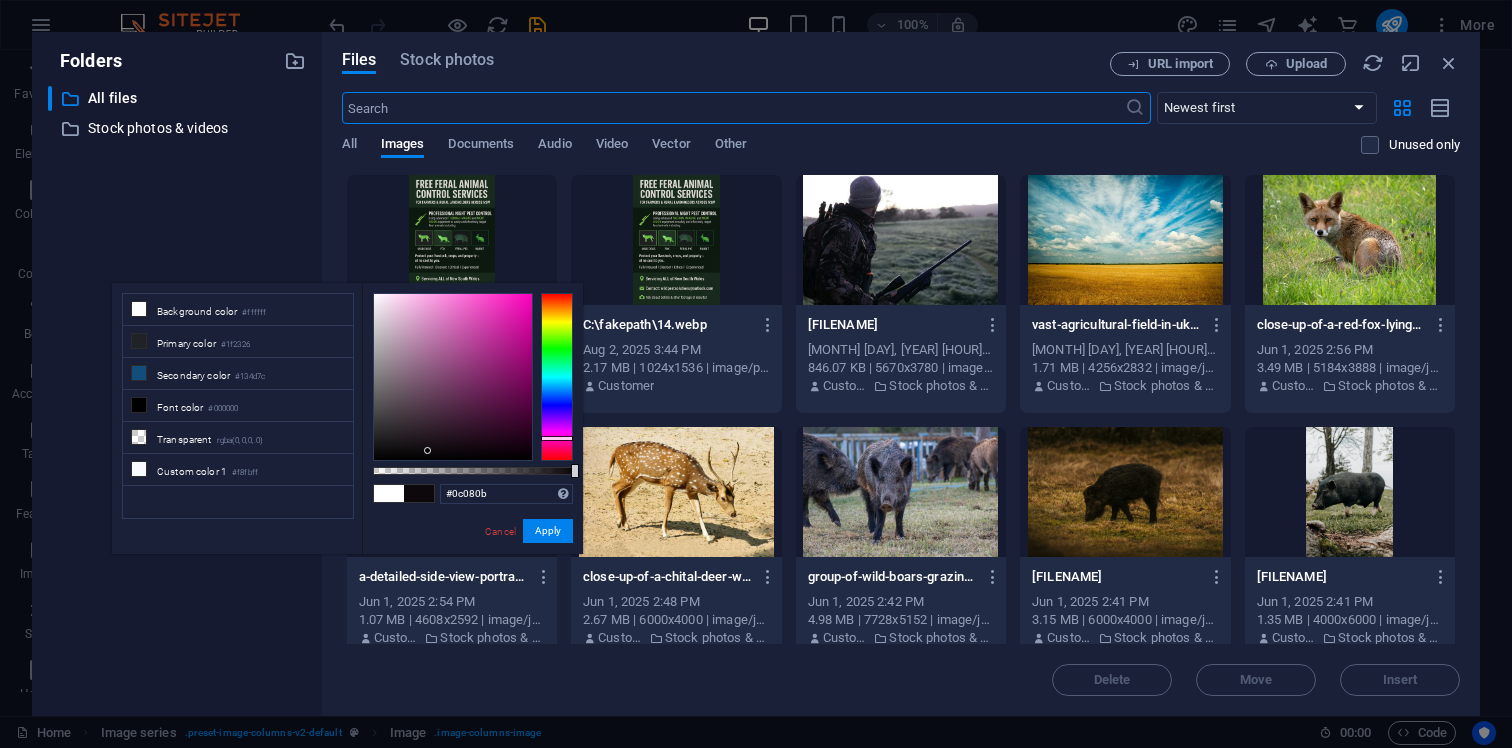 scroll, scrollTop: 4056, scrollLeft: 0, axis: vertical 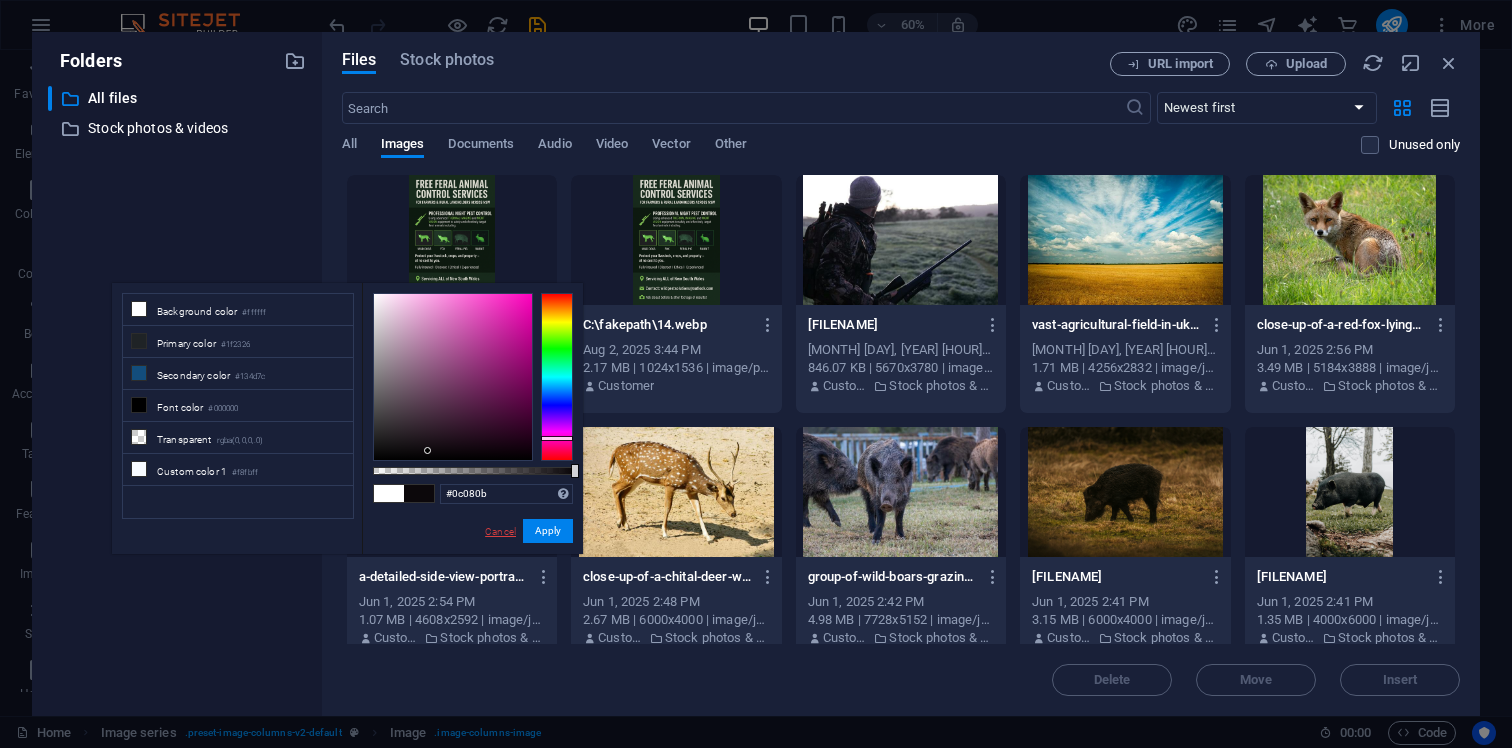 click on "Cancel" at bounding box center [500, 531] 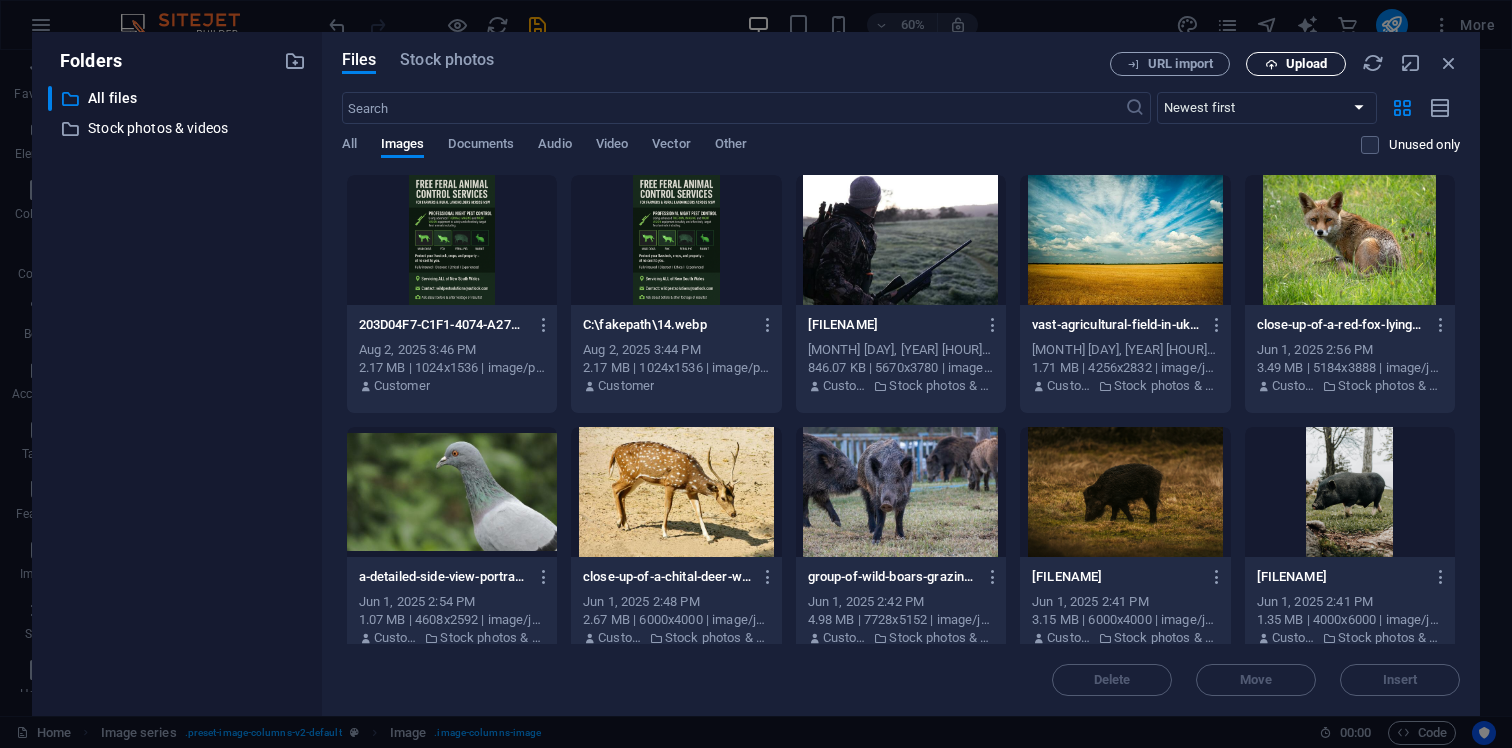click on "Upload" at bounding box center (1296, 64) 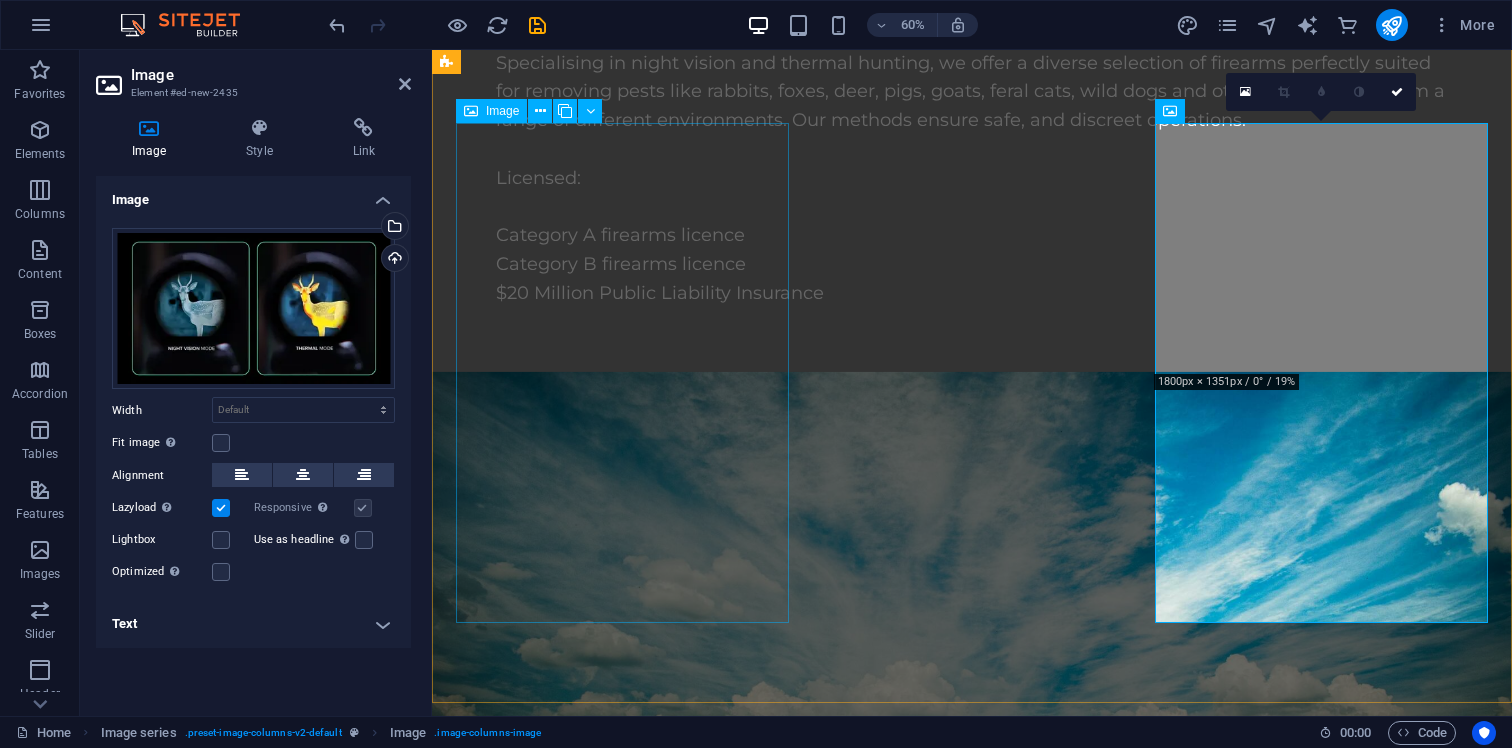 scroll, scrollTop: 3992, scrollLeft: 0, axis: vertical 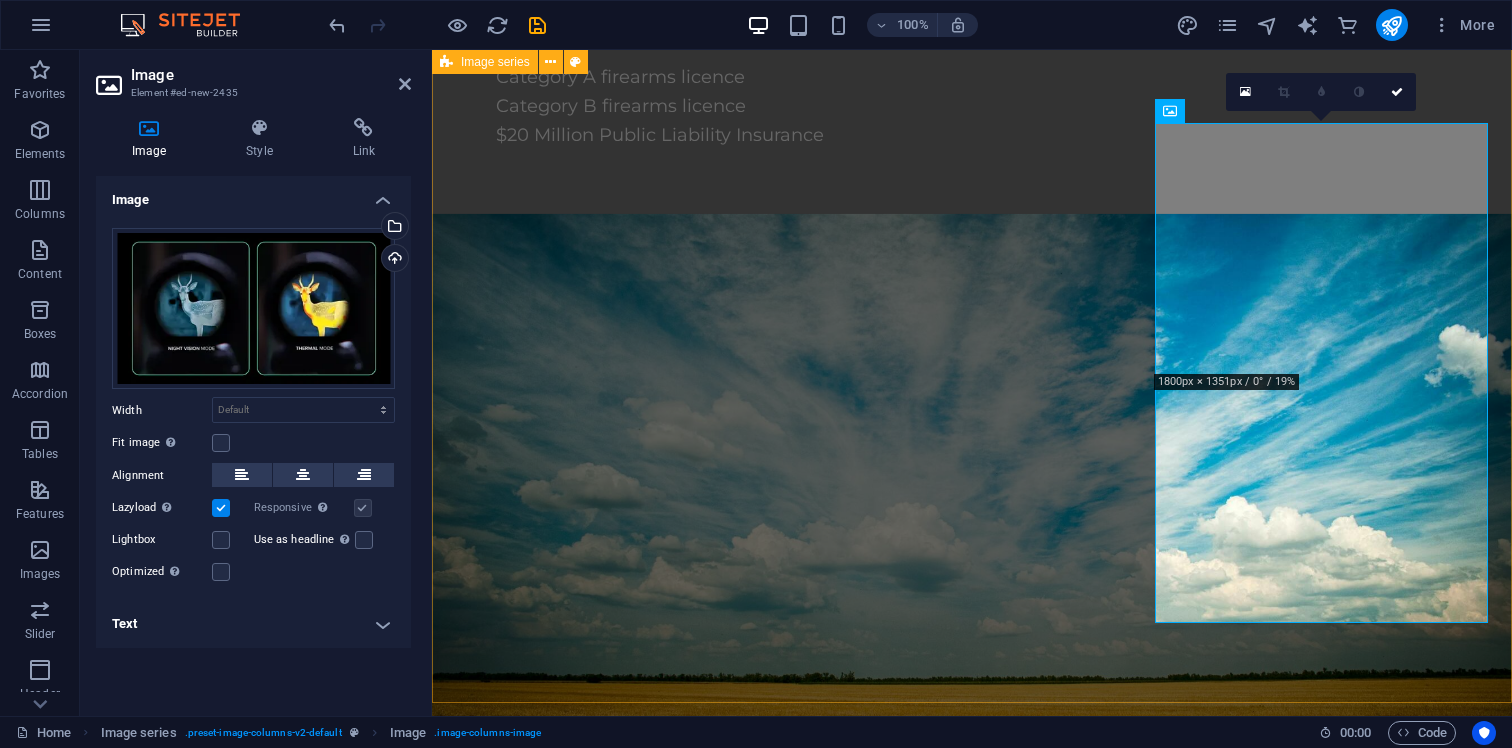 click at bounding box center [972, 5819] 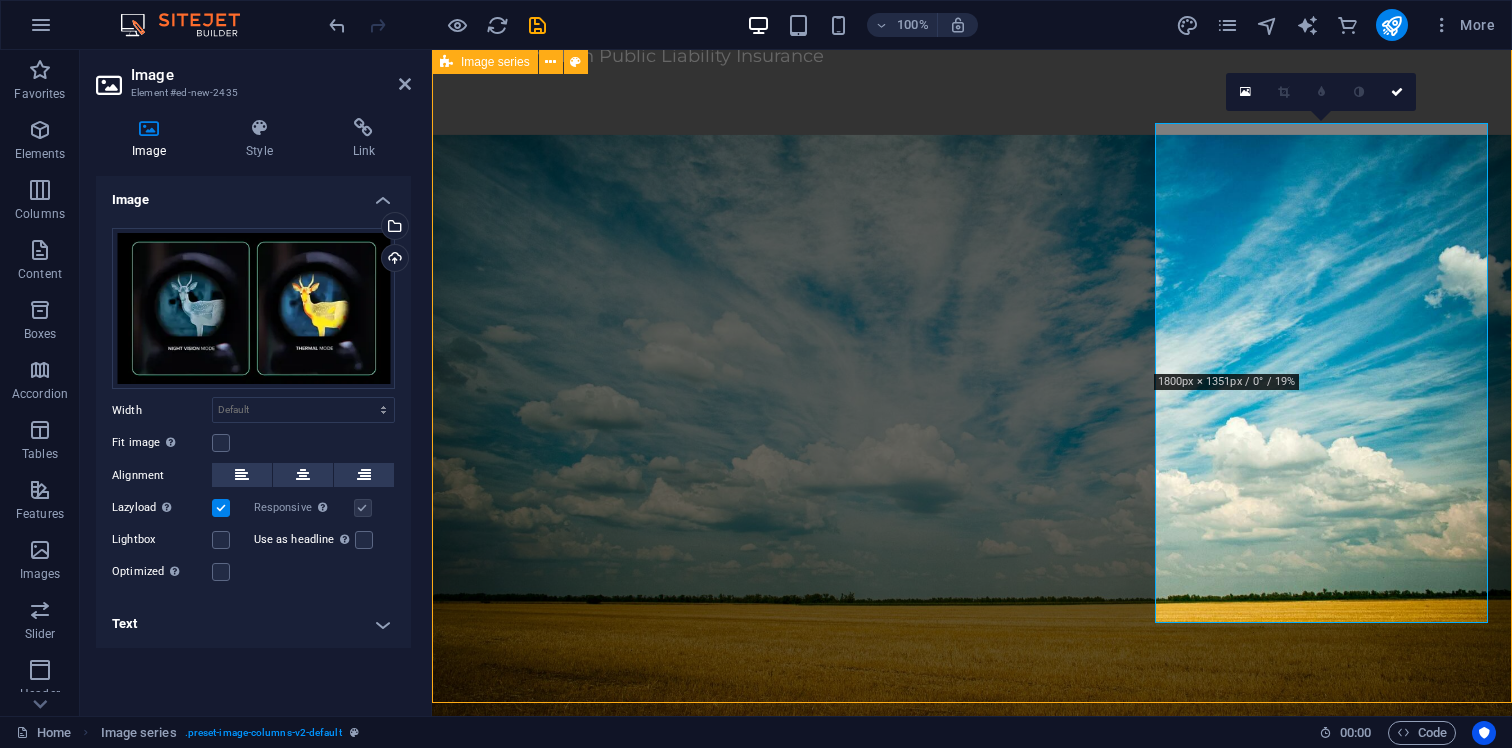 scroll, scrollTop: 3679, scrollLeft: 0, axis: vertical 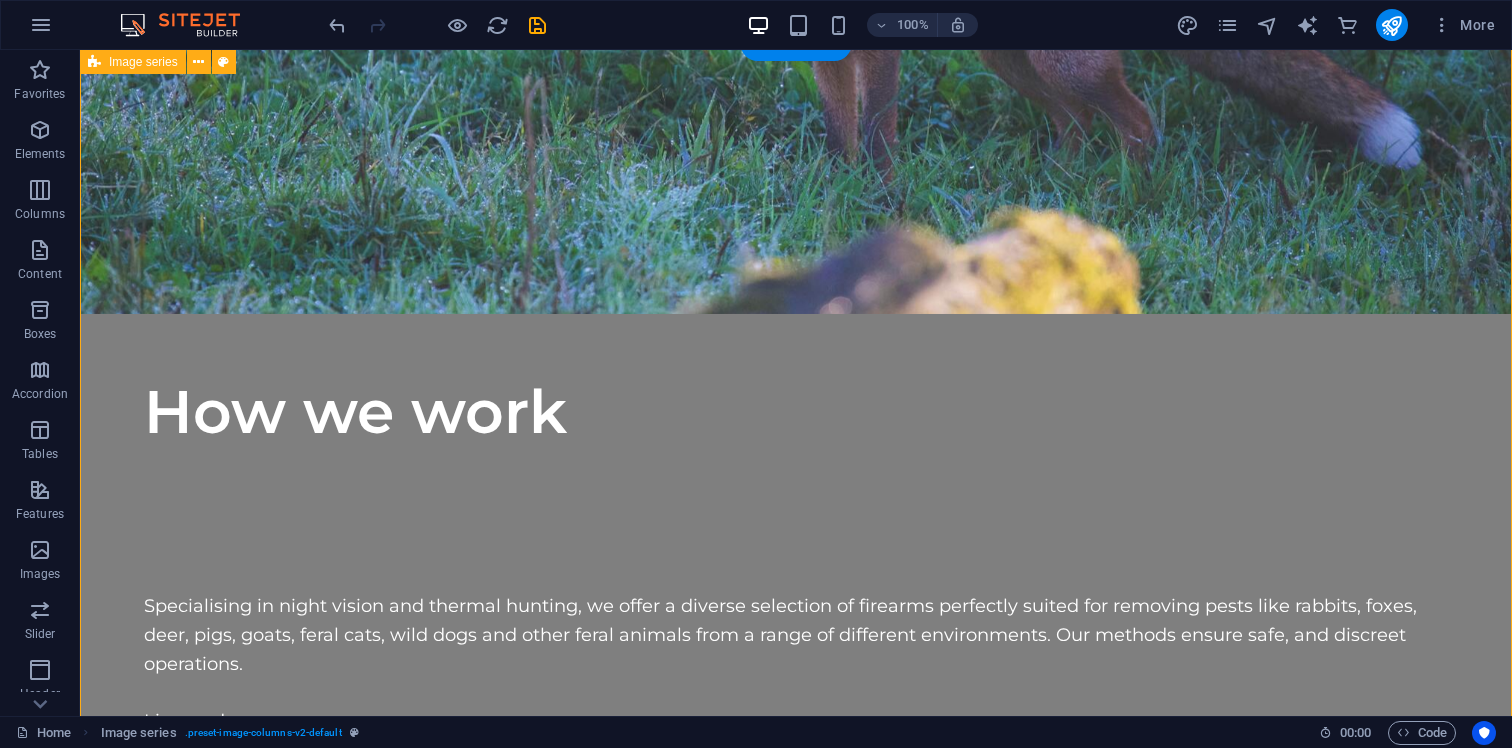 click at bounding box center (796, 5993) 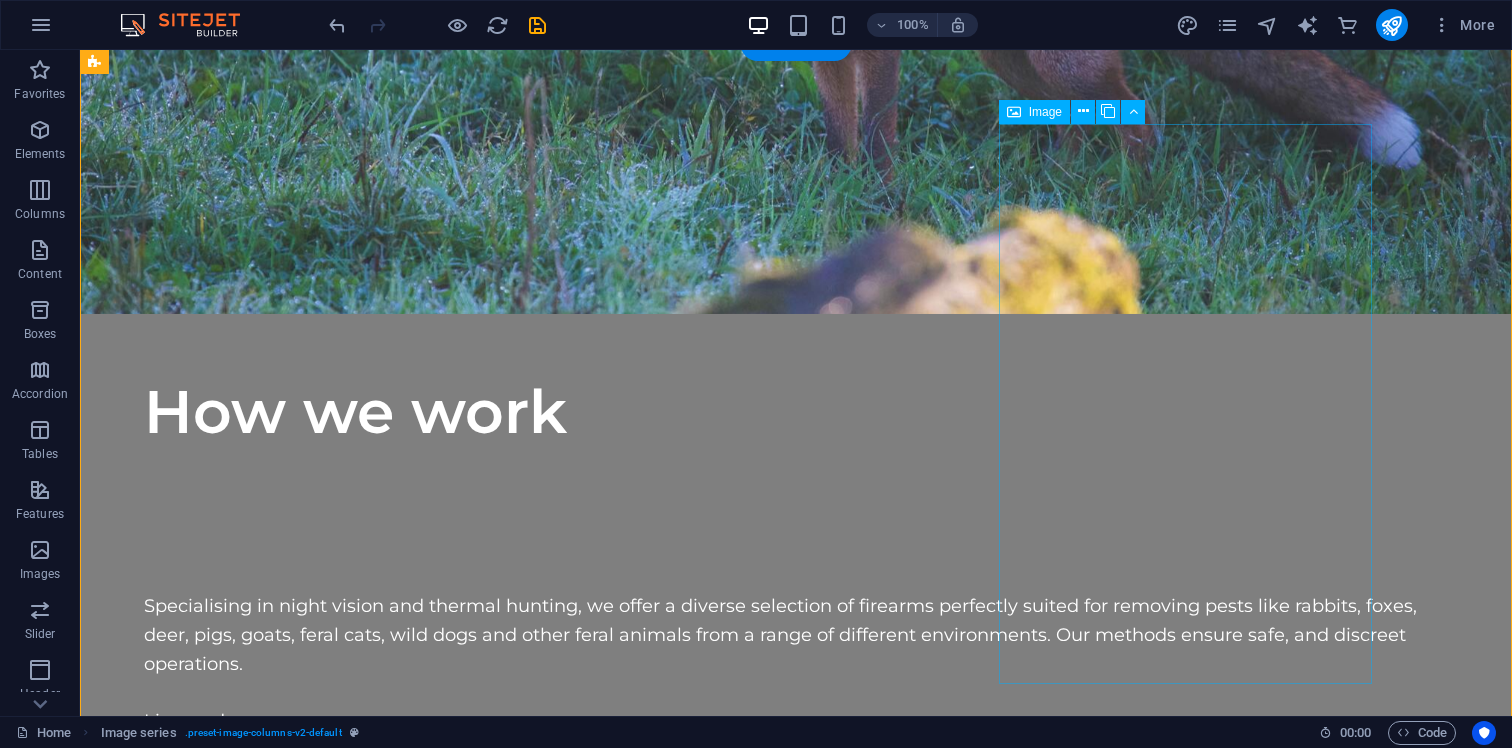 click at bounding box center [290, 6421] 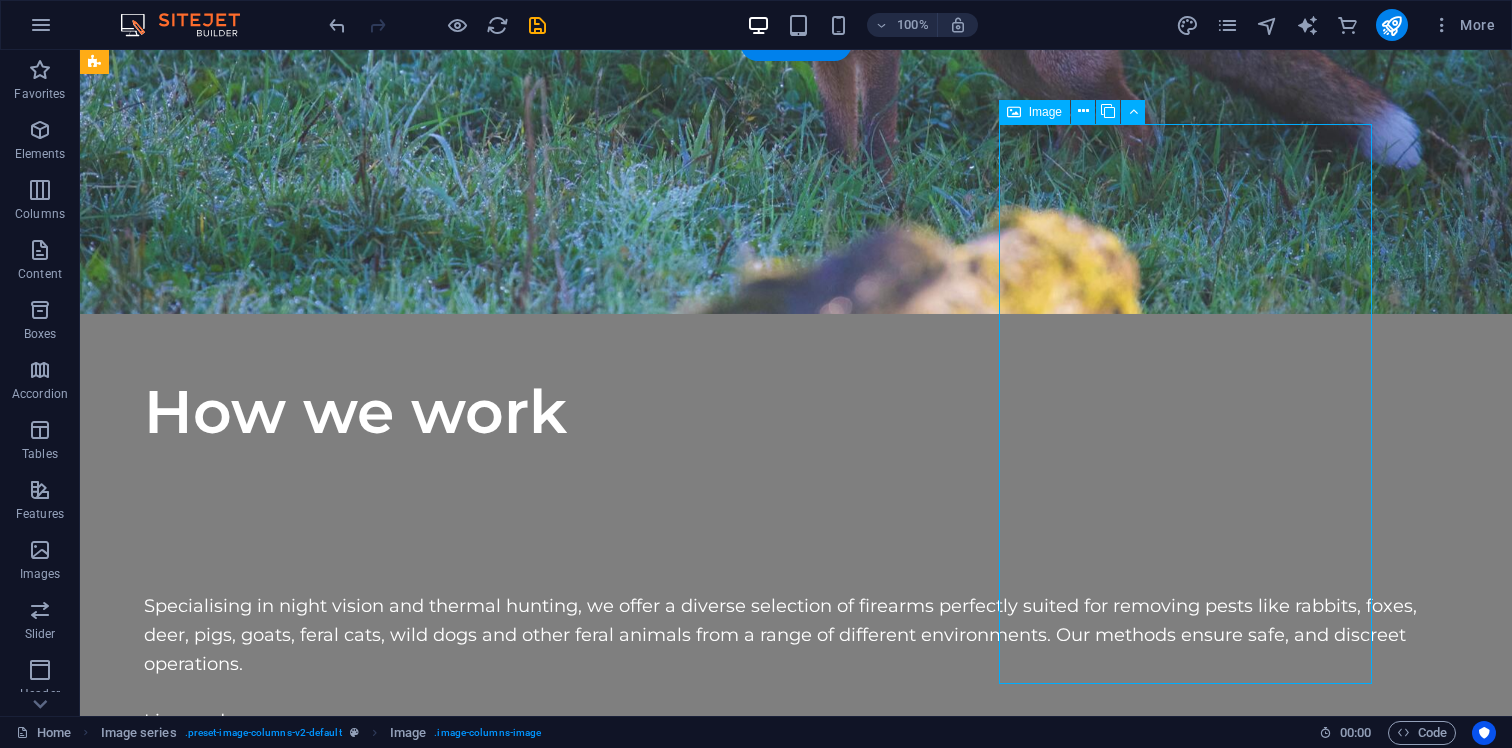 click at bounding box center [290, 6421] 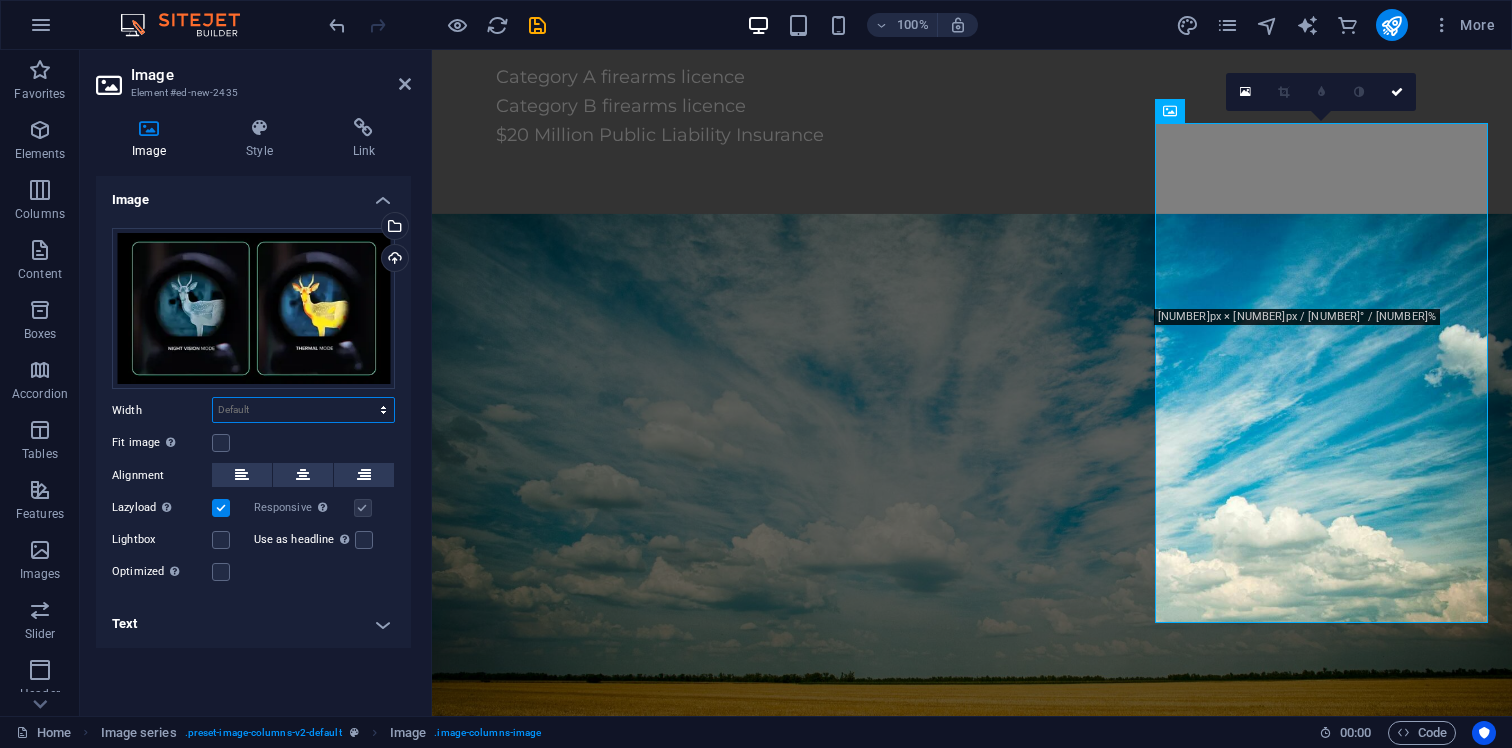 click on "Default auto px rem % em vh vw" at bounding box center (303, 410) 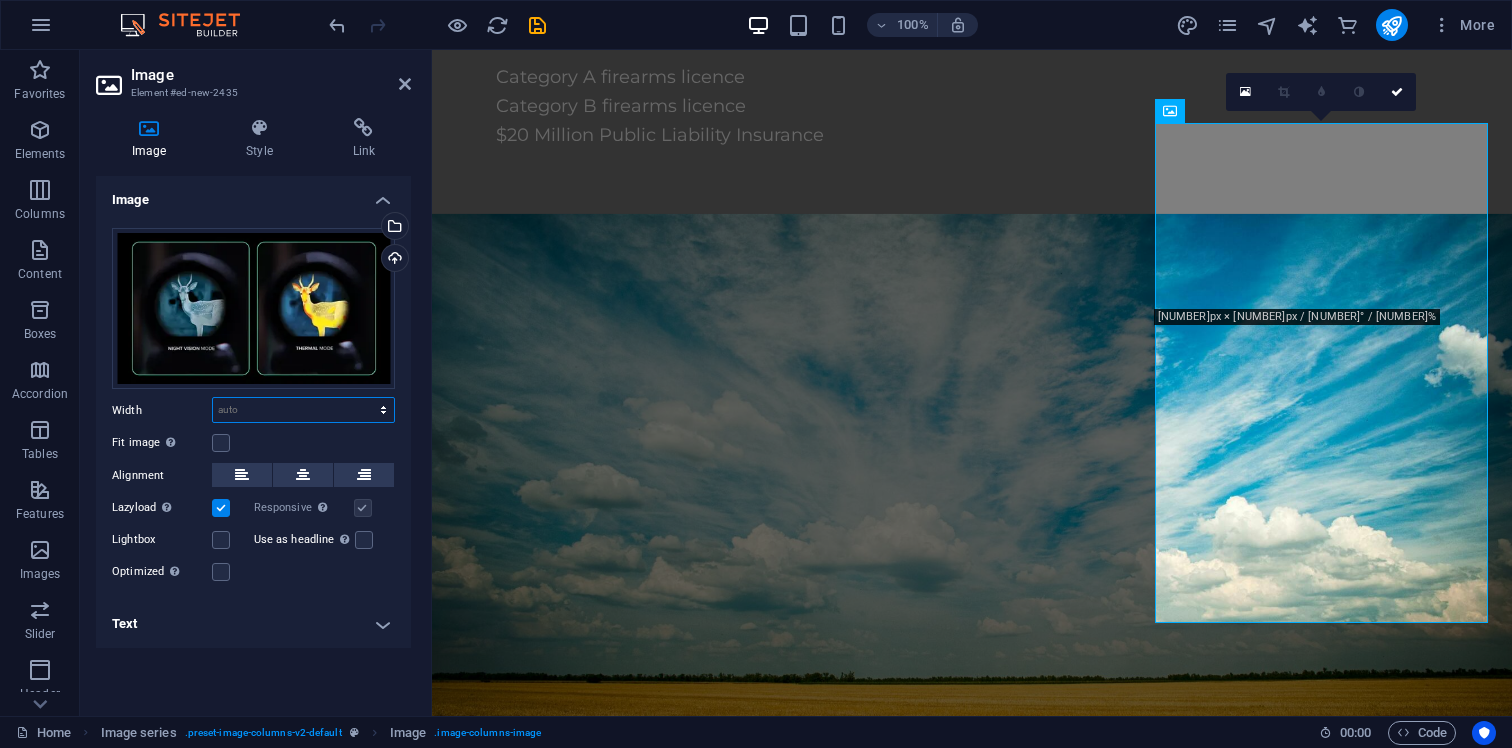 click on "Default auto px rem % em vh vw" at bounding box center (303, 410) 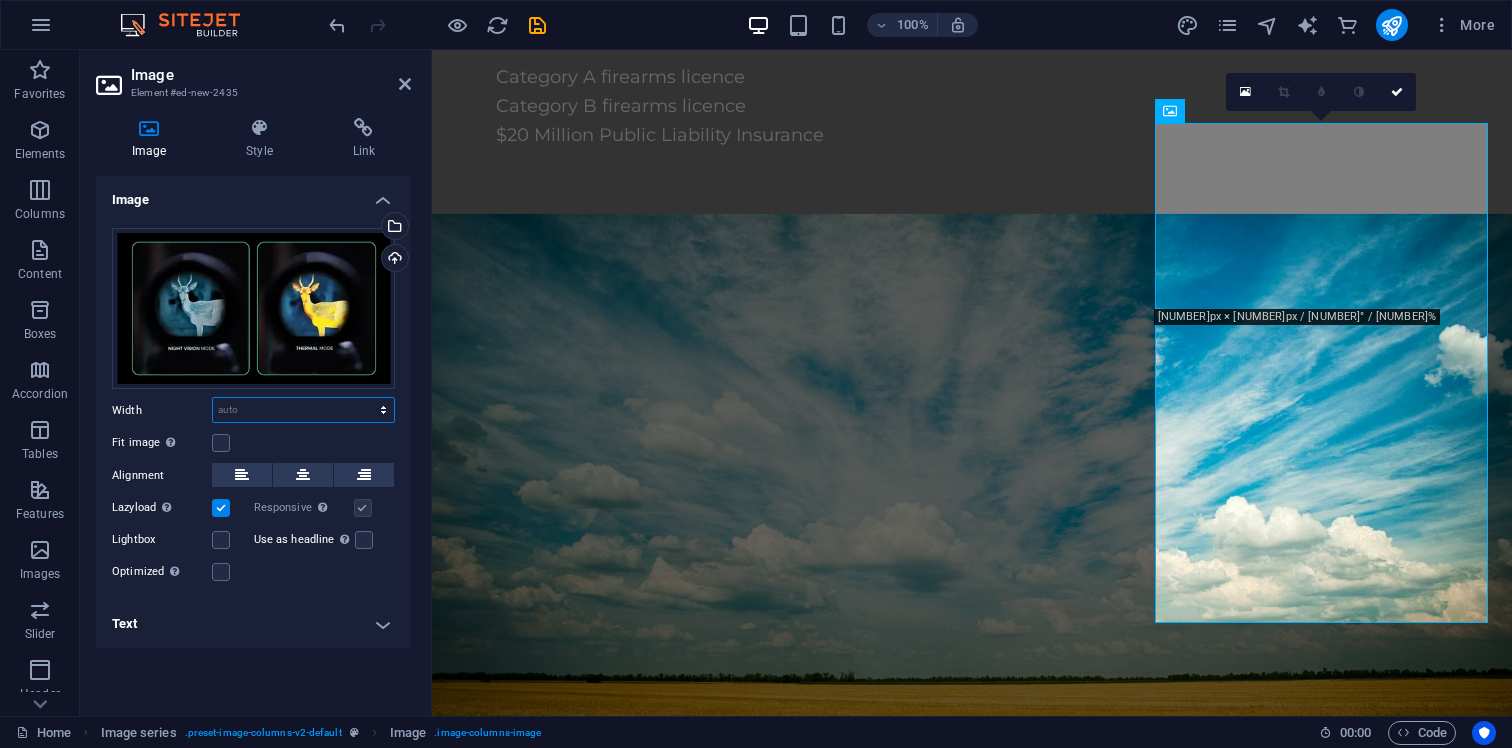 select on "px" 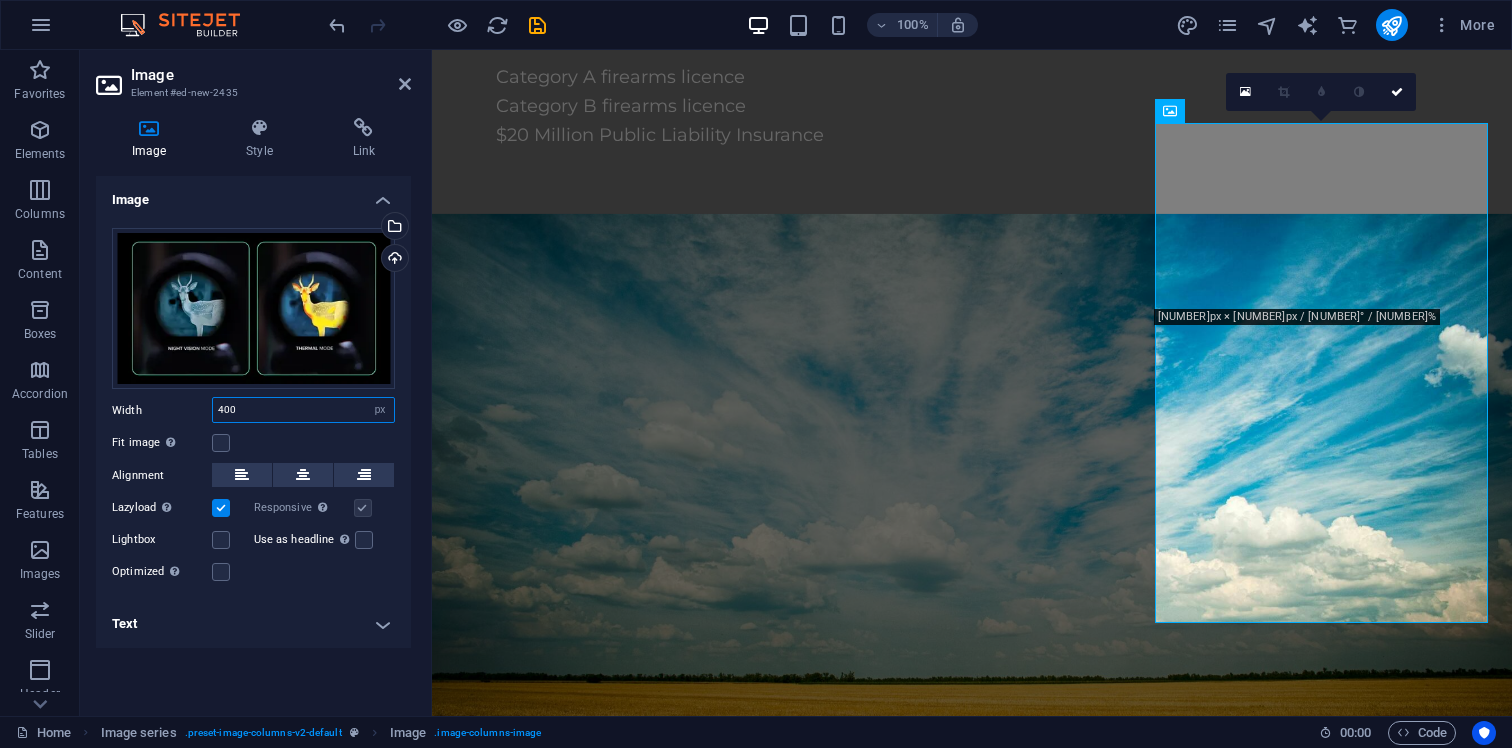 type on "400" 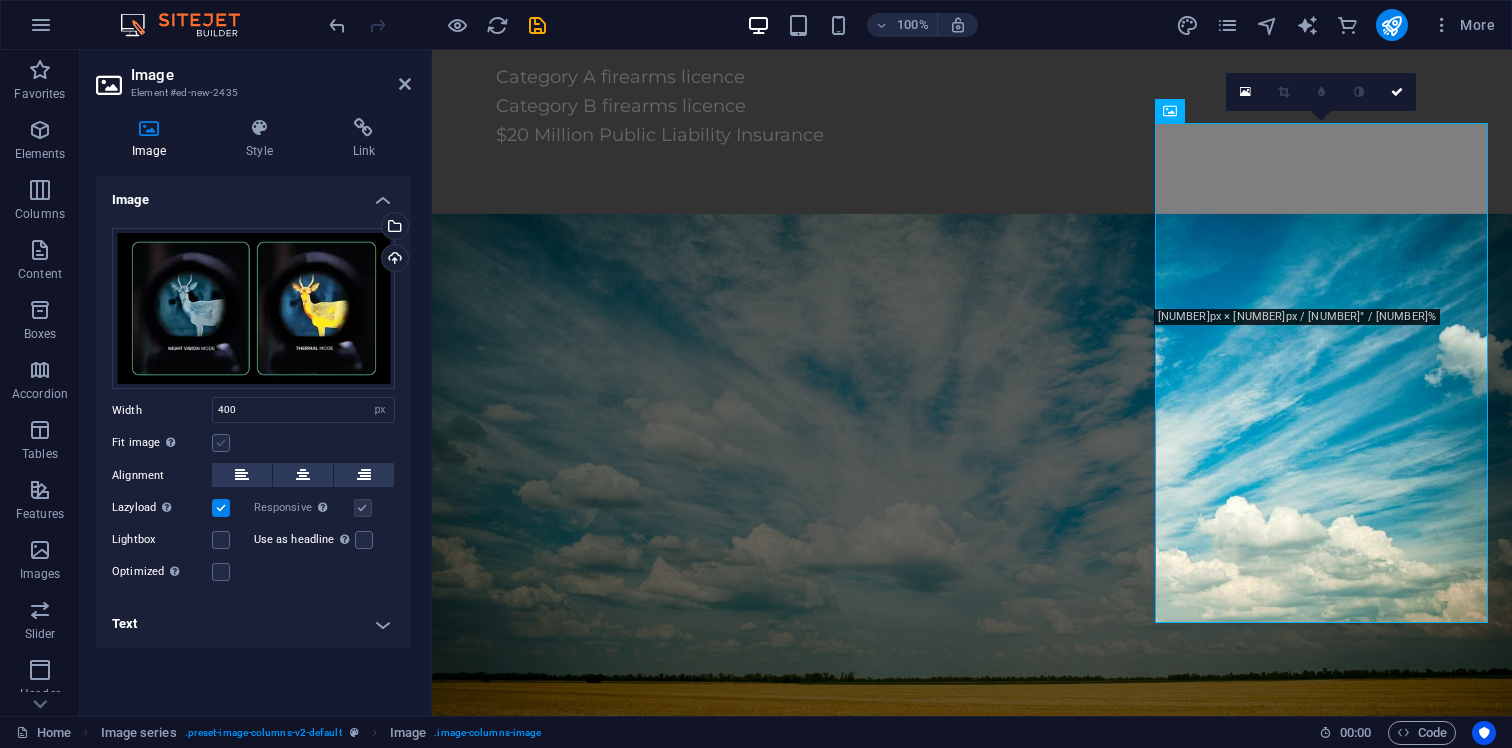 click at bounding box center (221, 443) 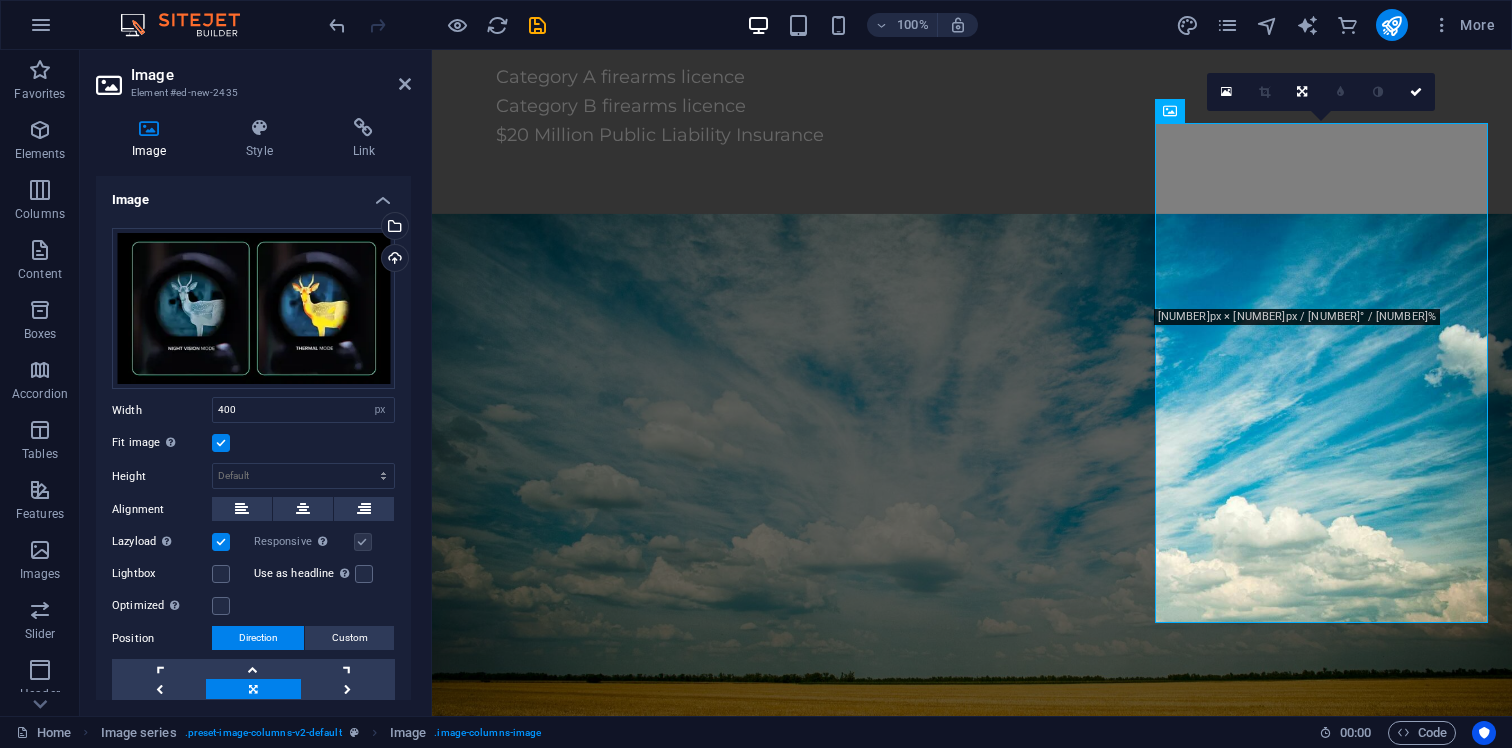click at bounding box center [221, 443] 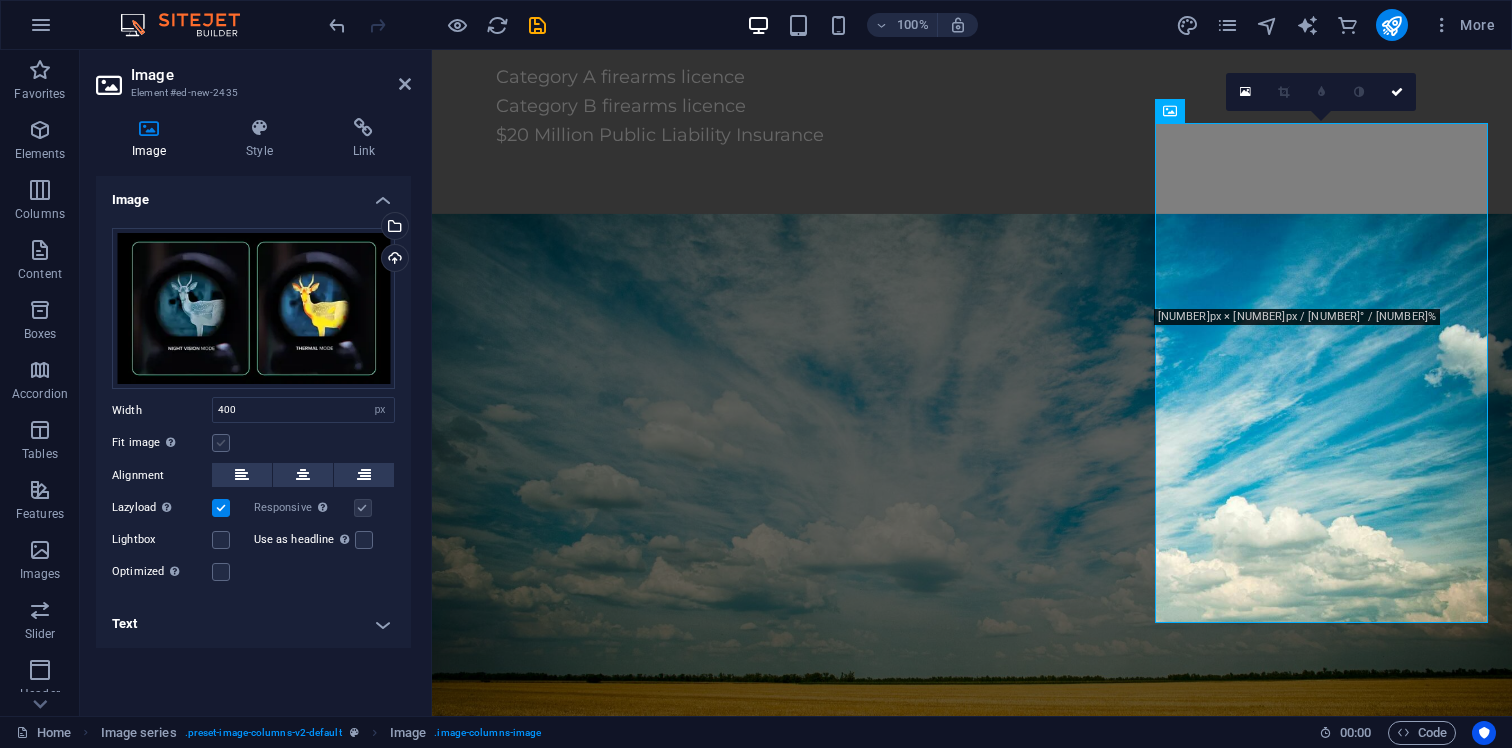 click at bounding box center (221, 443) 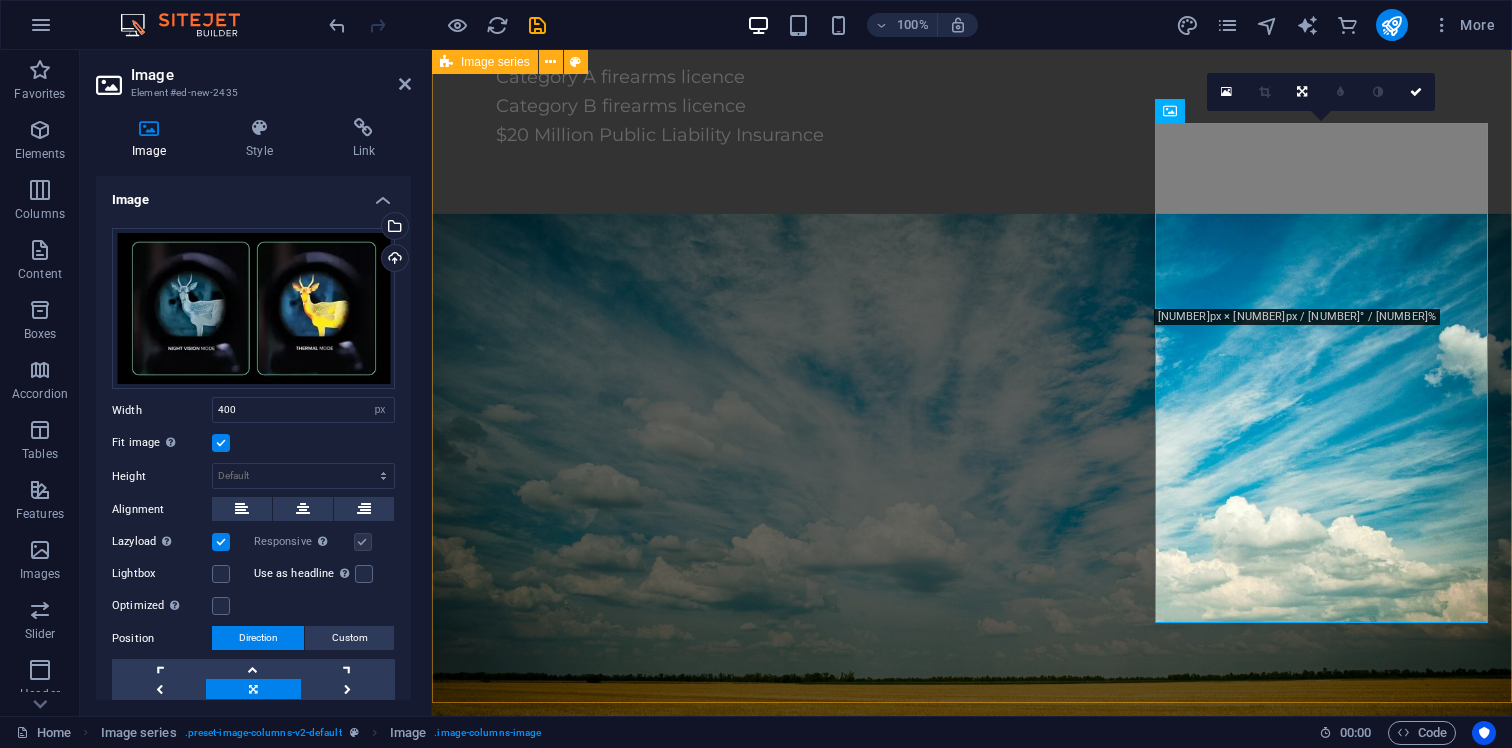 click at bounding box center [972, 5819] 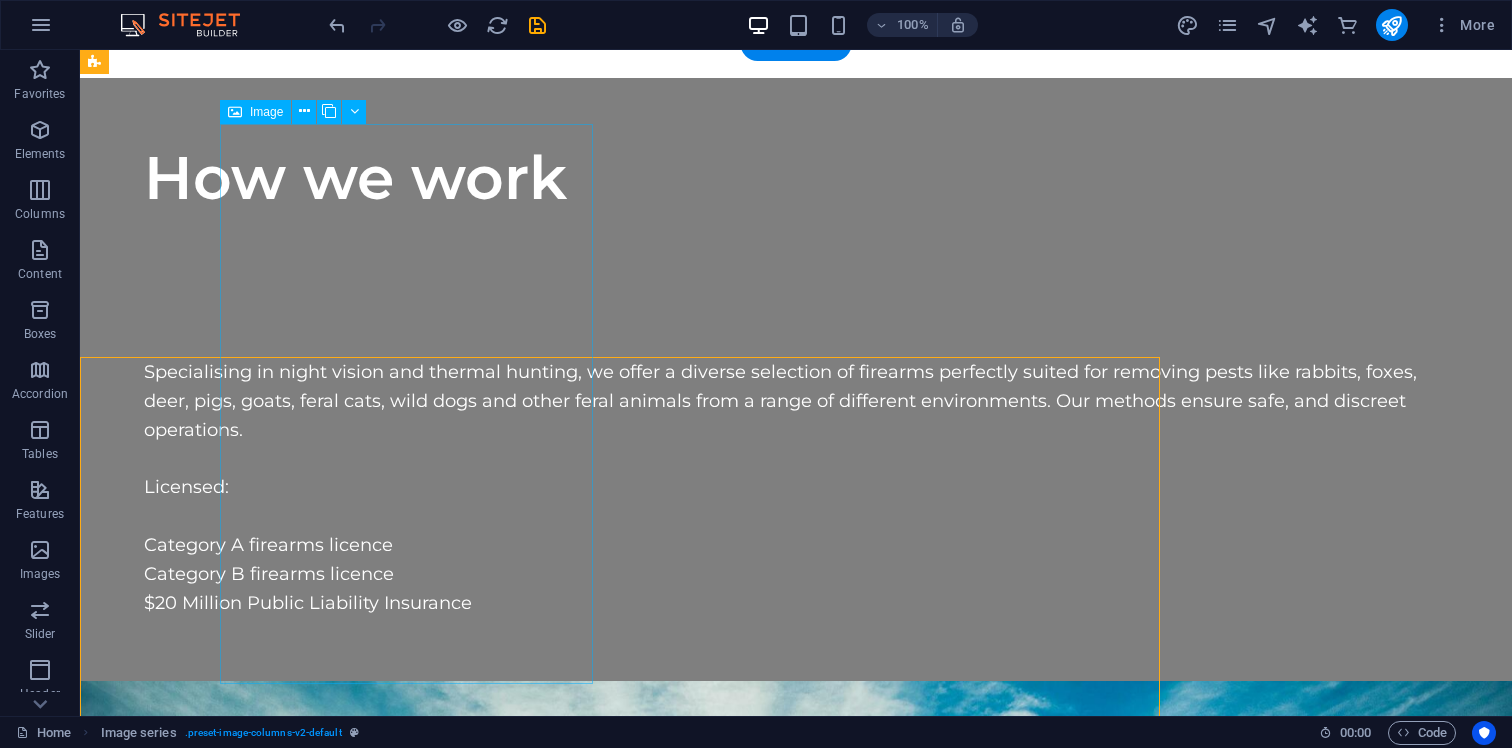 scroll, scrollTop: 3679, scrollLeft: 0, axis: vertical 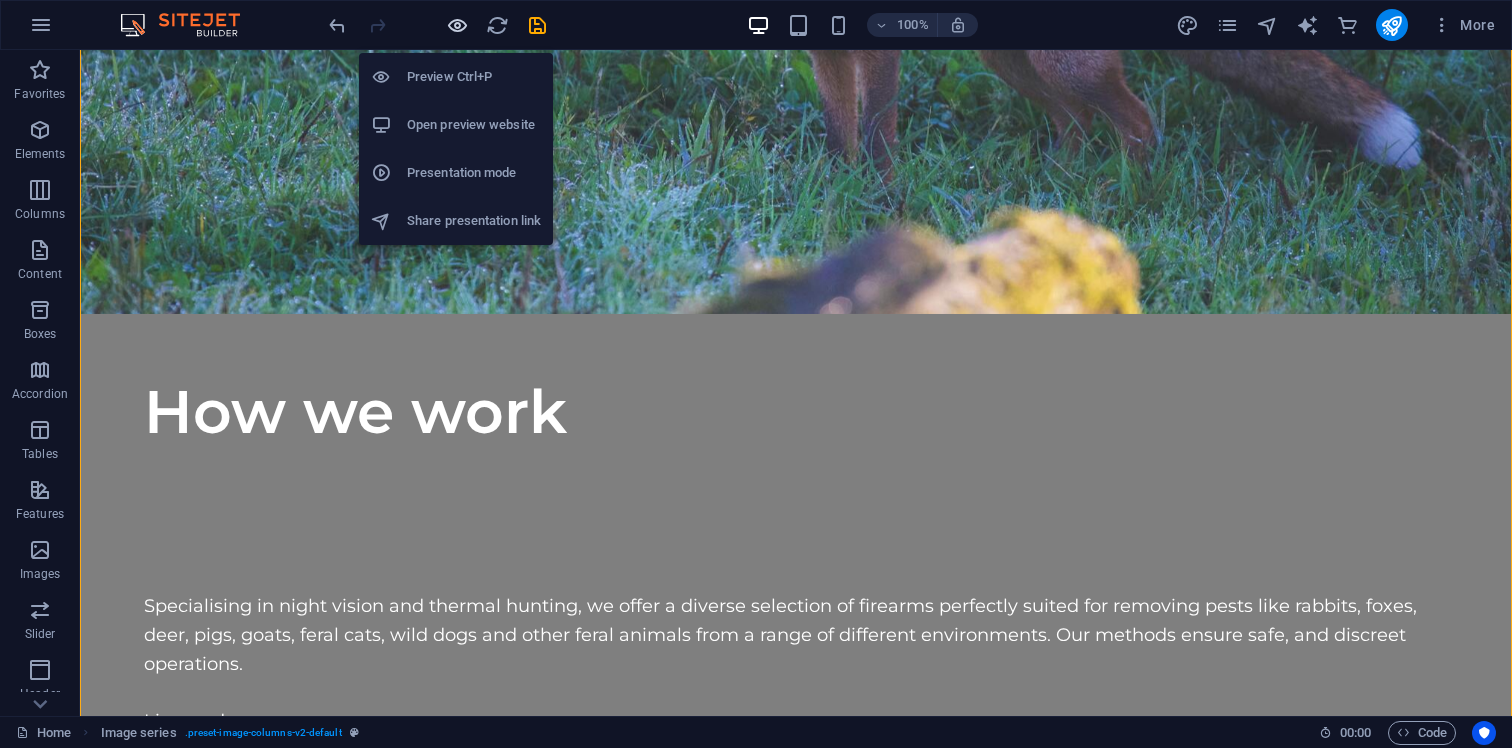 click at bounding box center (457, 25) 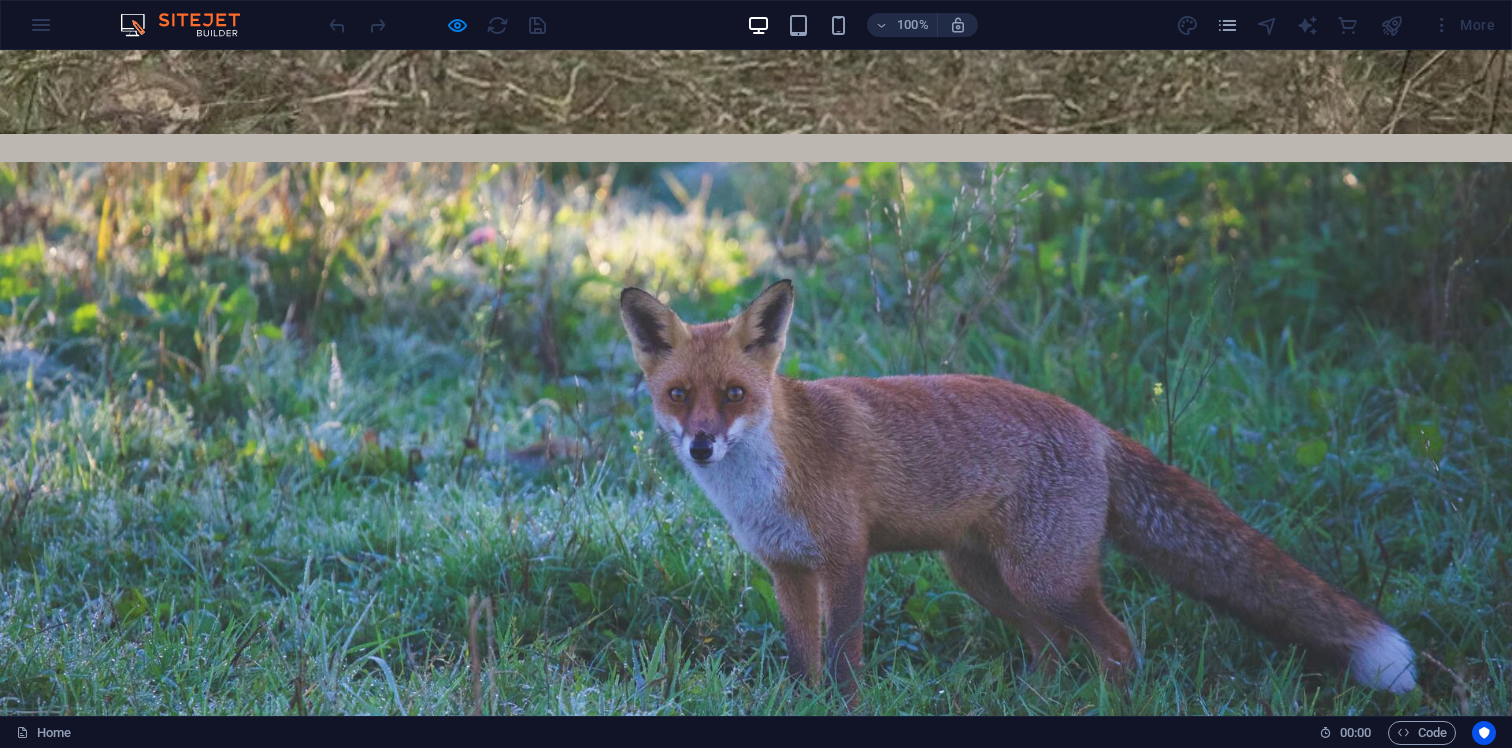 scroll, scrollTop: 3219, scrollLeft: 0, axis: vertical 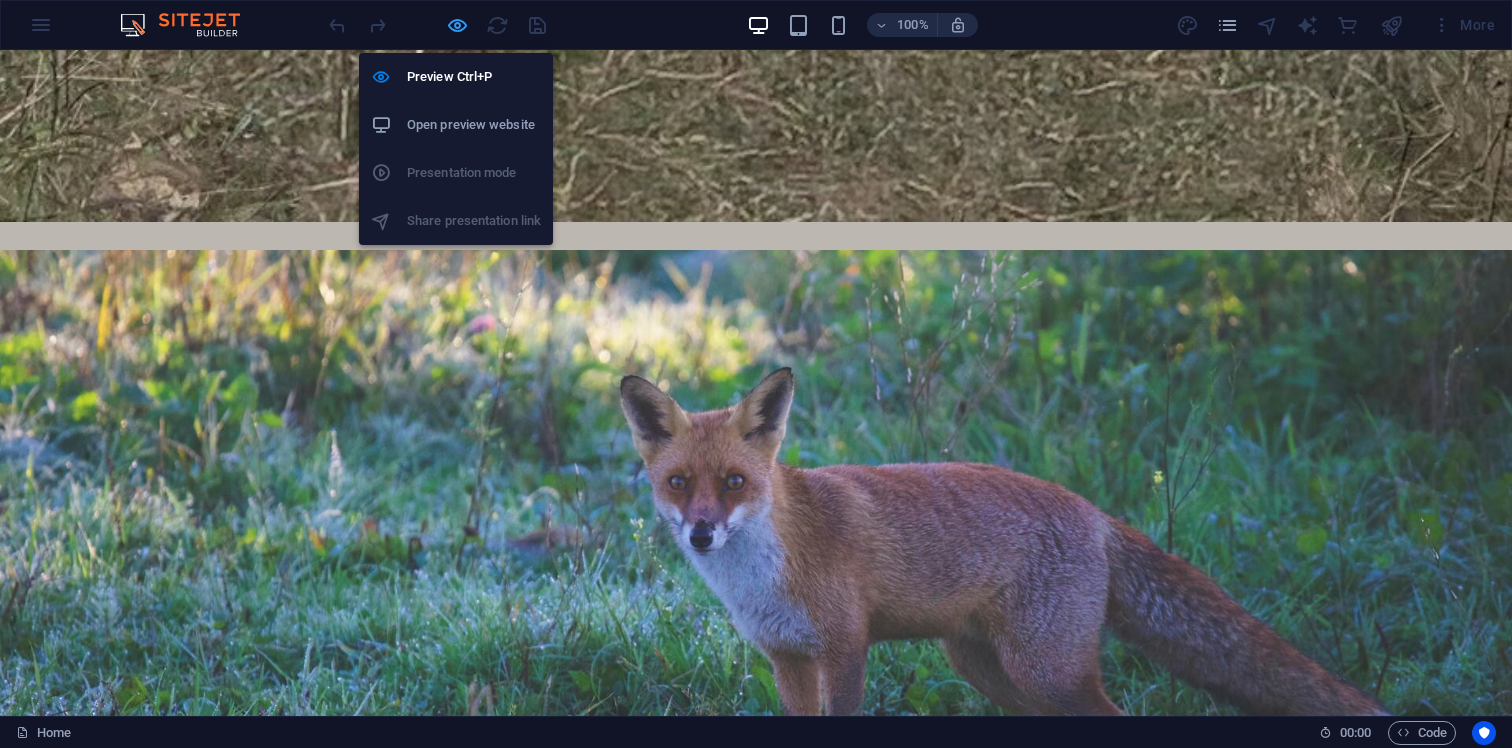 click at bounding box center [457, 25] 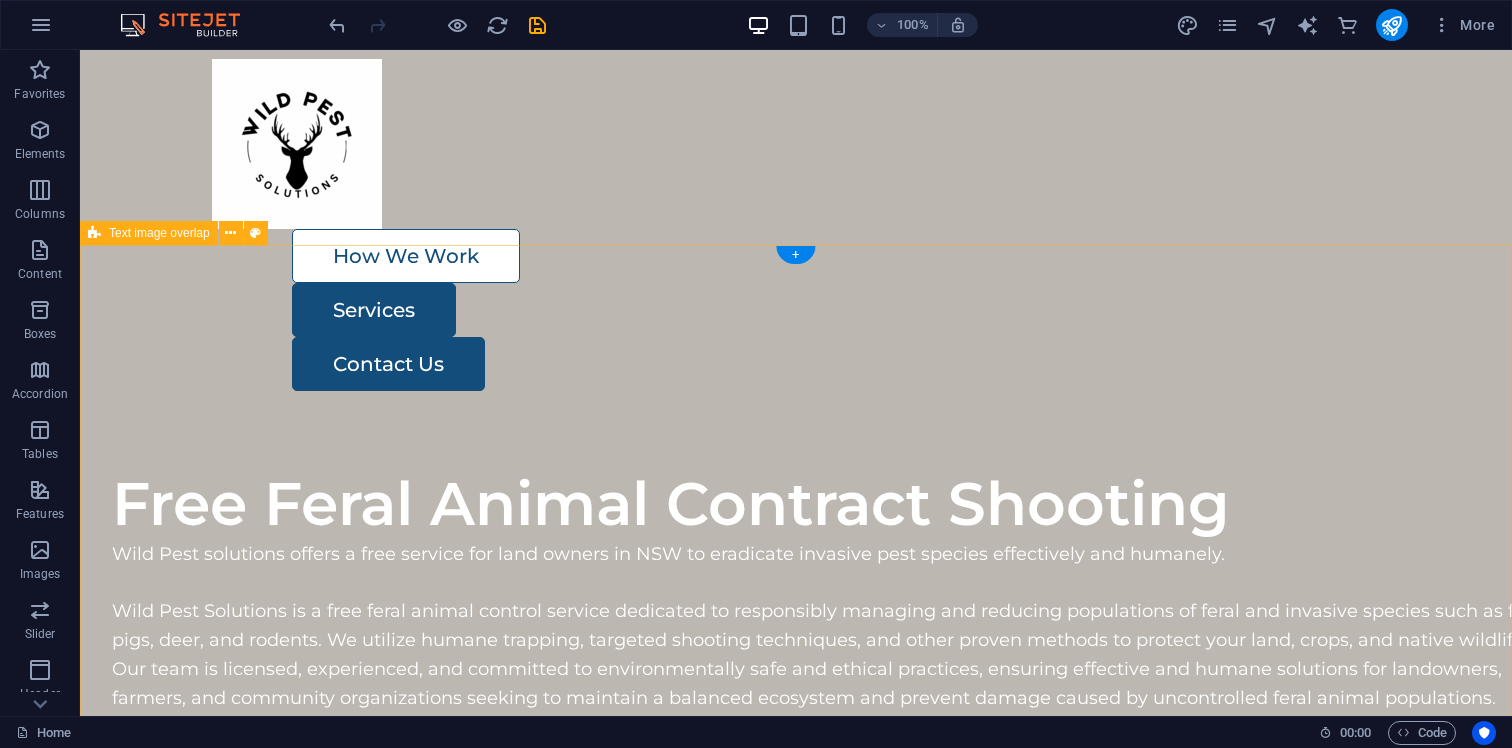 scroll, scrollTop: 0, scrollLeft: 0, axis: both 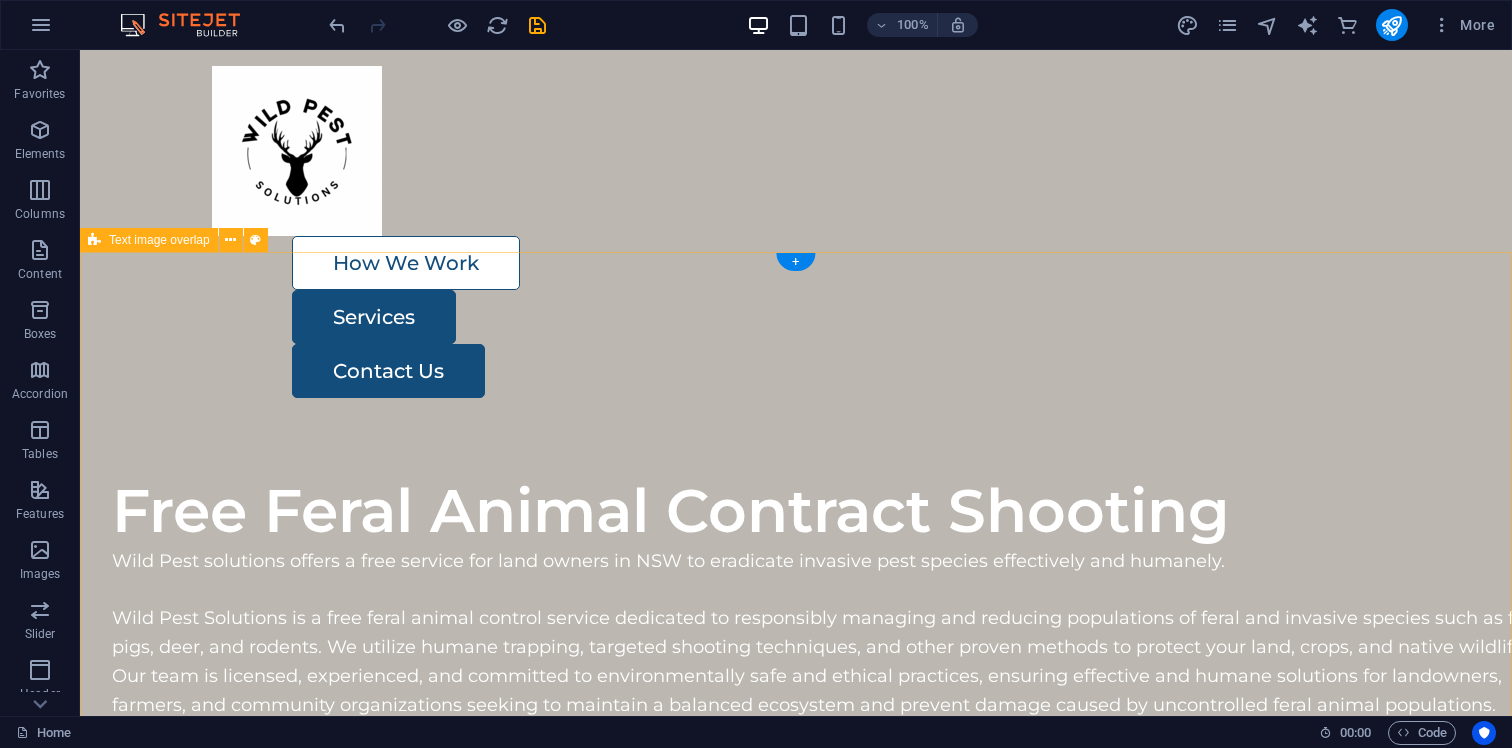 click on "Free Feral Animal Contract Shooting Wild Pest solutions offers a free service for land owners in [STATE] to eradicate invasive pest species effectively and humanely. Wild Pest Solutions is a free feral animal control service dedicated to responsibly managing and reducing populations of feral and invasive species such as feral pigs, deer, and rodents. We utilize humane trapping, targeted shooting techniques, and other proven methods to protect your land, crops, and native wildlife. Our team is licensed, experienced, and committed to environmentally safe and ethical practices, ensuring effective and humane solutions for landowners, farmers, and community organizations seeking to maintain a balanced ecosystem and prevent damage caused by uncontrolled feral animal populations." at bounding box center (796, 1870) 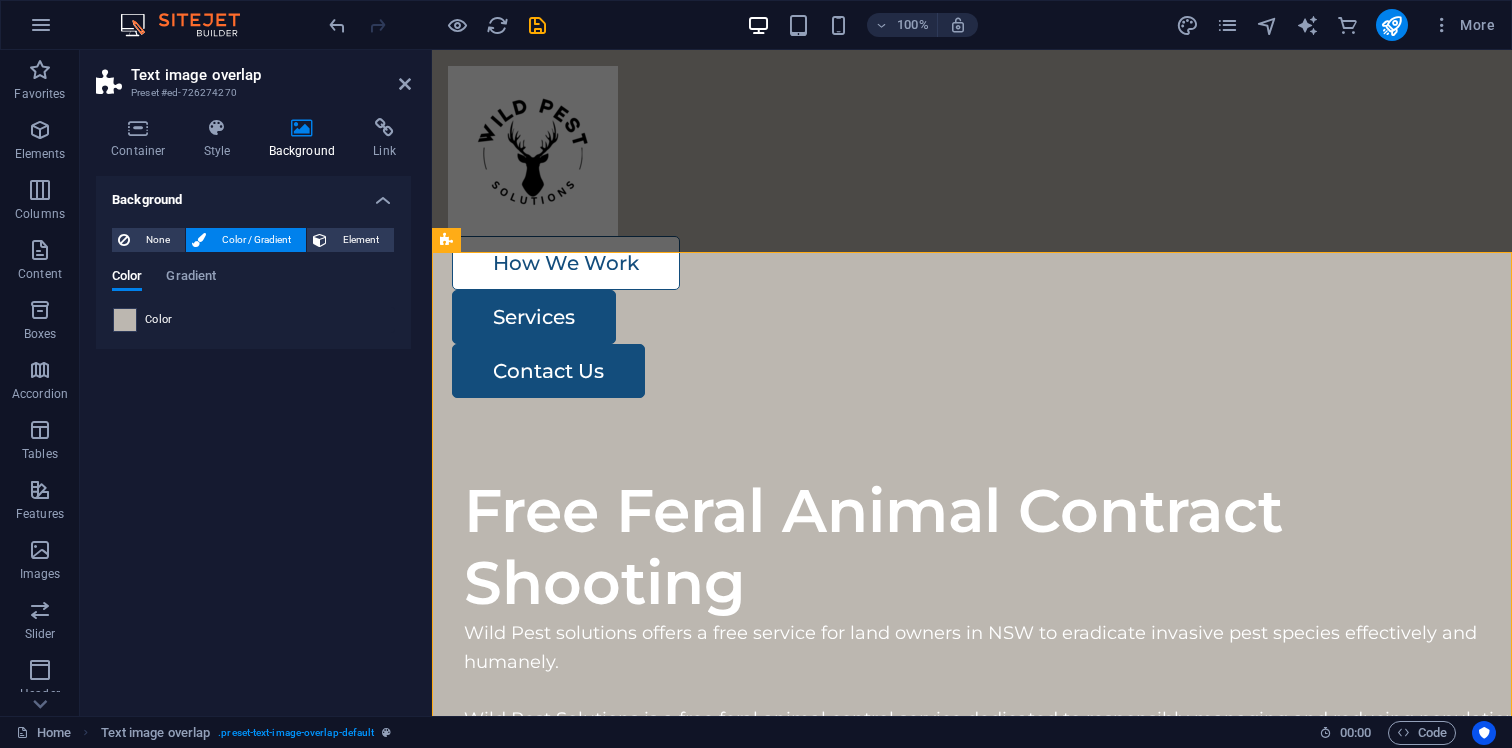 click at bounding box center (125, 320) 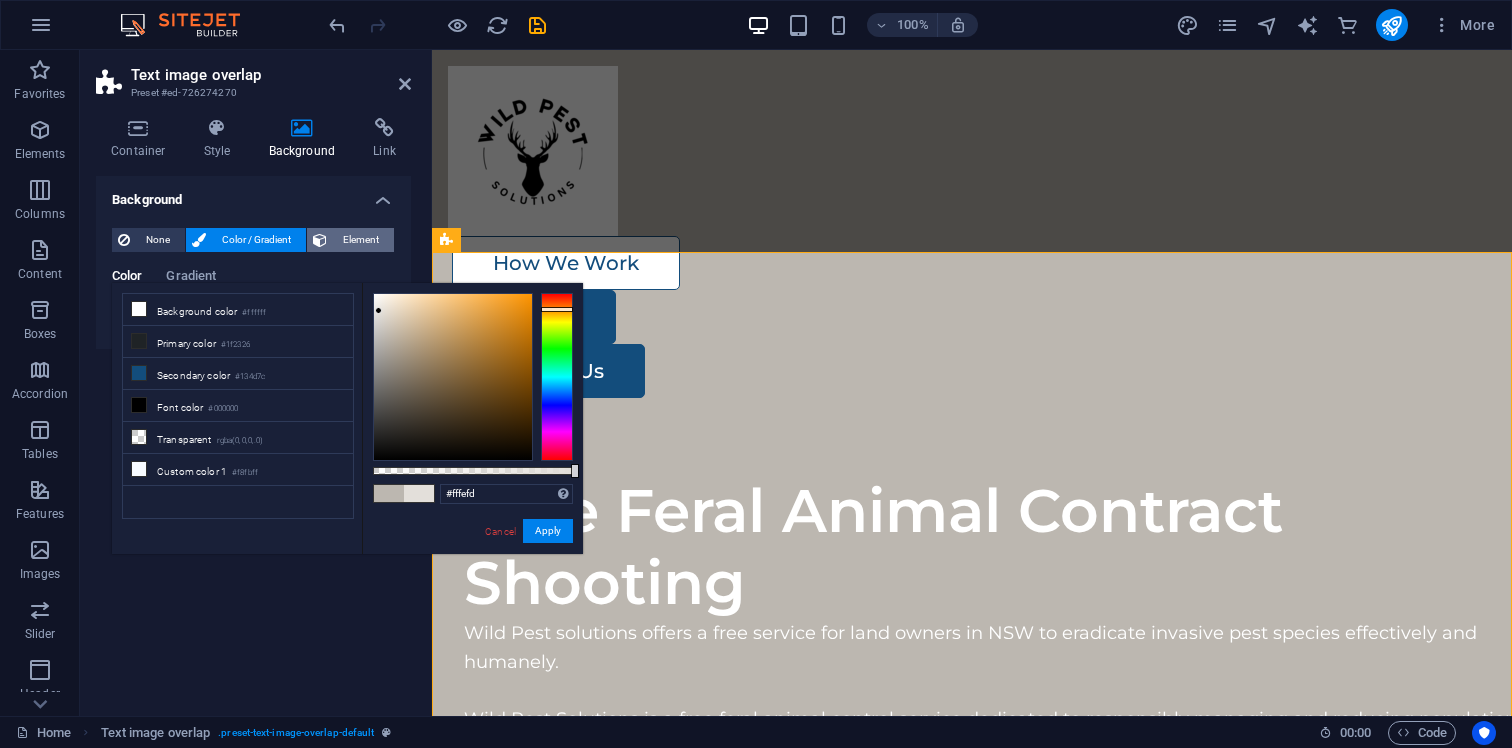 type on "#ffffff" 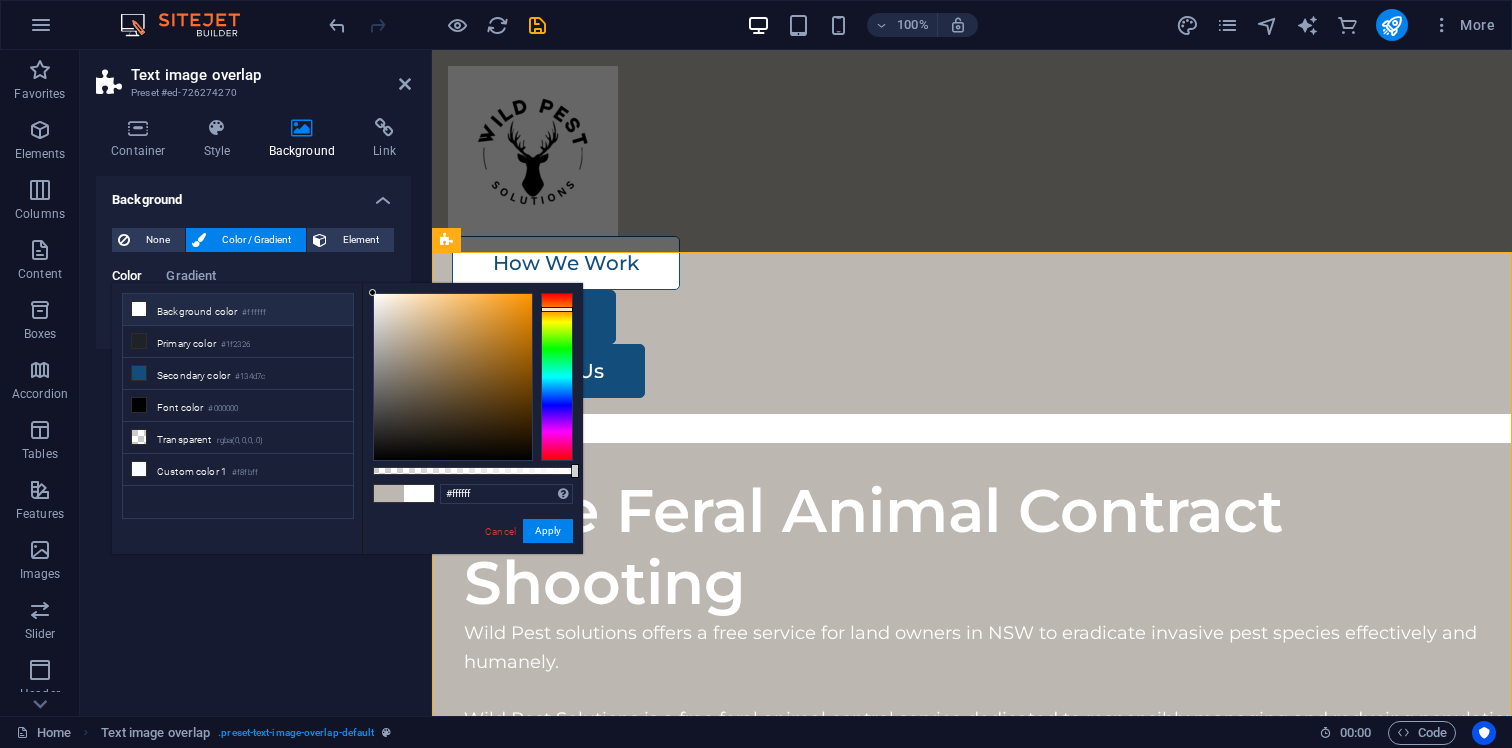drag, startPoint x: 380, startPoint y: 331, endPoint x: 275, endPoint y: 252, distance: 131.40015 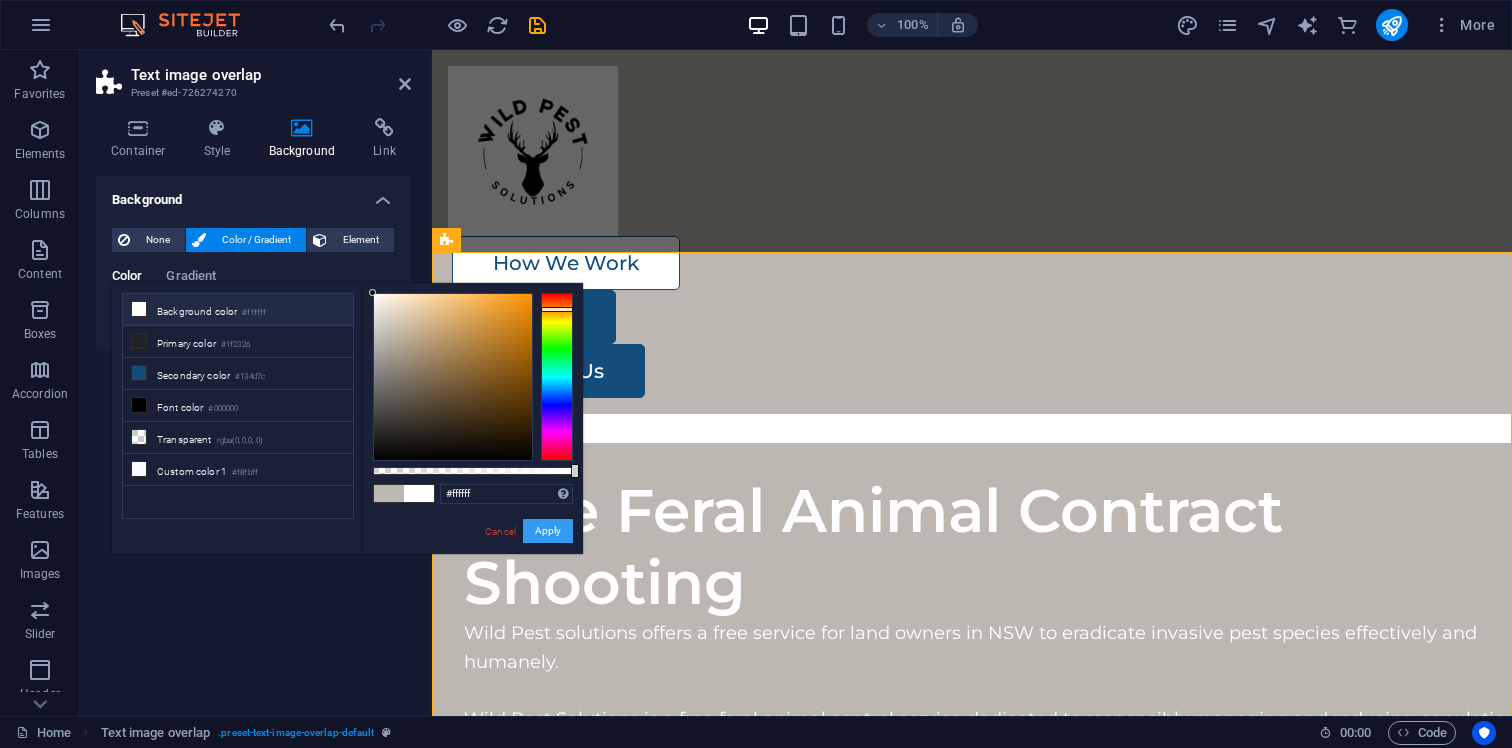 click on "Apply" at bounding box center [548, 531] 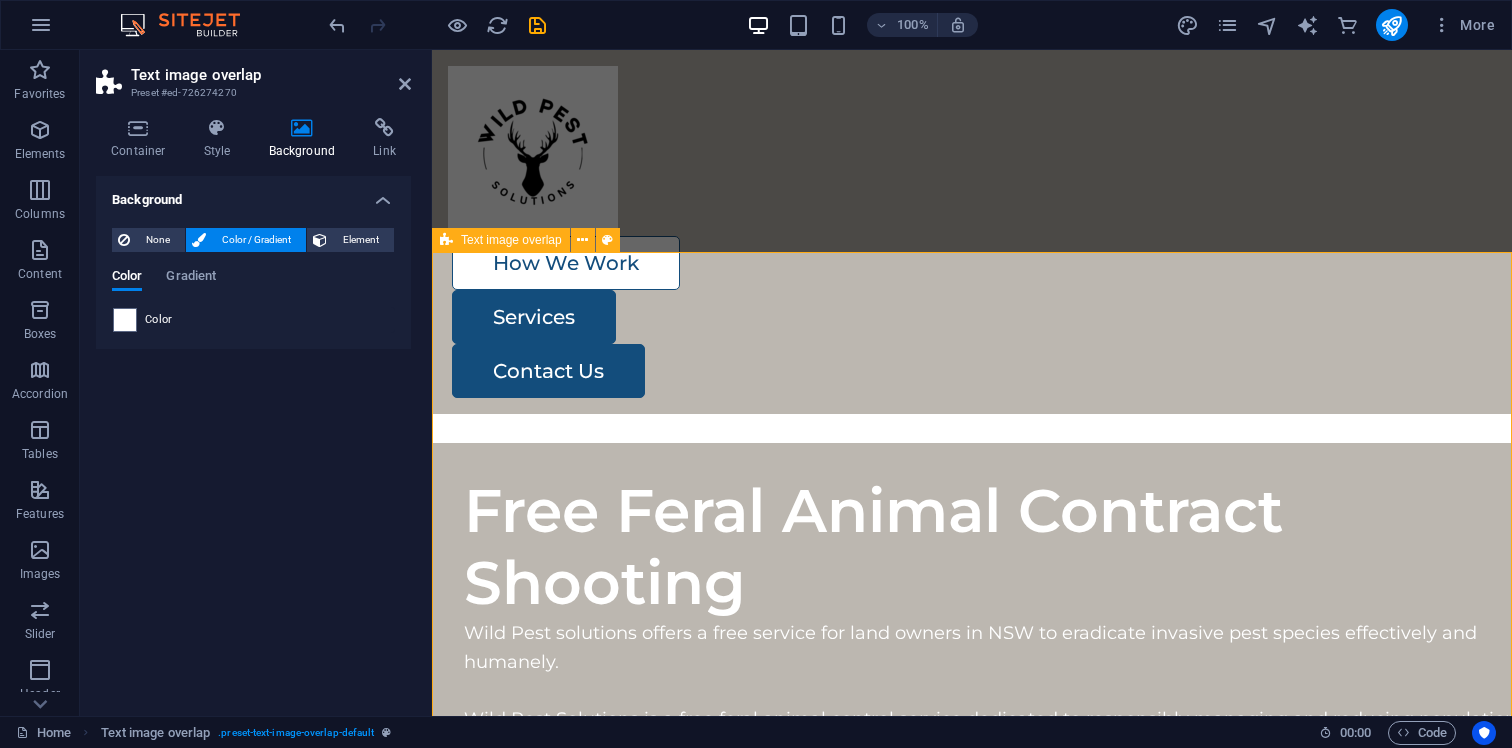 click on "Free Feral Animal Contract Shooting Wild Pest solutions offers a free service for land owners in [STATE] to eradicate invasive pest species effectively and humanely. Wild Pest Solutions is a free feral animal control service dedicated to responsibly managing and reducing populations of feral and invasive species such as feral pigs, deer, and rodents. We utilize humane trapping, targeted shooting techniques, and other proven methods to protect your land, crops, and native wildlife. Our team is licensed, experienced, and committed to environmentally safe and ethical practices, ensuring effective and humane solutions for landowners, farmers, and community organizations seeking to maintain a balanced ecosystem and prevent damage caused by uncontrolled feral animal populations." at bounding box center (972, 1637) 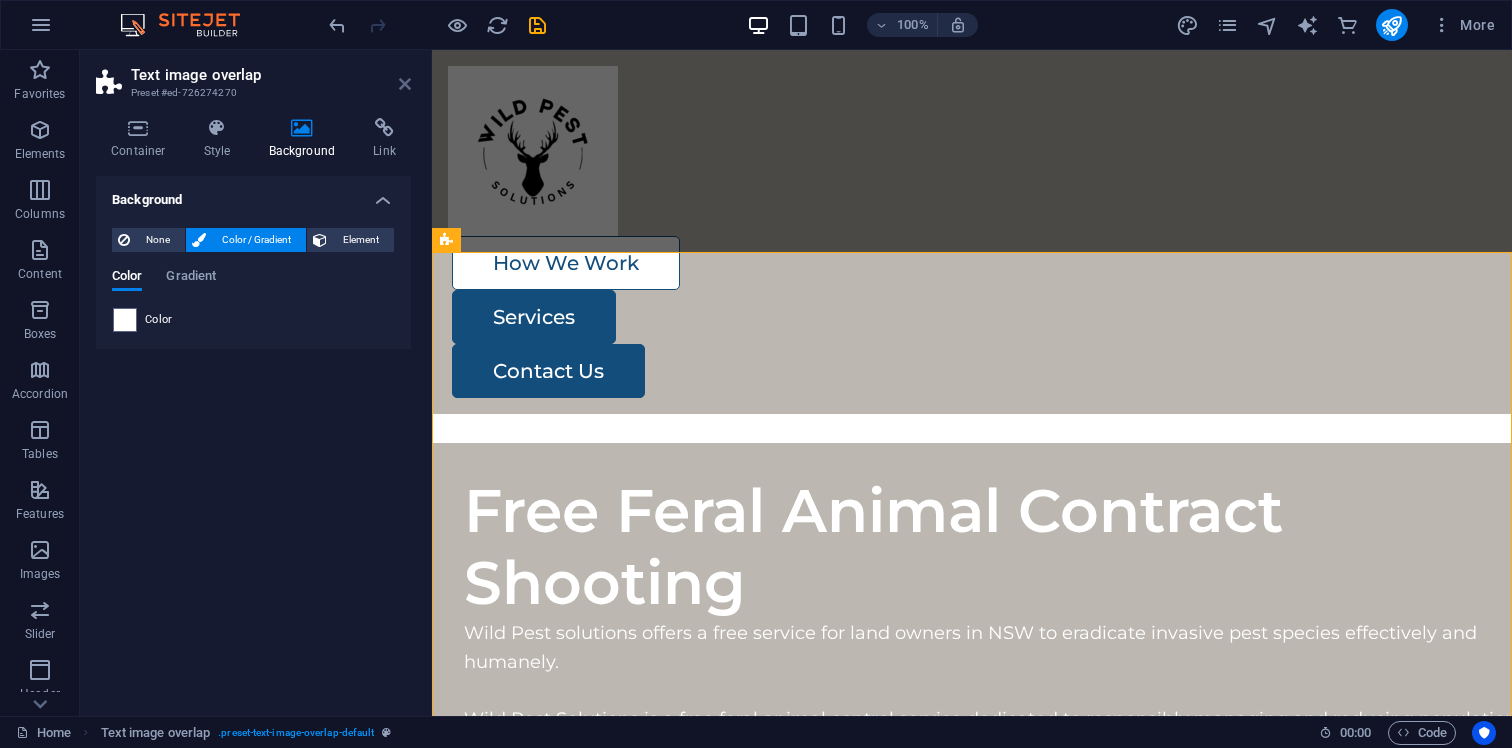 click at bounding box center (405, 84) 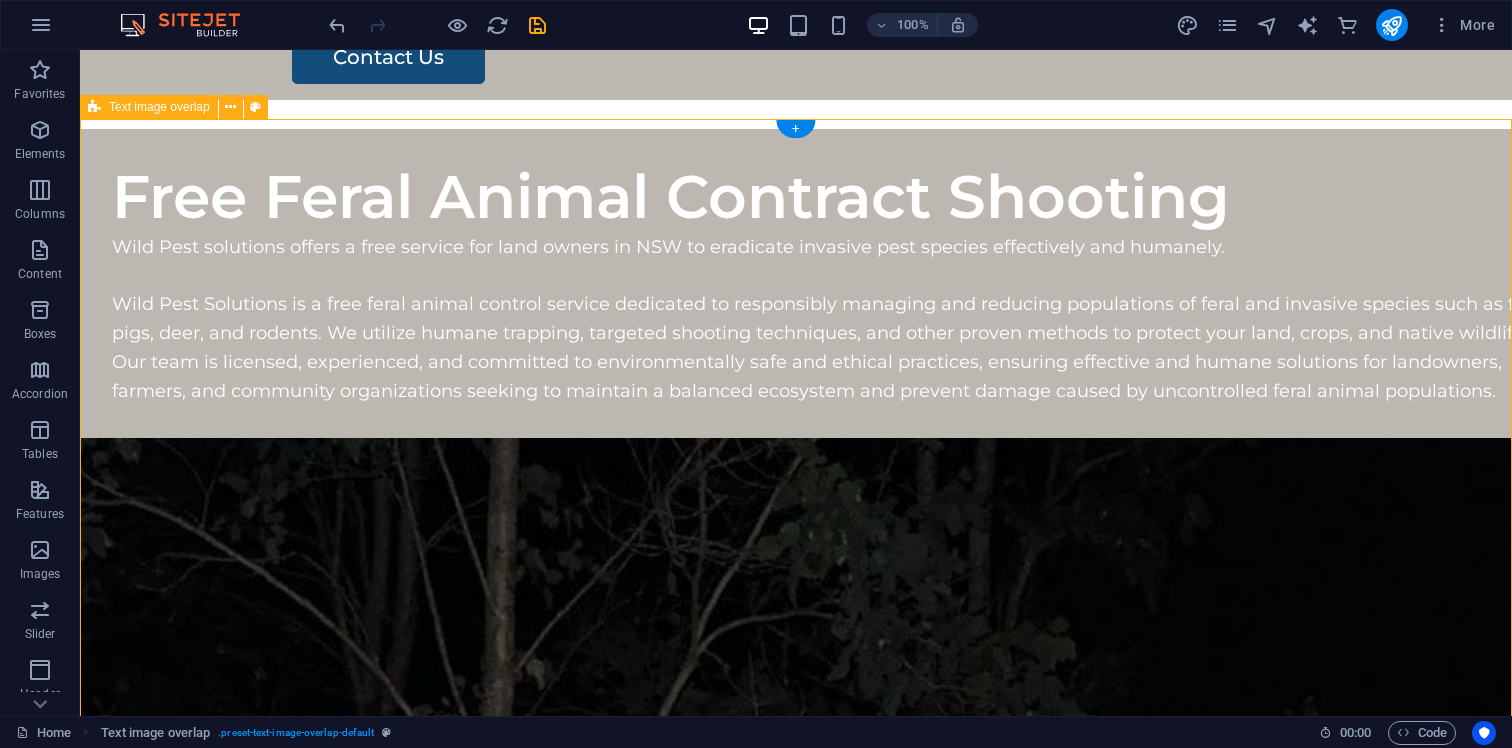 scroll, scrollTop: 333, scrollLeft: 0, axis: vertical 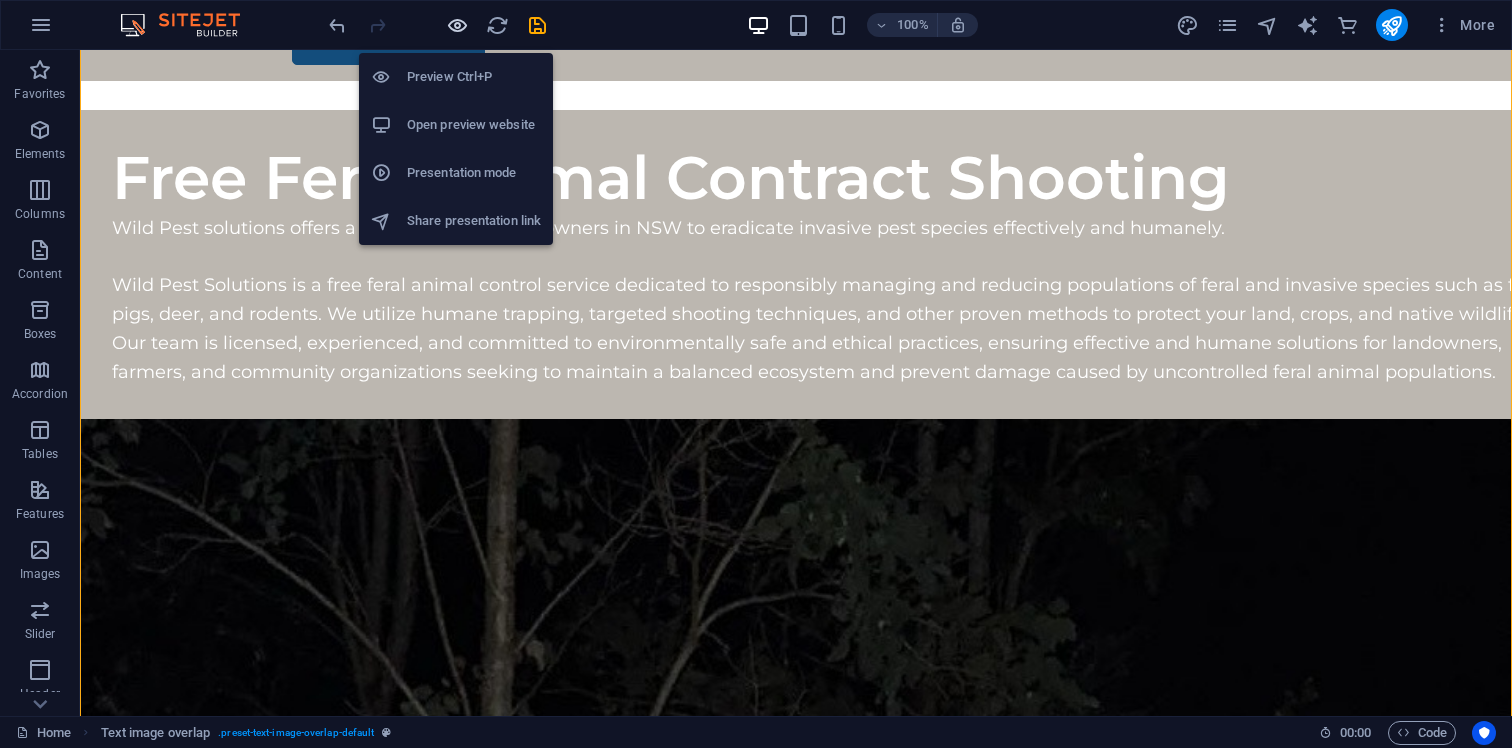click at bounding box center [457, 25] 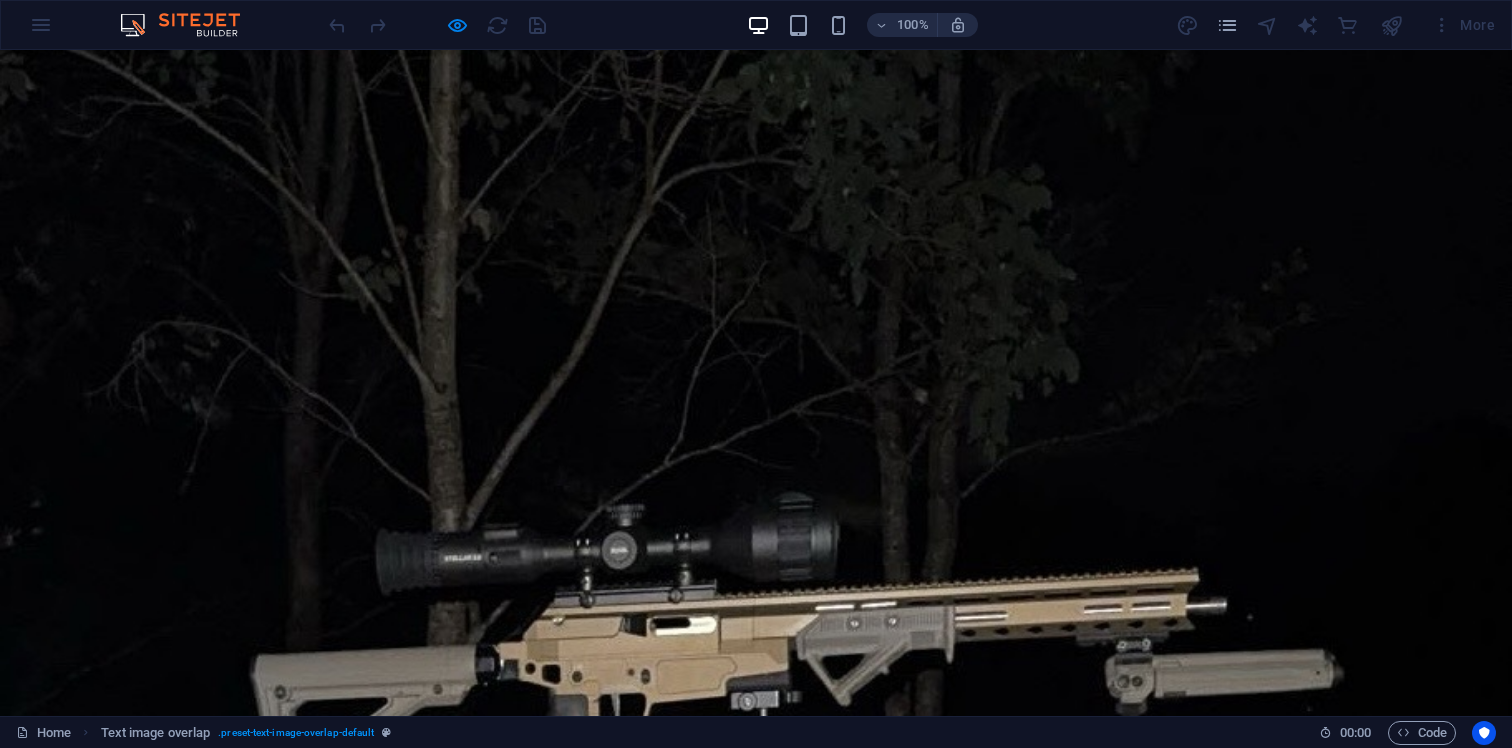 scroll, scrollTop: 0, scrollLeft: 0, axis: both 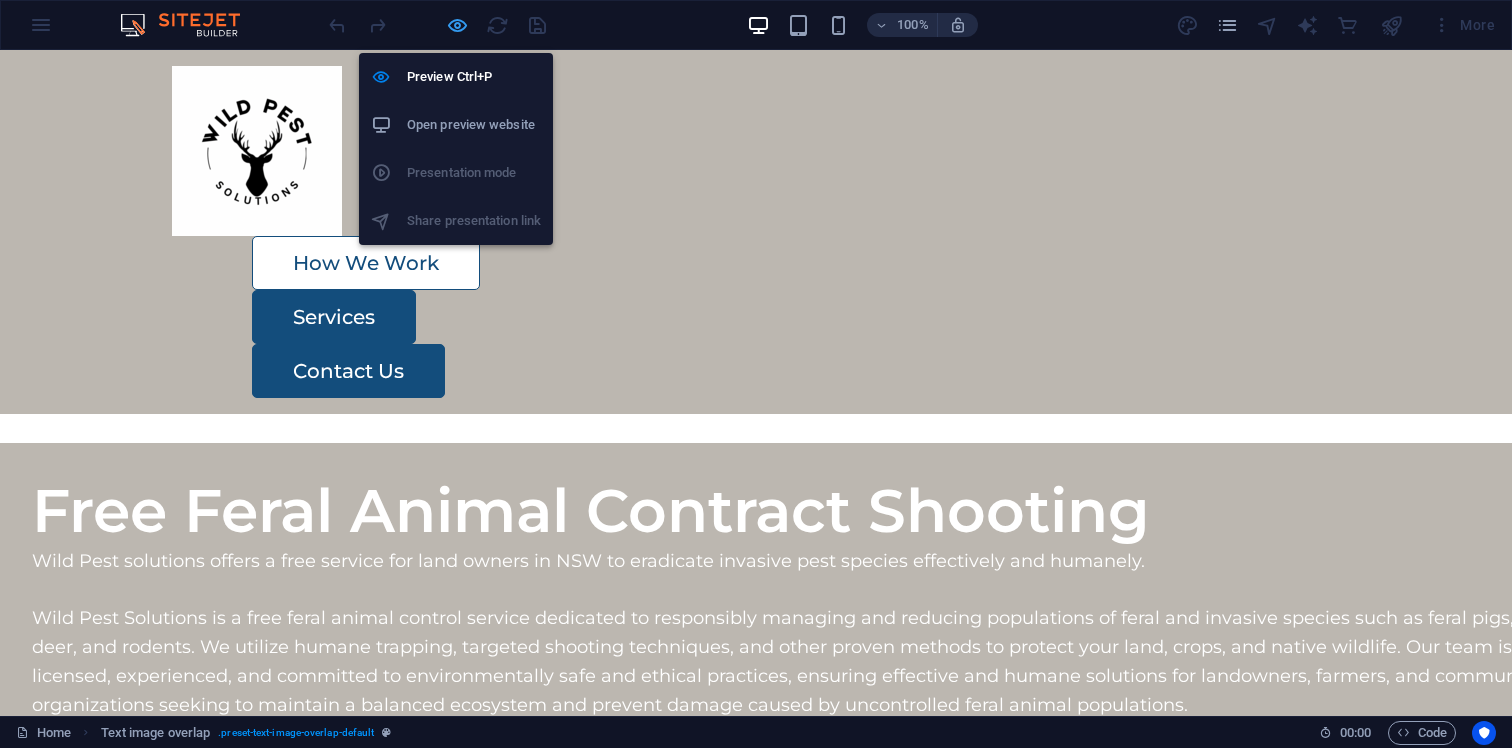 click at bounding box center (457, 25) 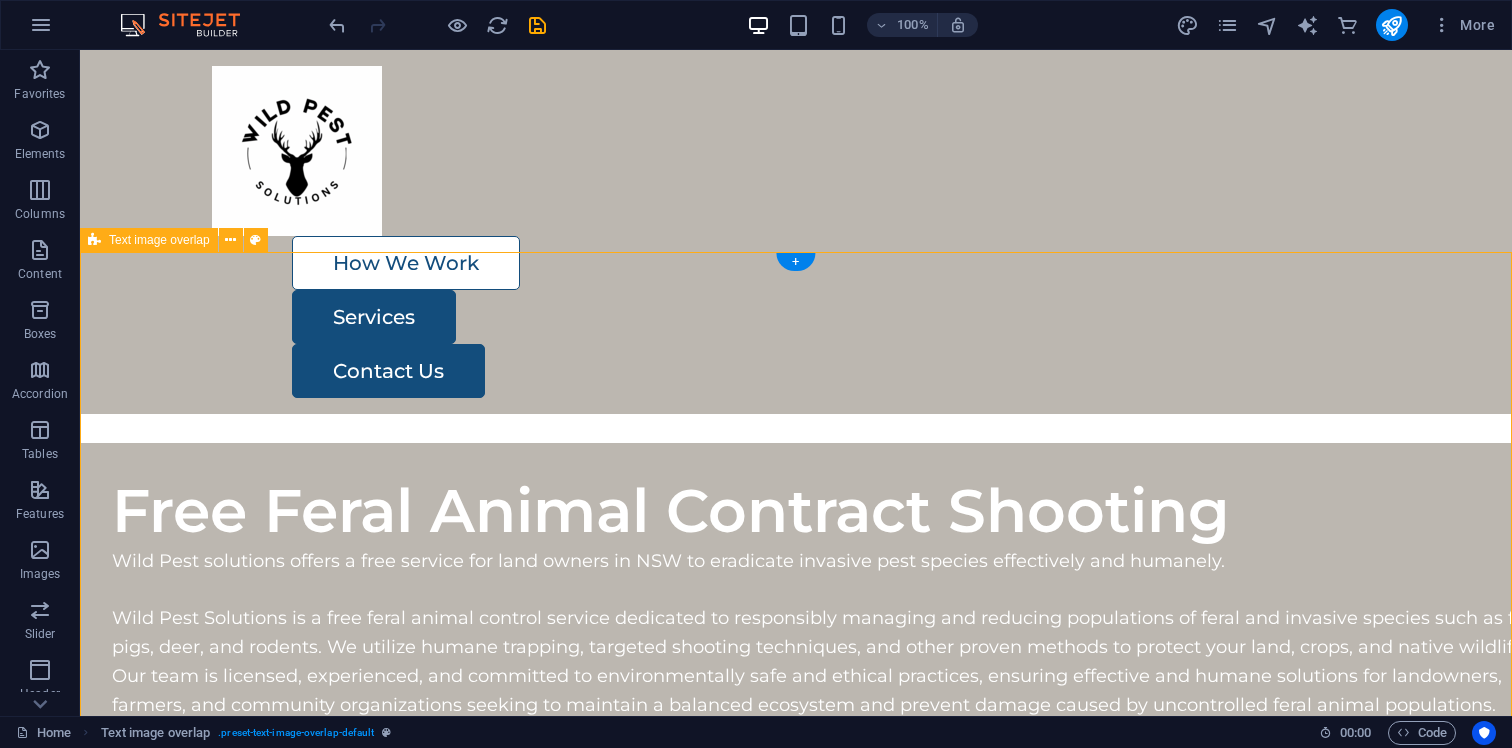 click on "Free Feral Animal Contract Shooting Wild Pest solutions offers a free service for land owners in [STATE] to eradicate invasive pest species effectively and humanely. Wild Pest Solutions is a free feral animal control service dedicated to responsibly managing and reducing populations of feral and invasive species such as feral pigs, deer, and rodents. We utilize humane trapping, targeted shooting techniques, and other proven methods to protect your land, crops, and native wildlife. Our team is licensed, experienced, and committed to environmentally safe and ethical practices, ensuring effective and humane solutions for landowners, farmers, and community organizations seeking to maintain a balanced ecosystem and prevent damage caused by uncontrolled feral animal populations." at bounding box center [796, 1870] 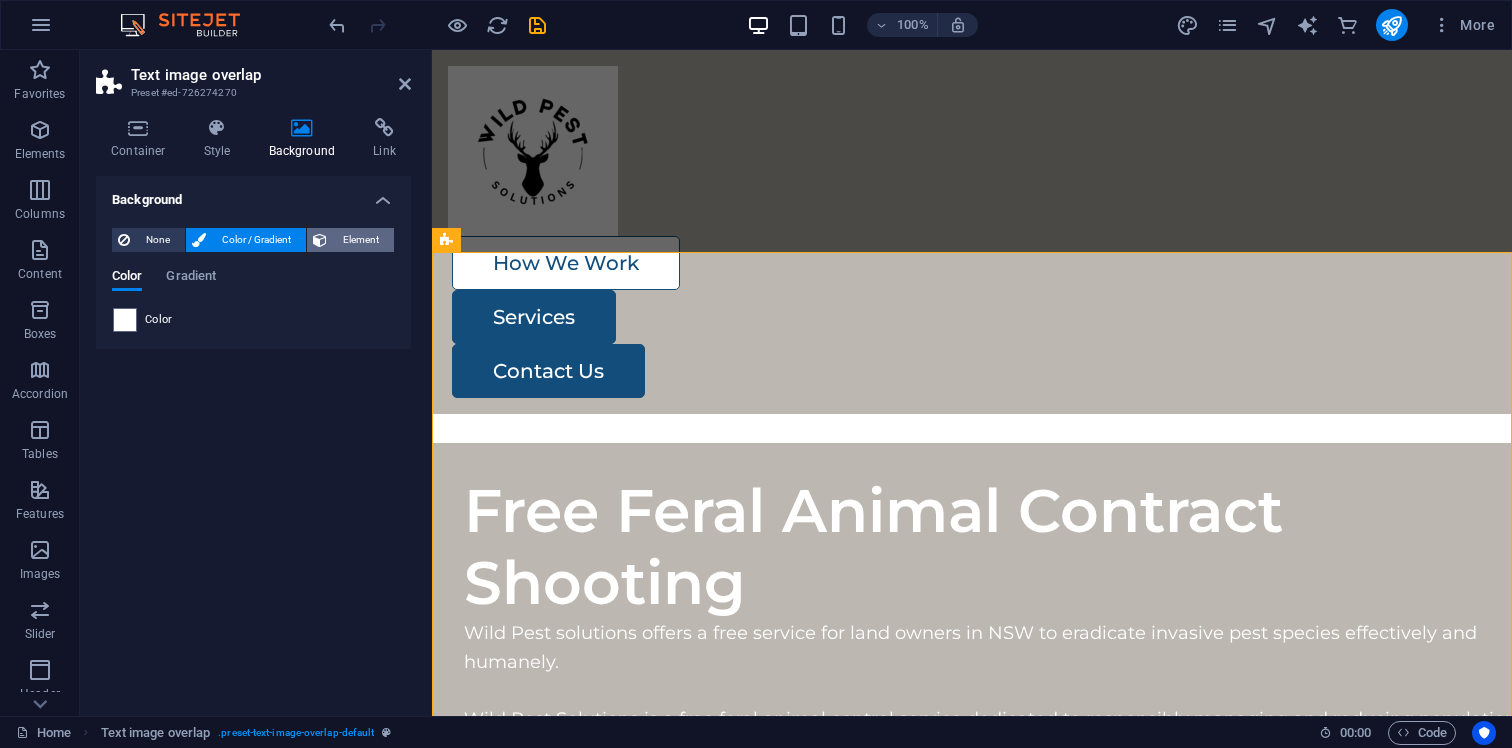 click on "Element" at bounding box center (360, 240) 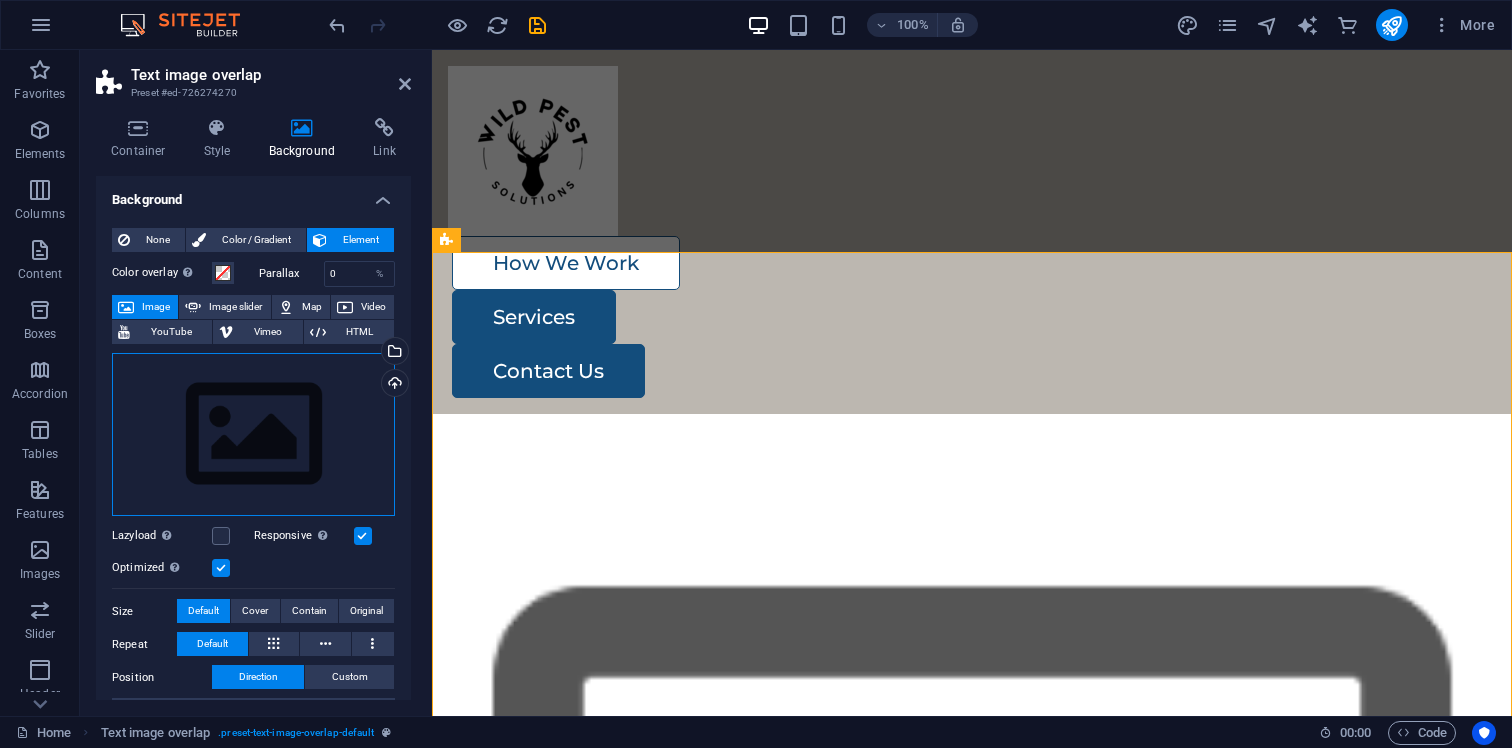 click on "Drag files here, click to choose files or select files from Files or our free stock photos & videos" at bounding box center [253, 435] 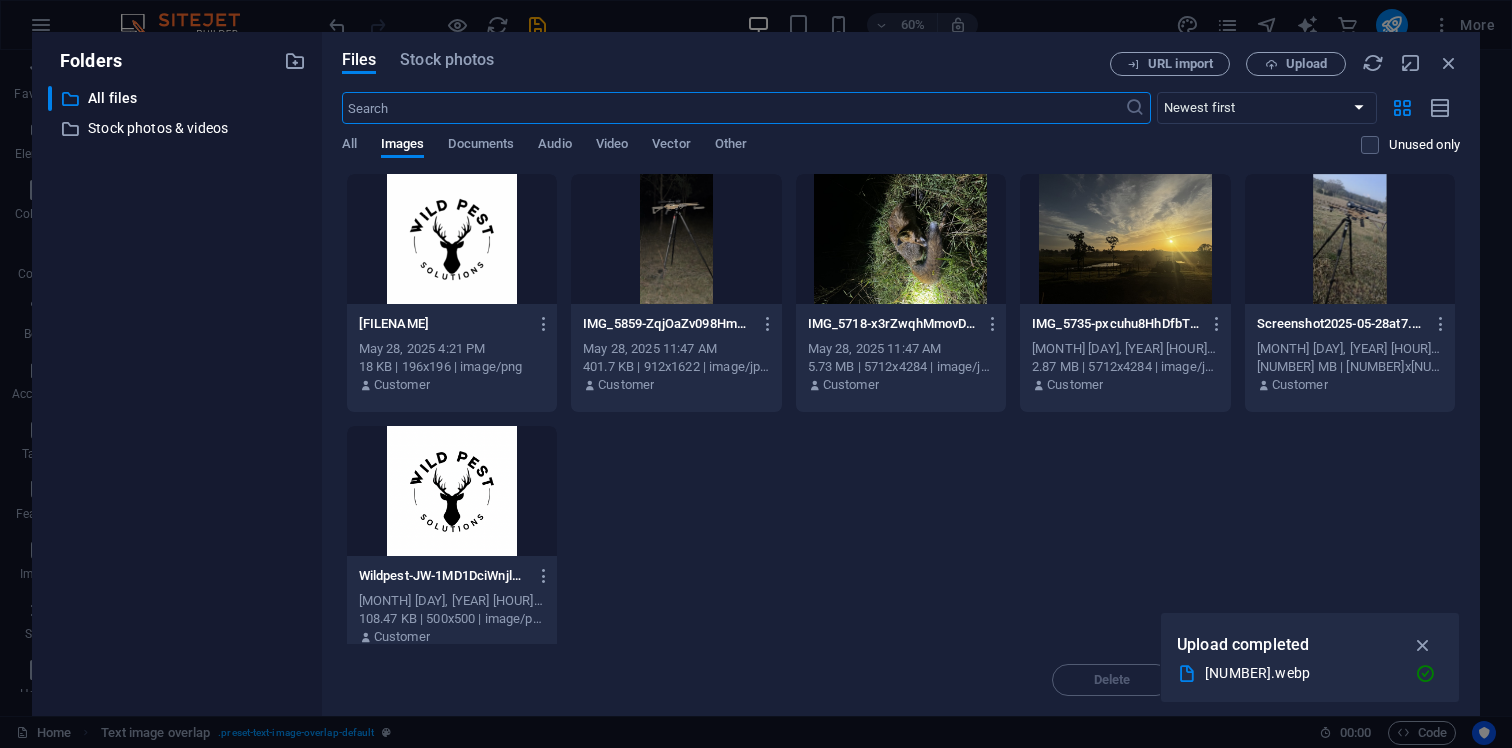 scroll, scrollTop: 769, scrollLeft: 0, axis: vertical 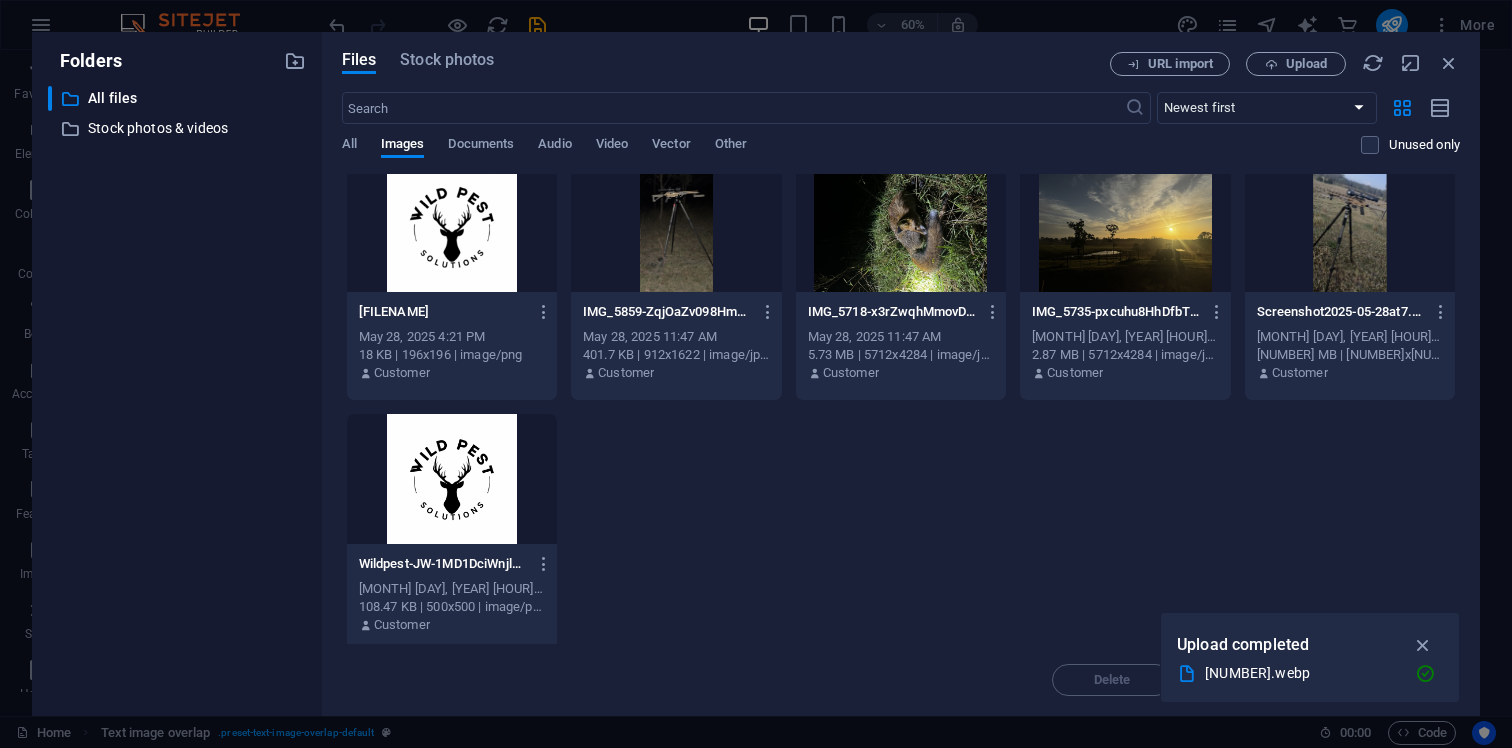 click at bounding box center [1125, 227] 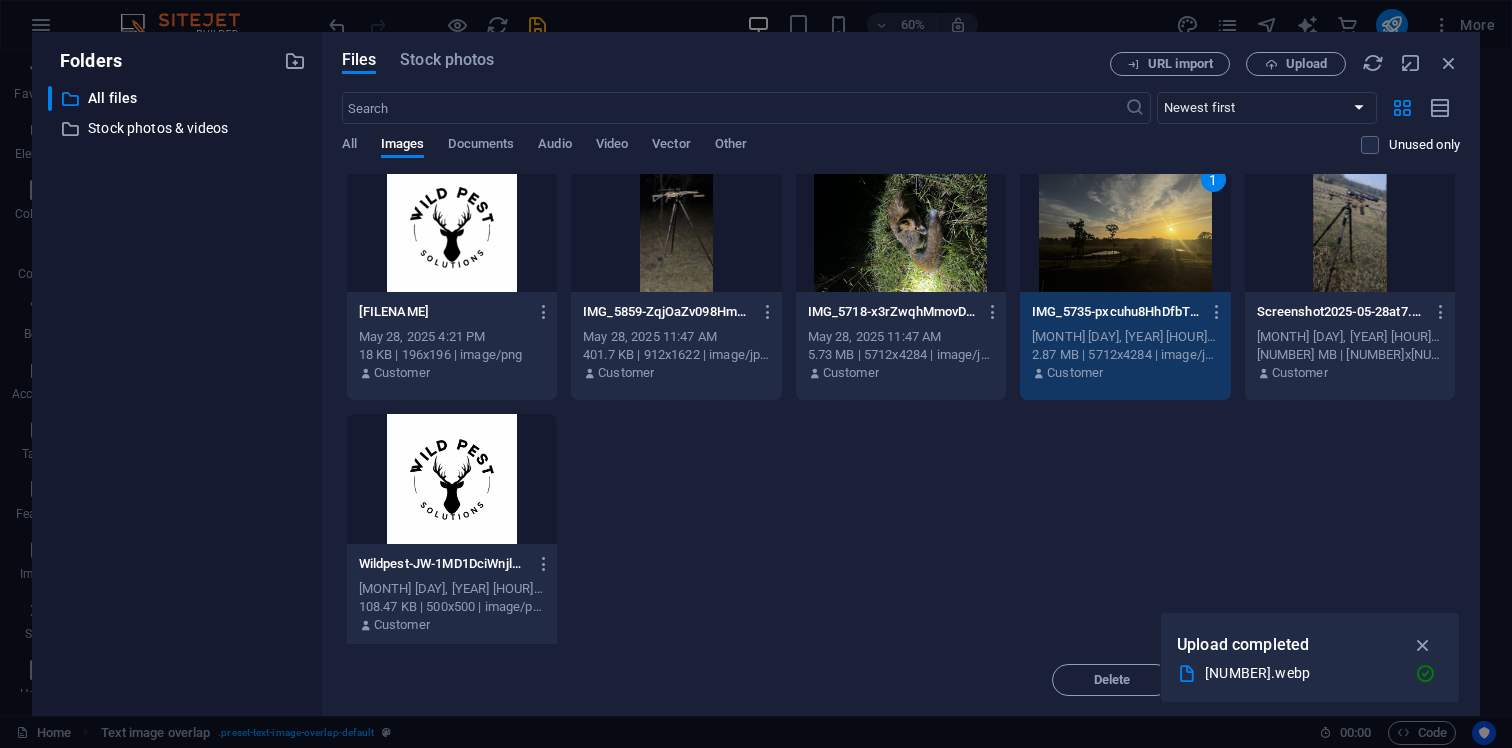 scroll, scrollTop: 778, scrollLeft: 0, axis: vertical 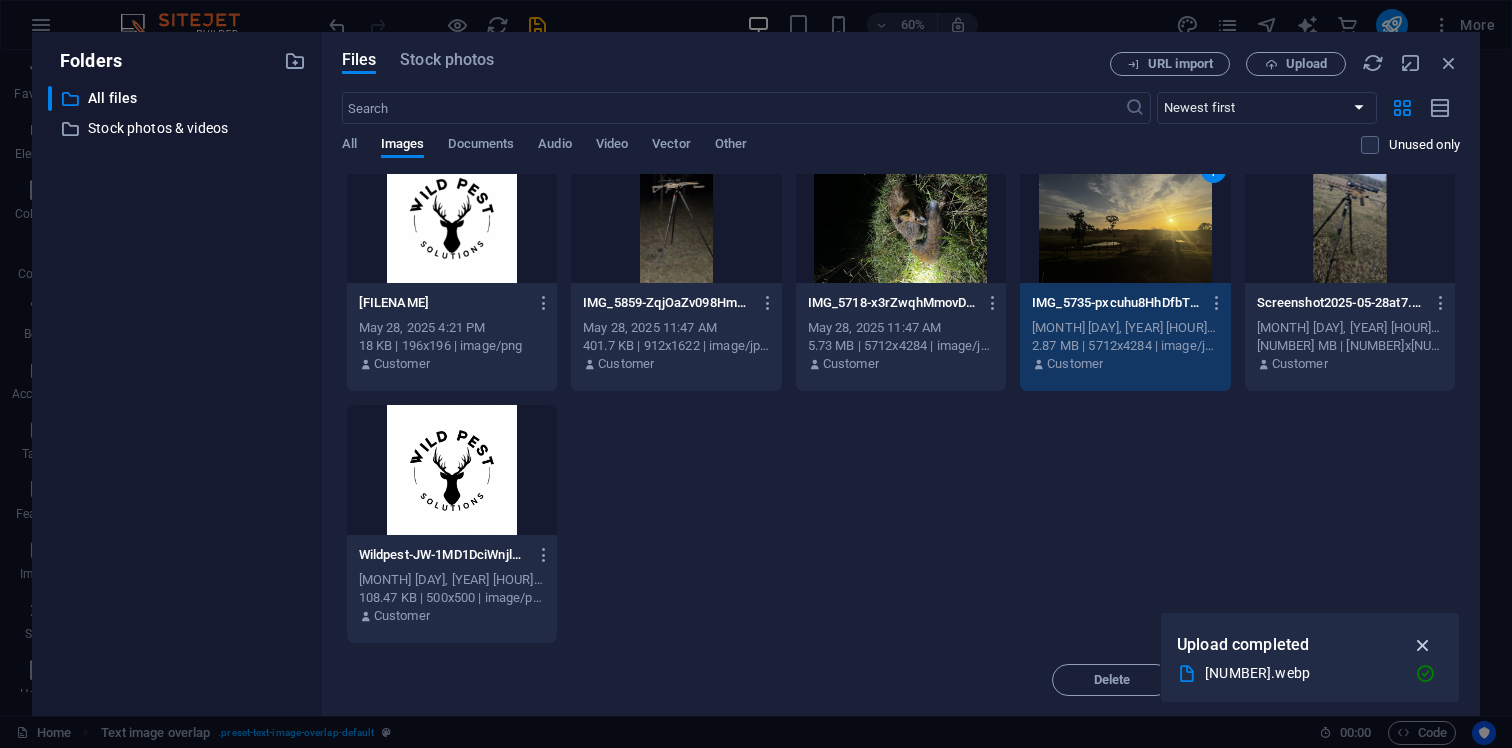click at bounding box center [1423, 645] 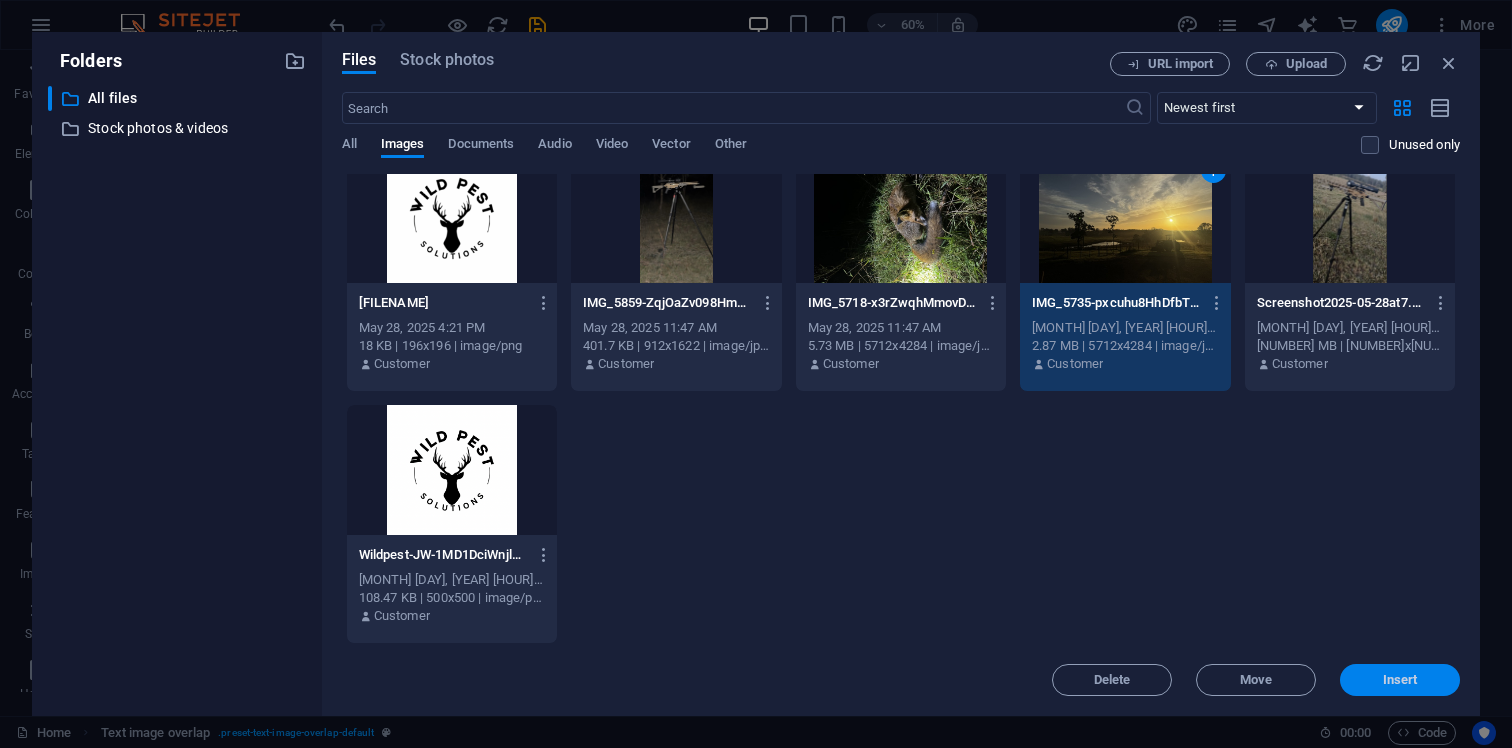 click on "Insert" at bounding box center [1400, 680] 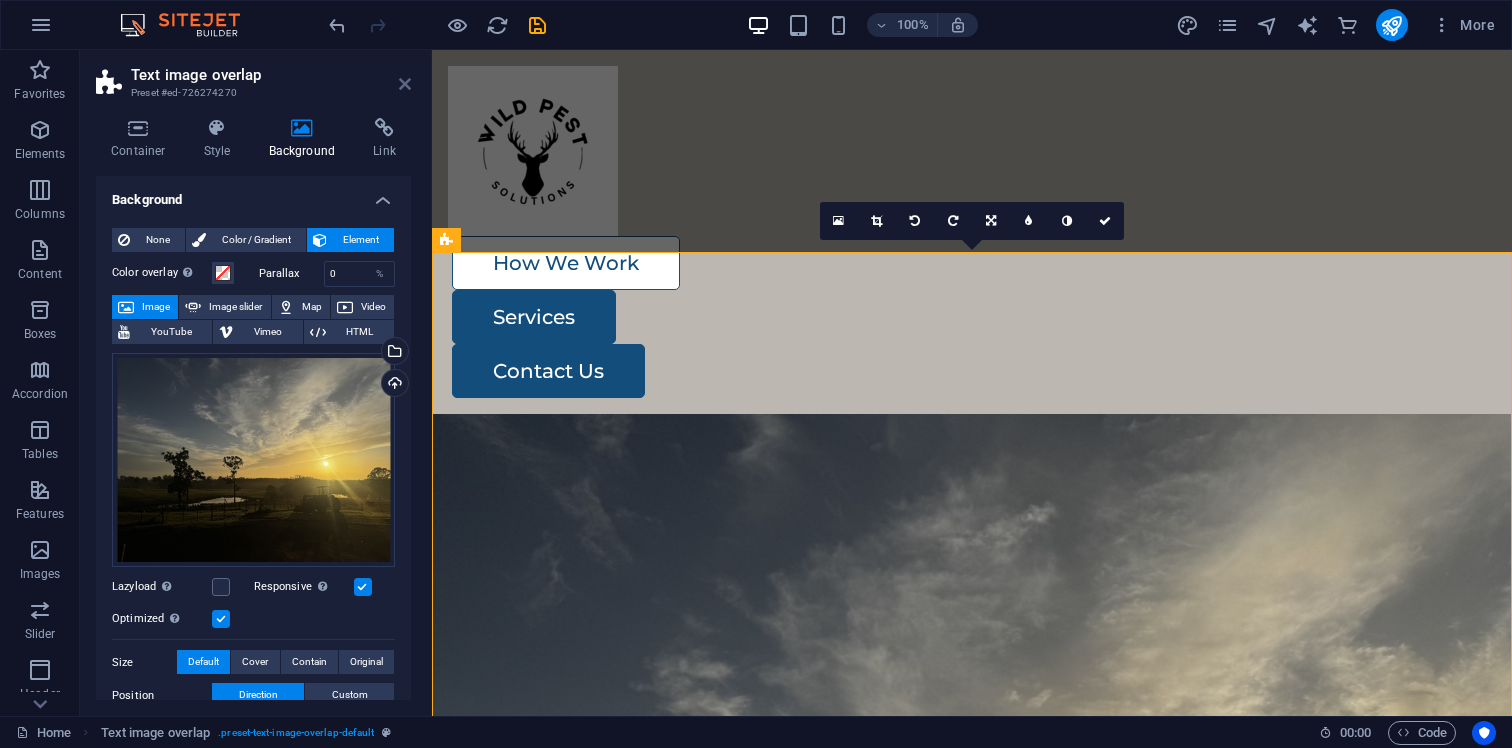 drag, startPoint x: 405, startPoint y: 76, endPoint x: 431, endPoint y: 261, distance: 186.8181 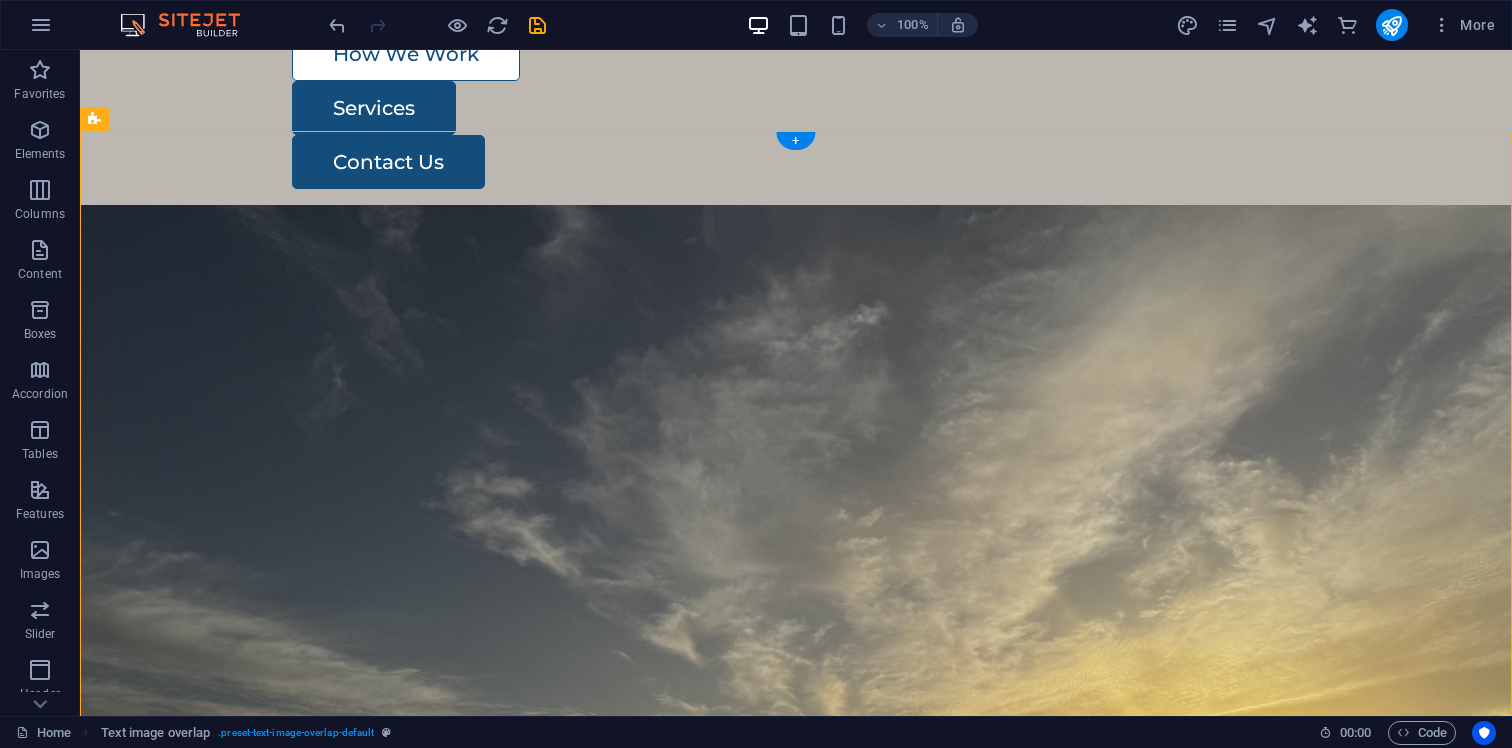 scroll, scrollTop: 211, scrollLeft: 0, axis: vertical 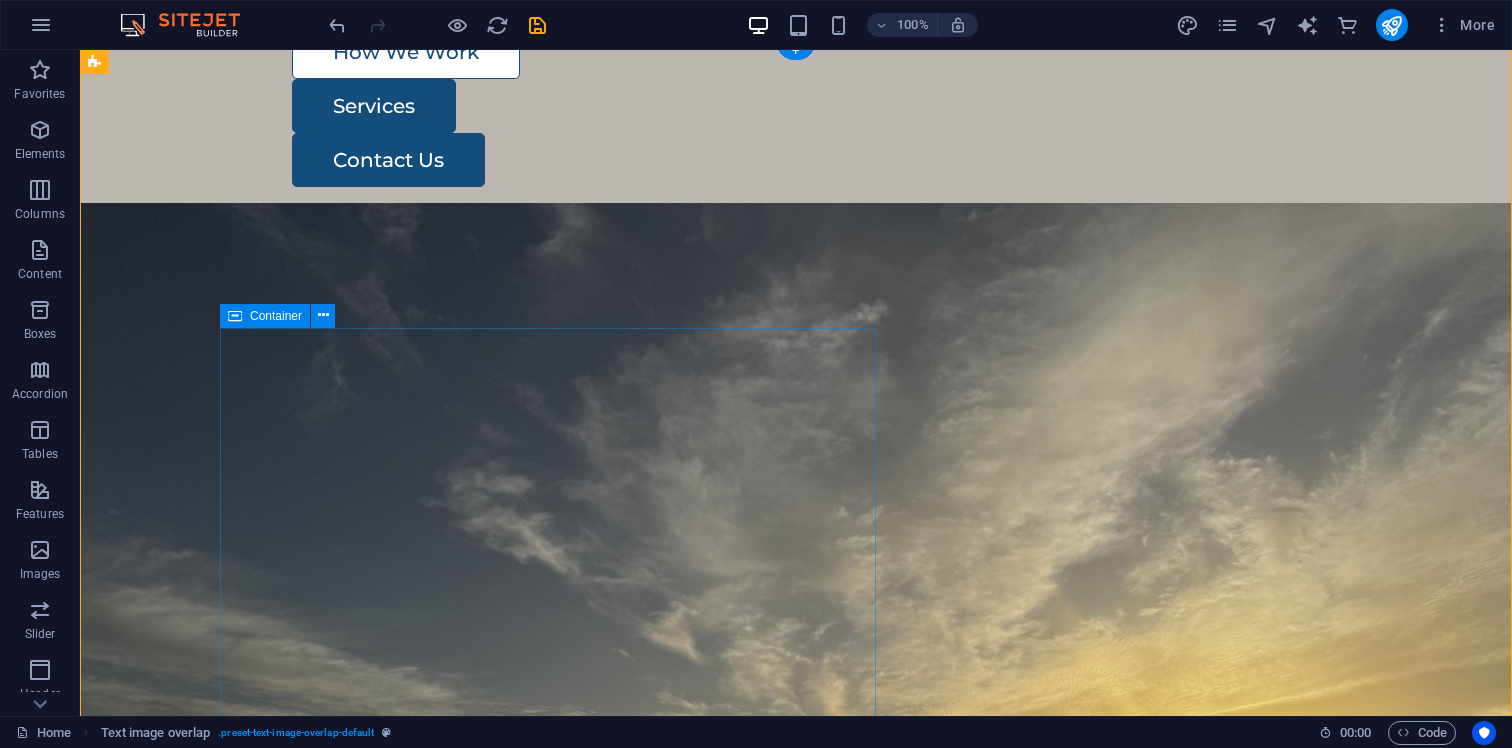 click on "Free Feral Animal Contract Shooting Wild Pest solutions offers a free service for land owners in [STATE] to eradicate invasive pest species effectively and humanely. Wild Pest Solutions is a free feral animal control service dedicated to responsibly managing and reducing populations of feral and invasive species such as feral pigs, deer, and rodents. We utilize humane trapping, targeted shooting techniques, and other proven methods to protect your land, crops, and native wildlife. Our team is licensed, experienced, and committed to environmentally safe and ethical practices, ensuring effective and humane solutions for landowners, farmers, and community organizations seeking to maintain a balanced ecosystem and prevent damage caused by uncontrolled feral animal populations." at bounding box center (836, 1570) 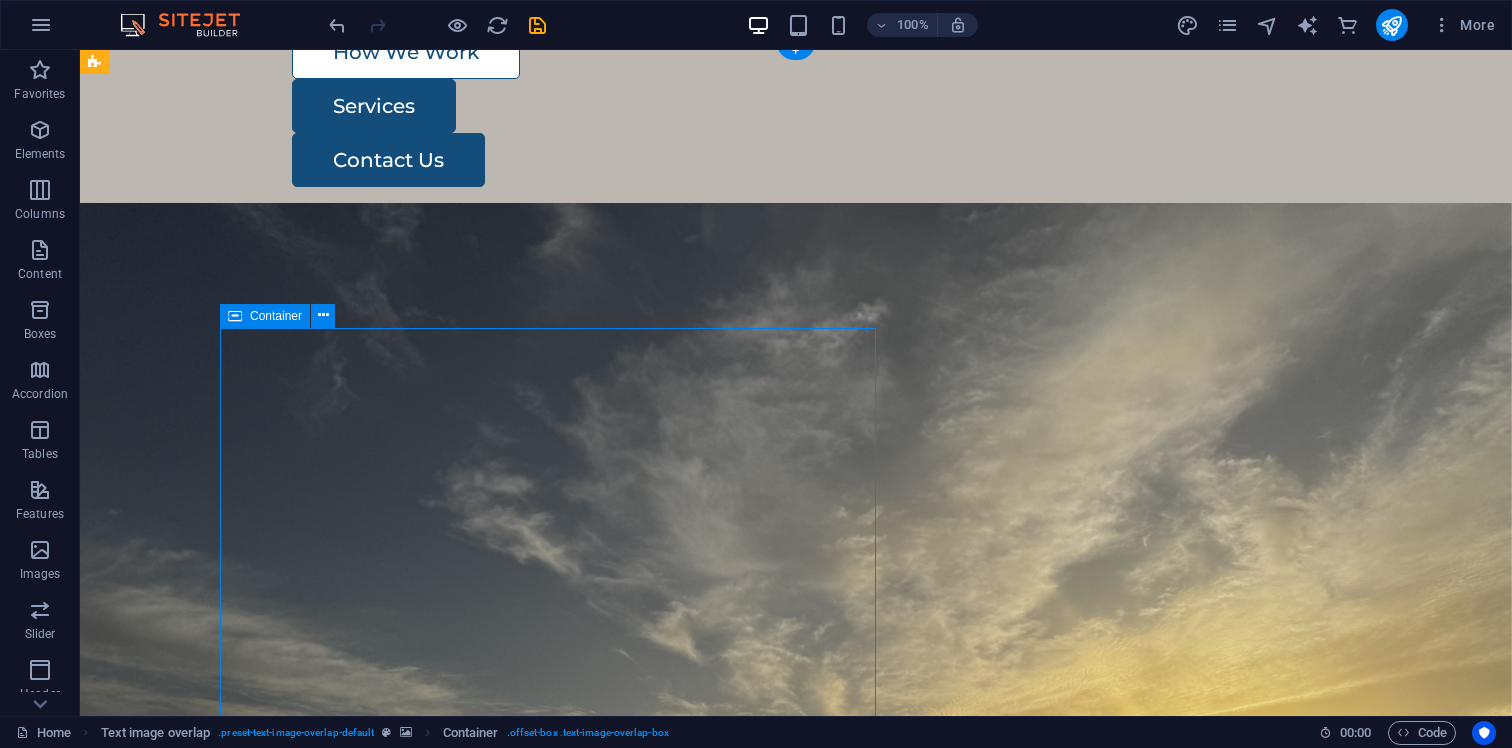click on "Free Feral Animal Contract Shooting Wild Pest solutions offers a free service for land owners in [STATE] to eradicate invasive pest species effectively and humanely. Wild Pest Solutions is a free feral animal control service dedicated to responsibly managing and reducing populations of feral and invasive species such as feral pigs, deer, and rodents. We utilize humane trapping, targeted shooting techniques, and other proven methods to protect your land, crops, and native wildlife. Our team is licensed, experienced, and committed to environmentally safe and ethical practices, ensuring effective and humane solutions for landowners, farmers, and community organizations seeking to maintain a balanced ecosystem and prevent damage caused by uncontrolled feral animal populations." at bounding box center [836, 1570] 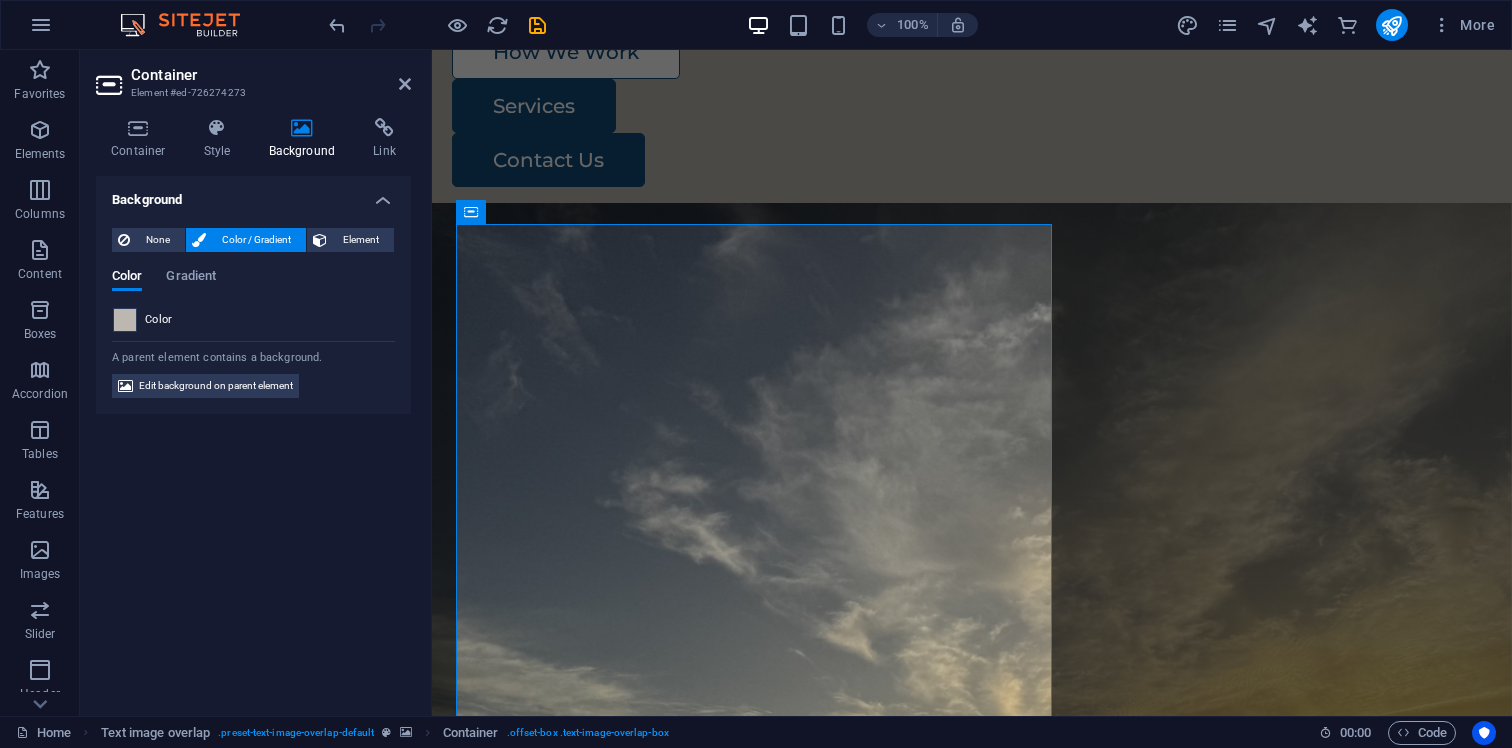 click at bounding box center [125, 320] 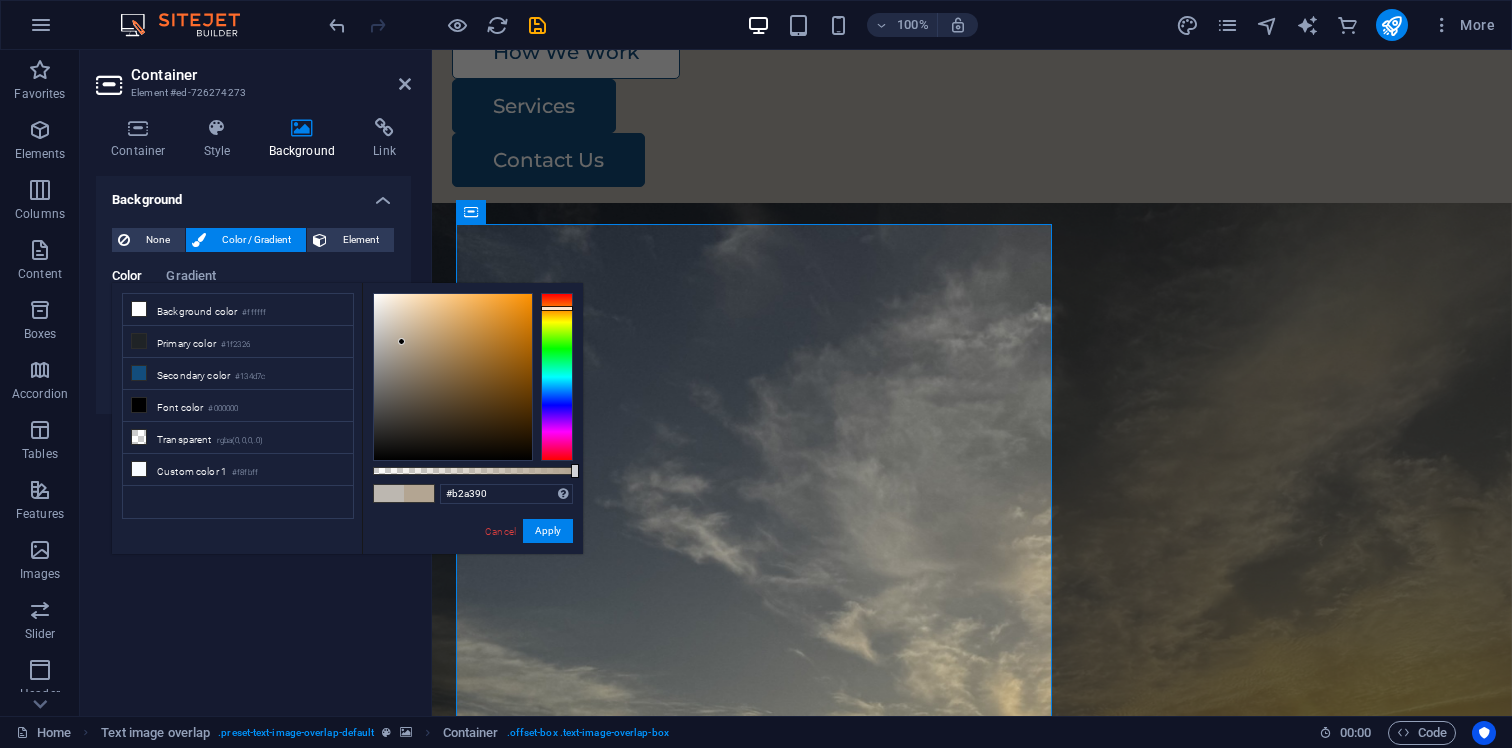 type on "#b0a28f" 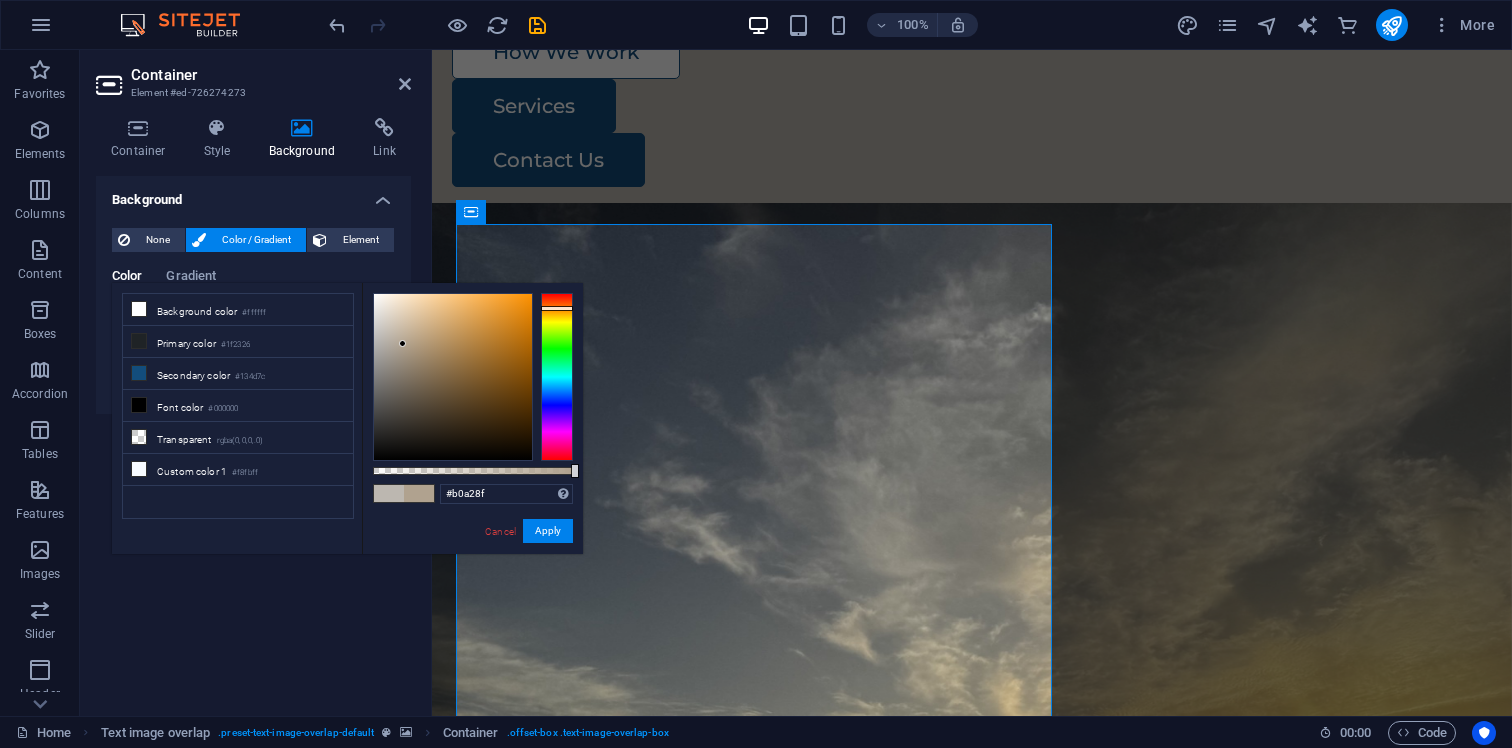 drag, startPoint x: 385, startPoint y: 313, endPoint x: 403, endPoint y: 344, distance: 35.846897 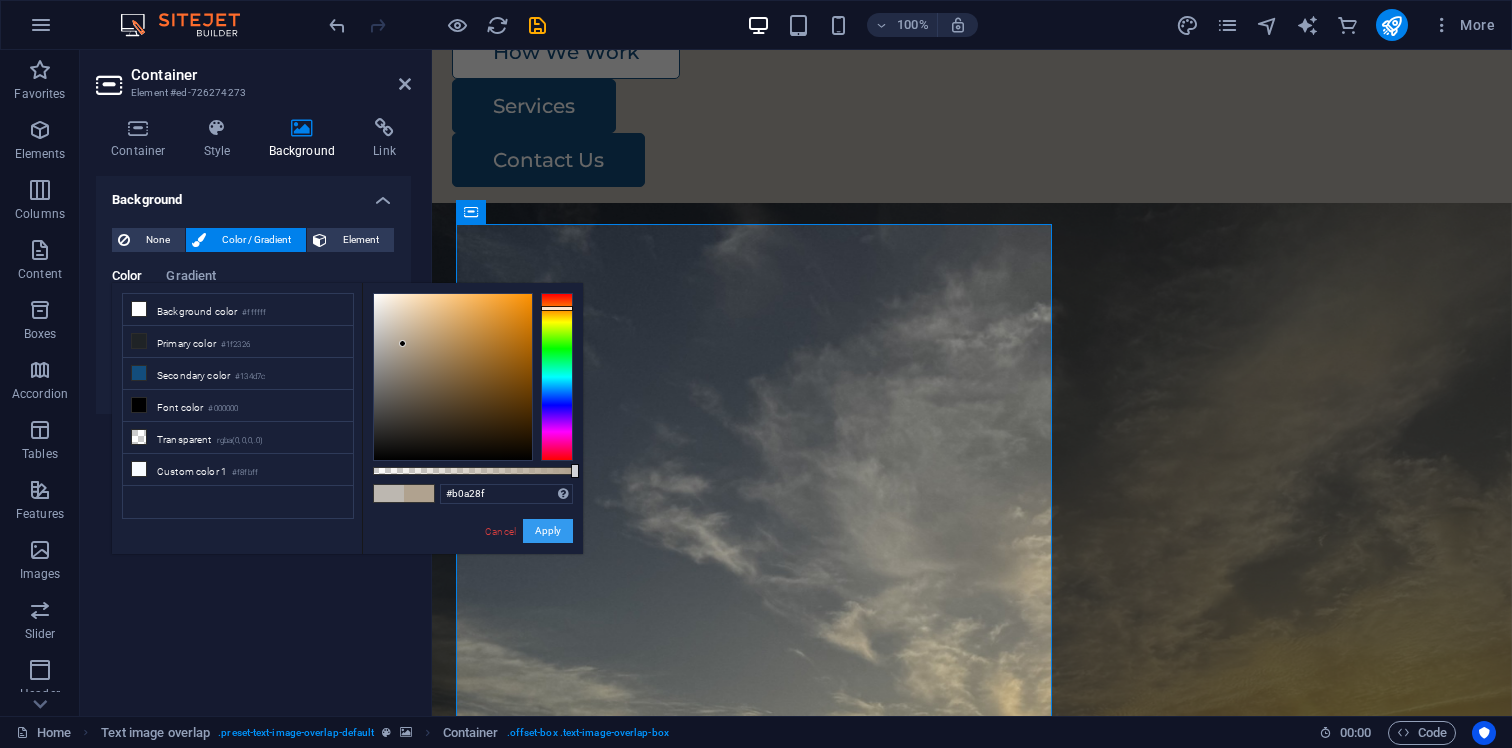 click on "Apply" at bounding box center (548, 531) 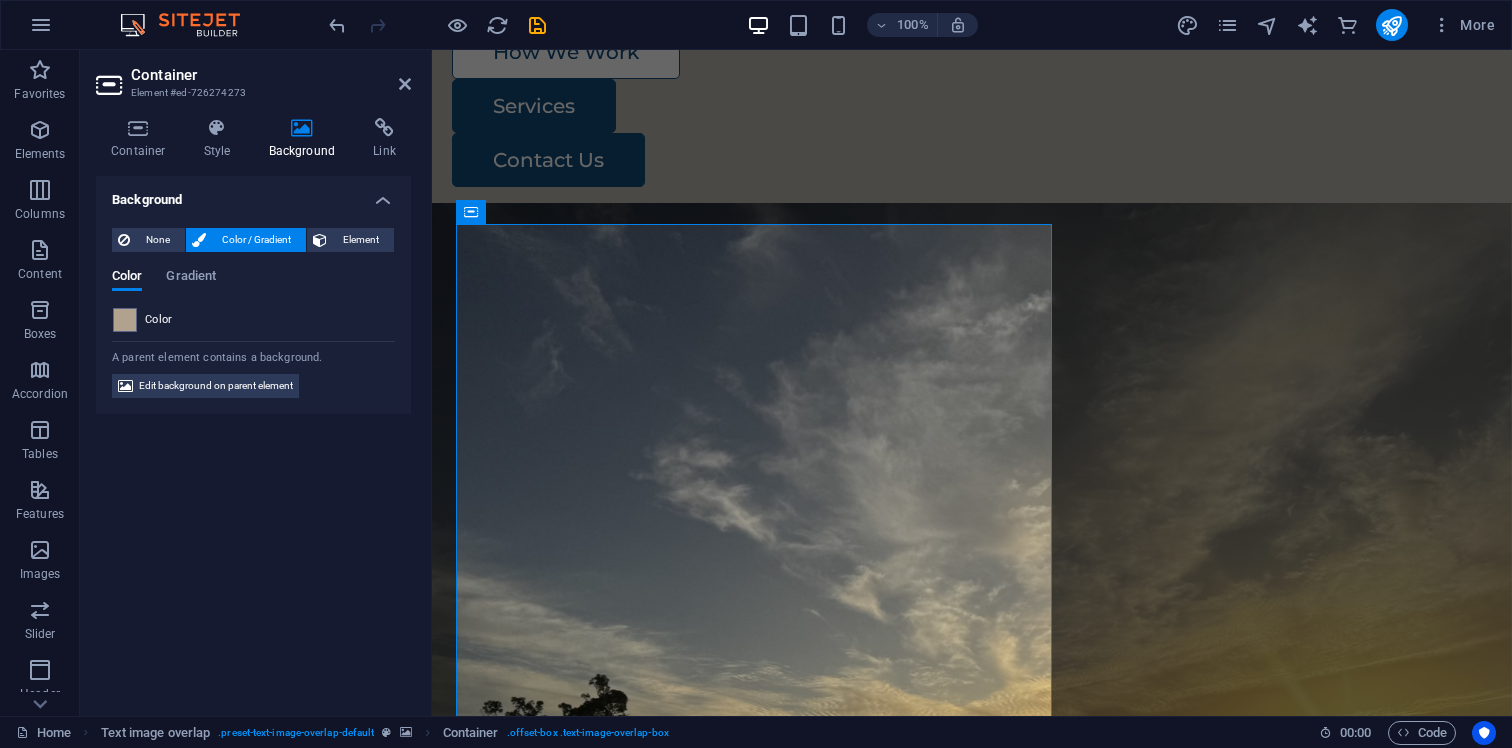 click at bounding box center [972, 742] 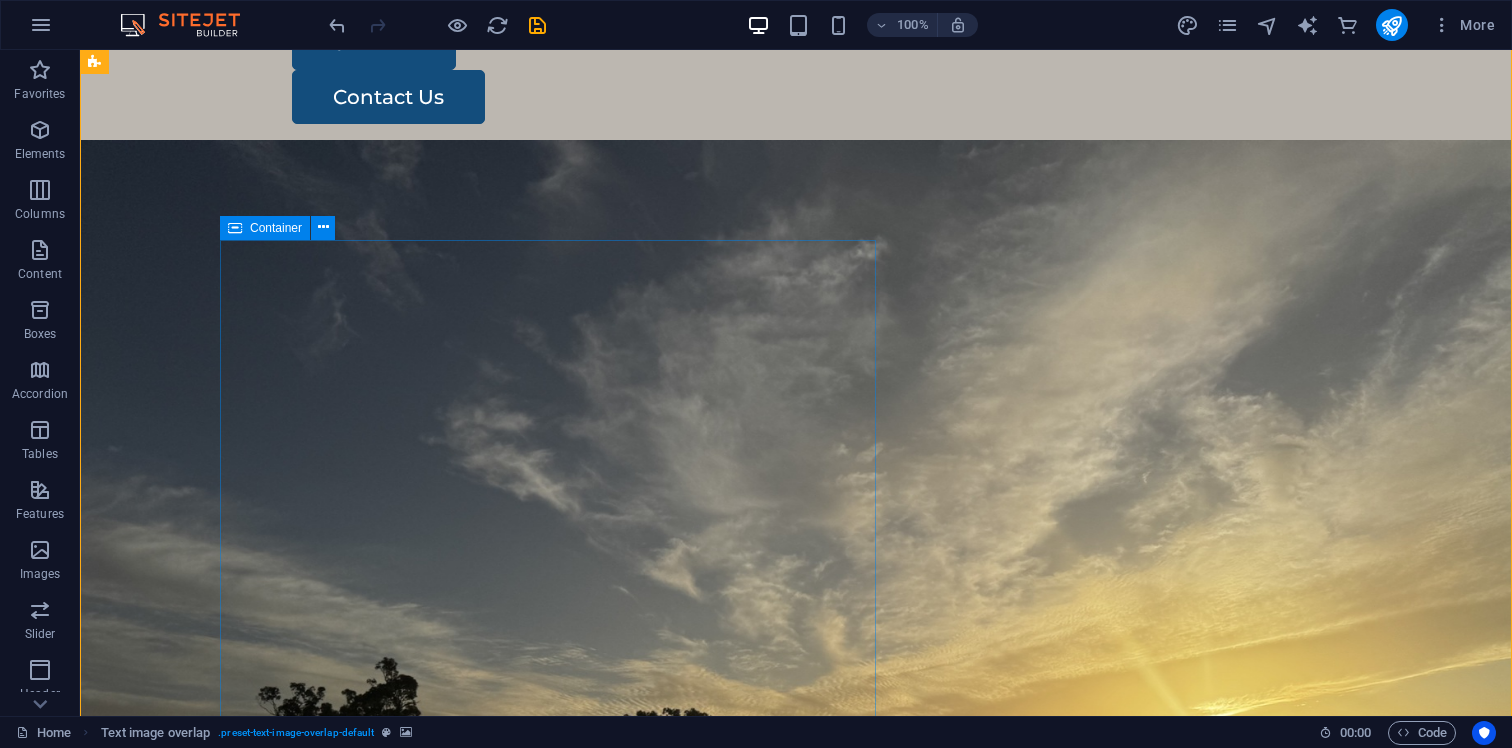 scroll, scrollTop: 0, scrollLeft: 0, axis: both 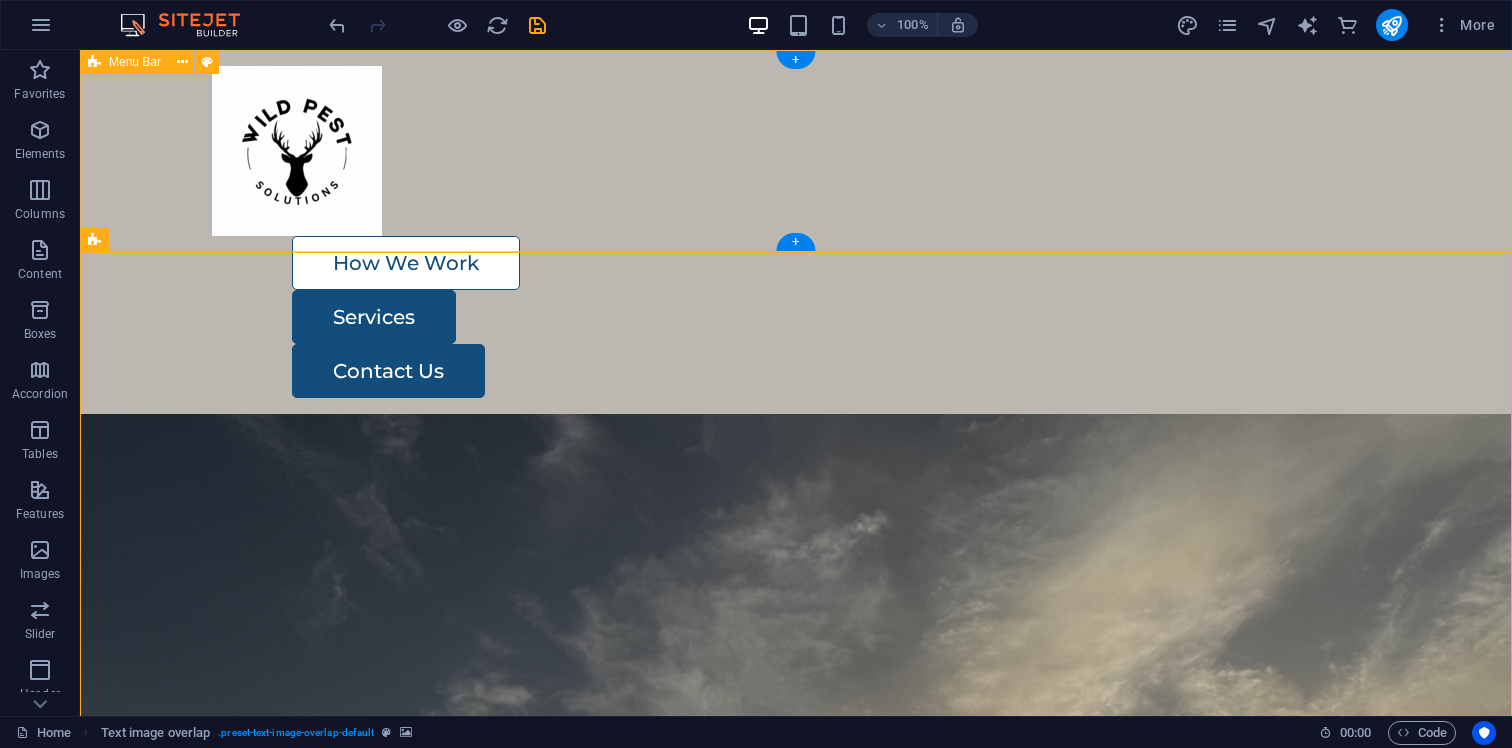 click on "How We Work Services Contact Us" at bounding box center [796, 232] 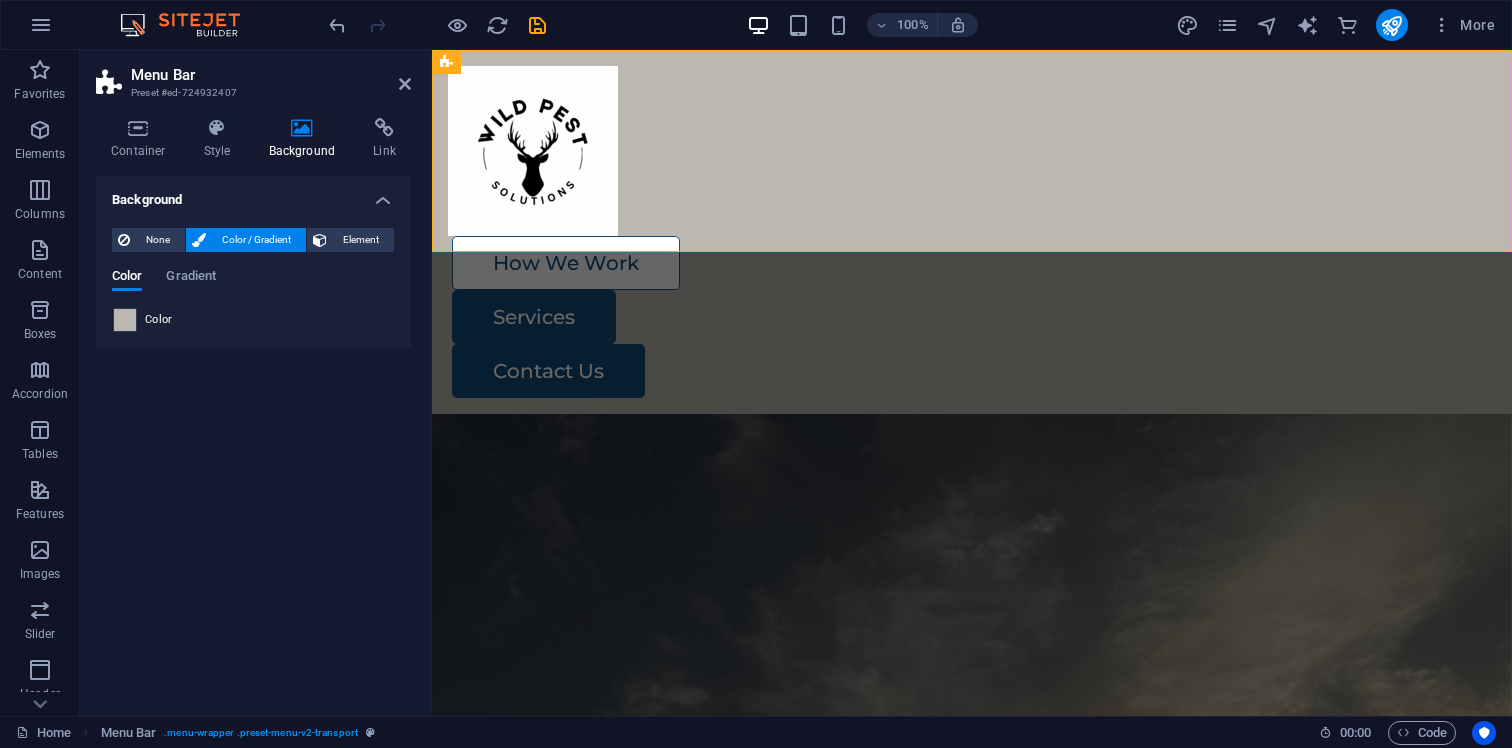 click at bounding box center (125, 320) 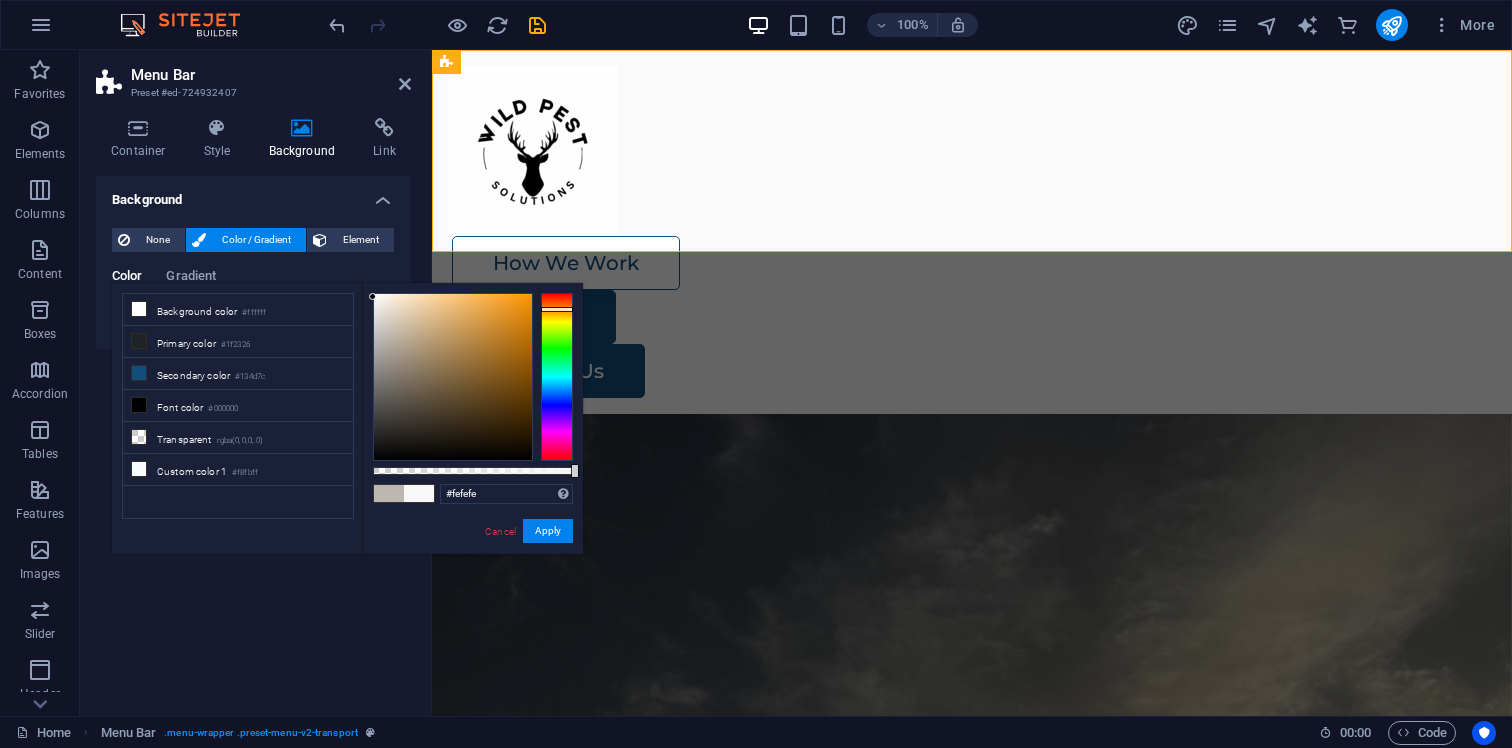 type on "#ffffff" 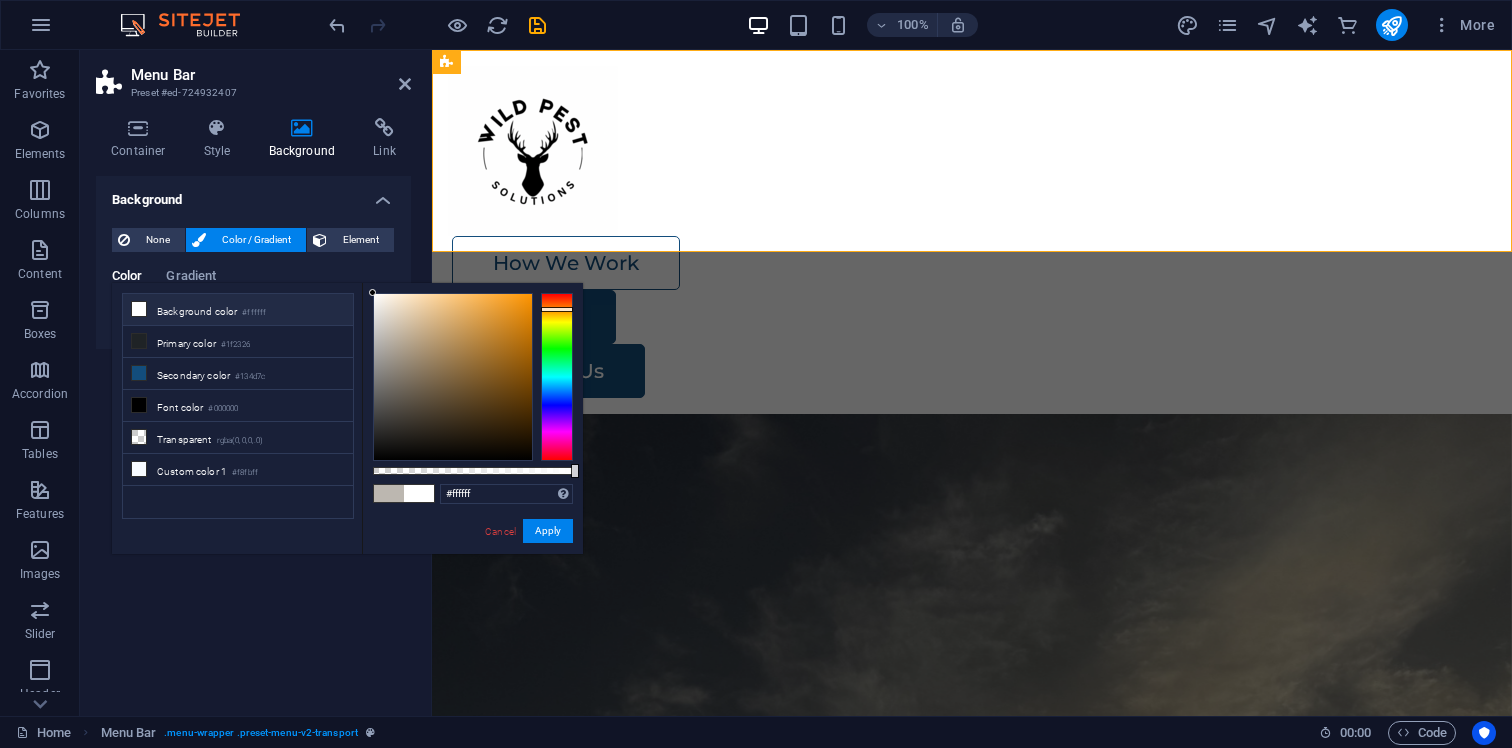 drag, startPoint x: 387, startPoint y: 315, endPoint x: 303, endPoint y: 272, distance: 94.36631 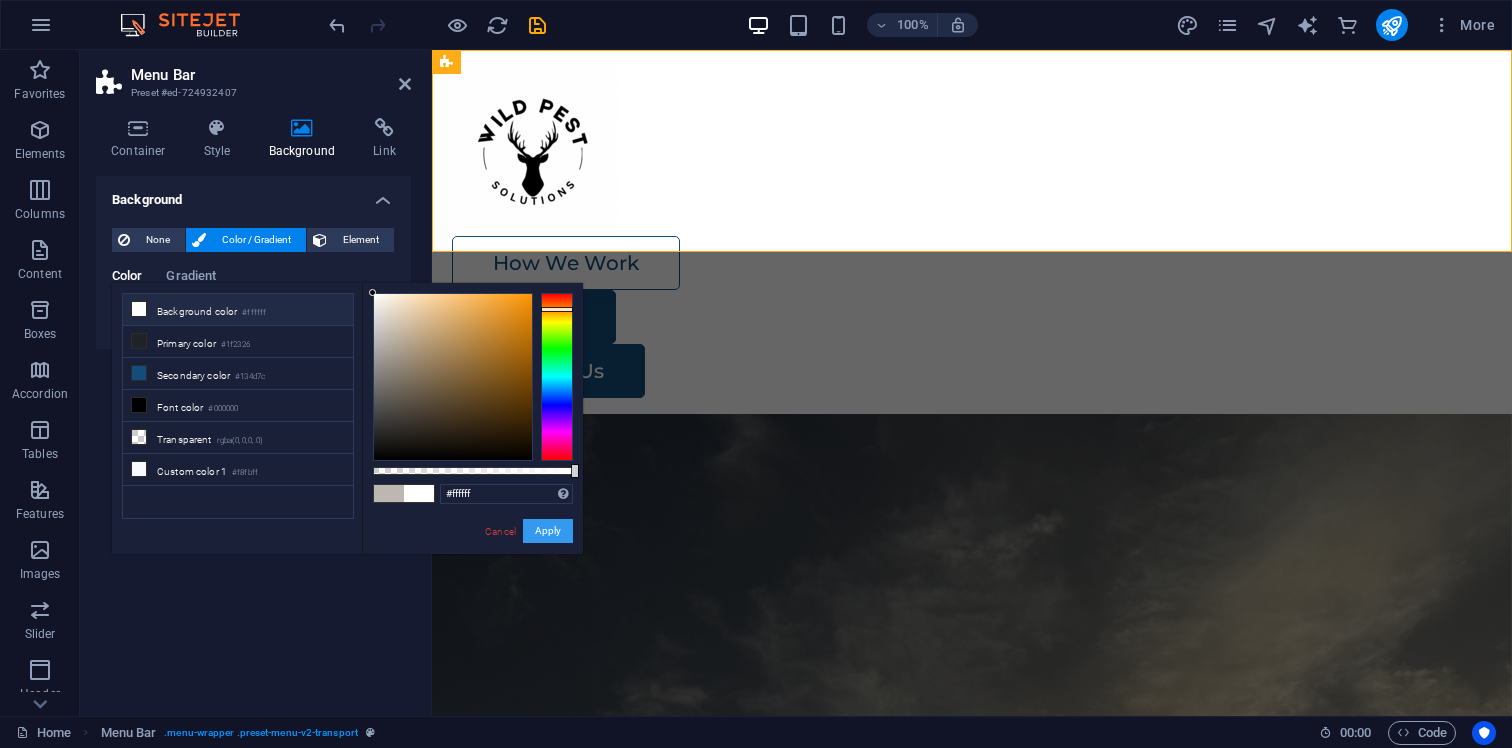 click on "Apply" at bounding box center (548, 531) 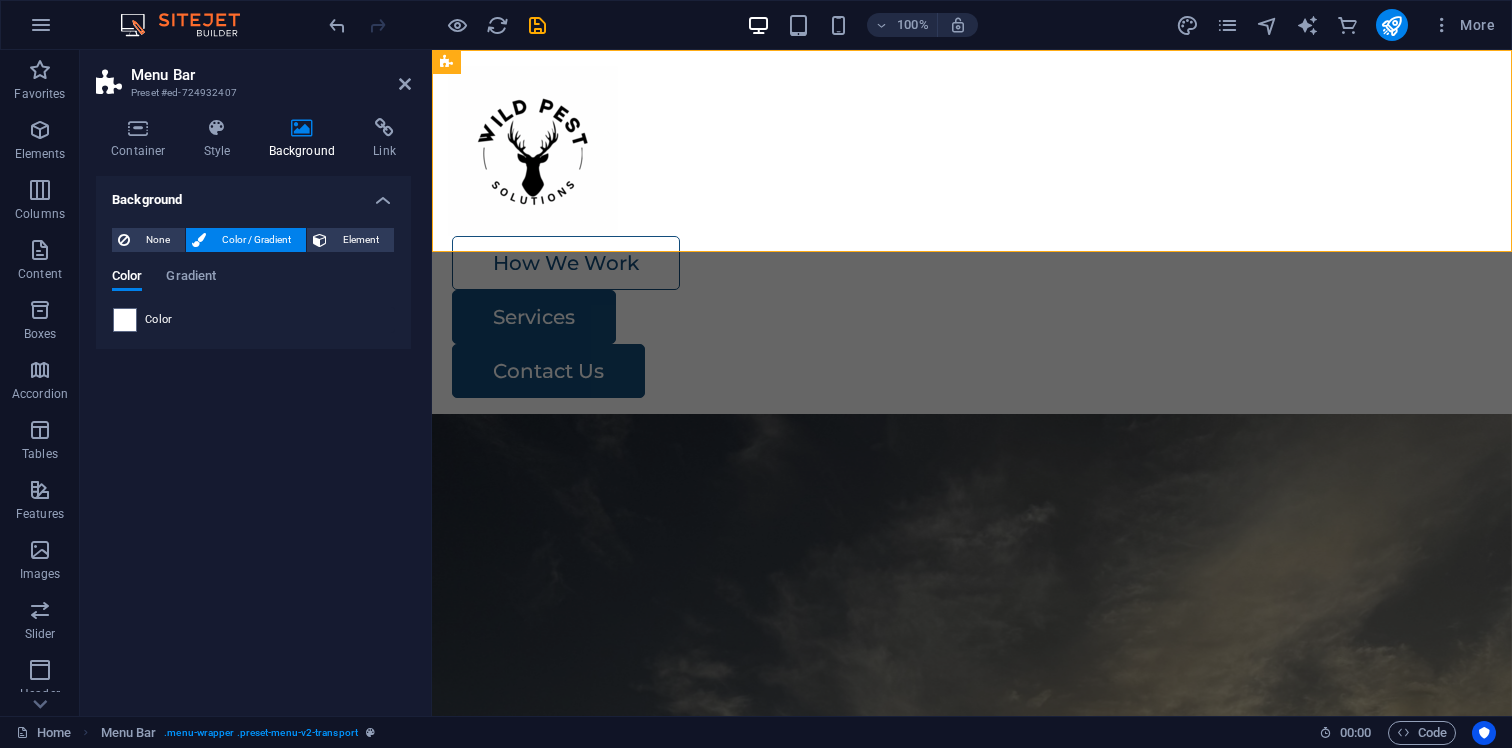 click at bounding box center [972, 953] 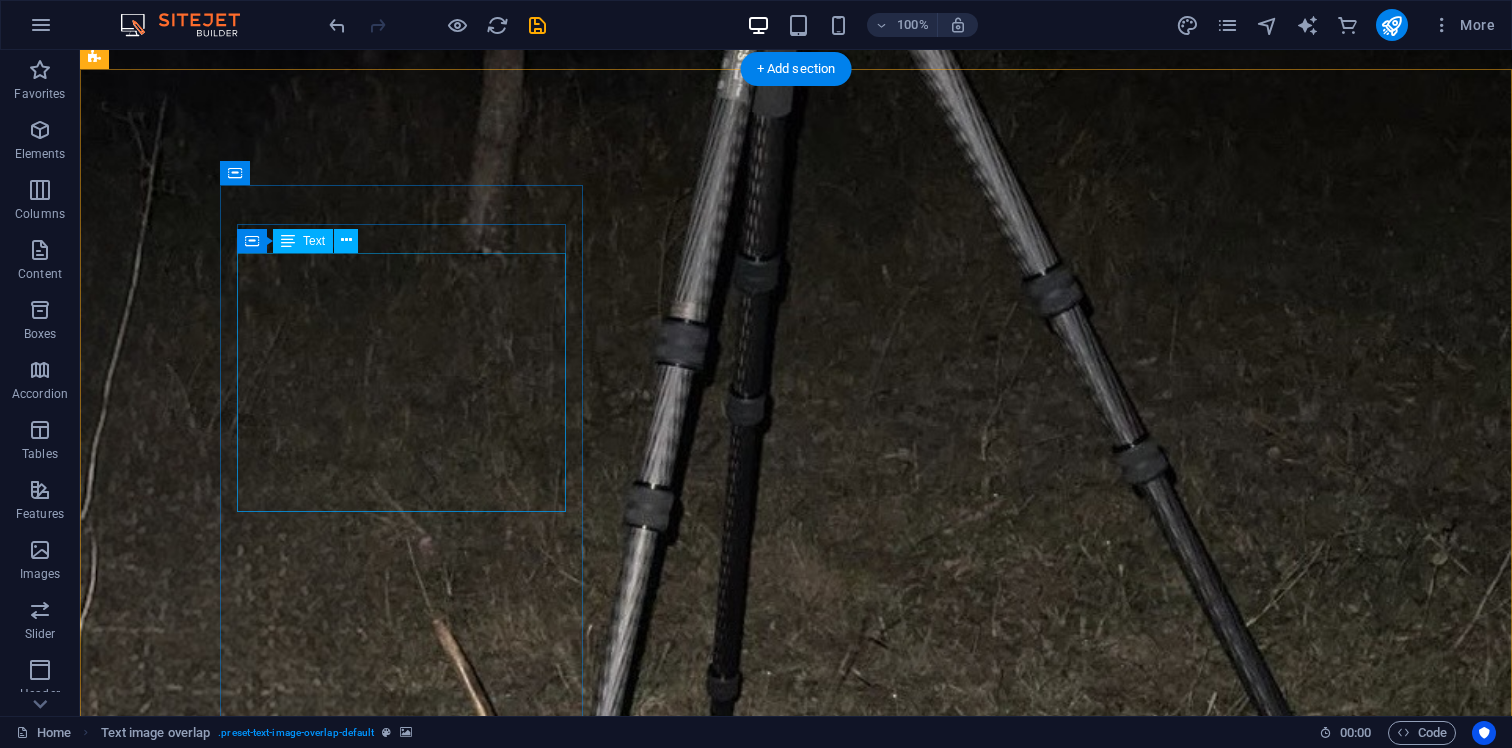 scroll, scrollTop: 2771, scrollLeft: 0, axis: vertical 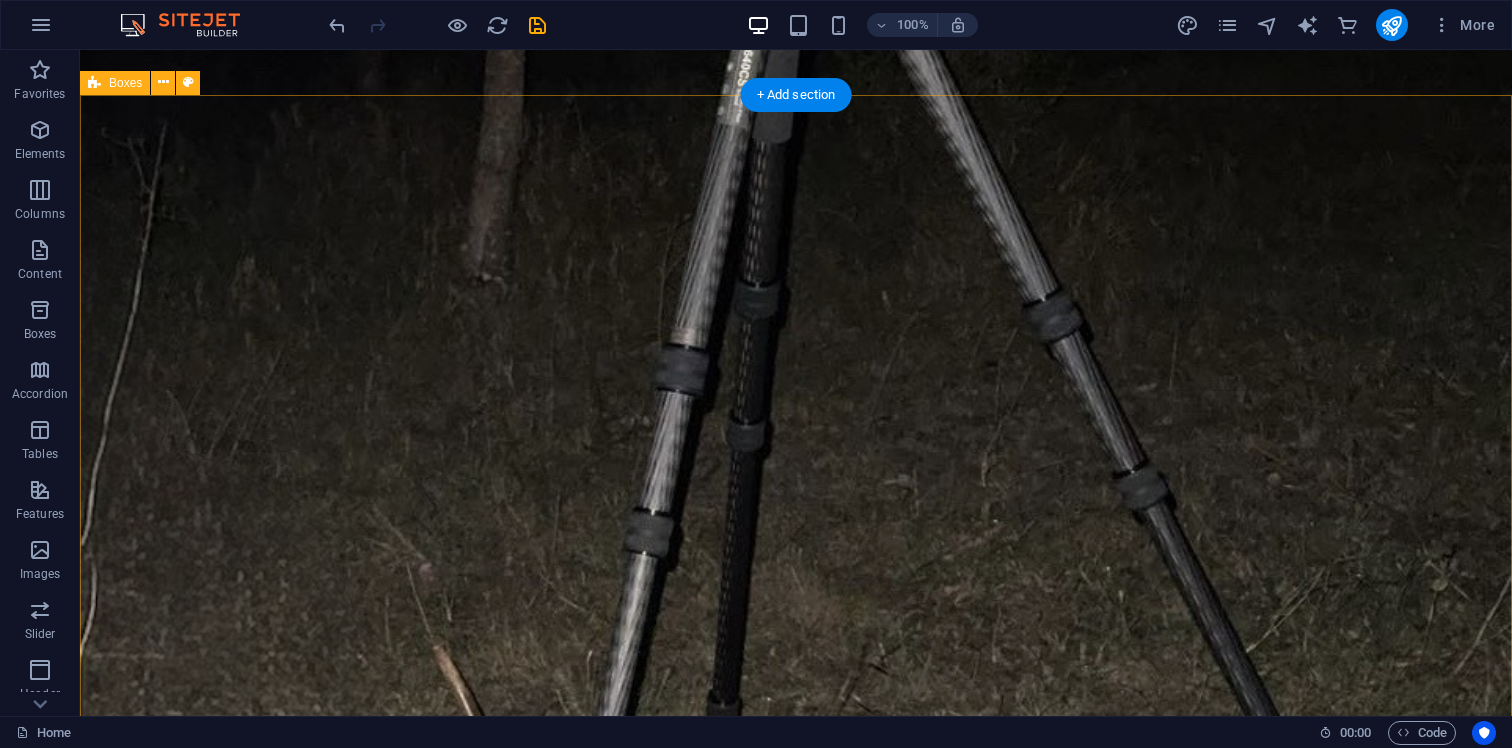 click on "Feral animal management We are able to evaluate and report on any issues involving feral animals in any settings where vertebrate pests are present By providing a thorough plan for managing feral animals, reporting can help find long-term solutions to issues that have been discovered .fa-secondary{opacity:.4} Equipment Using specifically designed rifles that fit the area is important, aswell as making sure to take responsible and ethical shots at feral animals Using special air rifles and small rimfire calibres for hunting small animals allows for ethical practices while causing little harm to delicate structures, and using bigger centrefire calibre rifles when necessary to manage larger groups of animals like feral pigs and wild dogs. Rifles can have different types of optics. During the day they consist of high quality glass scopes, whilst at night we switch to advanced thermal and night vision optics. Feral animal target species Species targeted for clients include Rats & Rodents Rabbits & Hares Foxes Pigs" at bounding box center (796, 6534) 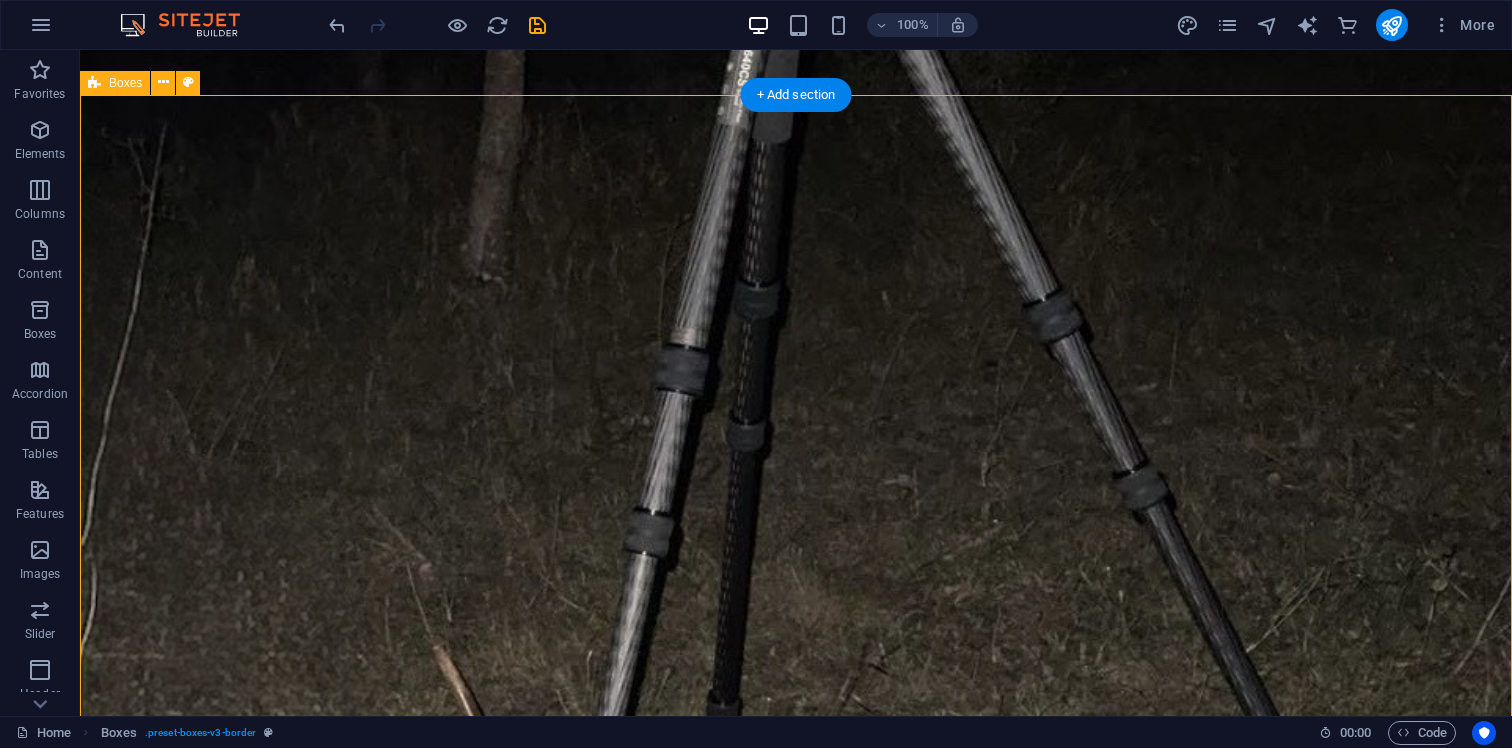 click on "Feral animal management We are able to evaluate and report on any issues involving feral animals in any settings where vertebrate pests are present By providing a thorough plan for managing feral animals, reporting can help find long-term solutions to issues that have been discovered .fa-secondary{opacity:.4} Equipment Using specifically designed rifles that fit the area is important, aswell as making sure to take responsible and ethical shots at feral animals Using special air rifles and small rimfire calibres for hunting small animals allows for ethical practices while causing little harm to delicate structures, and using bigger centrefire calibre rifles when necessary to manage larger groups of animals like feral pigs and wild dogs. Rifles can have different types of optics. During the day they consist of high quality glass scopes, whilst at night we switch to advanced thermal and night vision optics. Feral animal target species Species targeted for clients include Rats & Rodents Rabbits & Hares Foxes Pigs" at bounding box center [796, 6534] 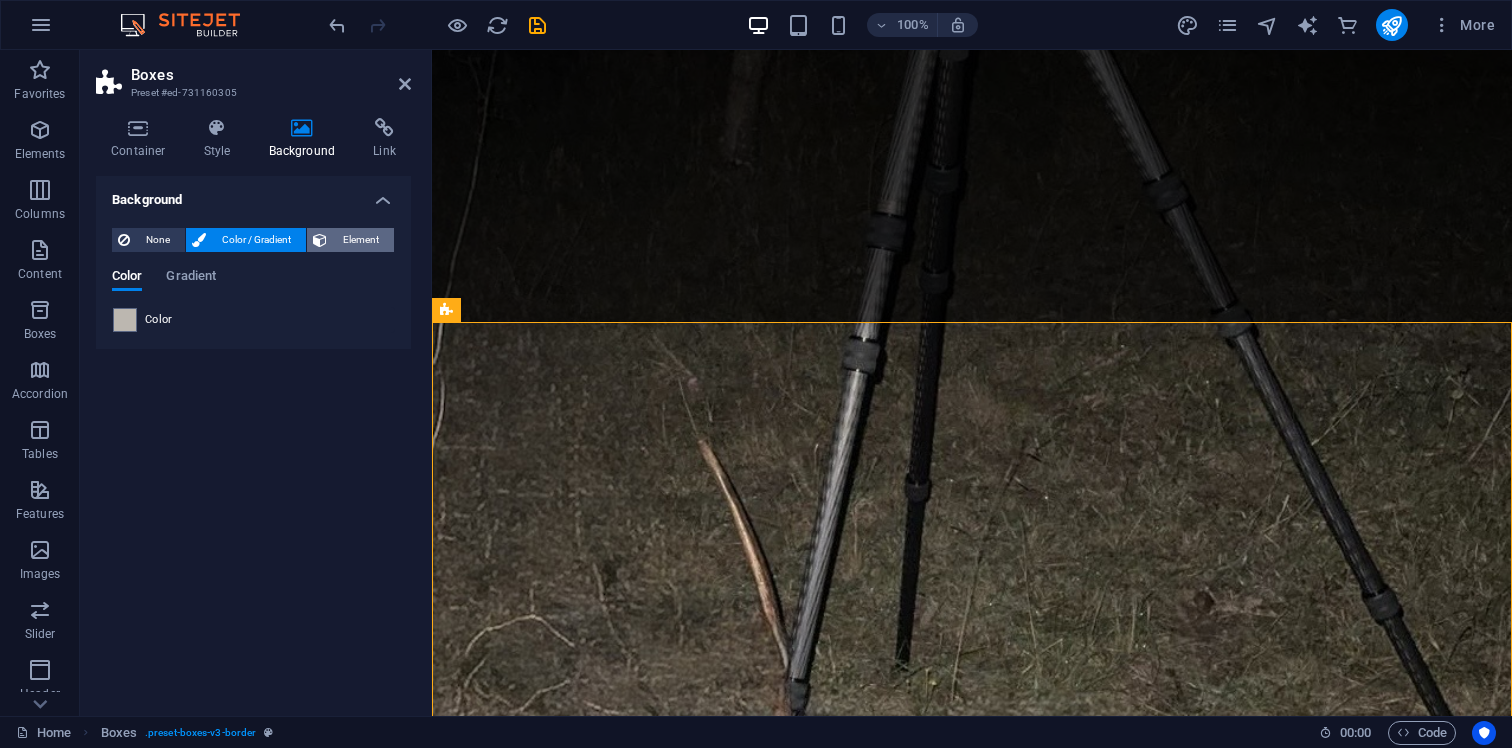 click on "Element" at bounding box center [360, 240] 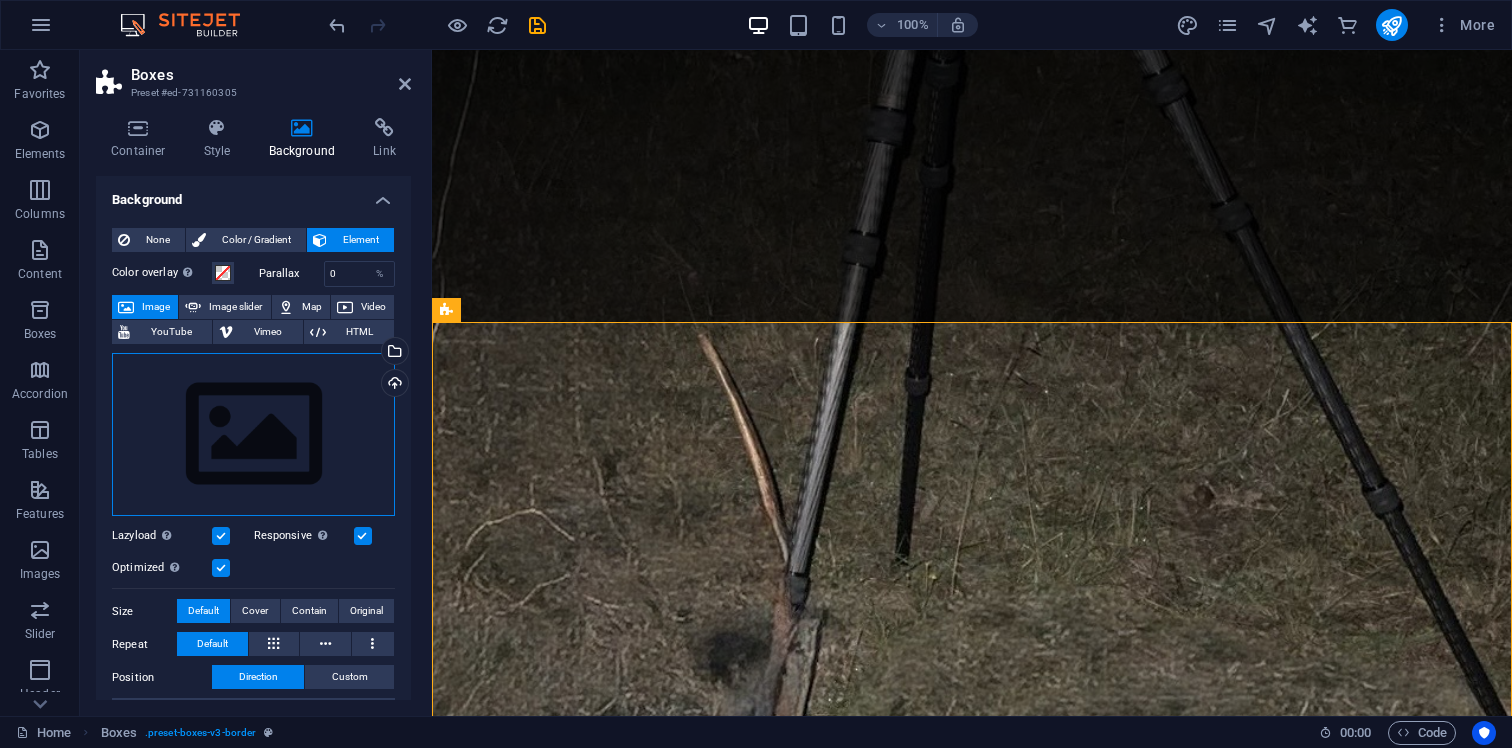 click on "Drag files here, click to choose files or select files from Files or our free stock photos & videos" at bounding box center [253, 435] 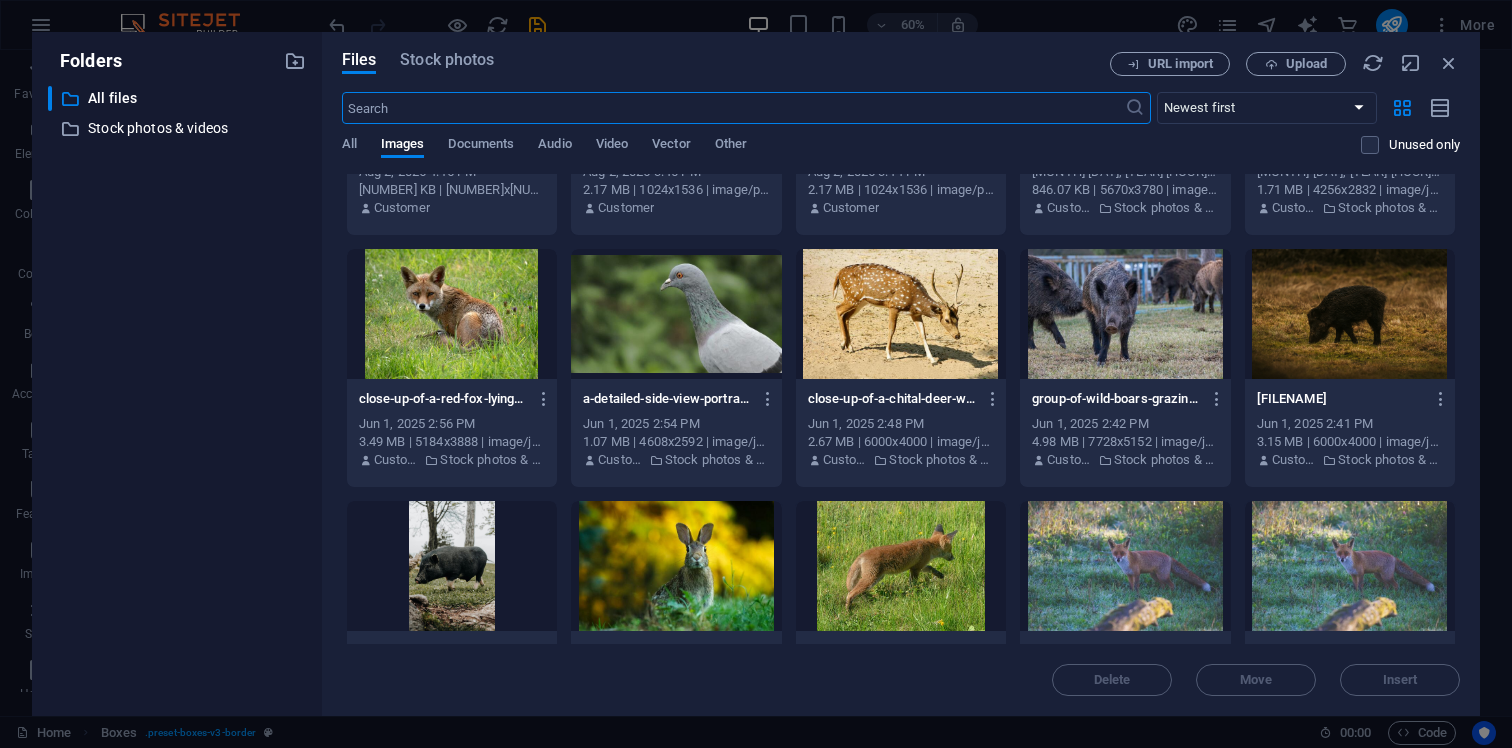 scroll, scrollTop: 0, scrollLeft: 0, axis: both 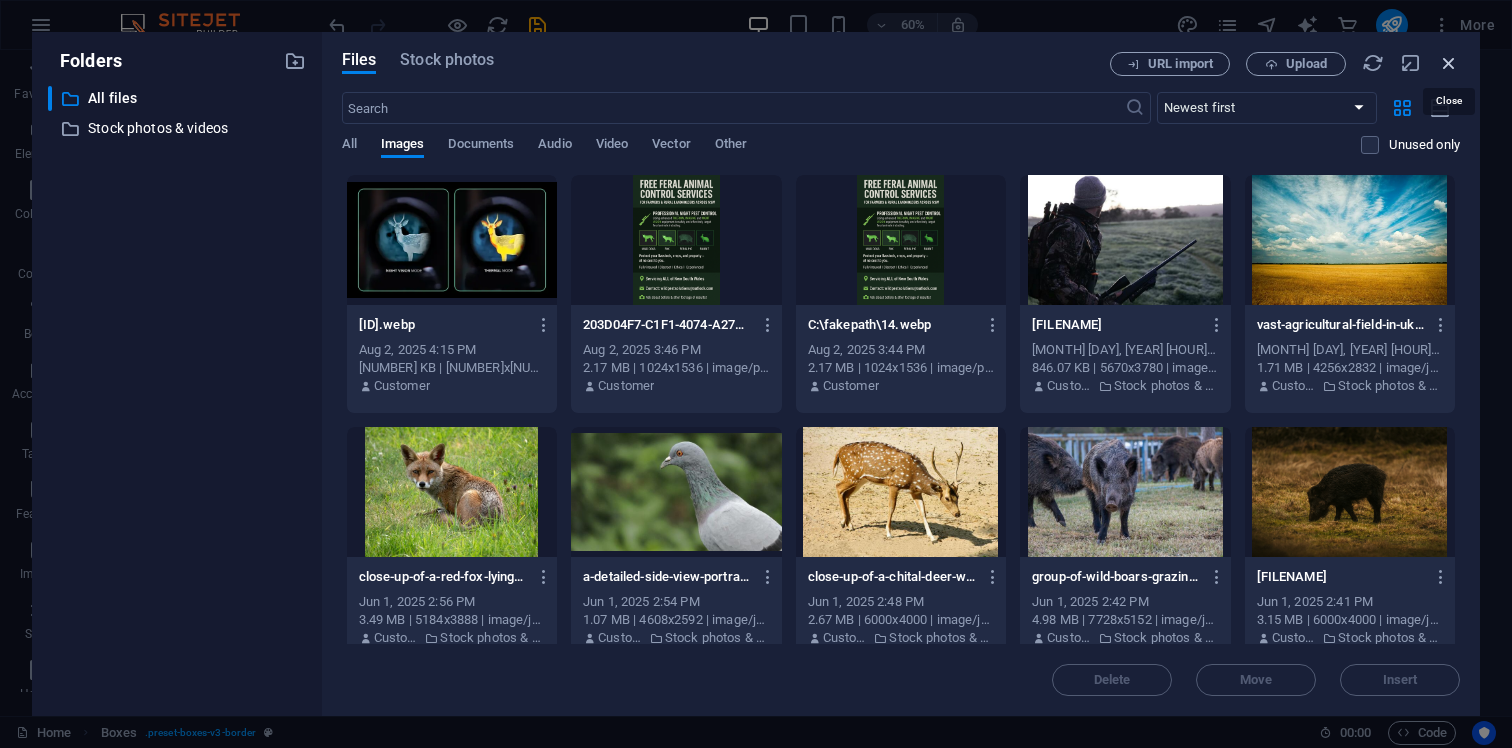 click at bounding box center [1449, 63] 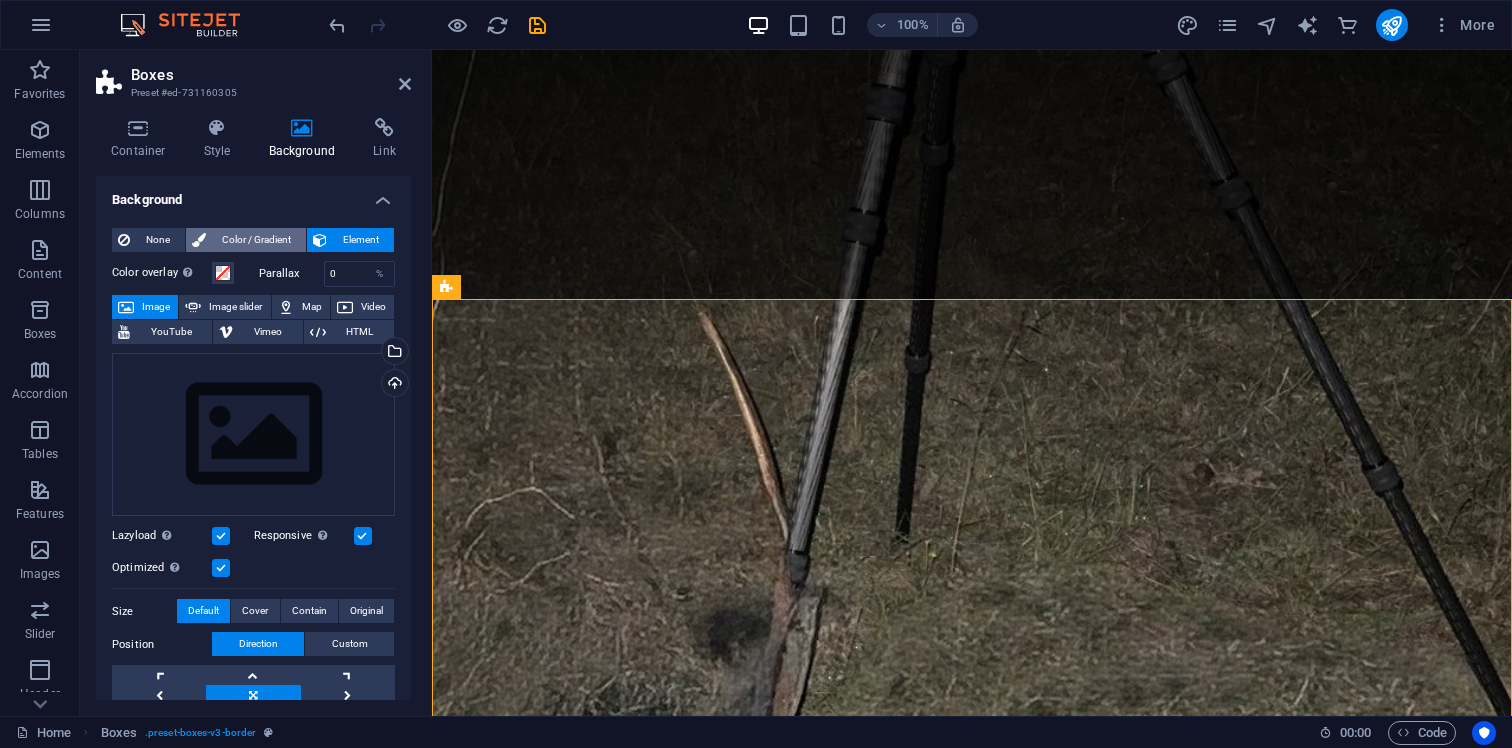 click on "Color / Gradient" at bounding box center [256, 240] 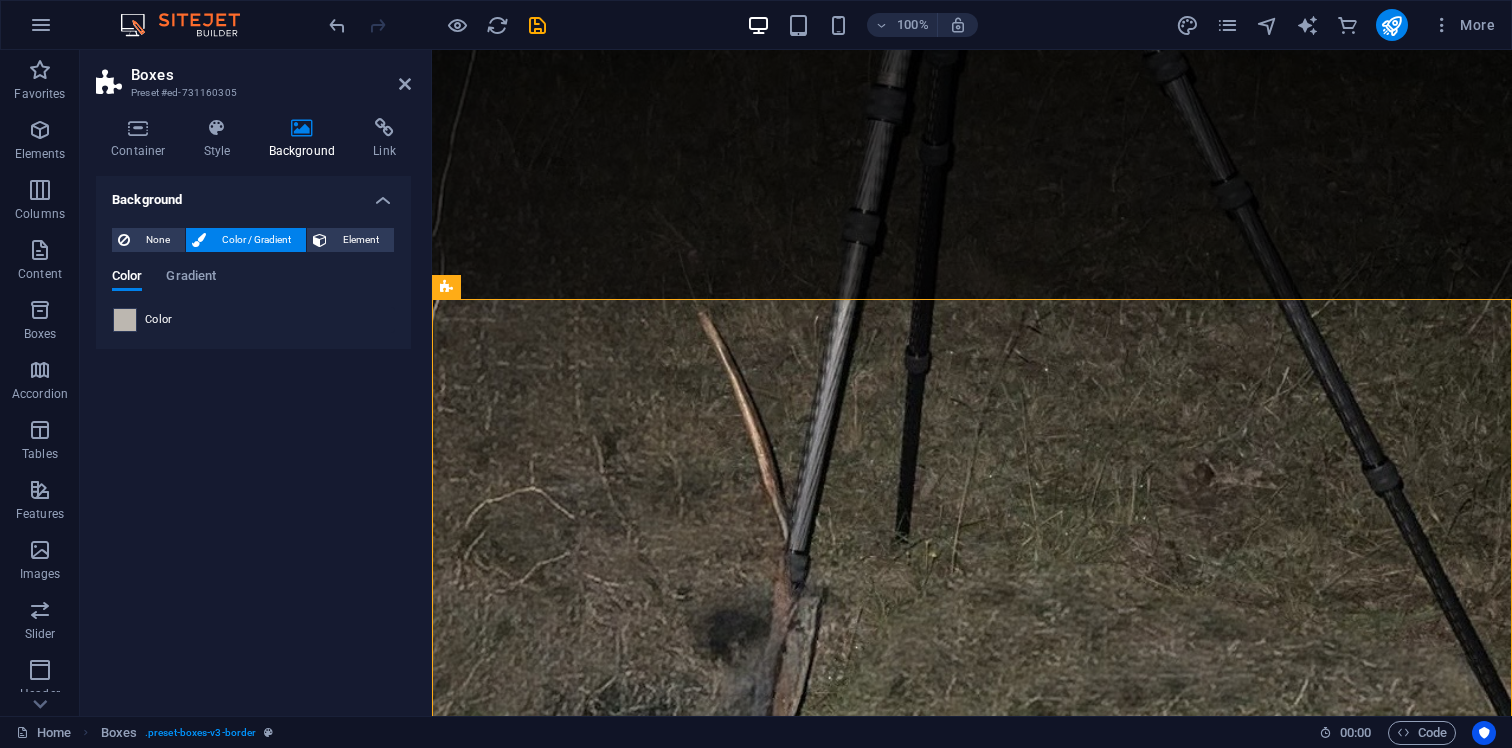 click at bounding box center [125, 320] 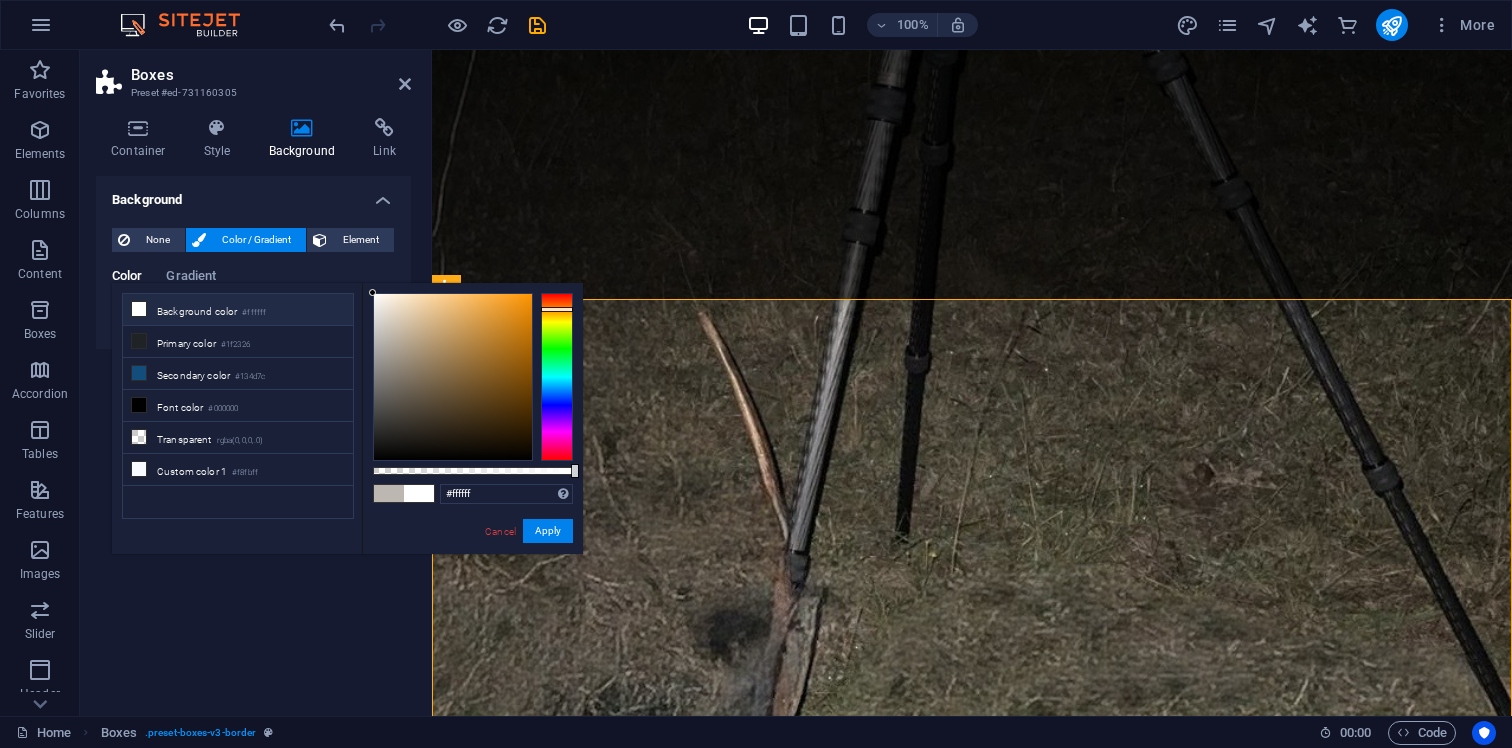drag, startPoint x: 376, startPoint y: 309, endPoint x: 237, endPoint y: 201, distance: 176.02557 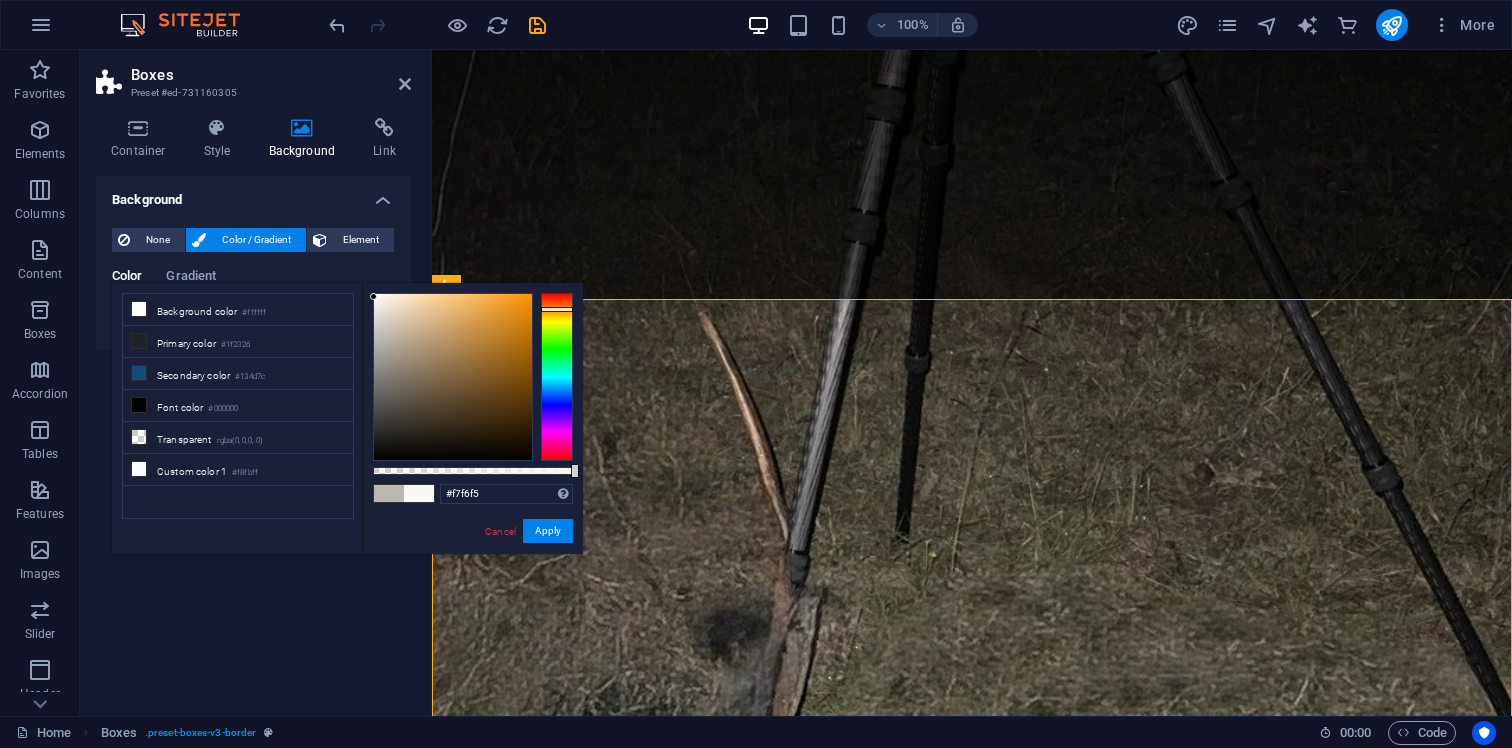 type on "#f7f5f4" 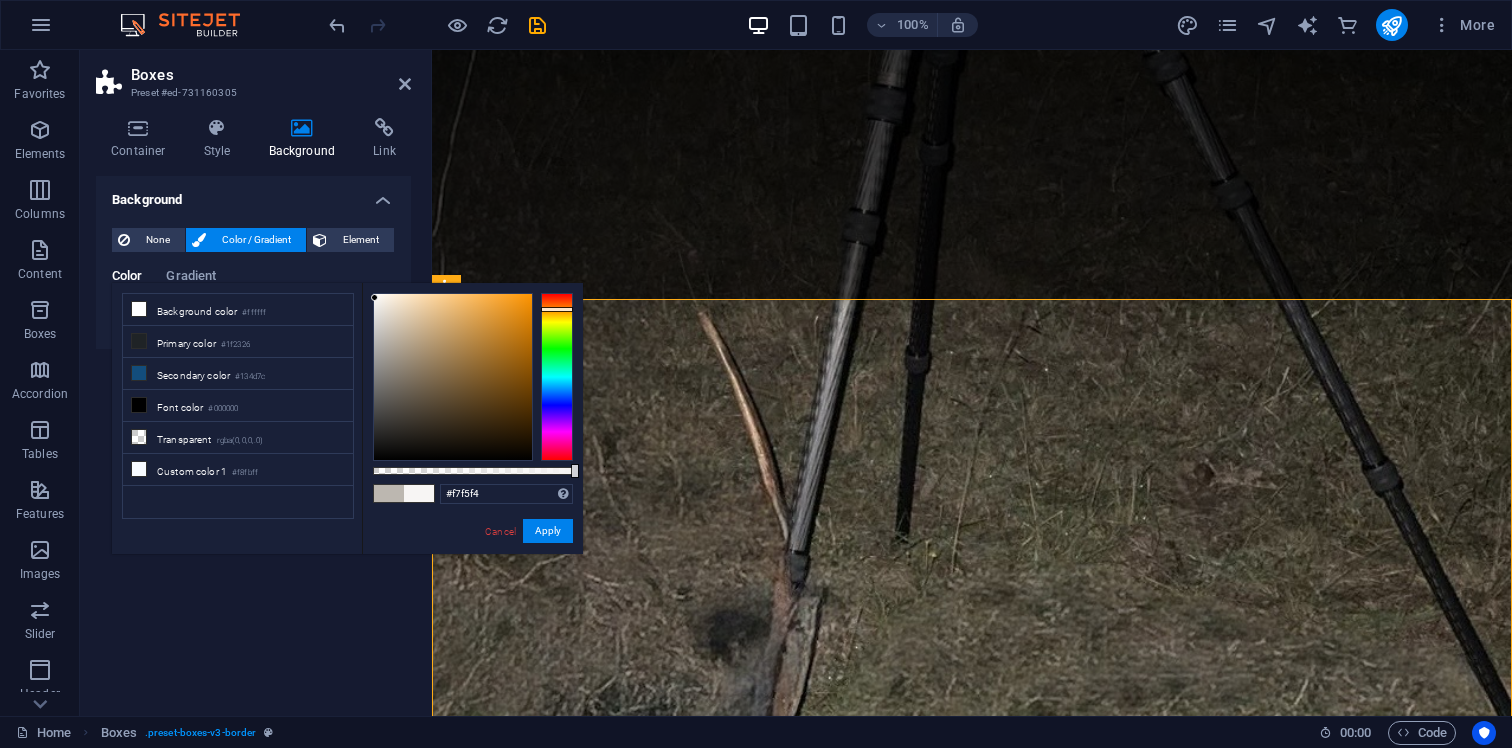 click at bounding box center [453, 377] 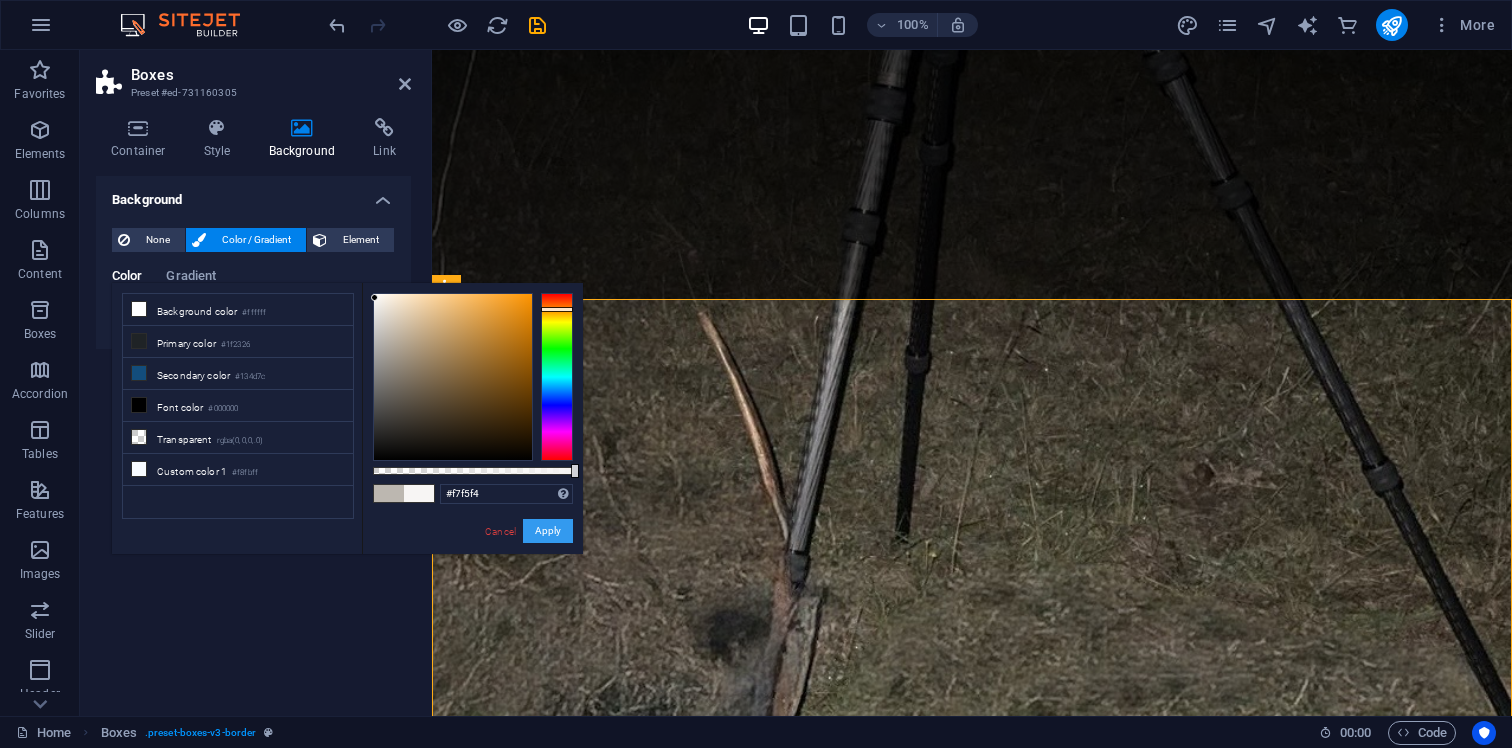 click on "Apply" at bounding box center (548, 531) 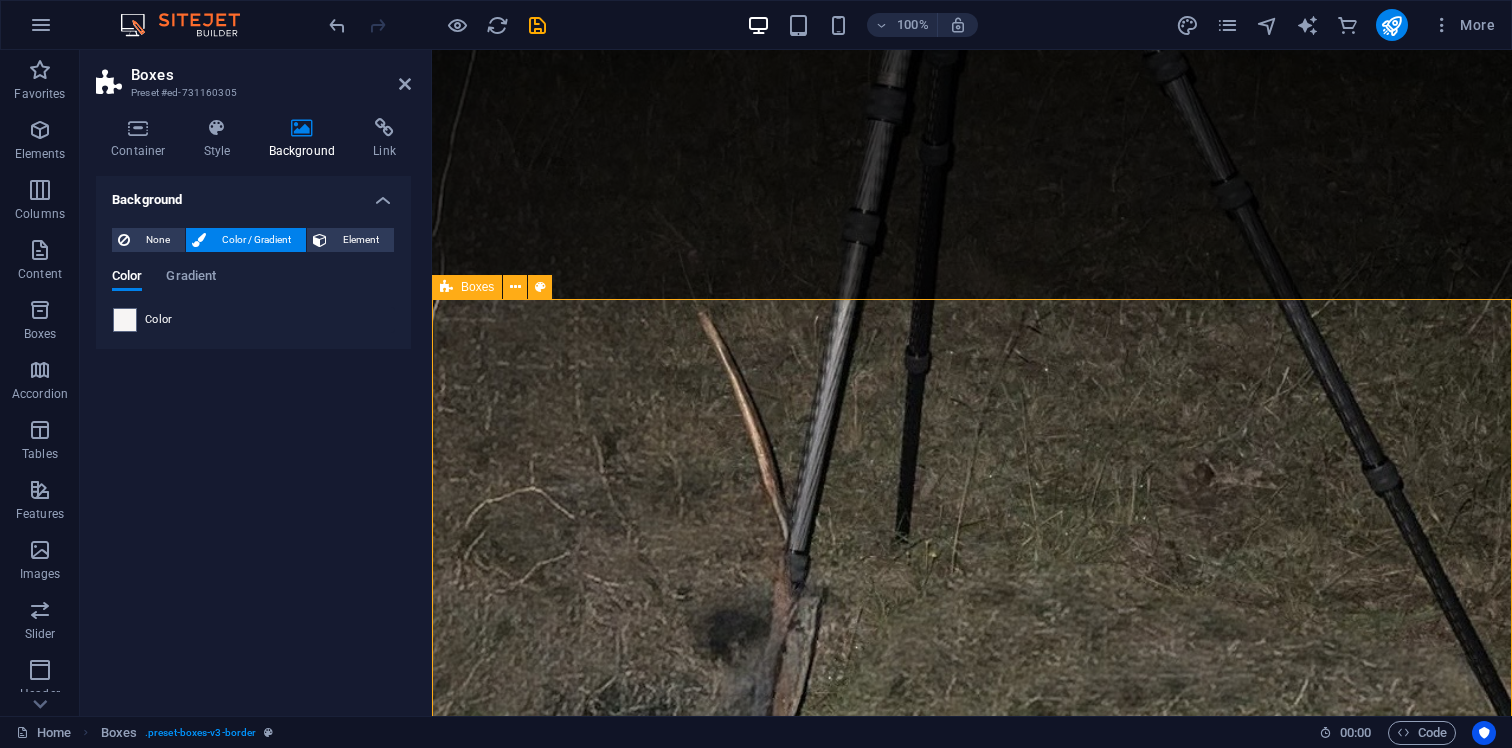 click on "Feral animal management We are able to evaluate and report on any issues involving feral animals in any settings where vertebrate pests are present By providing a thorough plan for managing feral animals, reporting can help find long-term solutions to issues that have been discovered .fa-secondary{opacity:.4} Equipment Using specifically designed rifles that fit the area is important, aswell as making sure to take responsible and ethical shots at feral animals Using special air rifles and small rimfire calibres for hunting small animals allows for ethical practices while causing little harm to delicate structures, and using bigger centrefire calibre rifles when necessary to manage larger groups of animals like feral pigs and wild dogs. Rifles can have different types of optics. During the day they consist of high quality glass scopes, whilst at night we switch to advanced thermal and night vision optics. Feral animal target species Species targeted for clients include Rats & Rodents Rabbits & Hares Foxes Pigs" at bounding box center [972, 6515] 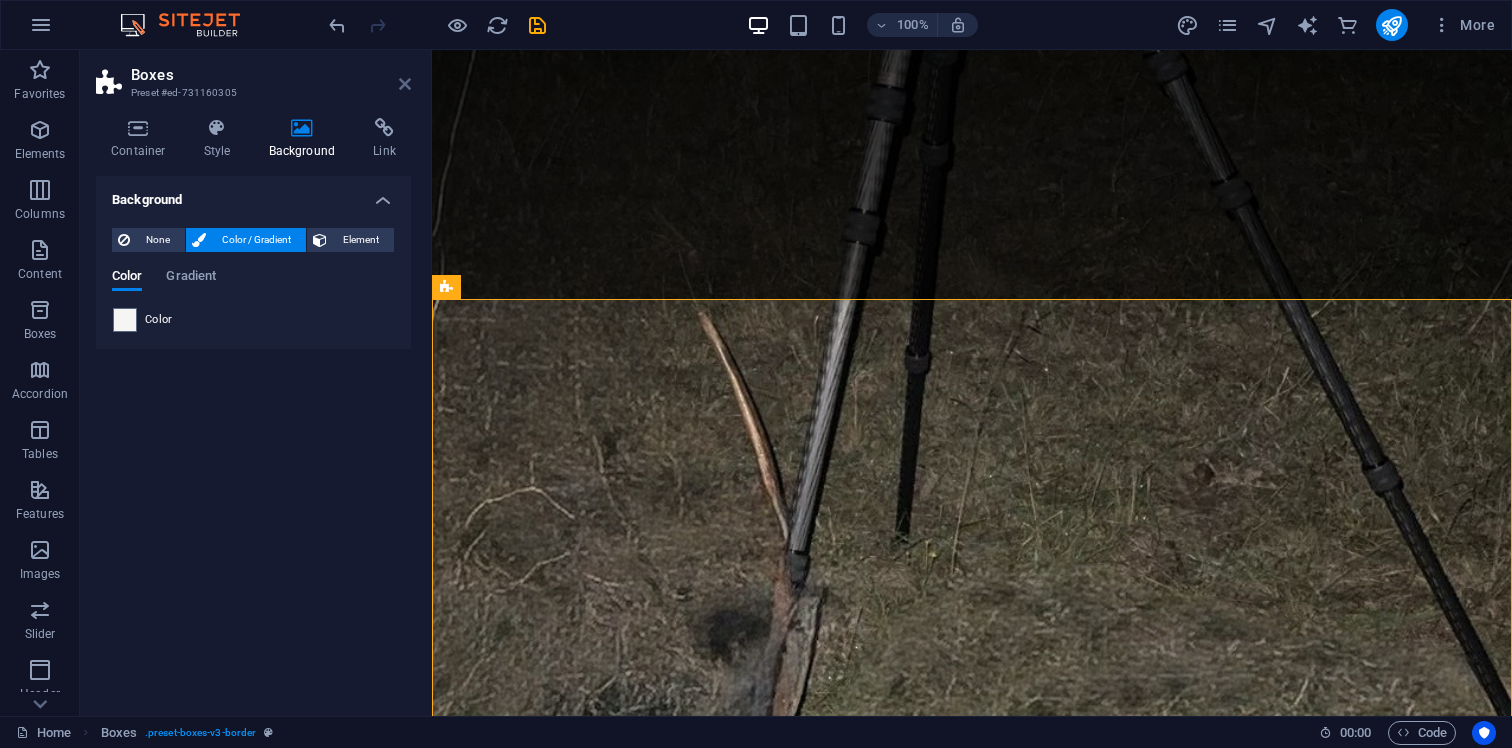 click at bounding box center (405, 84) 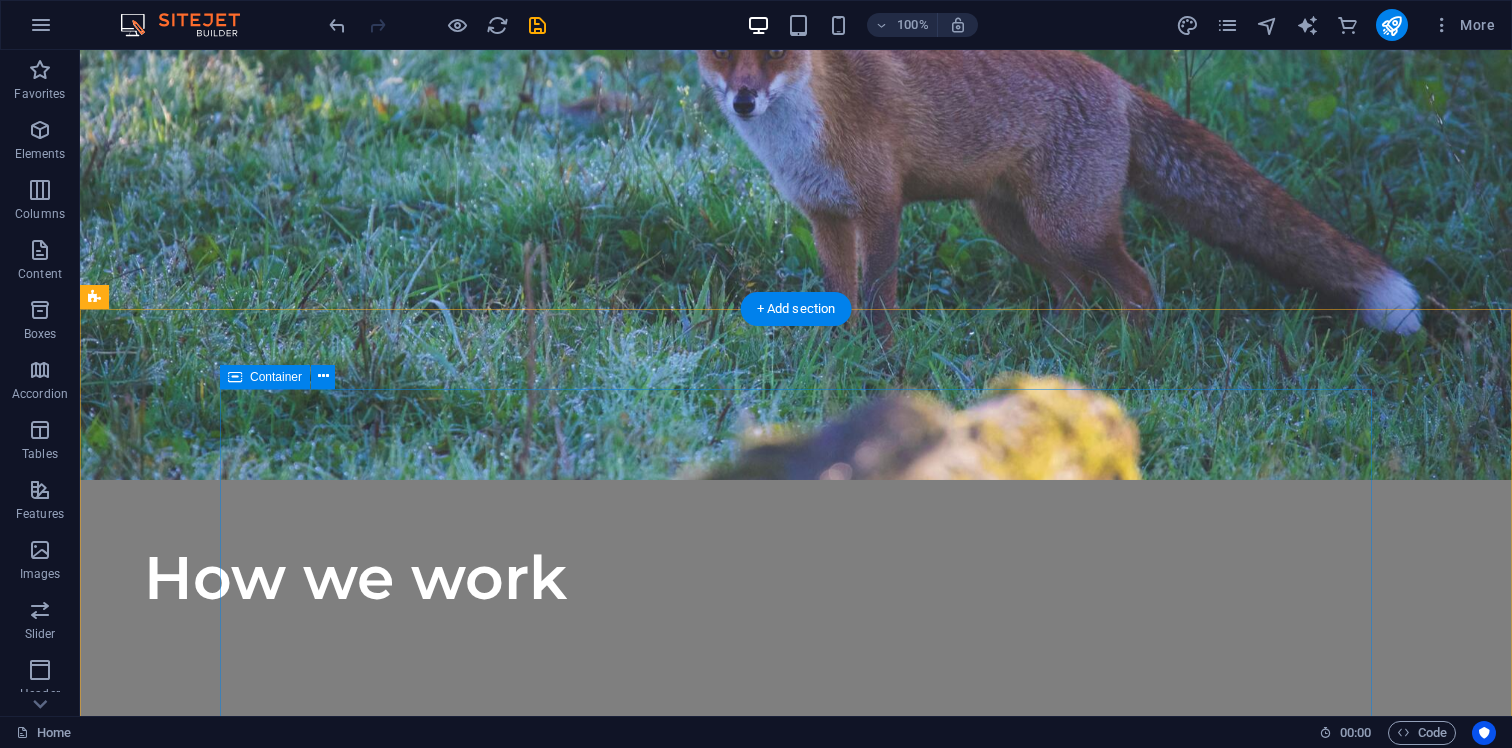 scroll, scrollTop: 4711, scrollLeft: 0, axis: vertical 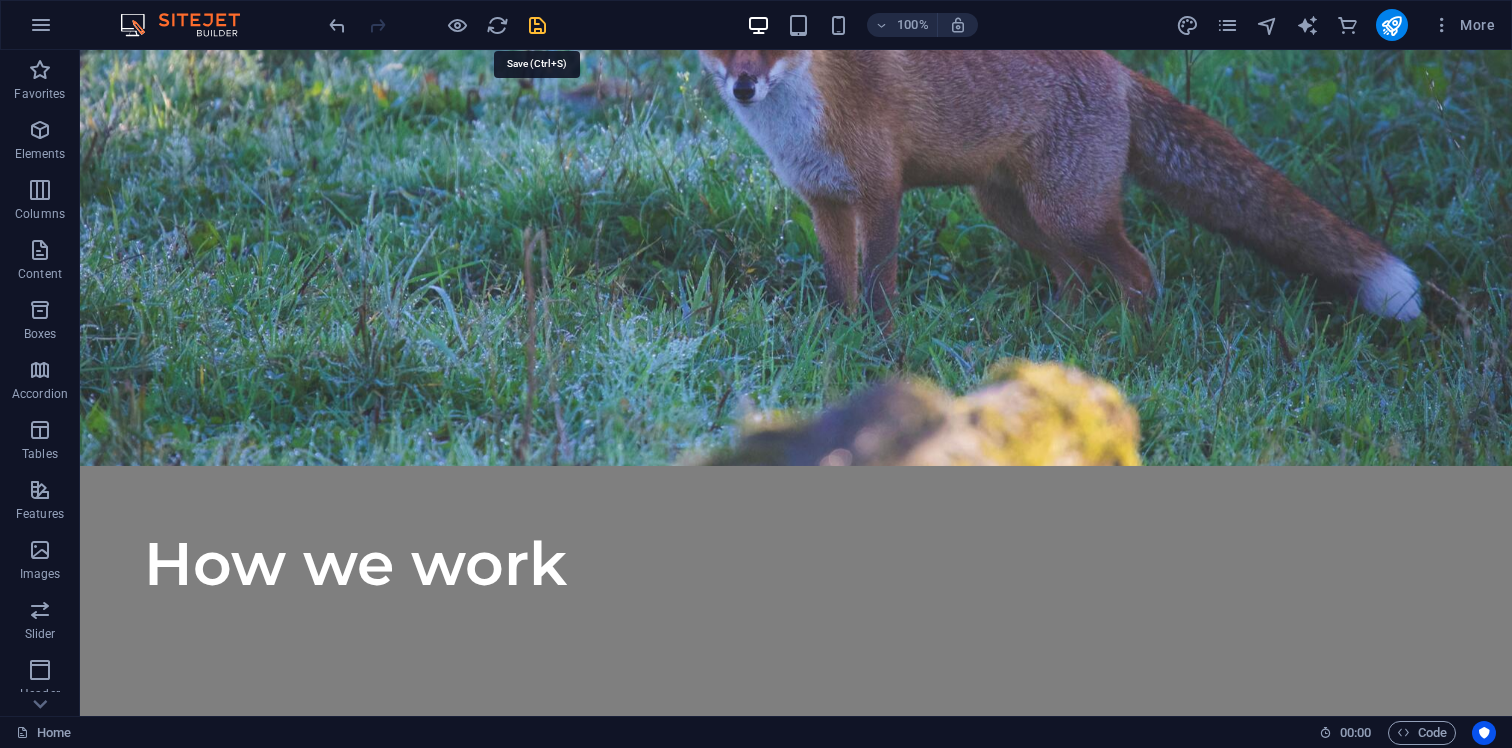 click at bounding box center [537, 25] 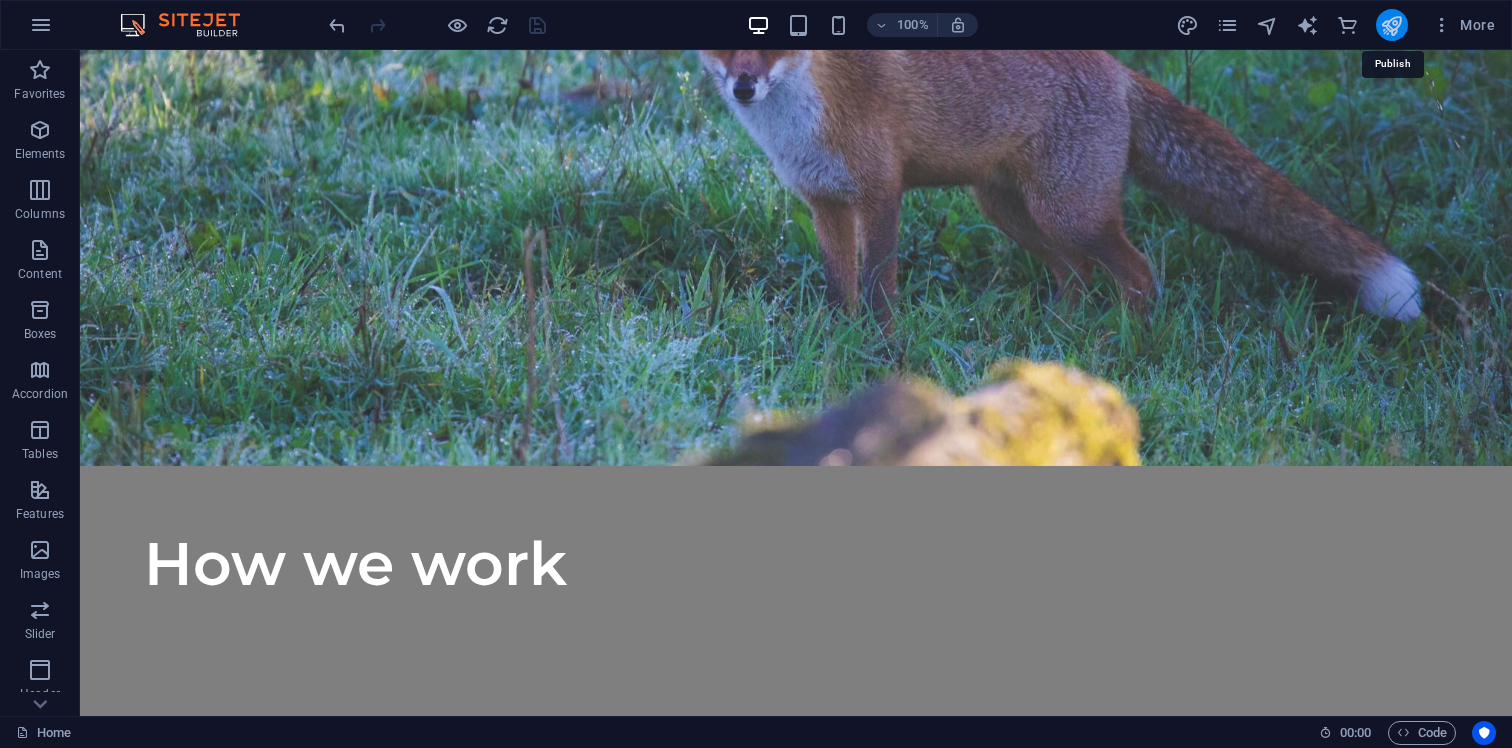 click at bounding box center [1391, 25] 